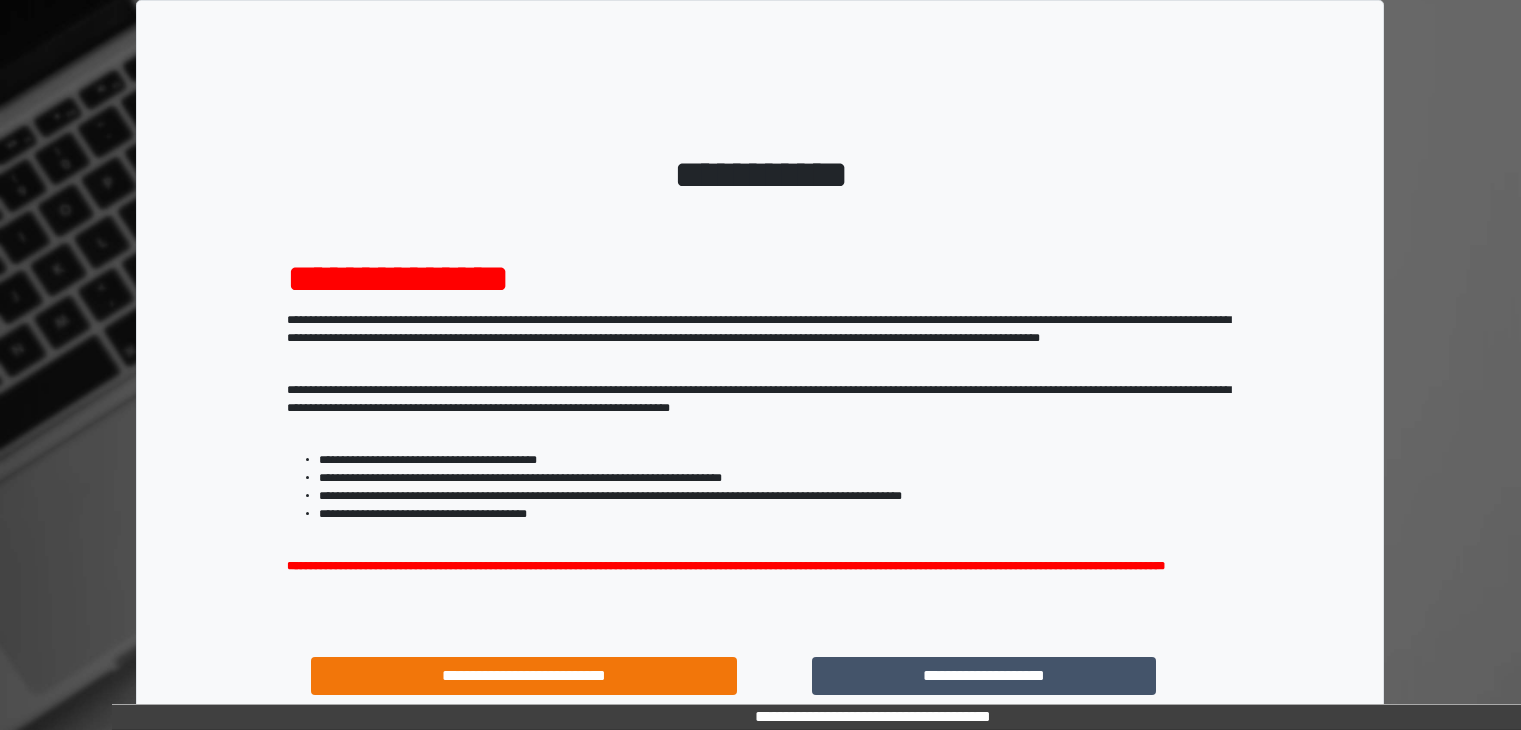 scroll, scrollTop: 0, scrollLeft: 0, axis: both 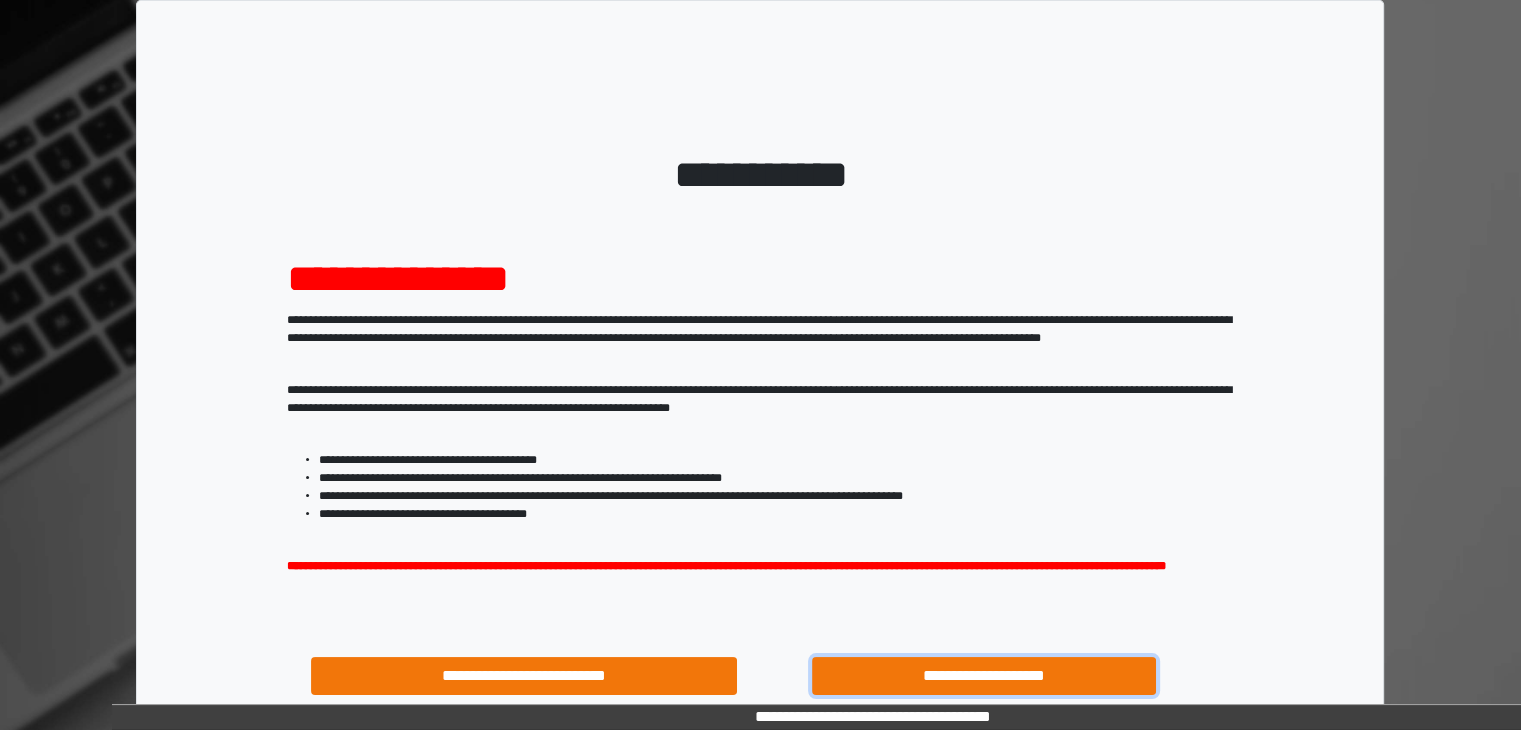 click on "**********" at bounding box center (984, 676) 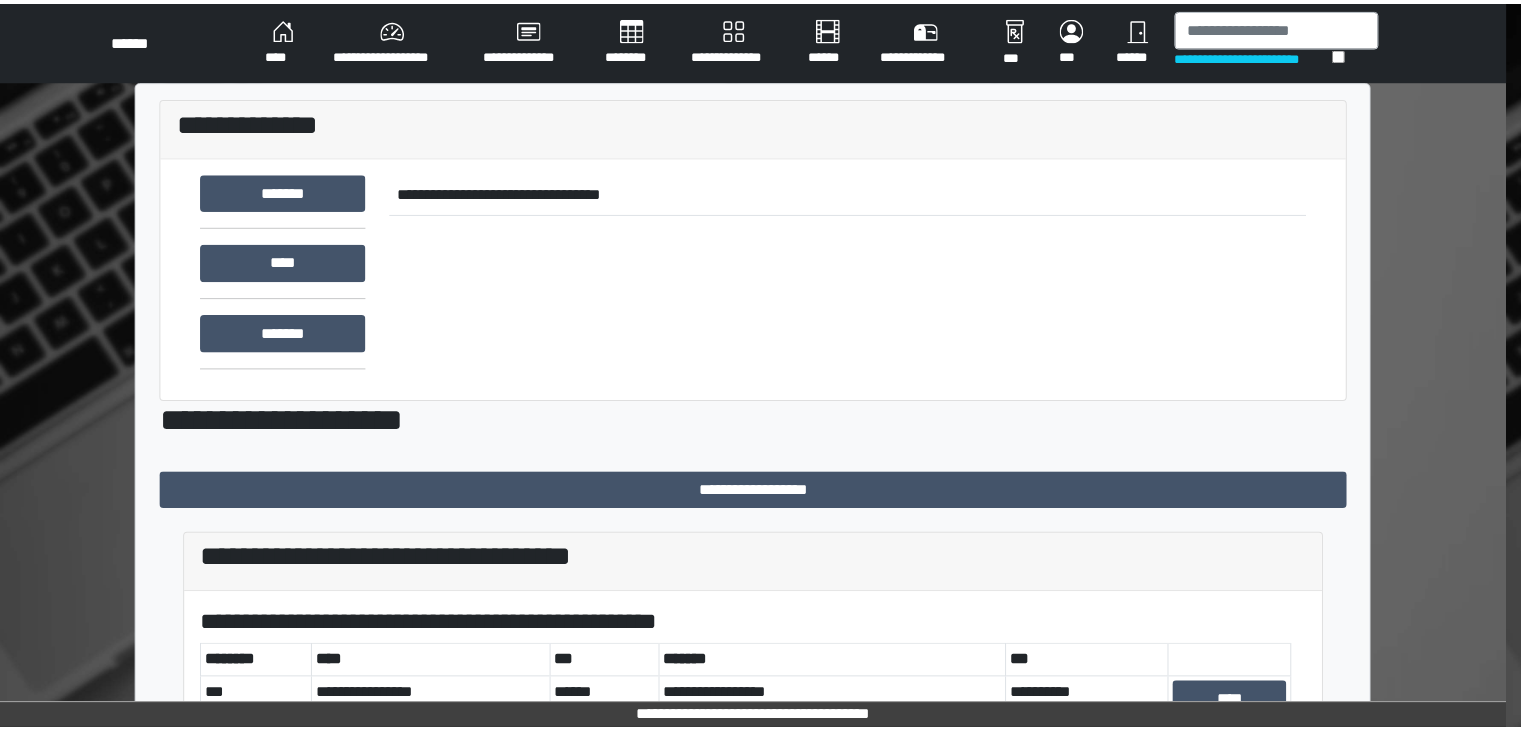 scroll, scrollTop: 0, scrollLeft: 0, axis: both 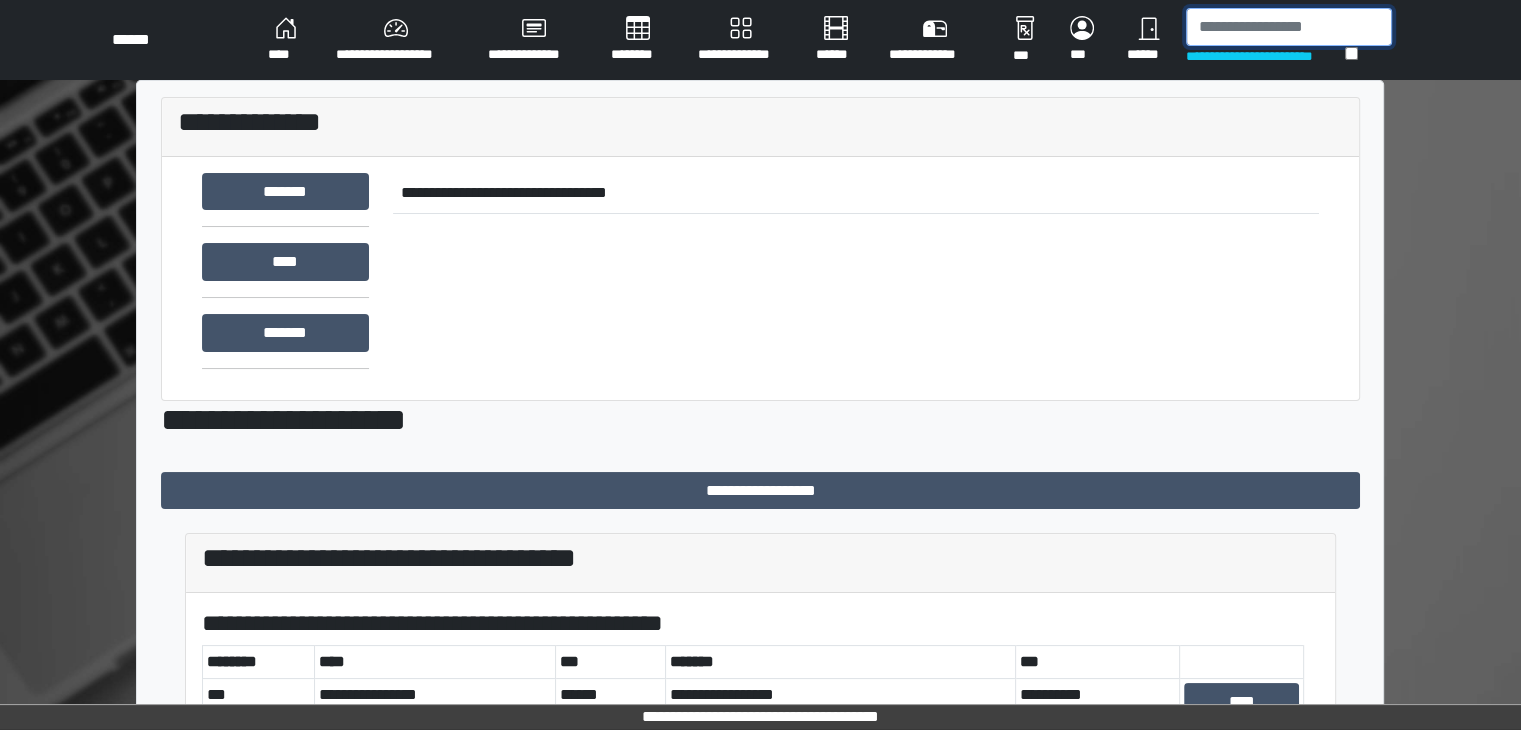 click at bounding box center [1289, 27] 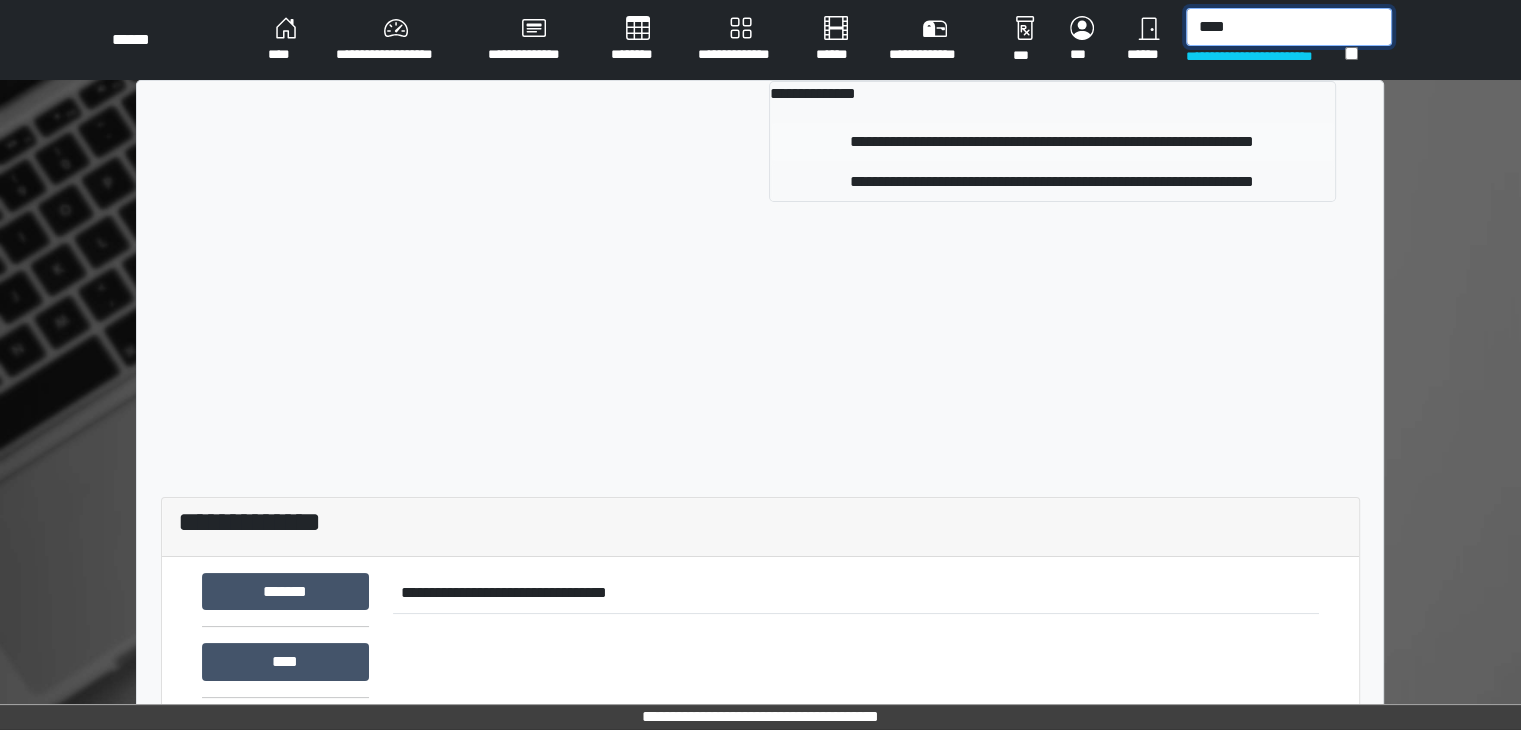 type on "****" 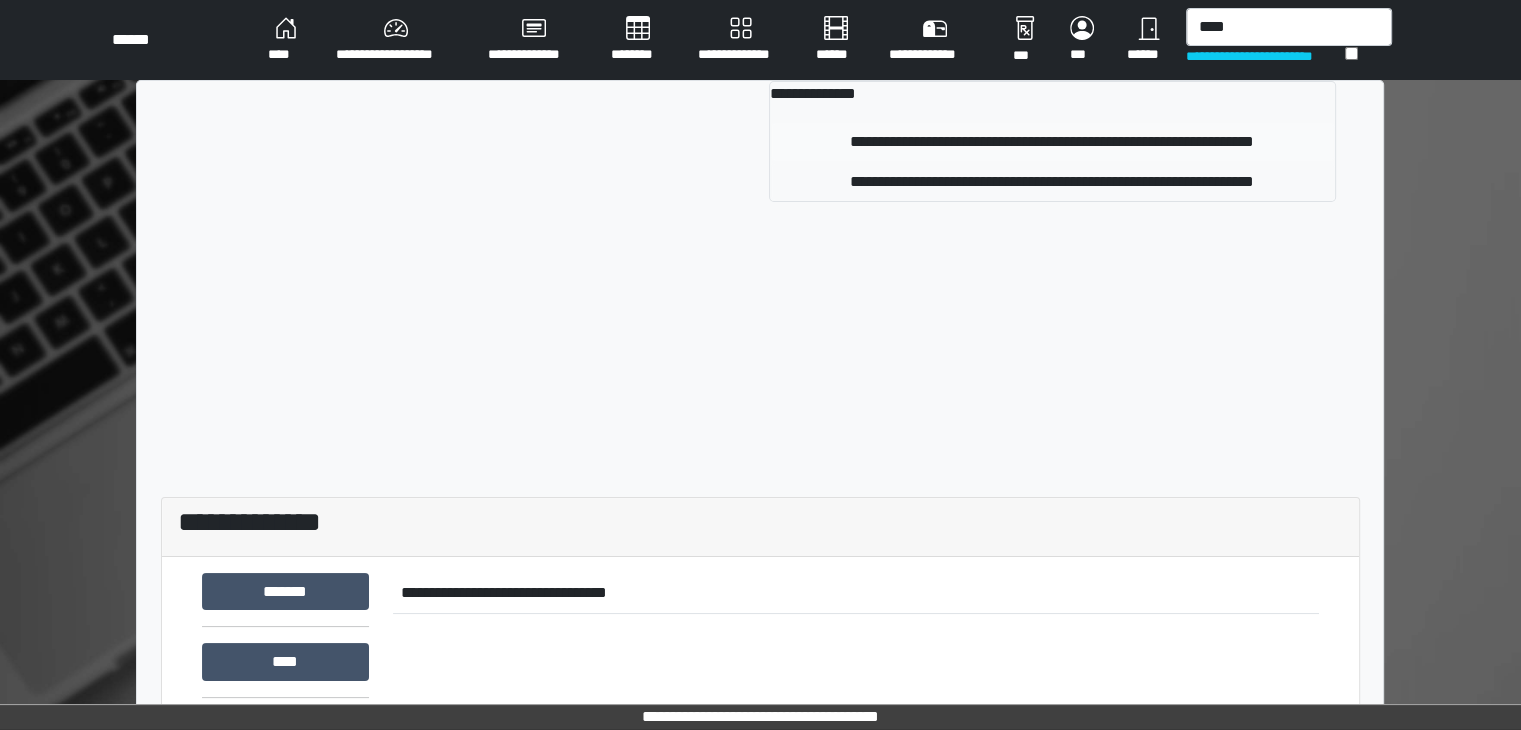 click on "**********" at bounding box center (1052, 142) 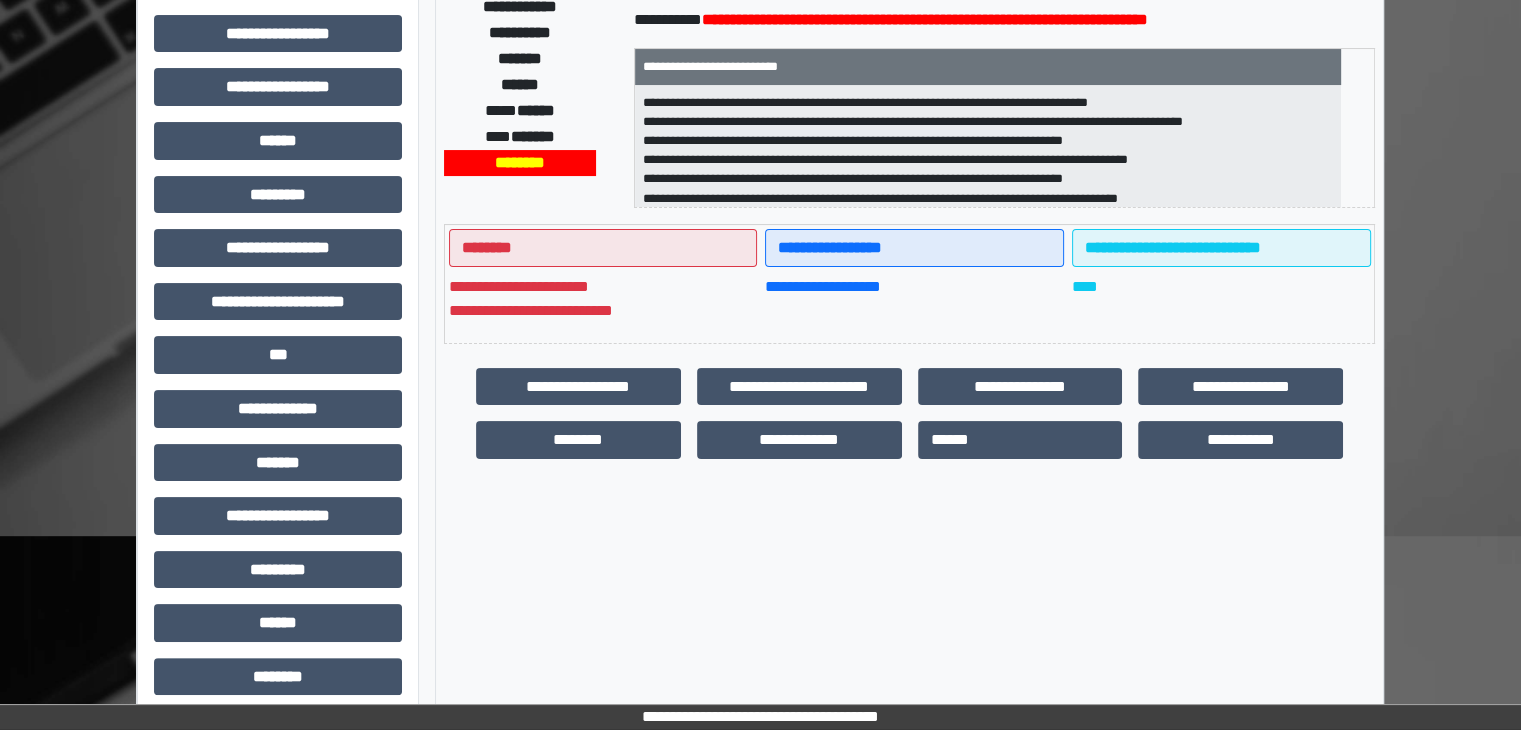 scroll, scrollTop: 436, scrollLeft: 0, axis: vertical 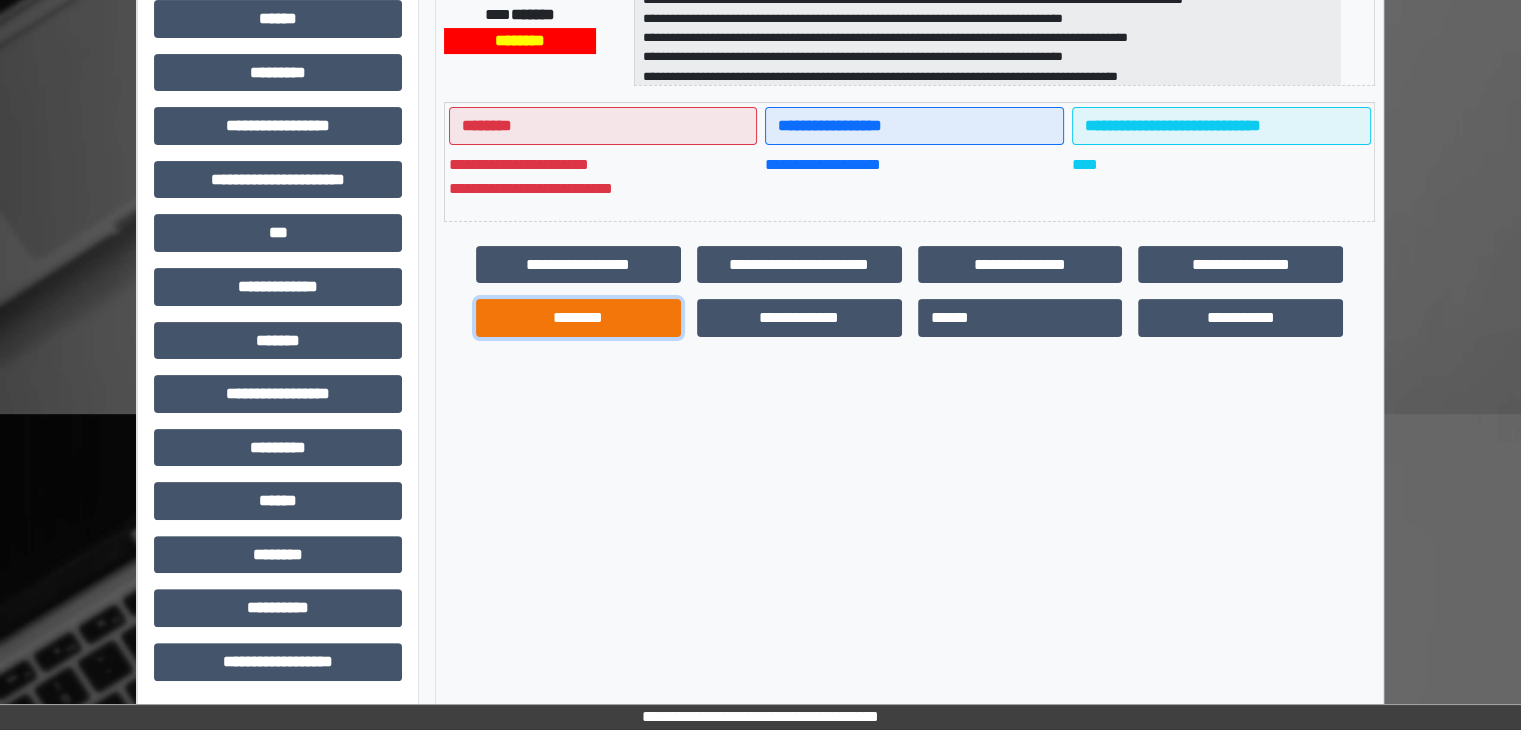 click on "********" at bounding box center (578, 318) 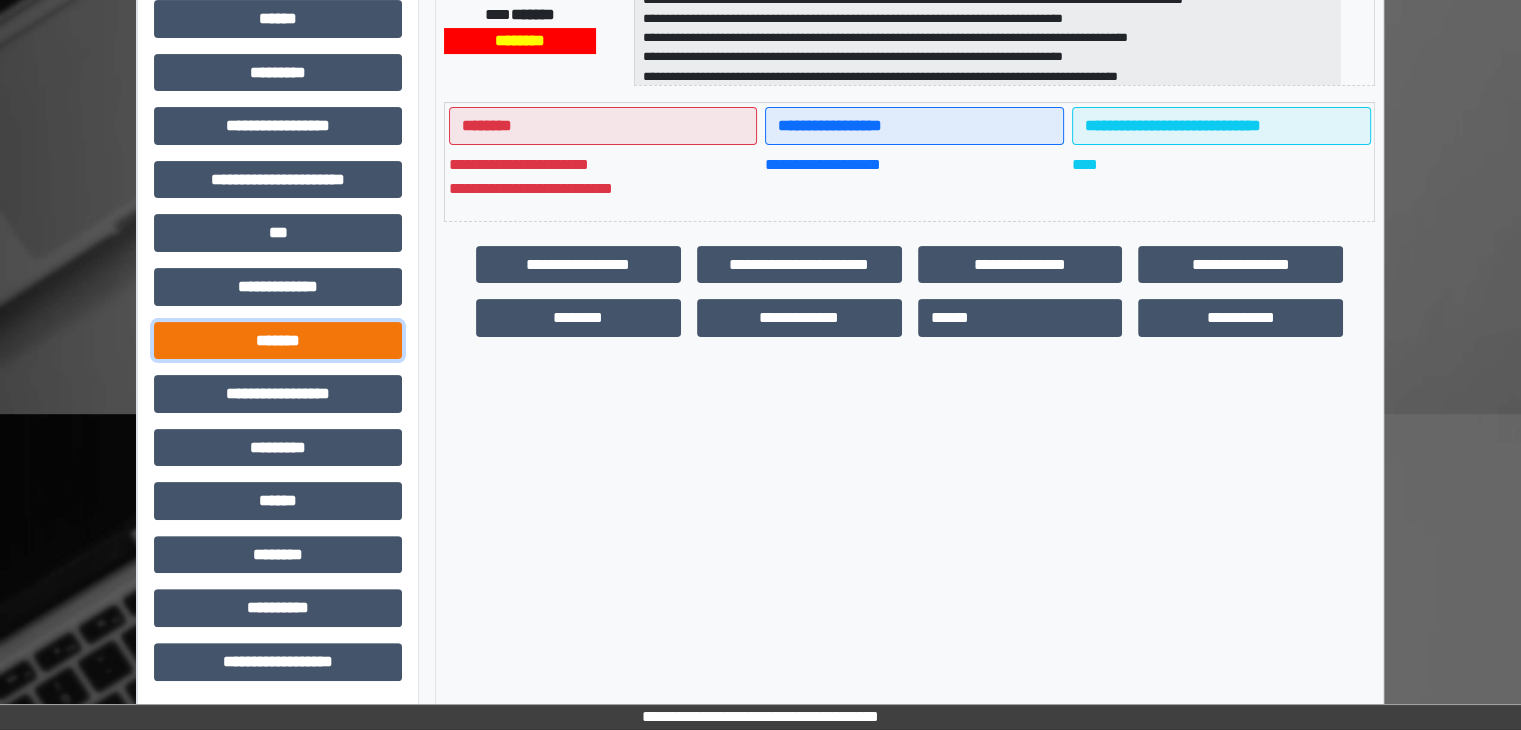 click on "*******" at bounding box center (278, 341) 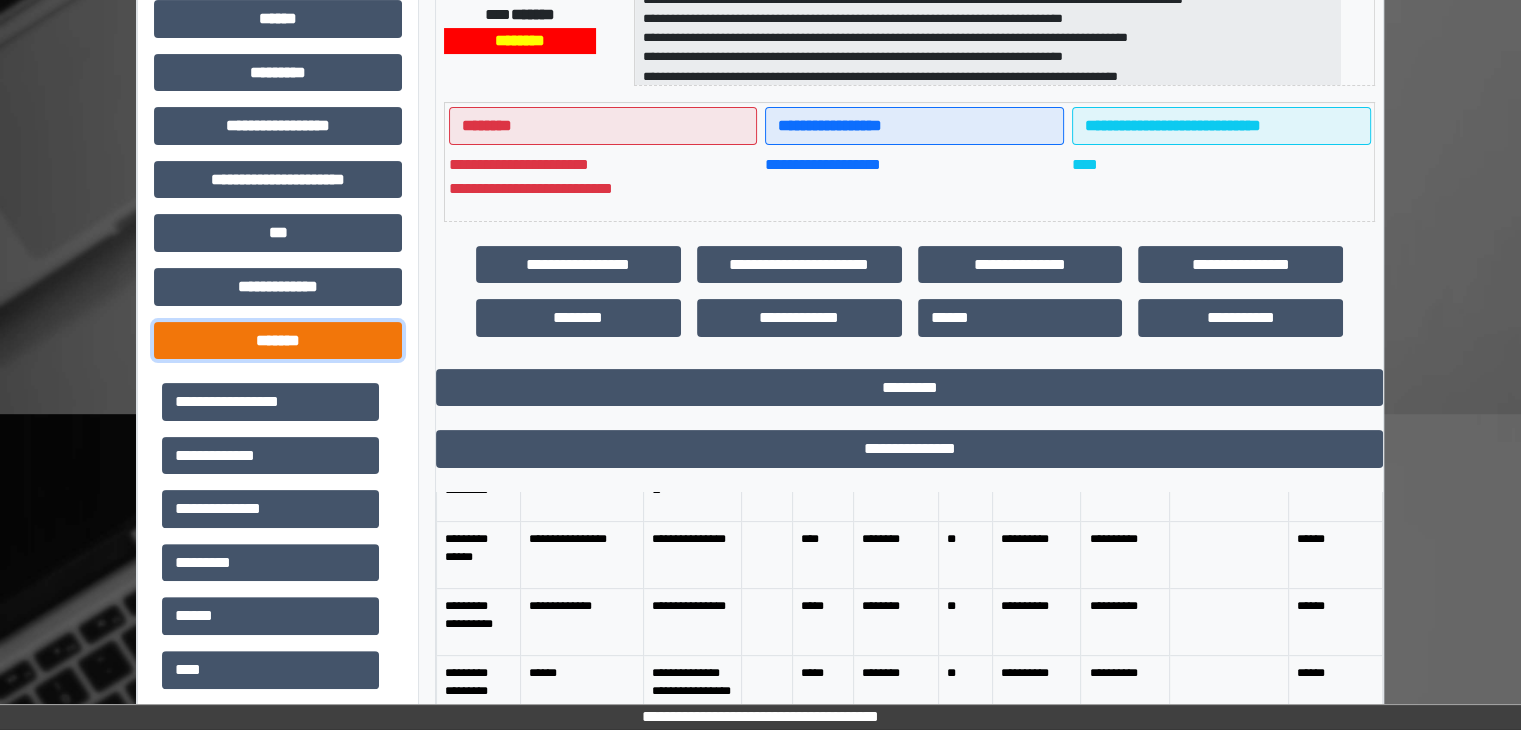 scroll, scrollTop: 302, scrollLeft: 0, axis: vertical 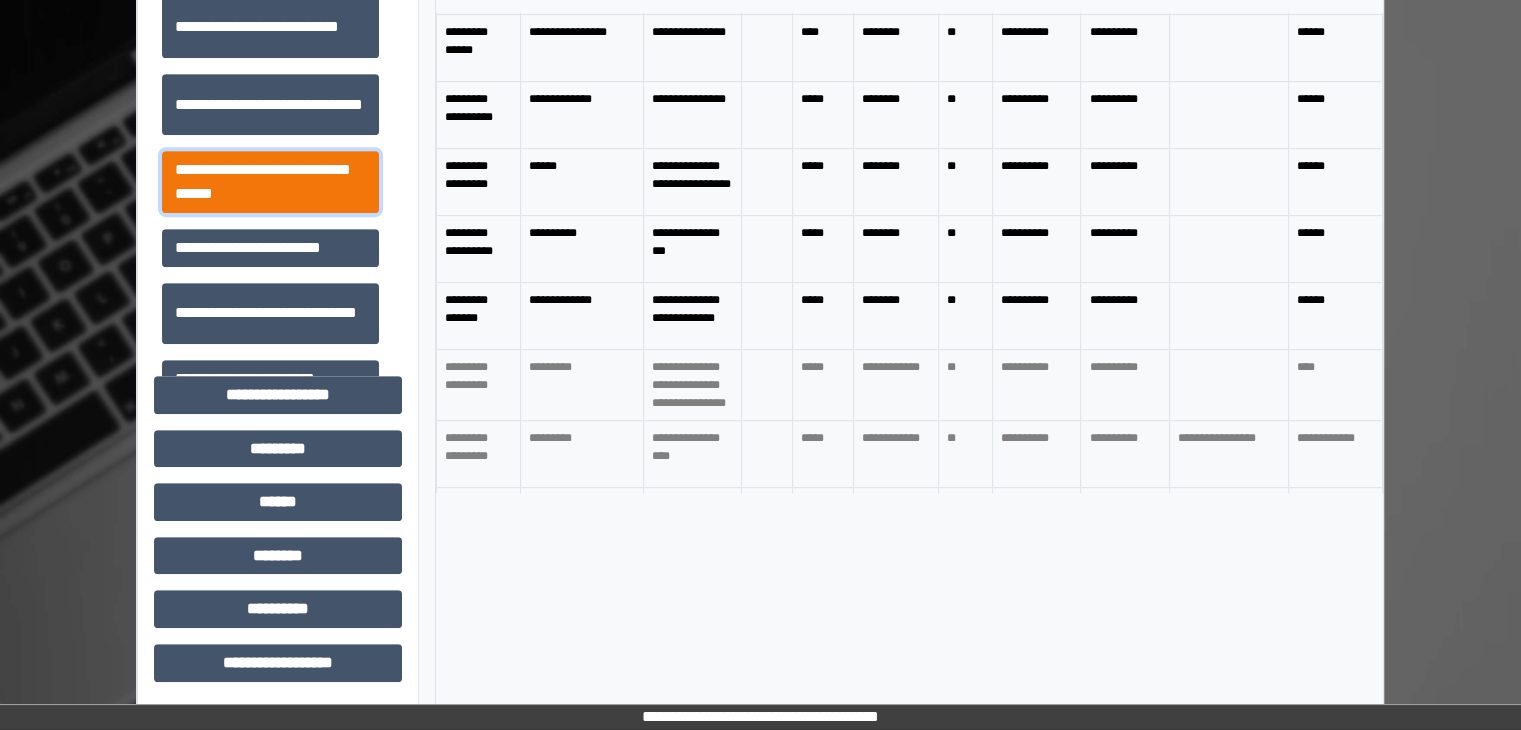 click on "**********" at bounding box center (270, 182) 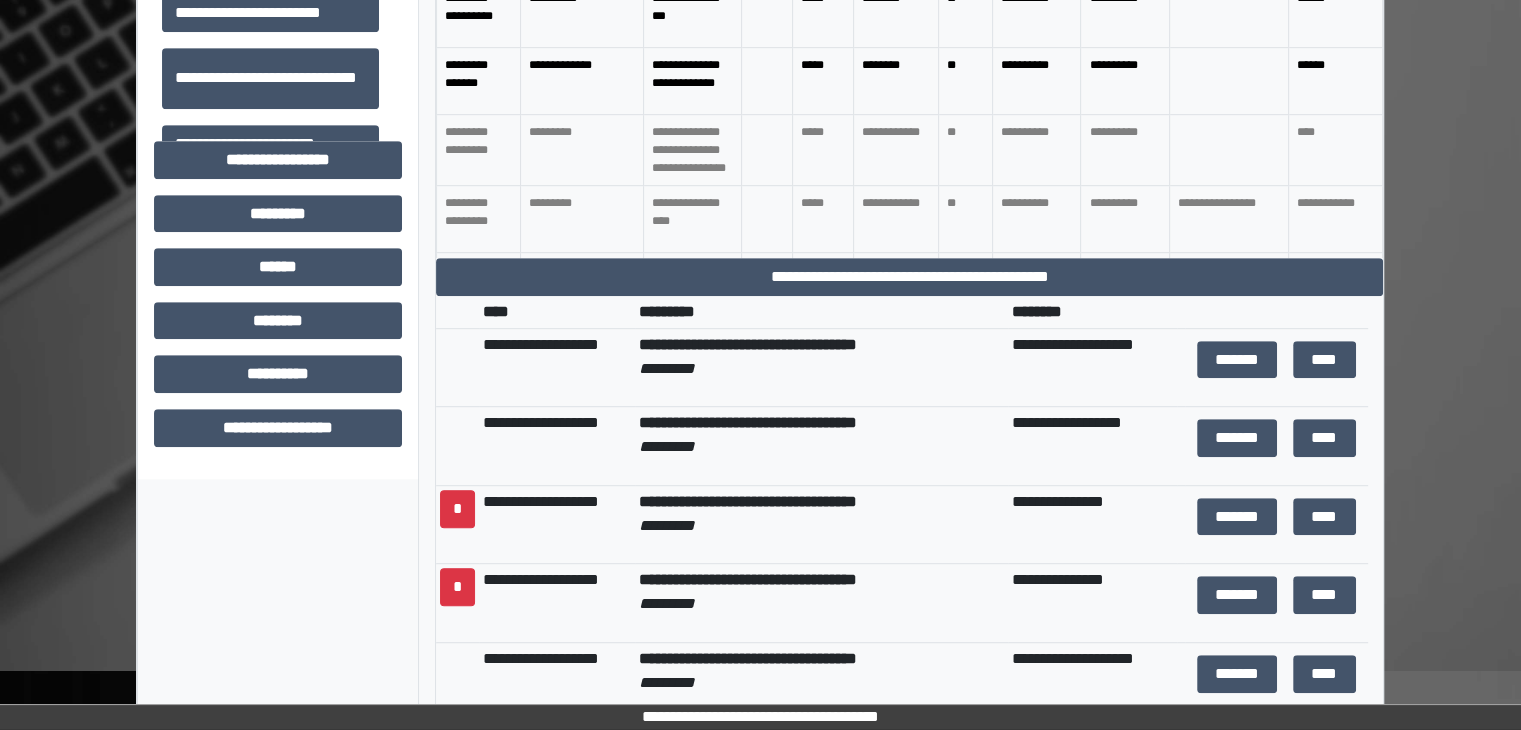 scroll, scrollTop: 1184, scrollLeft: 0, axis: vertical 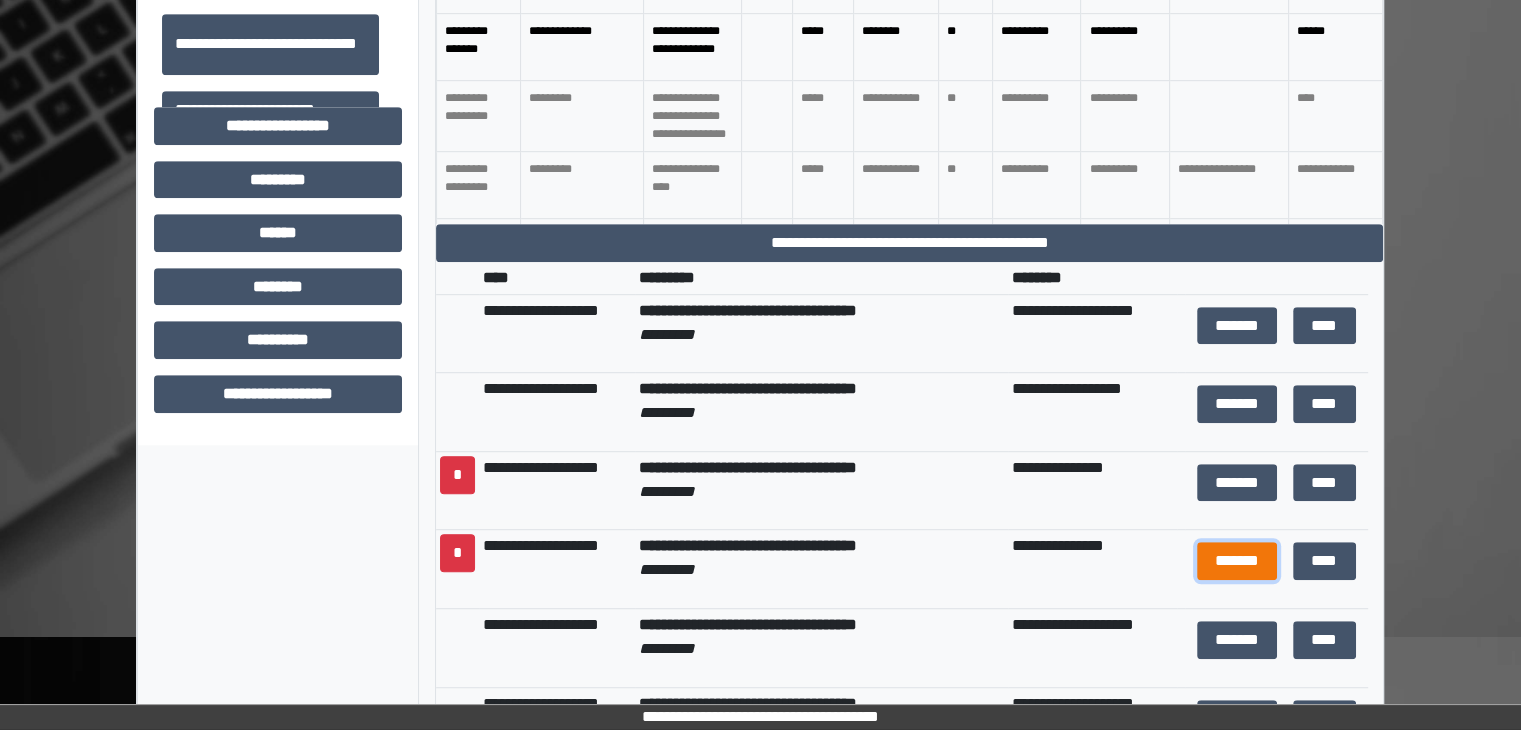 click on "*******" at bounding box center (1237, 561) 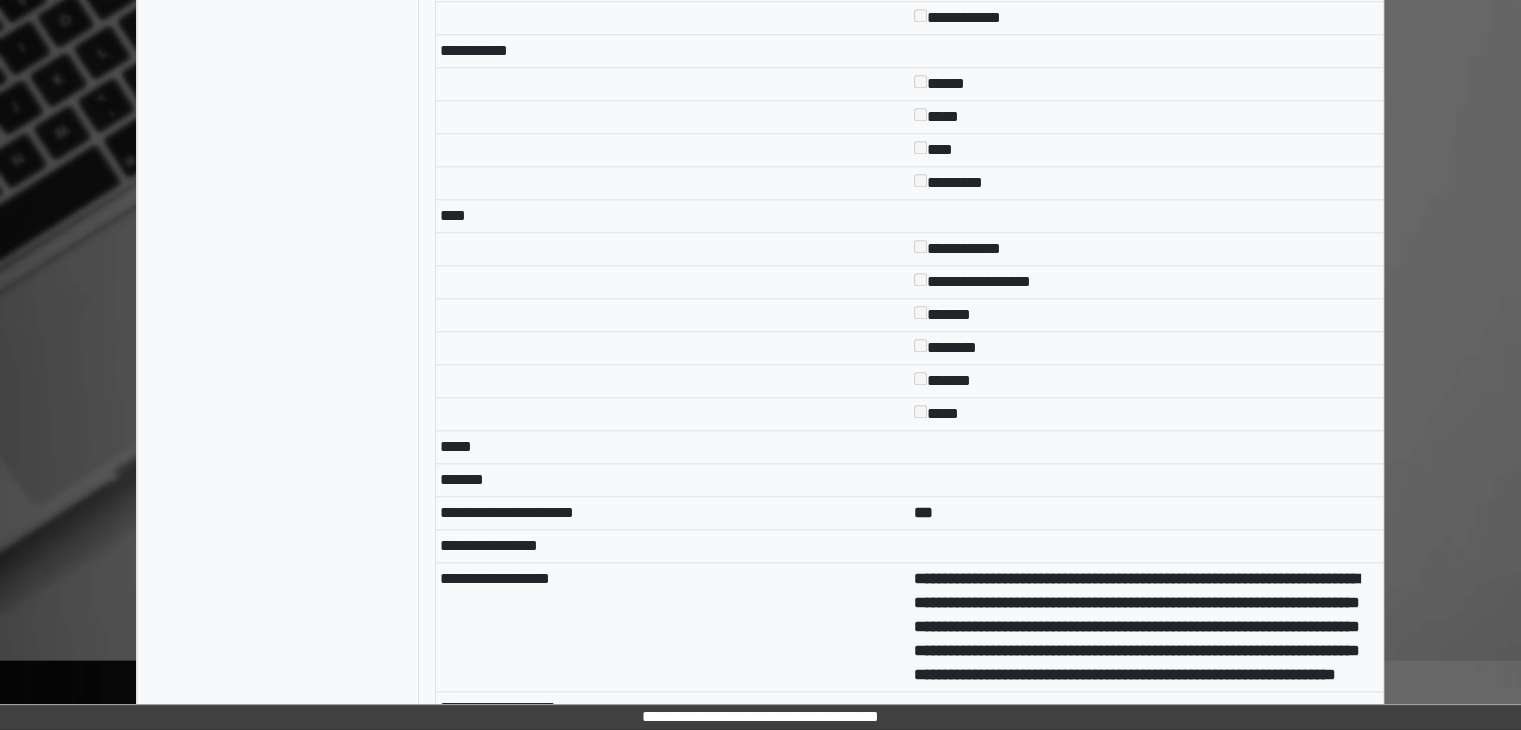 scroll, scrollTop: 2320, scrollLeft: 0, axis: vertical 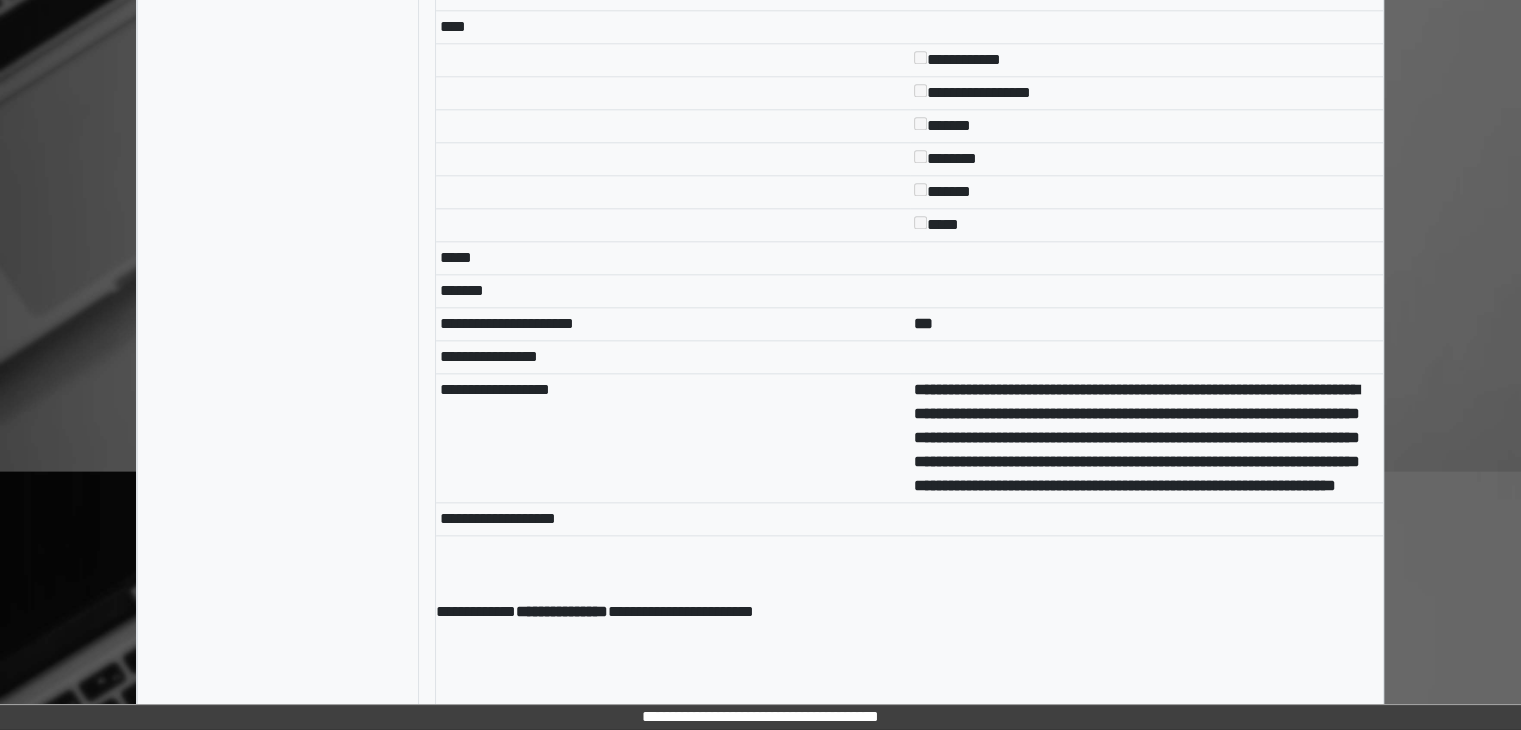 click on "**********" at bounding box center (673, 437) 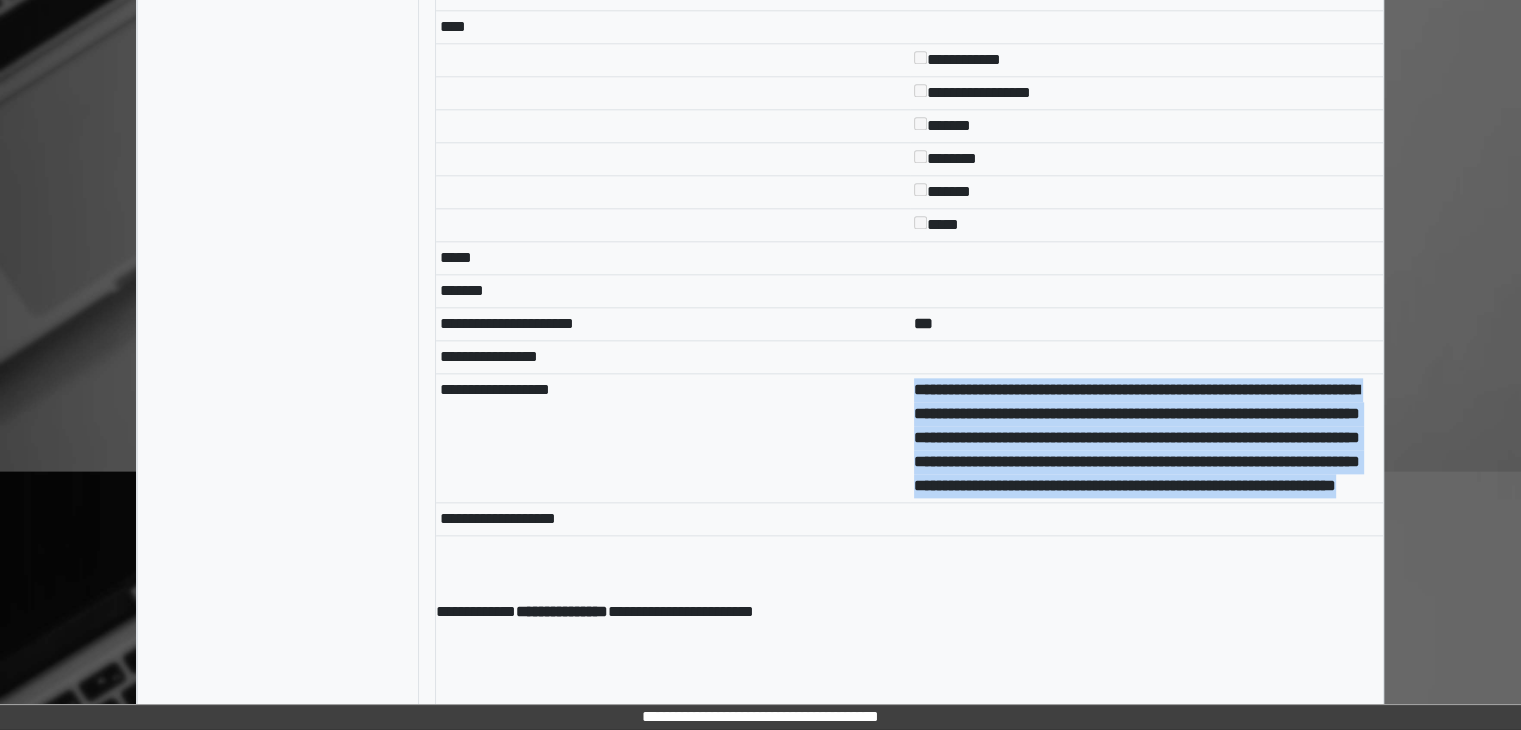 drag, startPoint x: 912, startPoint y: 402, endPoint x: 1204, endPoint y: 546, distance: 325.57642 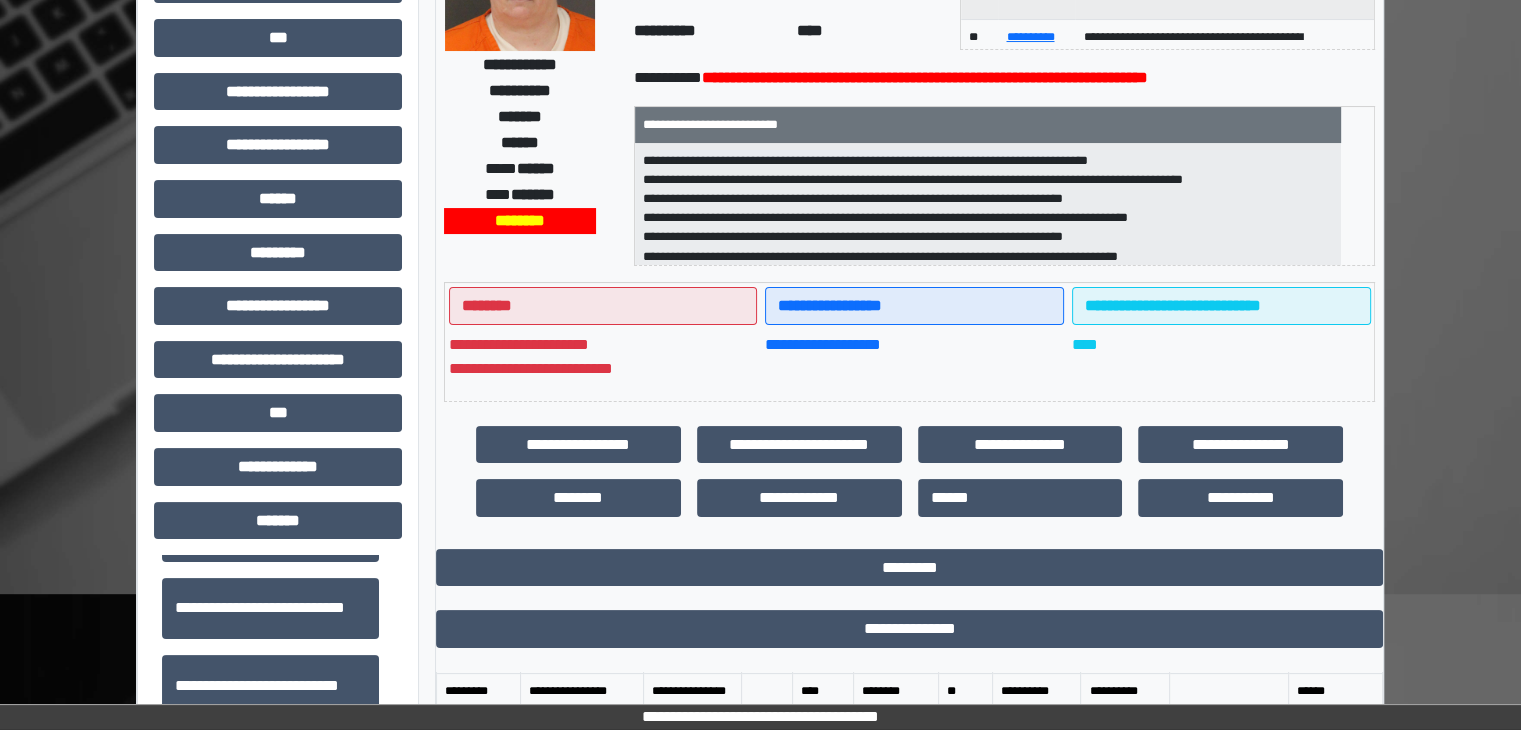scroll, scrollTop: 0, scrollLeft: 0, axis: both 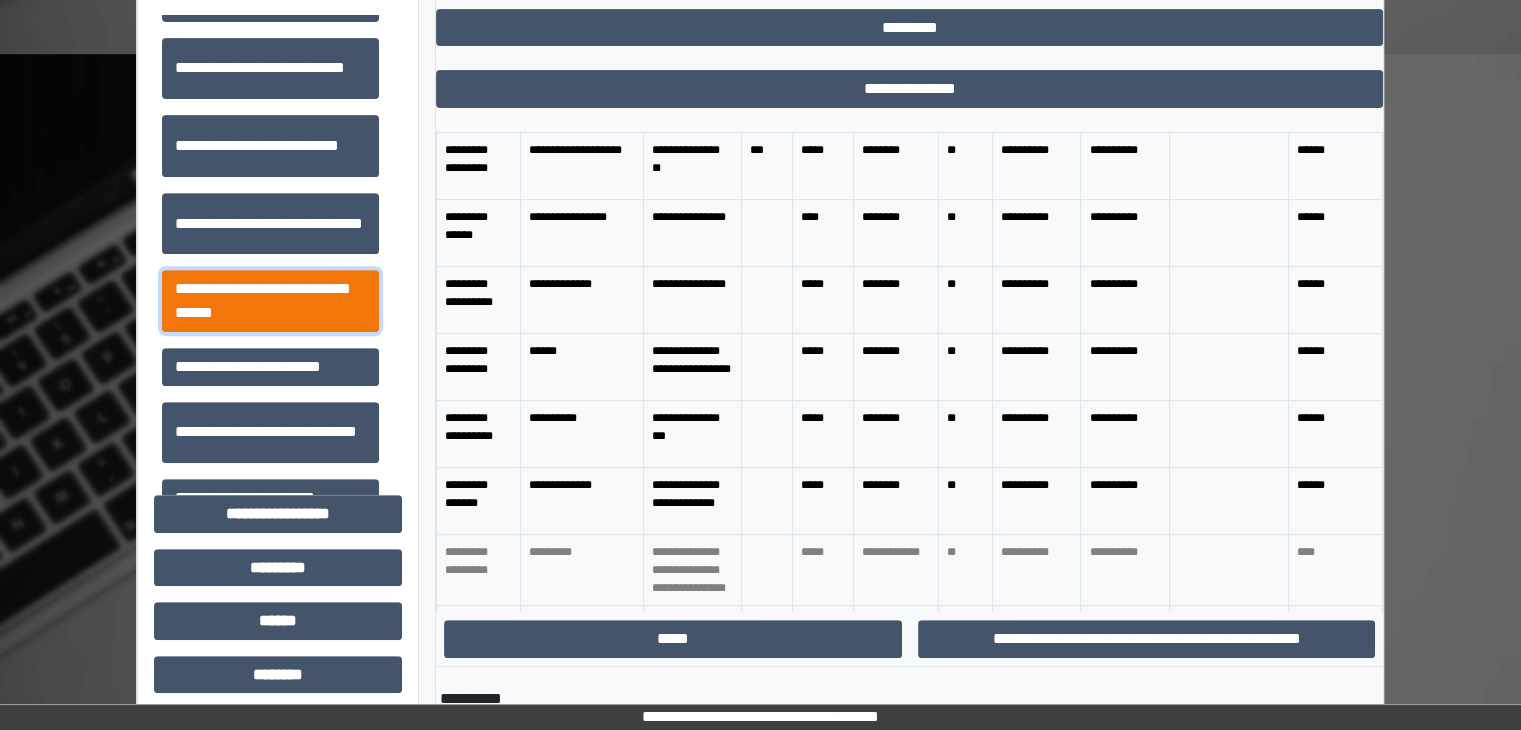 click on "**********" at bounding box center (270, 301) 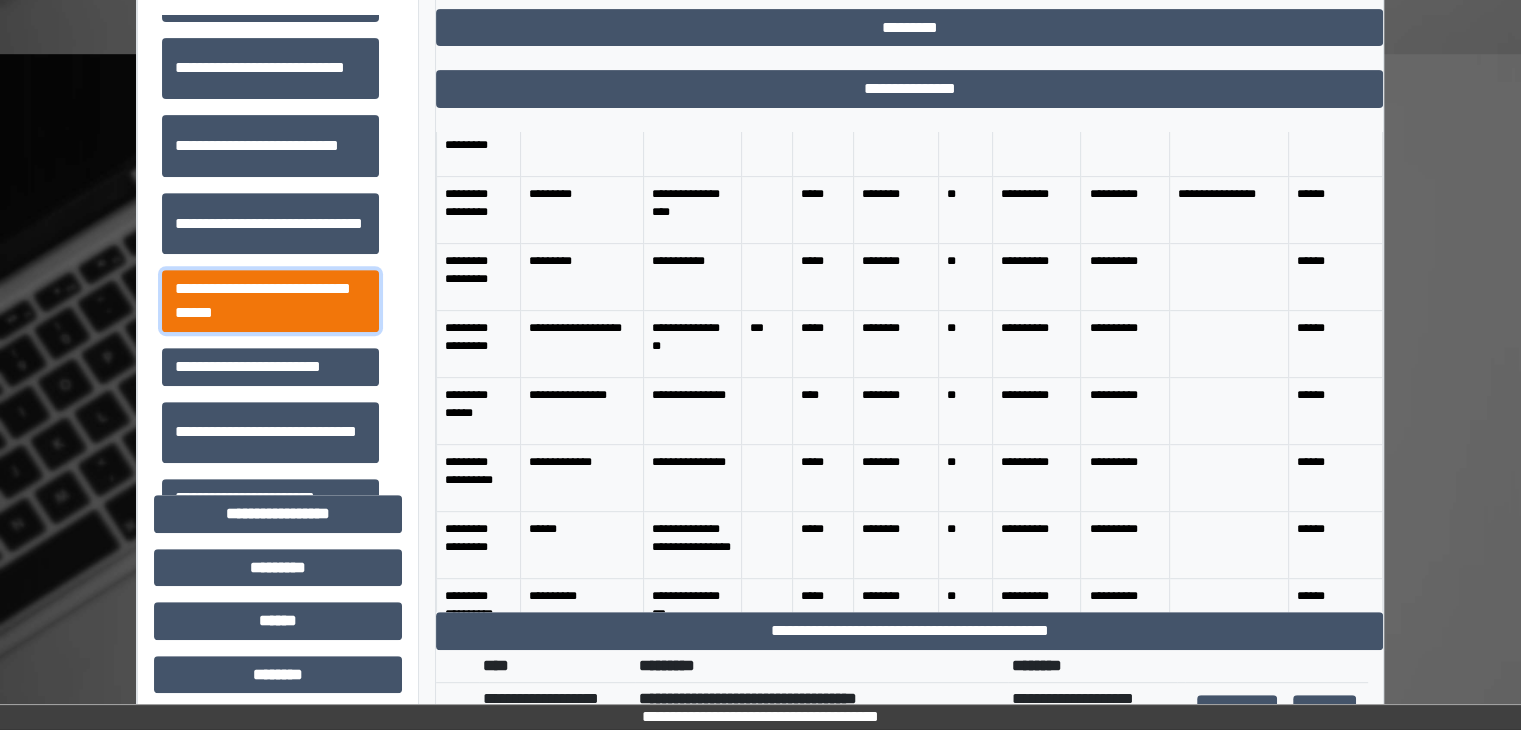 scroll, scrollTop: 0, scrollLeft: 0, axis: both 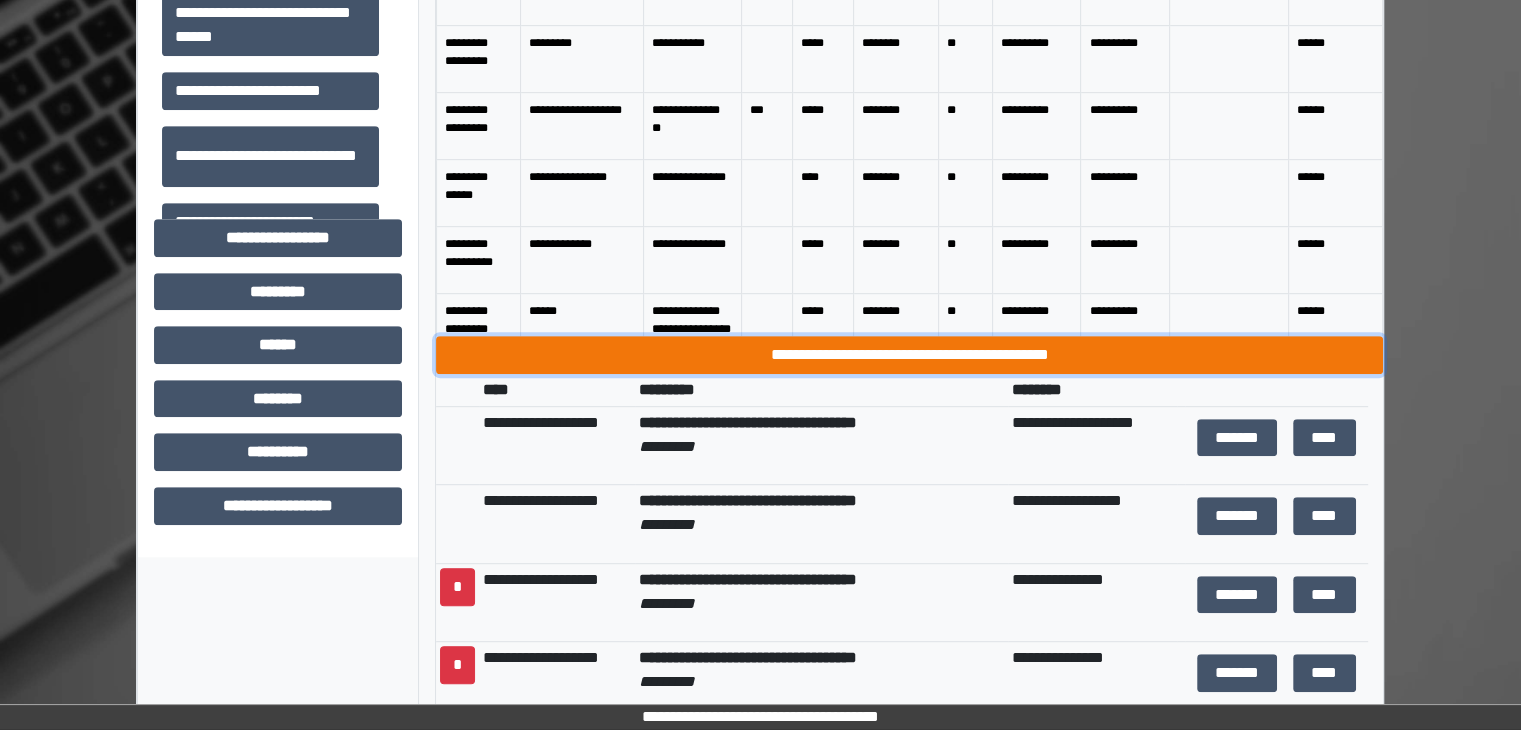 click on "**********" at bounding box center [909, 355] 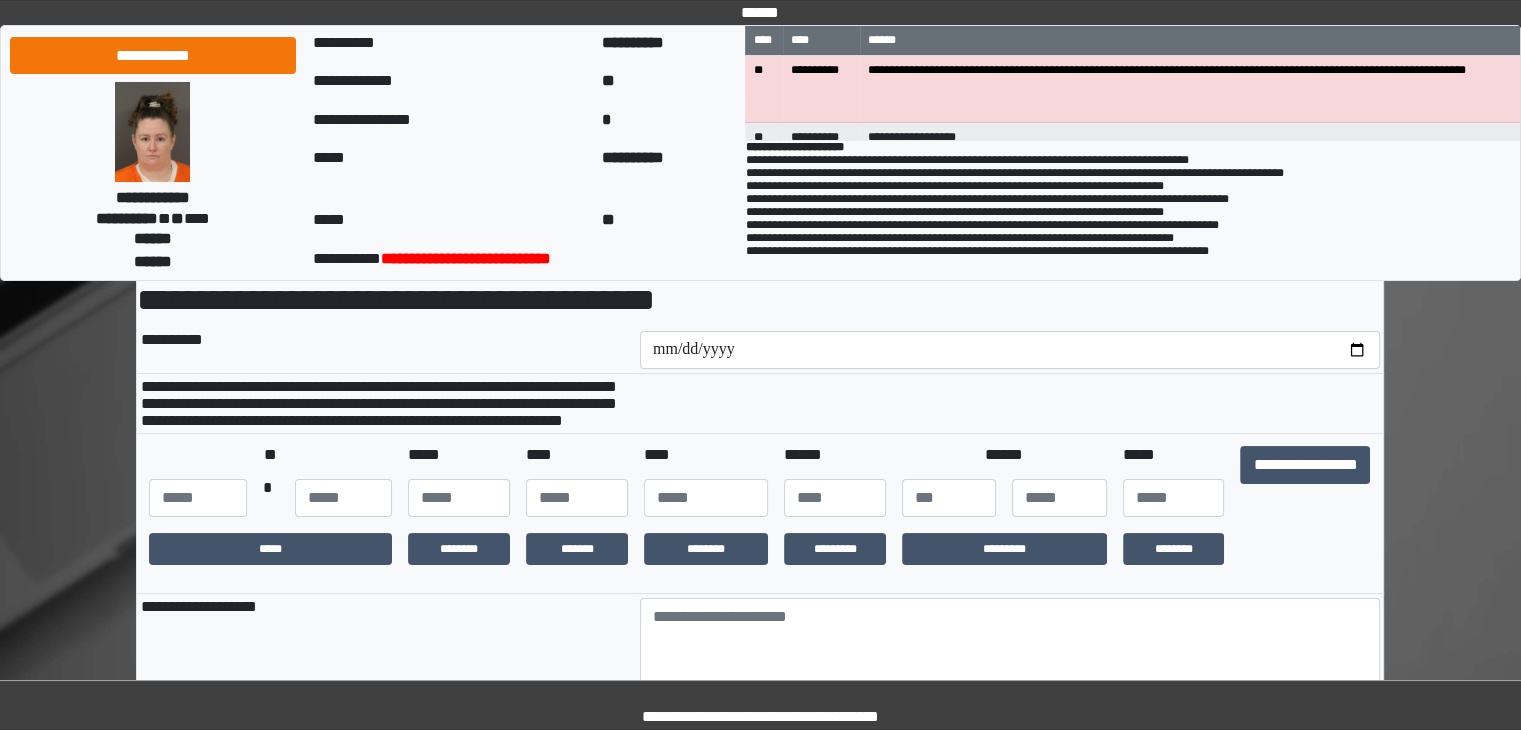 scroll, scrollTop: 213, scrollLeft: 0, axis: vertical 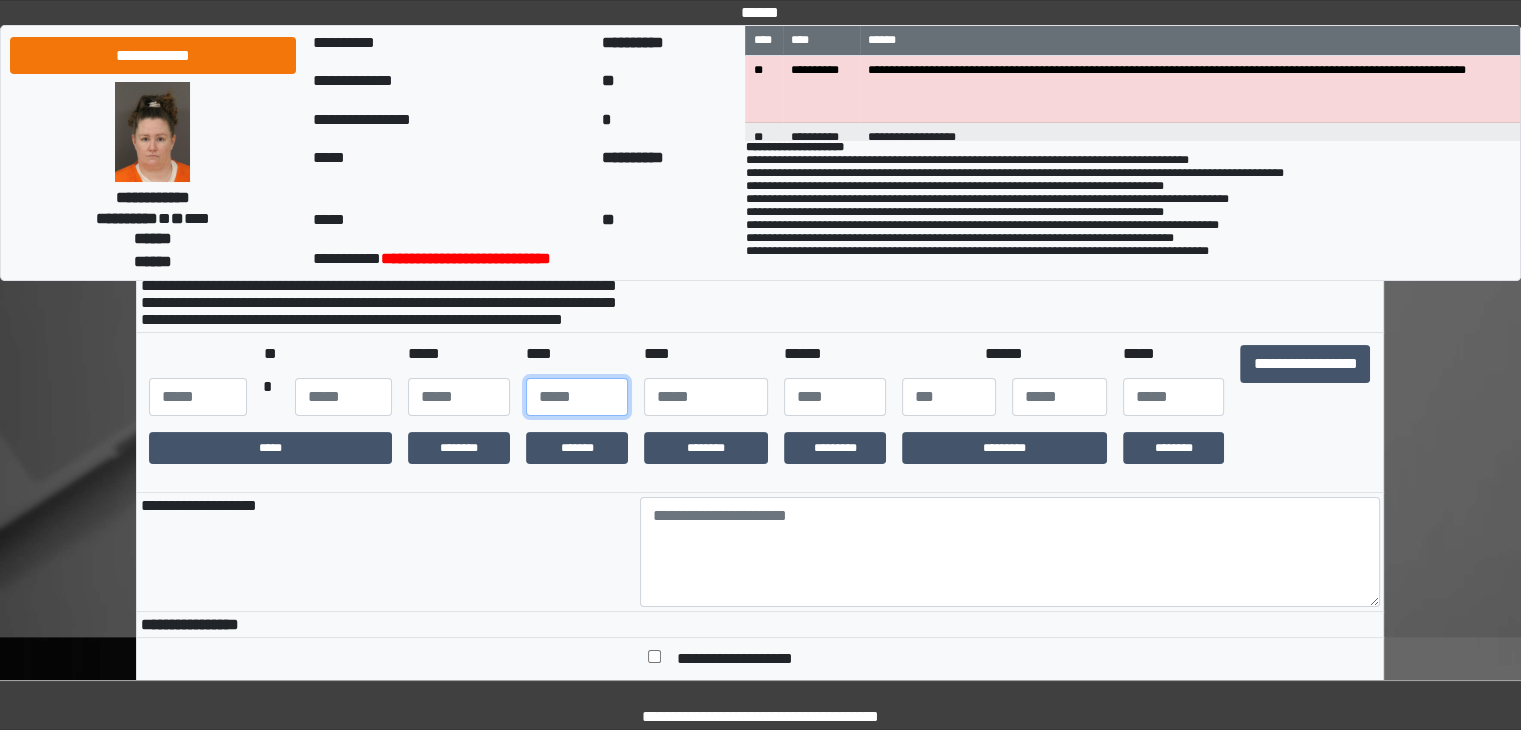 click at bounding box center [577, 397] 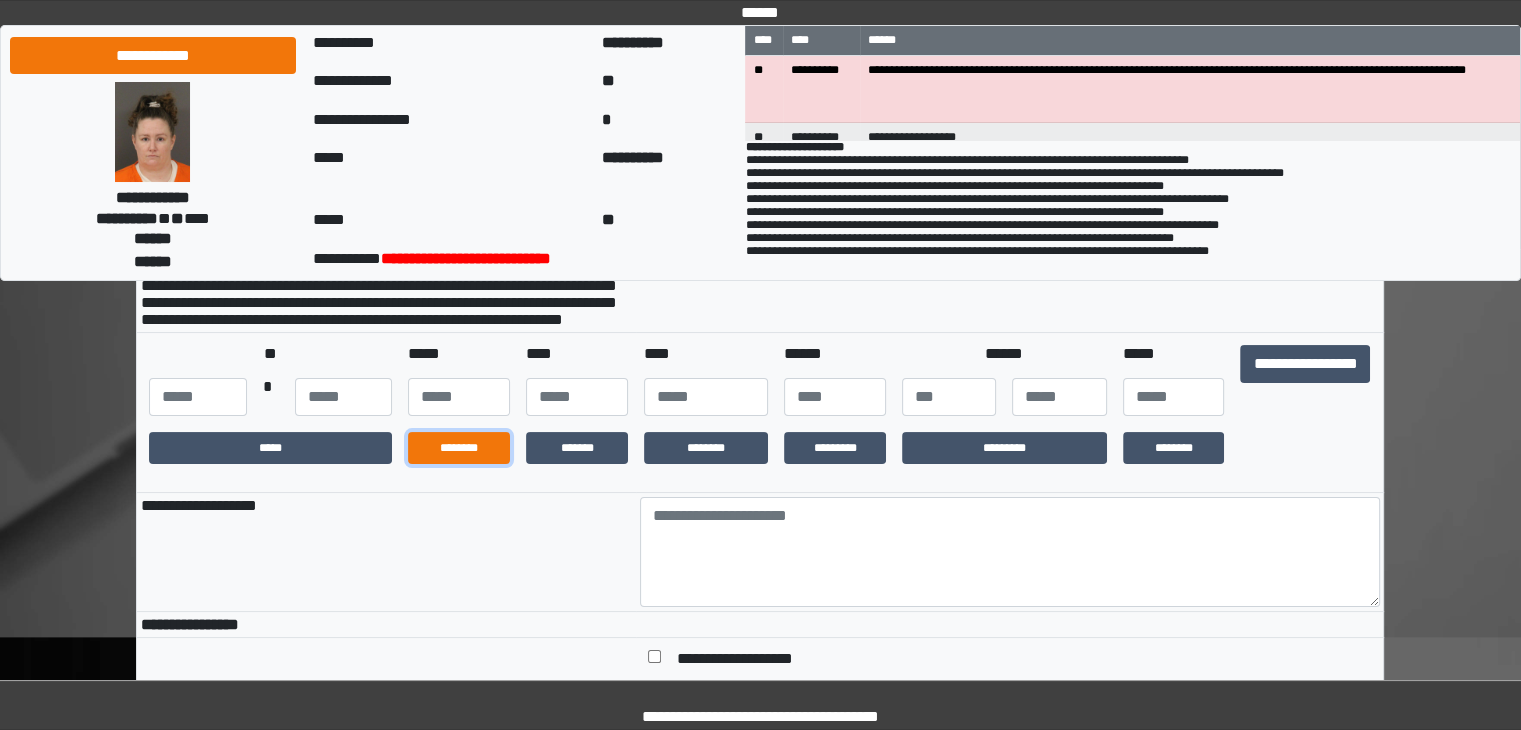 click on "********" at bounding box center (459, 448) 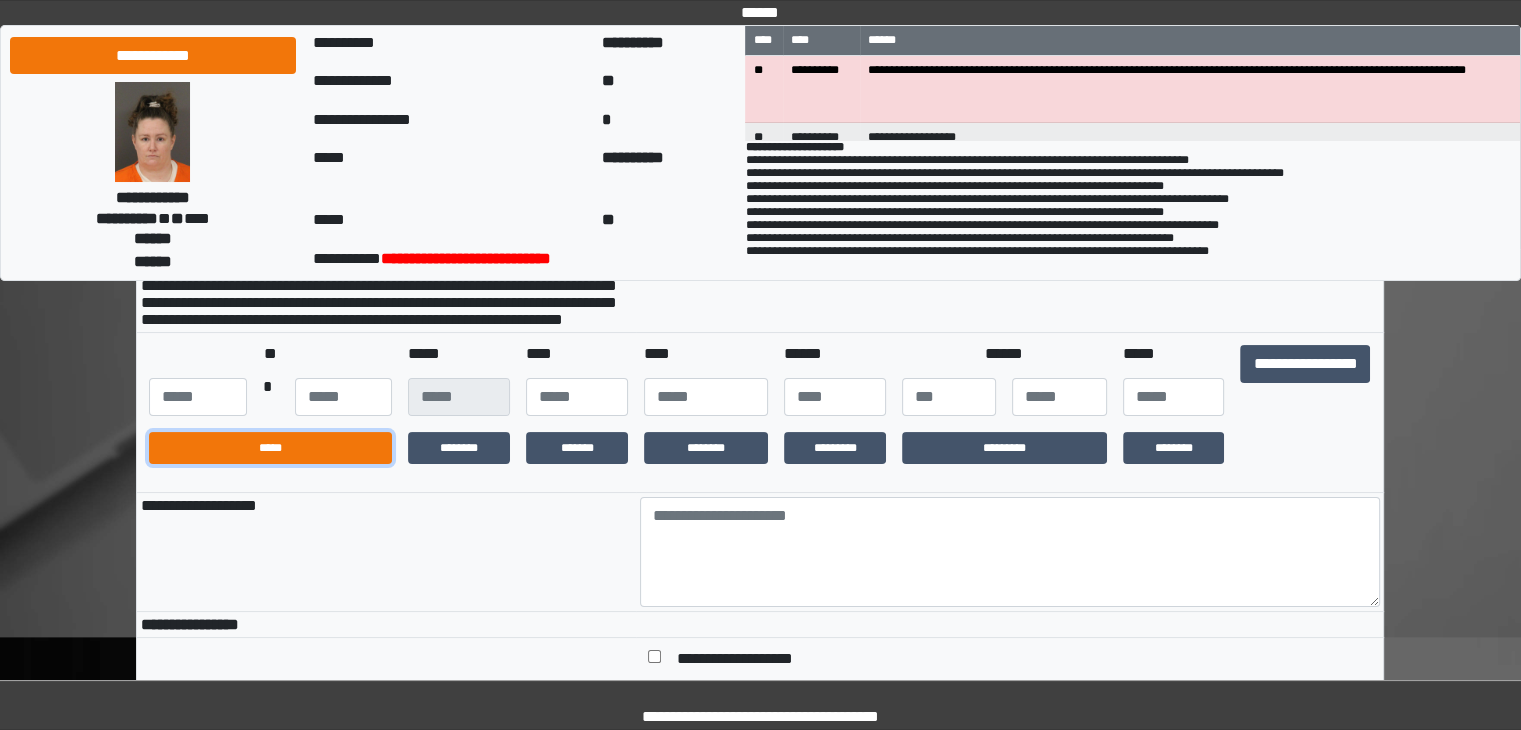 click on "*****" at bounding box center (270, 448) 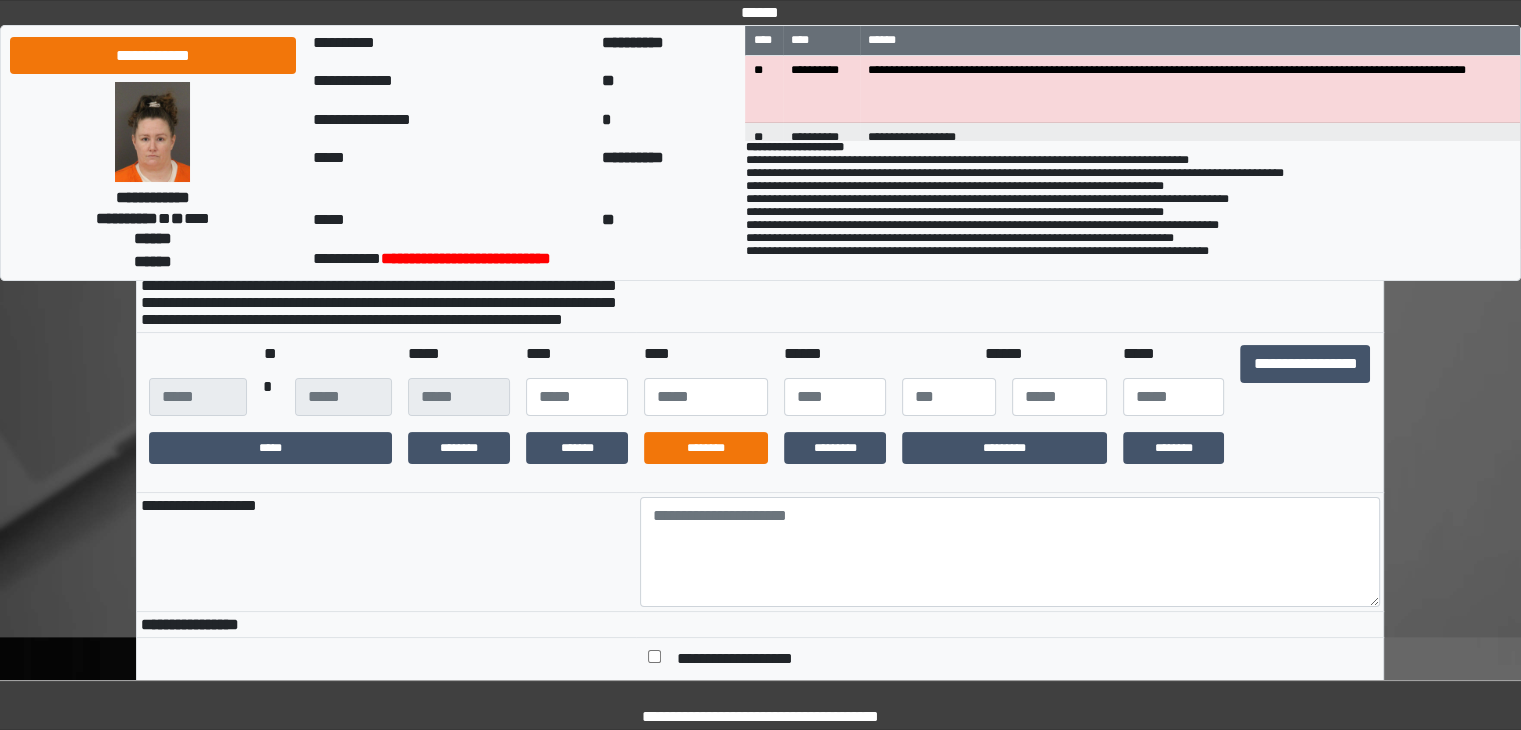click on "********" at bounding box center (706, 448) 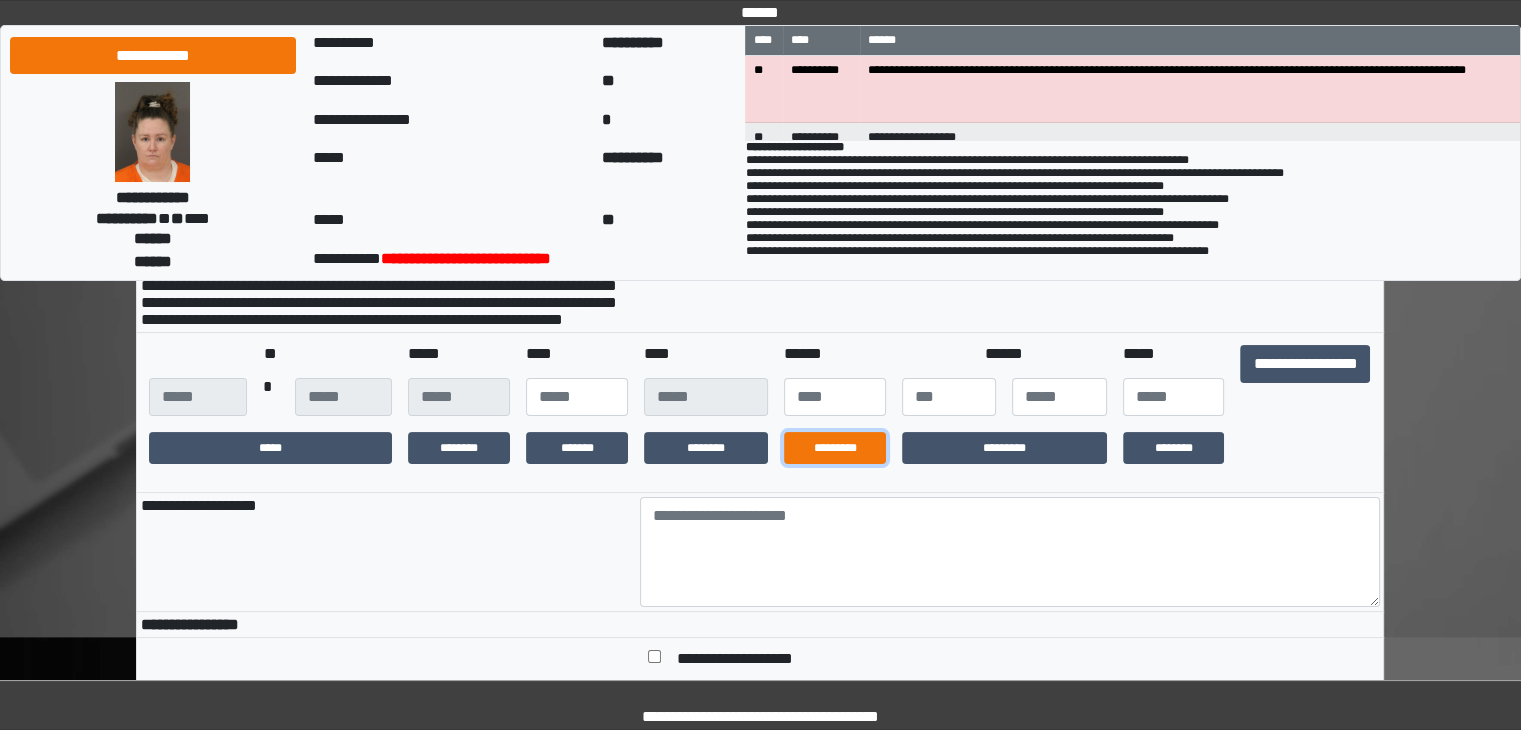 click on "*********" at bounding box center [835, 448] 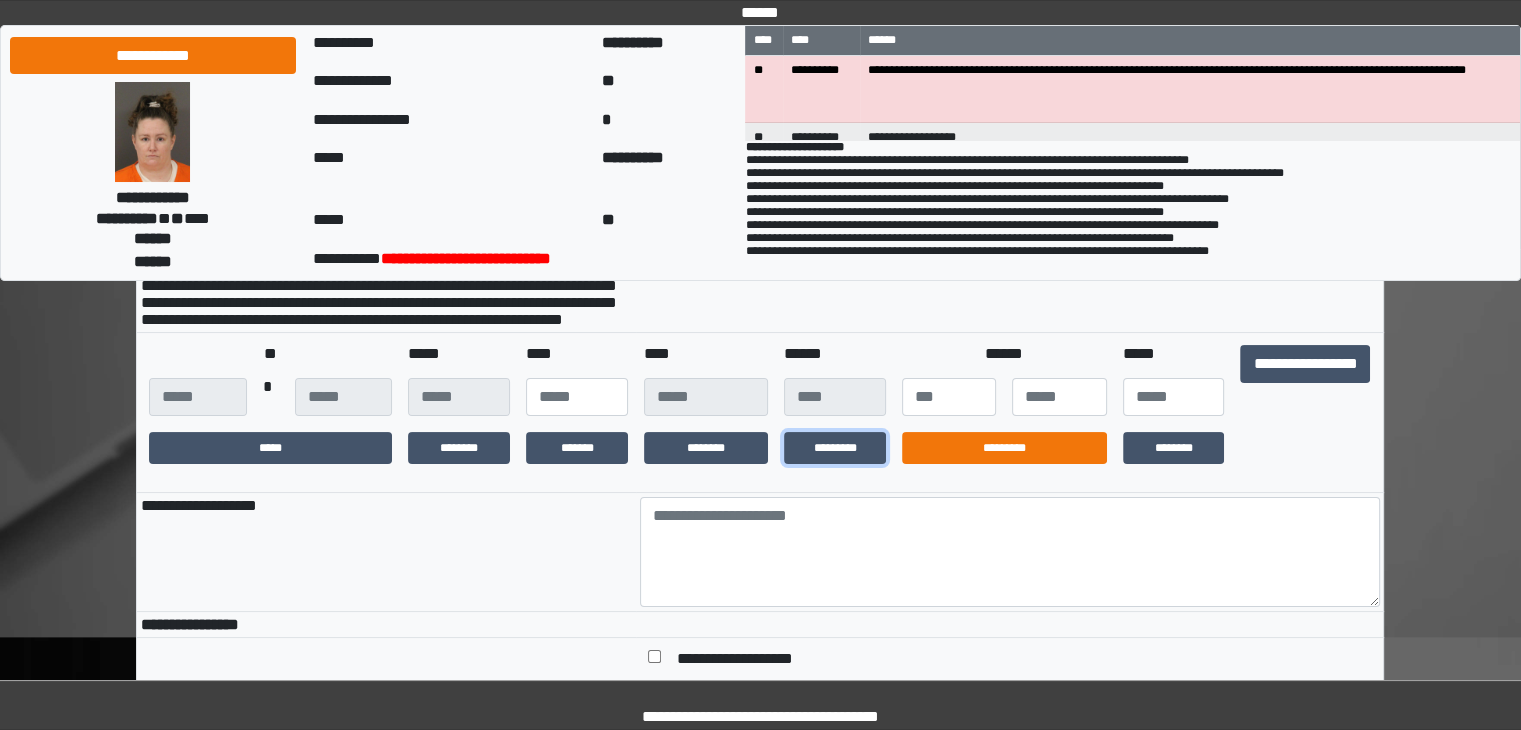 click on "*********" at bounding box center [1004, 448] 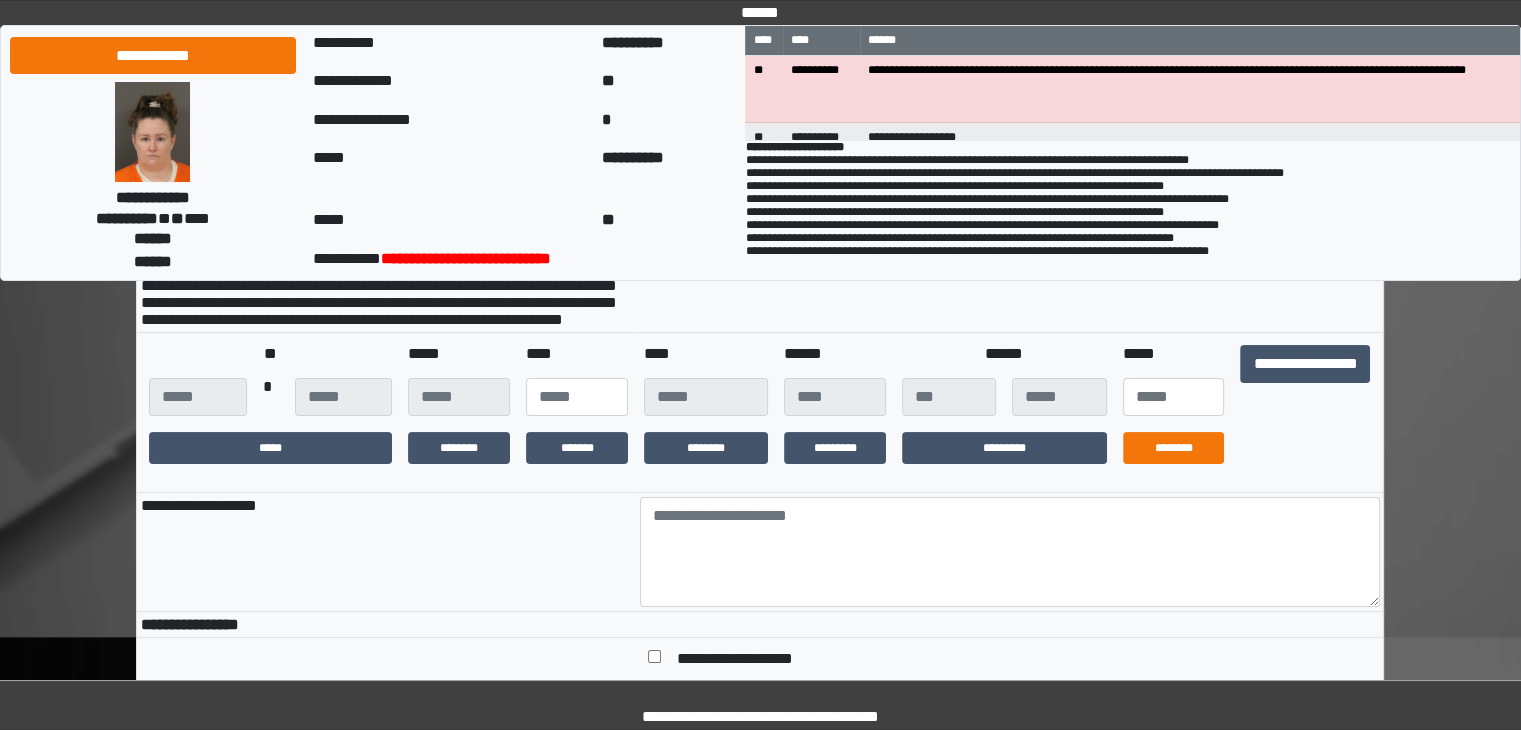 click on "********" at bounding box center [1174, 448] 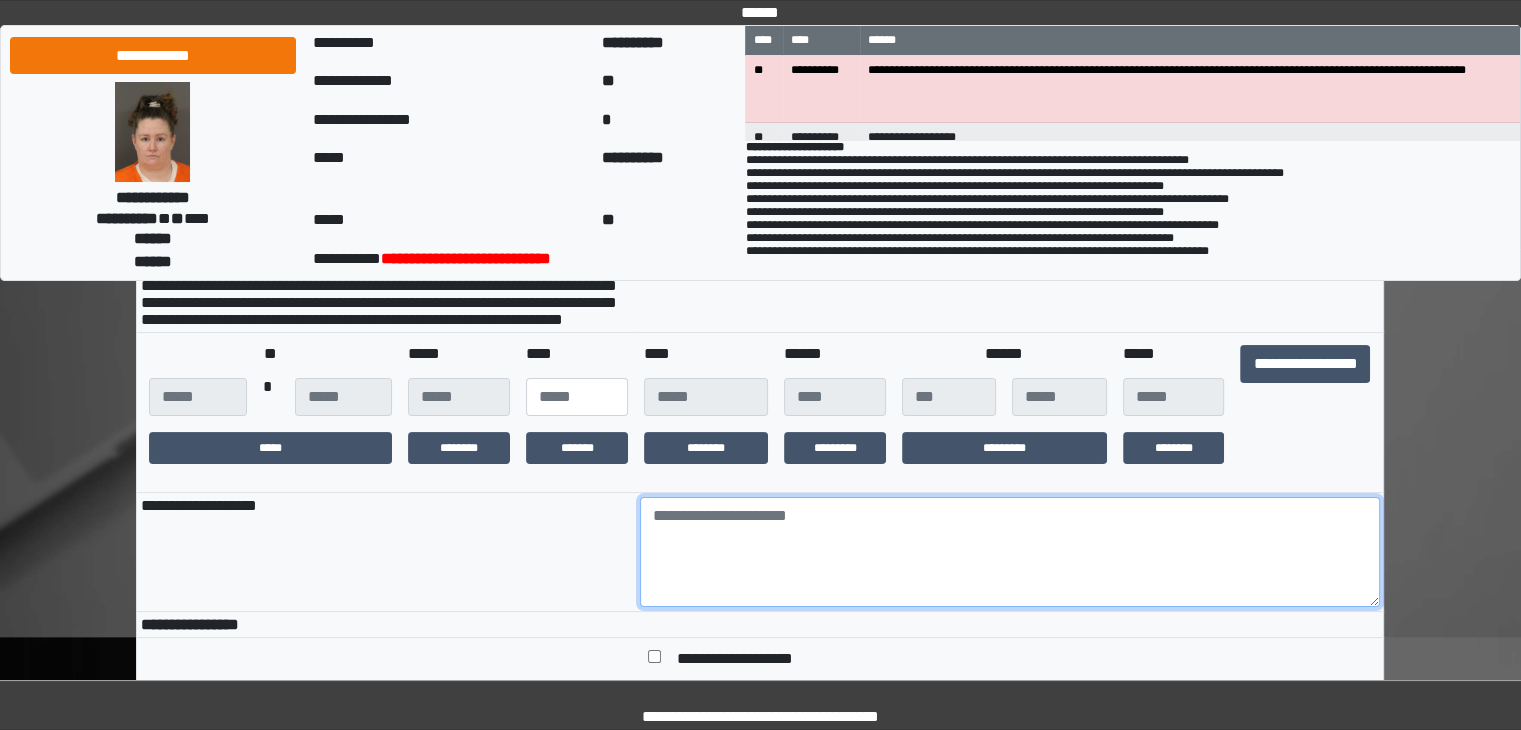 click at bounding box center (1010, 552) 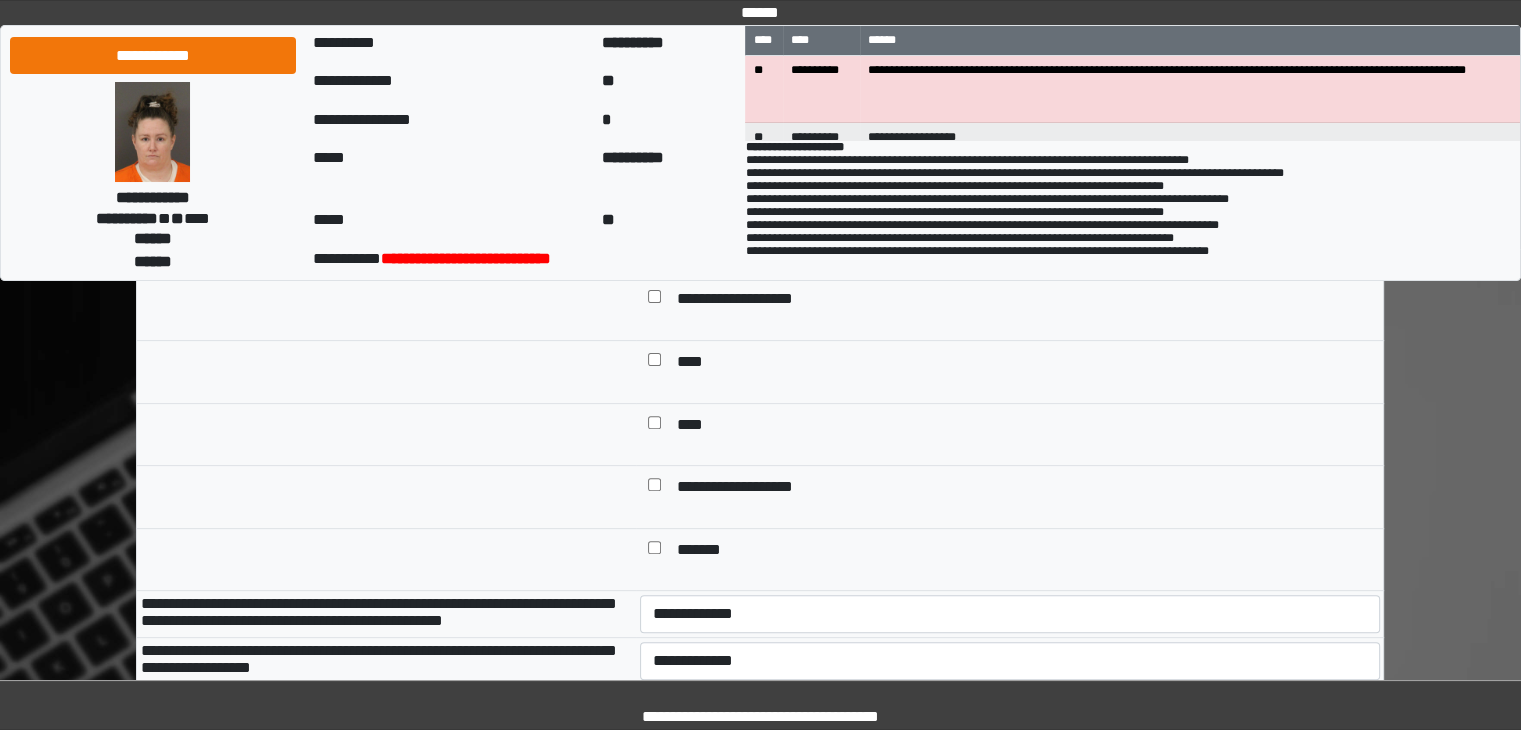 scroll, scrollTop: 574, scrollLeft: 0, axis: vertical 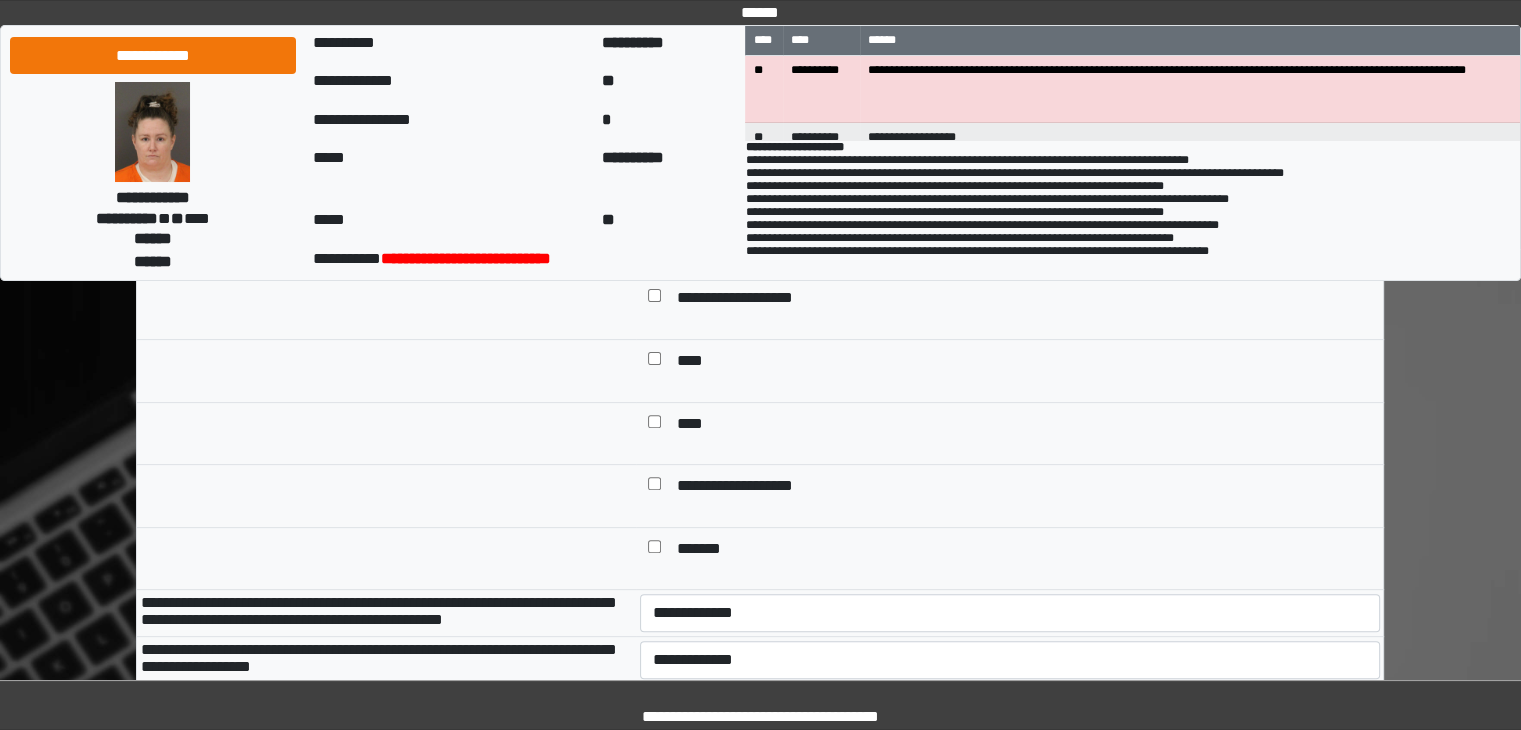 type on "****" 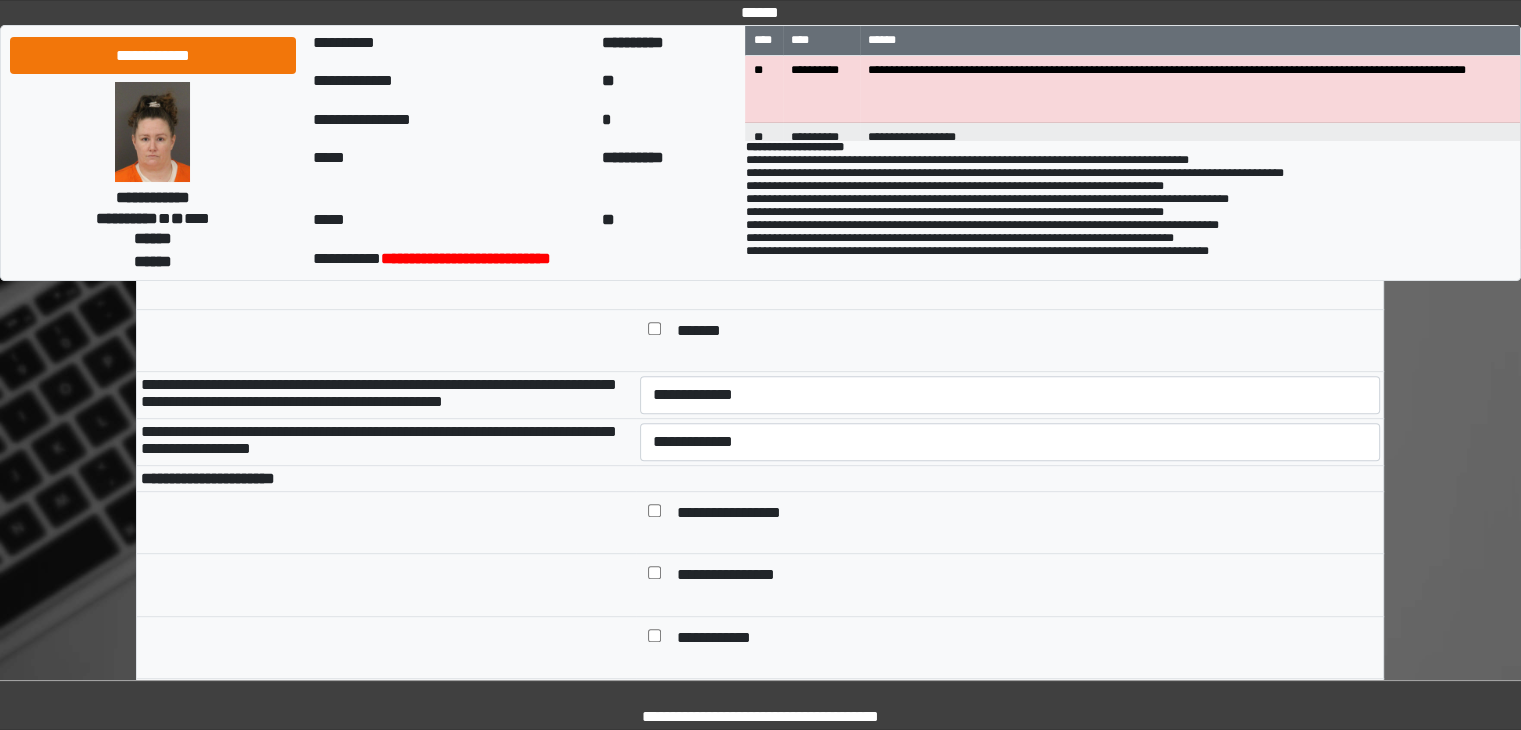scroll, scrollTop: 793, scrollLeft: 0, axis: vertical 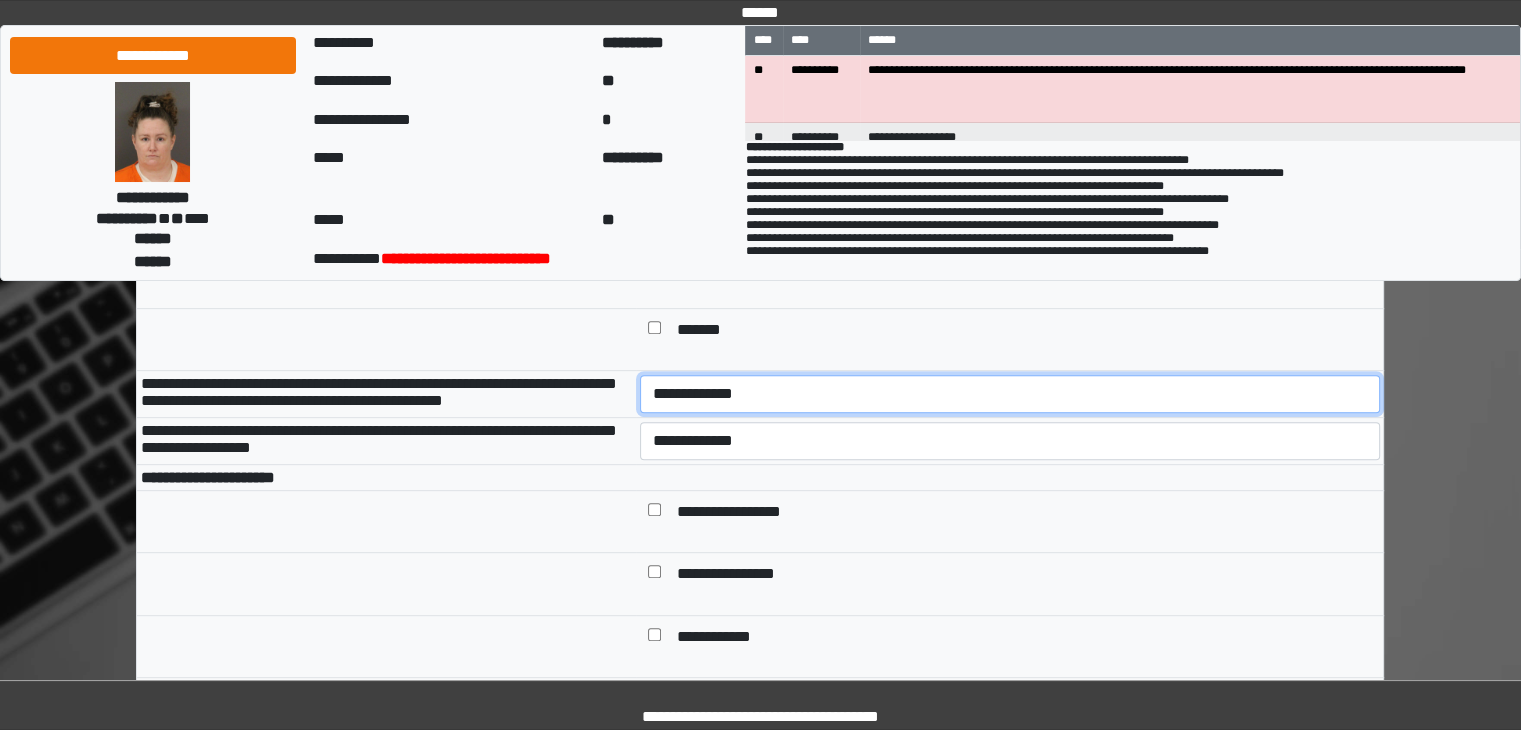 click on "**********" at bounding box center [1010, 394] 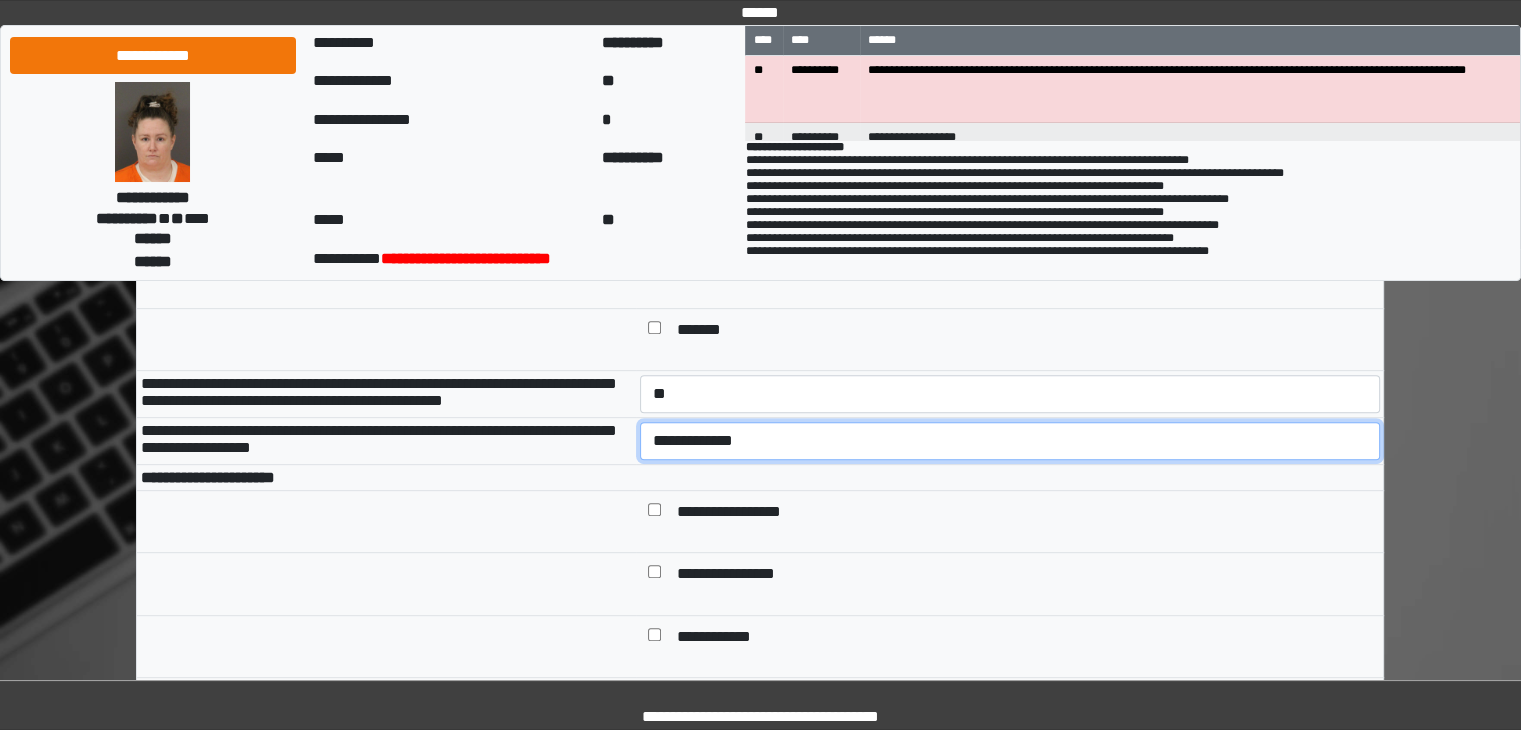 click on "**********" at bounding box center [1010, 441] 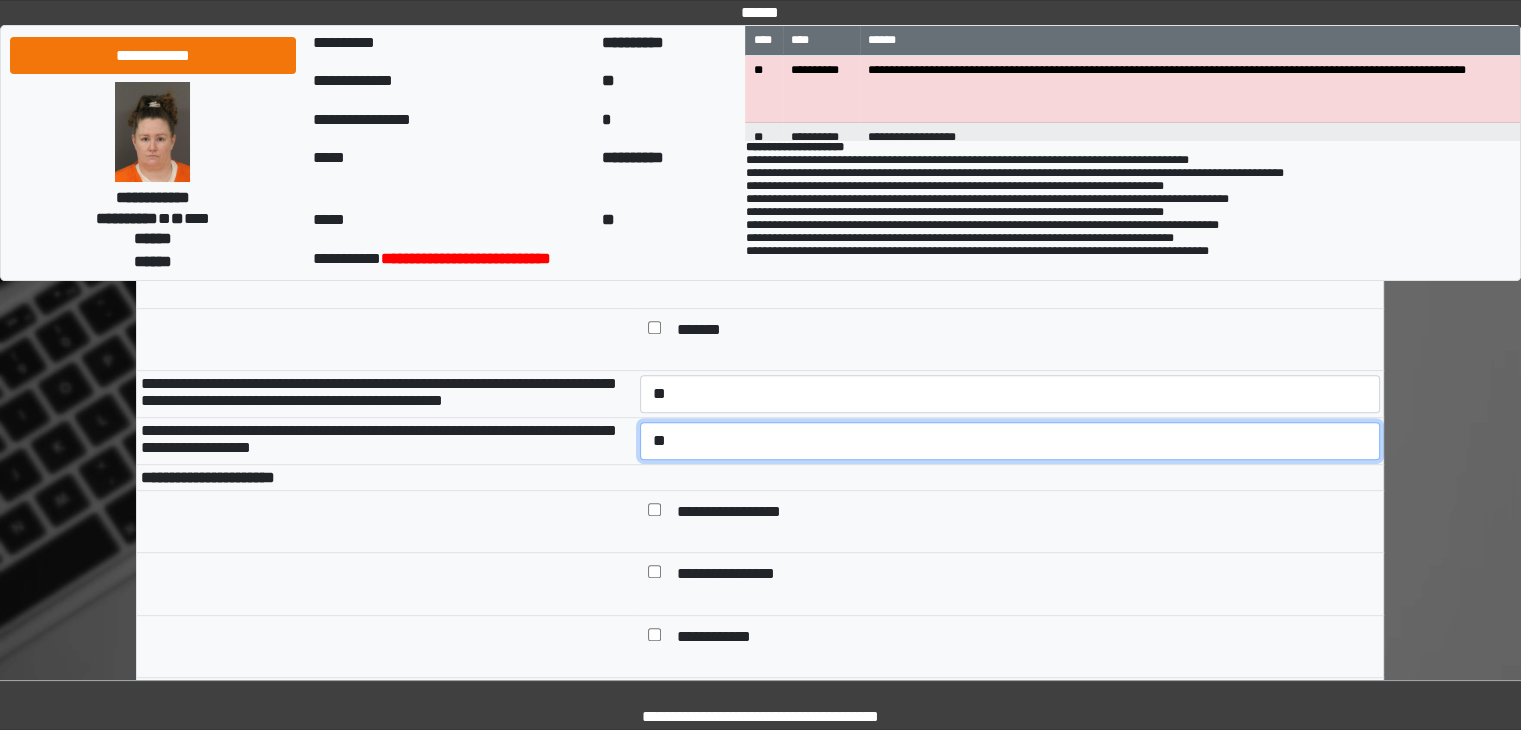 click on "**********" at bounding box center (1010, 441) 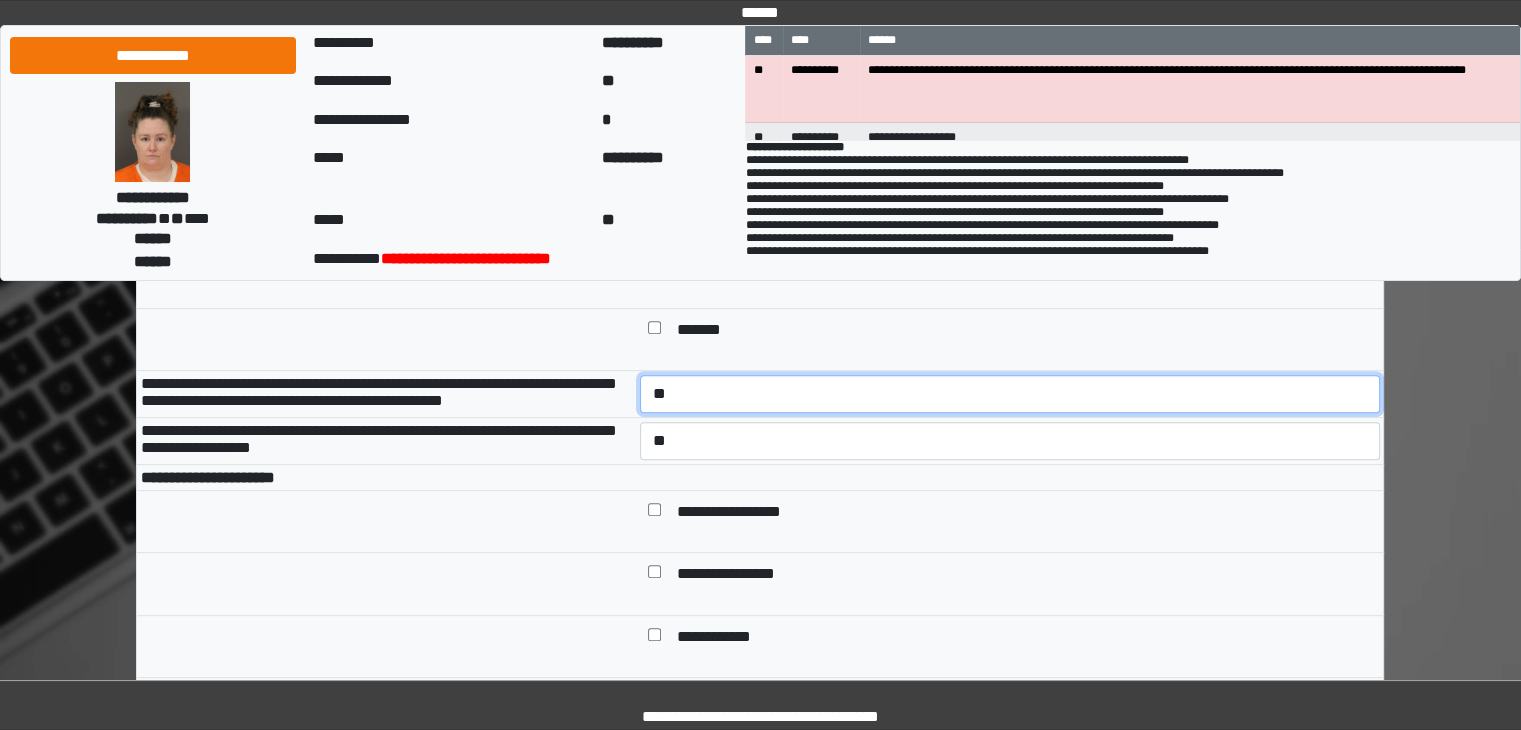 click on "**********" at bounding box center [1010, 394] 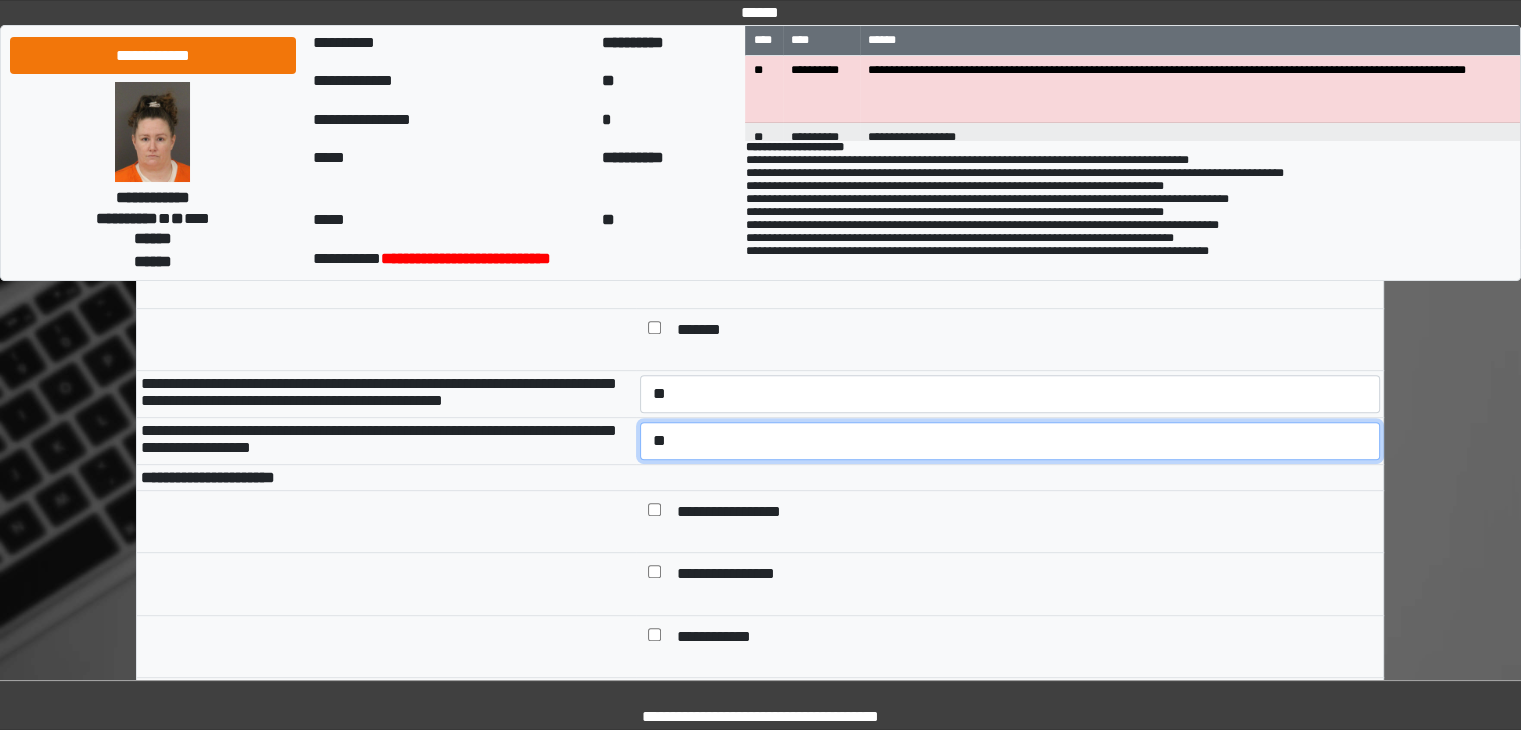 click on "**********" at bounding box center (1010, 441) 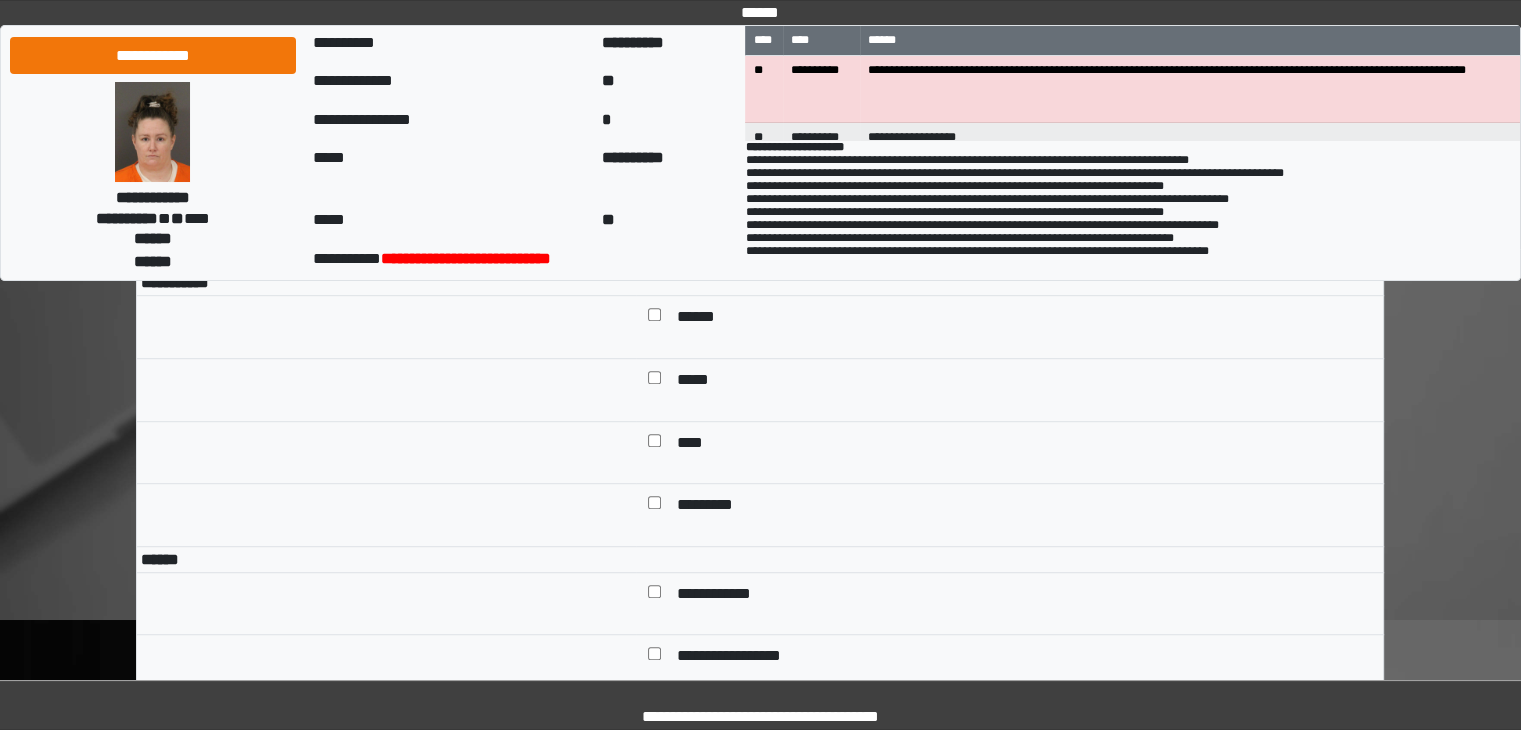 scroll, scrollTop: 1202, scrollLeft: 0, axis: vertical 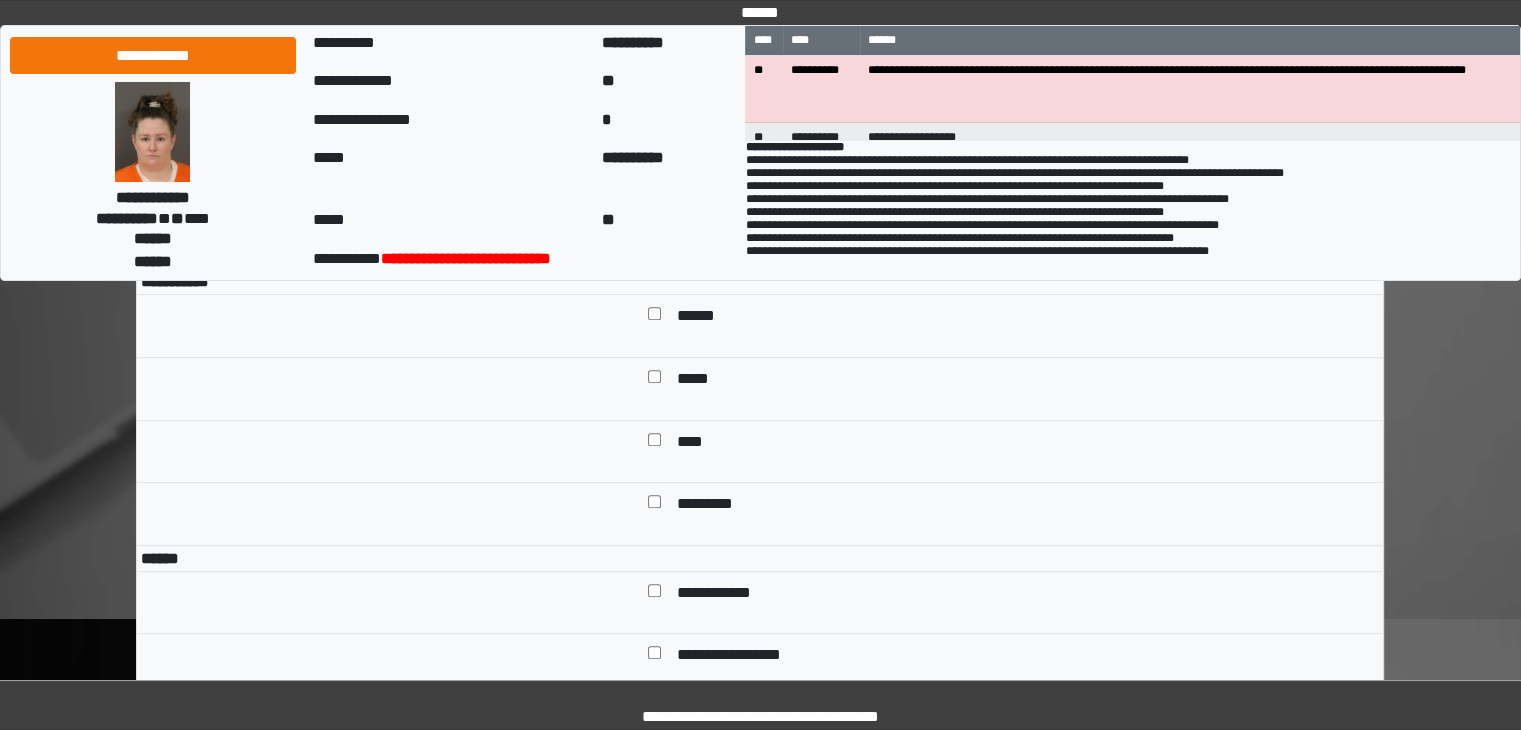 click on "******" at bounding box center [703, 318] 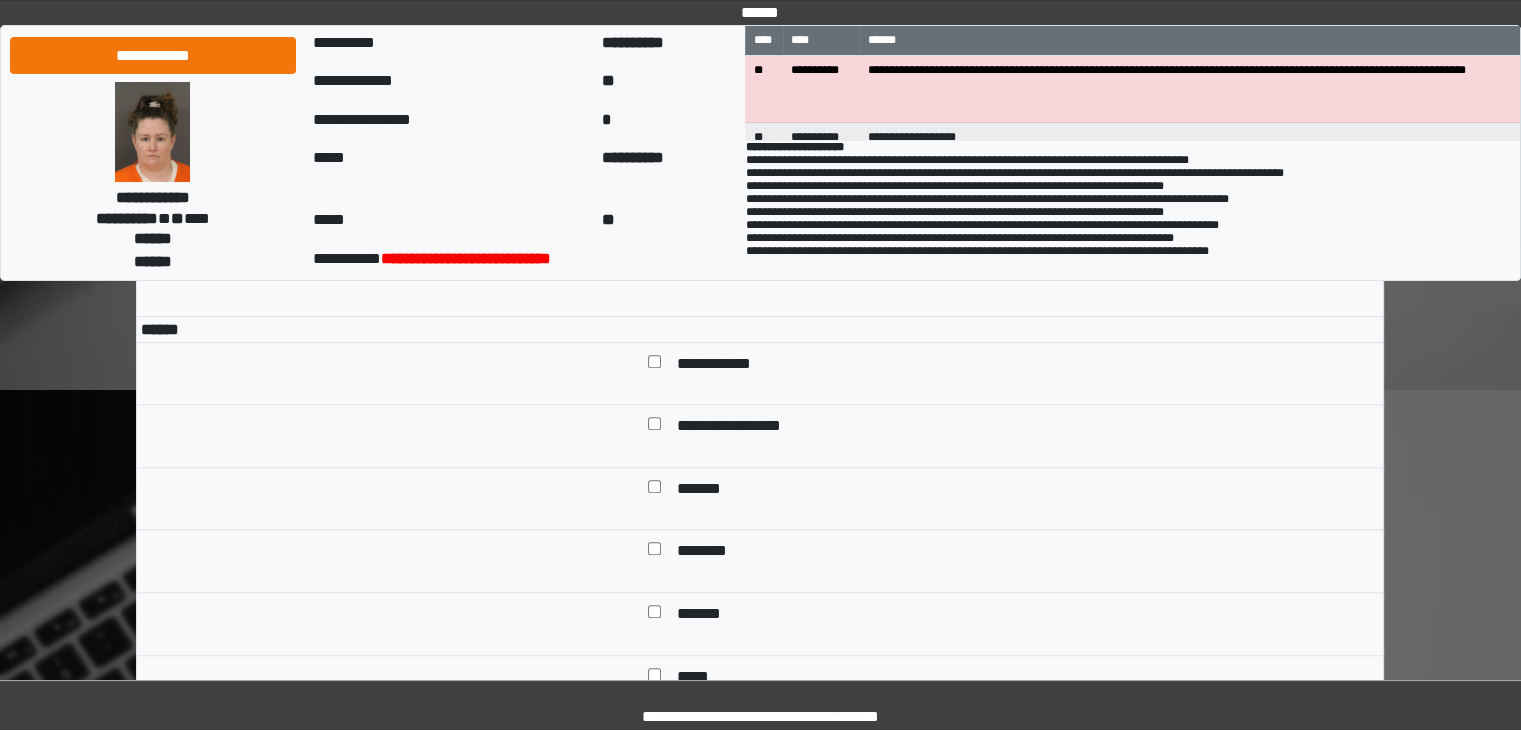click on "**********" at bounding box center [729, 366] 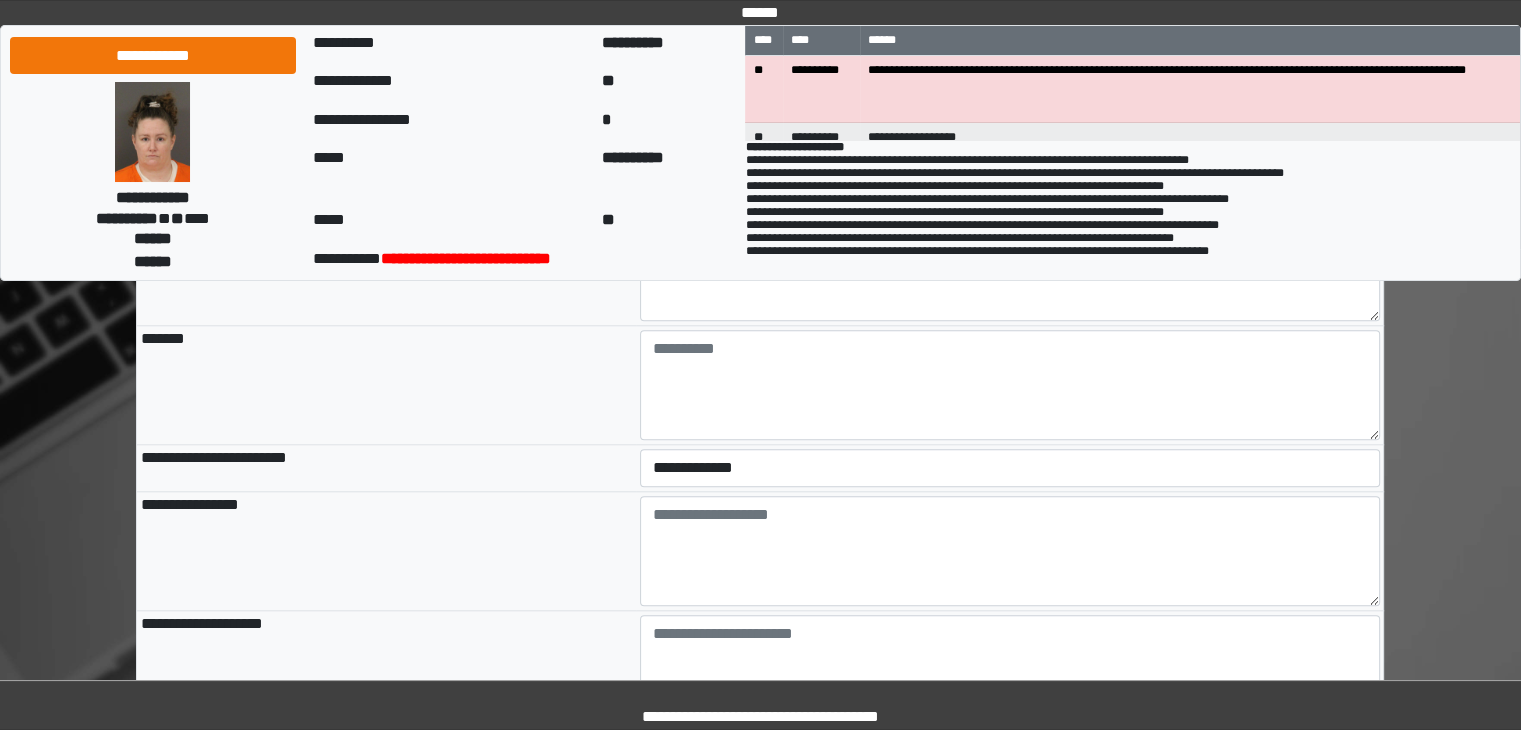 scroll, scrollTop: 1994, scrollLeft: 0, axis: vertical 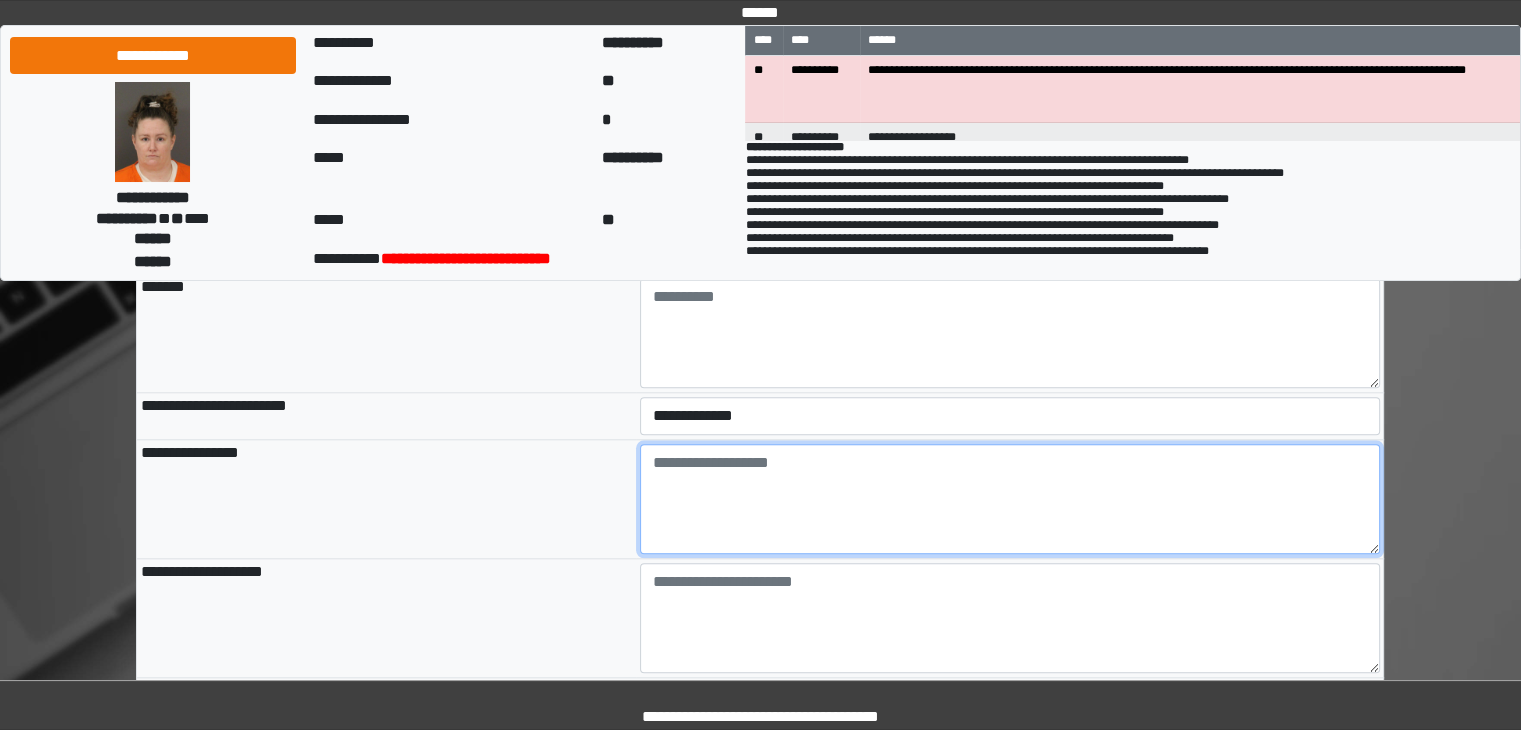click at bounding box center [1010, 499] 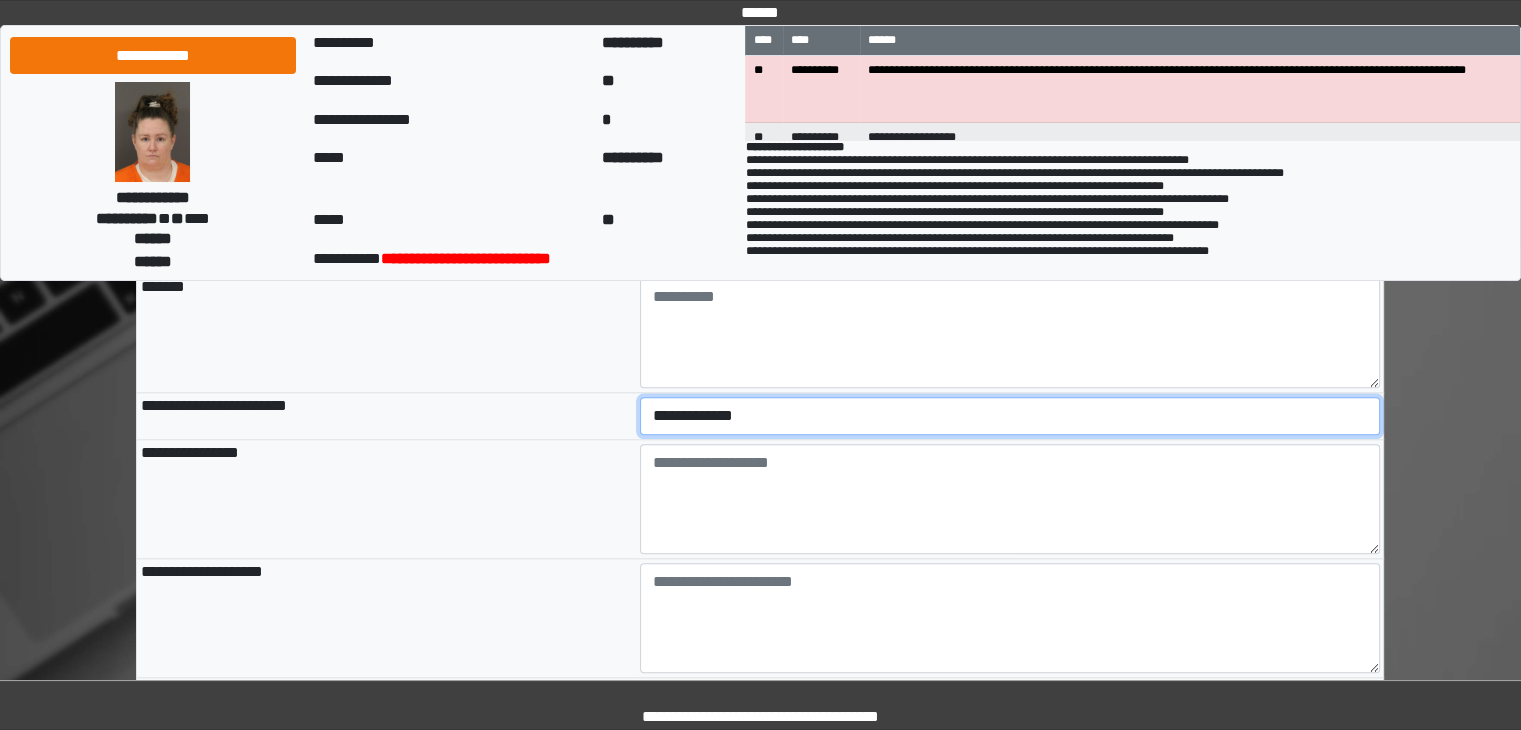 click on "**********" at bounding box center (1010, 416) 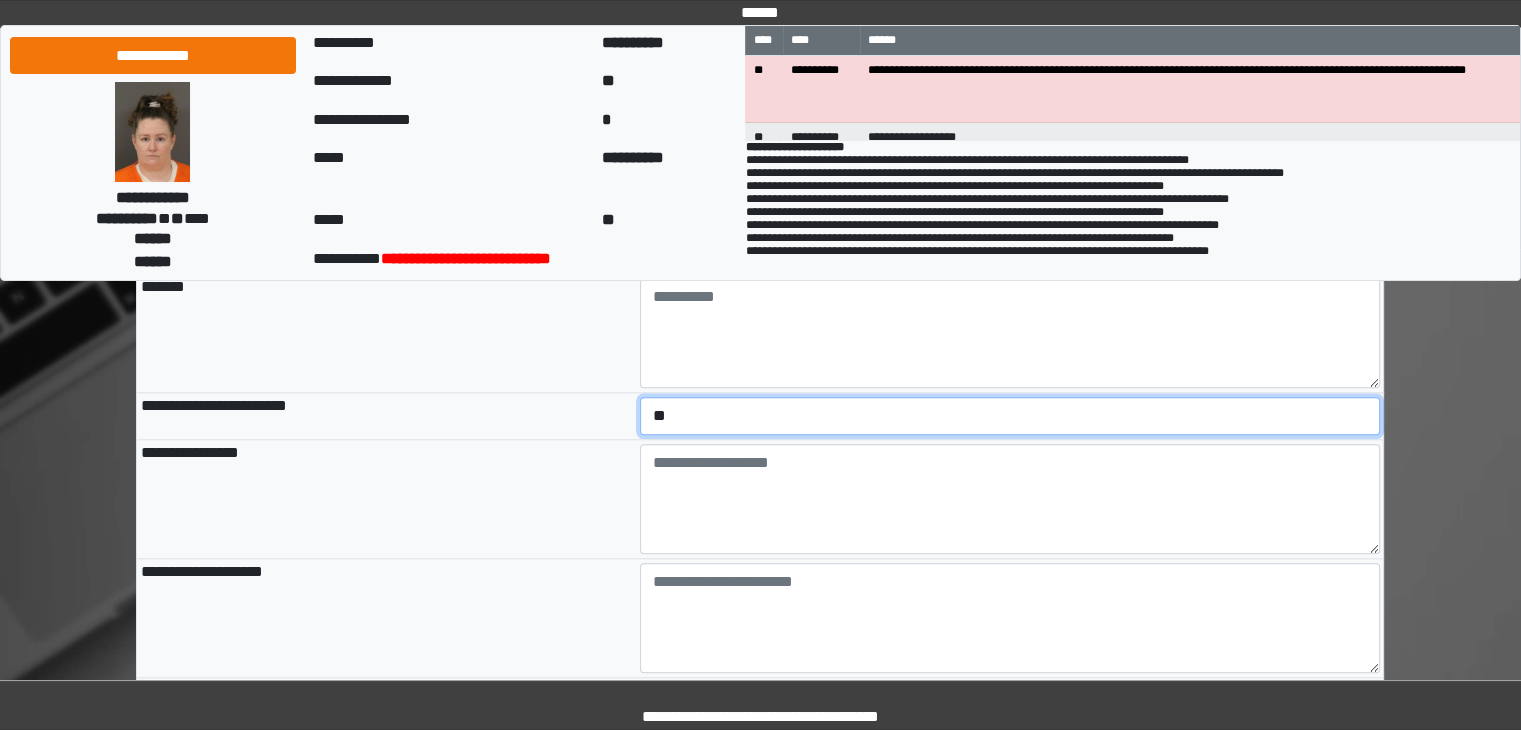 click on "**********" at bounding box center (1010, 416) 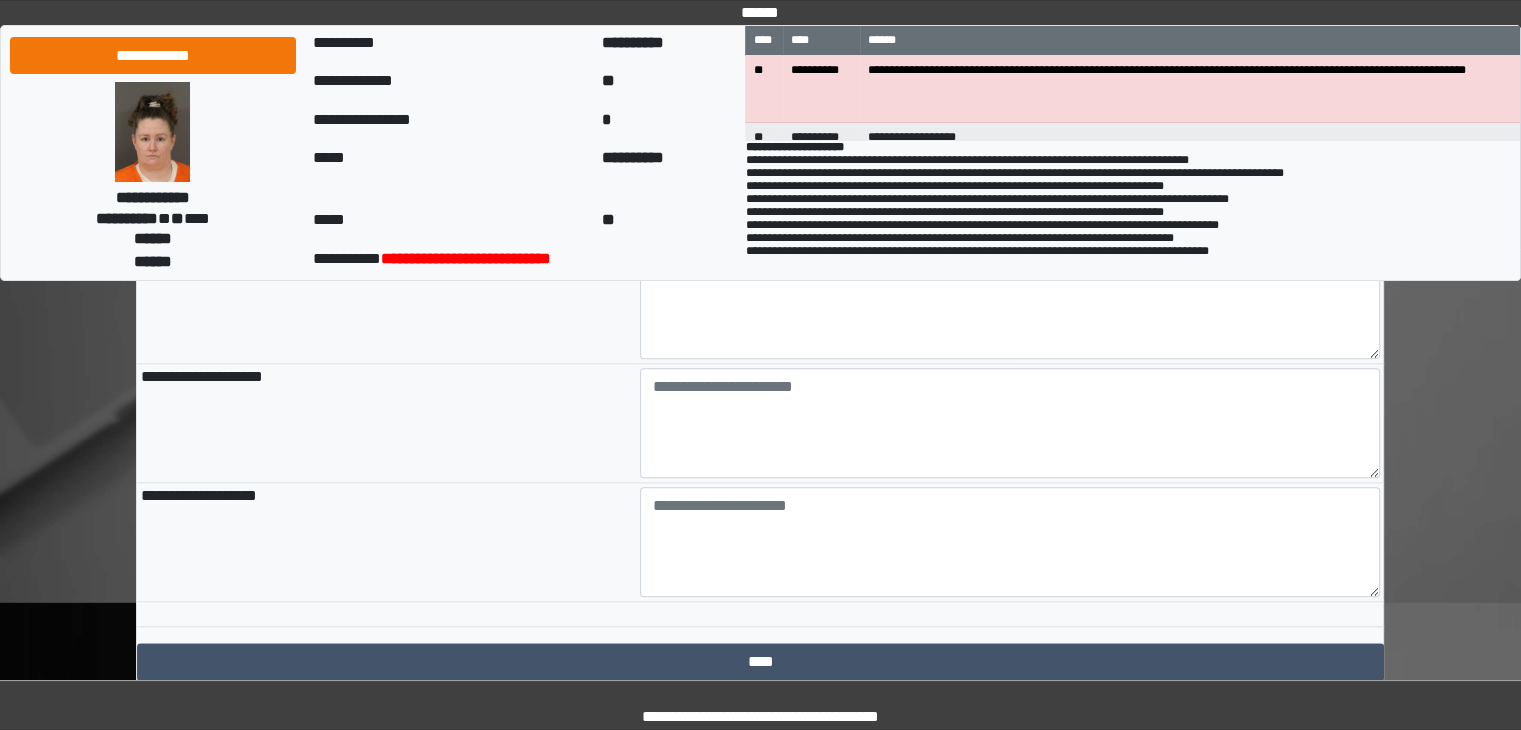 scroll, scrollTop: 2210, scrollLeft: 0, axis: vertical 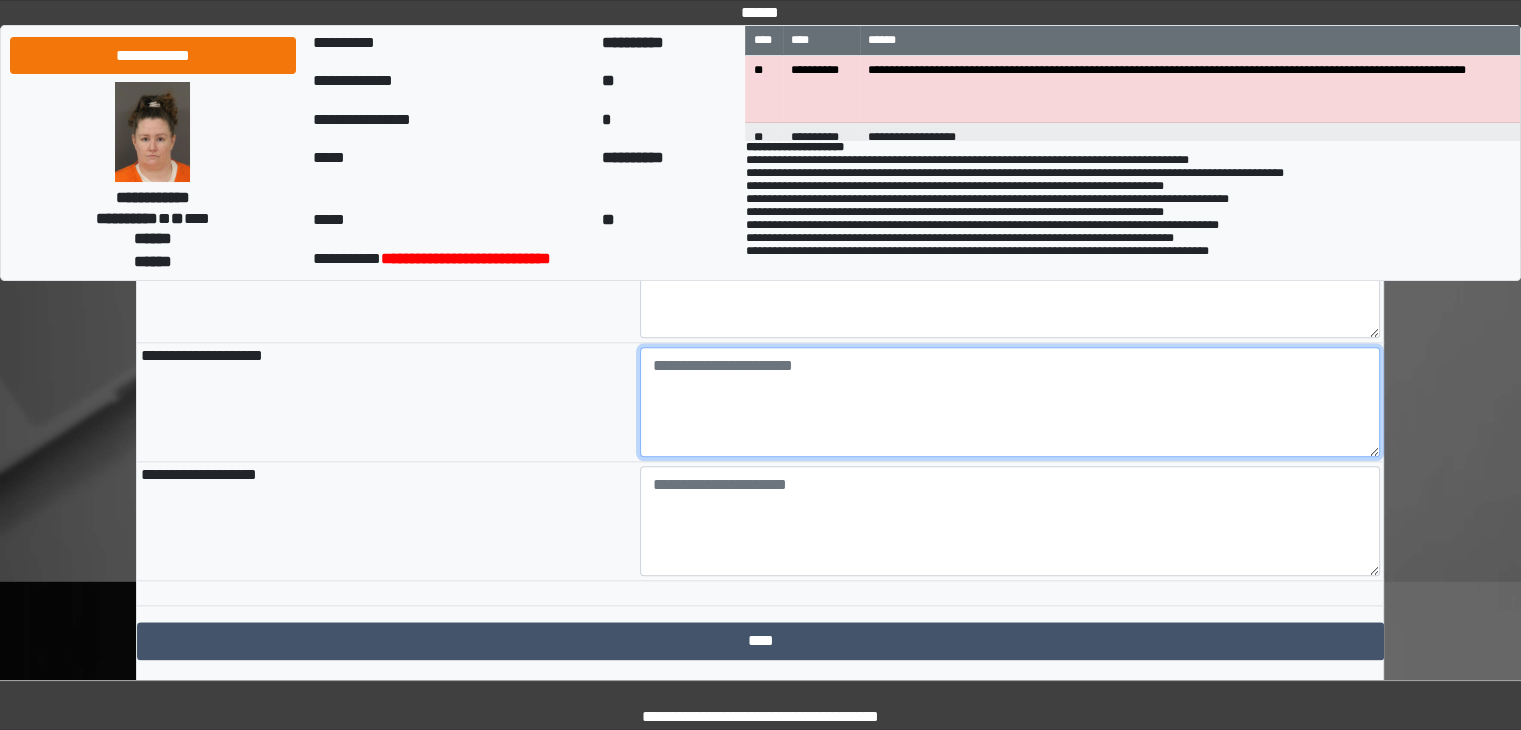 click at bounding box center (1010, 402) 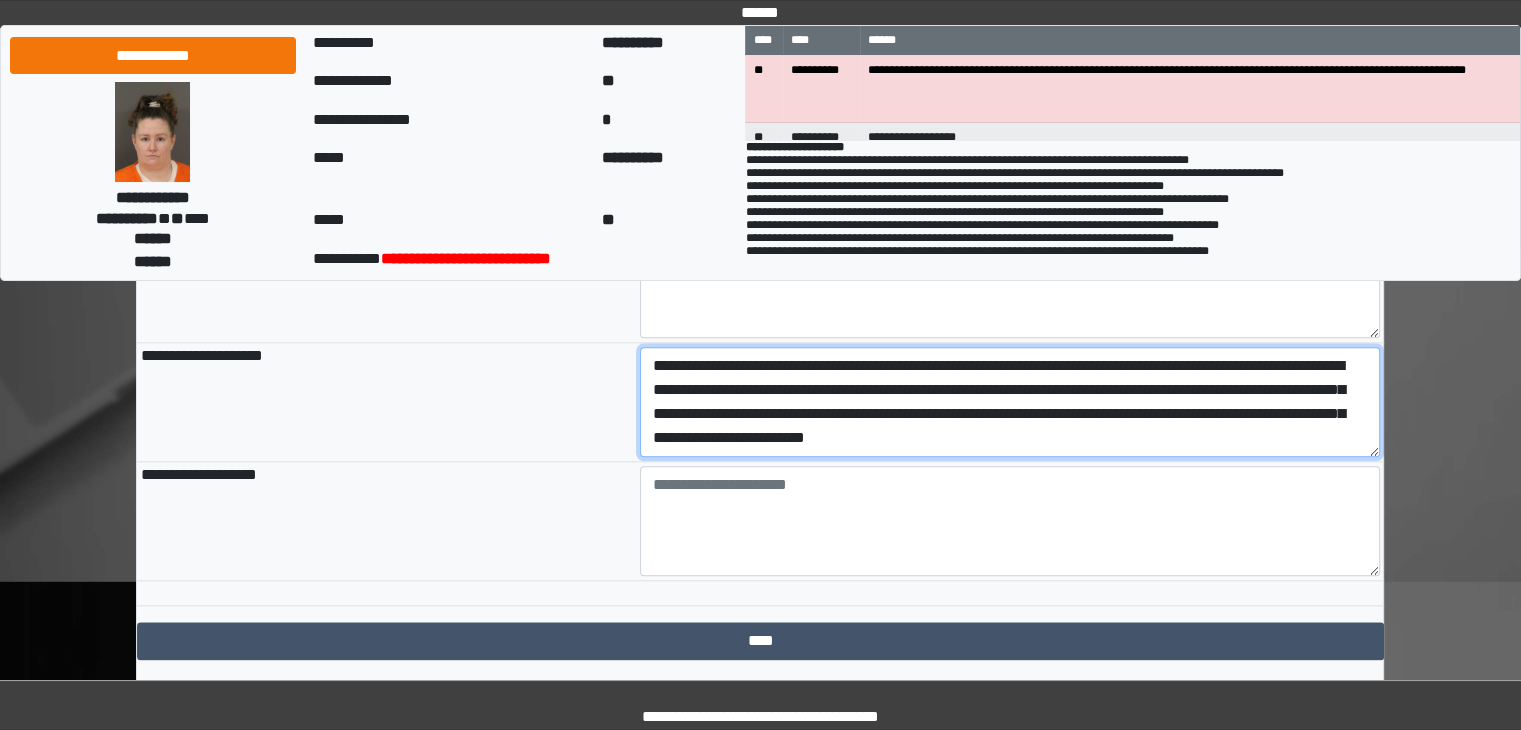click on "**********" at bounding box center (1010, 402) 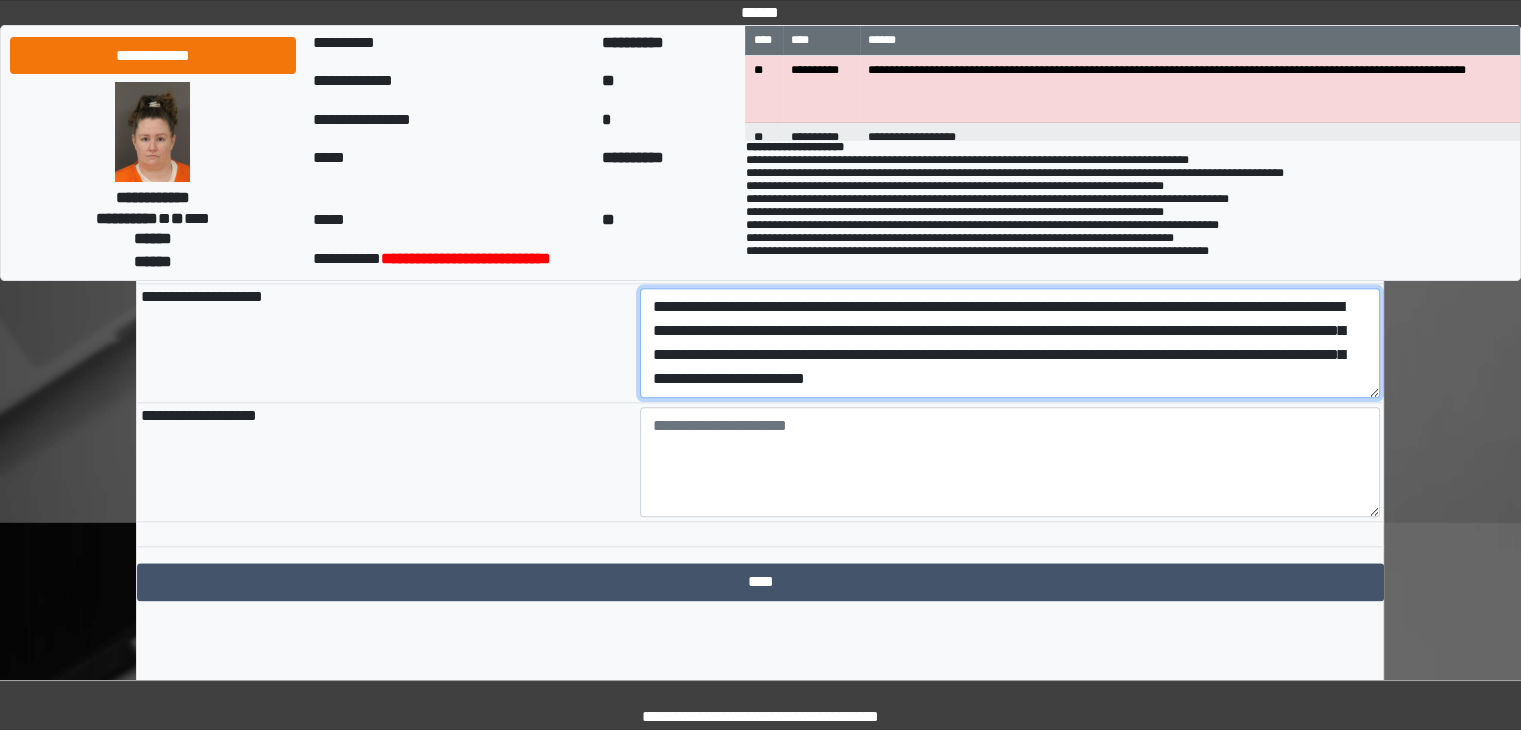 scroll, scrollTop: 2328, scrollLeft: 0, axis: vertical 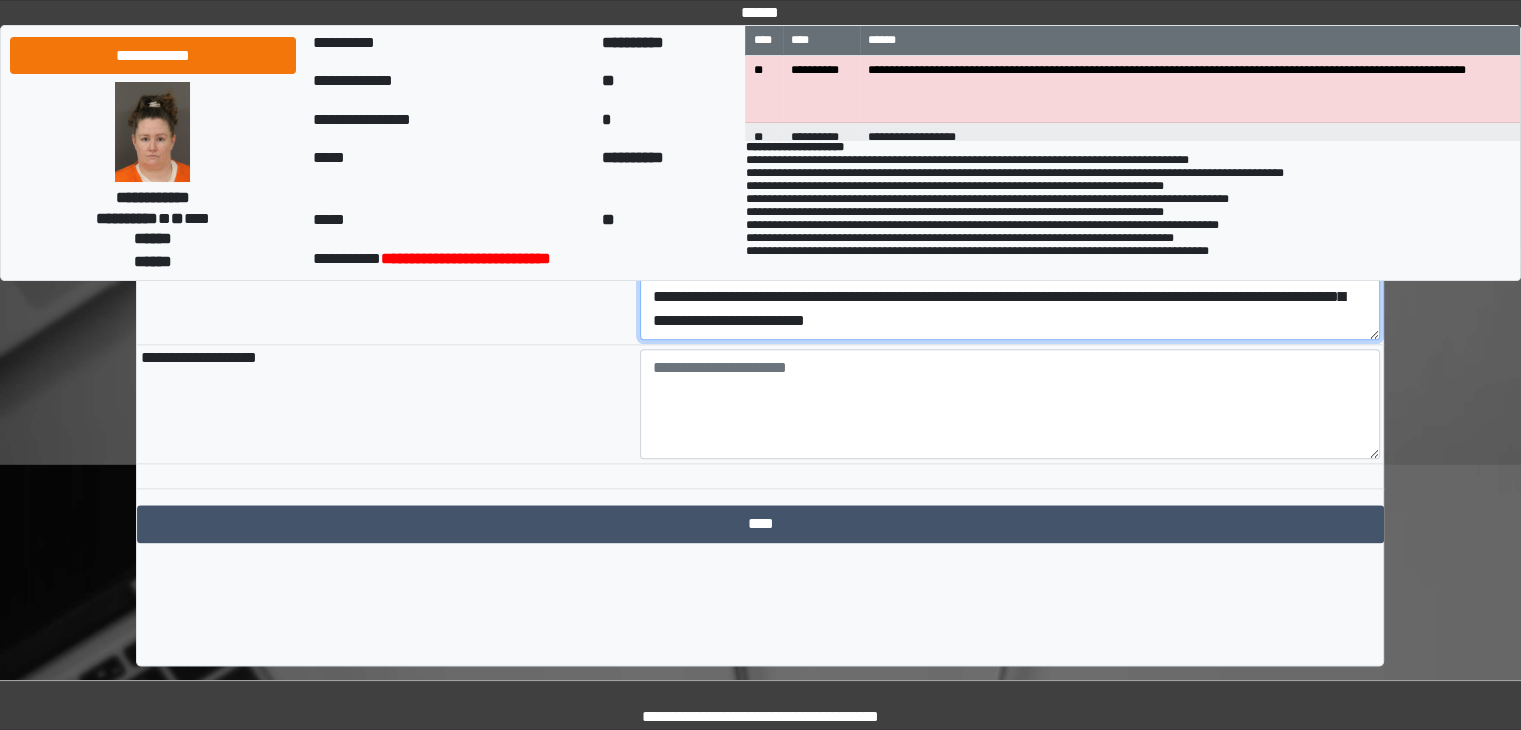 type on "**********" 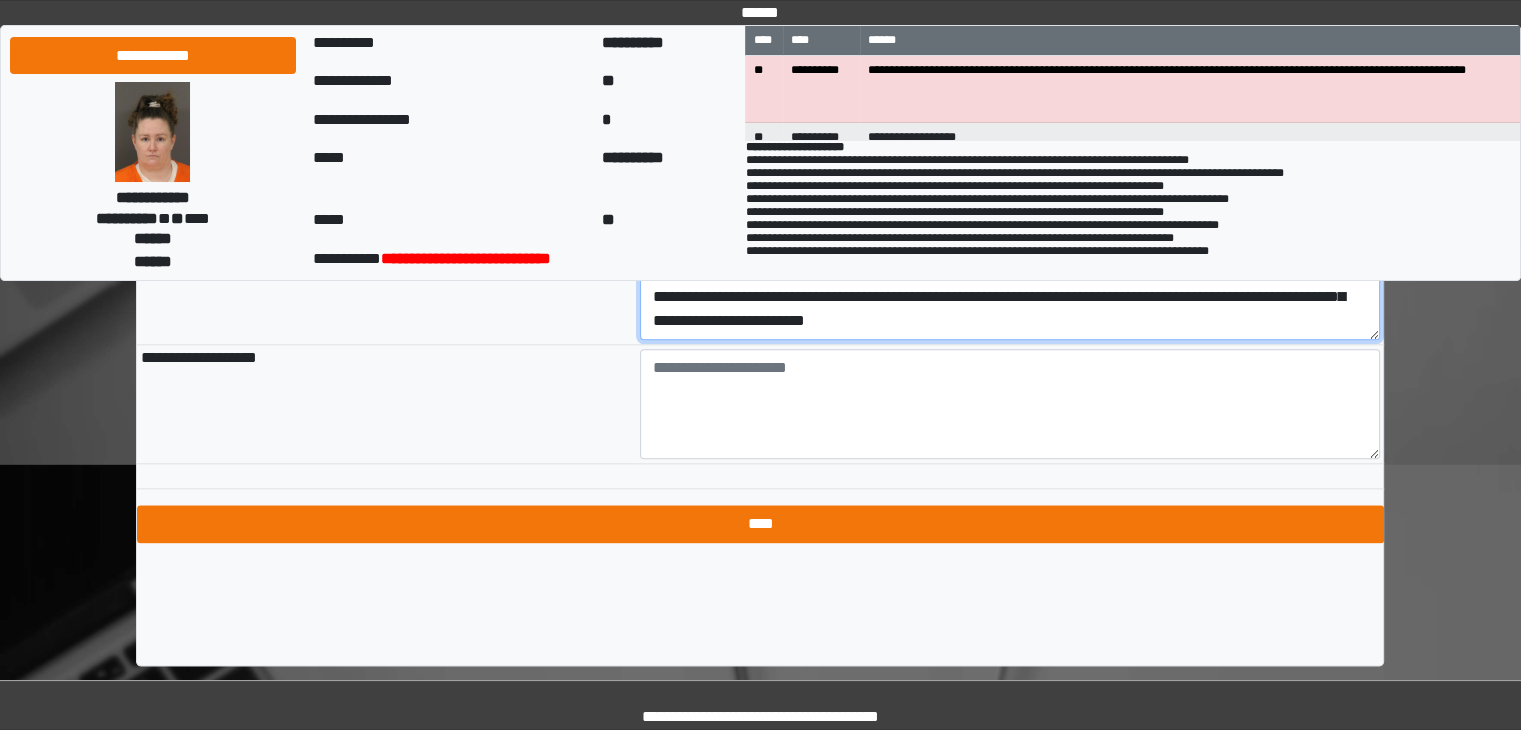 click on "****" at bounding box center (760, 524) 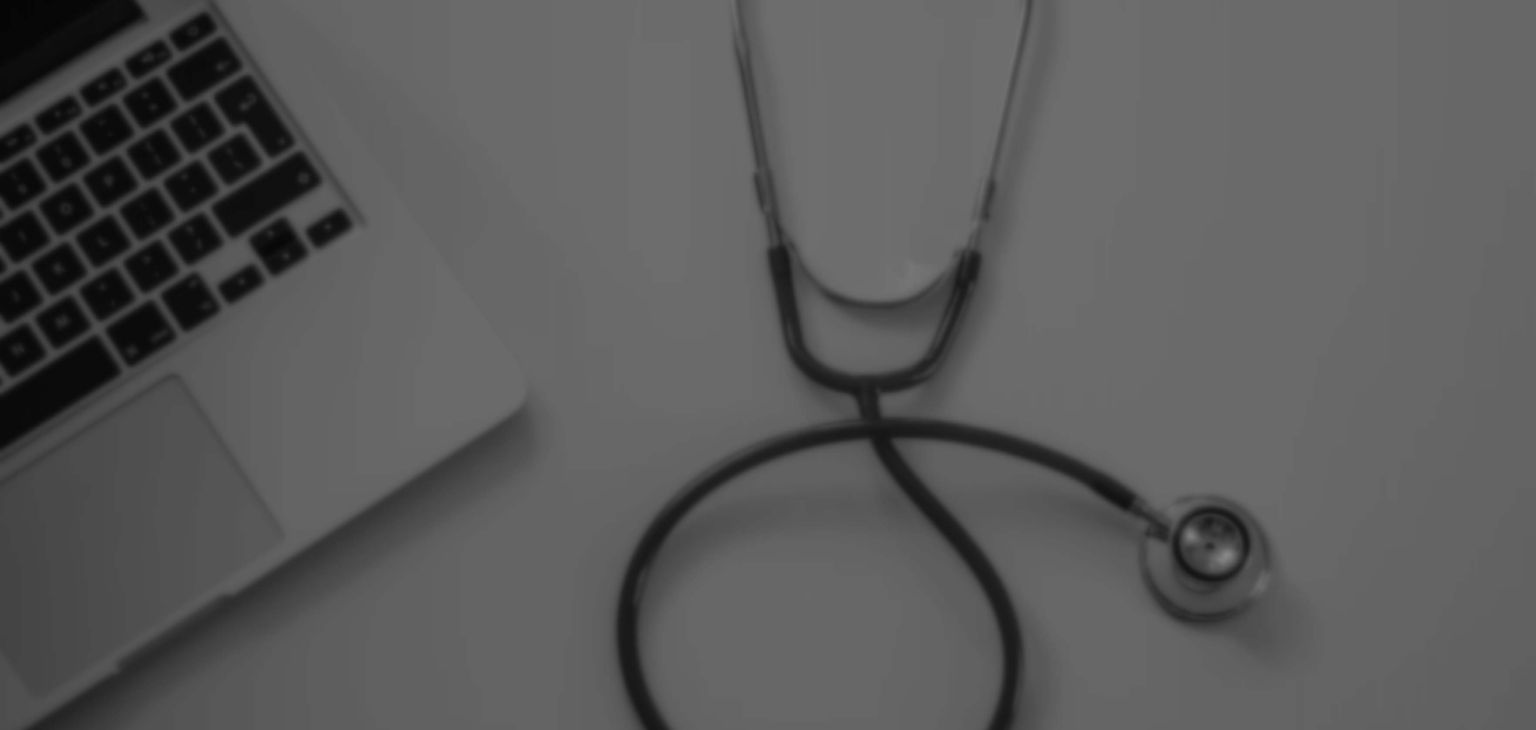 scroll, scrollTop: 0, scrollLeft: 0, axis: both 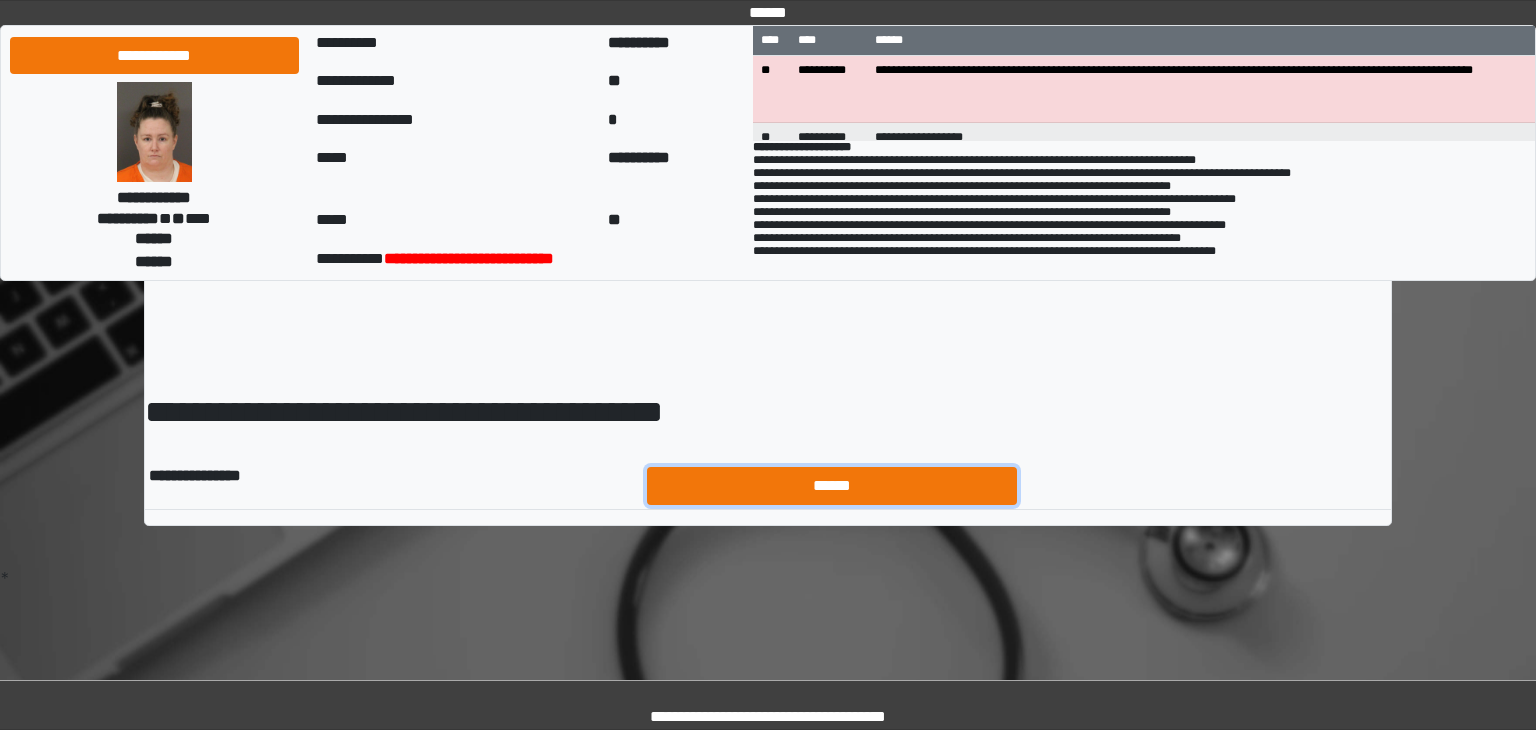 click on "******" at bounding box center (832, 486) 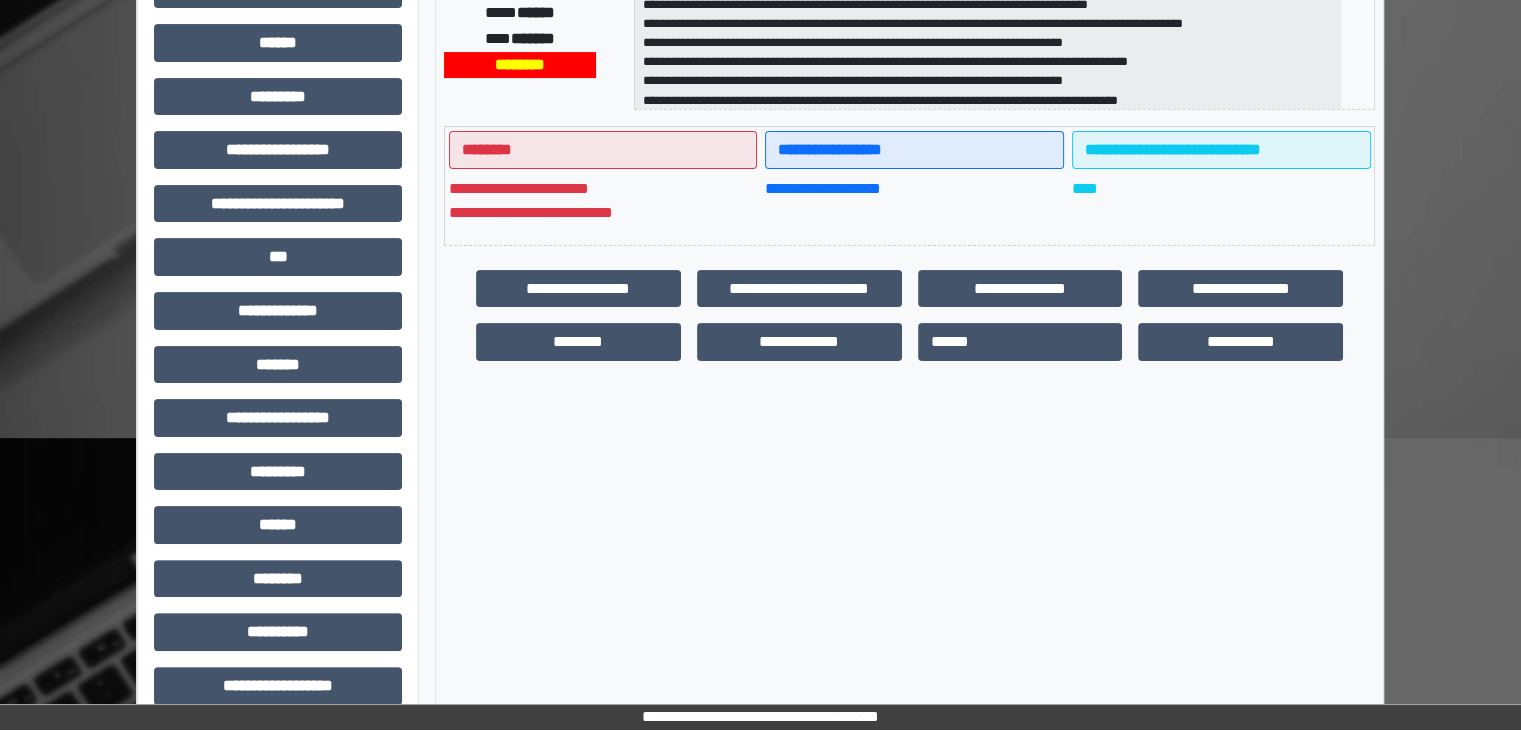 scroll, scrollTop: 406, scrollLeft: 0, axis: vertical 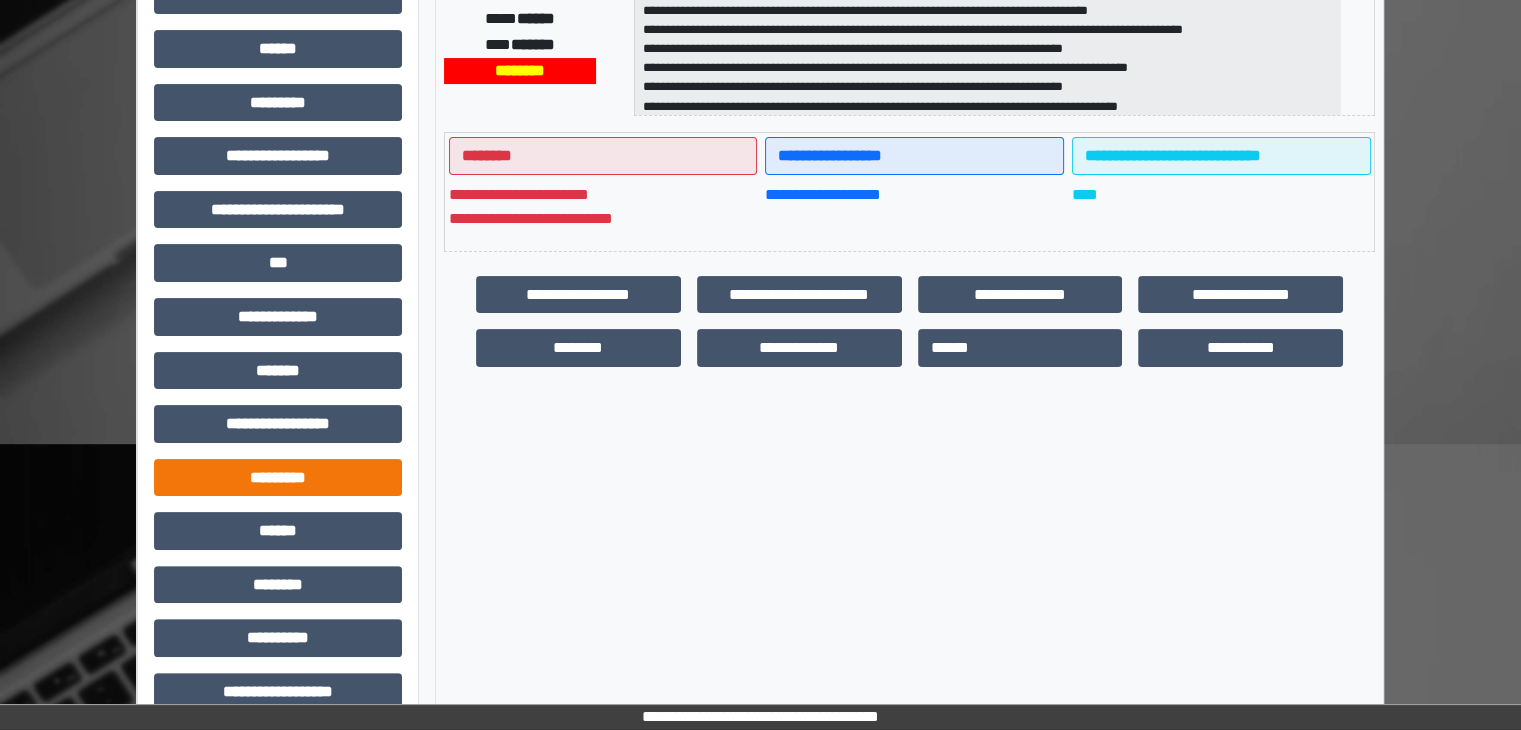click on "*********" at bounding box center (278, 478) 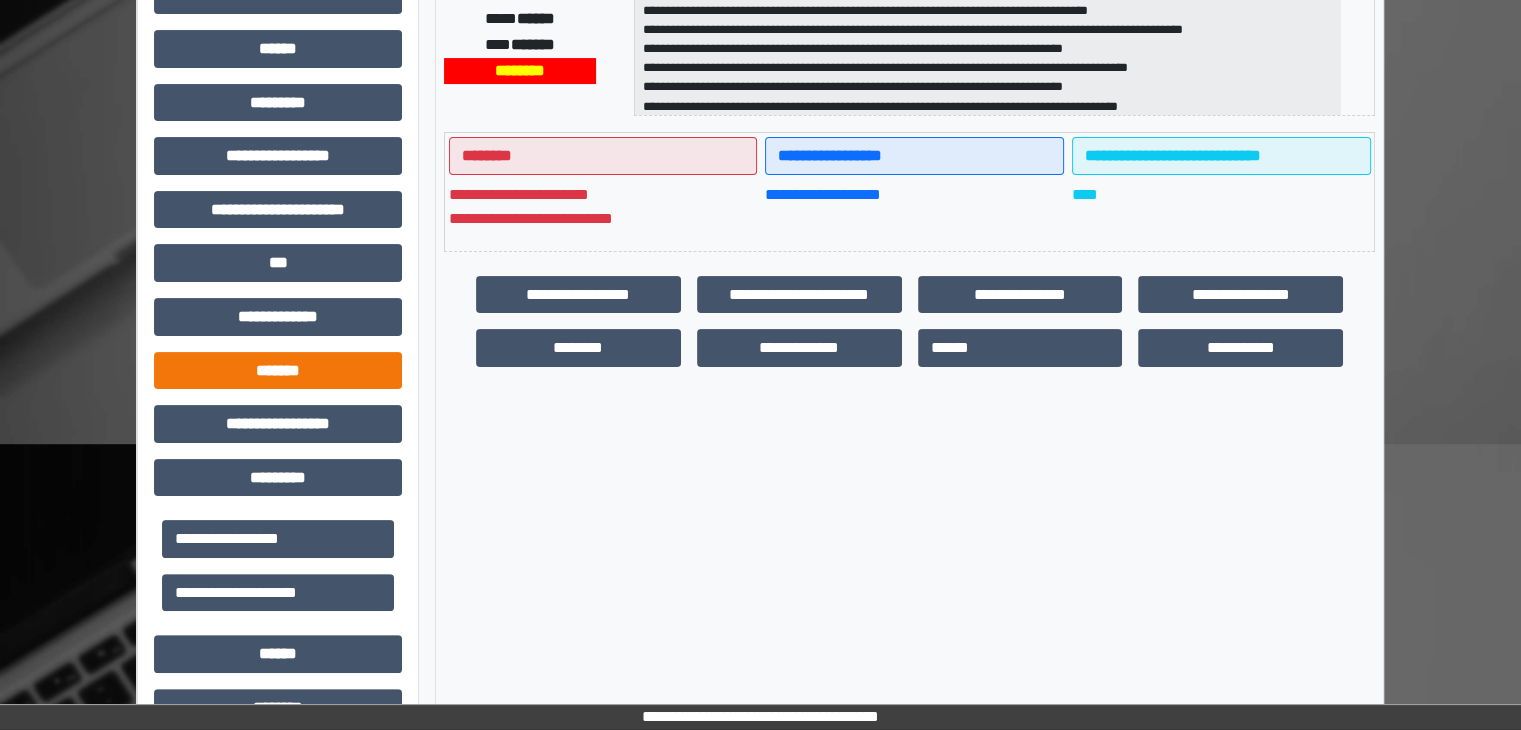 click on "*******" at bounding box center (278, 371) 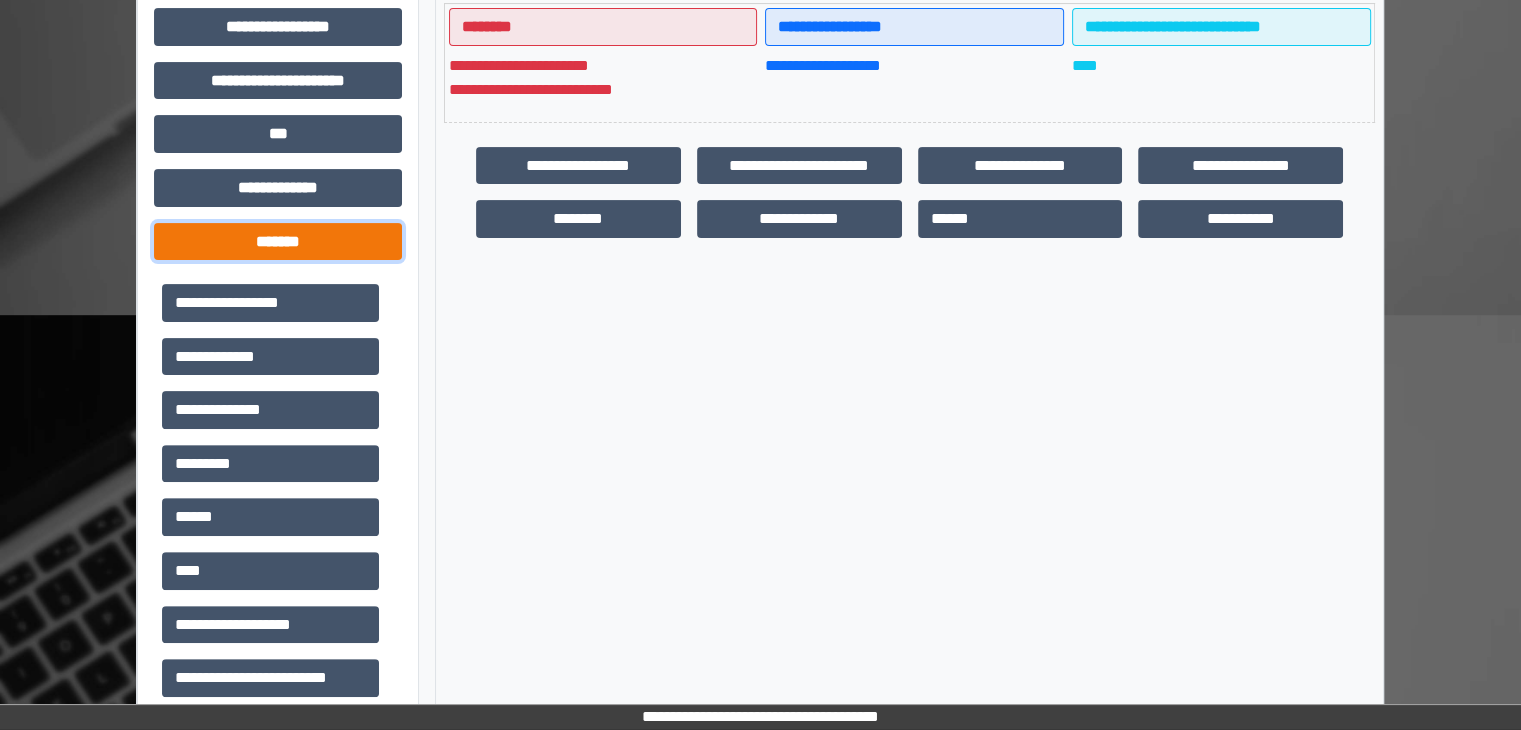 scroll, scrollTop: 592, scrollLeft: 0, axis: vertical 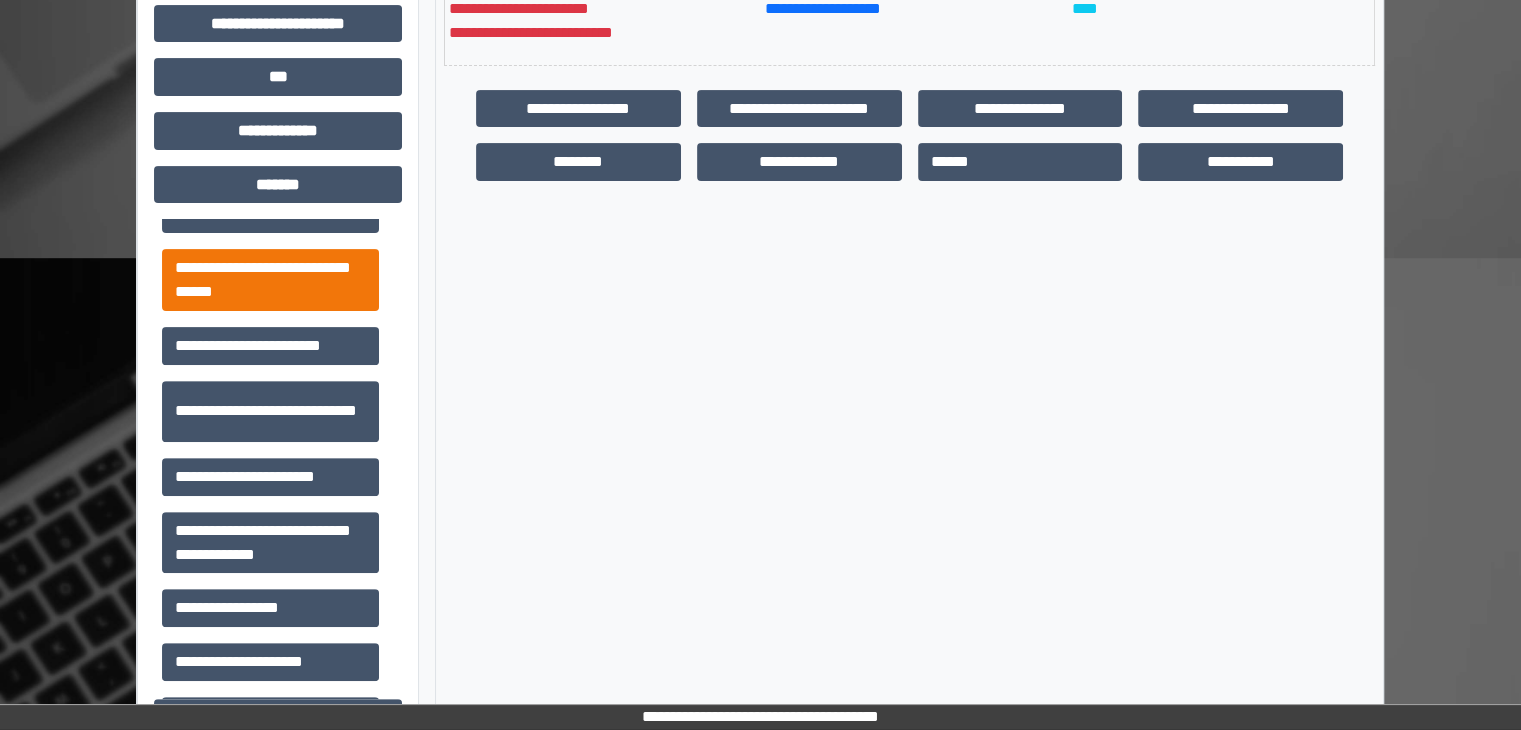 click on "**********" at bounding box center [270, 280] 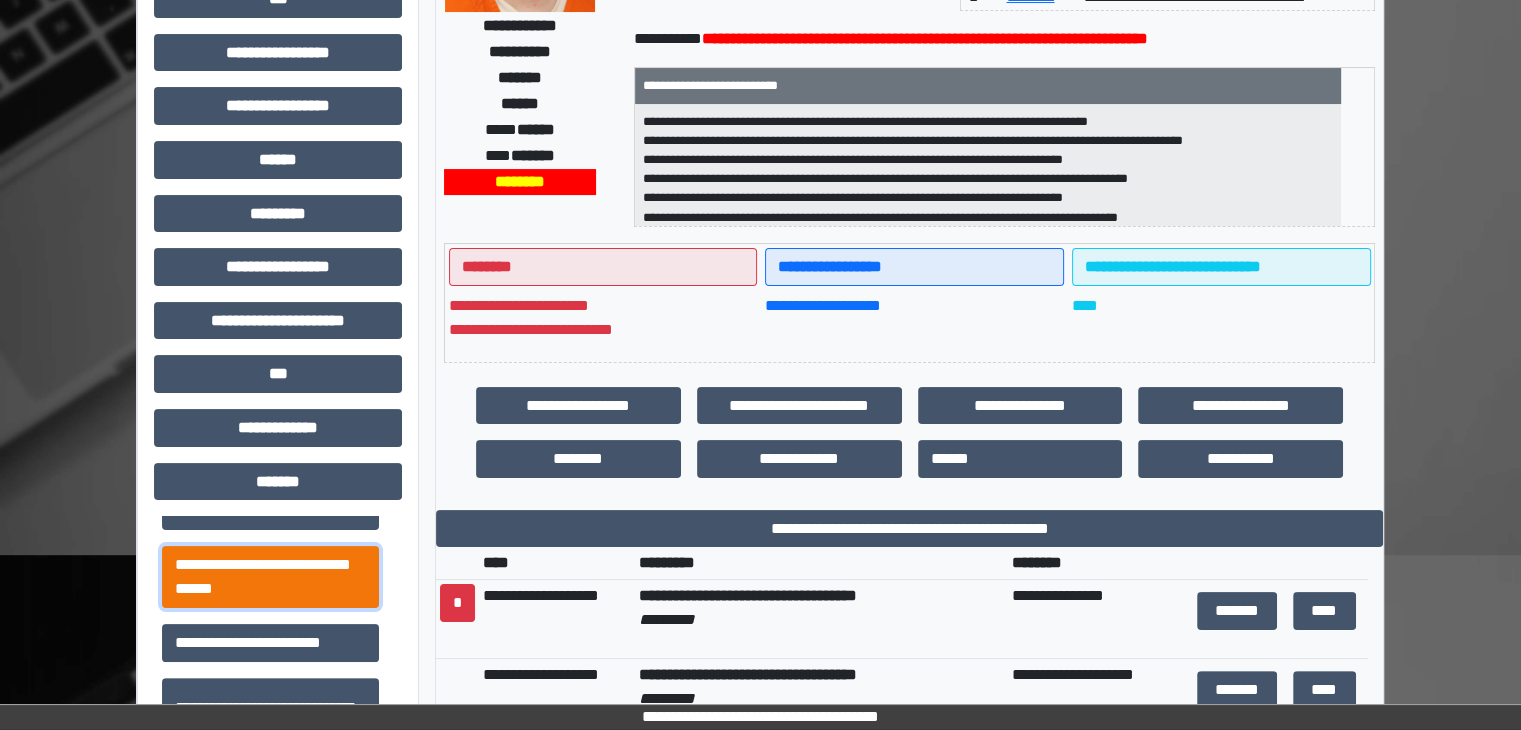 scroll, scrollTop: 328, scrollLeft: 0, axis: vertical 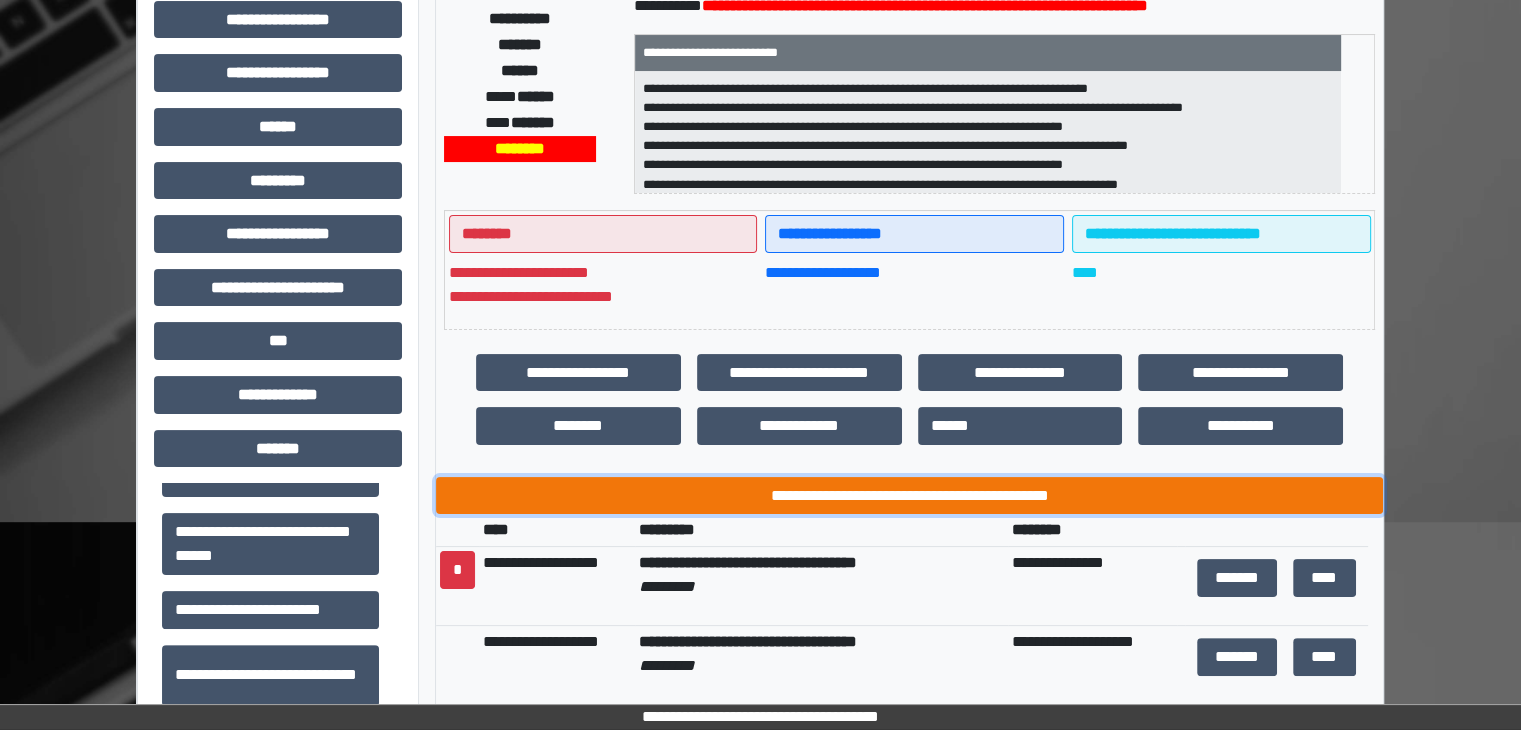 click on "**********" at bounding box center (909, 496) 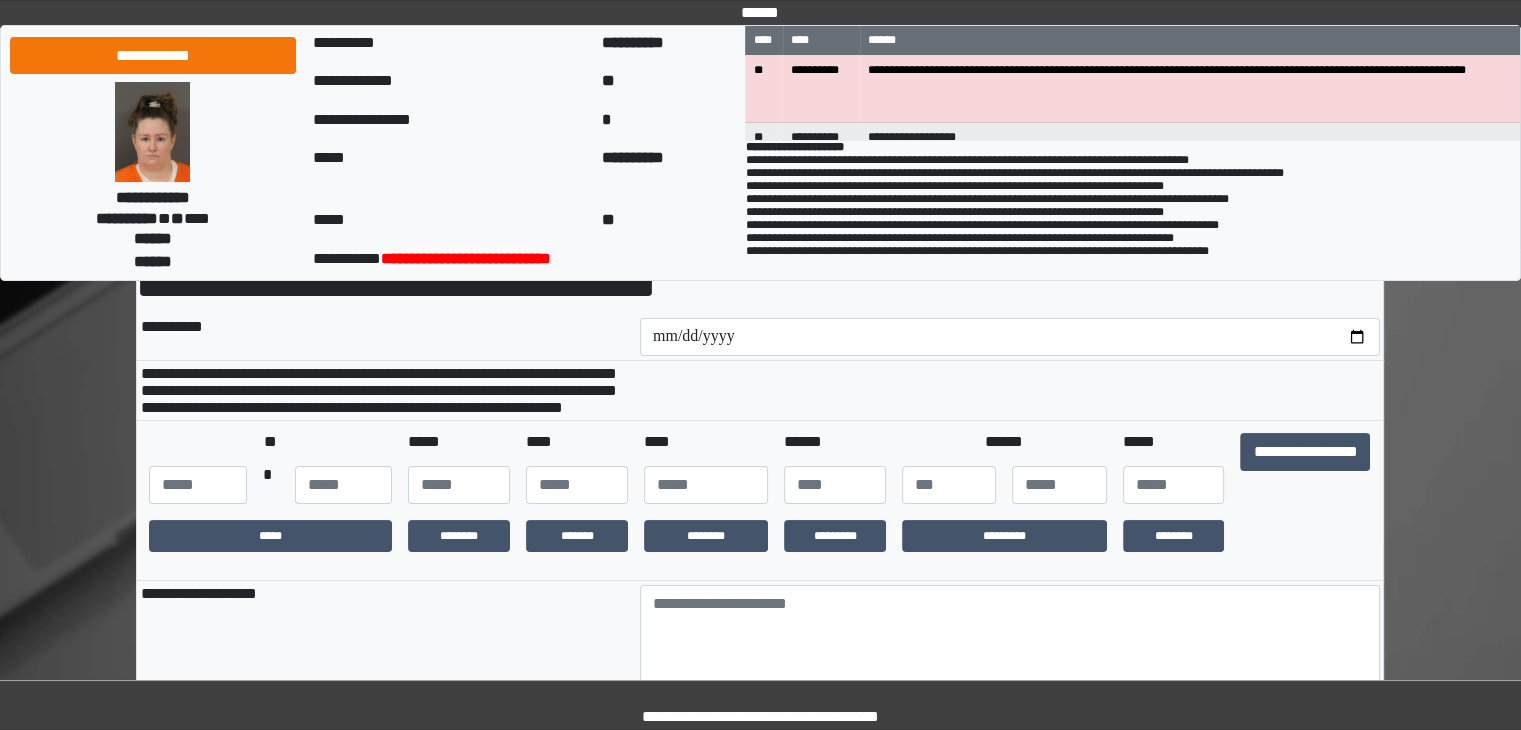 scroll, scrollTop: 127, scrollLeft: 0, axis: vertical 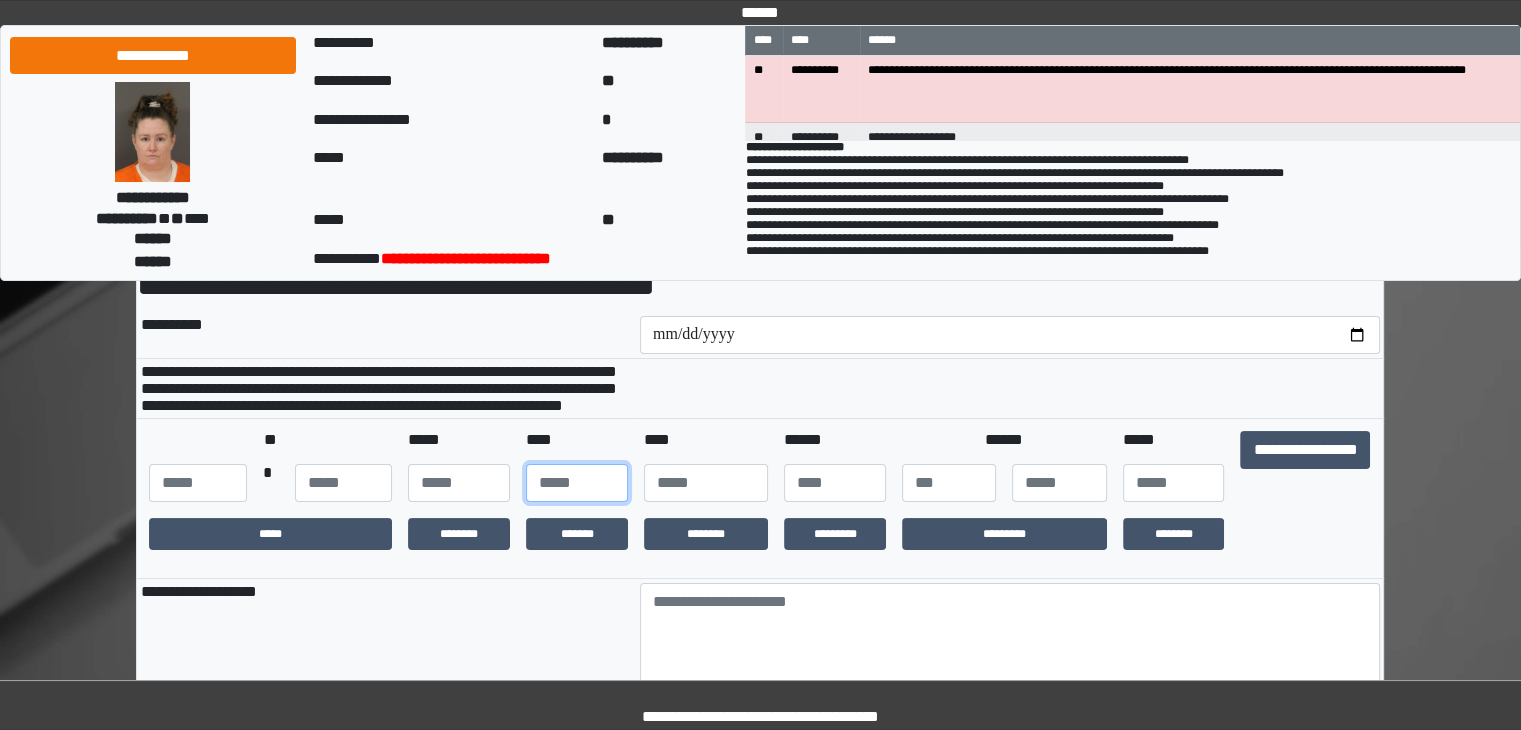 click at bounding box center [577, 483] 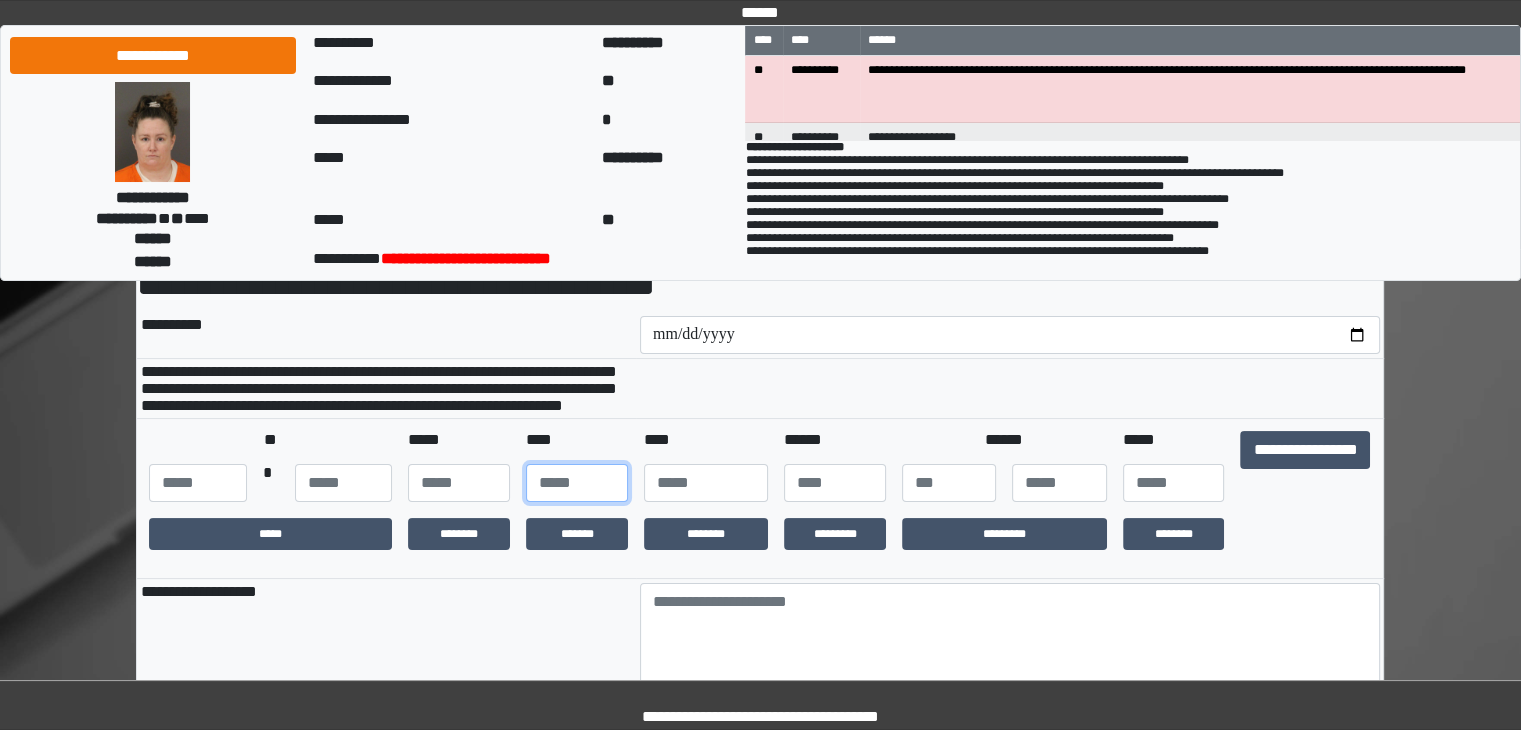 type on "**" 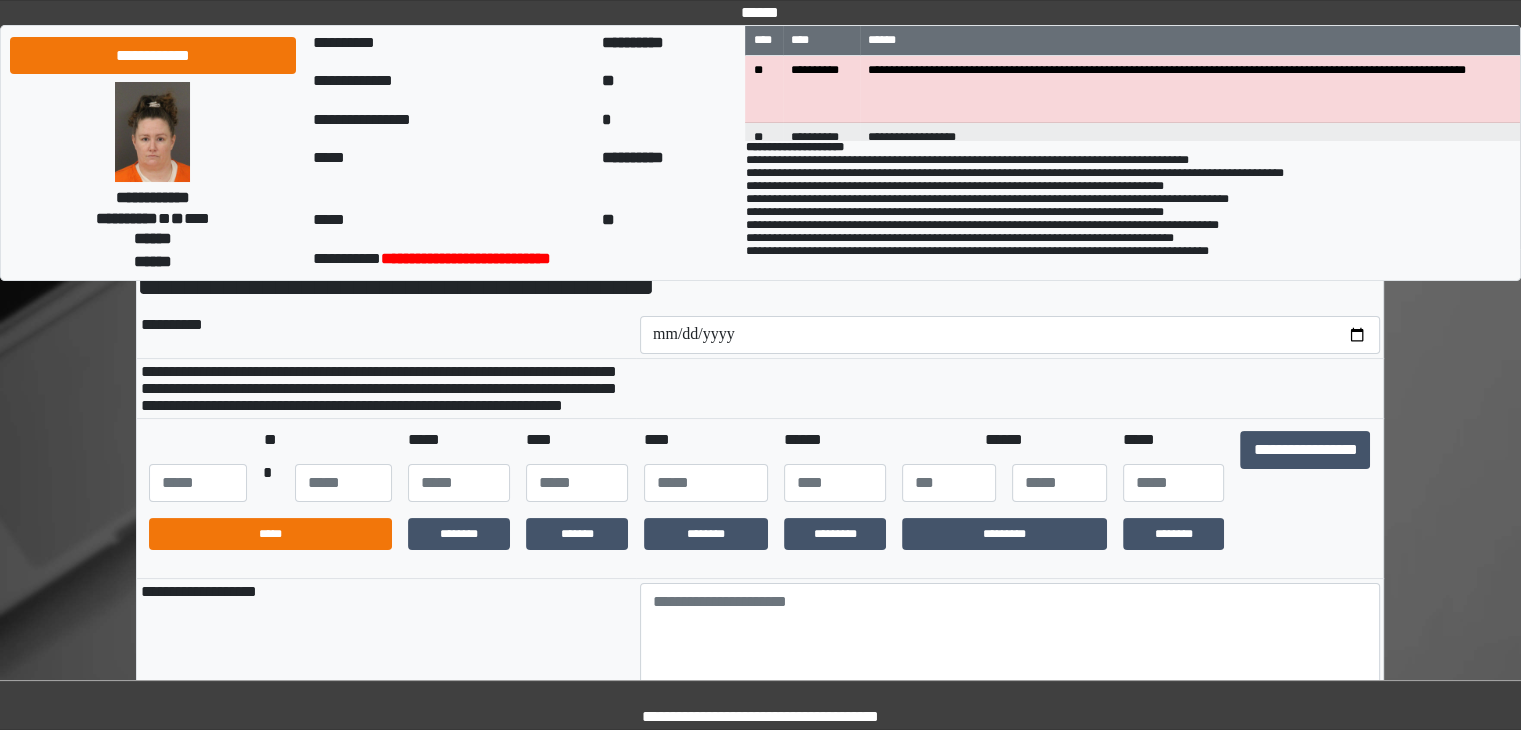 click on "*****" at bounding box center [270, 534] 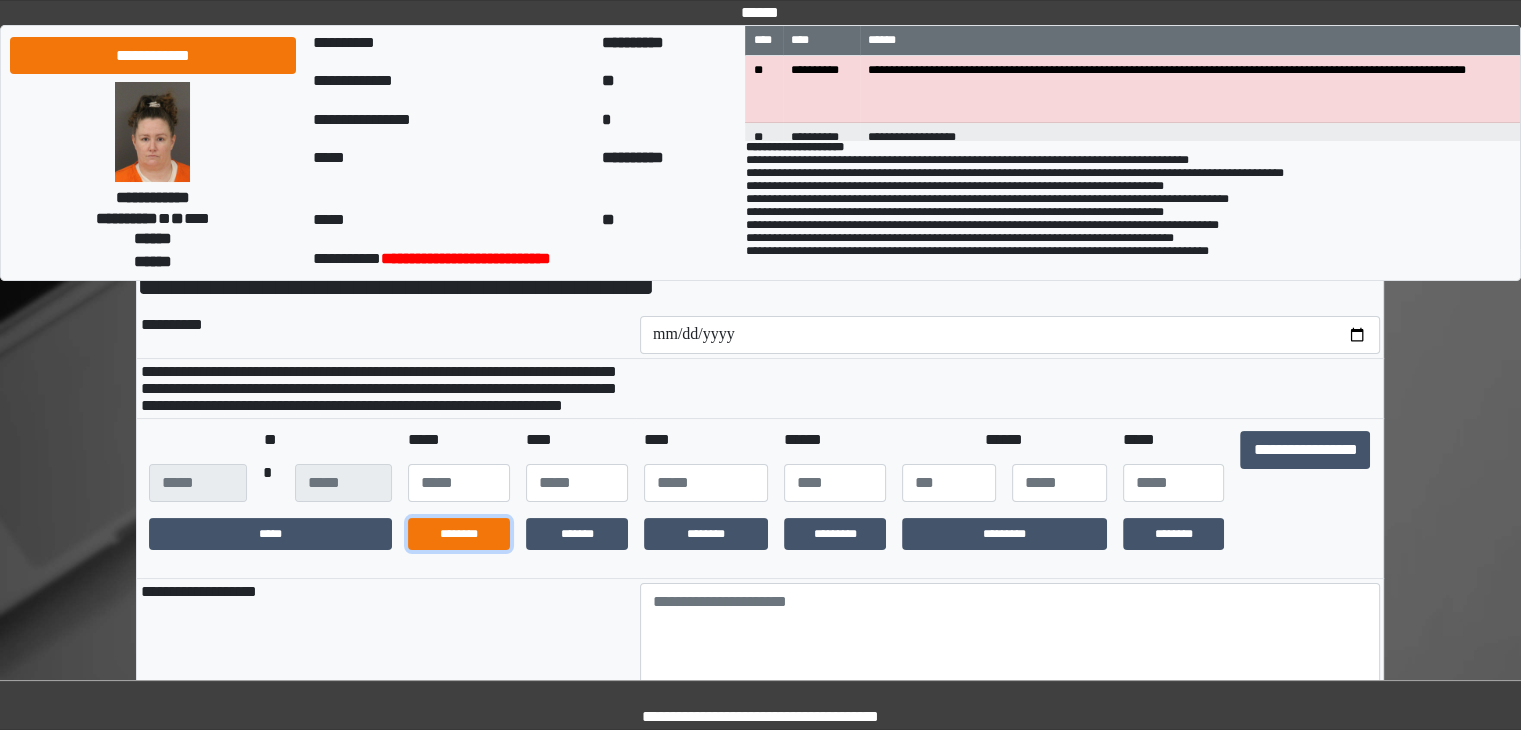 click on "********" at bounding box center (459, 534) 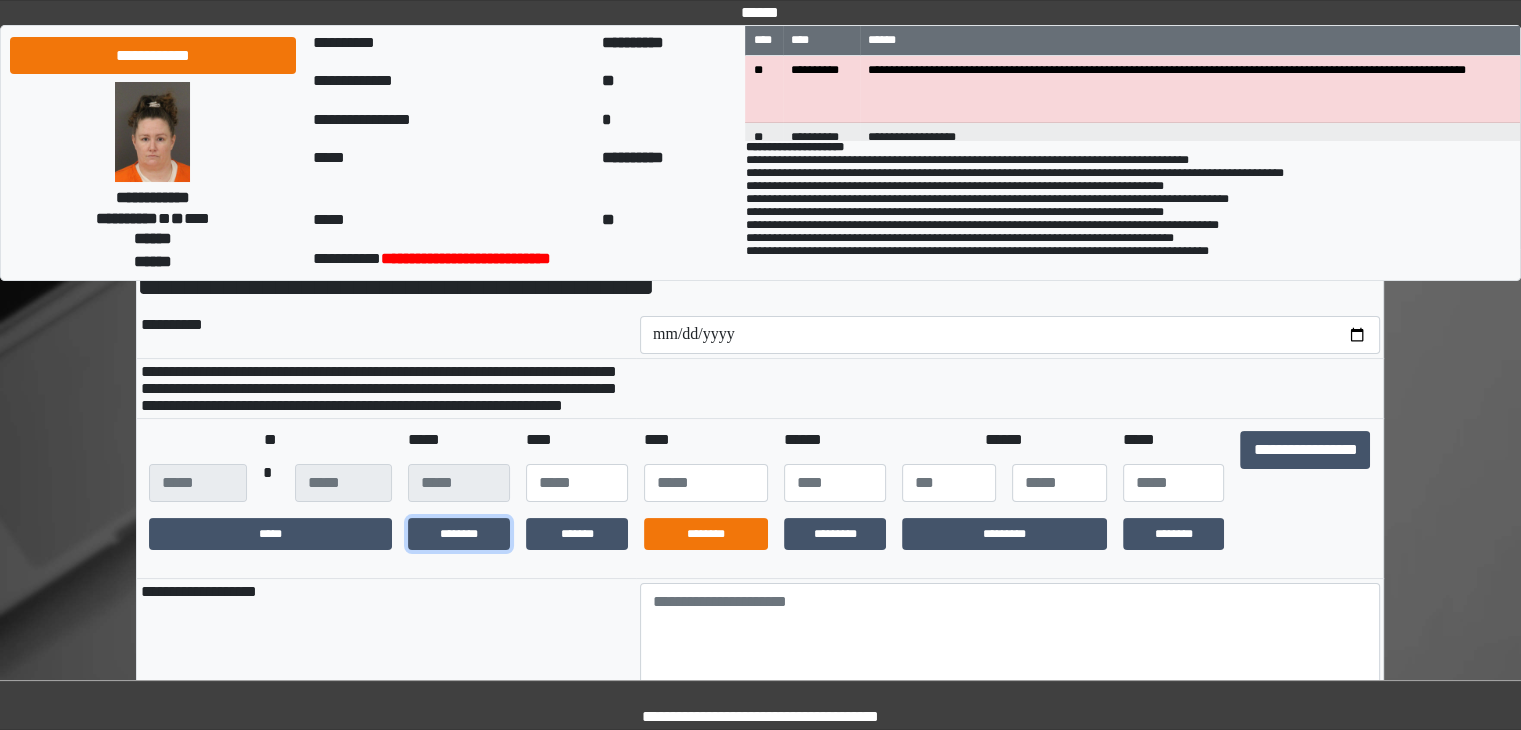 click on "********" at bounding box center [706, 534] 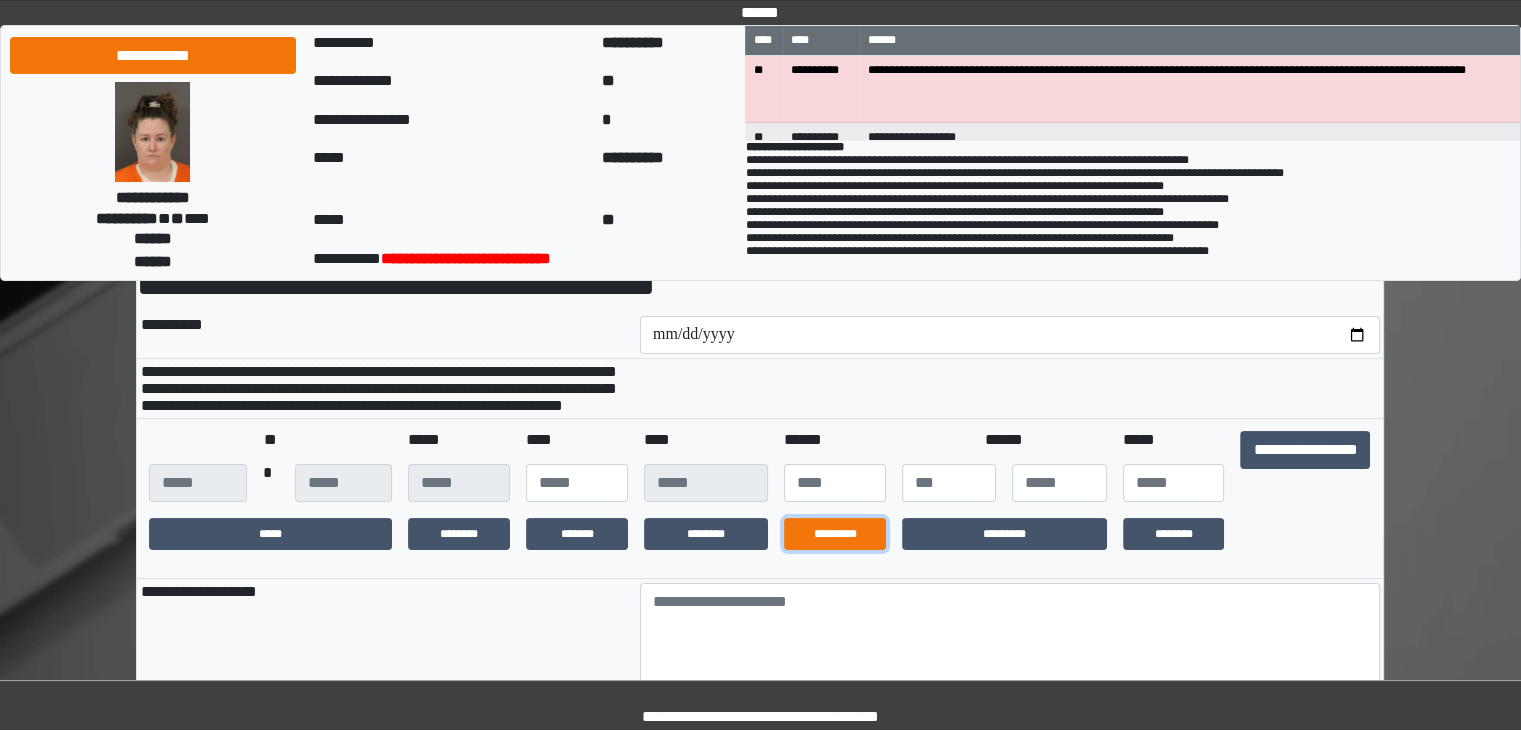 click on "*********" at bounding box center [835, 534] 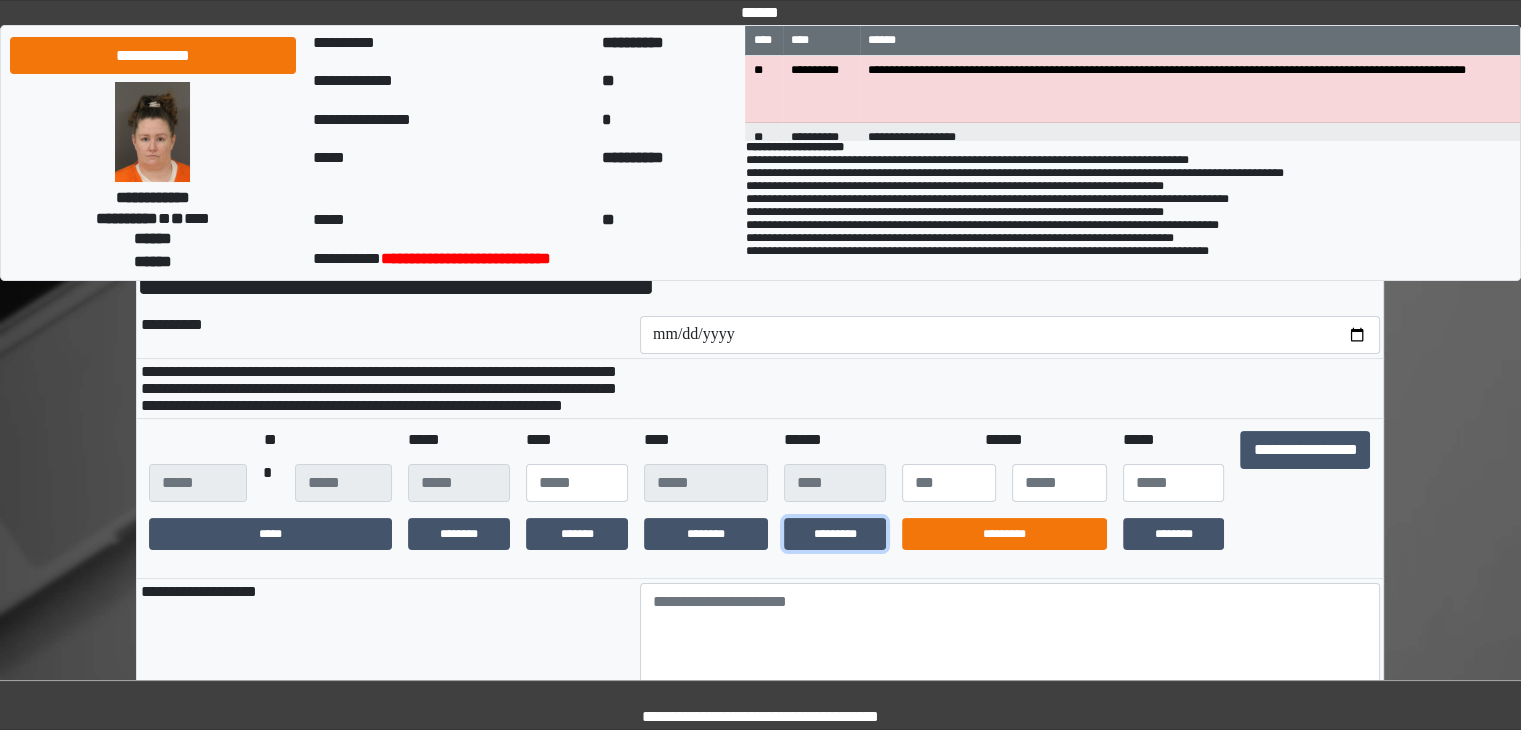 click on "*********" at bounding box center (1004, 534) 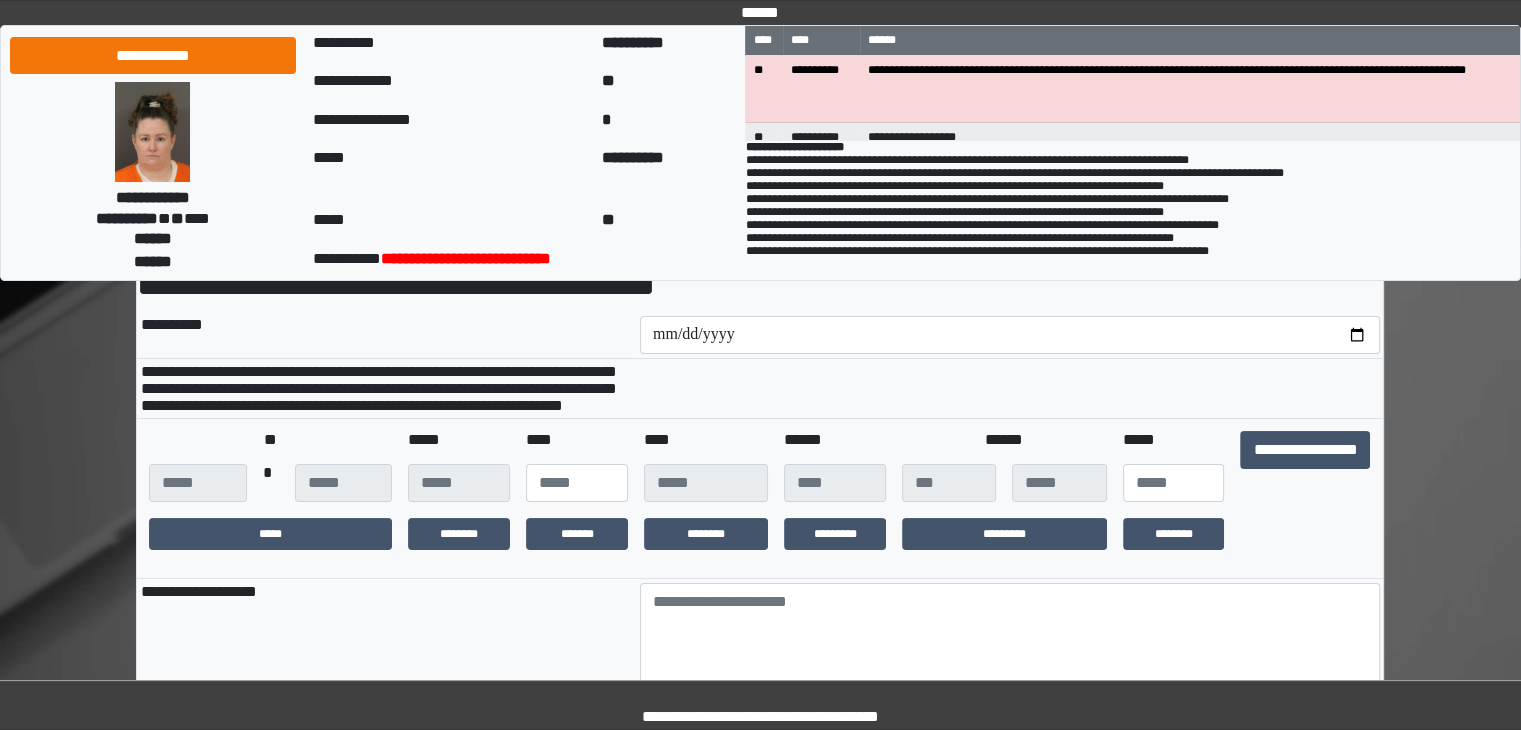 click at bounding box center (1305, 534) 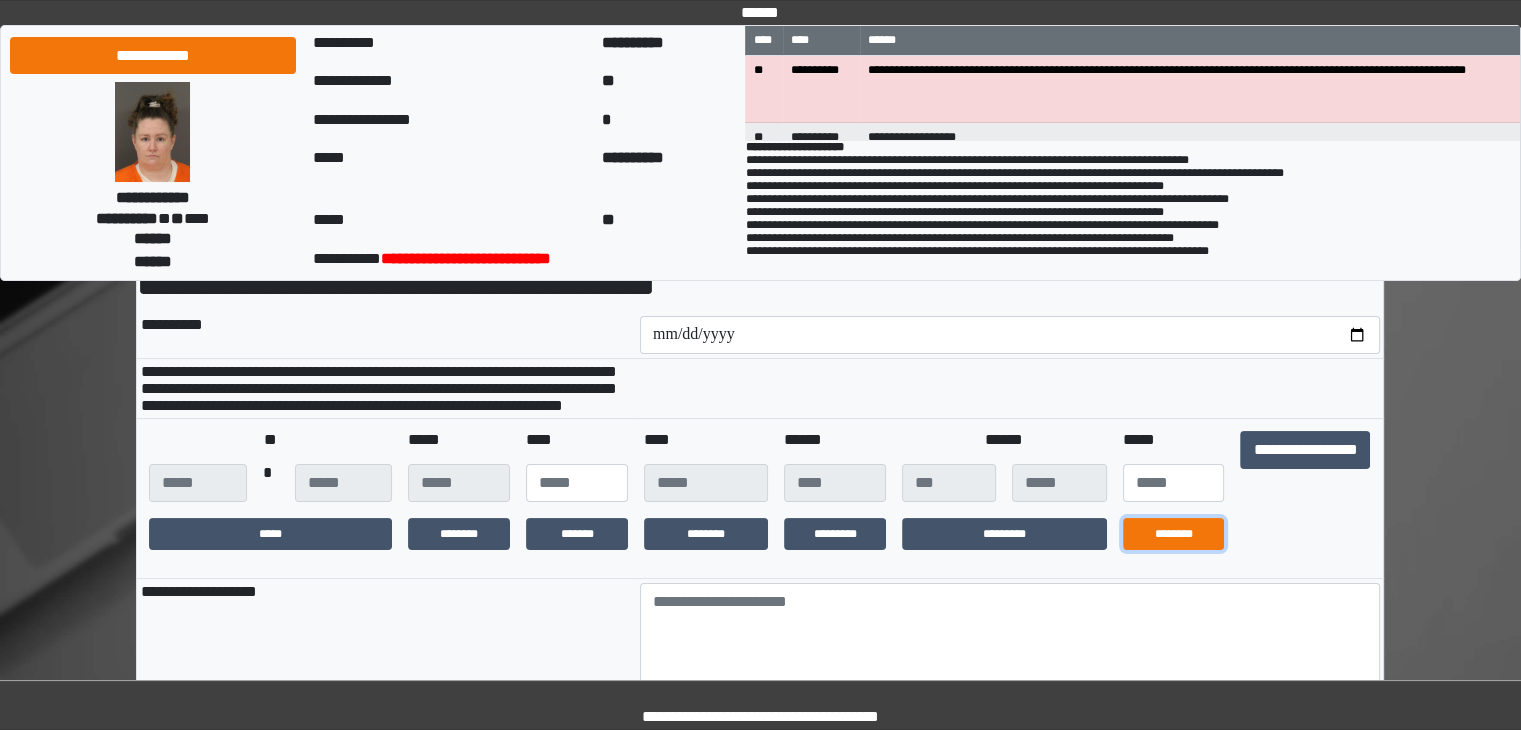 click on "********" at bounding box center [1174, 534] 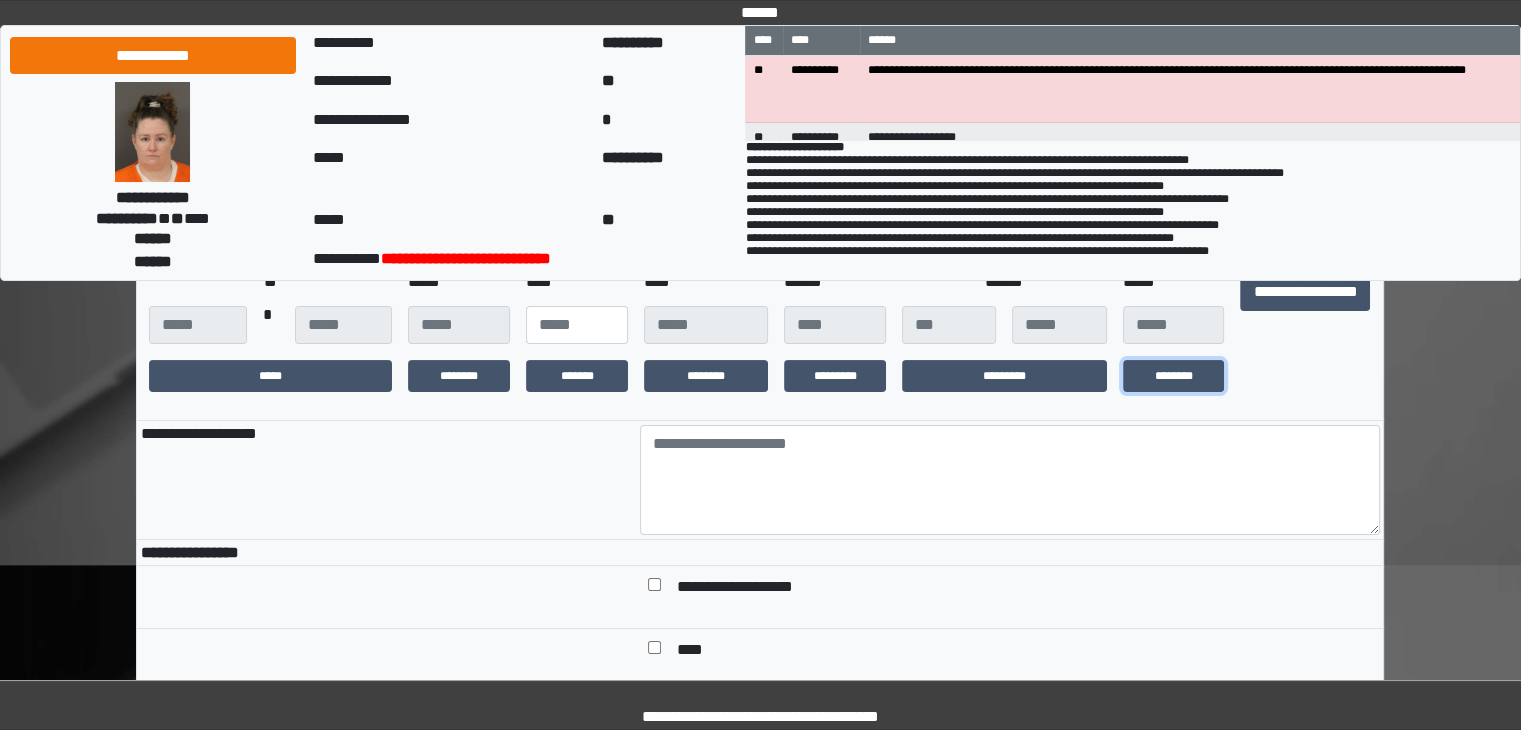 scroll, scrollTop: 288, scrollLeft: 0, axis: vertical 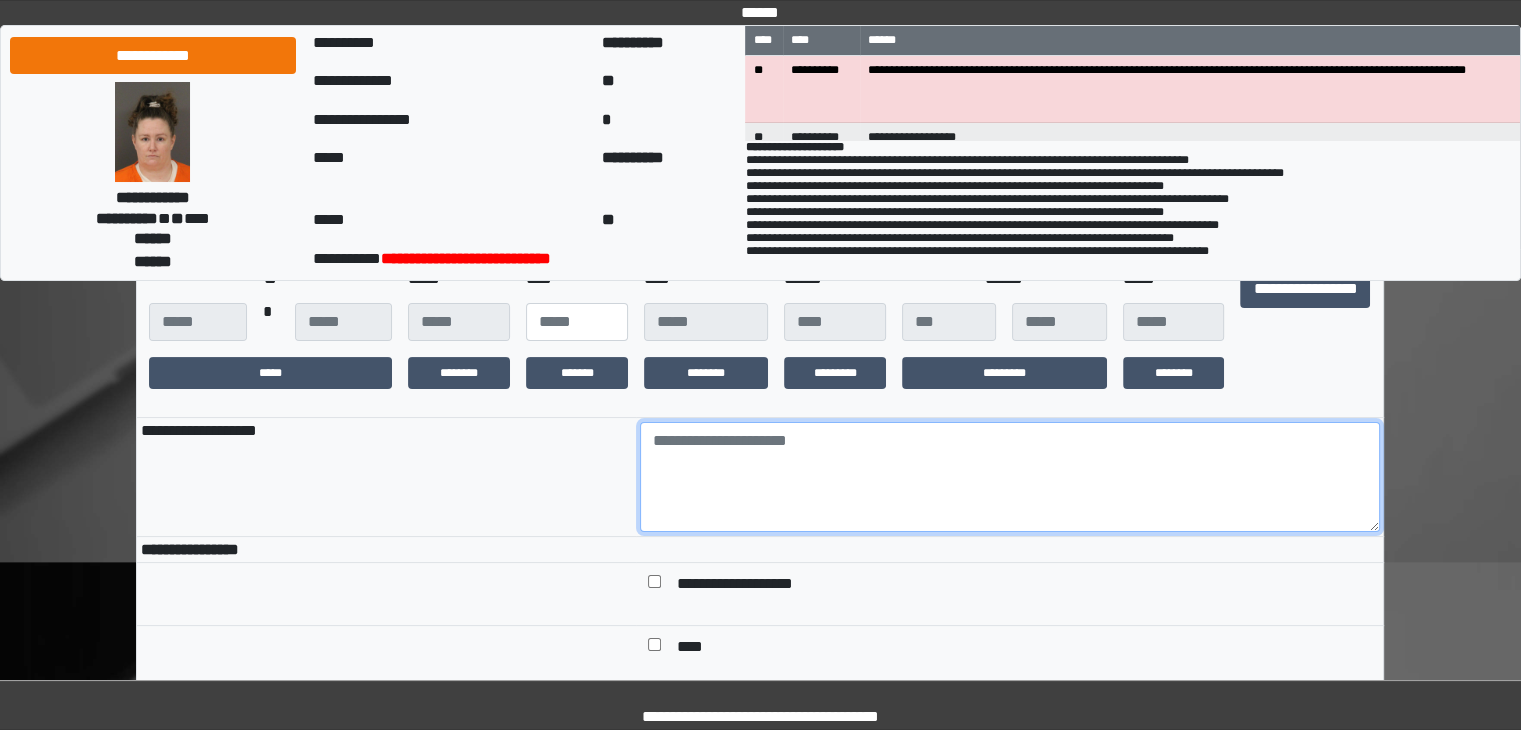 click at bounding box center [1010, 477] 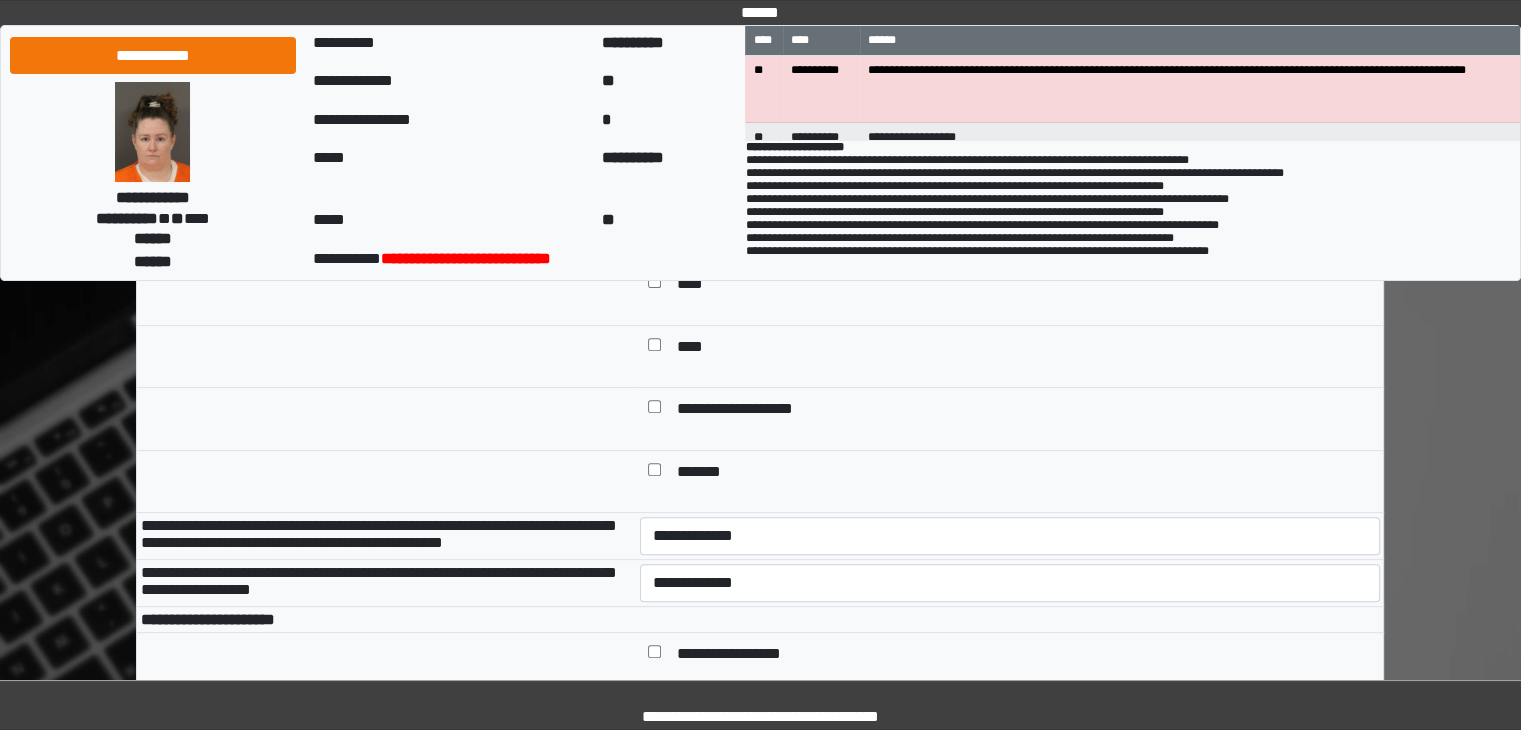scroll, scrollTop: 652, scrollLeft: 0, axis: vertical 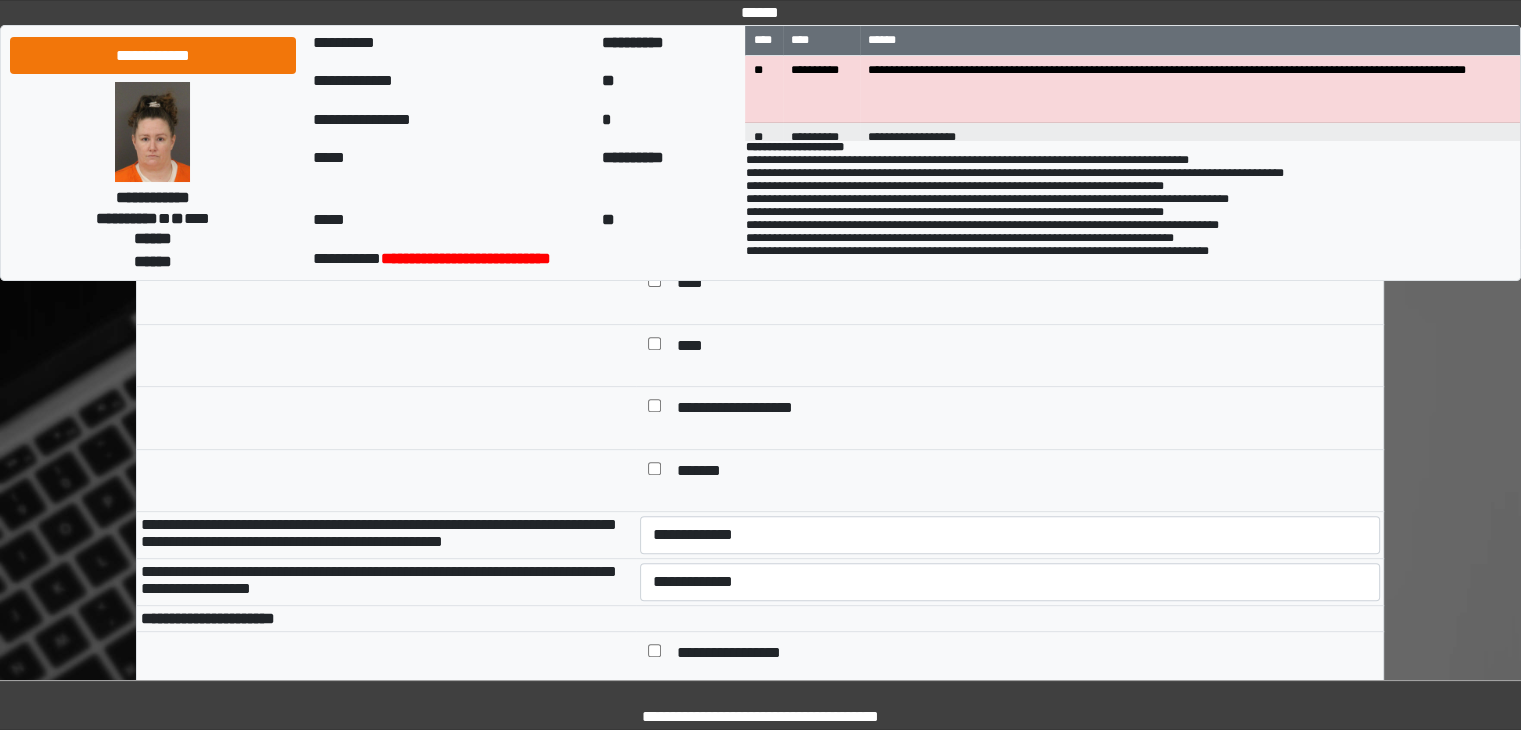type on "****" 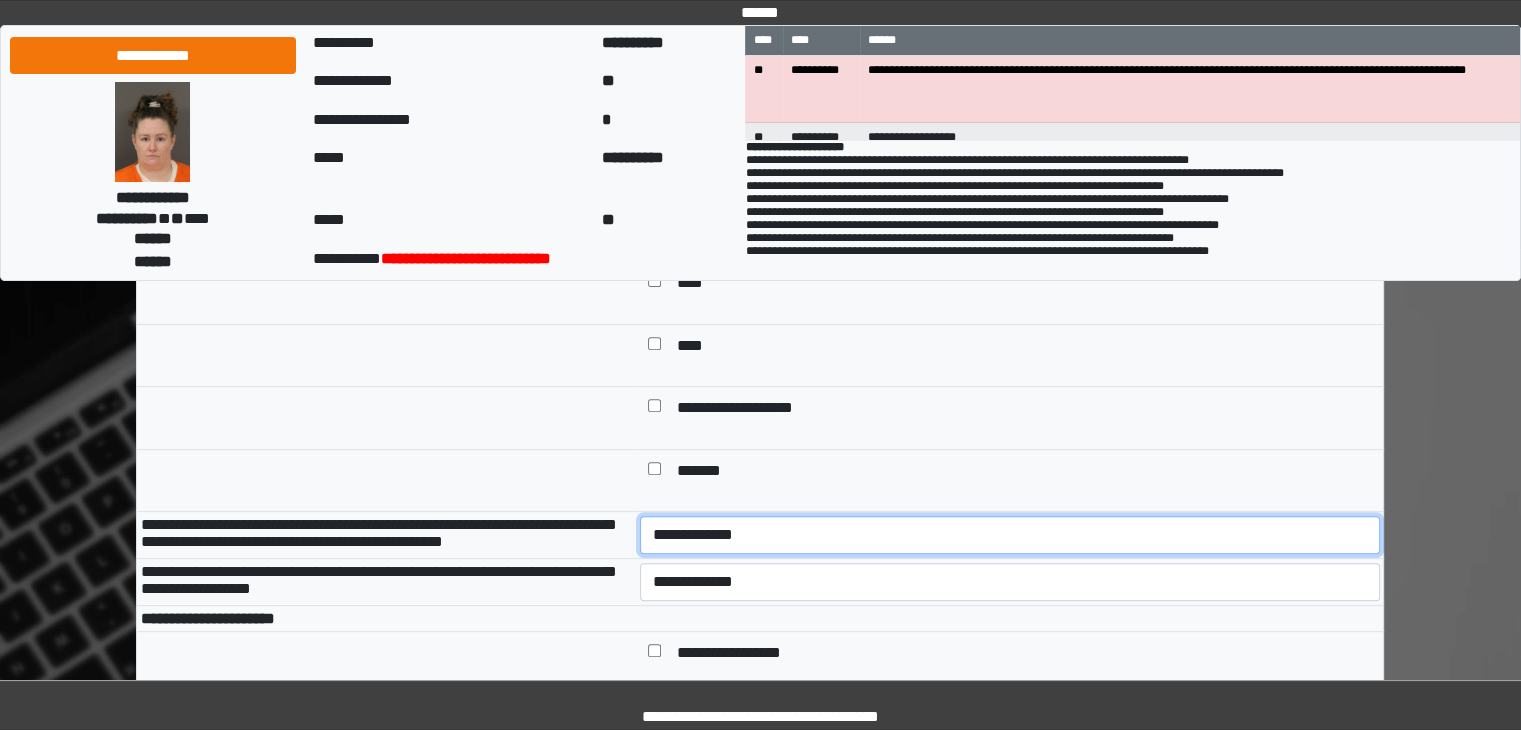 click on "**********" at bounding box center [1010, 535] 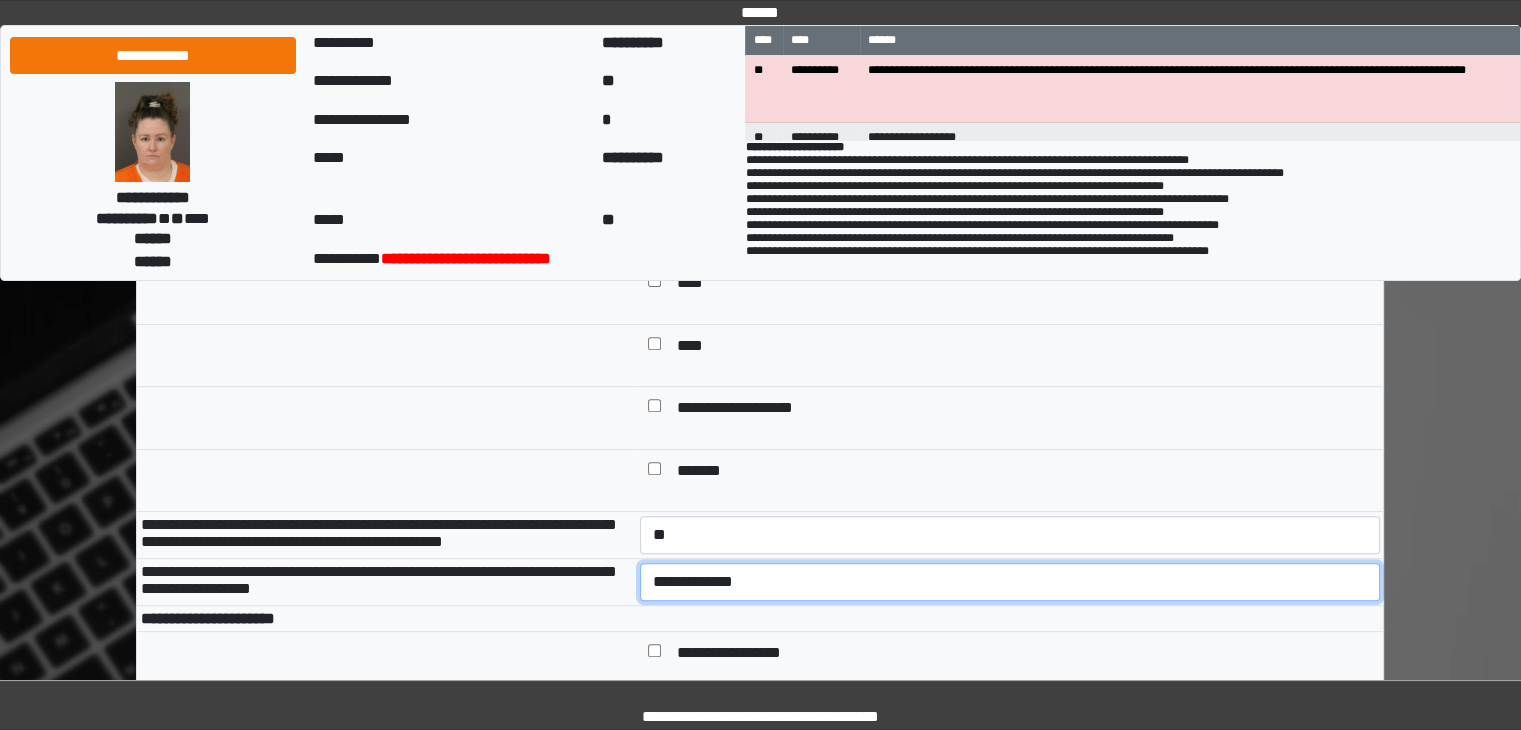 click on "**********" at bounding box center [1010, 582] 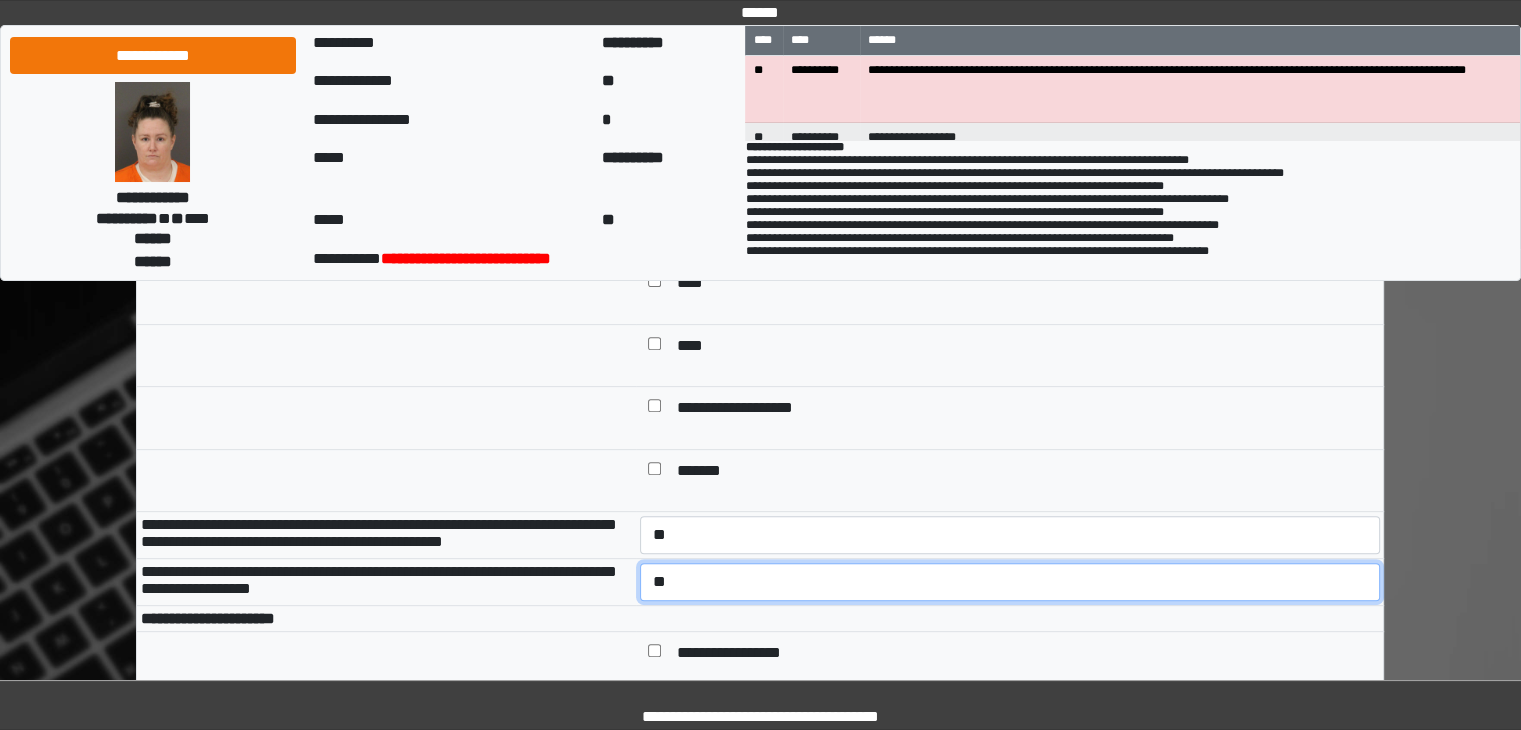 click on "**********" at bounding box center (1010, 582) 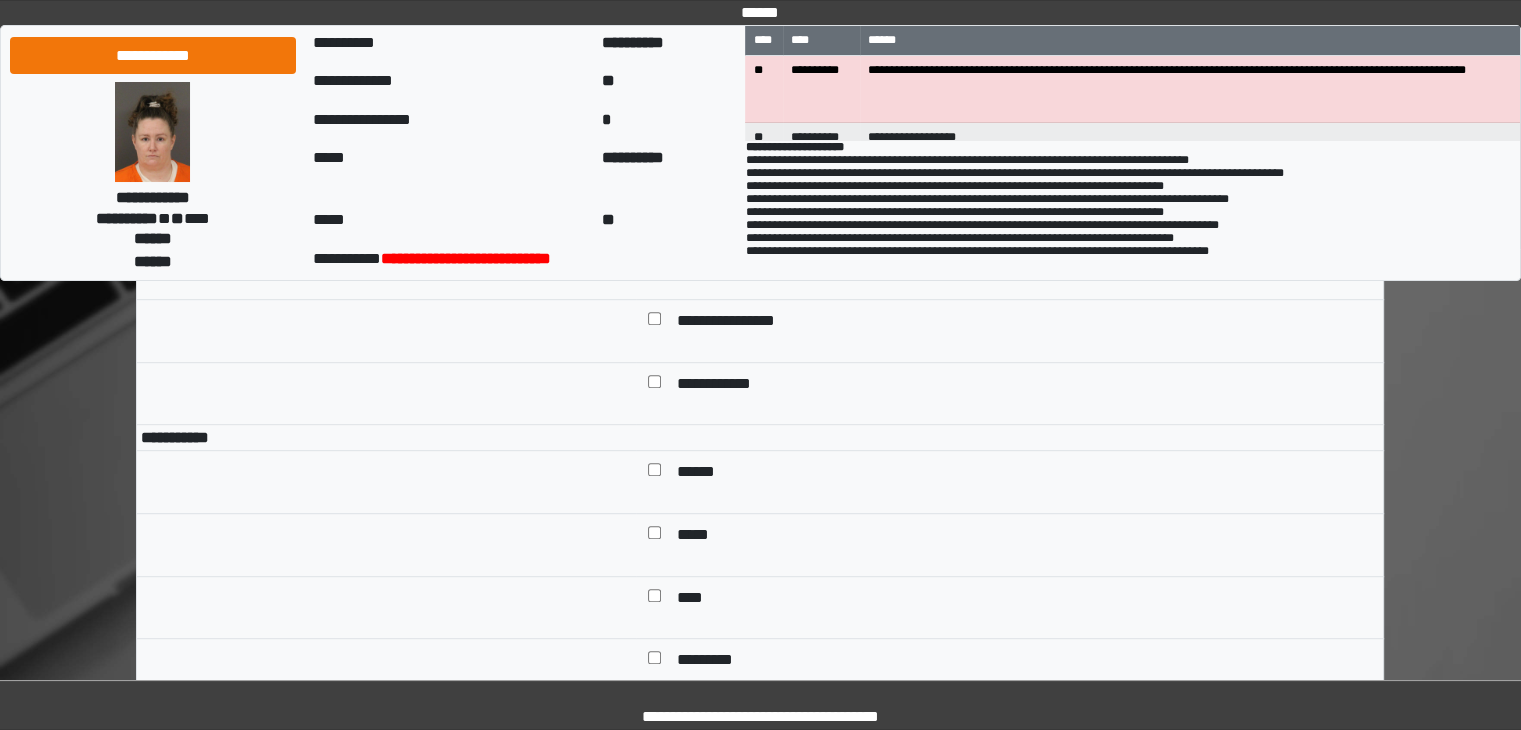 scroll, scrollTop: 1047, scrollLeft: 0, axis: vertical 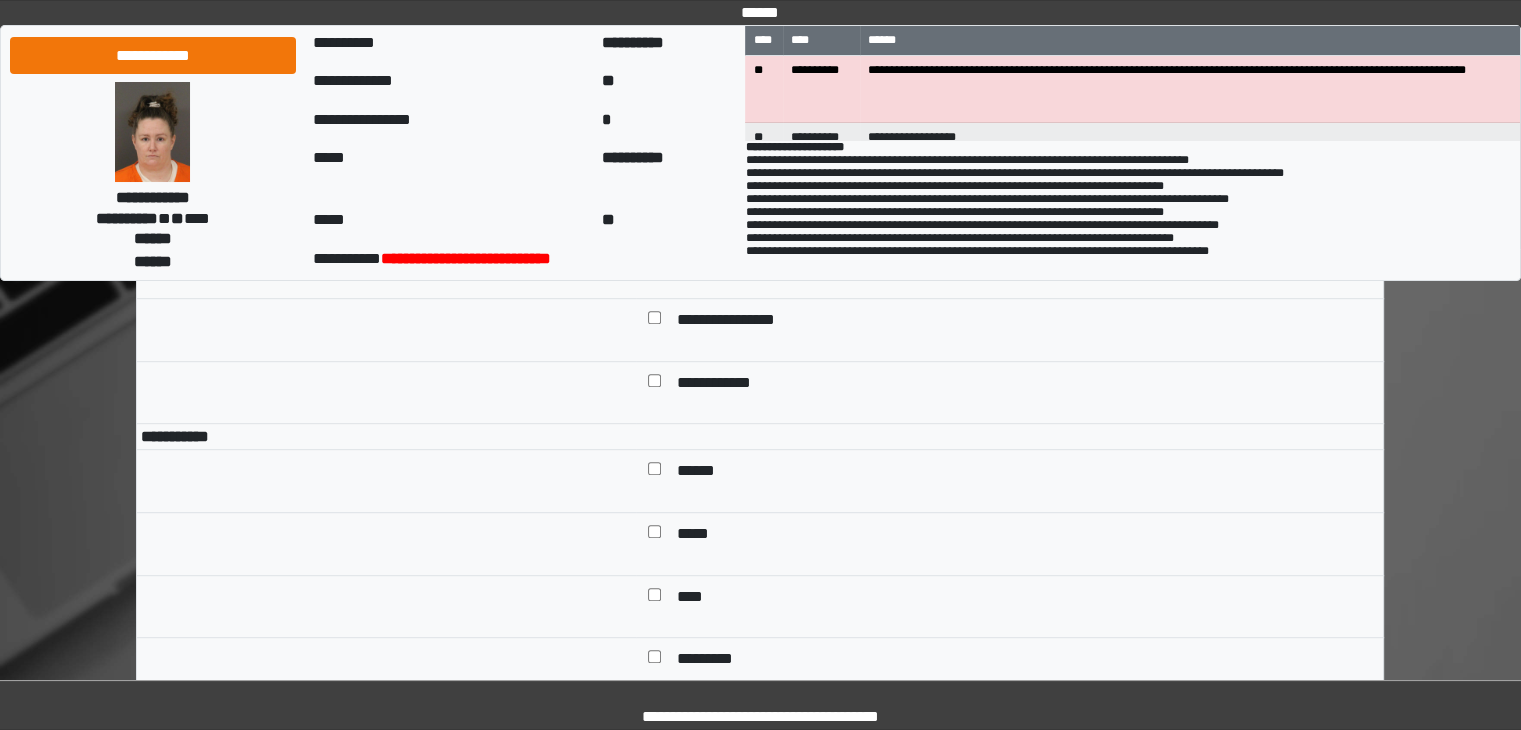 click on "******" at bounding box center [703, 473] 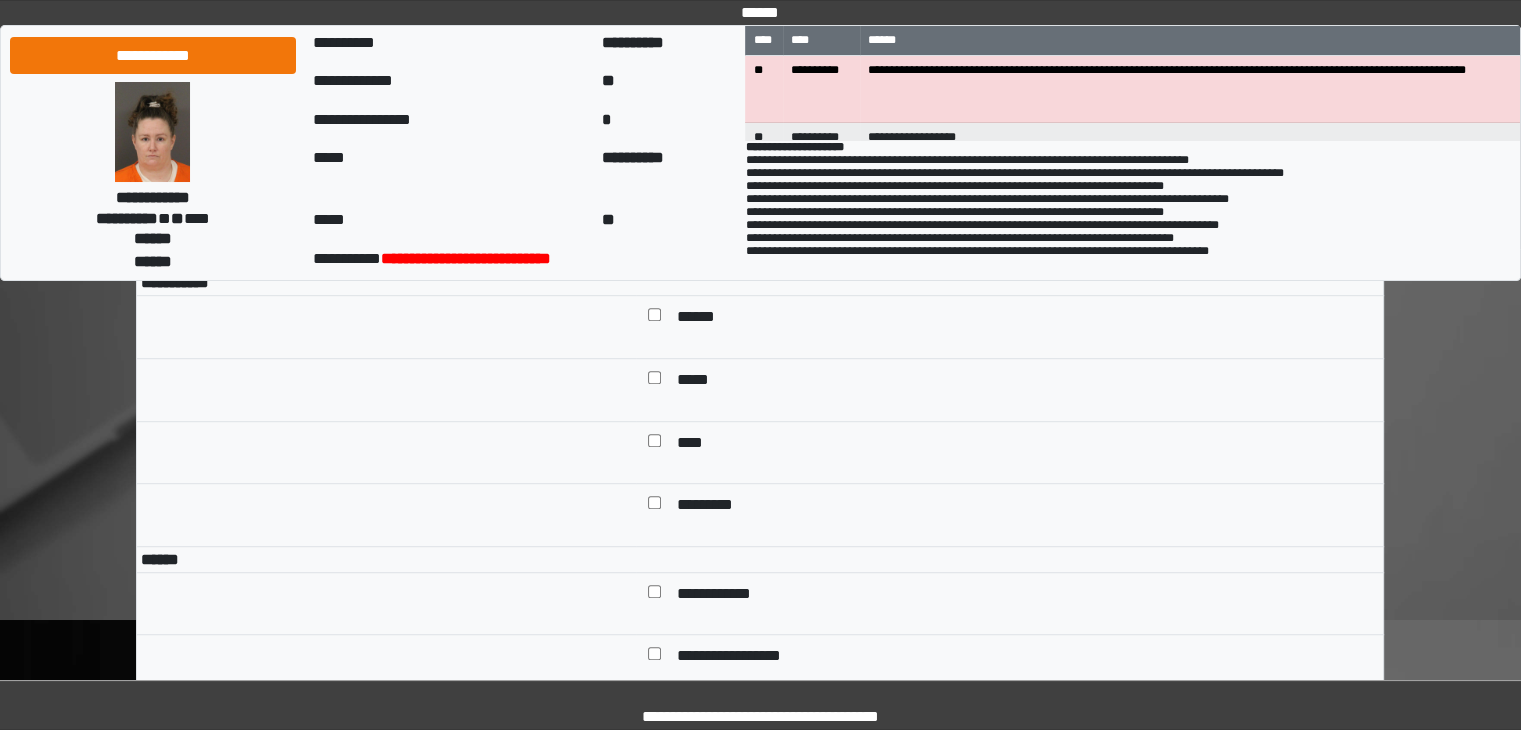 click on "*********" at bounding box center (710, 507) 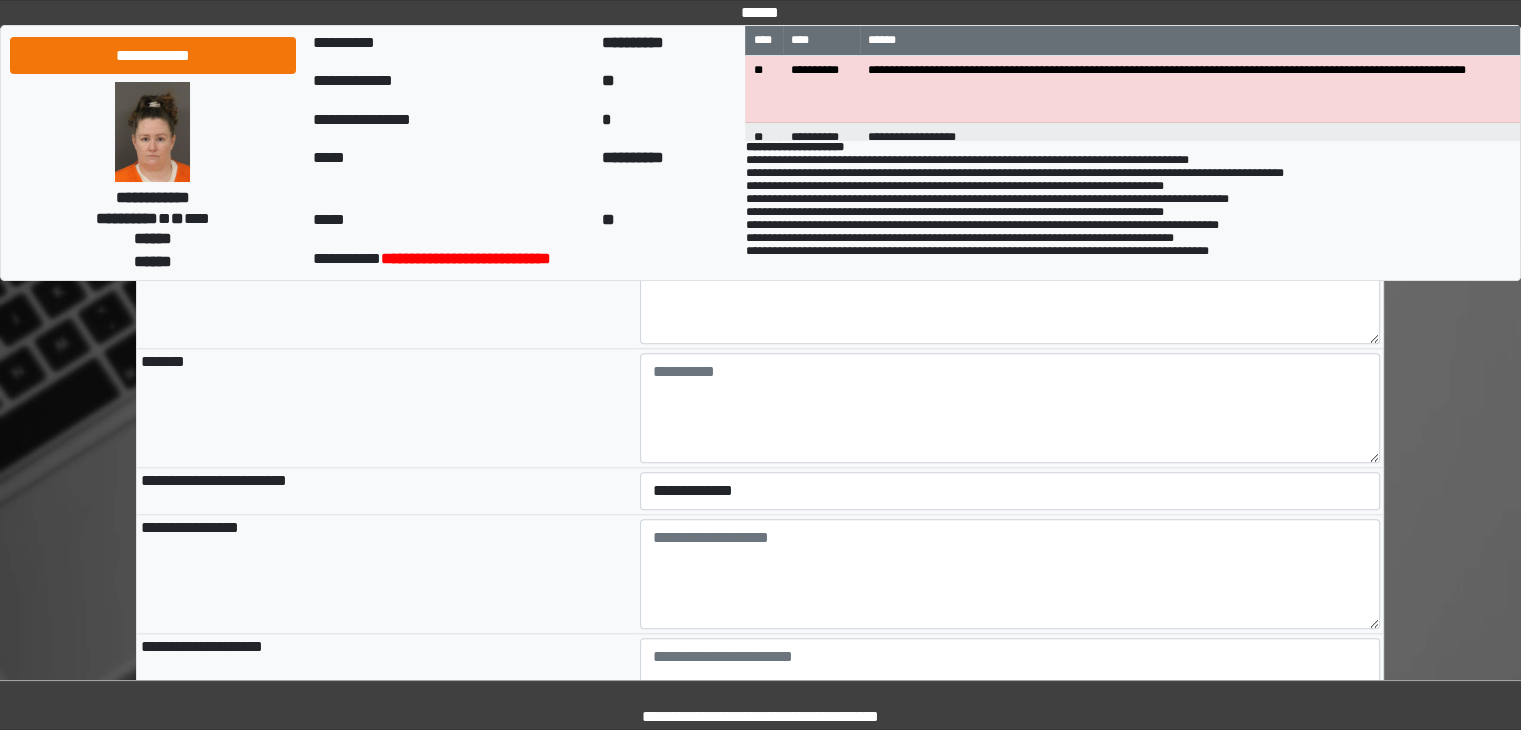 scroll, scrollTop: 2032, scrollLeft: 0, axis: vertical 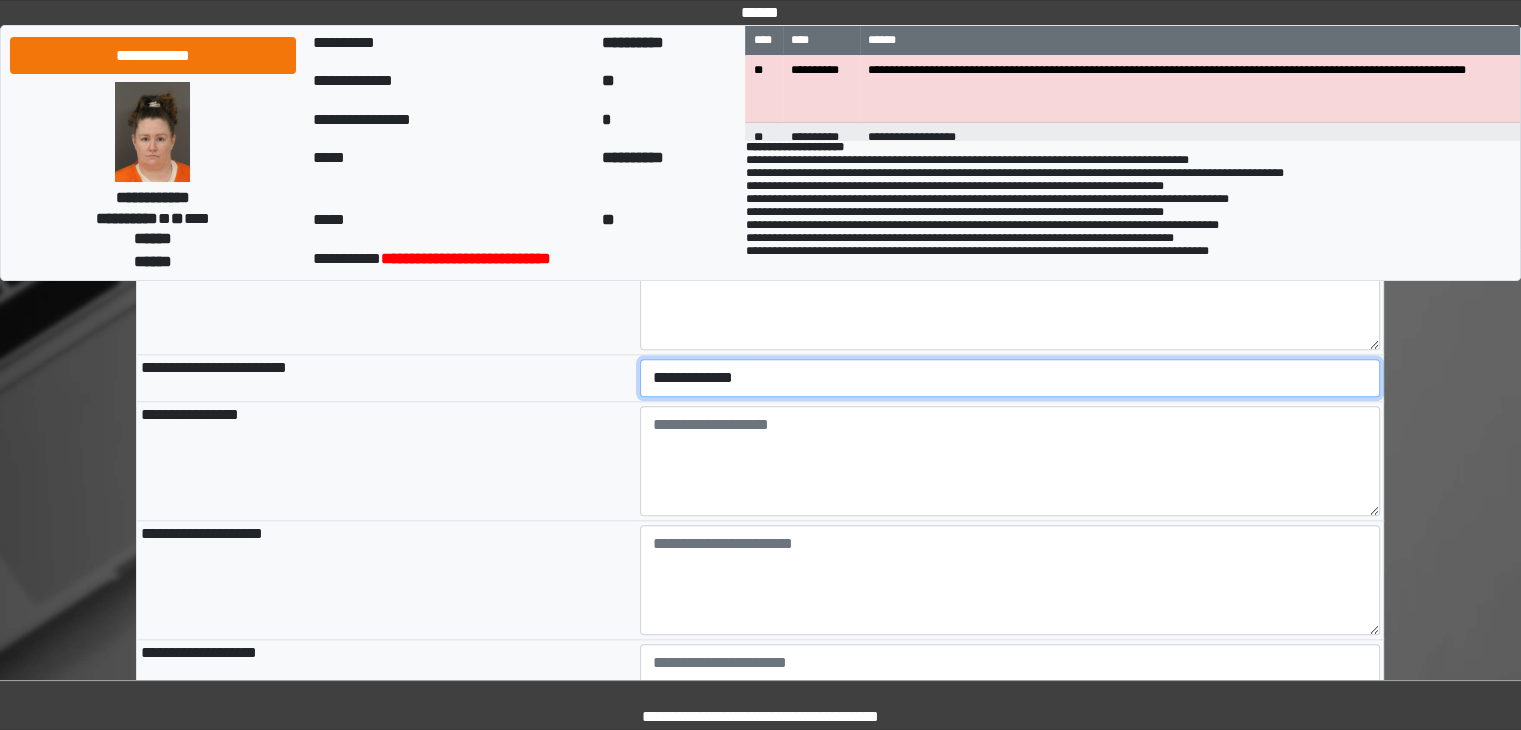 click on "**********" at bounding box center [1010, 378] 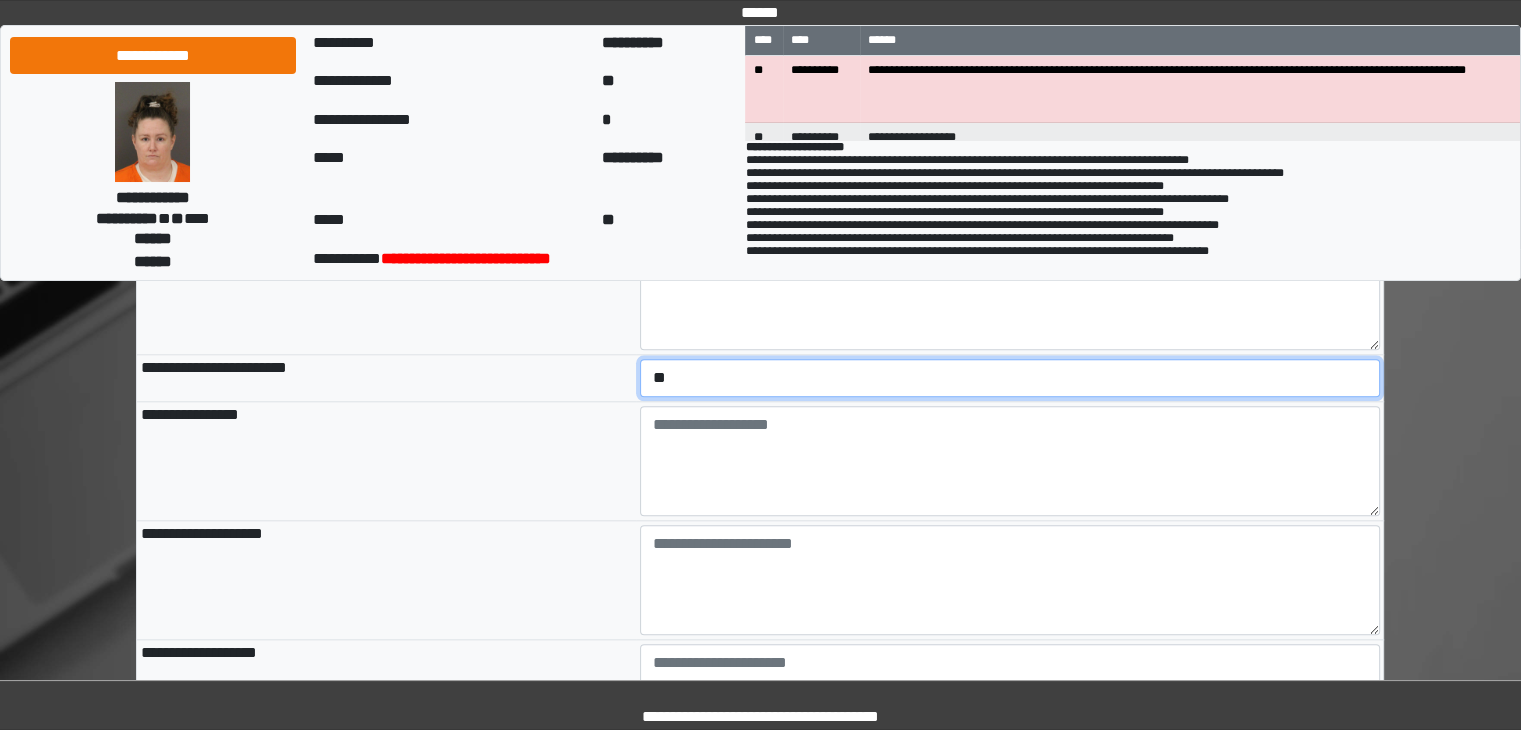 scroll, scrollTop: 2173, scrollLeft: 0, axis: vertical 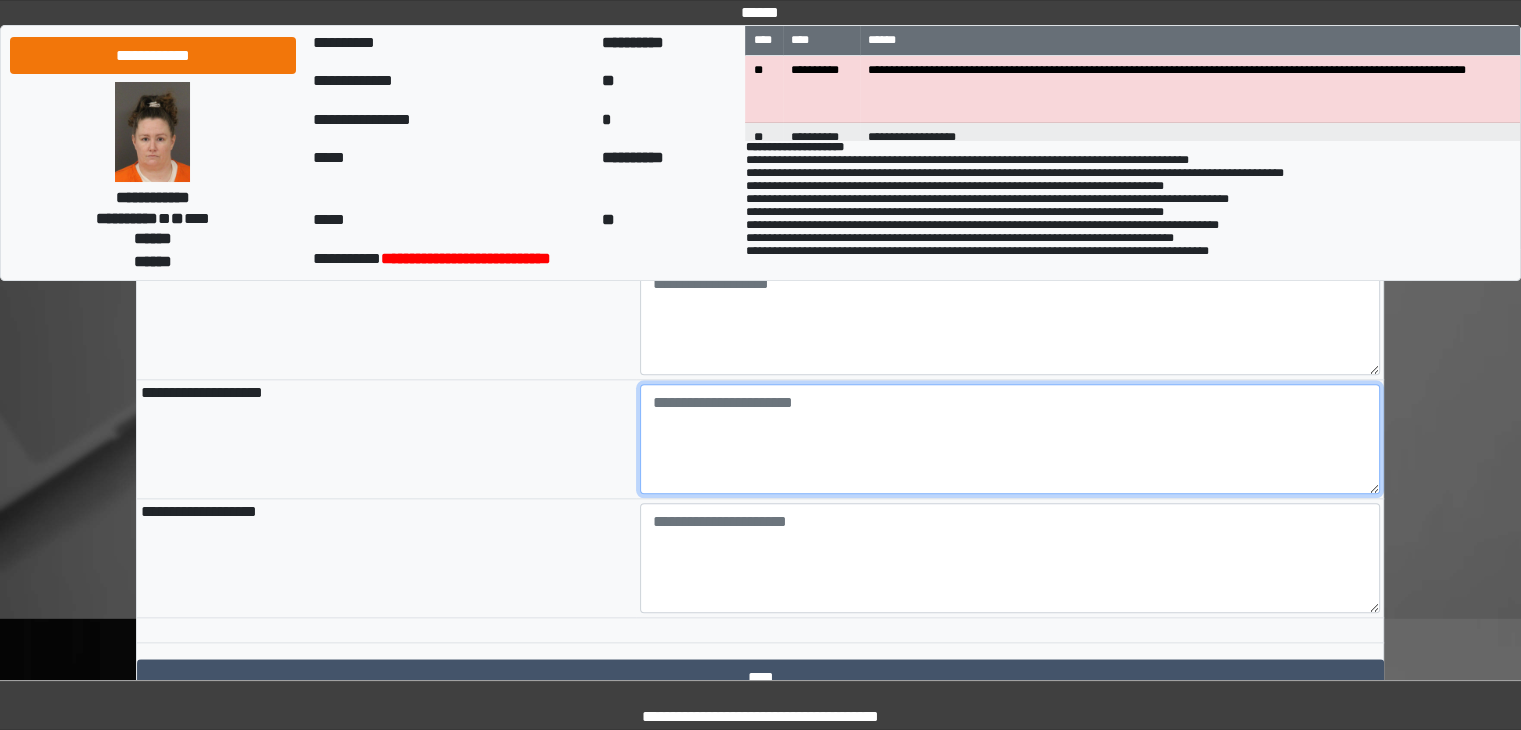 click at bounding box center (1010, 439) 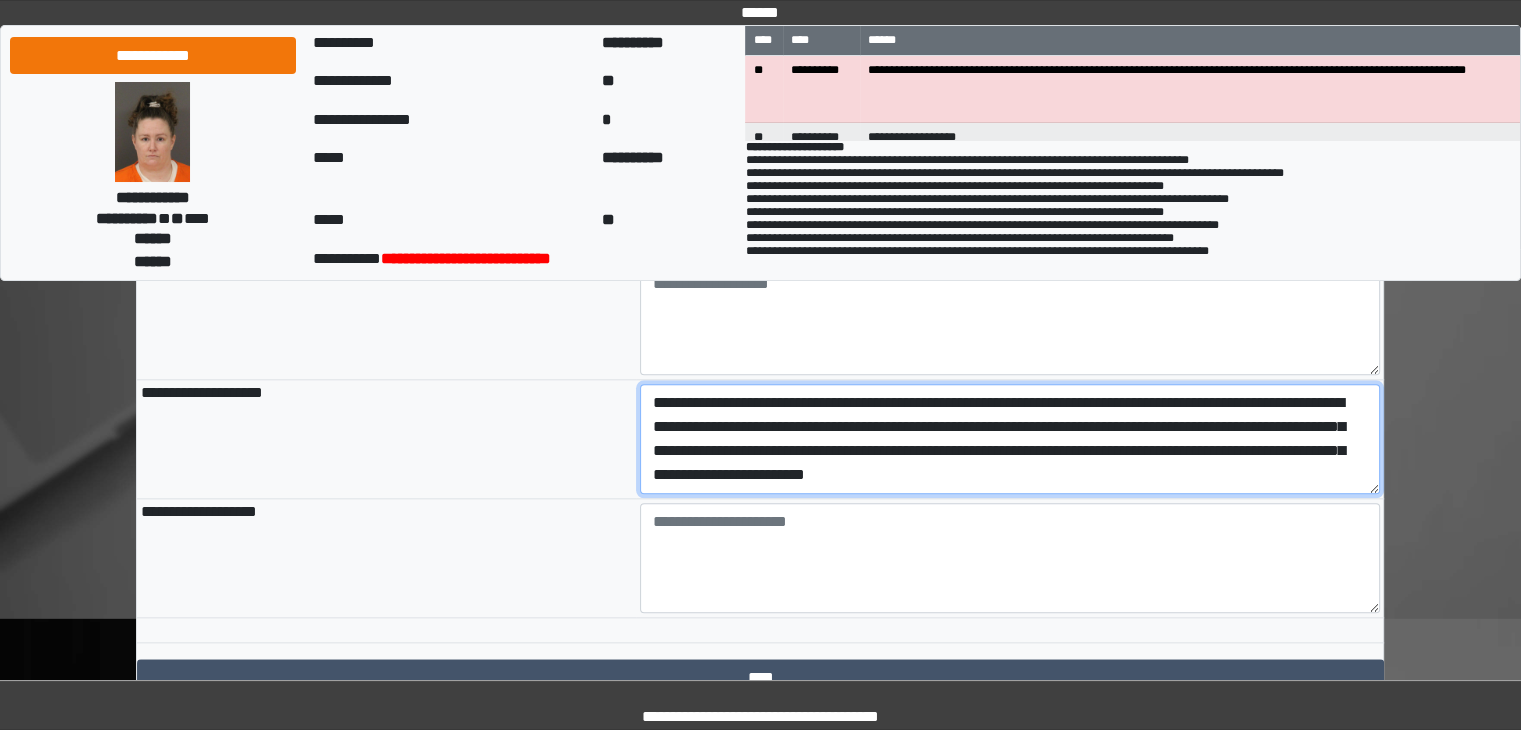 click on "**********" at bounding box center [1010, 439] 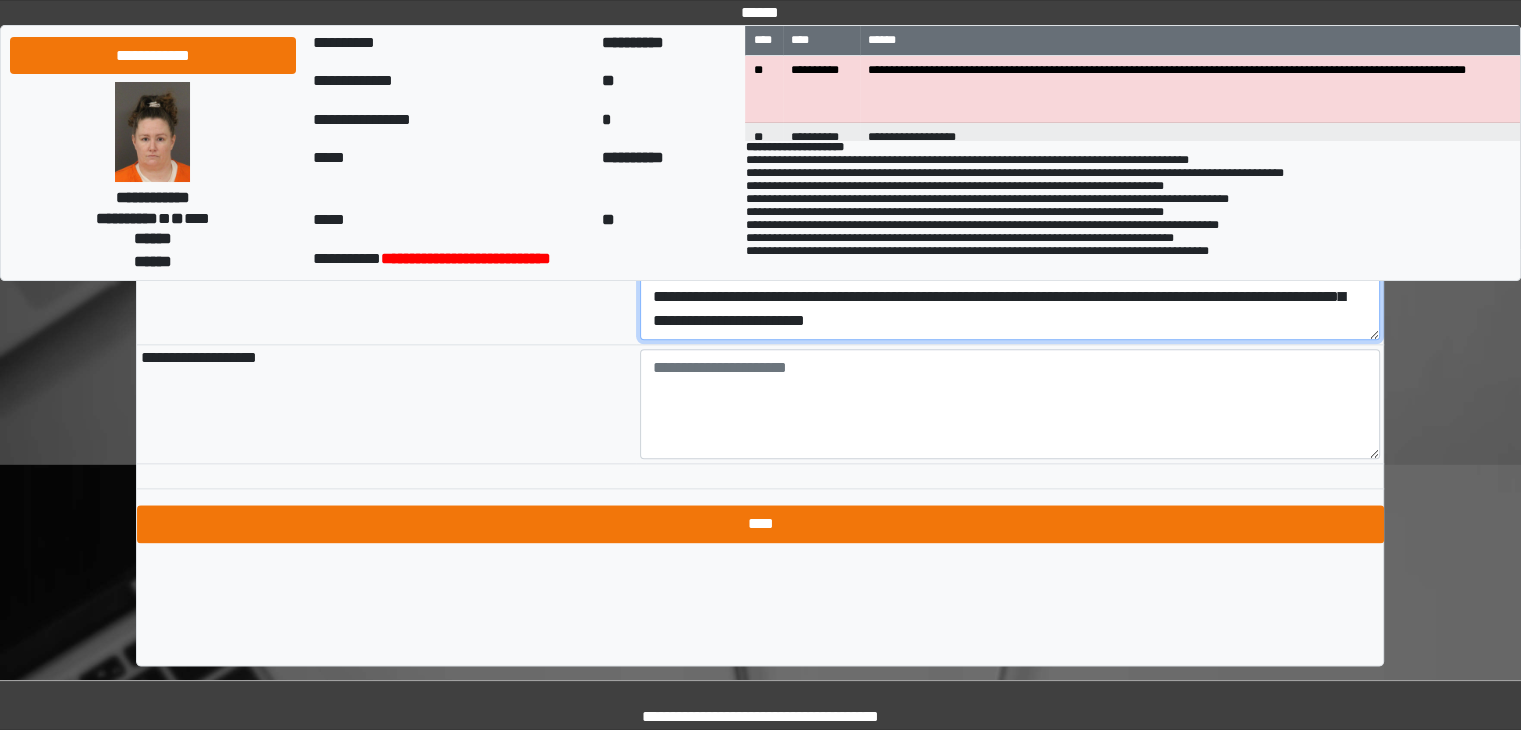 type on "**********" 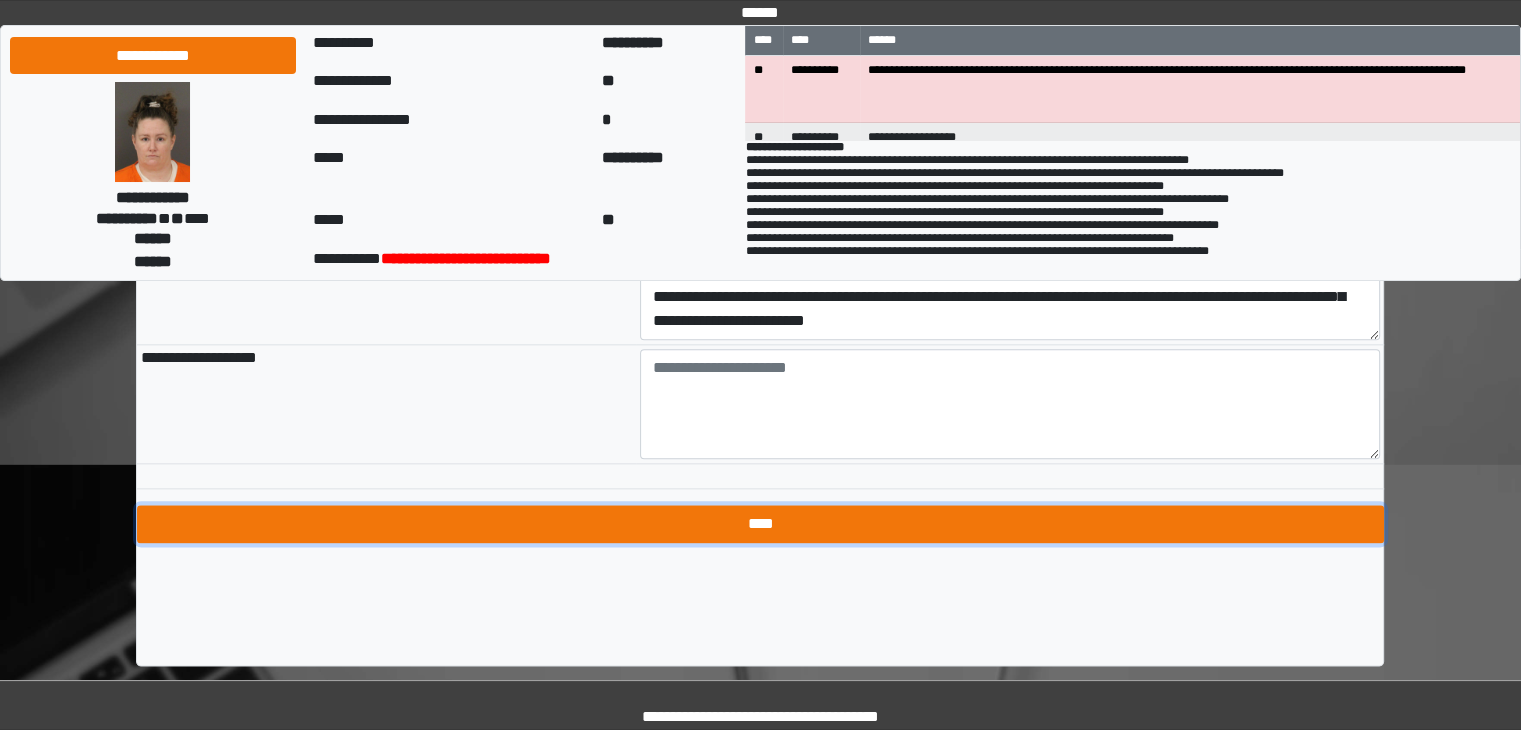 click on "****" at bounding box center (760, 524) 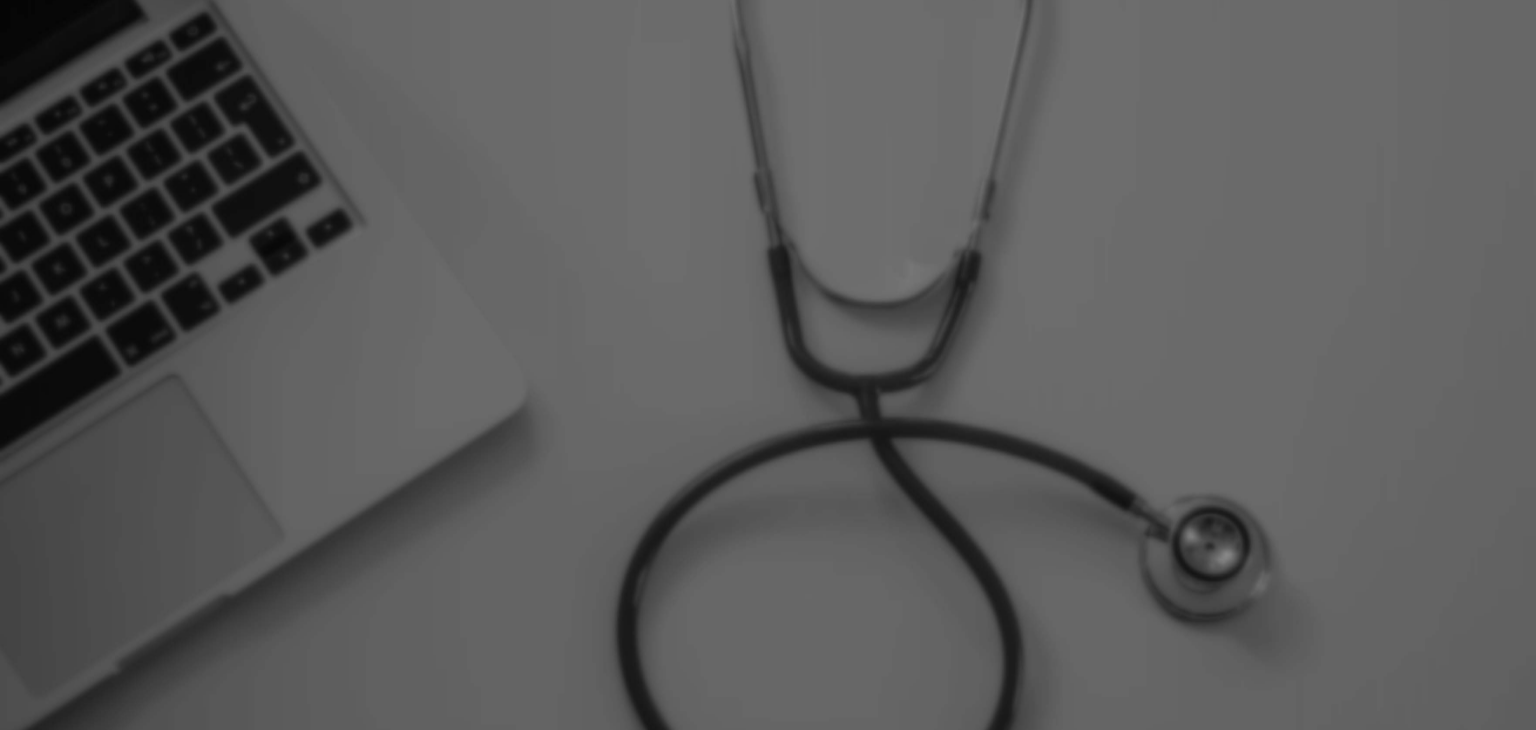 scroll, scrollTop: 0, scrollLeft: 0, axis: both 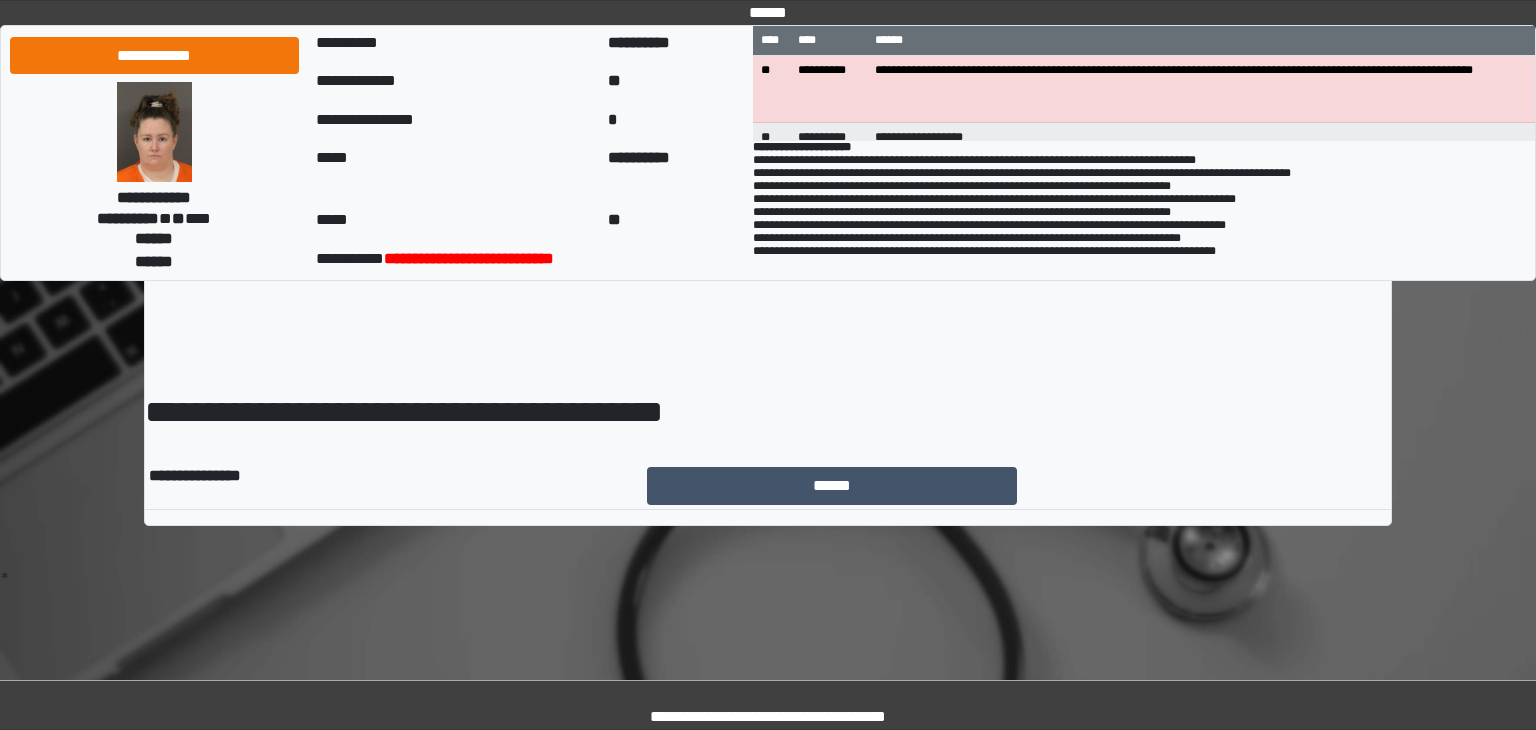 click on "**********" at bounding box center [768, 307] 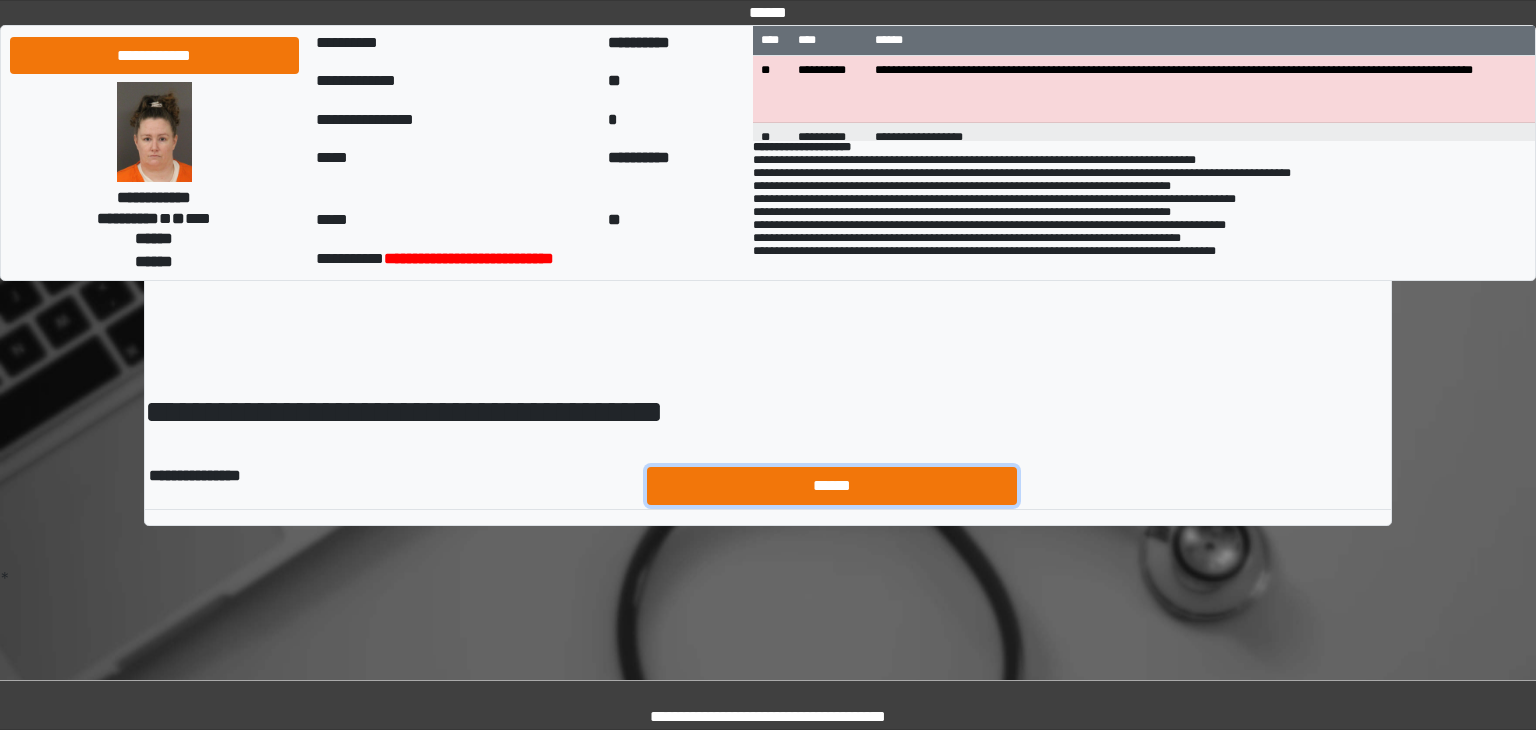 click on "******" at bounding box center [832, 486] 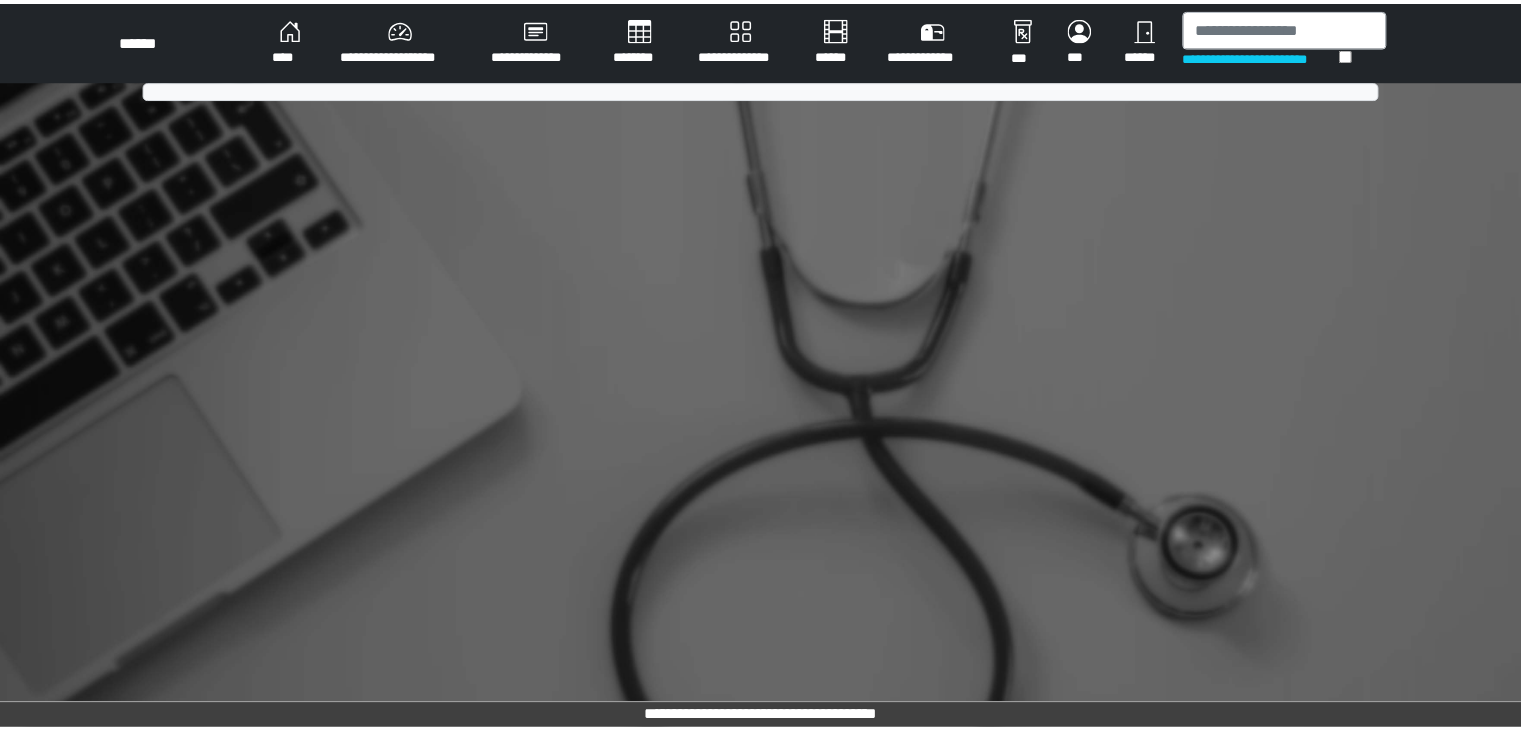 scroll, scrollTop: 0, scrollLeft: 0, axis: both 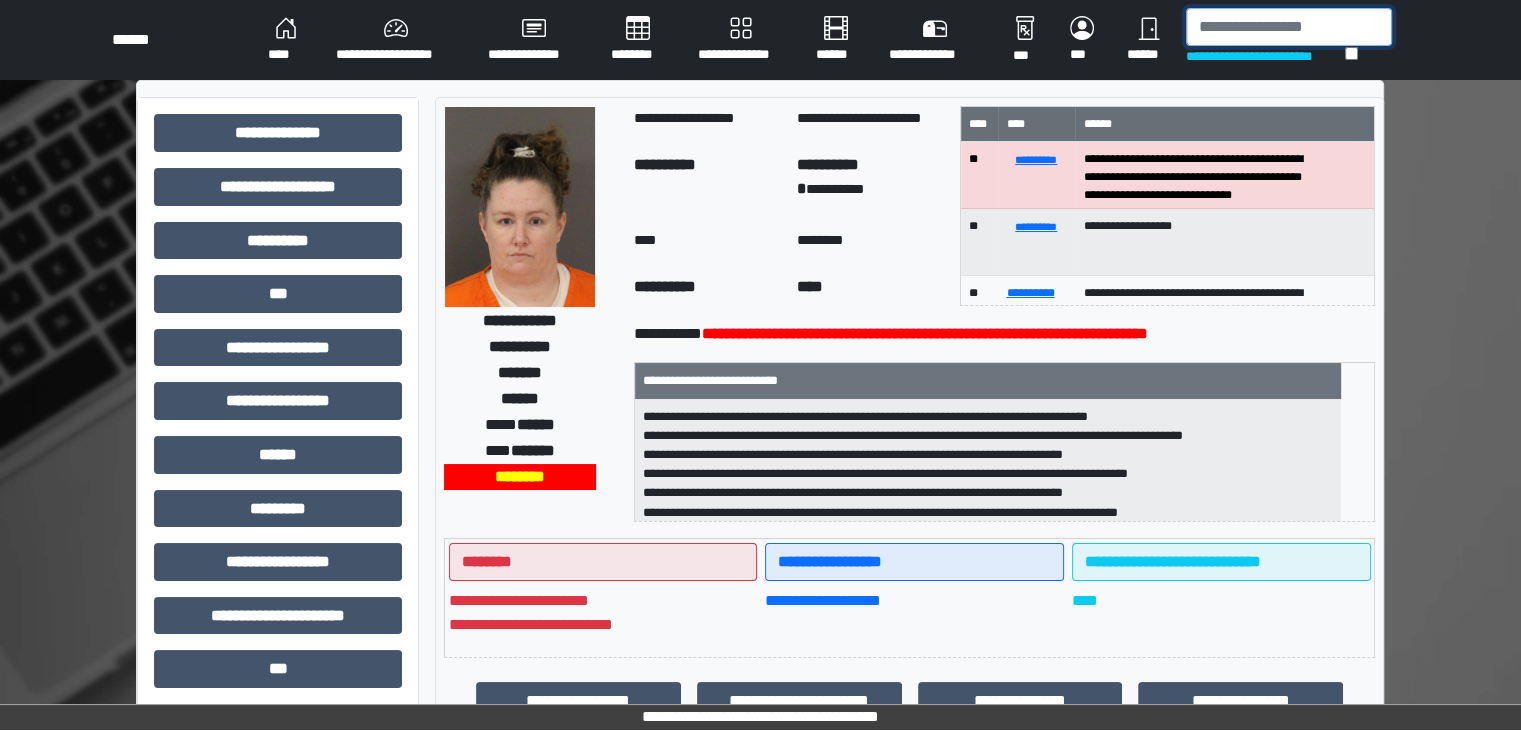 click at bounding box center [1289, 27] 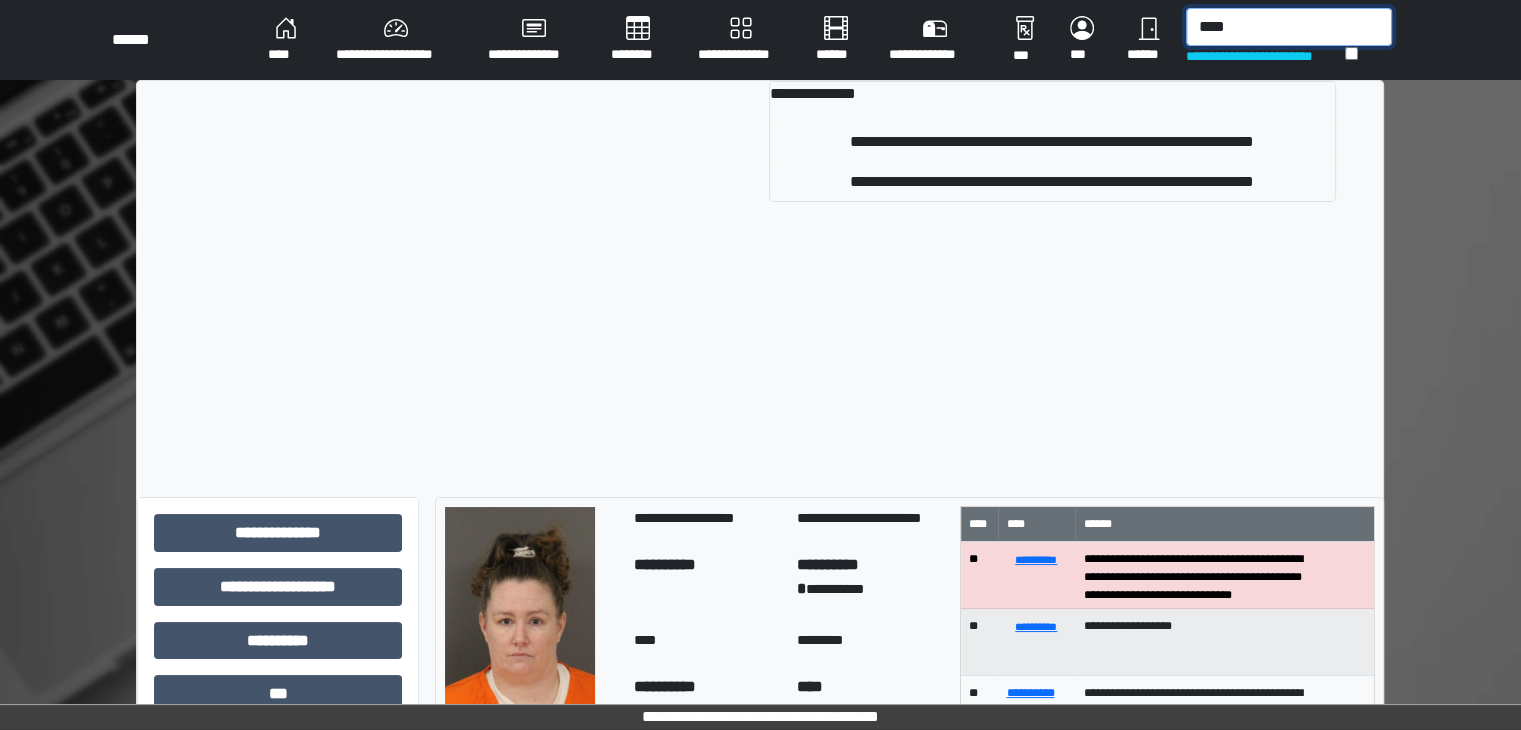 type on "****" 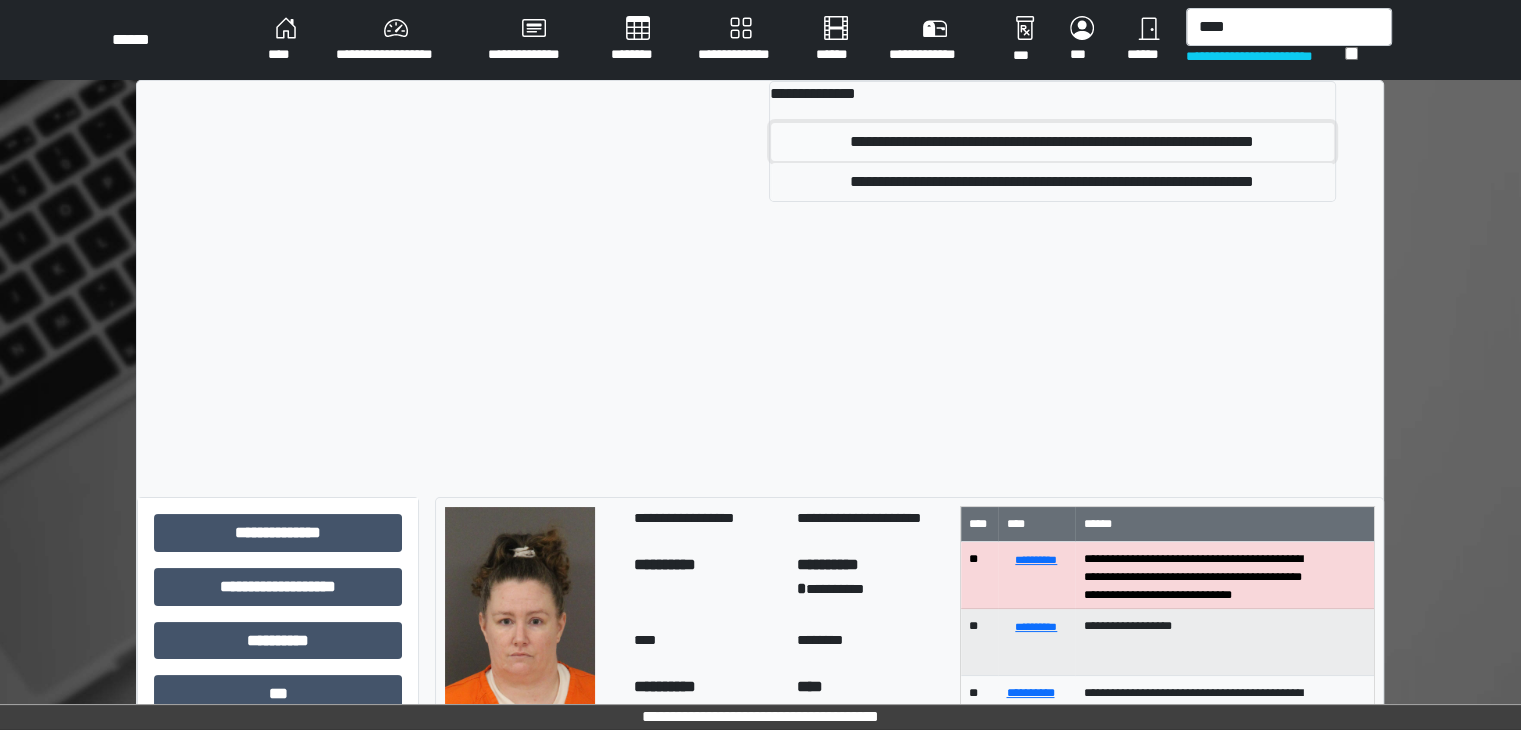 click on "**********" at bounding box center [1052, 142] 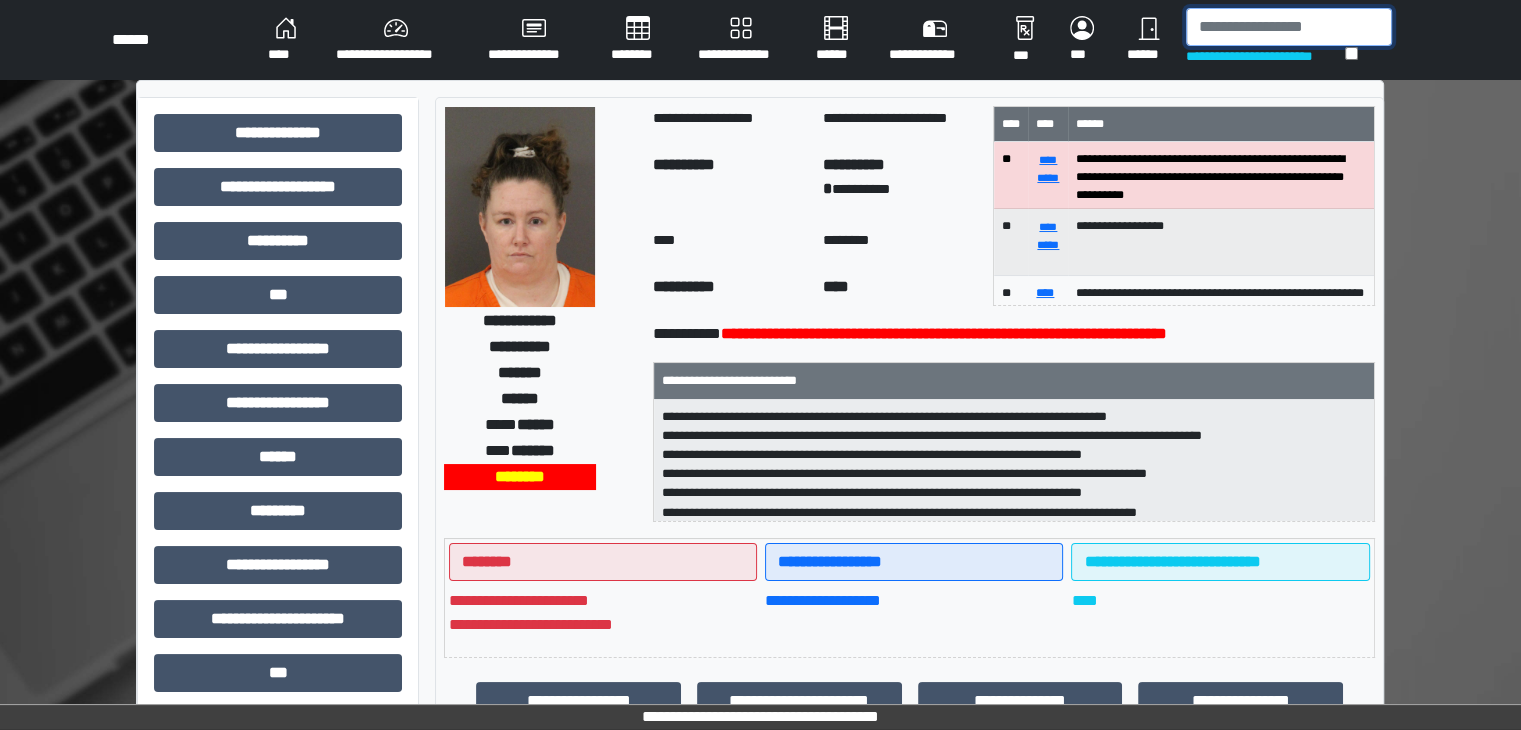 click at bounding box center [1289, 27] 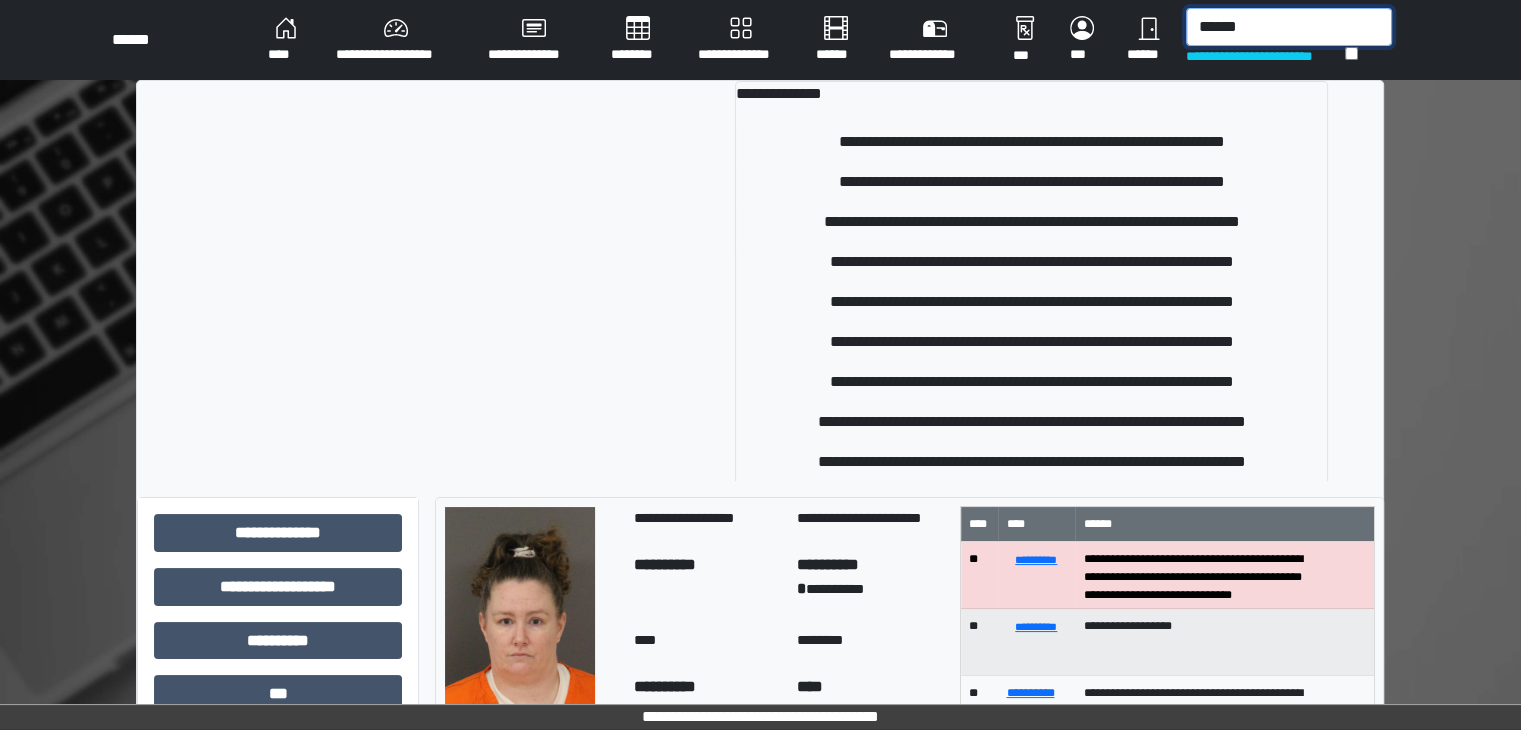 type on "******" 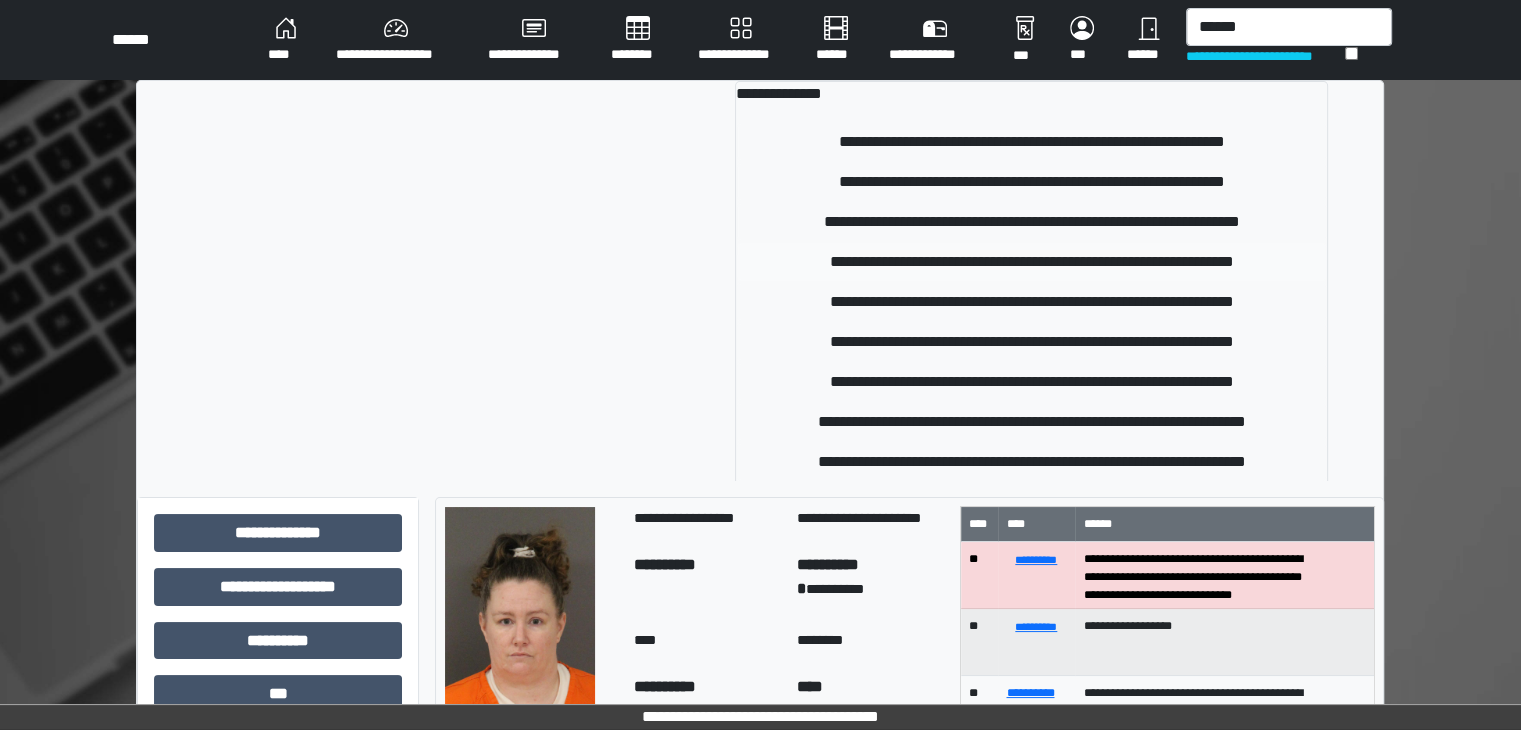 click on "**********" at bounding box center (1031, 262) 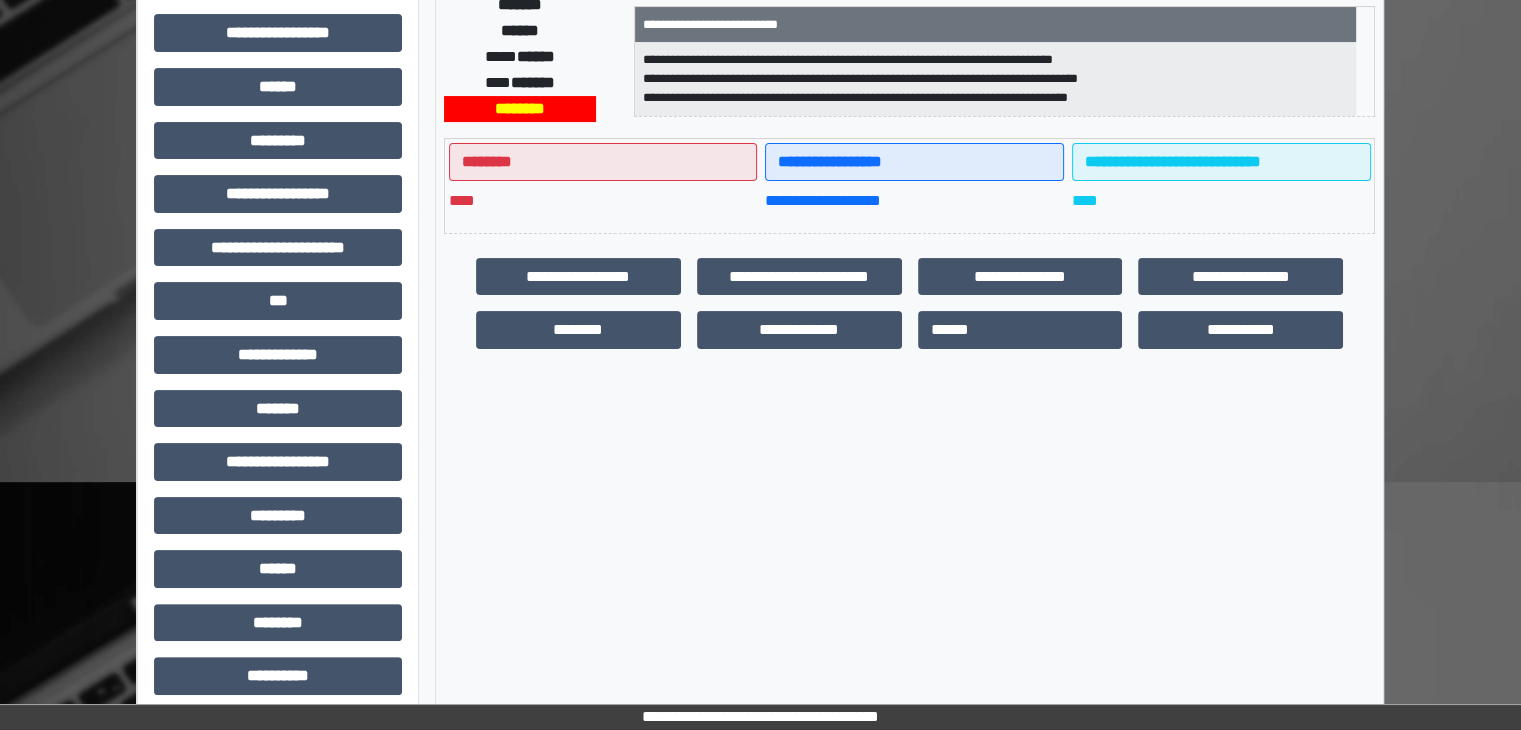scroll, scrollTop: 436, scrollLeft: 0, axis: vertical 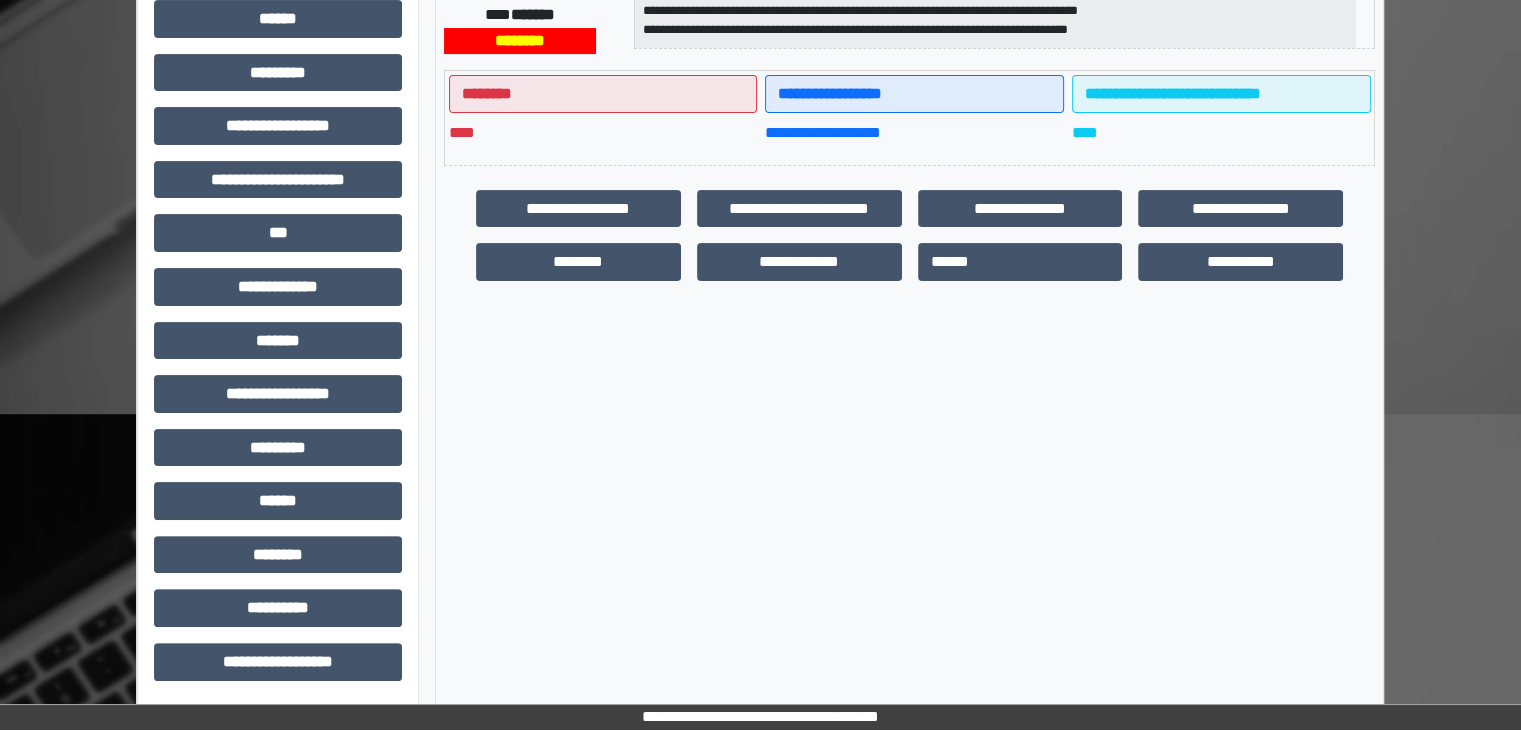 click on "*******" at bounding box center (278, 341) 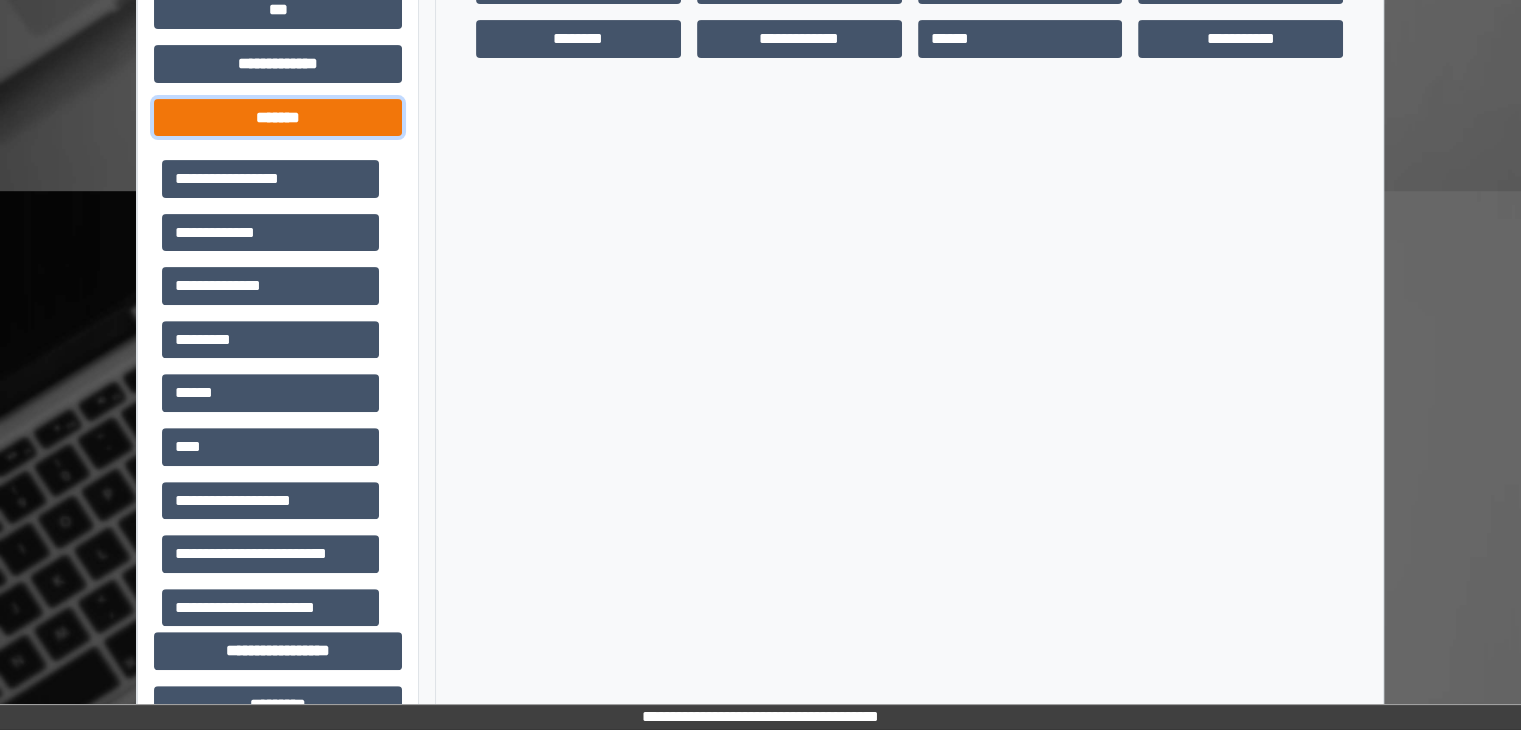 scroll, scrollTop: 679, scrollLeft: 0, axis: vertical 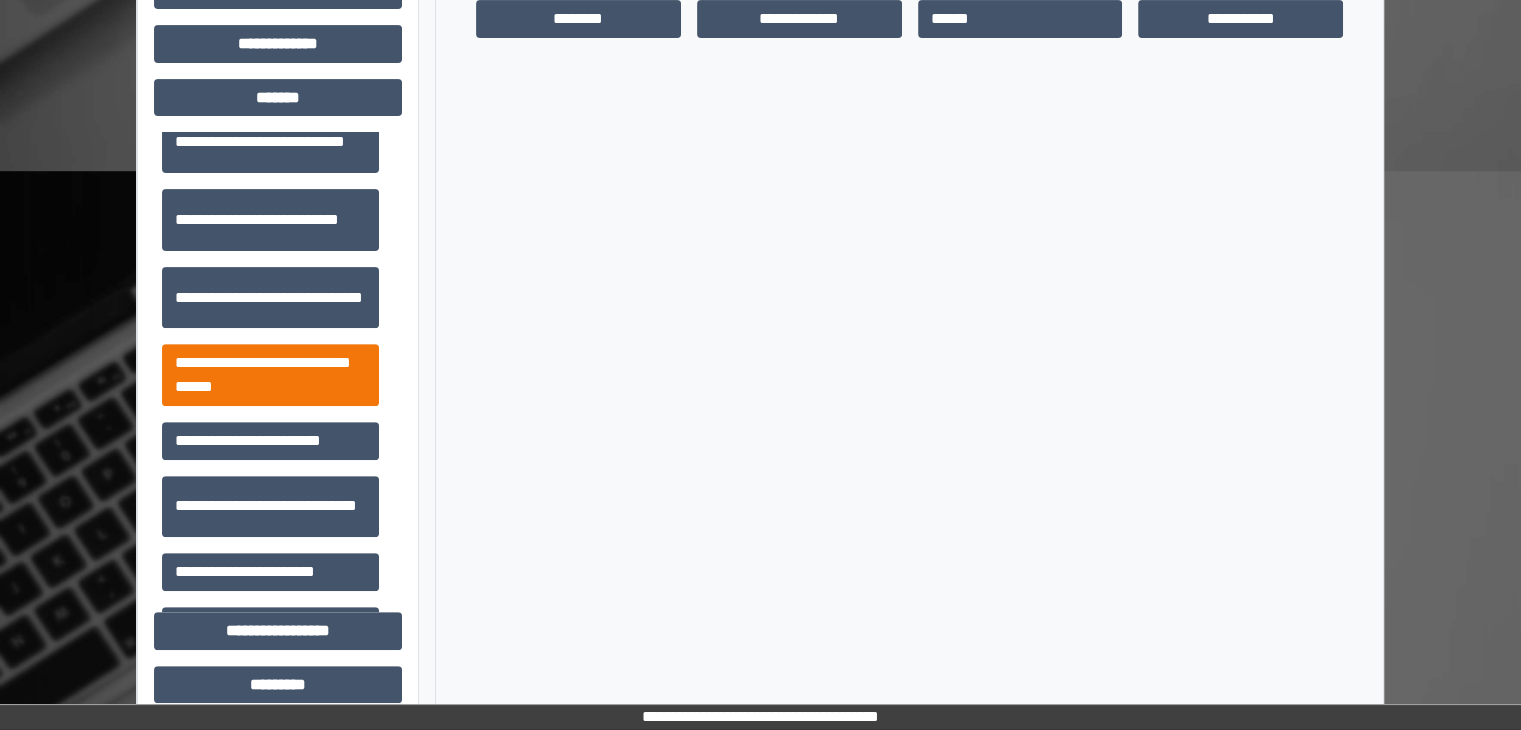 click on "**********" at bounding box center (270, 375) 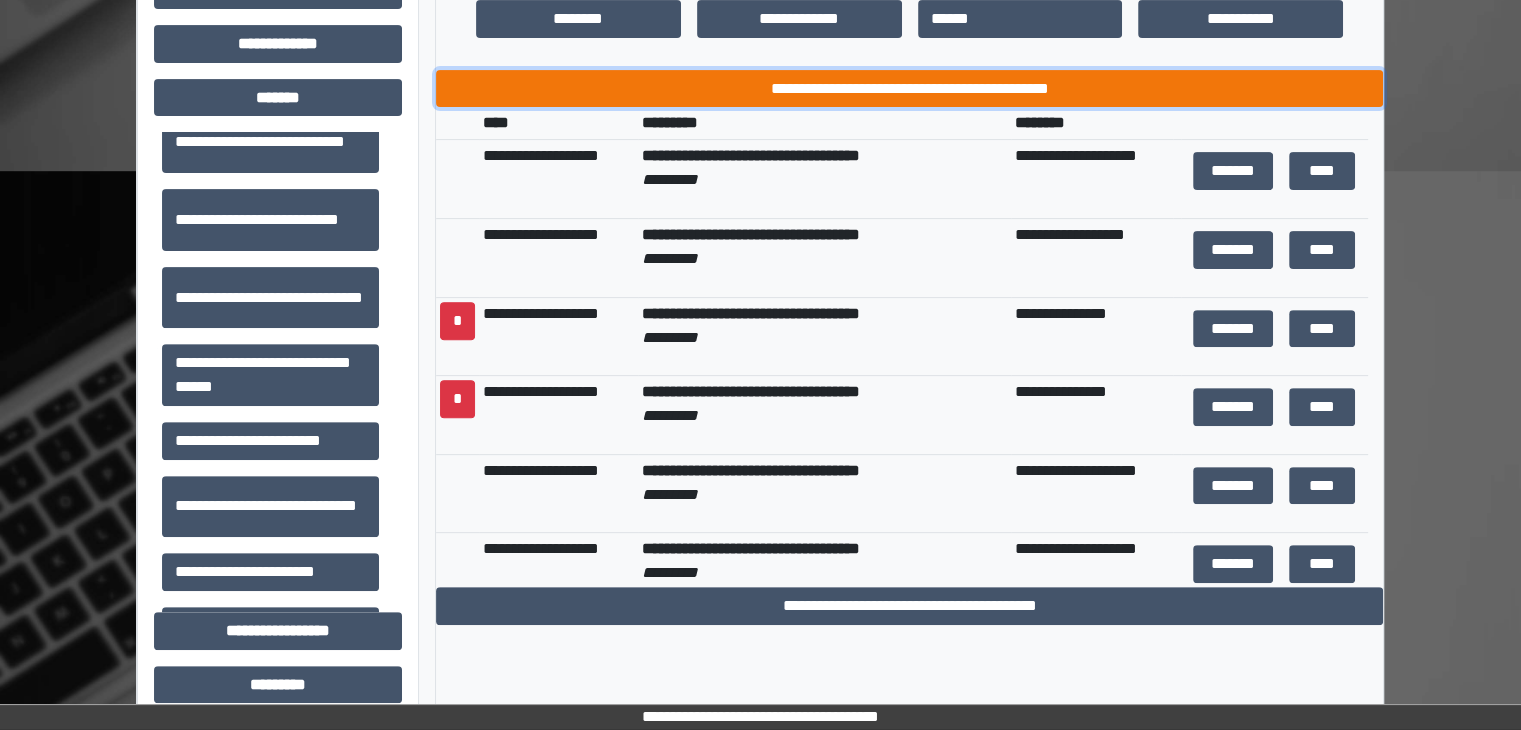 click on "**********" at bounding box center [909, 89] 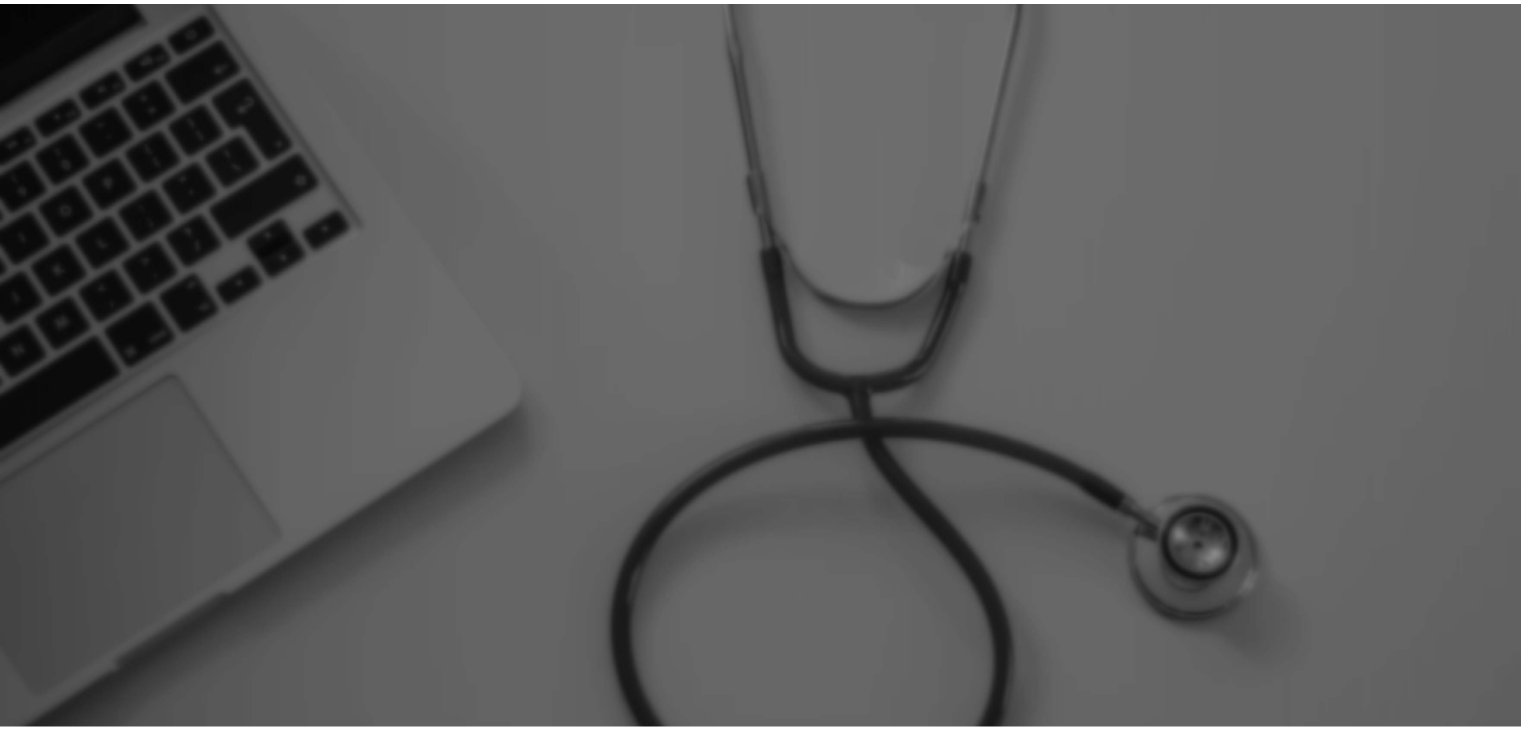 scroll, scrollTop: 0, scrollLeft: 0, axis: both 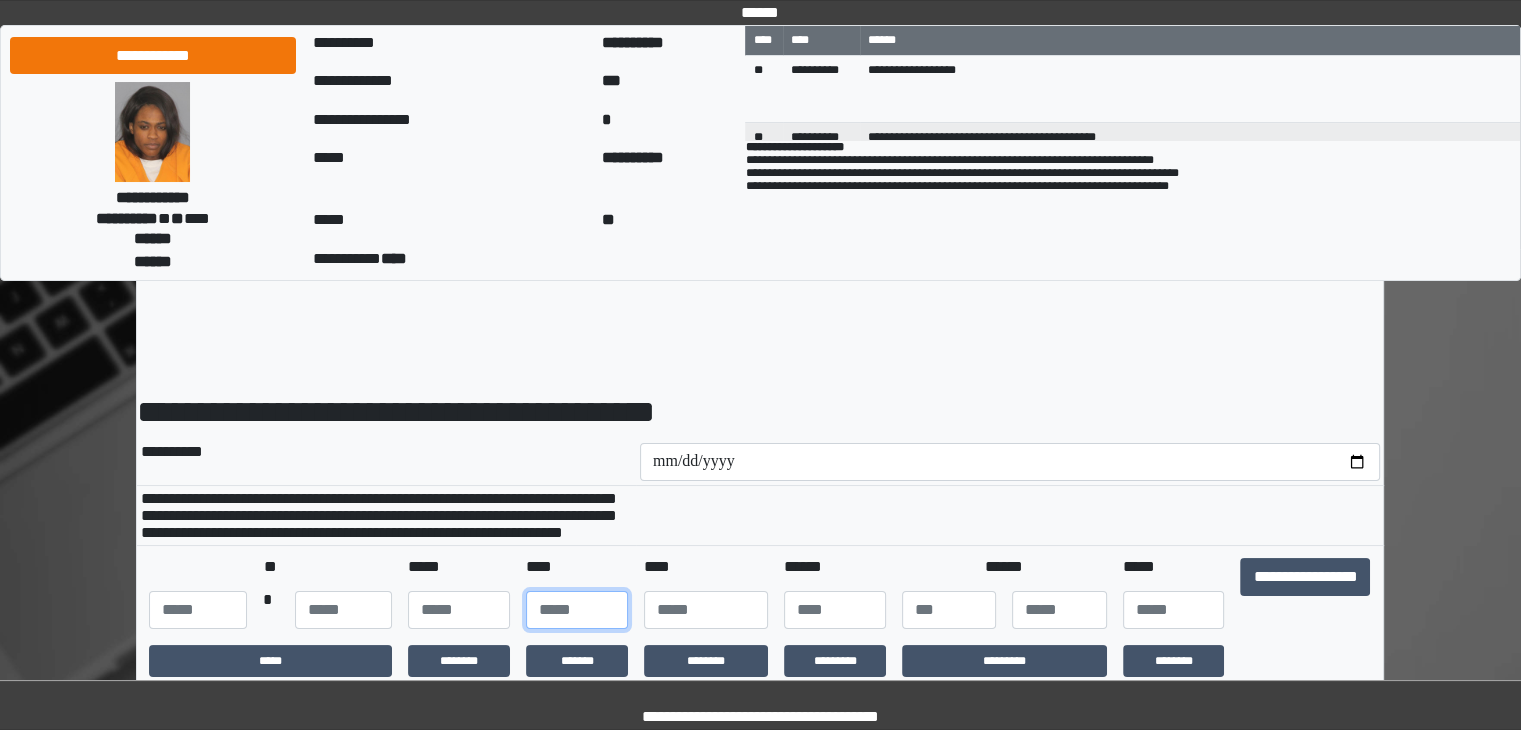 click at bounding box center [577, 610] 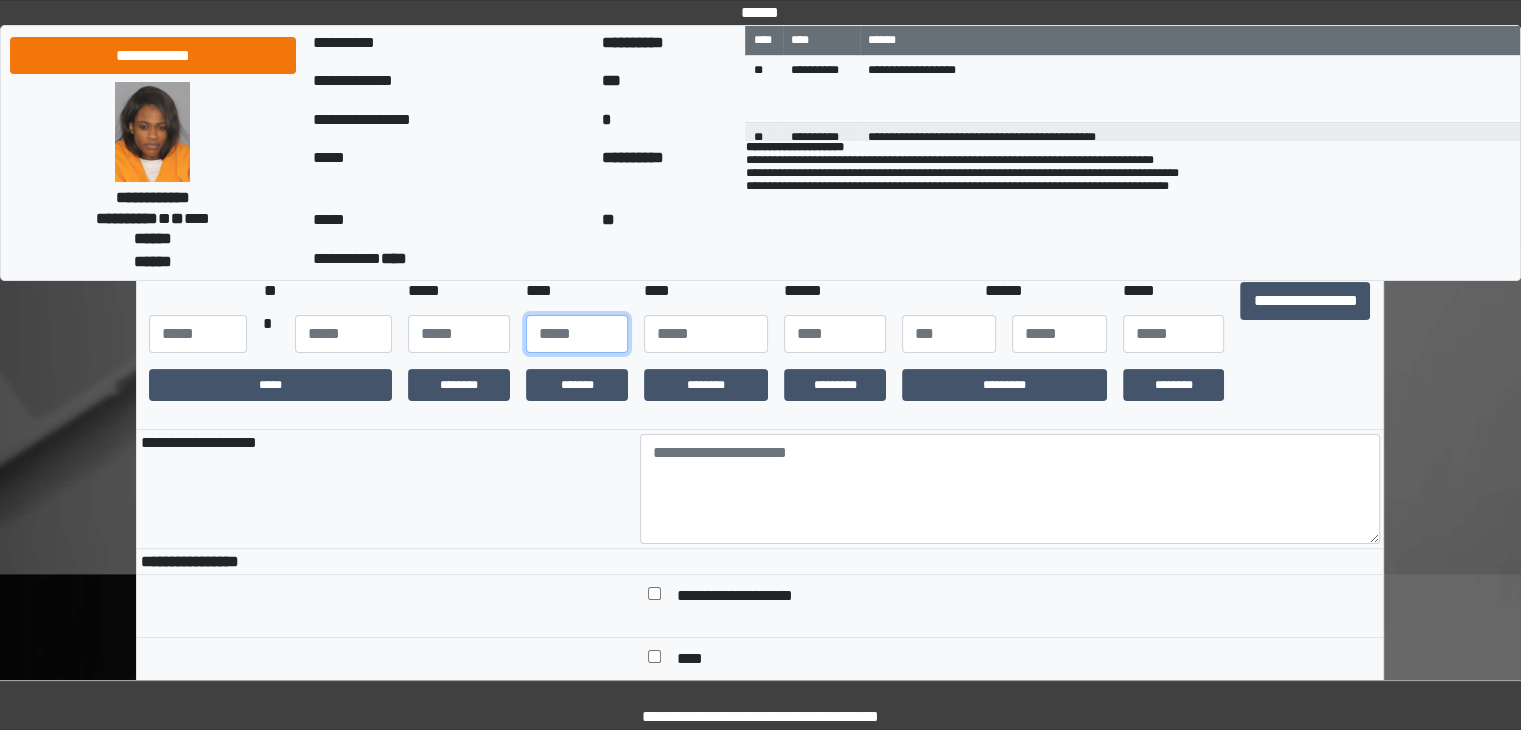 scroll, scrollTop: 282, scrollLeft: 0, axis: vertical 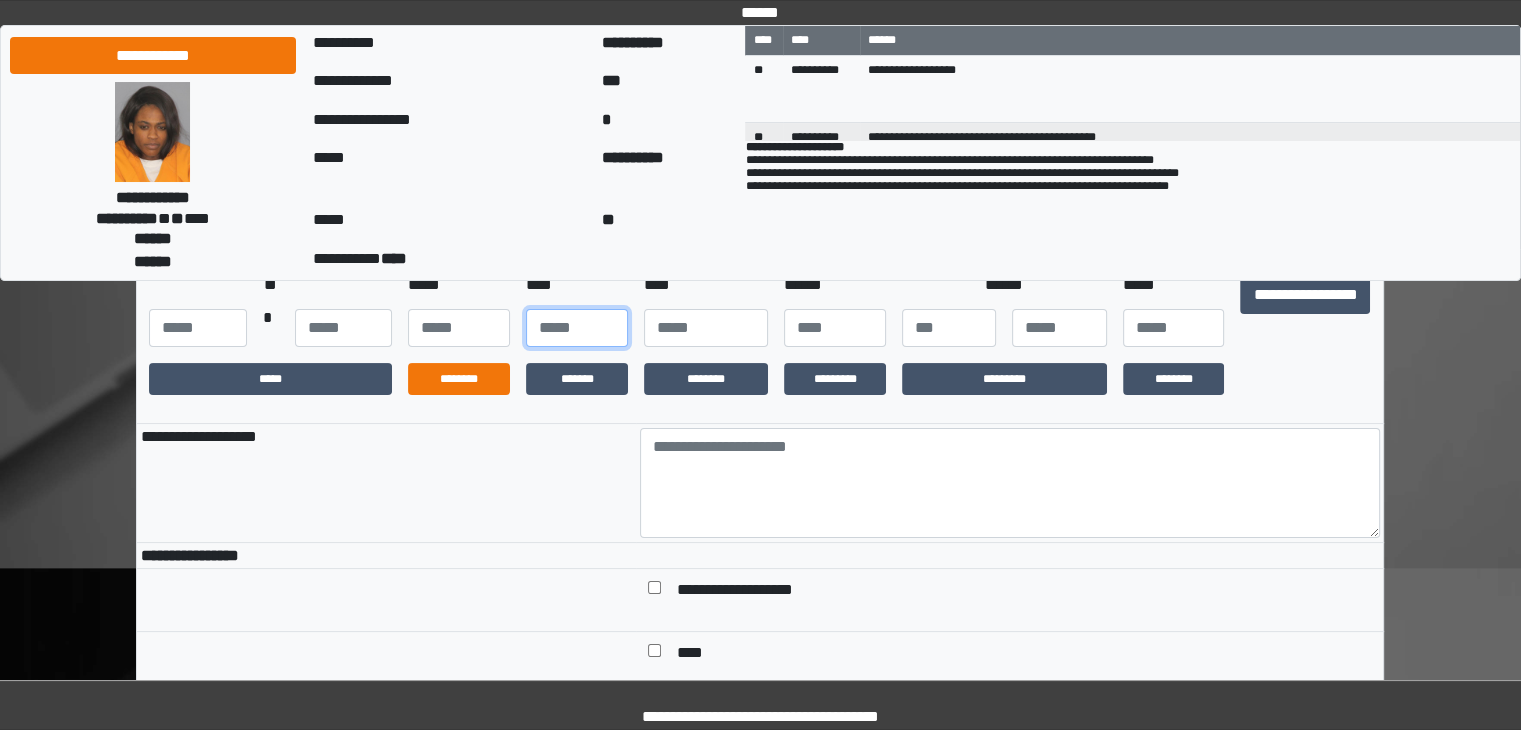 type on "**" 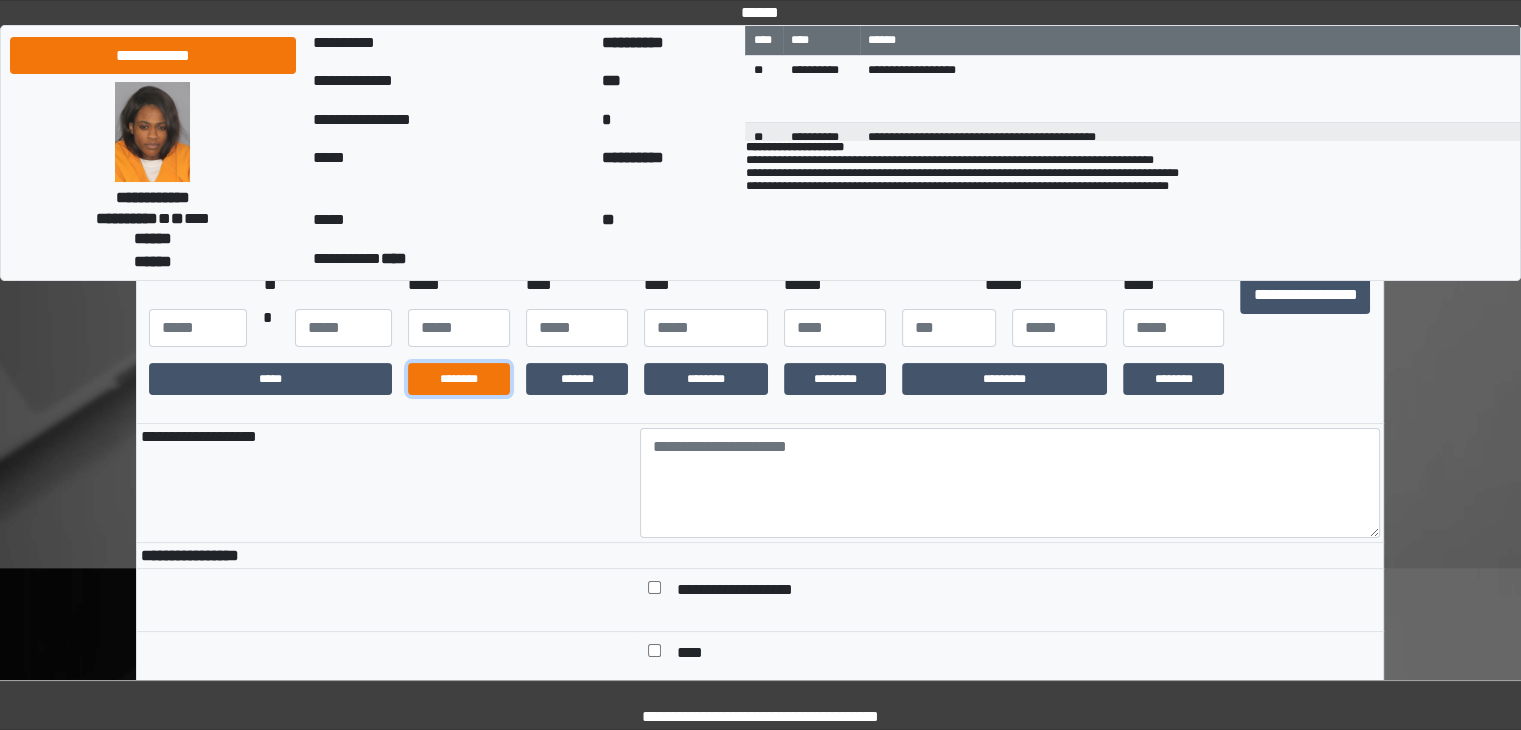 click on "********" at bounding box center (459, 379) 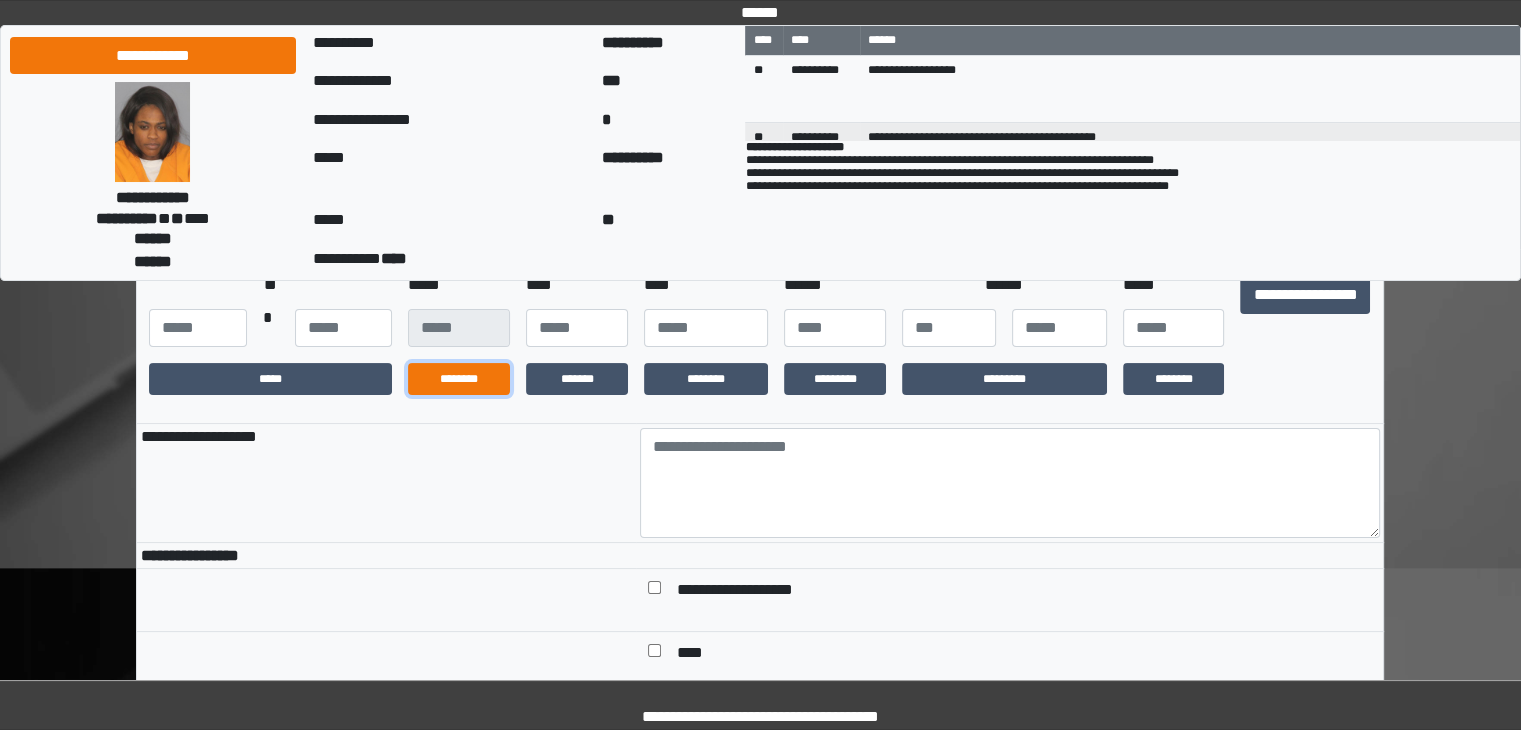 click on "*****" at bounding box center [270, 379] 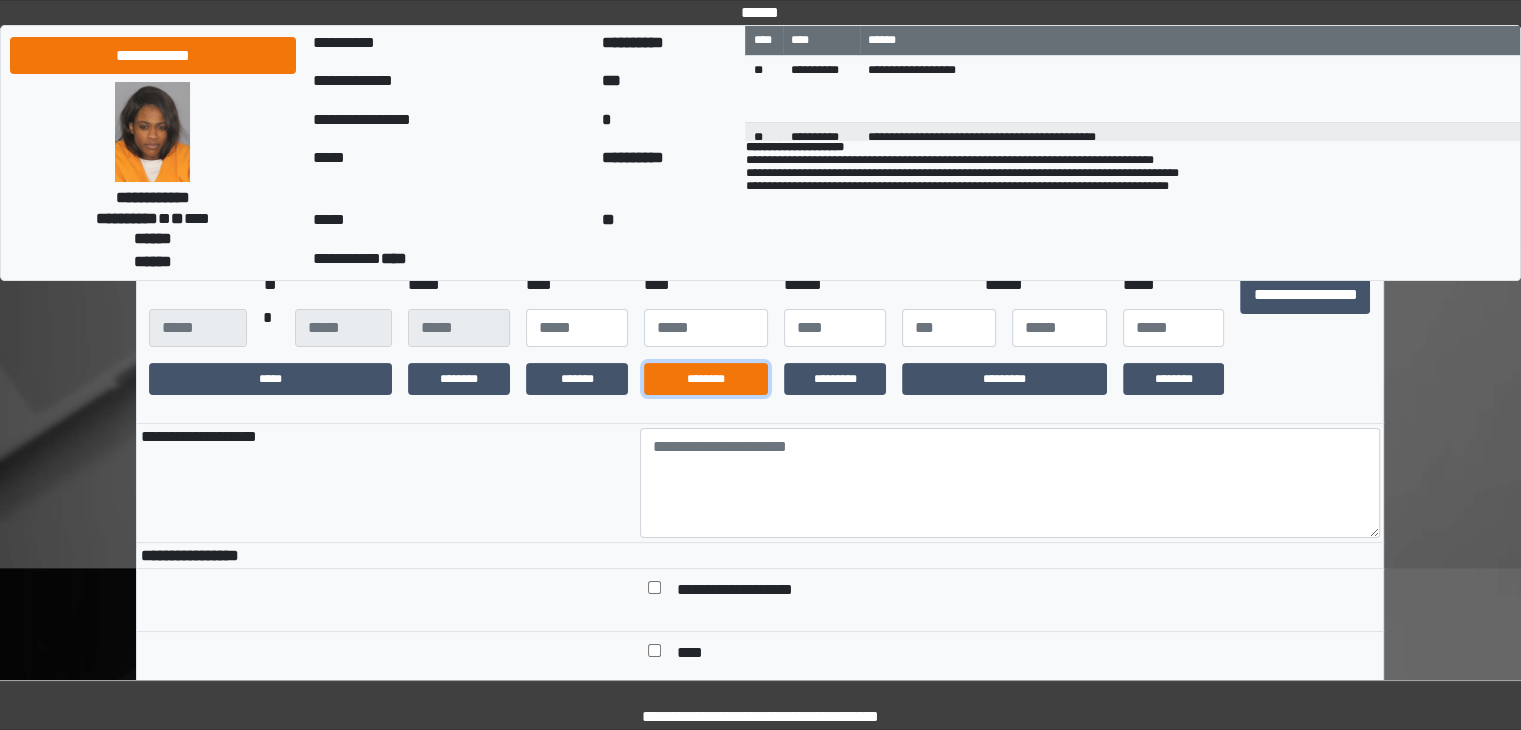click on "********" at bounding box center [706, 379] 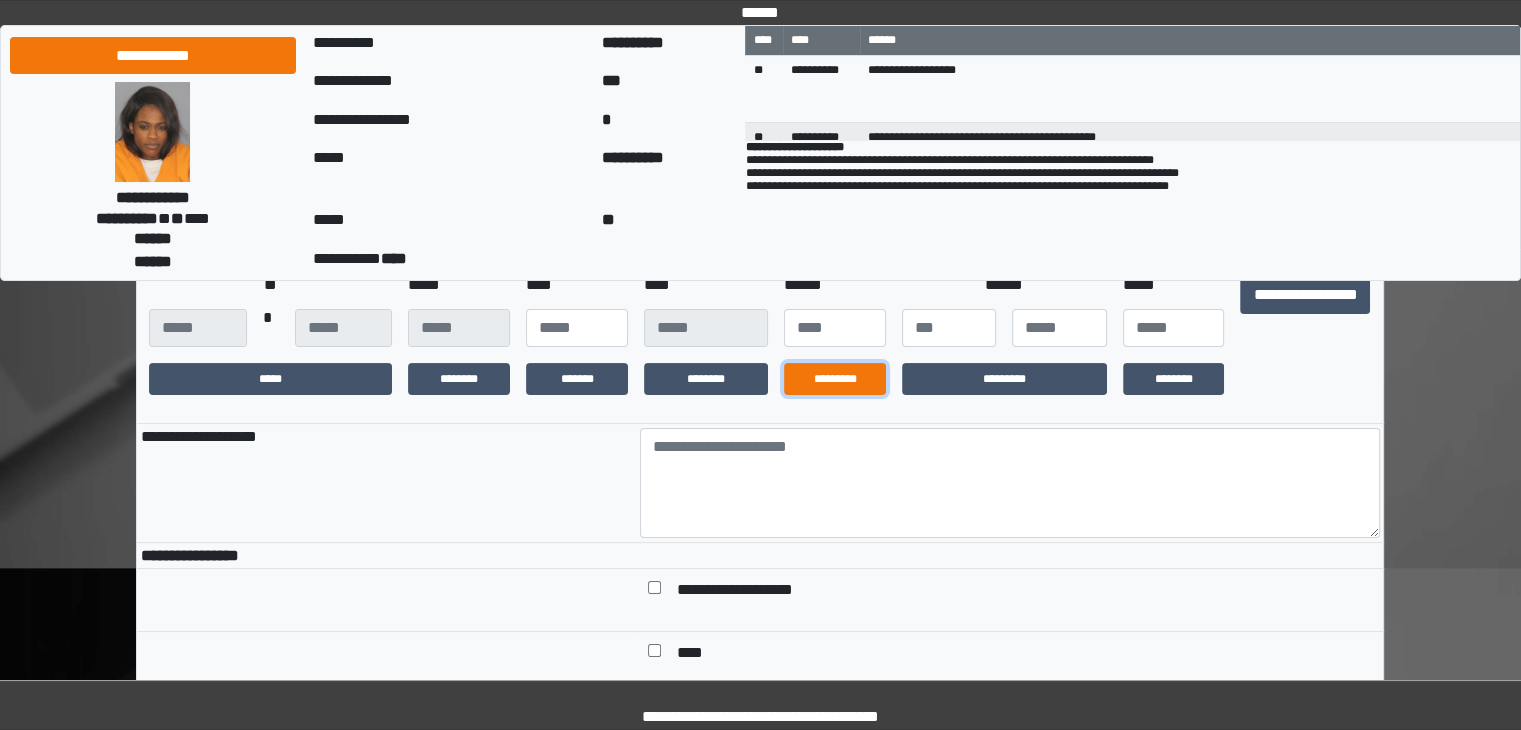 click on "*********" at bounding box center [835, 379] 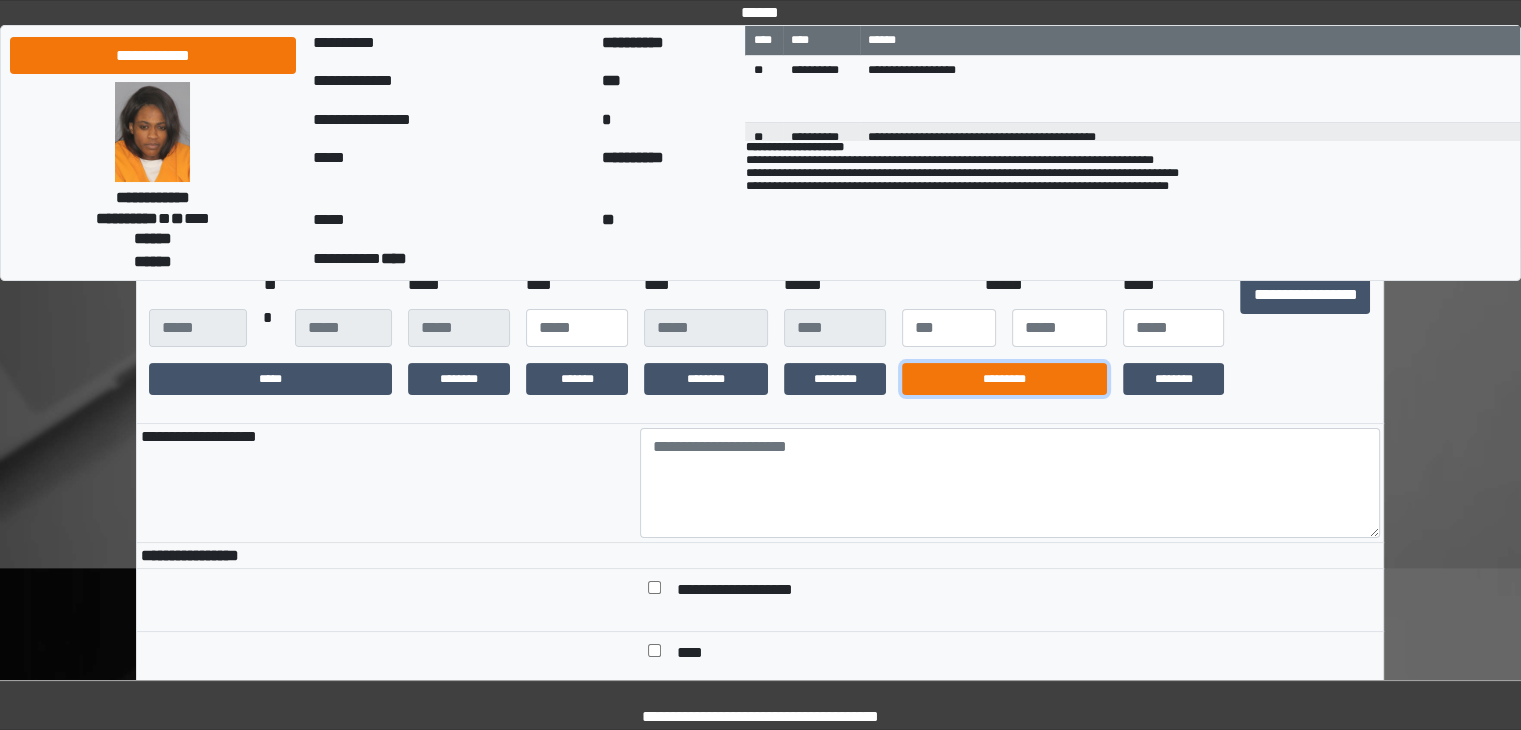 click on "*********" at bounding box center [1004, 379] 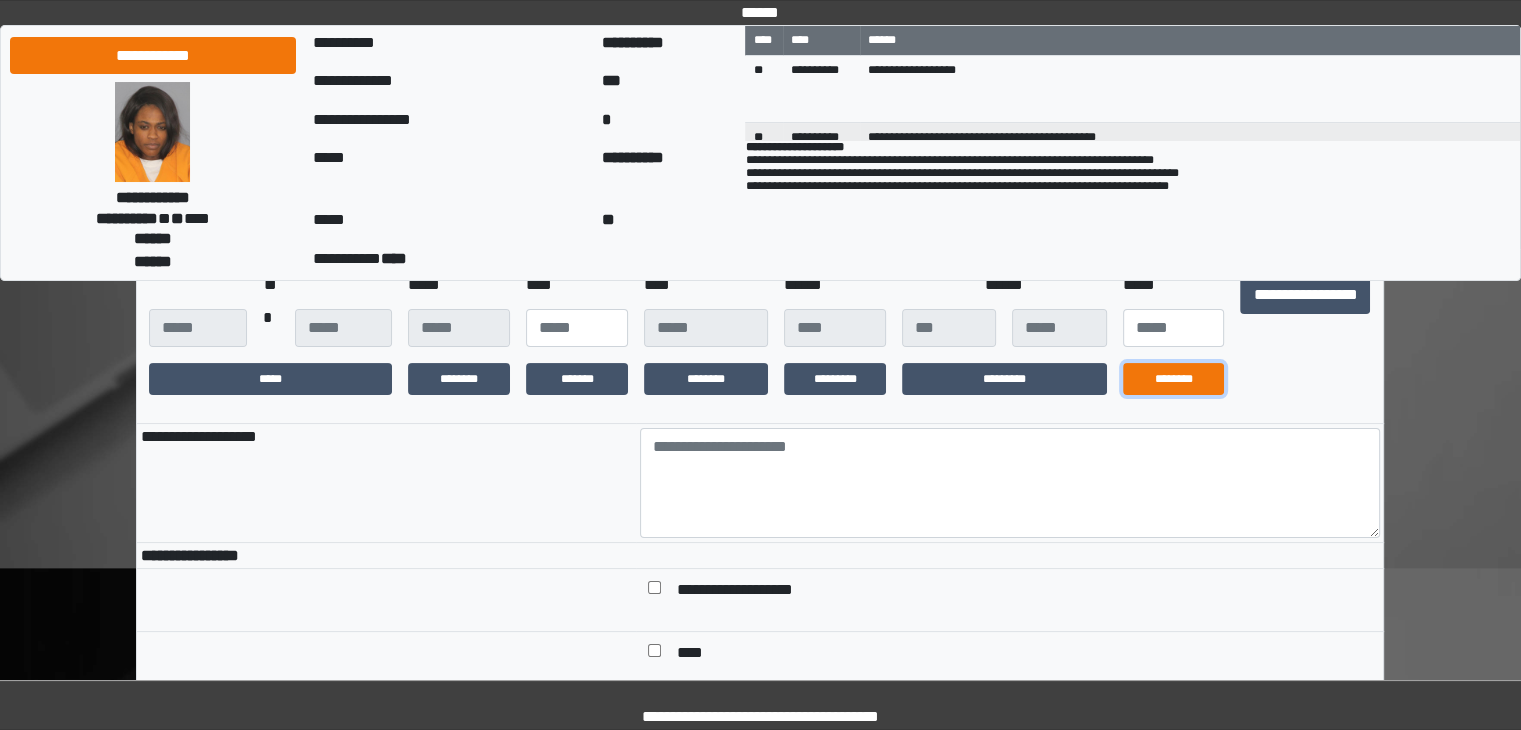 click on "********" at bounding box center (1174, 379) 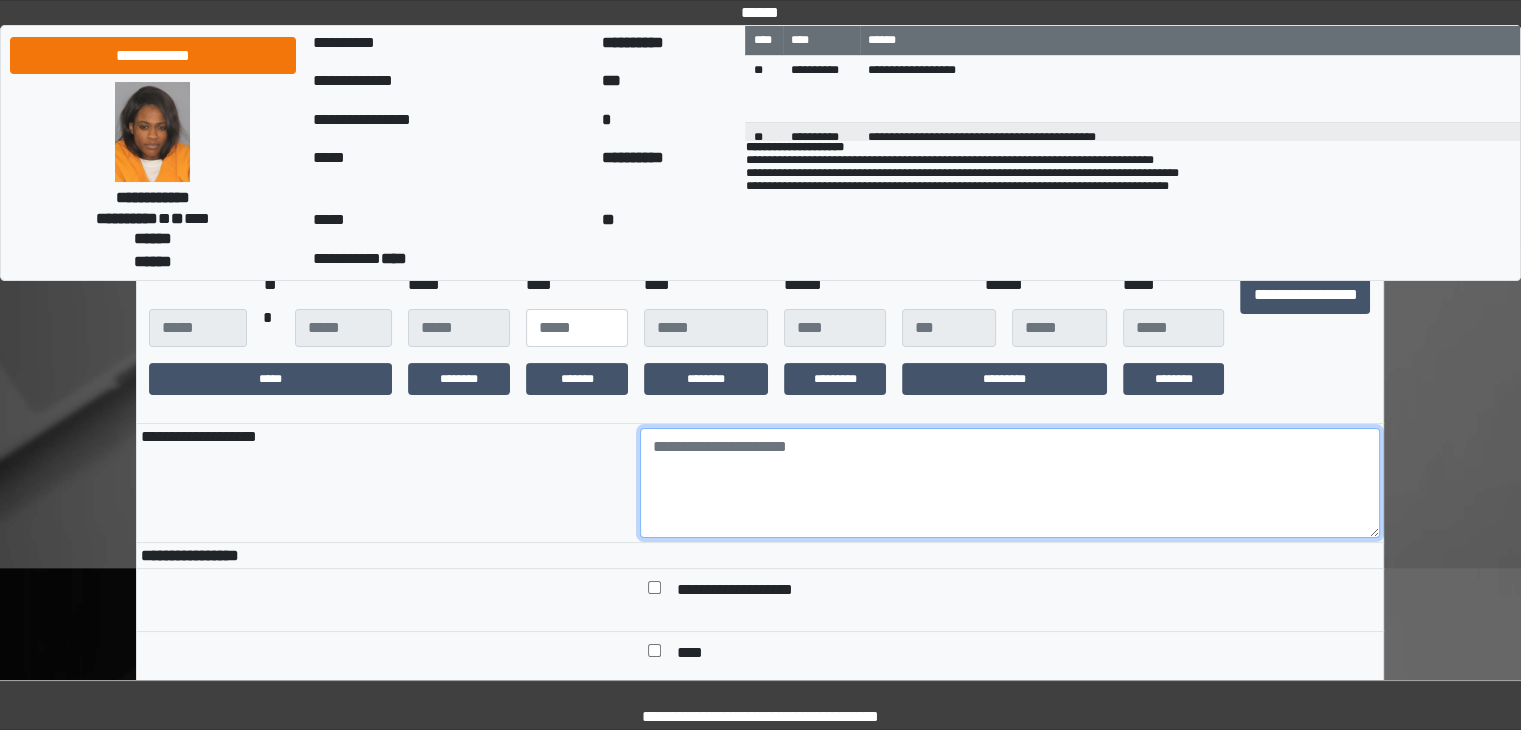 click at bounding box center [1010, 483] 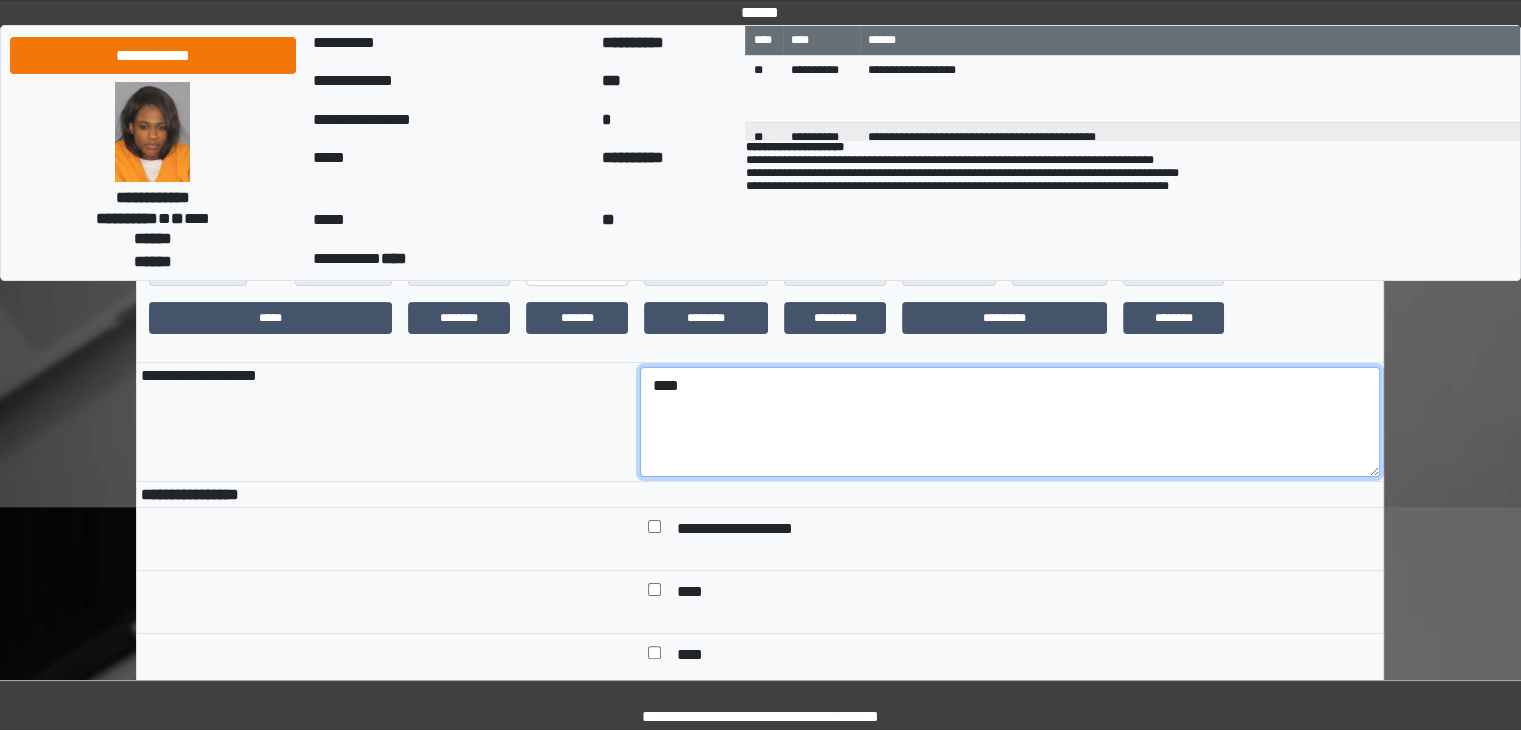scroll, scrollTop: 539, scrollLeft: 0, axis: vertical 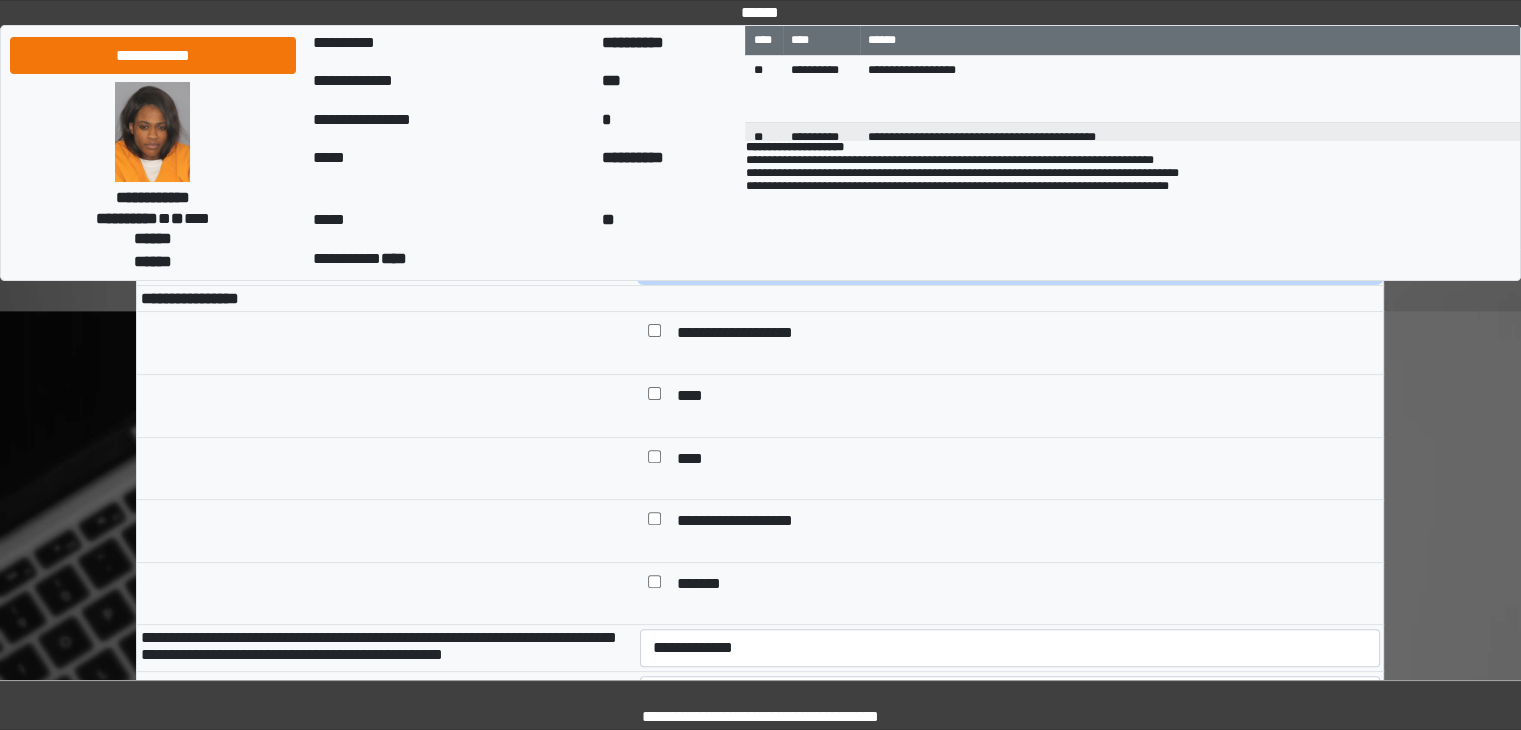type on "****" 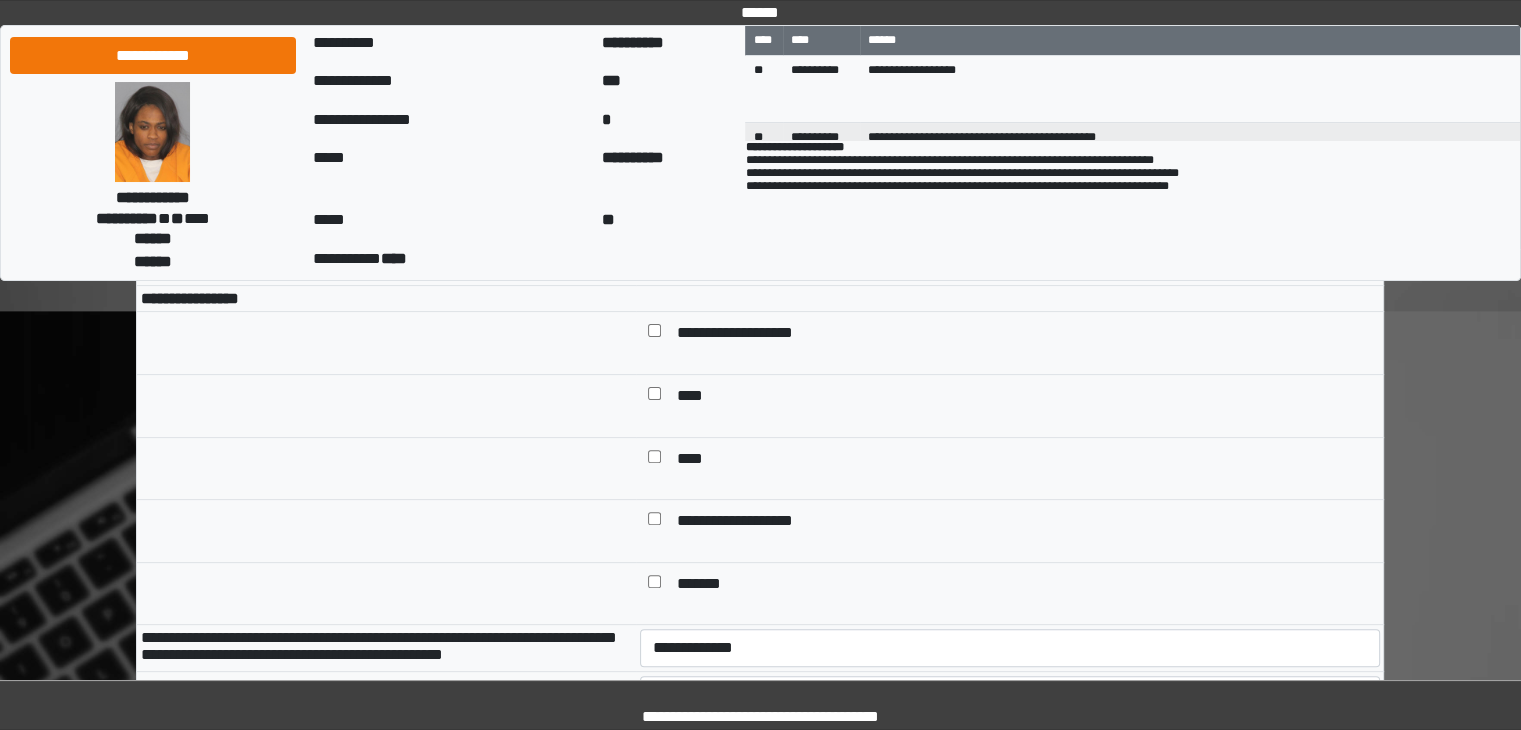click on "*******" at bounding box center (708, 586) 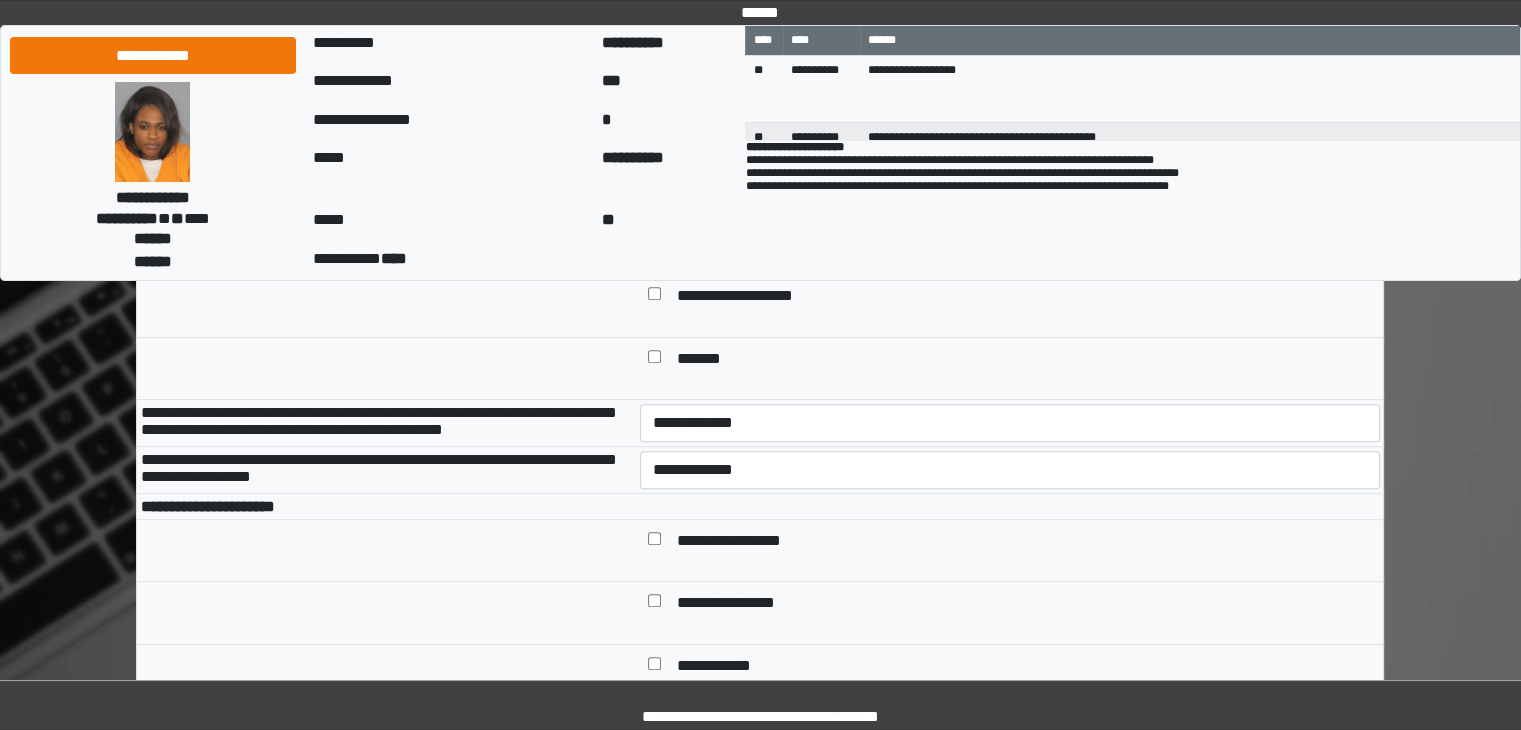scroll, scrollTop: 766, scrollLeft: 0, axis: vertical 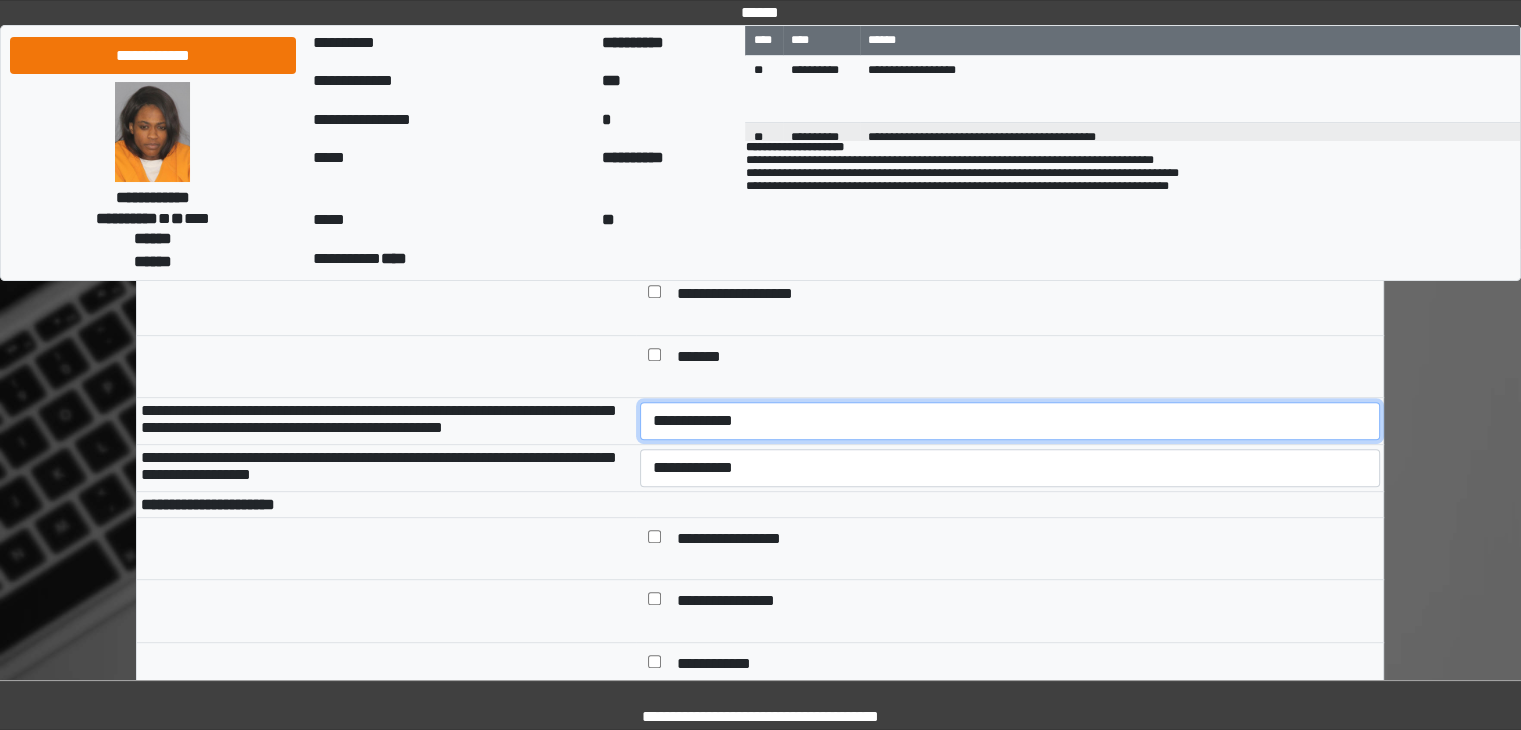 click on "**********" at bounding box center (1010, 421) 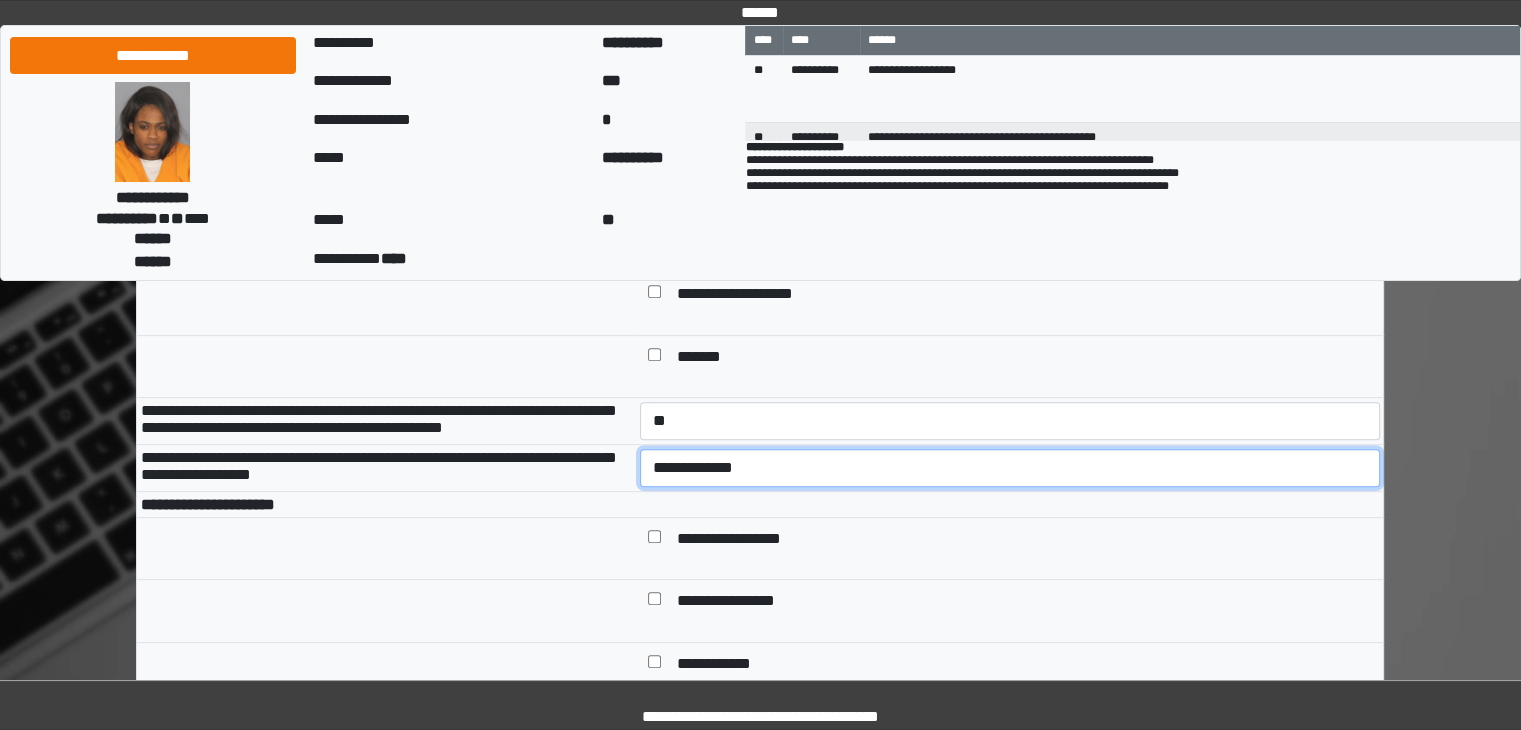 click on "**********" at bounding box center [1010, 468] 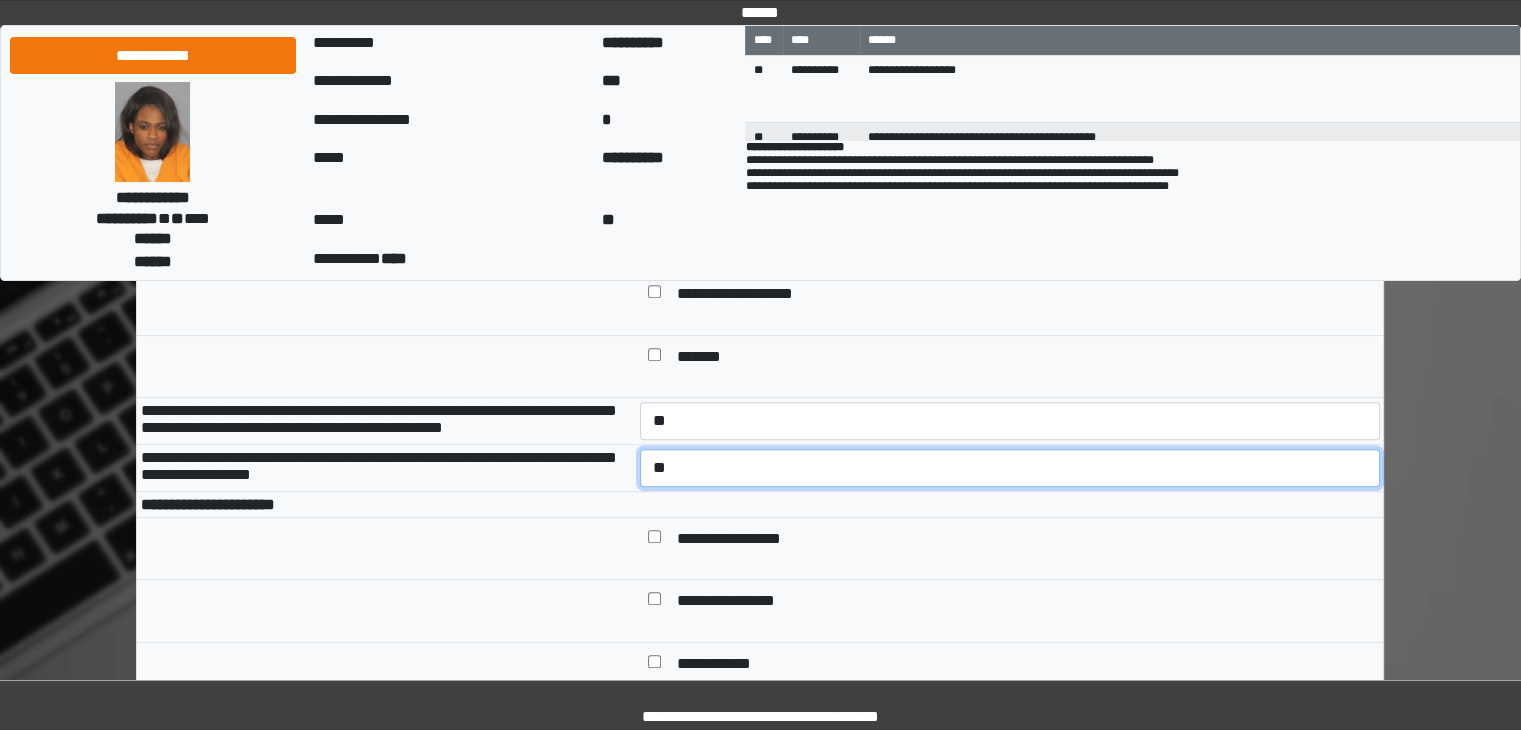 click on "**********" at bounding box center [1010, 468] 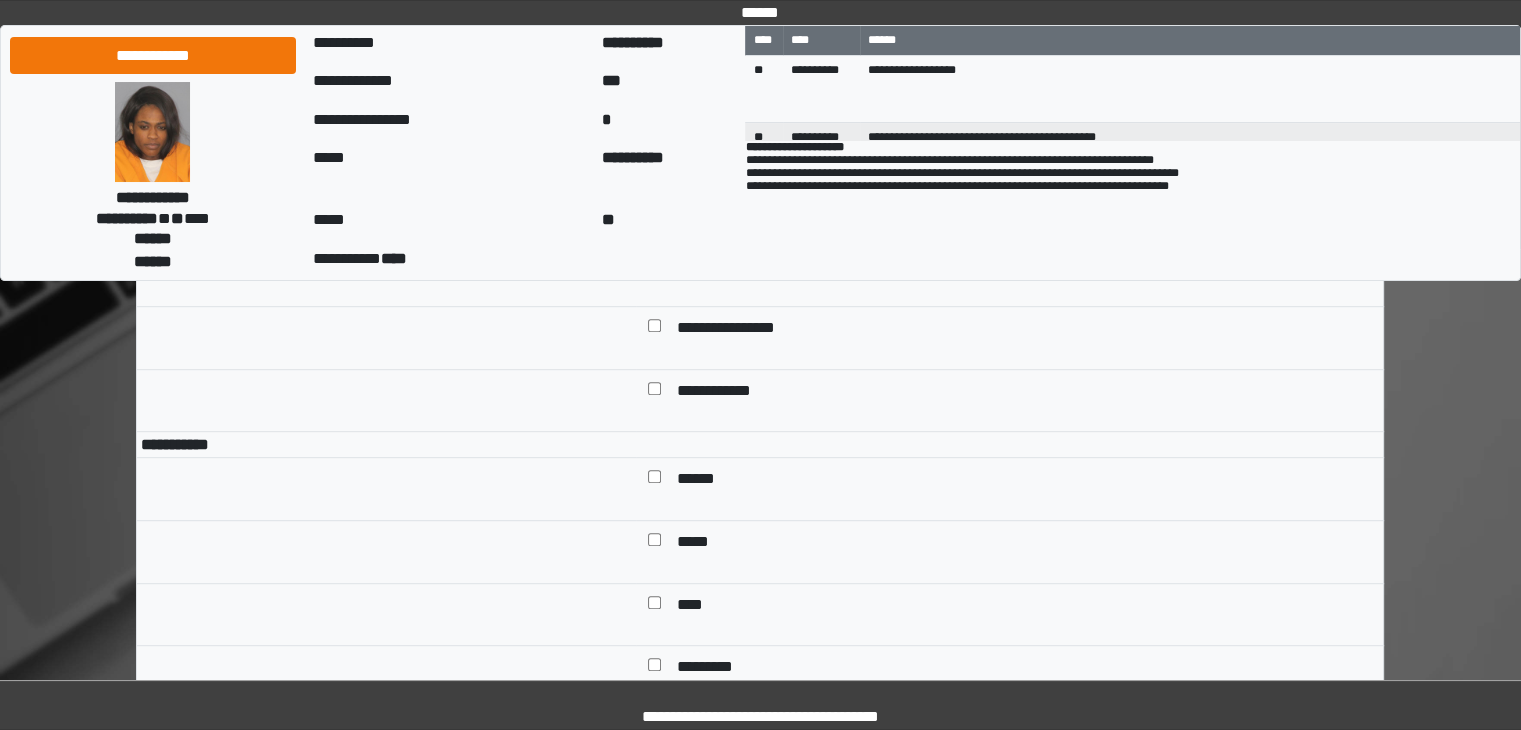 scroll, scrollTop: 1128, scrollLeft: 0, axis: vertical 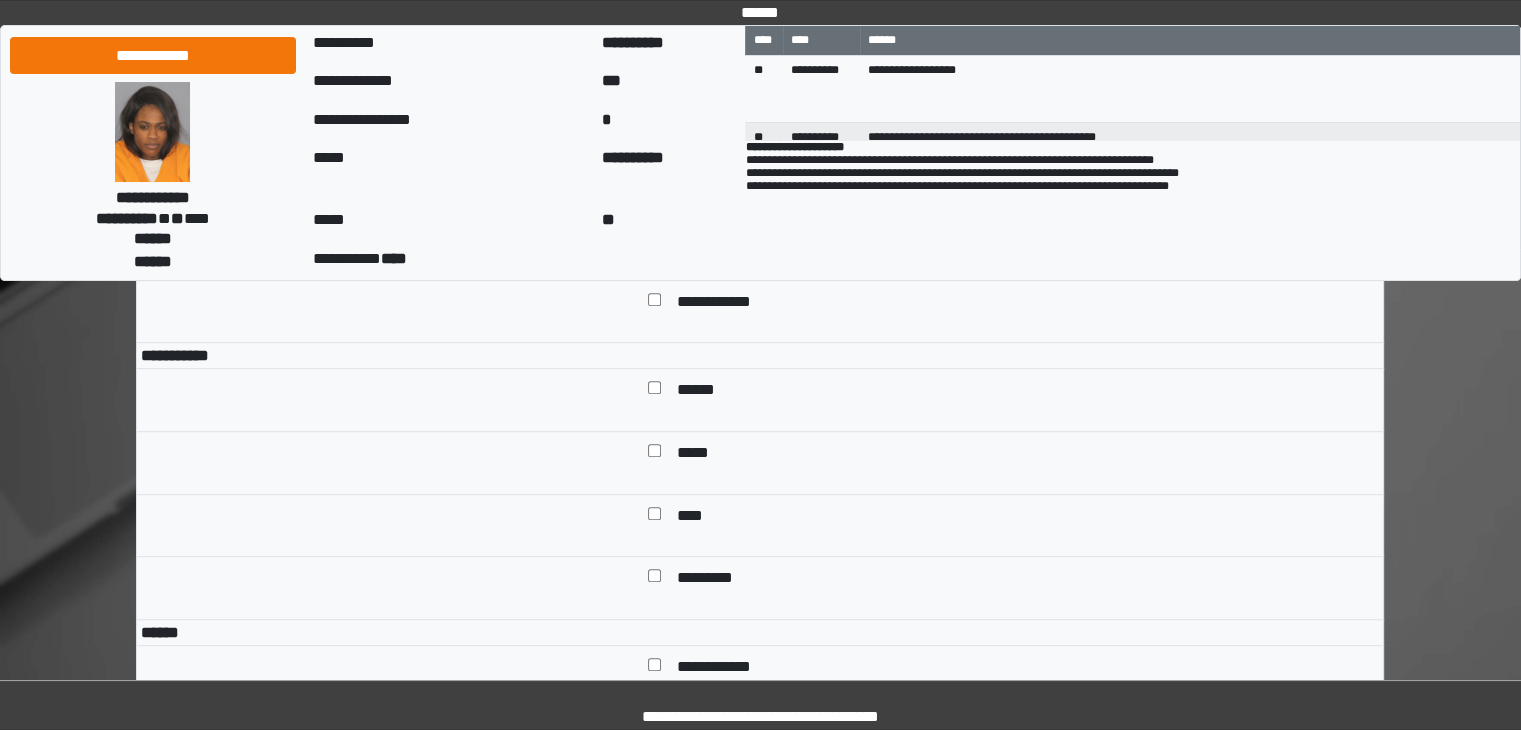 click on "******" at bounding box center (703, 392) 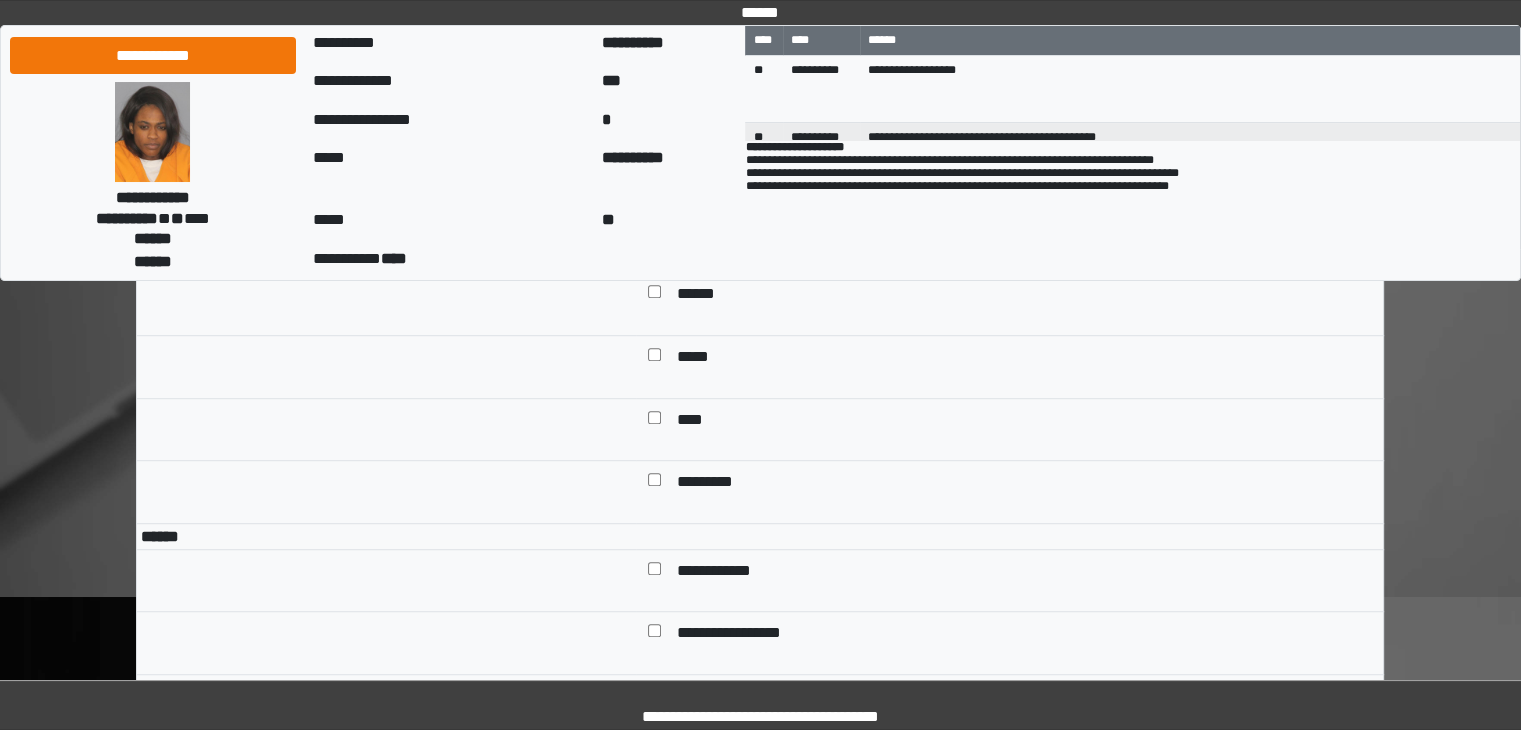 scroll, scrollTop: 1233, scrollLeft: 0, axis: vertical 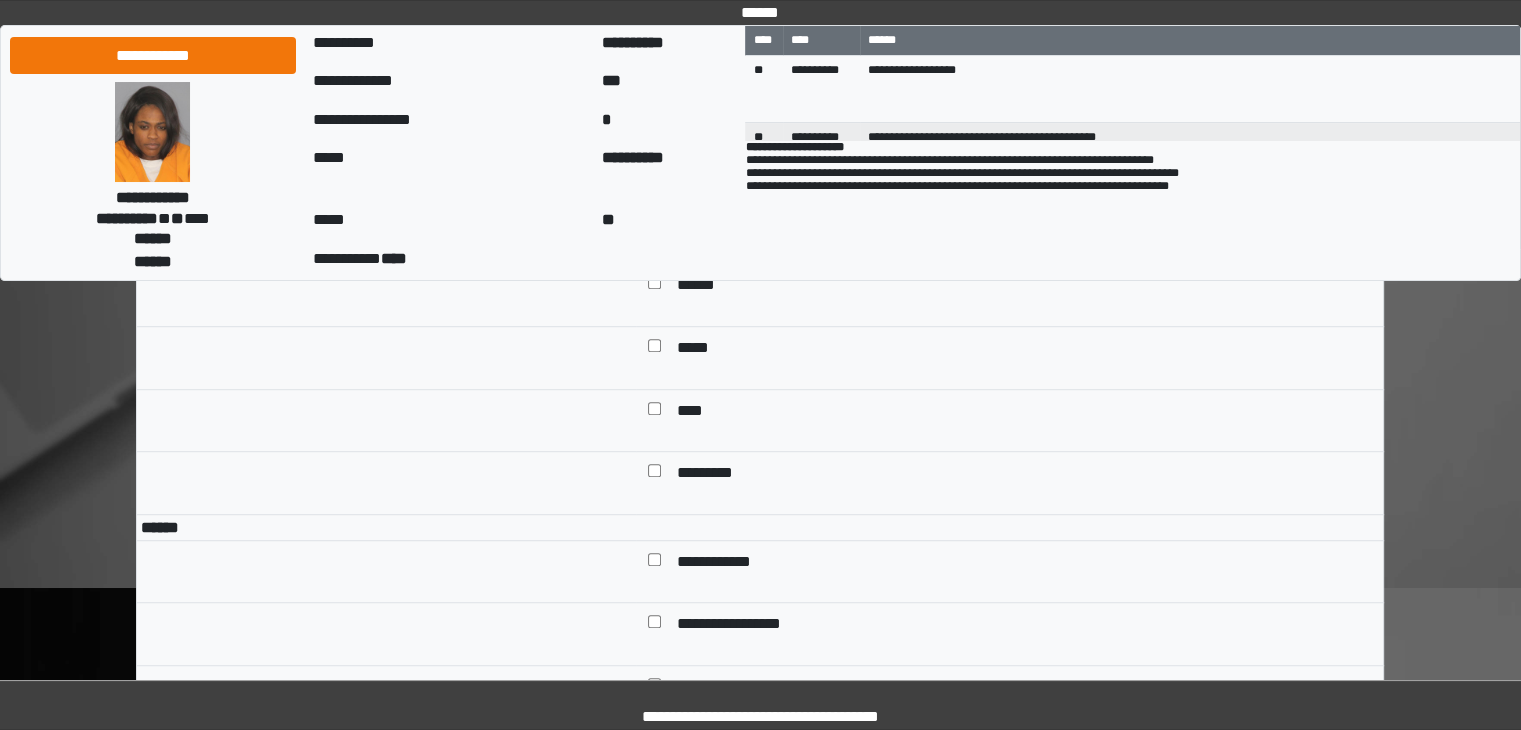 click on "*********" at bounding box center [710, 475] 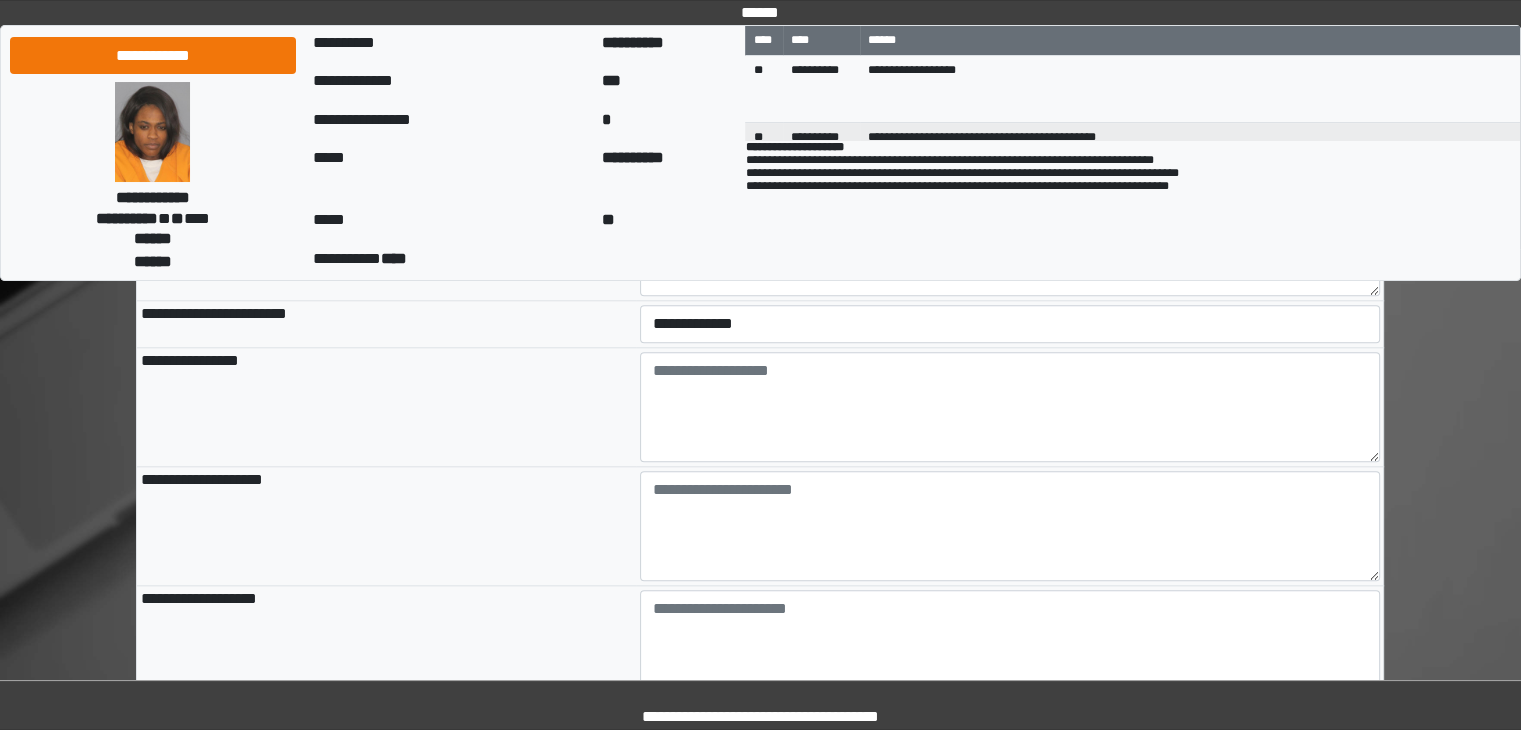 scroll, scrollTop: 2087, scrollLeft: 0, axis: vertical 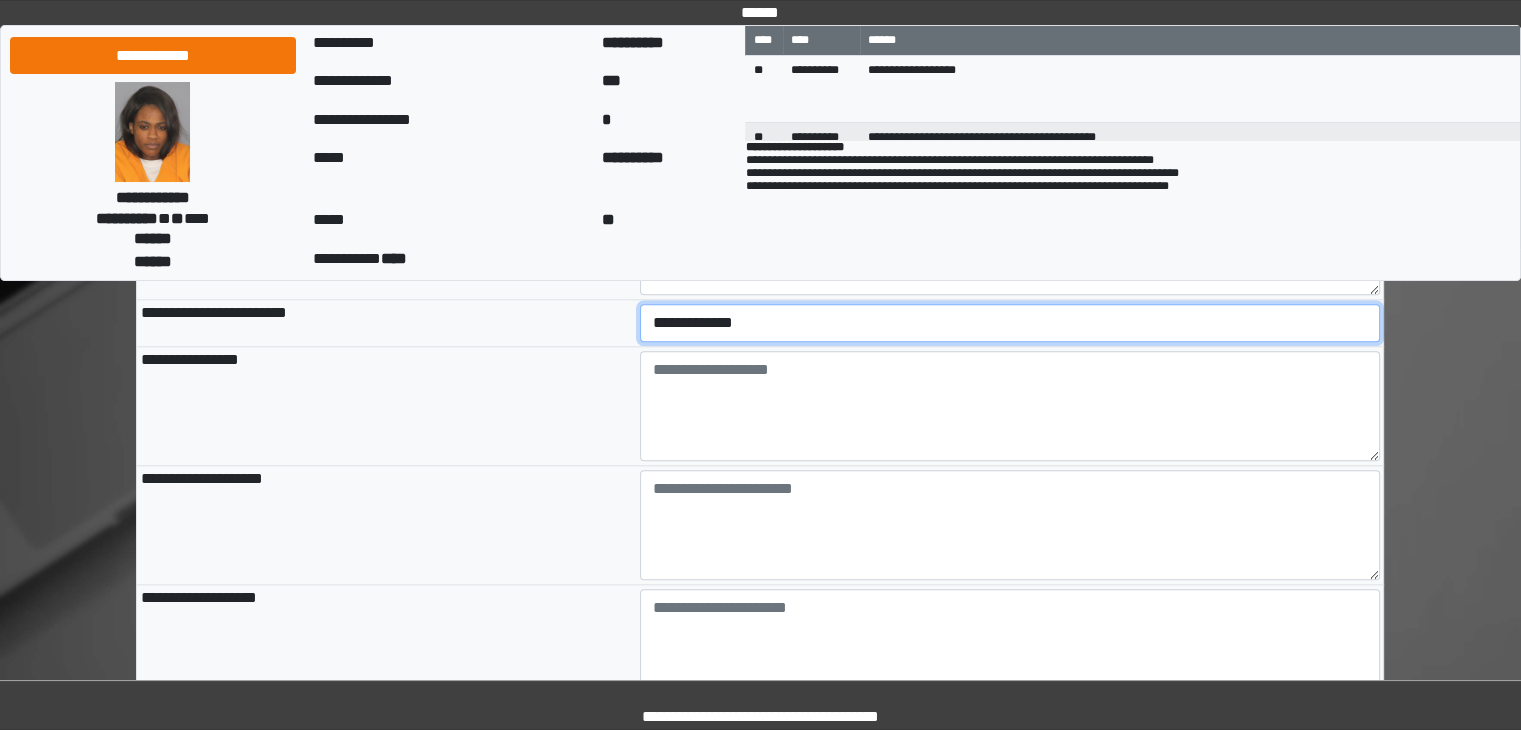 click on "**********" at bounding box center (1010, 323) 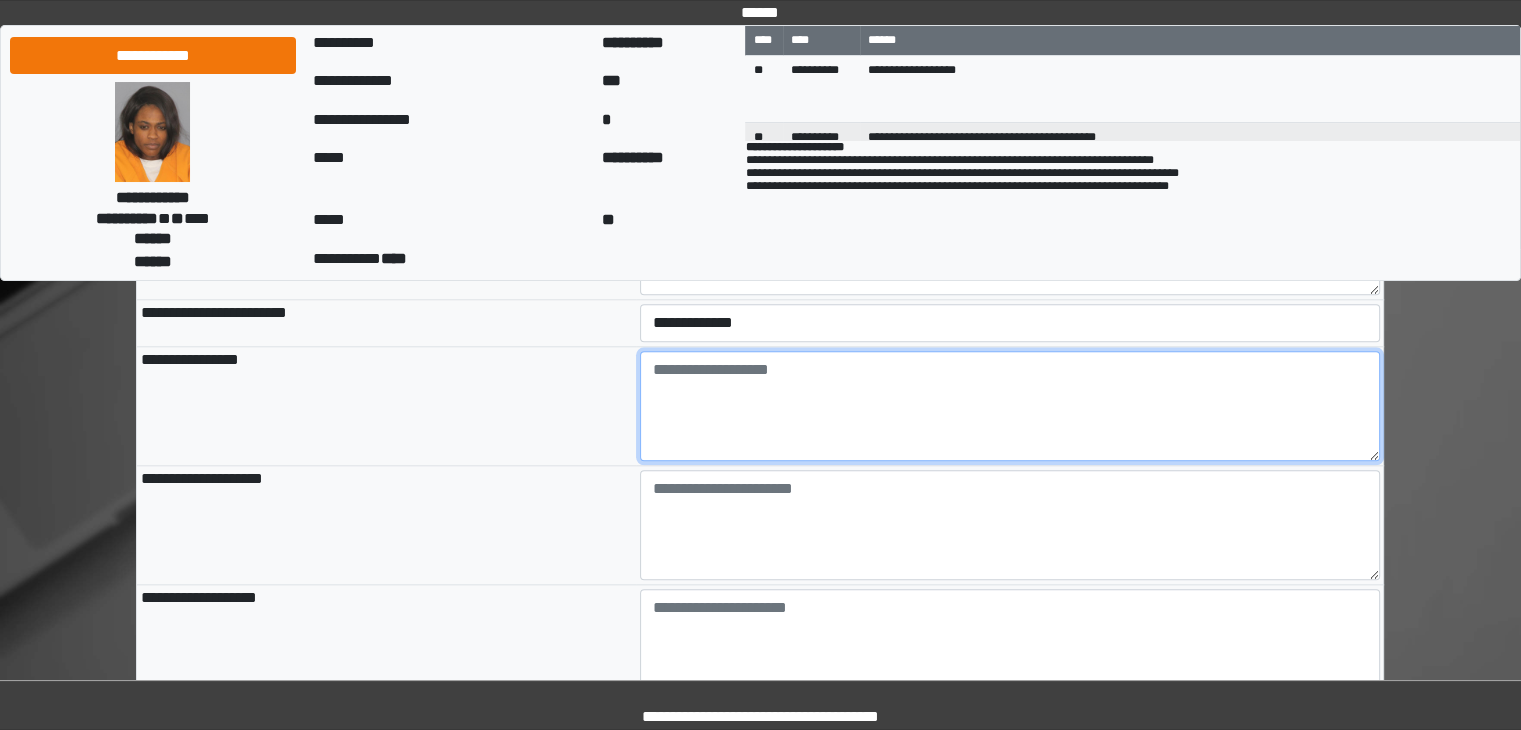 click at bounding box center (1010, 406) 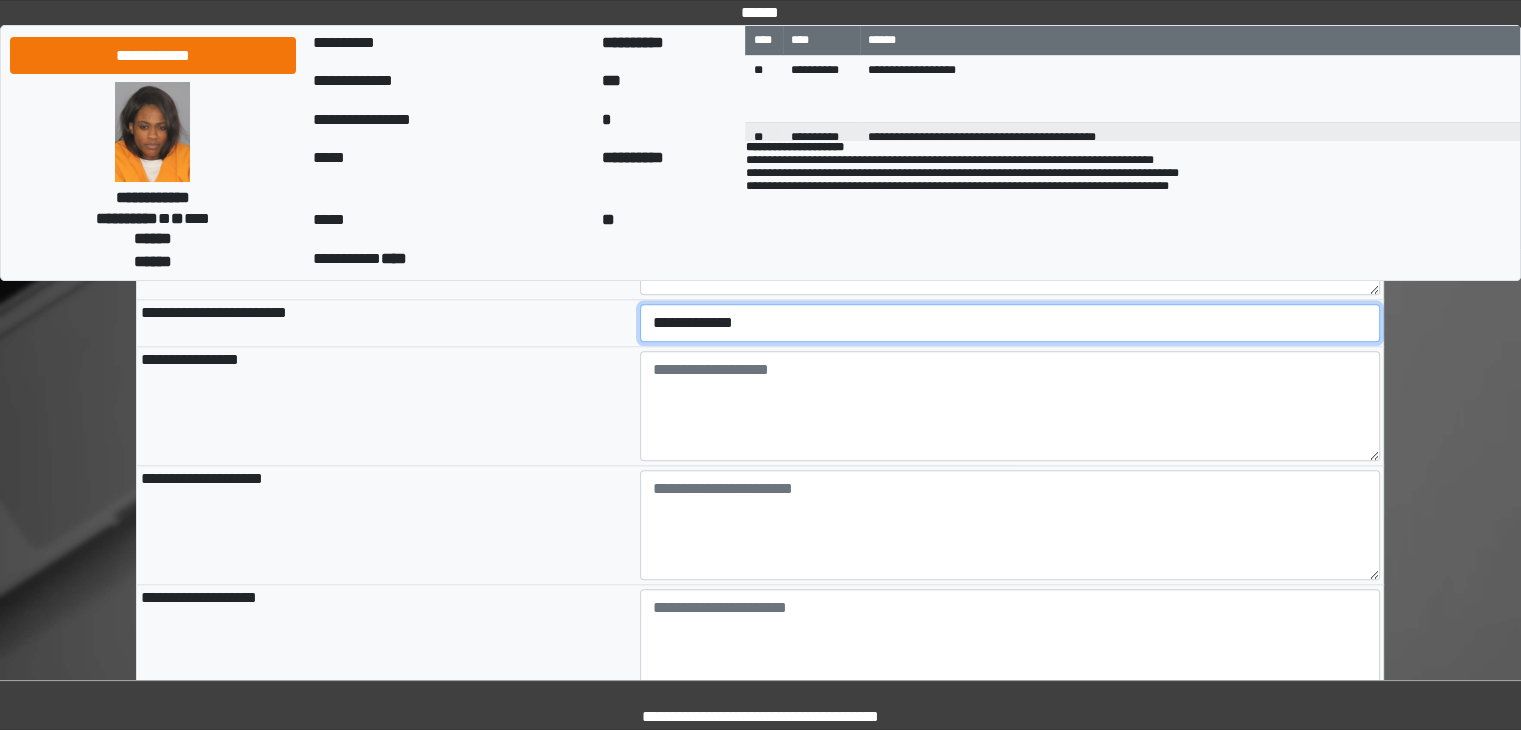 click on "**********" at bounding box center [1010, 323] 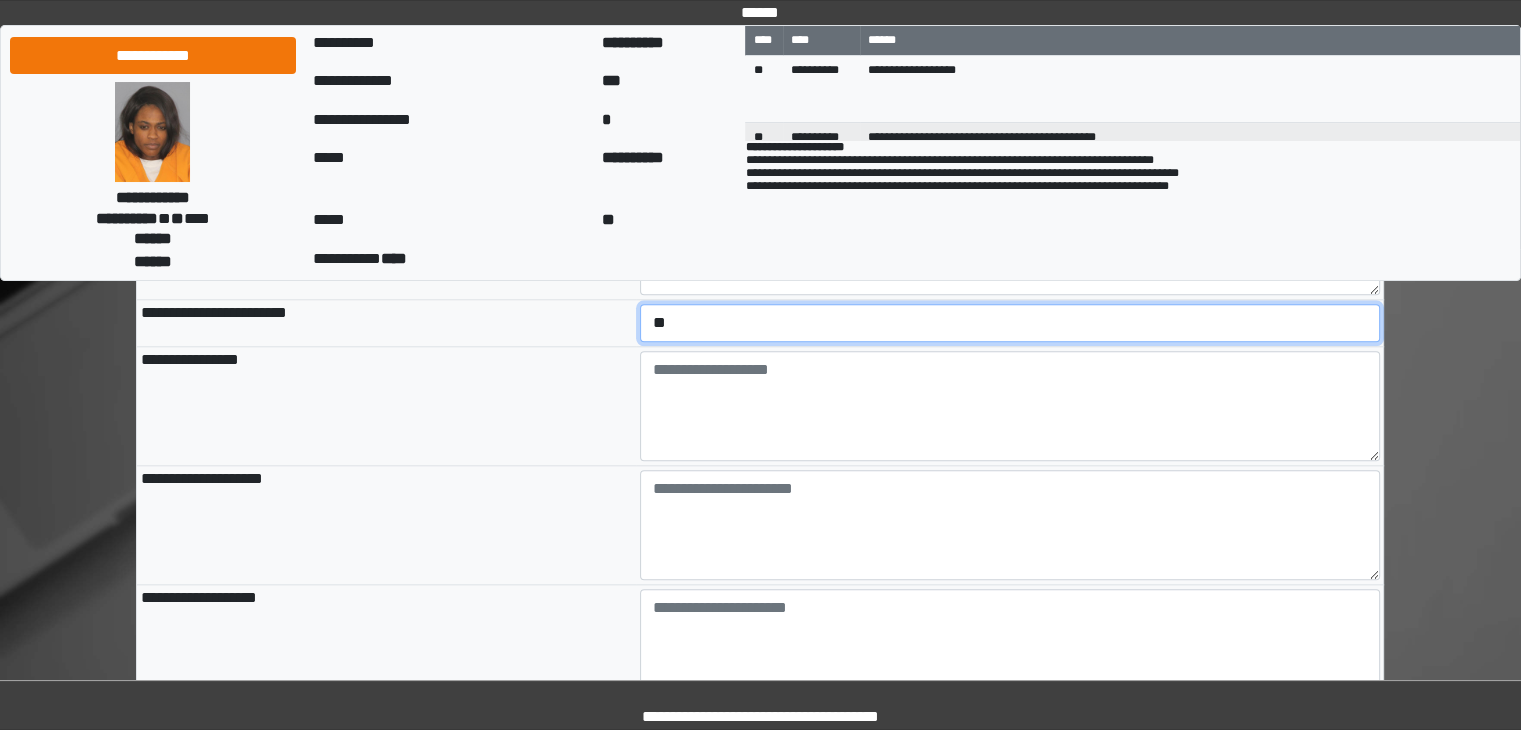 click on "**********" at bounding box center (1010, 323) 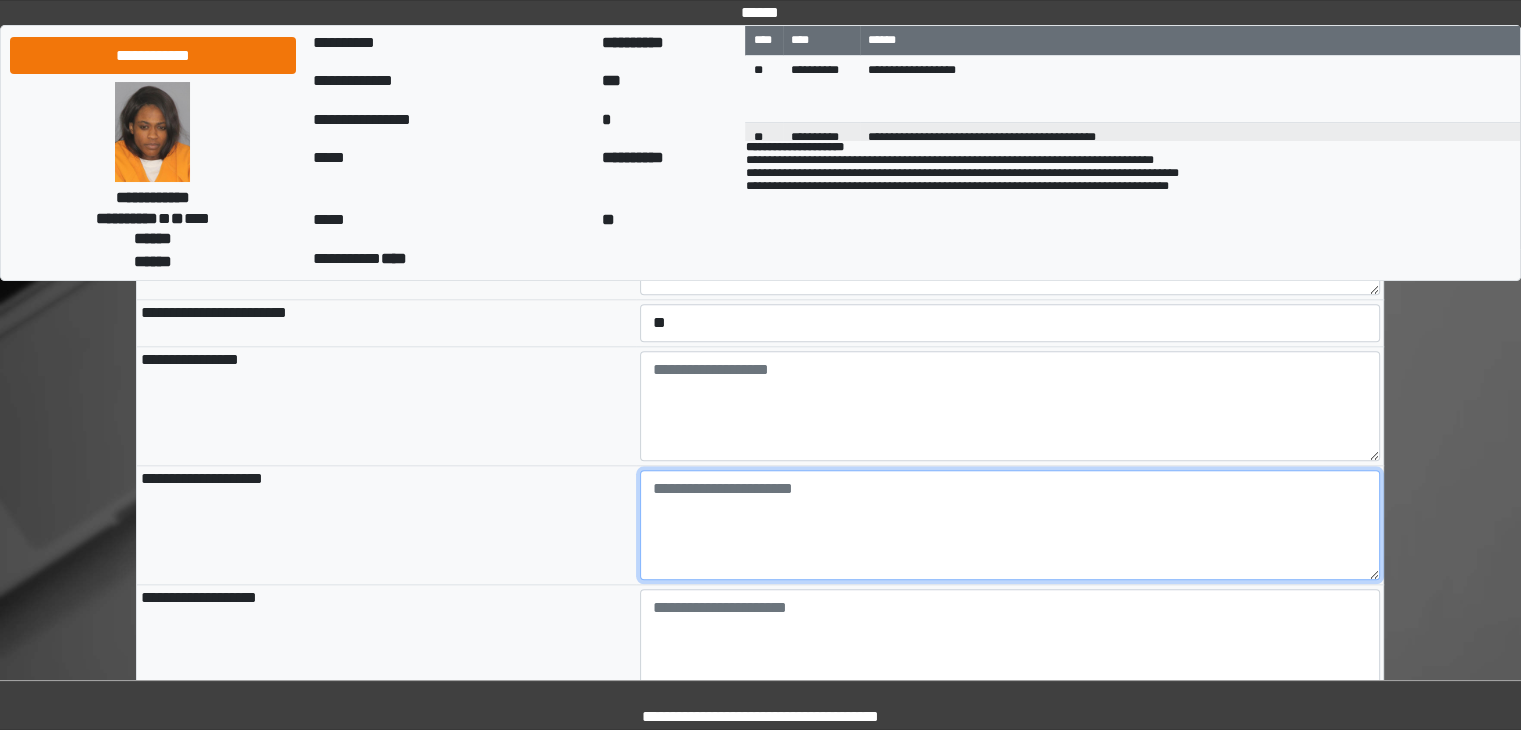 click at bounding box center [1010, 525] 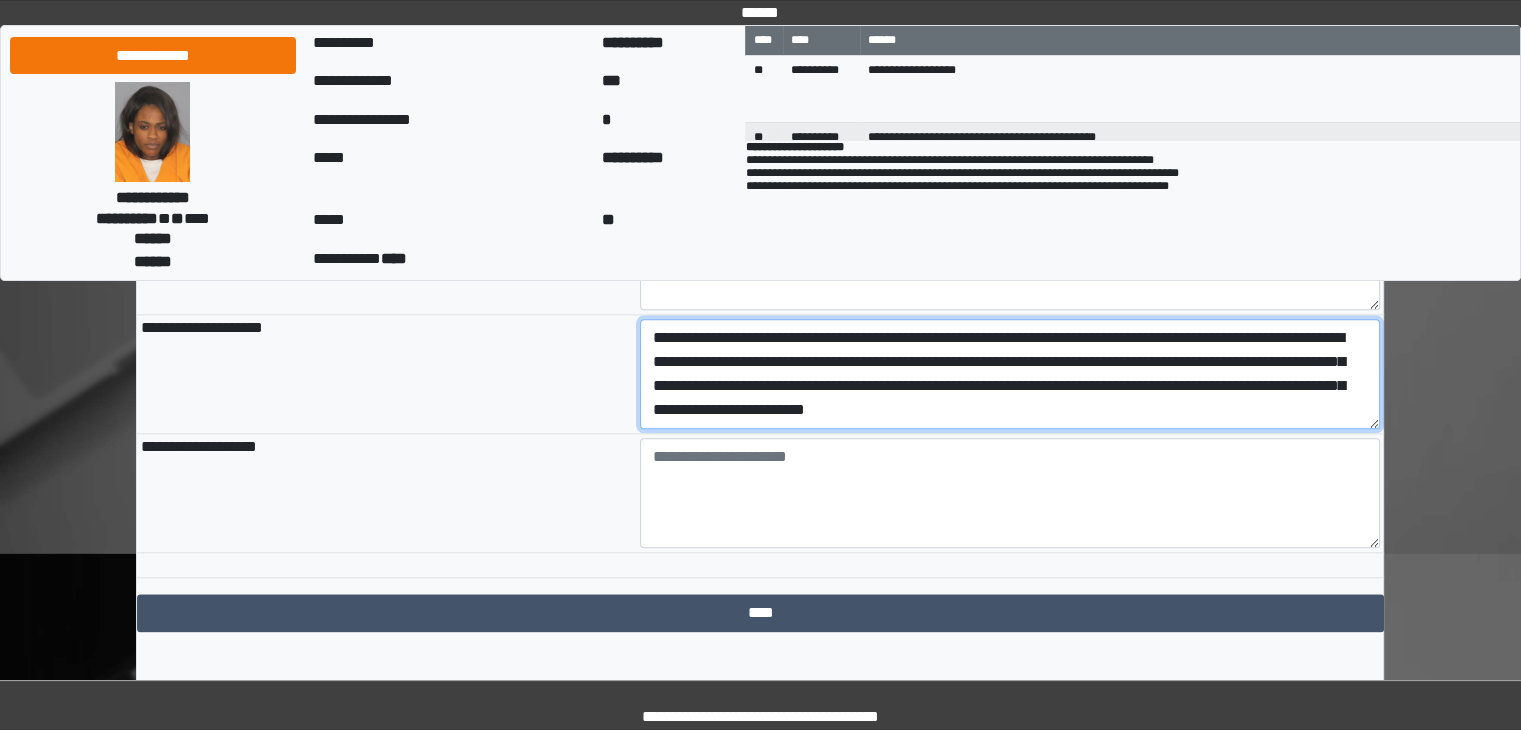 scroll, scrollTop: 2251, scrollLeft: 0, axis: vertical 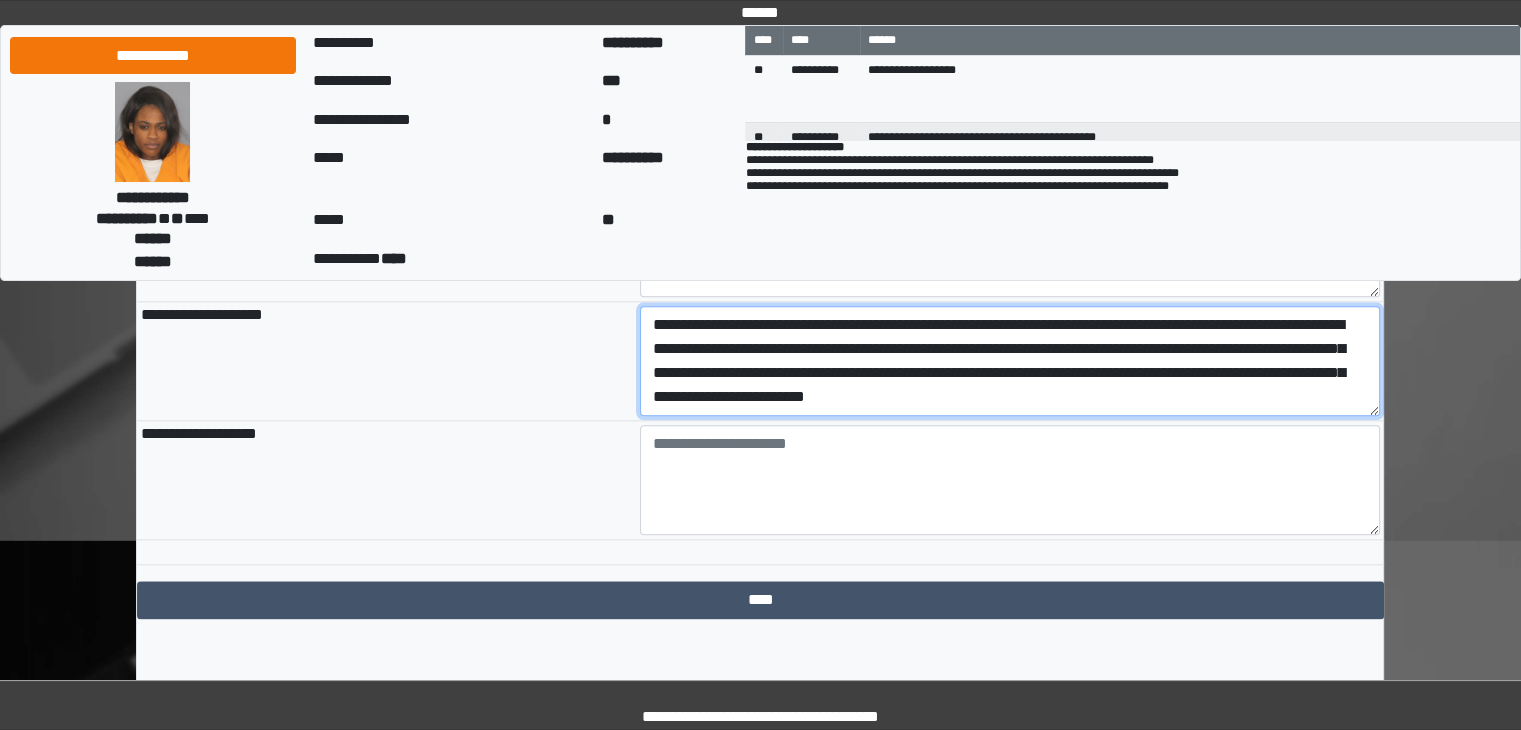 type on "**********" 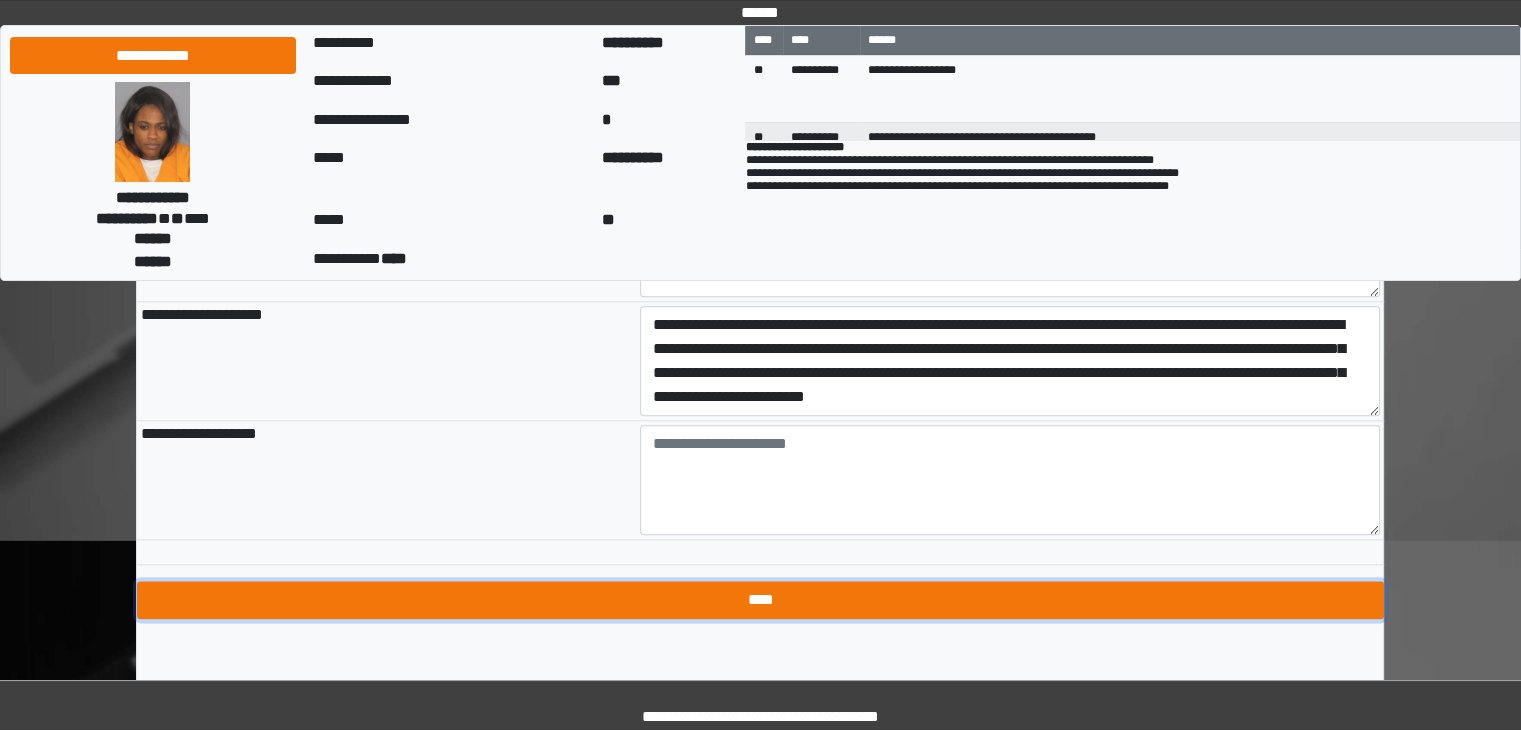click on "****" at bounding box center [760, 600] 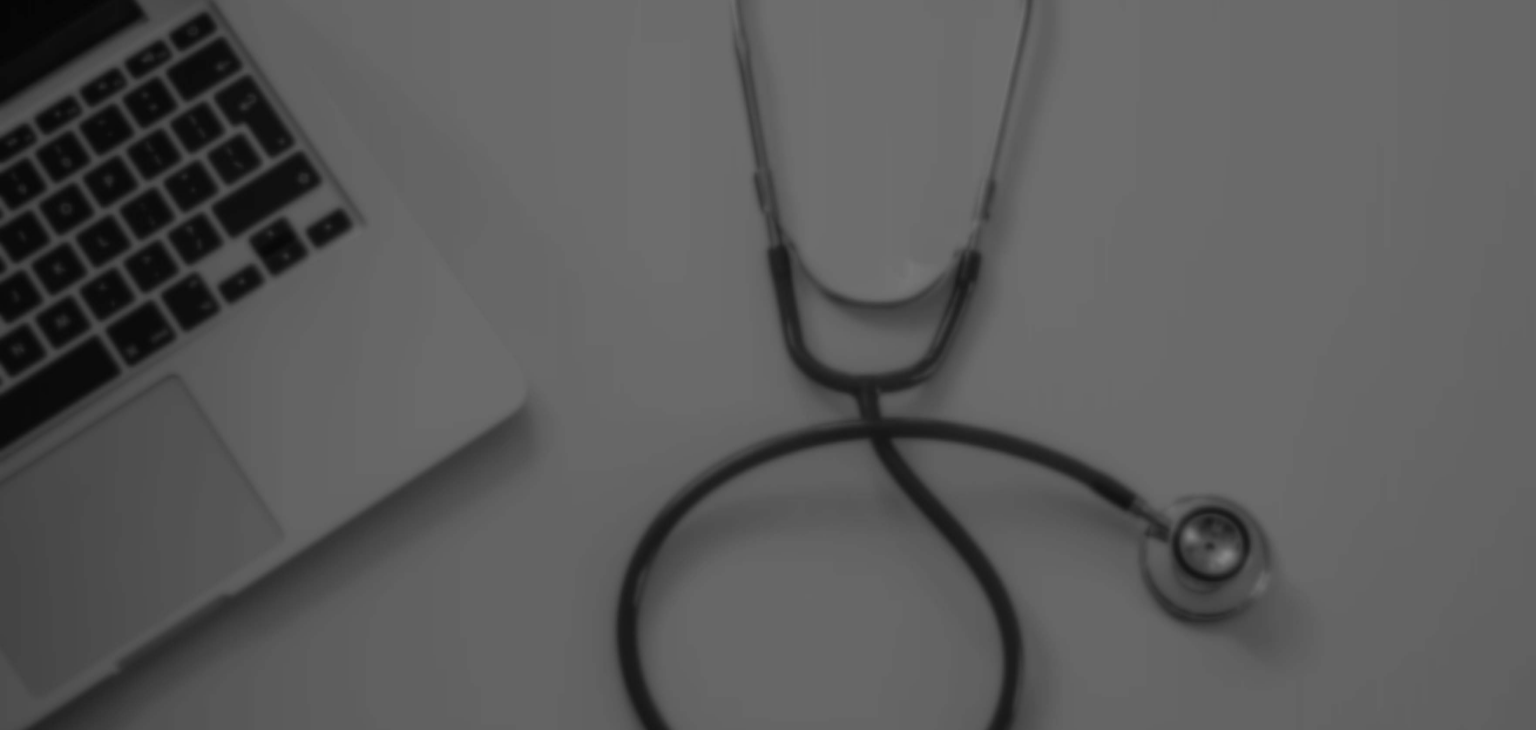 scroll, scrollTop: 0, scrollLeft: 0, axis: both 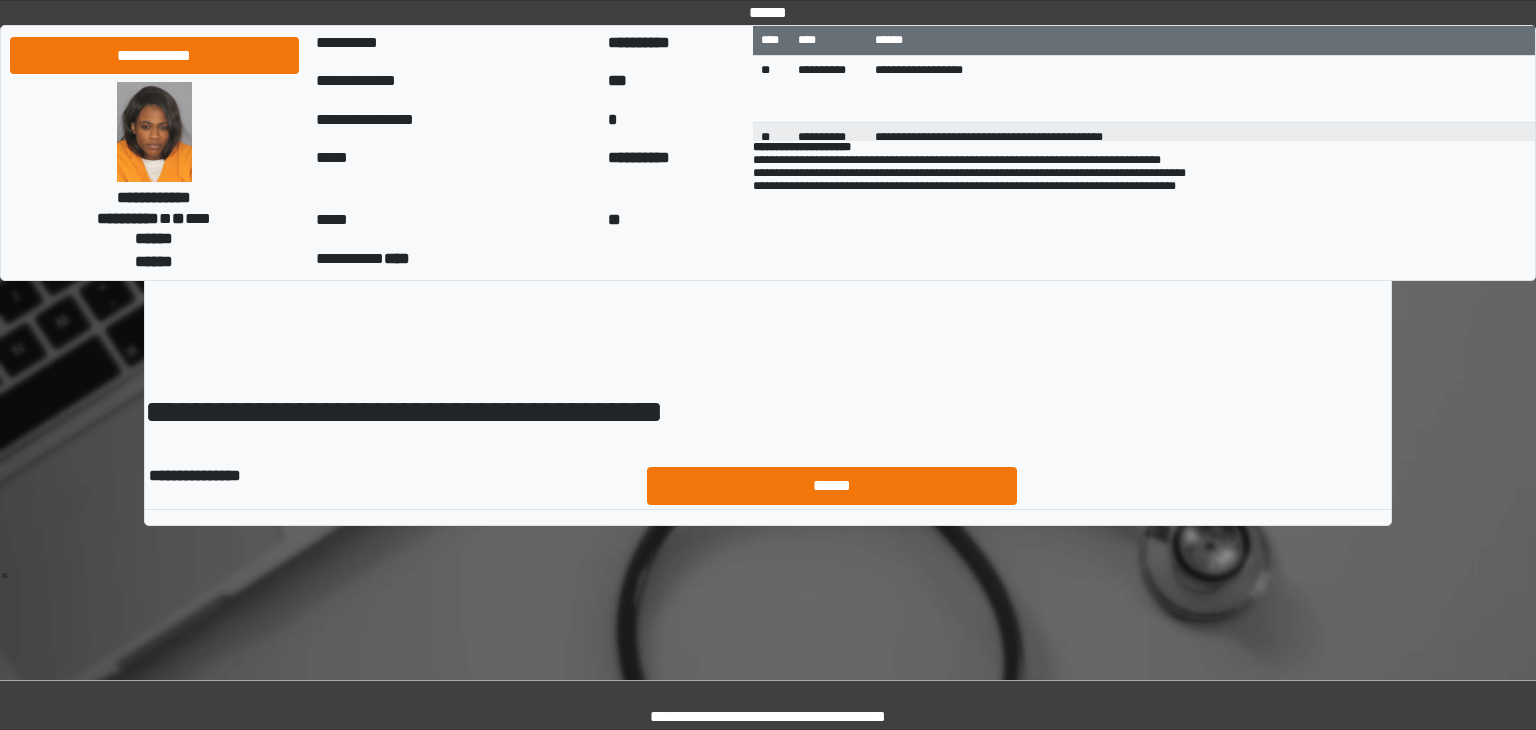 click on "******" at bounding box center [832, 486] 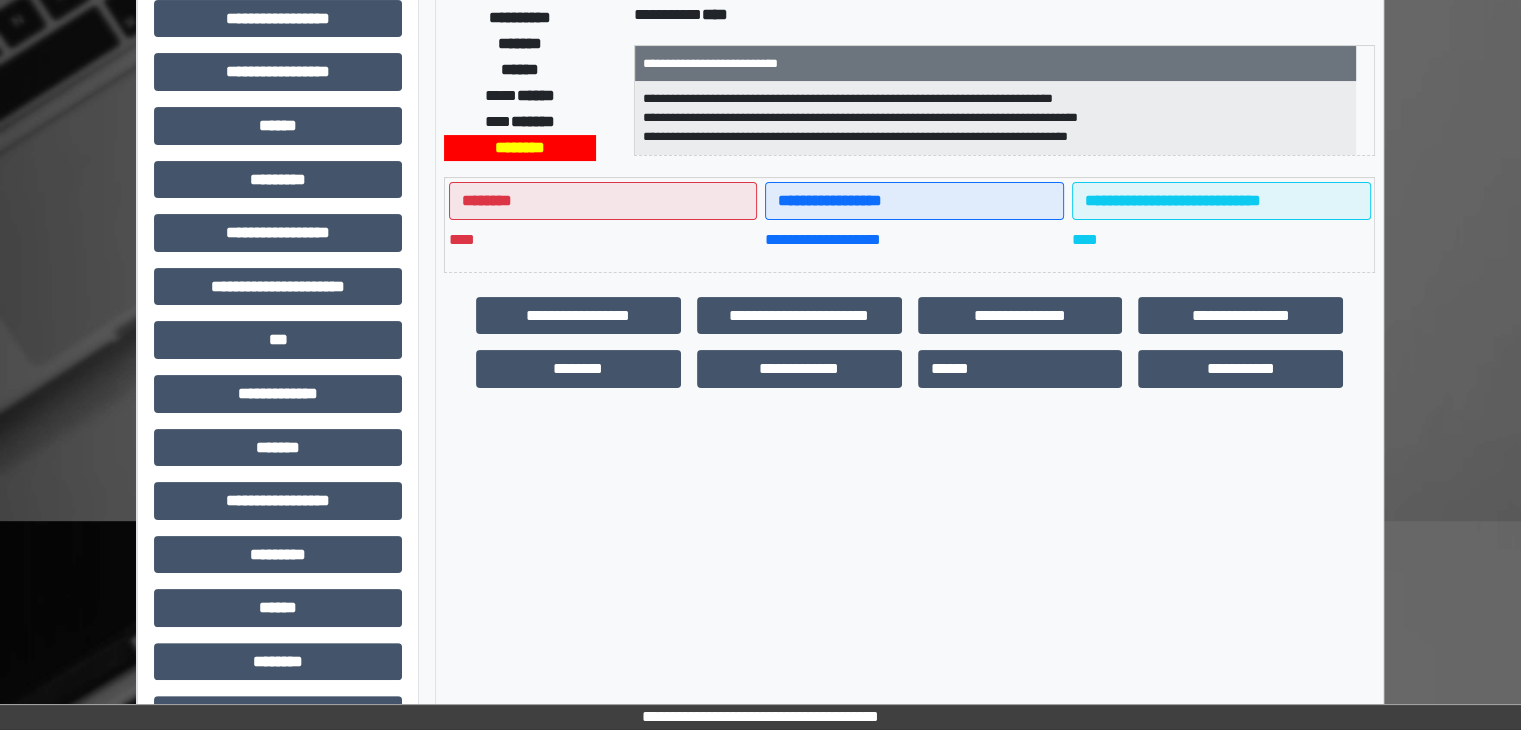 scroll, scrollTop: 331, scrollLeft: 0, axis: vertical 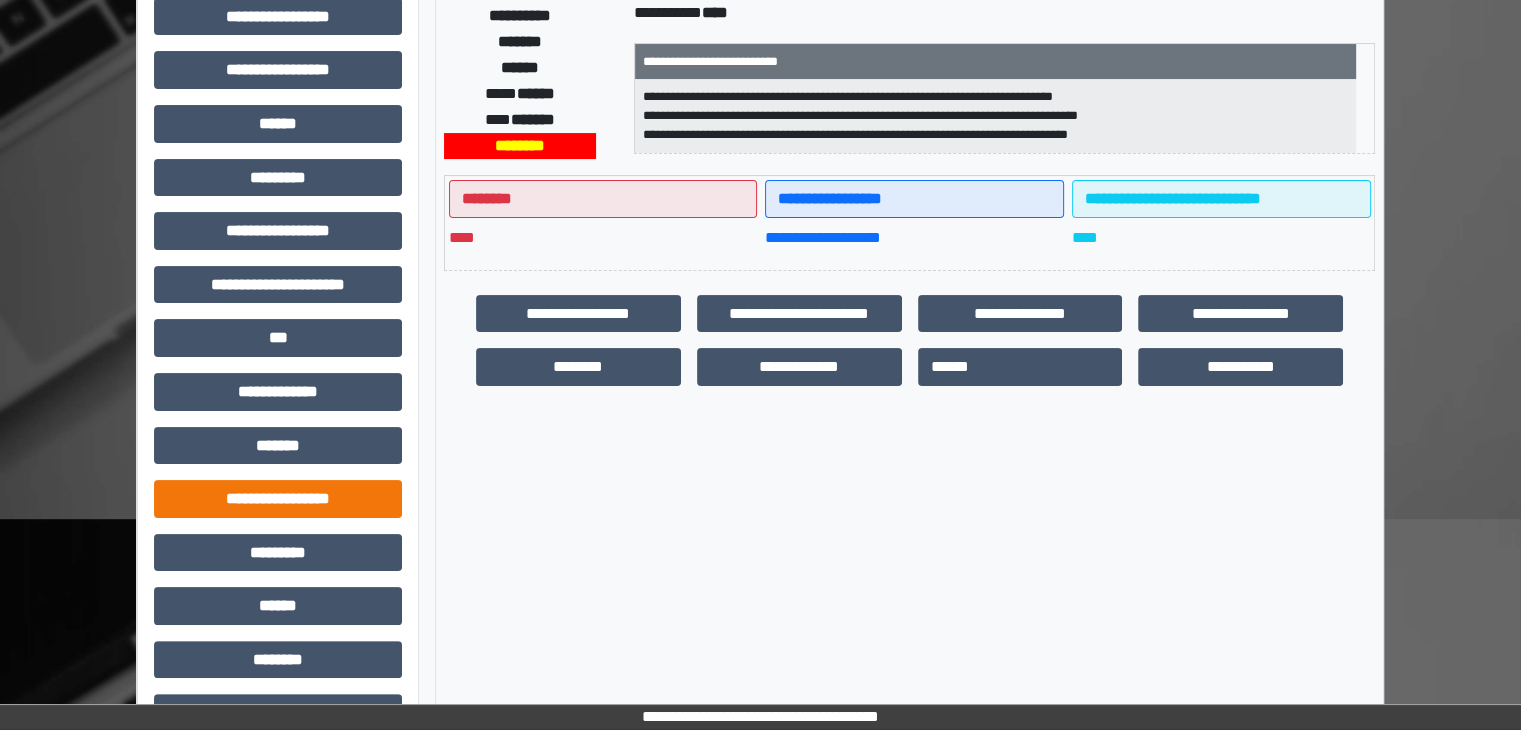 click on "**********" at bounding box center [278, 499] 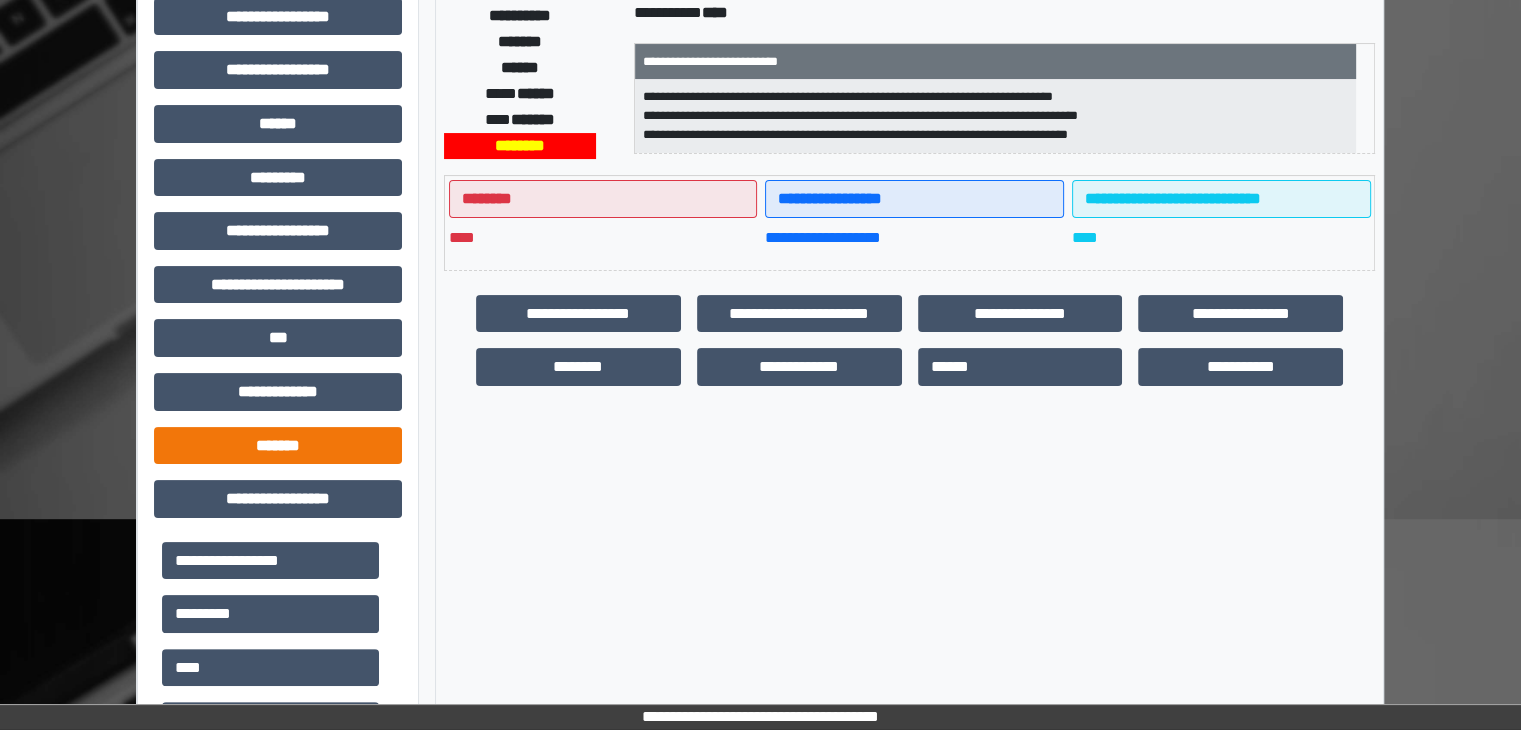 click on "*******" at bounding box center (278, 446) 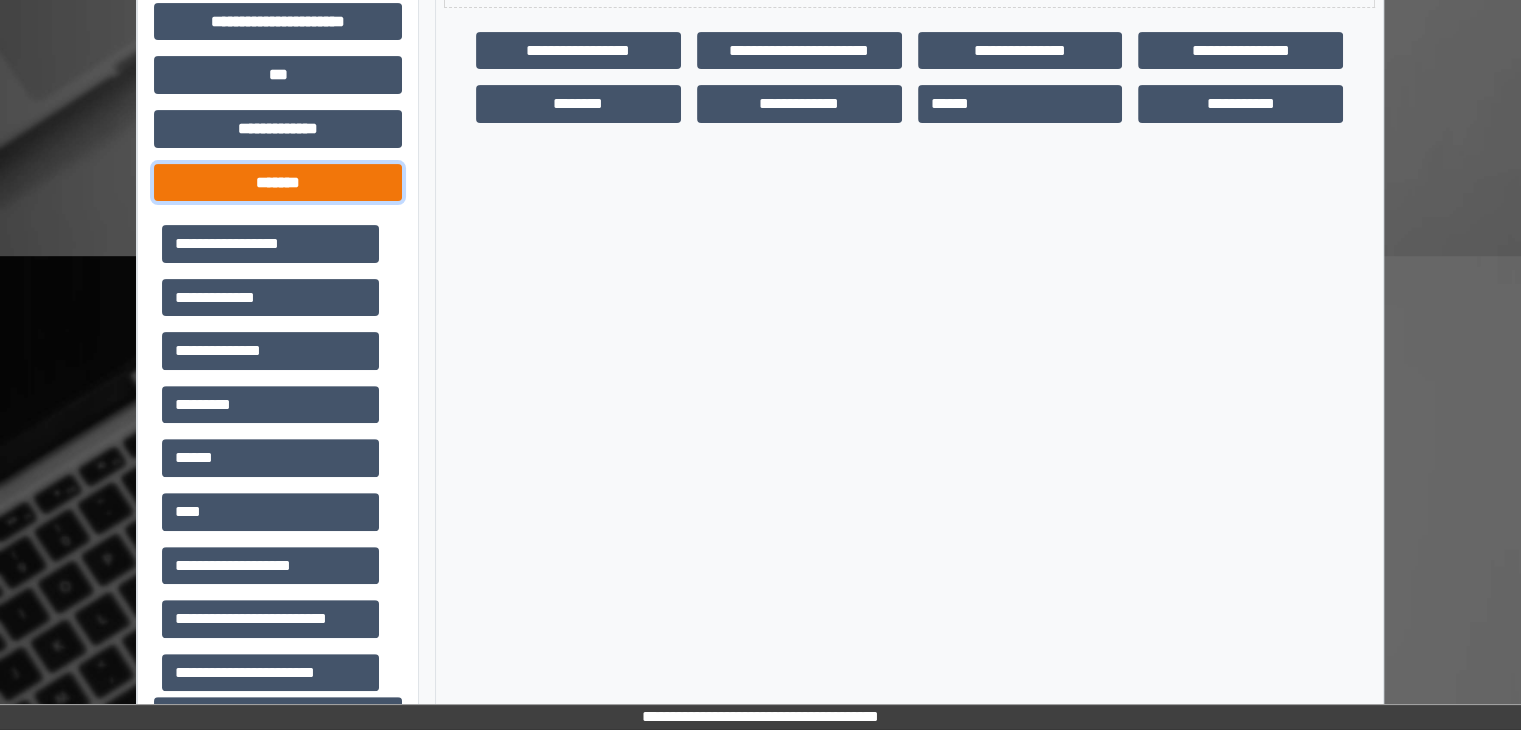 scroll, scrollTop: 613, scrollLeft: 0, axis: vertical 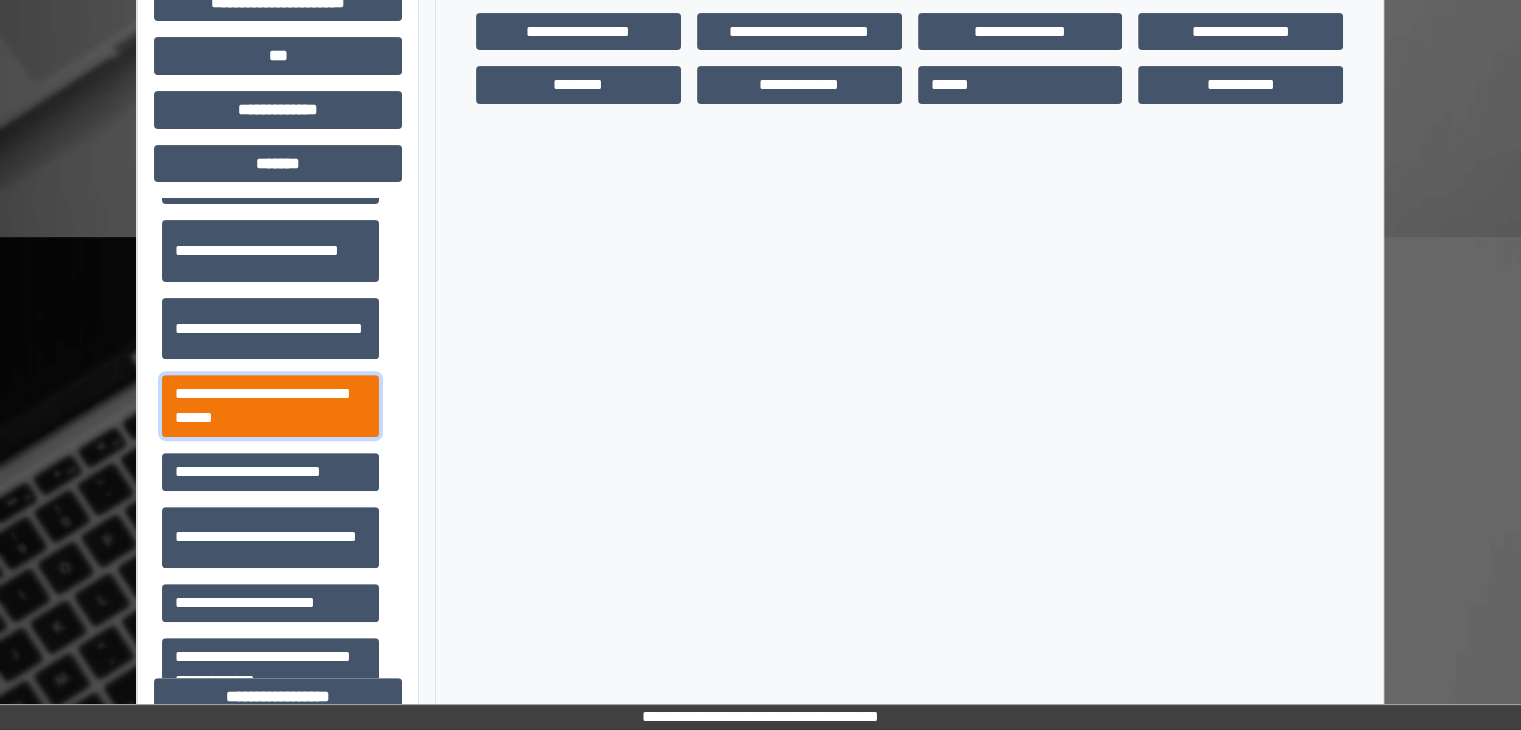 click on "**********" at bounding box center (270, 406) 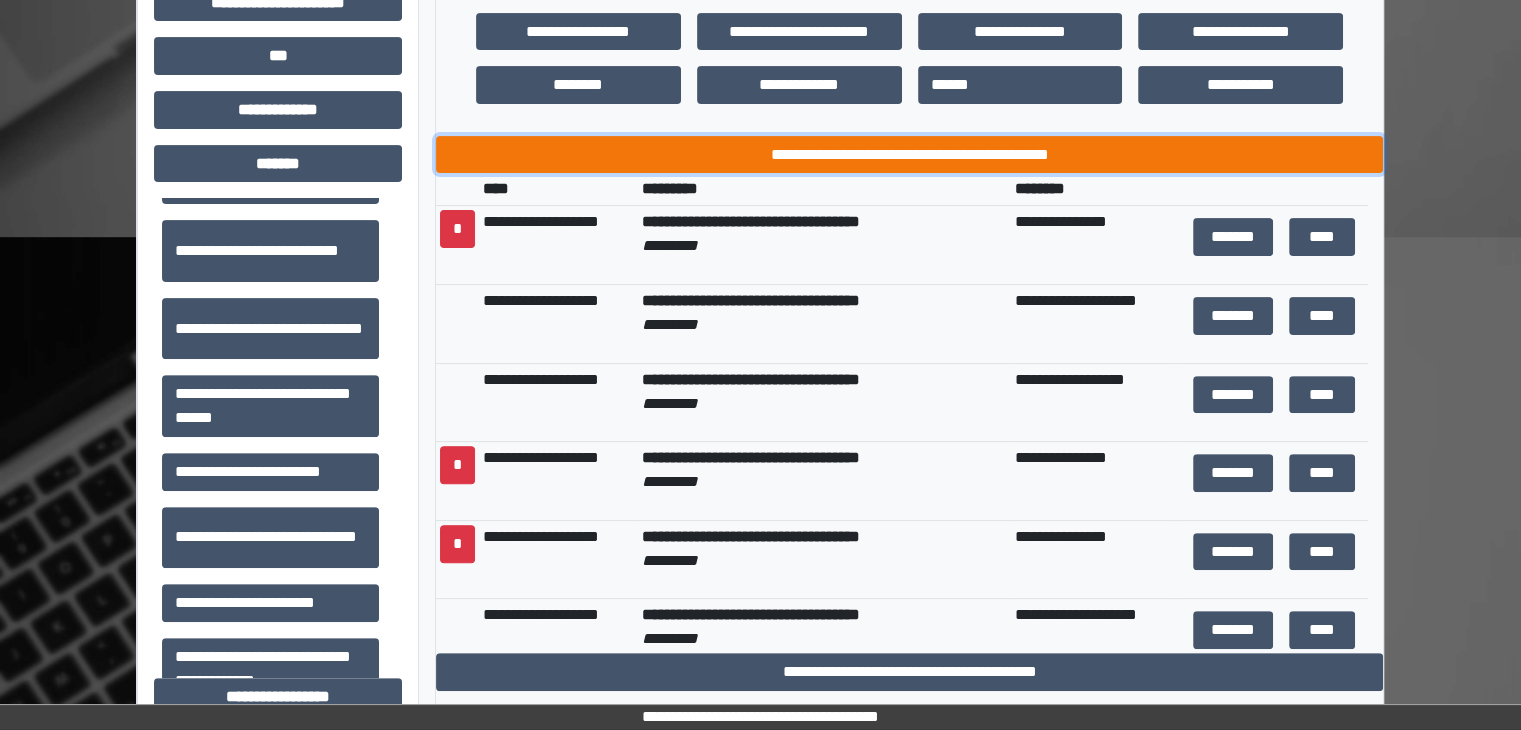 click on "**********" at bounding box center (909, 155) 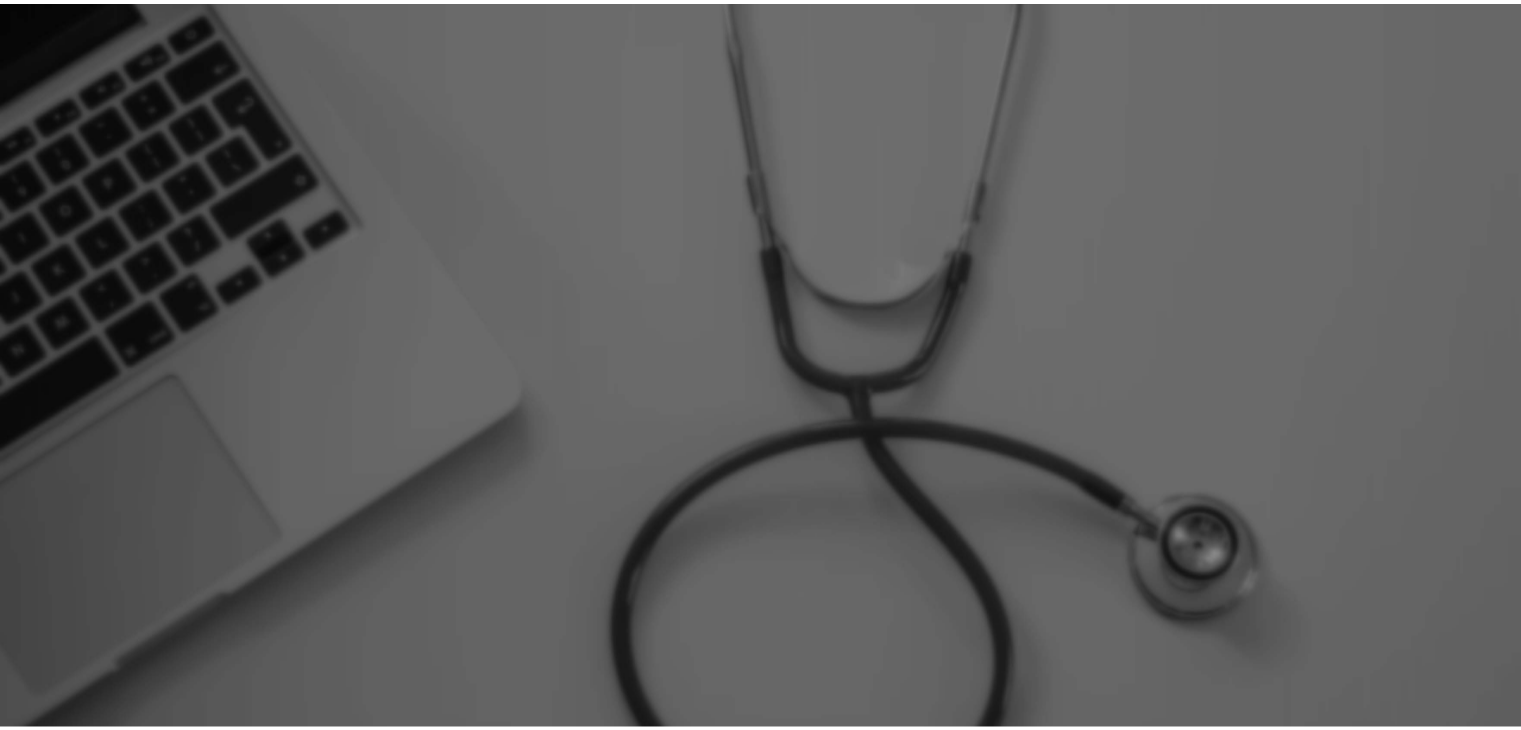 scroll, scrollTop: 0, scrollLeft: 0, axis: both 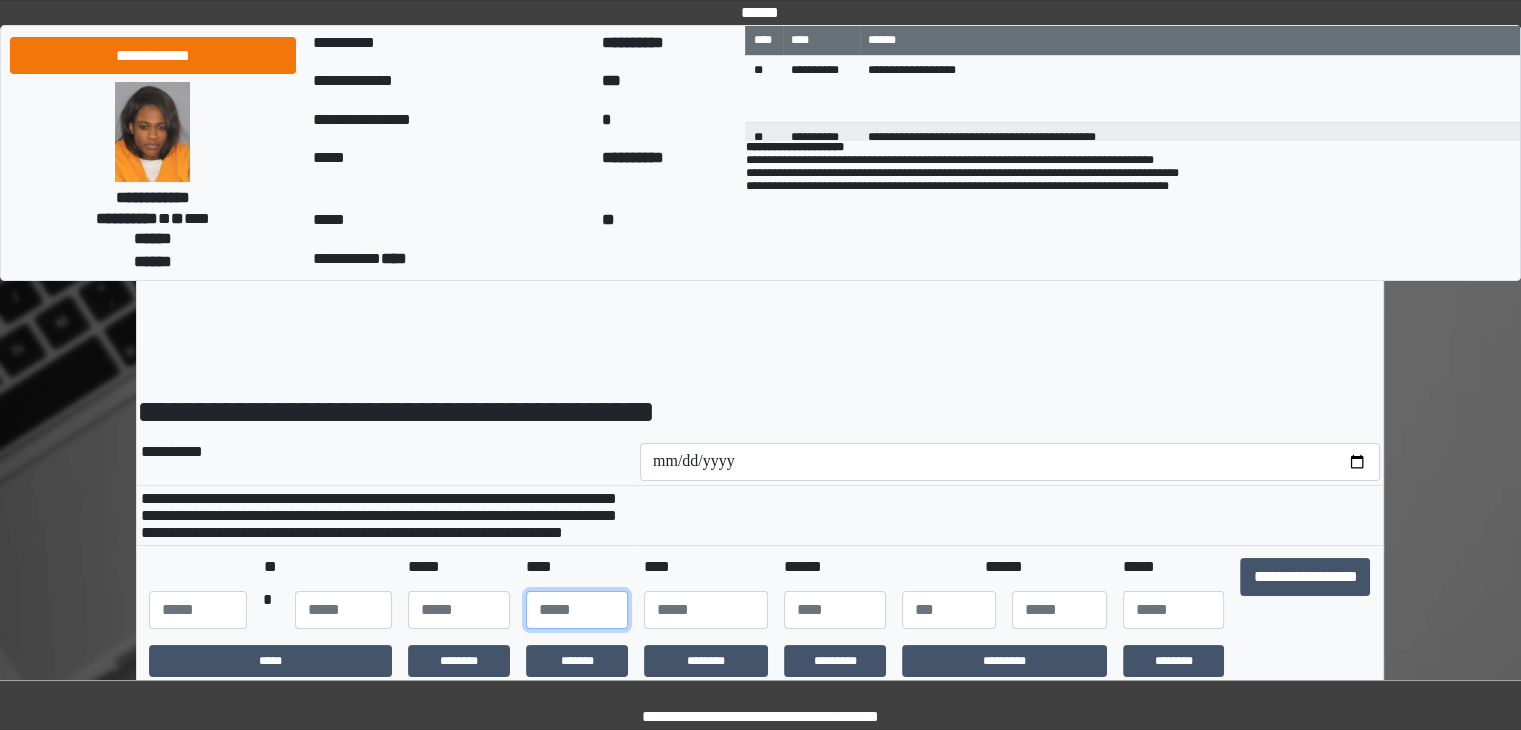 click at bounding box center (577, 610) 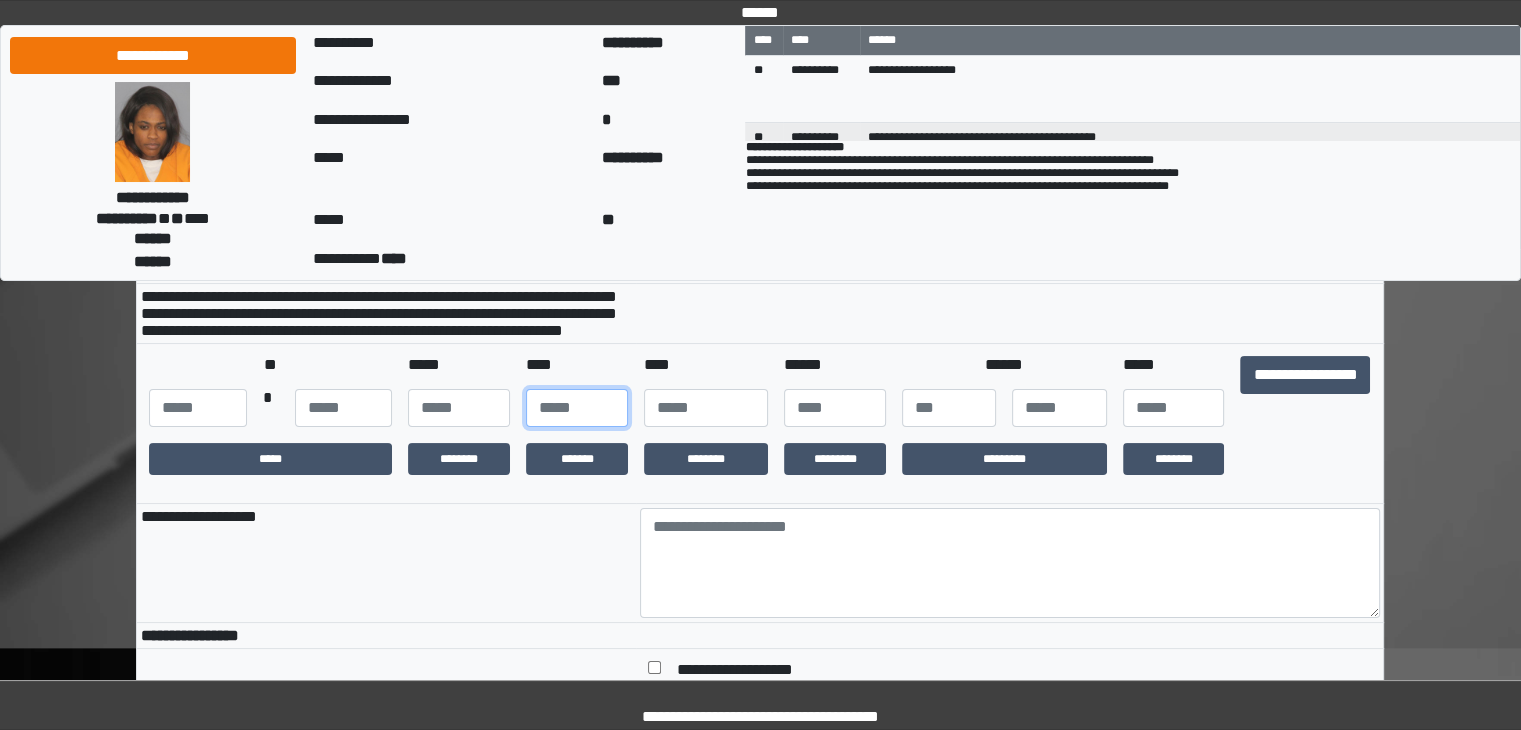 scroll, scrollTop: 211, scrollLeft: 0, axis: vertical 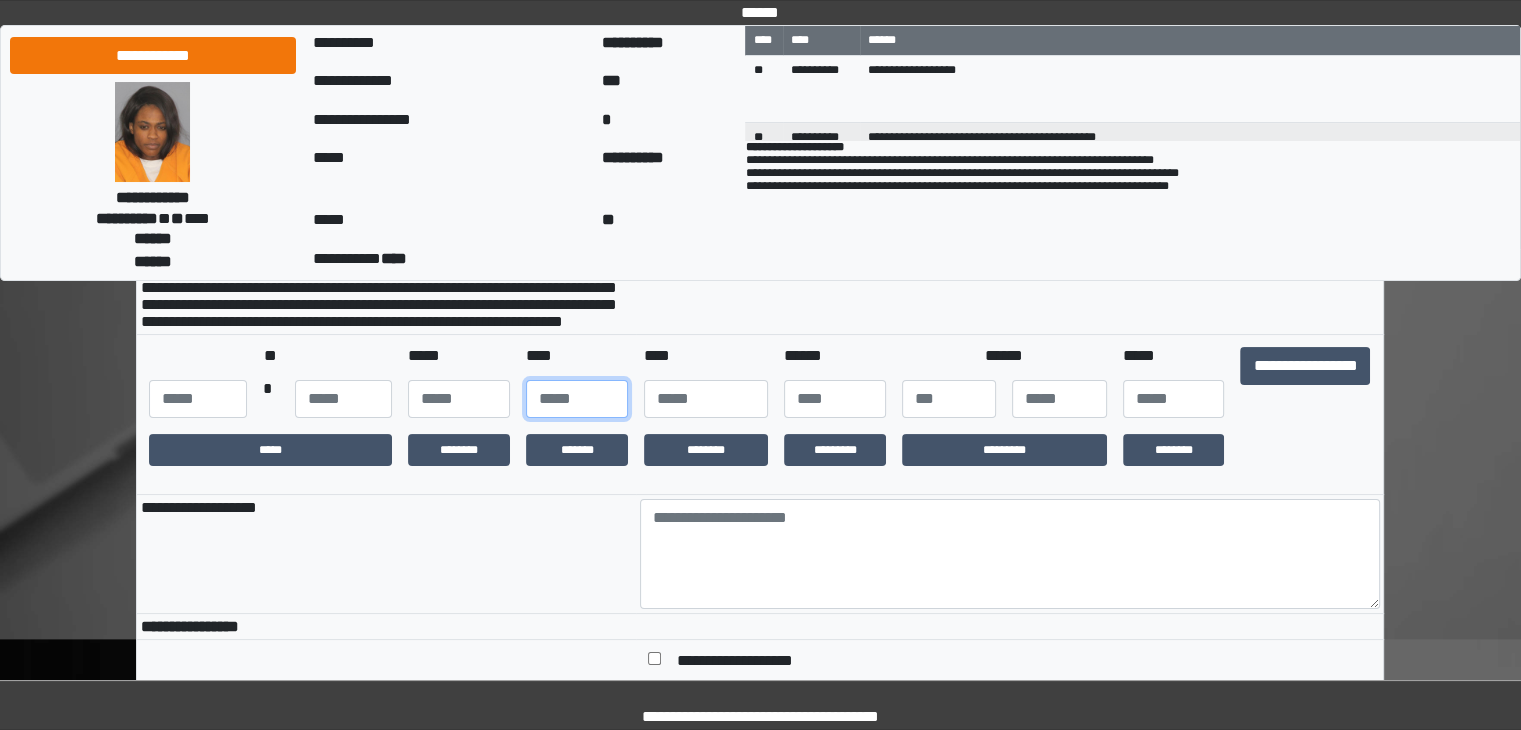 type on "**" 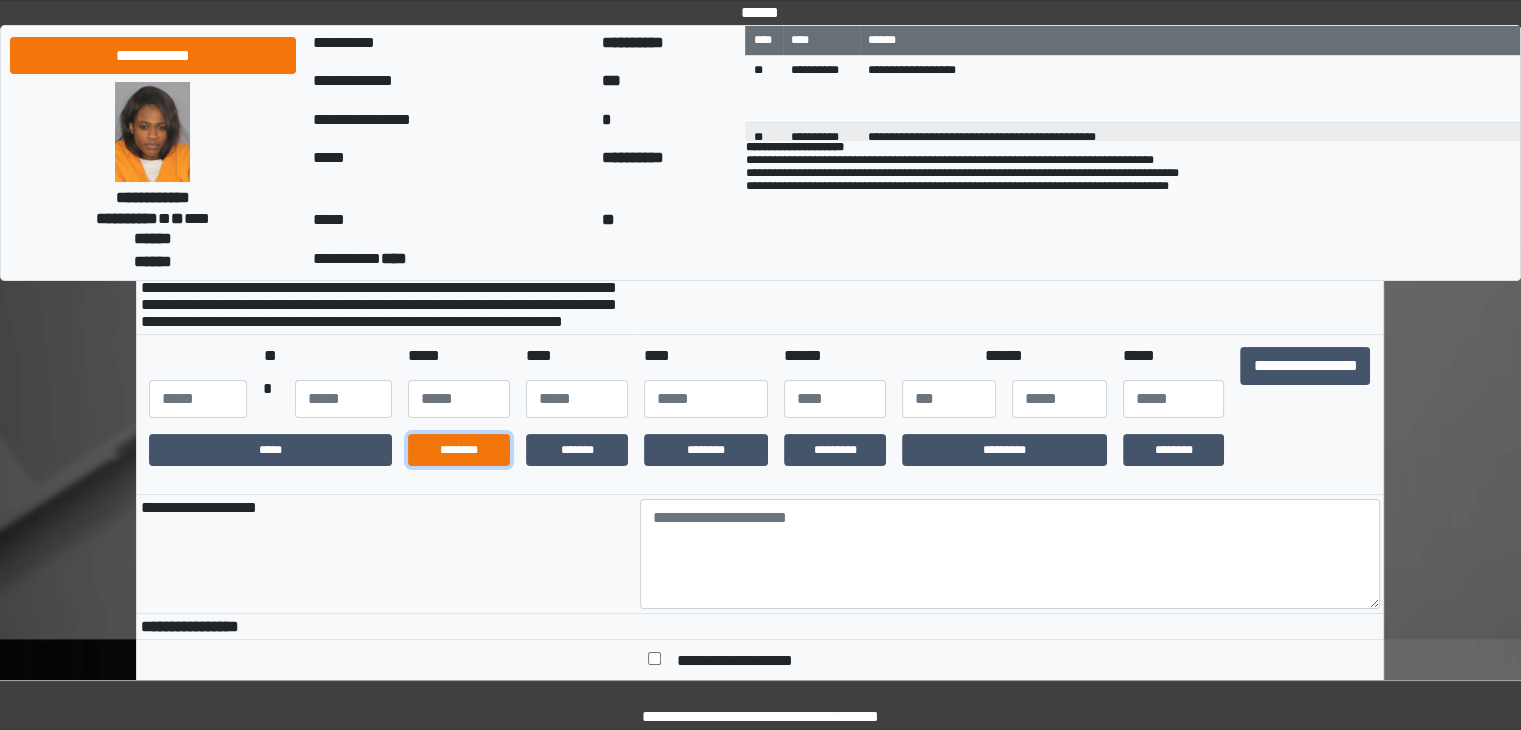 click on "********" at bounding box center (459, 450) 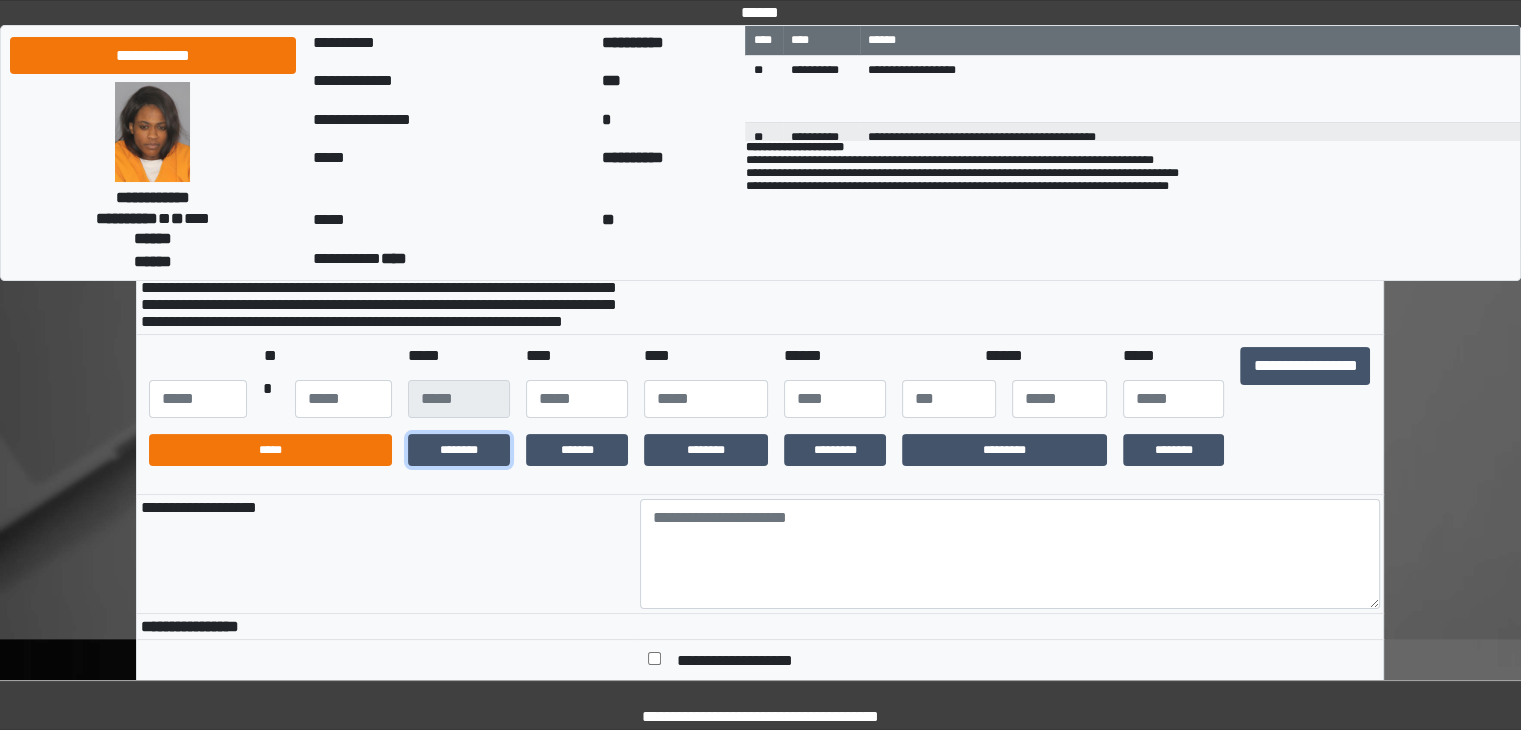 click on "*****" at bounding box center [270, 450] 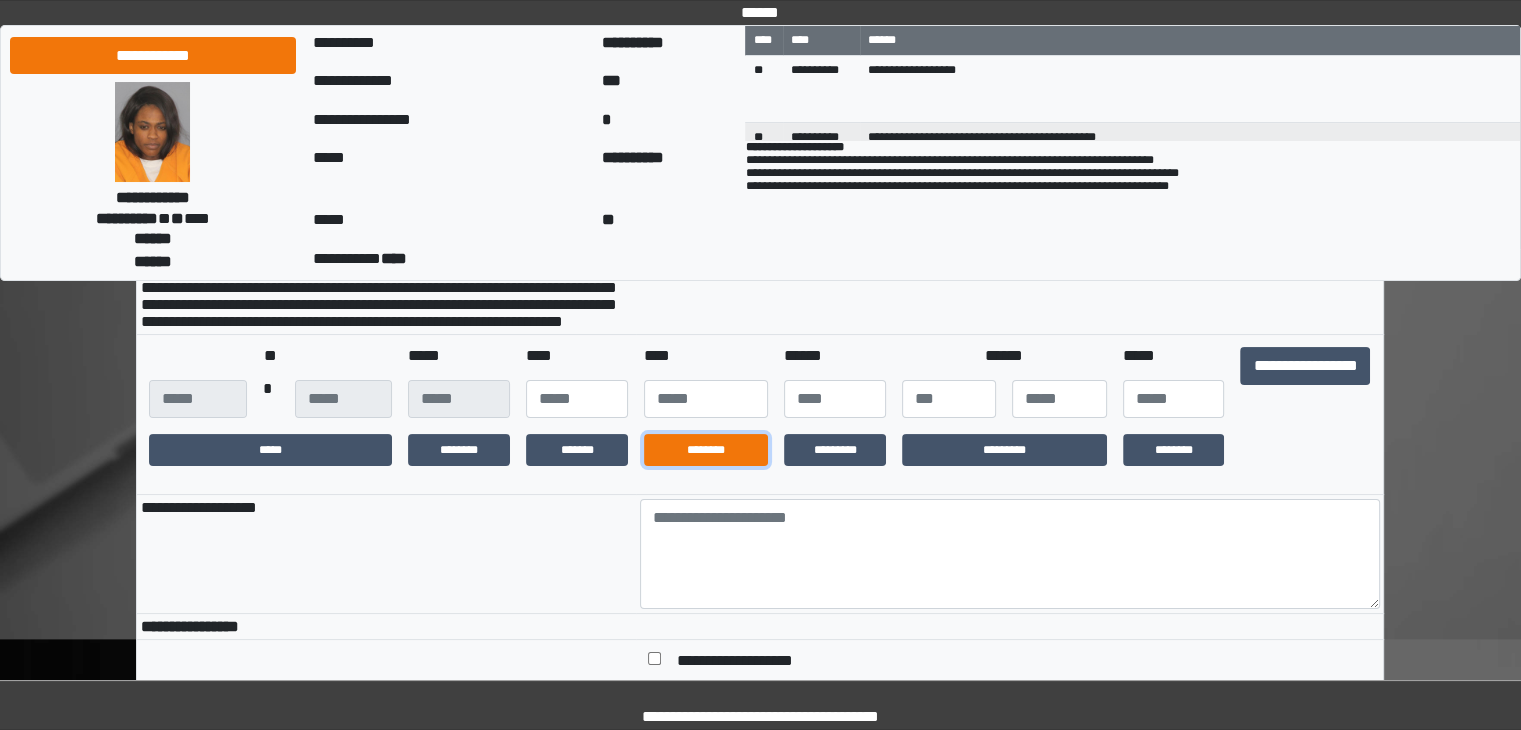 click on "********" at bounding box center [706, 450] 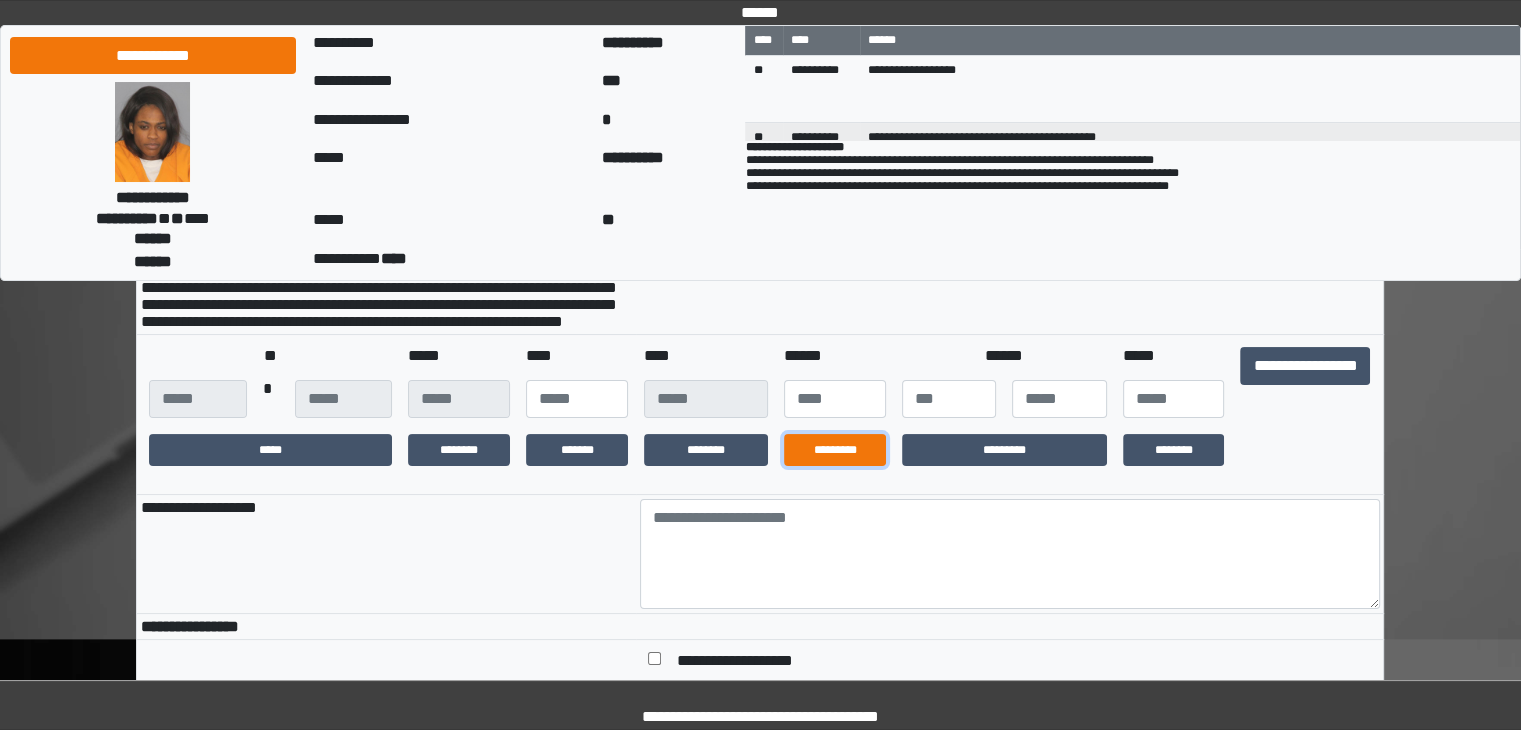 click on "*********" at bounding box center [835, 450] 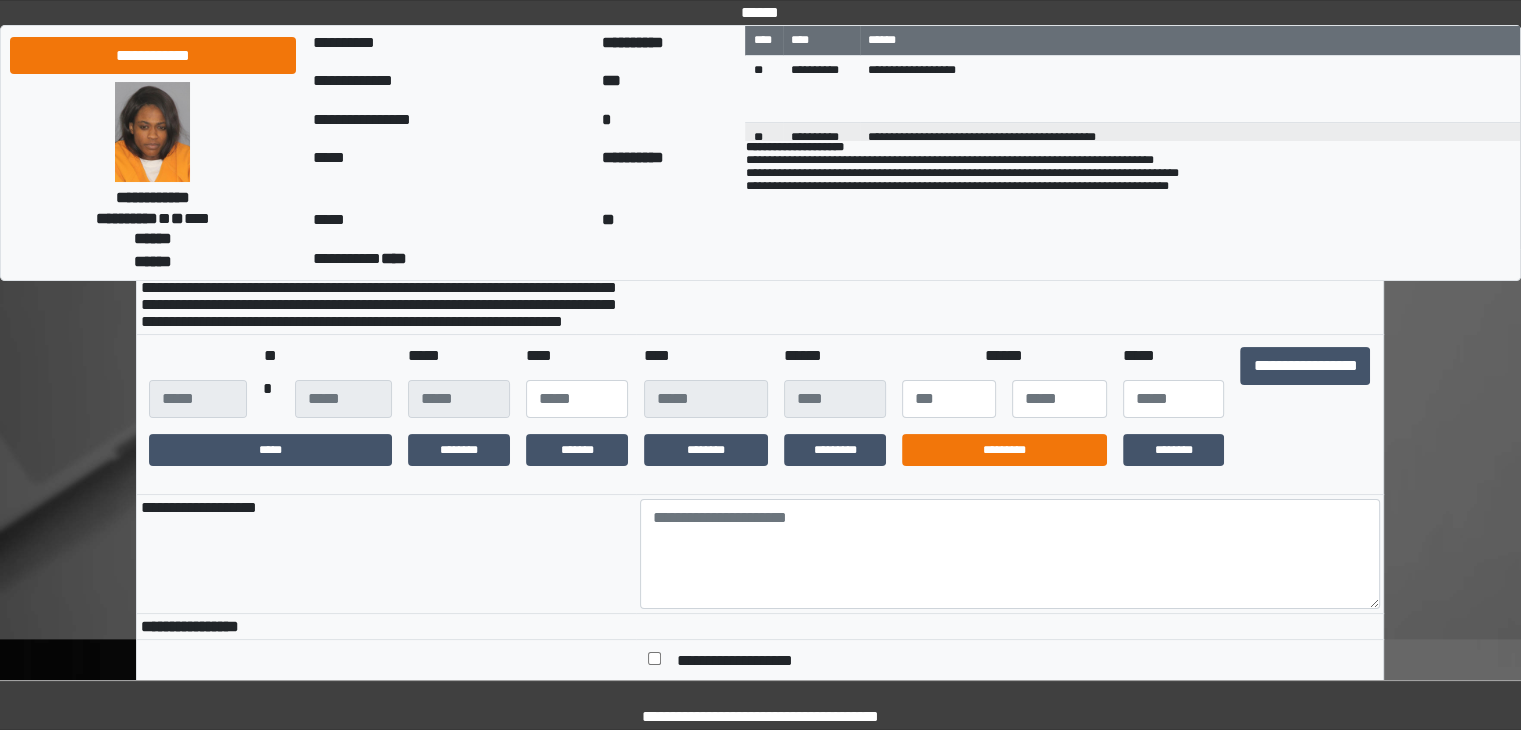 click on "*********" at bounding box center [1004, 450] 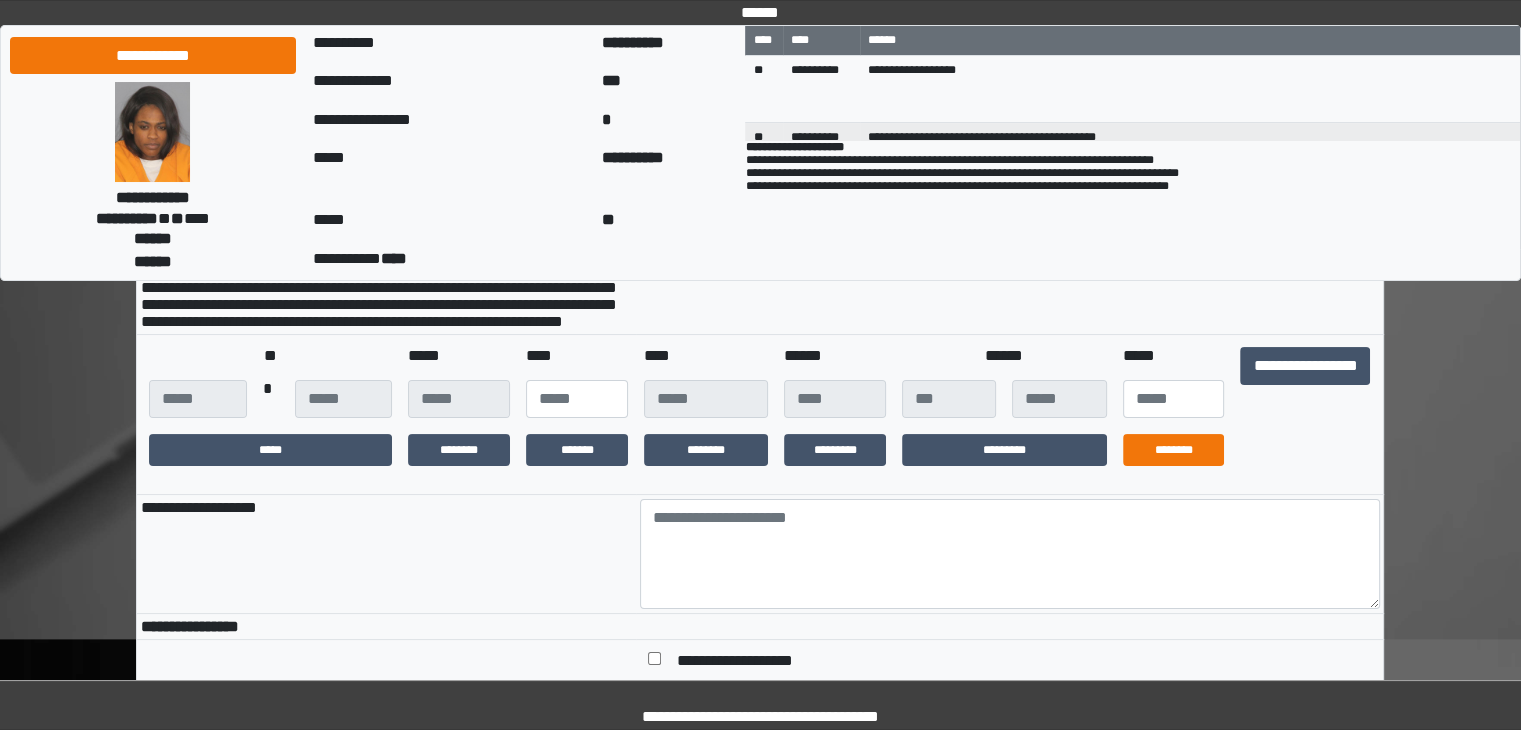 click on "********" at bounding box center [1174, 450] 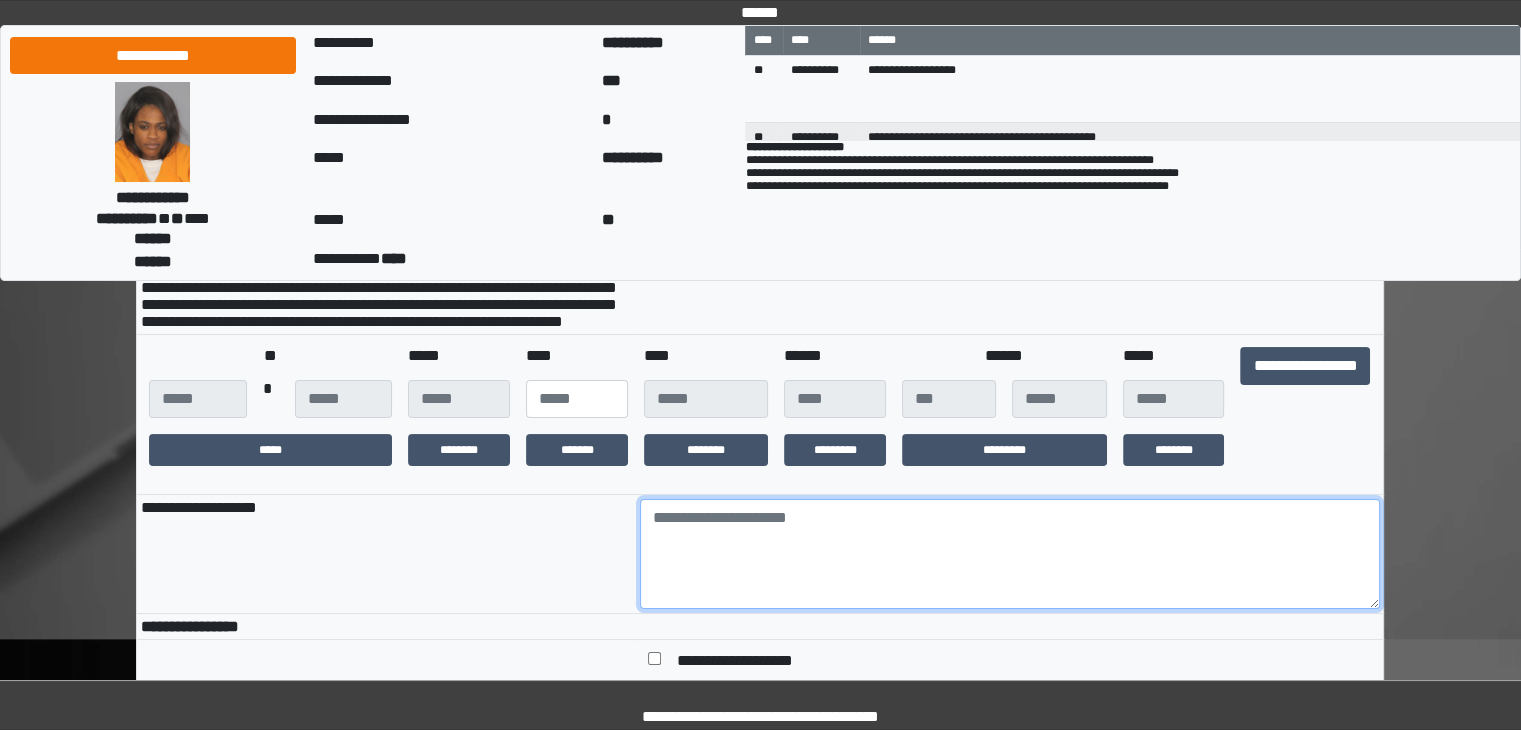 click at bounding box center (1010, 554) 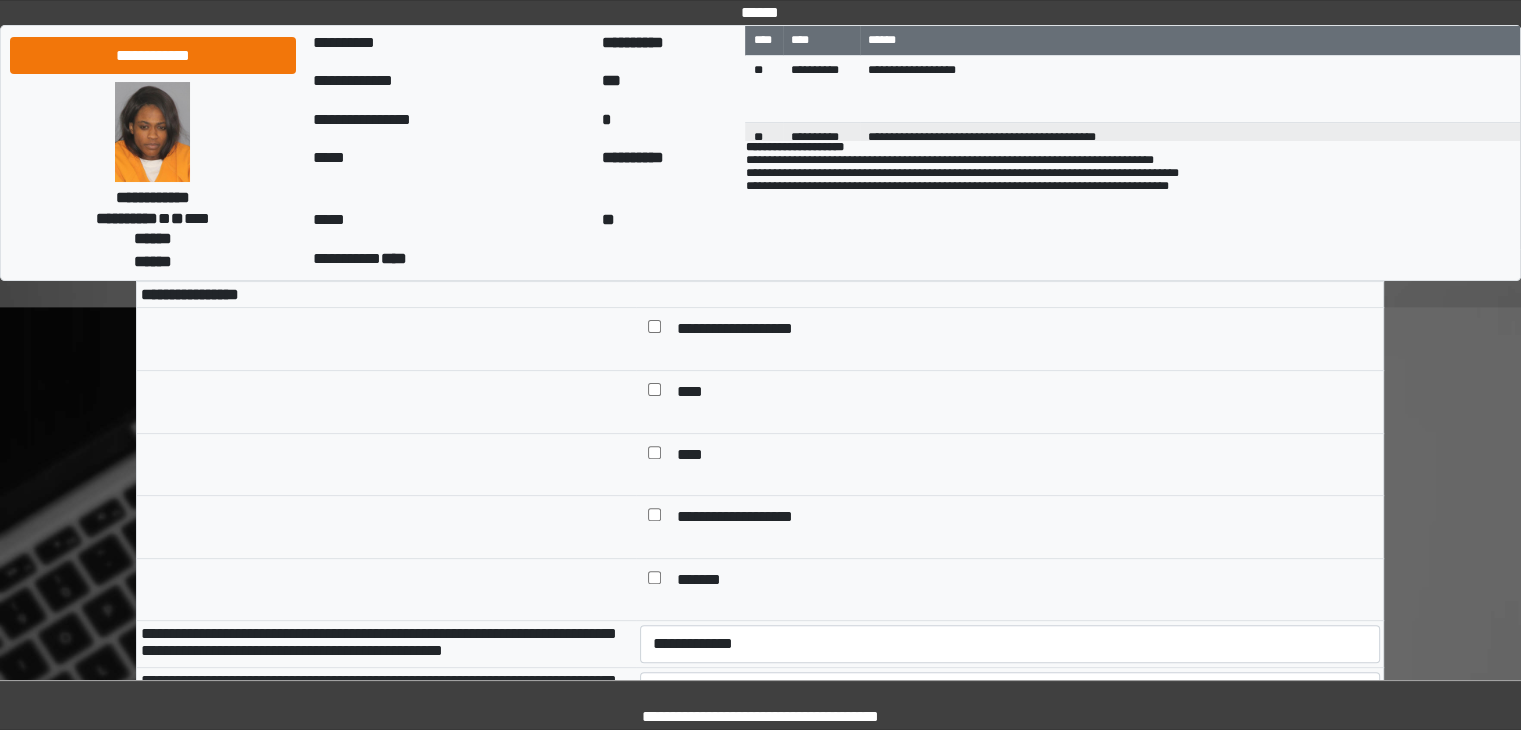scroll, scrollTop: 544, scrollLeft: 0, axis: vertical 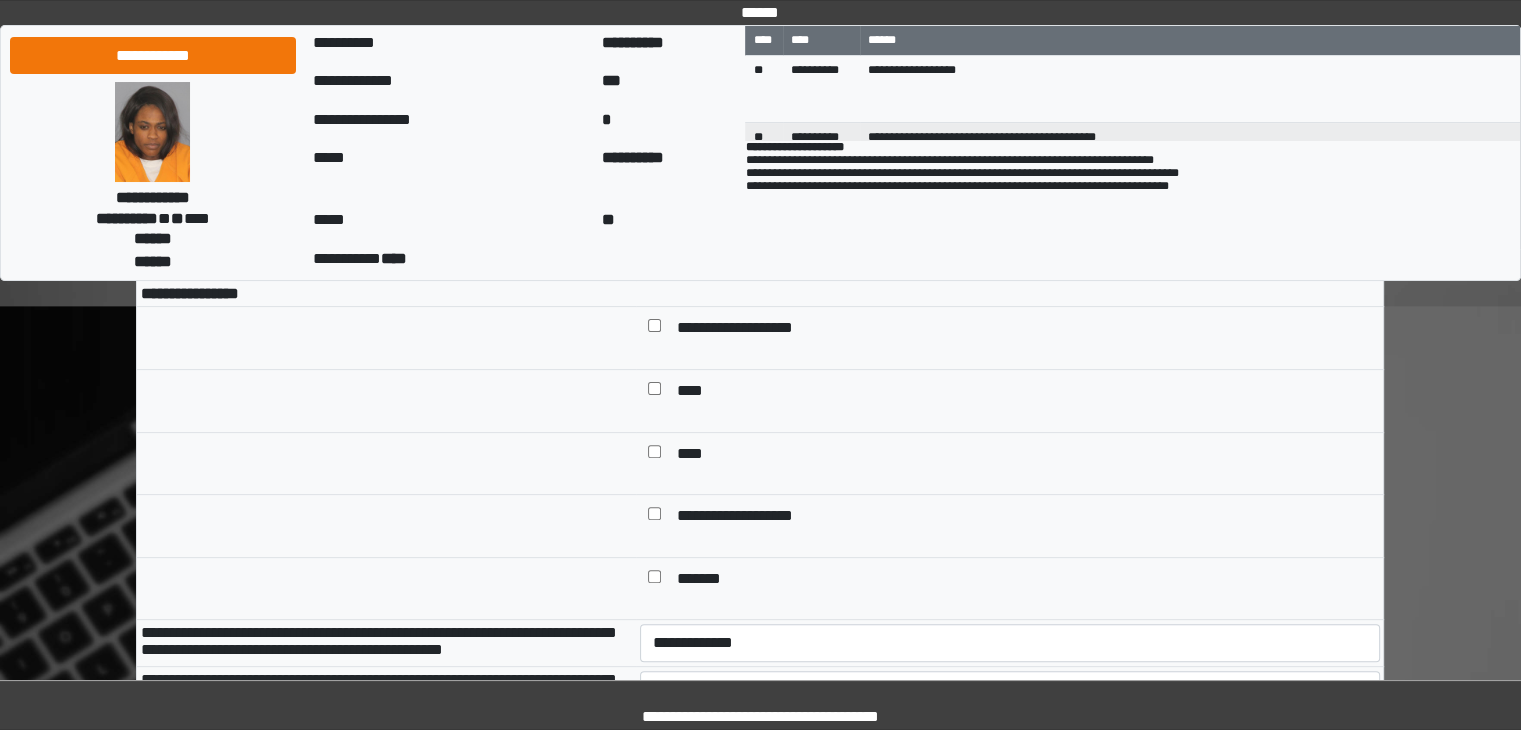 type on "****" 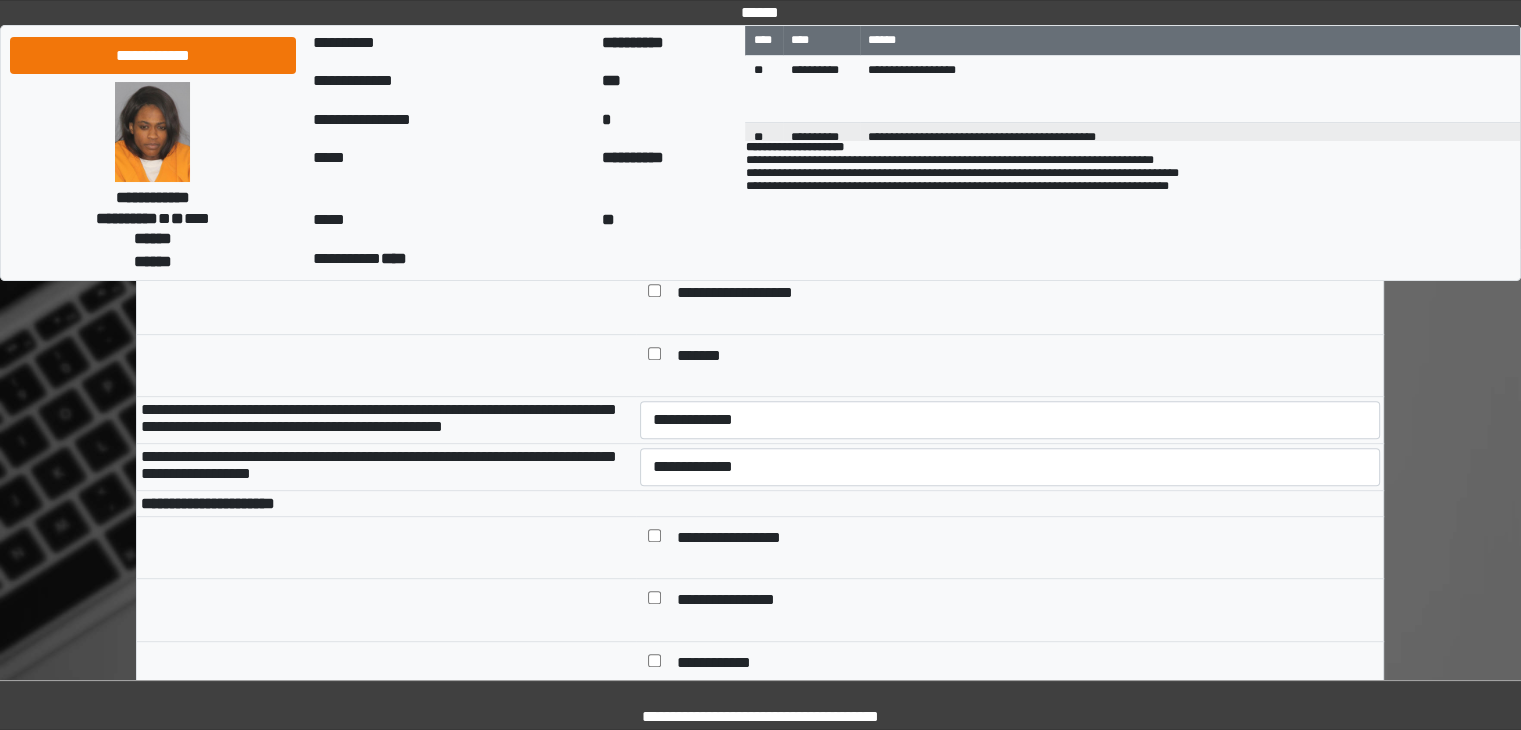 scroll, scrollTop: 768, scrollLeft: 0, axis: vertical 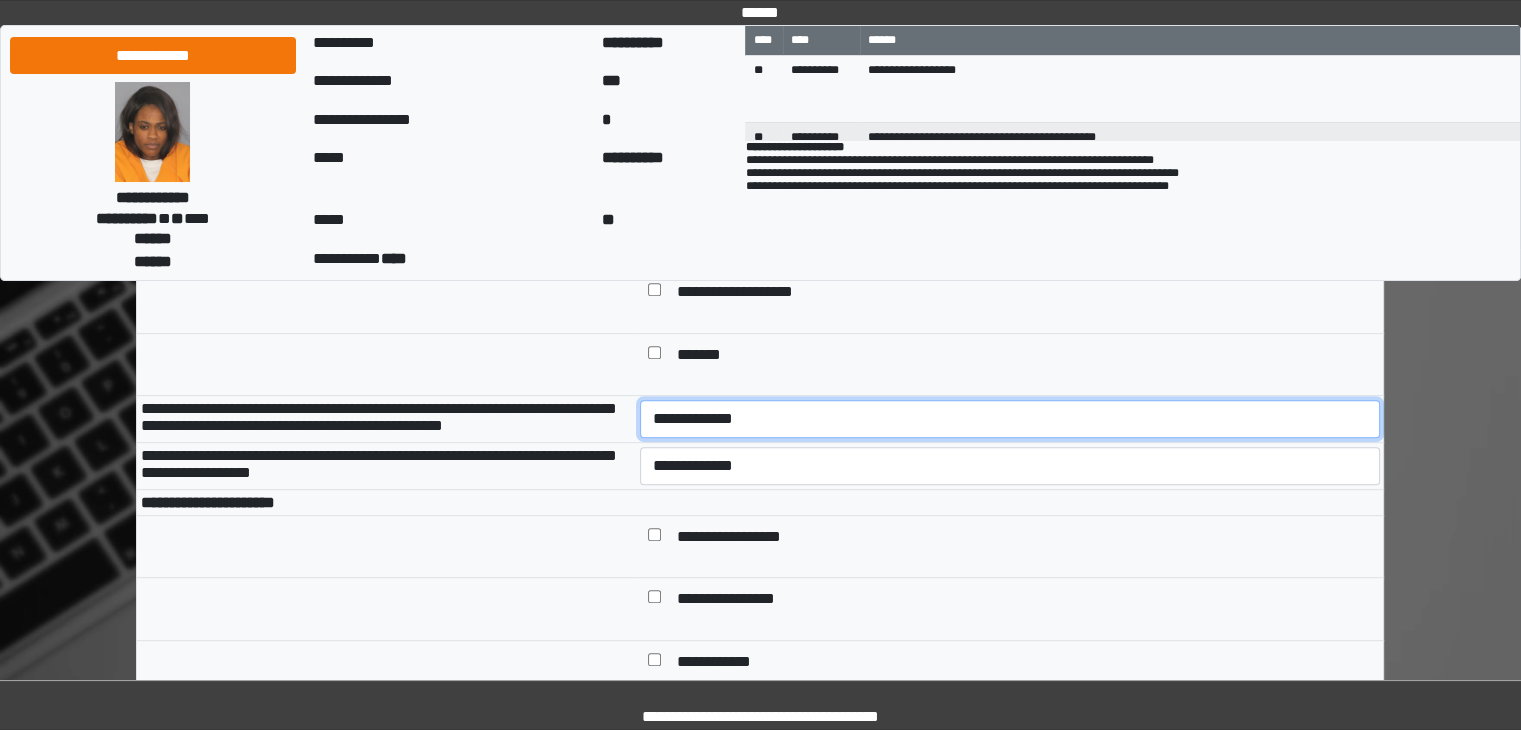 click on "**********" at bounding box center (1010, 419) 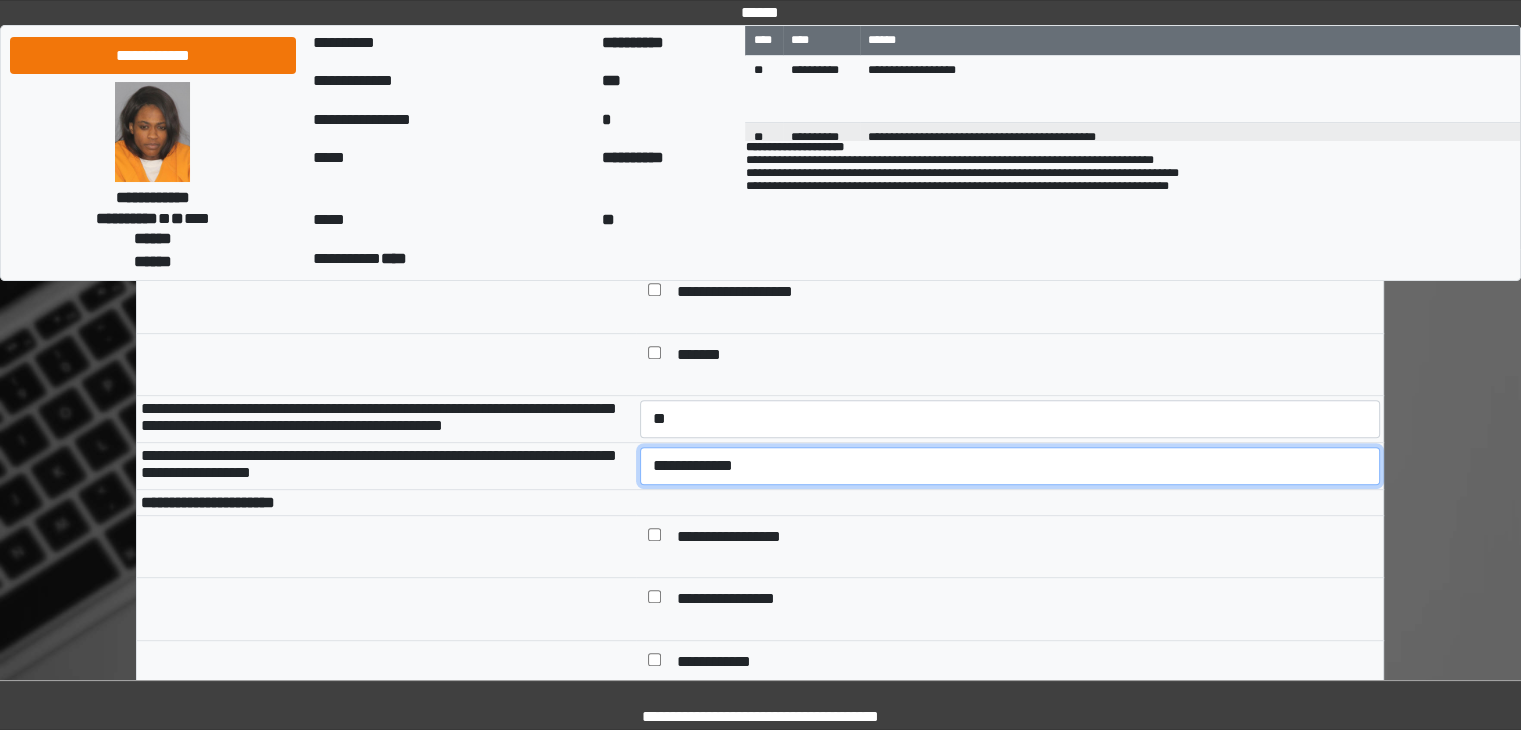 click on "**********" at bounding box center [1010, 466] 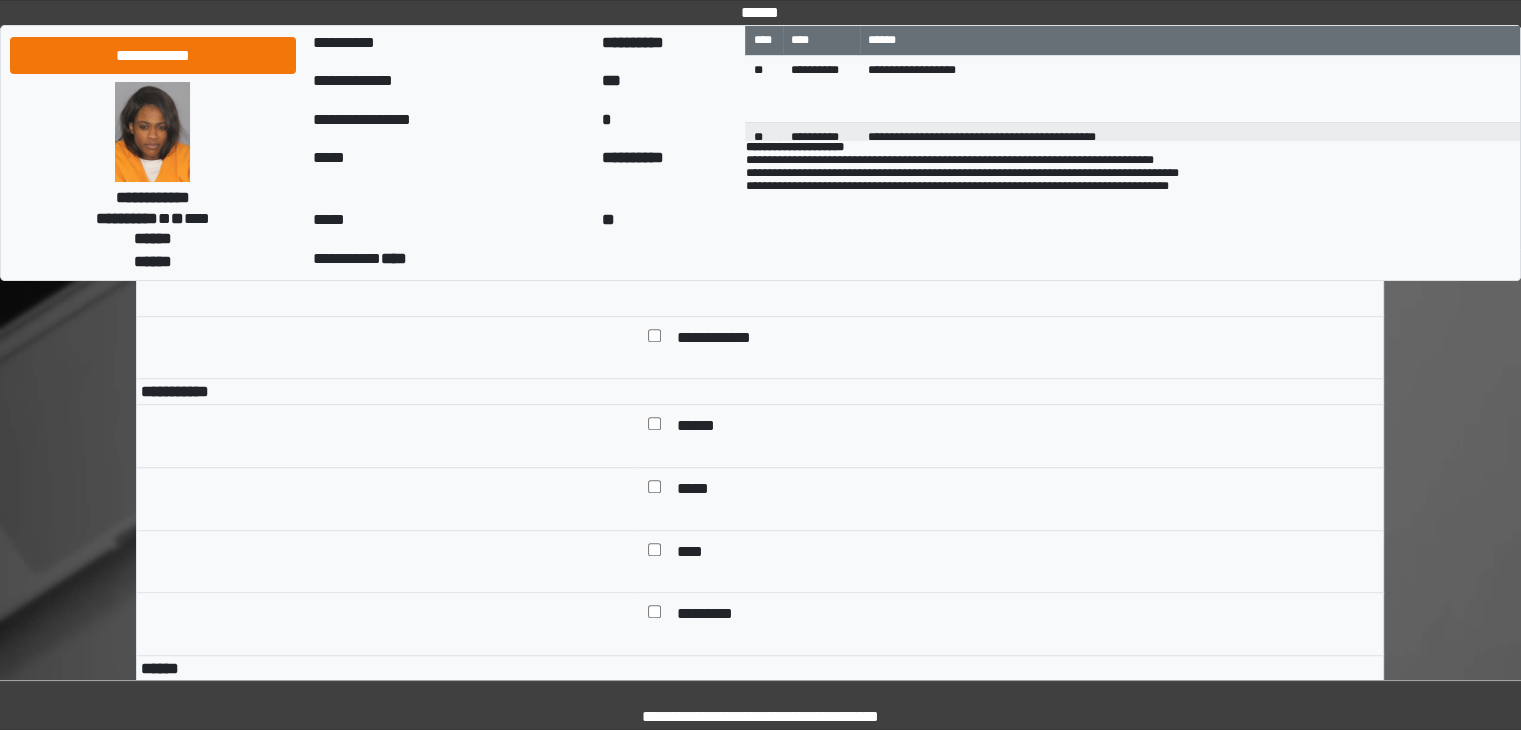 scroll, scrollTop: 1199, scrollLeft: 0, axis: vertical 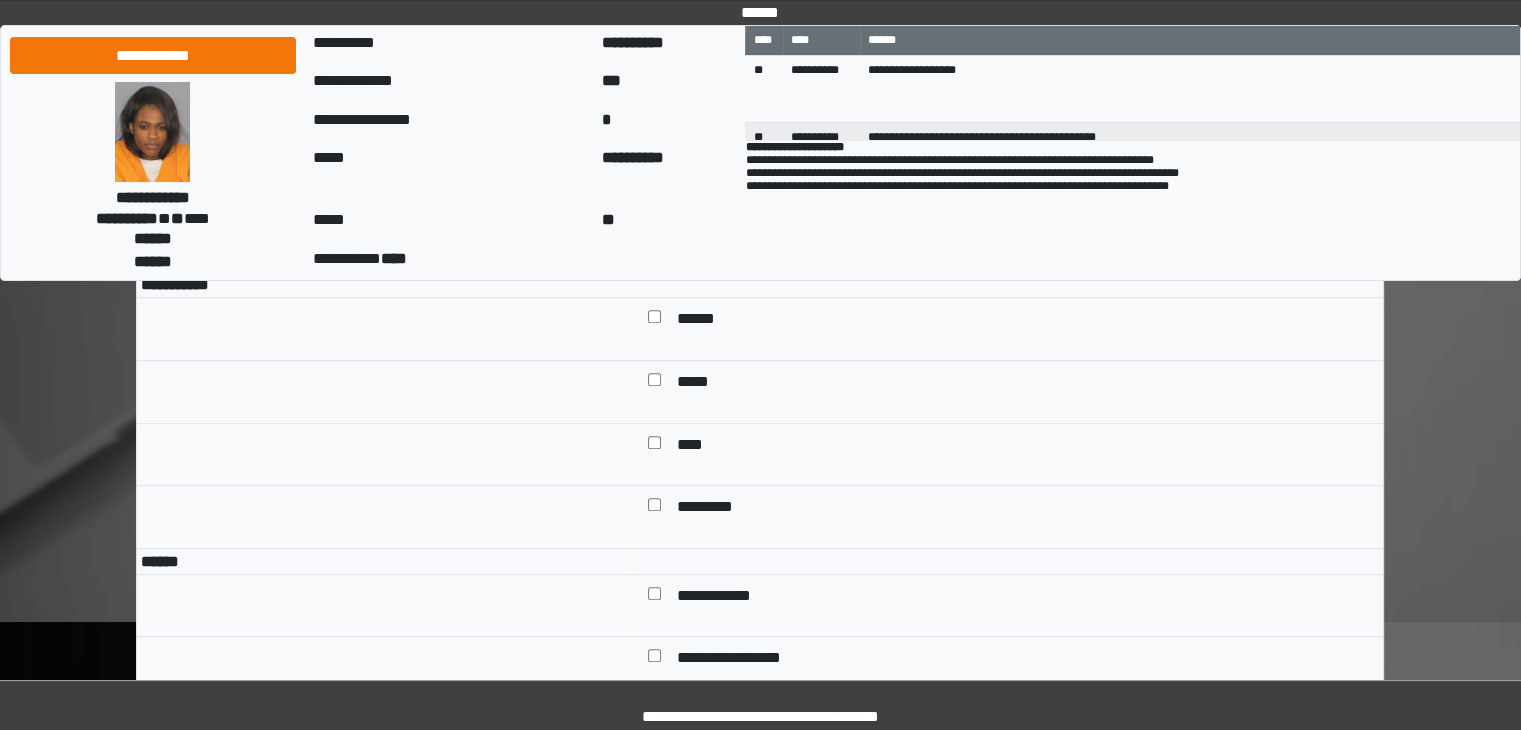 click on "******" at bounding box center [703, 321] 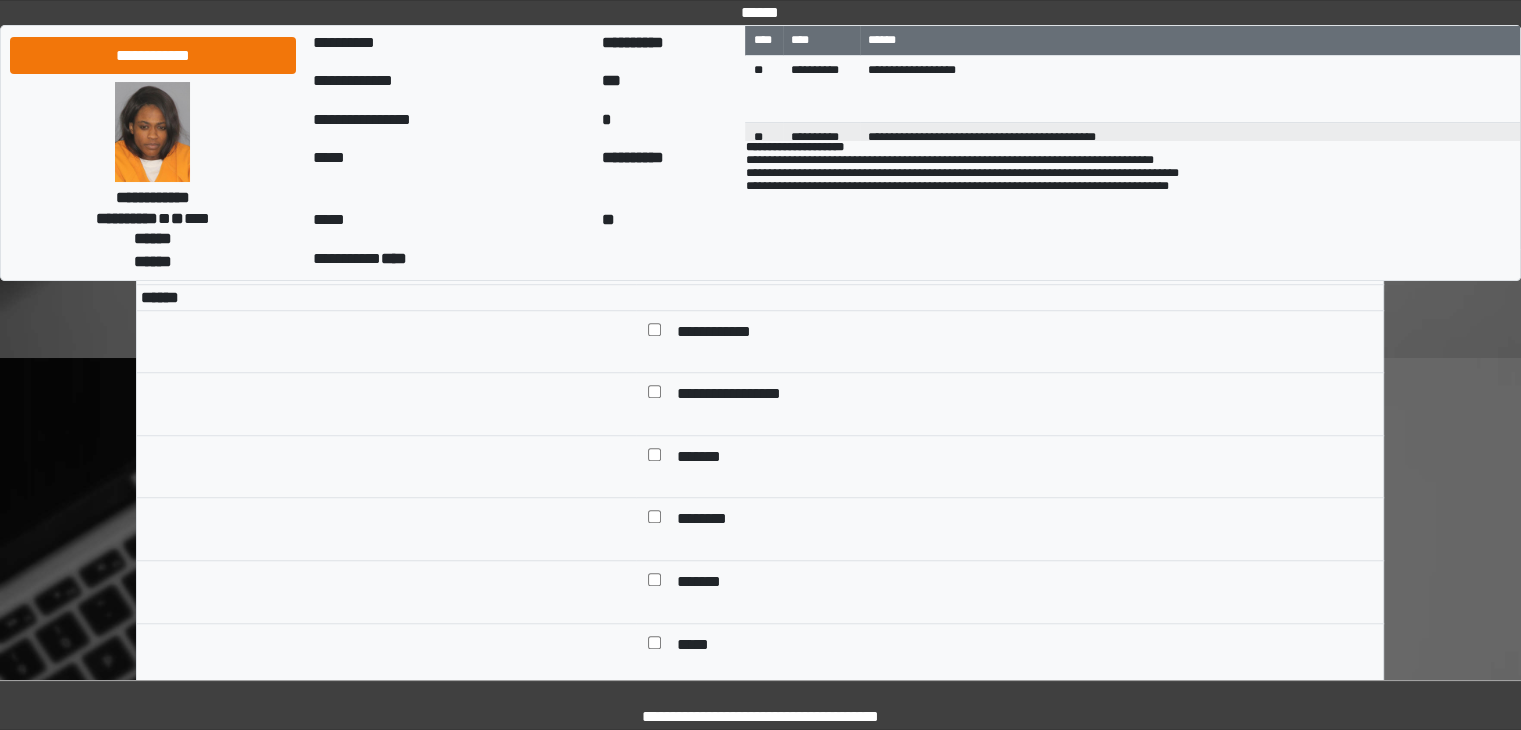 click on "**********" at bounding box center [729, 334] 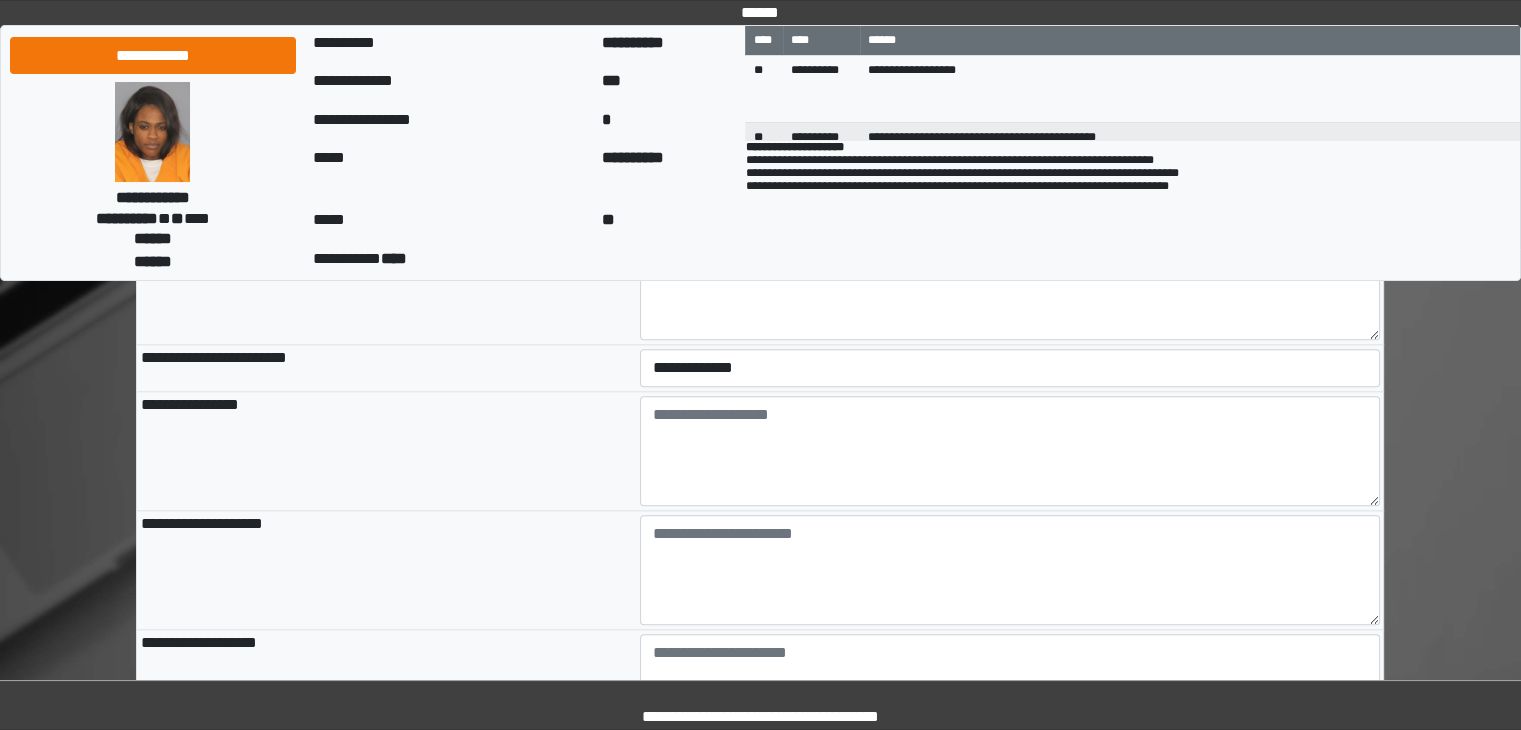 scroll, scrollTop: 2051, scrollLeft: 0, axis: vertical 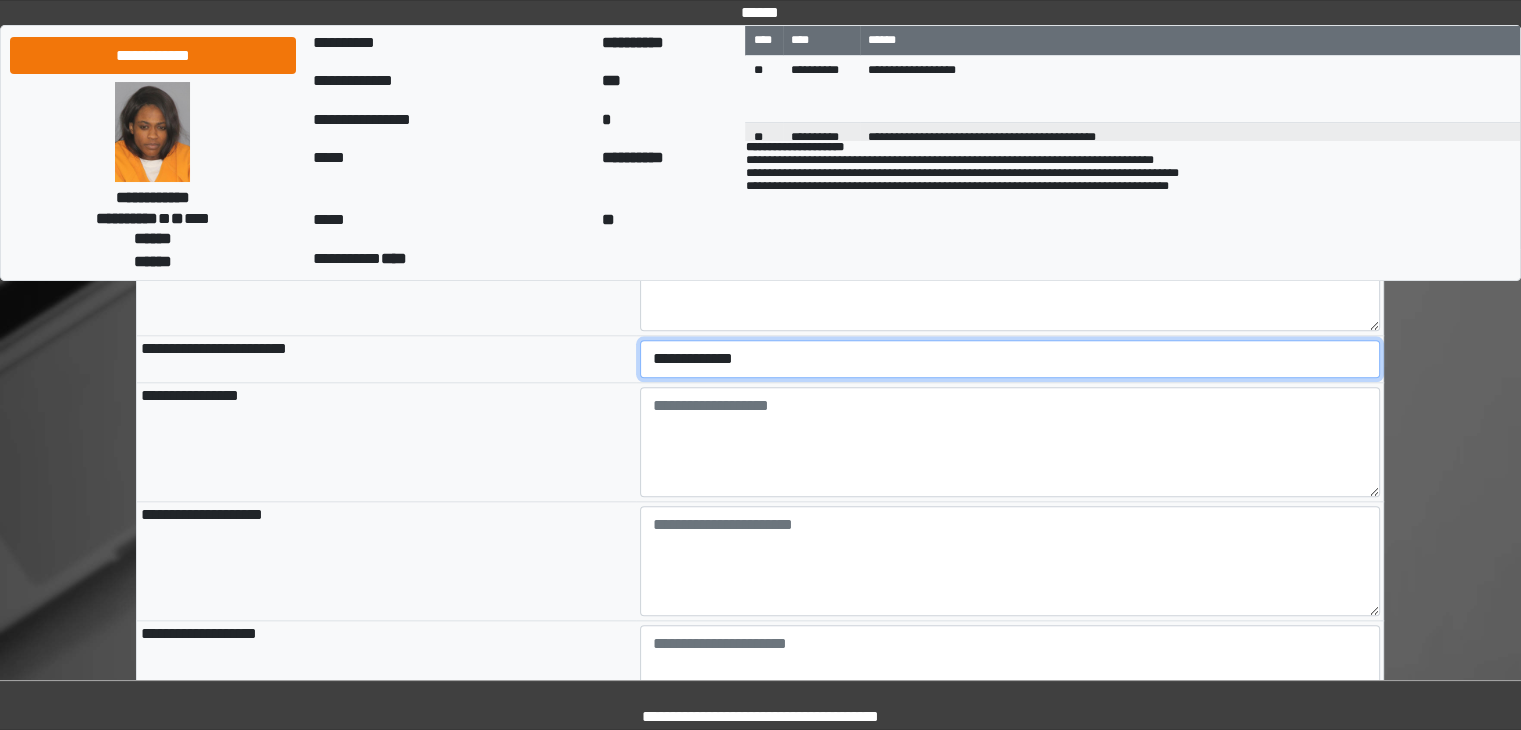 click on "**********" at bounding box center (1010, 359) 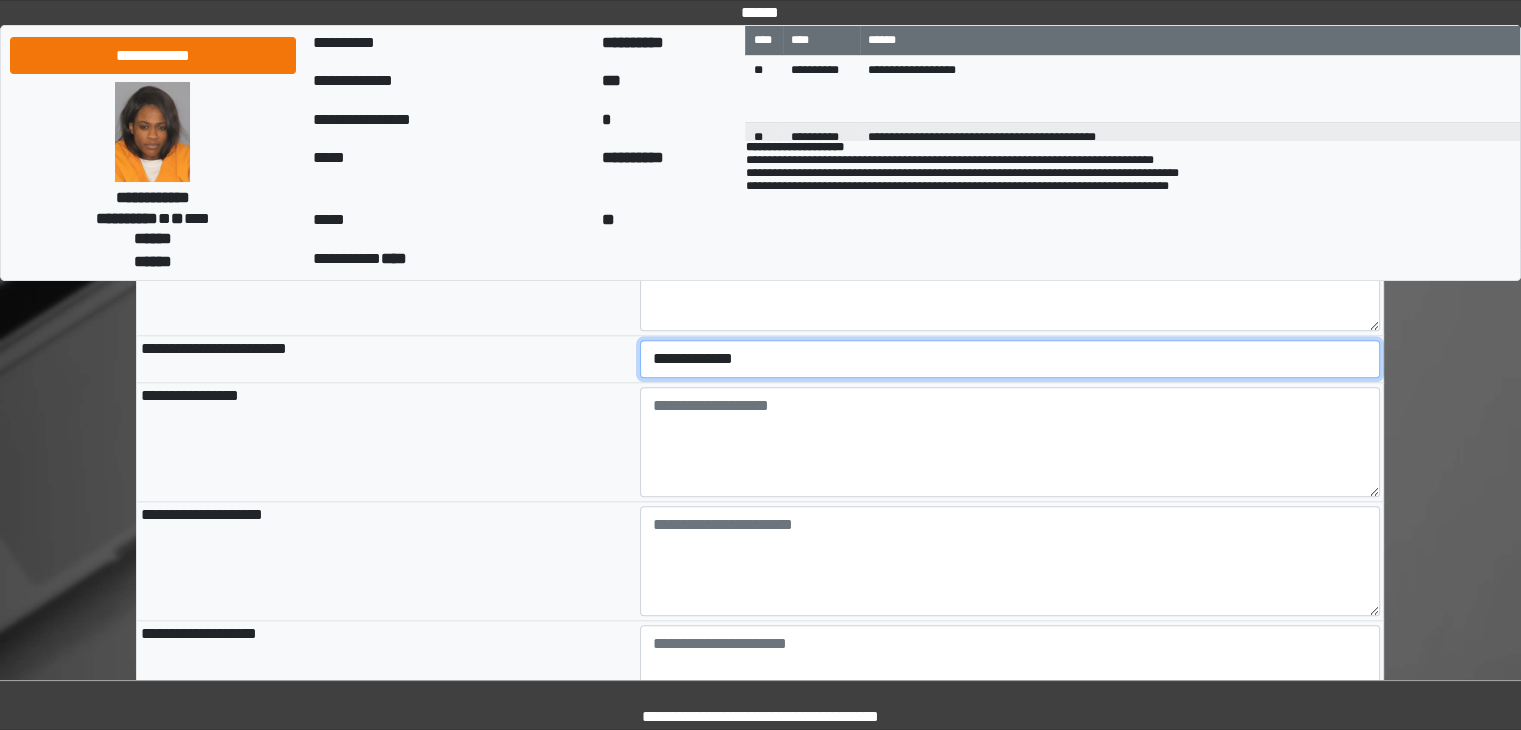 select on "*" 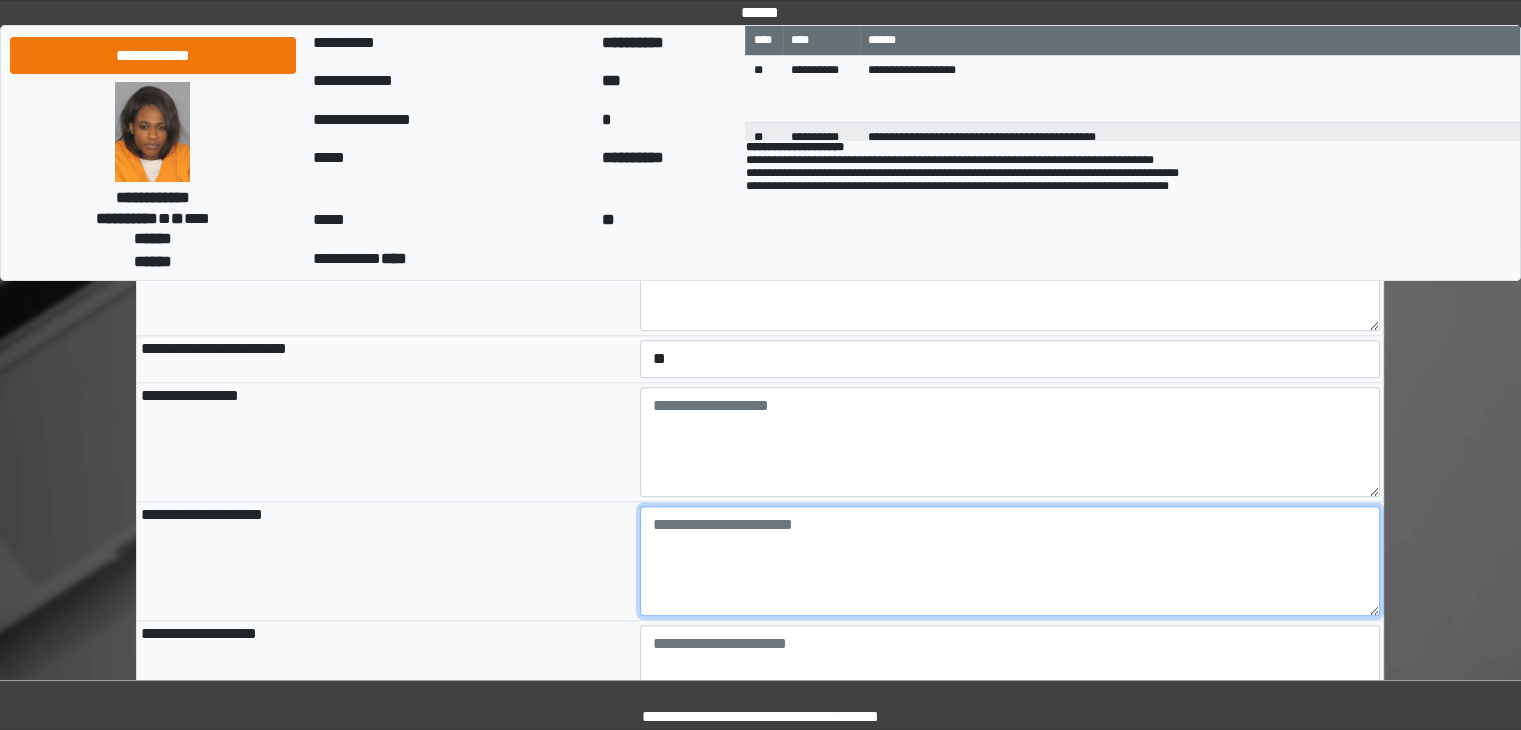 click at bounding box center (1010, 561) 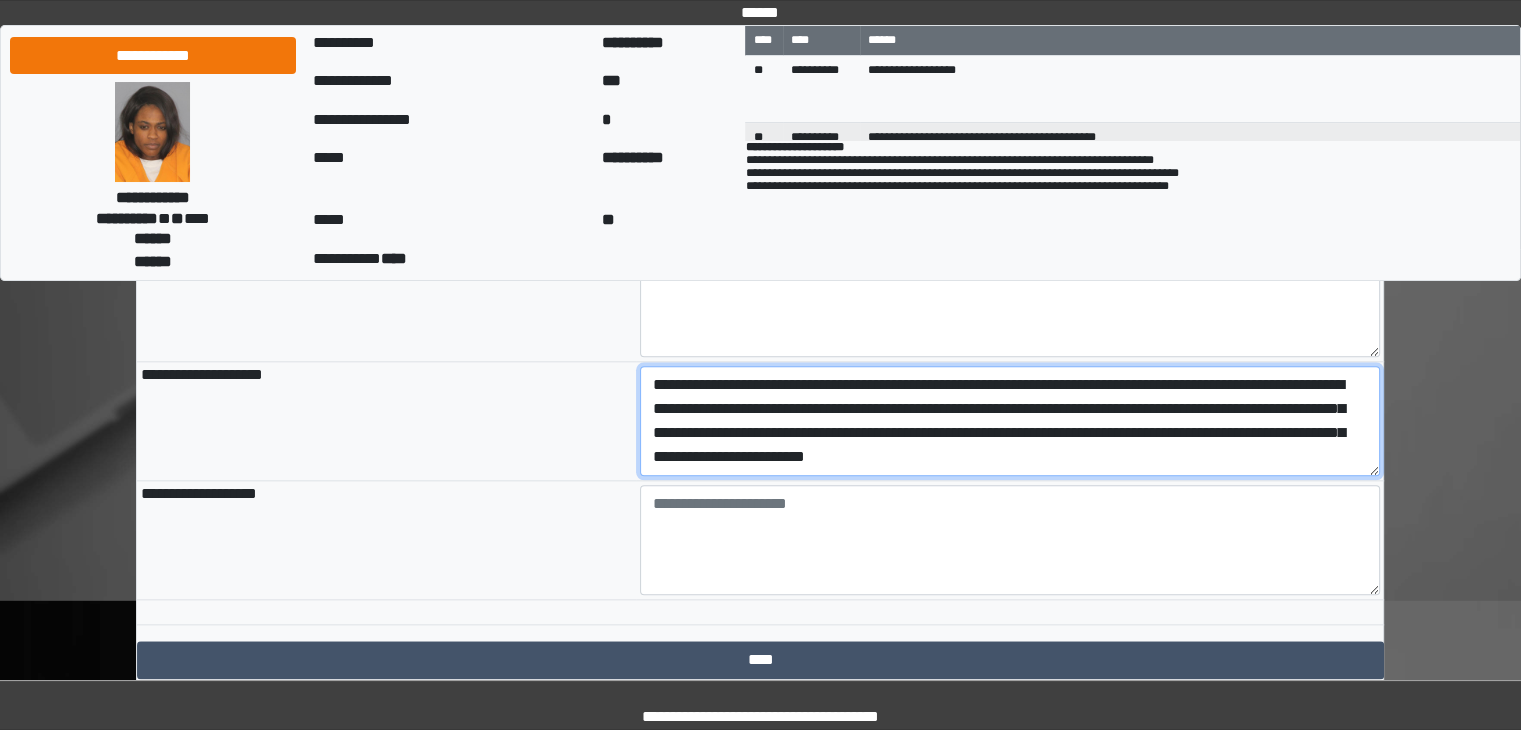 scroll, scrollTop: 2248, scrollLeft: 0, axis: vertical 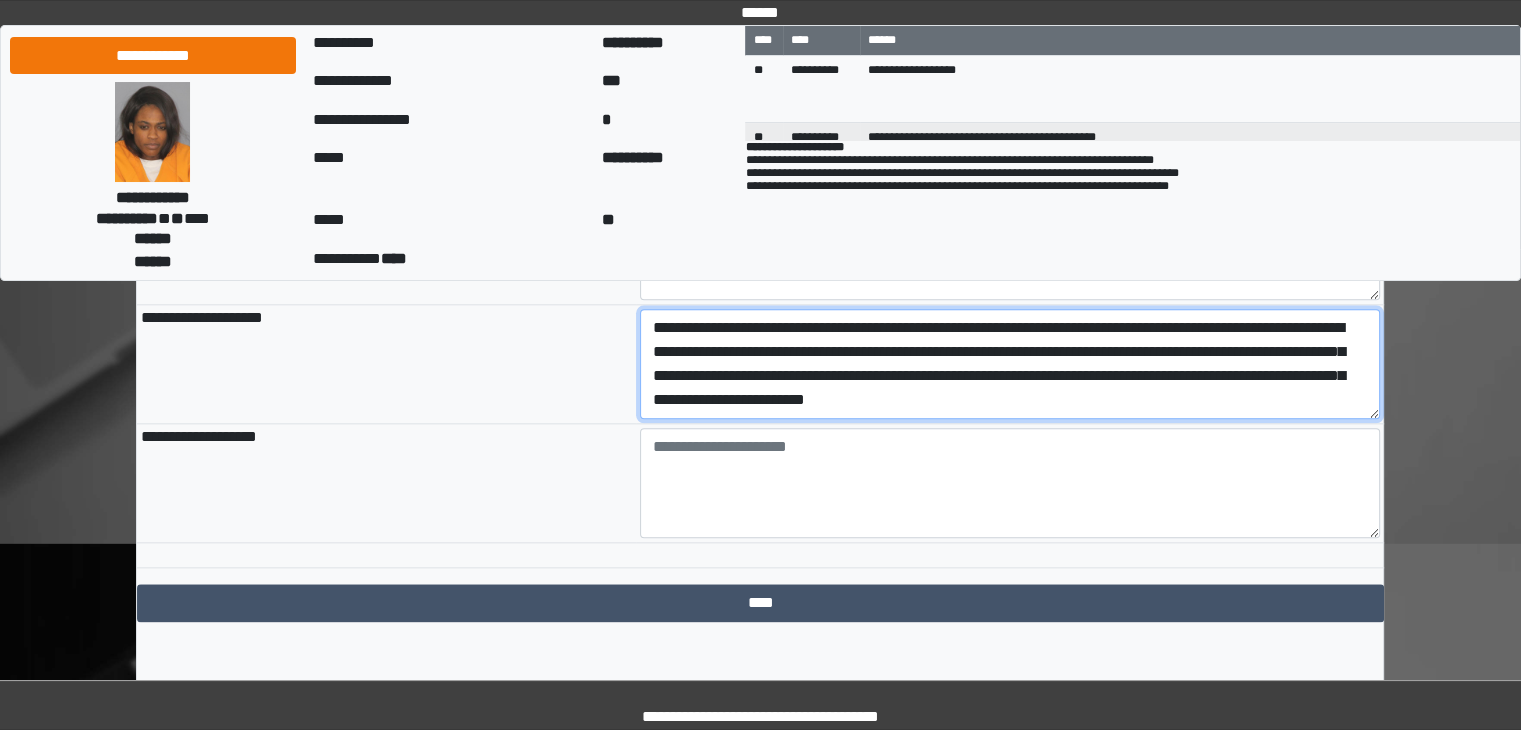 click on "**********" at bounding box center [1010, 364] 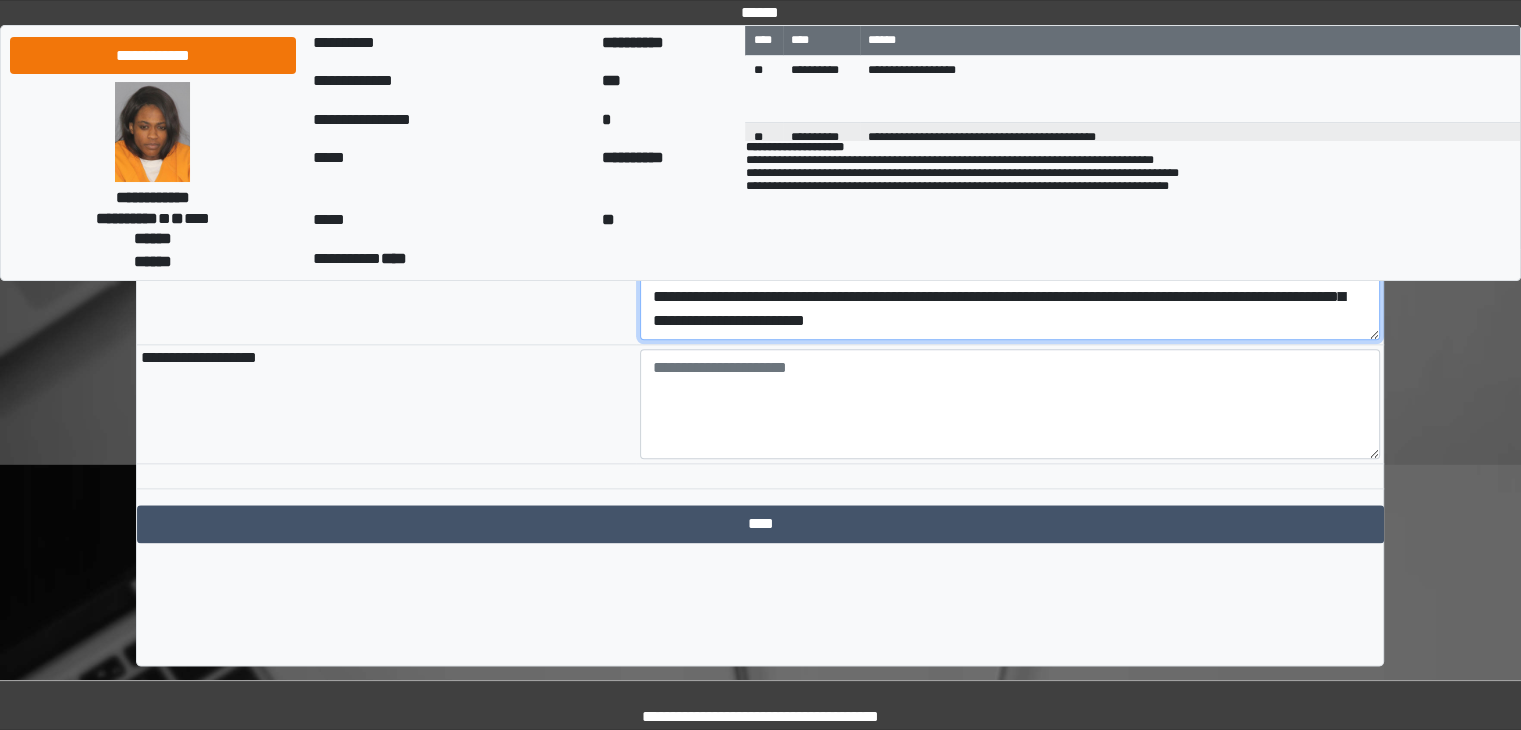 scroll, scrollTop: 2326, scrollLeft: 0, axis: vertical 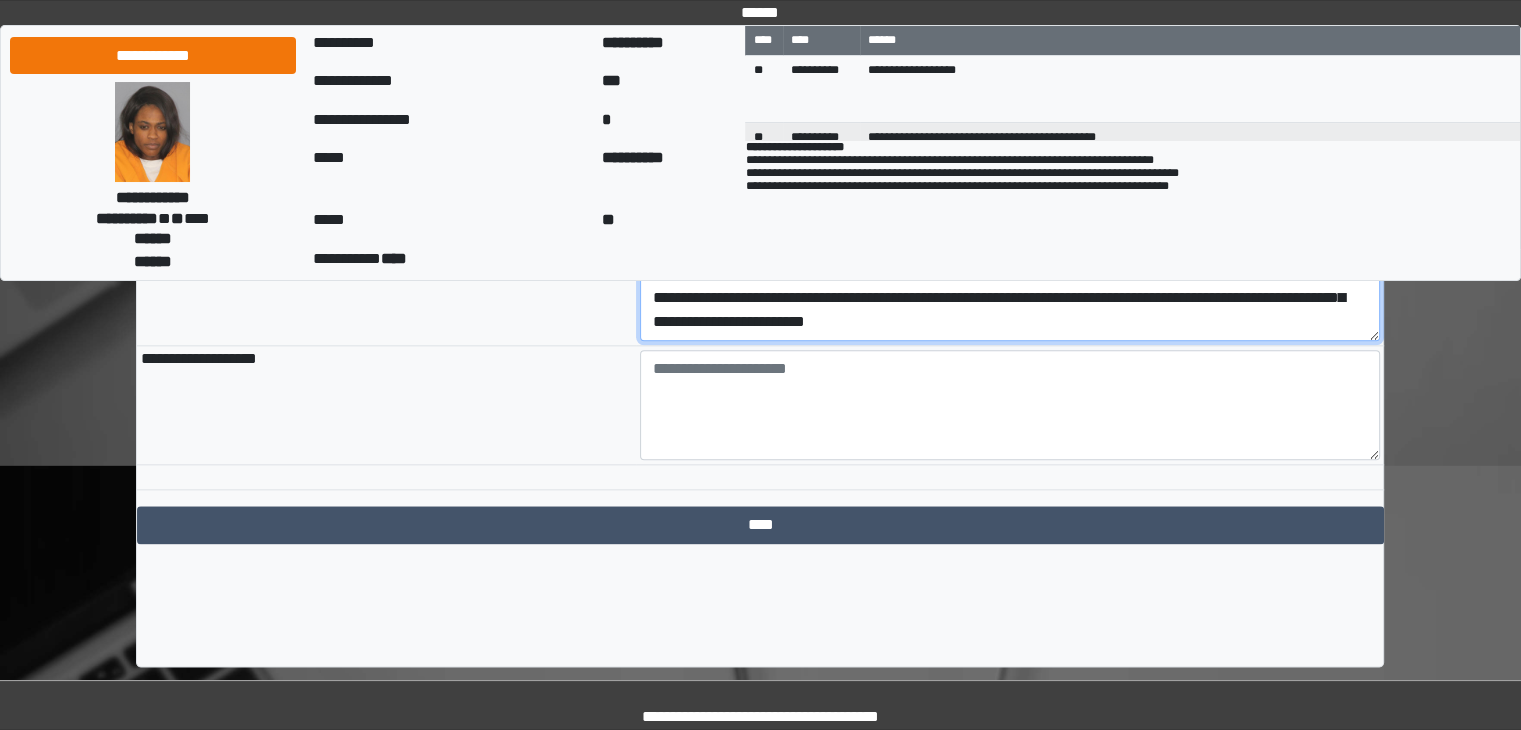 type on "**********" 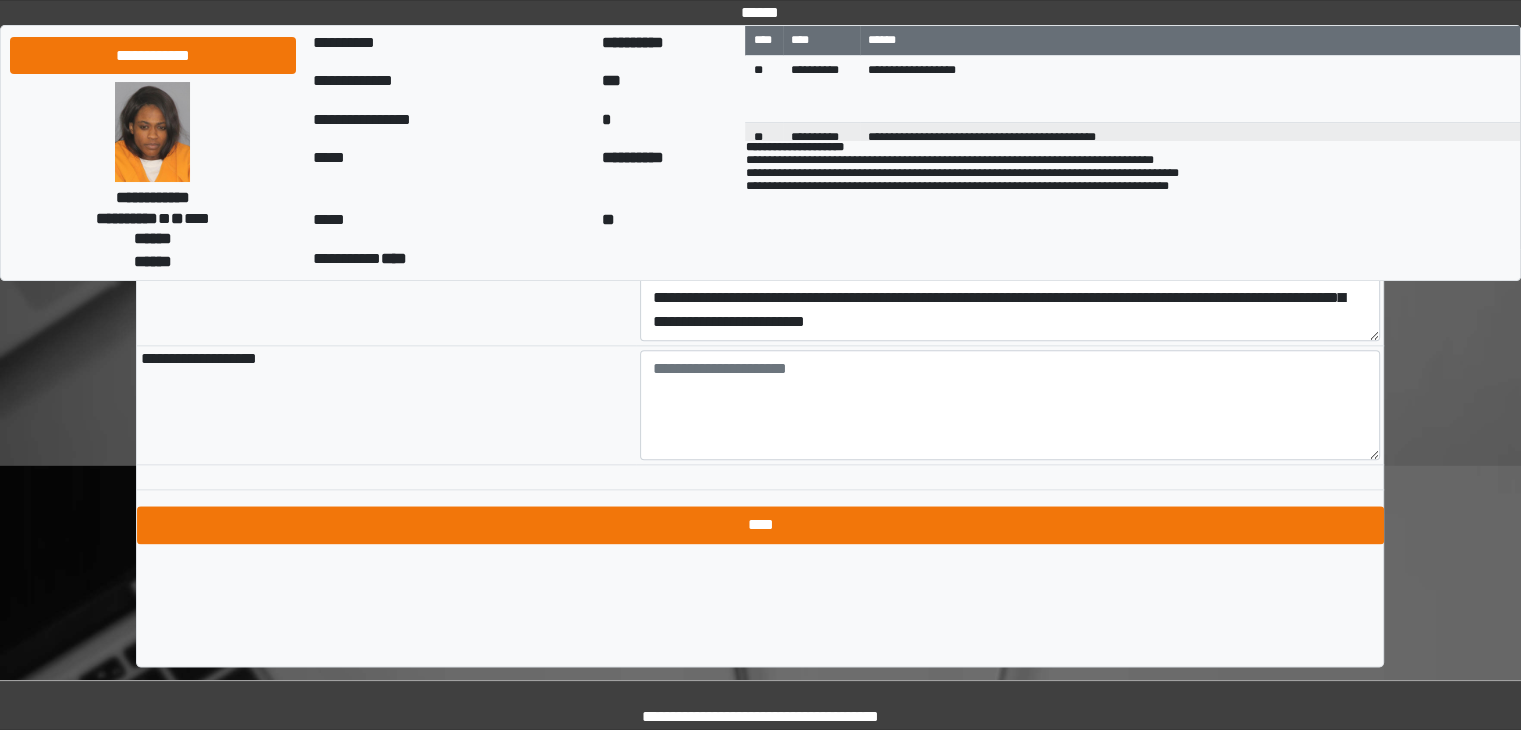 click on "****" at bounding box center [760, 525] 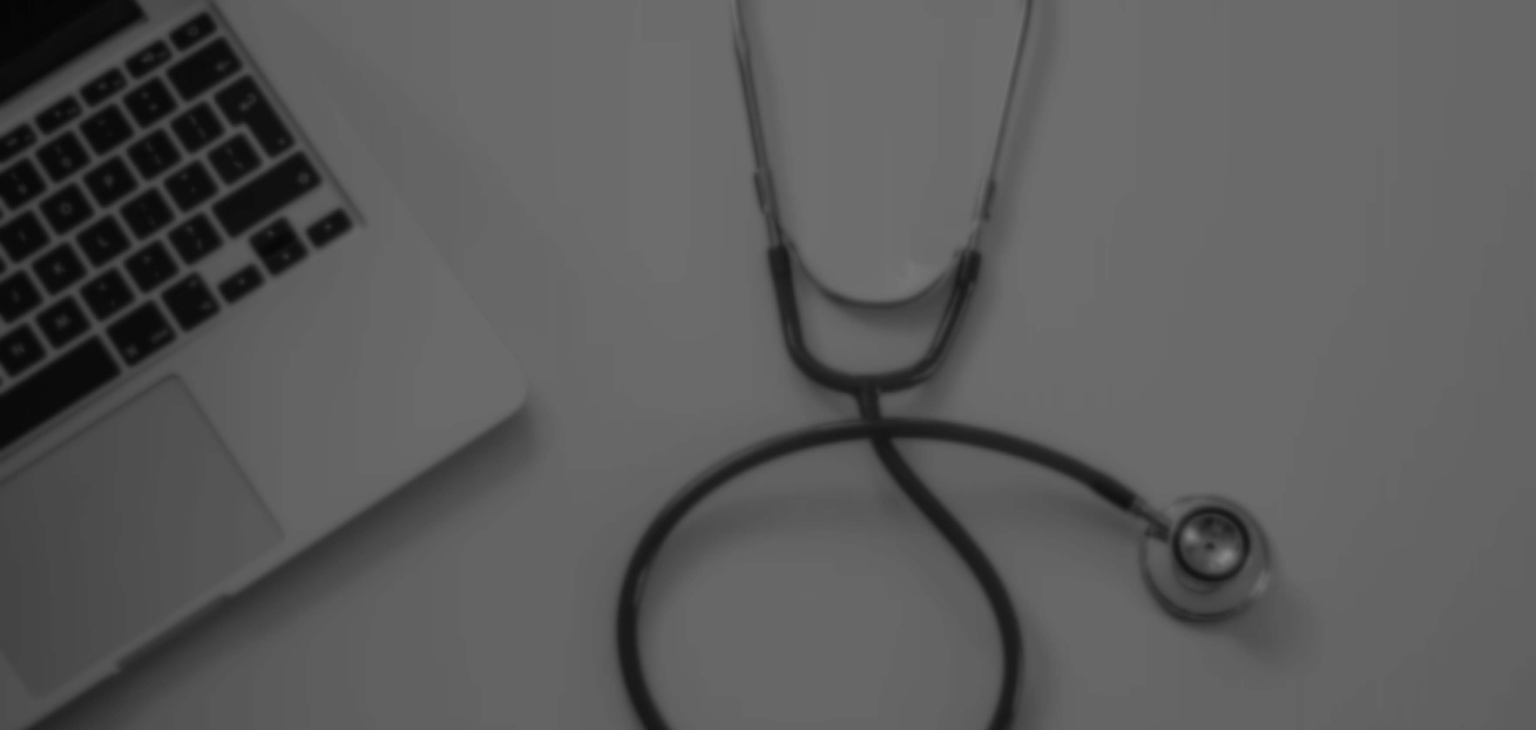 scroll, scrollTop: 0, scrollLeft: 0, axis: both 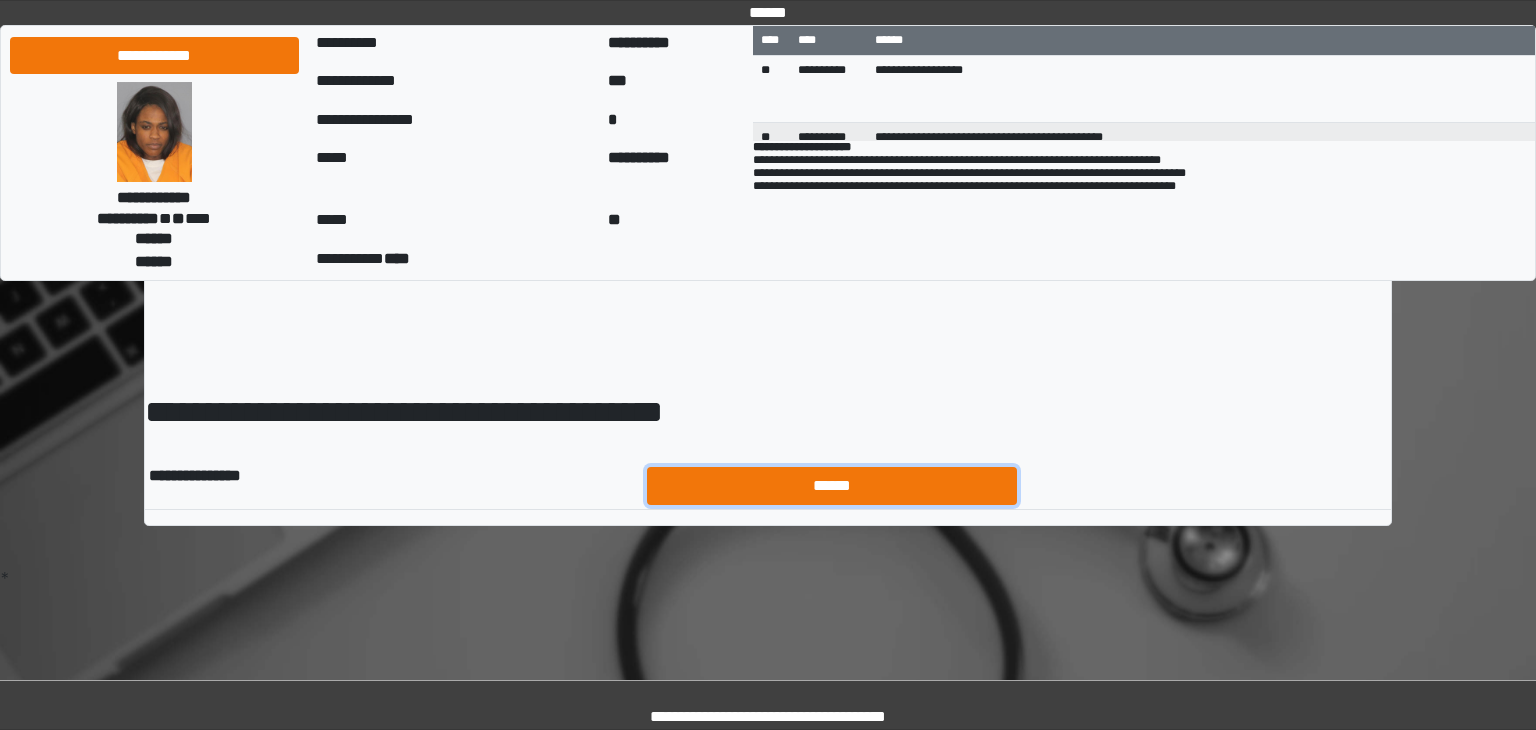 click on "******" at bounding box center (832, 486) 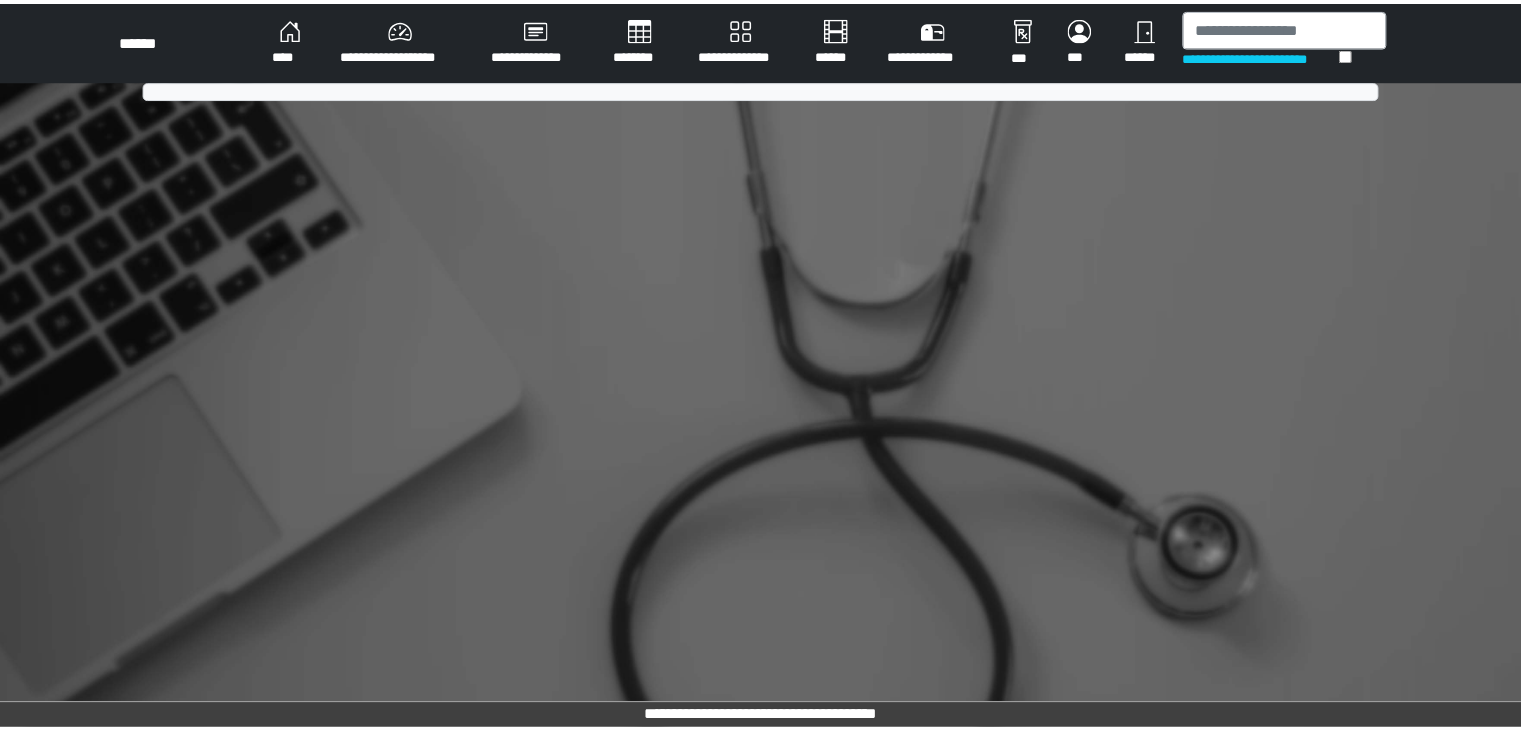 scroll, scrollTop: 0, scrollLeft: 0, axis: both 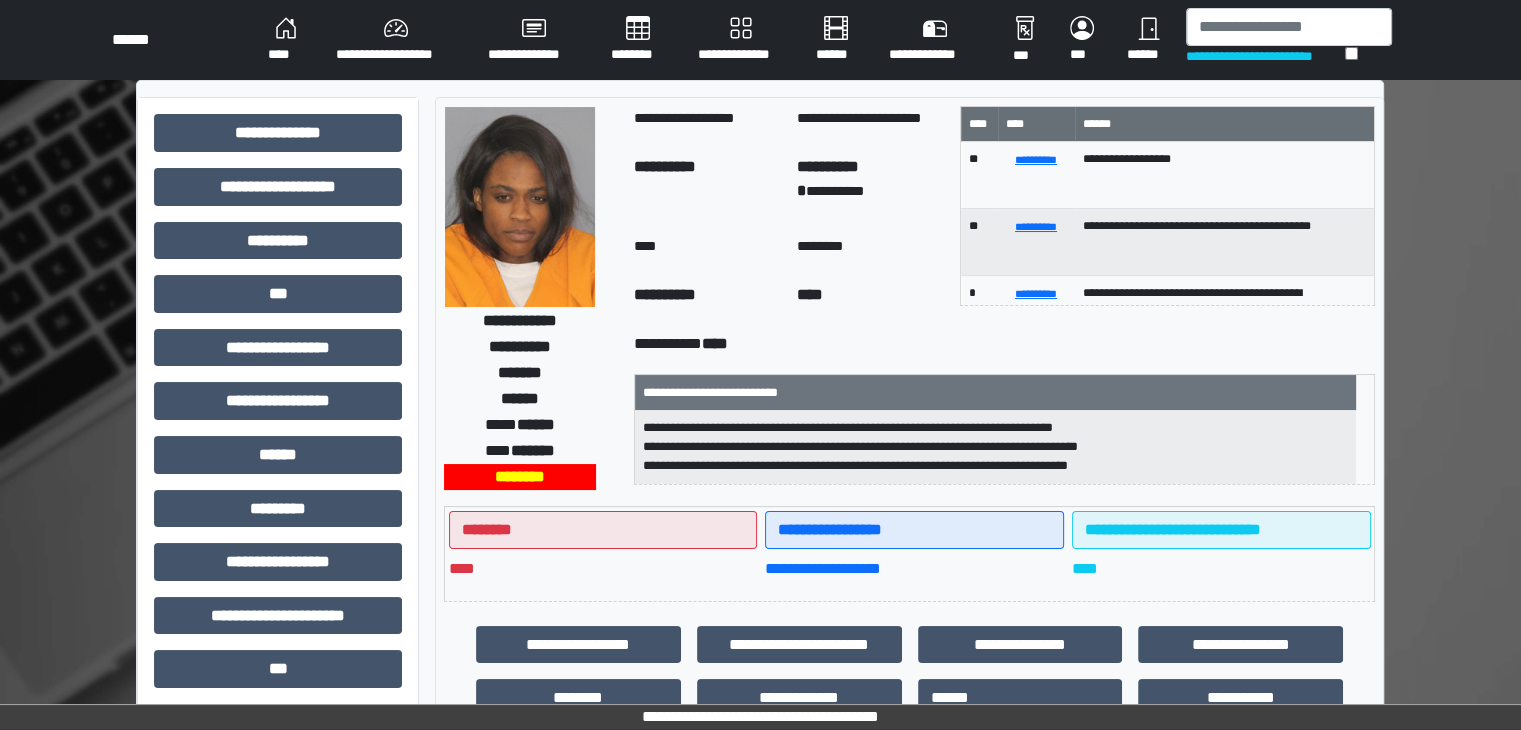 click at bounding box center (1289, 27) 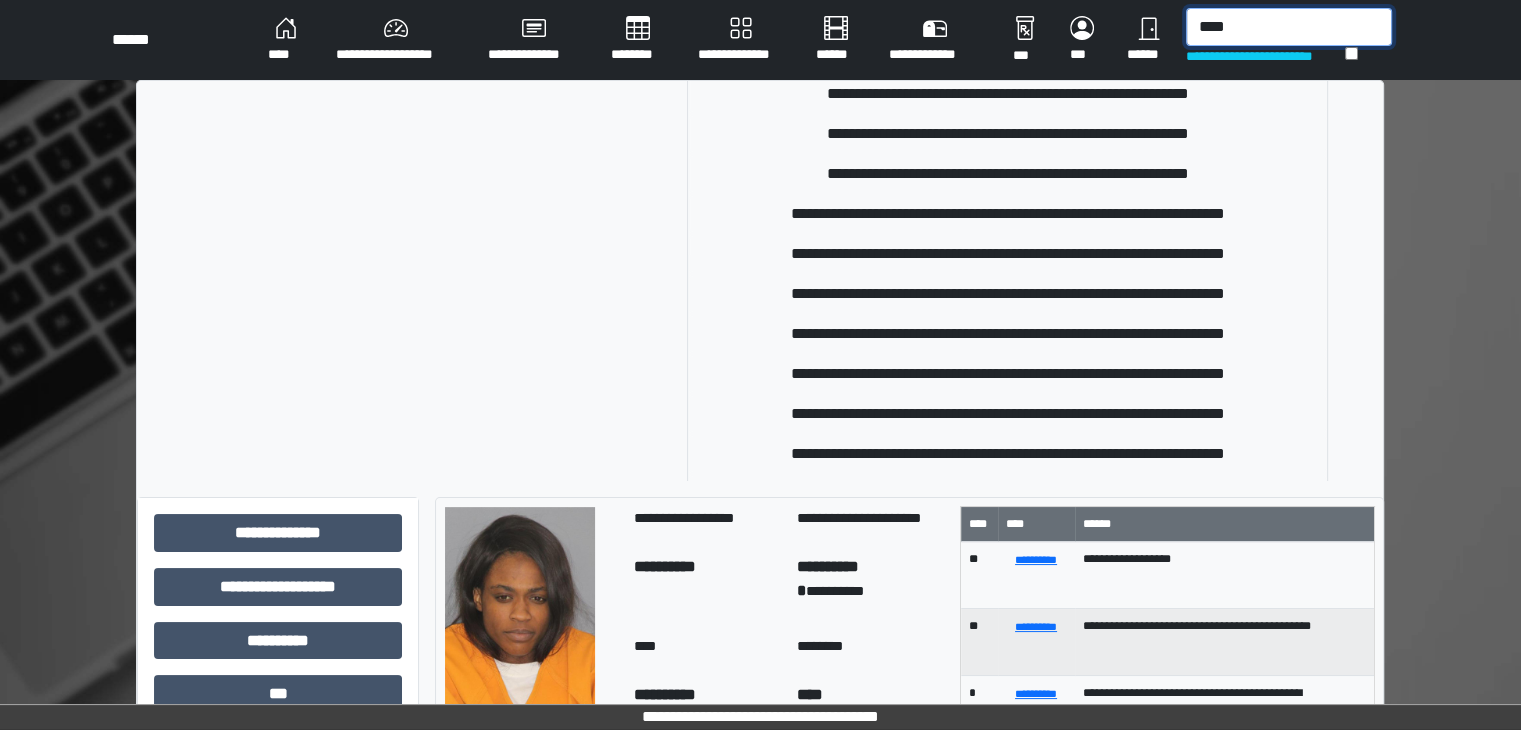 scroll, scrollTop: 478, scrollLeft: 0, axis: vertical 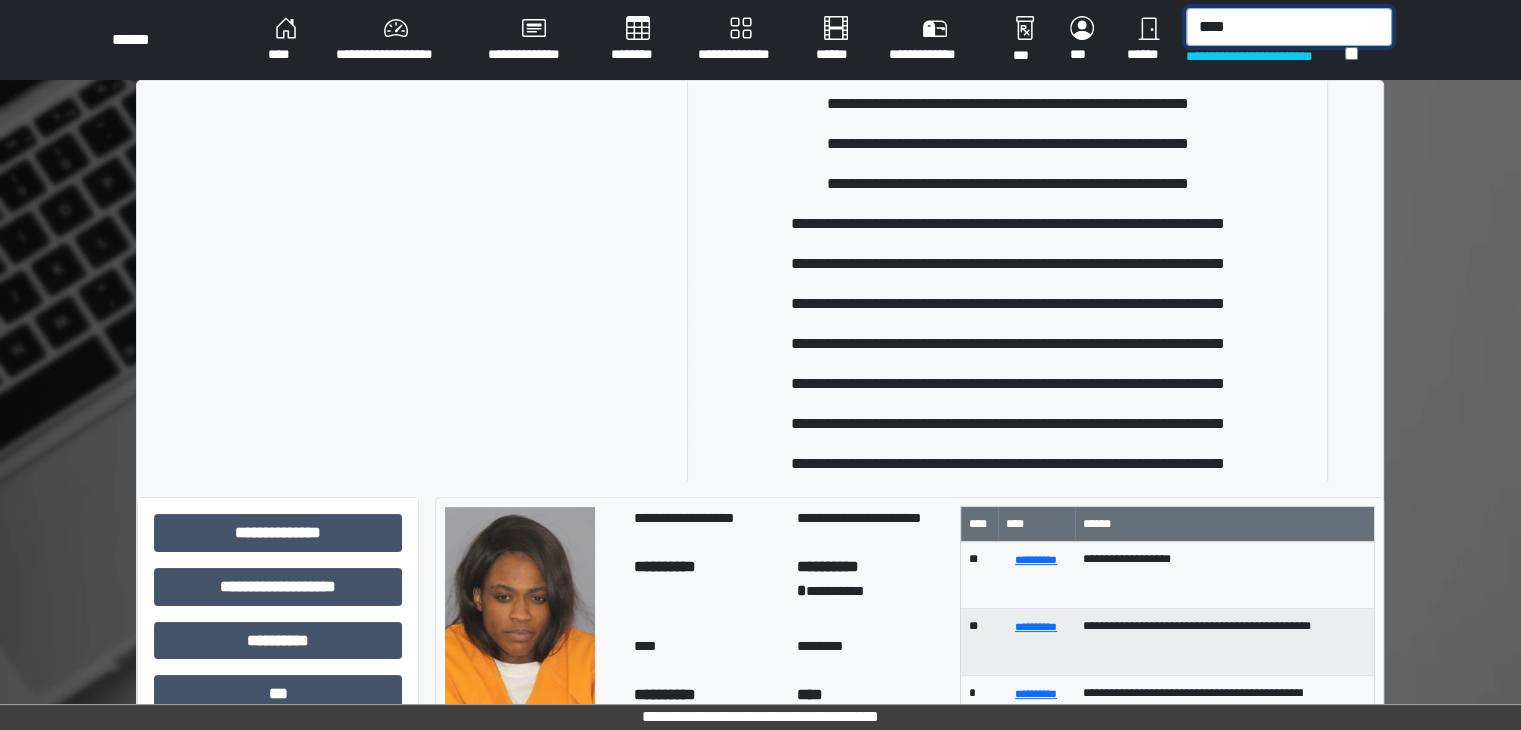 type on "****" 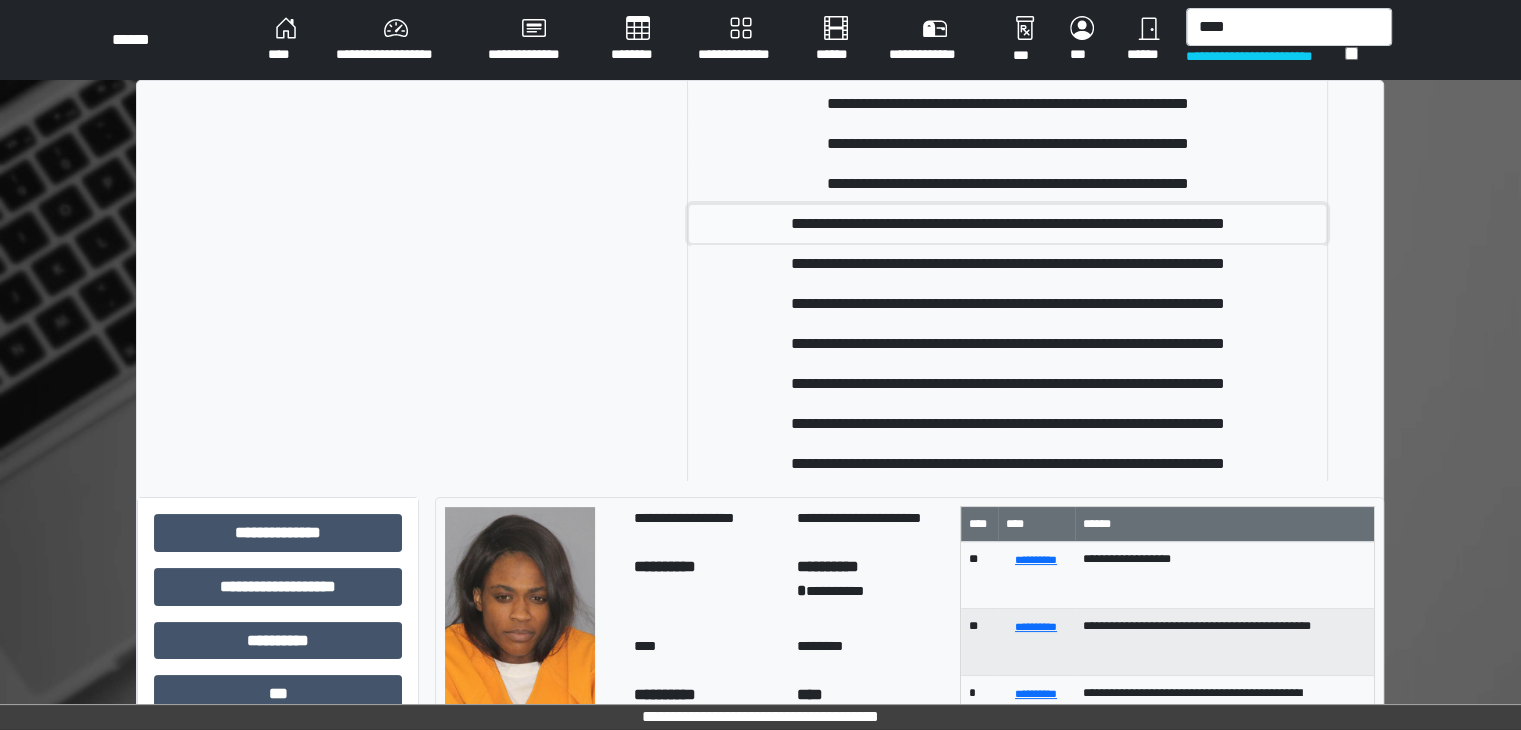 click on "**********" at bounding box center [1007, 224] 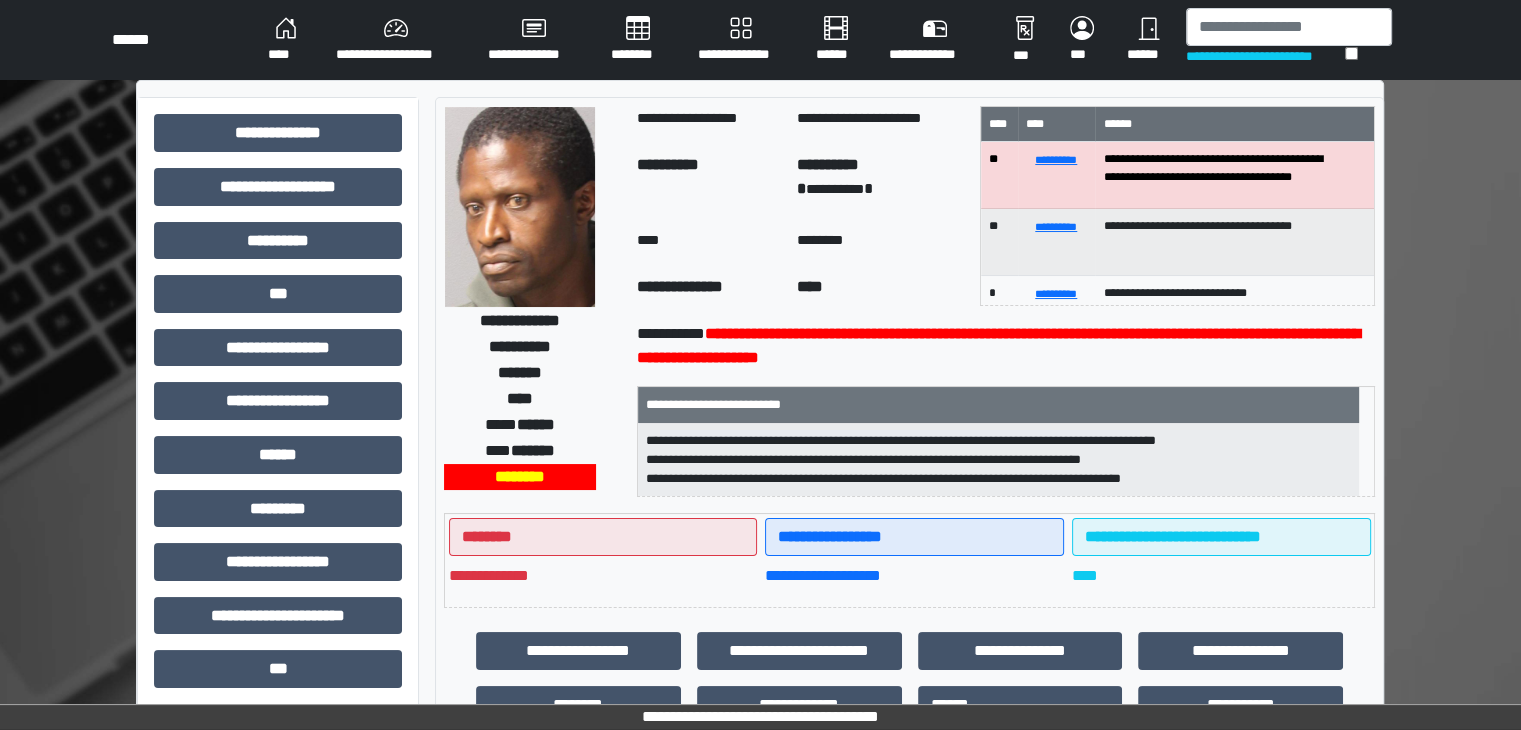 click on "**********" at bounding box center (1265, 56) 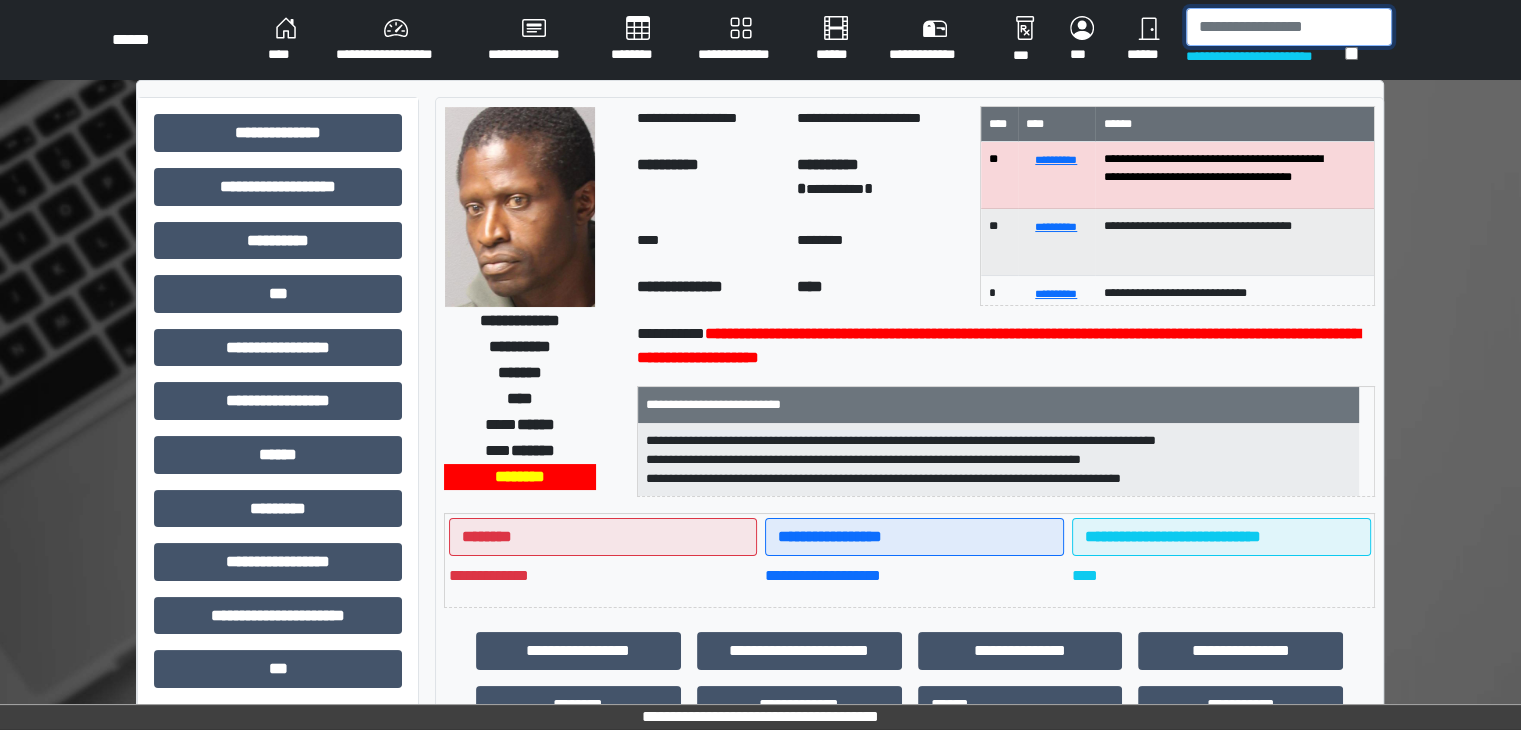 click at bounding box center [1289, 27] 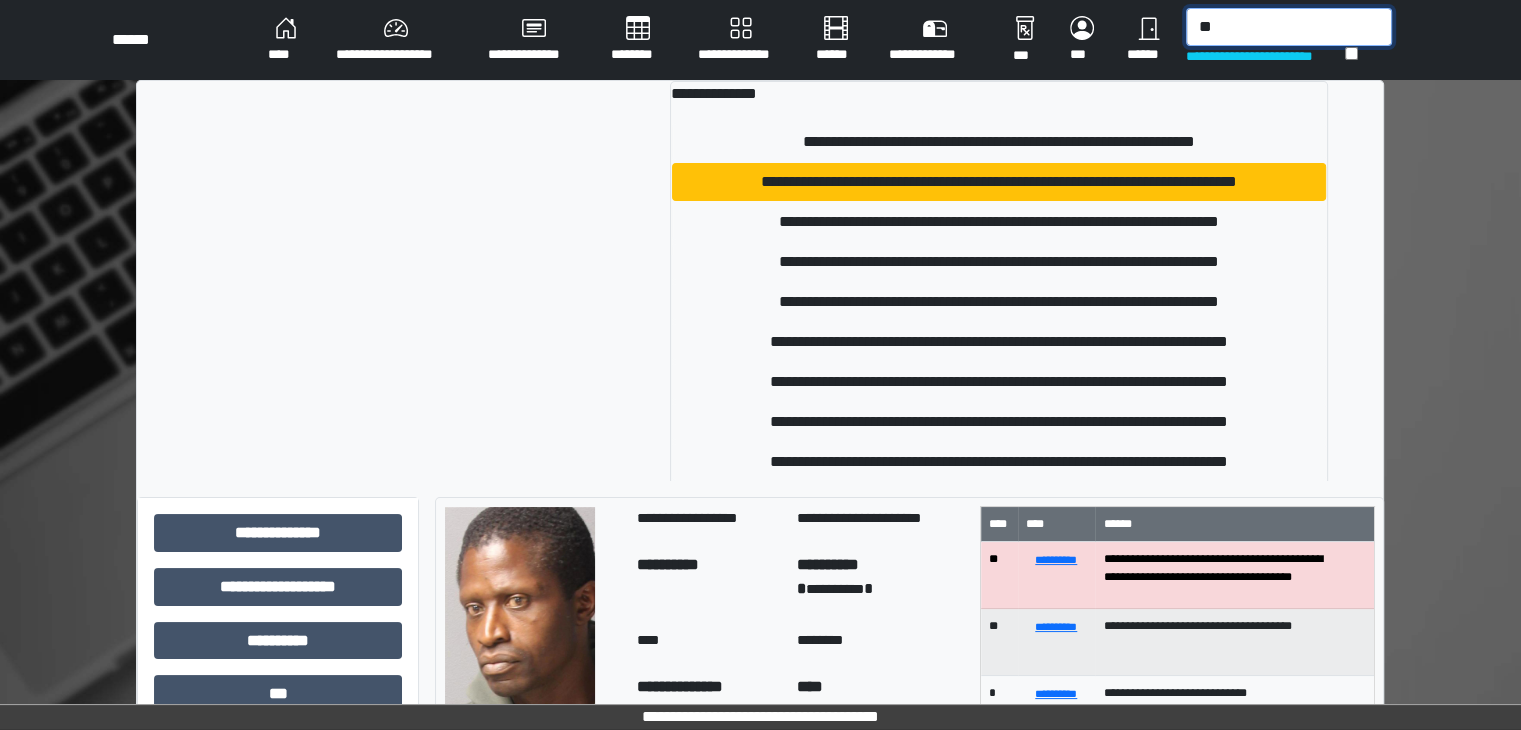 type on "*" 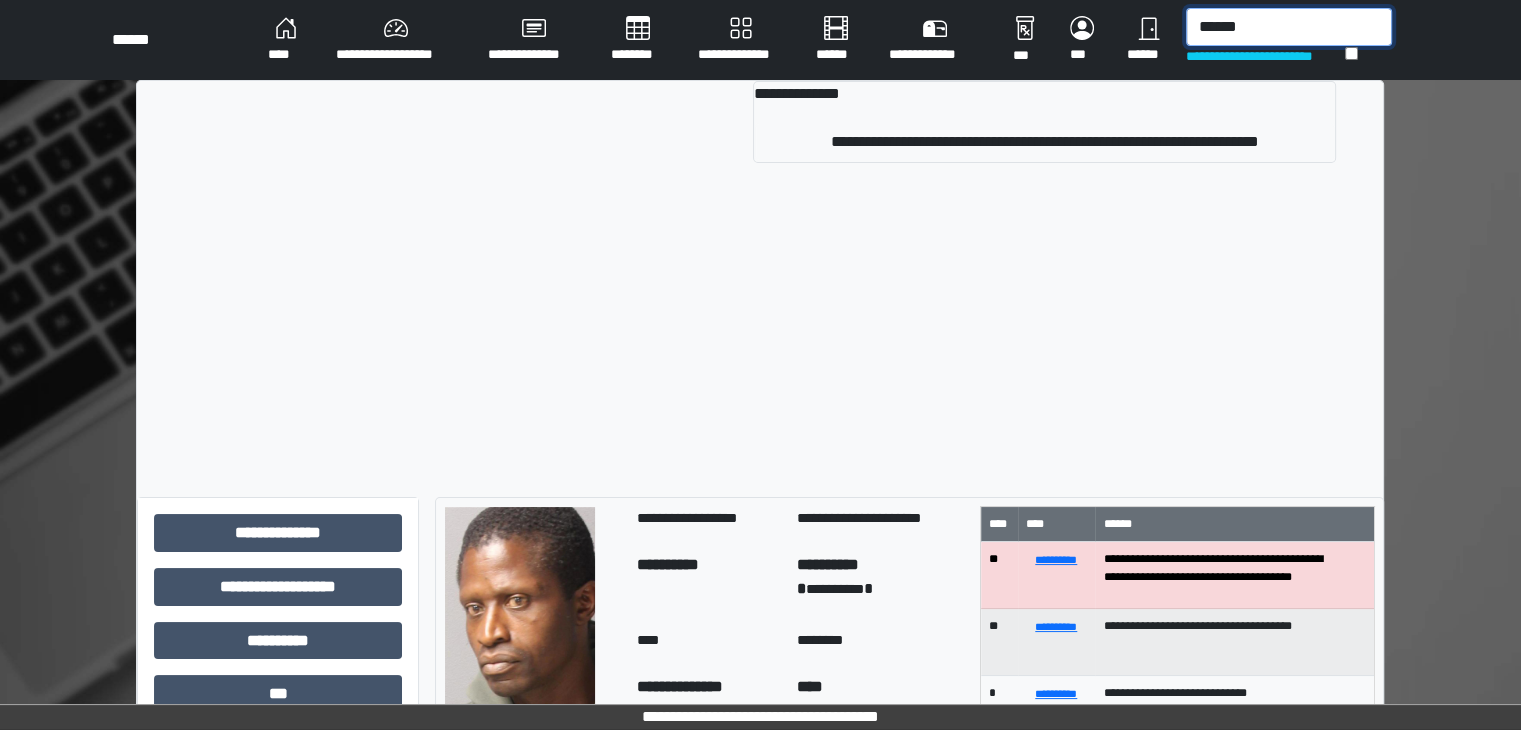type on "******" 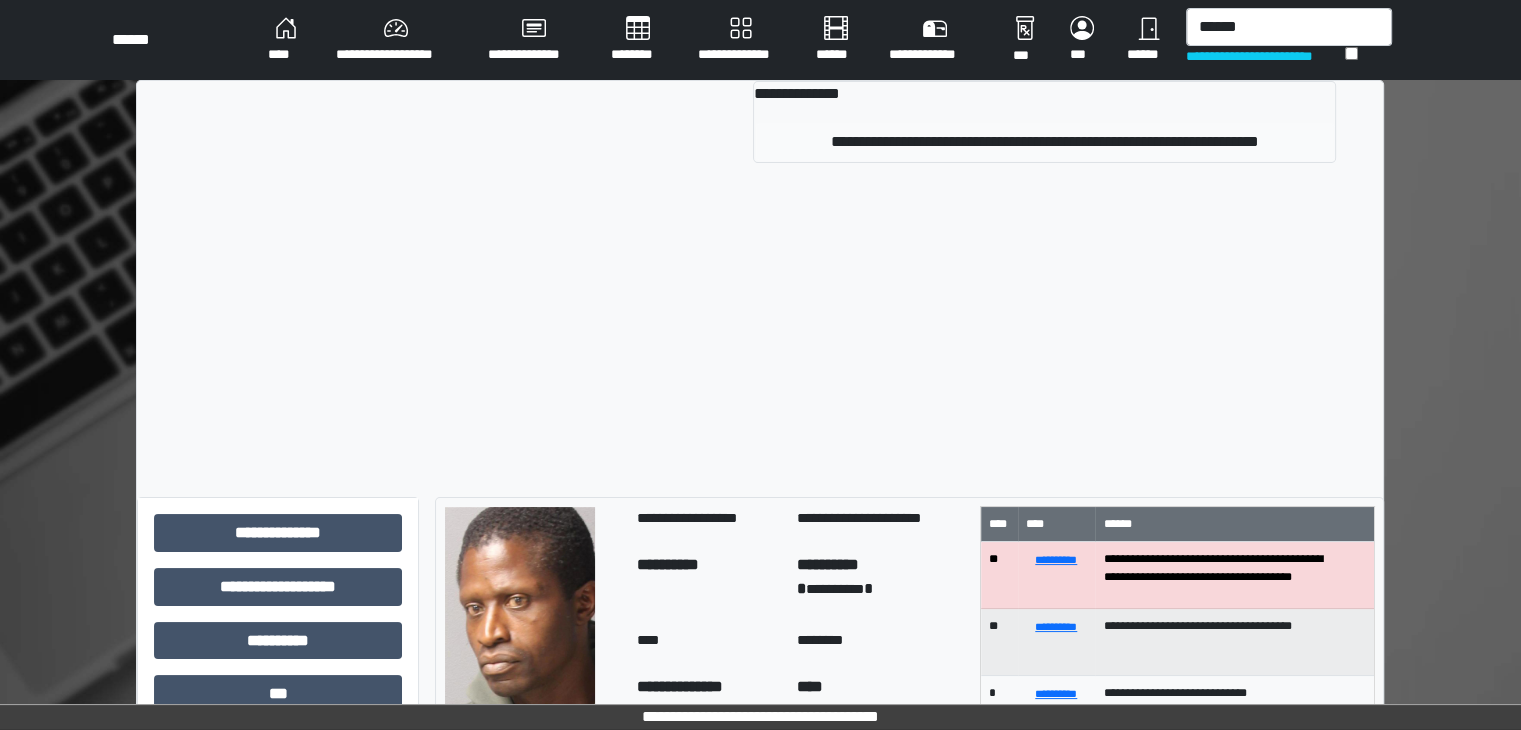 click on "**********" at bounding box center (1044, 142) 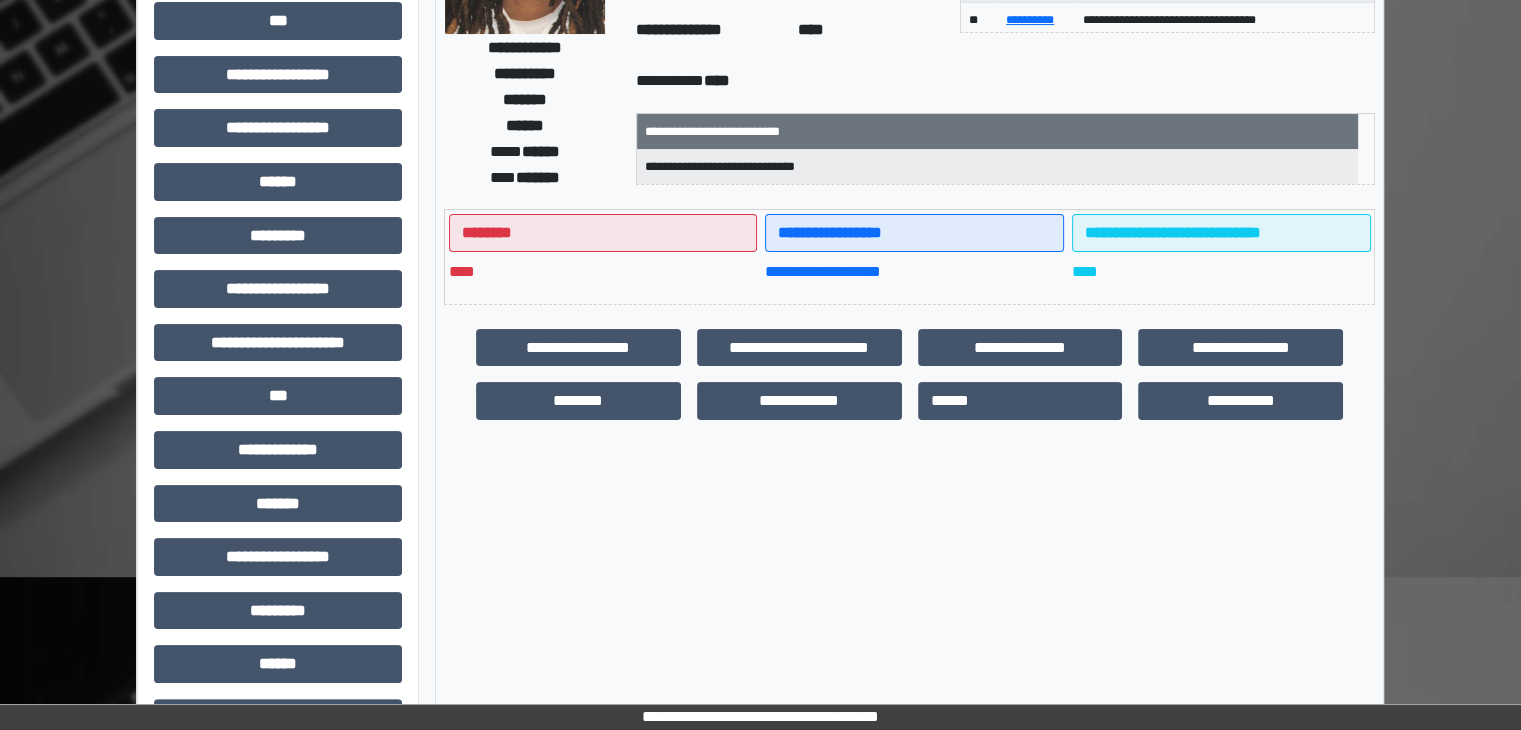 scroll, scrollTop: 336, scrollLeft: 0, axis: vertical 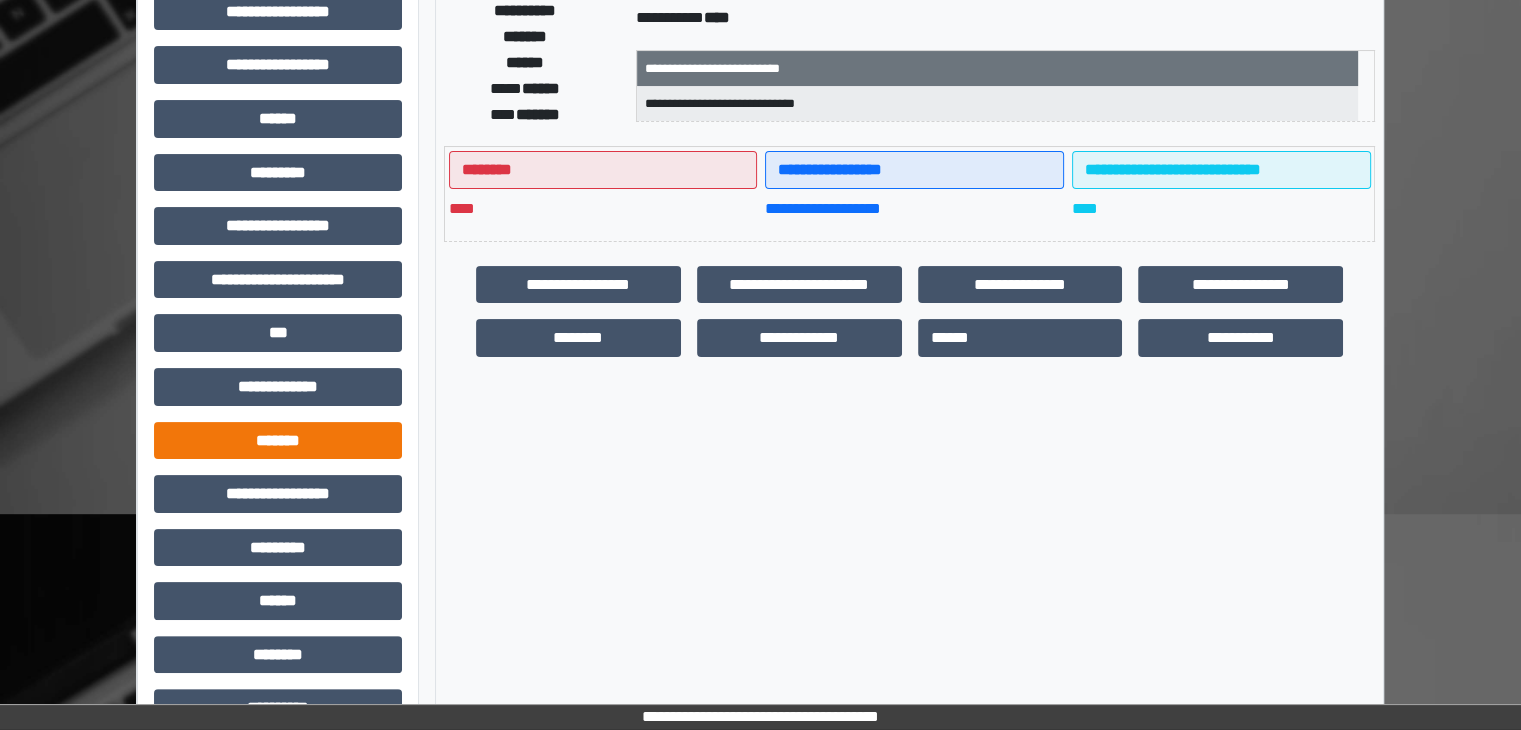 click on "*******" at bounding box center (278, 441) 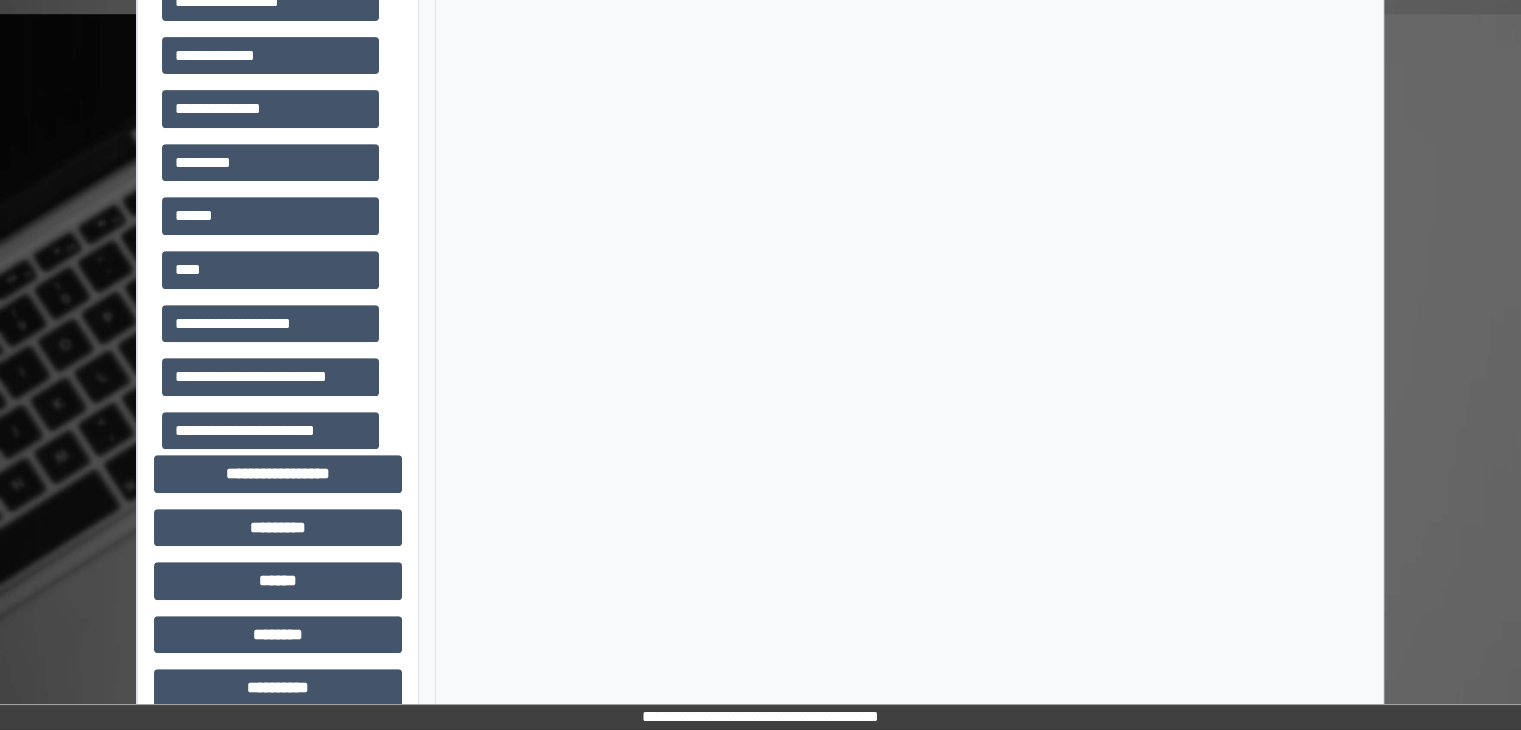 scroll, scrollTop: 842, scrollLeft: 0, axis: vertical 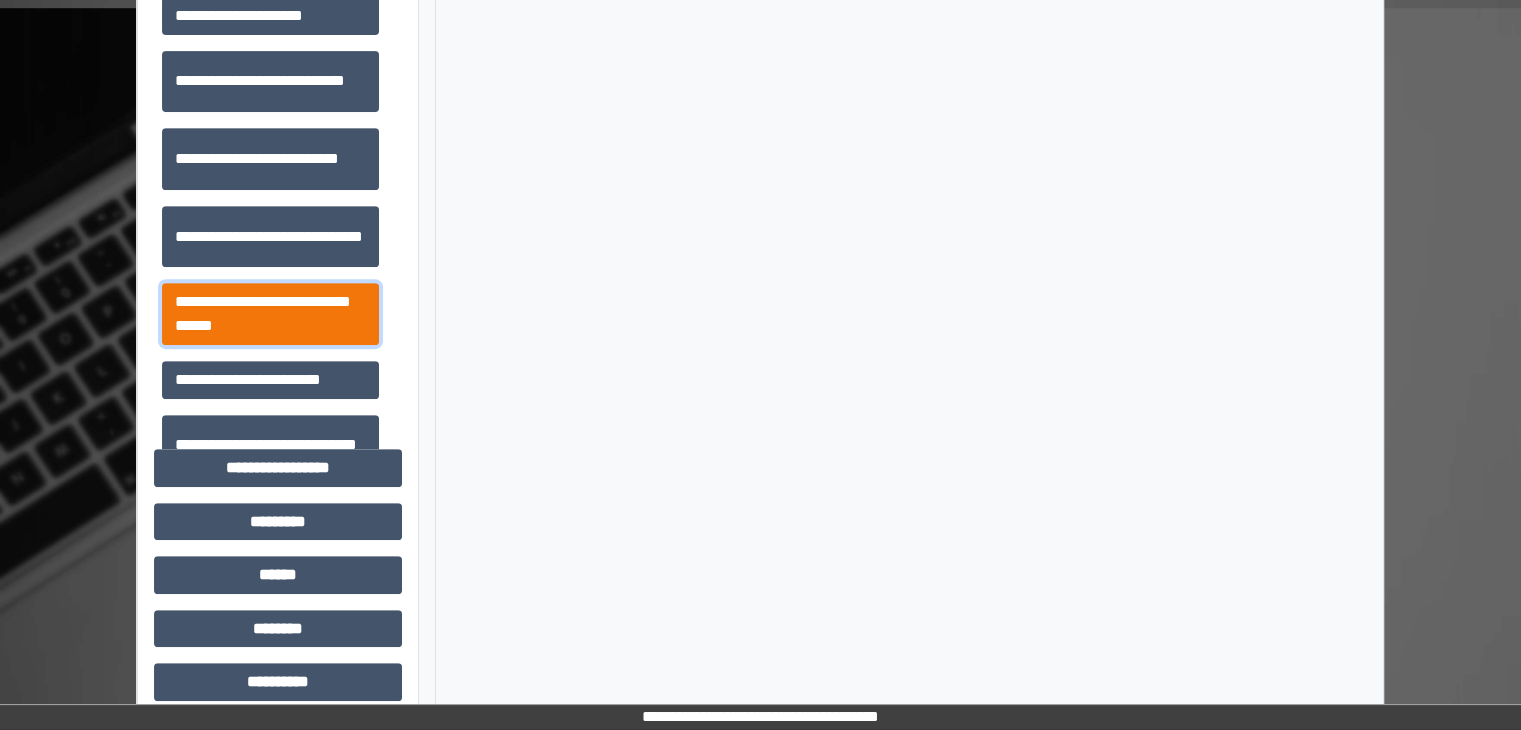 click on "**********" at bounding box center (270, 314) 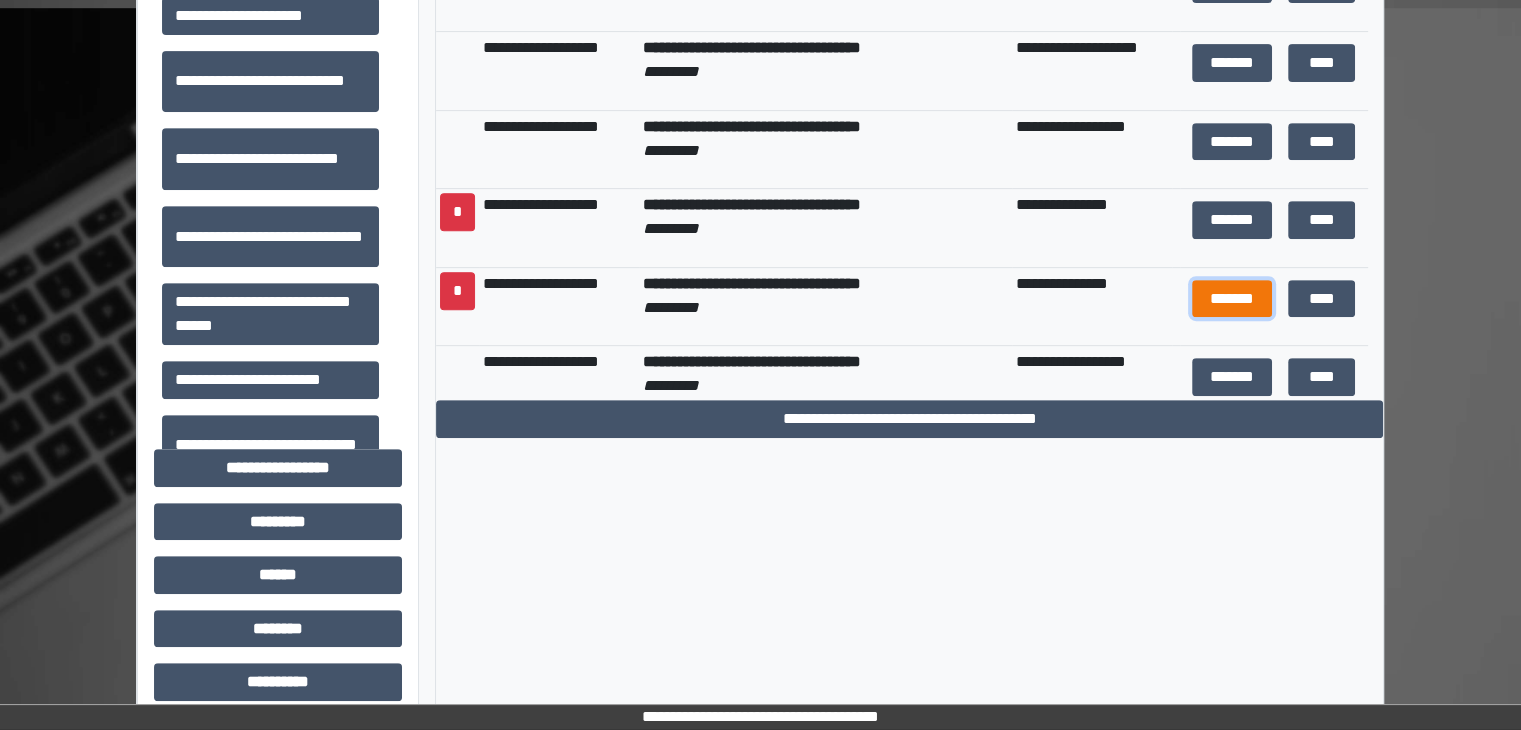 click on "*******" at bounding box center (1232, 299) 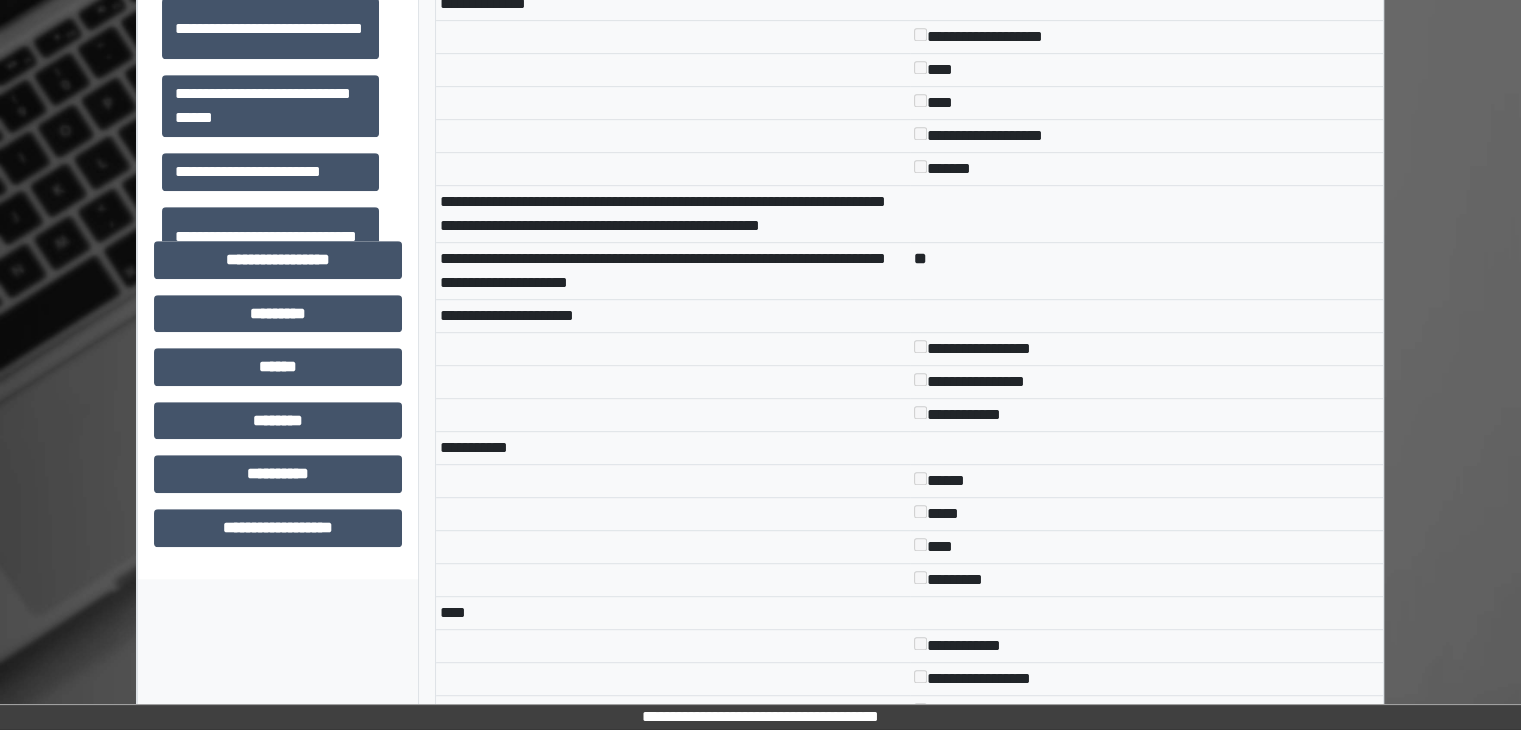 scroll, scrollTop: 920, scrollLeft: 0, axis: vertical 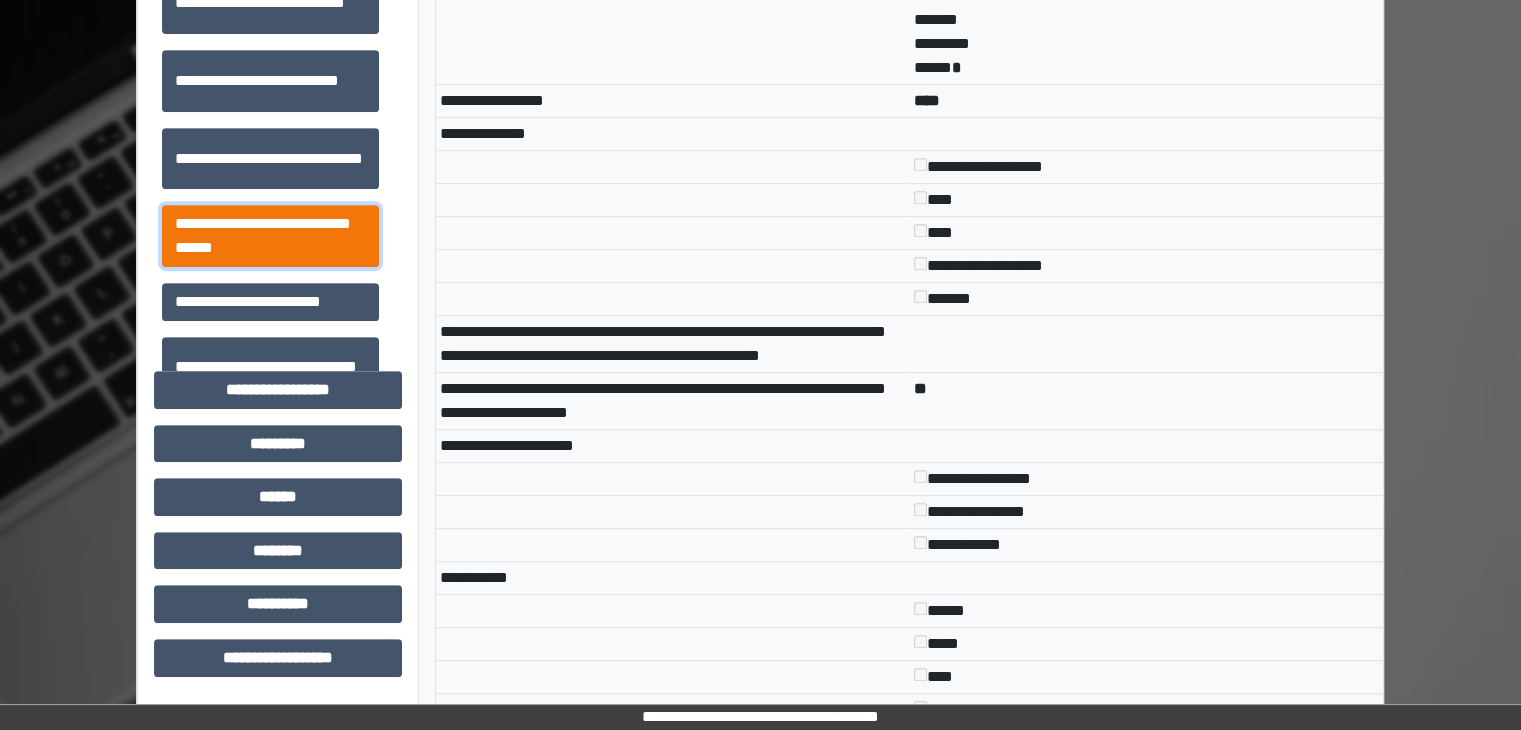 click on "**********" at bounding box center [270, 236] 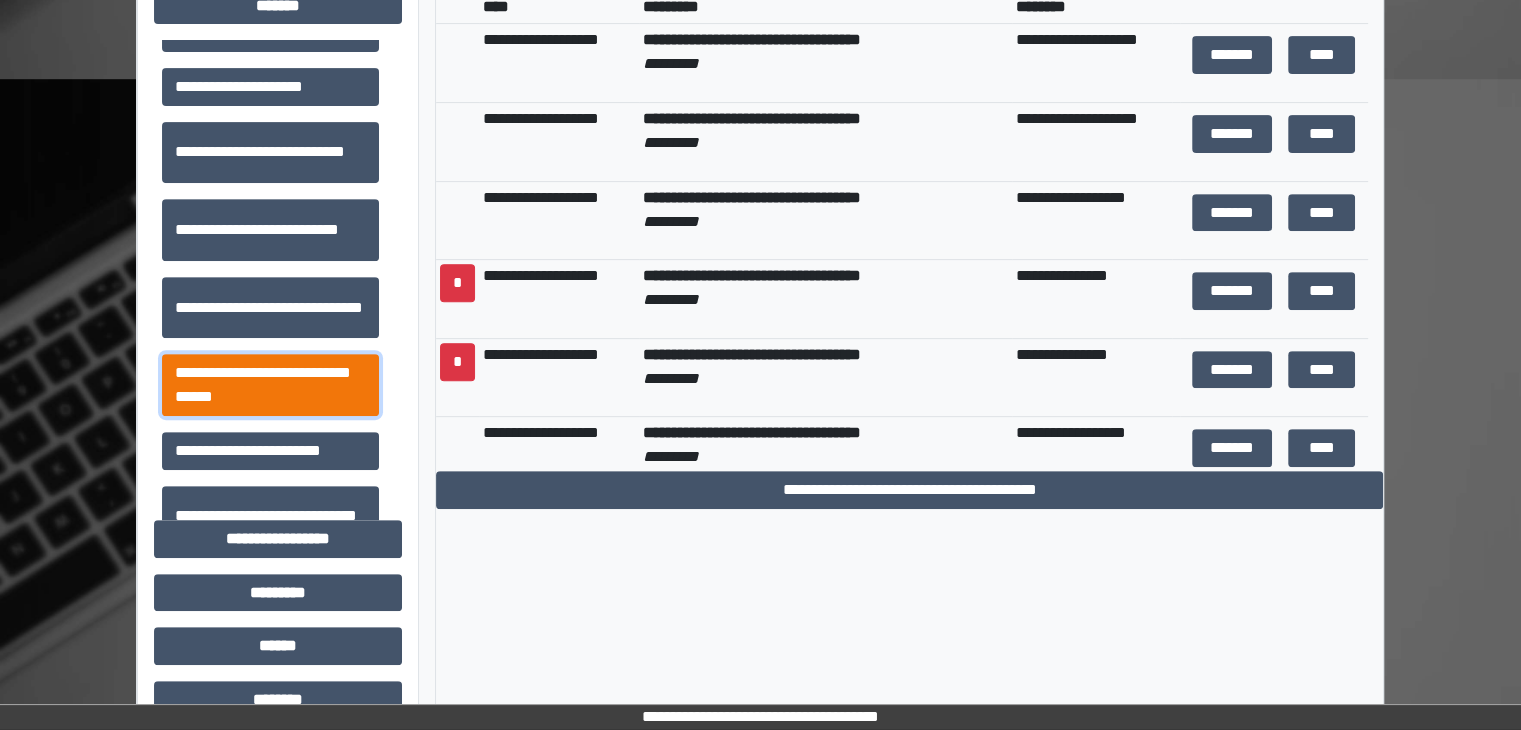 scroll, scrollTop: 764, scrollLeft: 0, axis: vertical 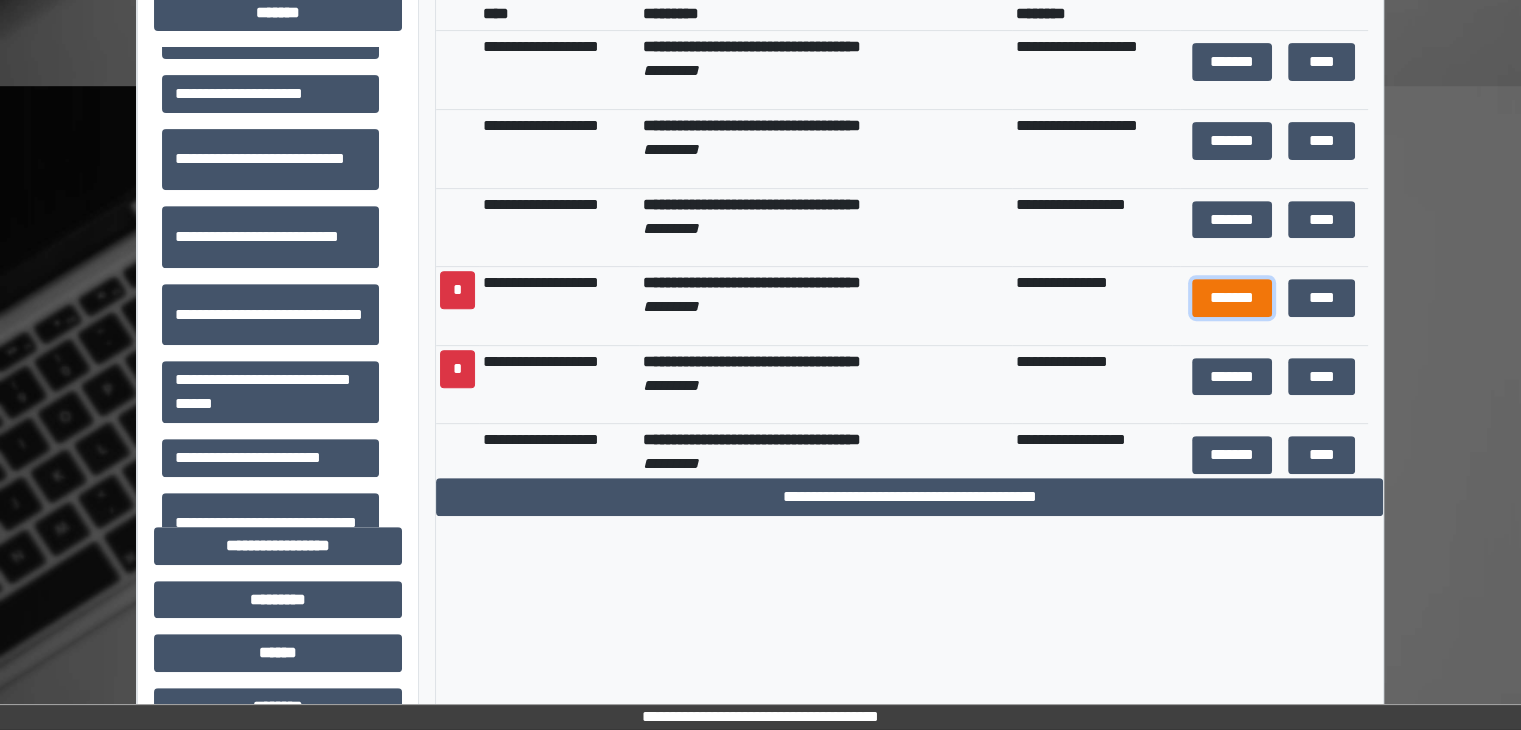 click on "*******" at bounding box center (1232, 298) 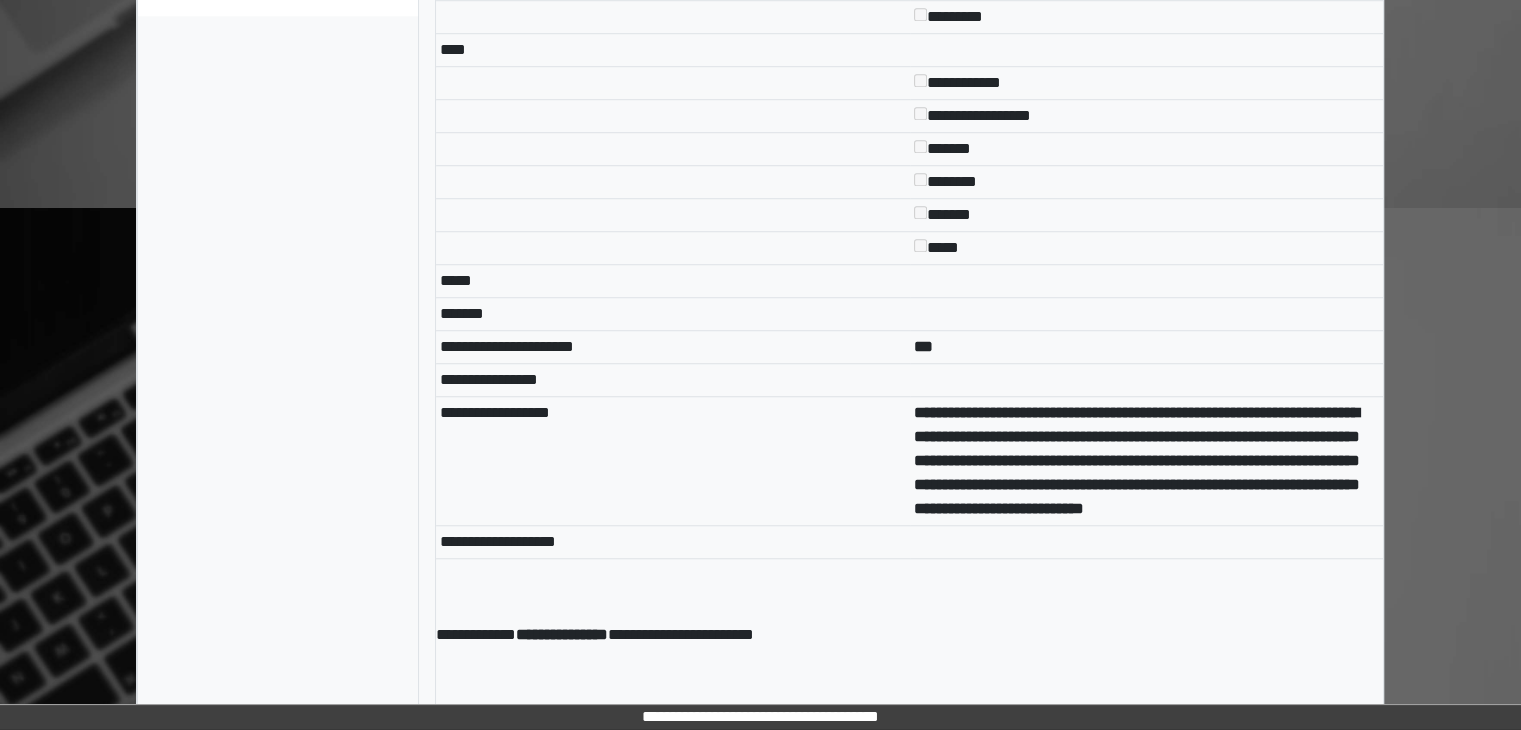 scroll, scrollTop: 1611, scrollLeft: 0, axis: vertical 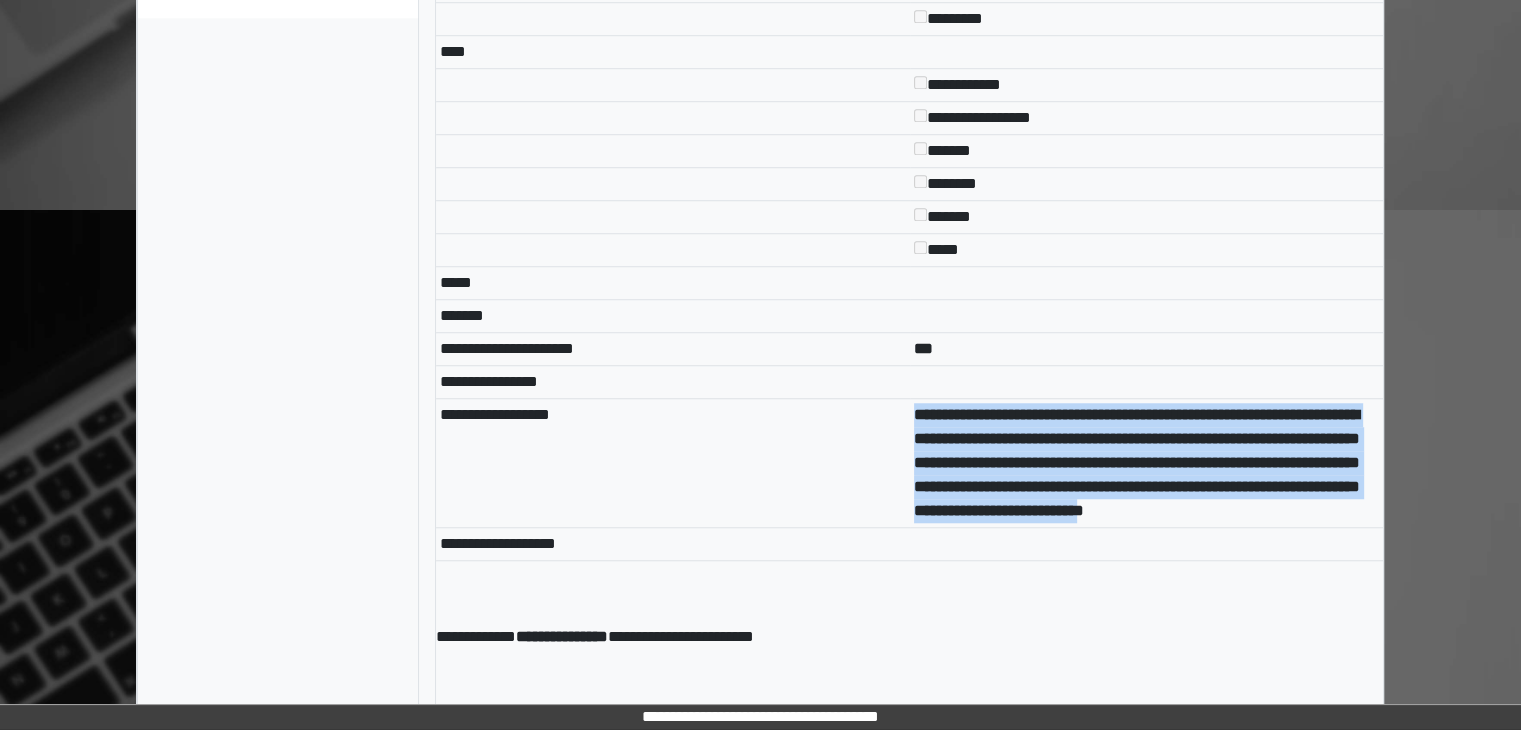 drag, startPoint x: 907, startPoint y: 425, endPoint x: 1273, endPoint y: 557, distance: 389.07584 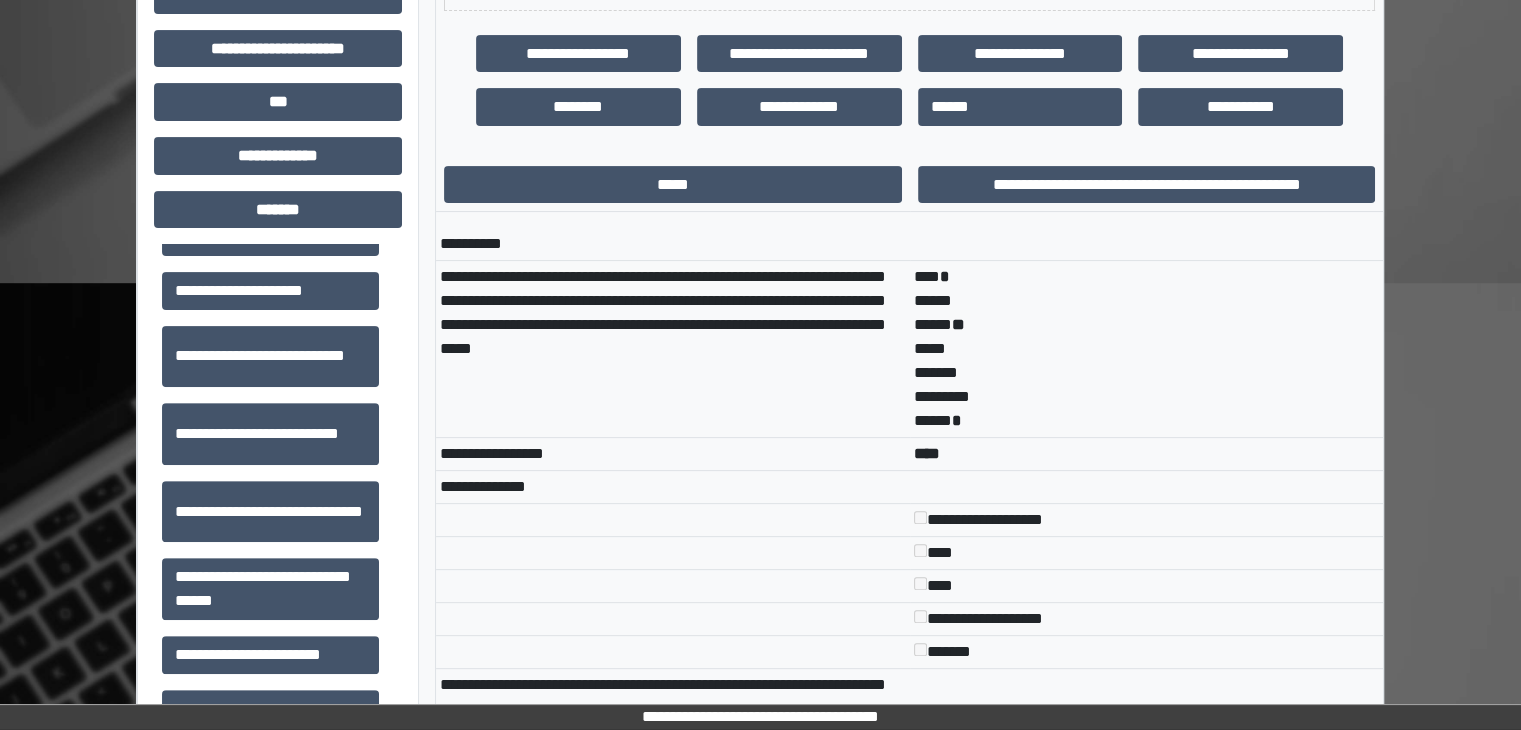 scroll, scrollTop: 566, scrollLeft: 0, axis: vertical 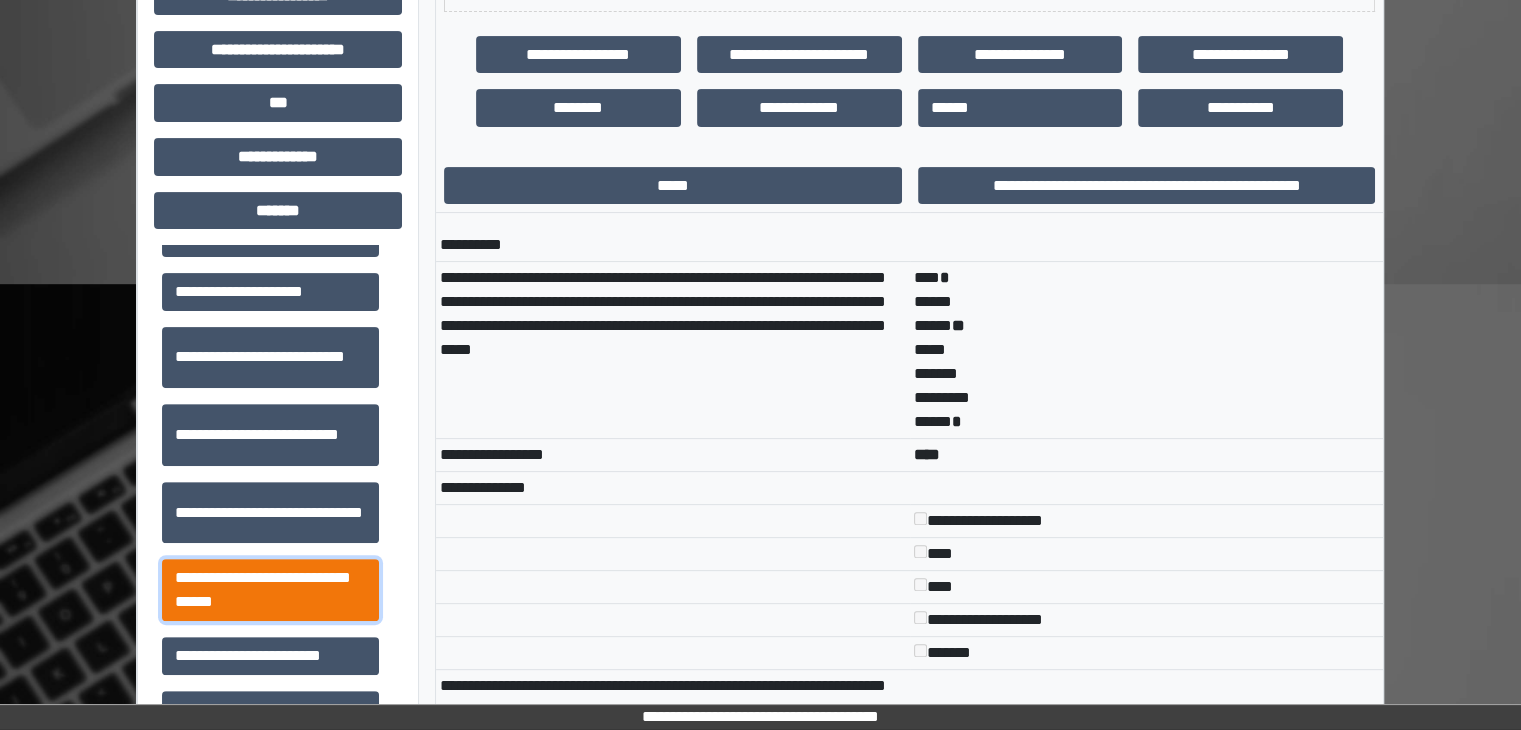 click on "**********" at bounding box center (270, 590) 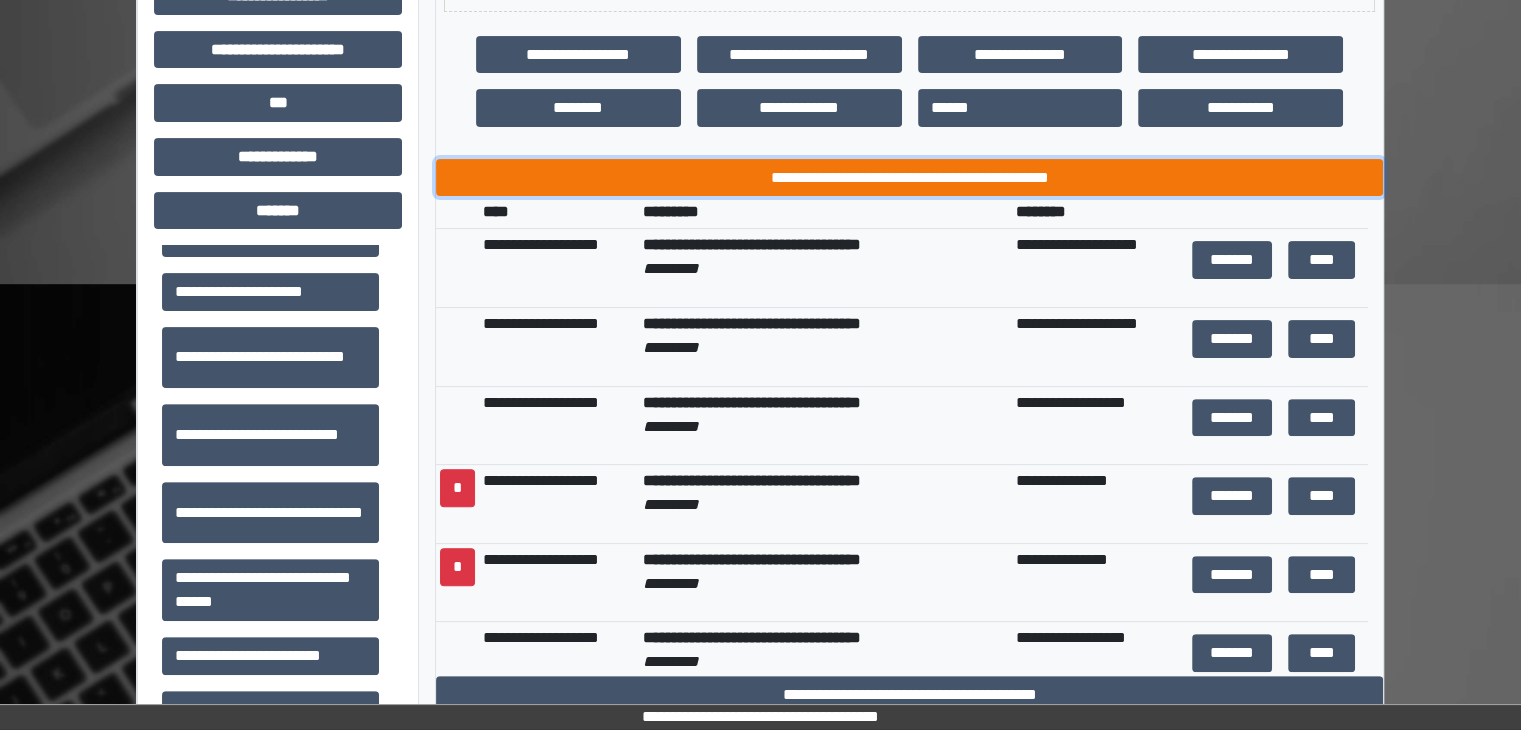 click on "**********" at bounding box center (909, 178) 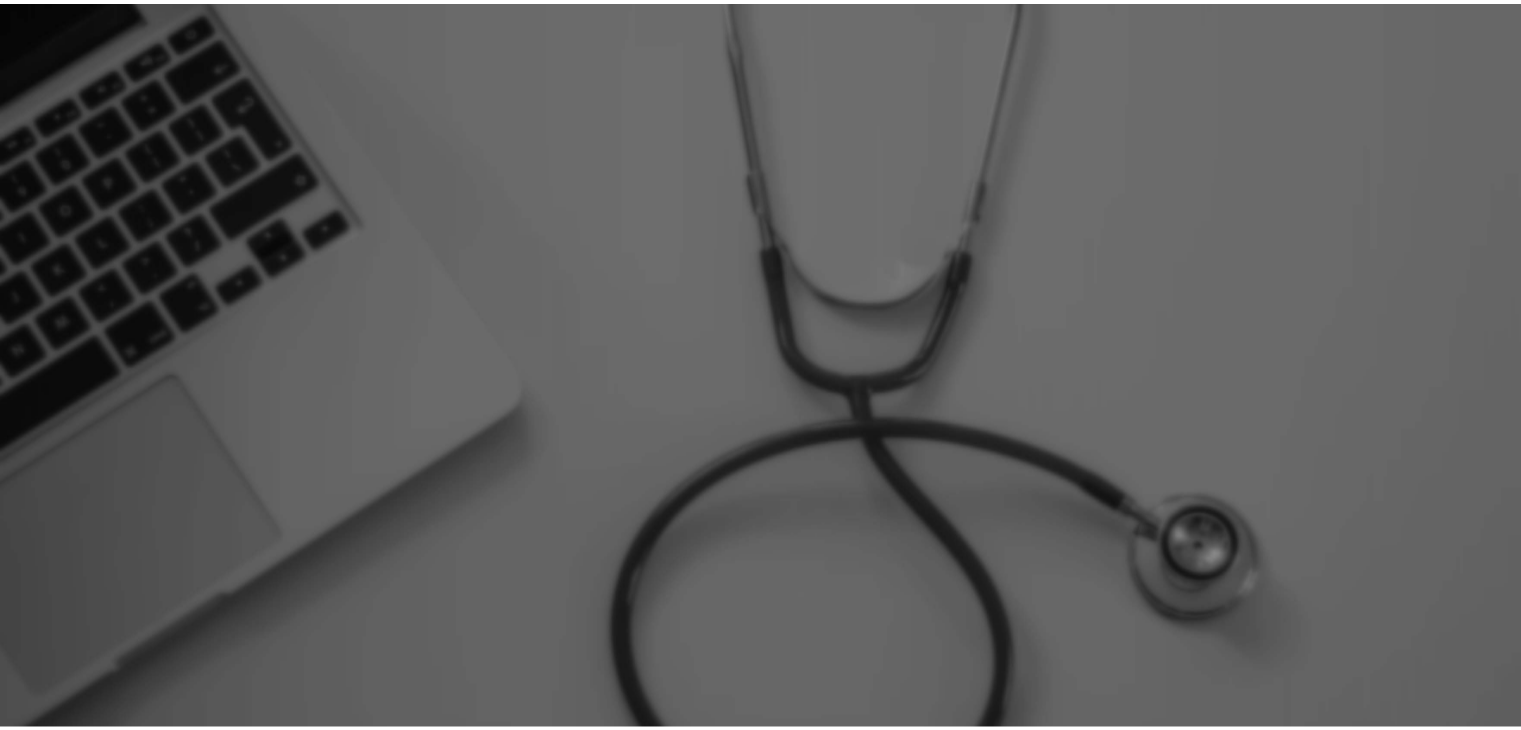 scroll, scrollTop: 0, scrollLeft: 0, axis: both 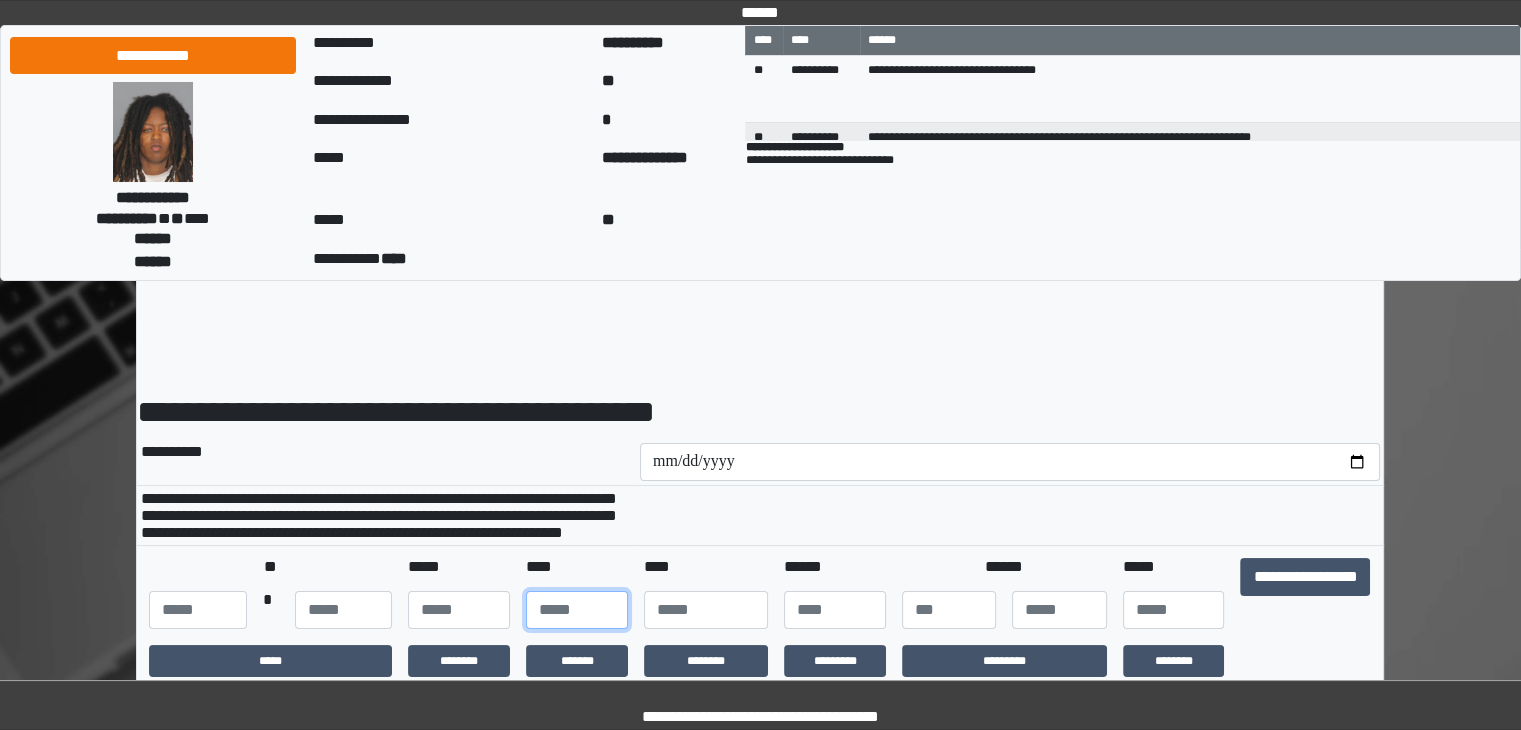 click at bounding box center [577, 610] 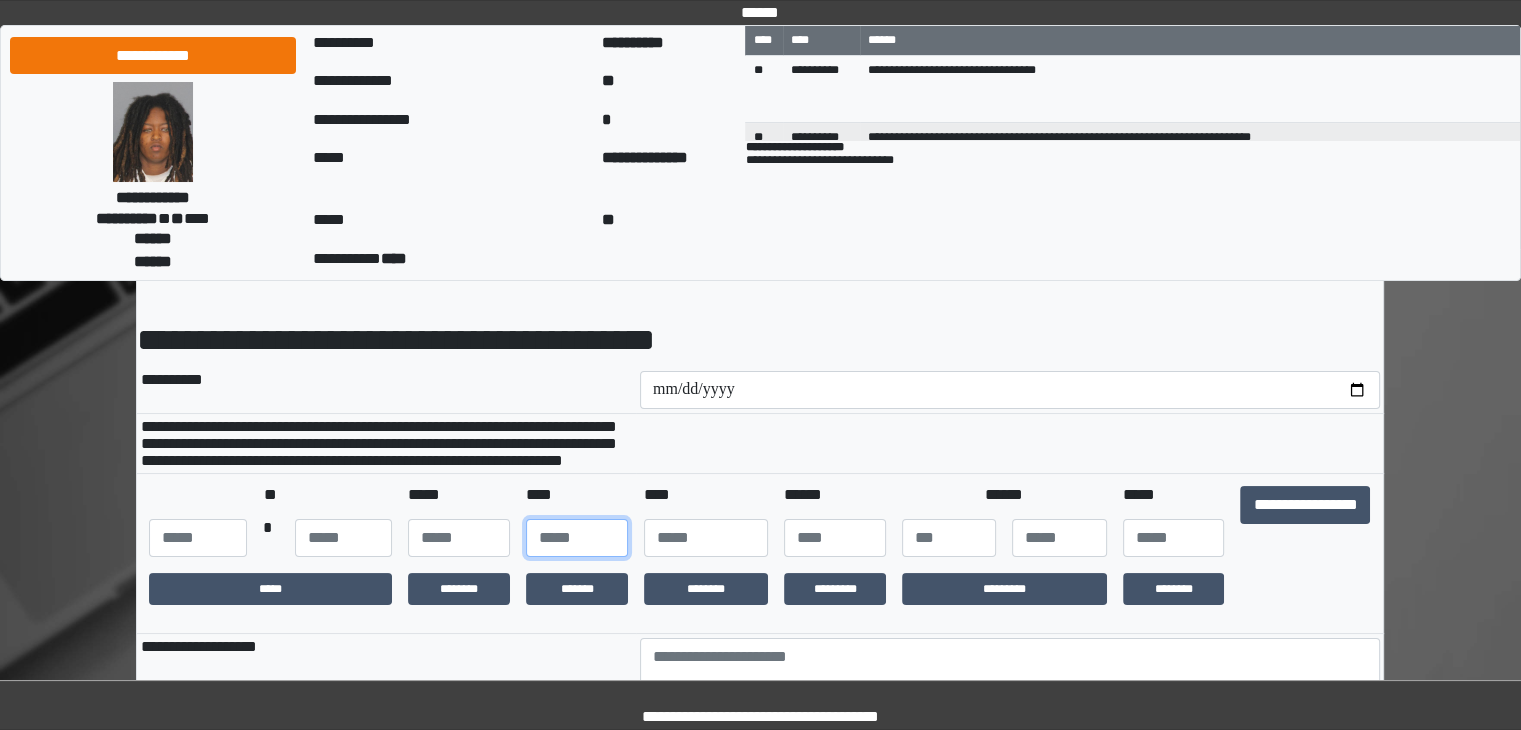 scroll, scrollTop: 180, scrollLeft: 0, axis: vertical 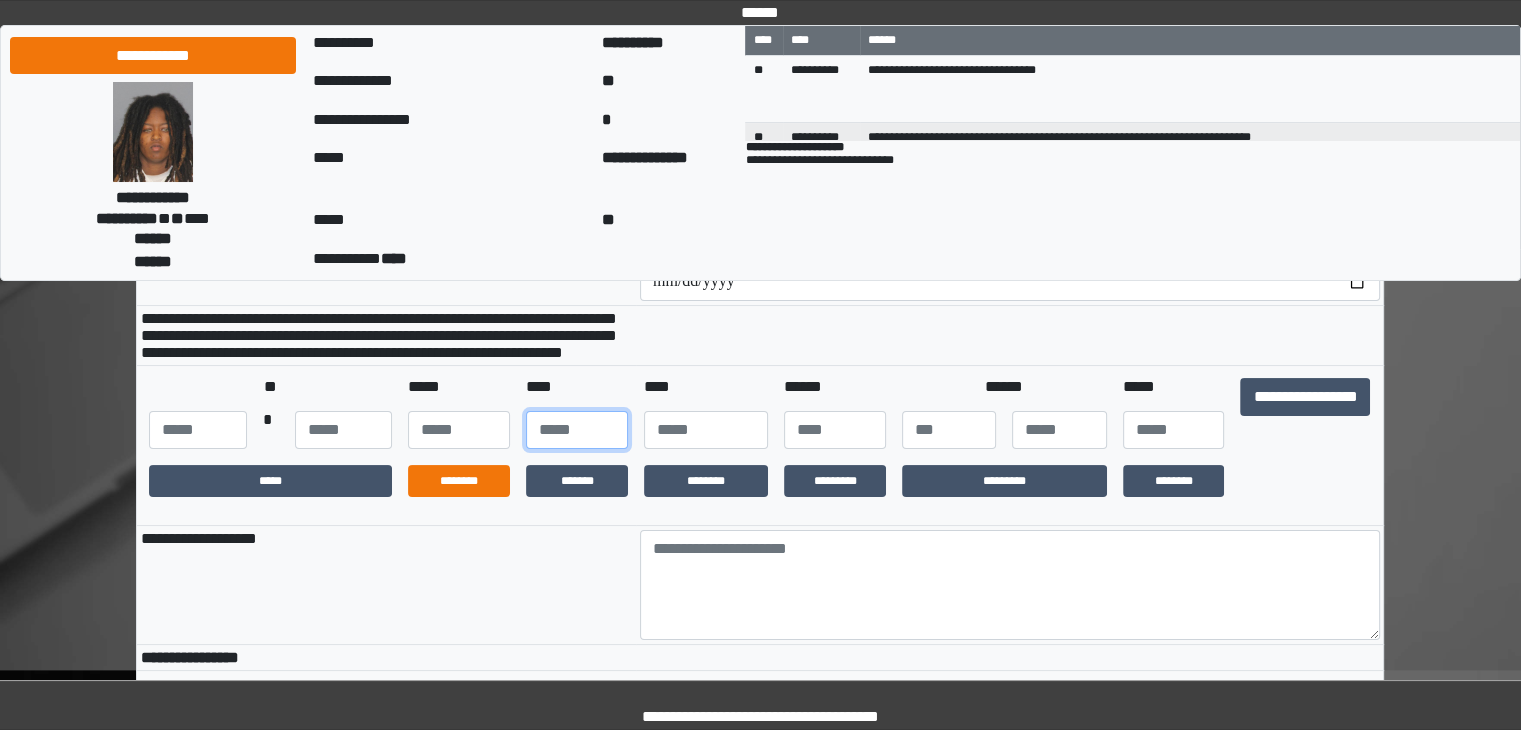 type on "**" 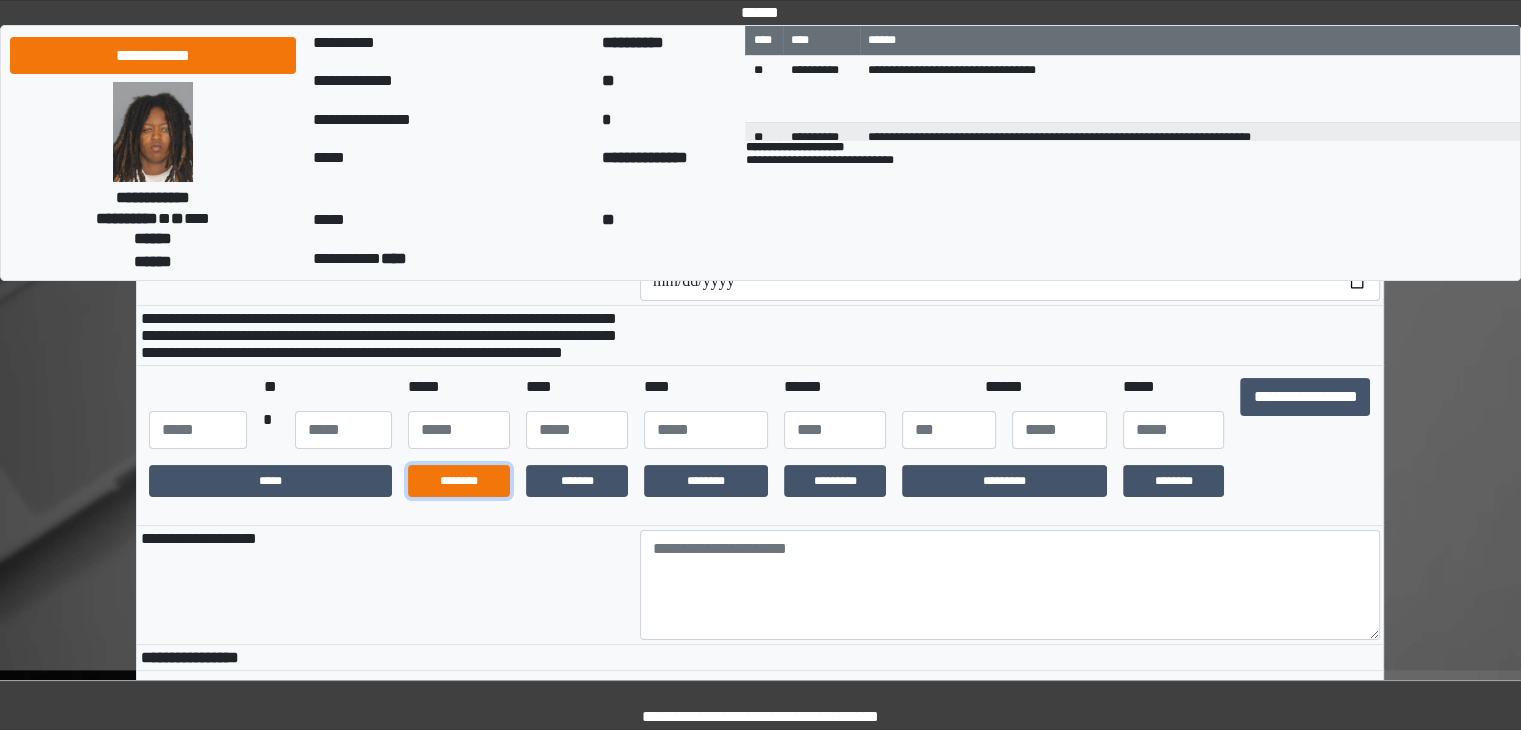 click on "********" at bounding box center (459, 481) 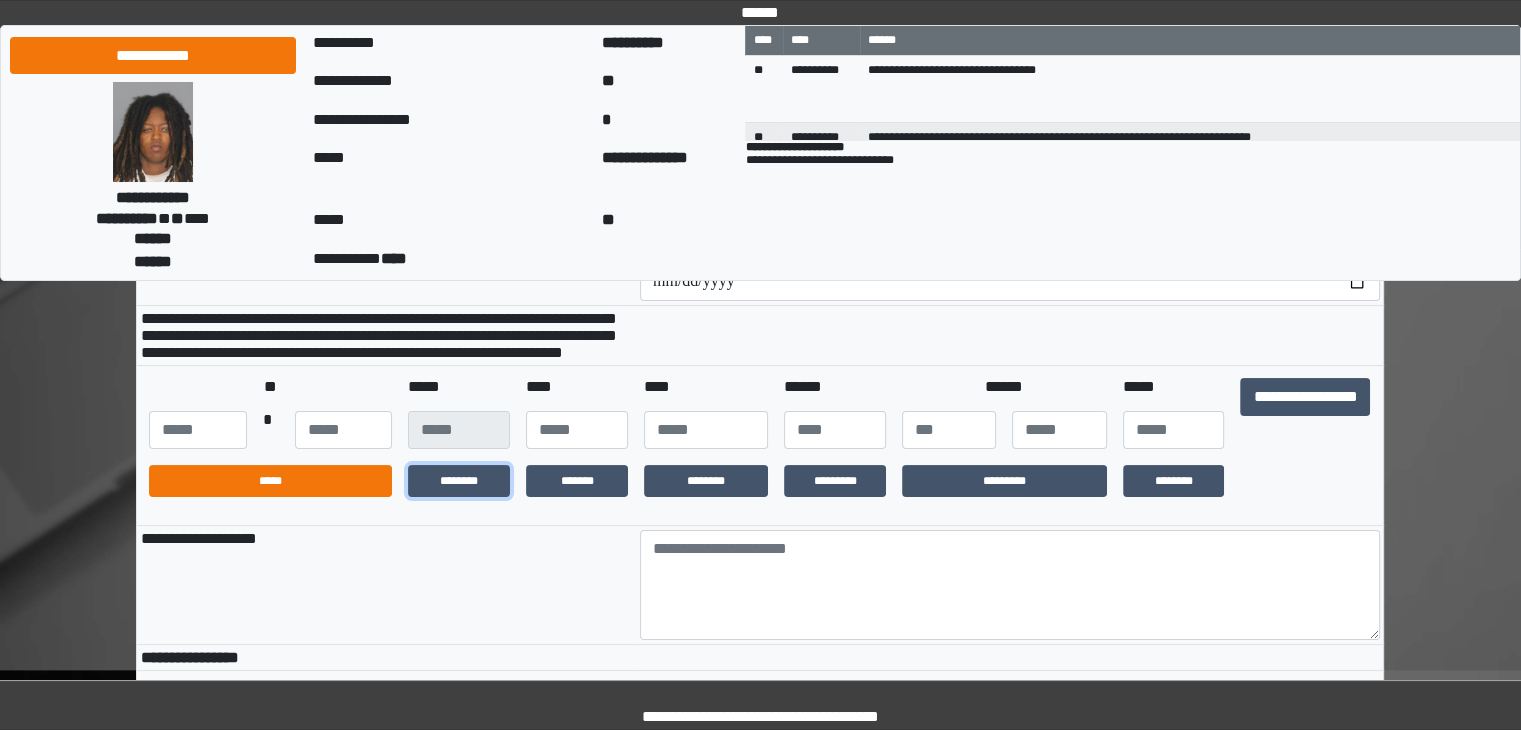 click on "*****" at bounding box center [270, 481] 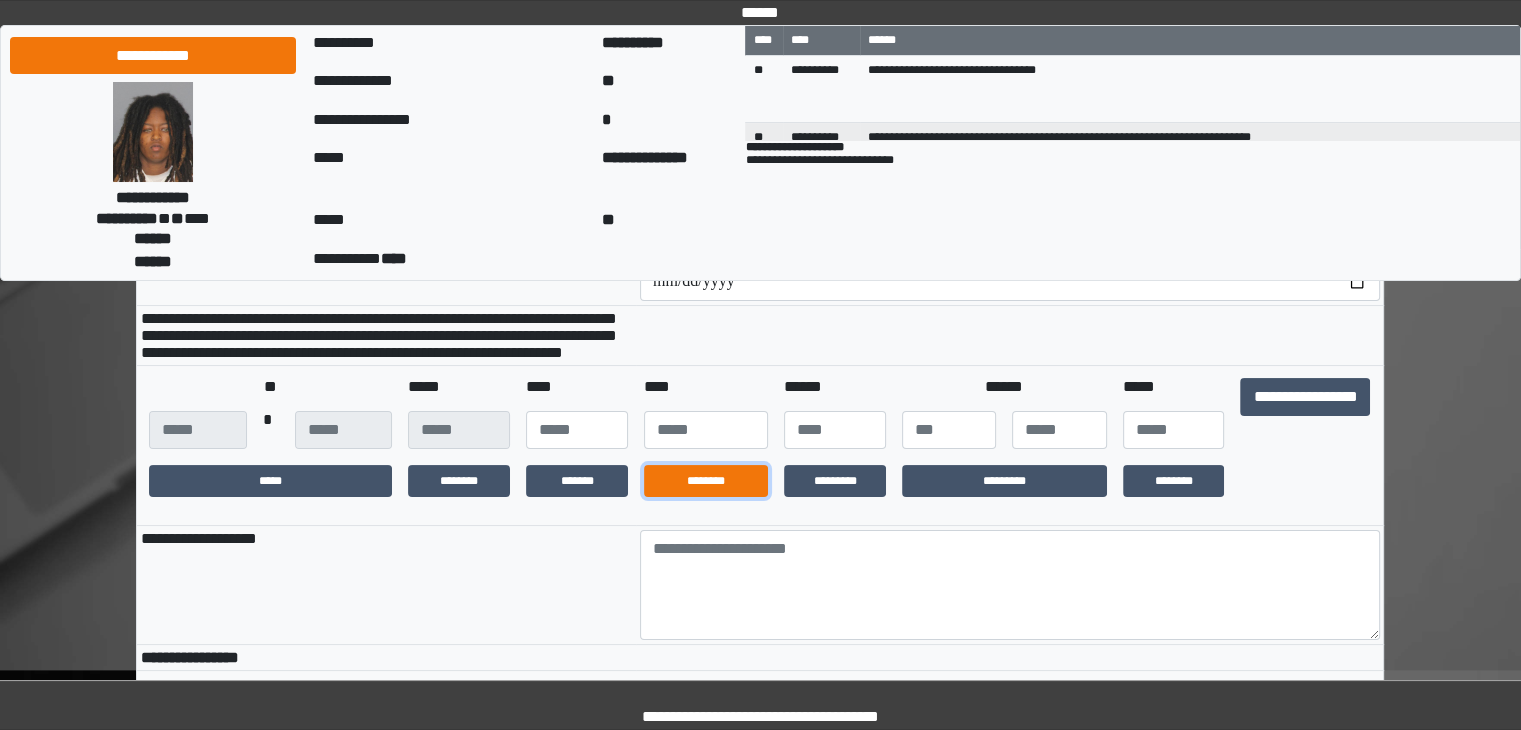 click on "********" at bounding box center (706, 481) 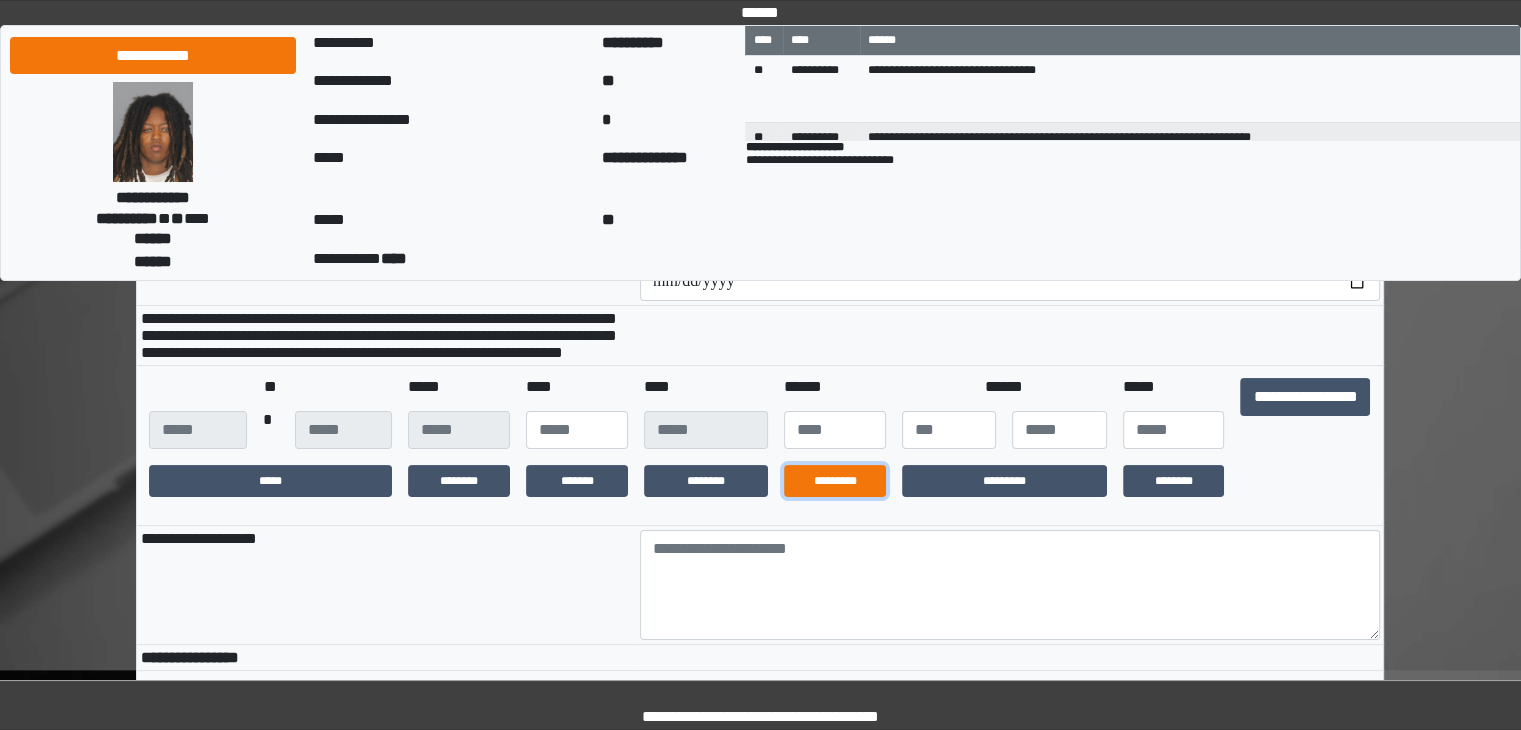 click on "*********" at bounding box center (835, 481) 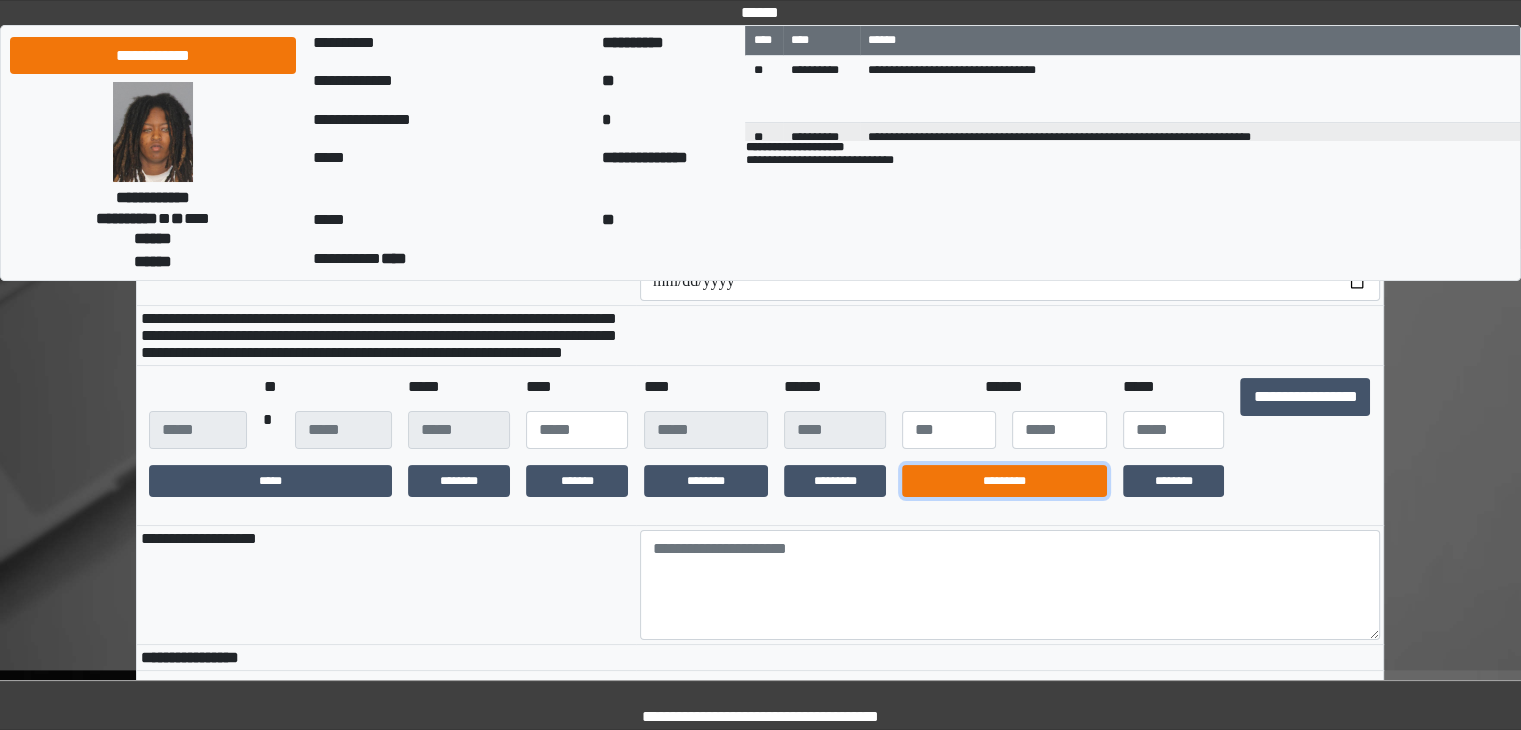 click on "*********" at bounding box center [1004, 481] 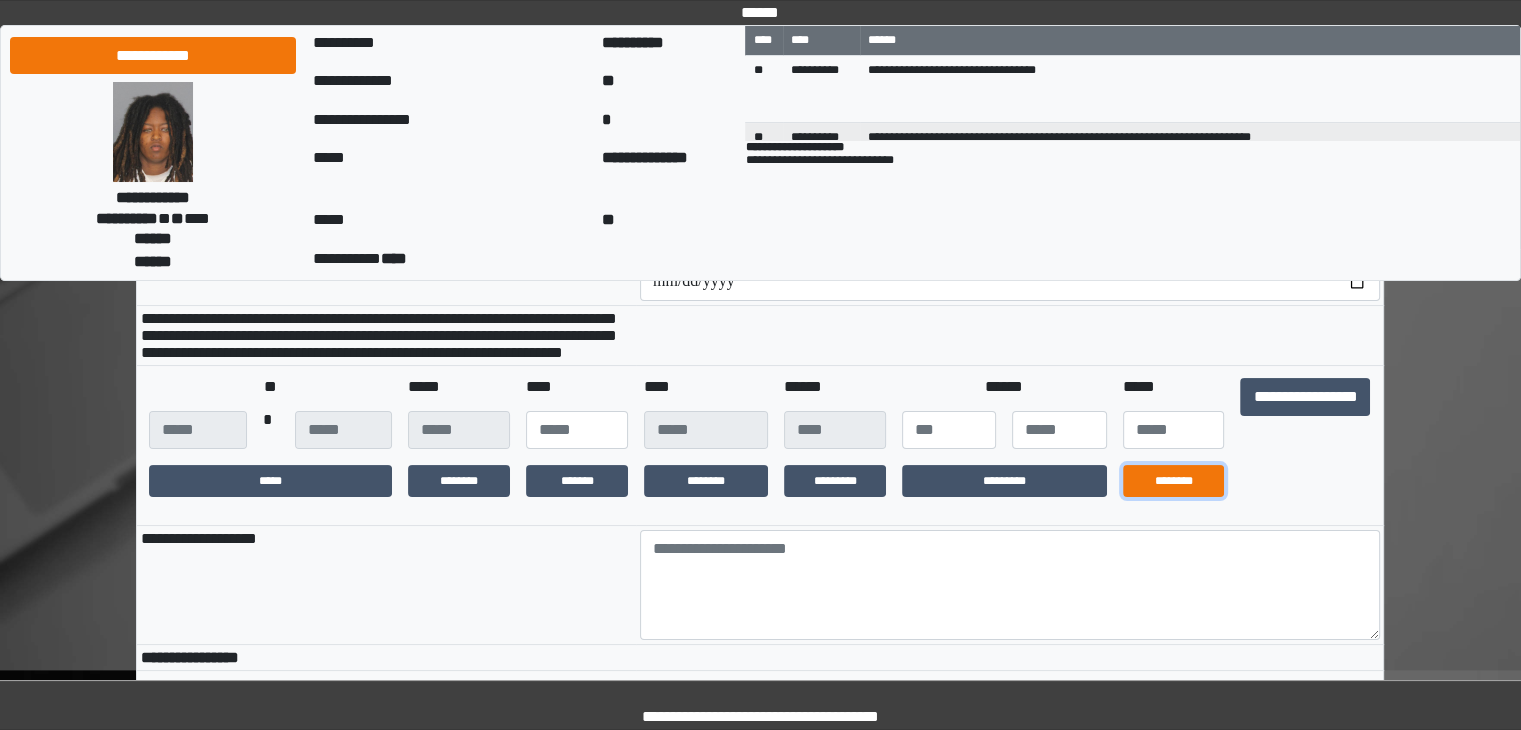 click on "********" at bounding box center (1174, 481) 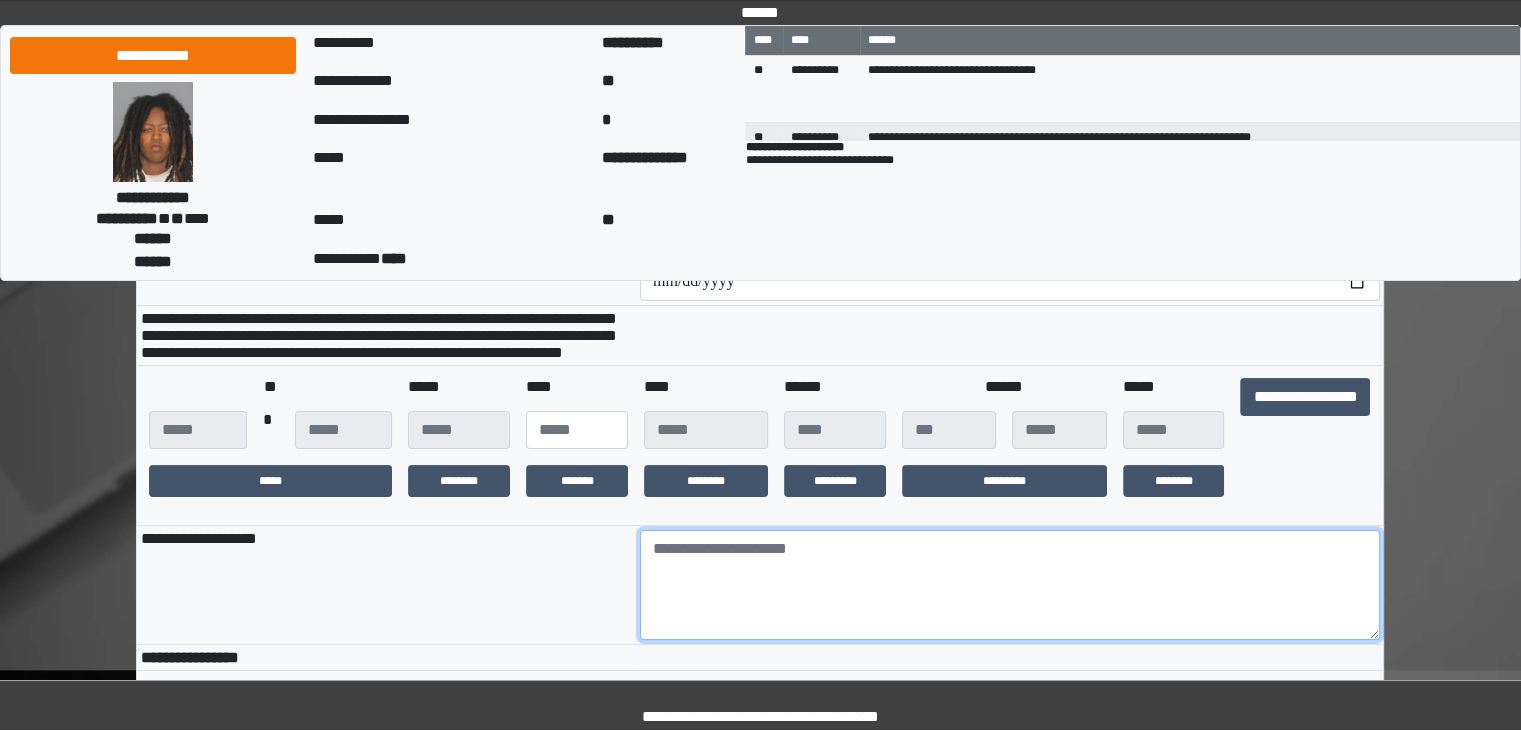 click at bounding box center [1010, 585] 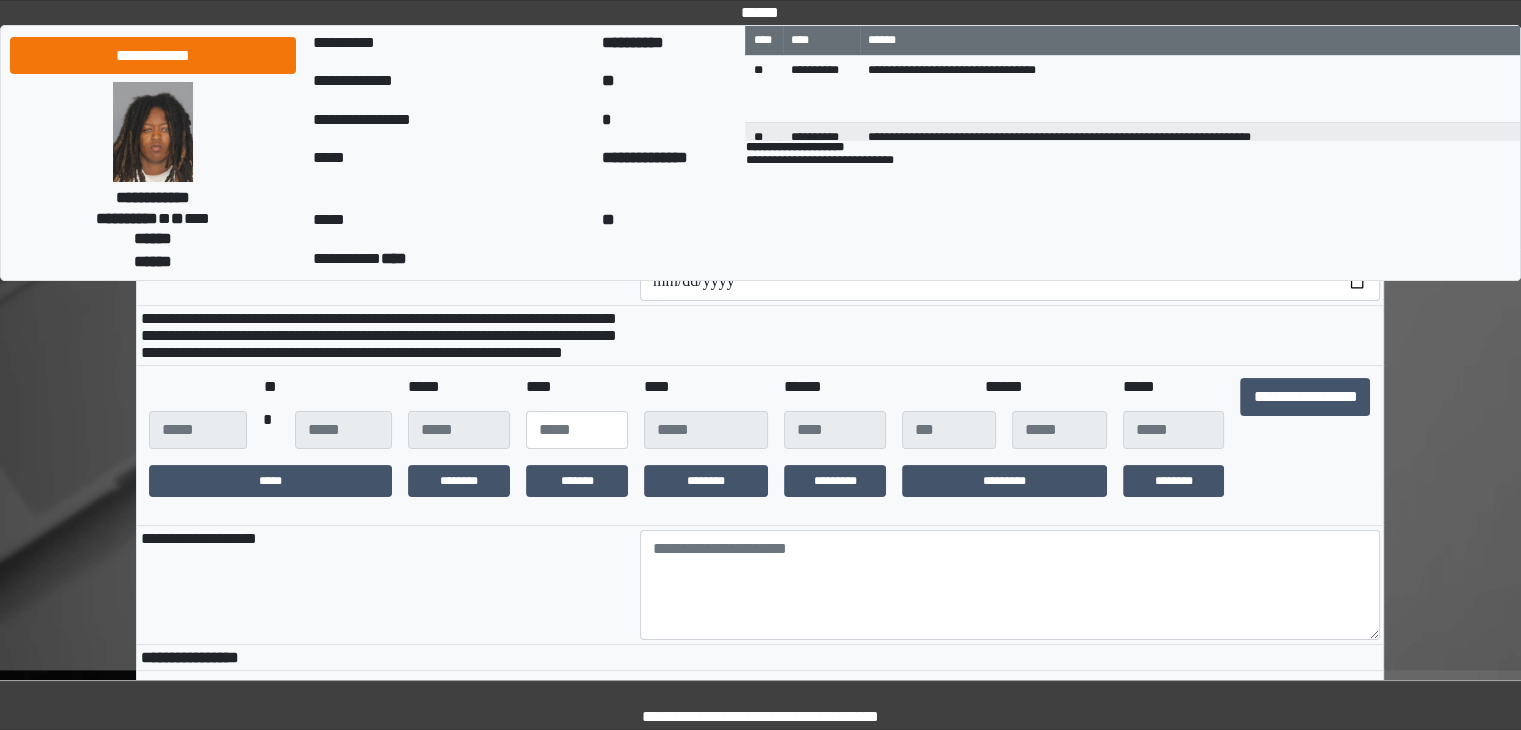 click on "**********" at bounding box center (760, 446) 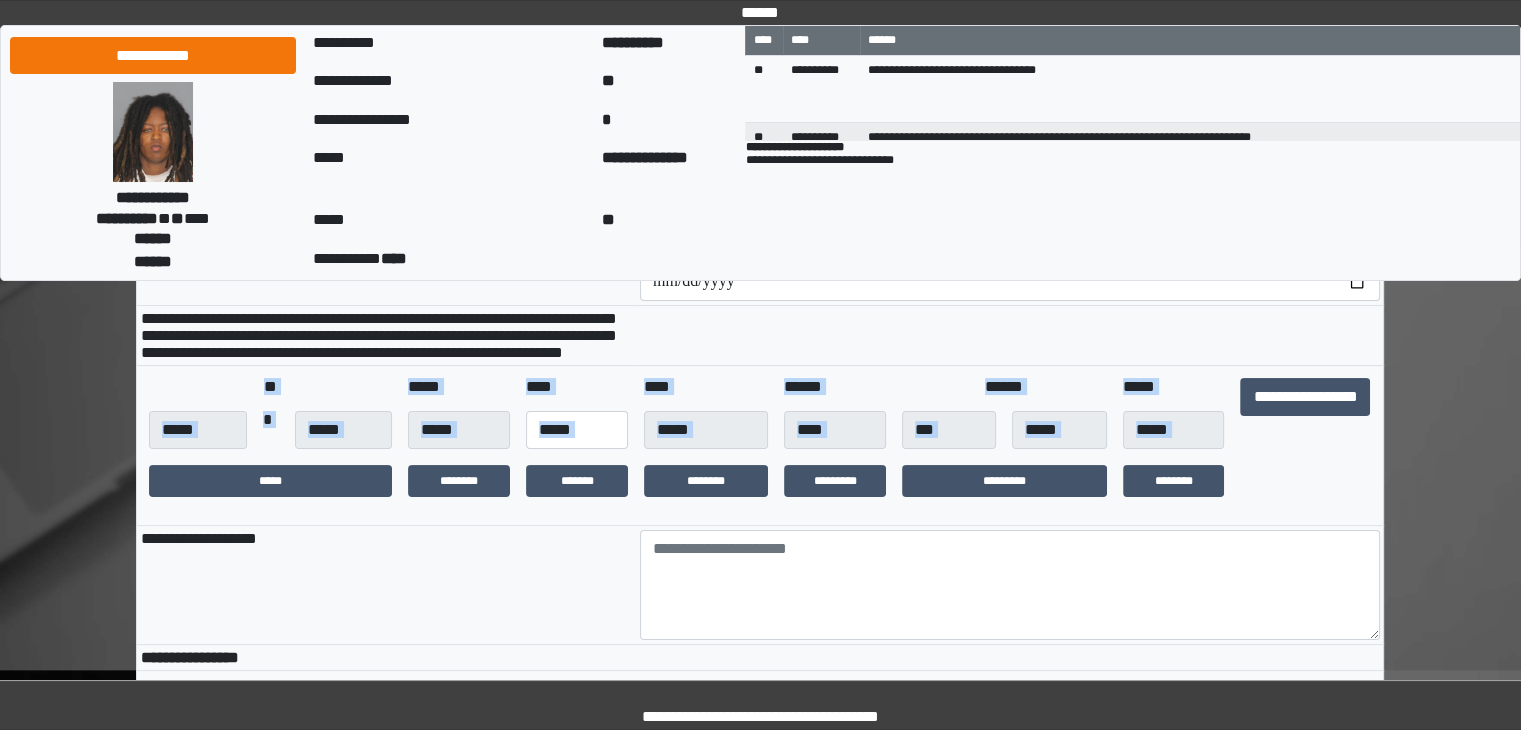 click on "**********" at bounding box center (760, 446) 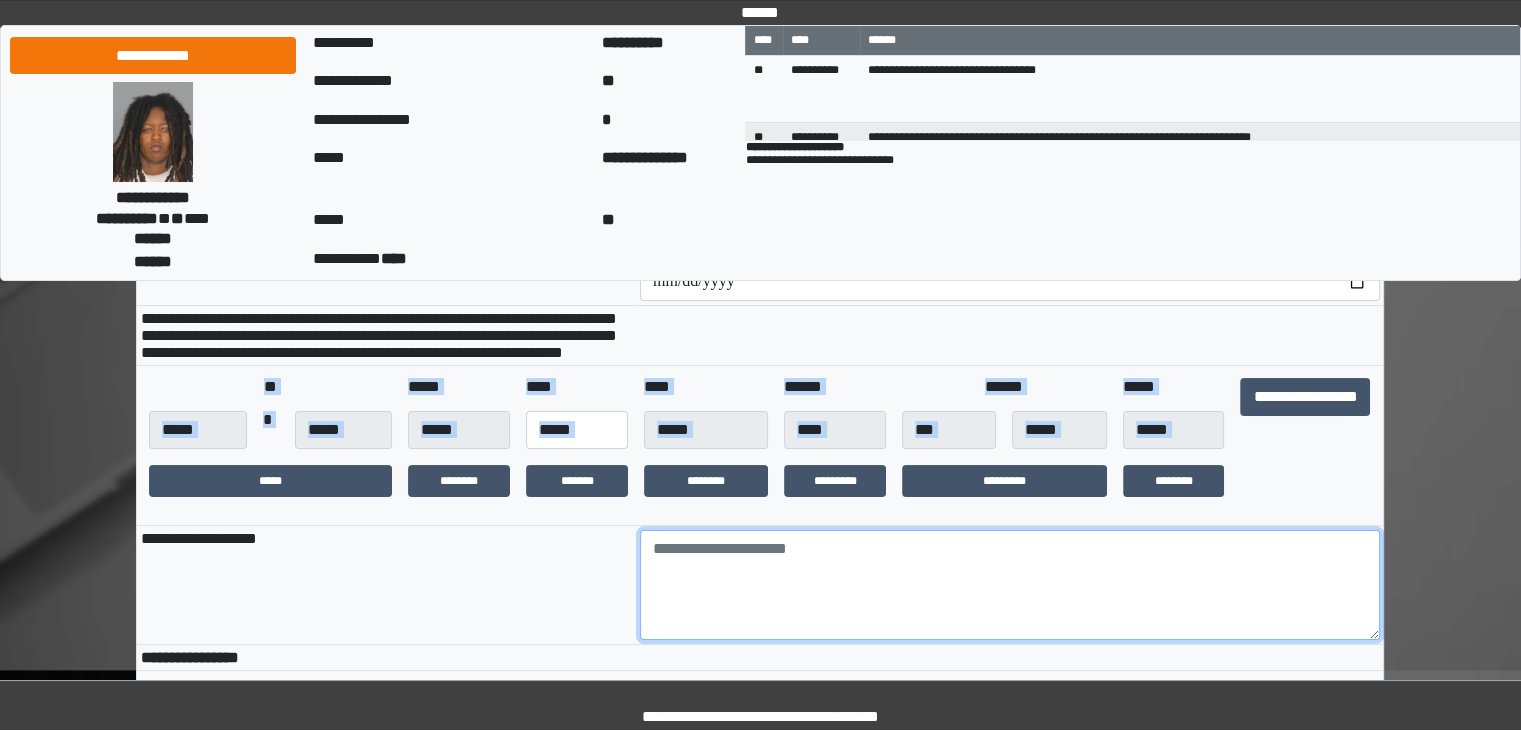 click at bounding box center [1010, 585] 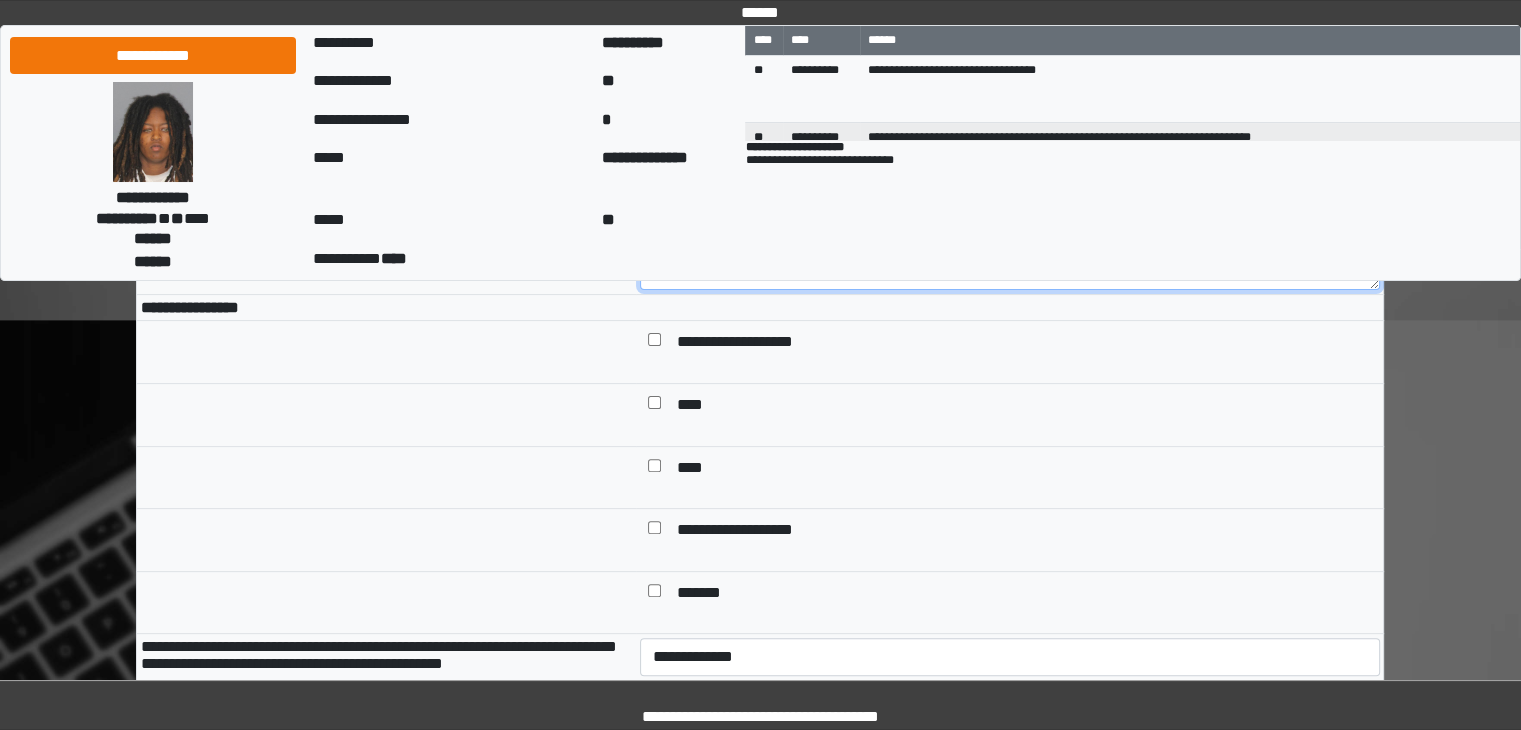 scroll, scrollTop: 531, scrollLeft: 0, axis: vertical 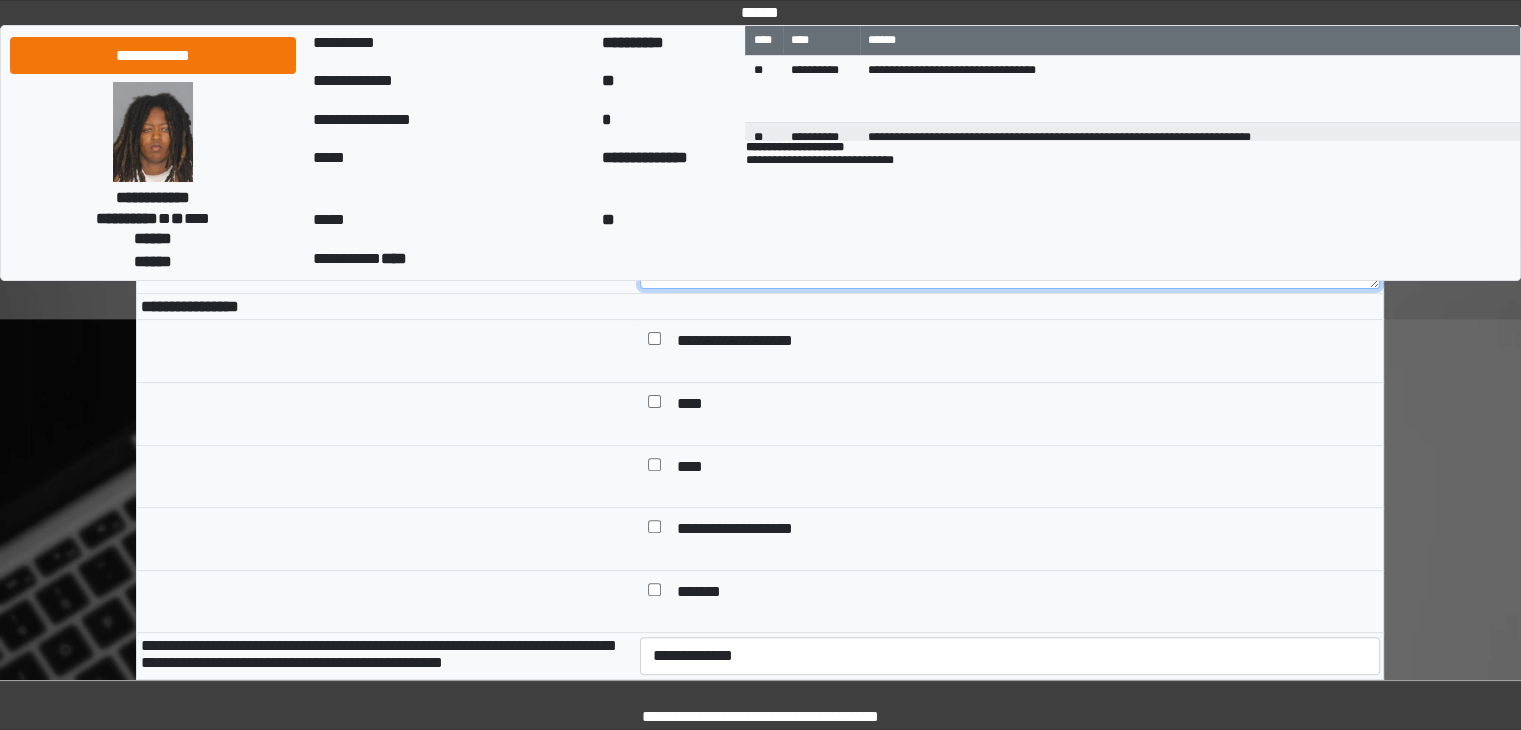 type on "****" 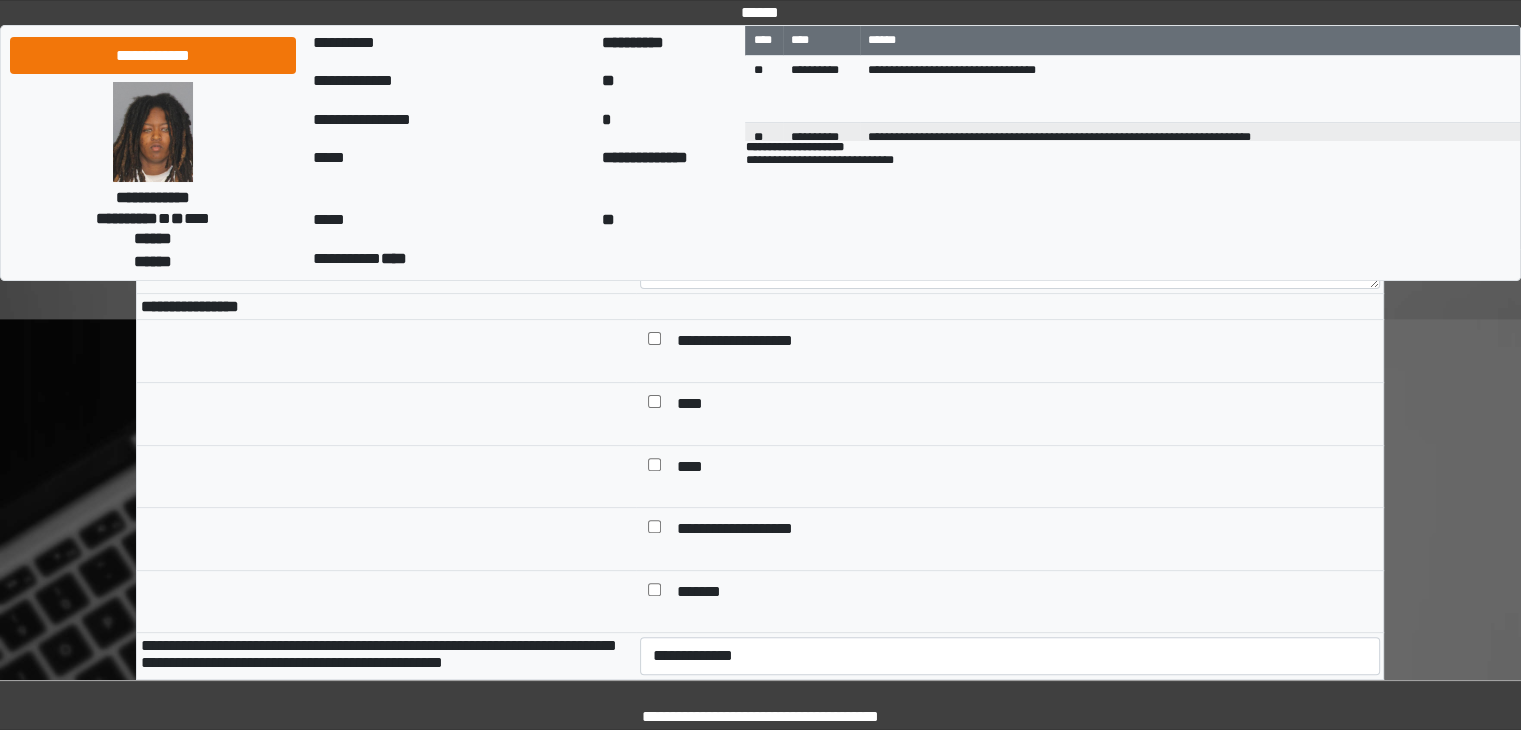 click on "**********" at bounding box center (753, 531) 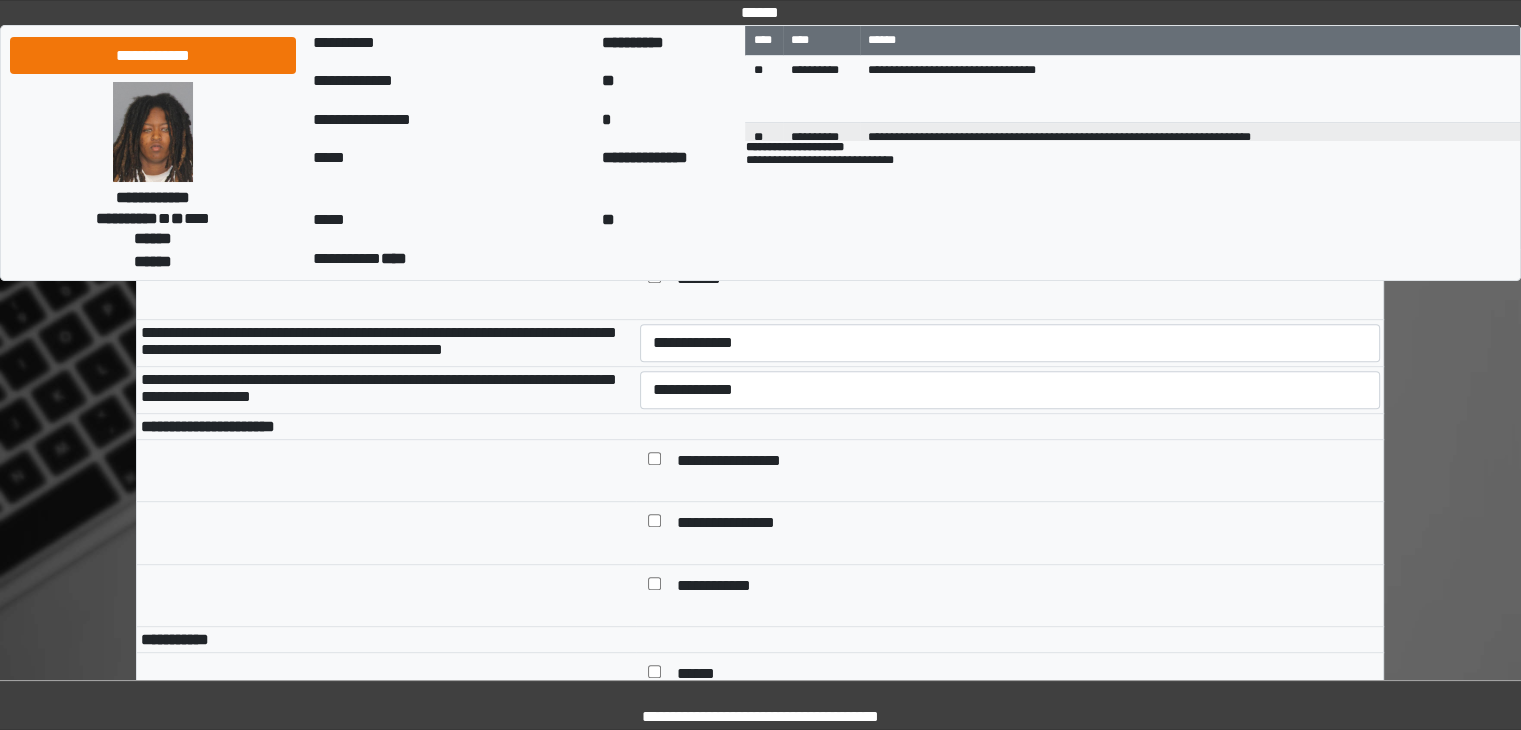 scroll, scrollTop: 854, scrollLeft: 0, axis: vertical 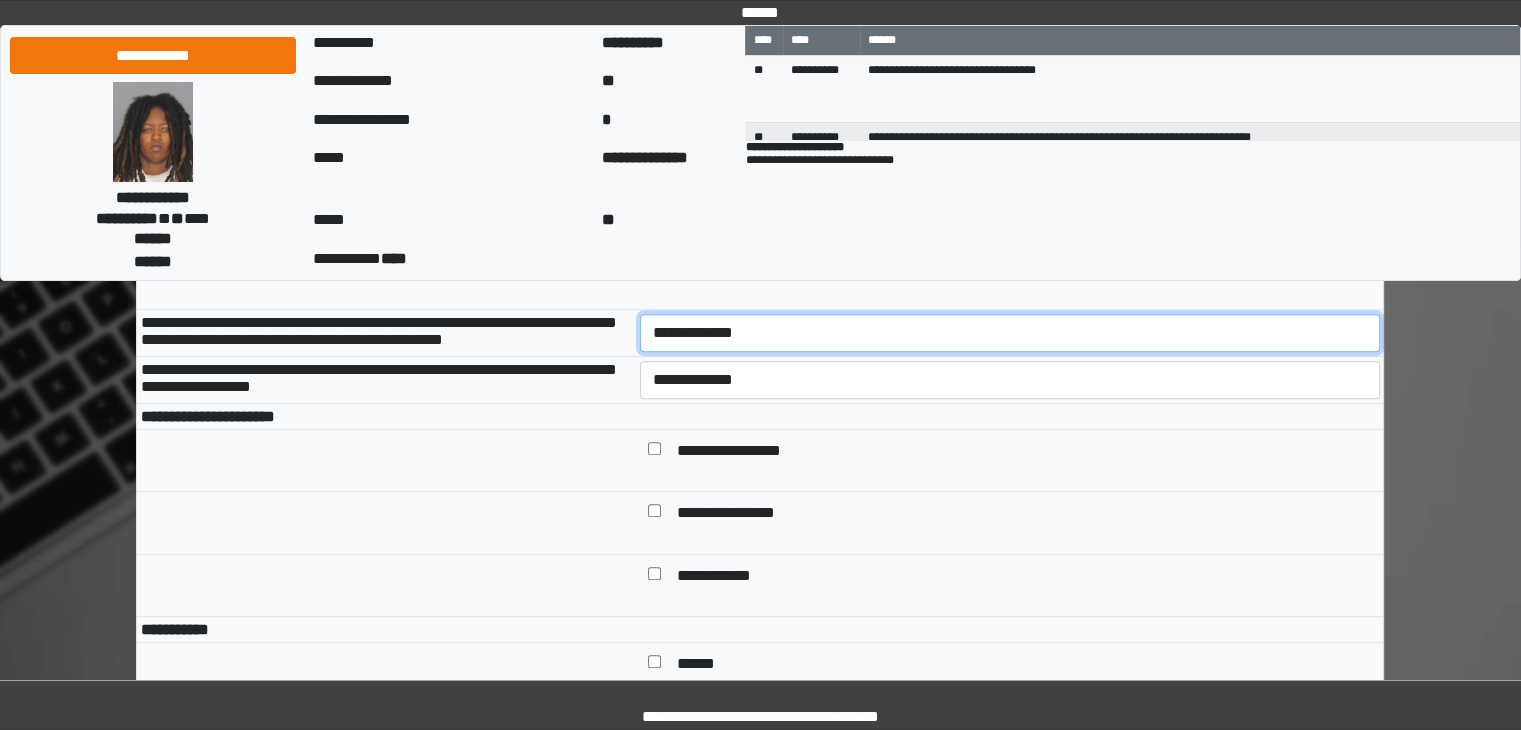 click on "**********" at bounding box center [1010, 333] 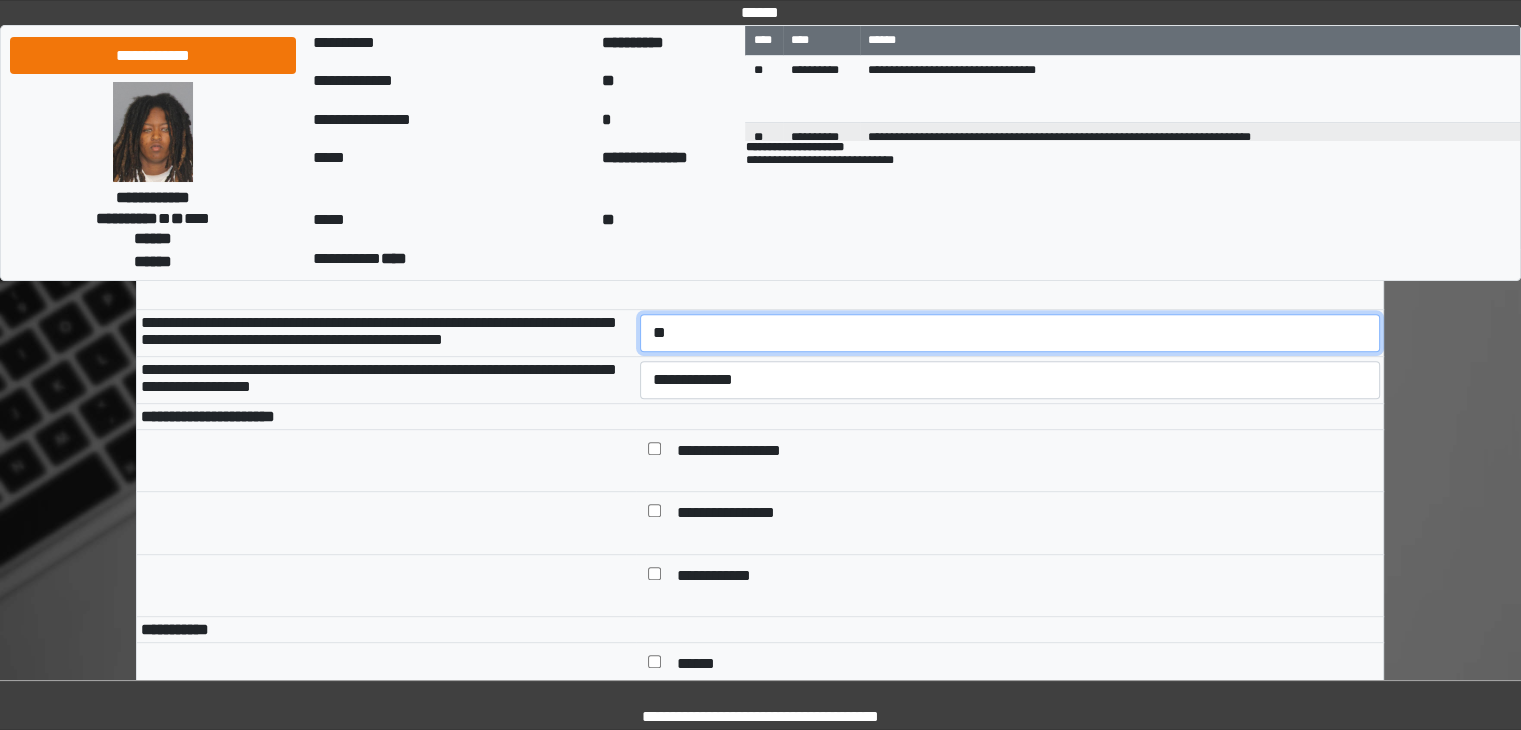 click on "**********" at bounding box center [1010, 333] 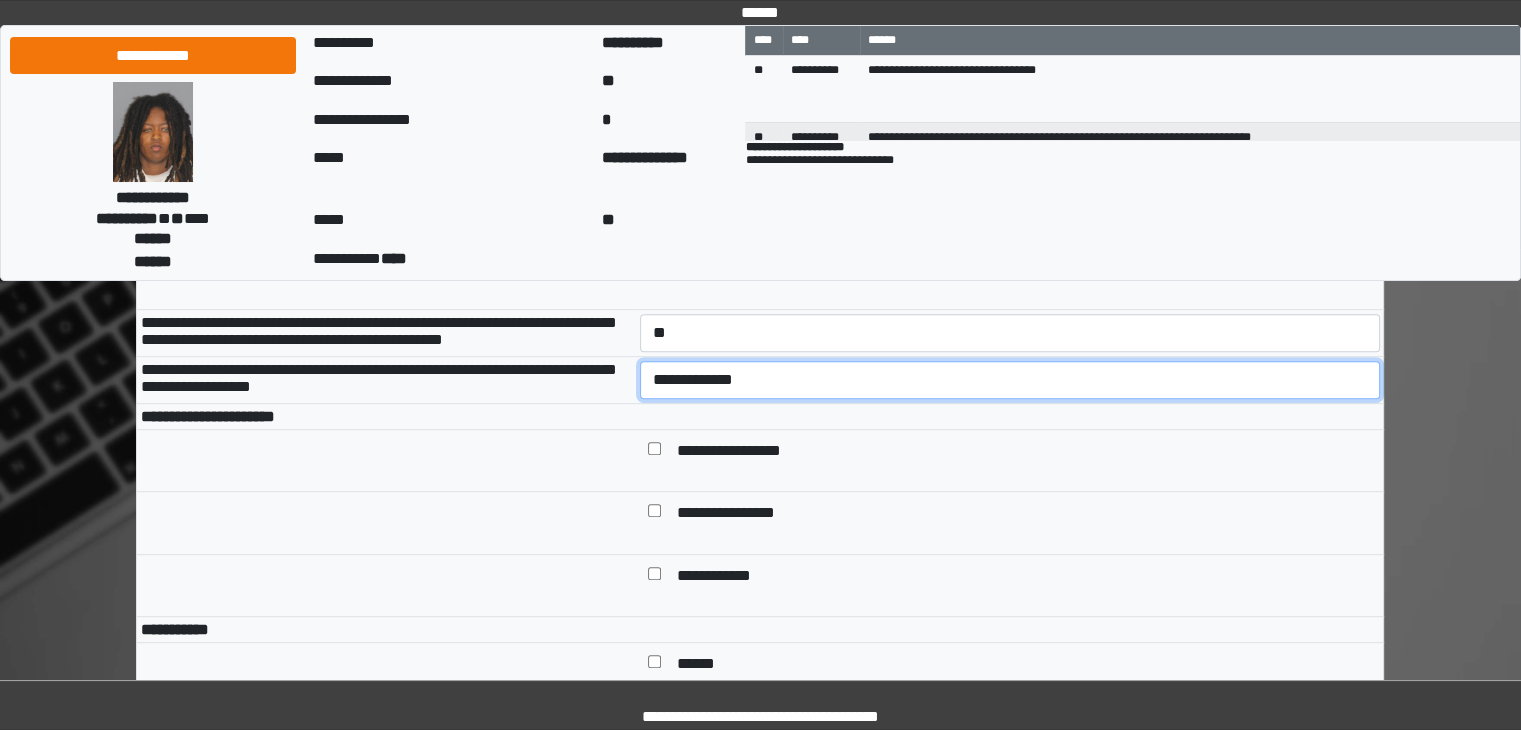click on "**********" at bounding box center [1010, 380] 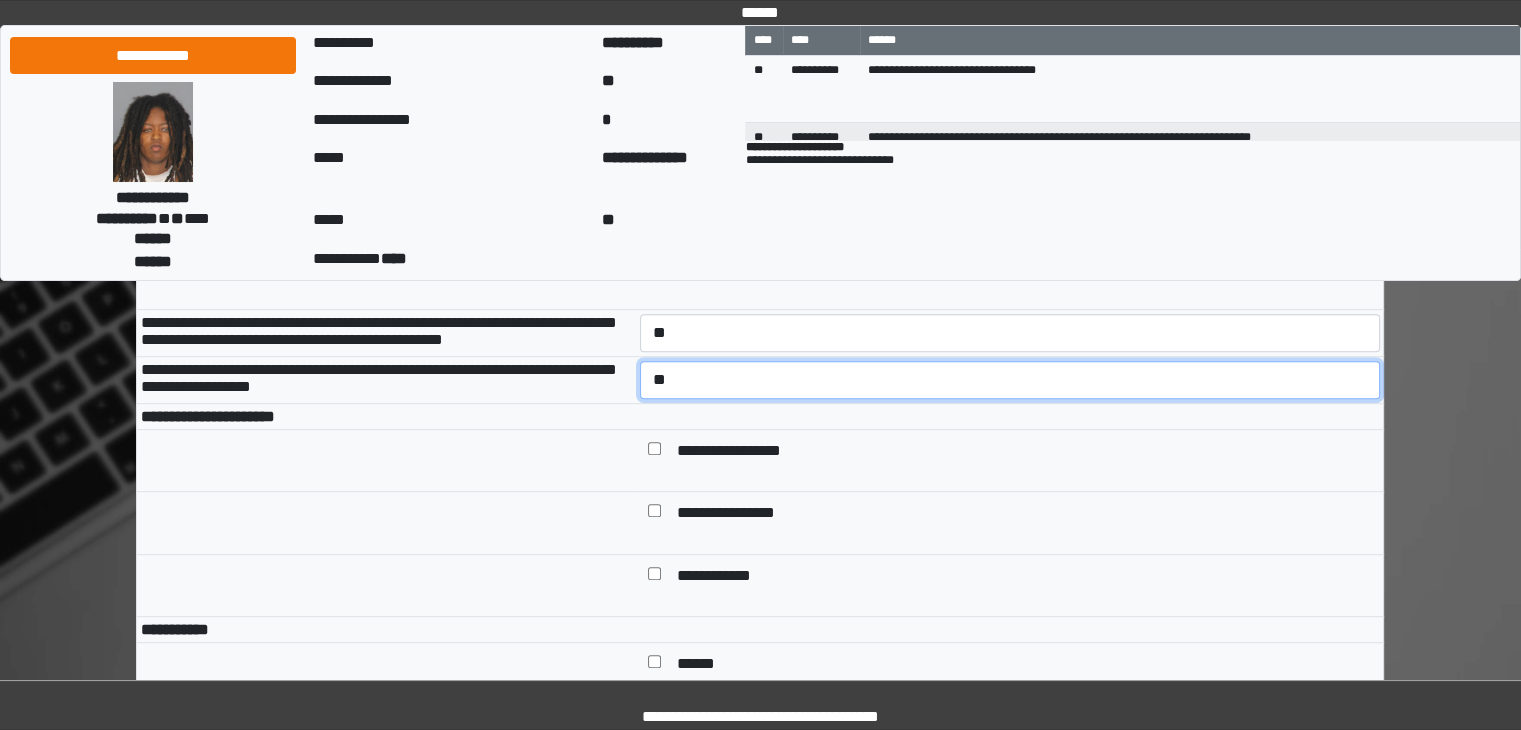 click on "**********" at bounding box center (1010, 380) 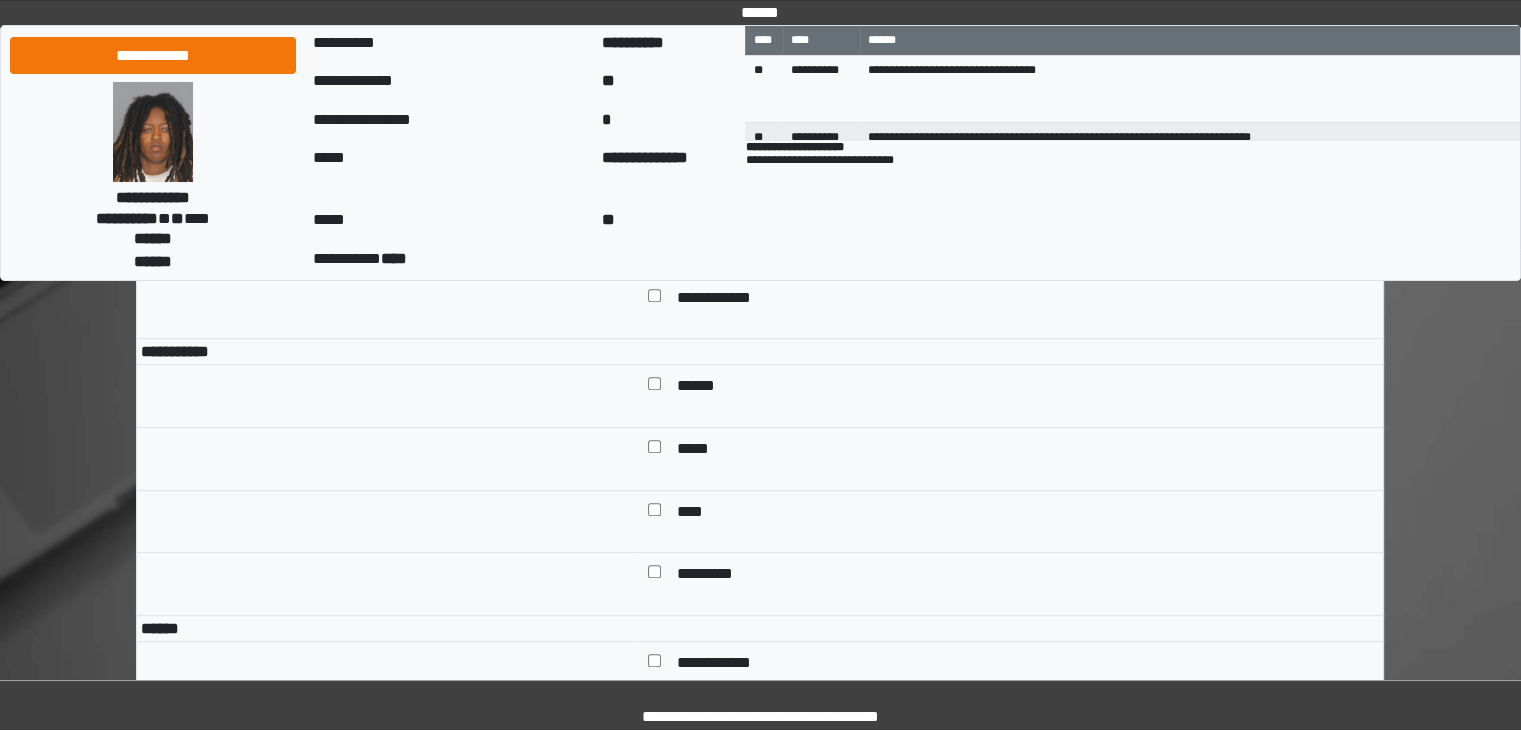scroll, scrollTop: 1182, scrollLeft: 0, axis: vertical 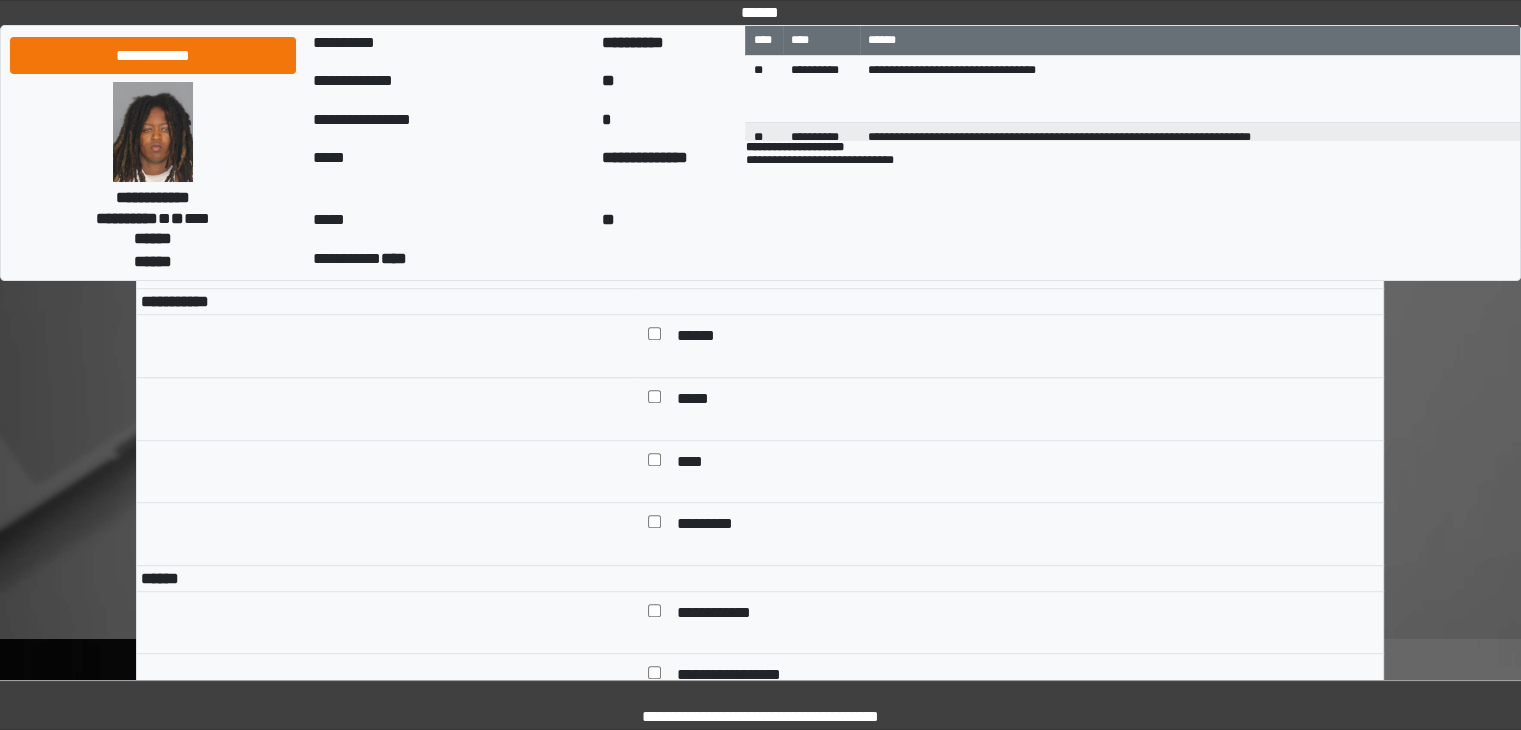 click on "******" at bounding box center (703, 338) 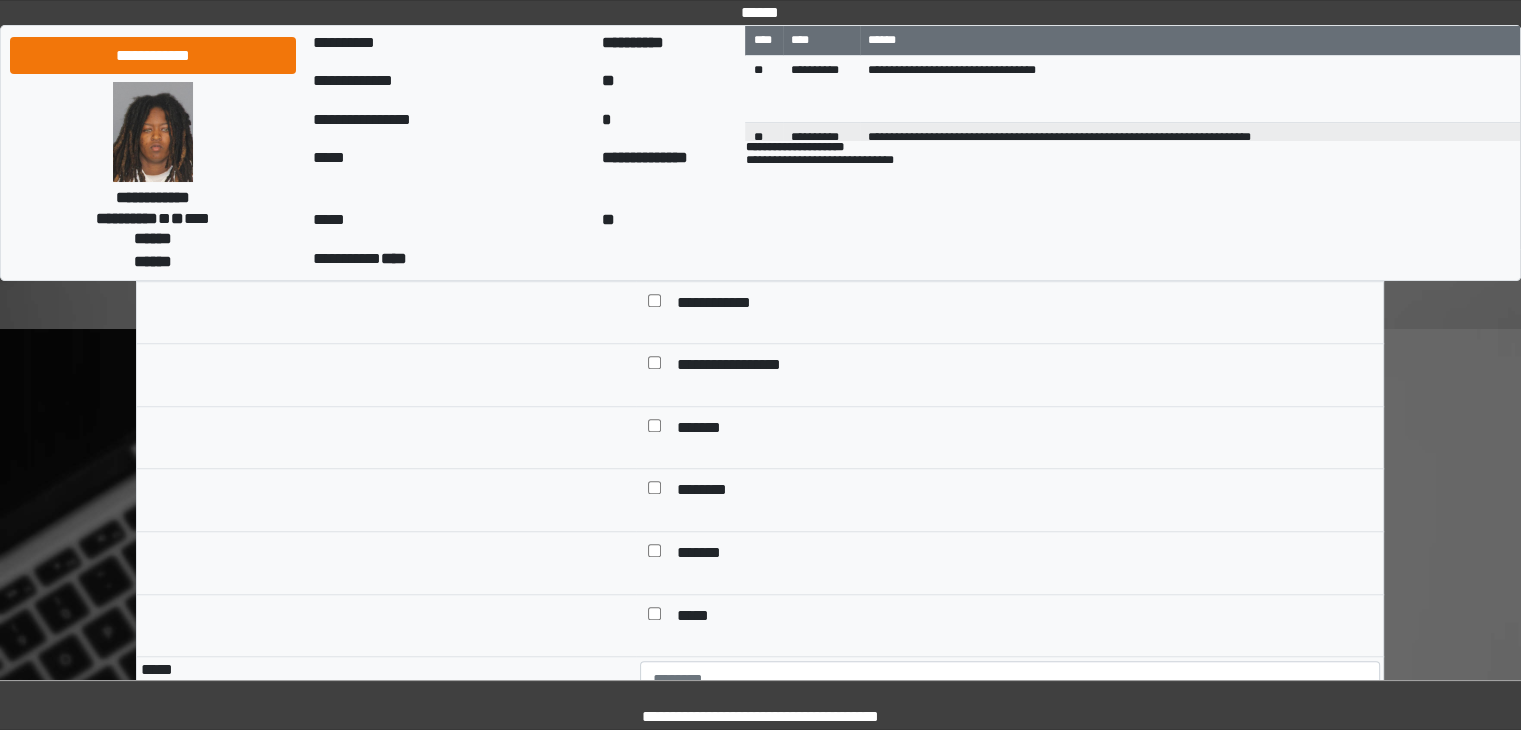 click on "**********" at bounding box center (729, 305) 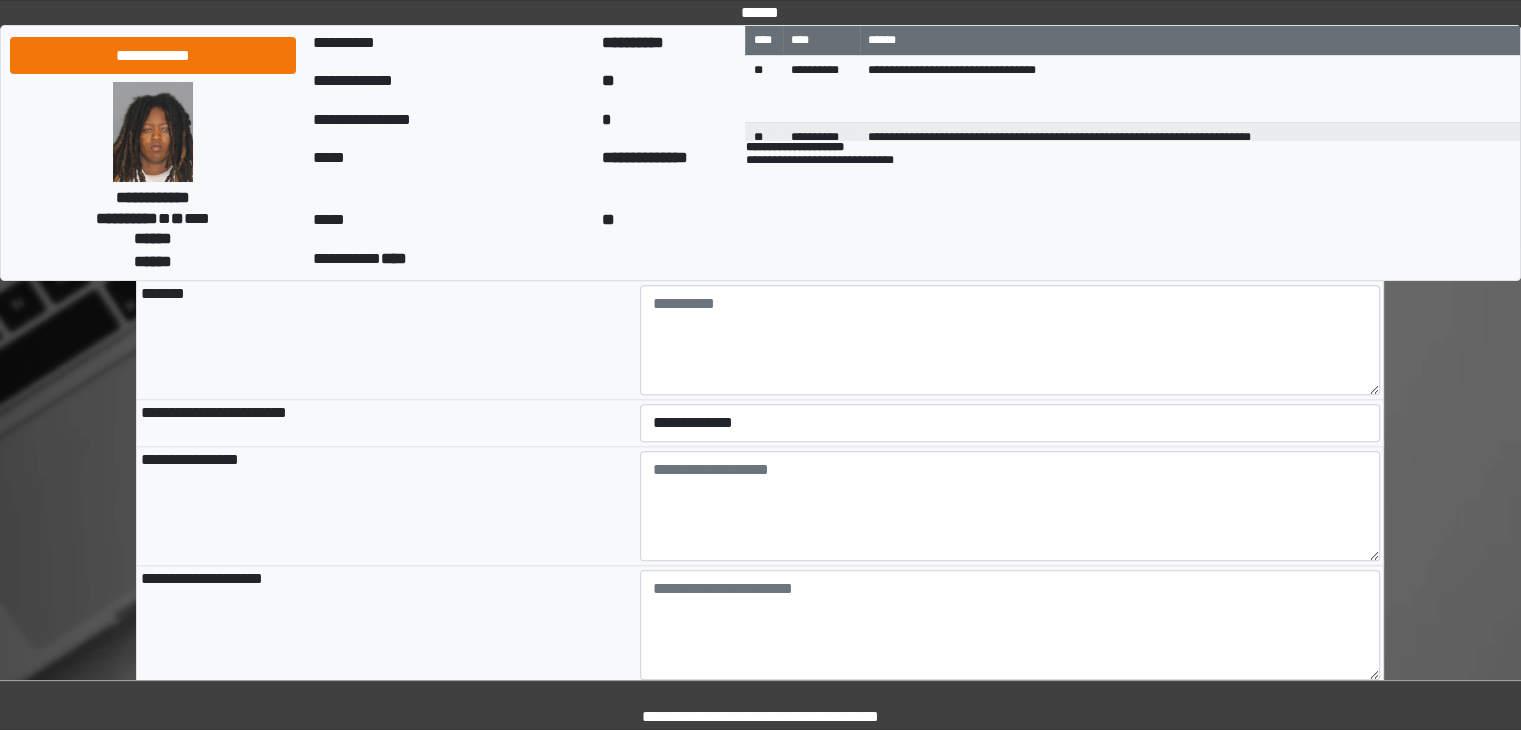 scroll, scrollTop: 1991, scrollLeft: 0, axis: vertical 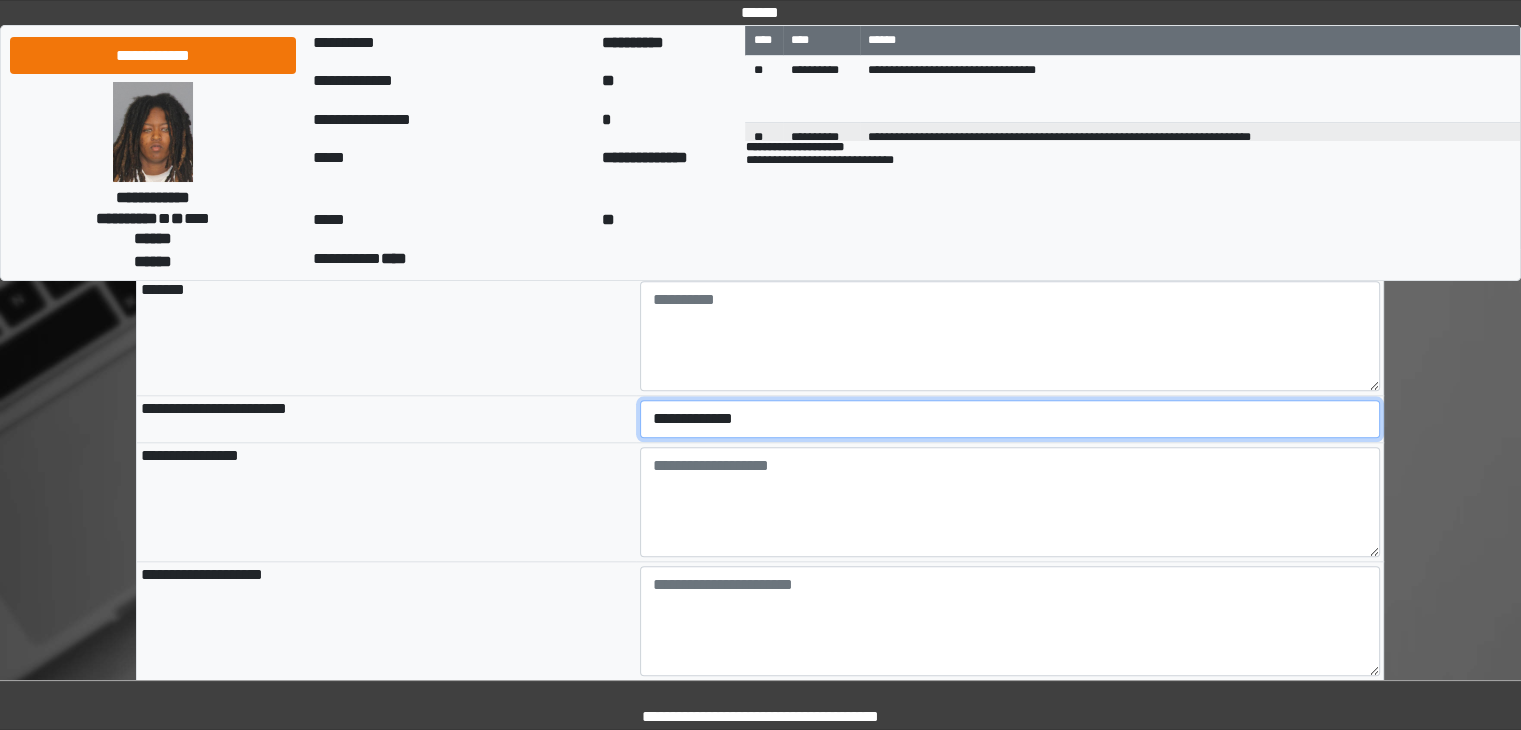 click on "**********" at bounding box center (1010, 419) 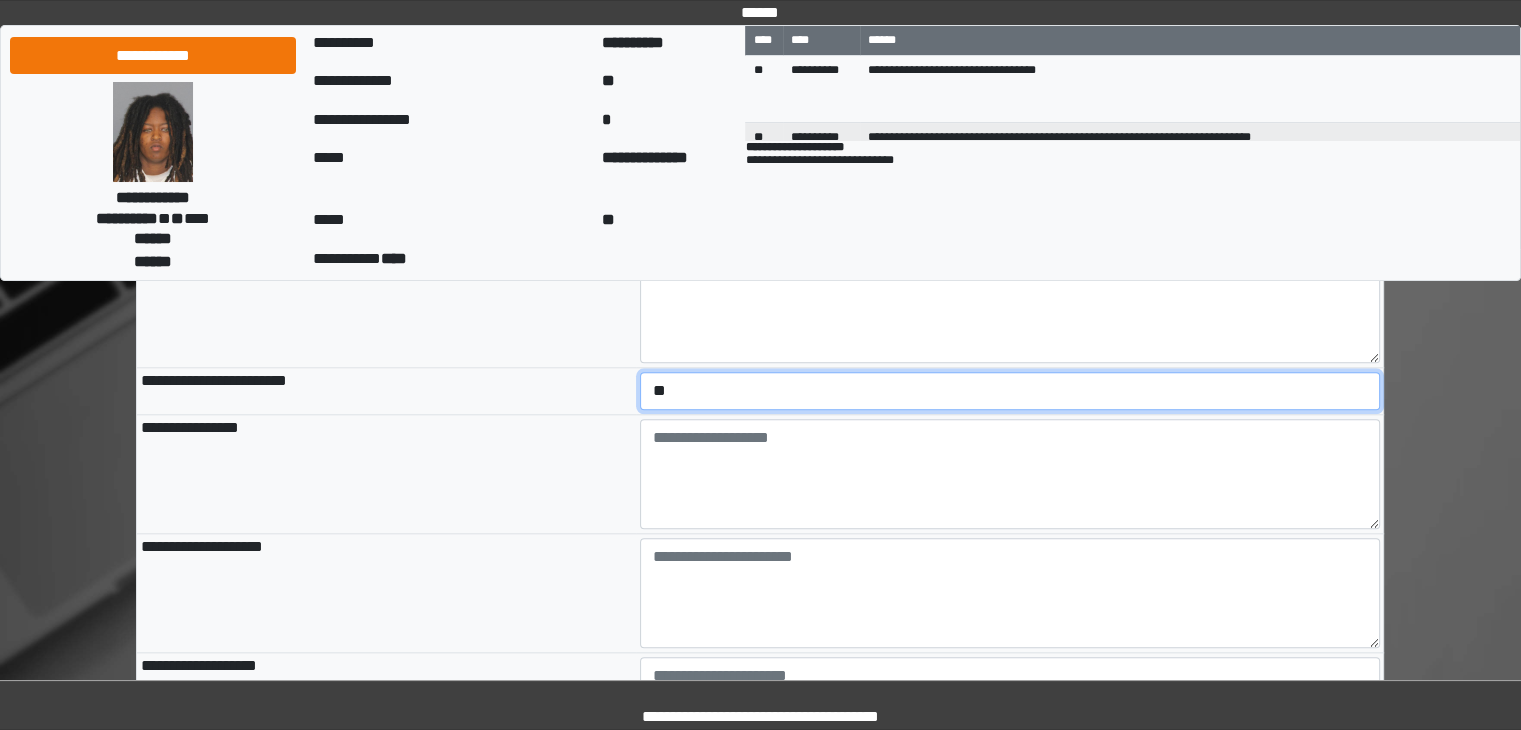 scroll, scrollTop: 2100, scrollLeft: 0, axis: vertical 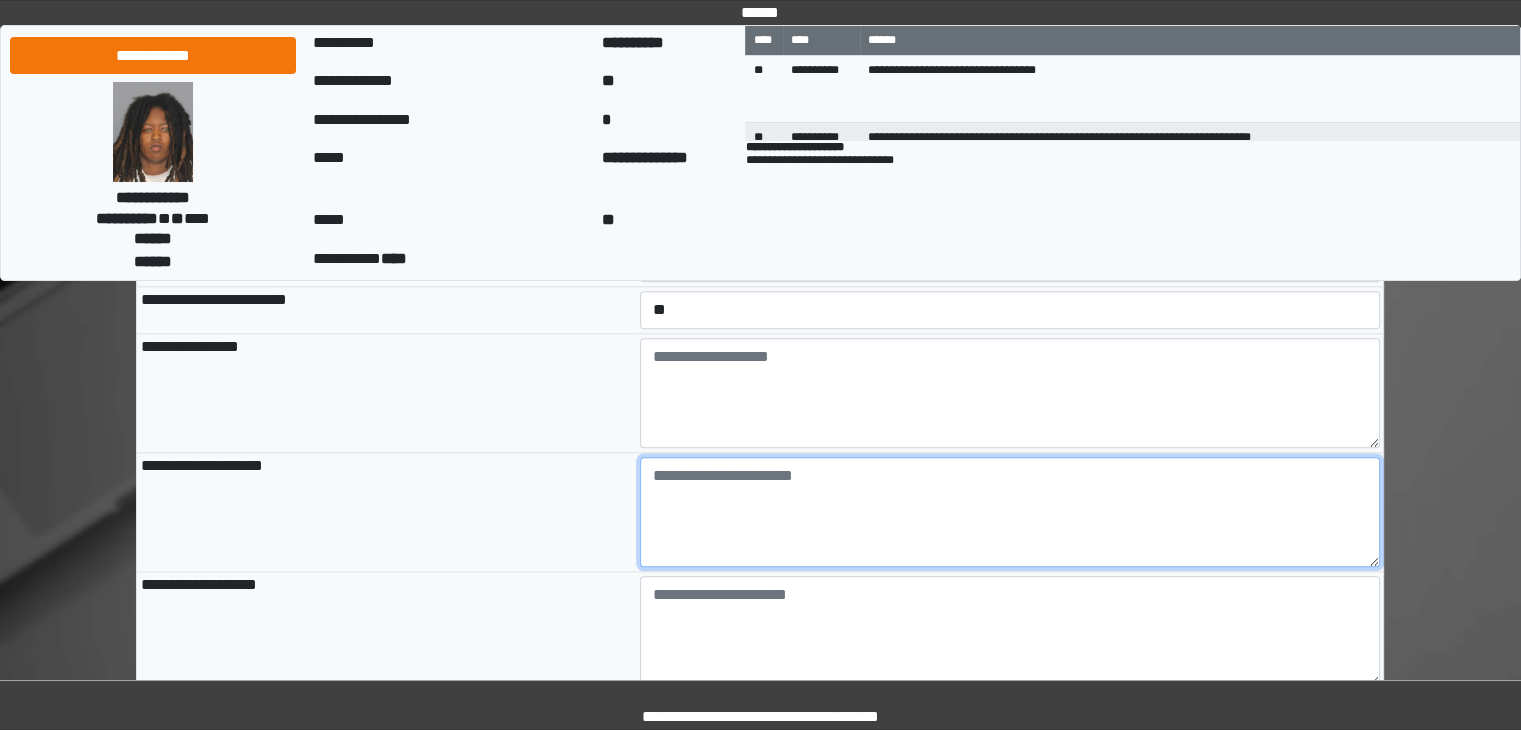 click at bounding box center [1010, 512] 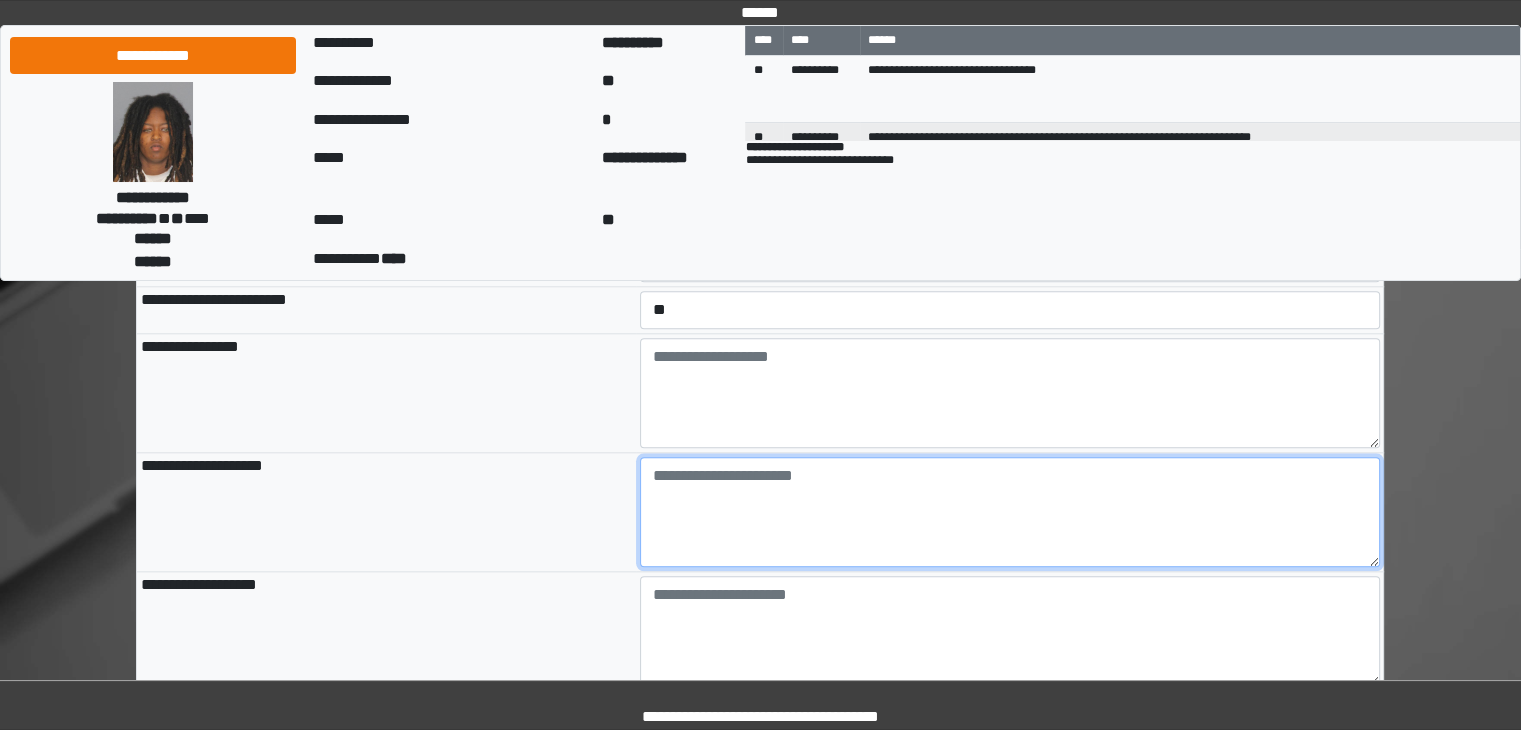 paste on "**********" 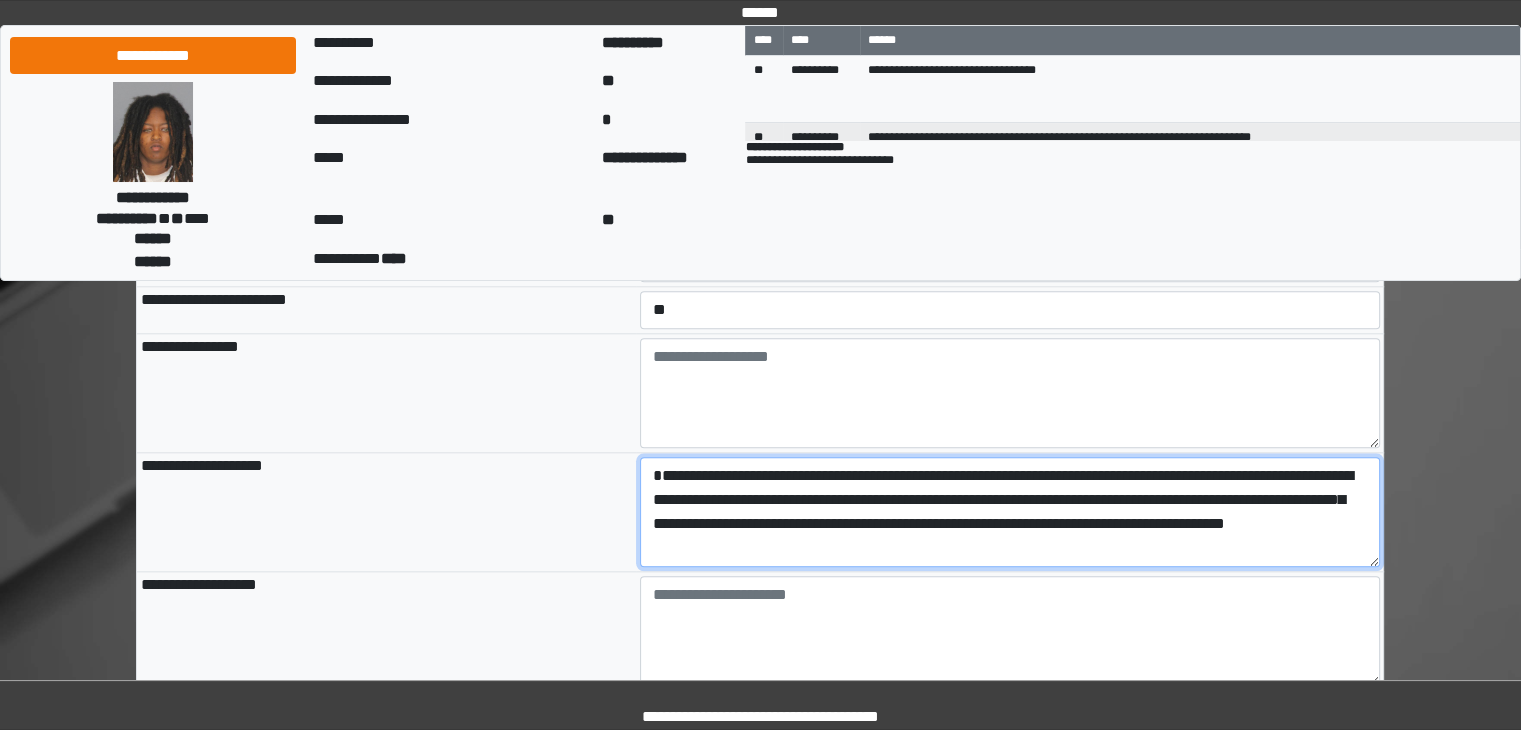 click on "**********" at bounding box center (1010, 512) 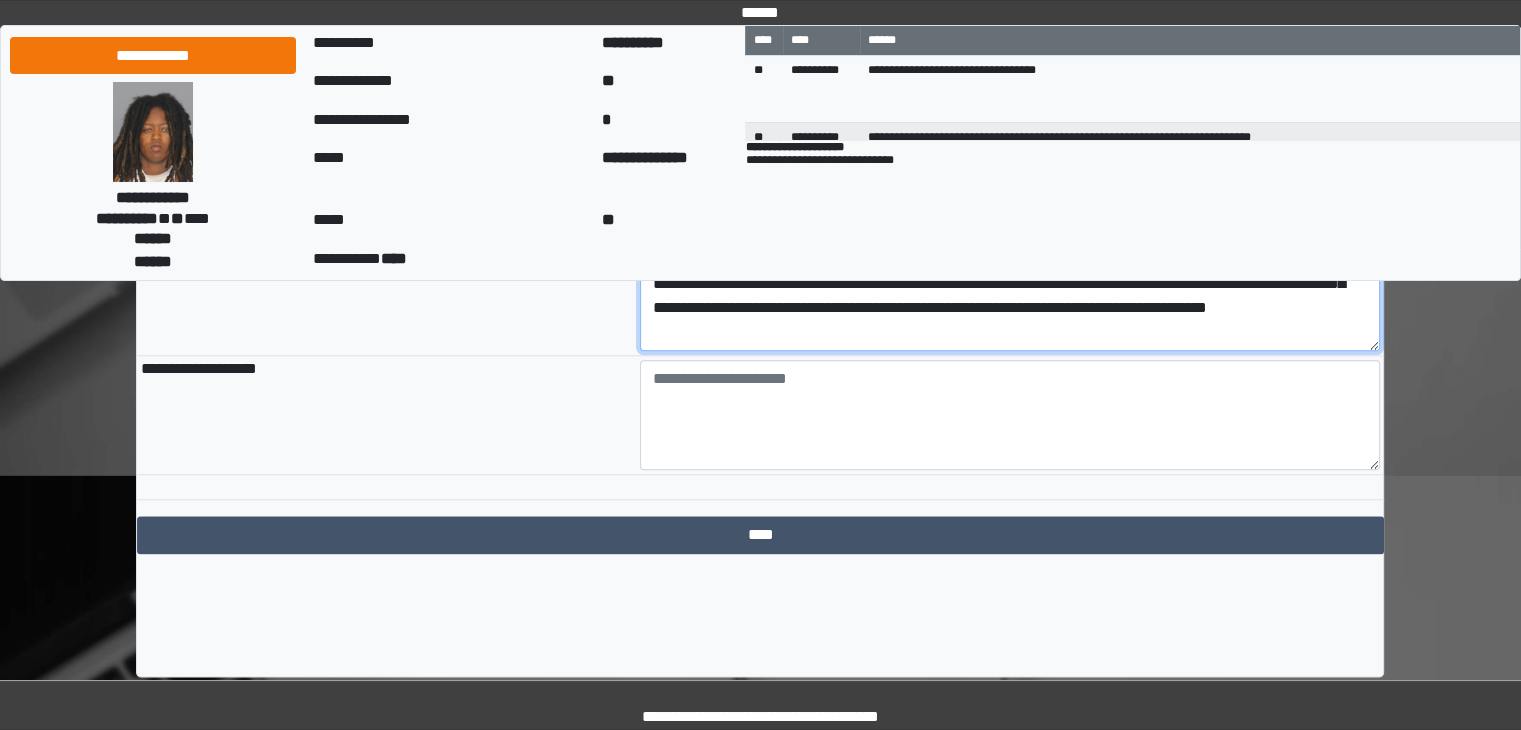 scroll, scrollTop: 2328, scrollLeft: 0, axis: vertical 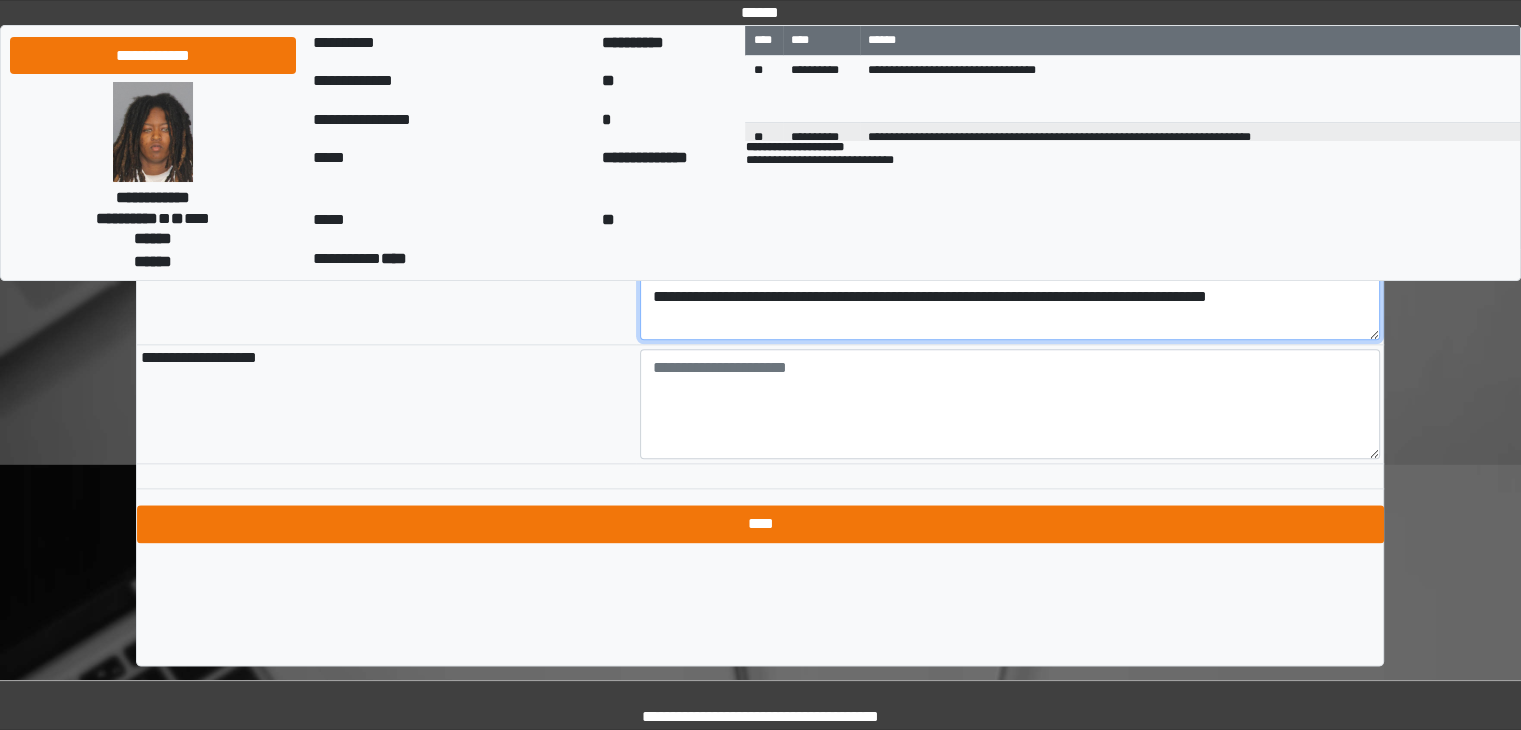 type on "**********" 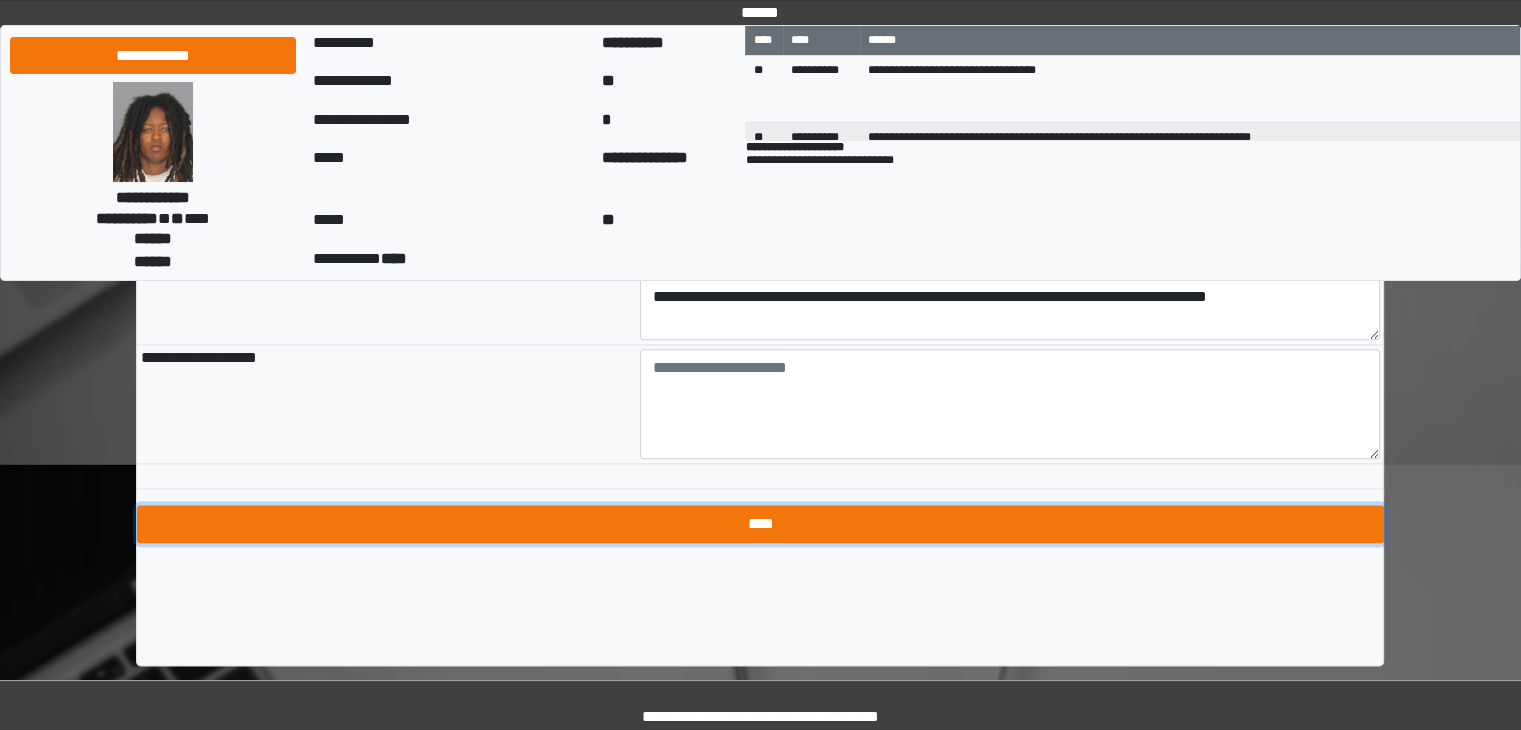 click on "****" at bounding box center (760, 524) 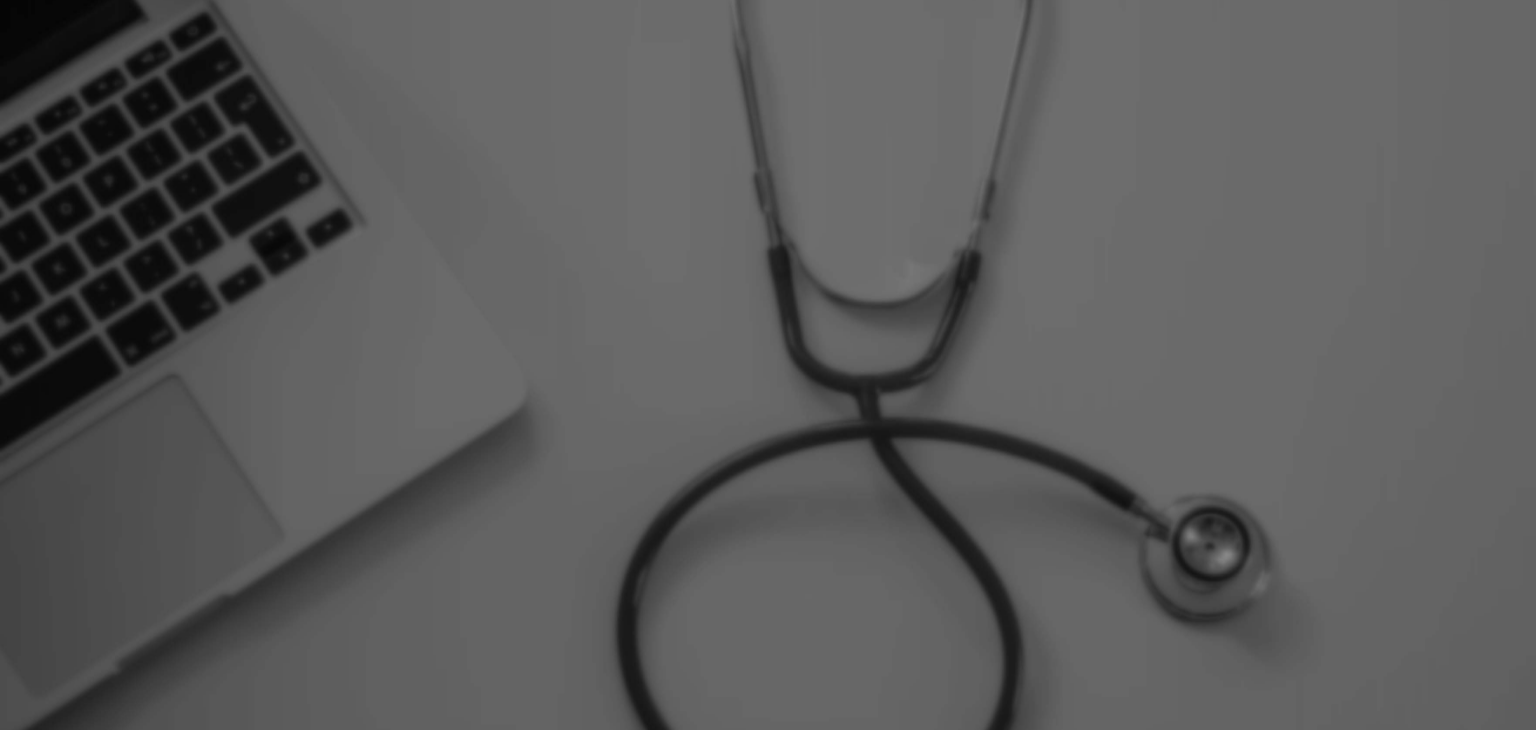 scroll, scrollTop: 0, scrollLeft: 0, axis: both 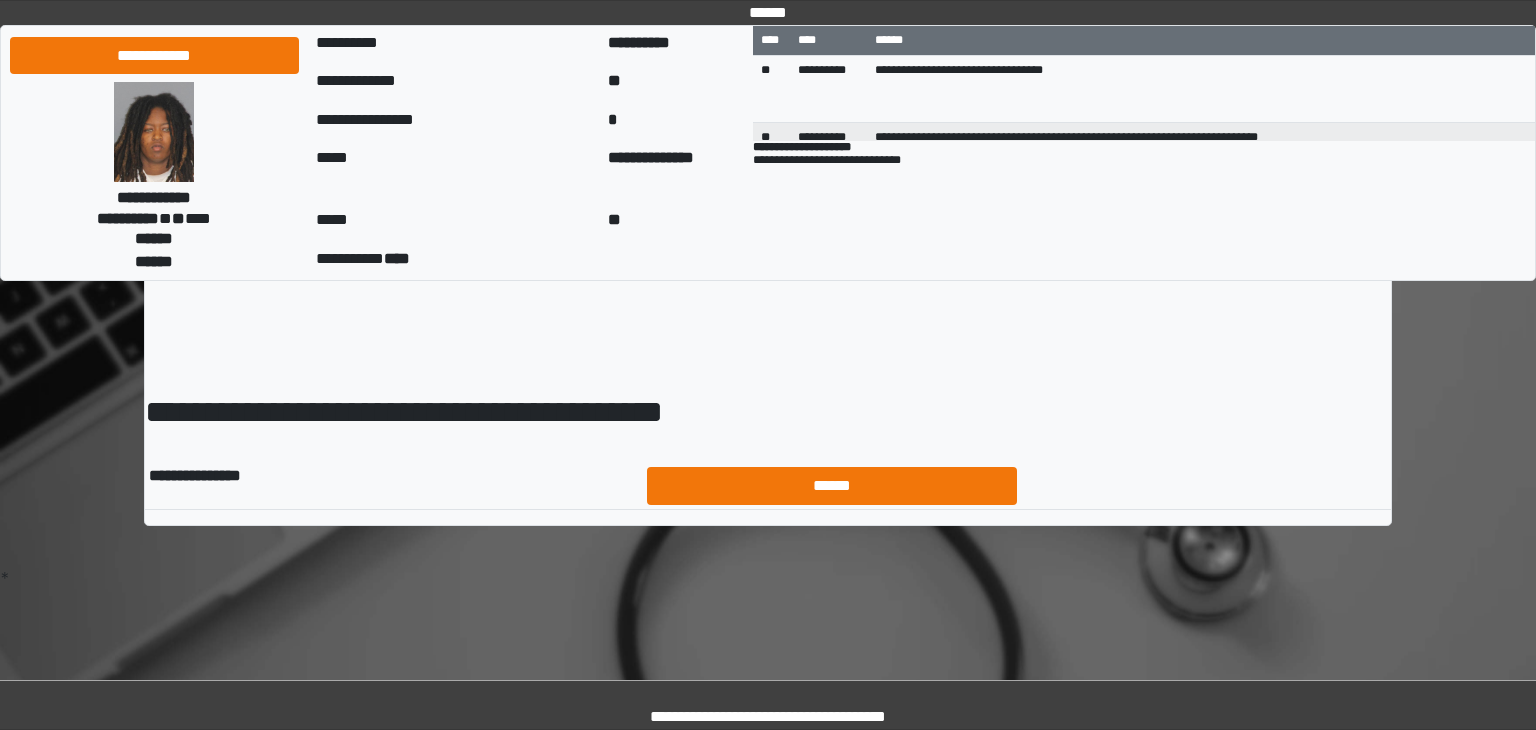 click on "******" at bounding box center [832, 486] 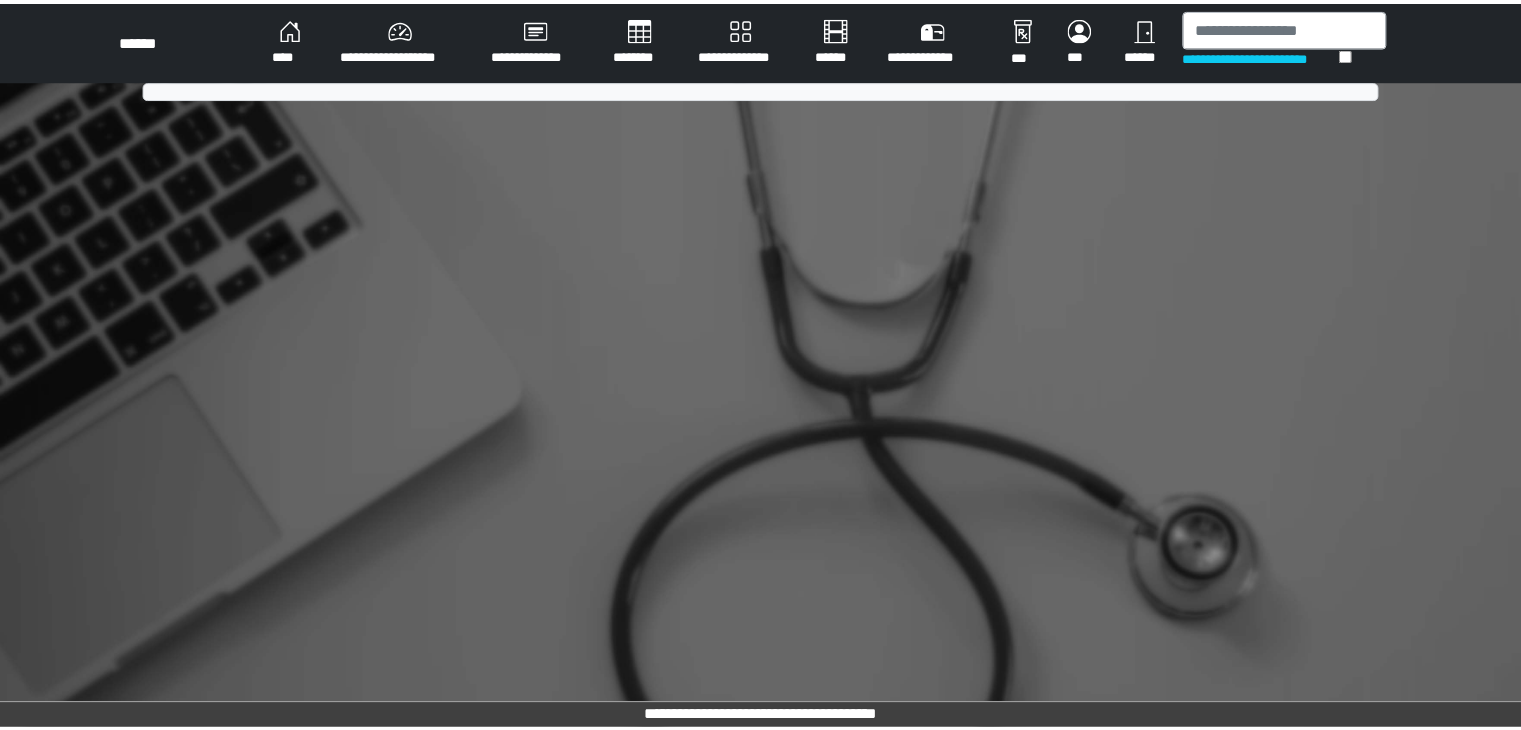scroll, scrollTop: 0, scrollLeft: 0, axis: both 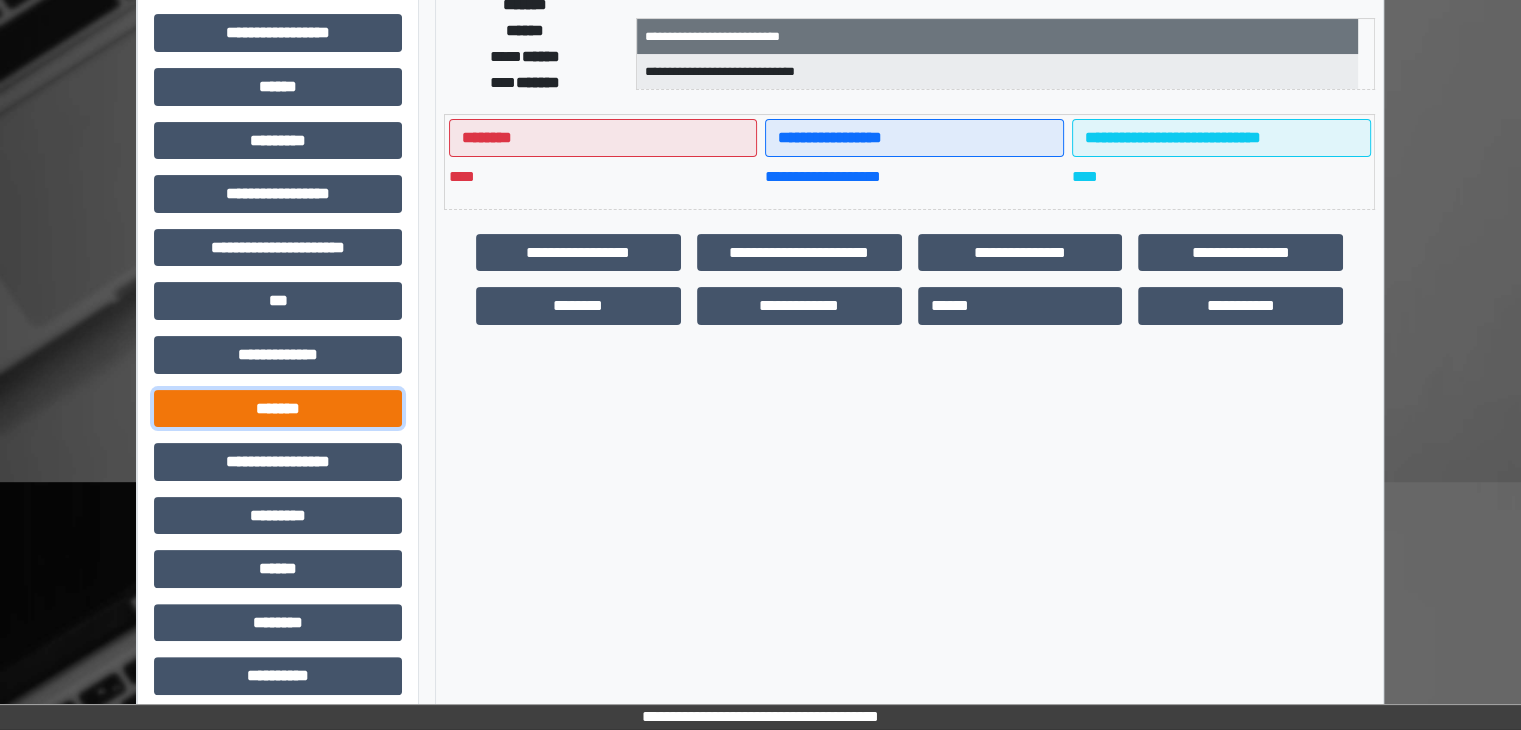 click on "*******" at bounding box center [278, 409] 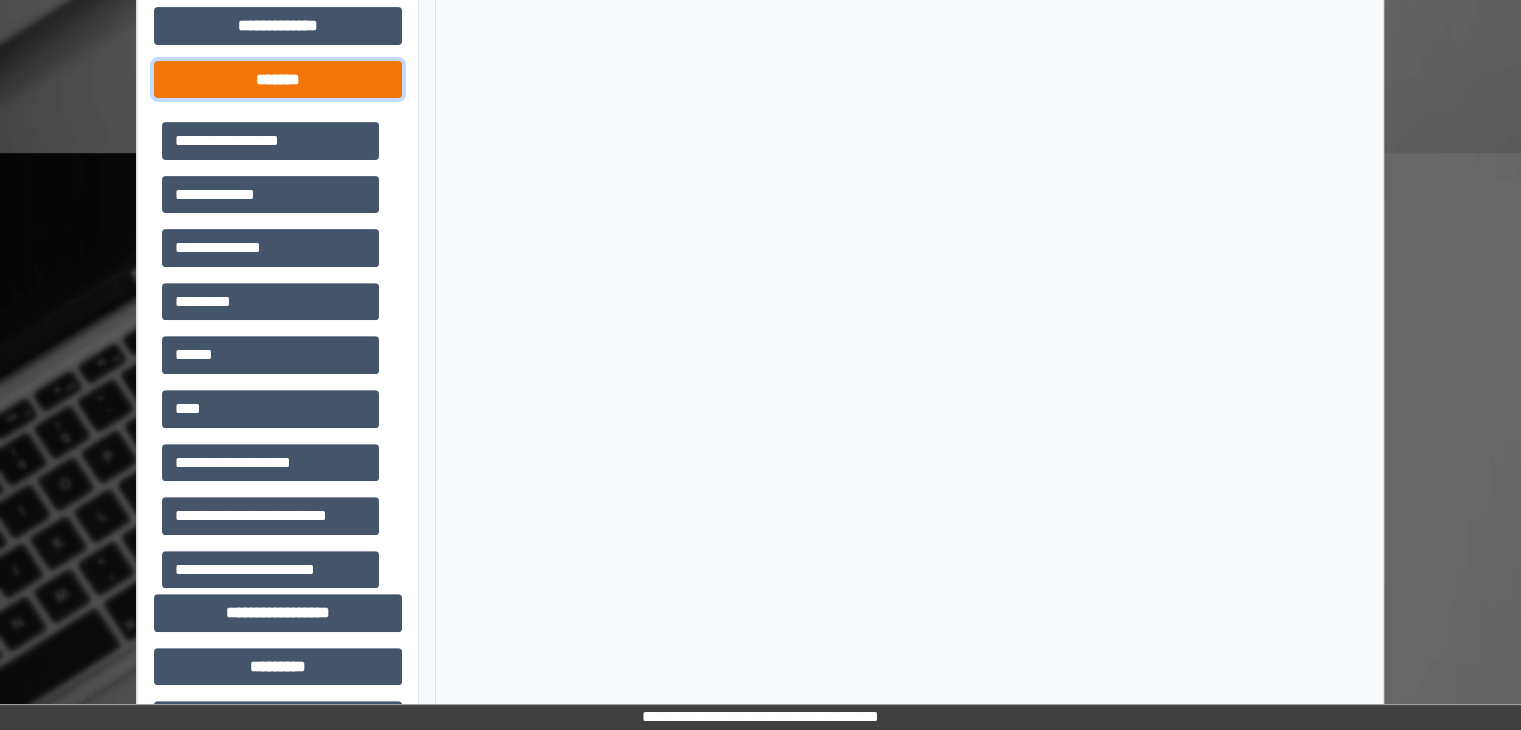 scroll, scrollTop: 701, scrollLeft: 0, axis: vertical 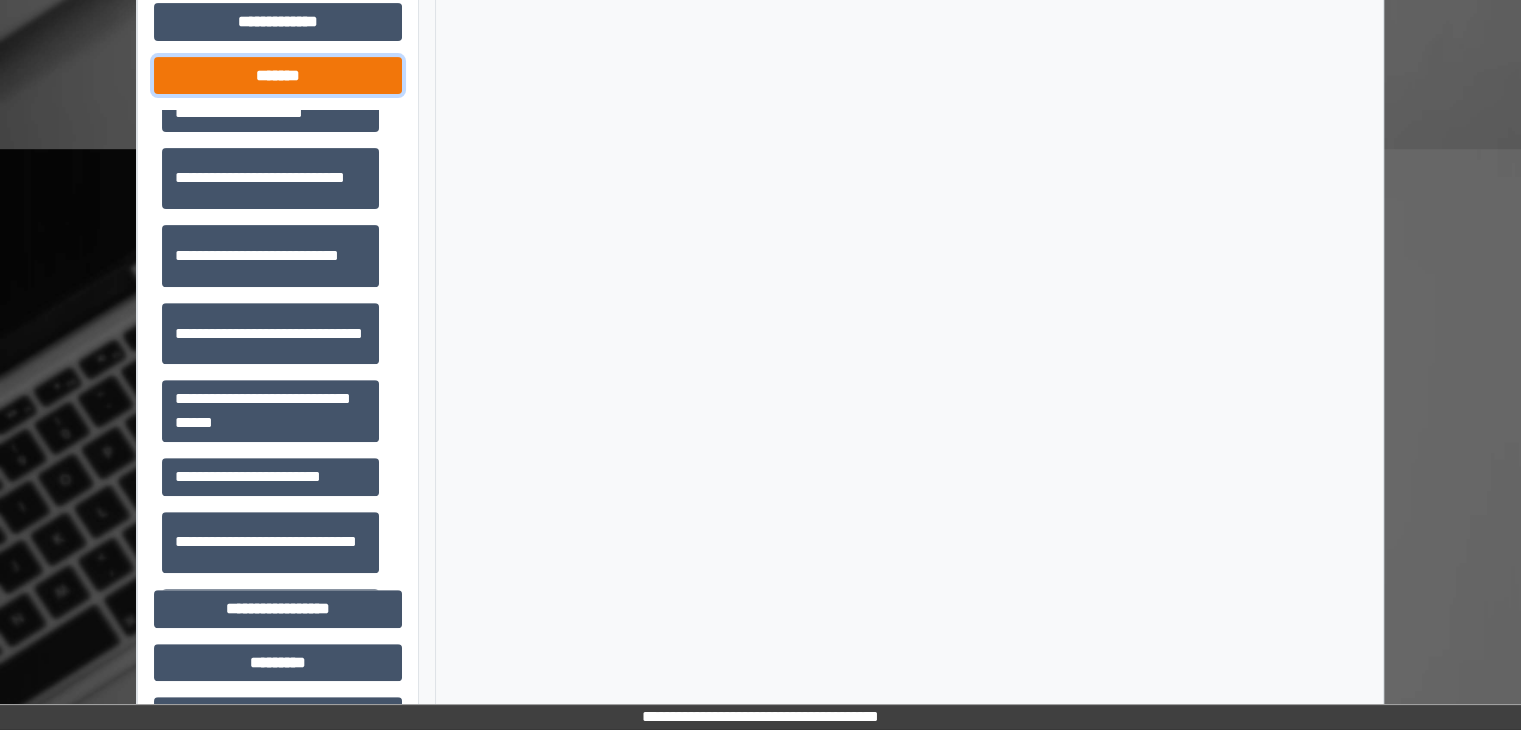 click on "**********" at bounding box center [270, 411] 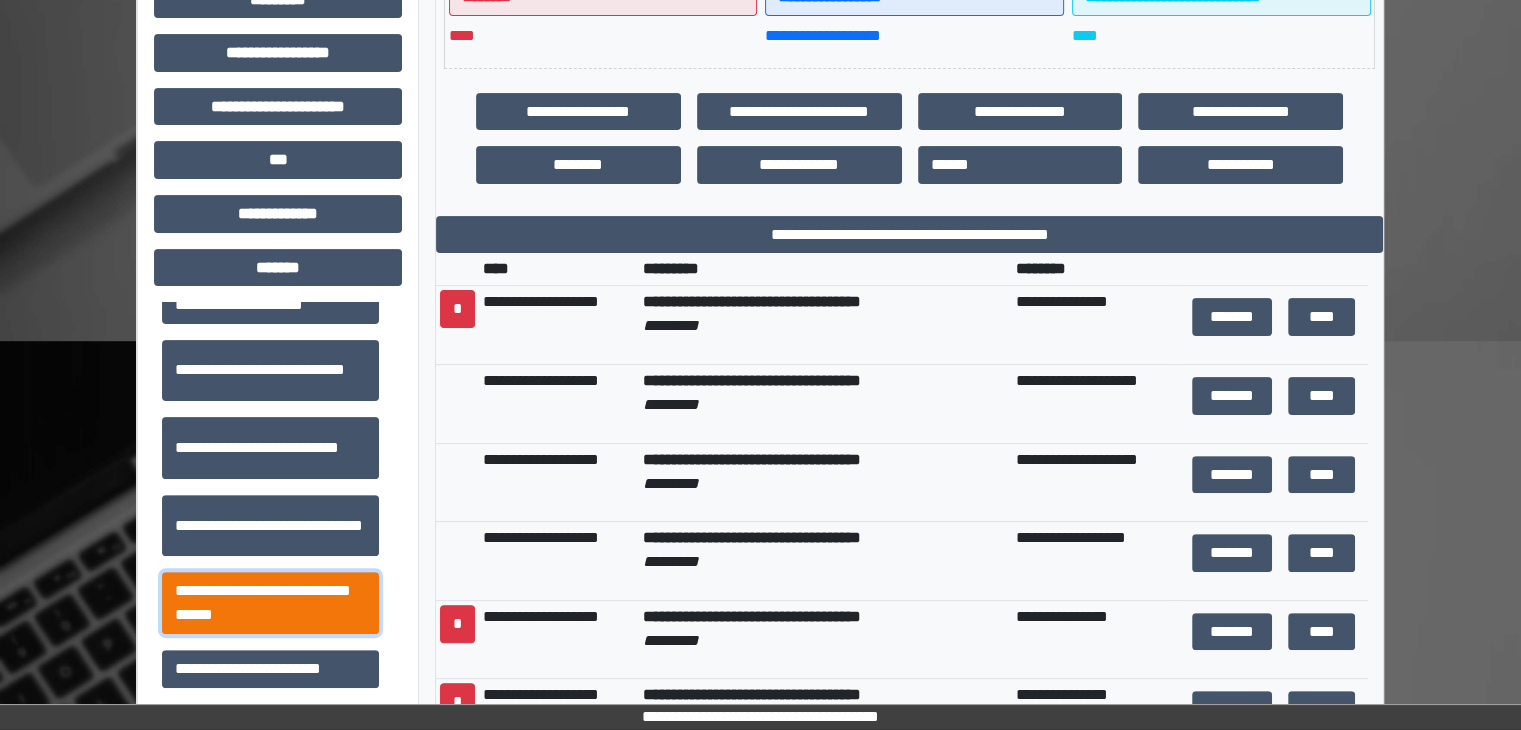 scroll, scrollTop: 512, scrollLeft: 0, axis: vertical 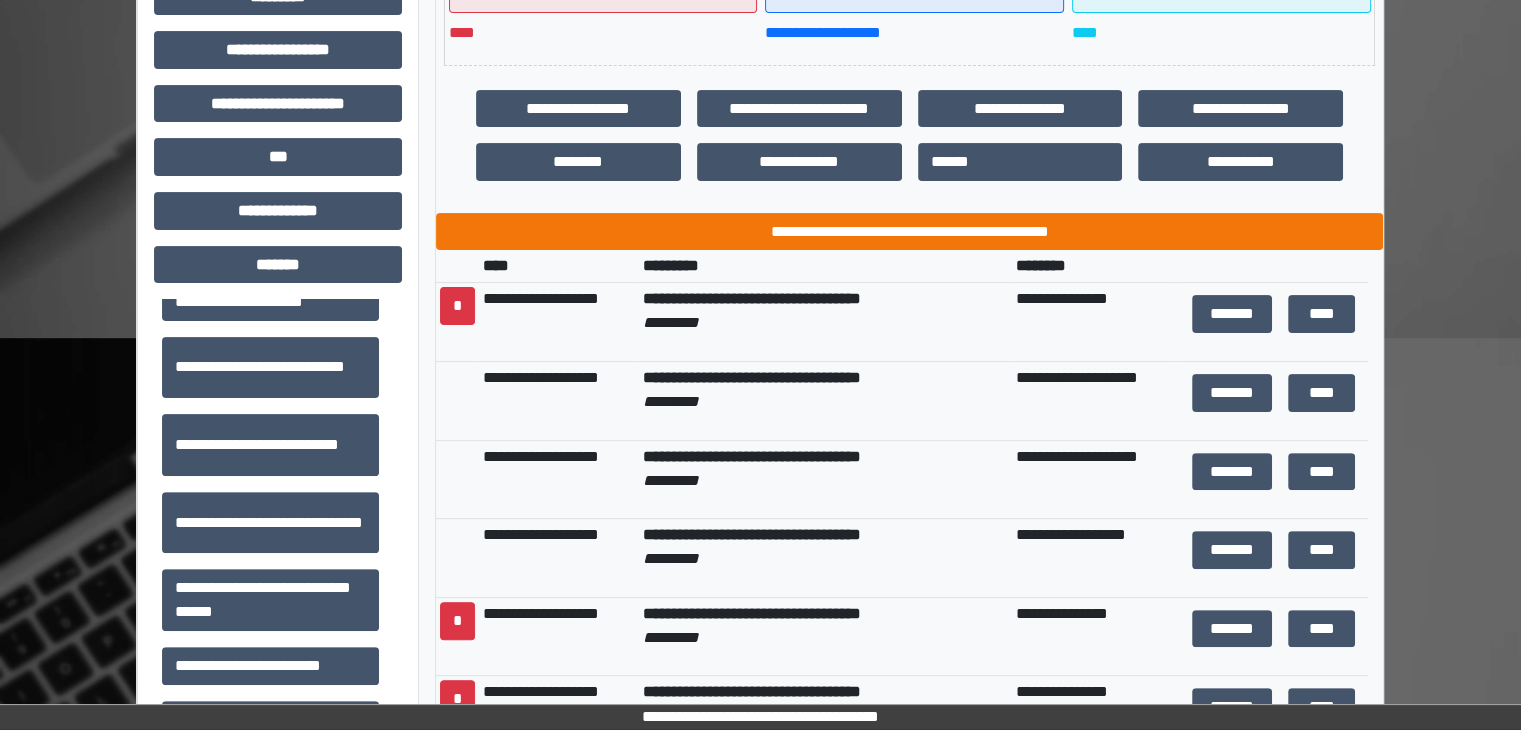 click on "**********" at bounding box center [909, 232] 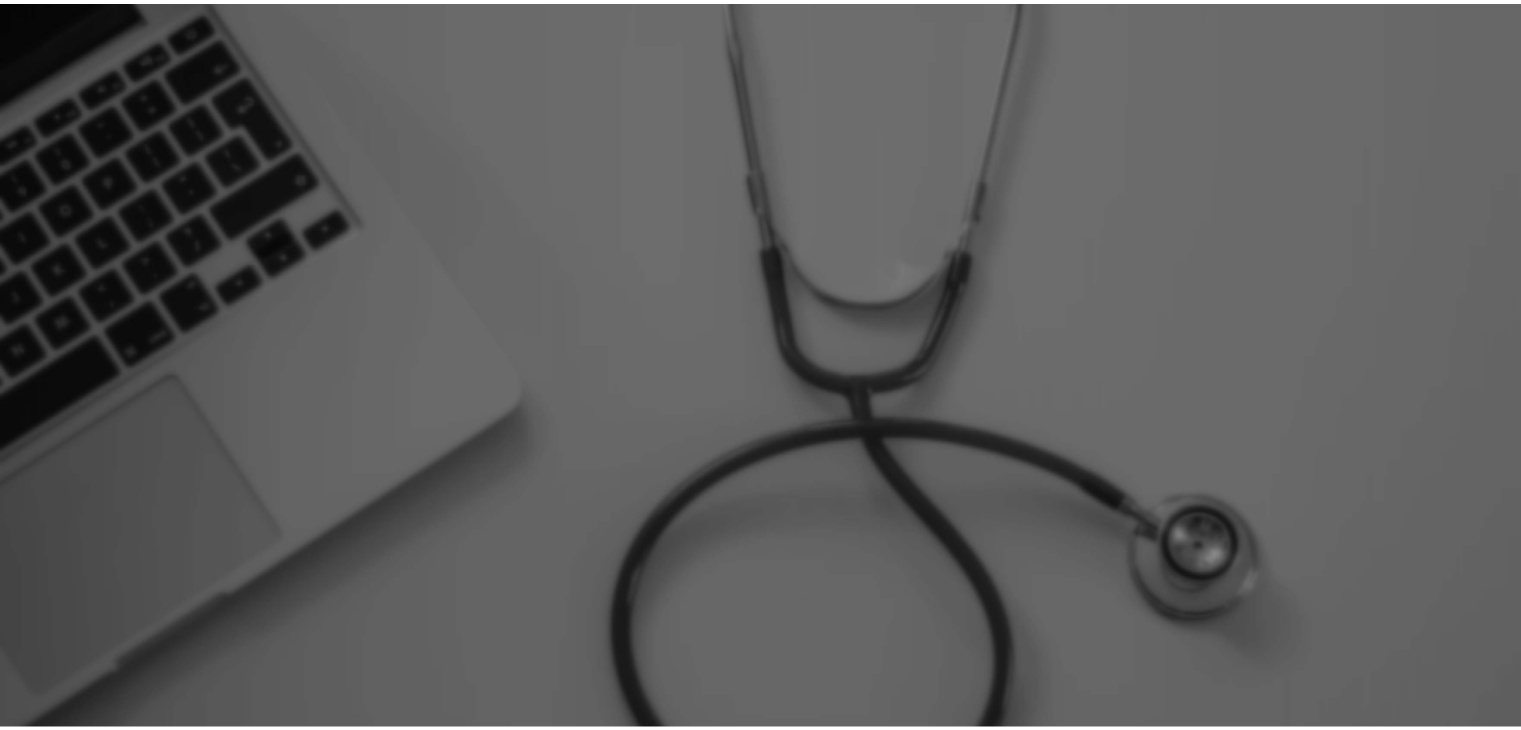 scroll, scrollTop: 0, scrollLeft: 0, axis: both 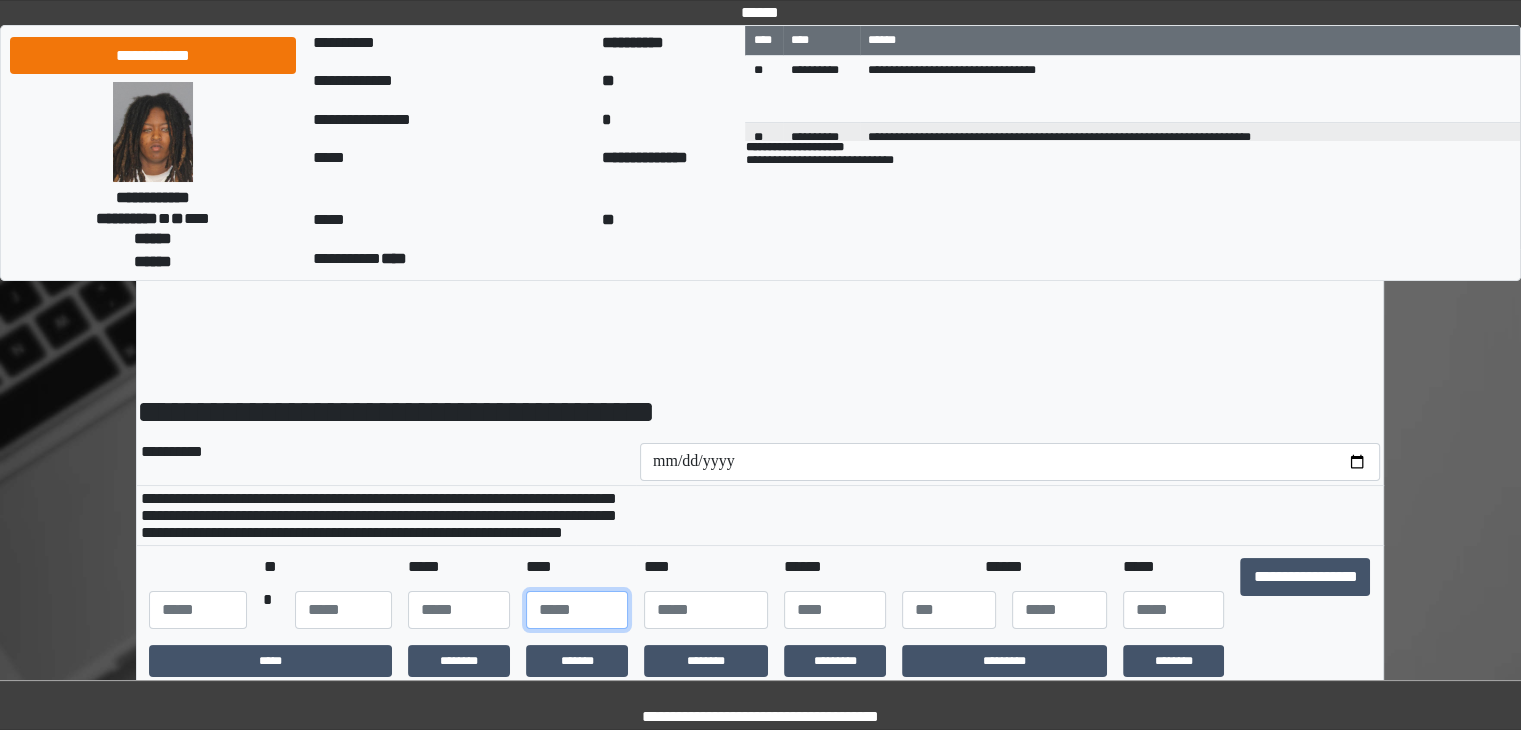 click at bounding box center [577, 610] 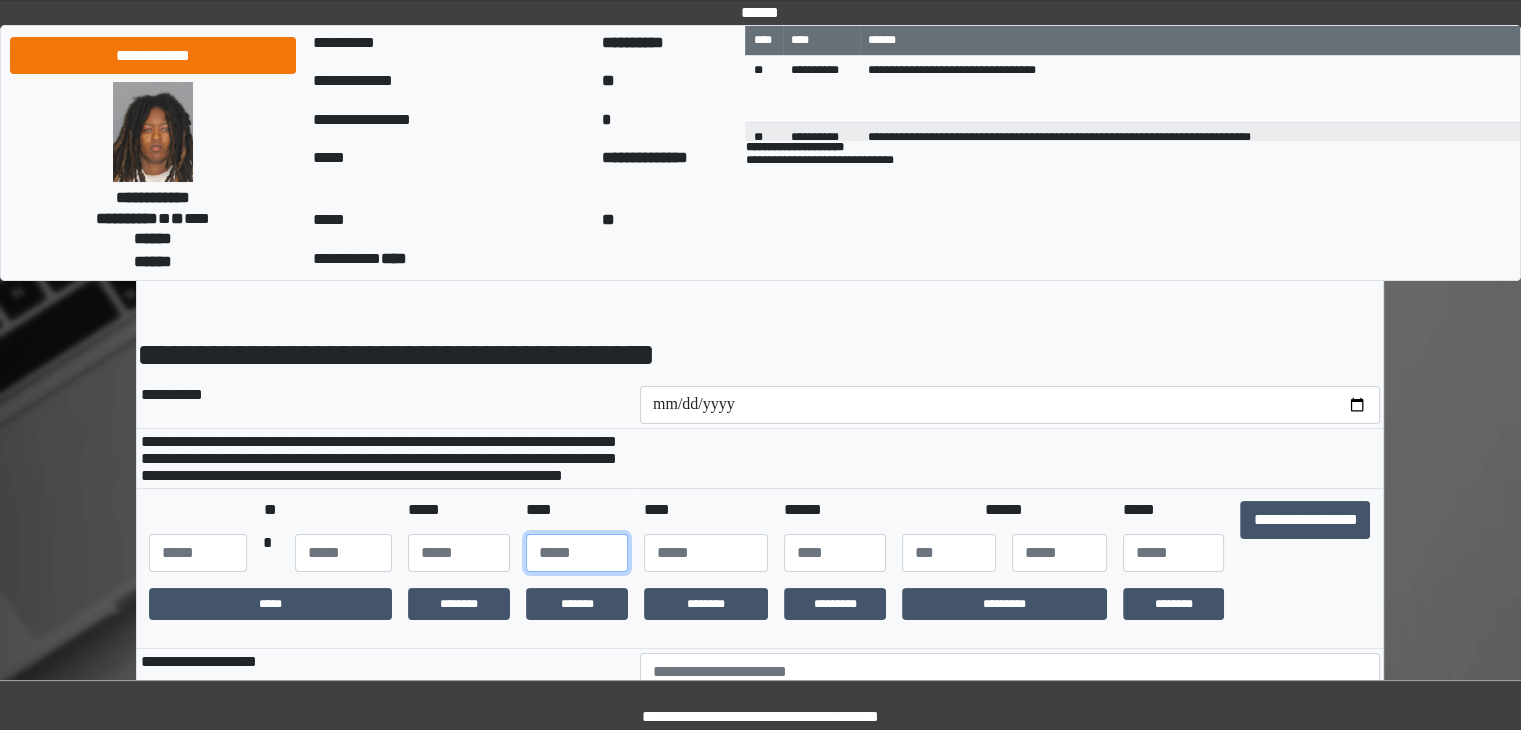 scroll, scrollTop: 196, scrollLeft: 0, axis: vertical 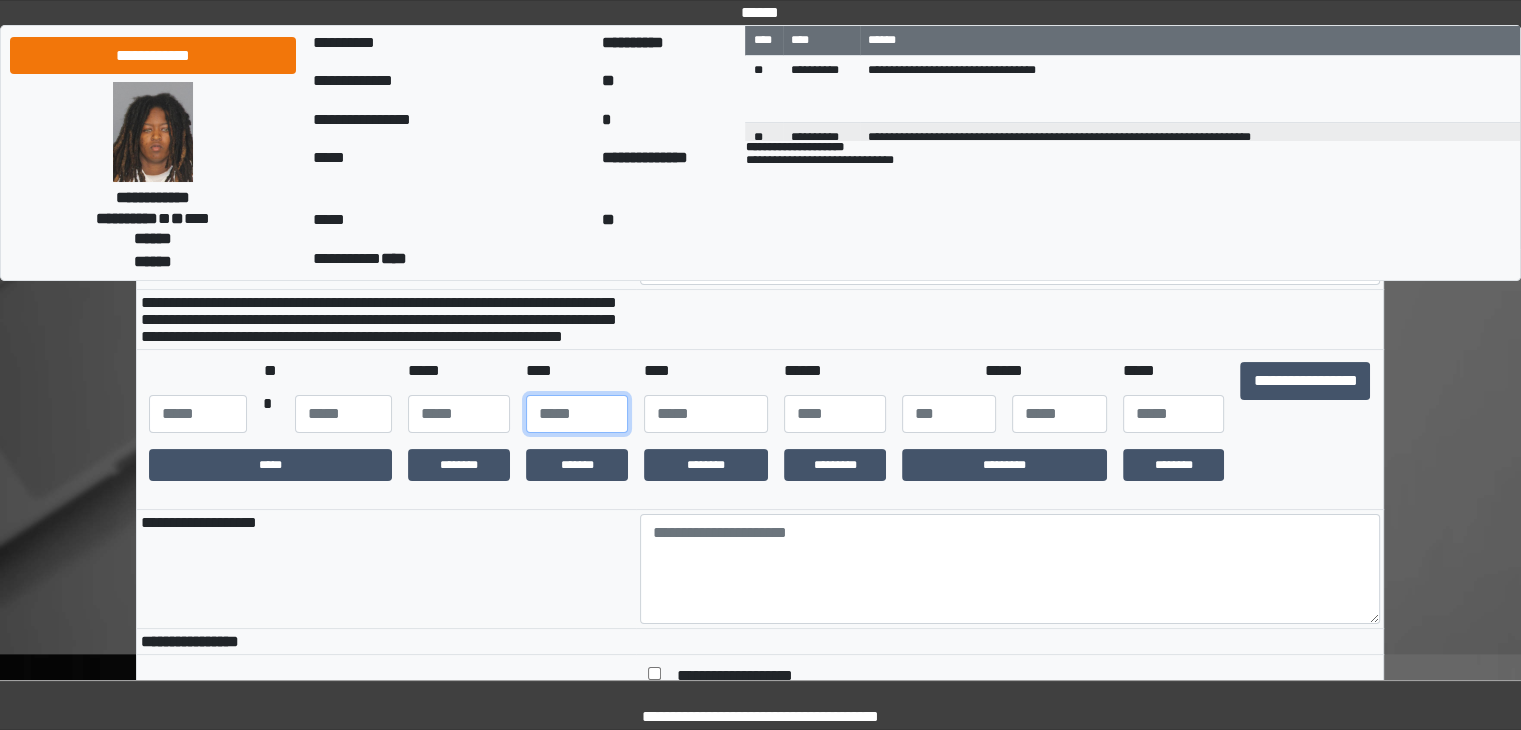 type on "**" 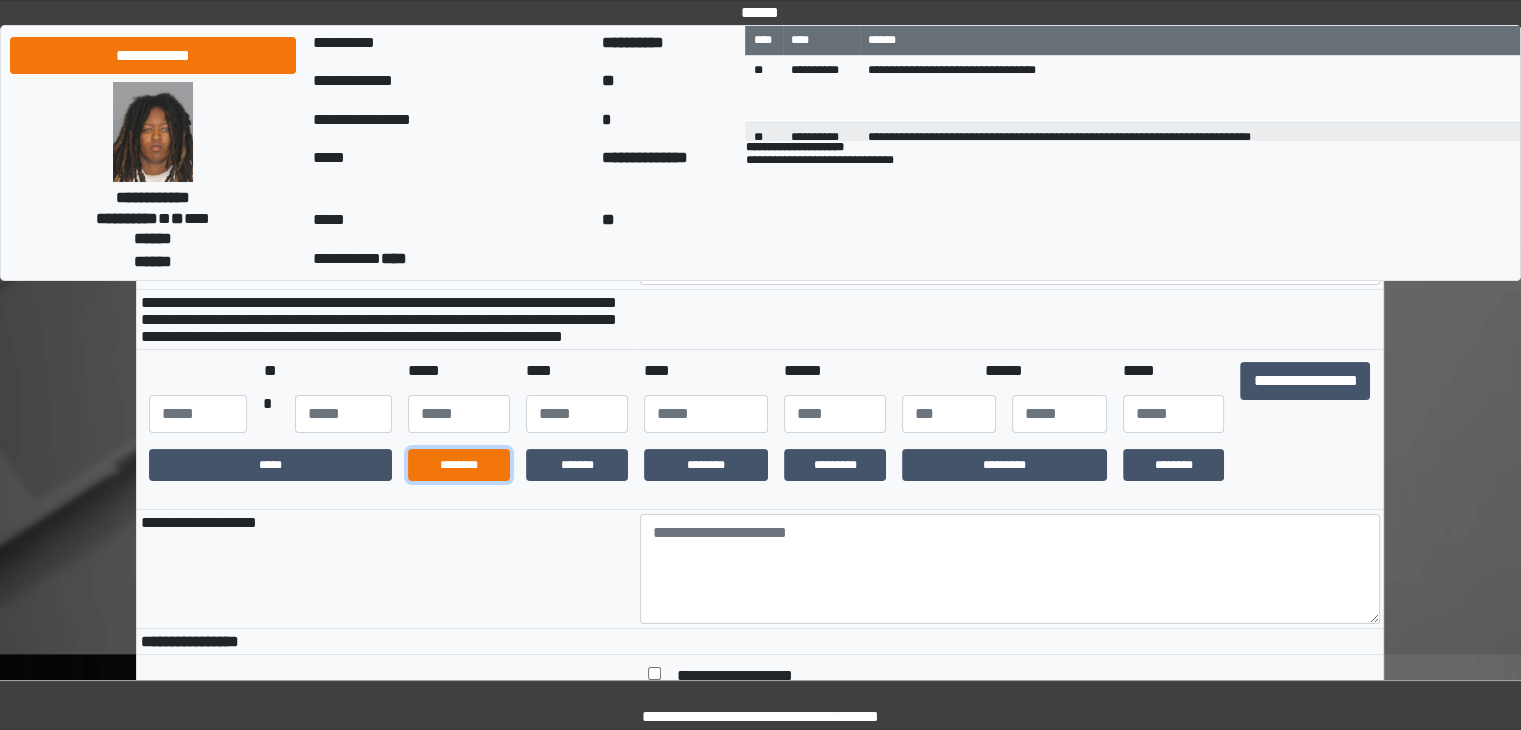 click on "********" at bounding box center (459, 465) 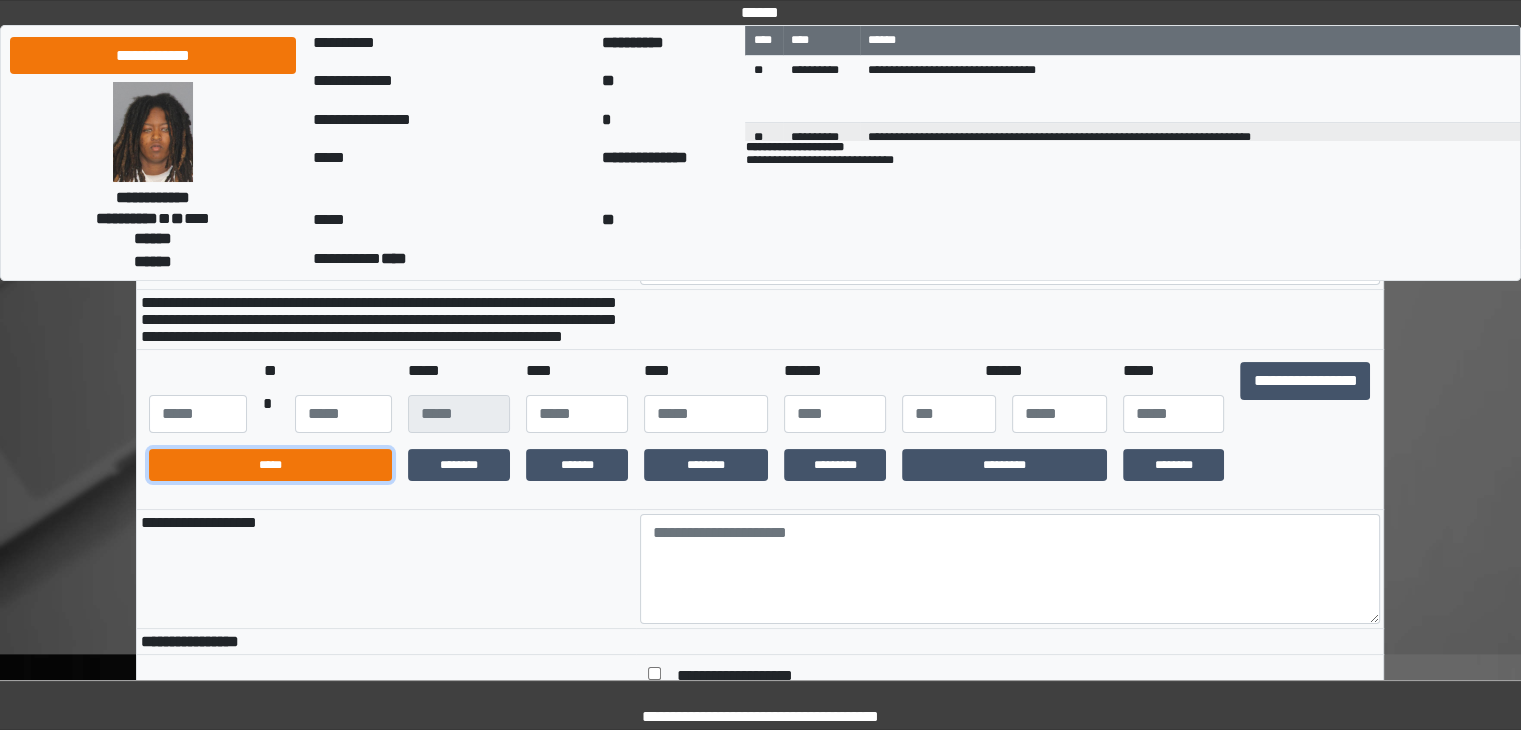 click on "*****" at bounding box center (270, 465) 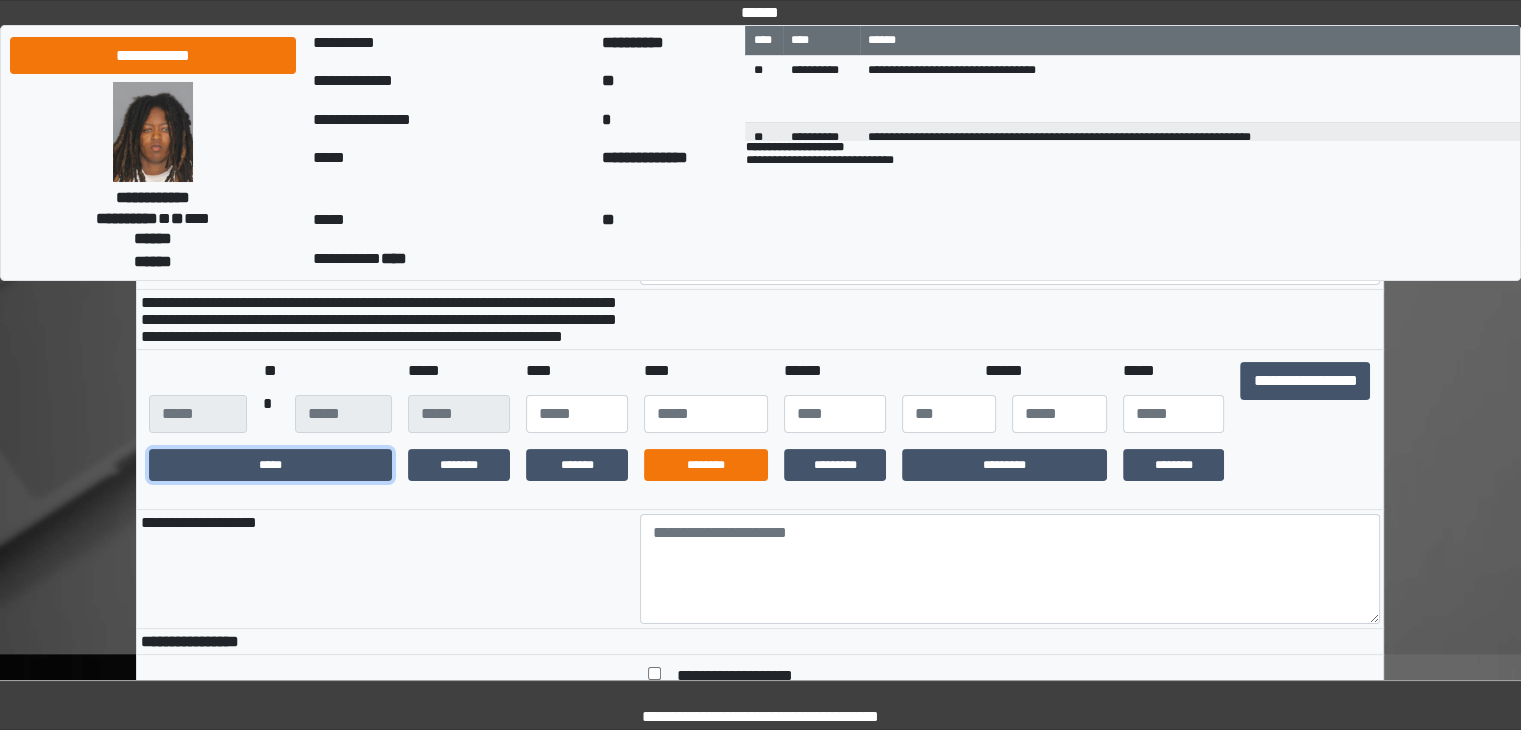 click on "********" at bounding box center [706, 465] 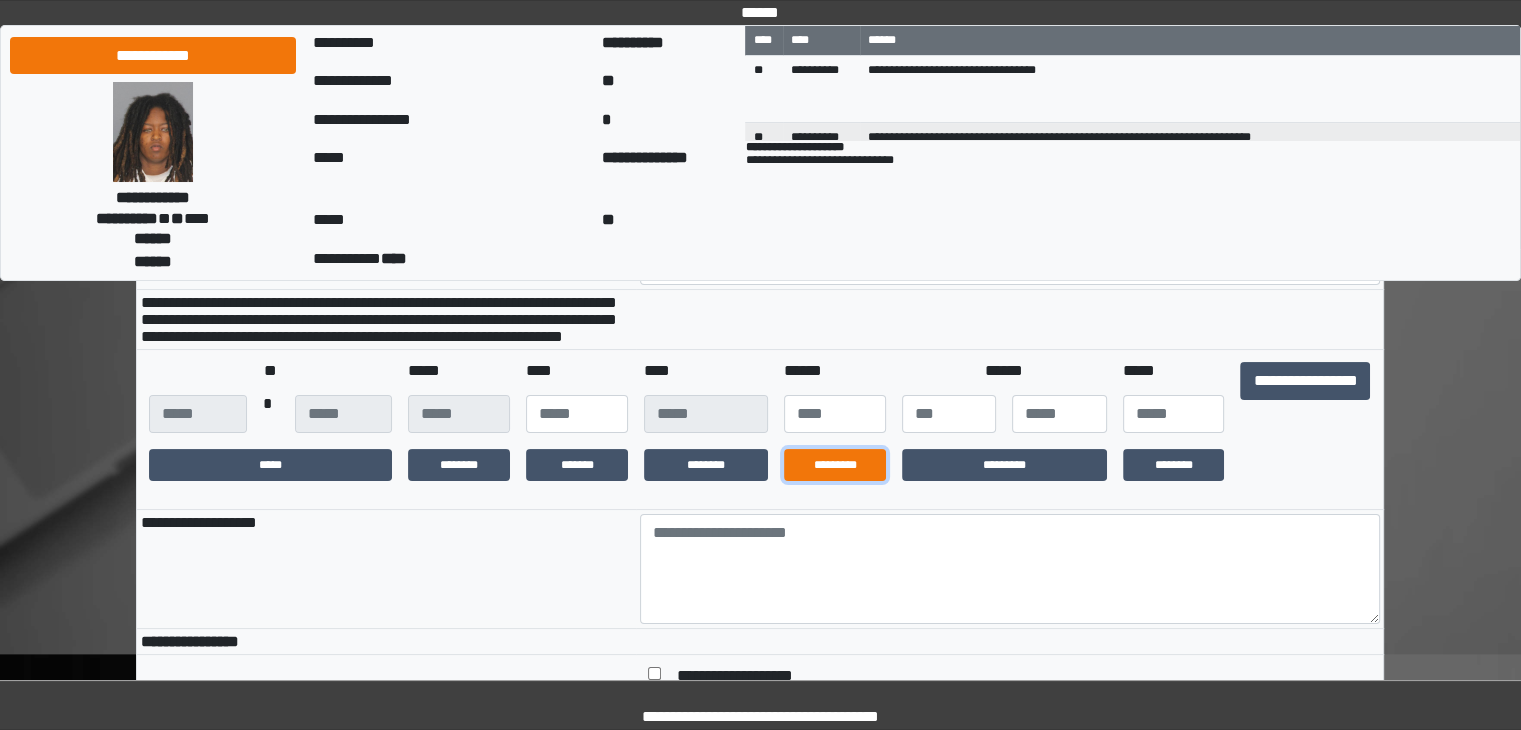 click on "*********" at bounding box center (835, 465) 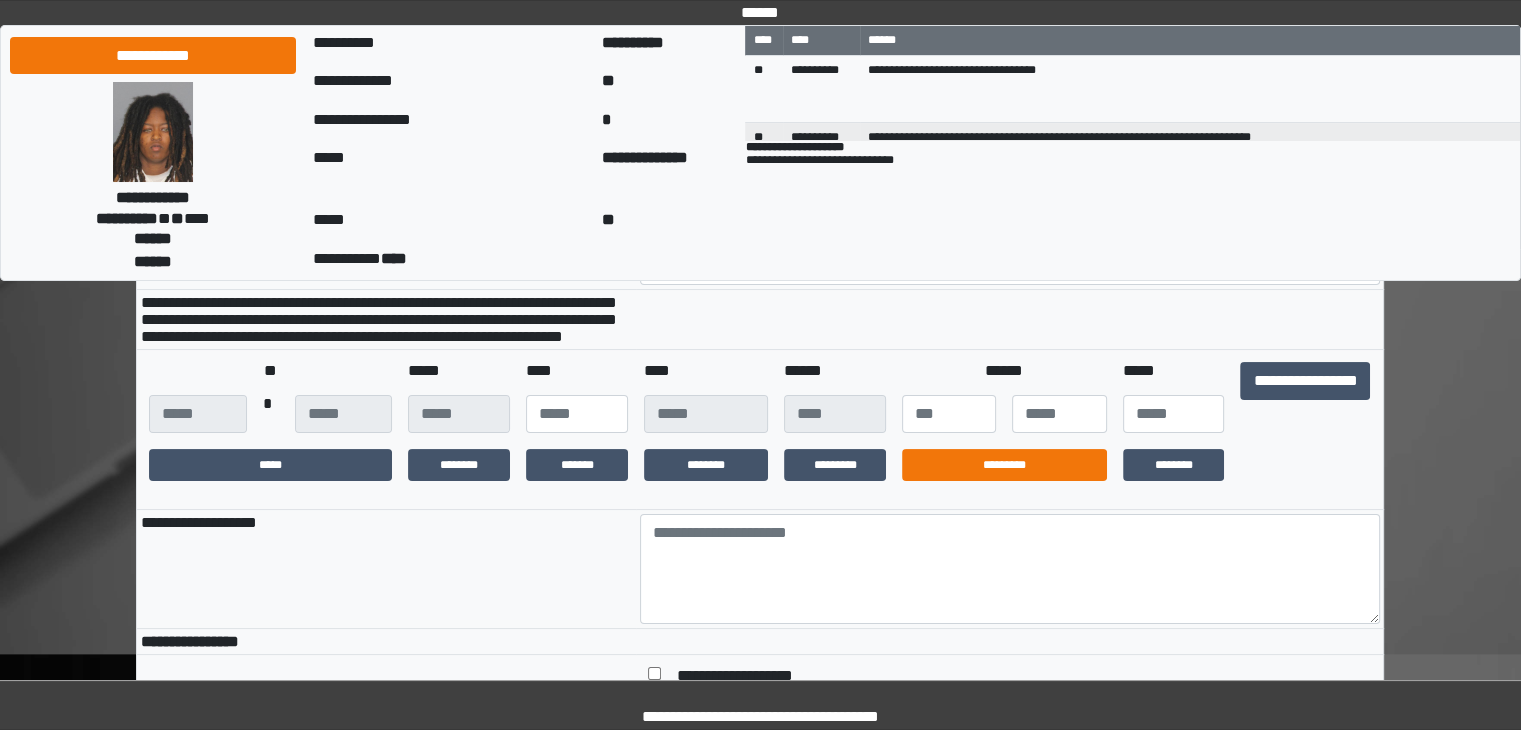 click on "*********" at bounding box center [1004, 465] 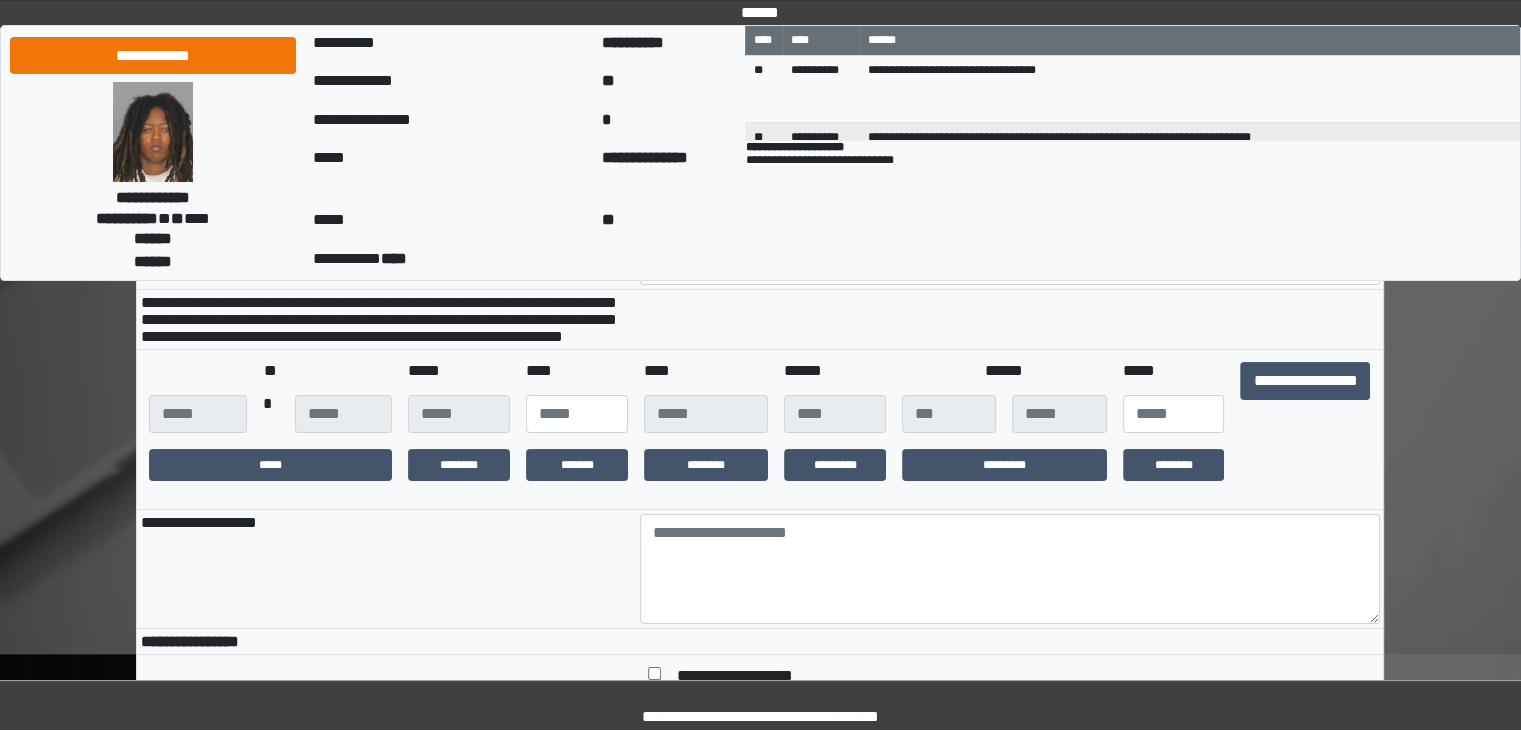 click at bounding box center [1305, 465] 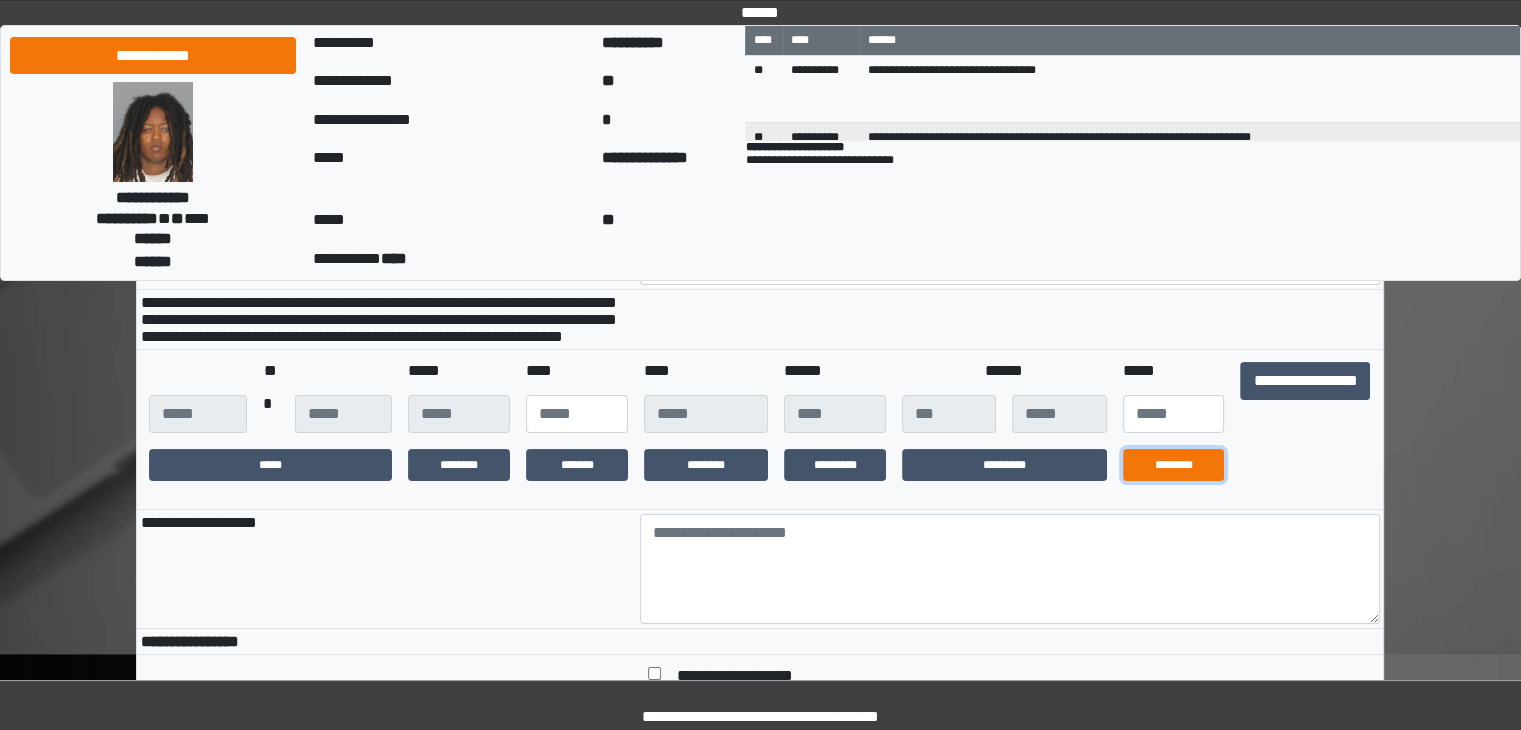 click on "********" at bounding box center (1174, 465) 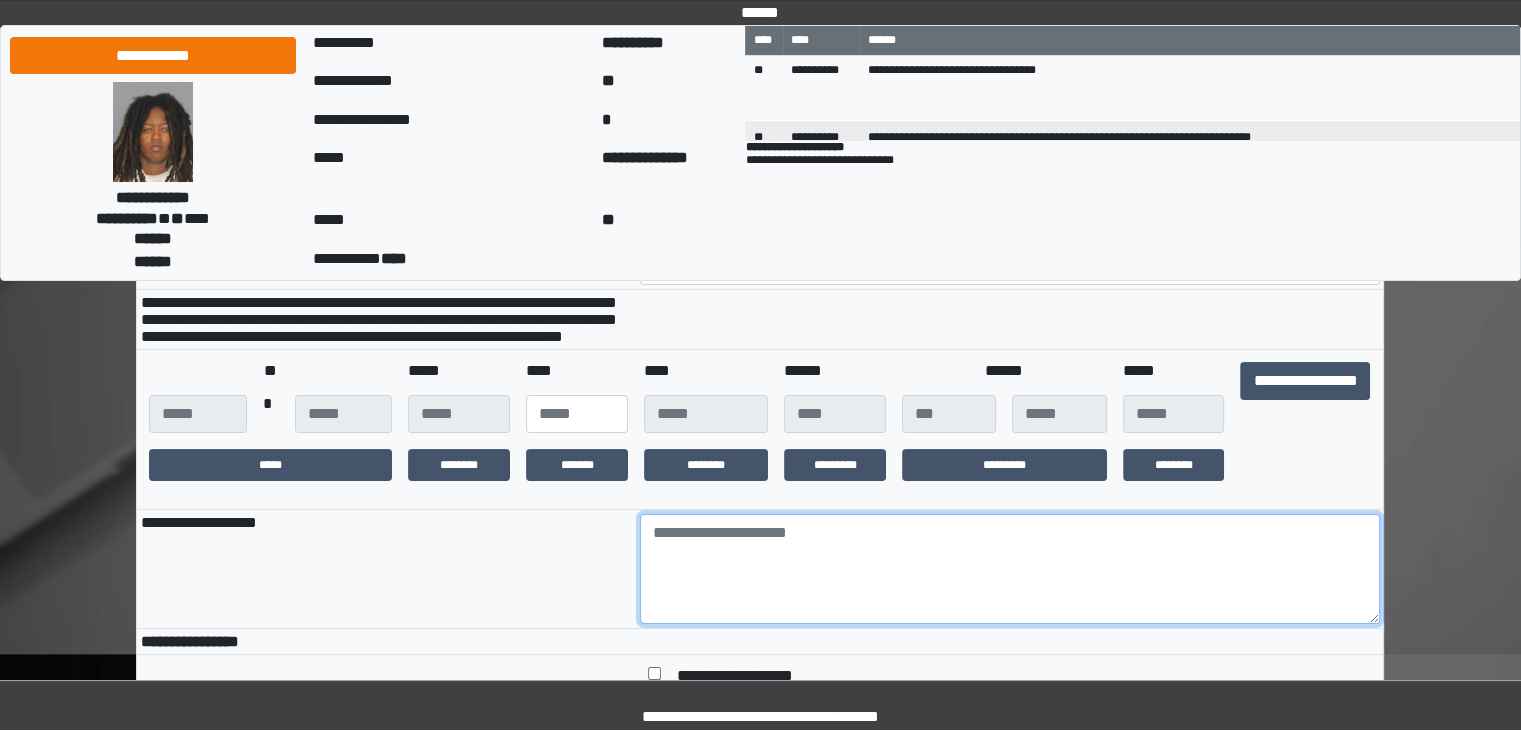 click at bounding box center [1010, 569] 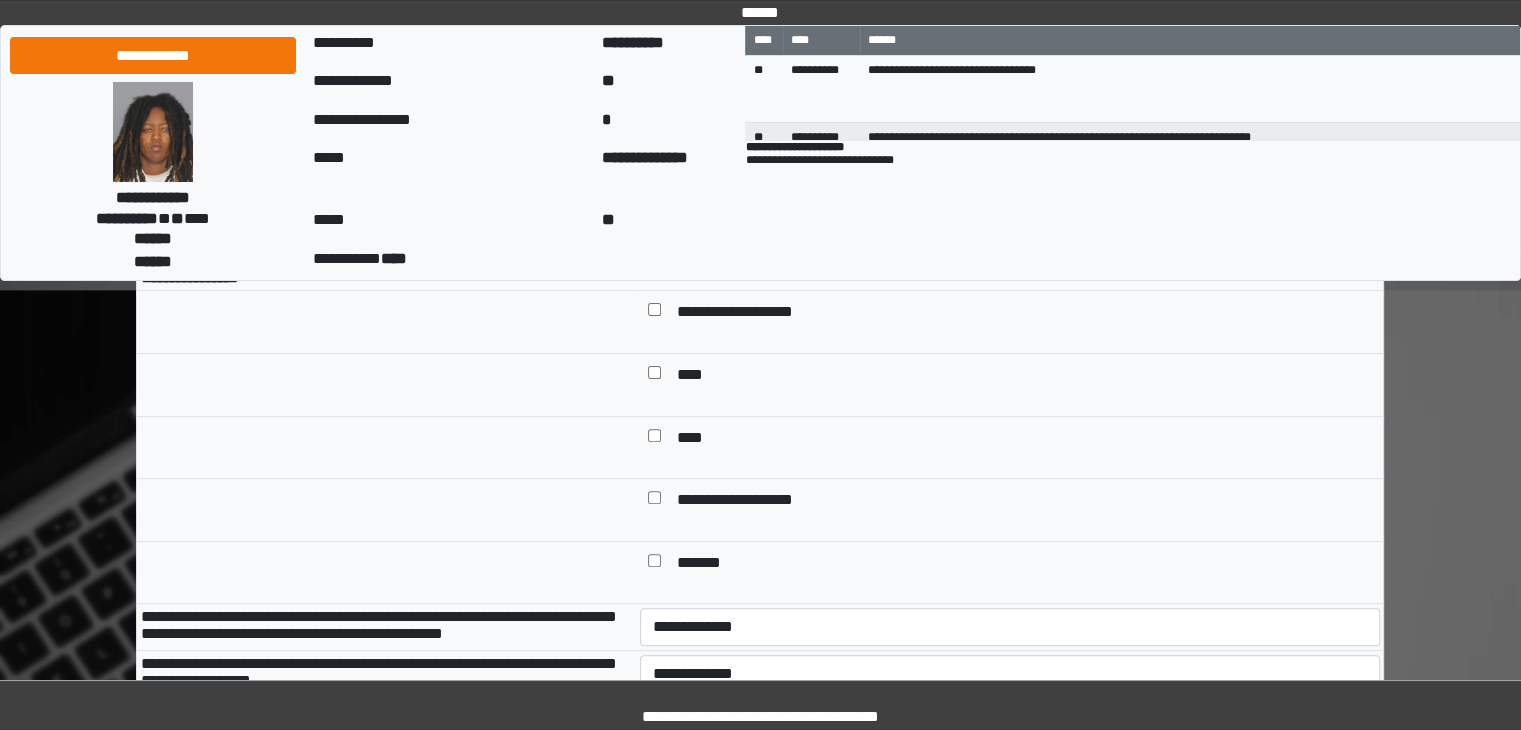 scroll, scrollTop: 561, scrollLeft: 0, axis: vertical 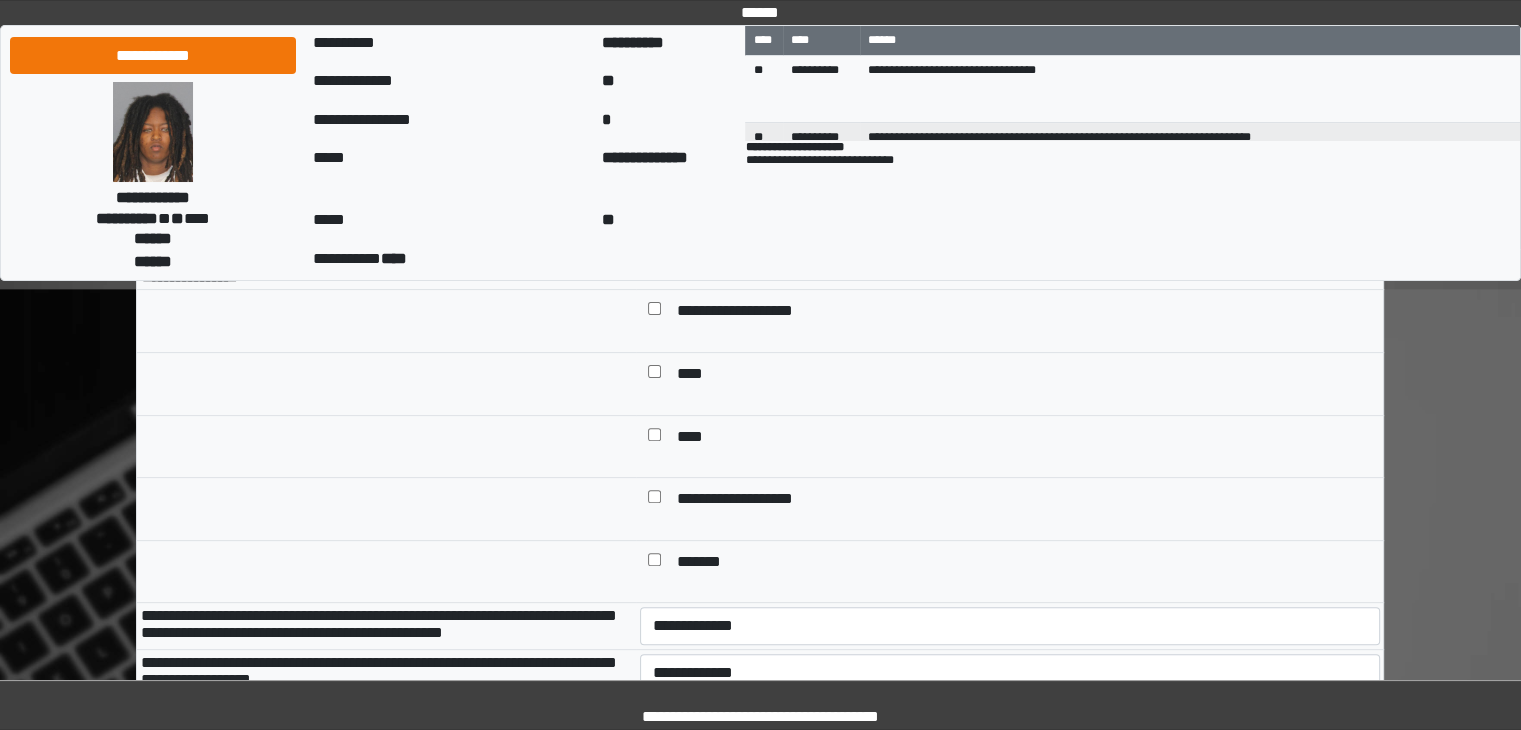 type on "****" 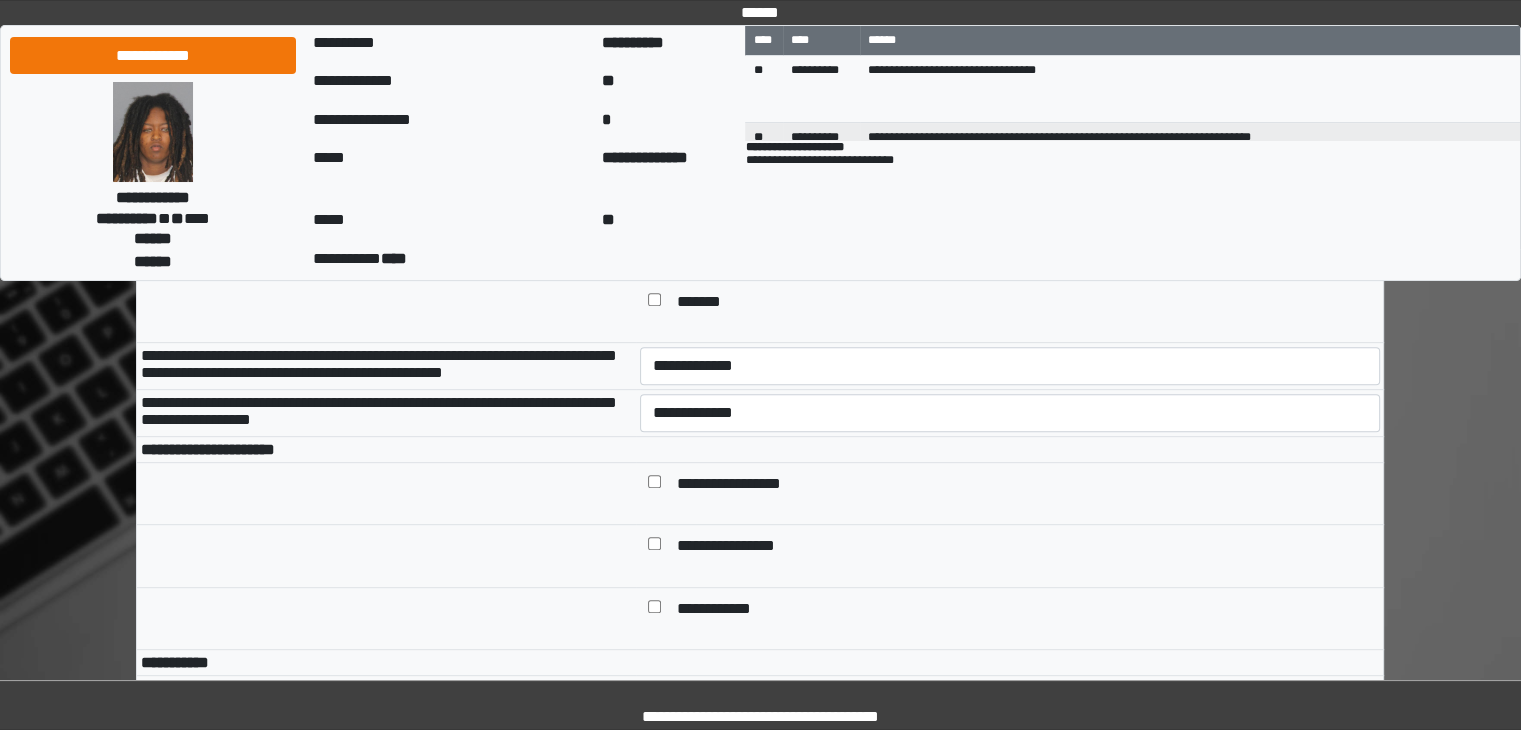 scroll, scrollTop: 820, scrollLeft: 0, axis: vertical 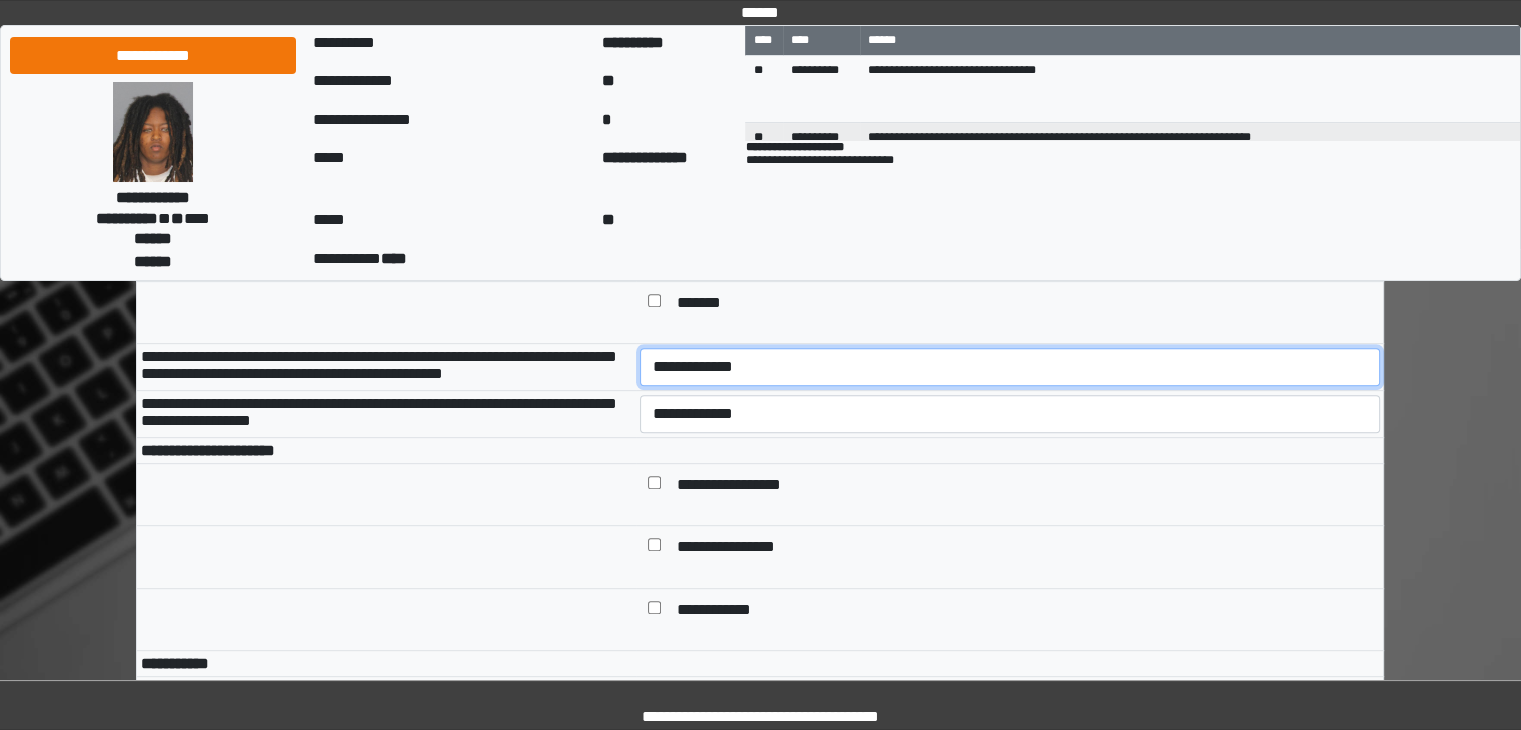 click on "**********" at bounding box center [1010, 367] 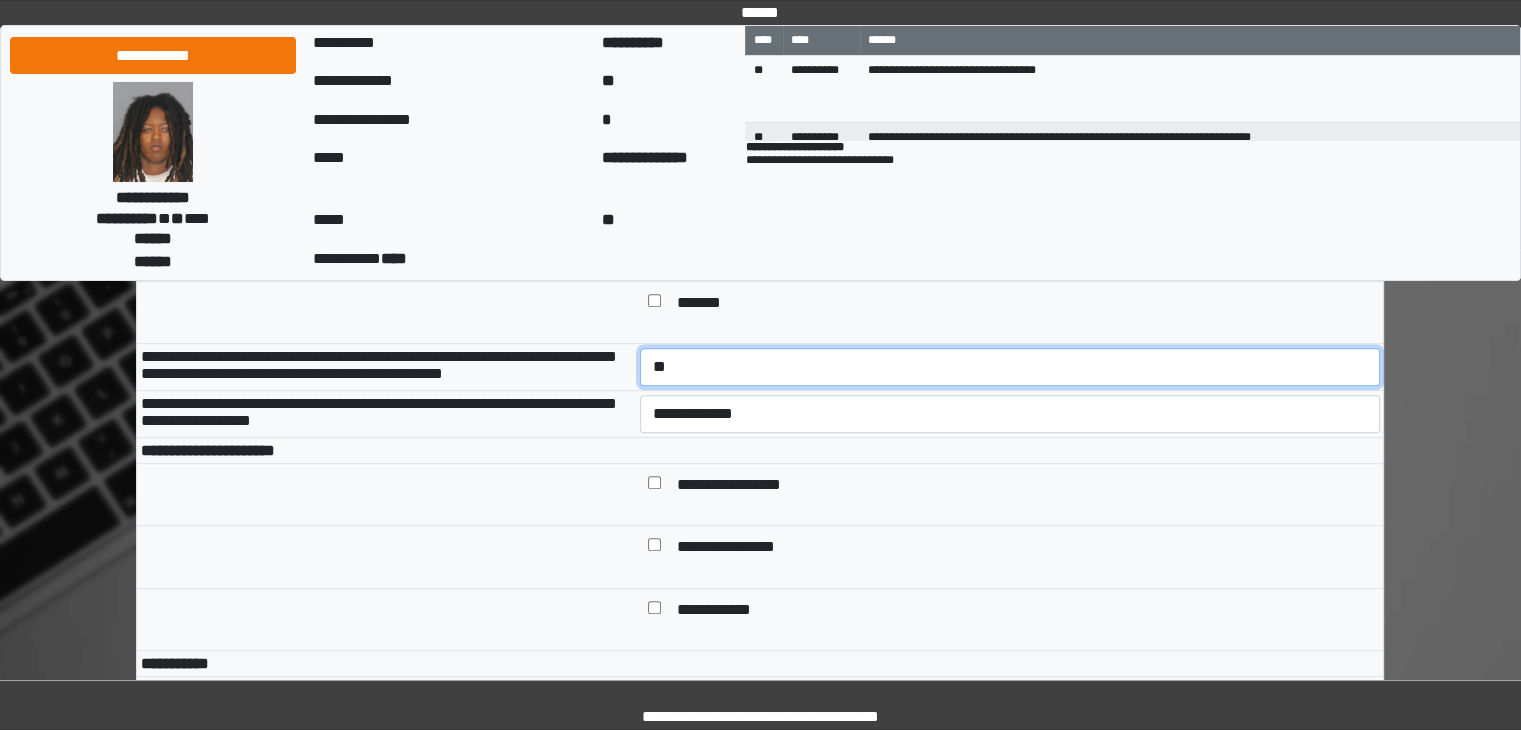 click on "**********" at bounding box center [1010, 367] 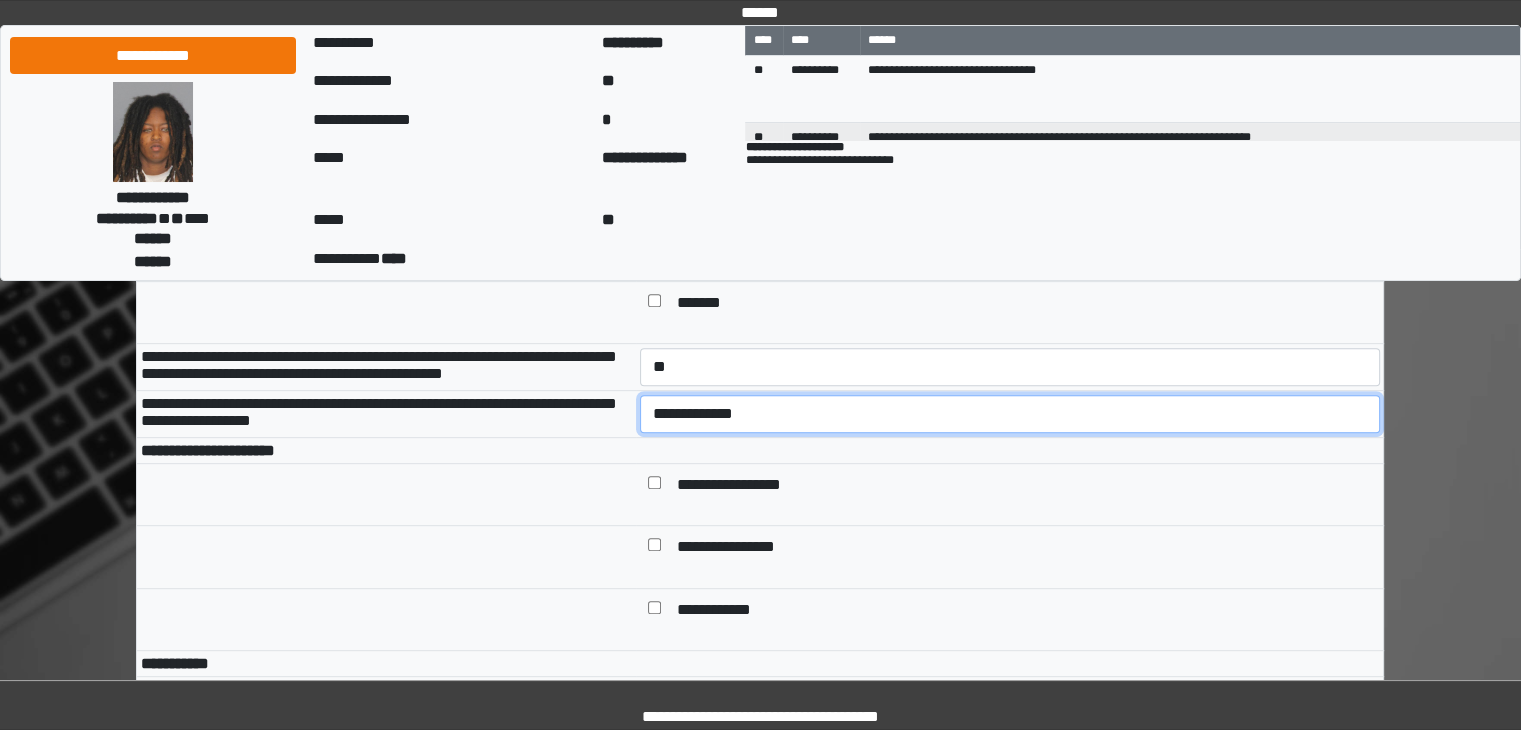 click on "**********" at bounding box center (1010, 414) 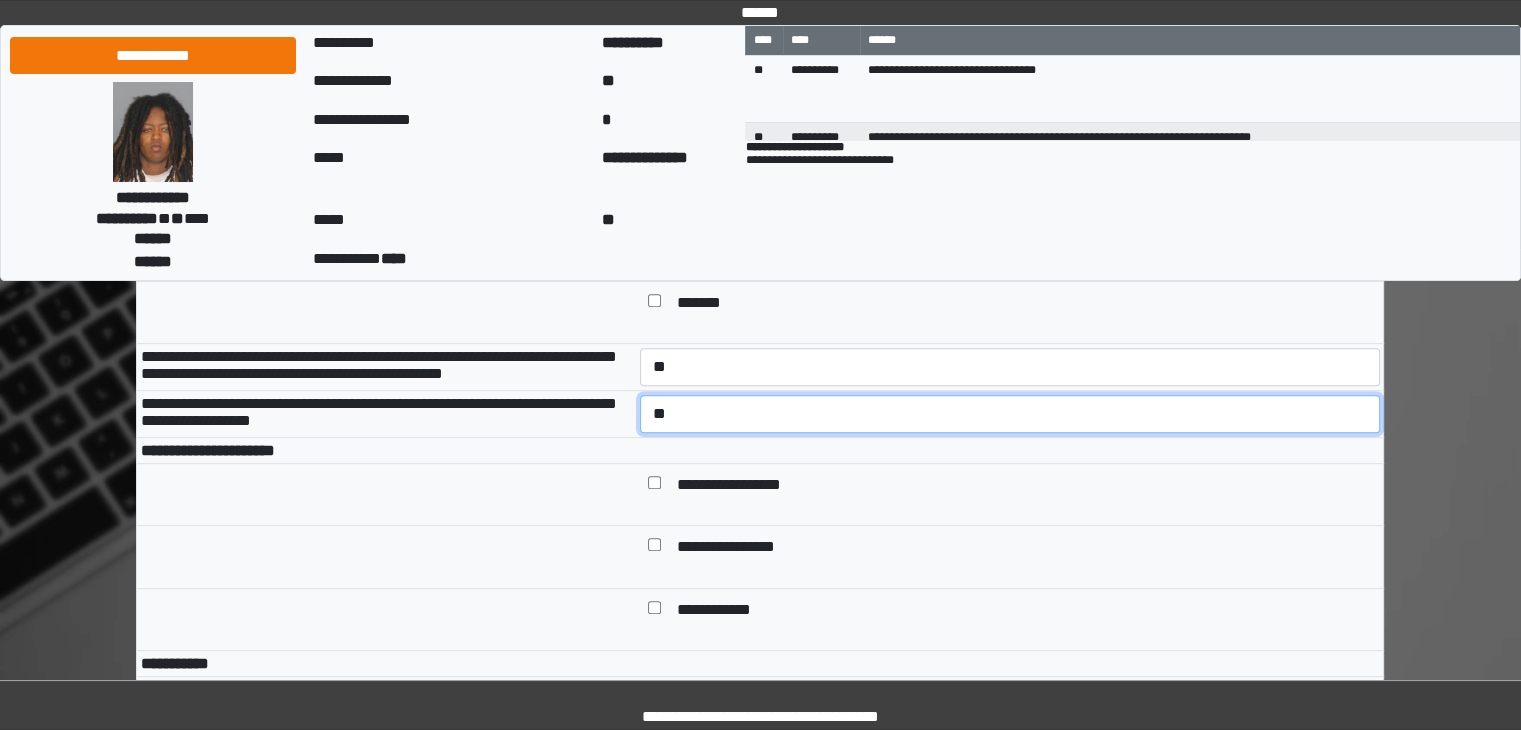click on "**********" at bounding box center (1010, 414) 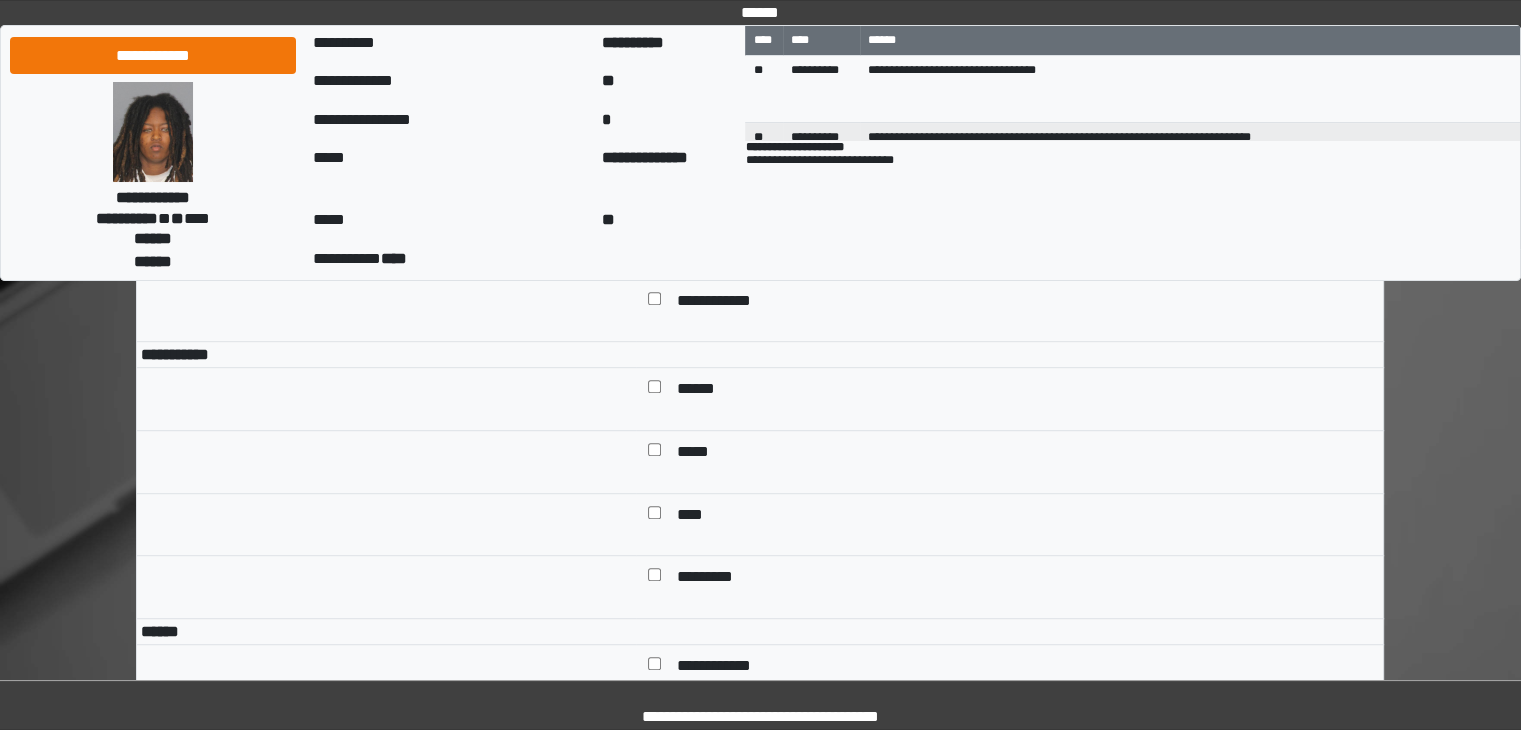 scroll, scrollTop: 1134, scrollLeft: 0, axis: vertical 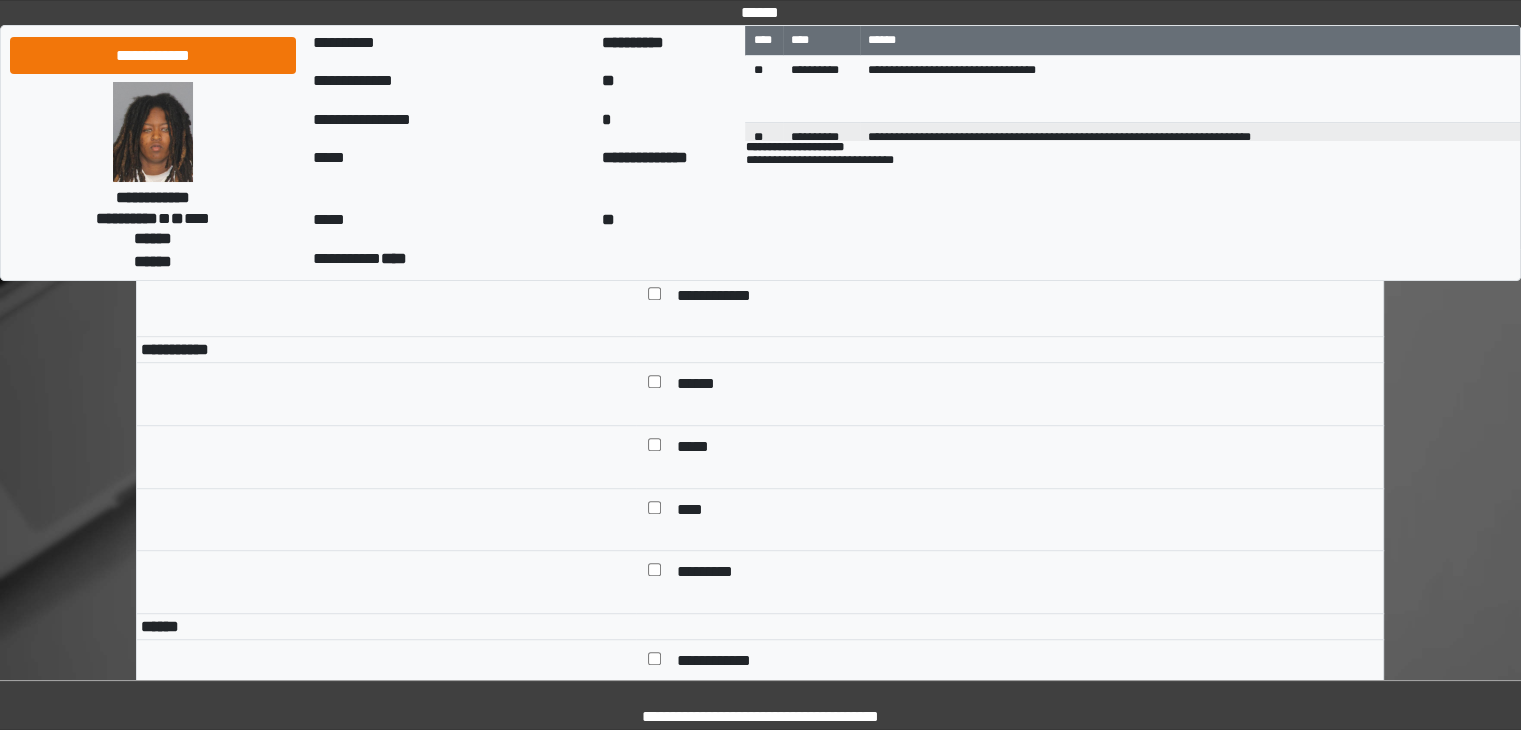 click on "******" at bounding box center (703, 386) 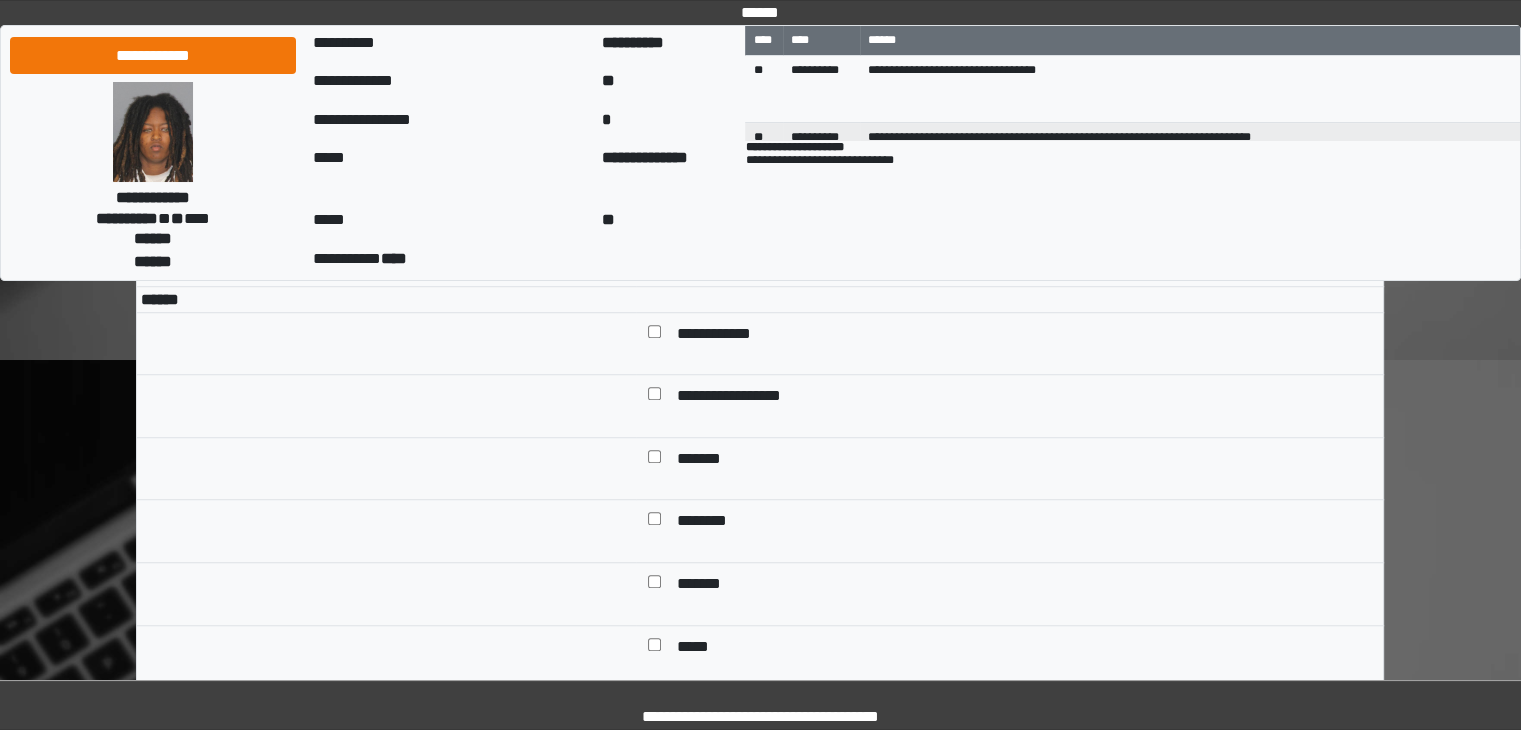 scroll, scrollTop: 1463, scrollLeft: 0, axis: vertical 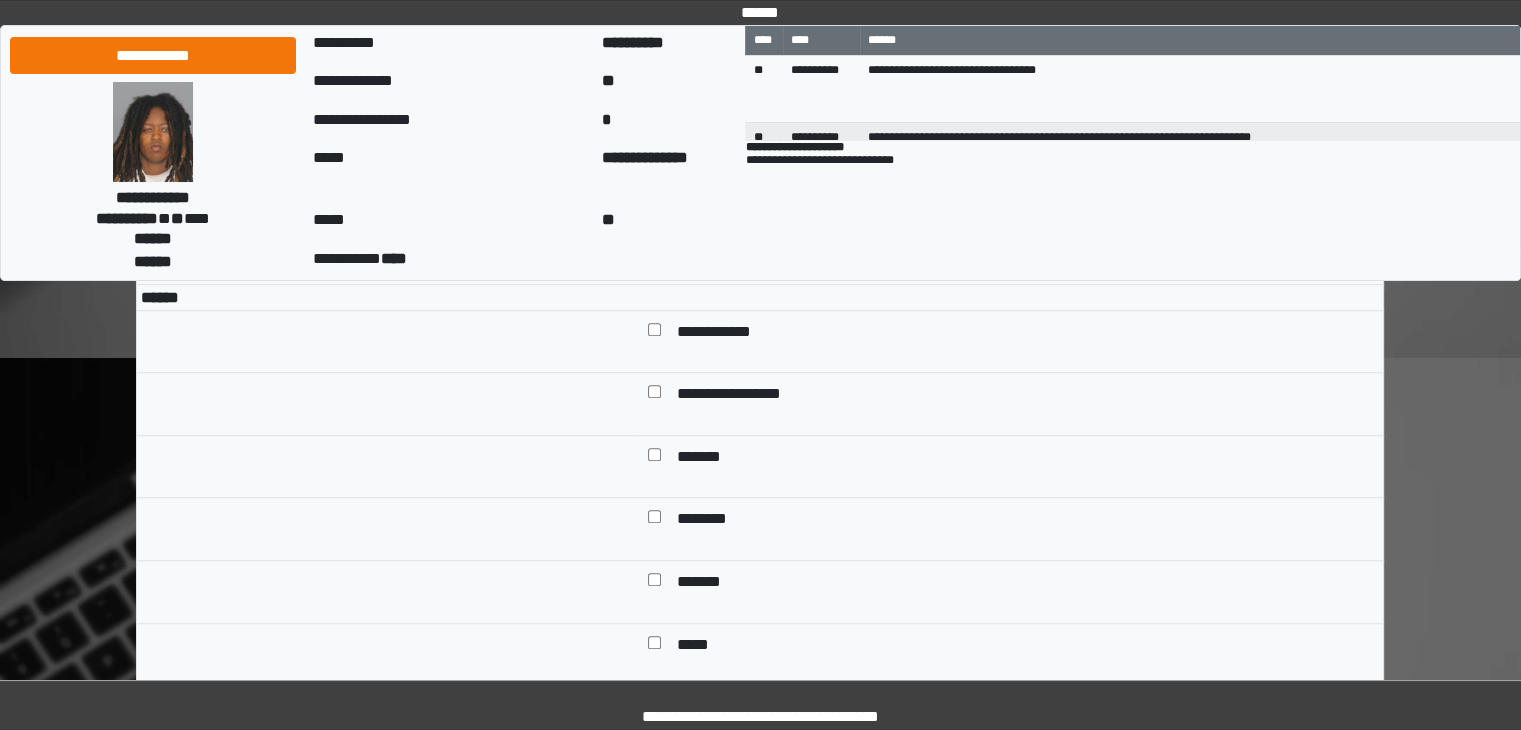 click on "**********" at bounding box center (729, 334) 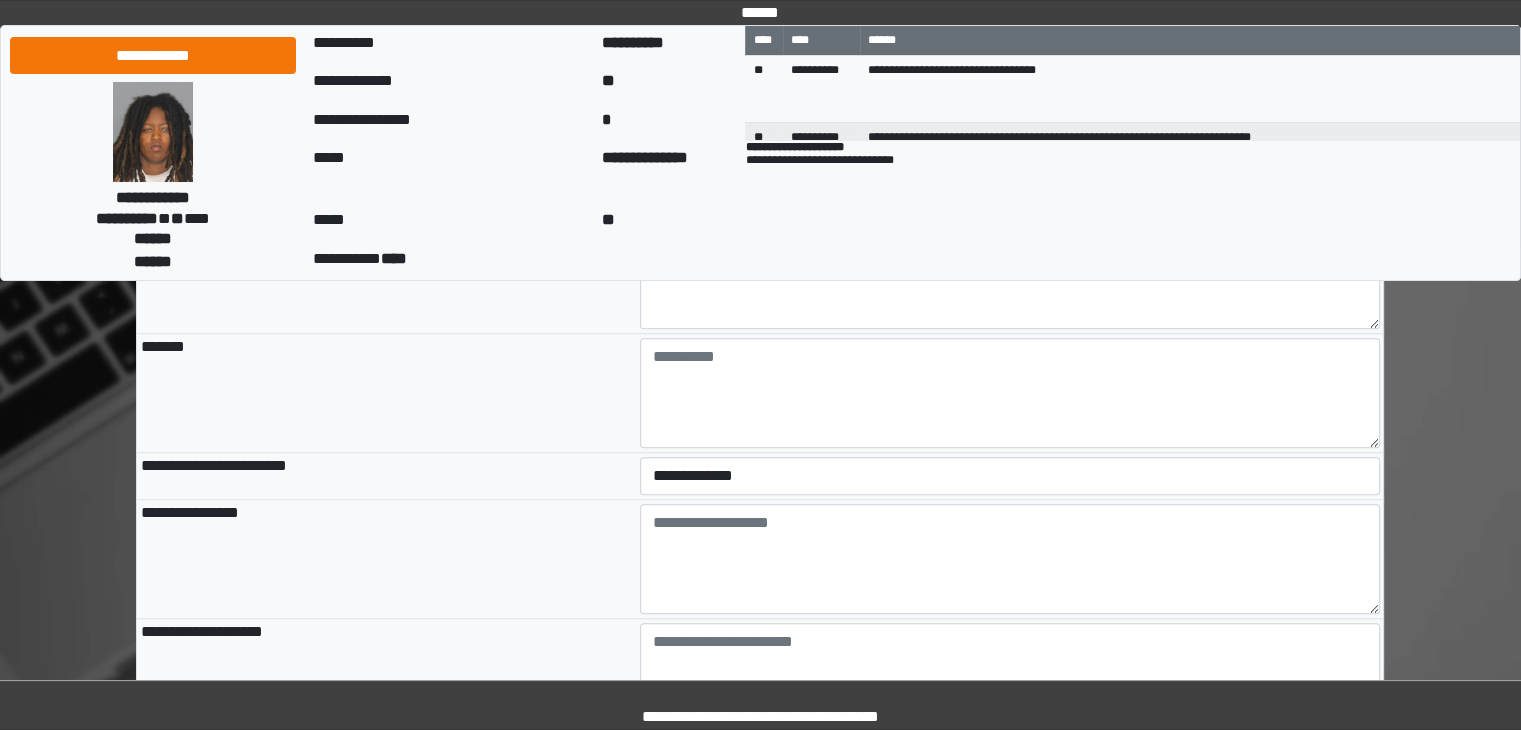 scroll, scrollTop: 2032, scrollLeft: 0, axis: vertical 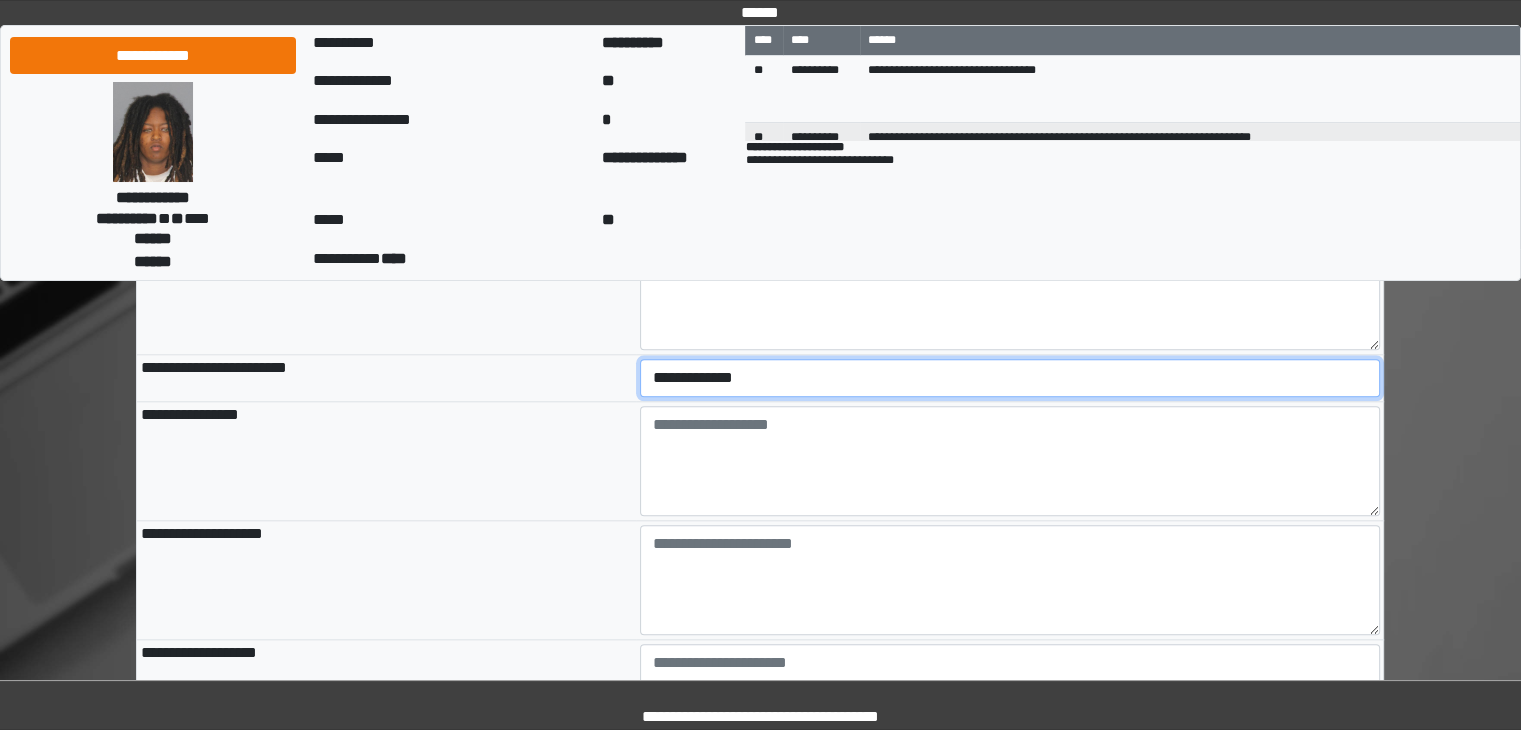 click on "**********" at bounding box center (1010, 378) 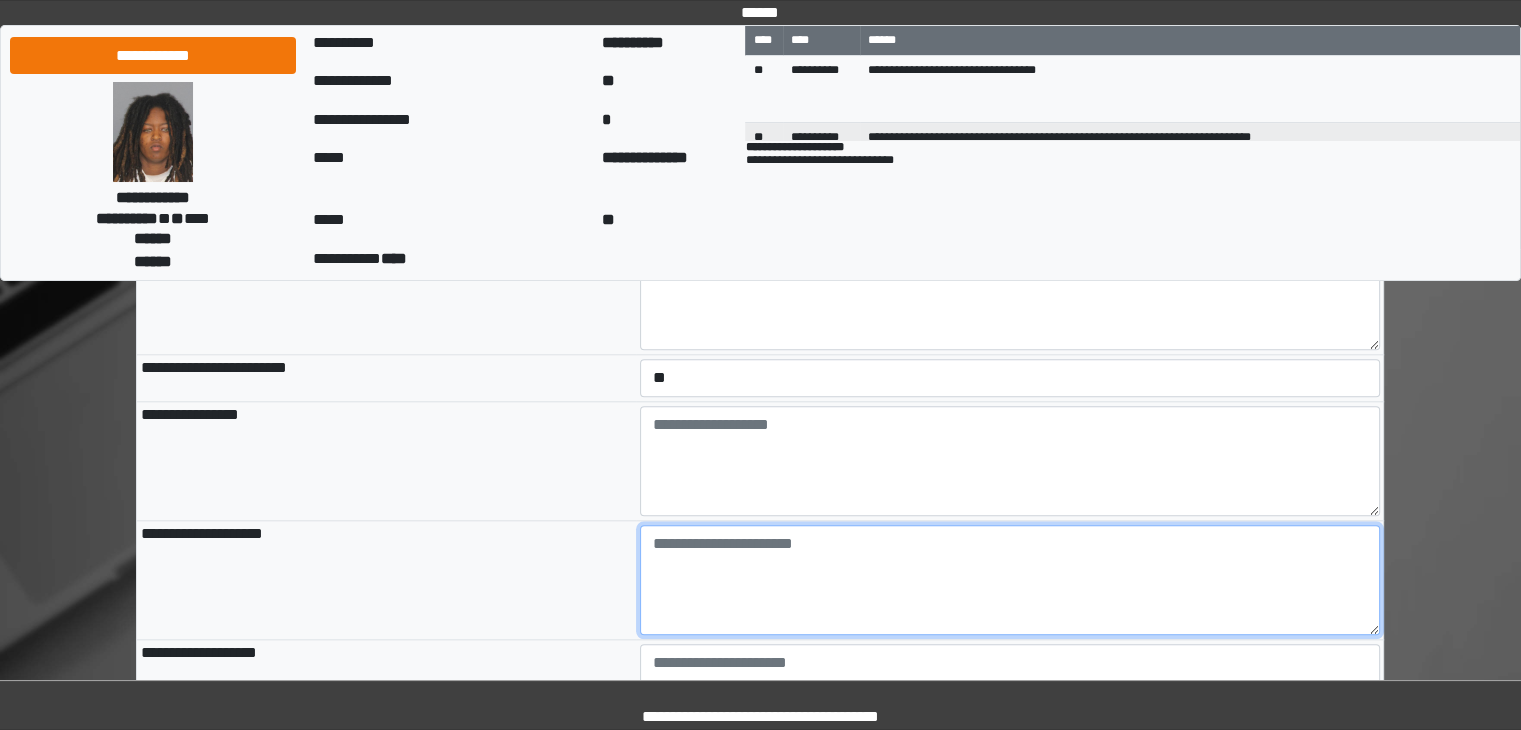 click at bounding box center [1010, 580] 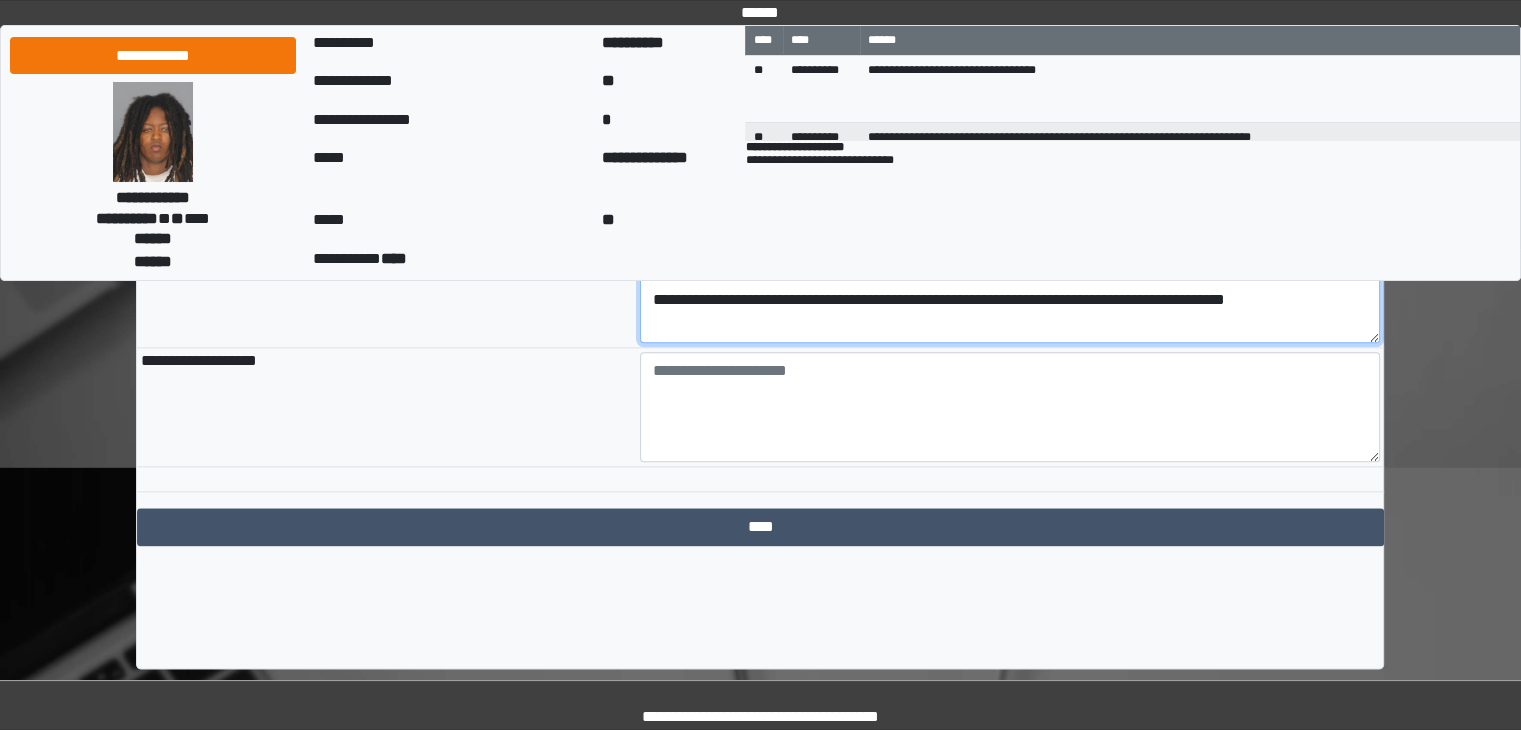 scroll, scrollTop: 2328, scrollLeft: 0, axis: vertical 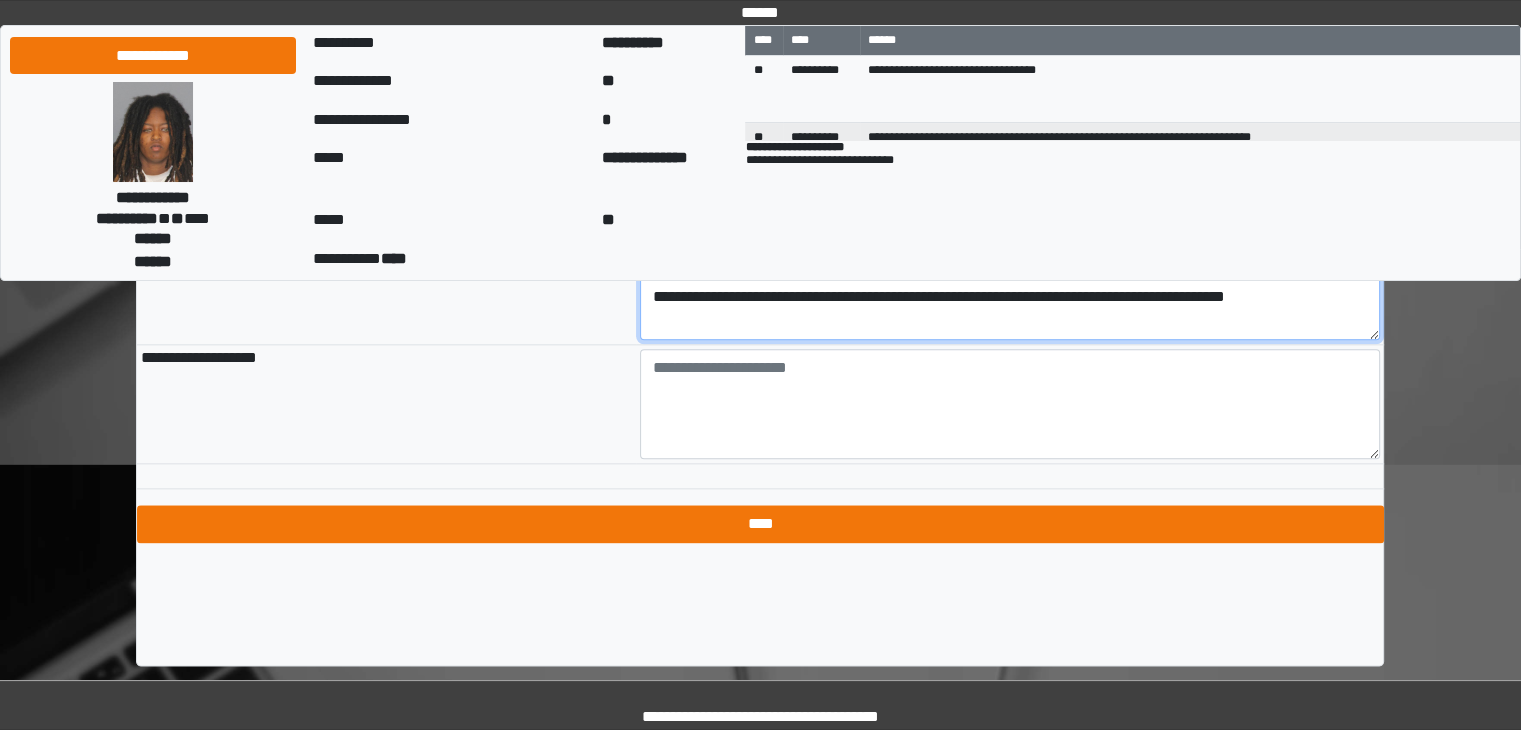 type on "**********" 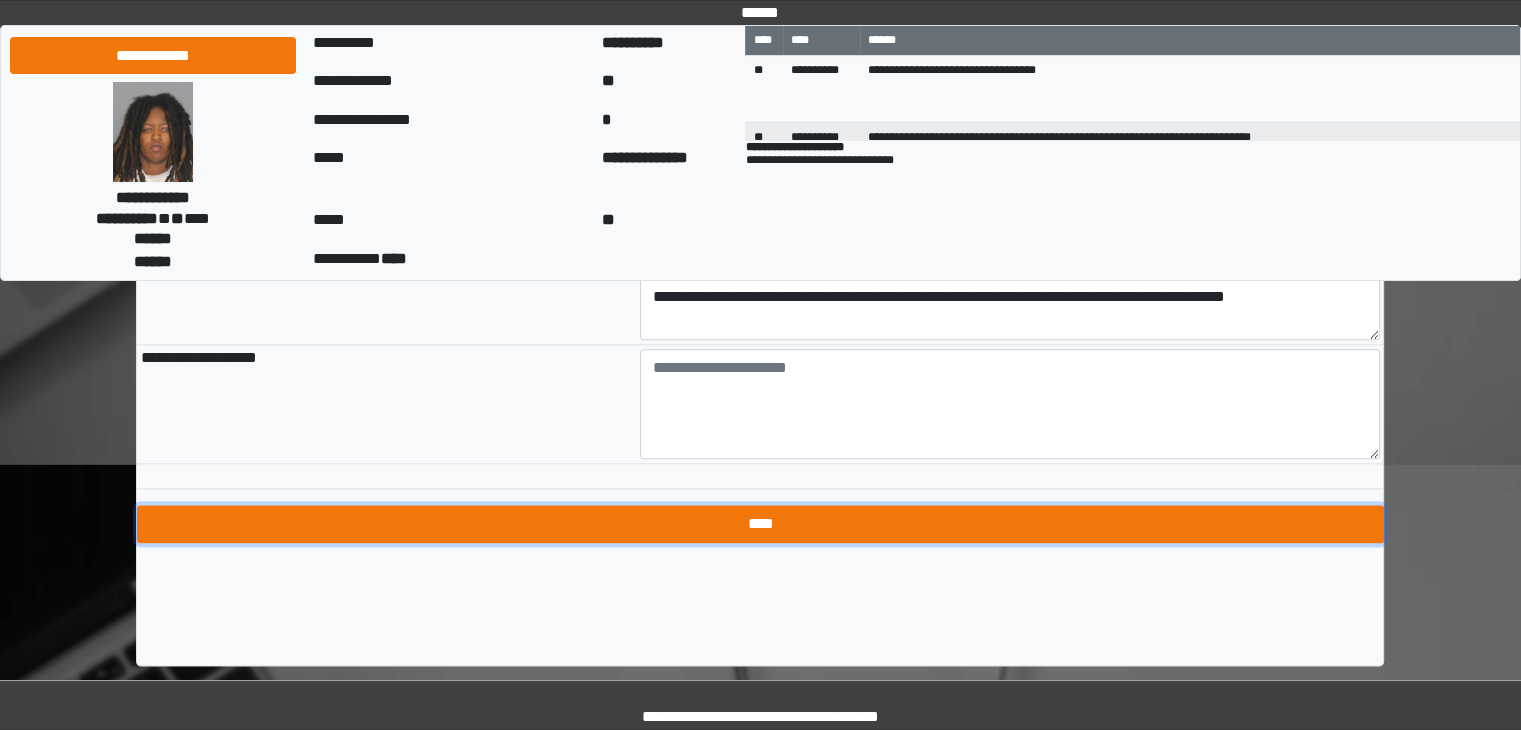 click on "****" at bounding box center (760, 524) 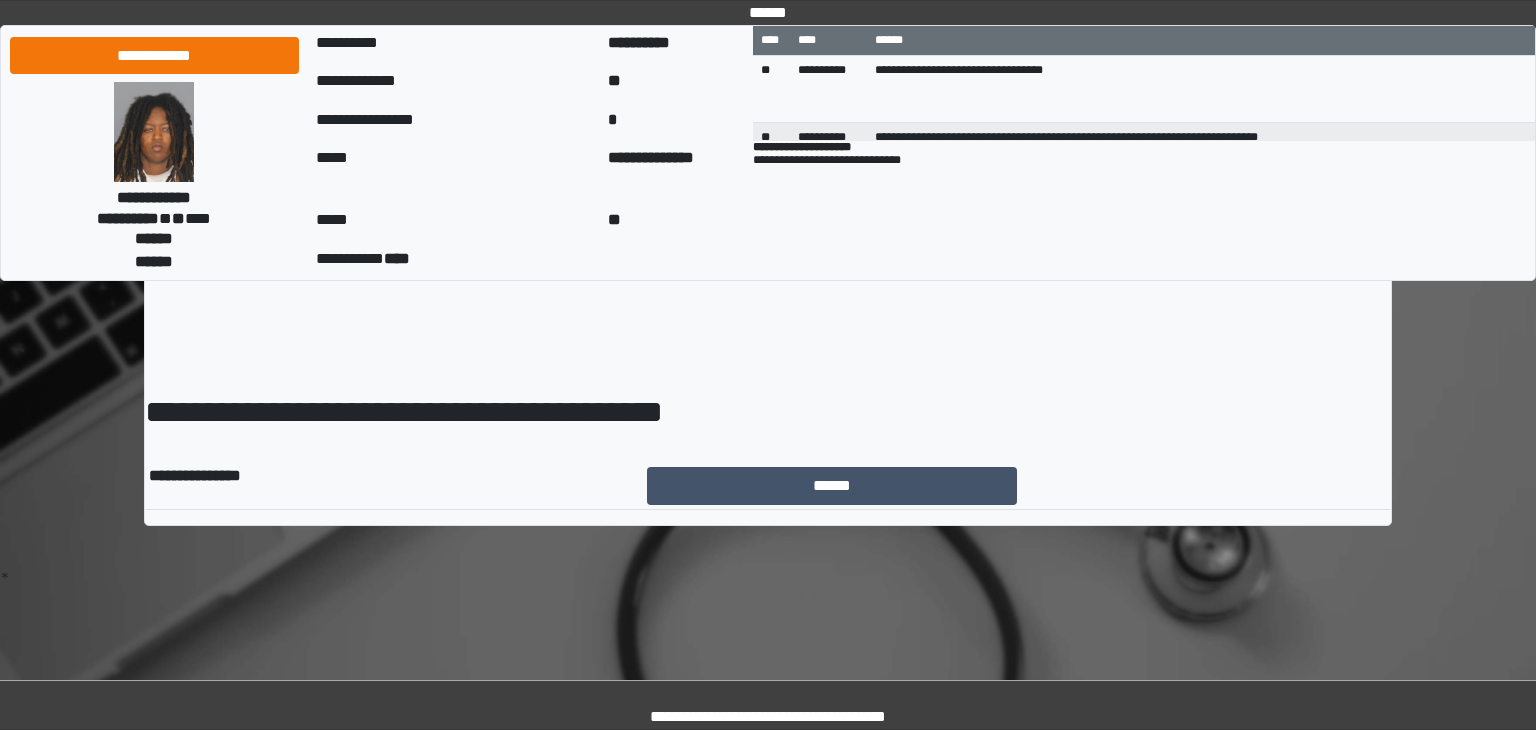 scroll, scrollTop: 0, scrollLeft: 0, axis: both 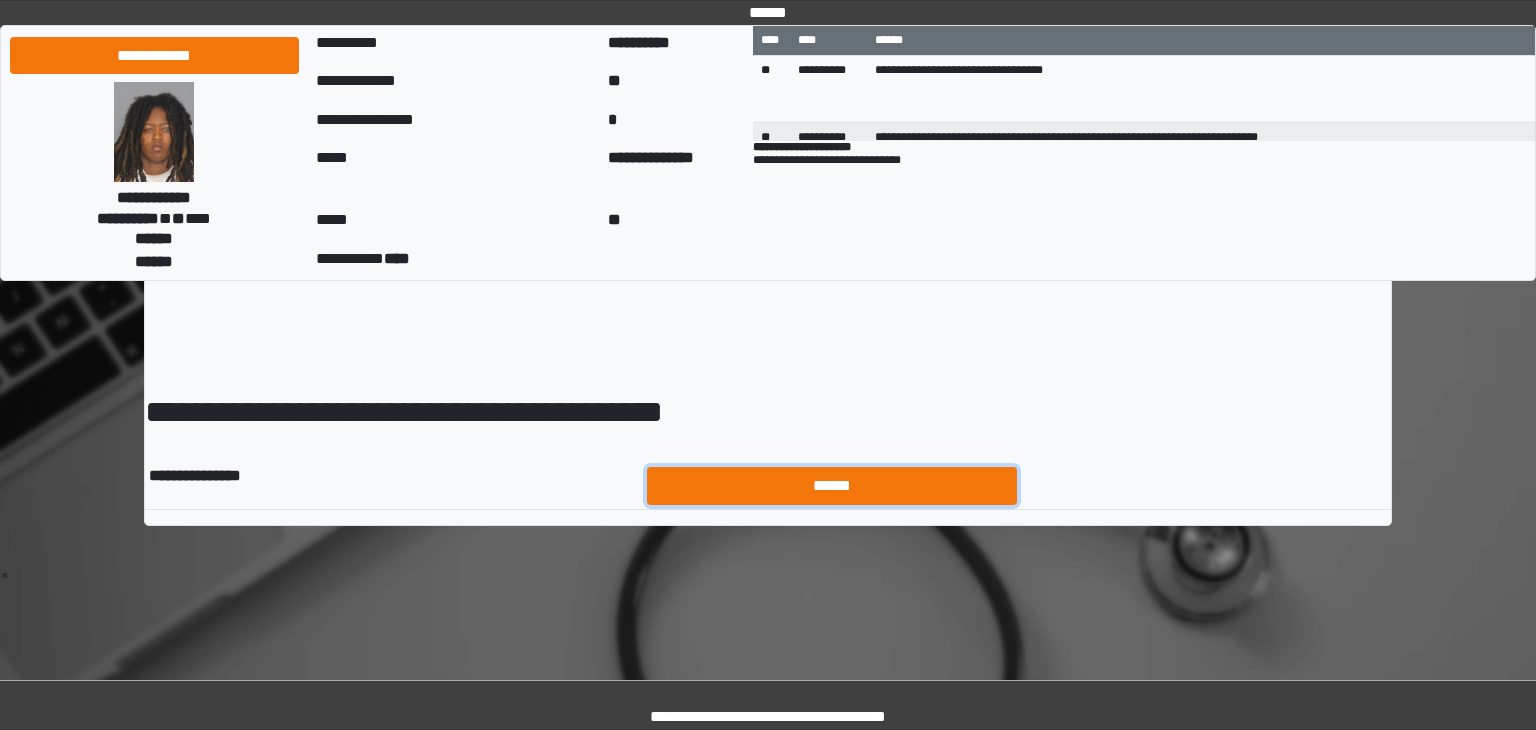 click on "******" at bounding box center [832, 486] 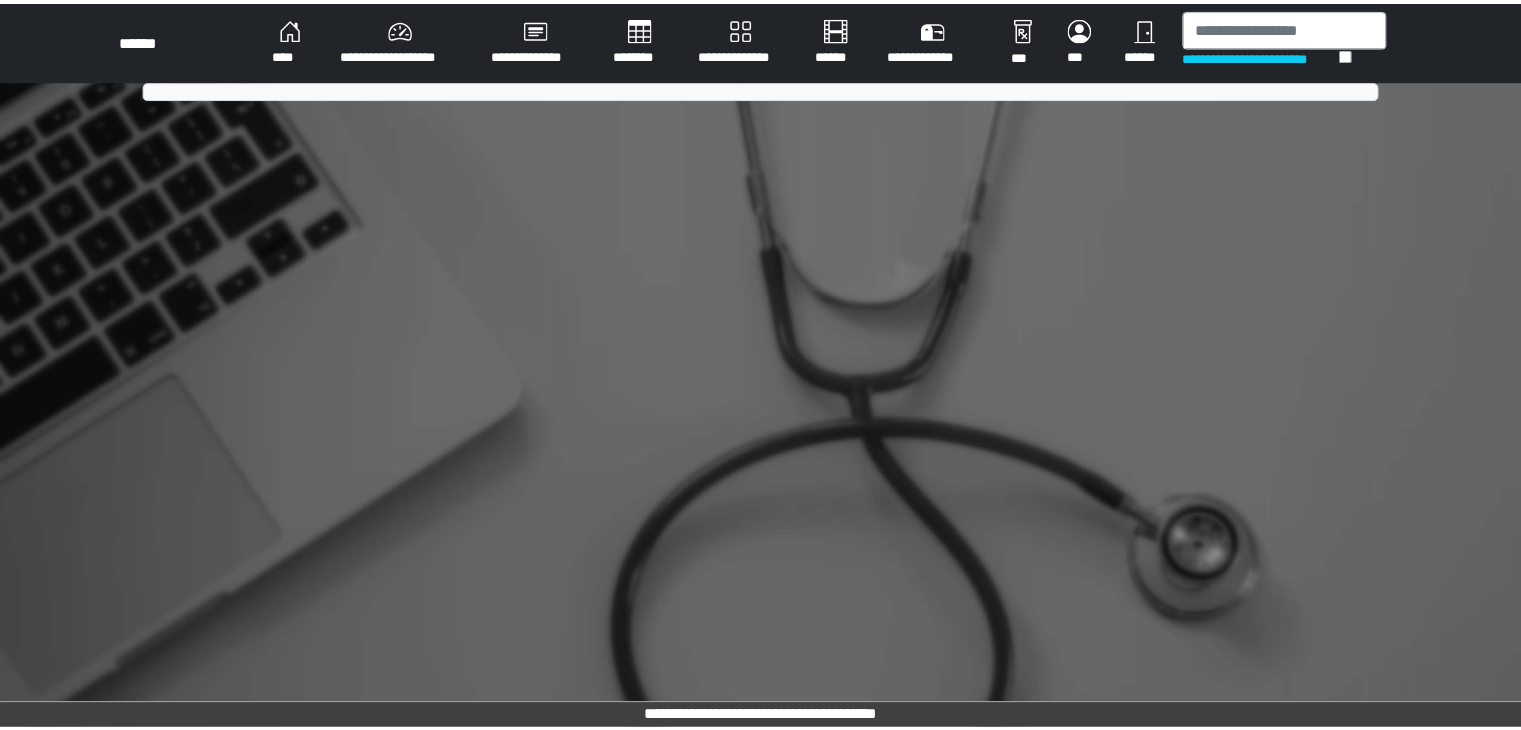scroll, scrollTop: 0, scrollLeft: 0, axis: both 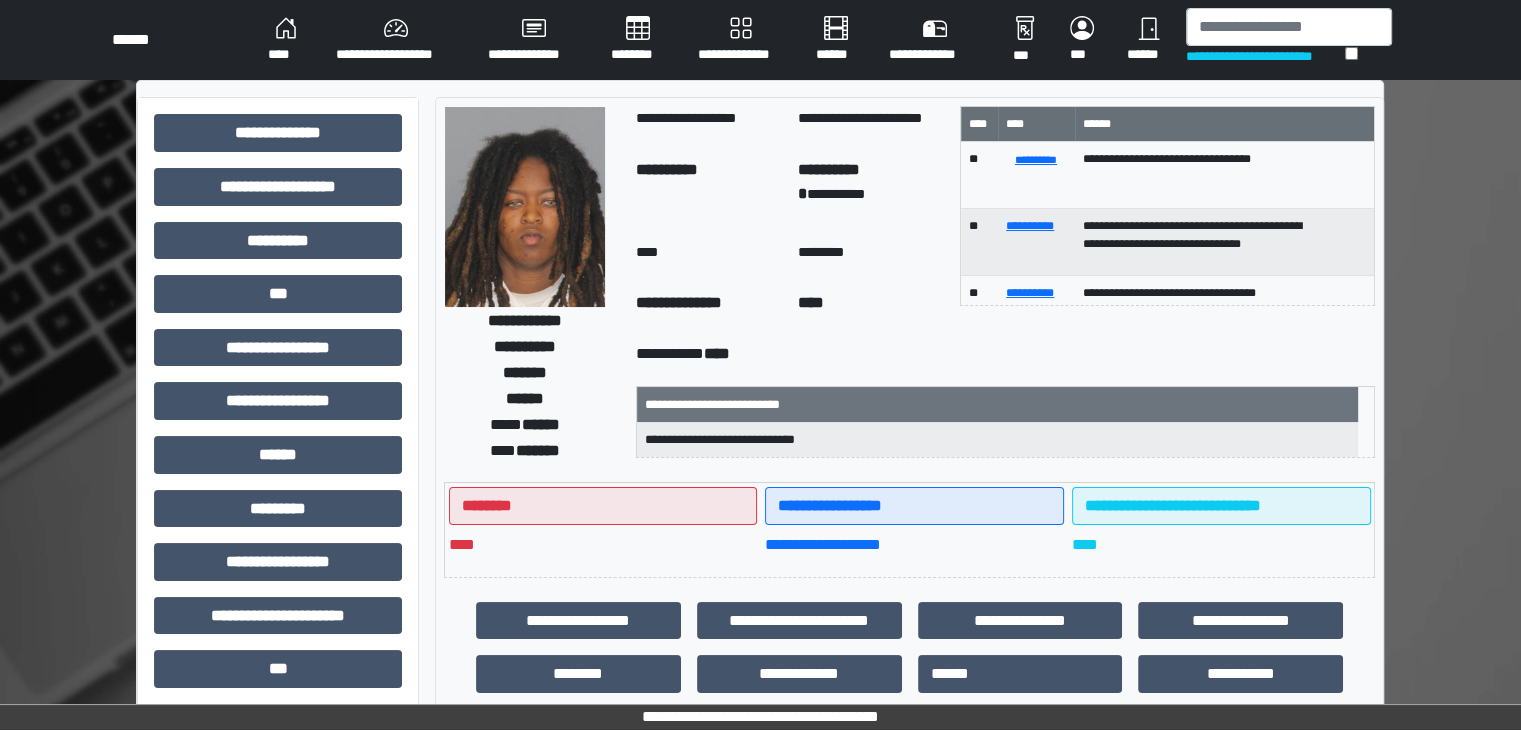 click on "**********" at bounding box center [1265, 56] 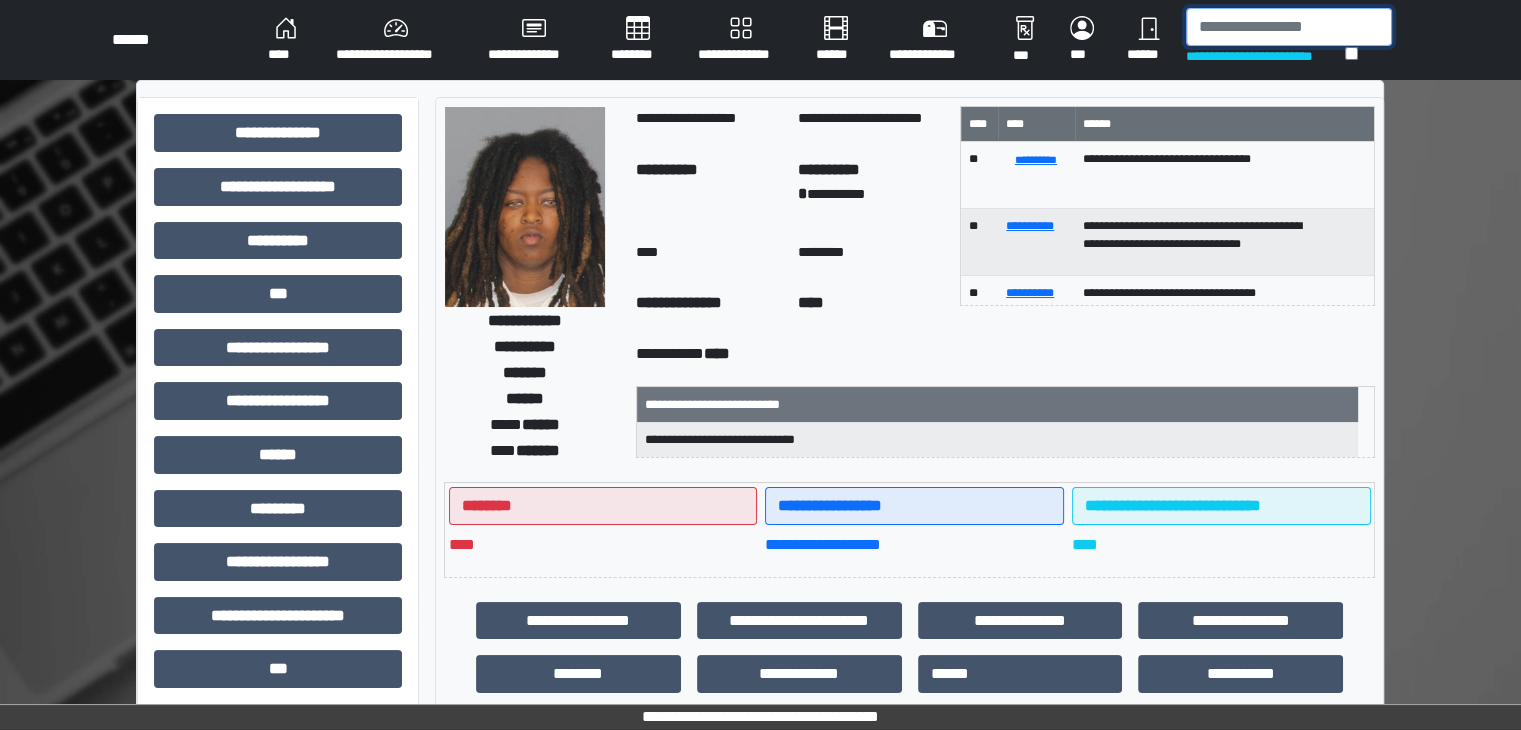 click at bounding box center (1289, 27) 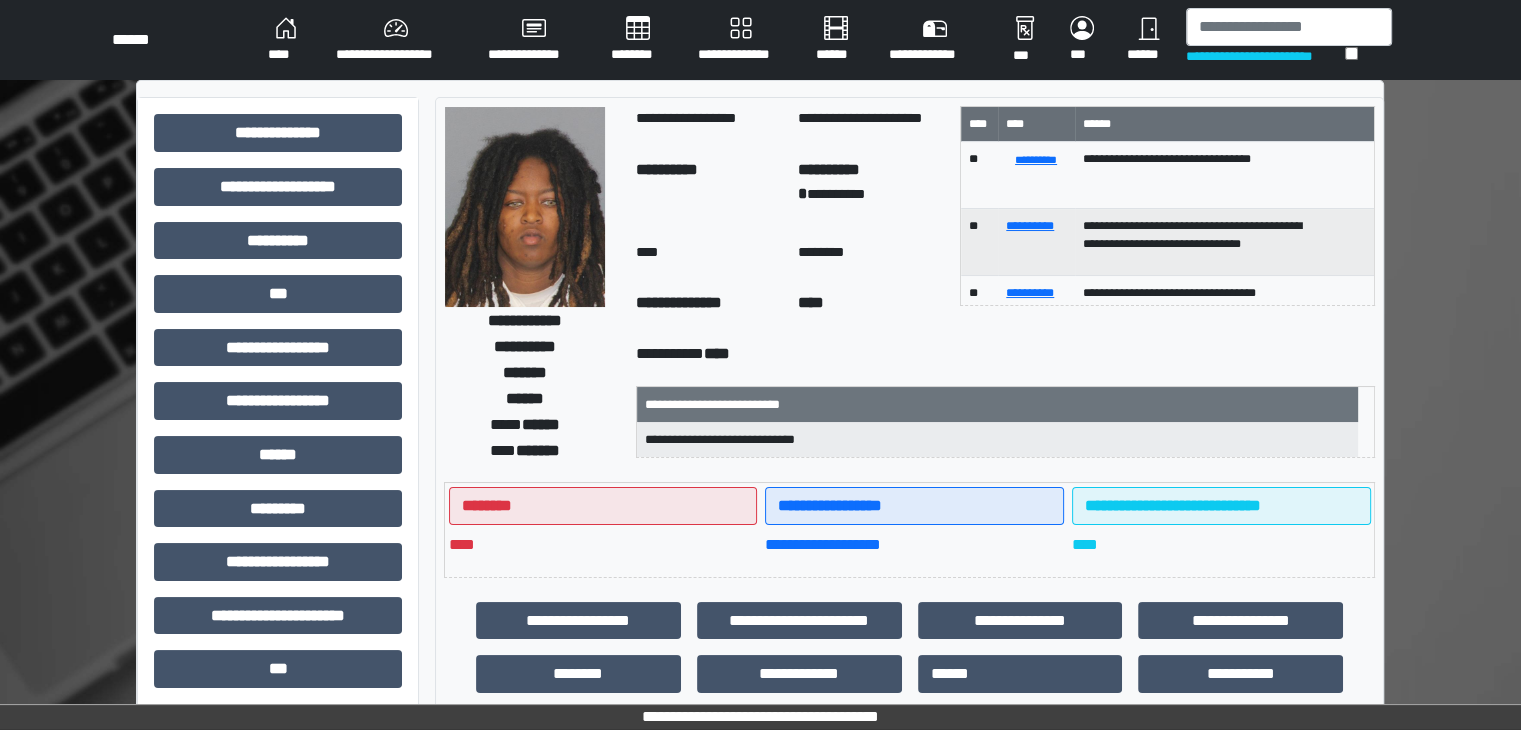 click at bounding box center (1289, 27) 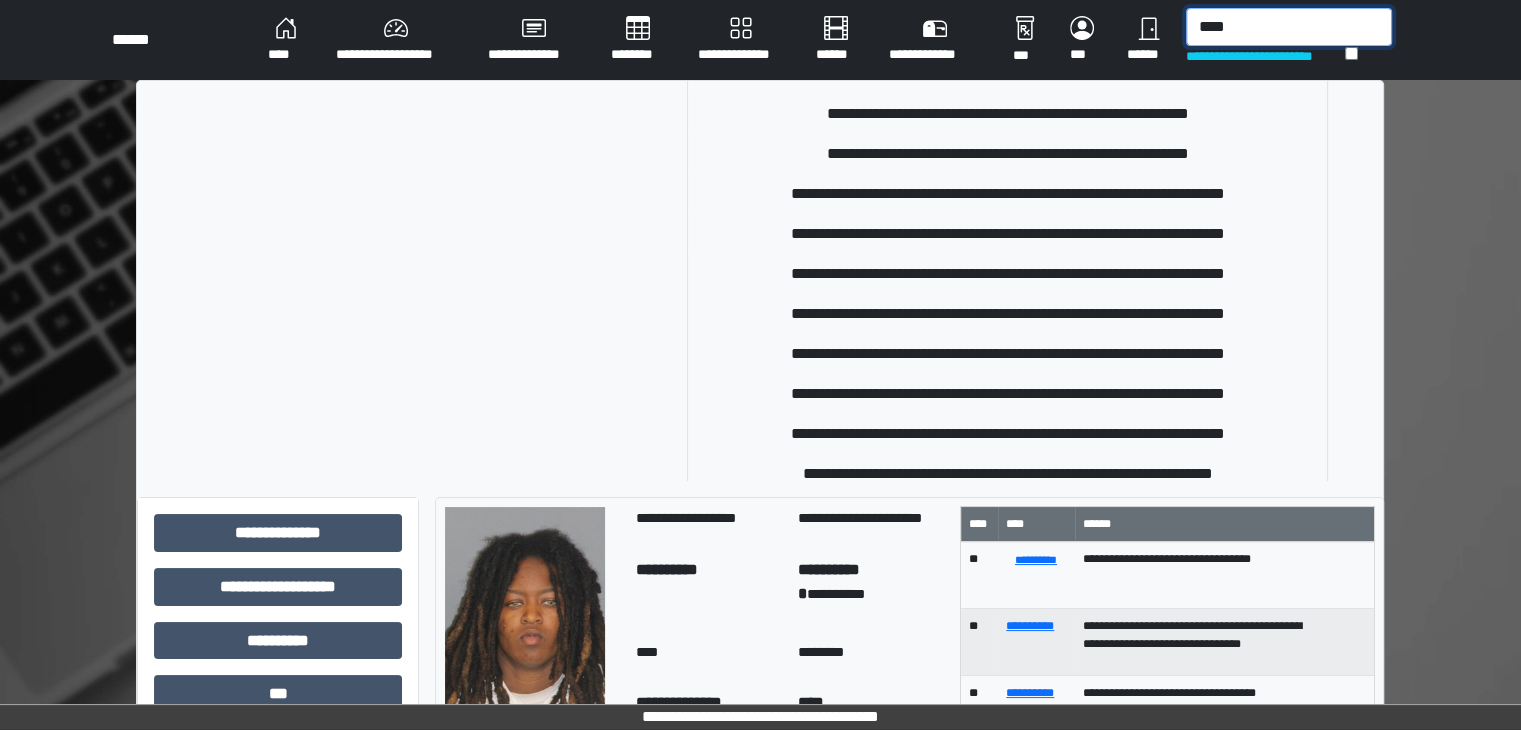 scroll, scrollTop: 524, scrollLeft: 0, axis: vertical 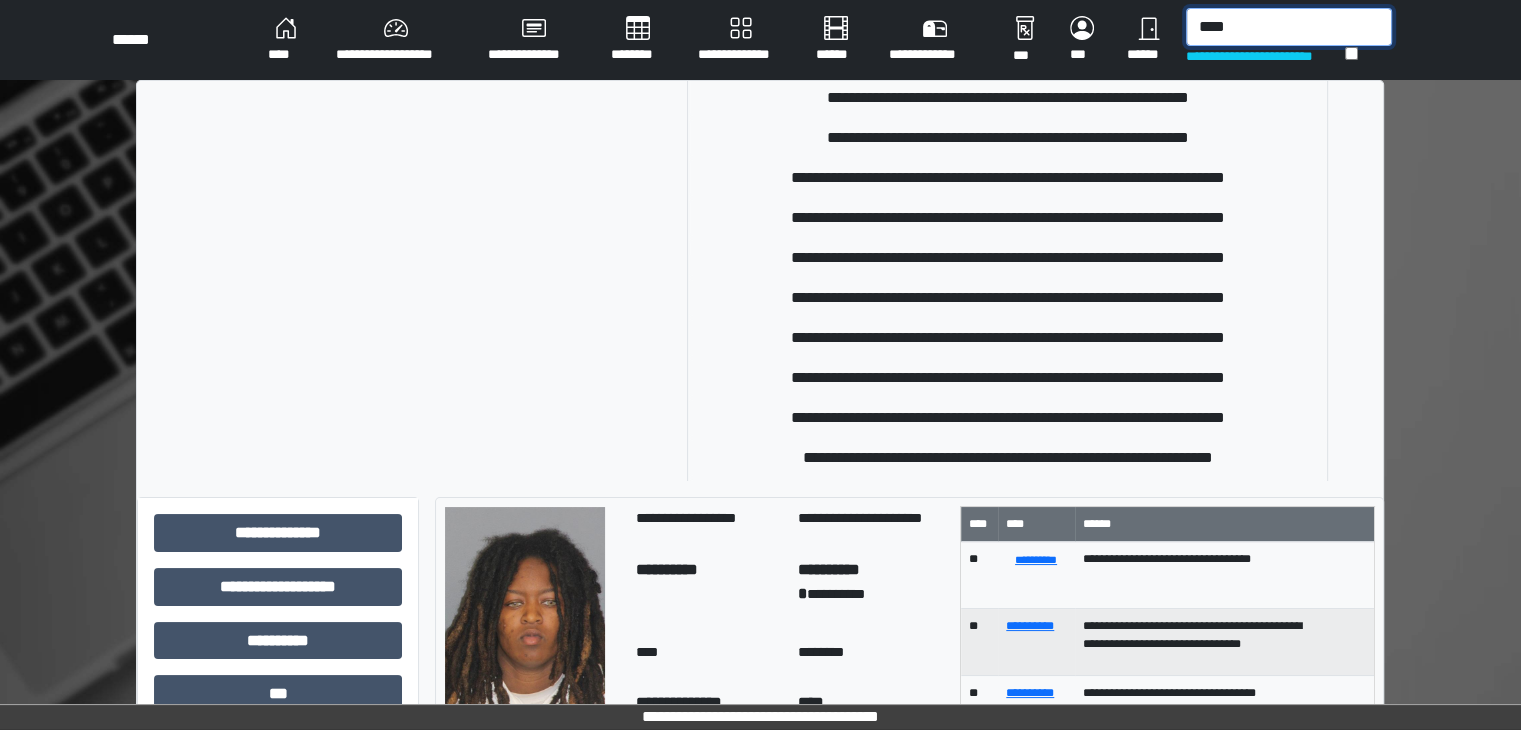 type on "****" 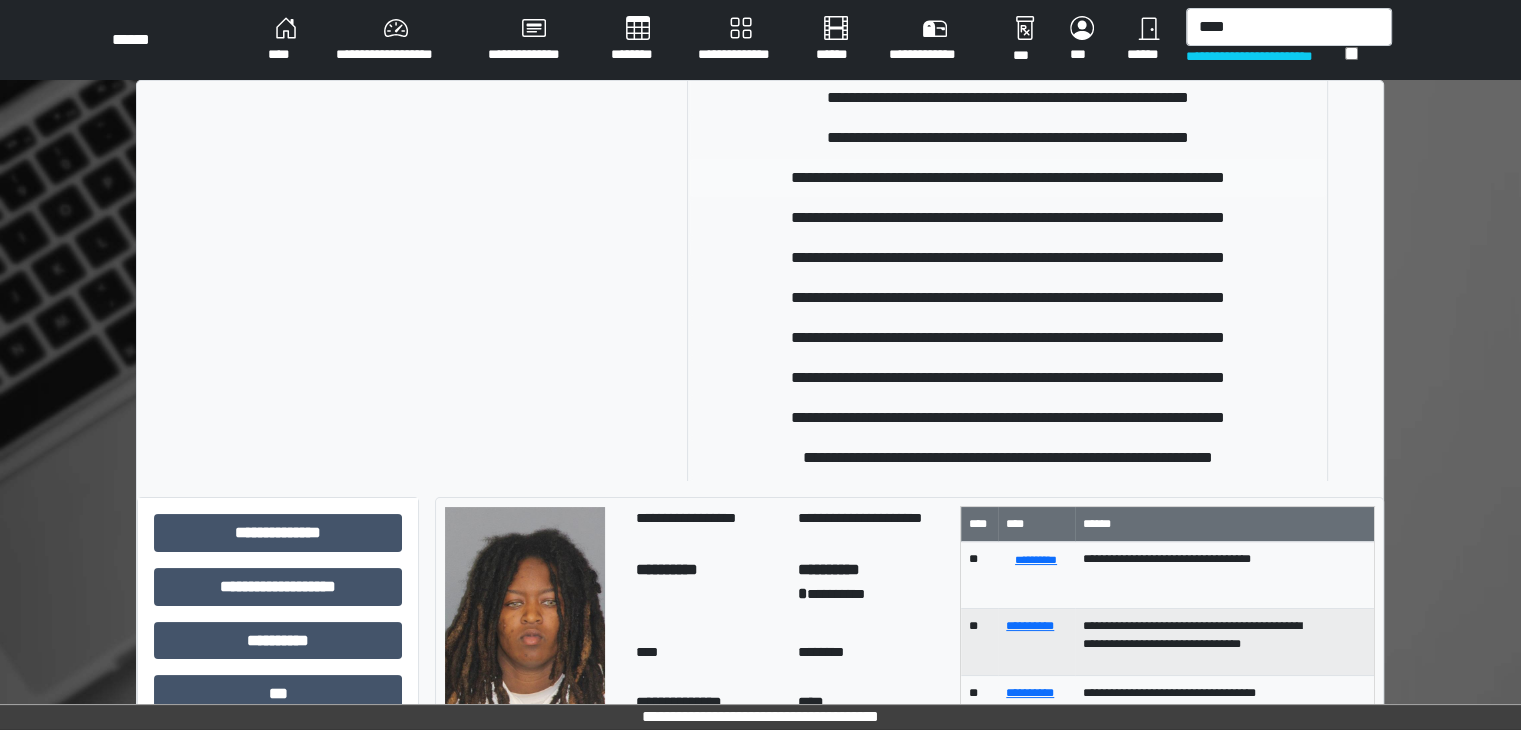 click on "**********" at bounding box center (1007, 178) 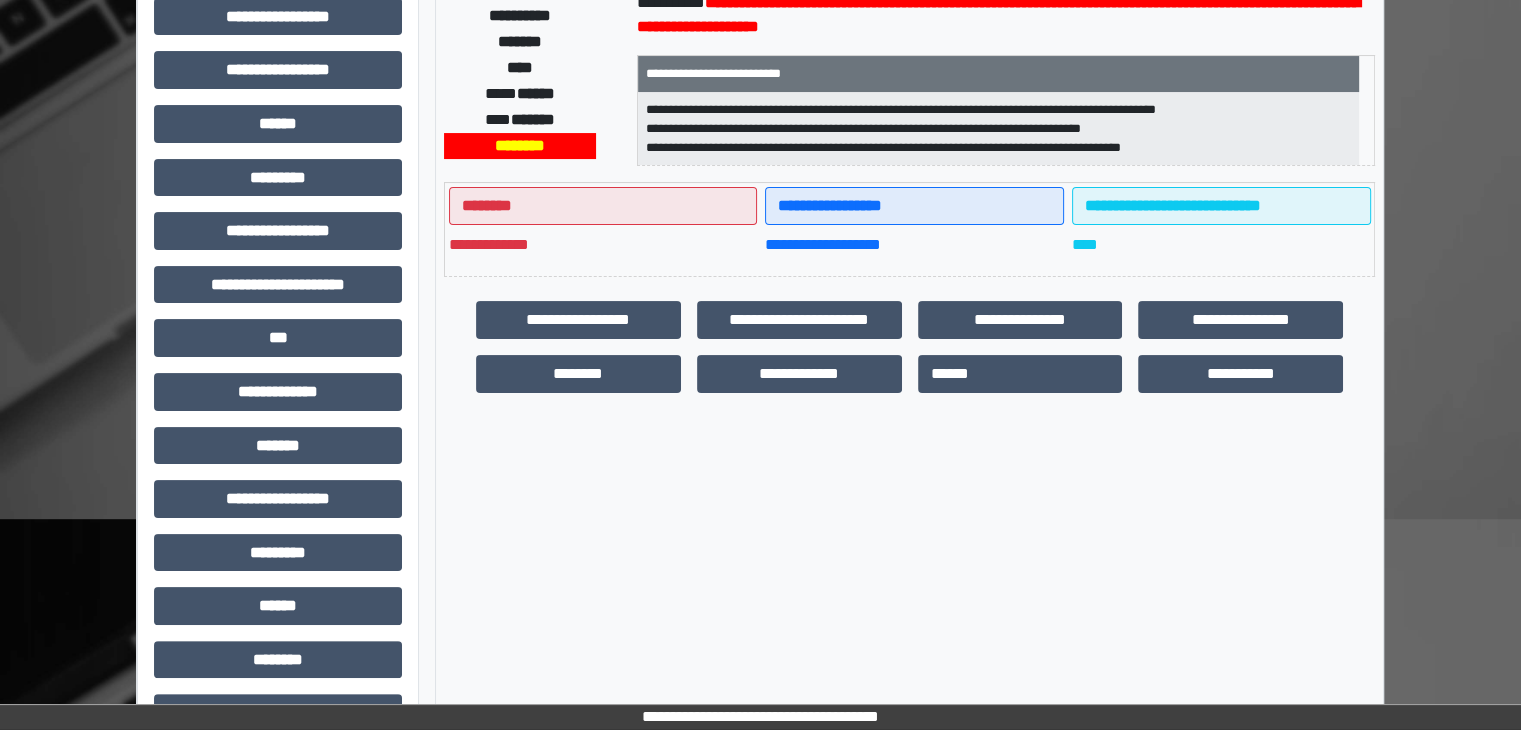 scroll, scrollTop: 337, scrollLeft: 0, axis: vertical 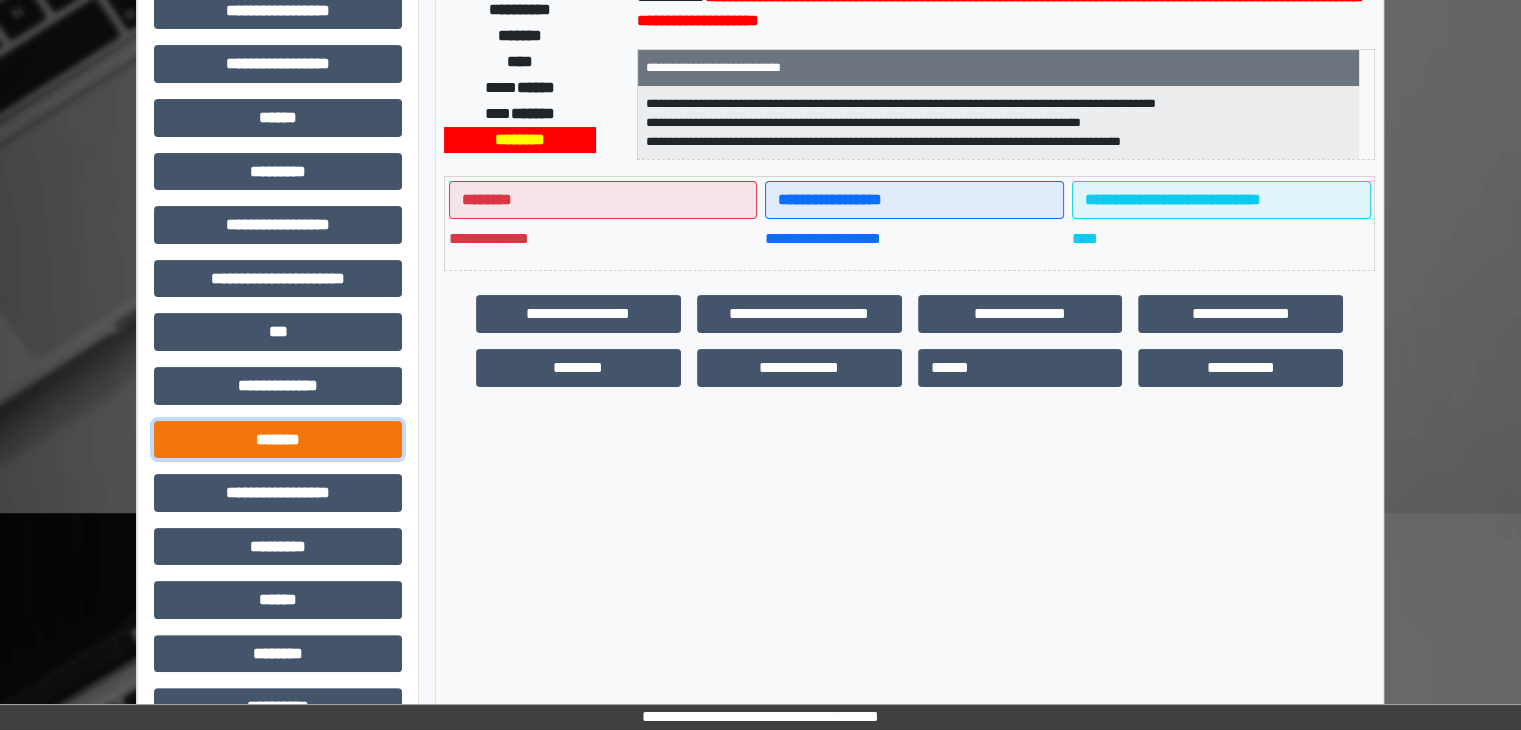 click on "*******" at bounding box center (278, 440) 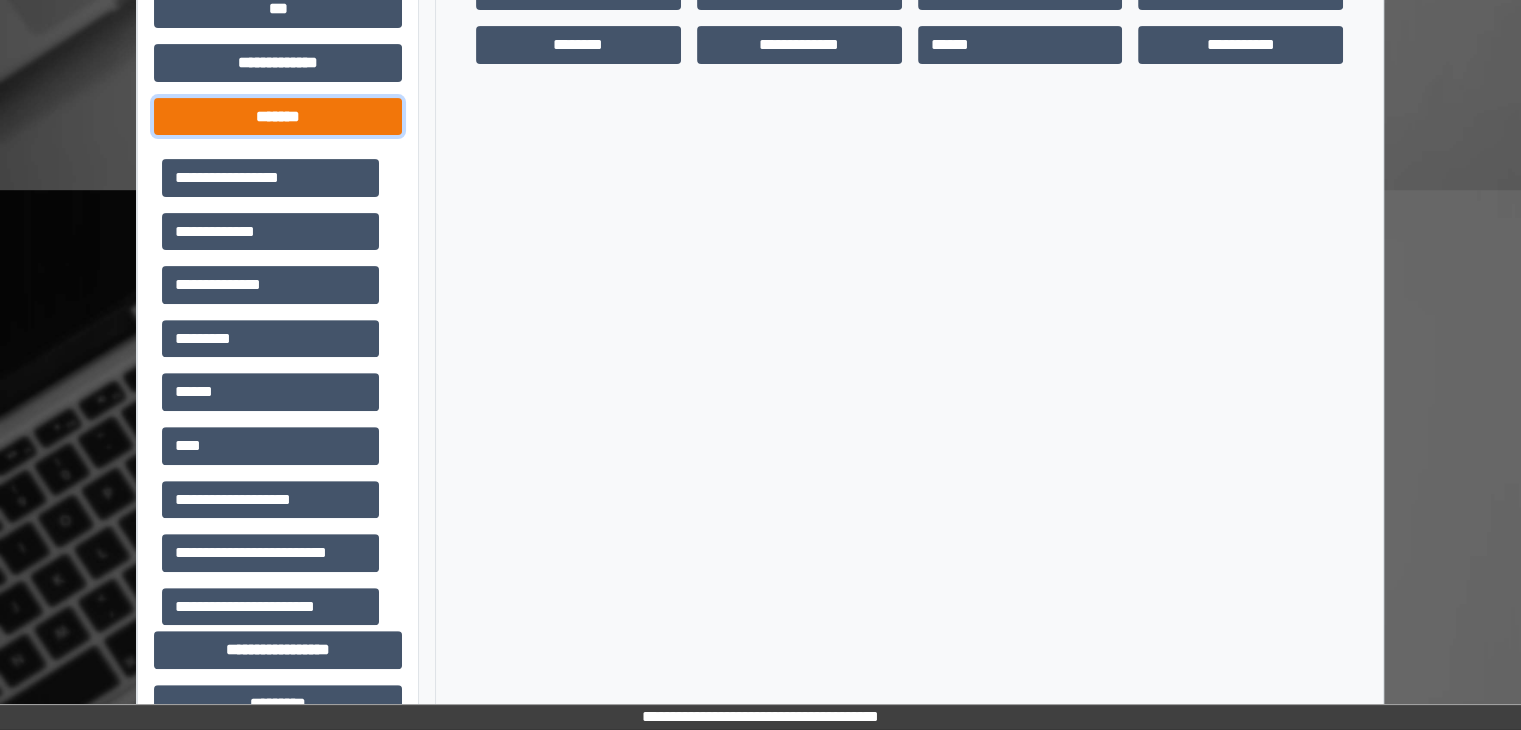 scroll, scrollTop: 707, scrollLeft: 0, axis: vertical 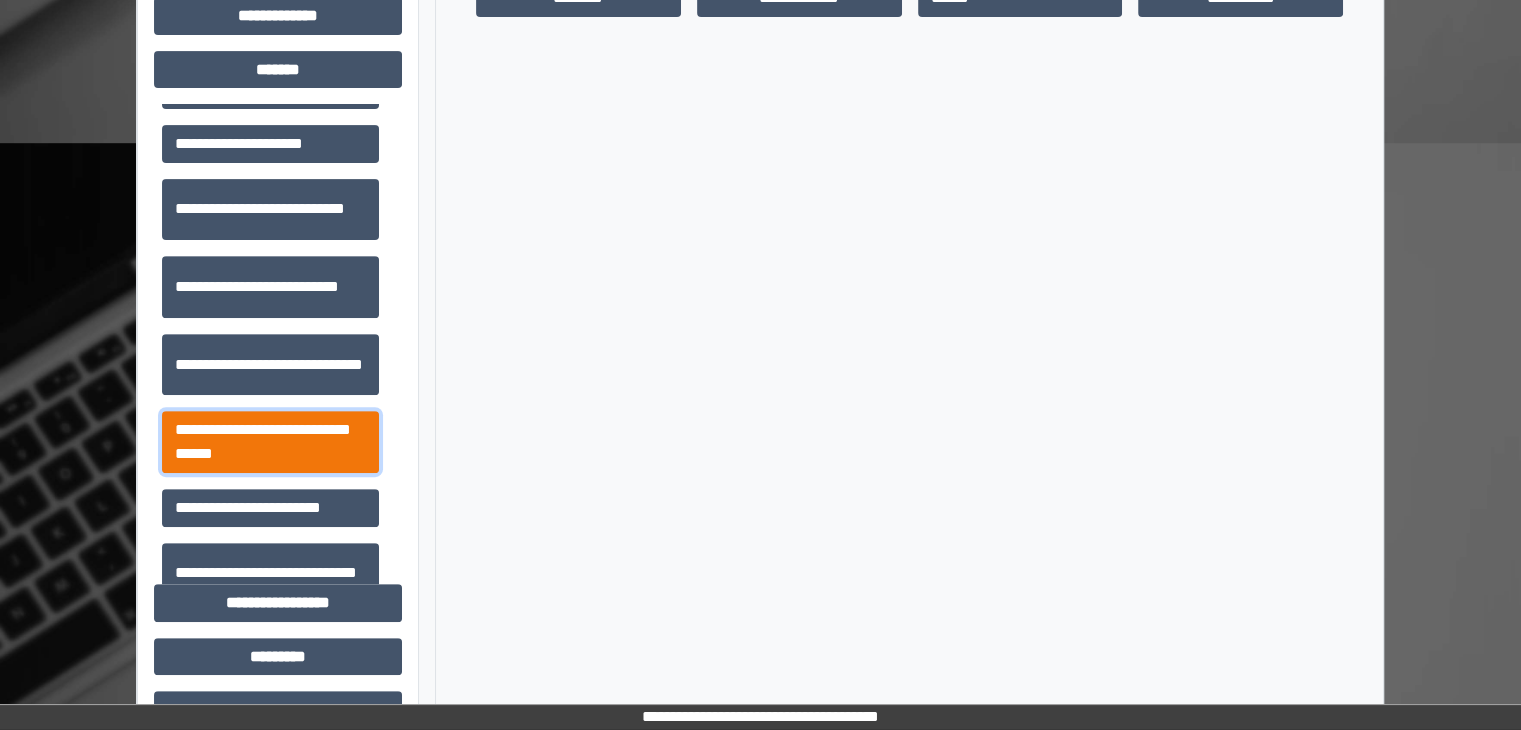click on "**********" at bounding box center (270, 442) 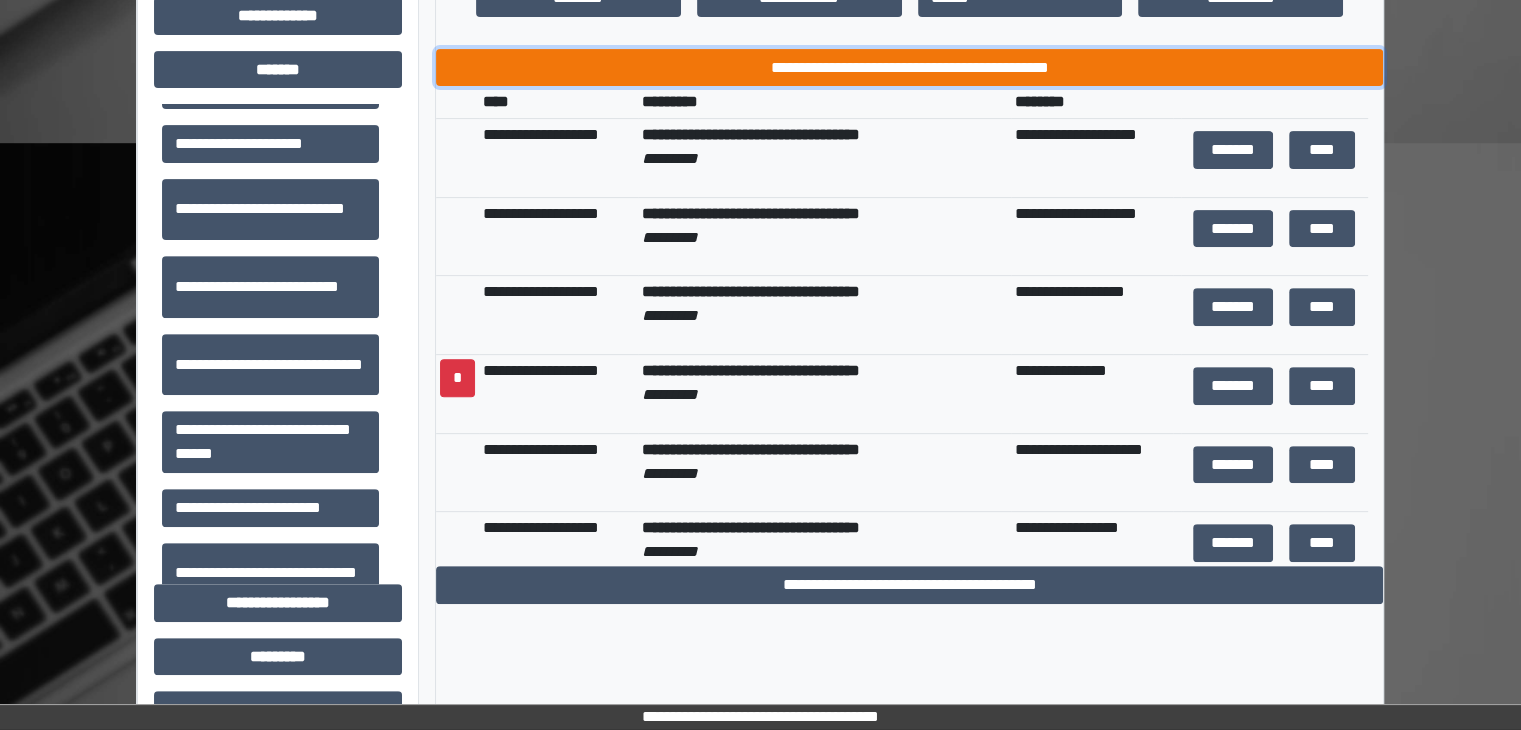 click on "**********" at bounding box center [909, 68] 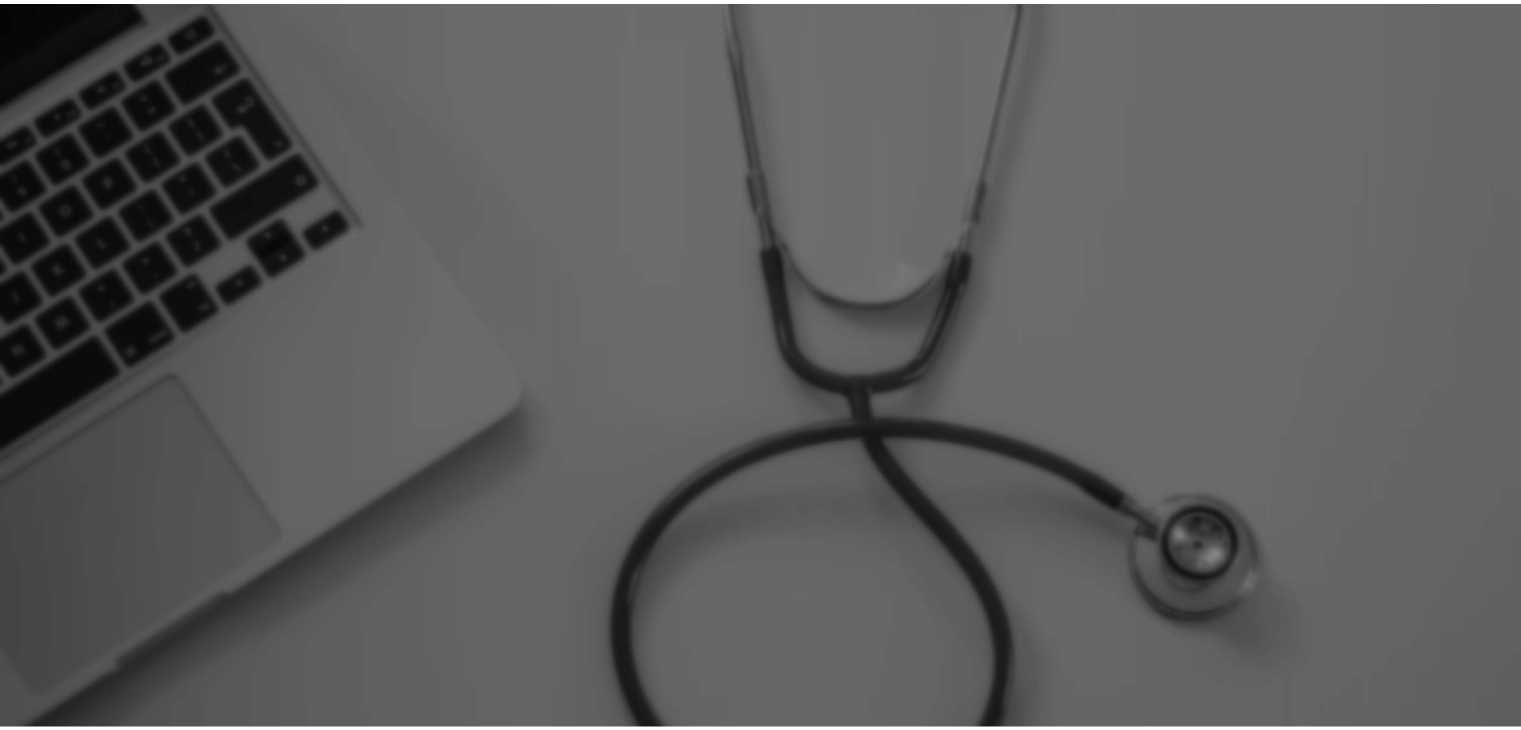 scroll, scrollTop: 0, scrollLeft: 0, axis: both 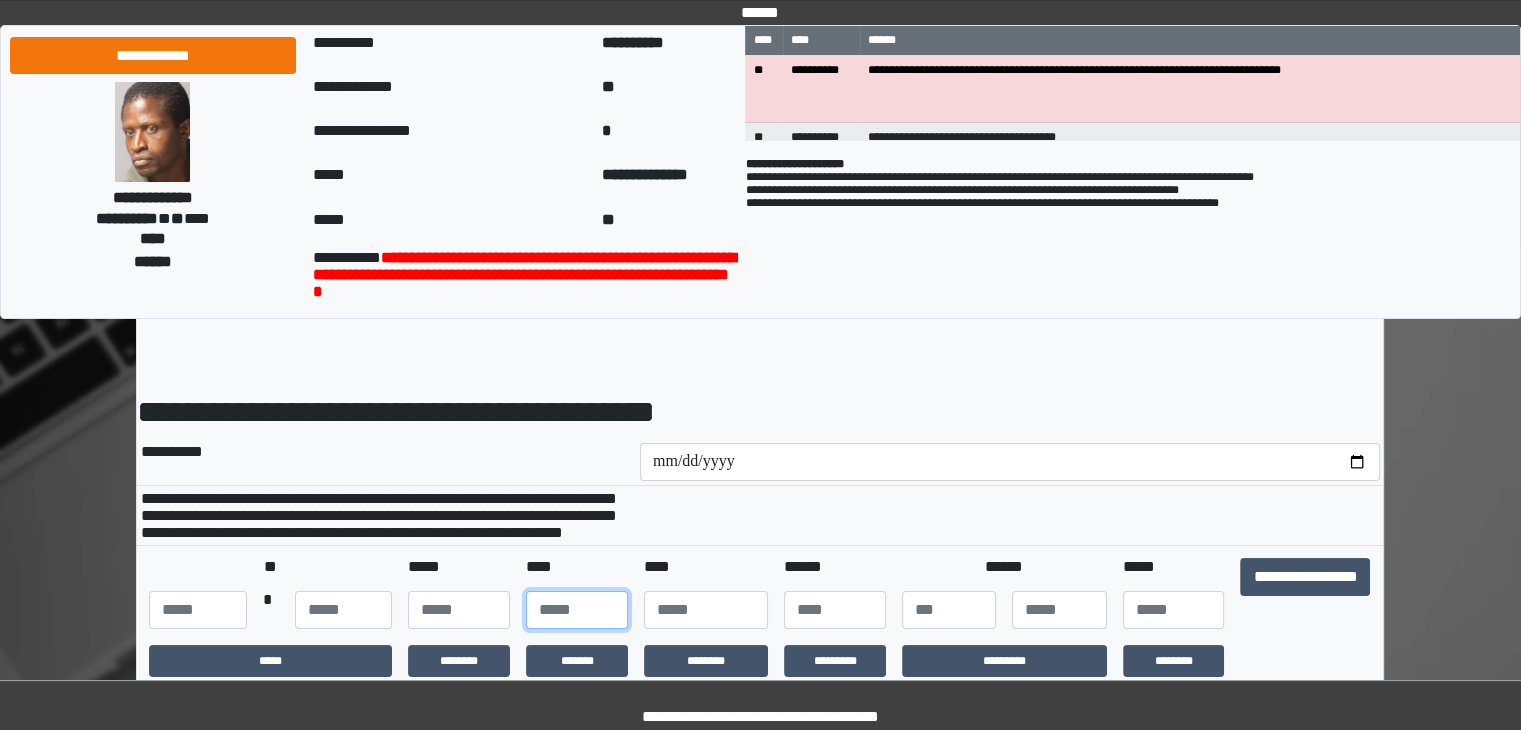 click at bounding box center [577, 610] 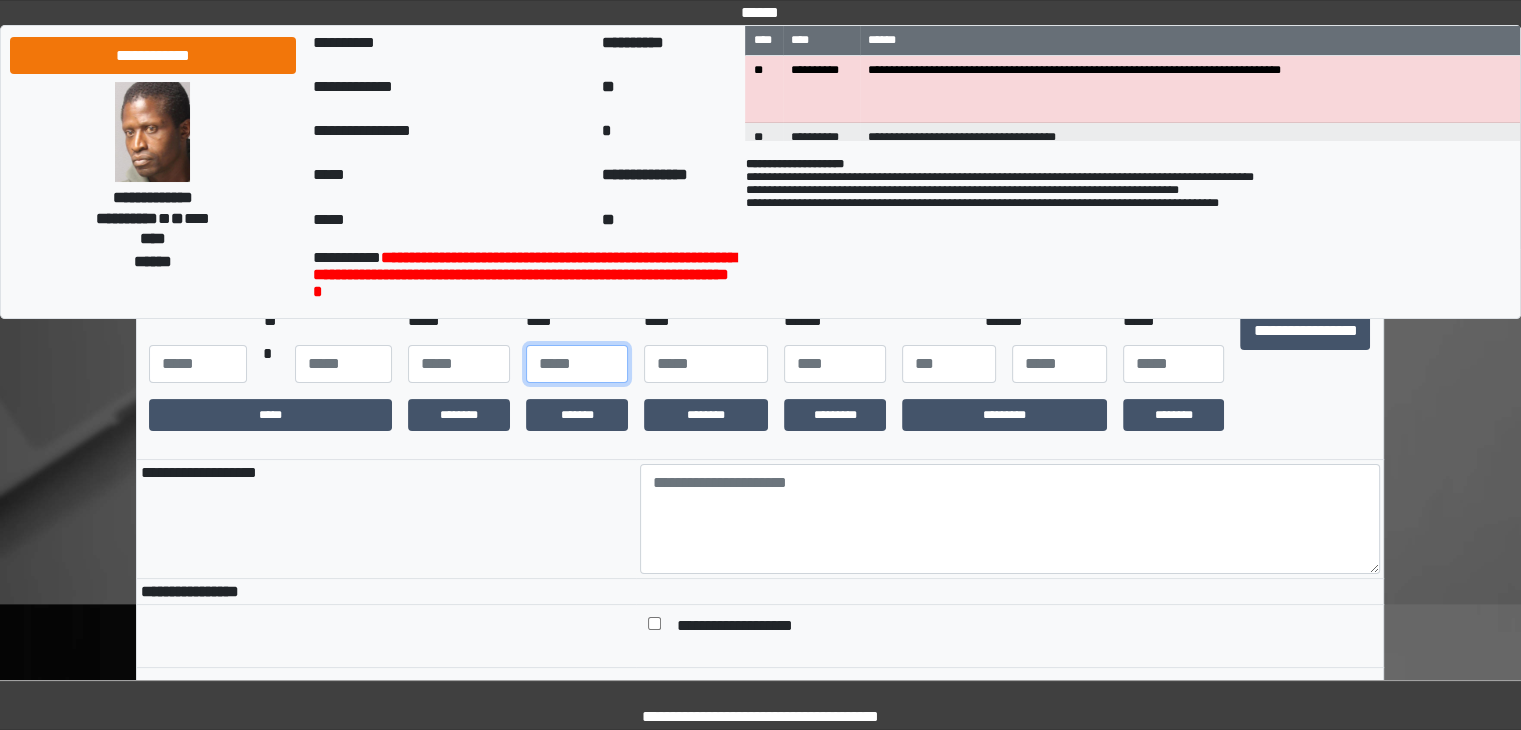 scroll, scrollTop: 245, scrollLeft: 0, axis: vertical 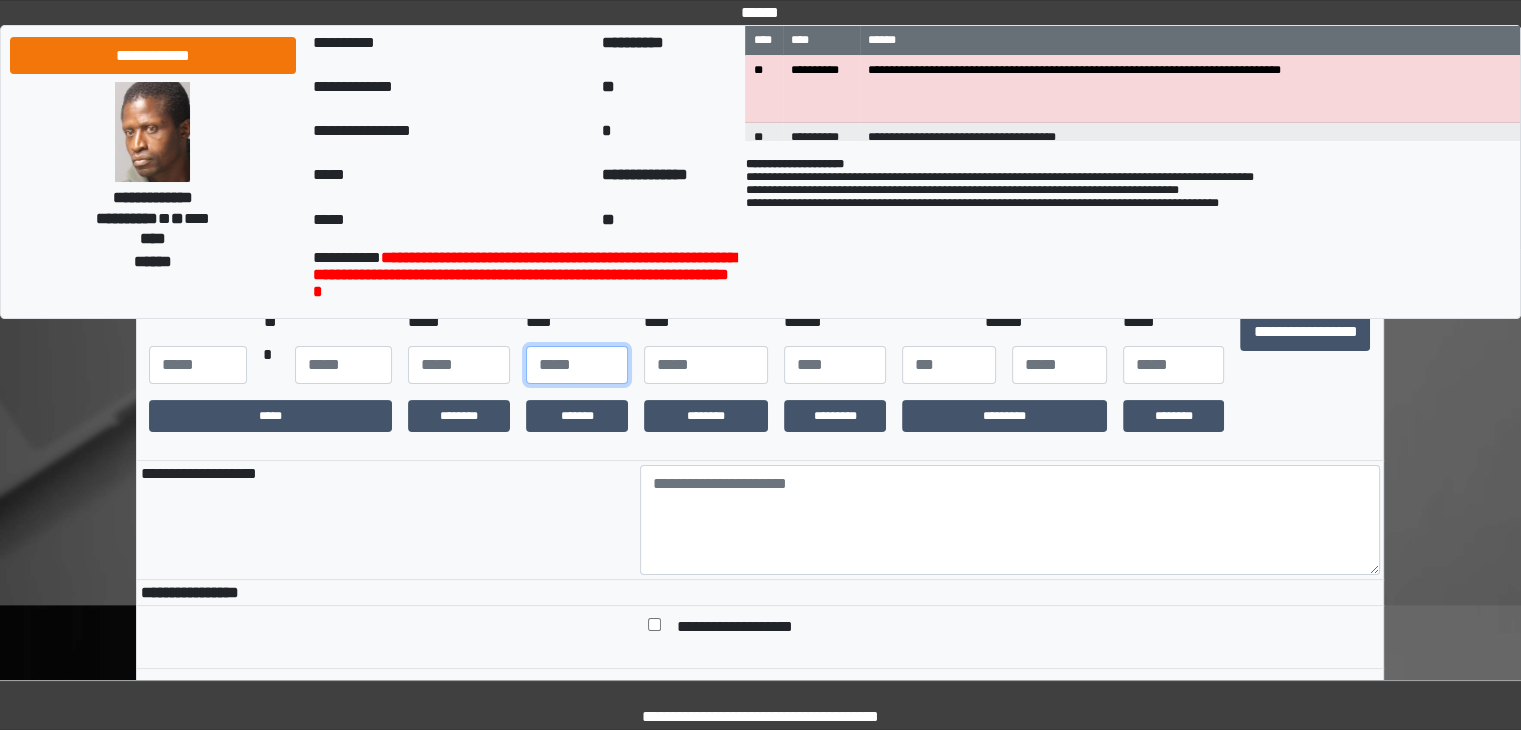 type on "**" 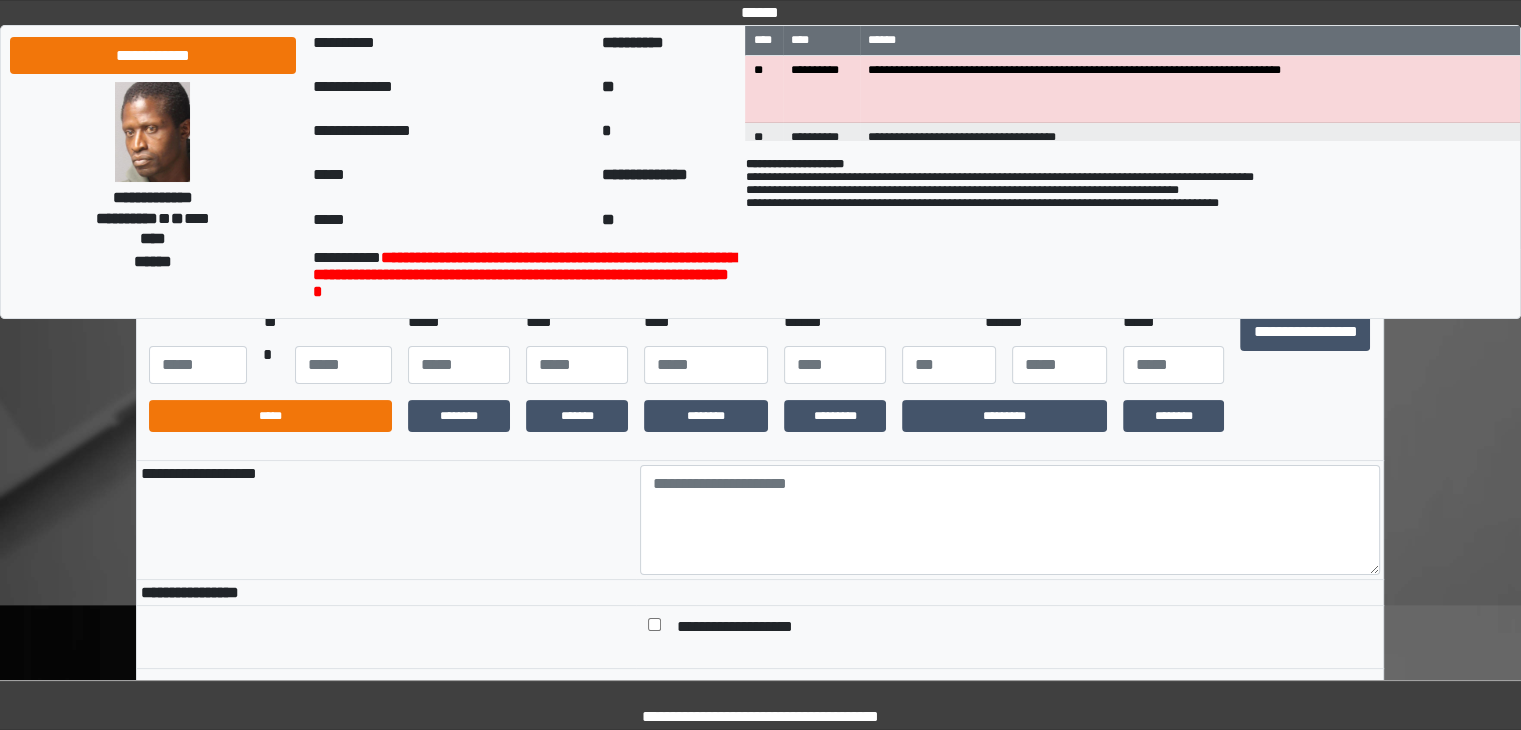 click on "*****" at bounding box center (270, 416) 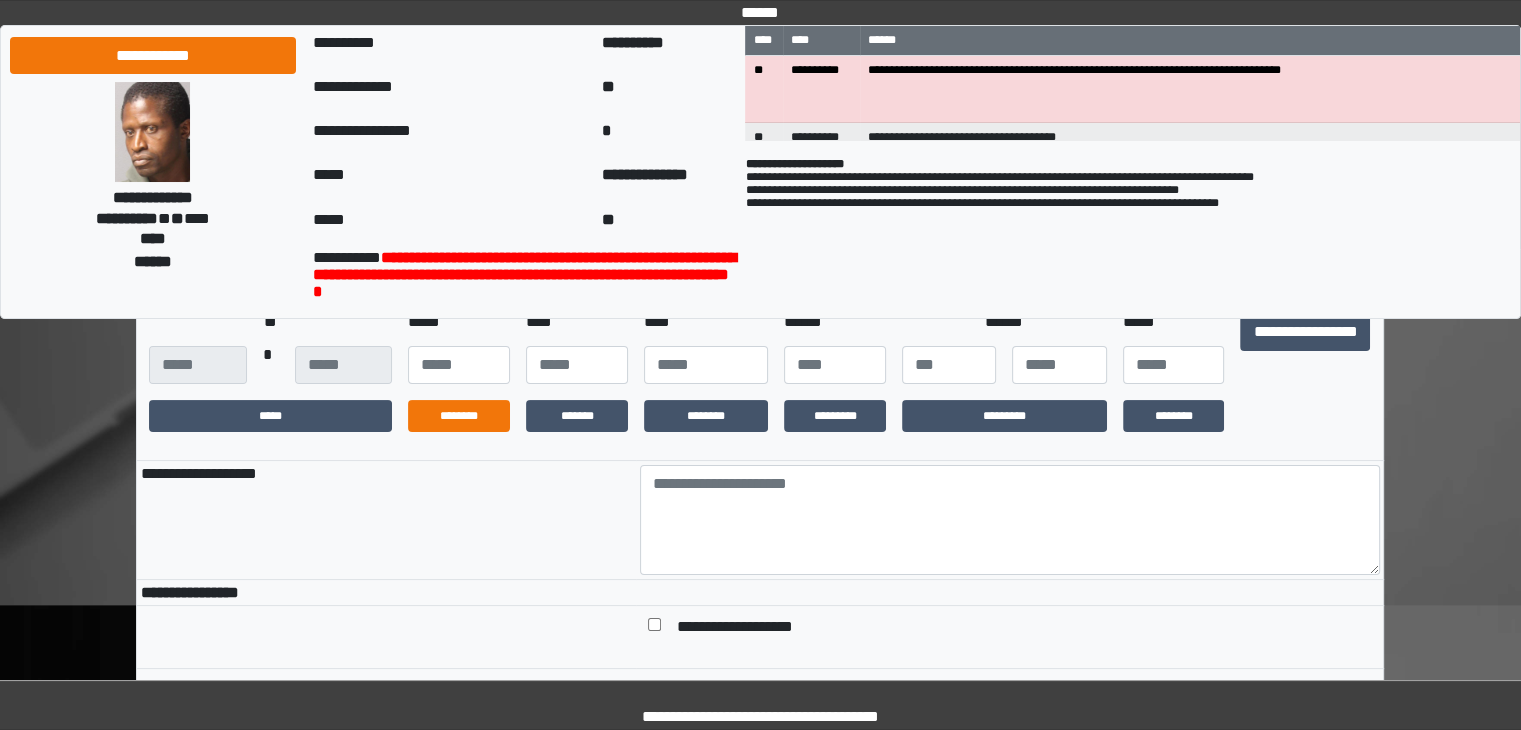 click on "********" at bounding box center [459, 416] 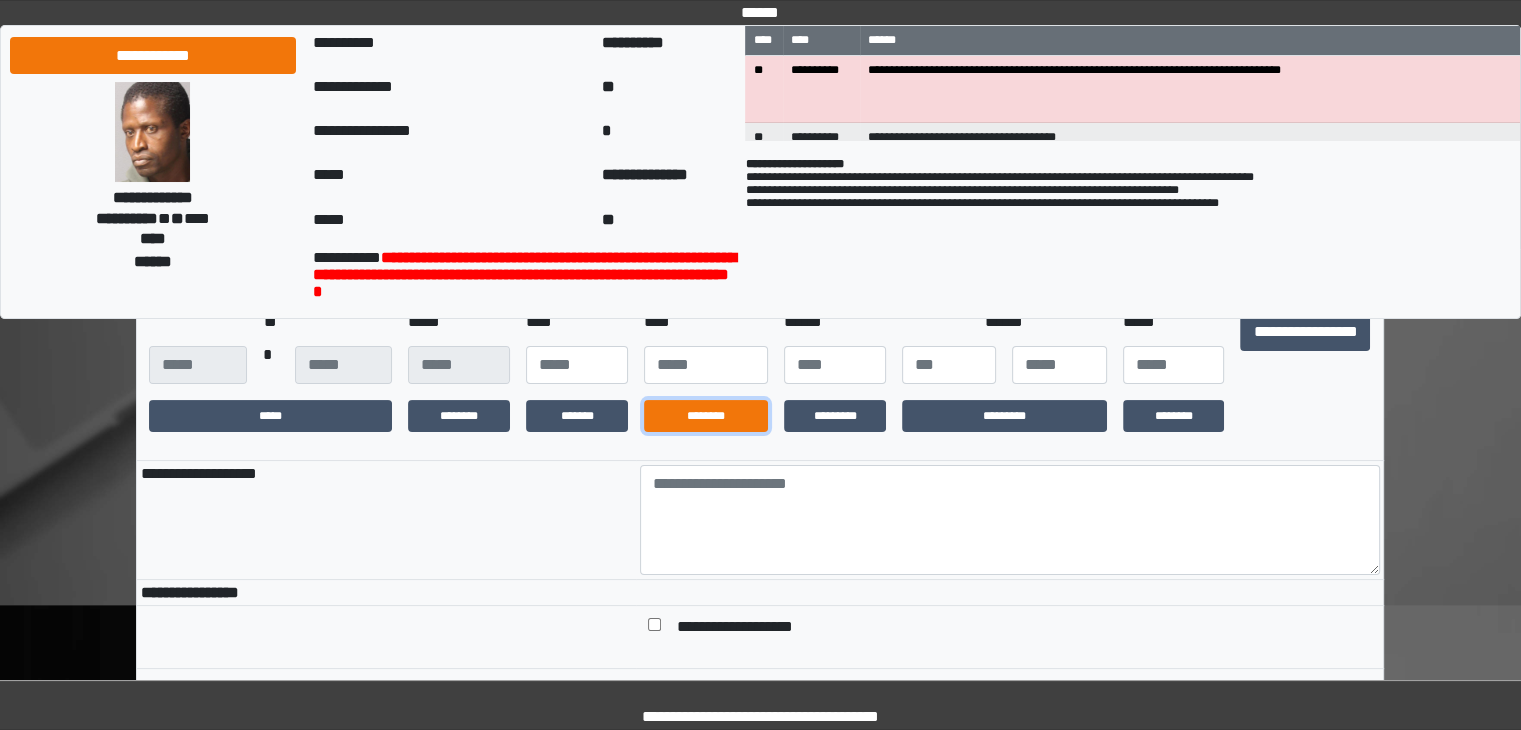 click on "********" at bounding box center [706, 416] 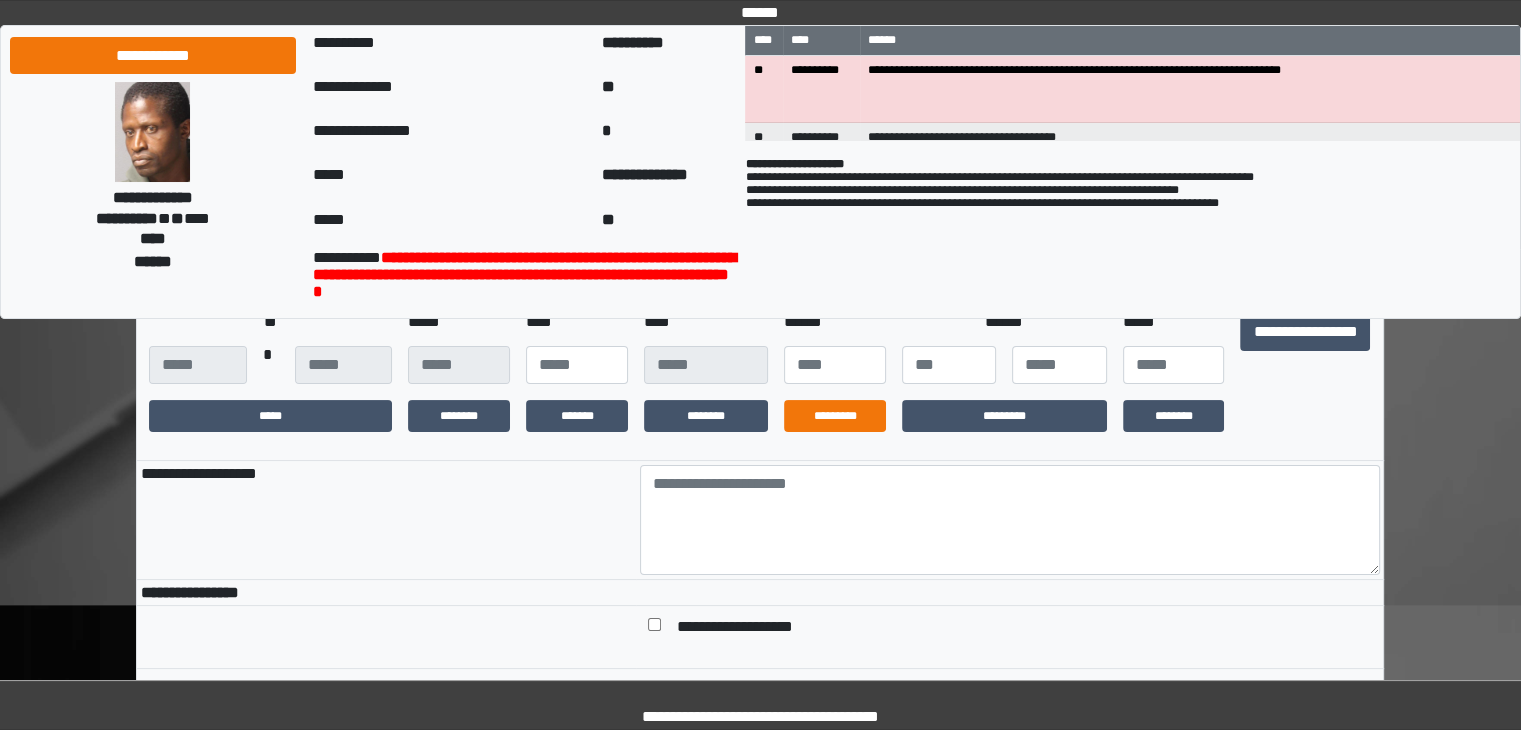 click on "*********" at bounding box center [835, 416] 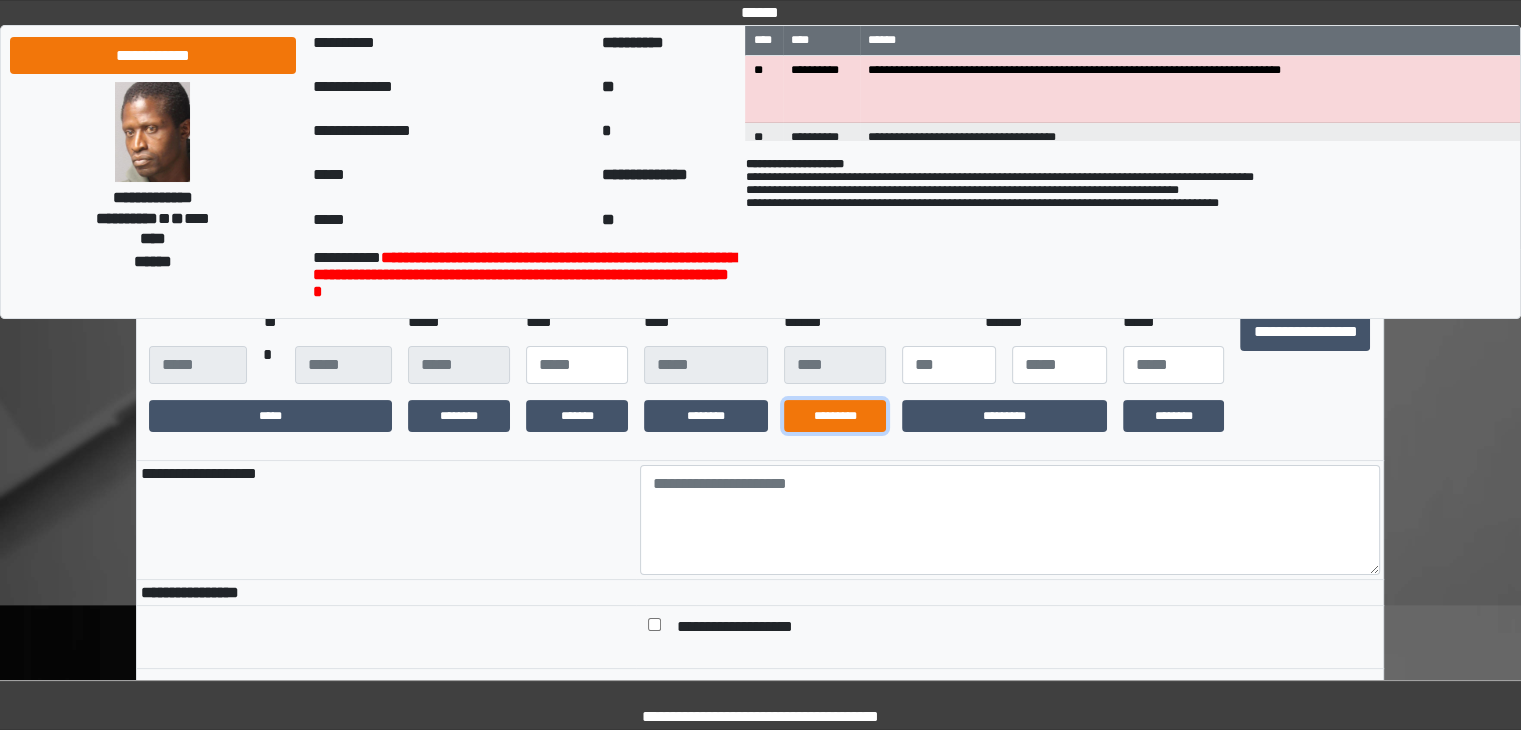 click on "*********" at bounding box center (1004, 416) 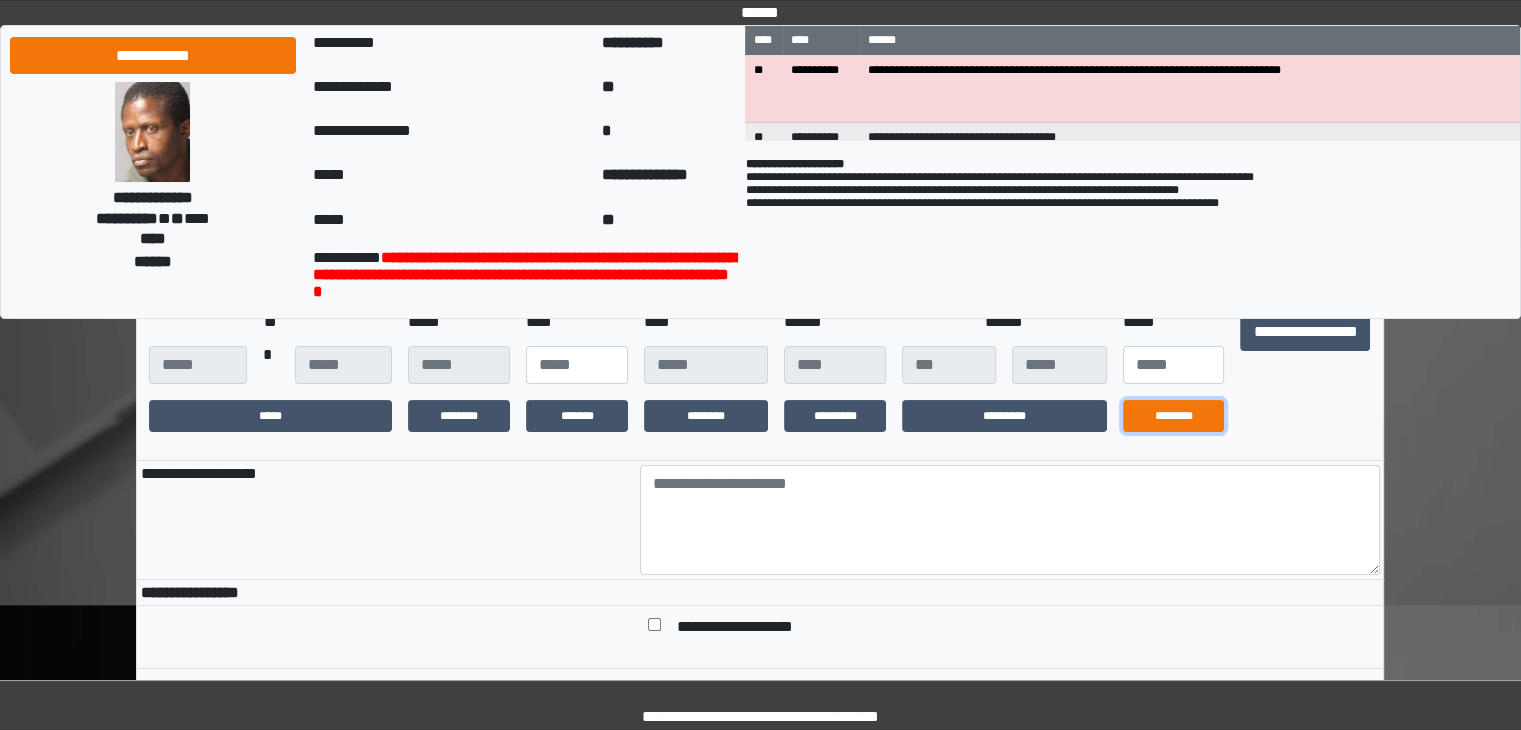 click on "********" at bounding box center [1174, 416] 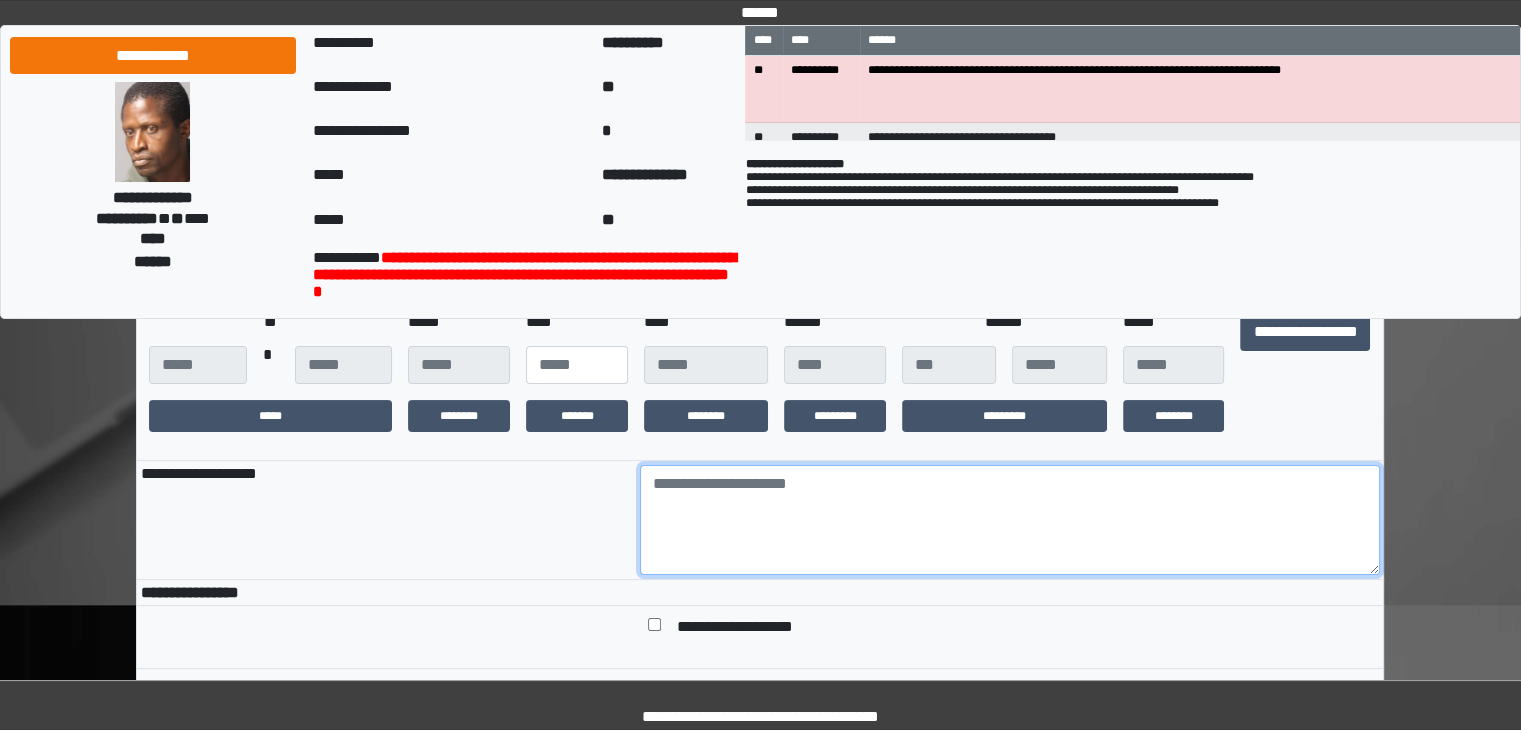 click at bounding box center (1010, 520) 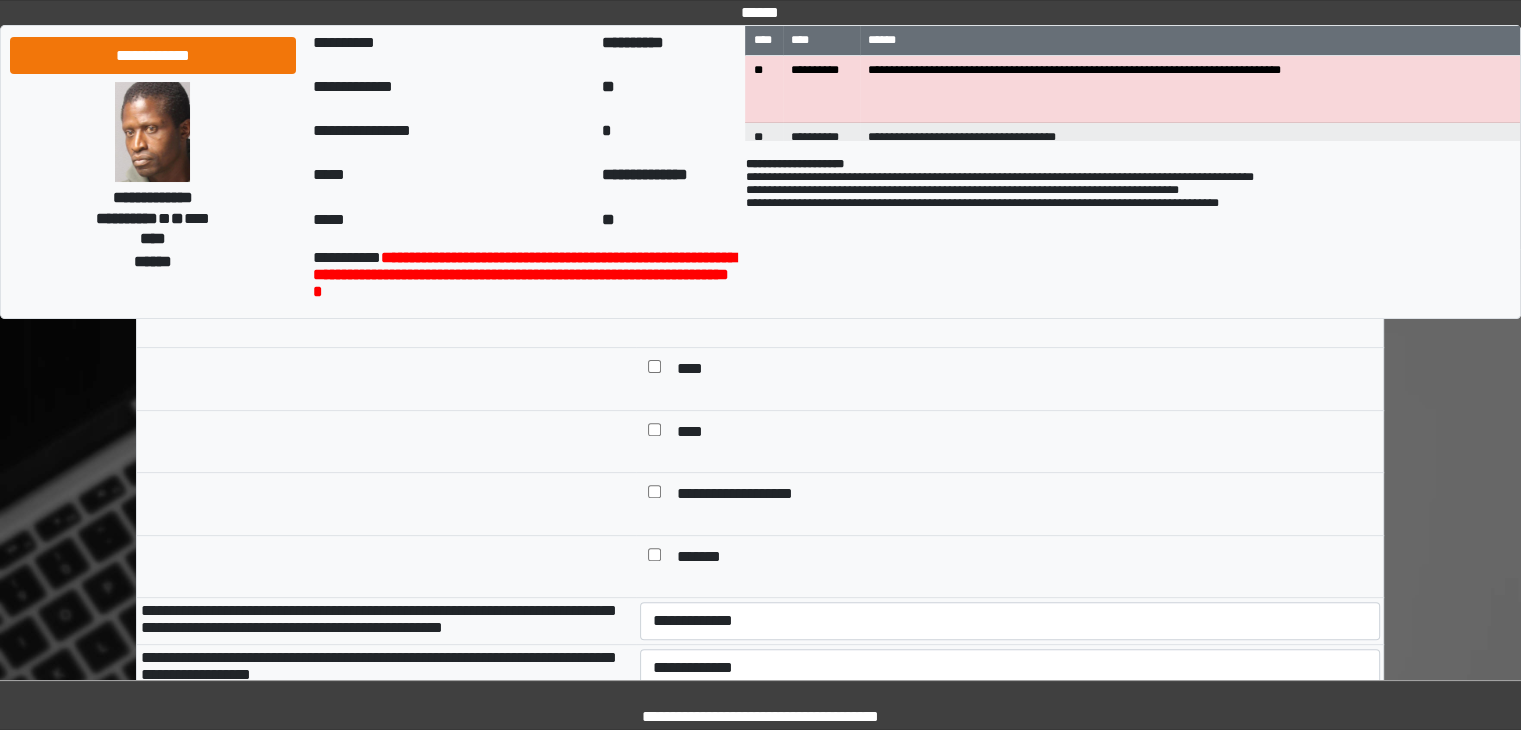 scroll, scrollTop: 562, scrollLeft: 0, axis: vertical 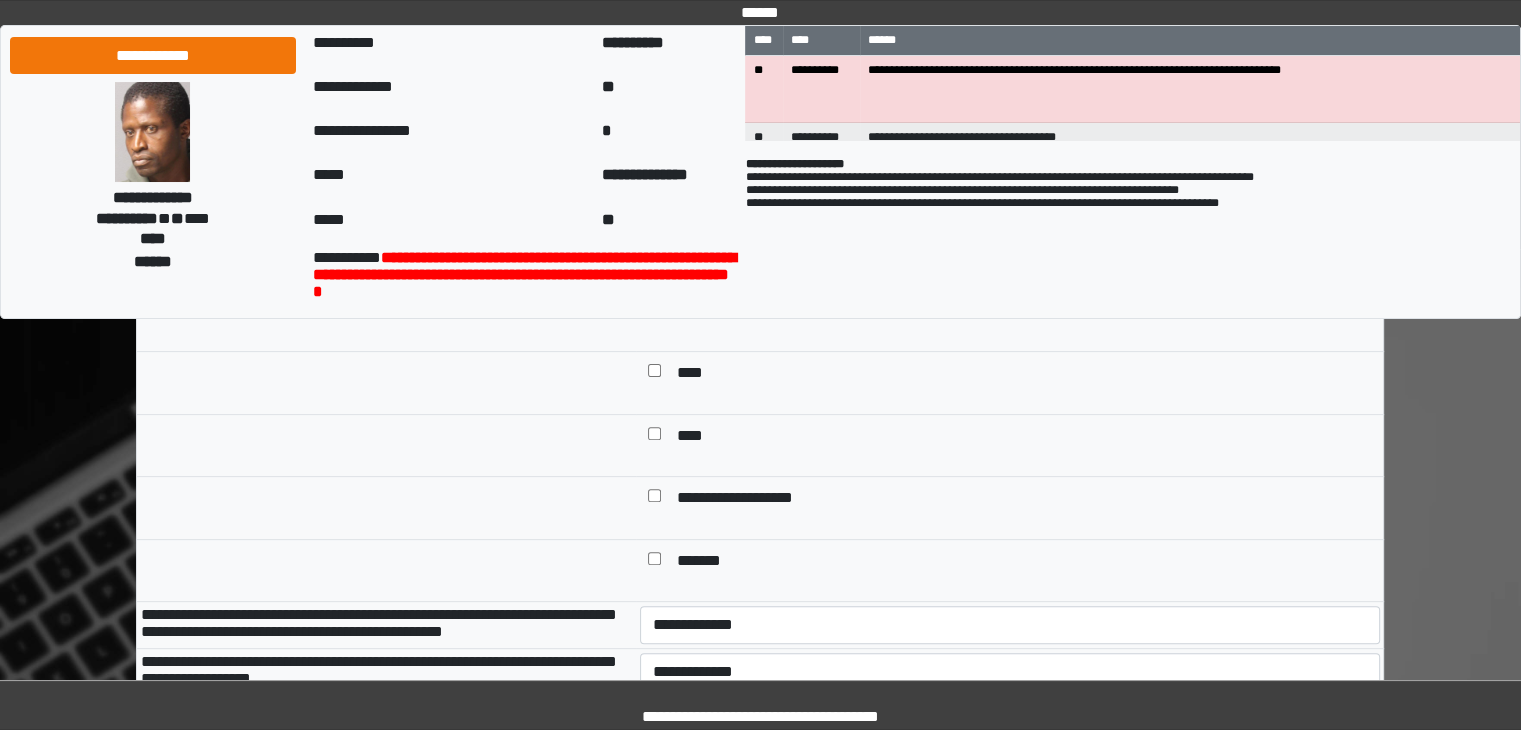 type on "****" 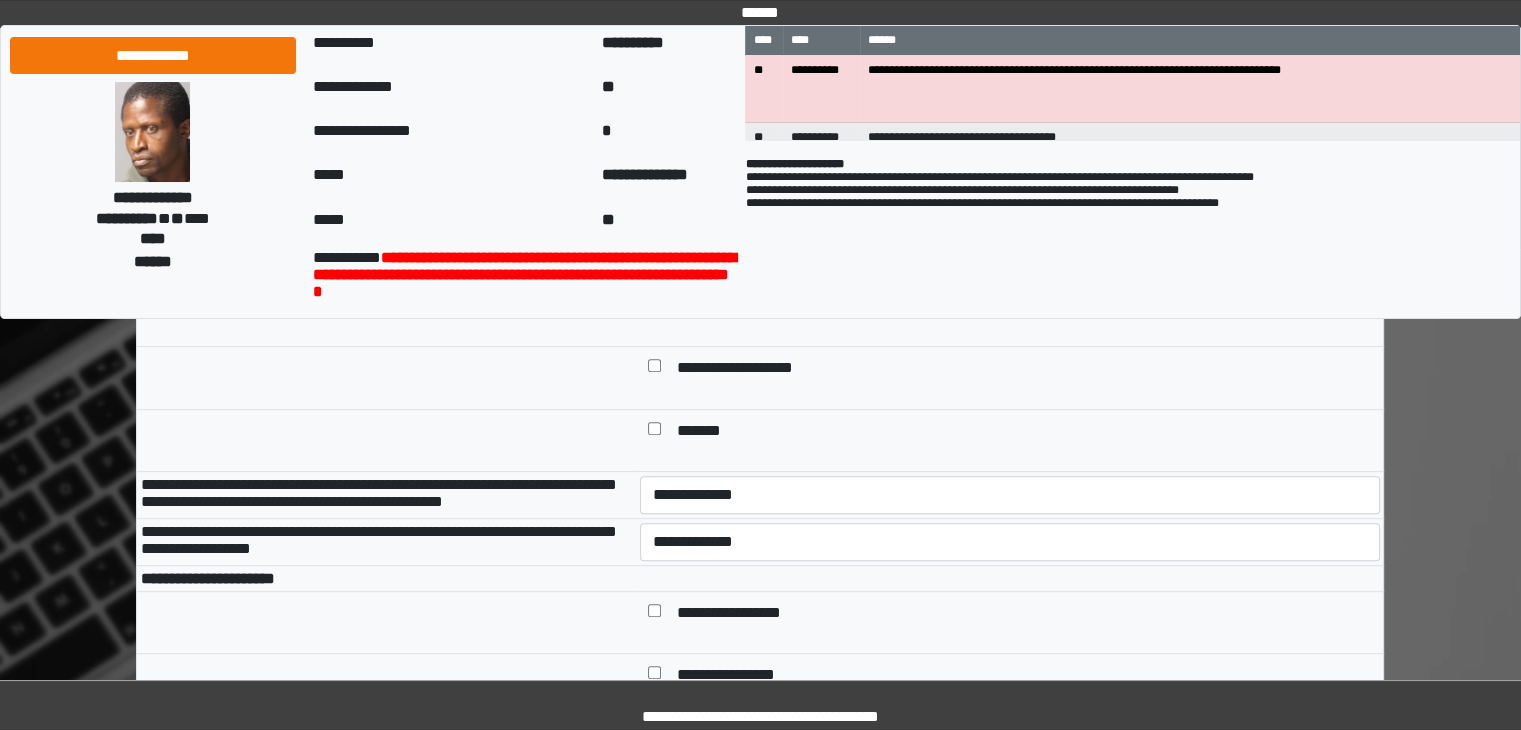 scroll, scrollTop: 688, scrollLeft: 0, axis: vertical 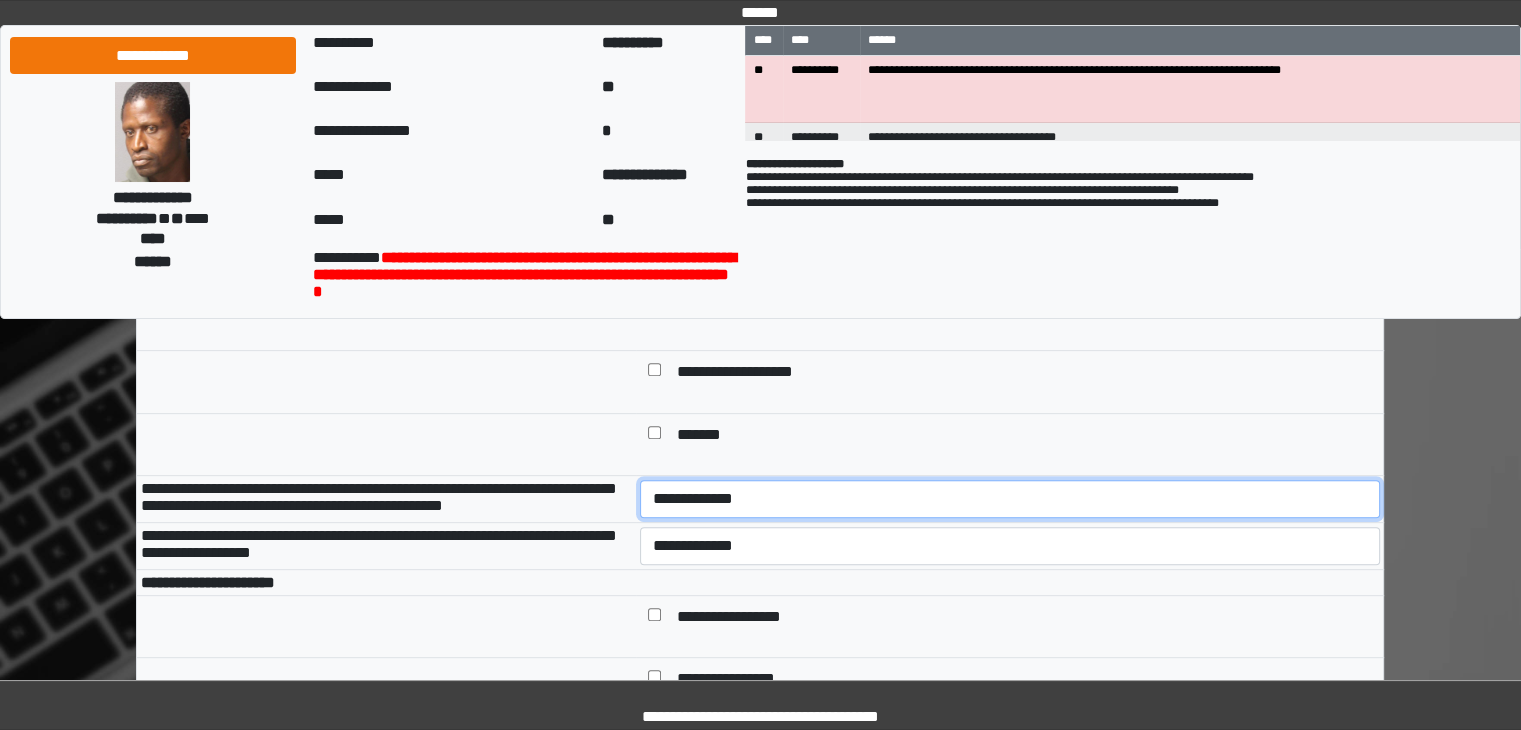 click on "**********" at bounding box center [1010, 499] 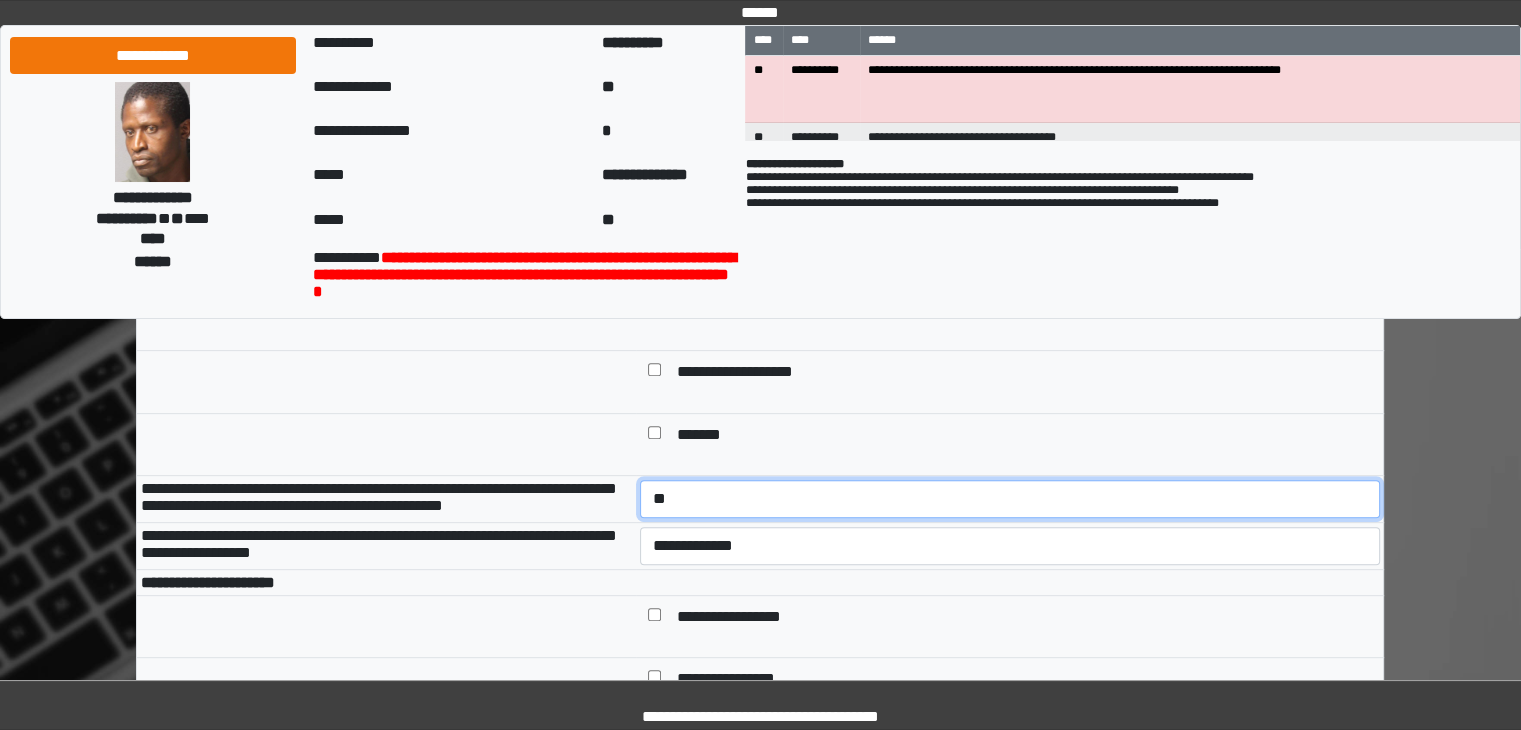 click on "**********" at bounding box center (1010, 499) 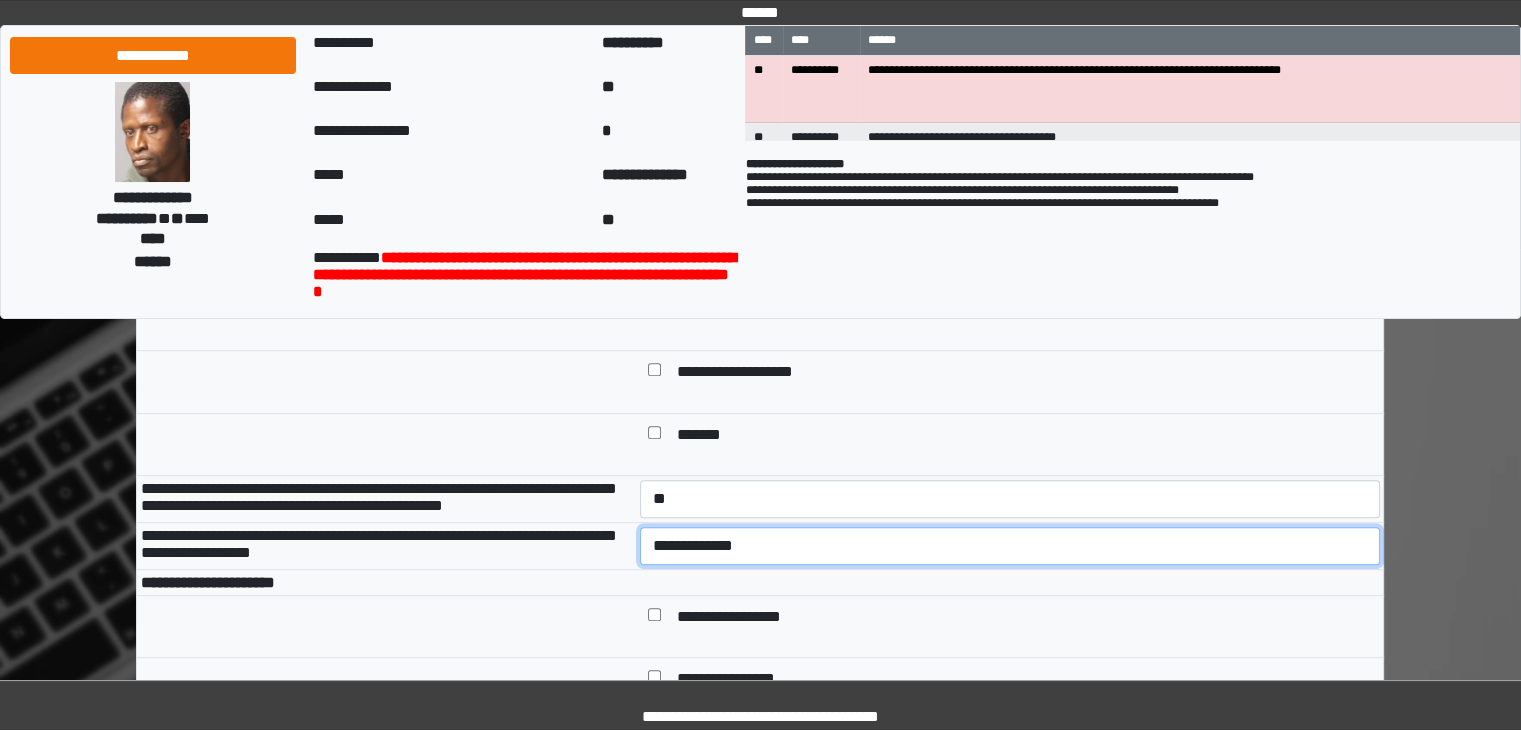 click on "**********" at bounding box center (1010, 546) 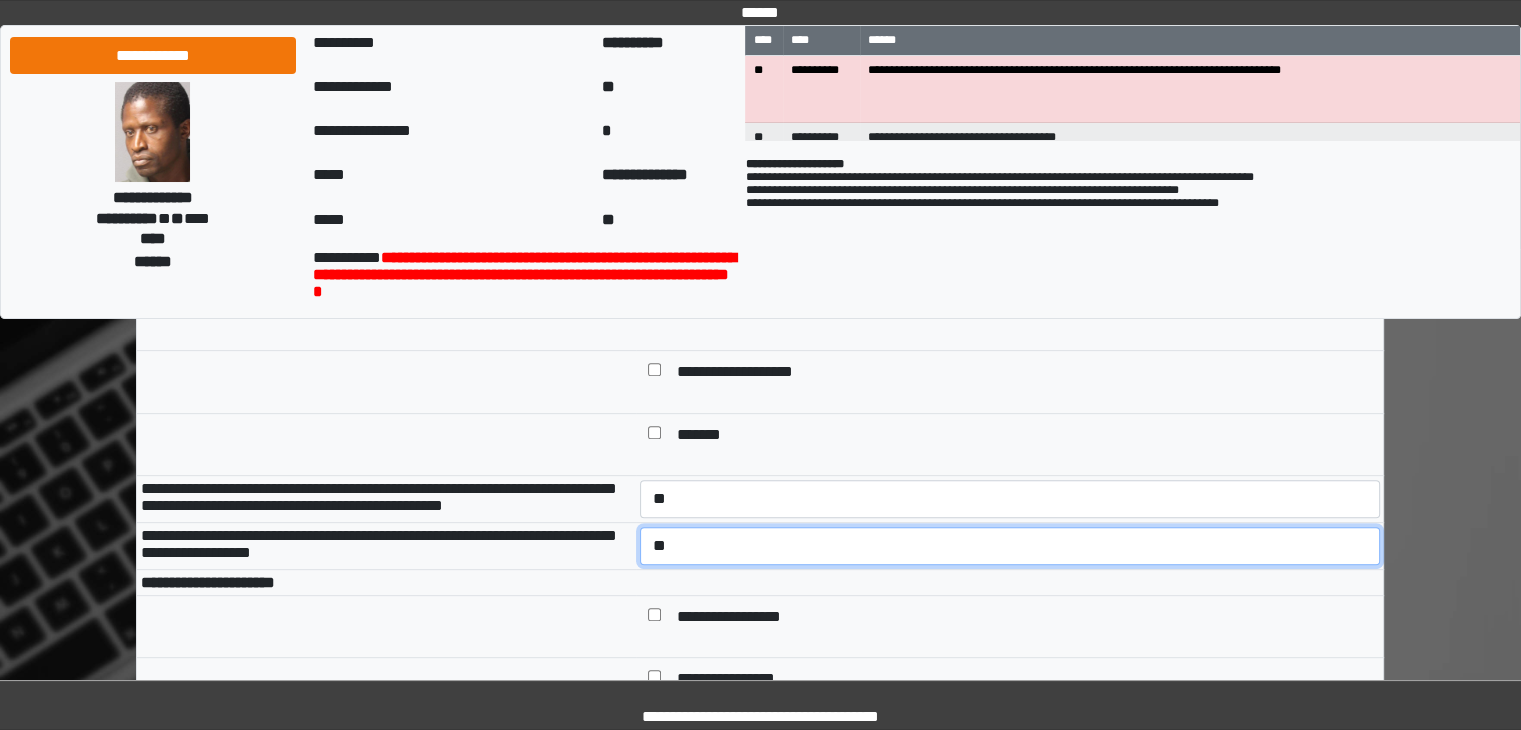 click on "**********" at bounding box center (1010, 546) 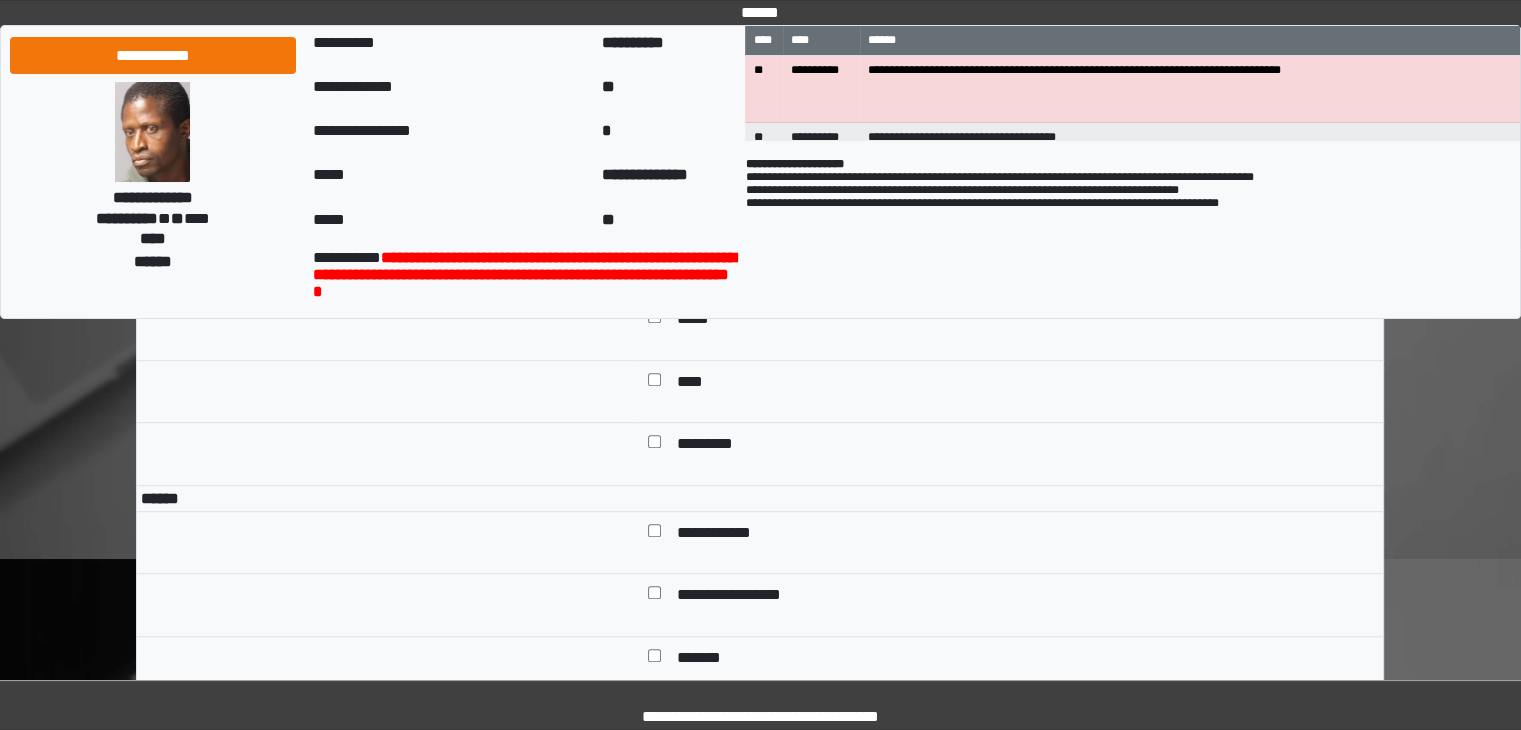 scroll, scrollTop: 1276, scrollLeft: 0, axis: vertical 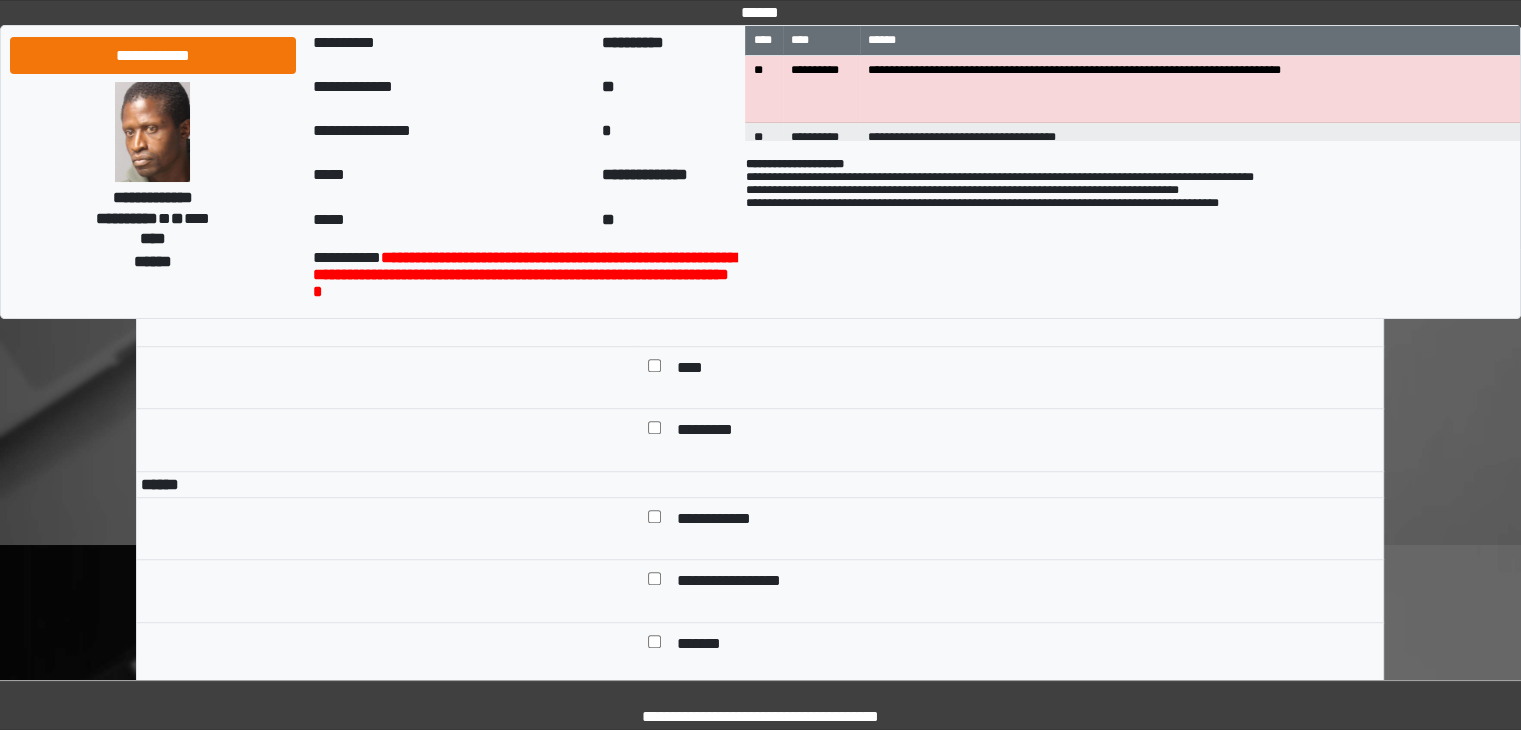 click on "*********" at bounding box center [710, 432] 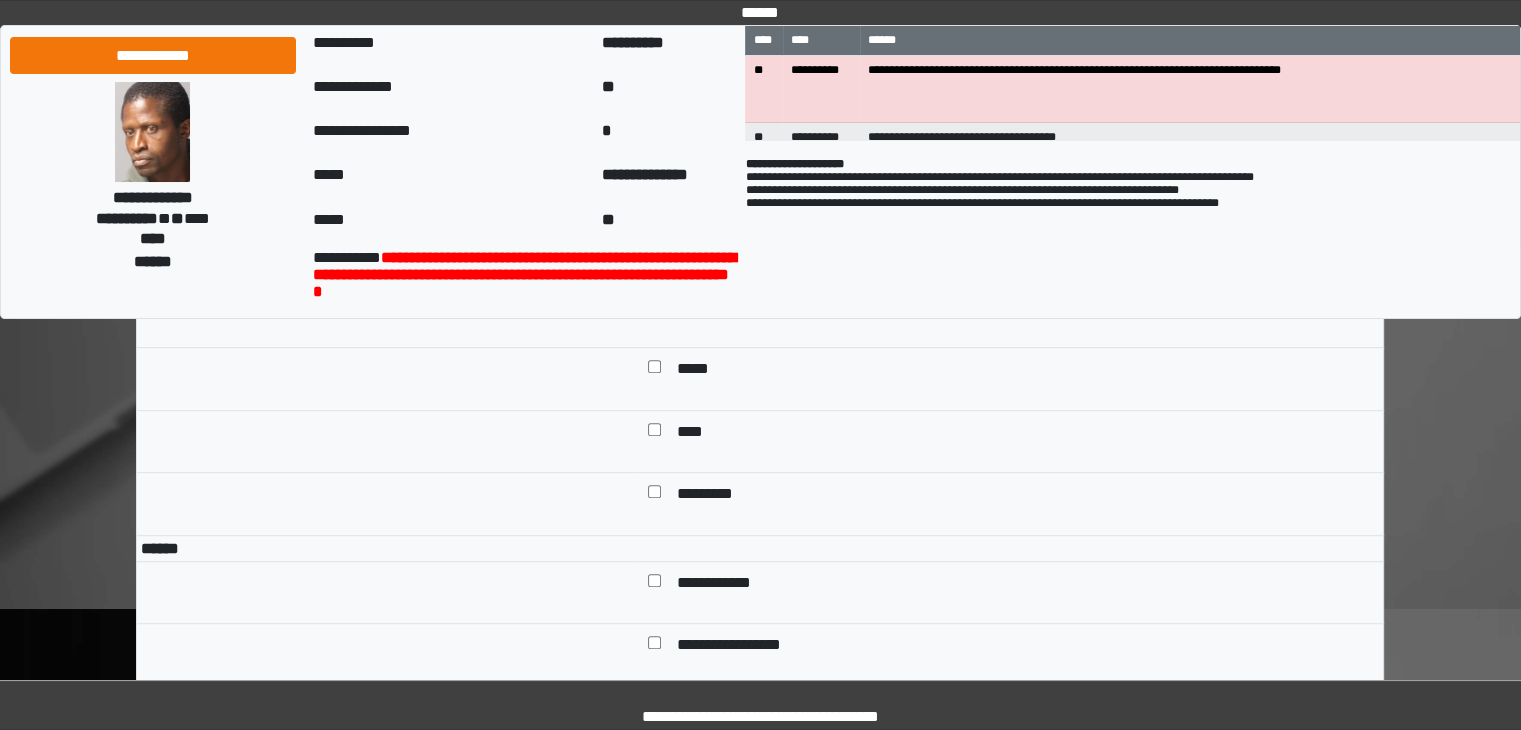 scroll, scrollTop: 1212, scrollLeft: 0, axis: vertical 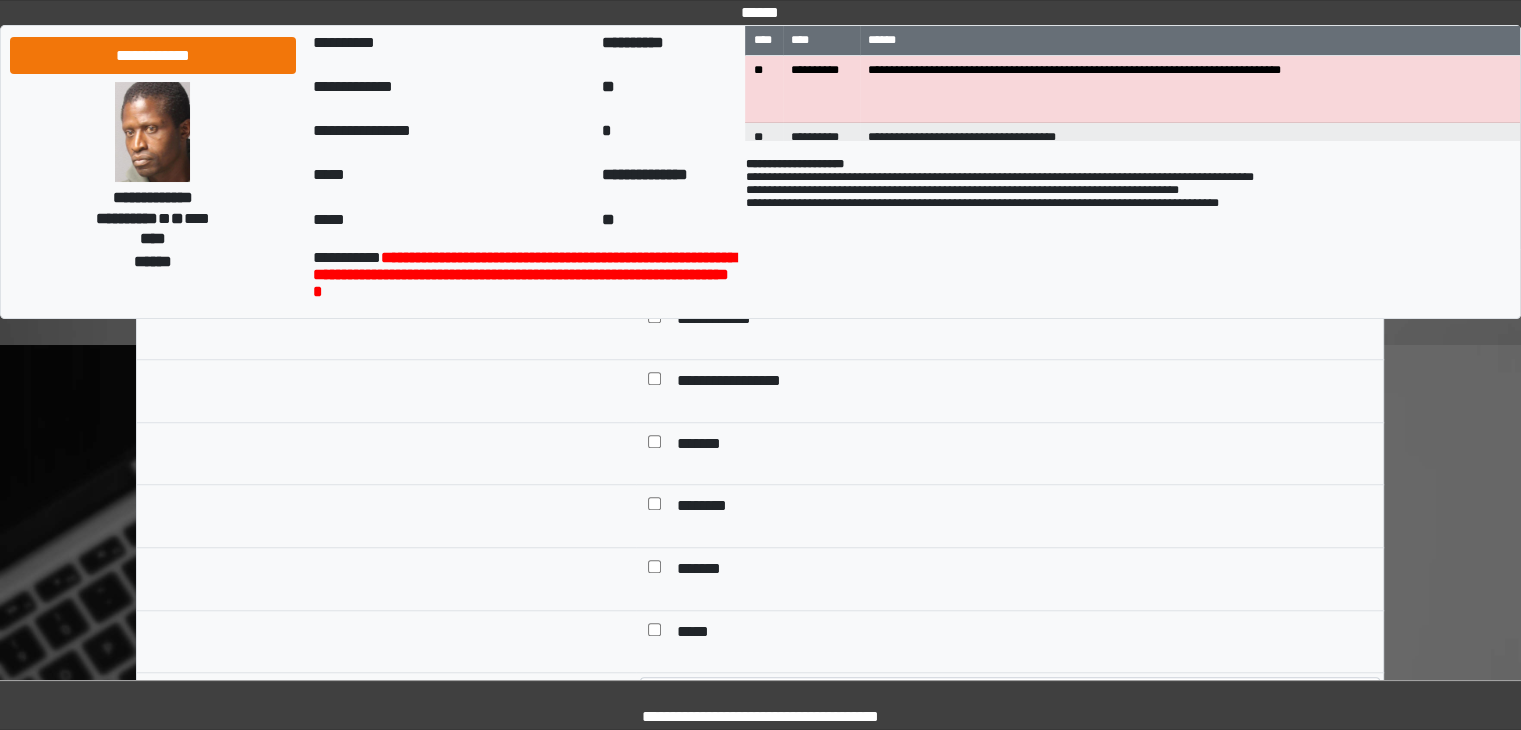 click on "**********" at bounding box center (729, 321) 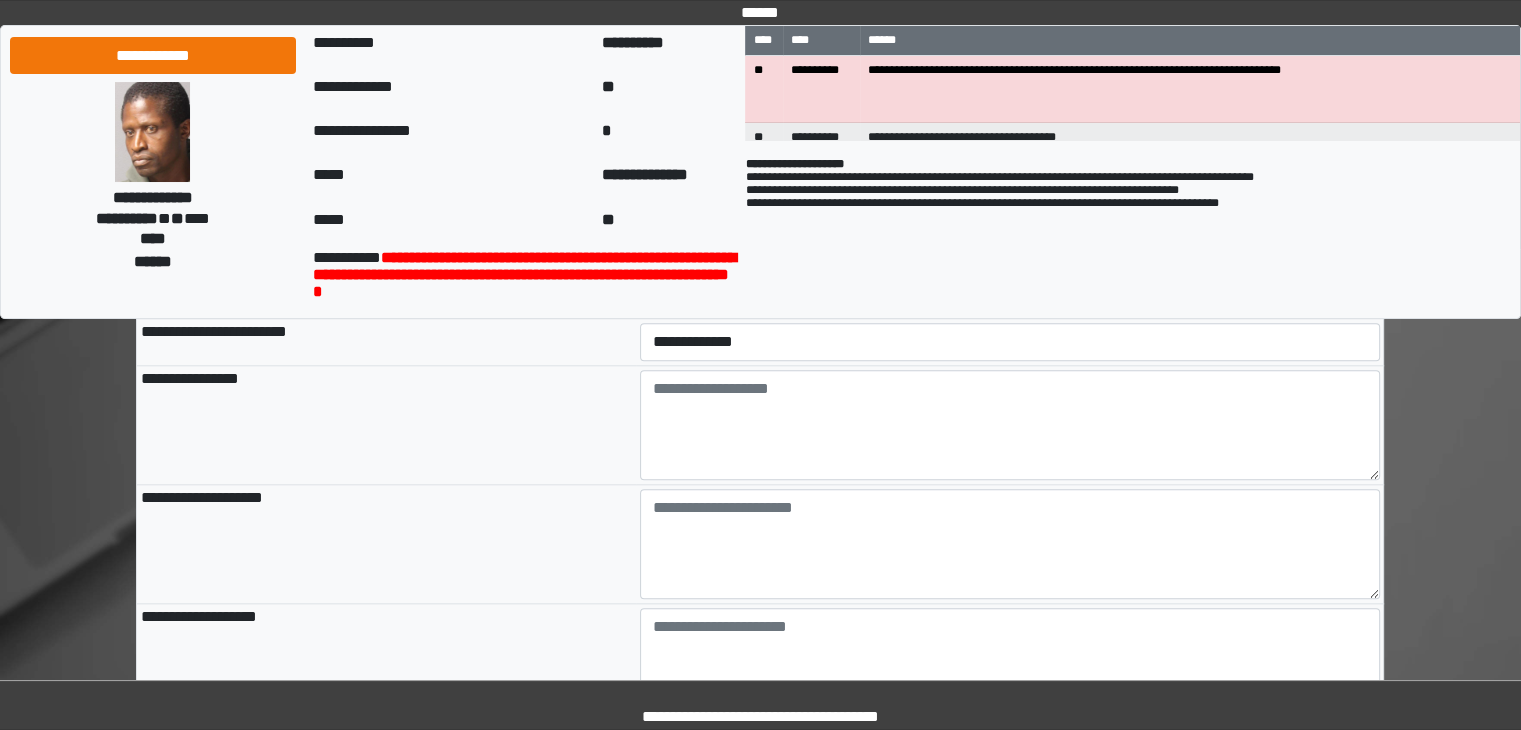 scroll, scrollTop: 2090, scrollLeft: 0, axis: vertical 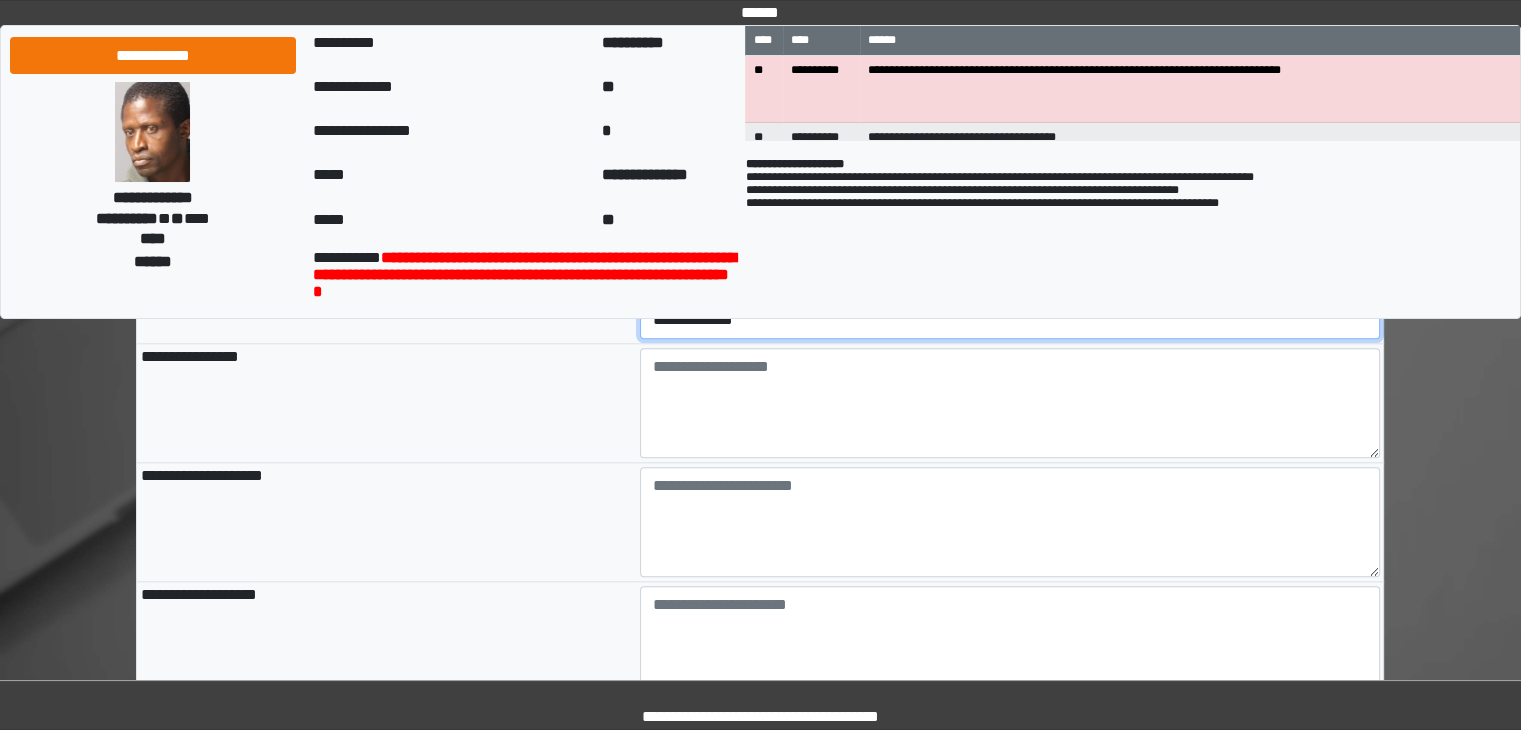 click on "**********" at bounding box center [1010, 320] 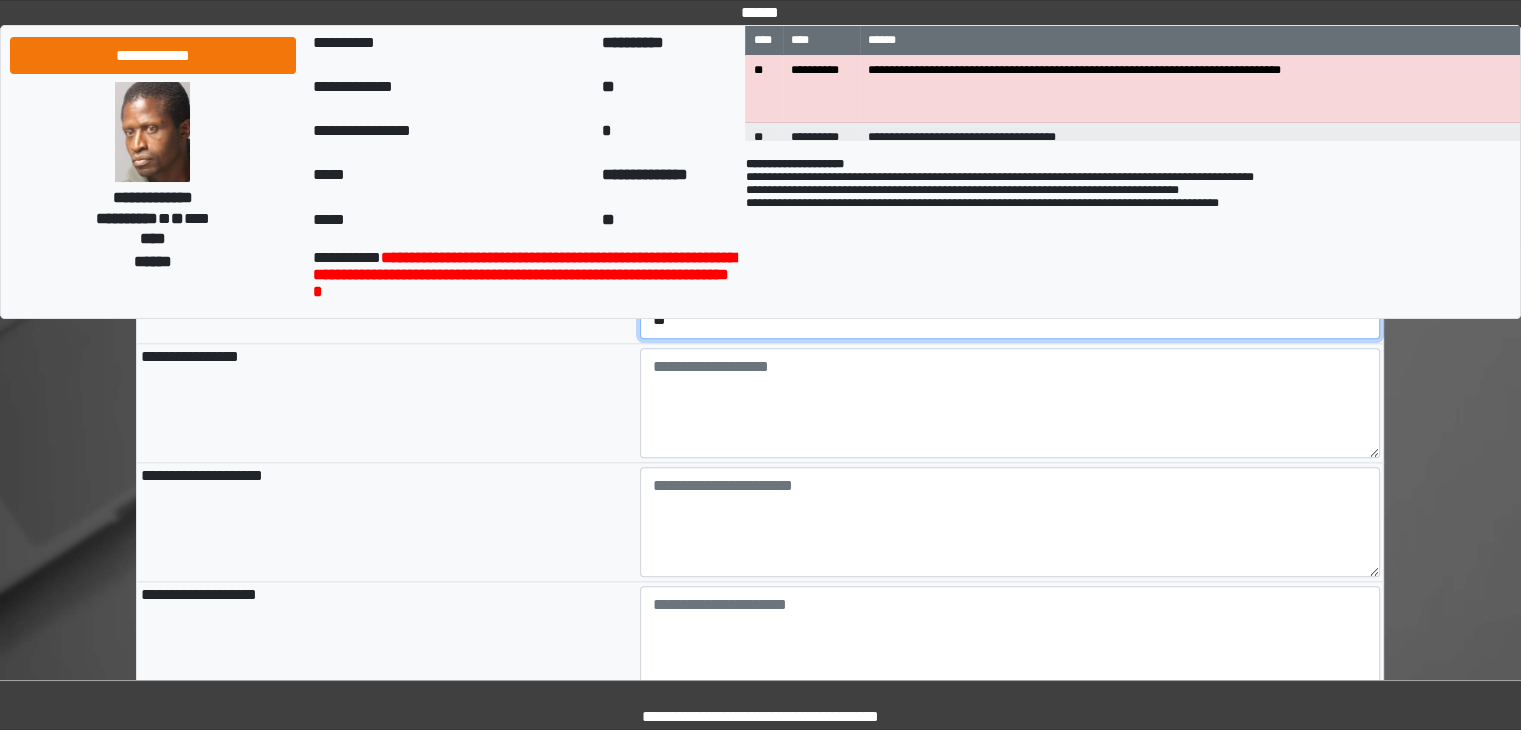 click on "**********" at bounding box center [1010, 320] 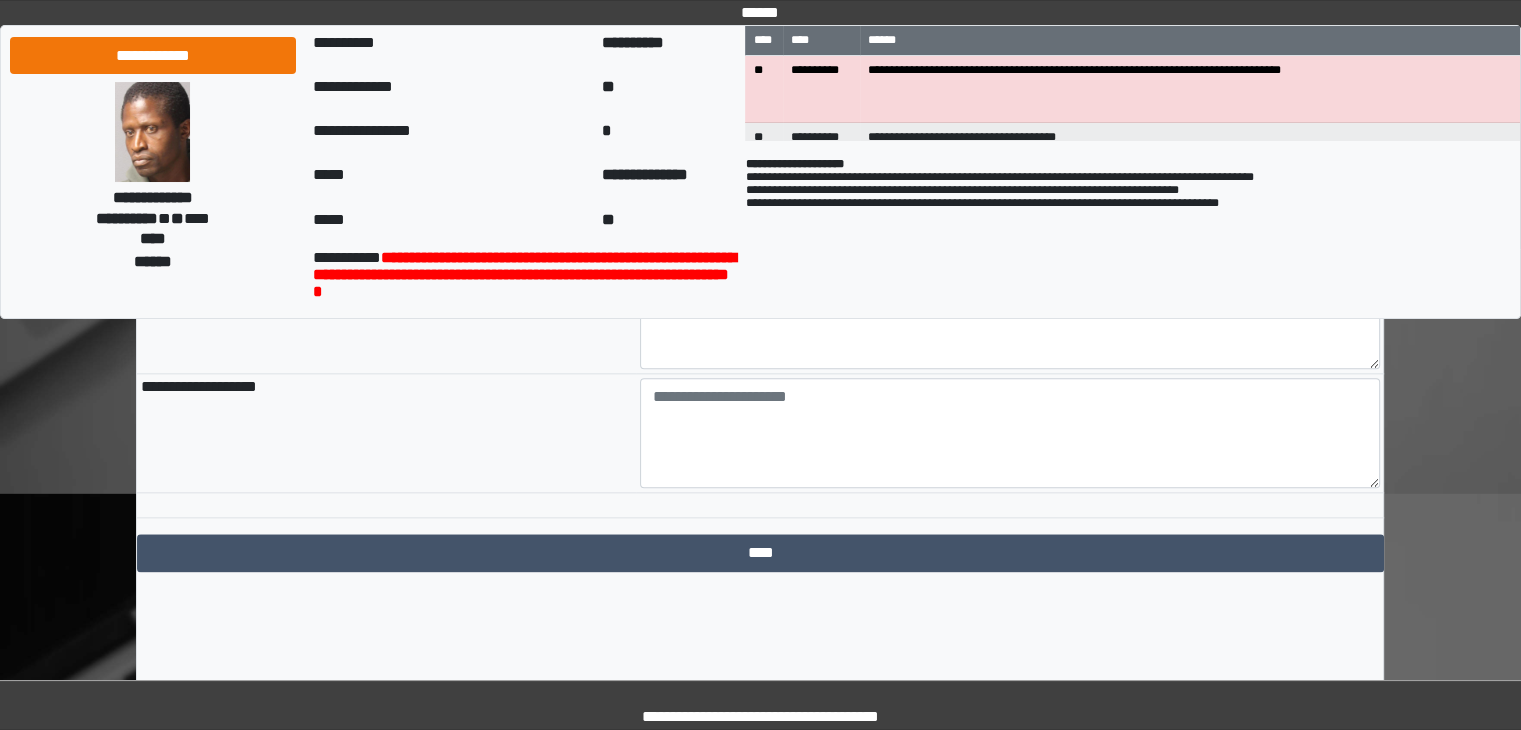 scroll, scrollTop: 2291, scrollLeft: 0, axis: vertical 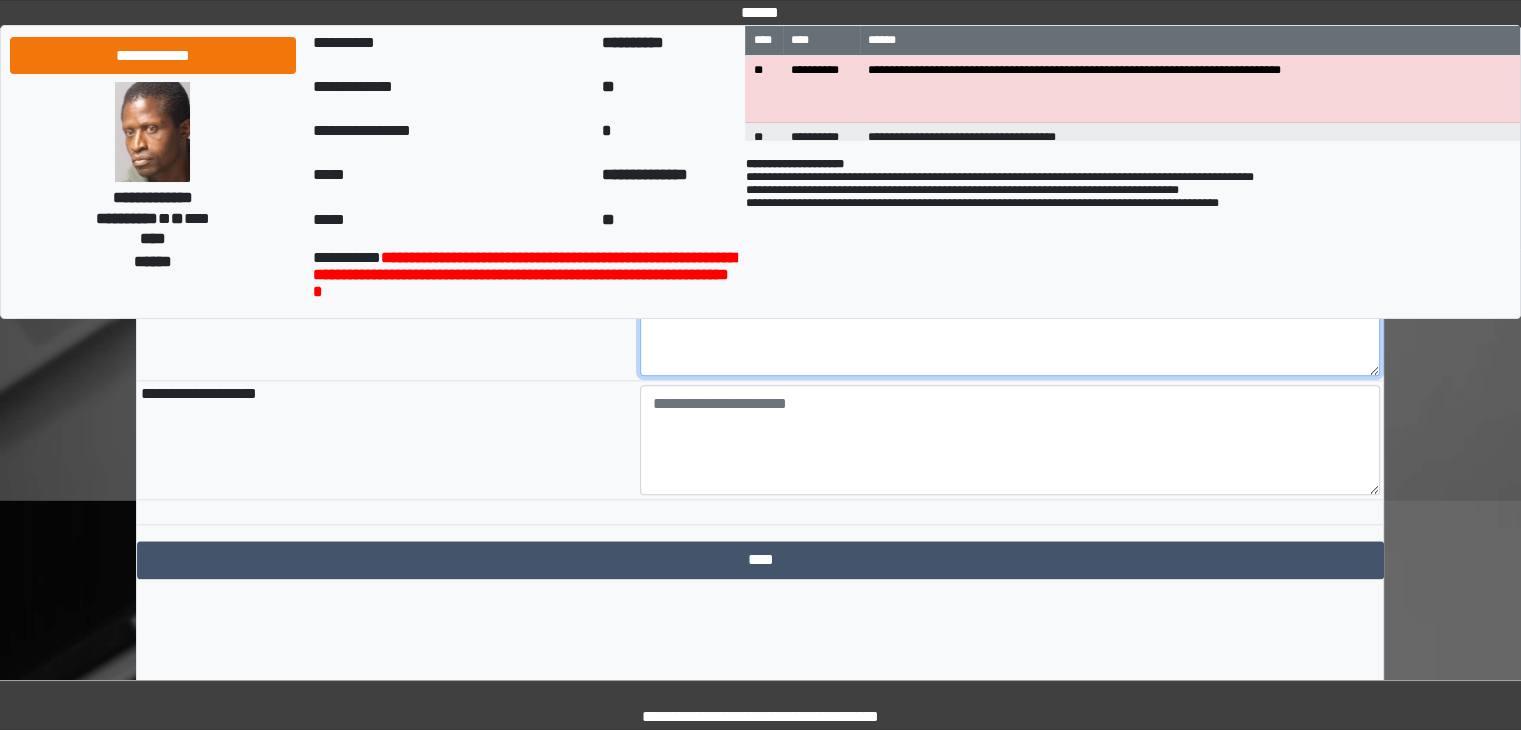 click at bounding box center [1010, 321] 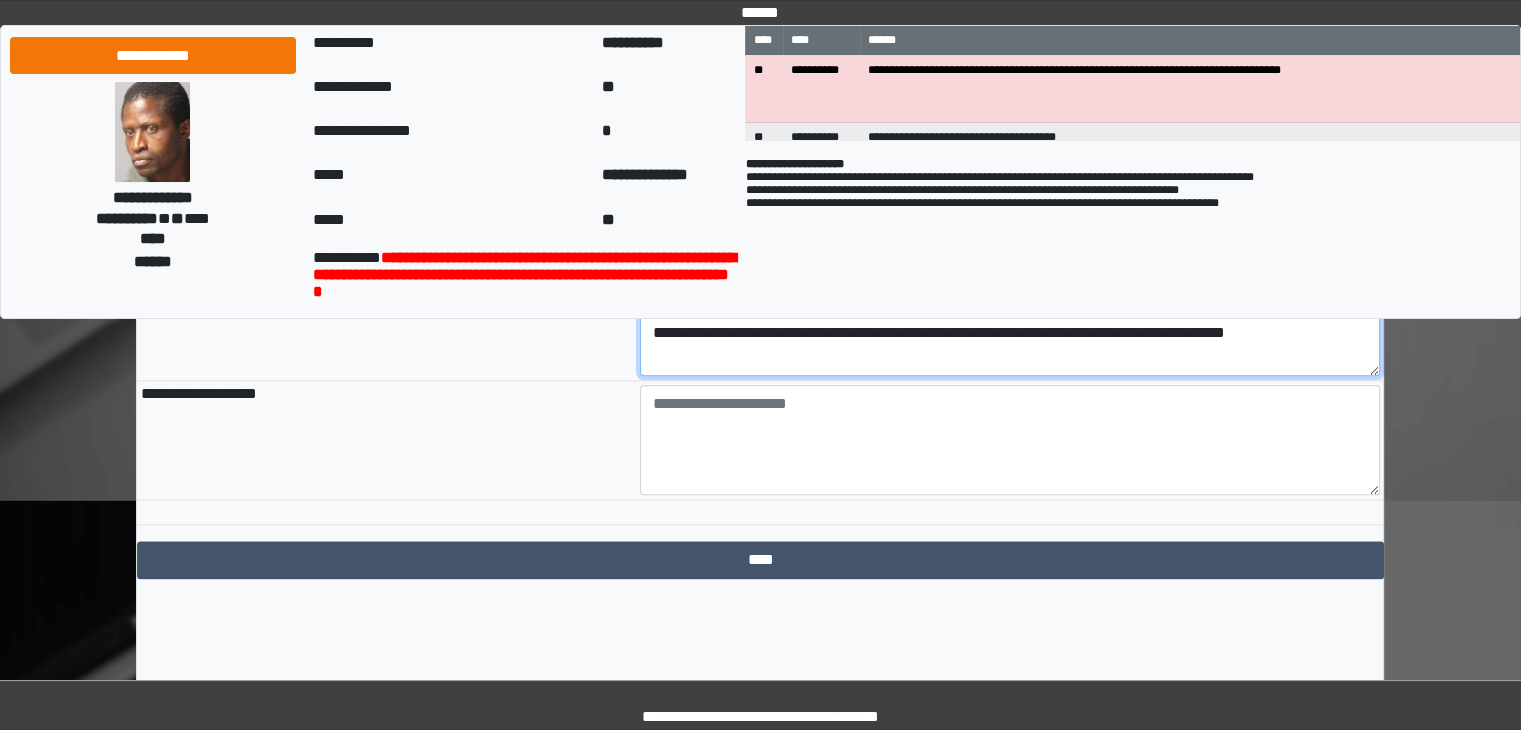 click on "**********" at bounding box center (1010, 321) 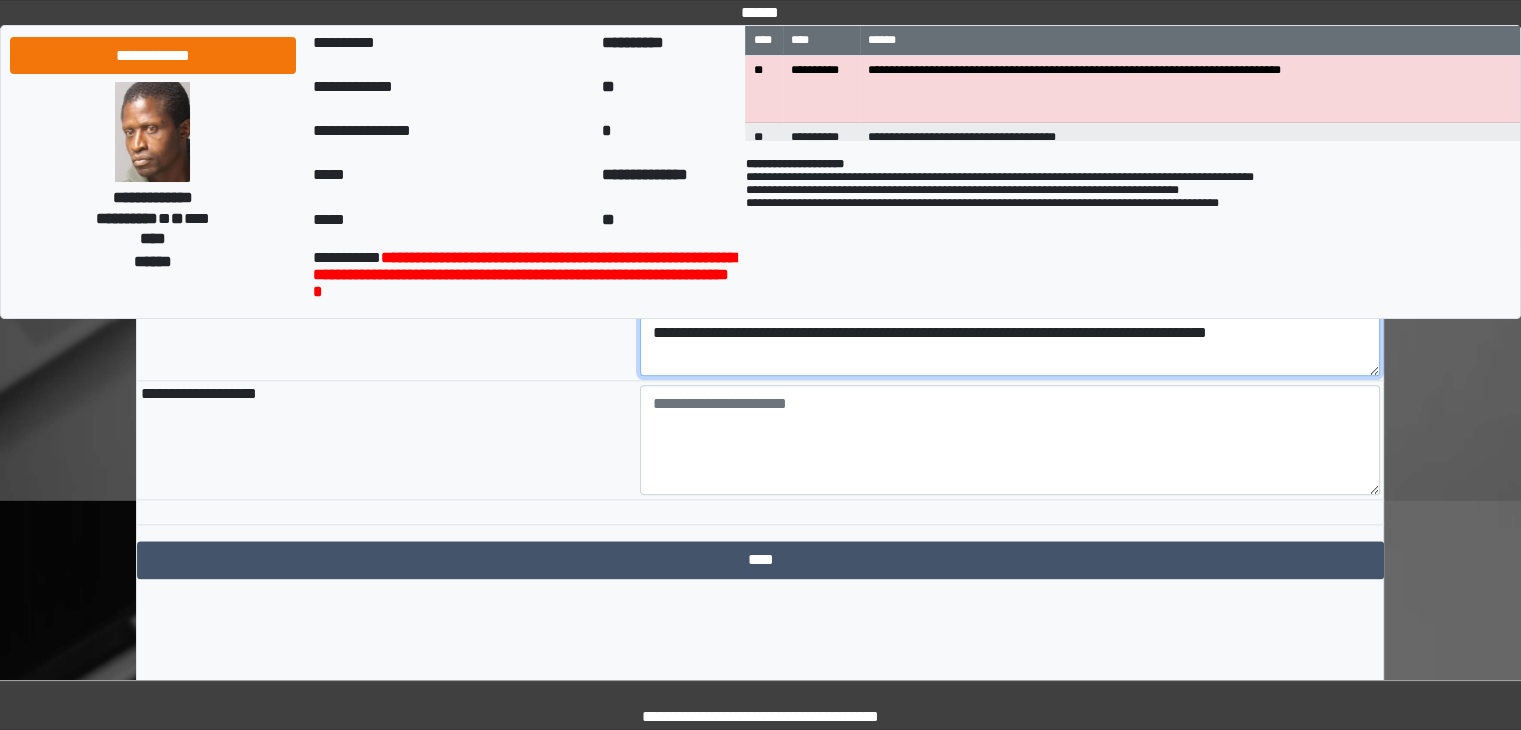scroll, scrollTop: 2328, scrollLeft: 0, axis: vertical 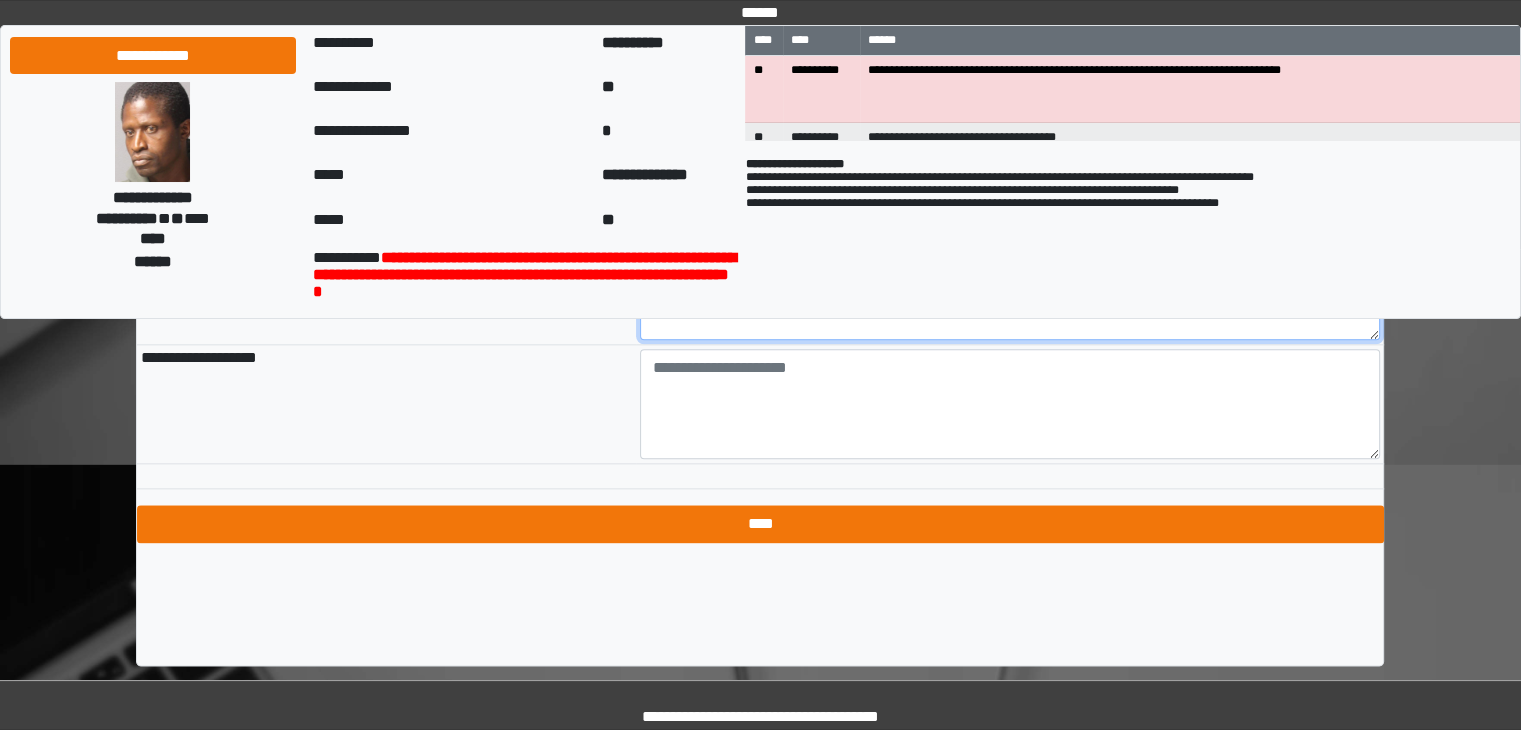 type on "**********" 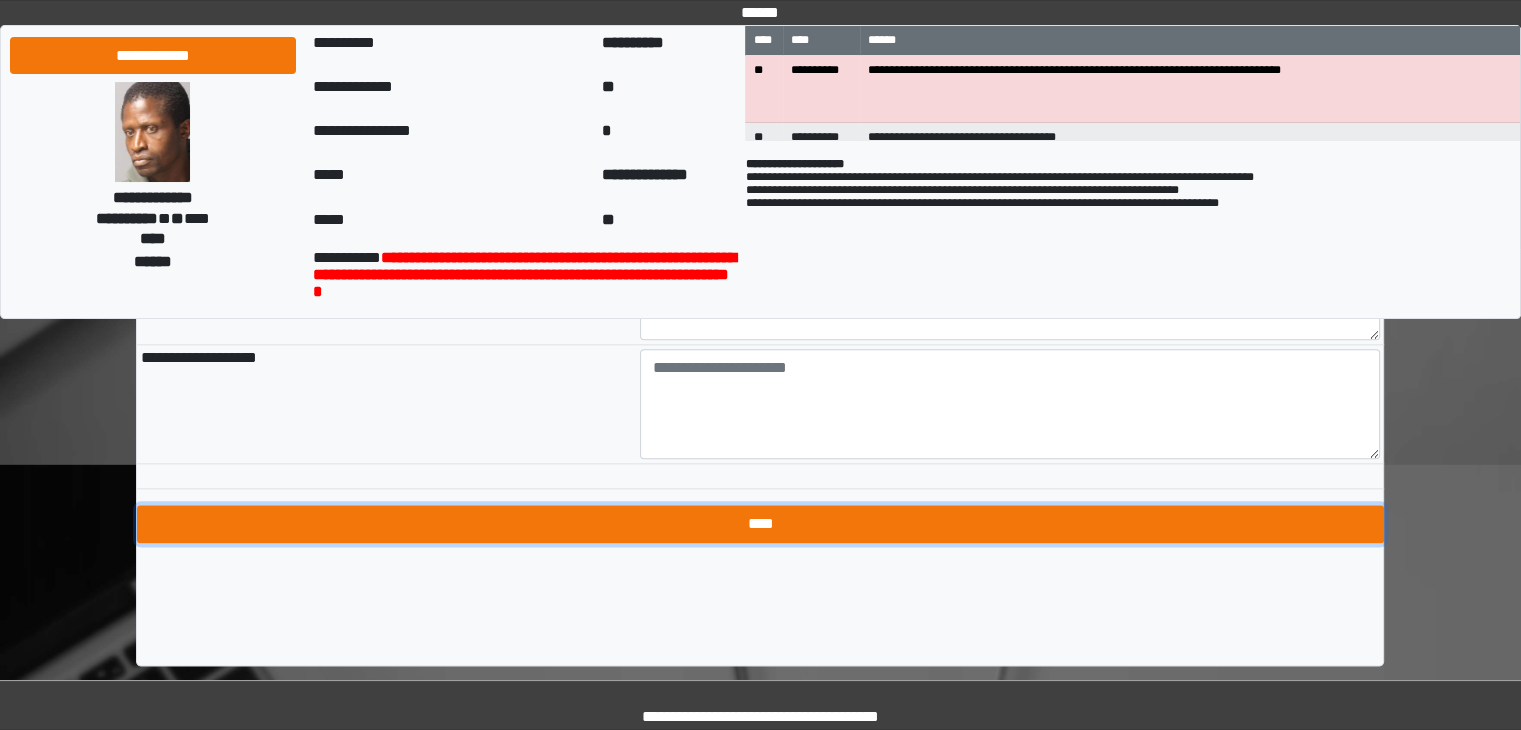 click on "****" at bounding box center (760, 524) 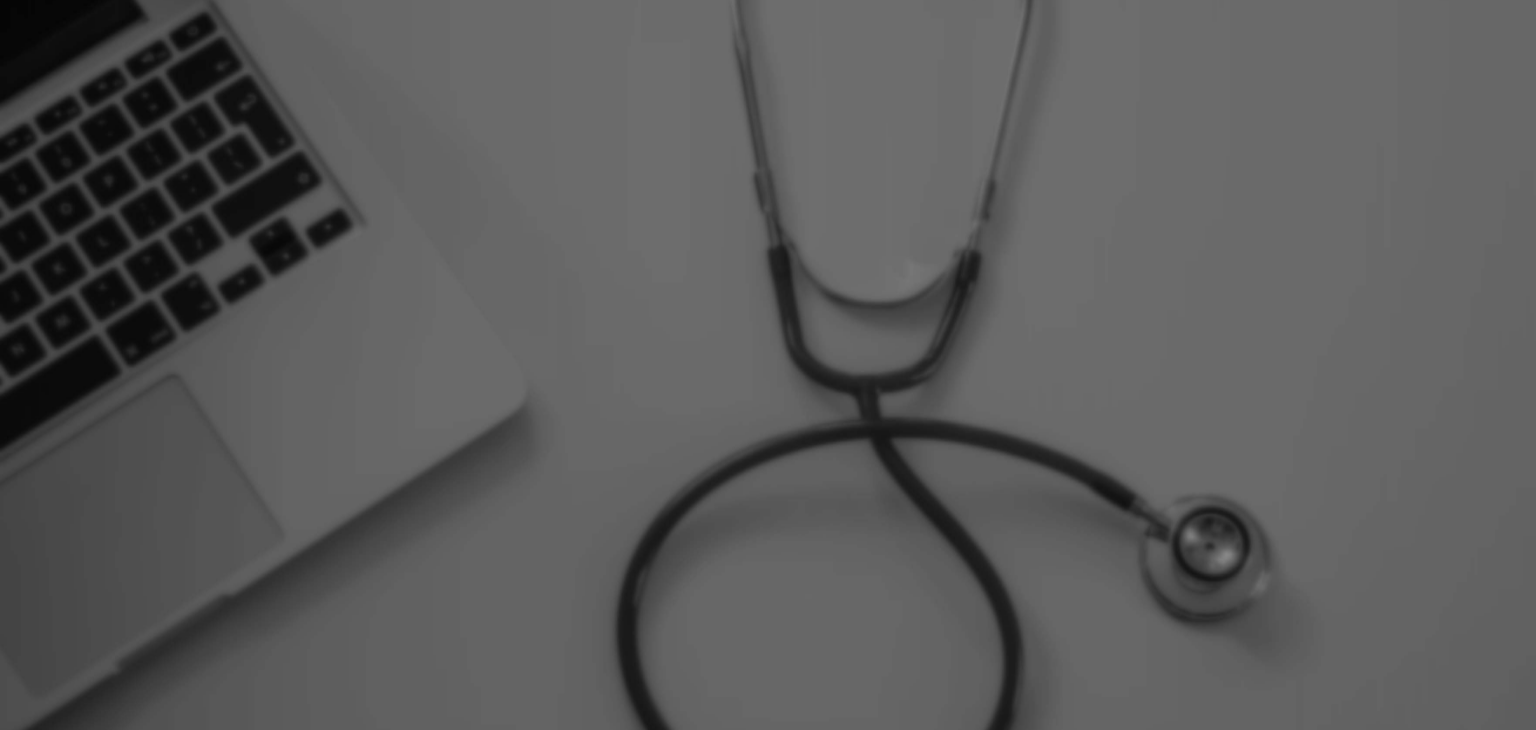 scroll, scrollTop: 0, scrollLeft: 0, axis: both 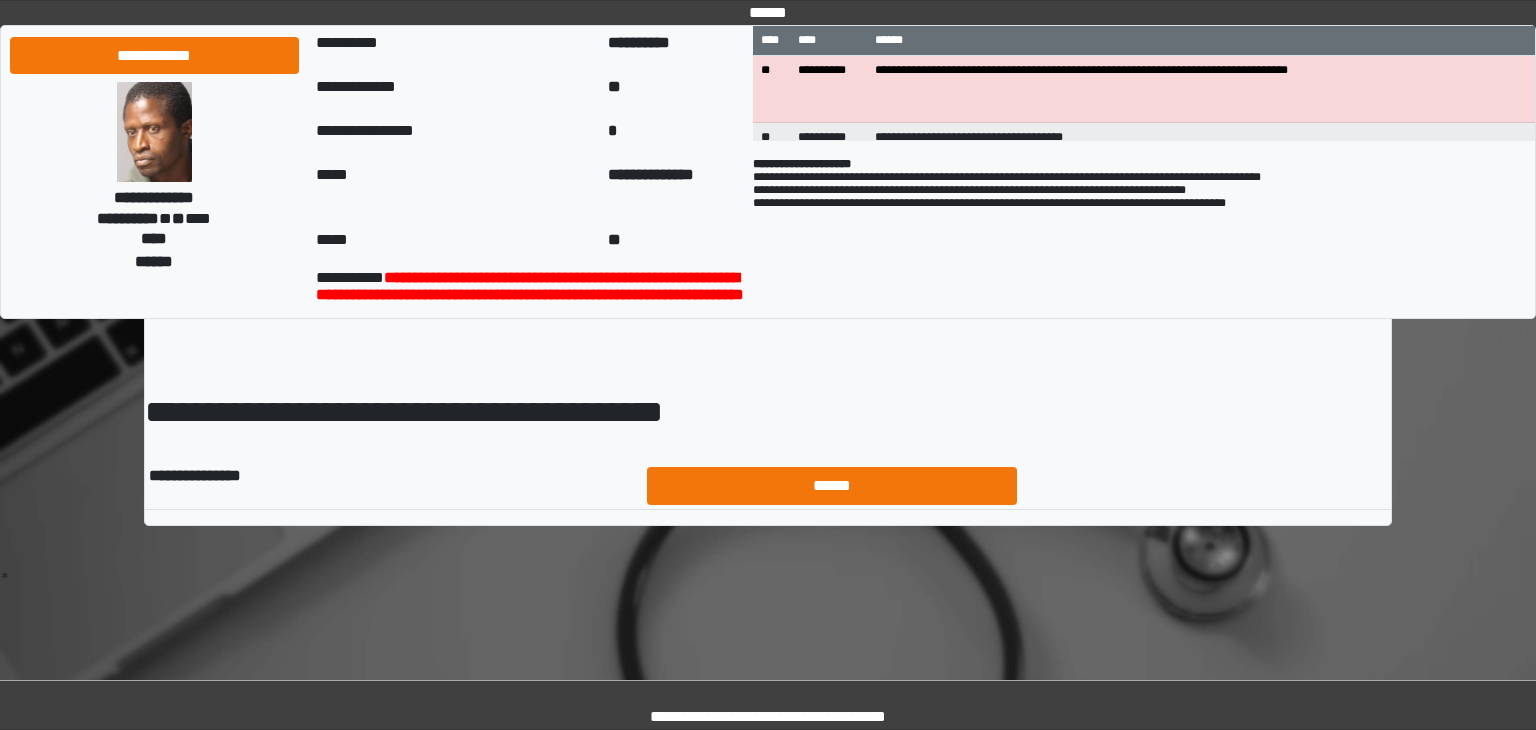 click on "******" at bounding box center (832, 486) 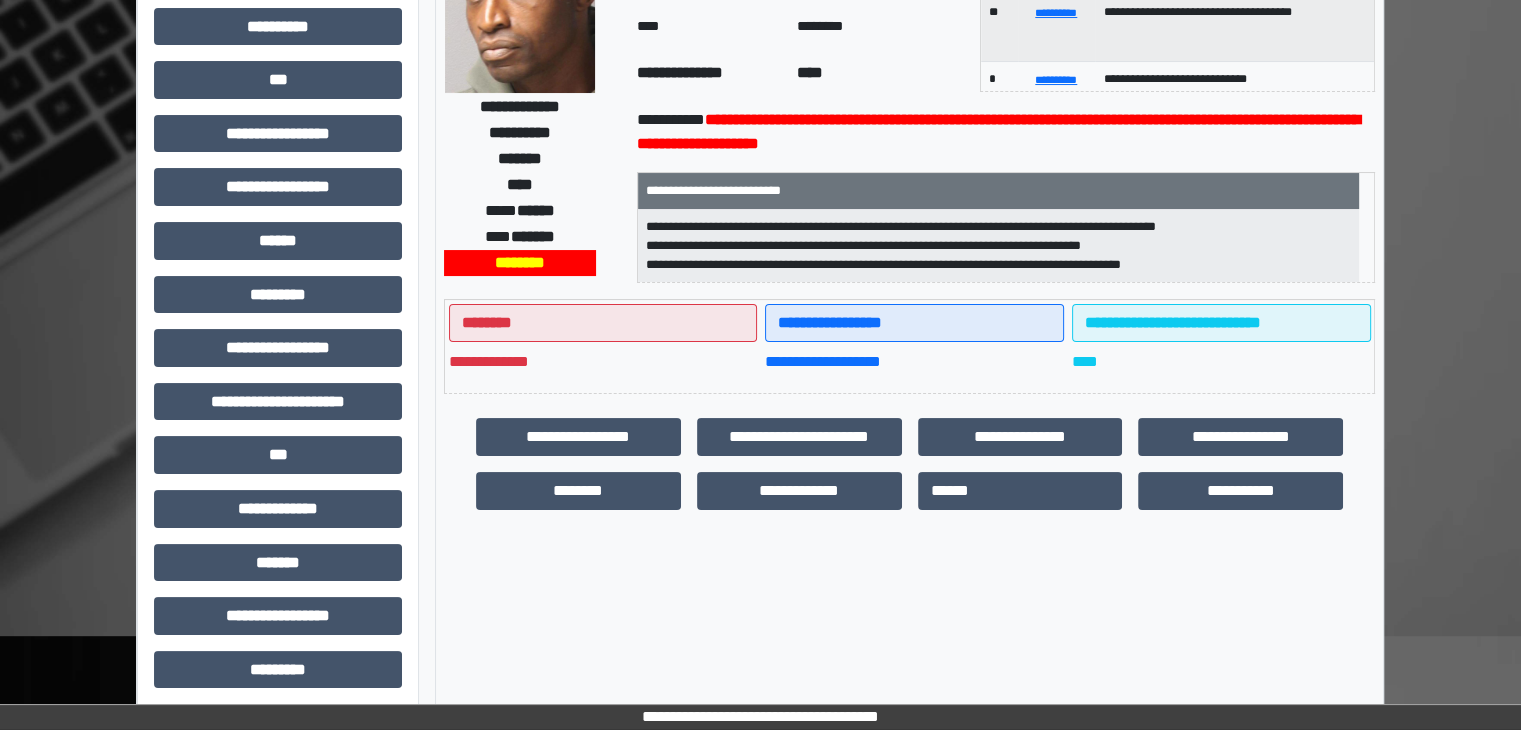 scroll, scrollTop: 248, scrollLeft: 0, axis: vertical 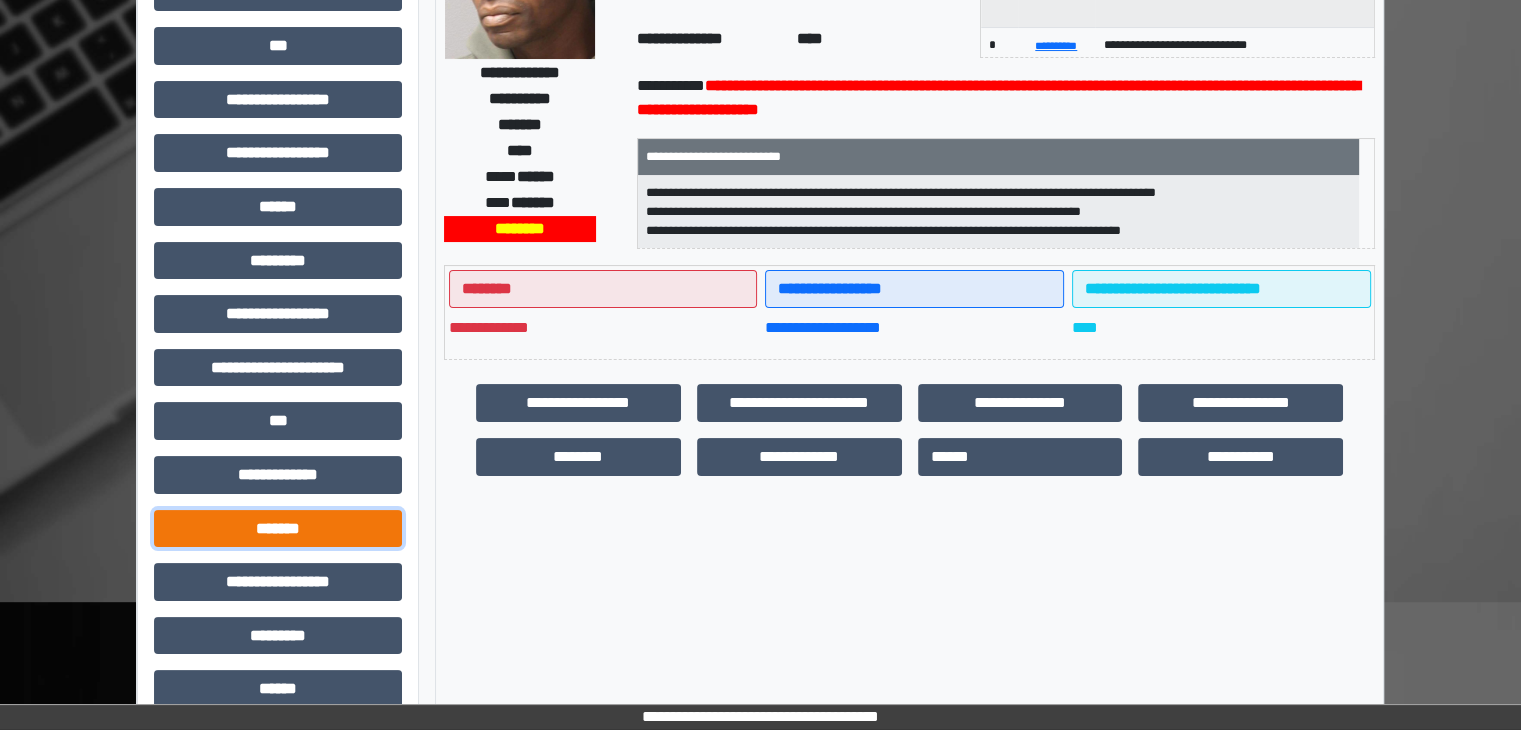 click on "*******" at bounding box center [278, 529] 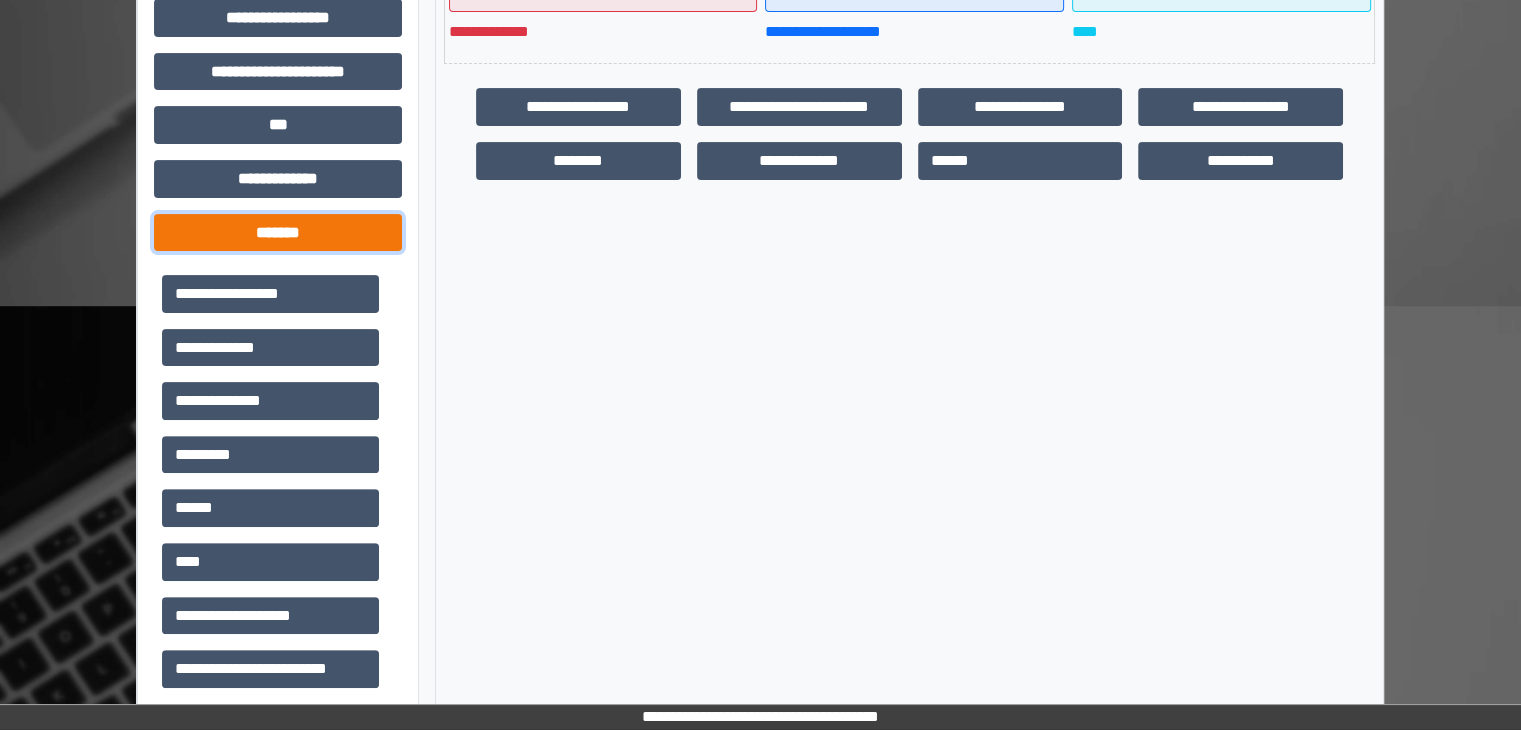 scroll, scrollTop: 546, scrollLeft: 0, axis: vertical 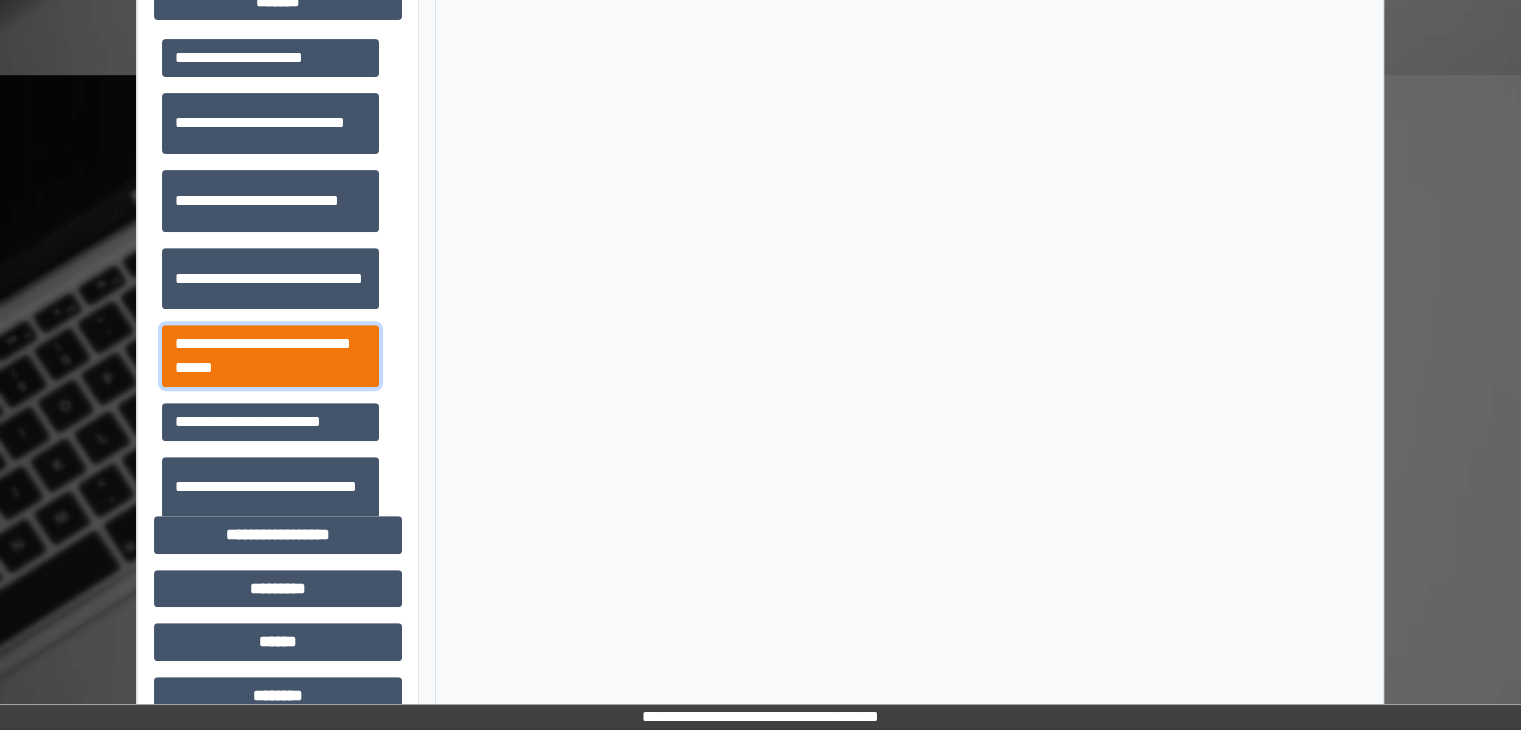 click on "**********" at bounding box center (270, 356) 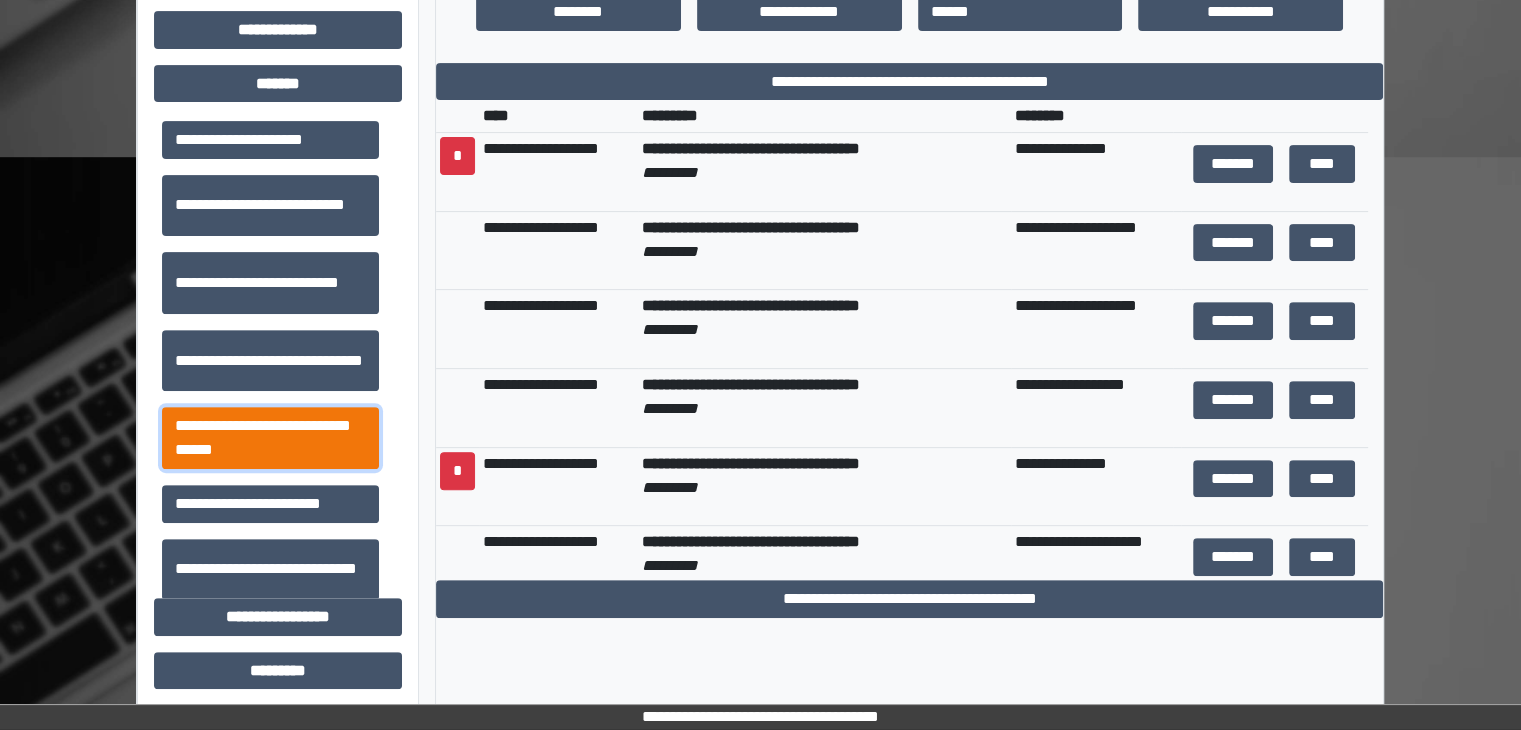 scroll, scrollTop: 592, scrollLeft: 0, axis: vertical 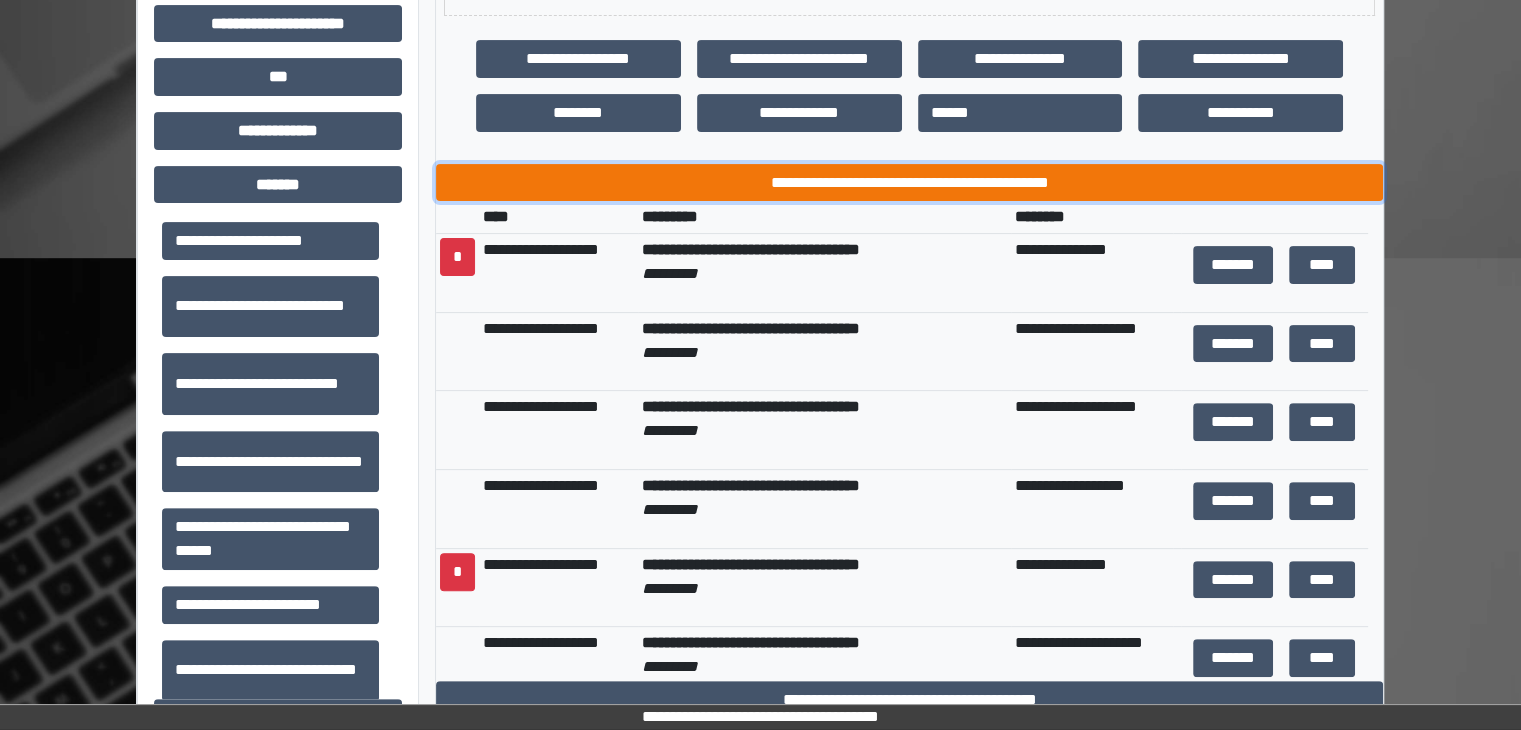 click on "**********" at bounding box center (909, 183) 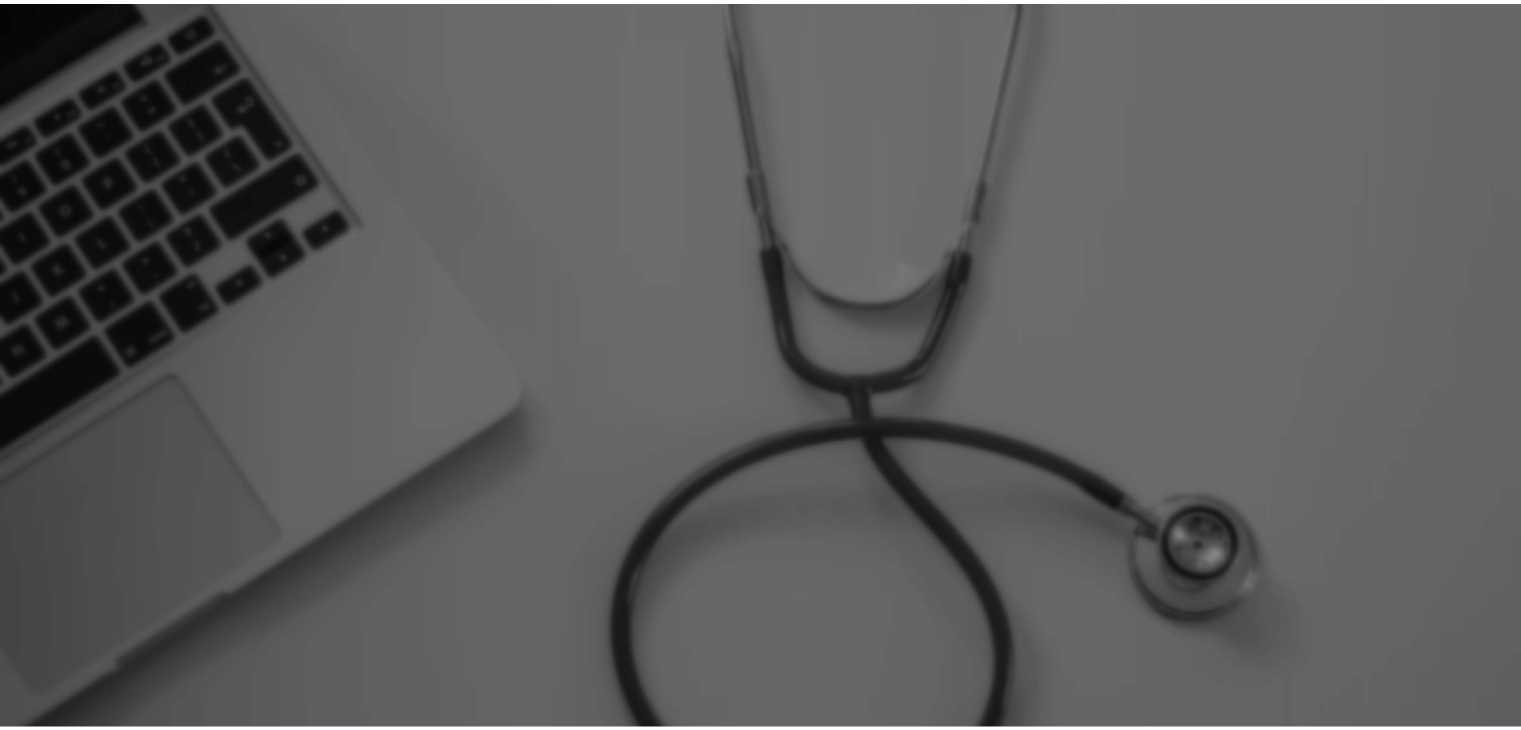 scroll, scrollTop: 0, scrollLeft: 0, axis: both 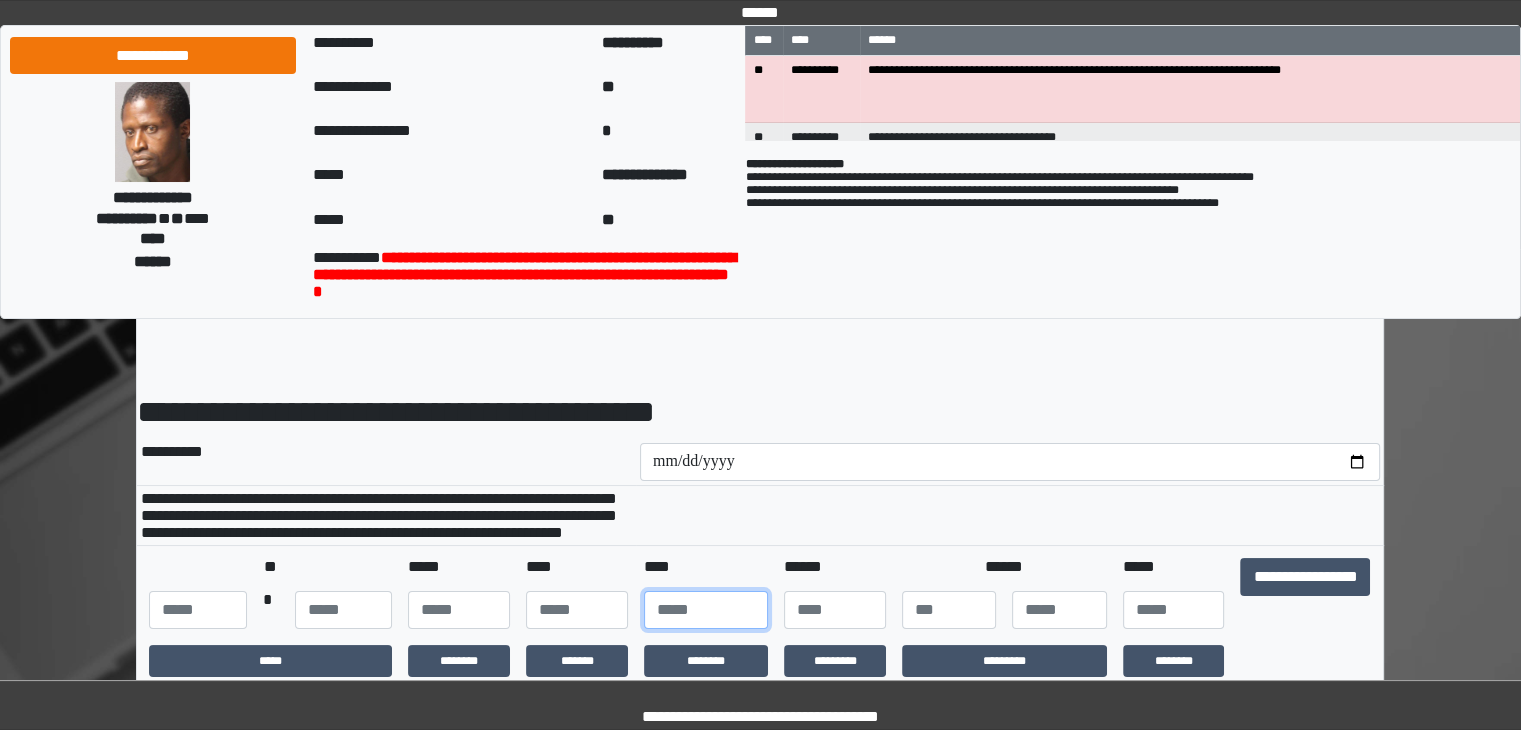 click at bounding box center [706, 610] 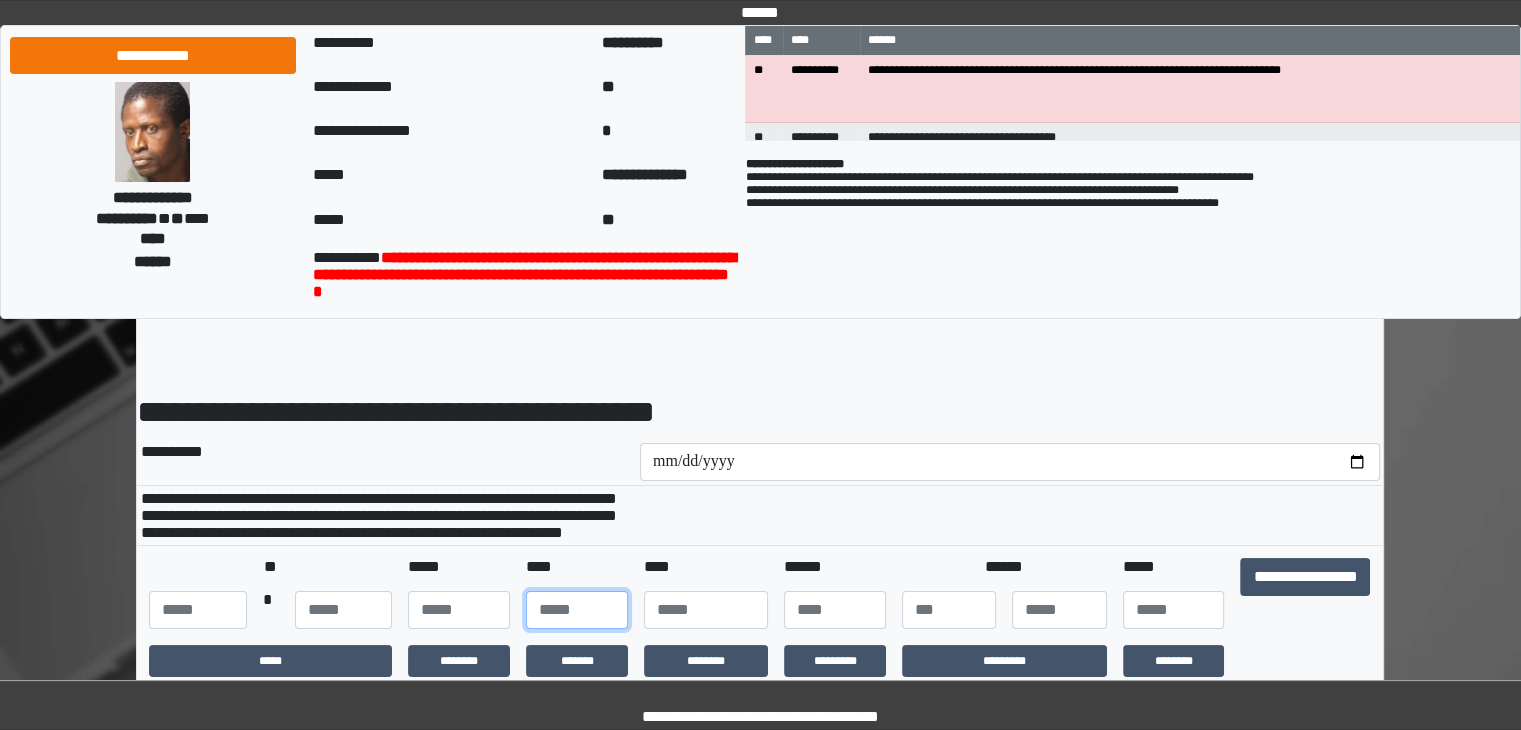 click at bounding box center [577, 610] 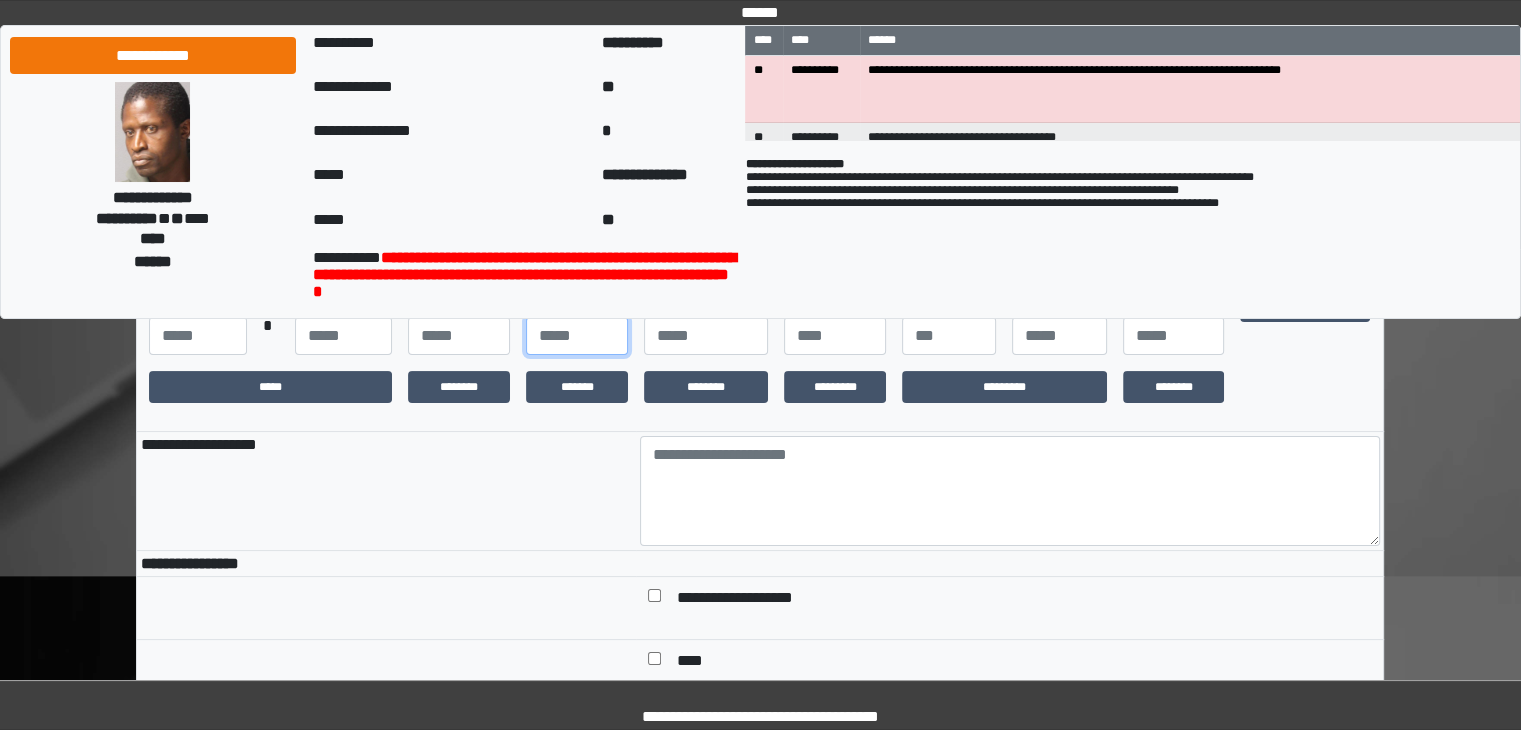 scroll, scrollTop: 313, scrollLeft: 0, axis: vertical 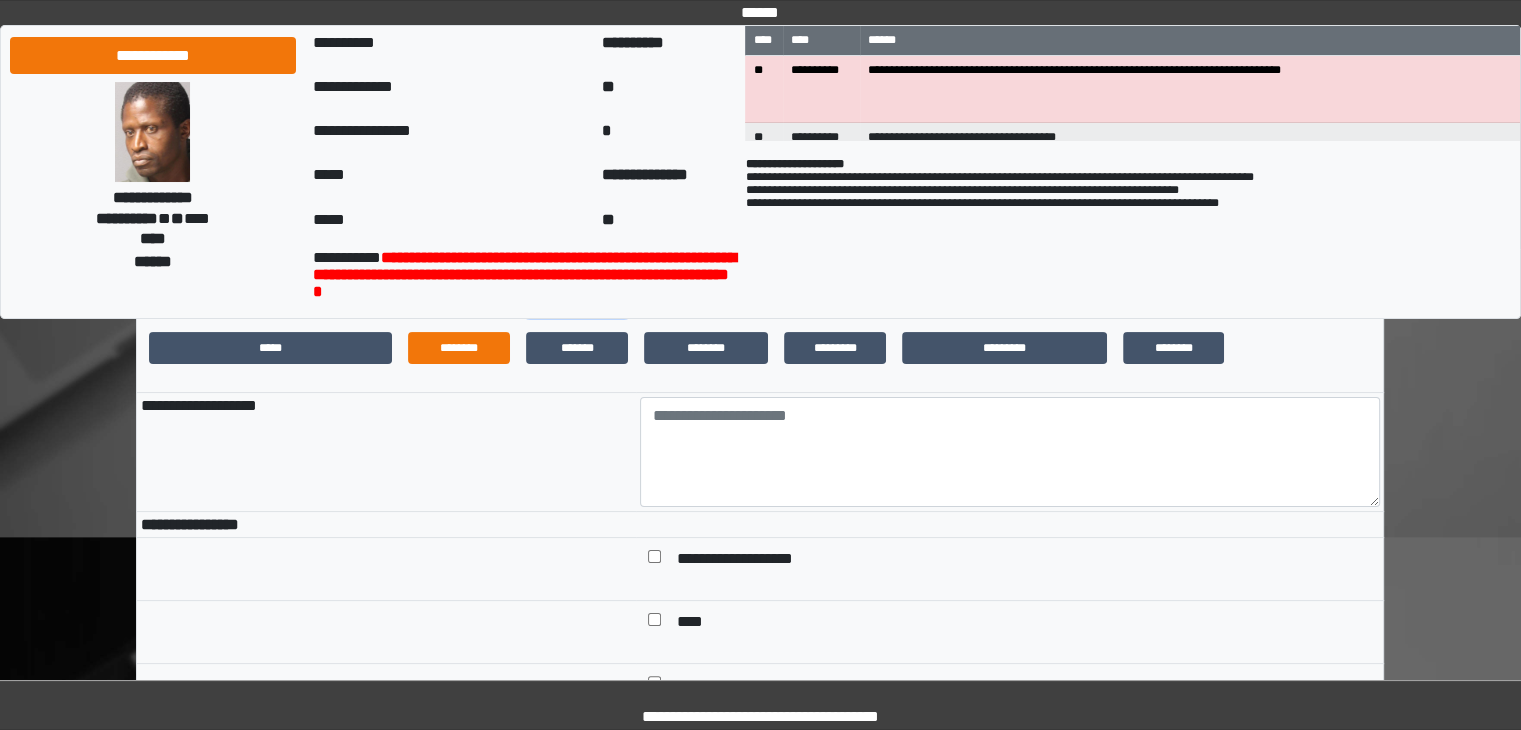 type on "**" 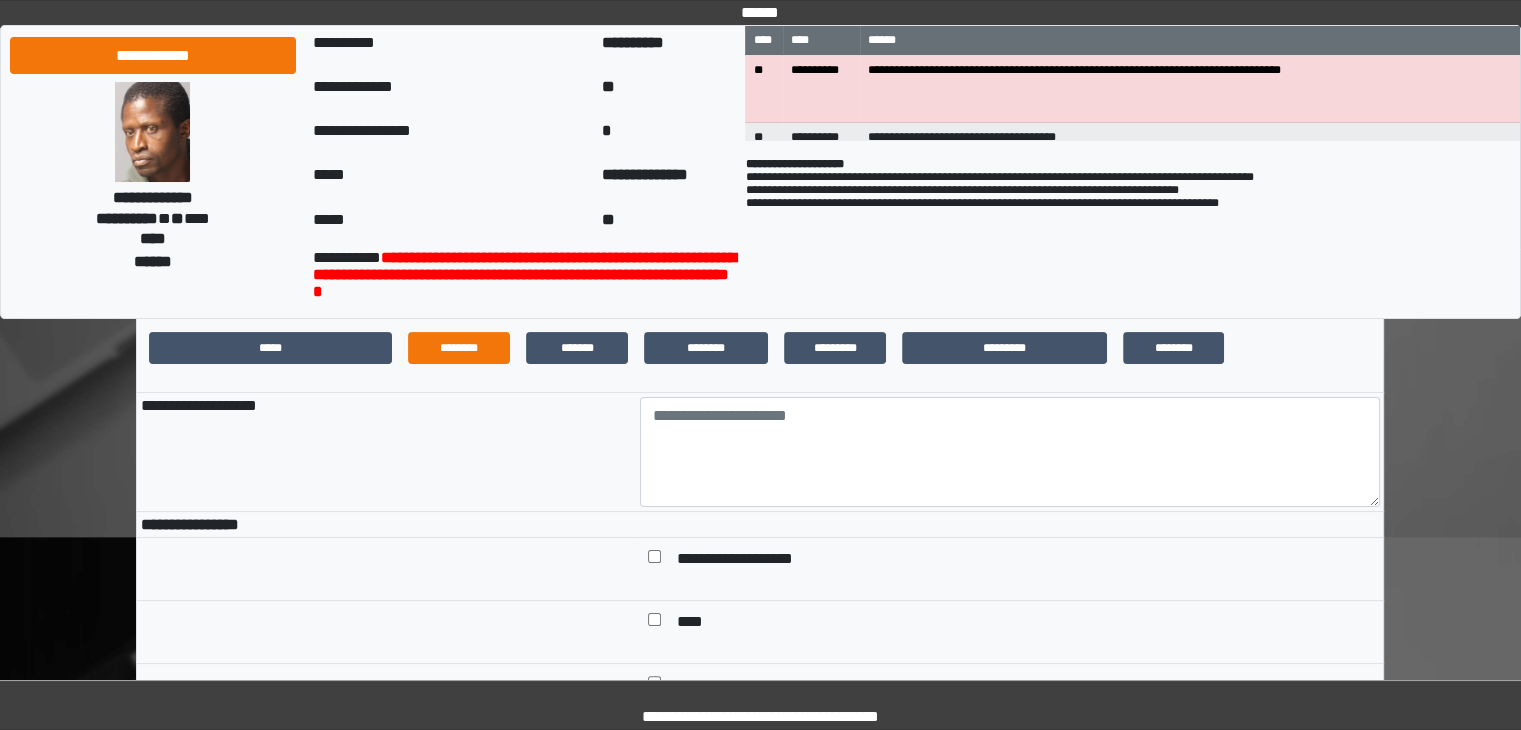 click on "********" at bounding box center [459, 348] 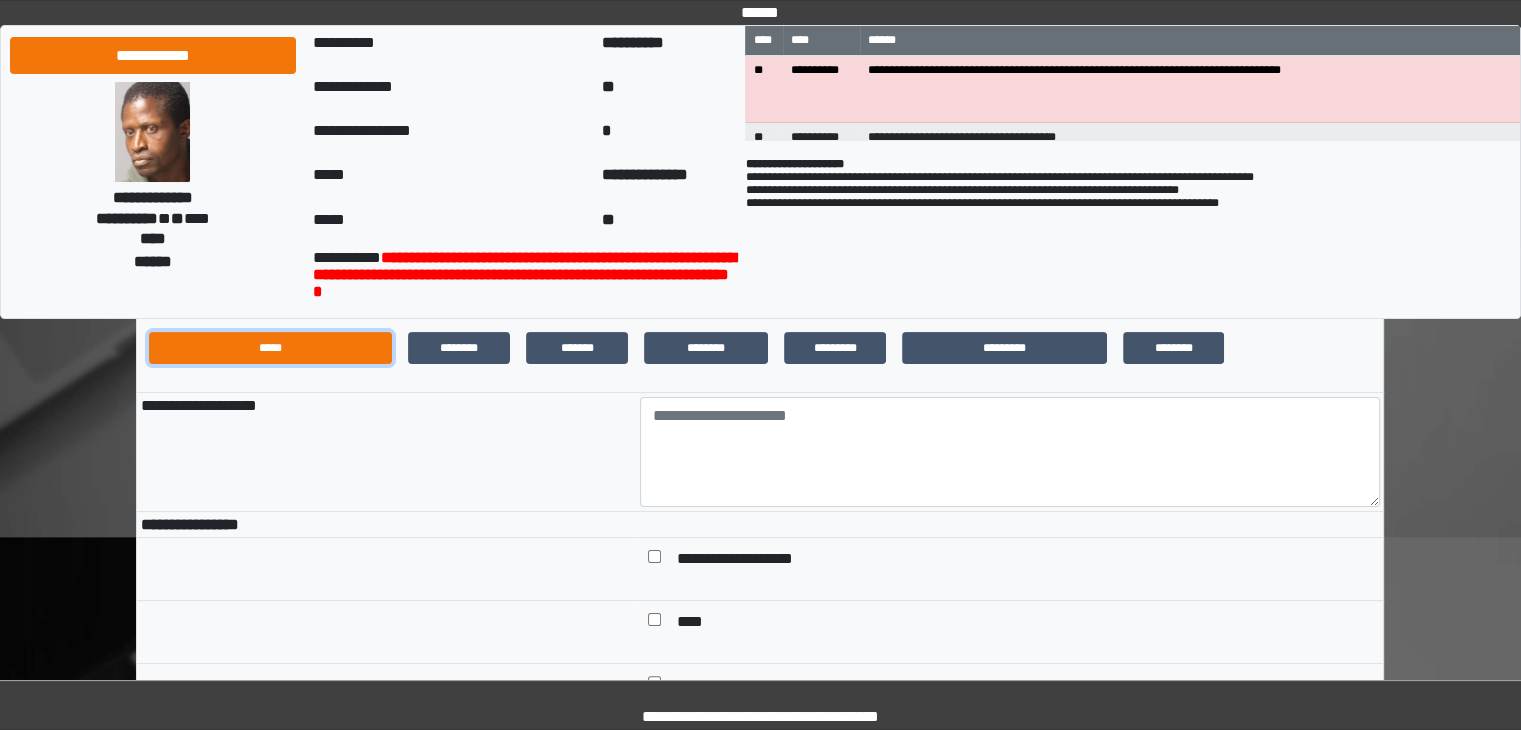 click on "*****" at bounding box center (270, 348) 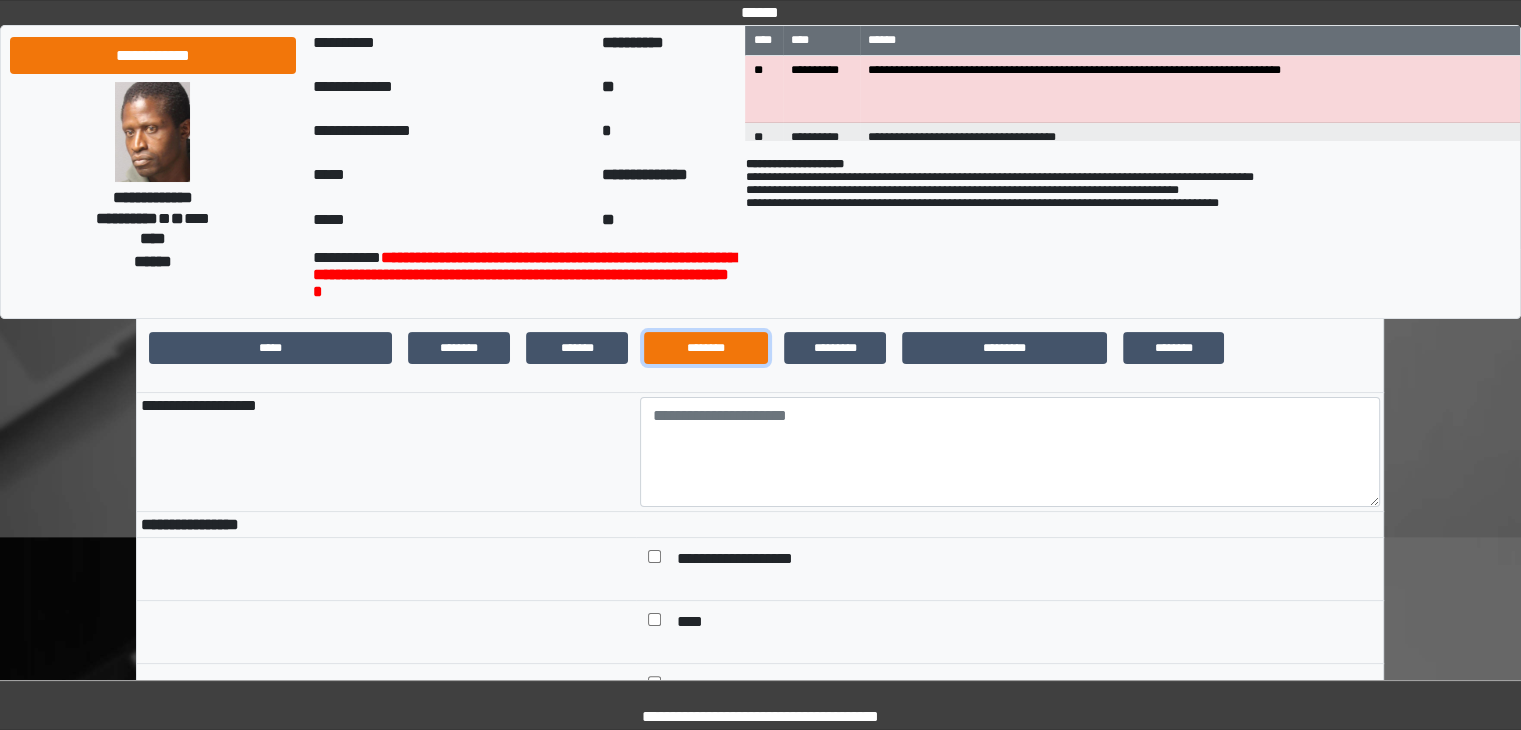 click on "********" at bounding box center [706, 348] 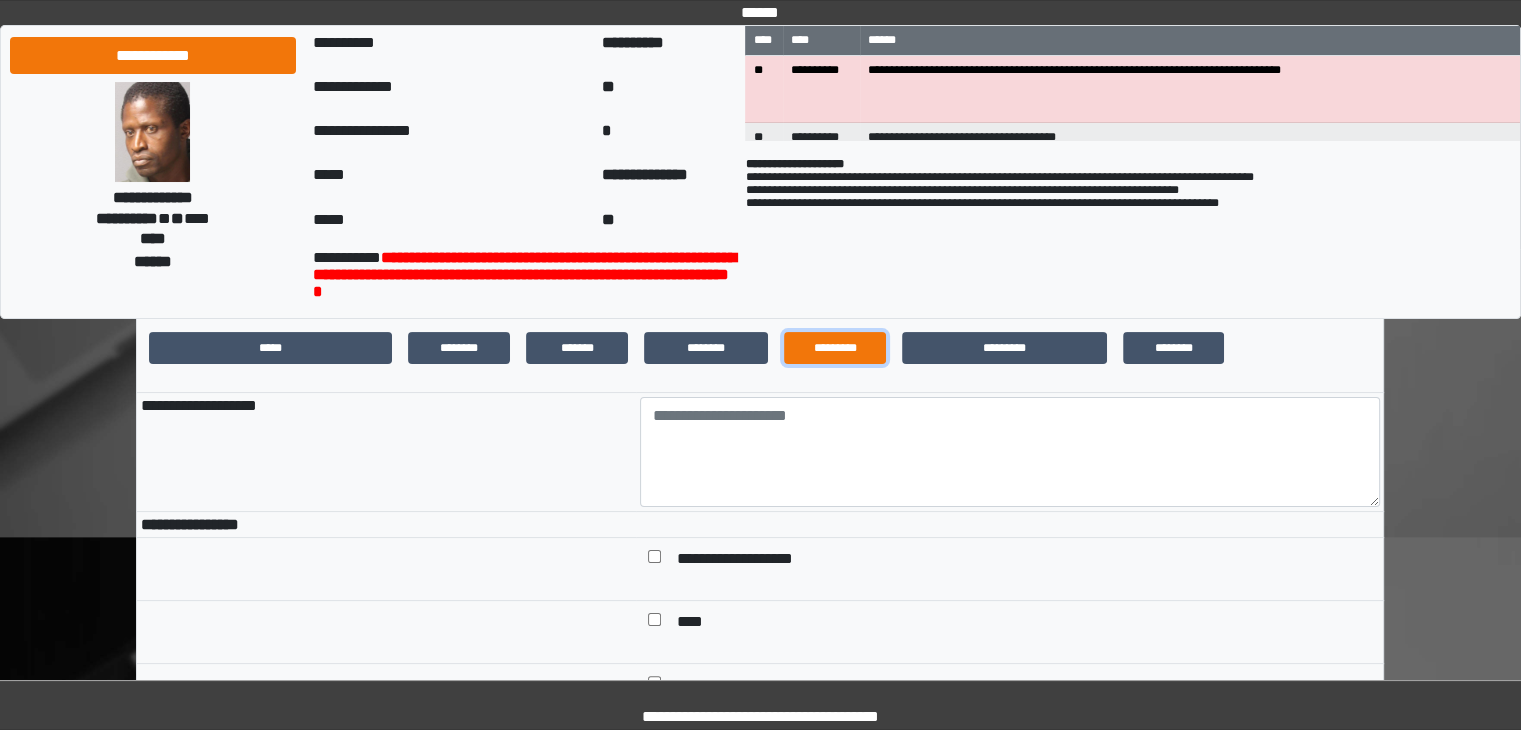 click on "*********" at bounding box center (835, 348) 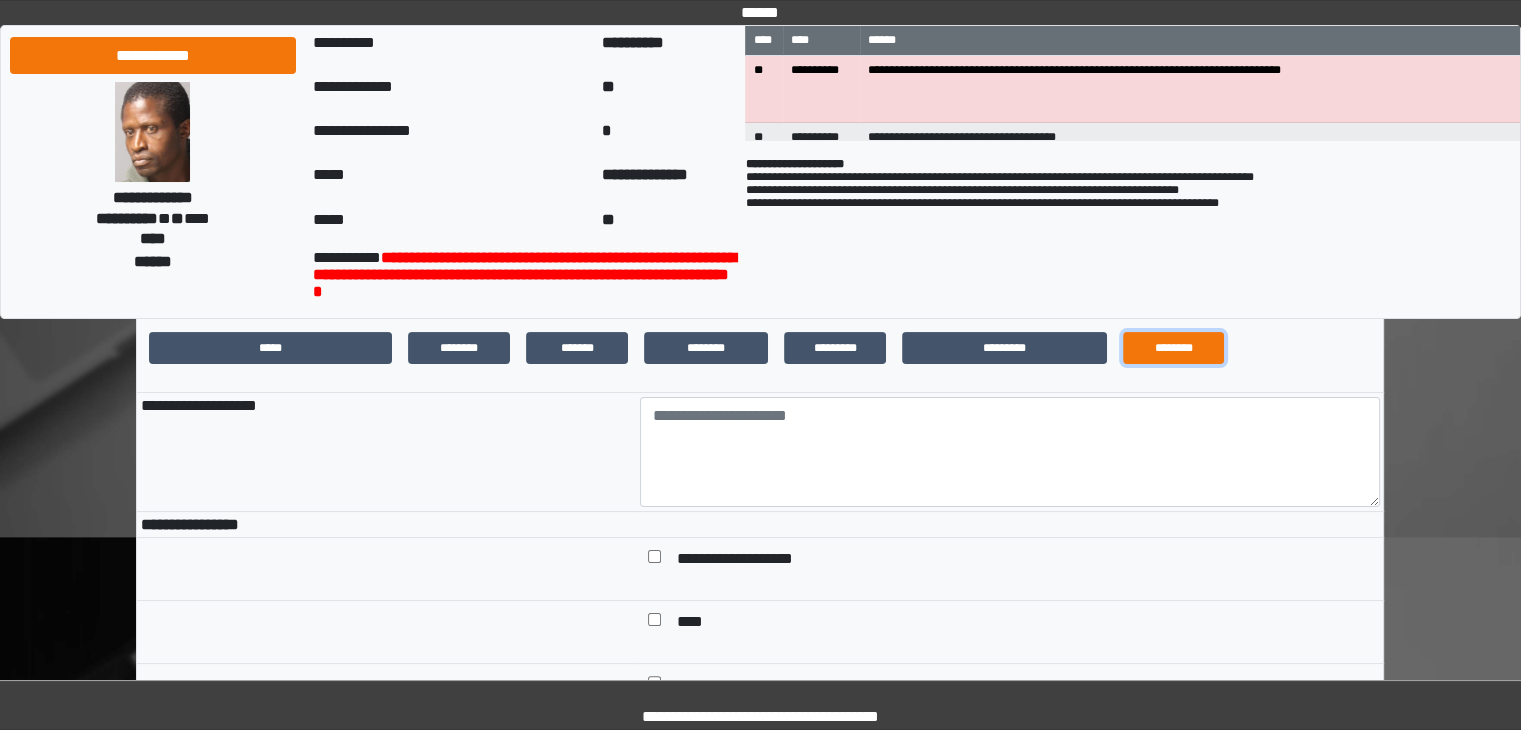 click on "********" at bounding box center [1174, 348] 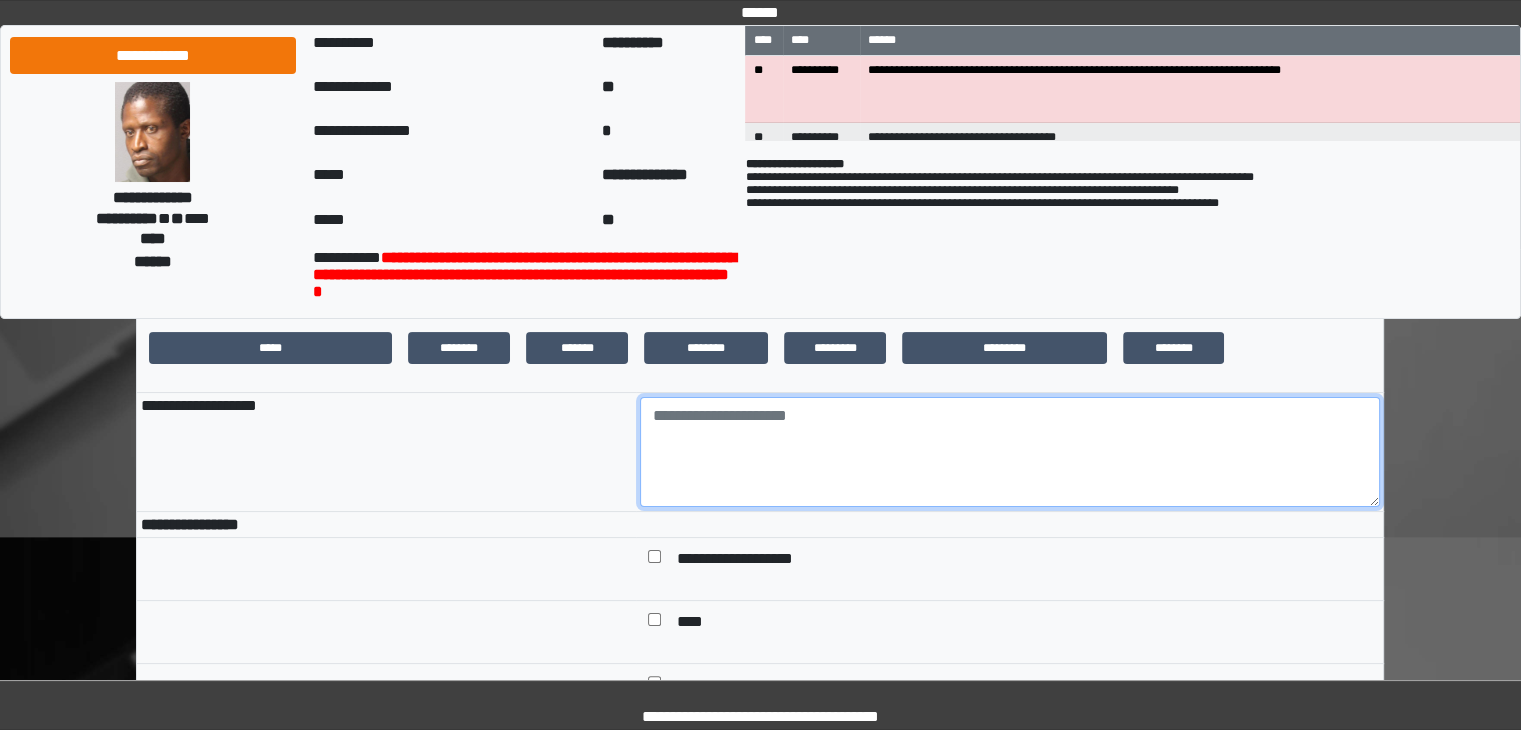 click at bounding box center [1010, 452] 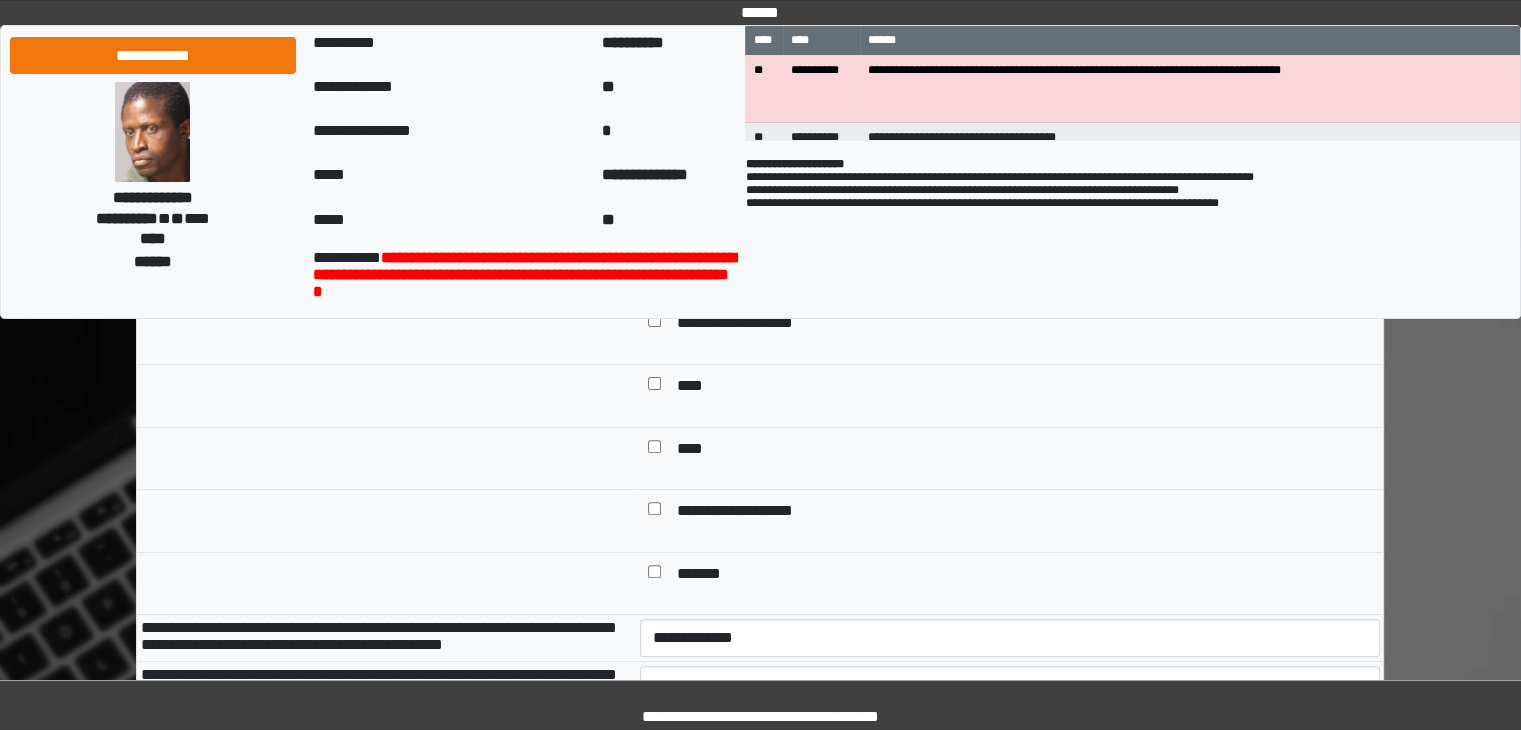 scroll, scrollTop: 542, scrollLeft: 0, axis: vertical 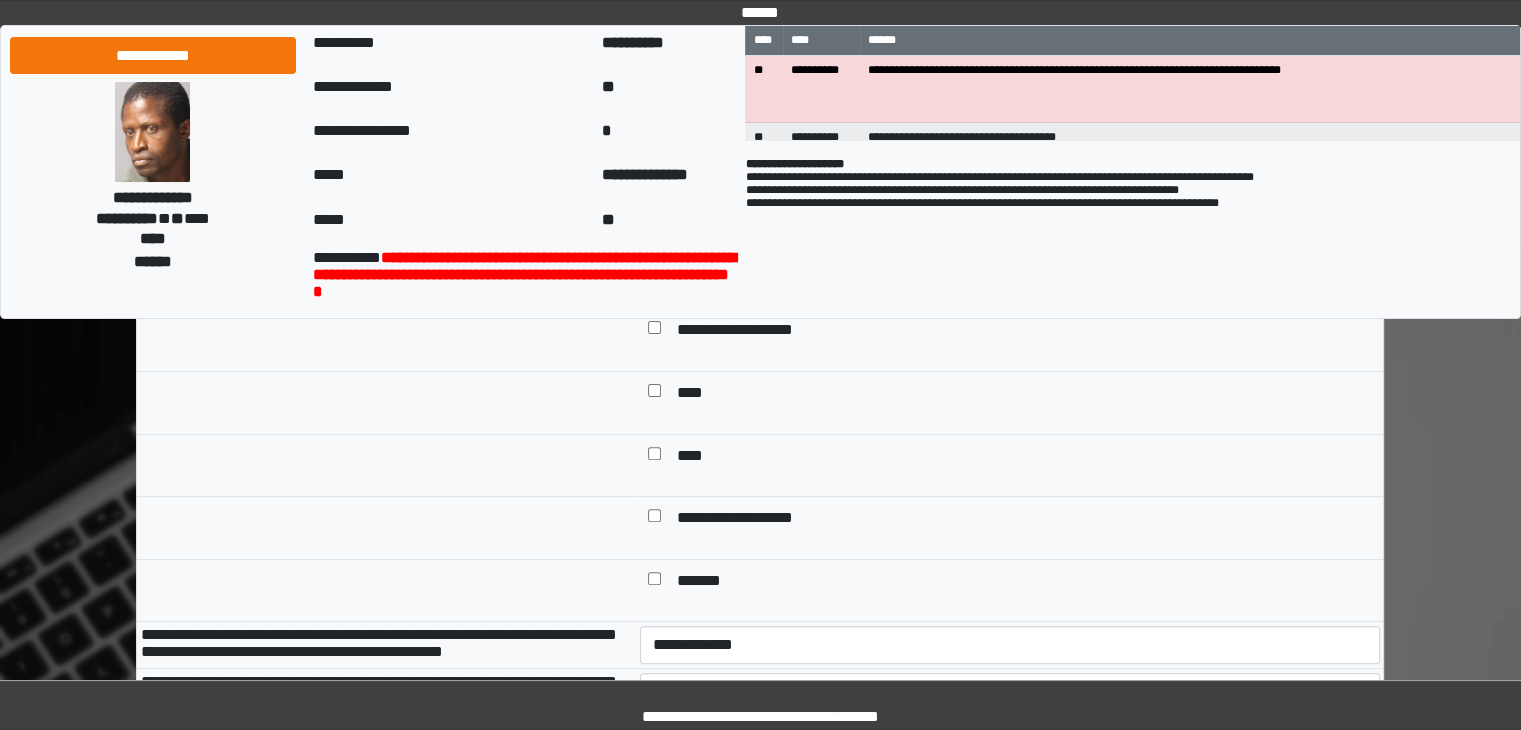 type on "****" 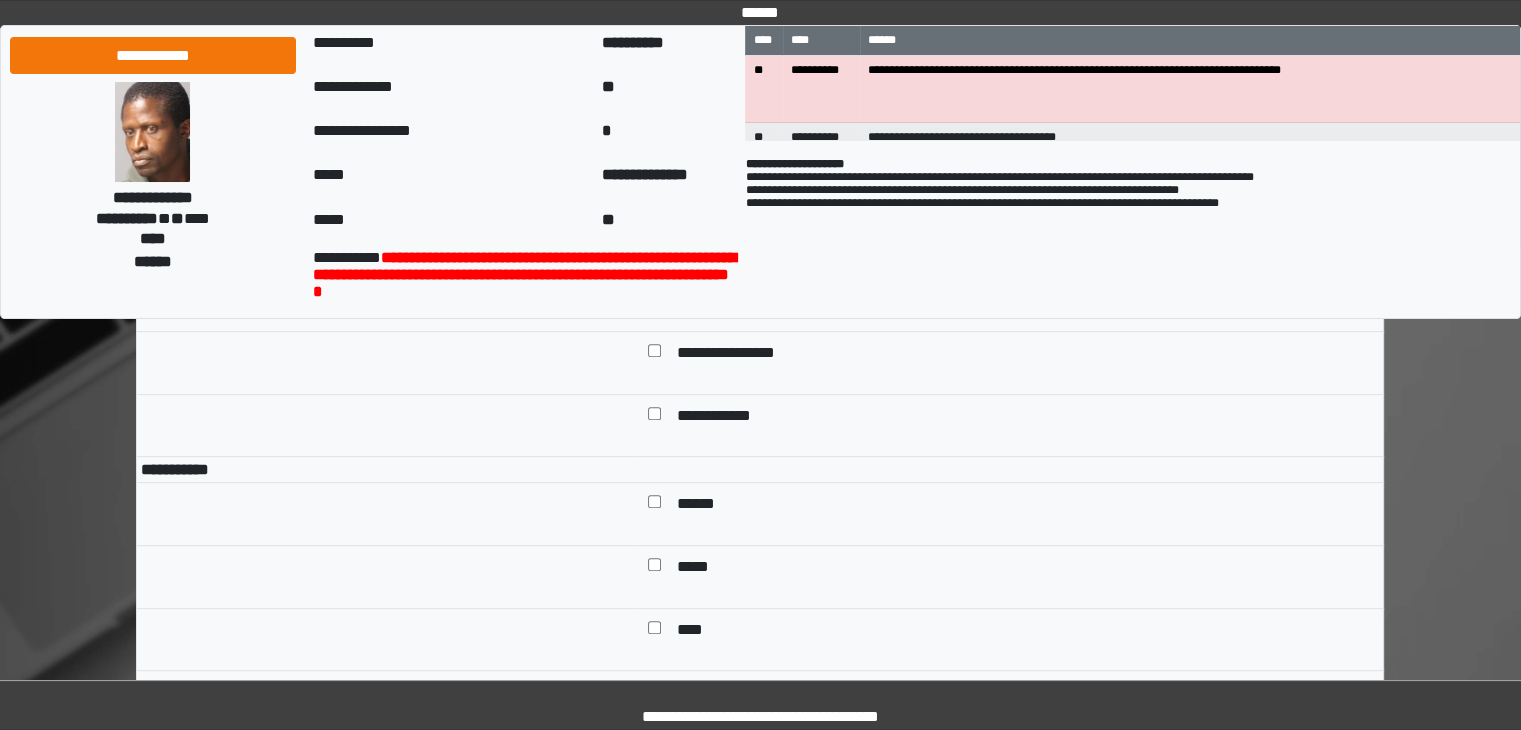 scroll, scrollTop: 1028, scrollLeft: 0, axis: vertical 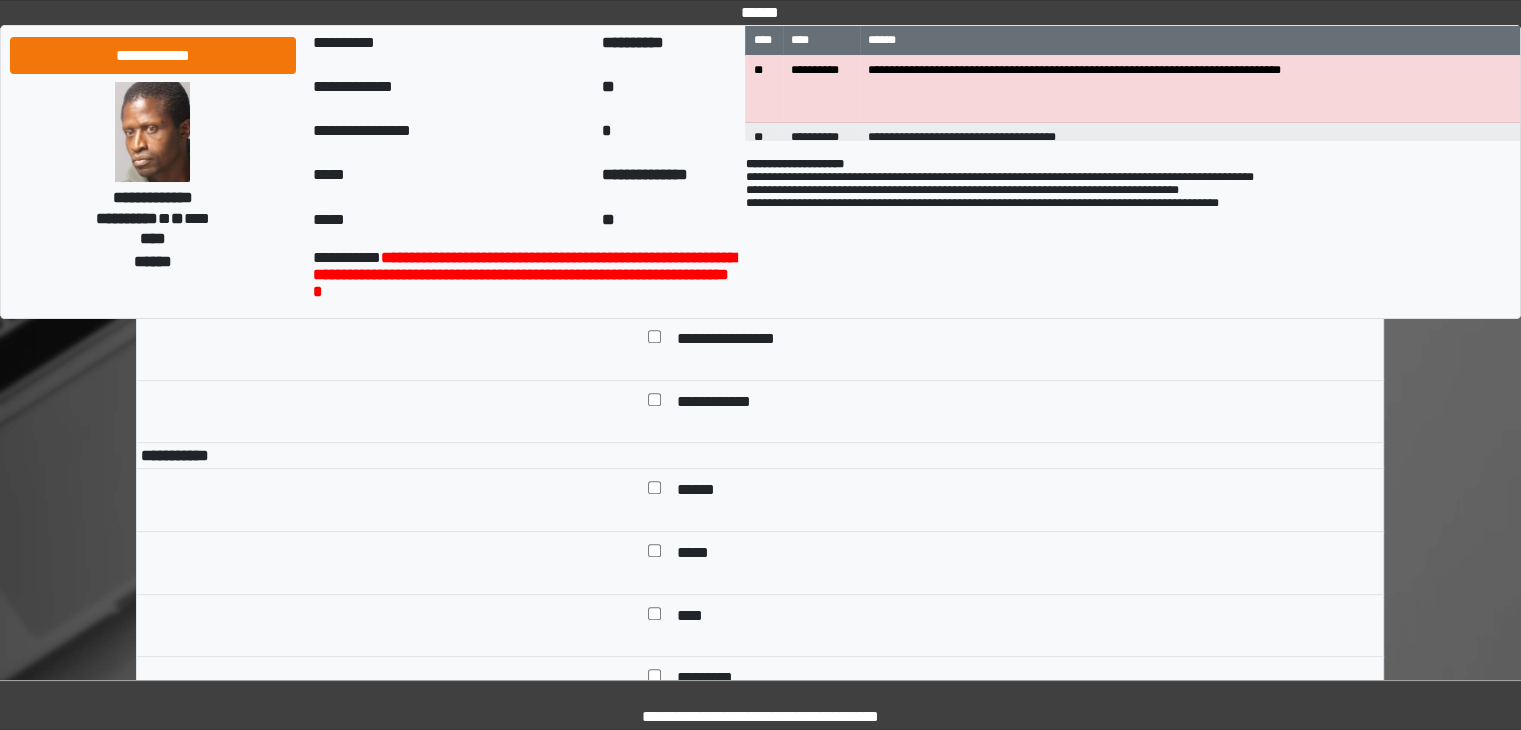 click on "******" at bounding box center [703, 492] 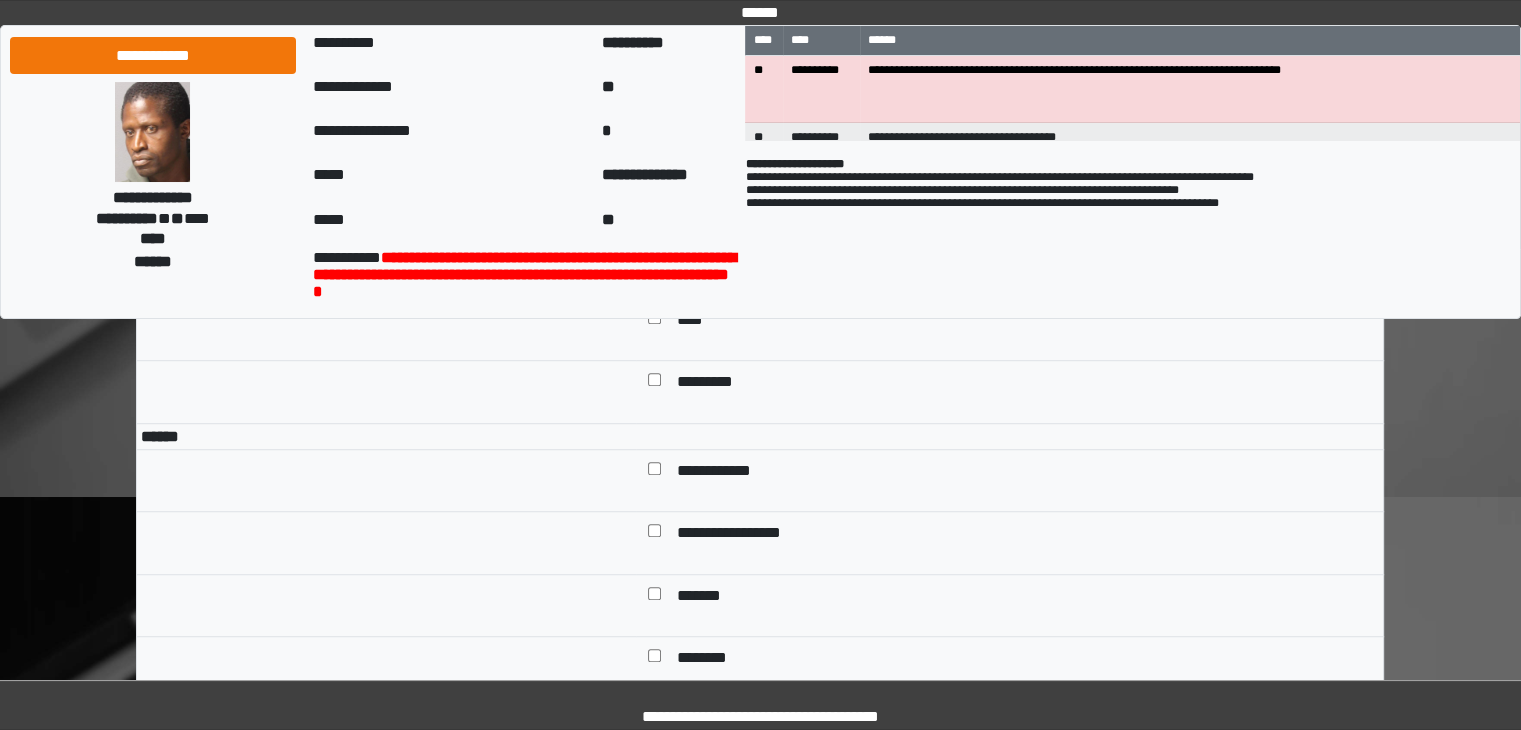 scroll, scrollTop: 1349, scrollLeft: 0, axis: vertical 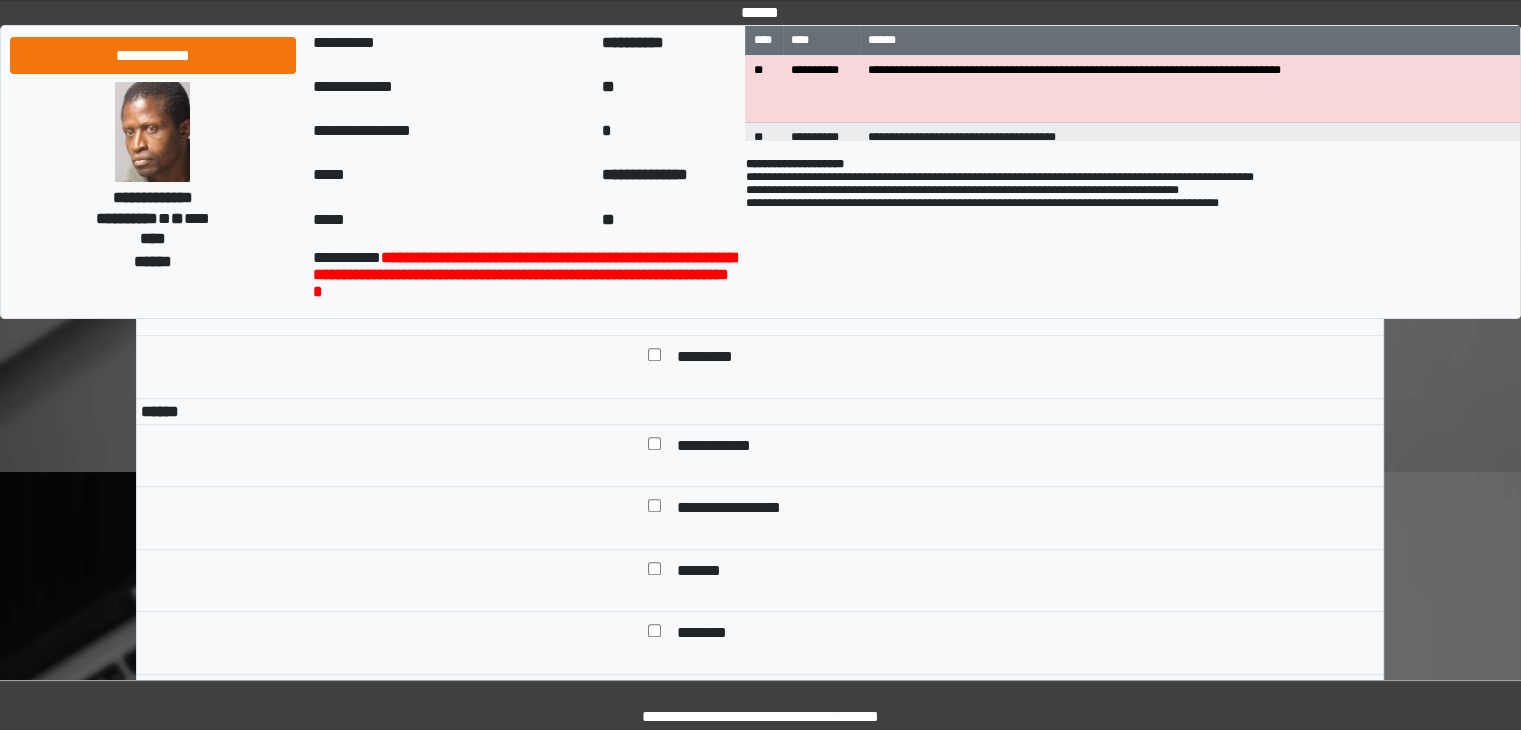 click on "*********" at bounding box center [710, 359] 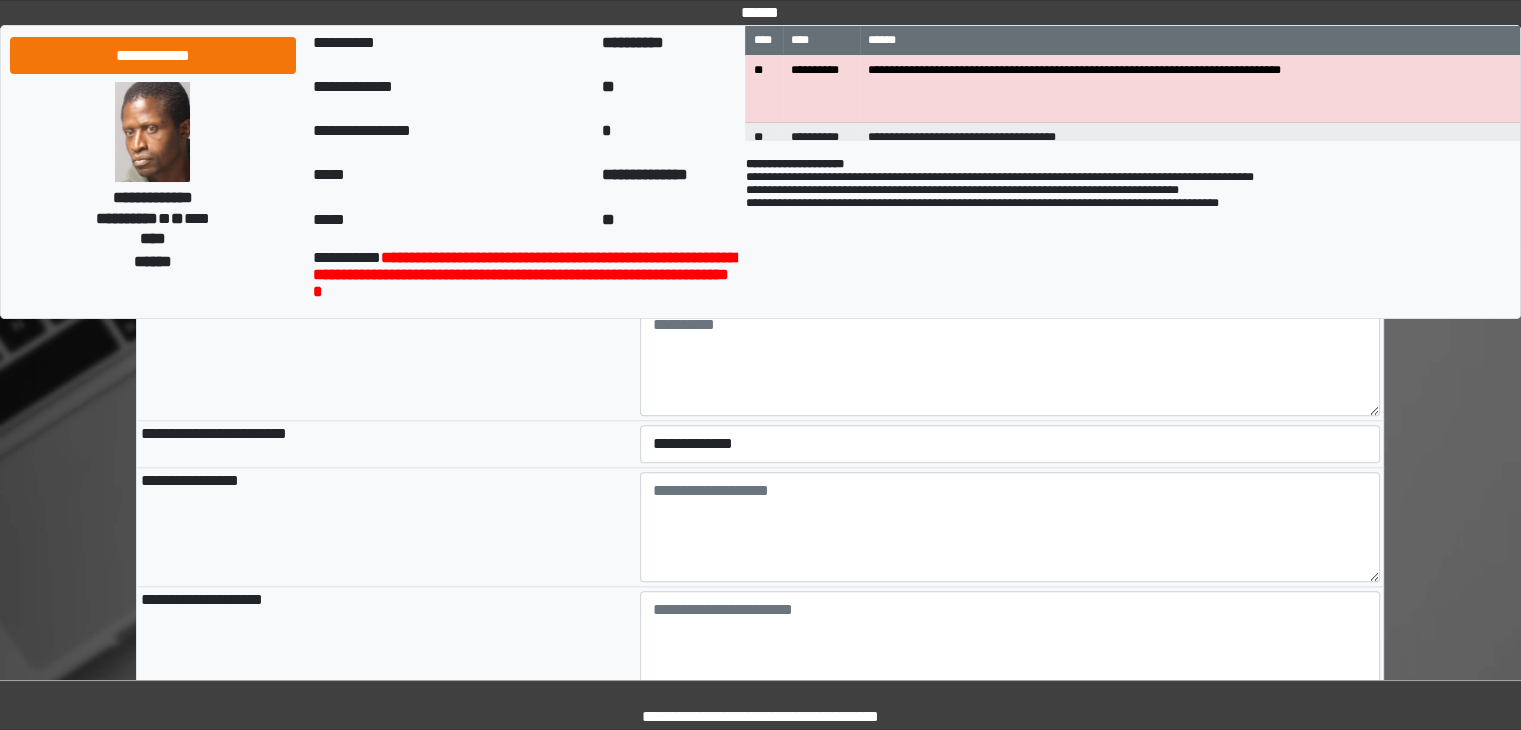 scroll, scrollTop: 1973, scrollLeft: 0, axis: vertical 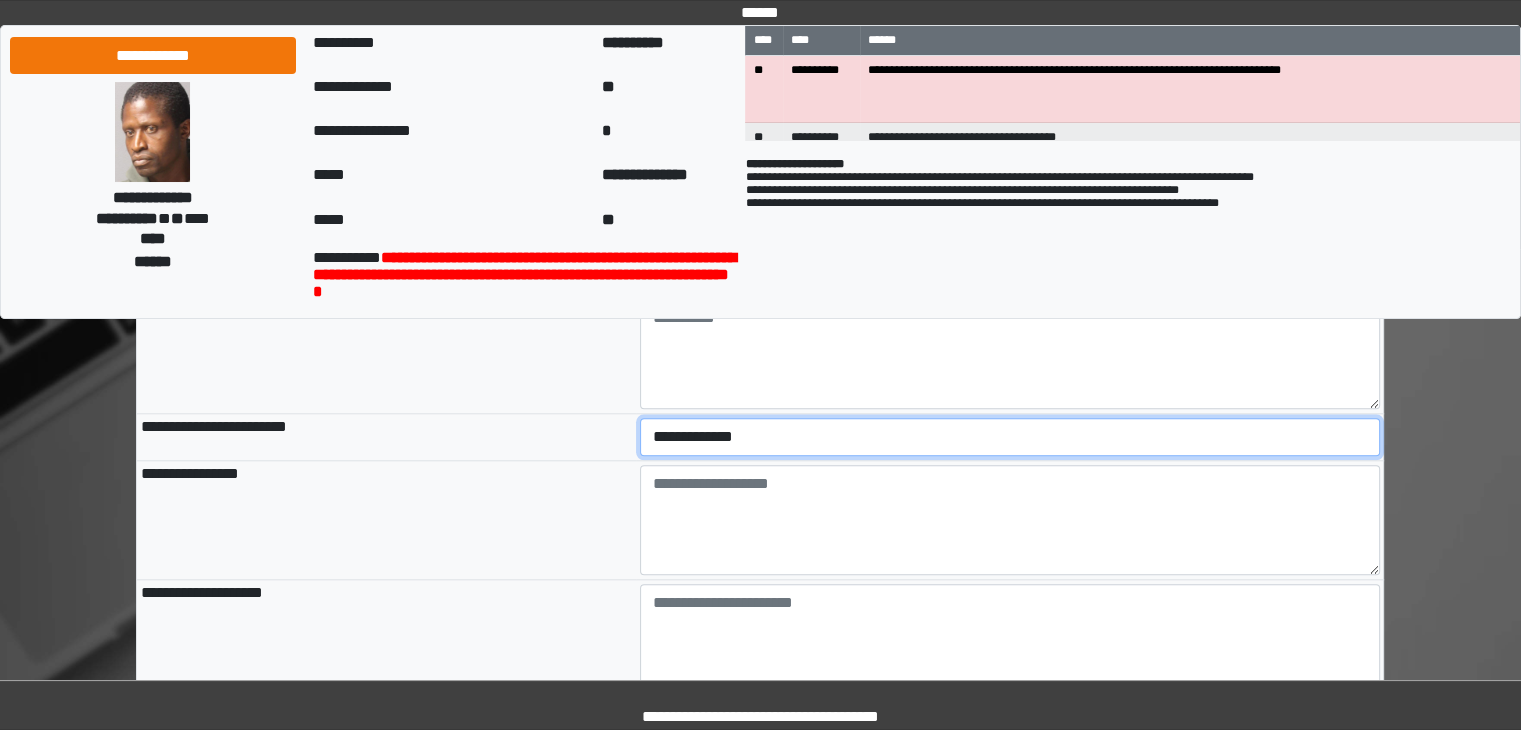 click on "**********" at bounding box center (1010, 437) 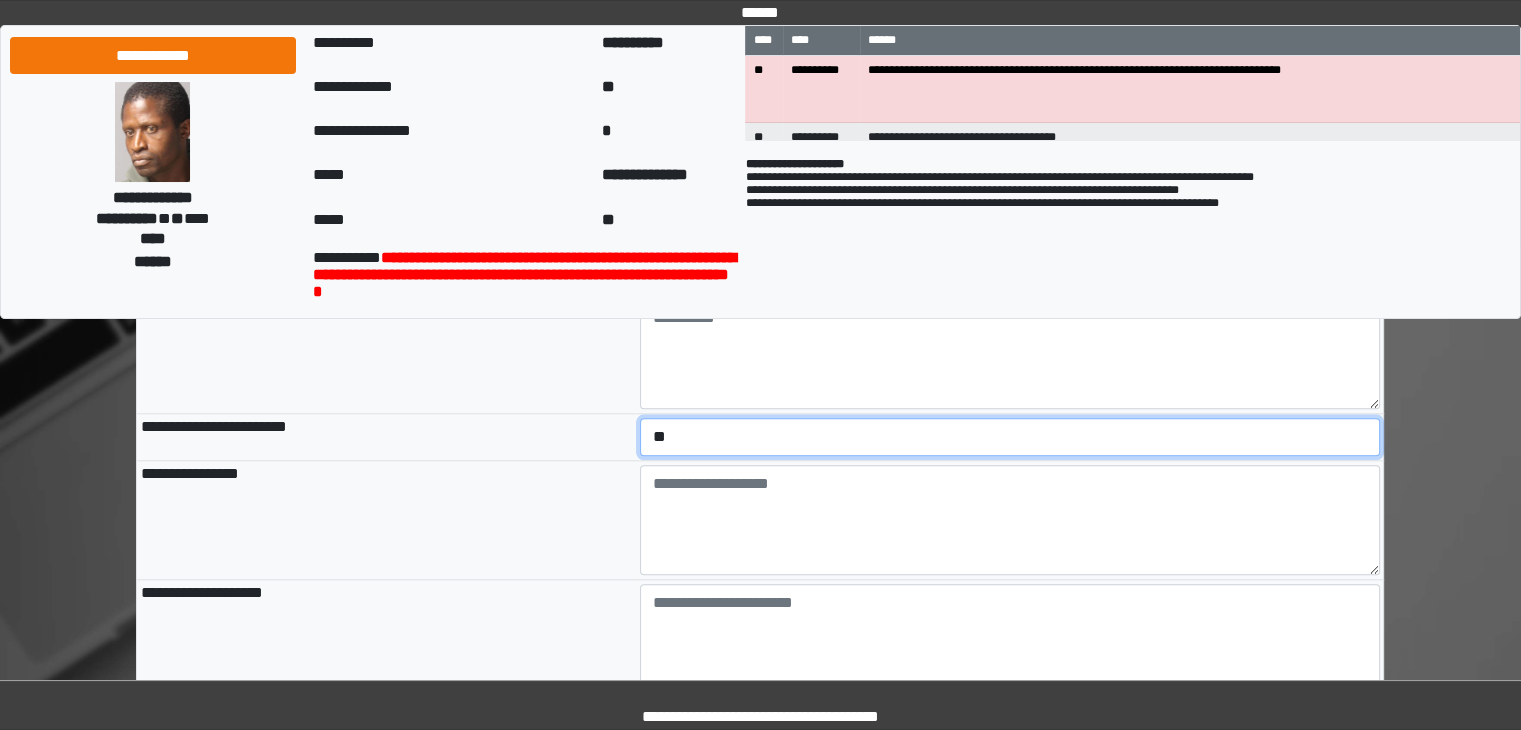 scroll, scrollTop: 2328, scrollLeft: 0, axis: vertical 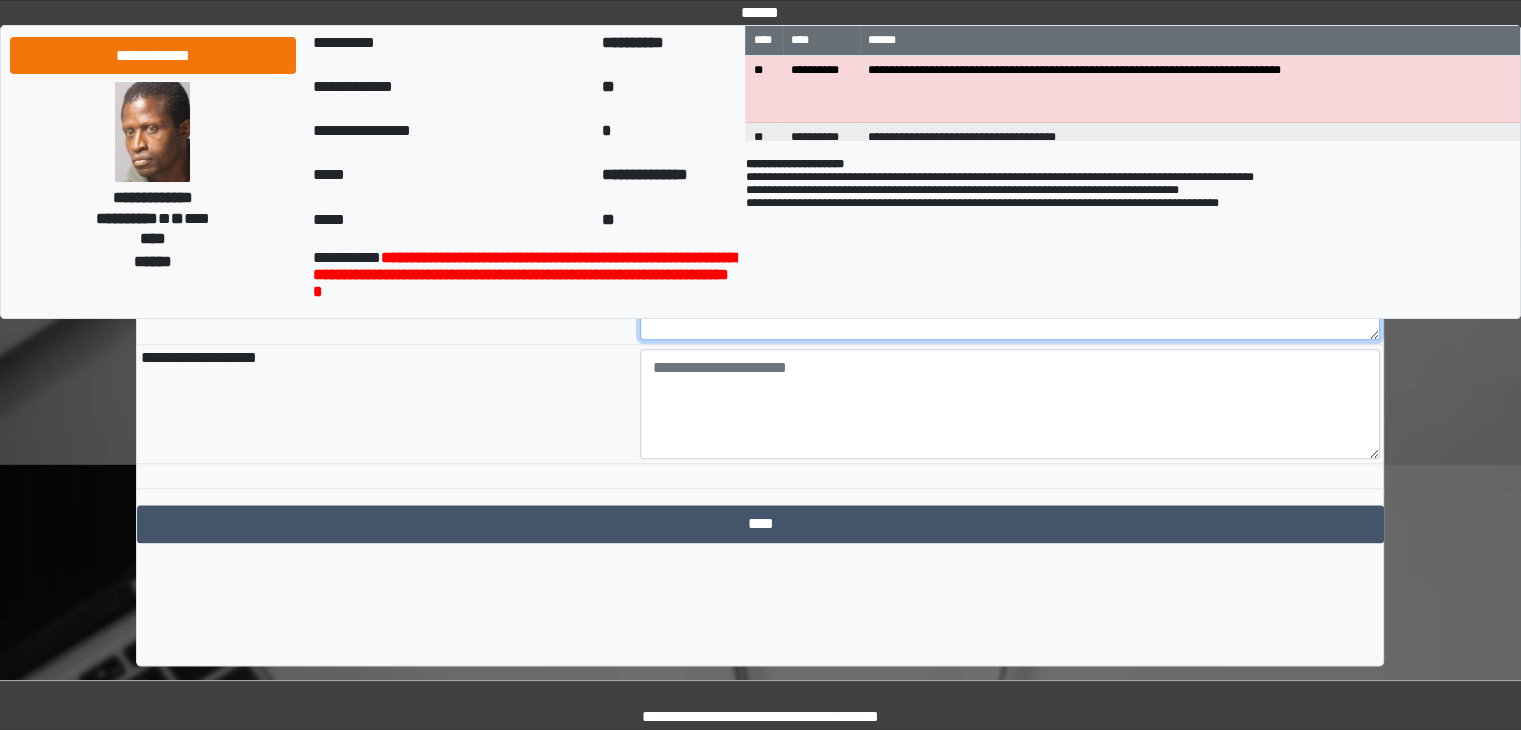 click at bounding box center [1010, 285] 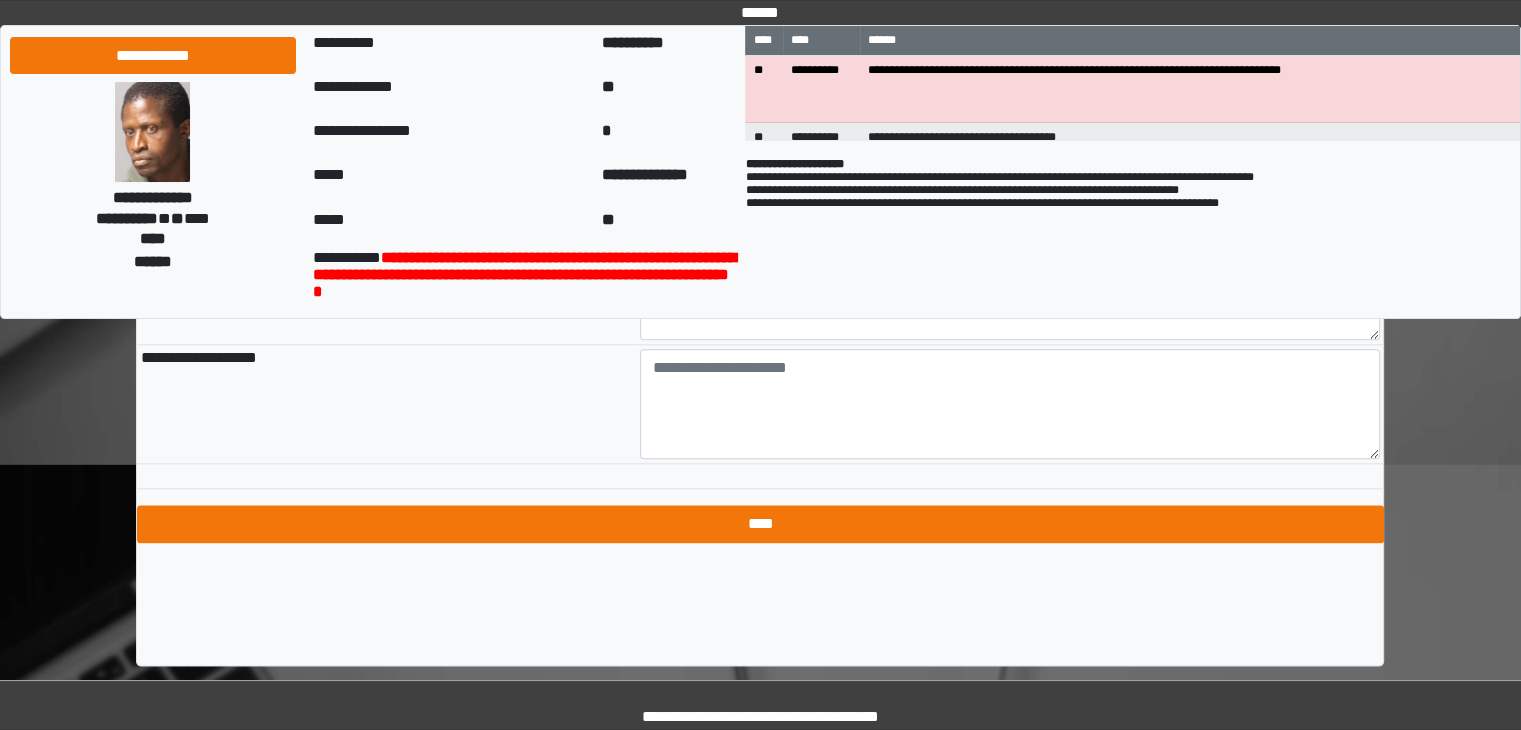 click on "****" at bounding box center [760, 524] 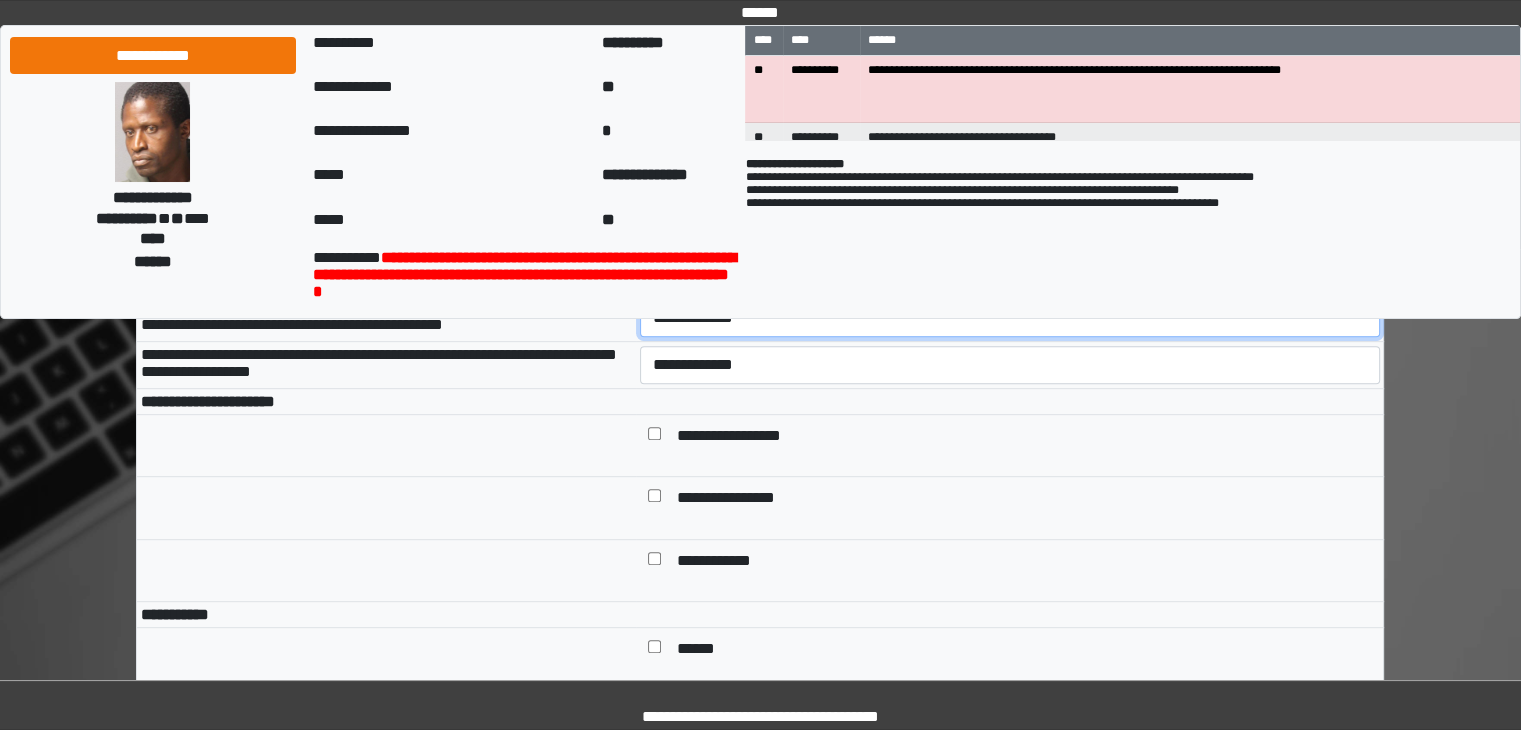scroll, scrollTop: 863, scrollLeft: 0, axis: vertical 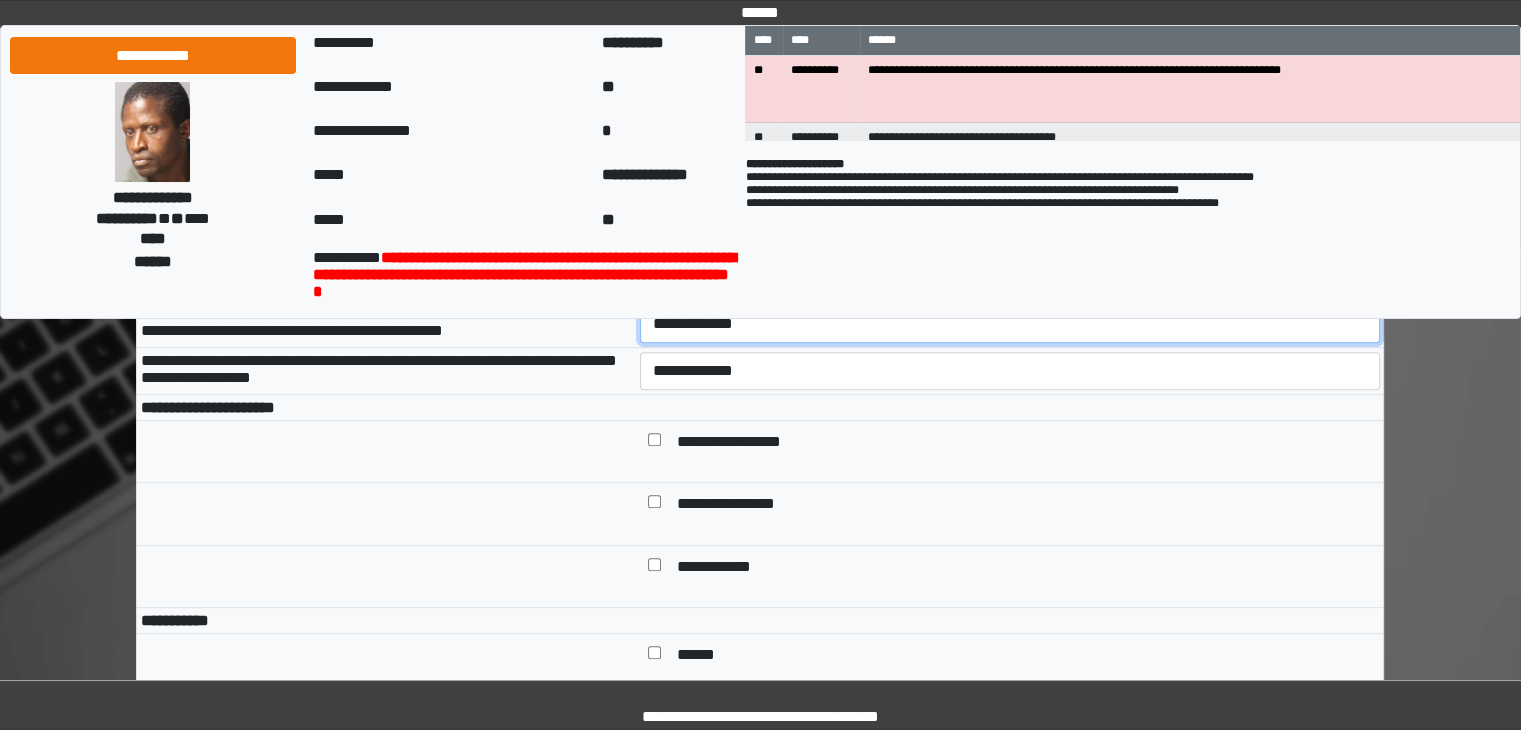 click on "**********" at bounding box center [1010, 324] 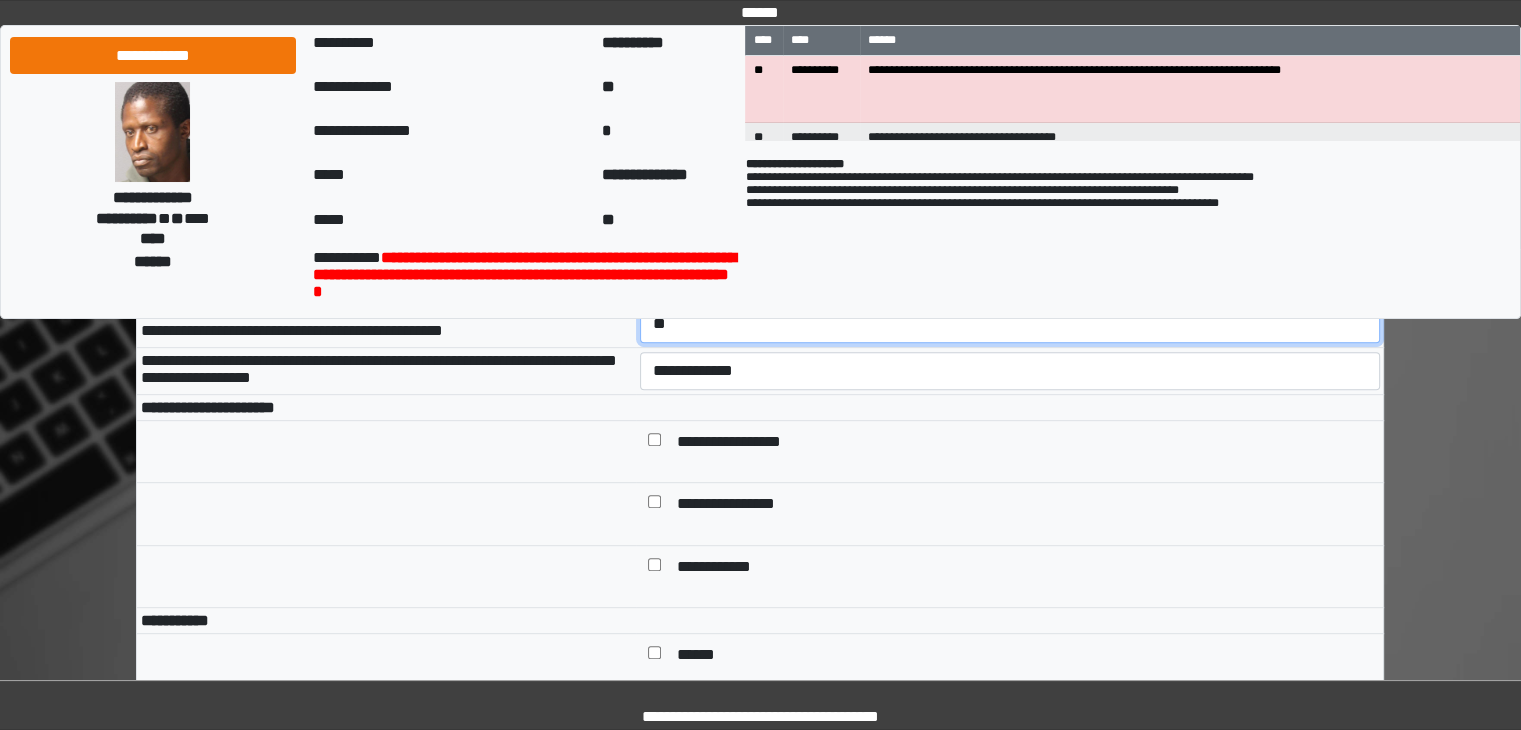 click on "**********" at bounding box center [1010, 324] 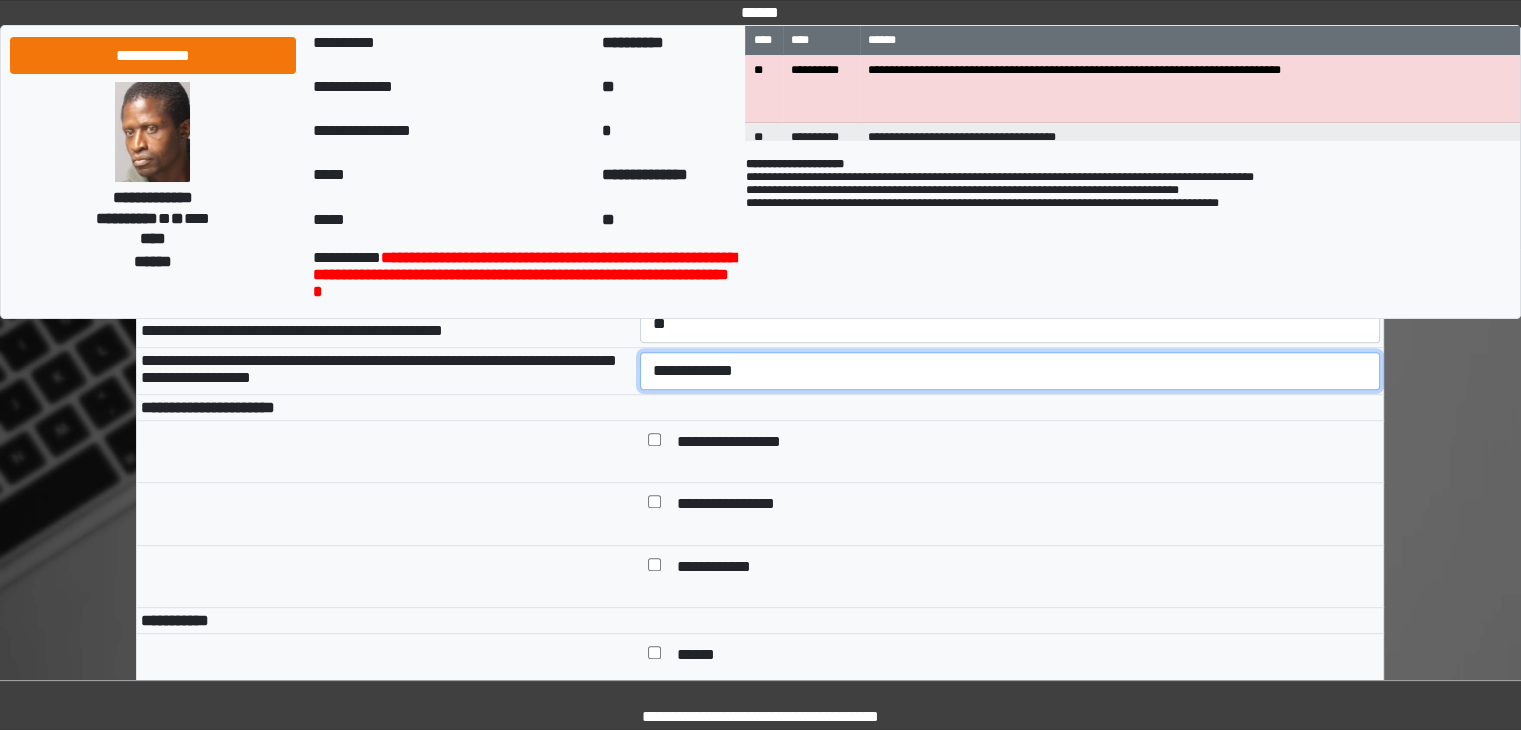 click on "**********" at bounding box center [1010, 371] 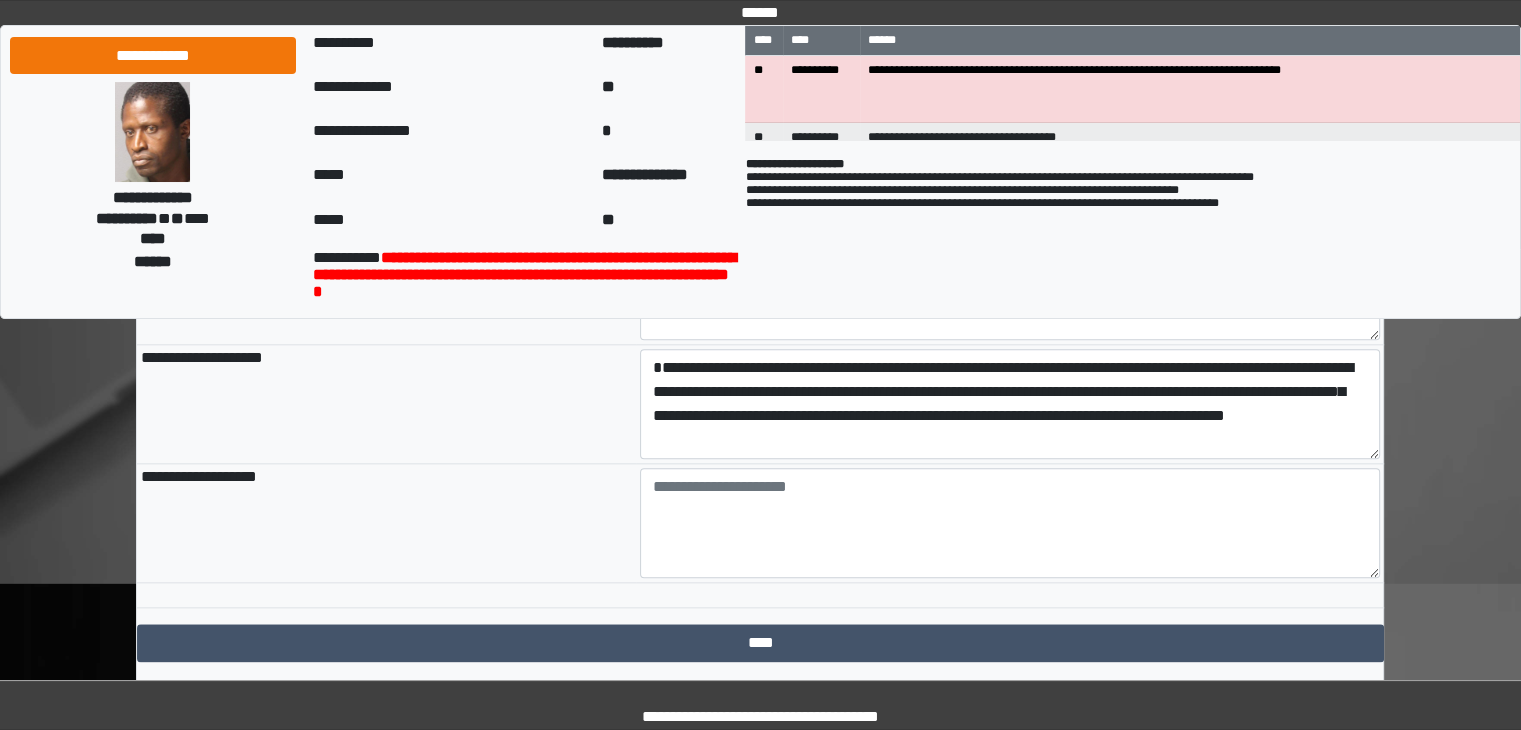 scroll, scrollTop: 2328, scrollLeft: 0, axis: vertical 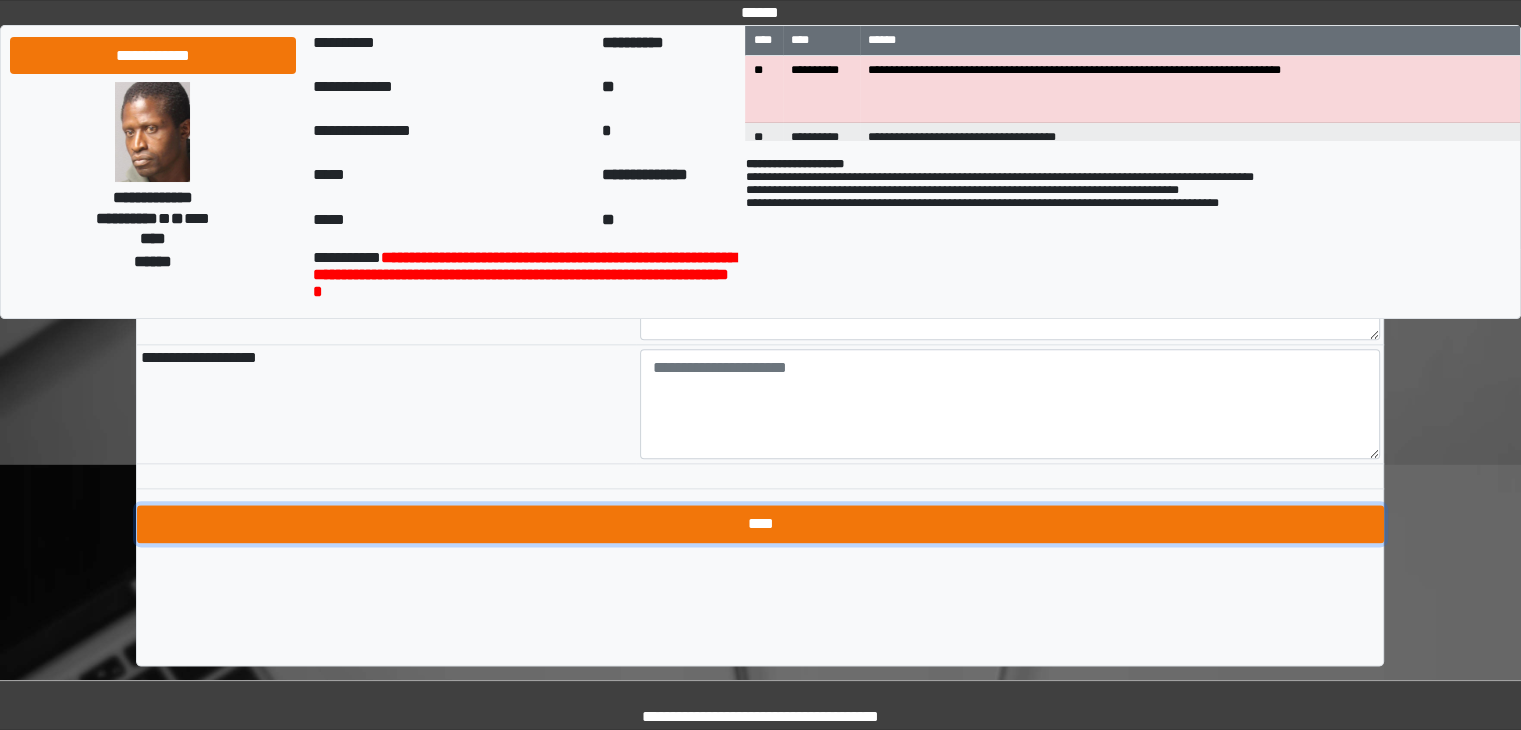 click on "****" at bounding box center (760, 524) 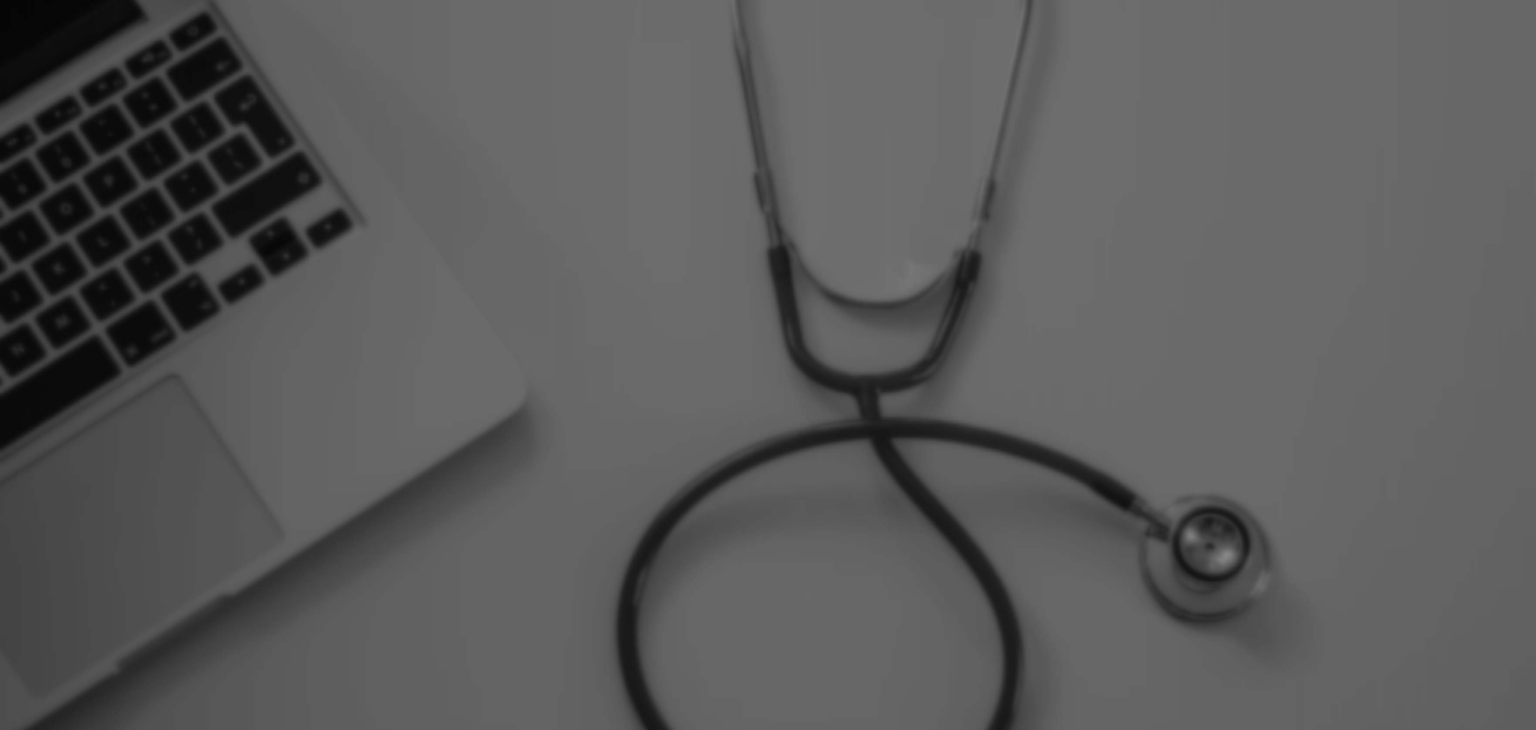 scroll, scrollTop: 0, scrollLeft: 0, axis: both 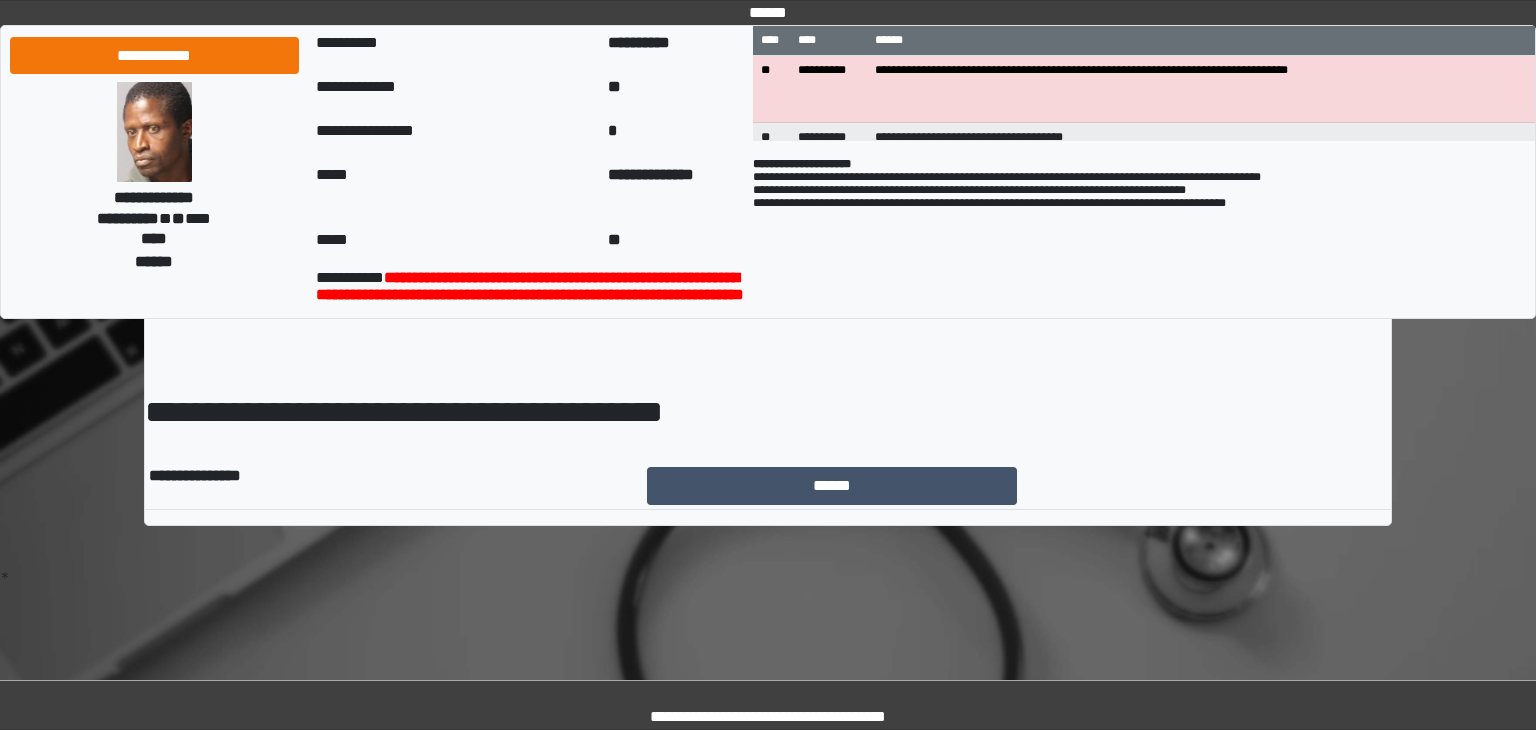click on "******" at bounding box center (832, 486) 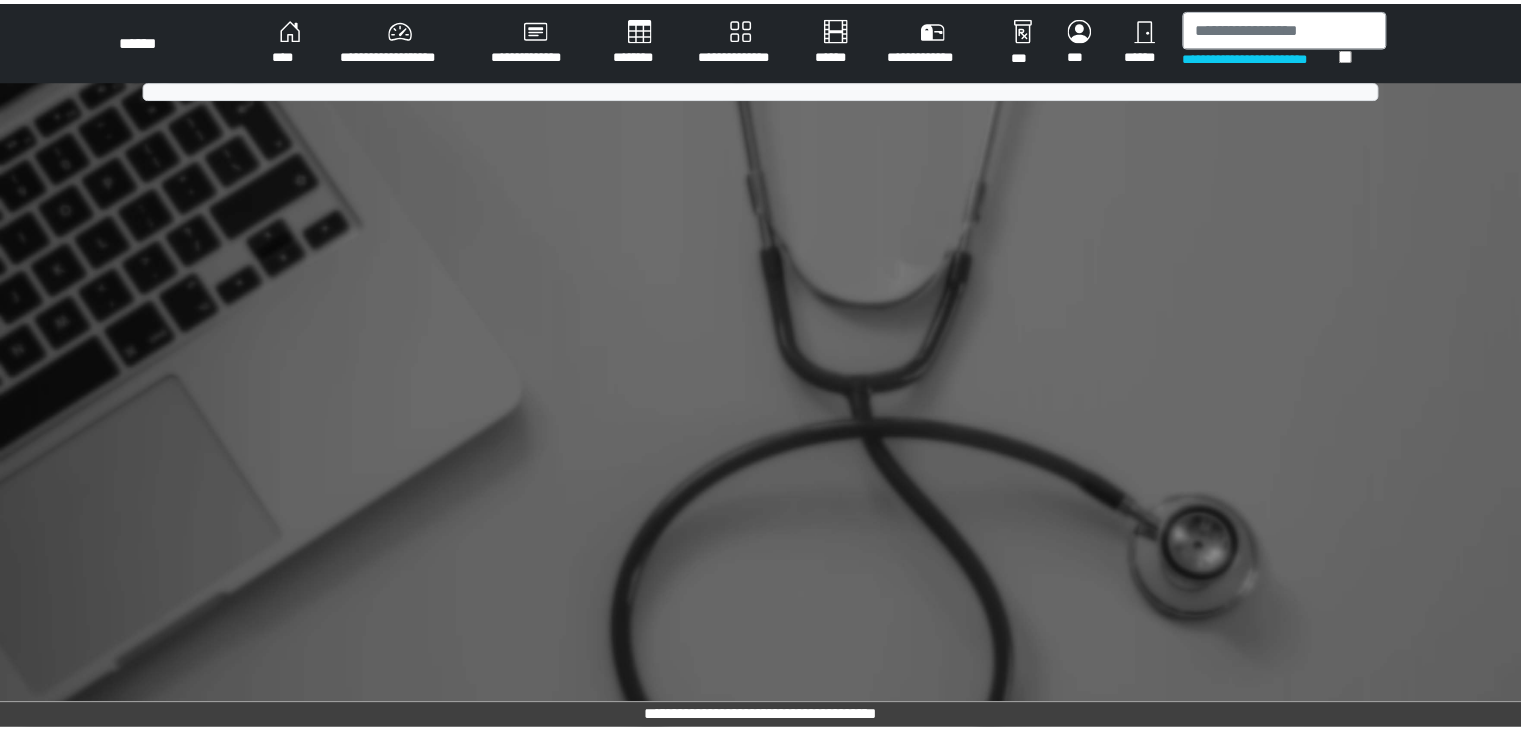 scroll, scrollTop: 0, scrollLeft: 0, axis: both 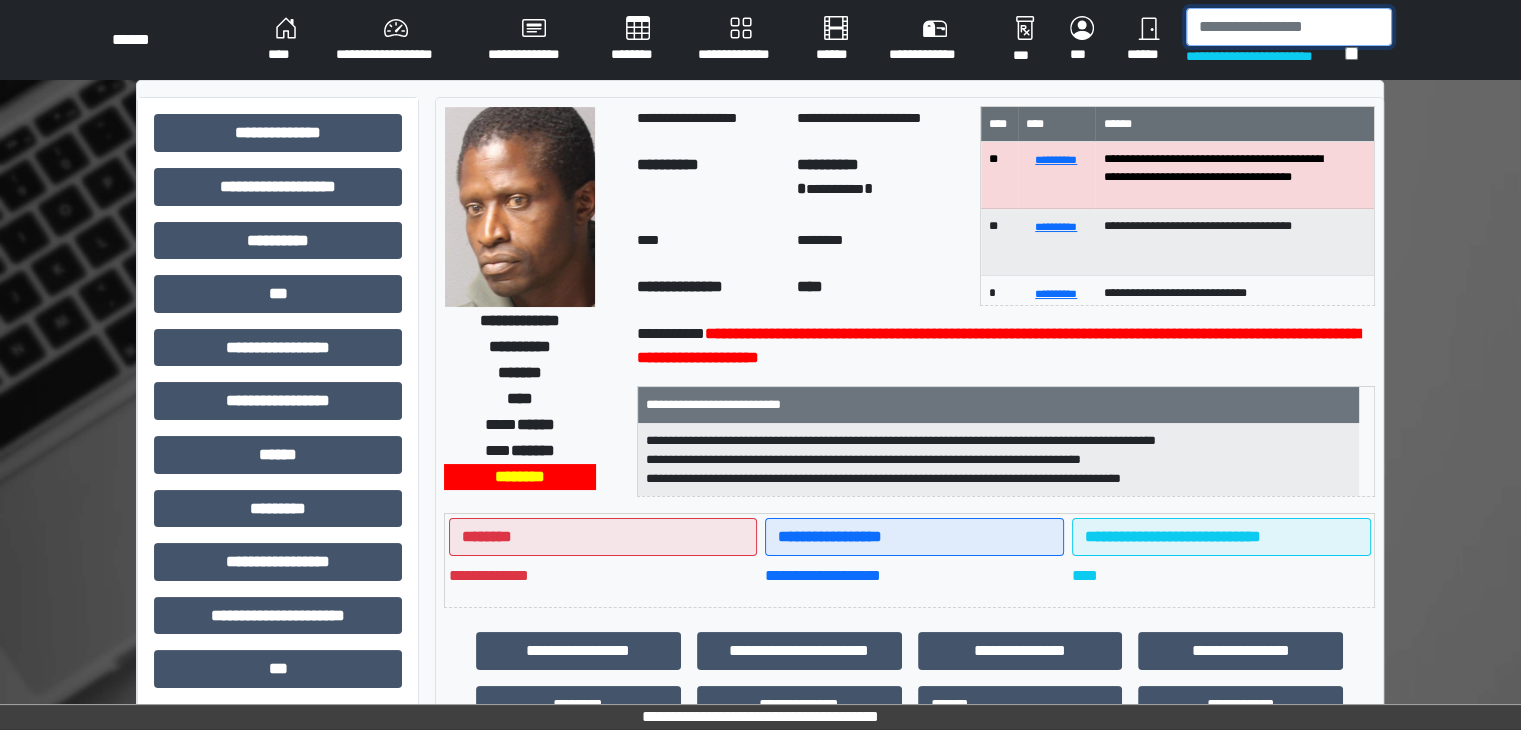 click at bounding box center [1289, 27] 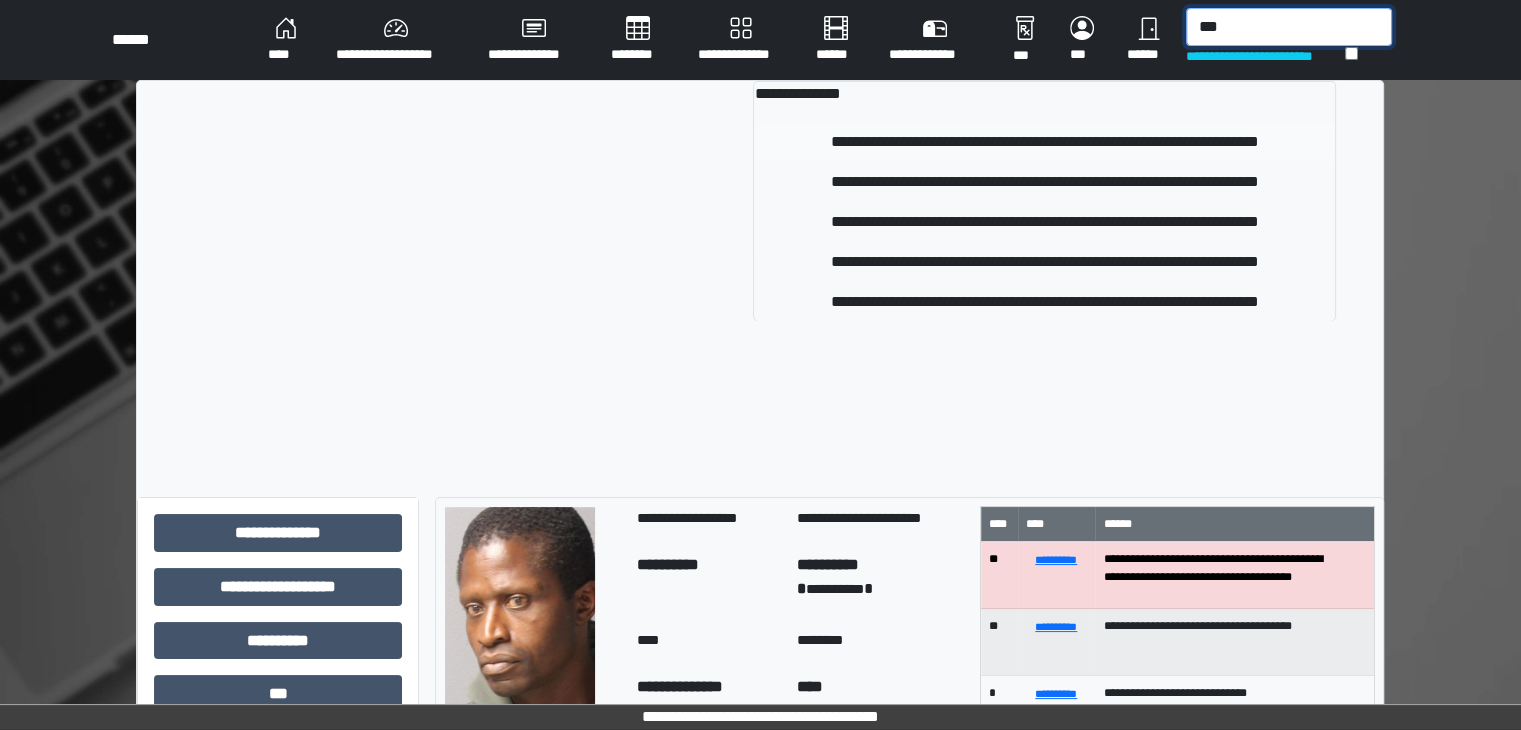 type on "***" 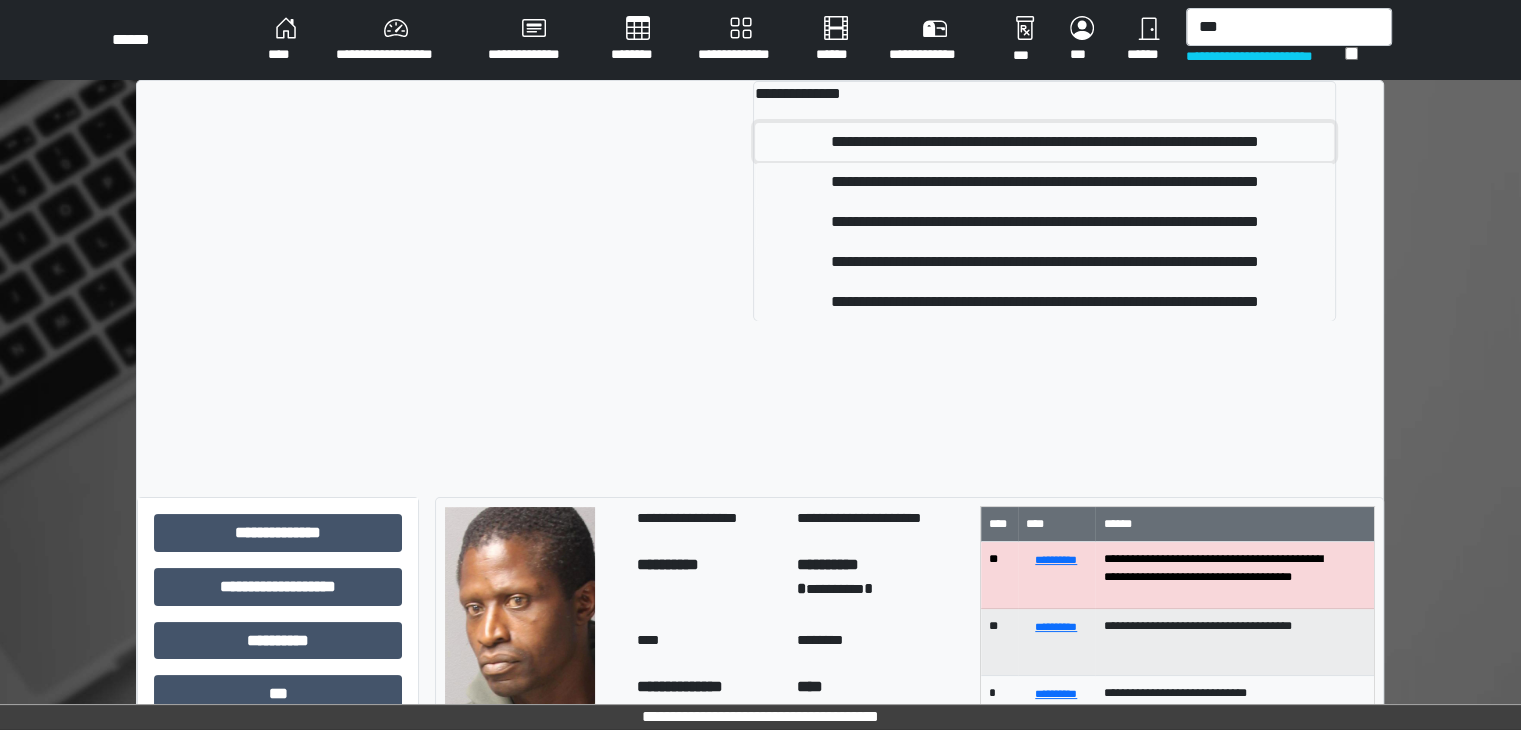 click on "**********" at bounding box center (1044, 142) 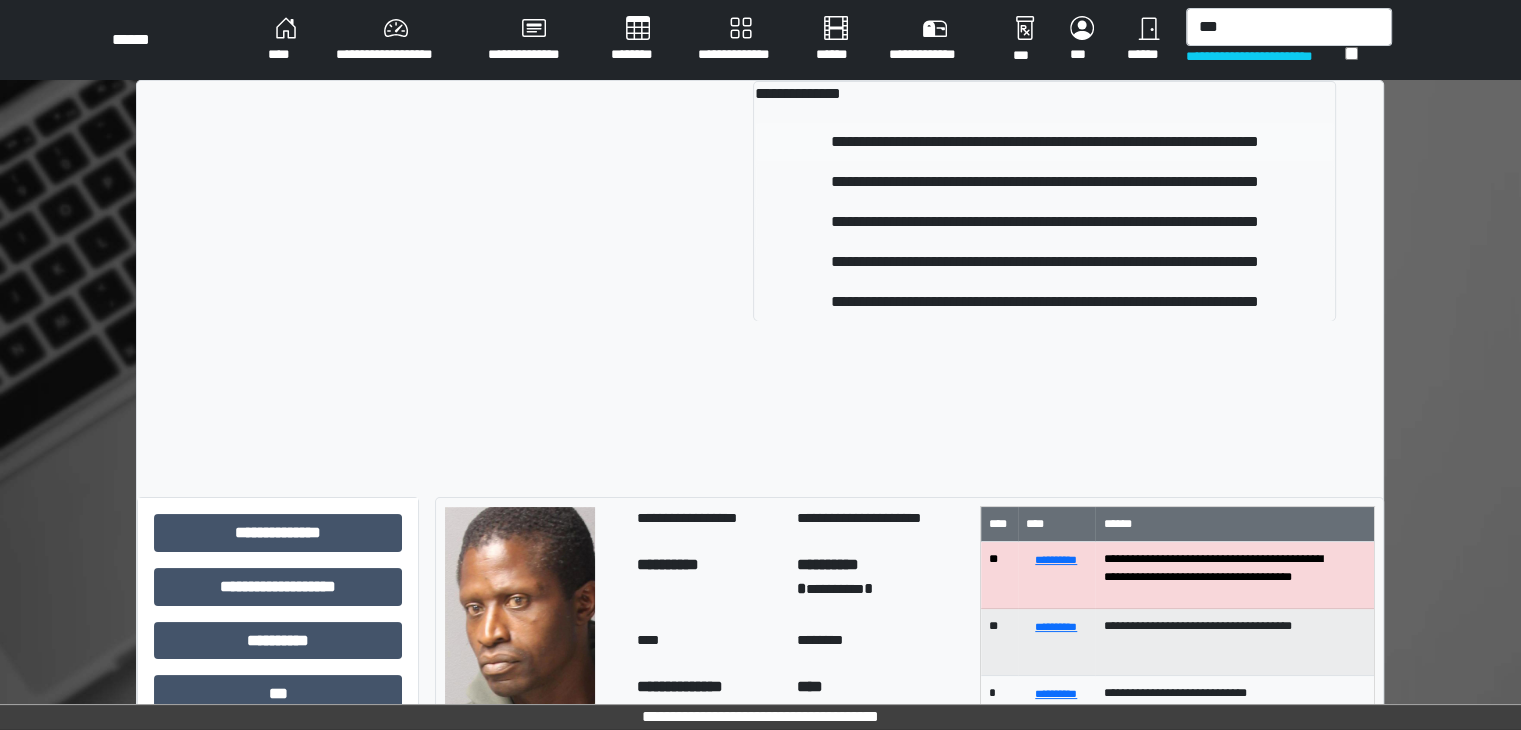 type 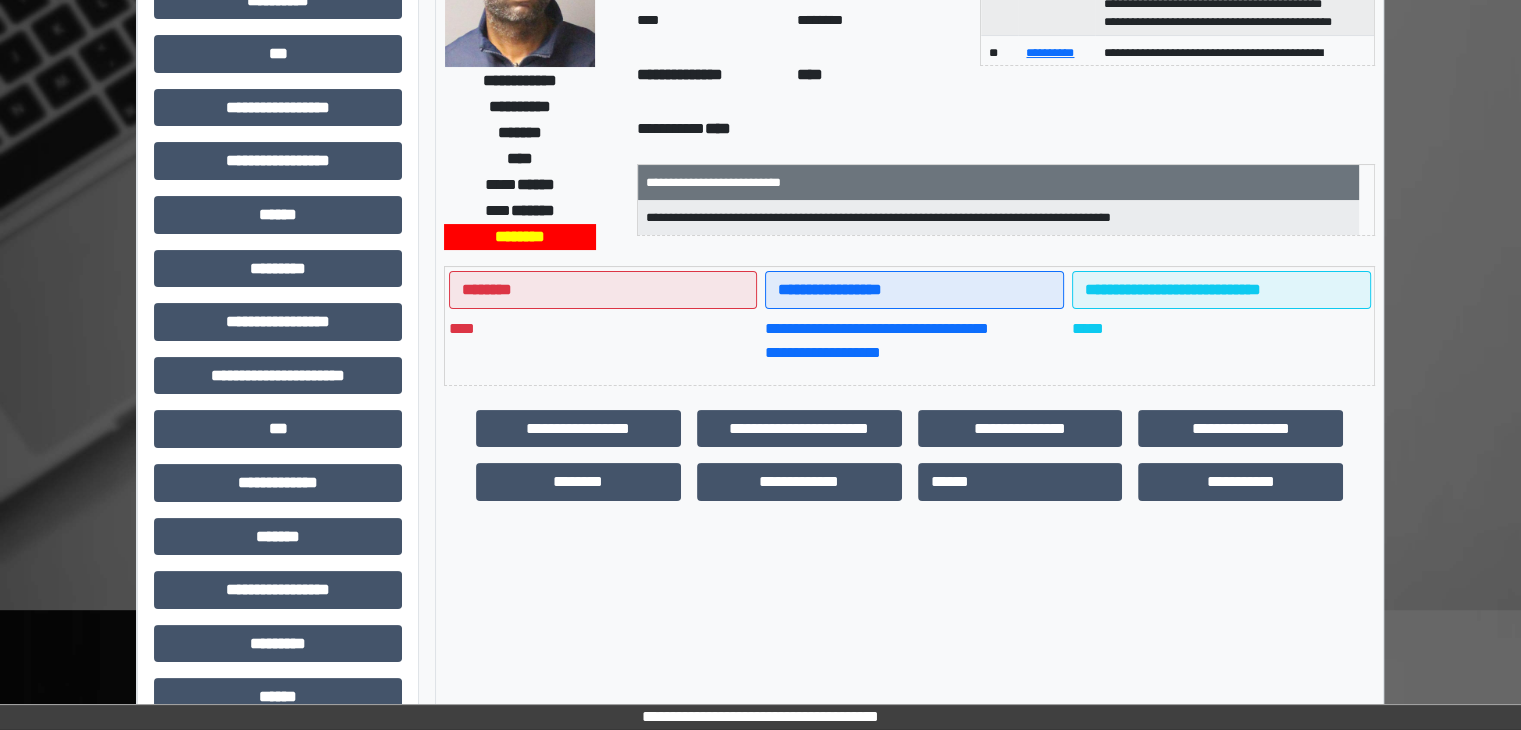scroll, scrollTop: 328, scrollLeft: 0, axis: vertical 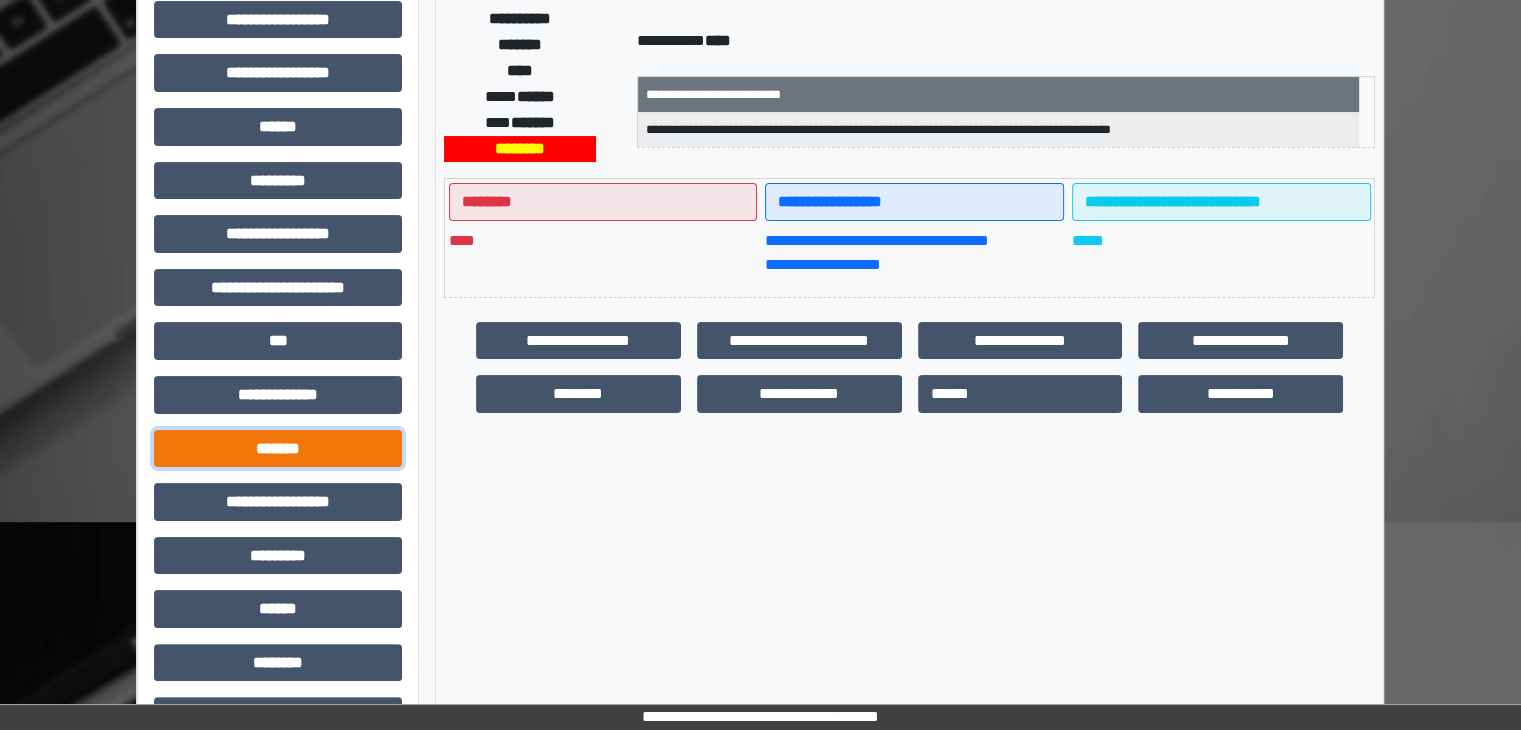click on "*******" at bounding box center (278, 449) 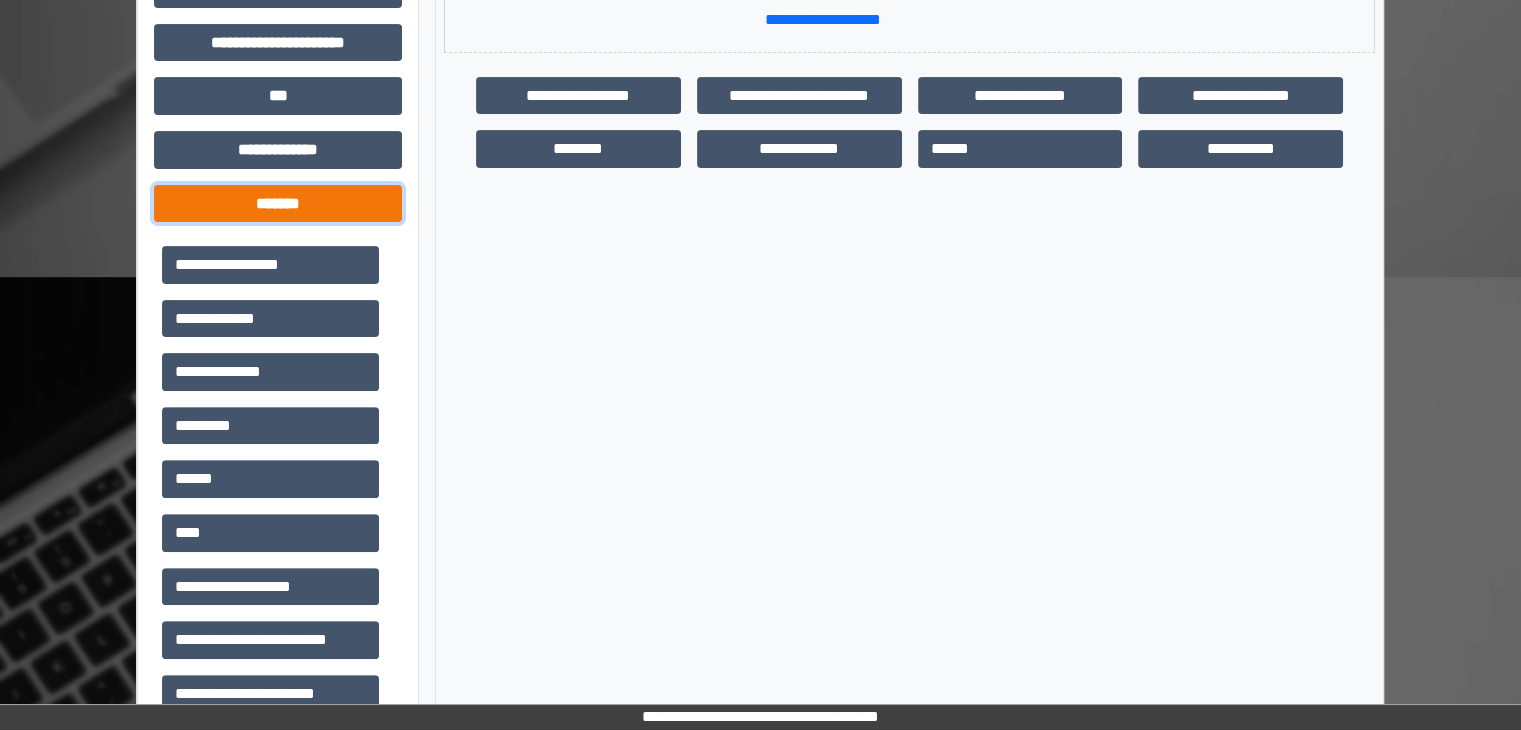 scroll, scrollTop: 588, scrollLeft: 0, axis: vertical 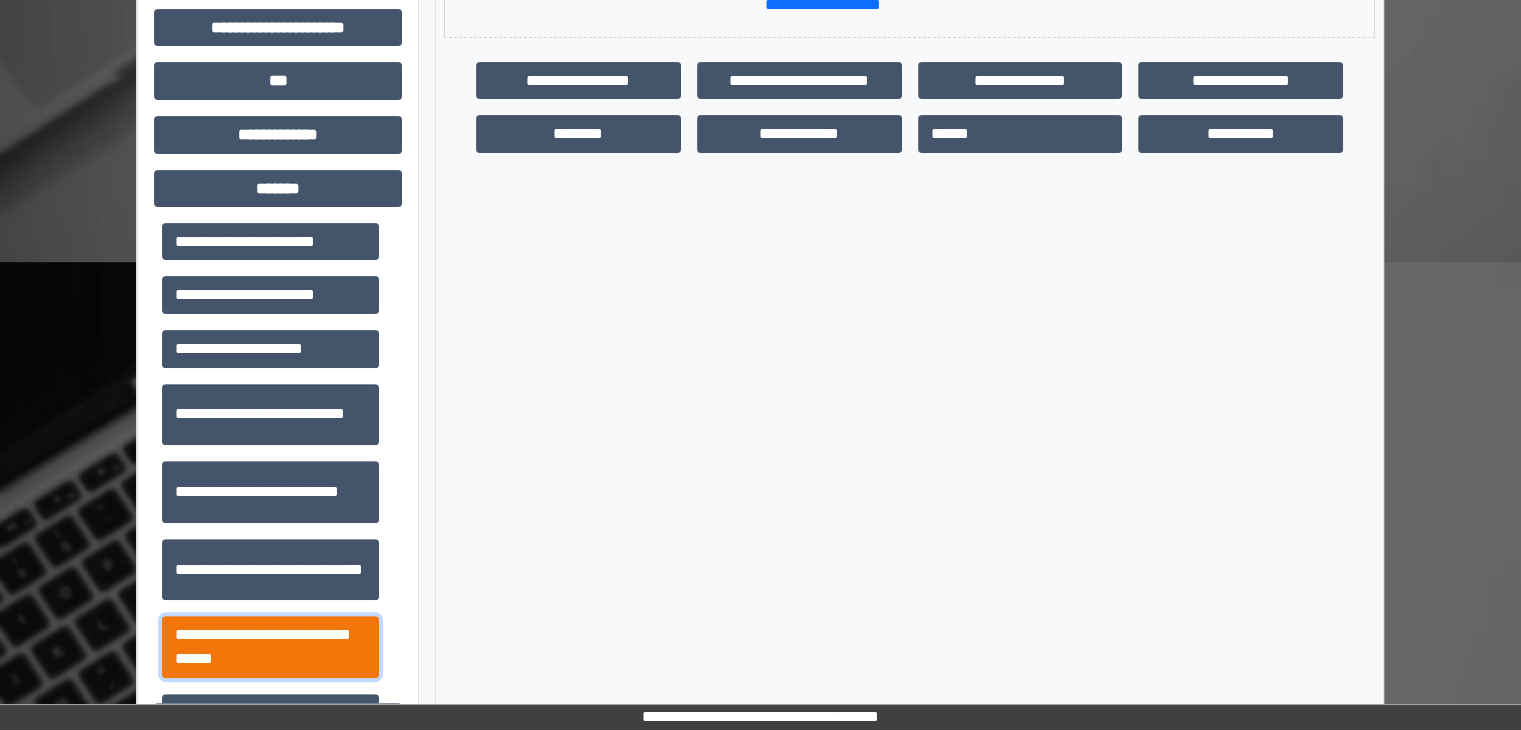 click on "**********" at bounding box center (270, 647) 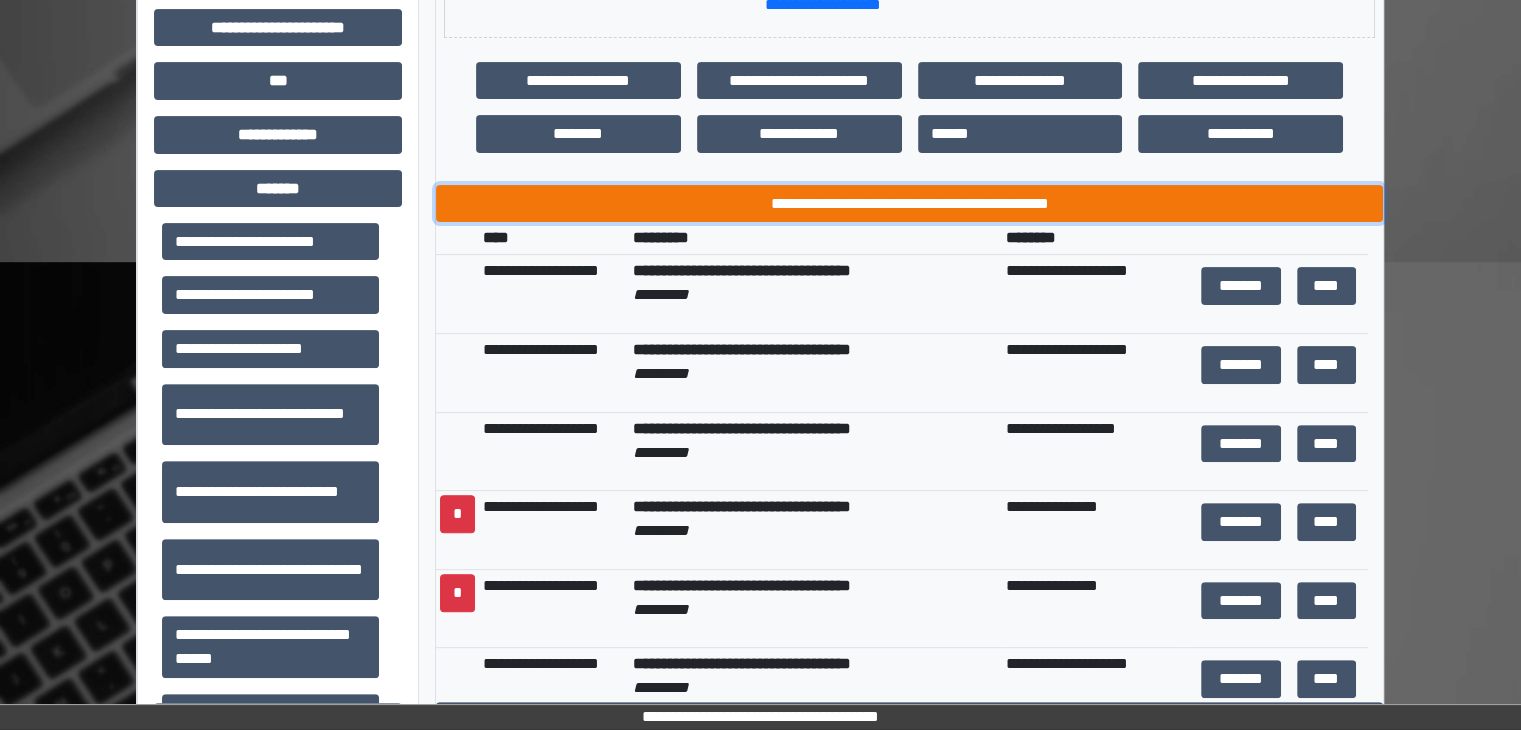 click on "**********" at bounding box center [909, 204] 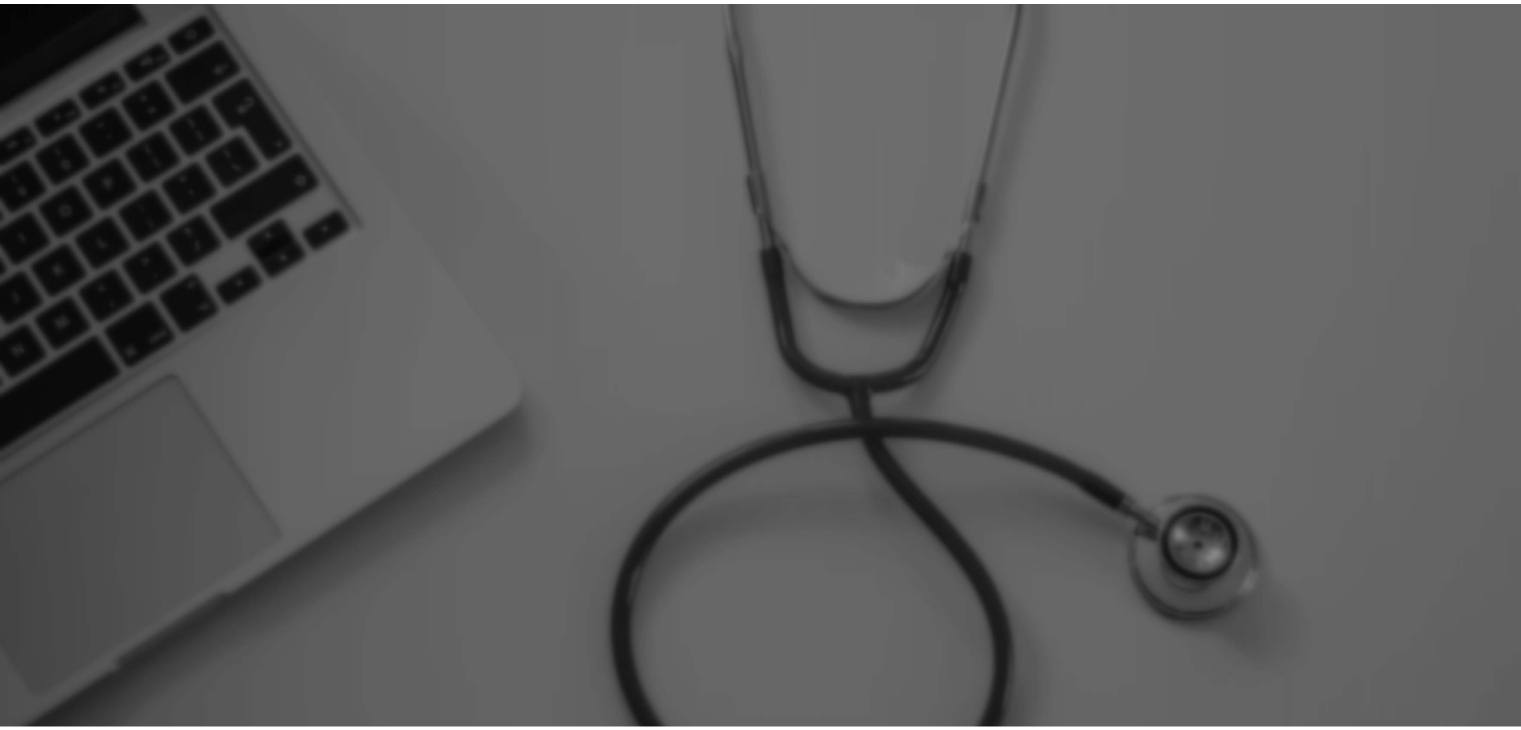 scroll, scrollTop: 0, scrollLeft: 0, axis: both 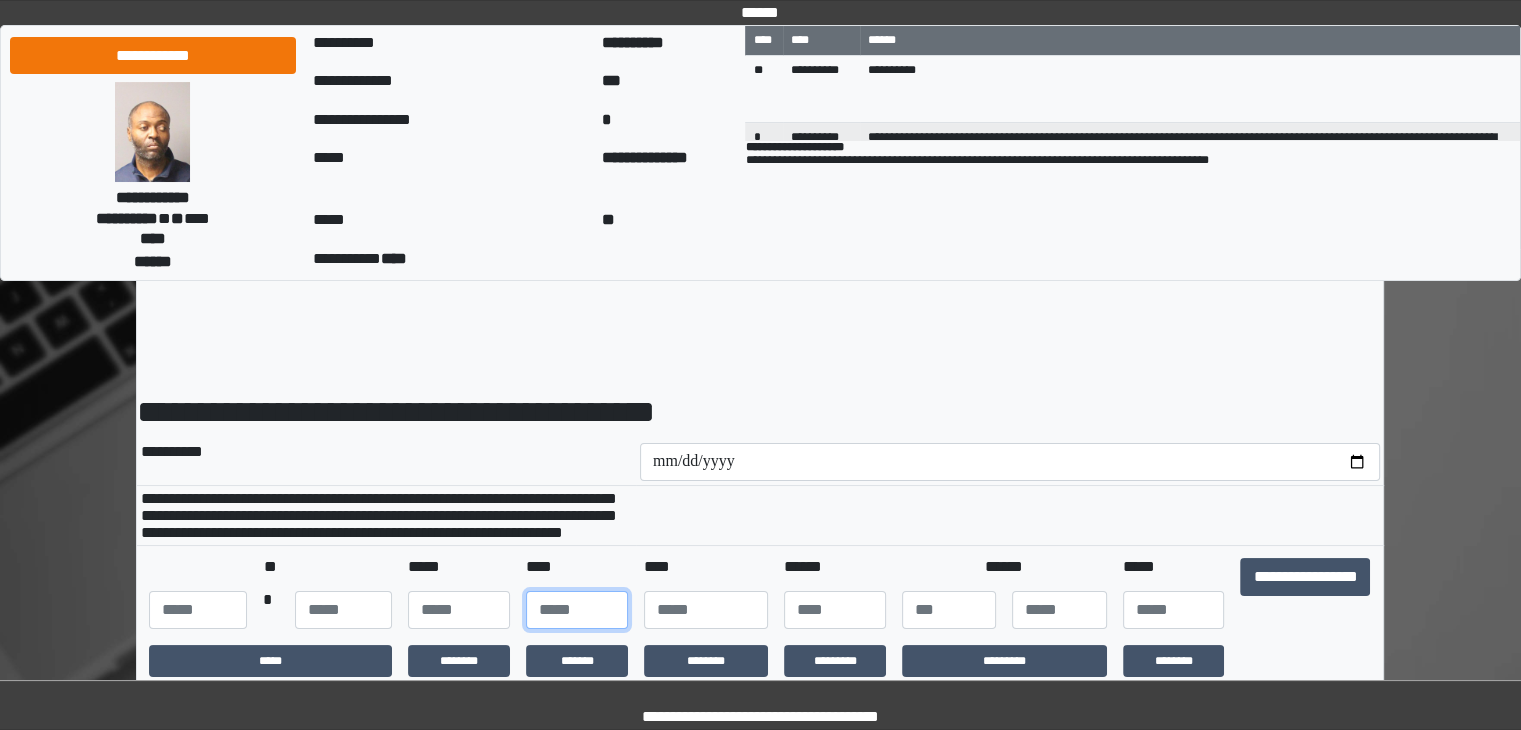 click at bounding box center [577, 610] 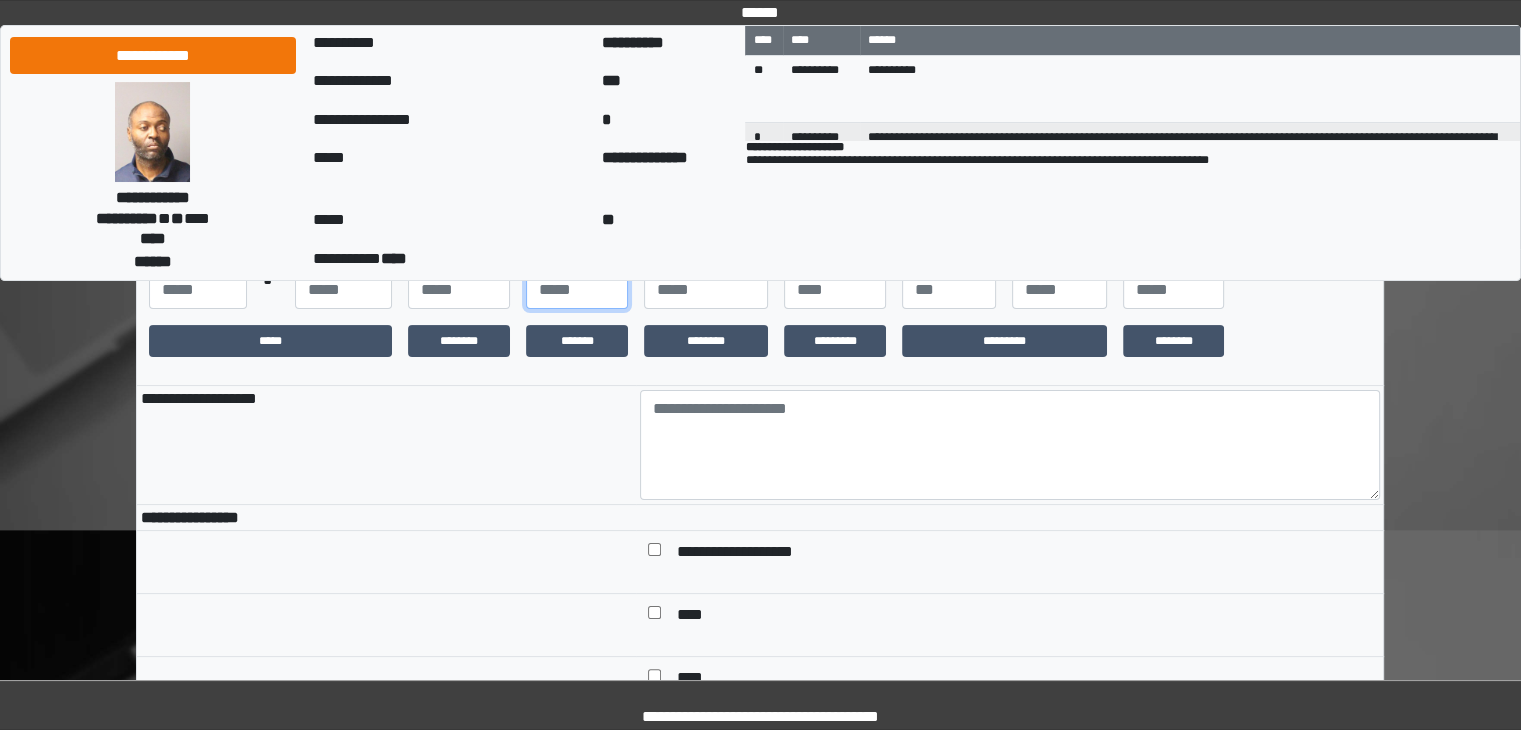 scroll, scrollTop: 324, scrollLeft: 0, axis: vertical 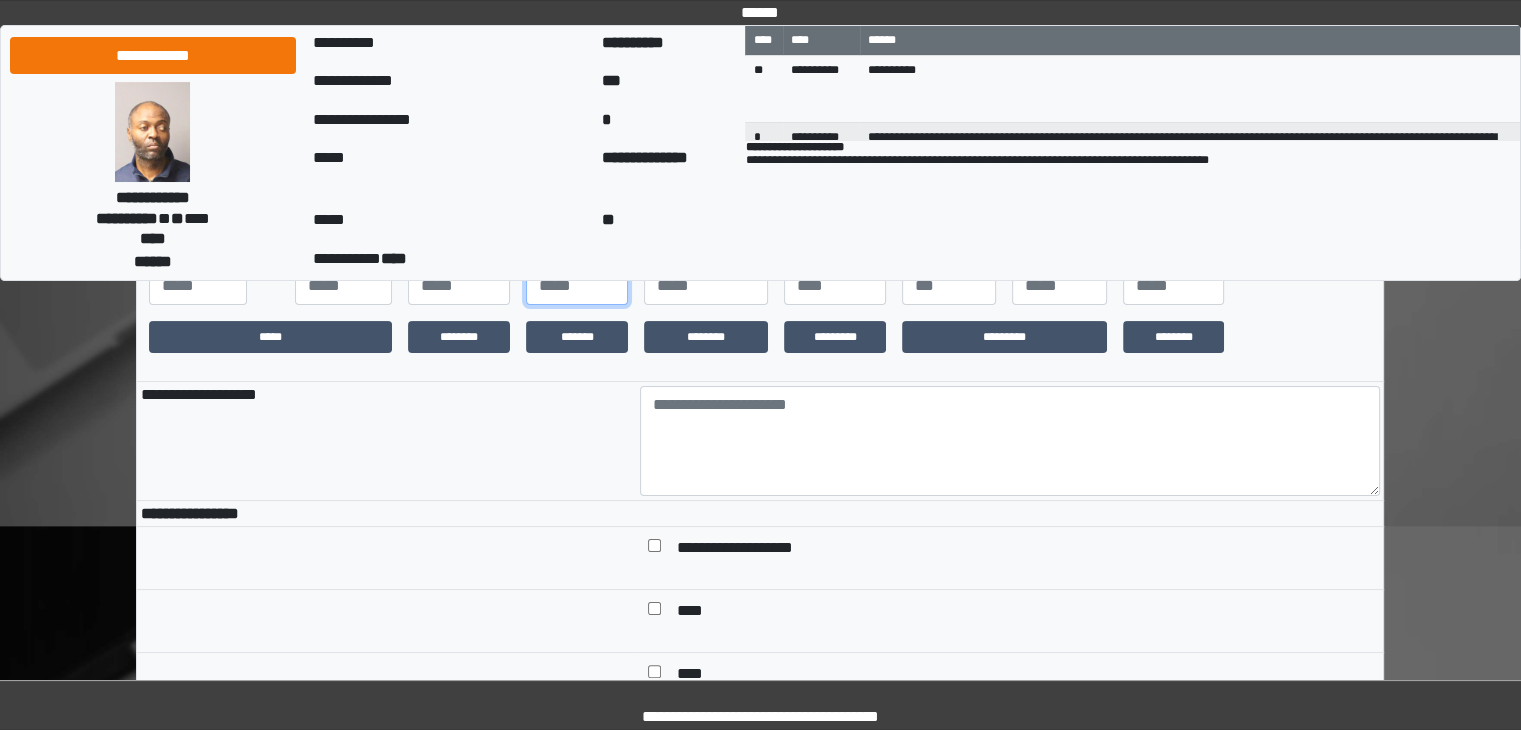 type on "**" 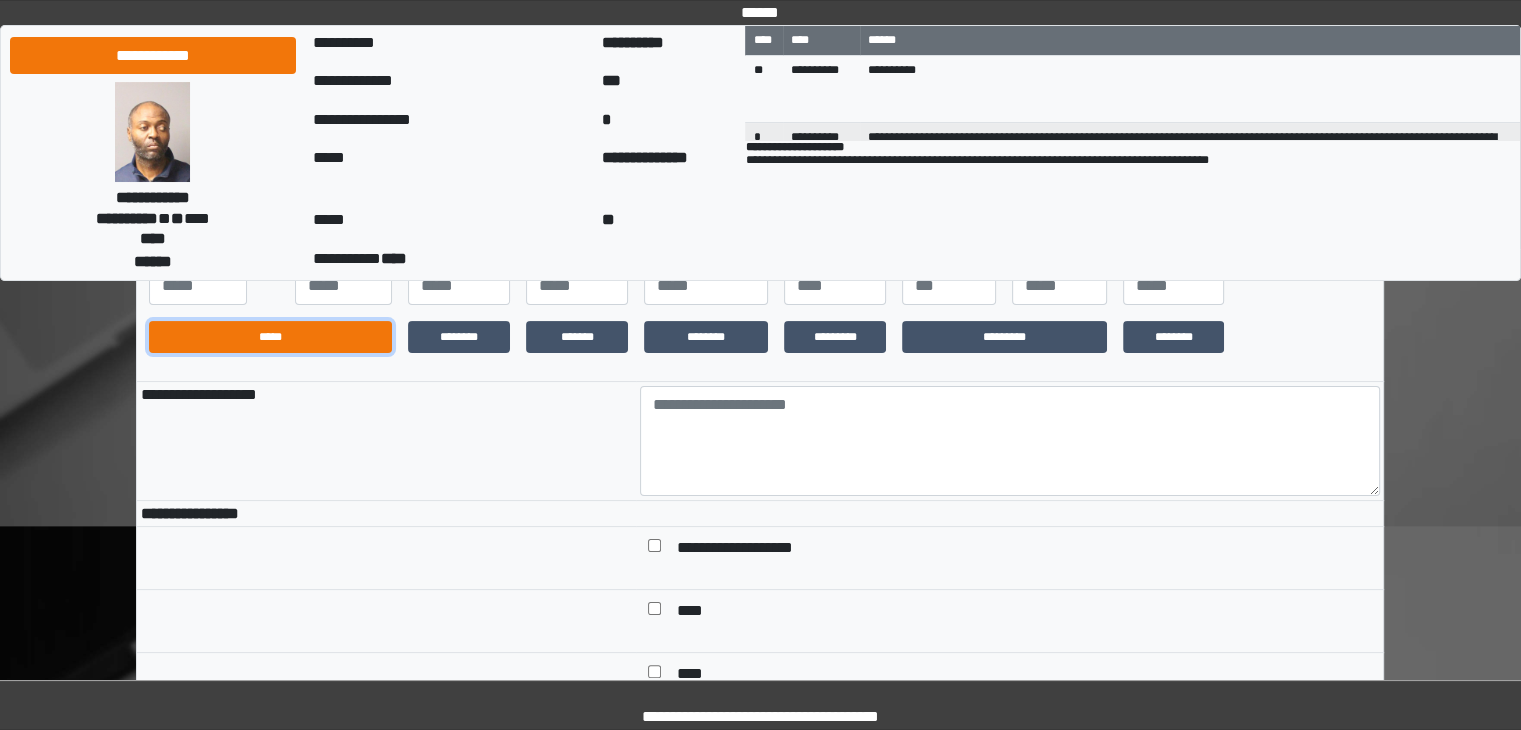 click on "*****" at bounding box center (270, 337) 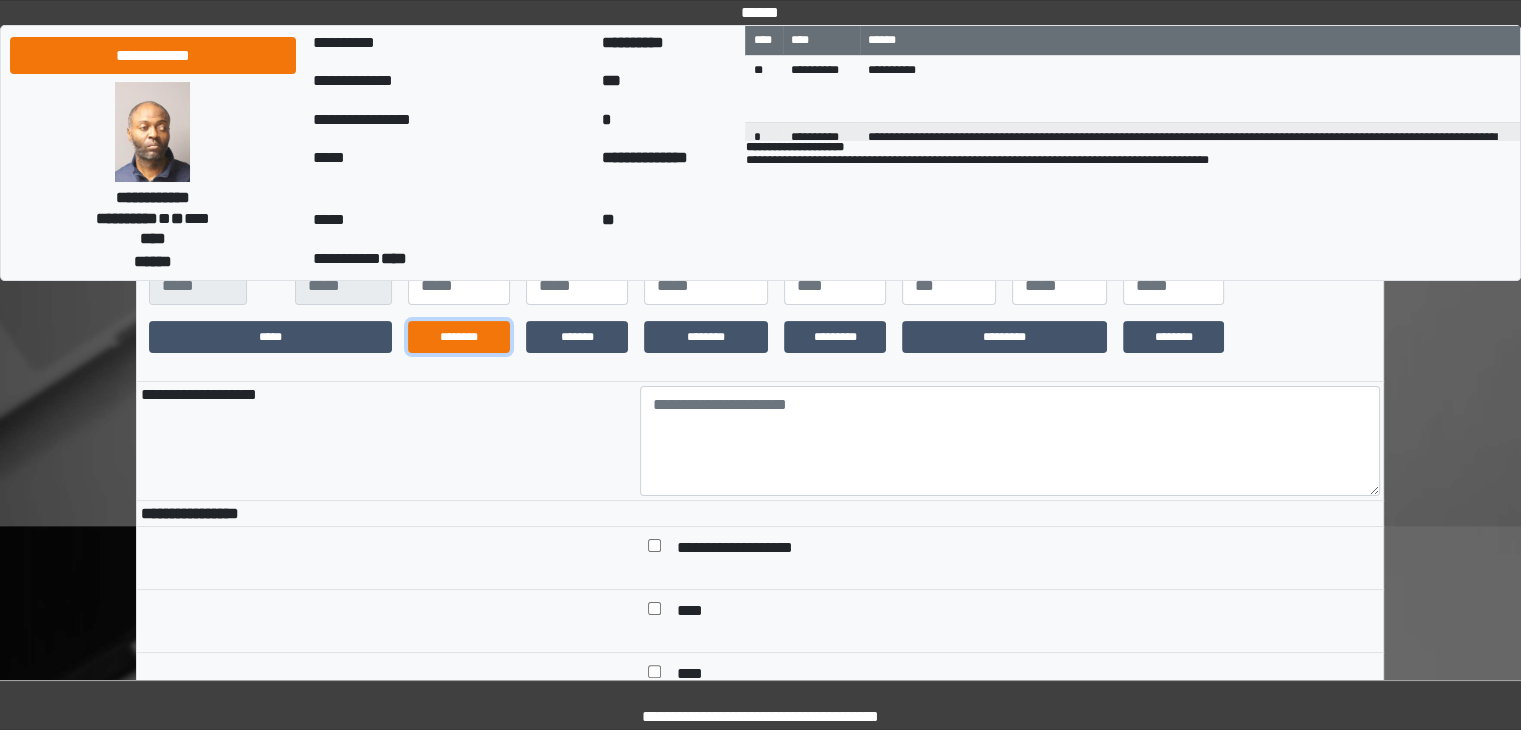 click on "********" at bounding box center [459, 337] 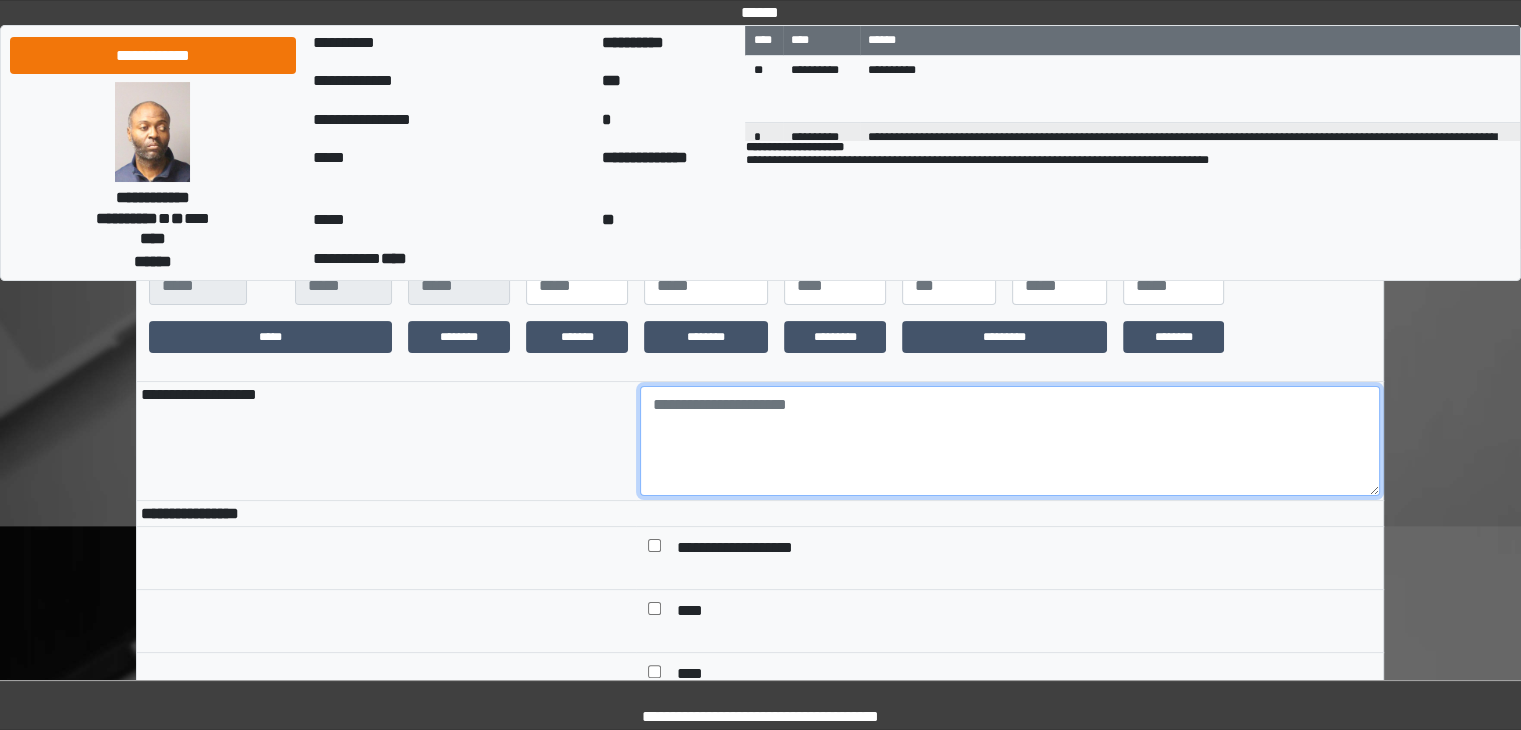click at bounding box center [1010, 441] 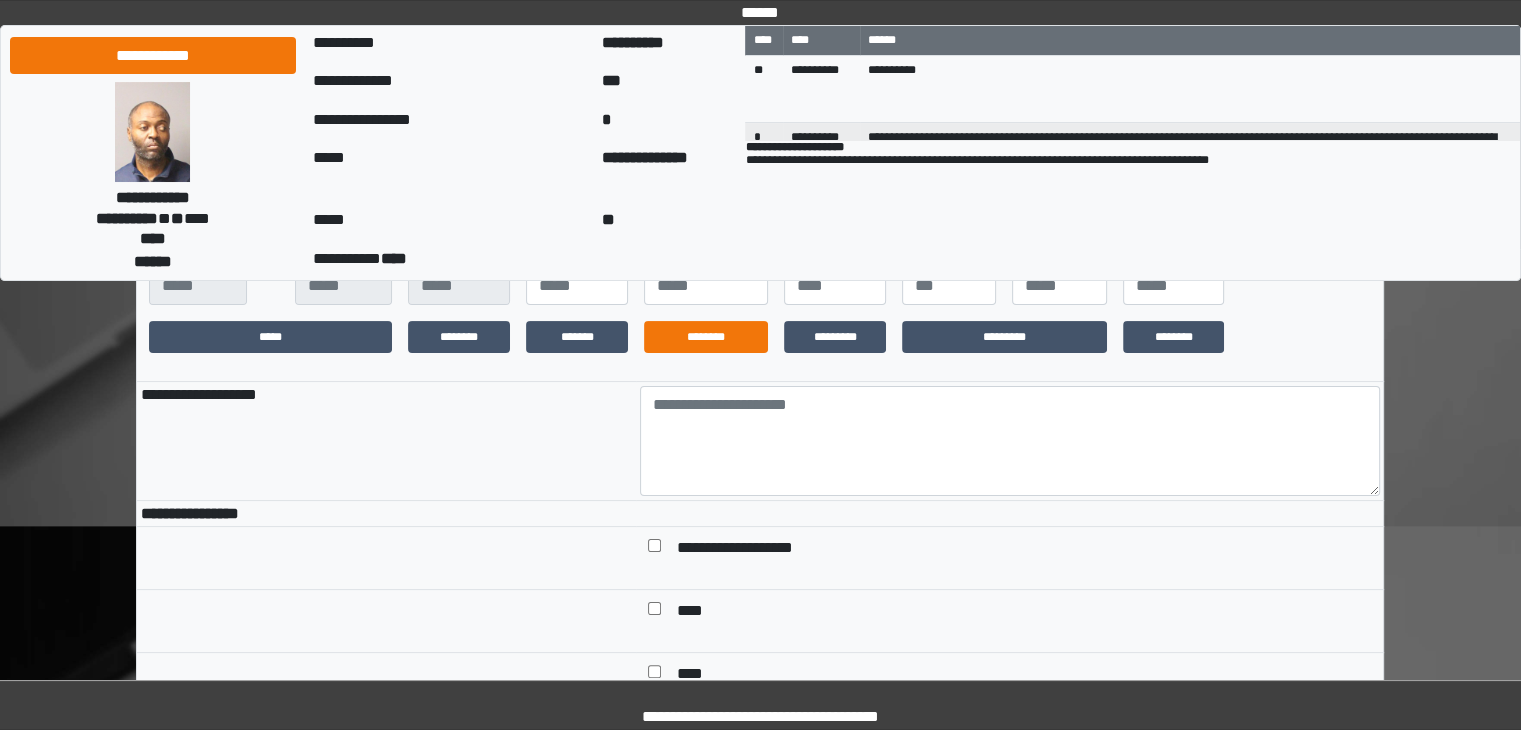 click on "********" at bounding box center [706, 337] 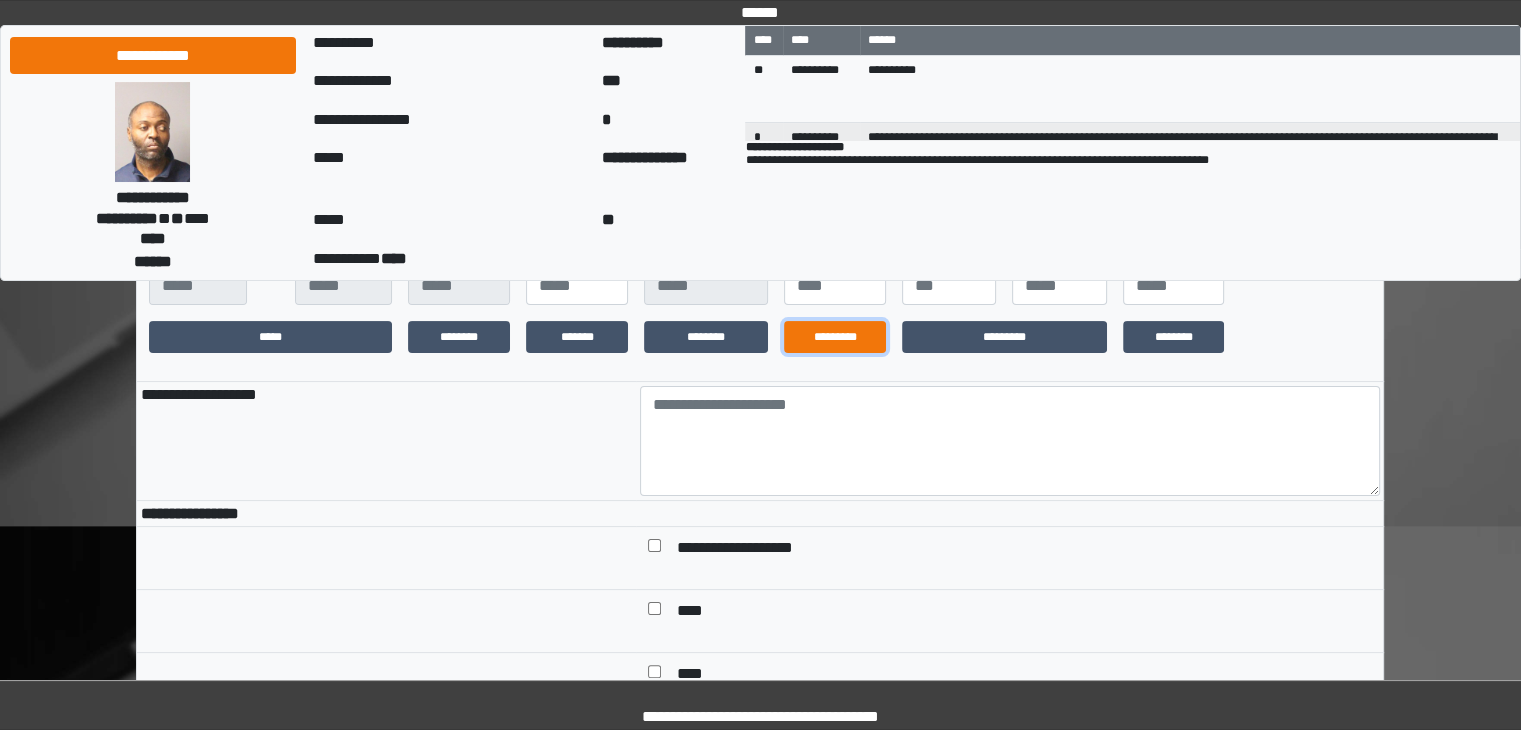 click on "*********" at bounding box center (835, 337) 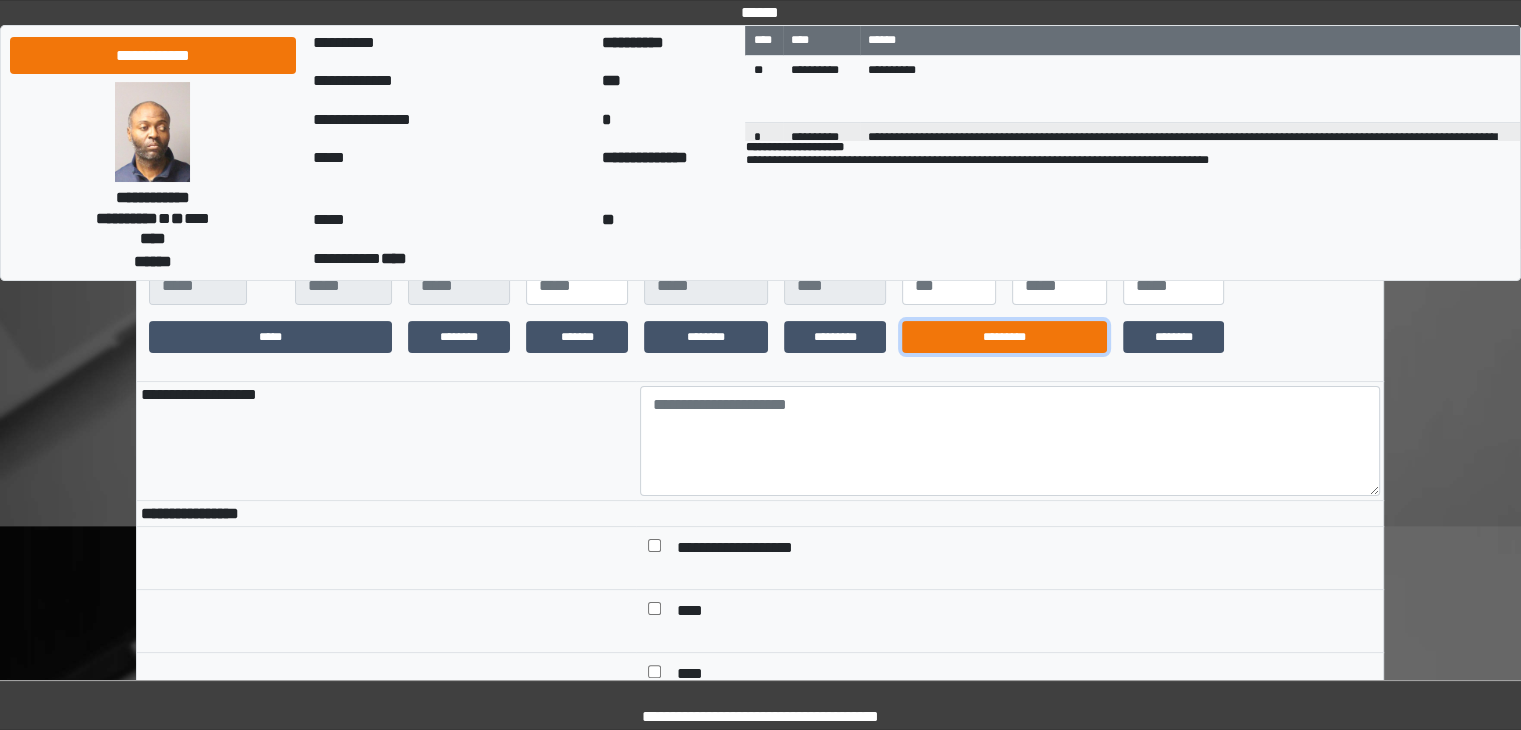 click on "*********" at bounding box center (1004, 337) 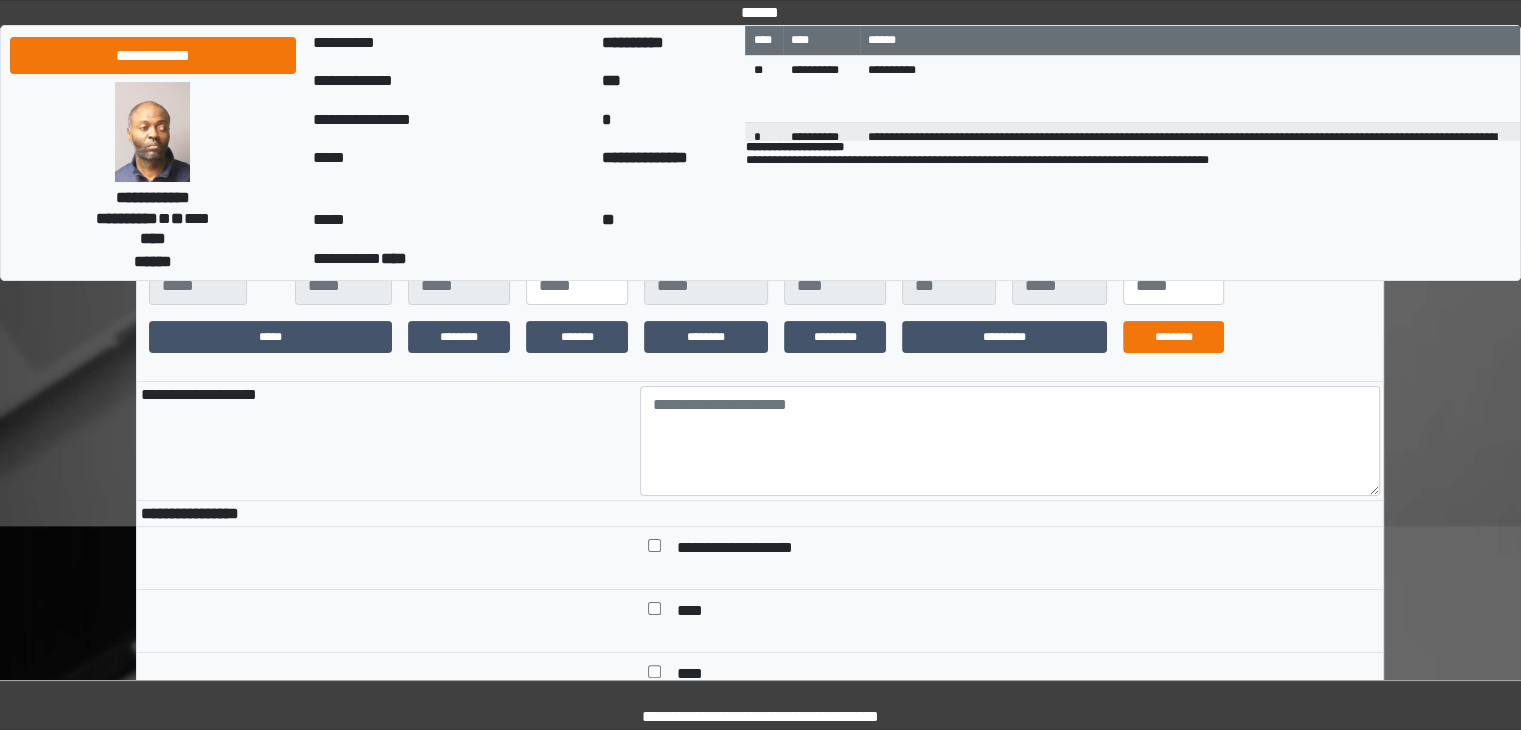 click on "********" at bounding box center (1174, 337) 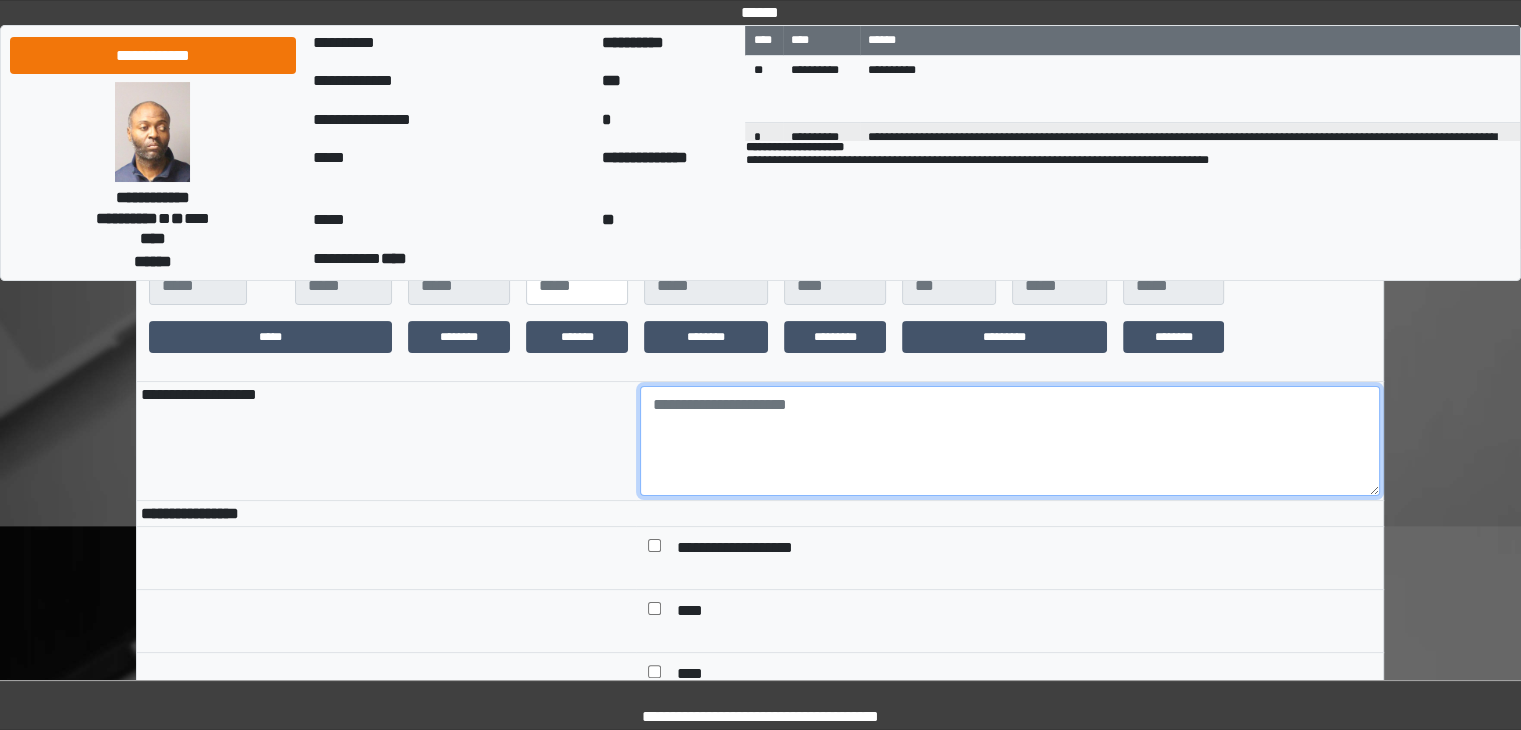 click at bounding box center [1010, 441] 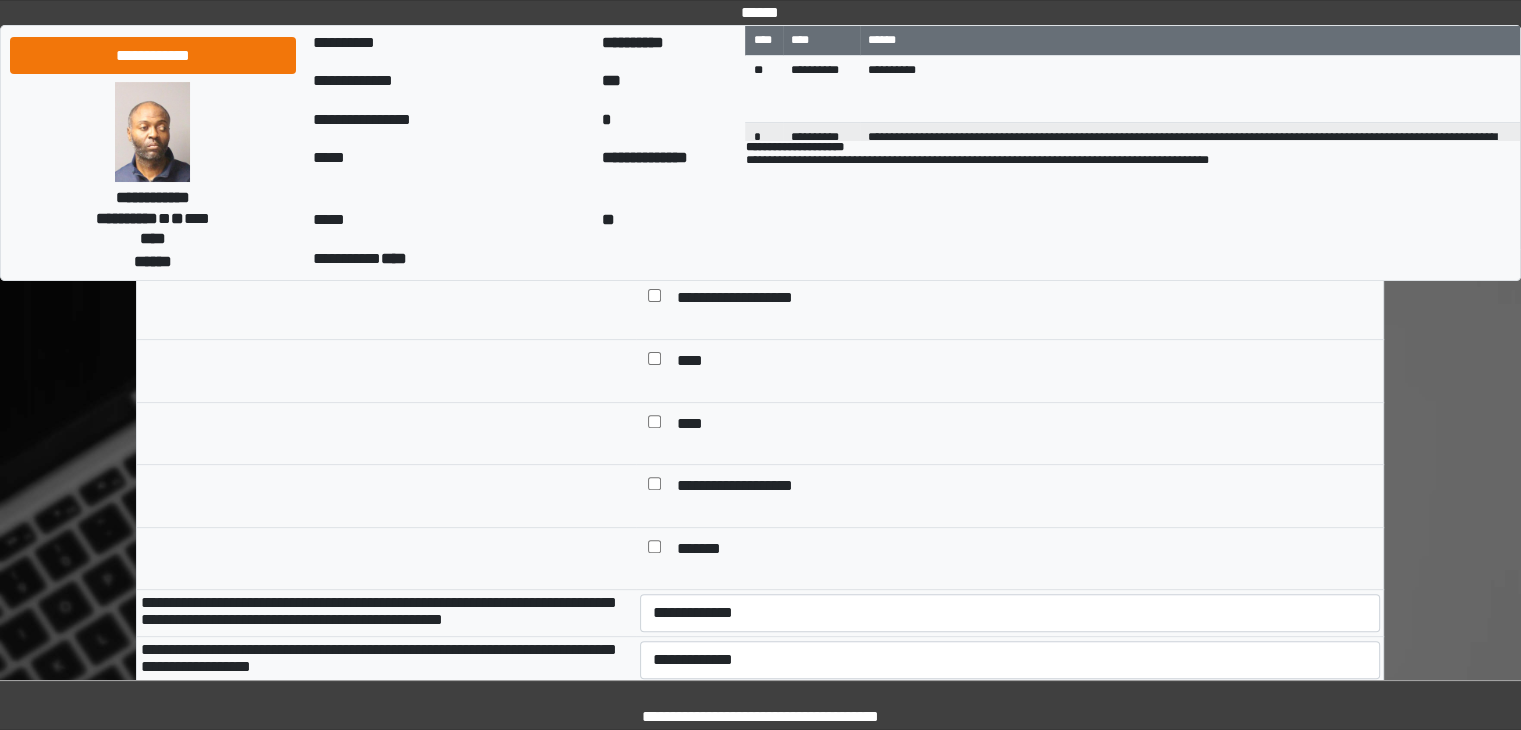 scroll, scrollTop: 567, scrollLeft: 0, axis: vertical 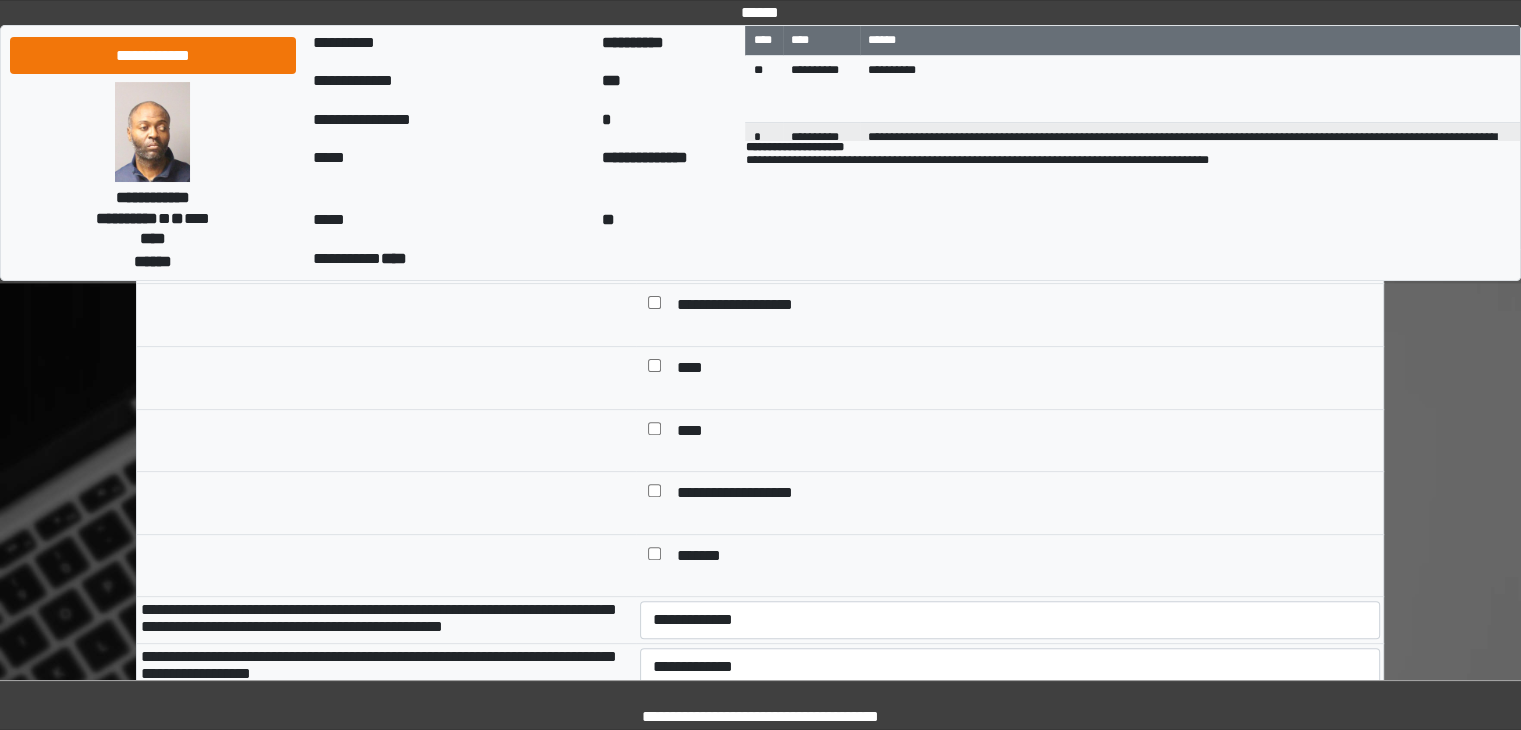 type on "****" 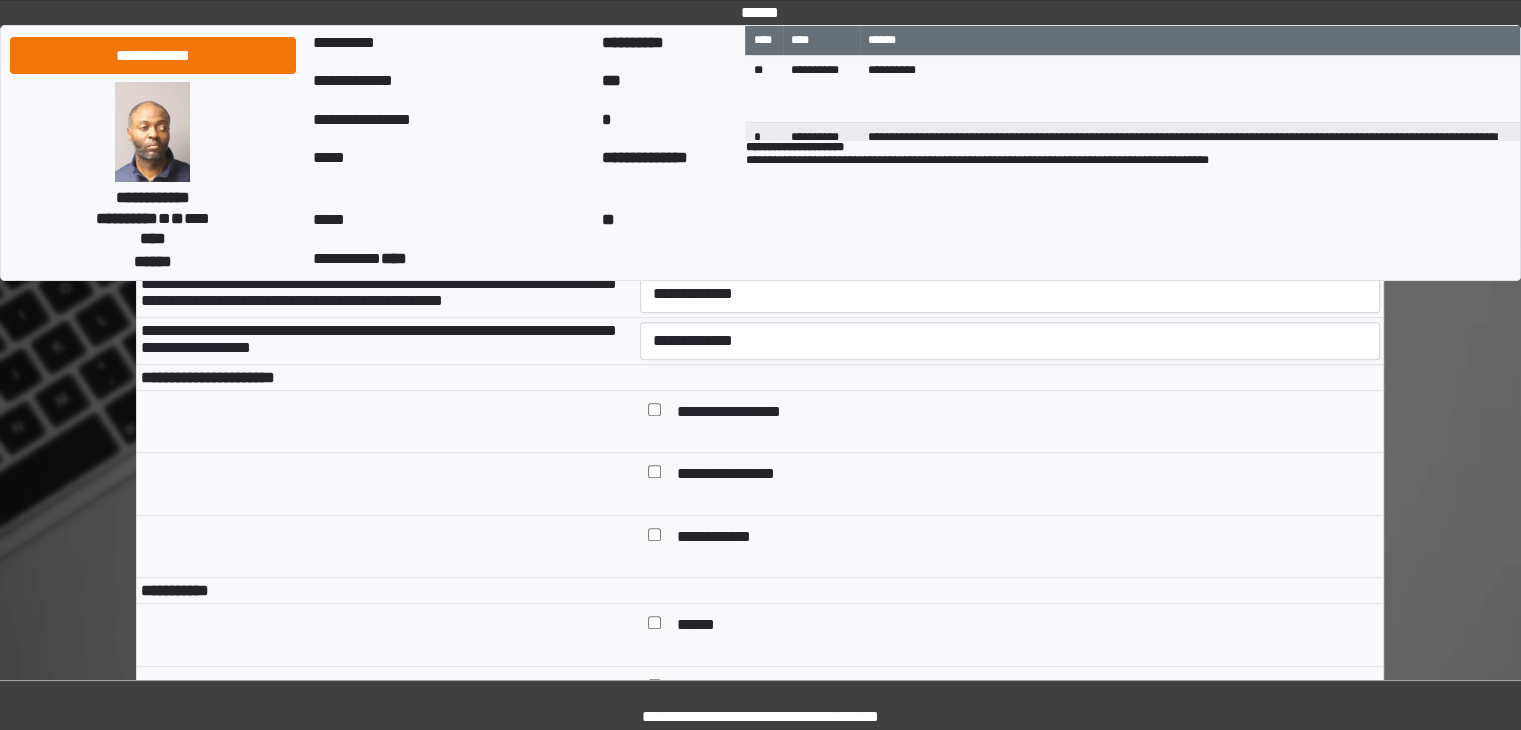 scroll, scrollTop: 892, scrollLeft: 0, axis: vertical 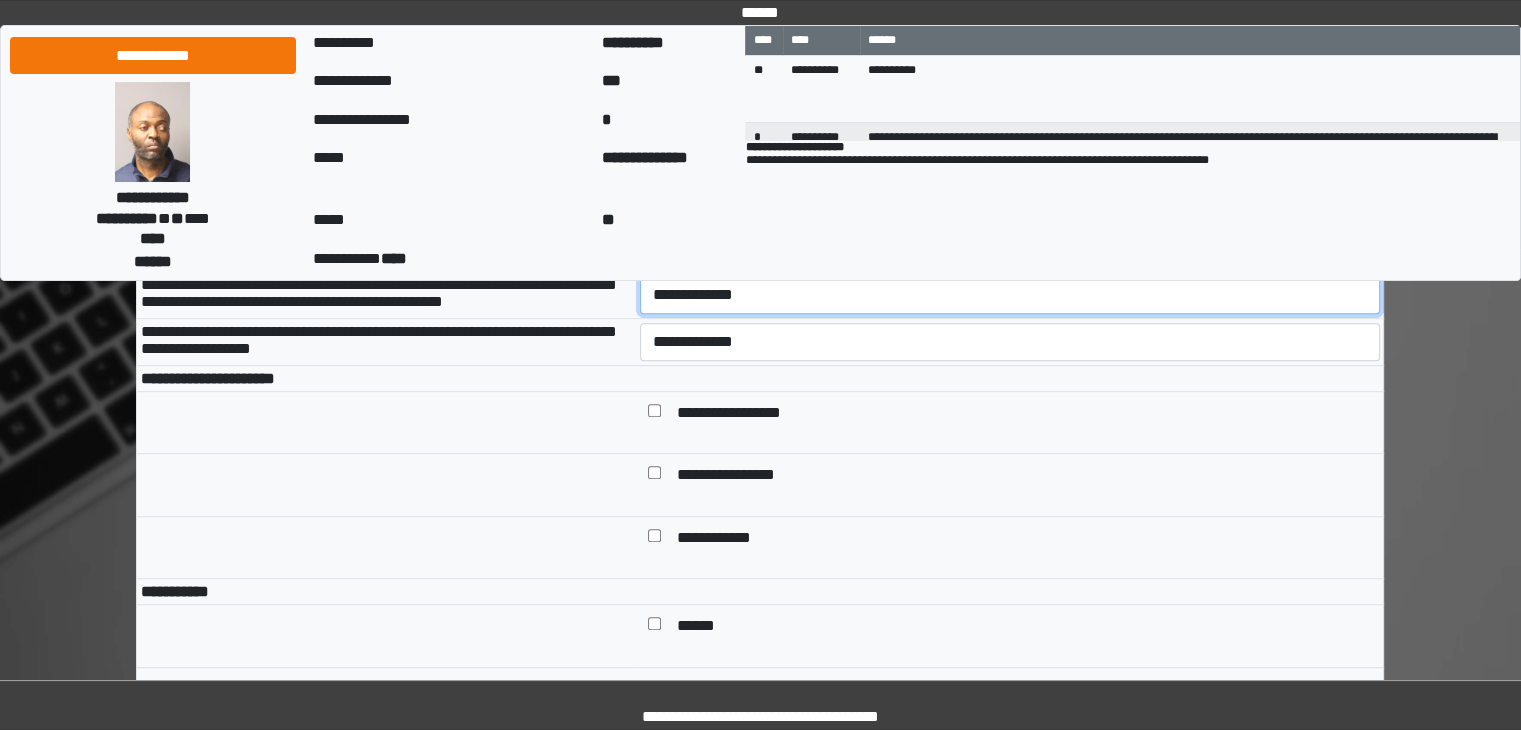 click on "**********" at bounding box center [1010, 295] 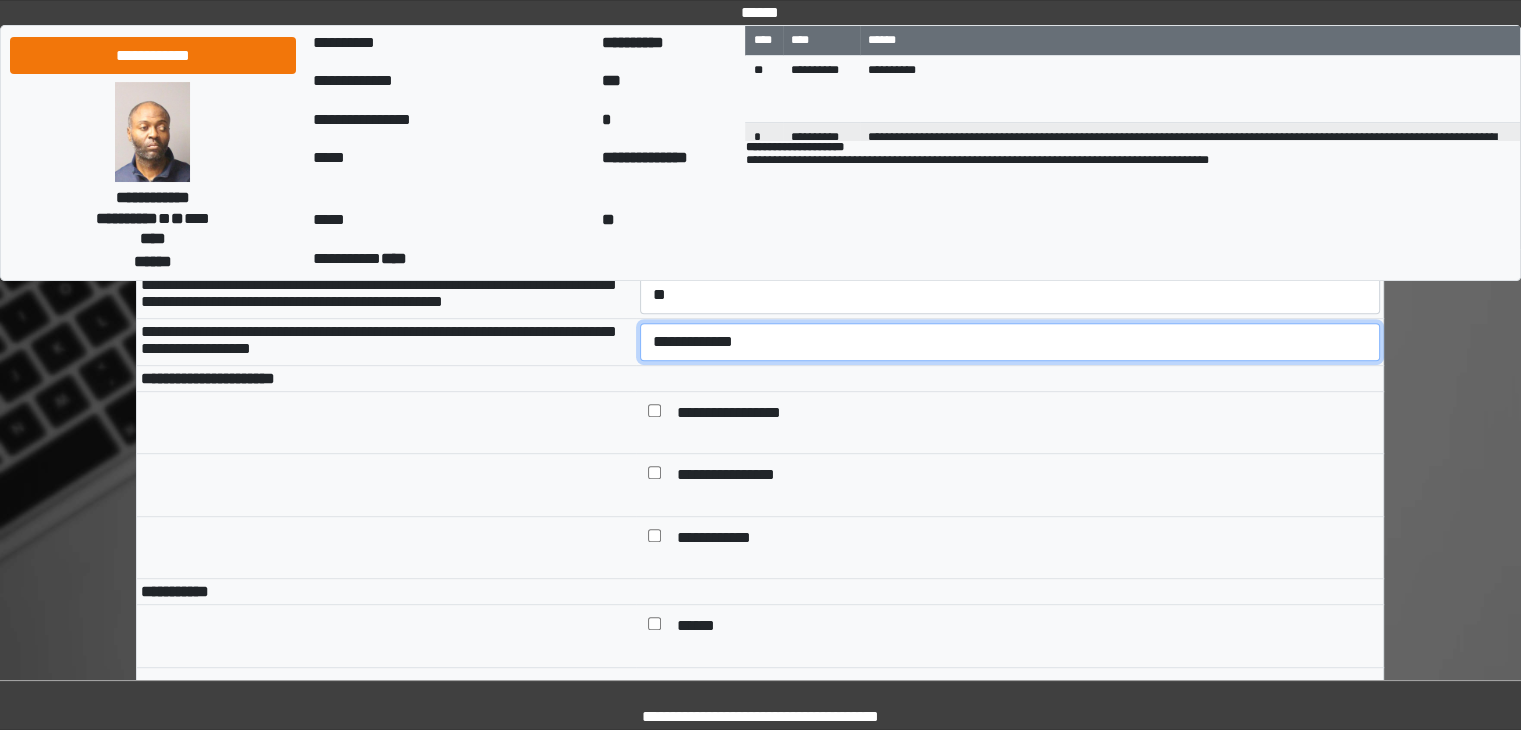 click on "**********" at bounding box center (1010, 342) 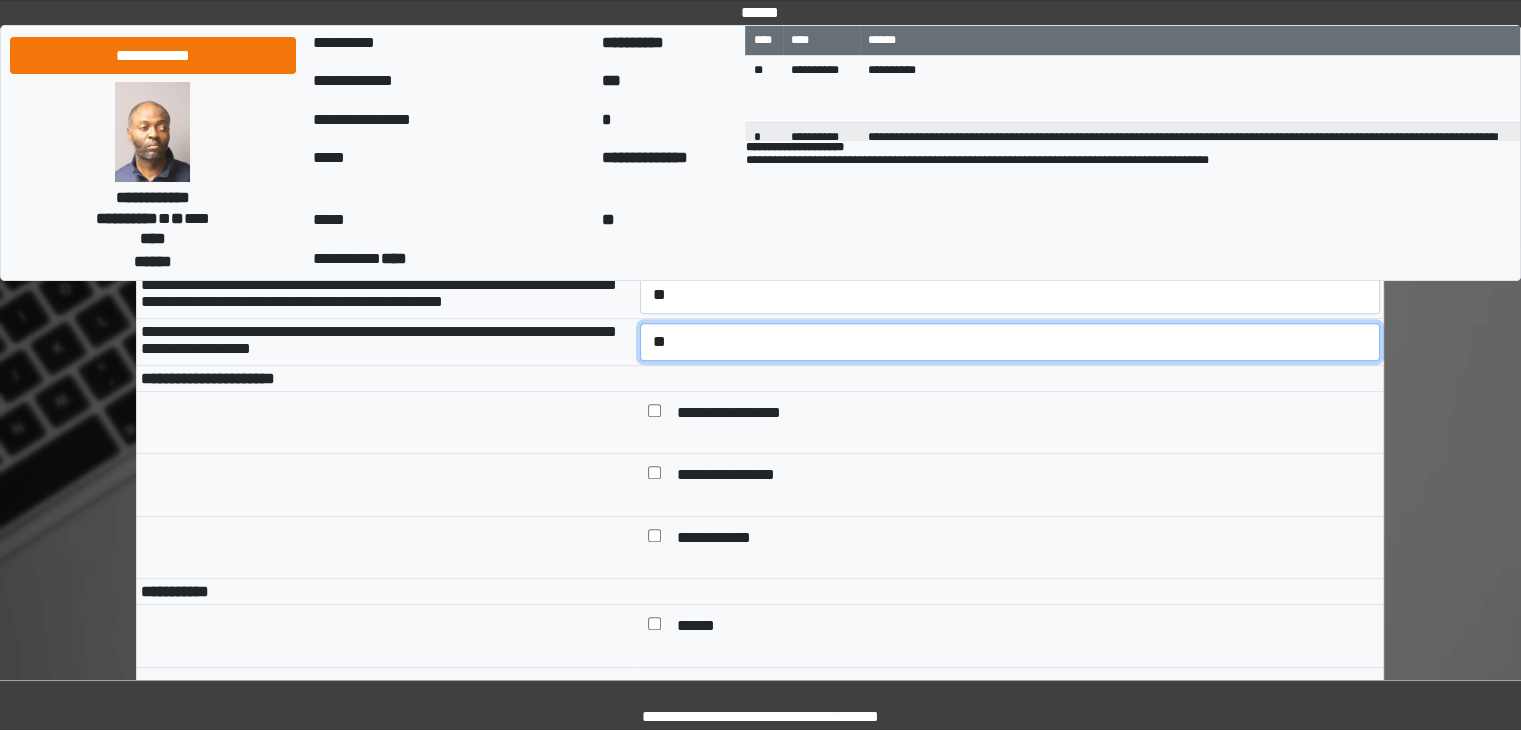 click on "**********" at bounding box center [1010, 342] 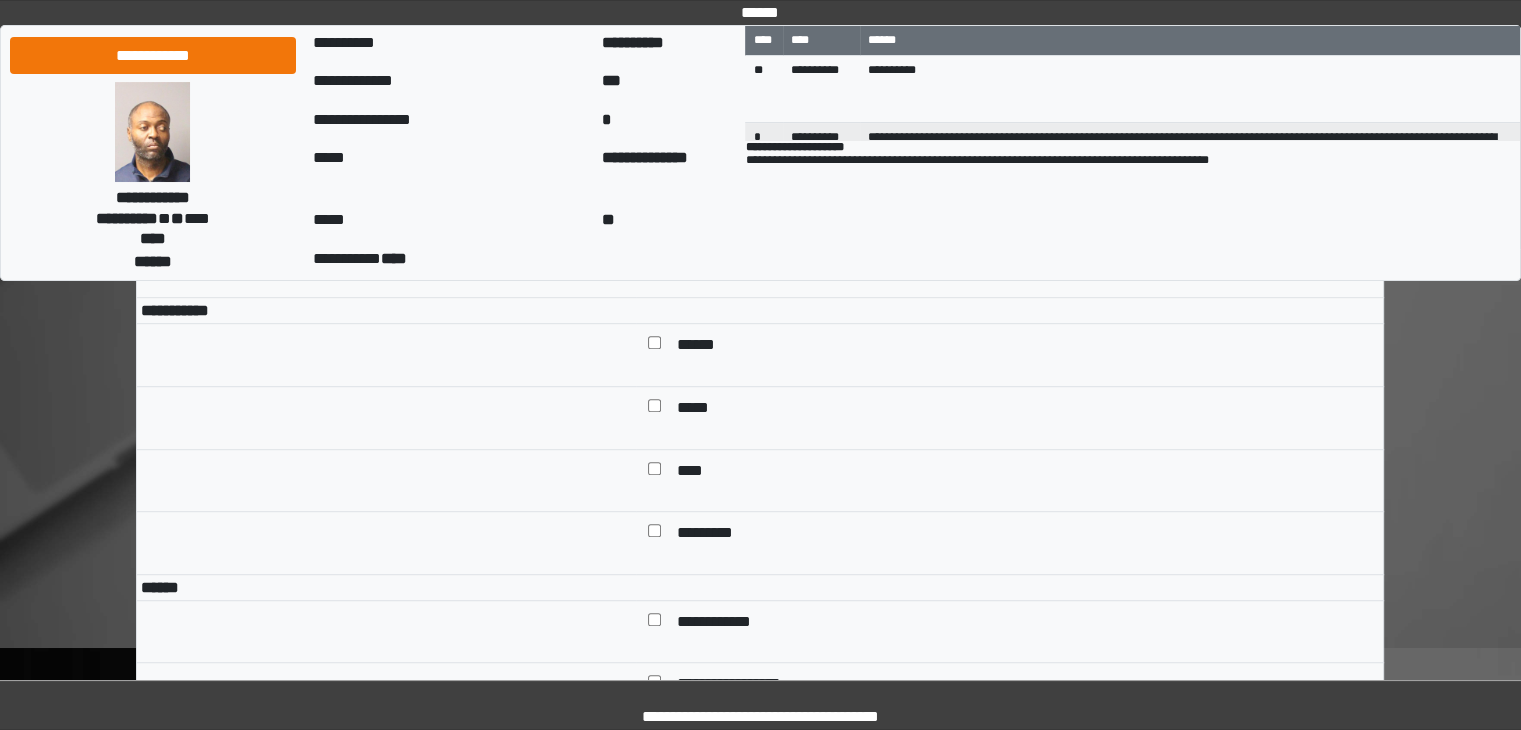 scroll, scrollTop: 1174, scrollLeft: 0, axis: vertical 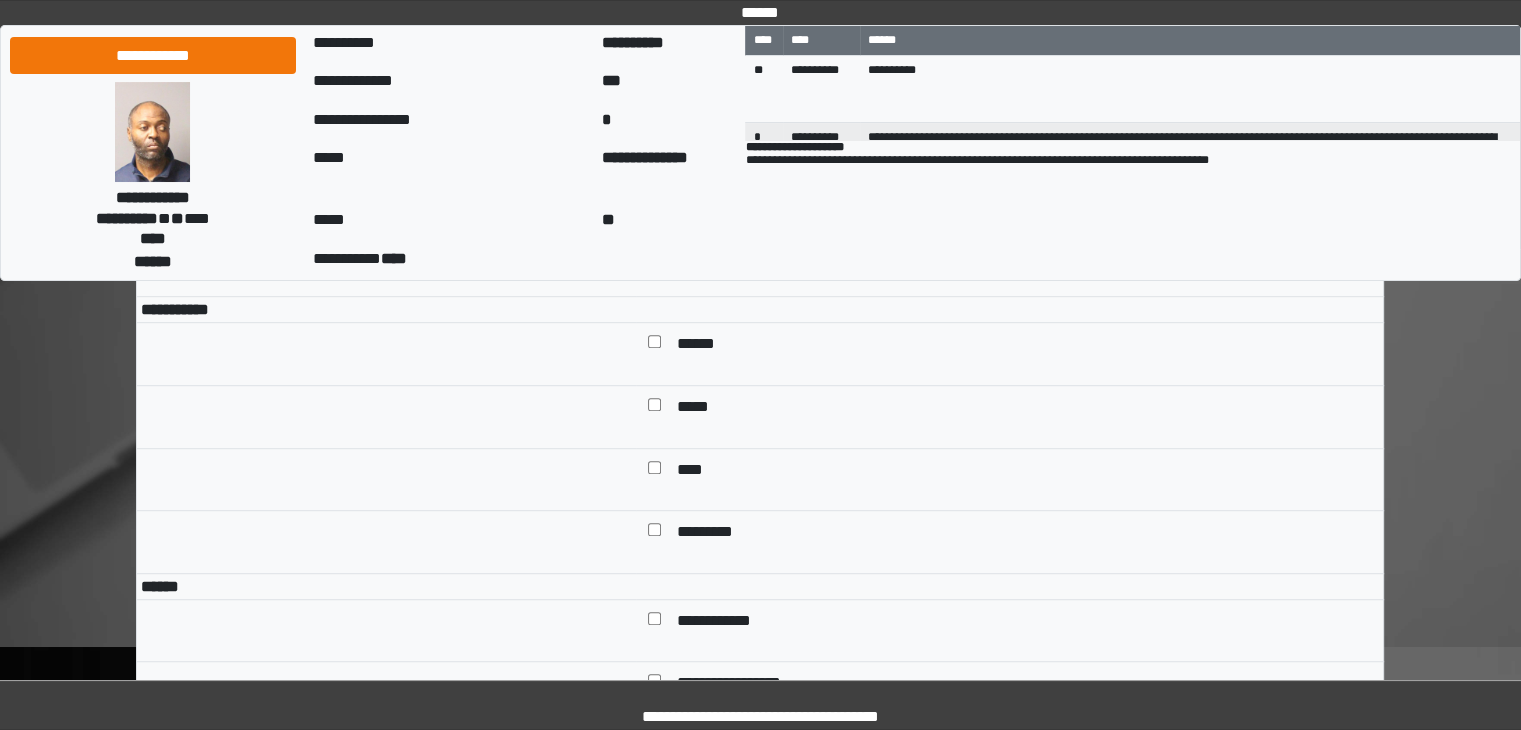 click on "******" at bounding box center [703, 346] 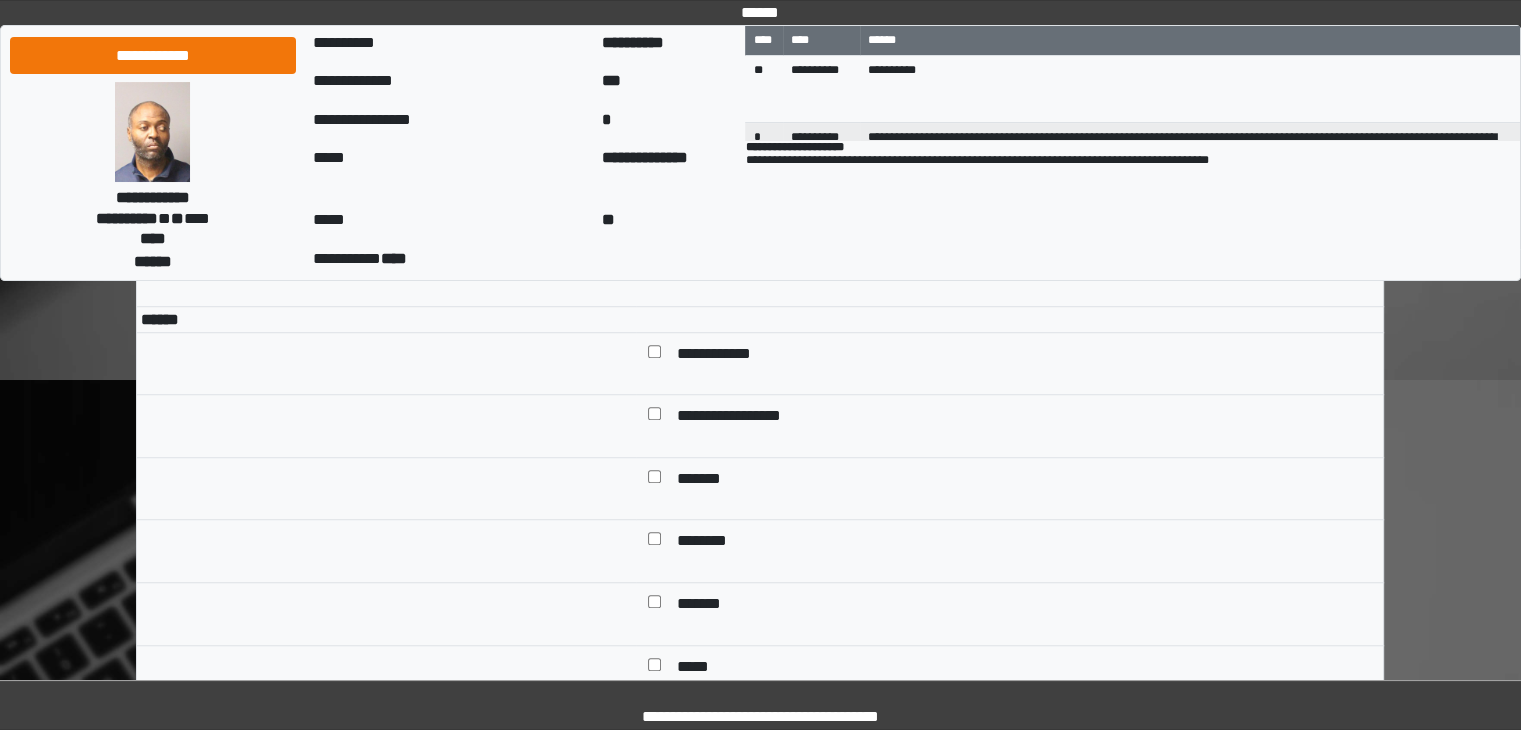 click on "**********" at bounding box center [729, 356] 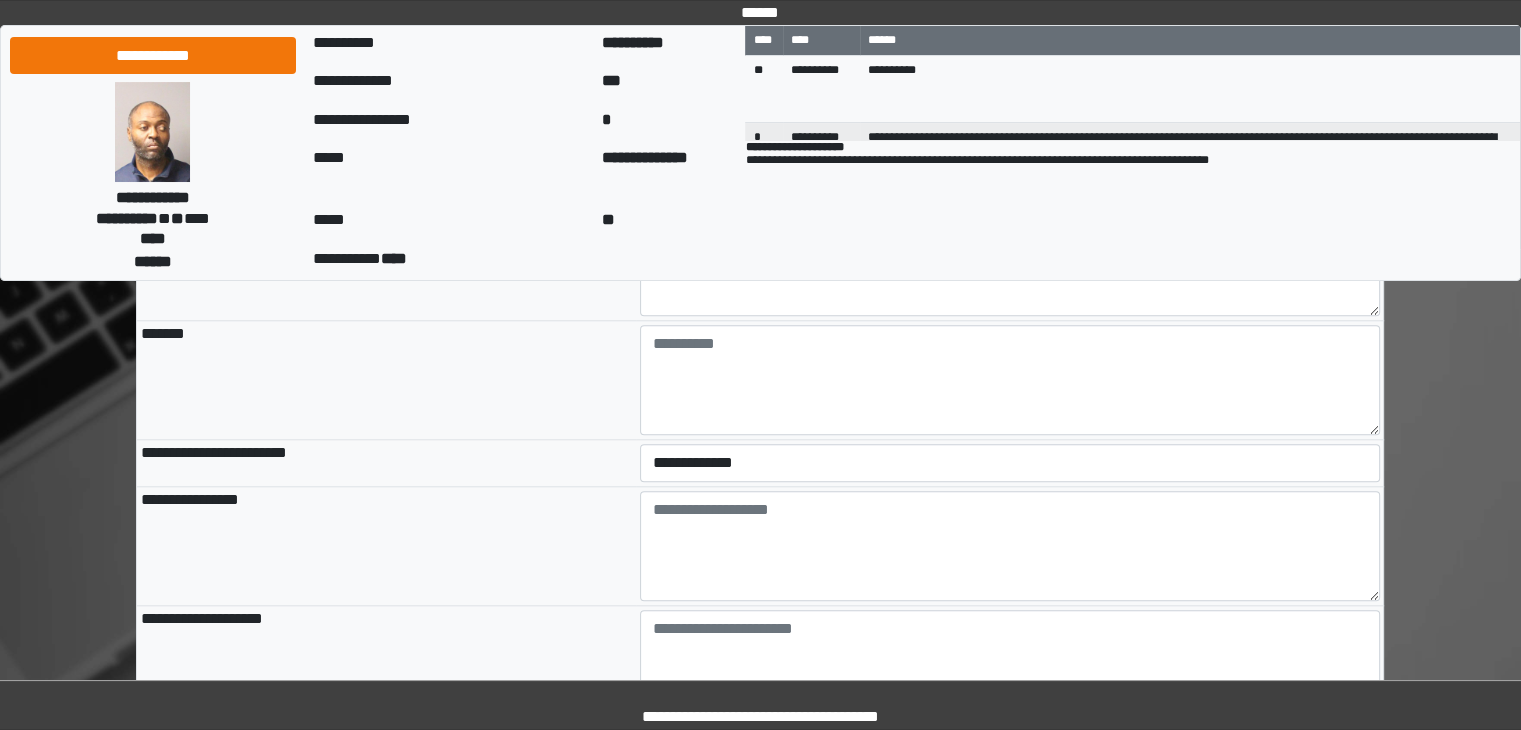 scroll, scrollTop: 2004, scrollLeft: 0, axis: vertical 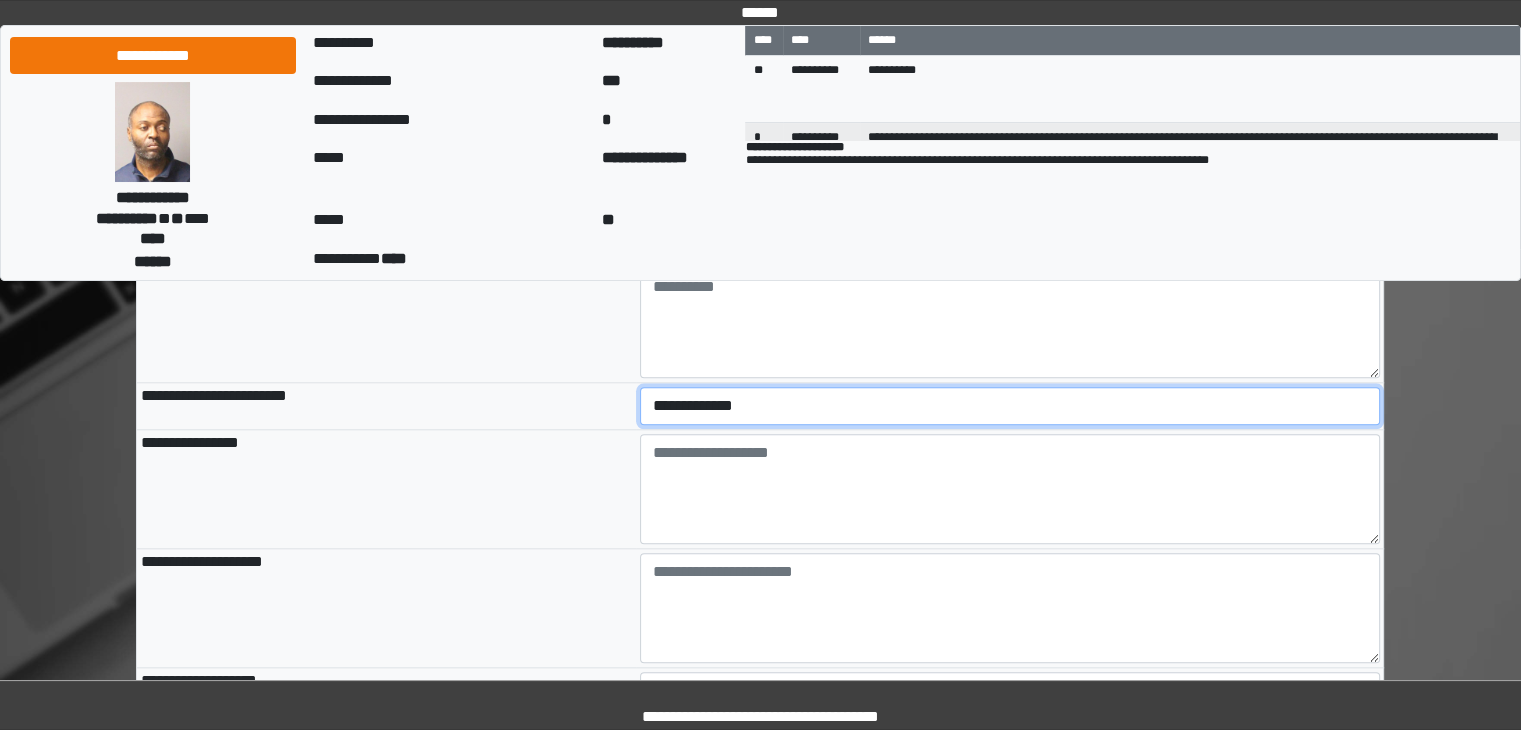 click on "**********" at bounding box center [1010, 406] 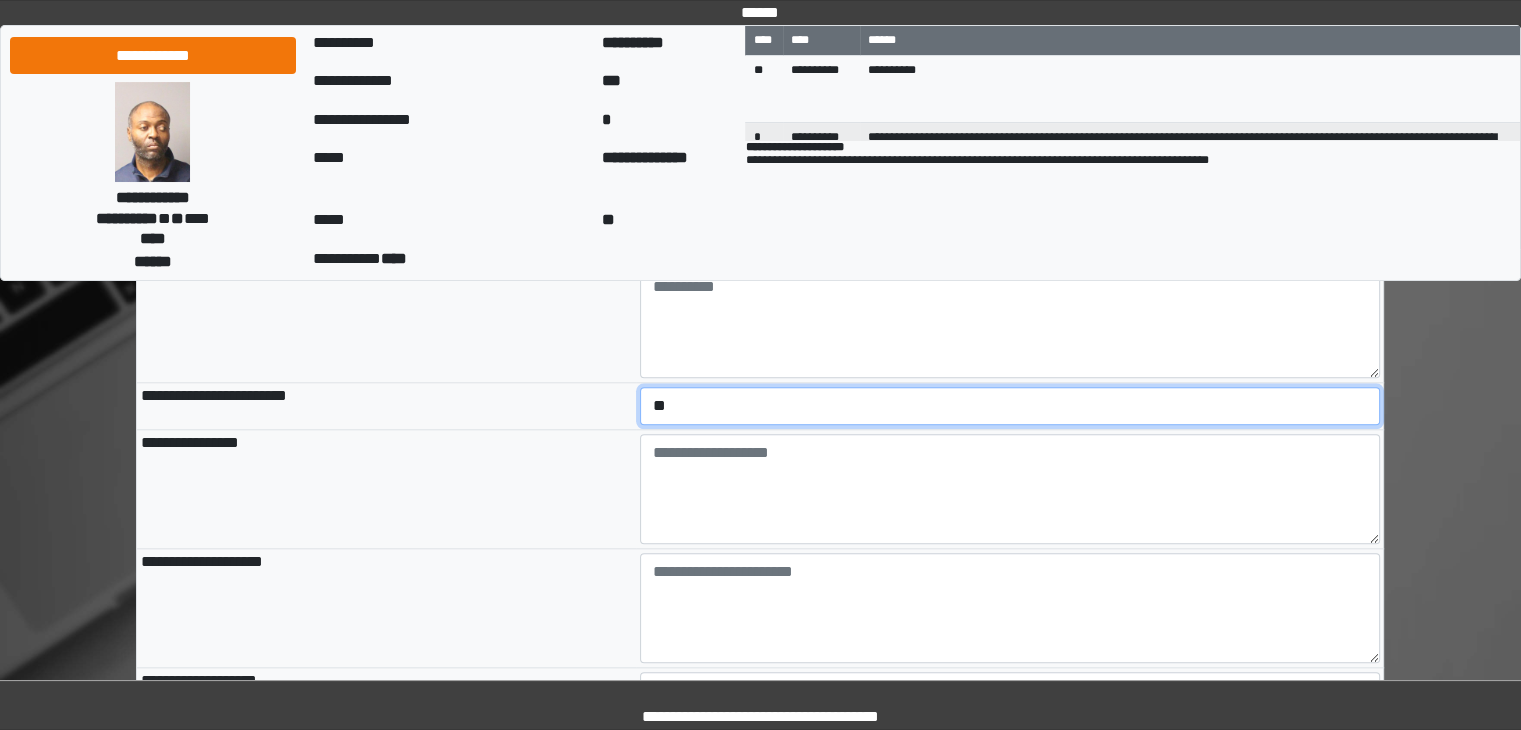 click on "**********" at bounding box center (1010, 406) 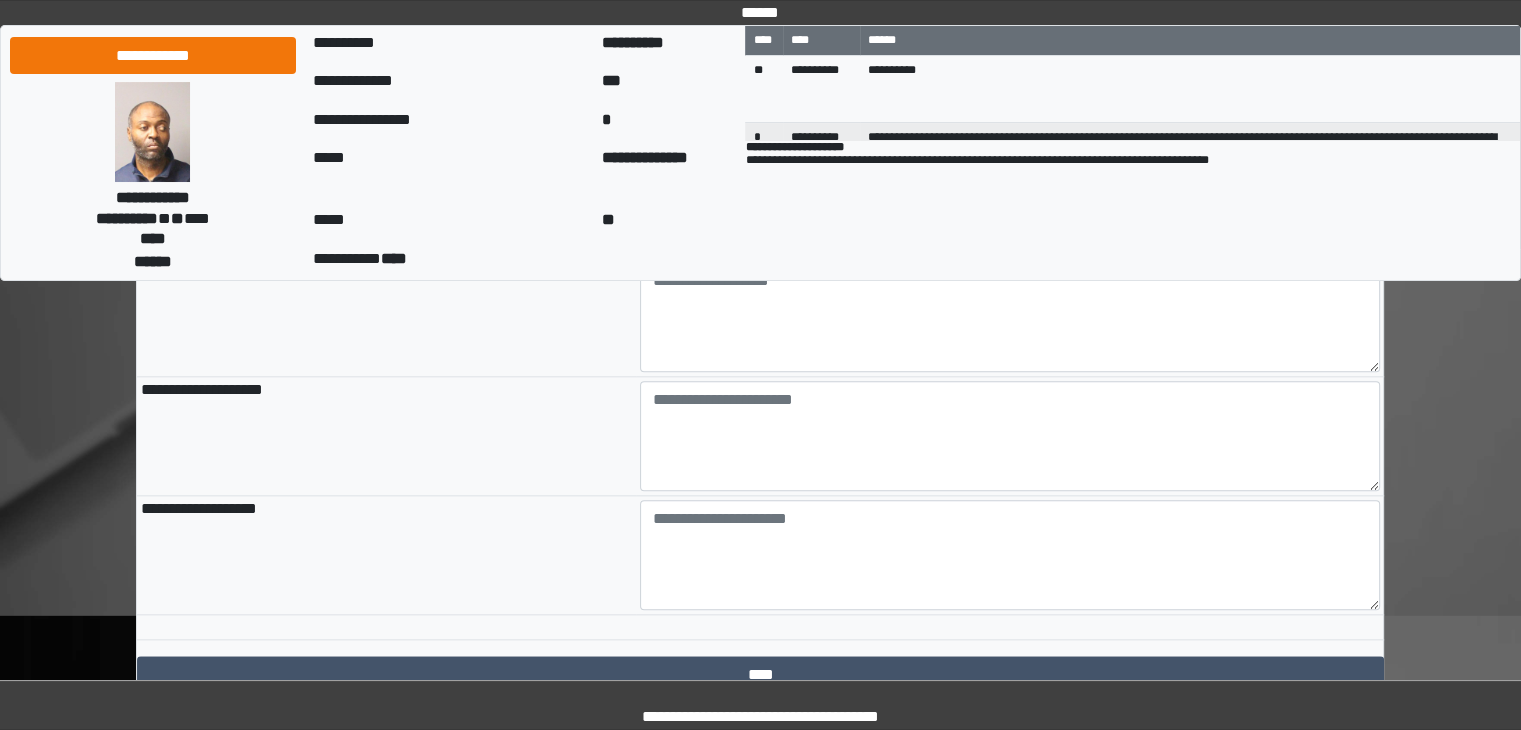 scroll, scrollTop: 2206, scrollLeft: 0, axis: vertical 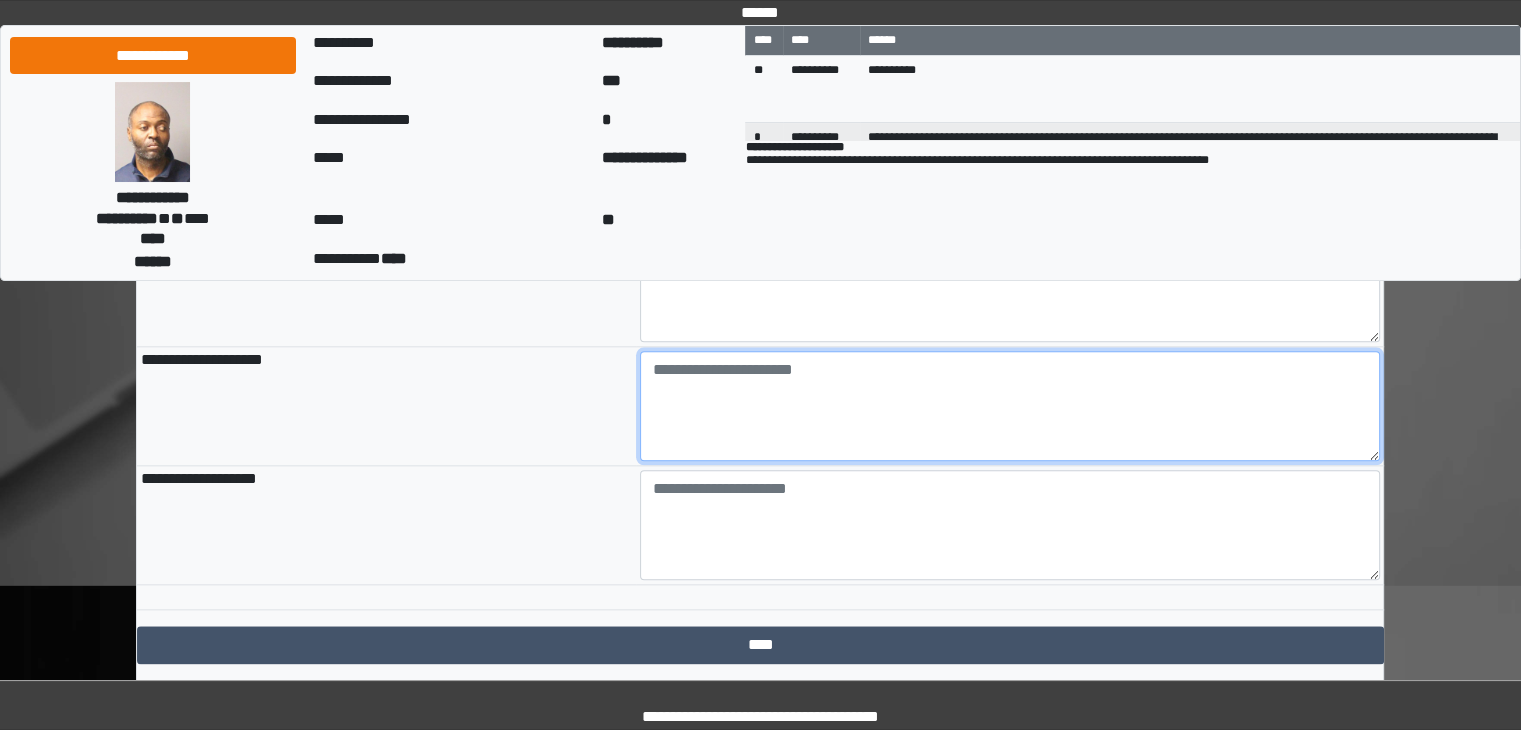 click at bounding box center [1010, 406] 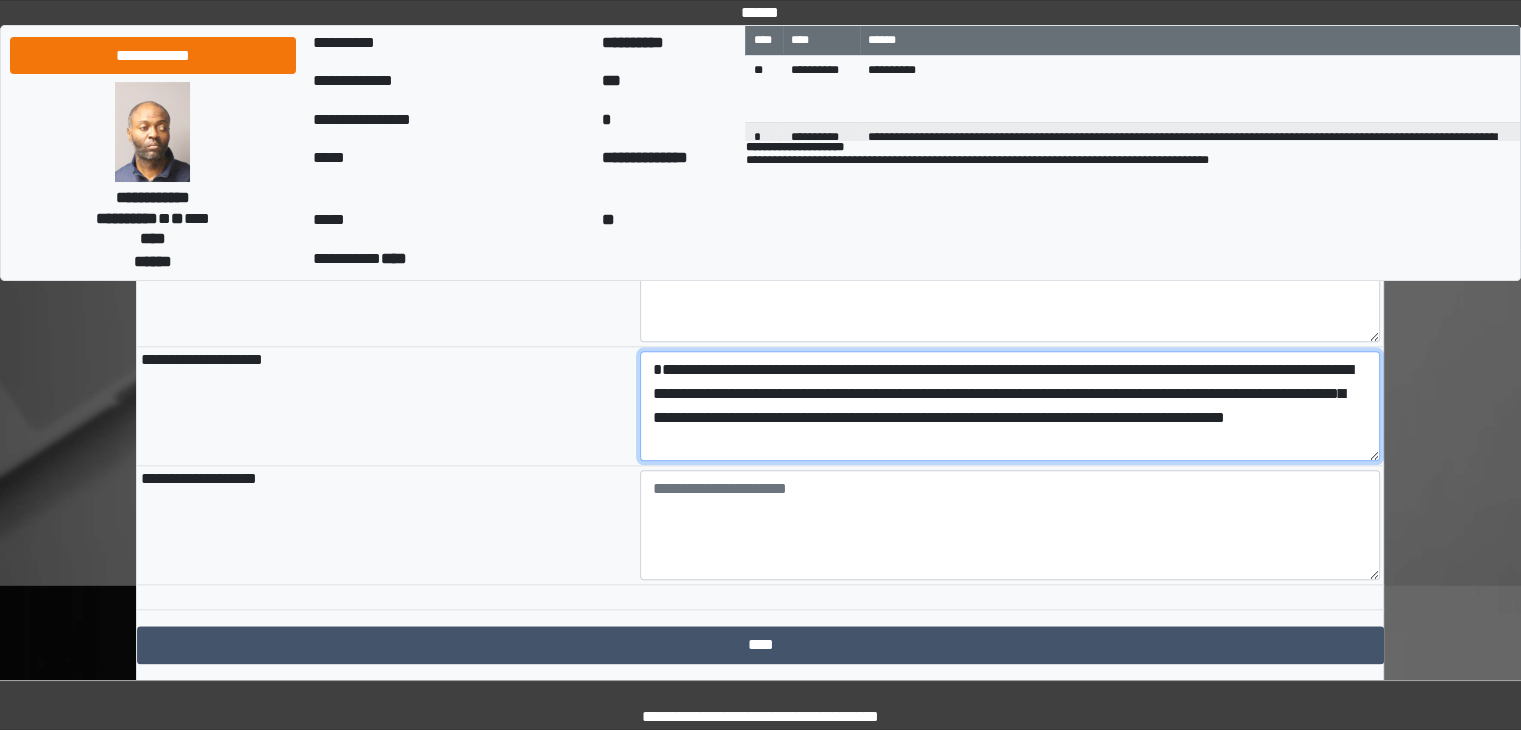 click on "**********" at bounding box center [1010, 406] 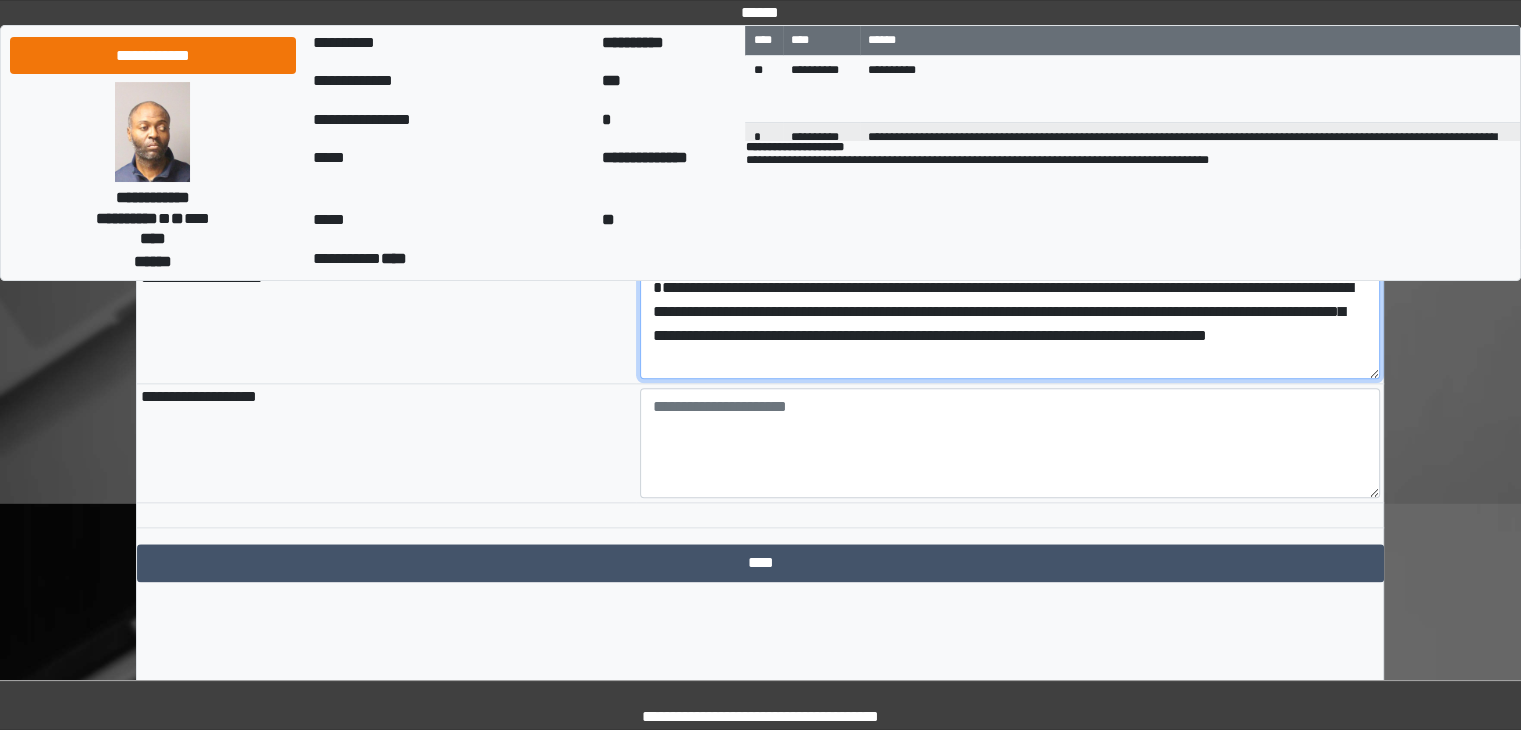 scroll, scrollTop: 2328, scrollLeft: 0, axis: vertical 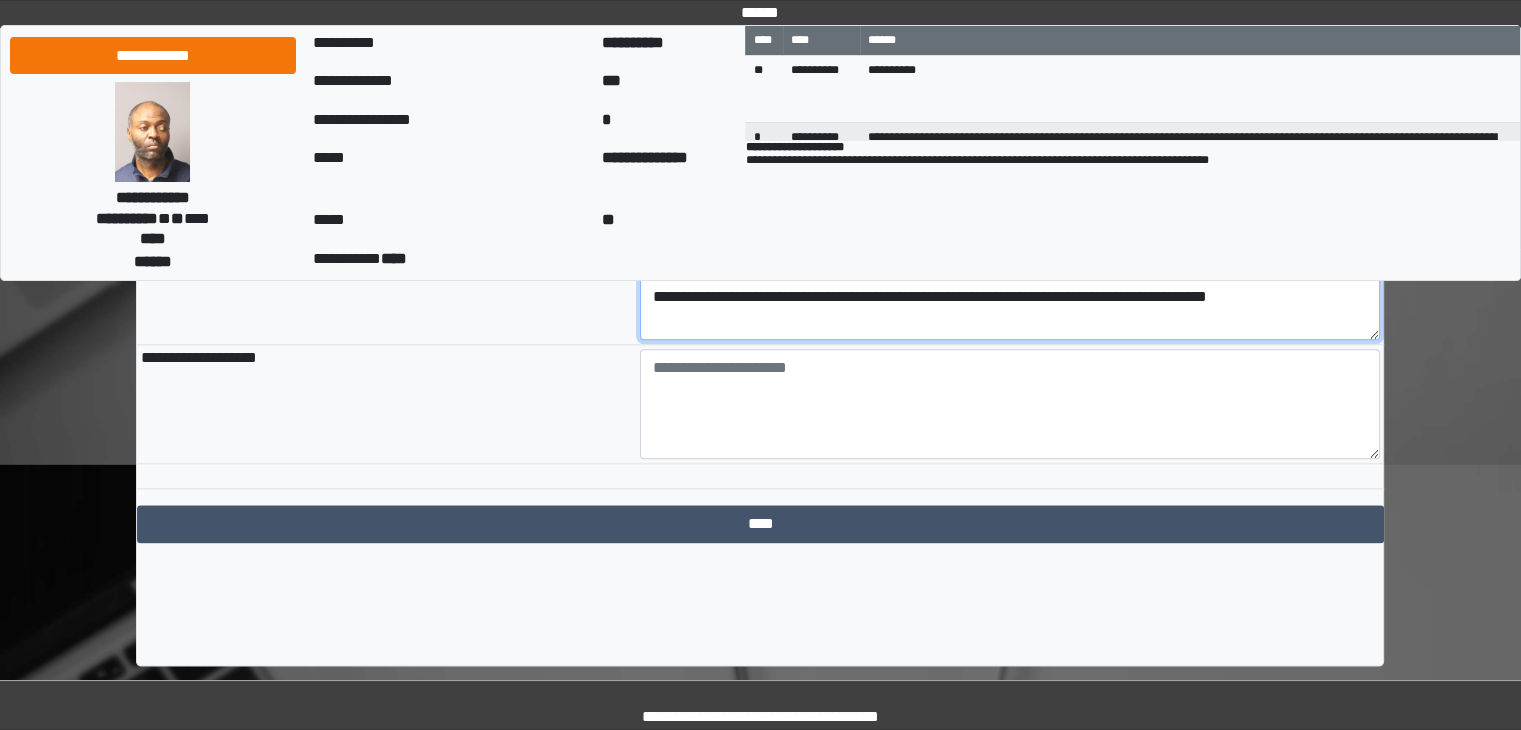 type on "**********" 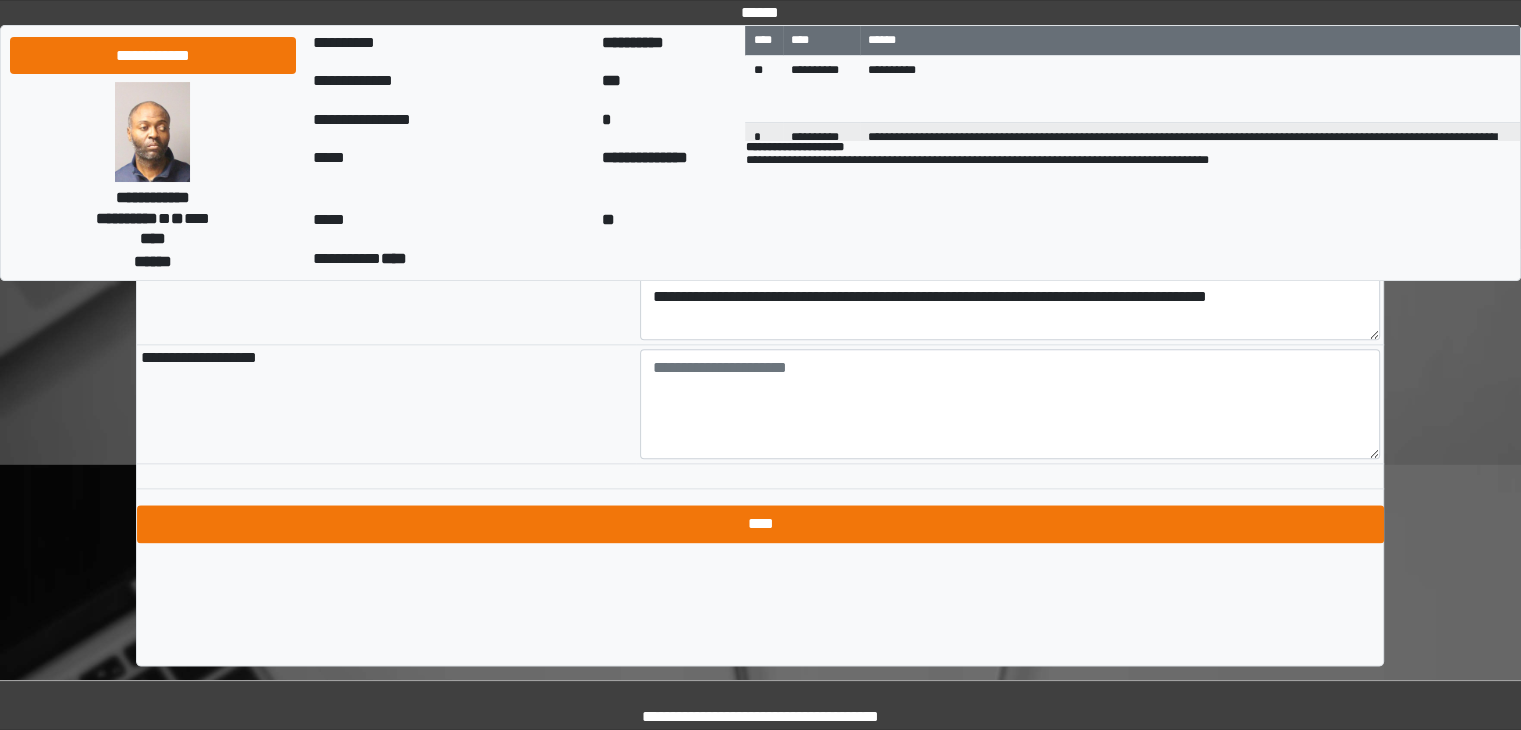 click on "****" at bounding box center [760, 524] 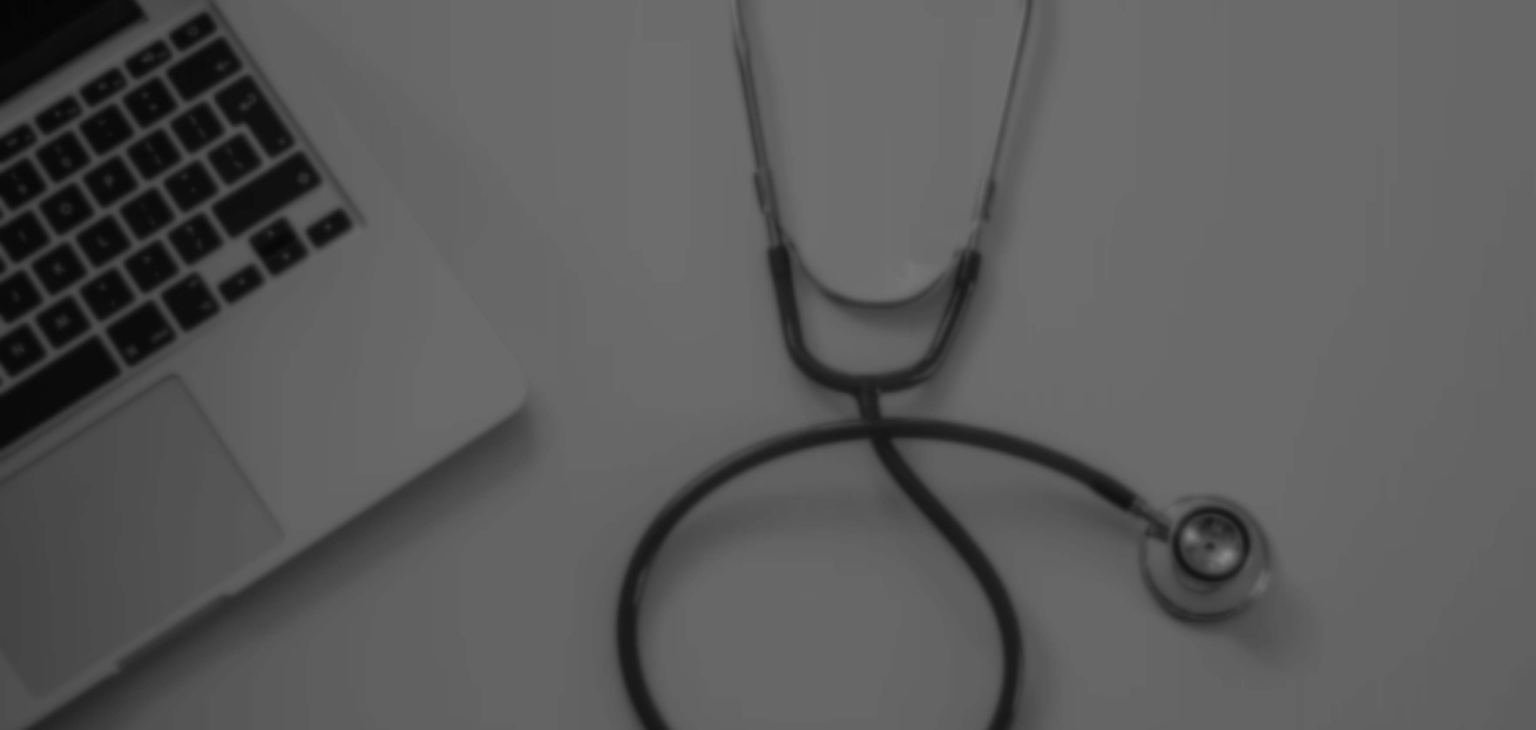 scroll, scrollTop: 0, scrollLeft: 0, axis: both 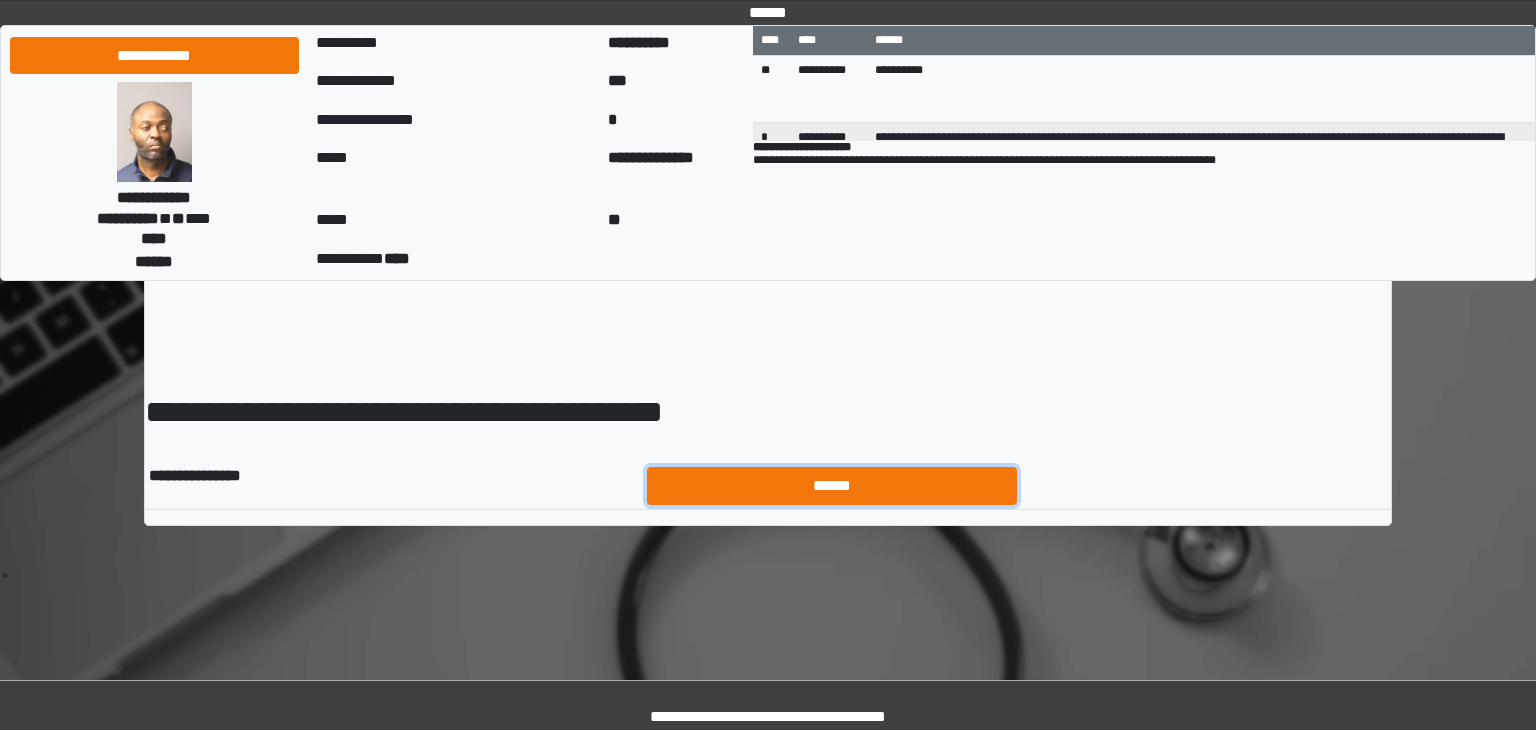 click on "******" at bounding box center [832, 486] 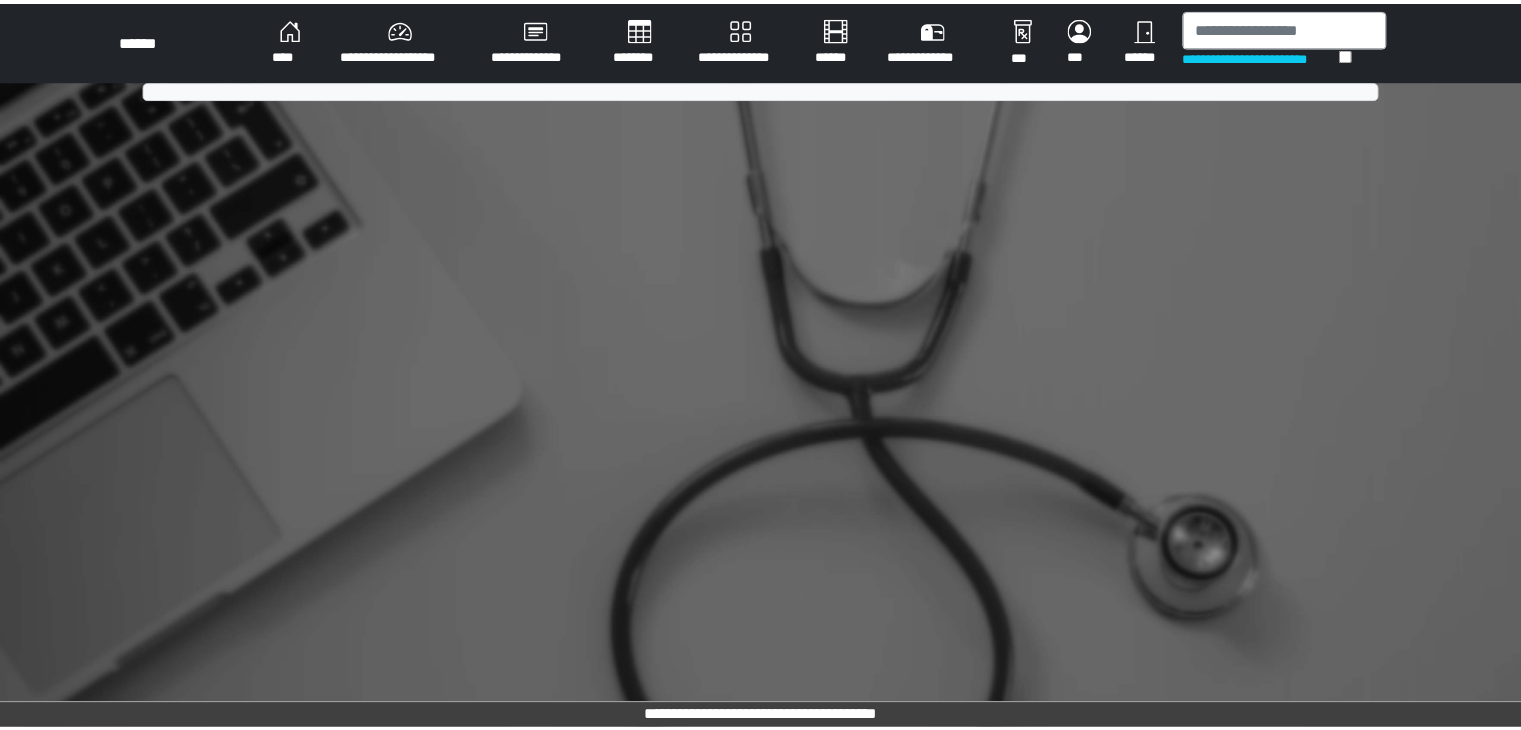 scroll, scrollTop: 0, scrollLeft: 0, axis: both 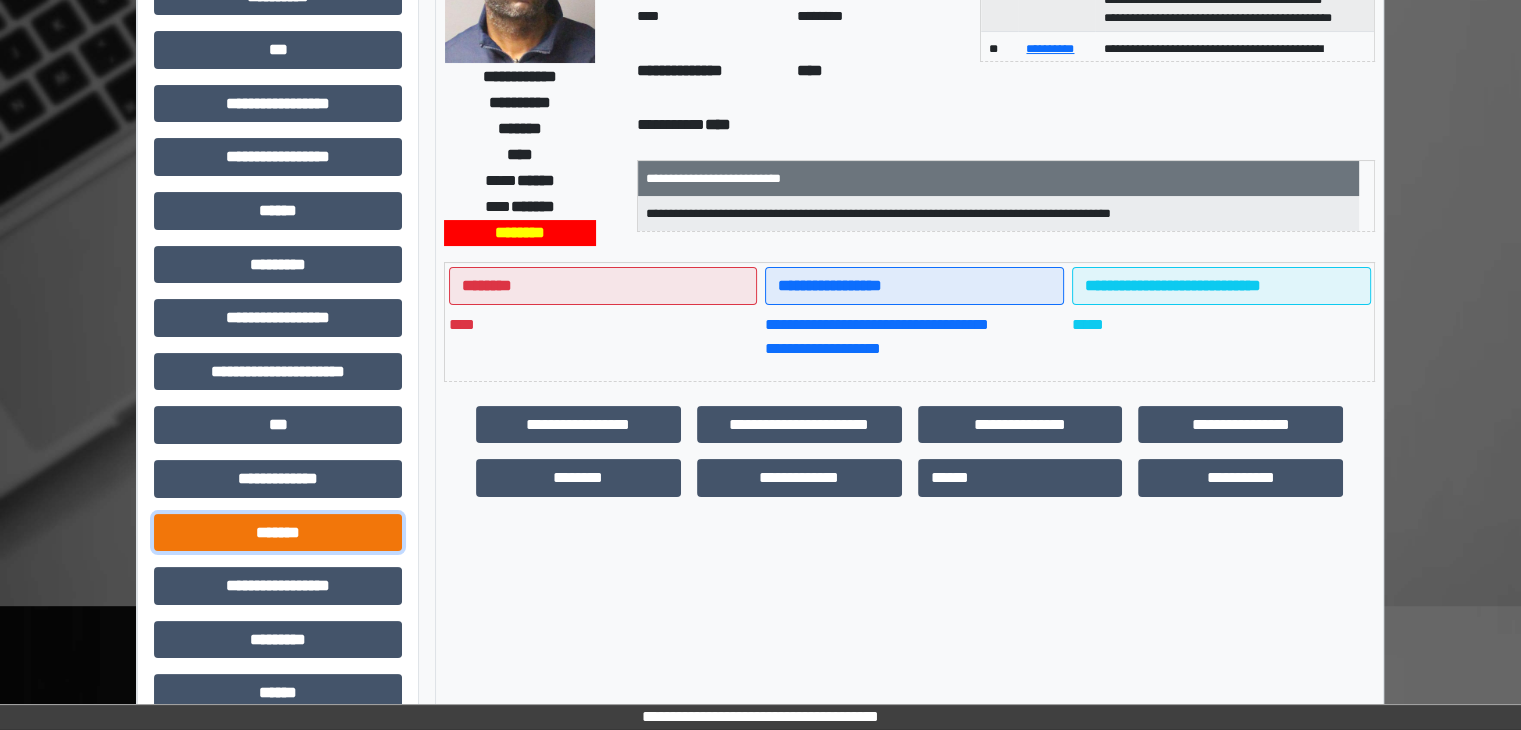 click on "*******" at bounding box center (278, 533) 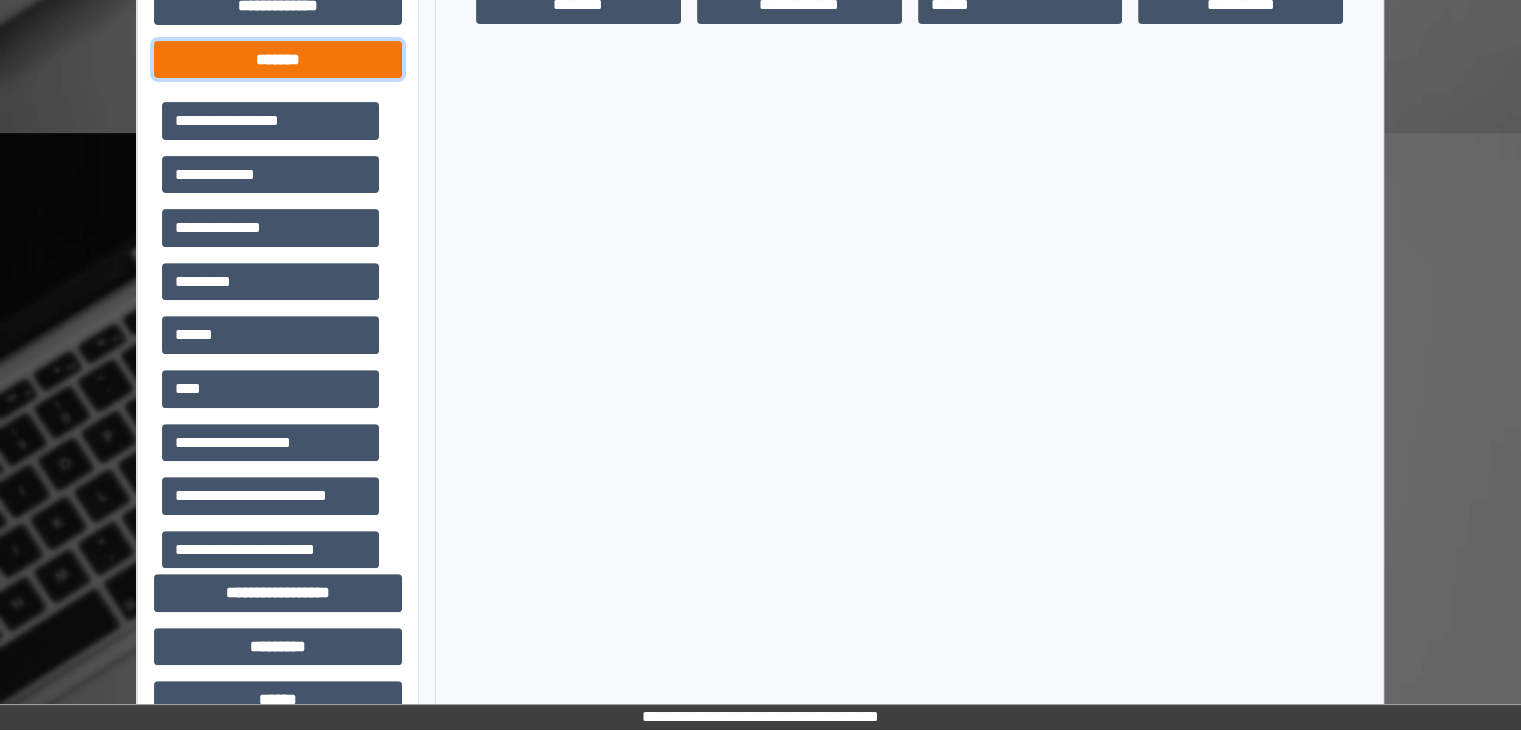 scroll, scrollTop: 716, scrollLeft: 0, axis: vertical 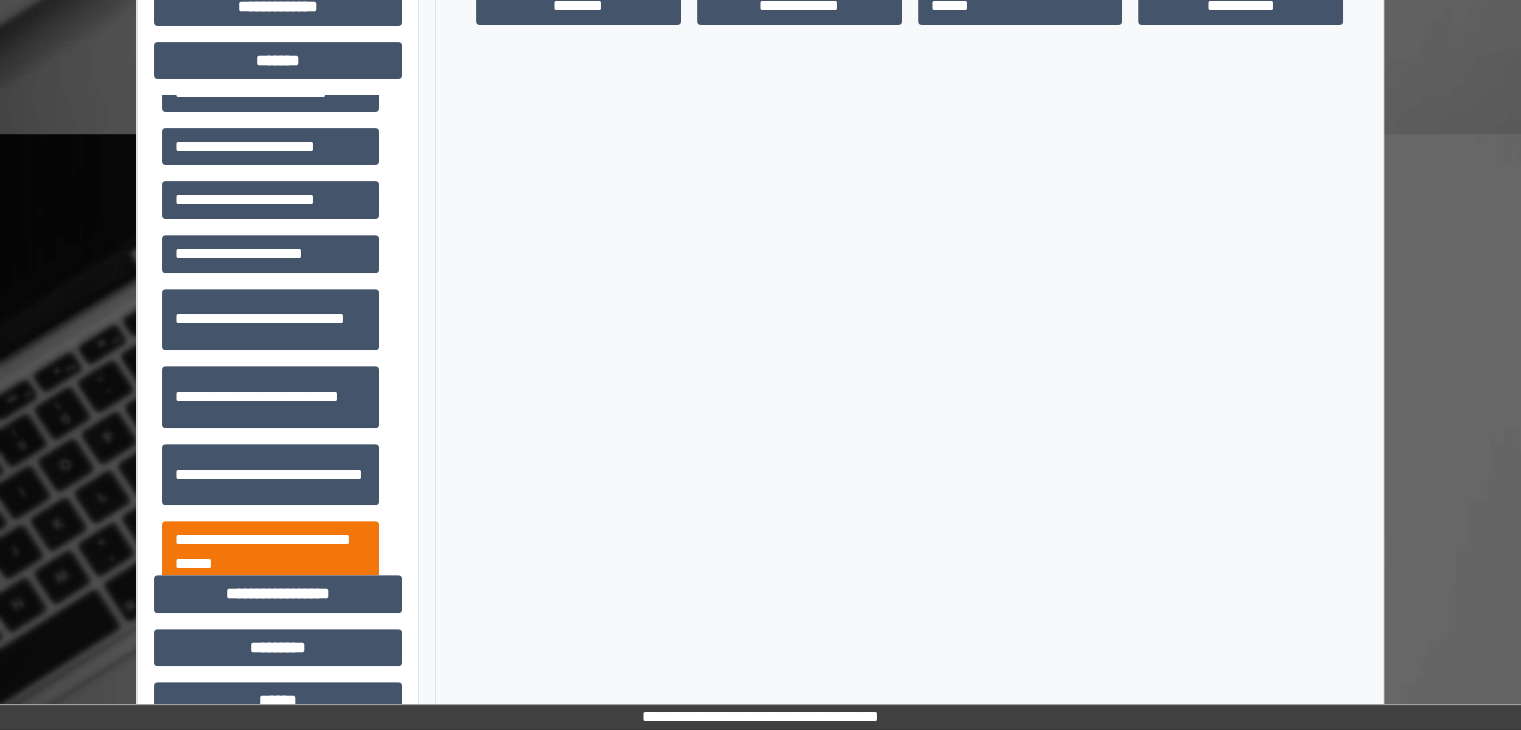 click on "**********" at bounding box center (270, 552) 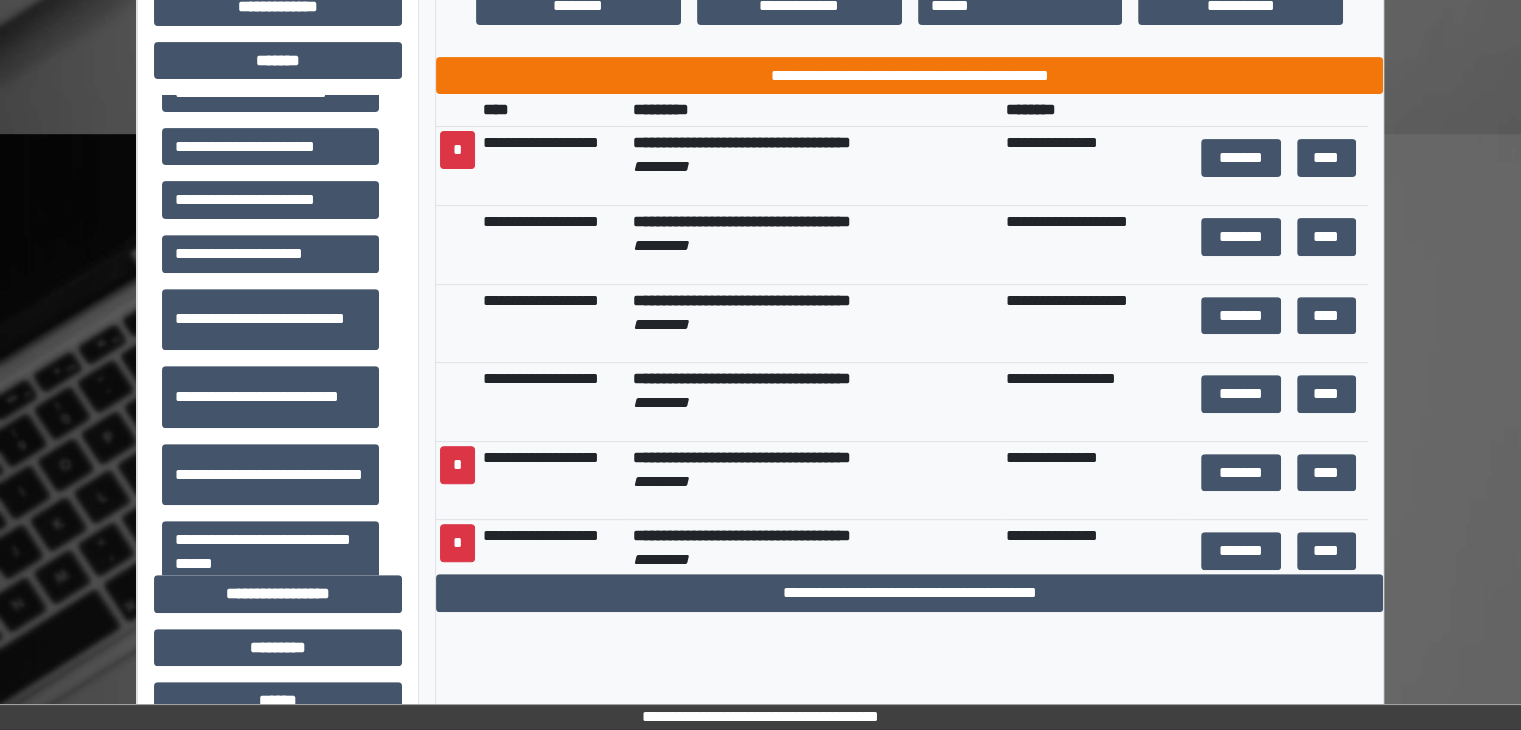 click on "**********" at bounding box center [909, 76] 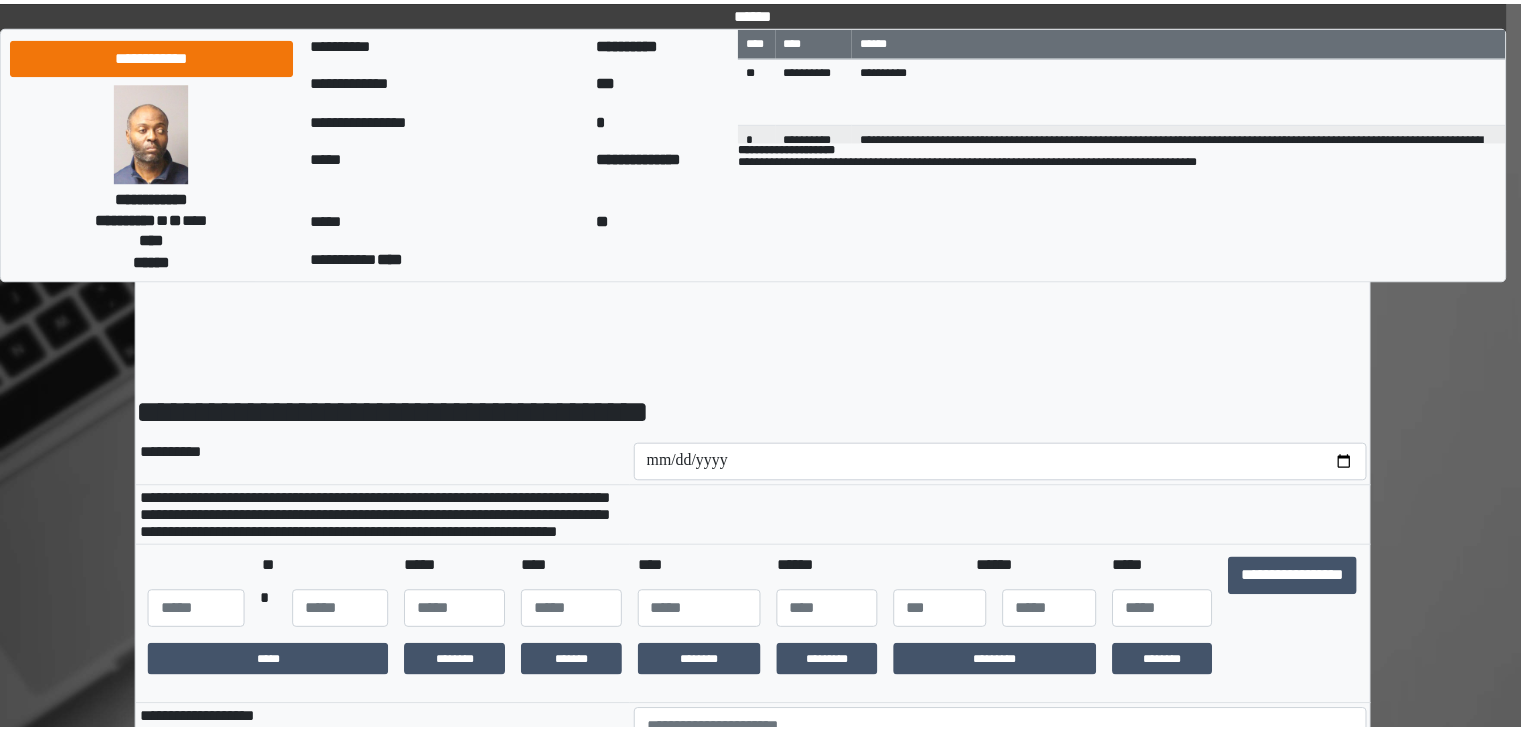 scroll, scrollTop: 0, scrollLeft: 0, axis: both 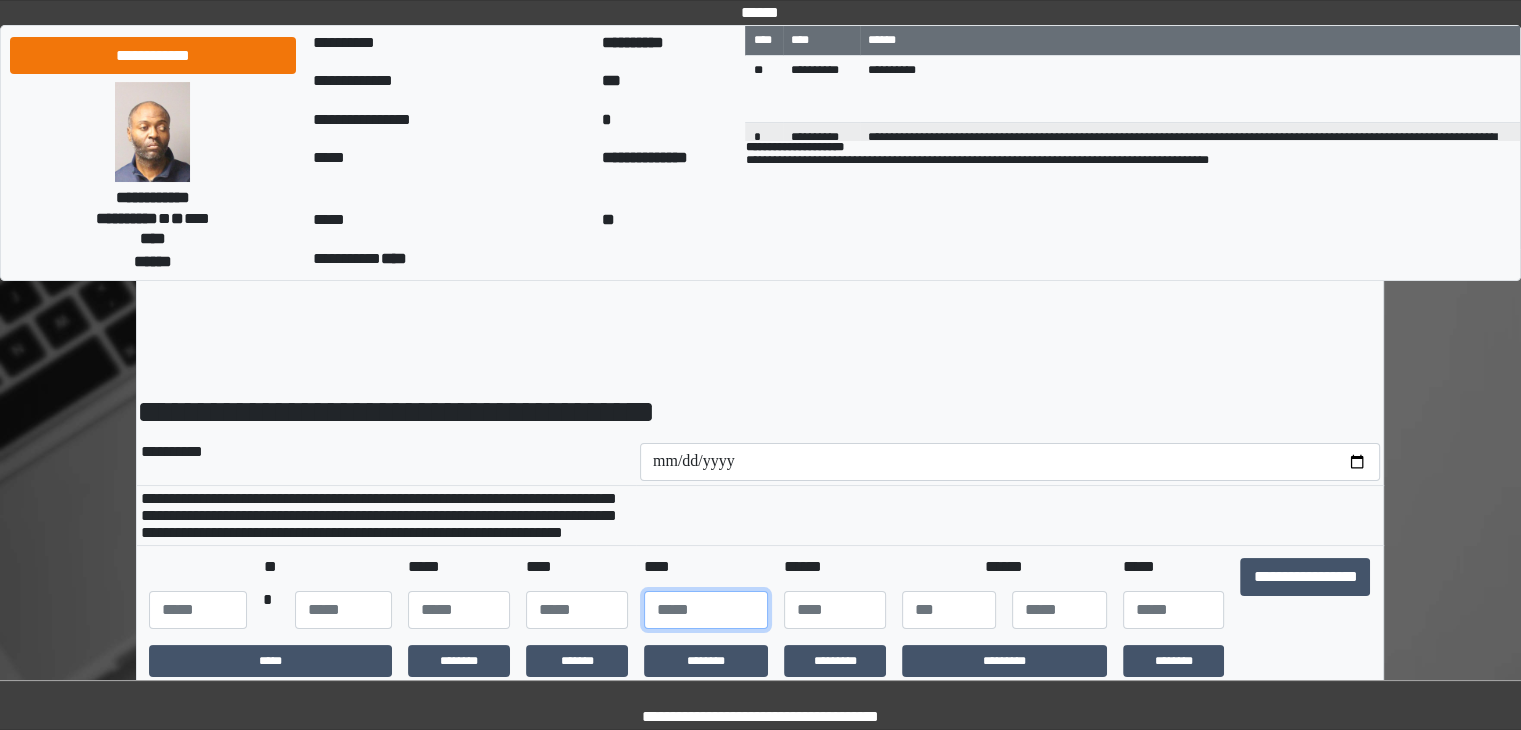 click 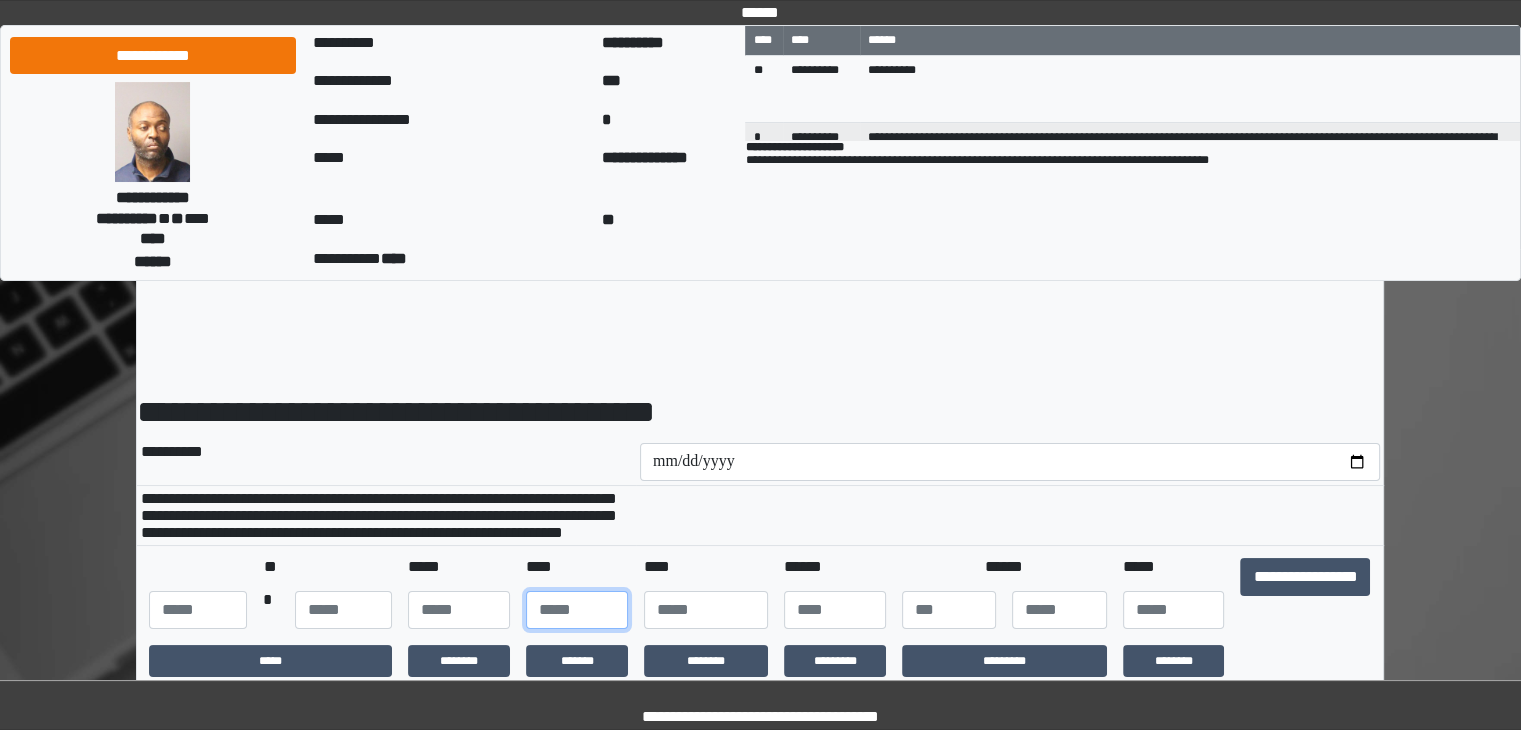 click 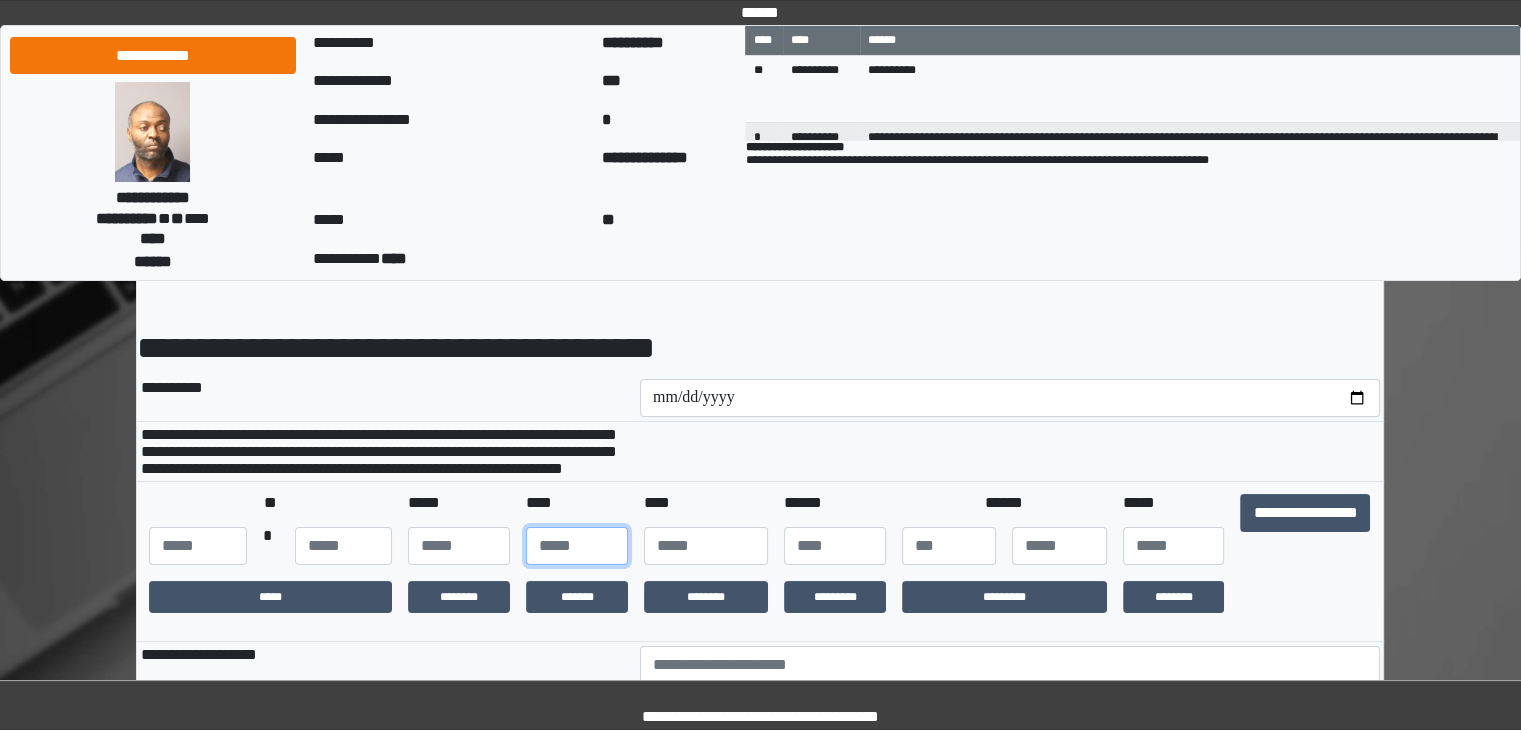 scroll, scrollTop: 187, scrollLeft: 0, axis: vertical 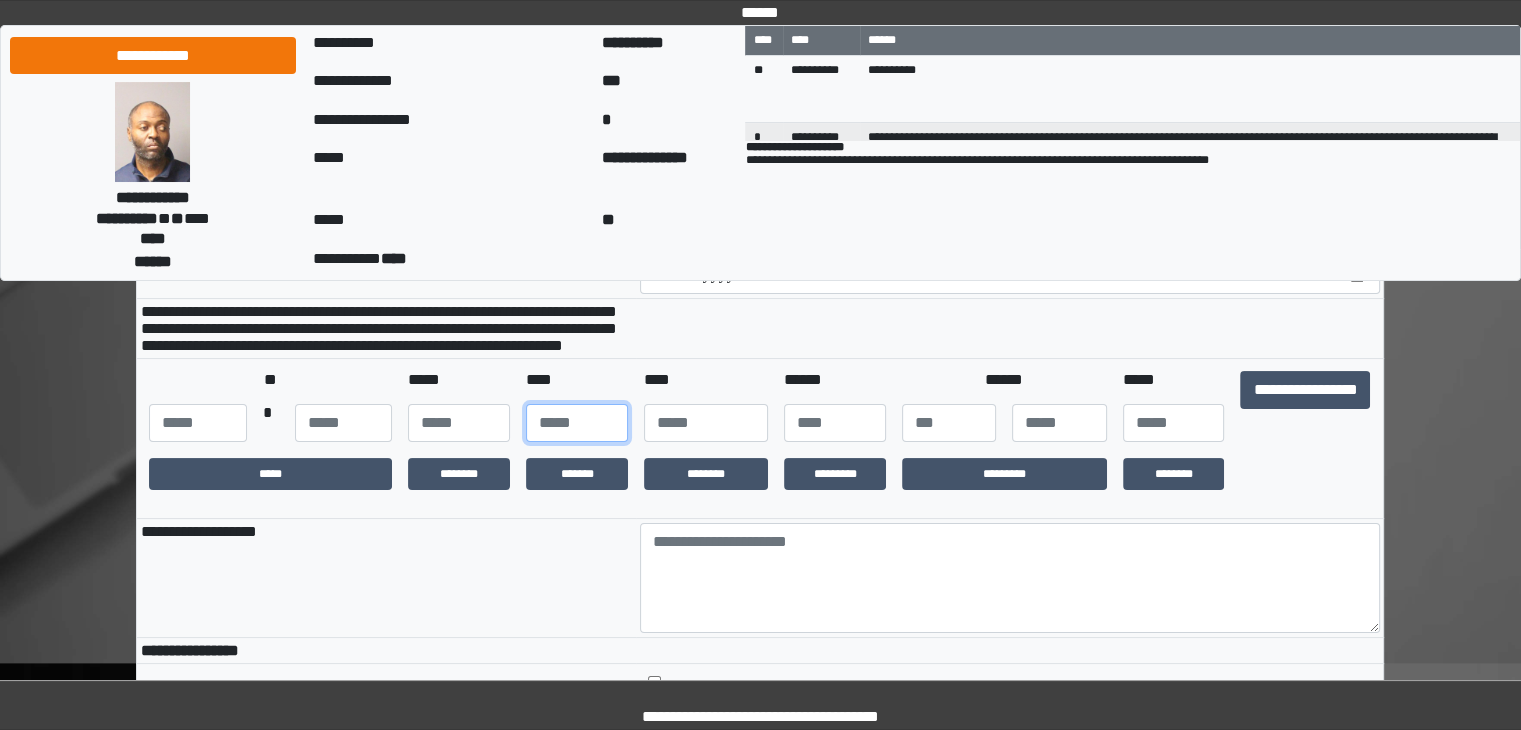 type on "**" 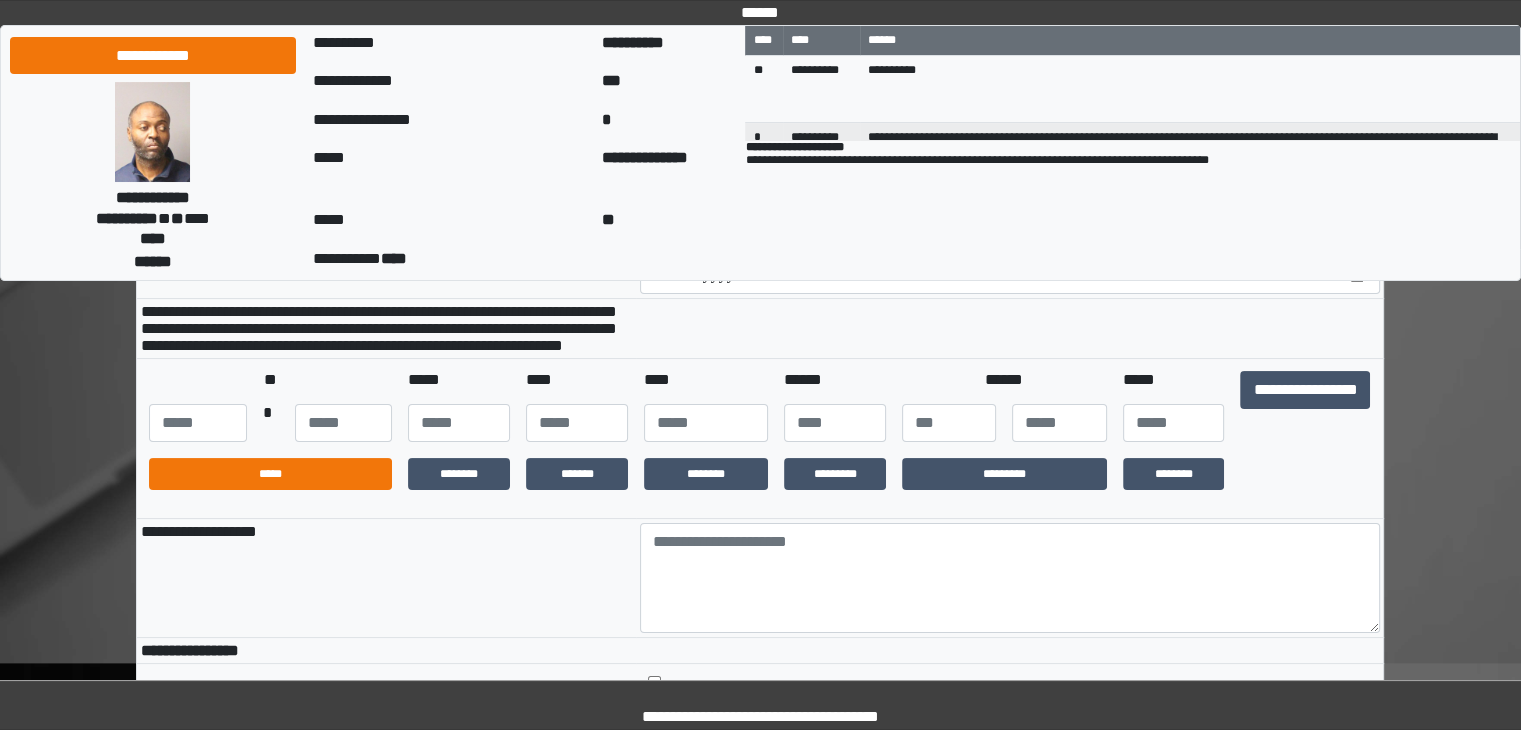 click on "*****" 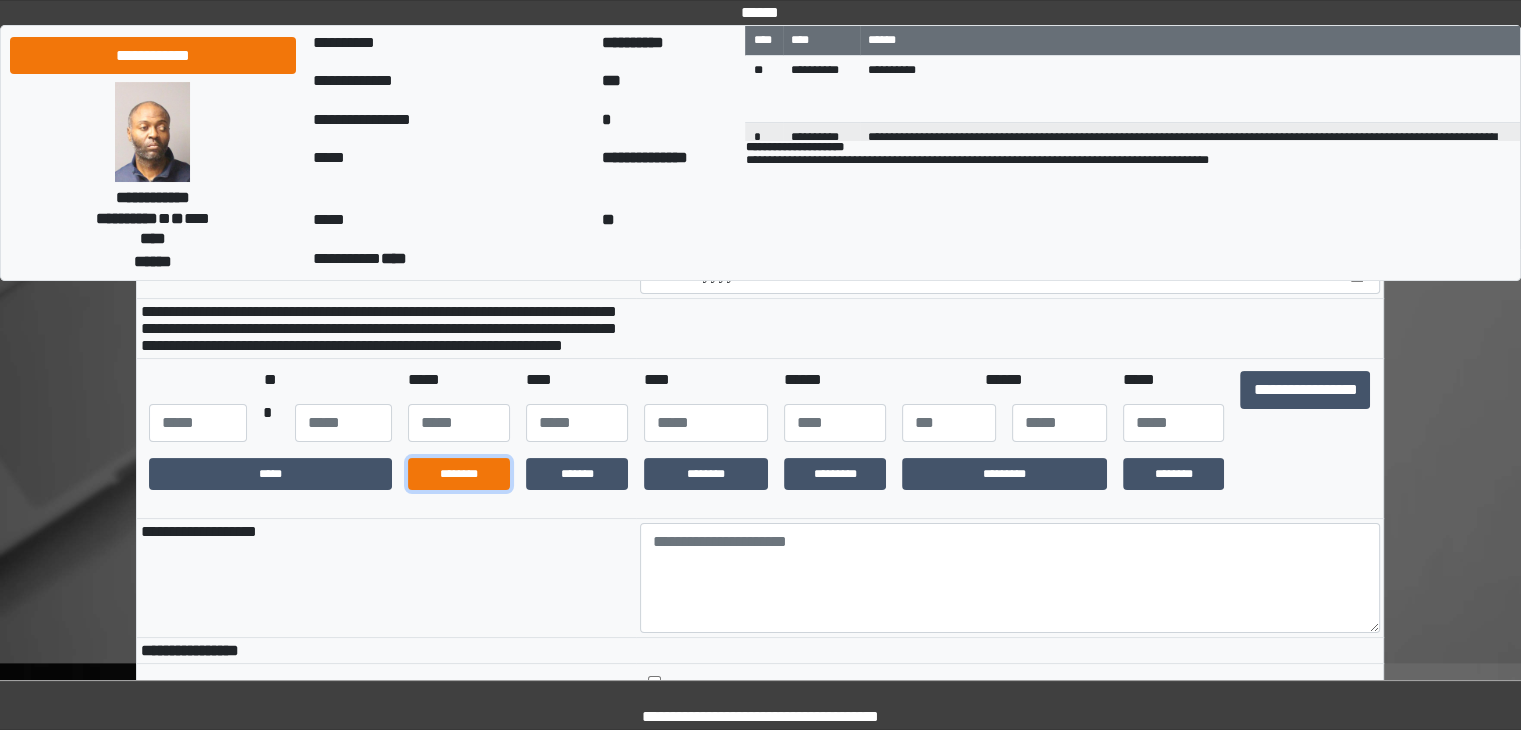 click on "********" 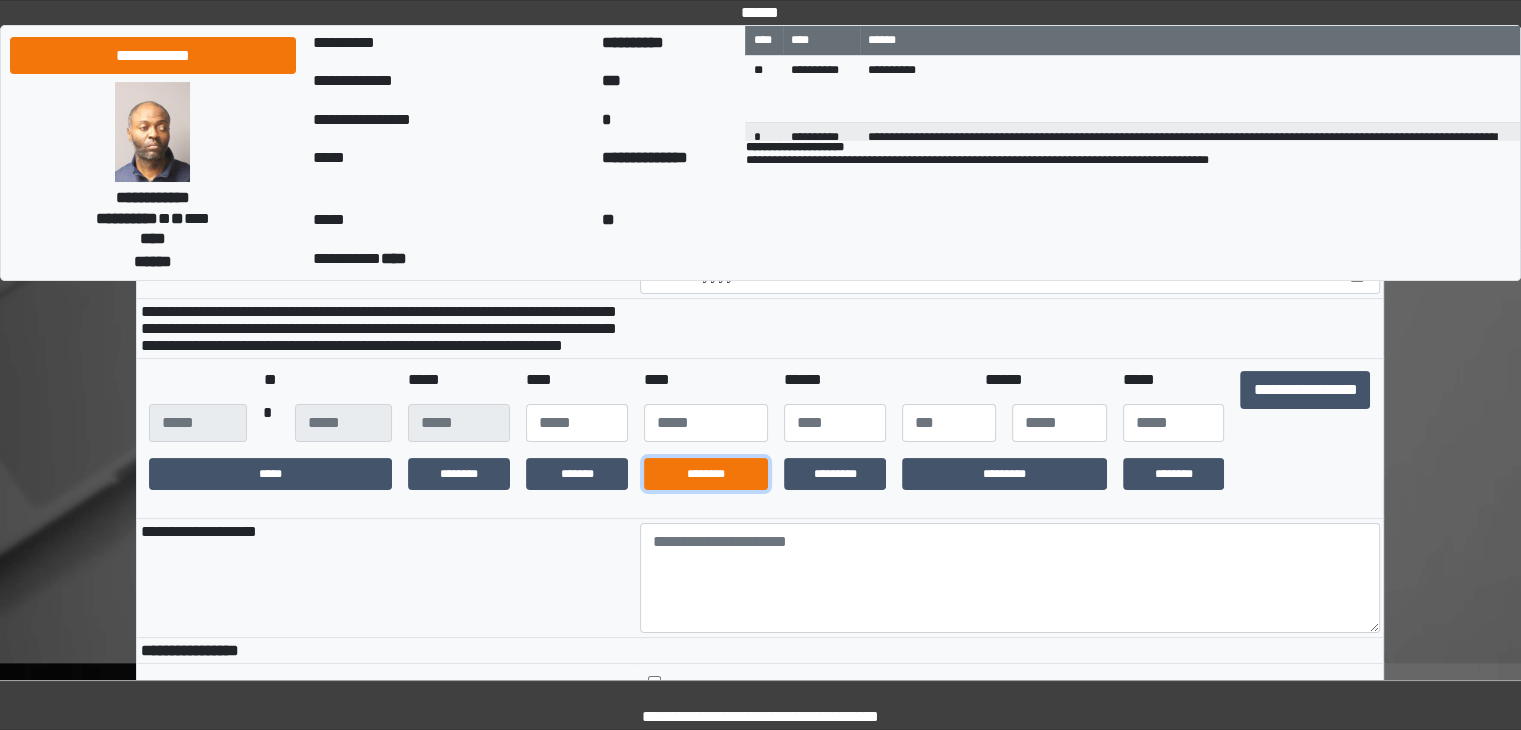 click on "********" 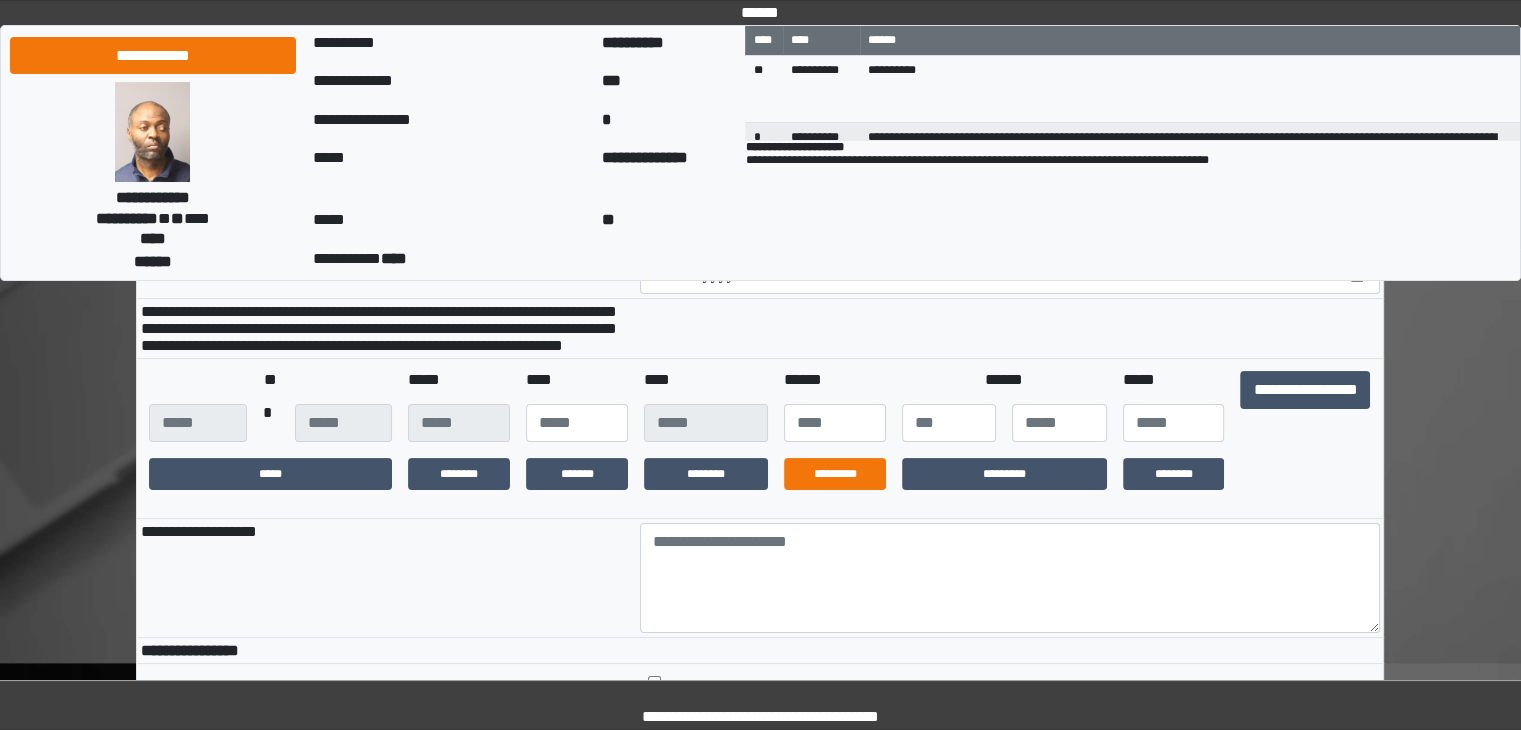 click on "*********" 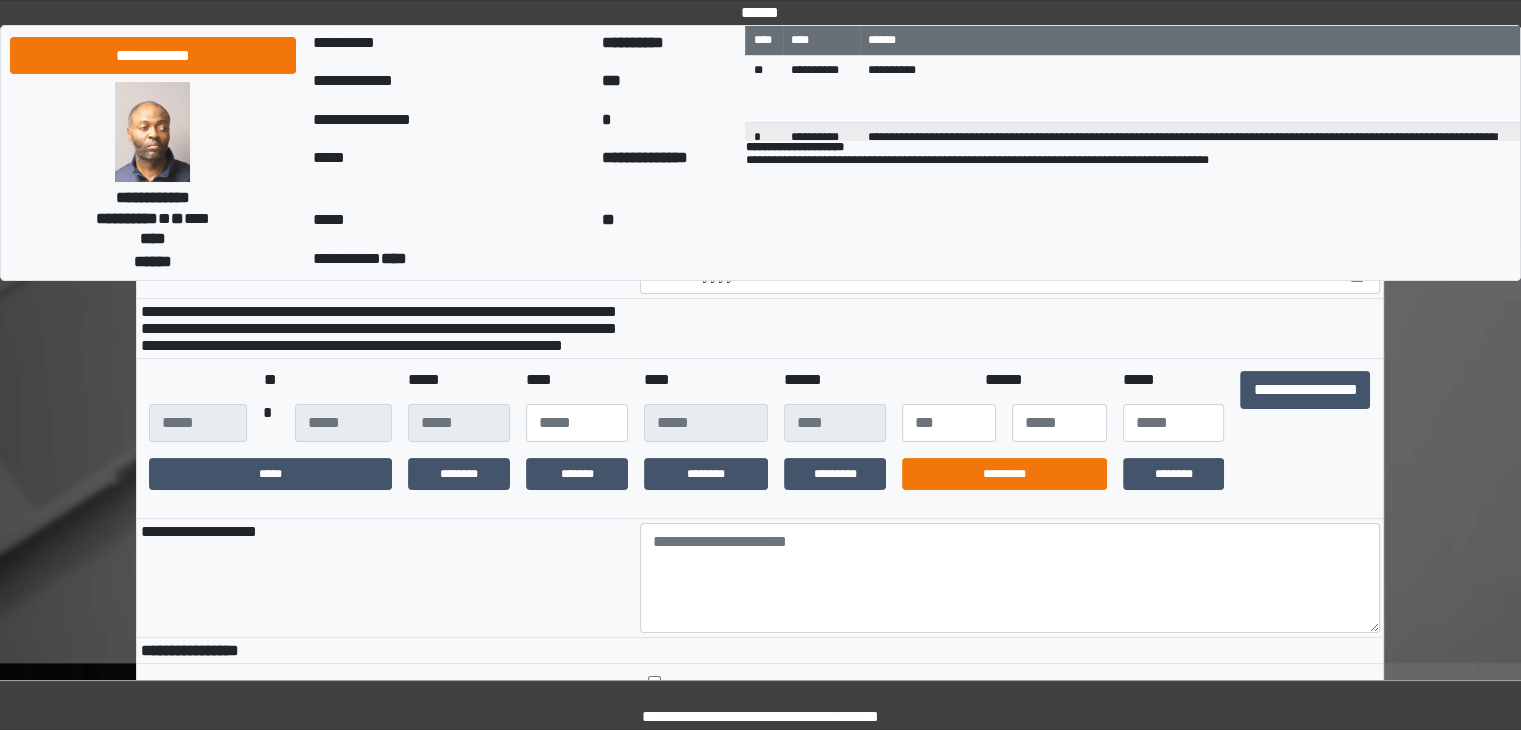 click on "*********" 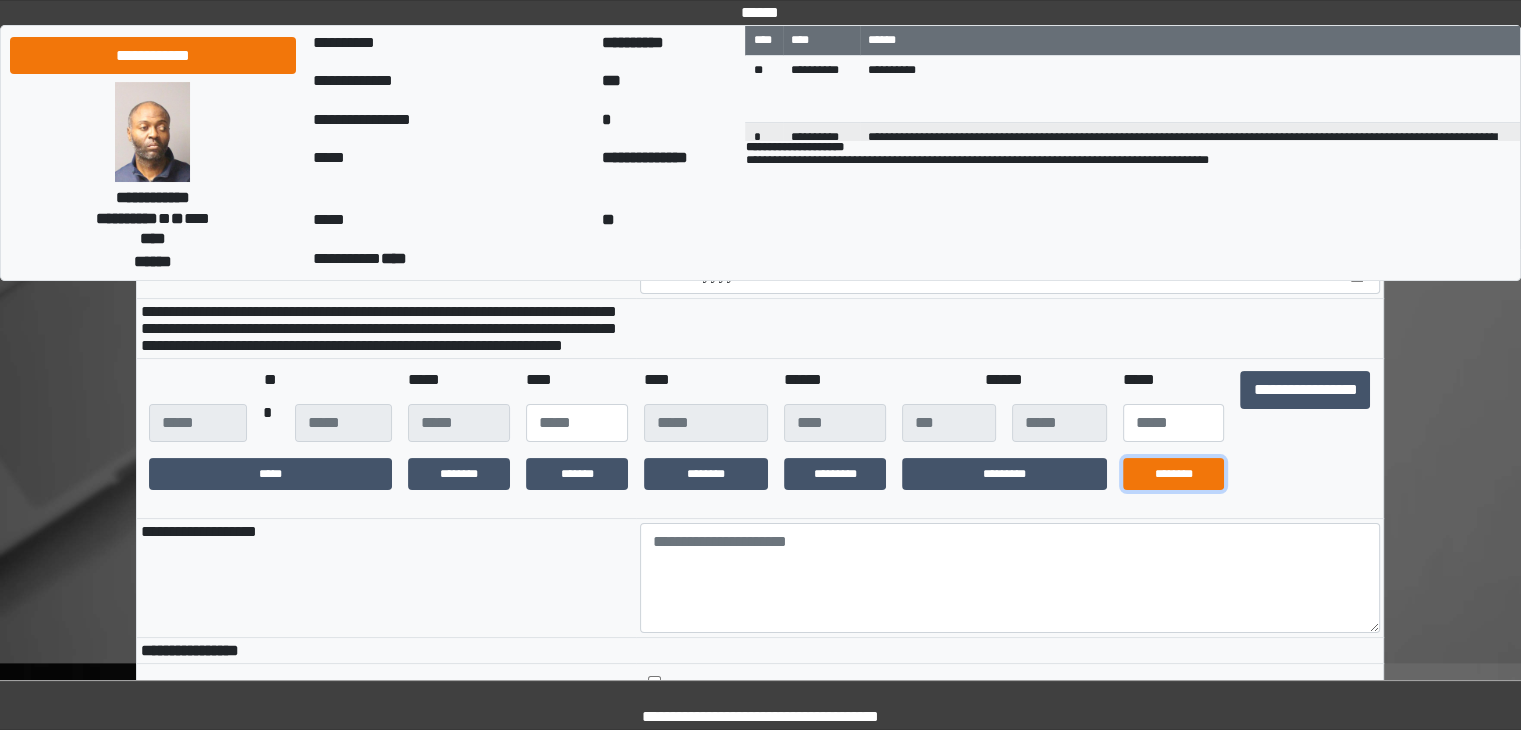 click on "********" 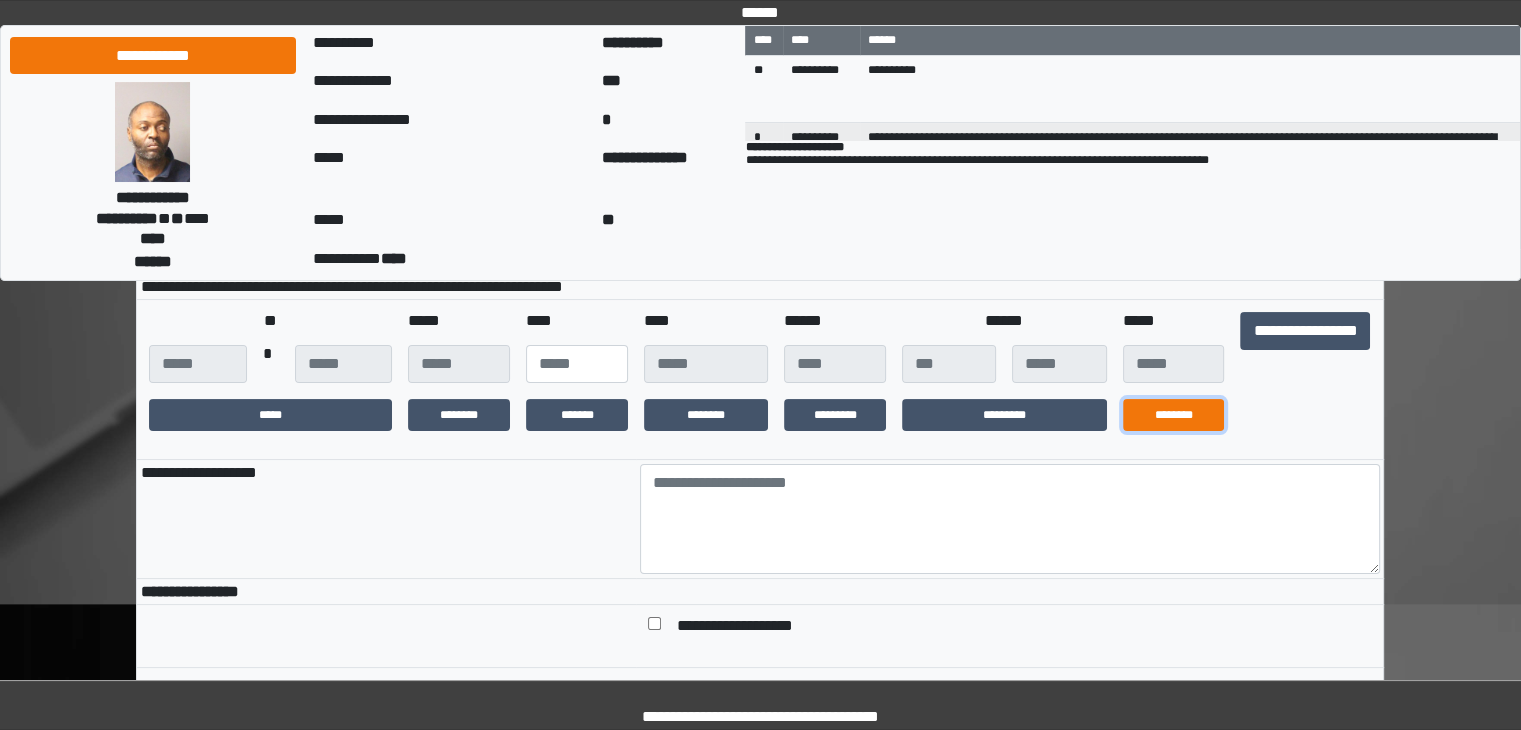 scroll, scrollTop: 408, scrollLeft: 0, axis: vertical 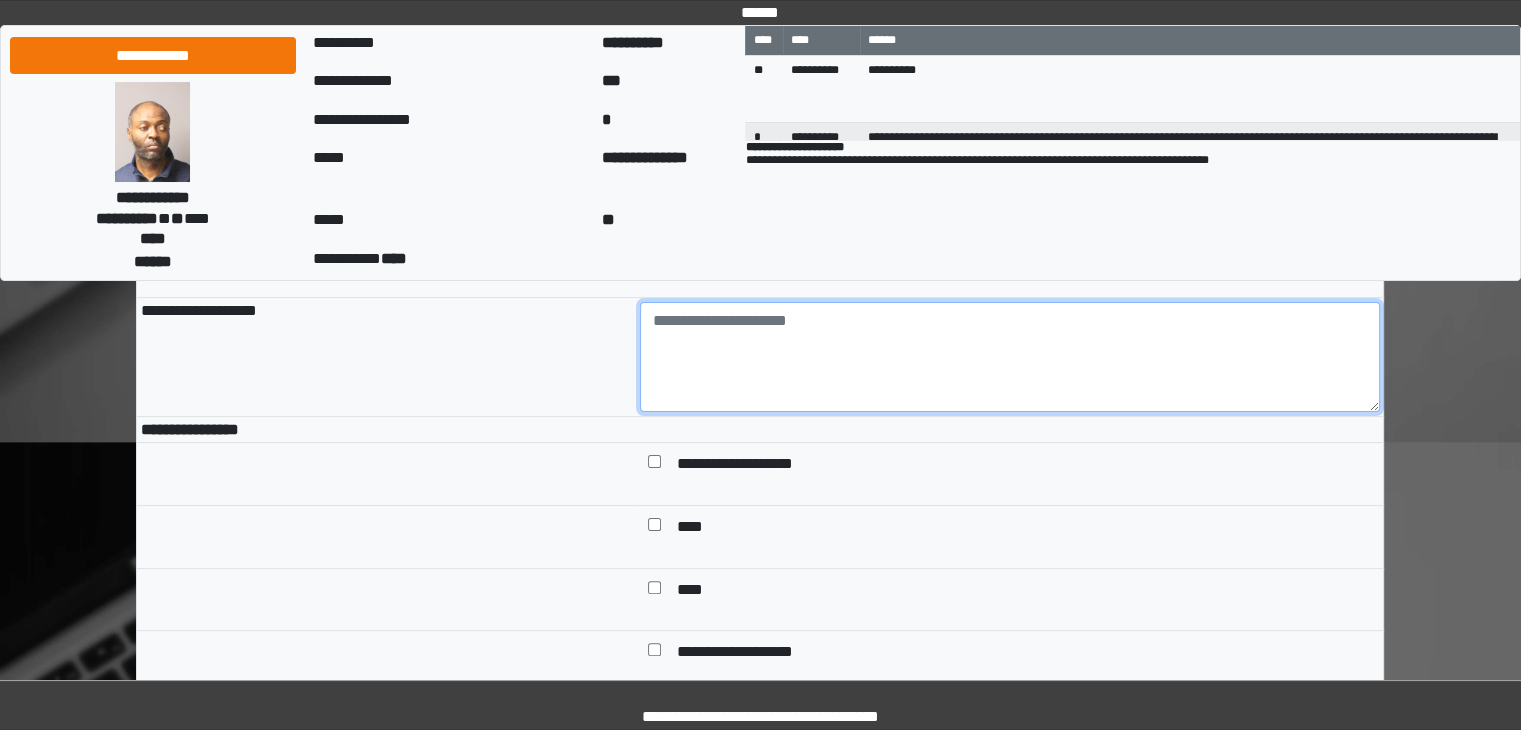 click 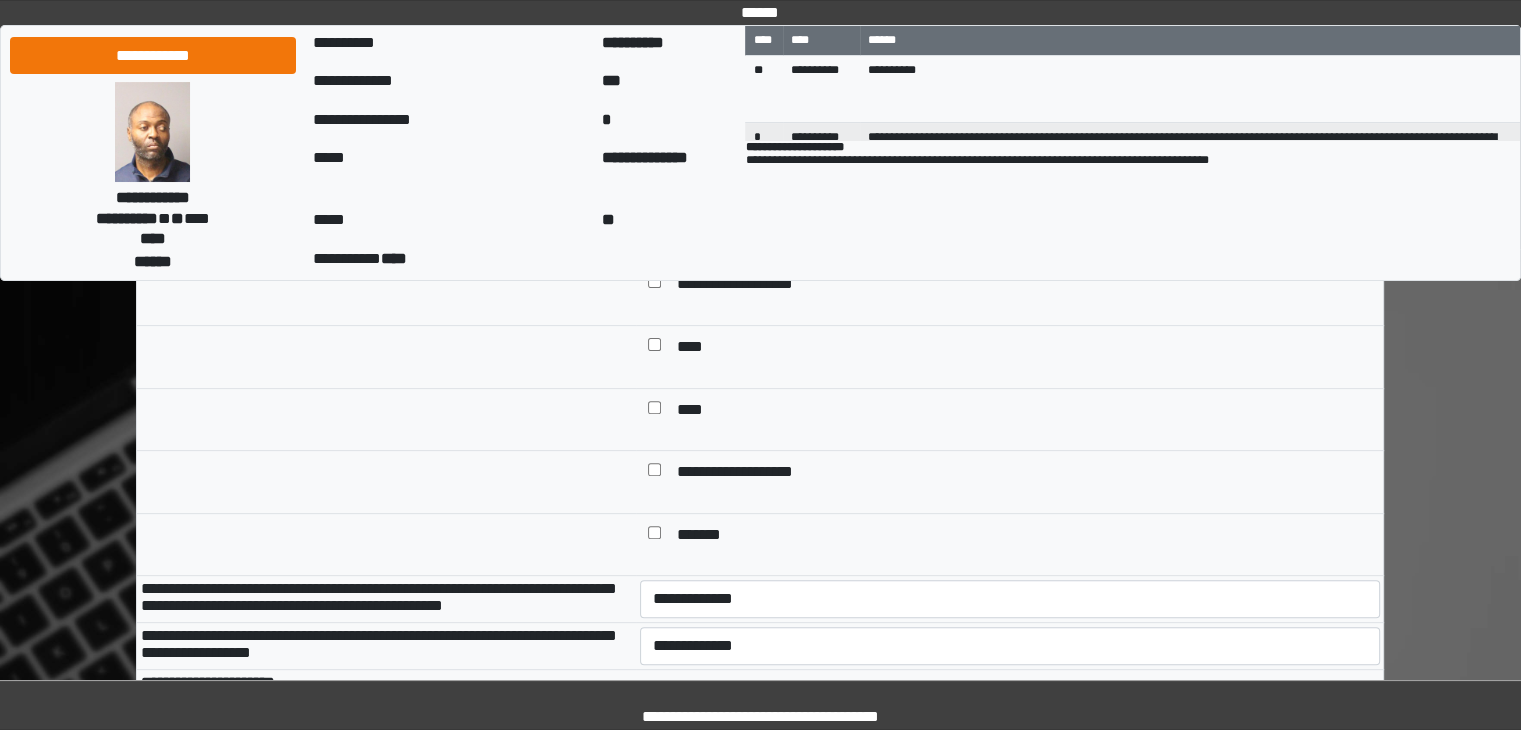 scroll, scrollTop: 590, scrollLeft: 0, axis: vertical 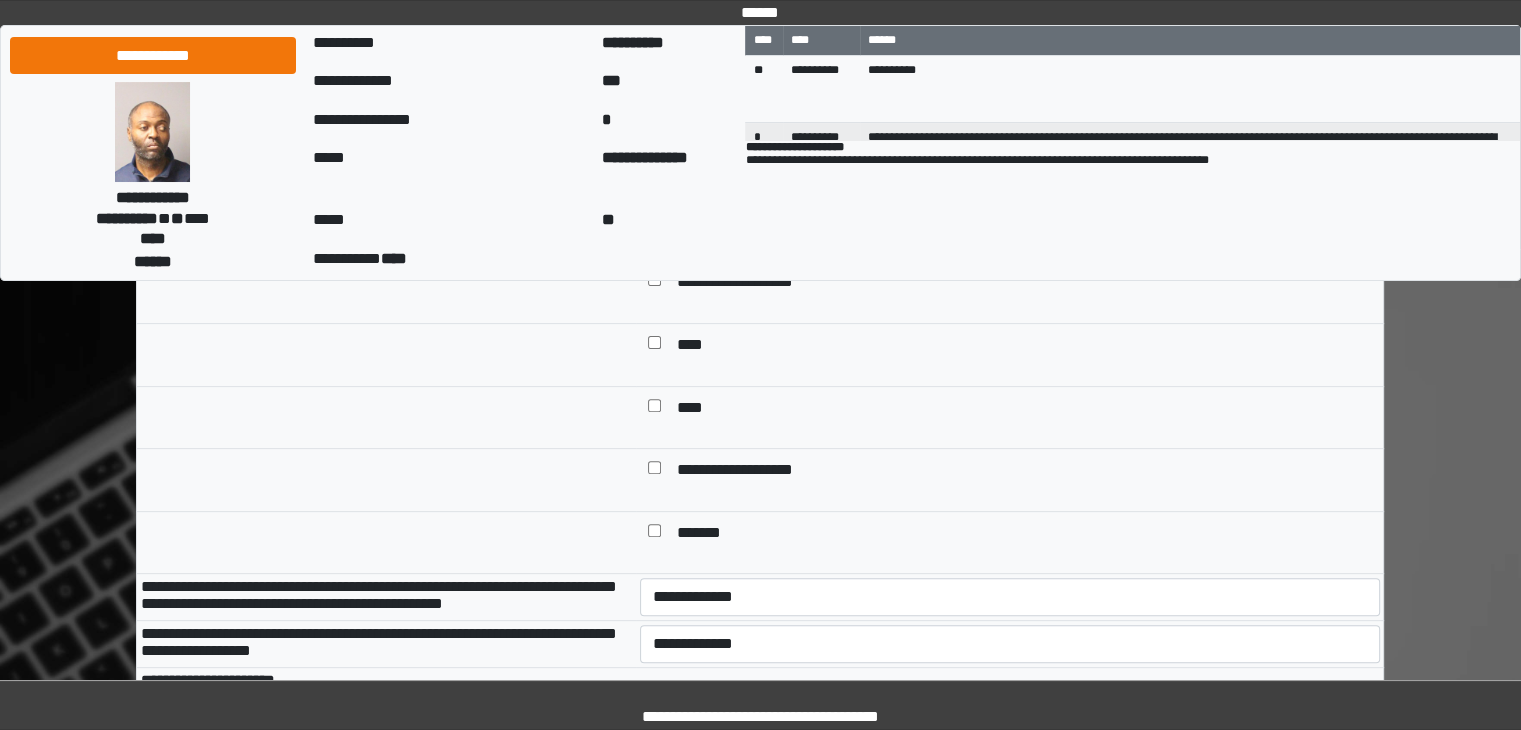 type on "****" 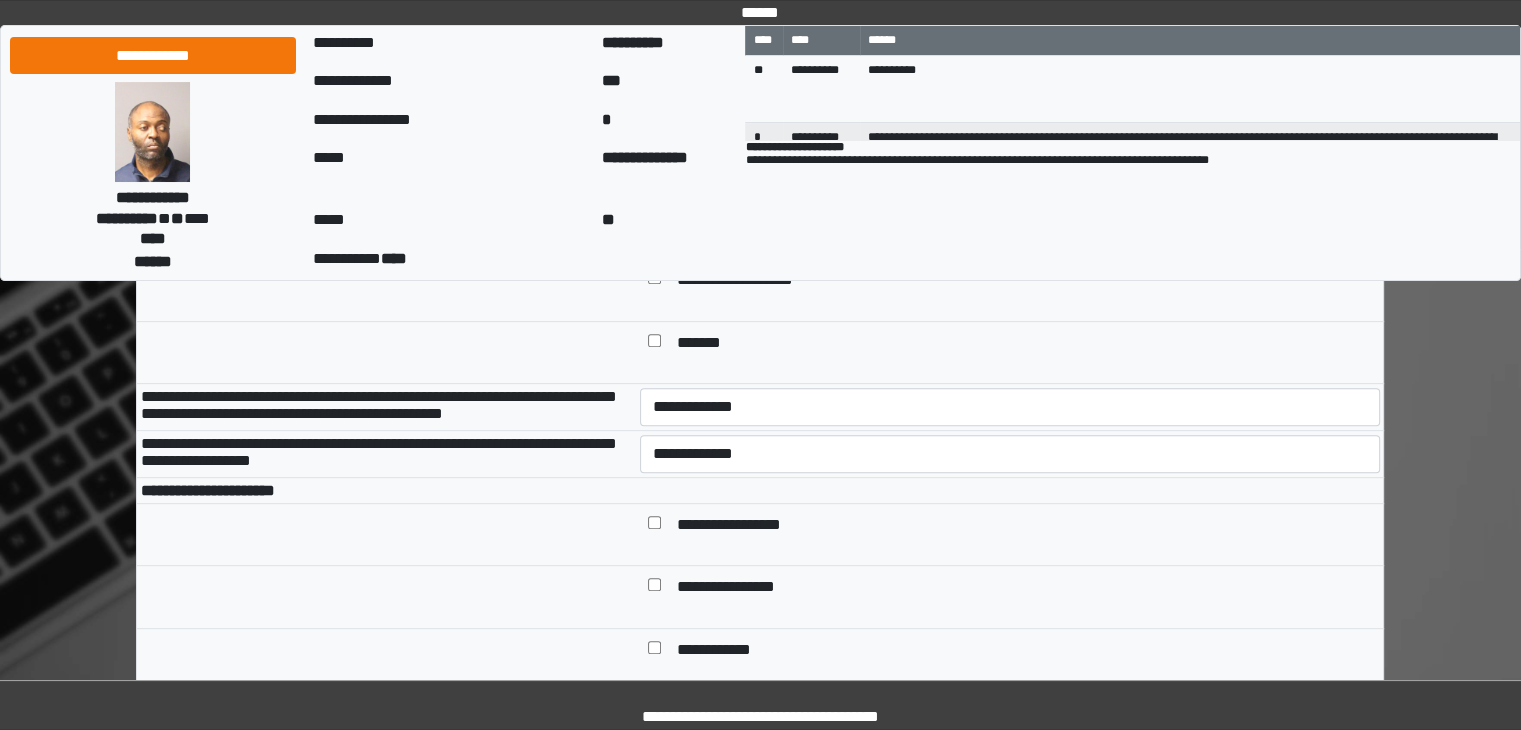 scroll, scrollTop: 799, scrollLeft: 0, axis: vertical 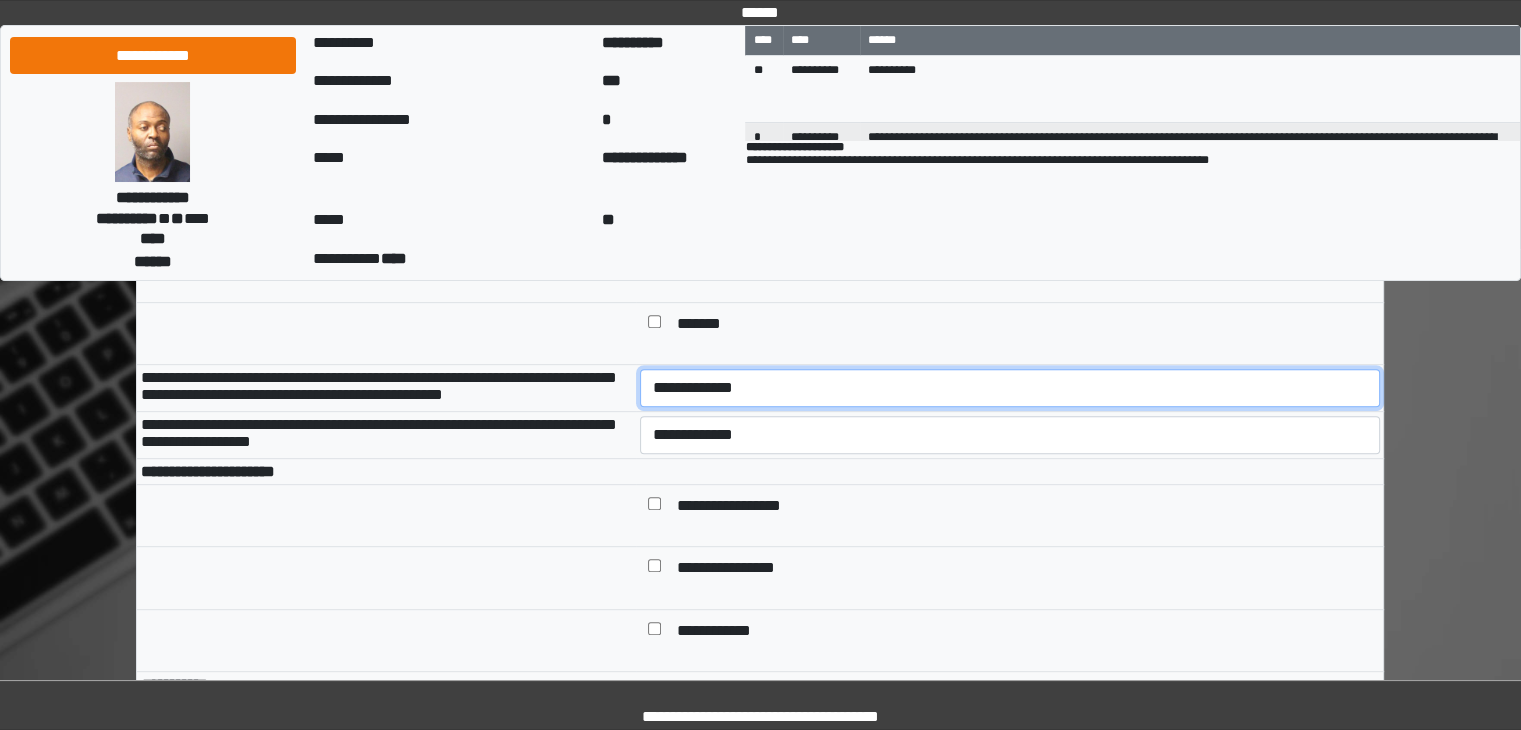 click on "**********" 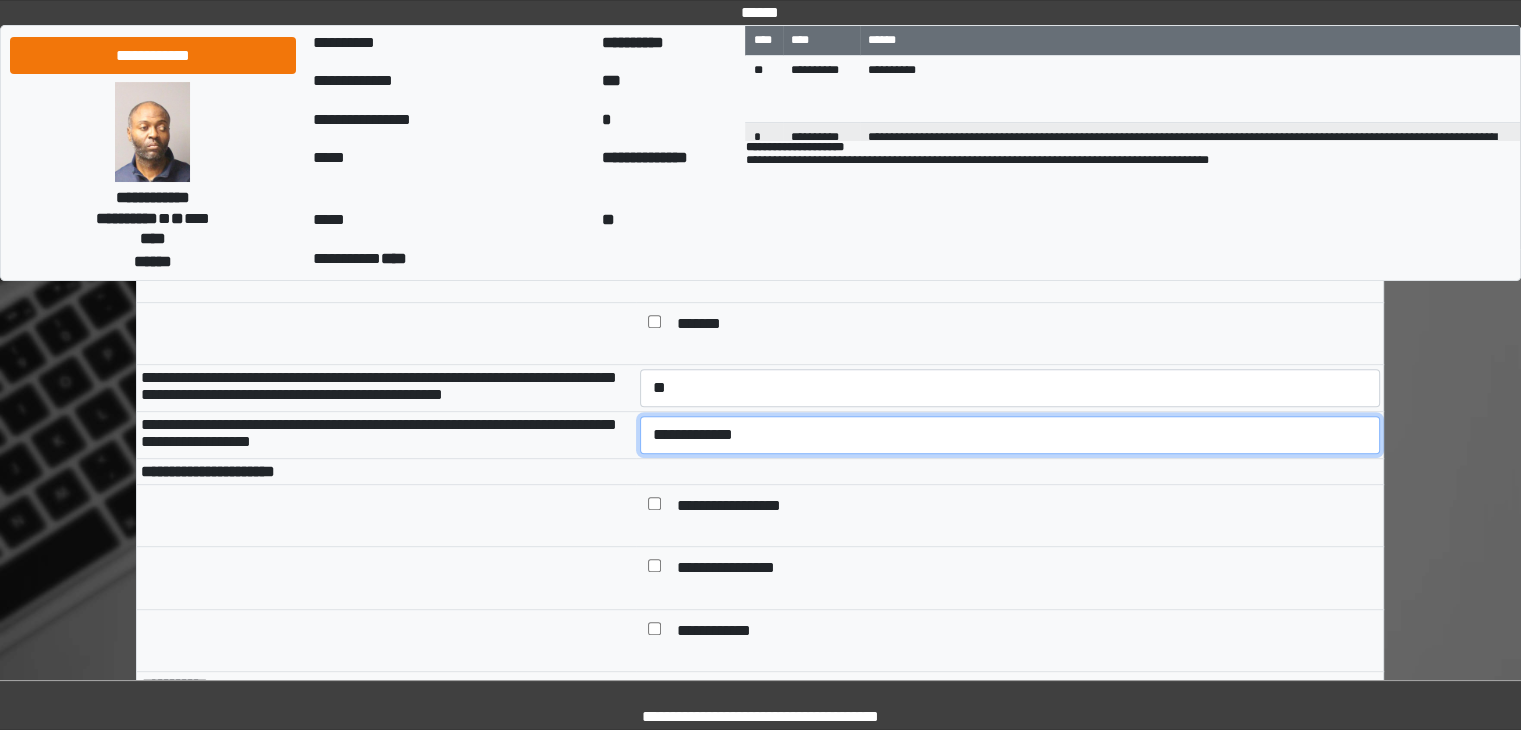 click on "**********" 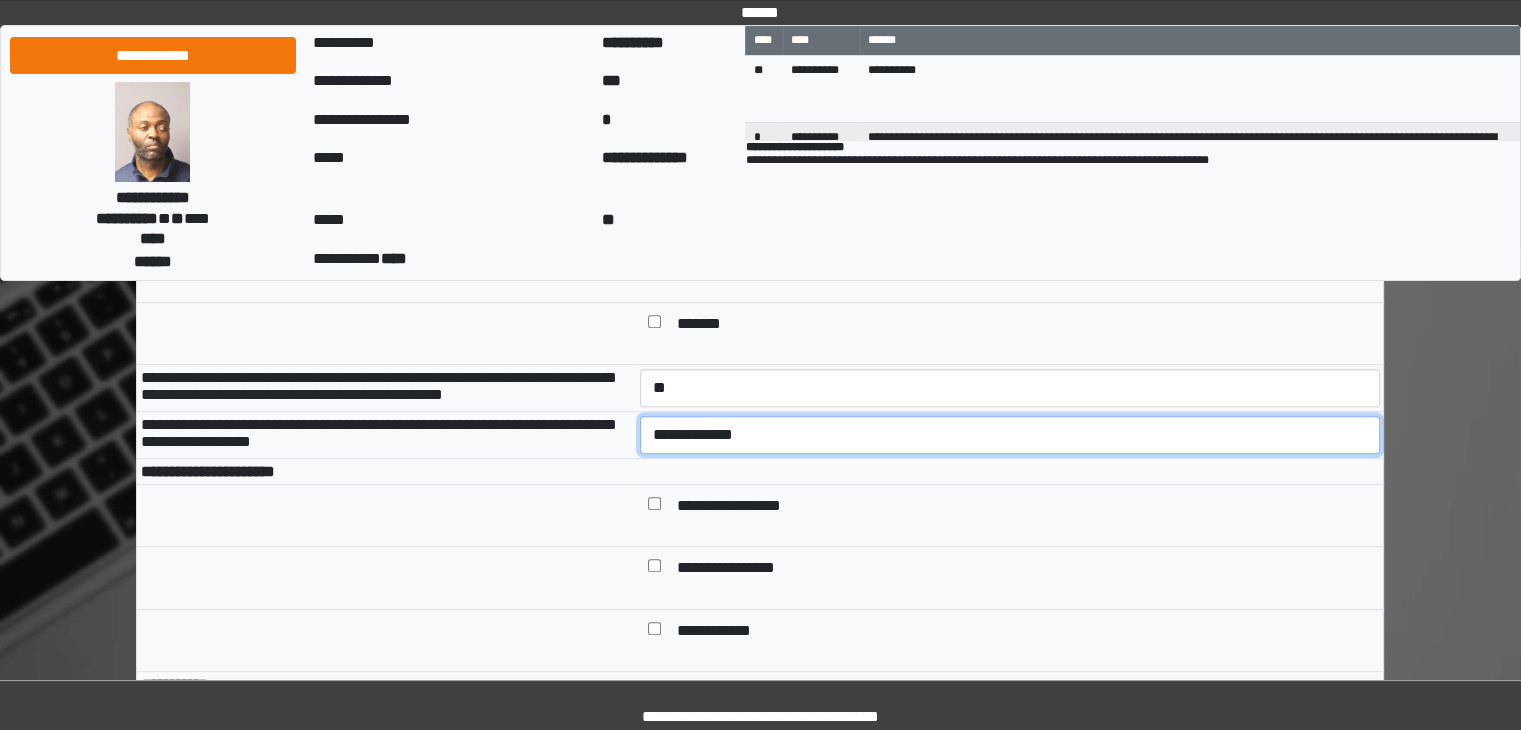 select on "*" 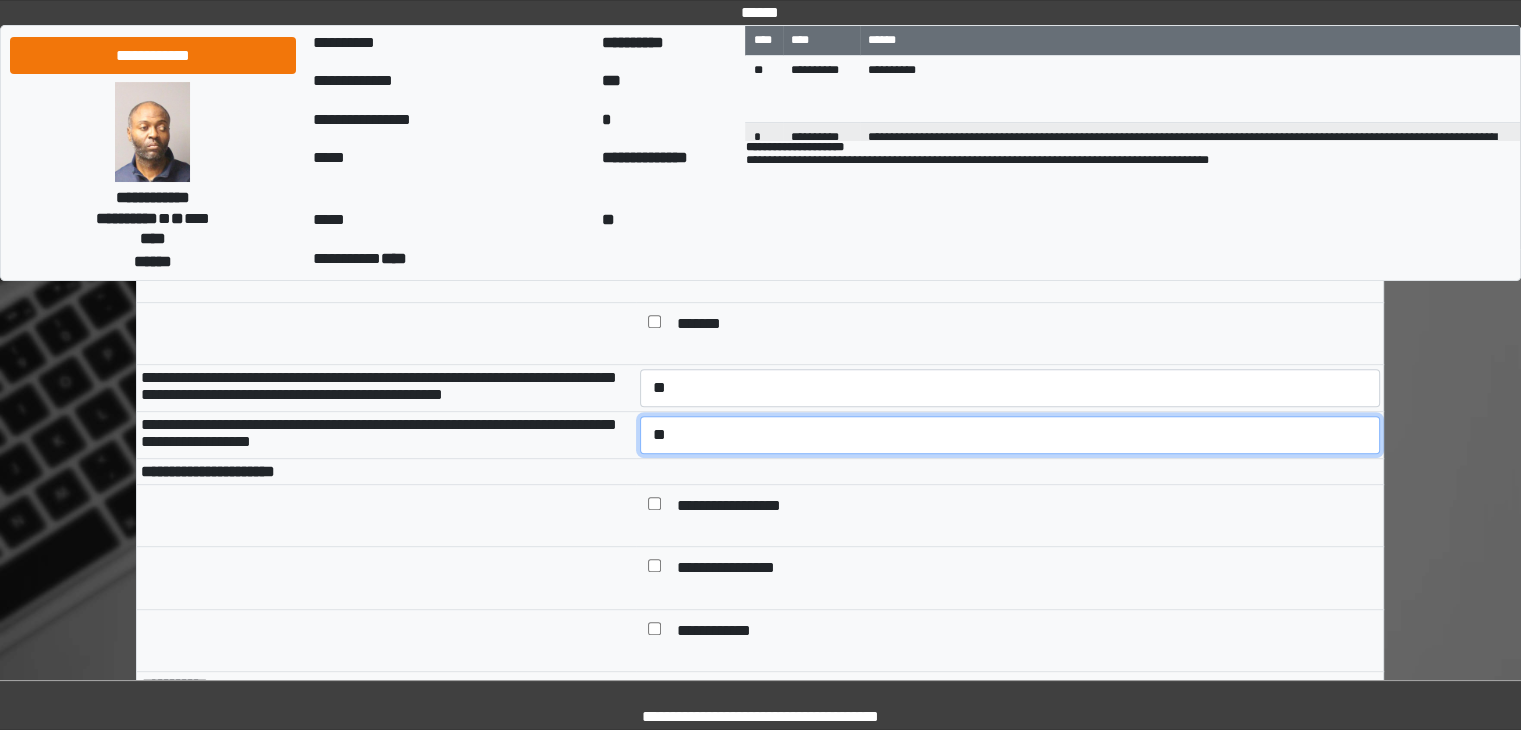 click on "**********" 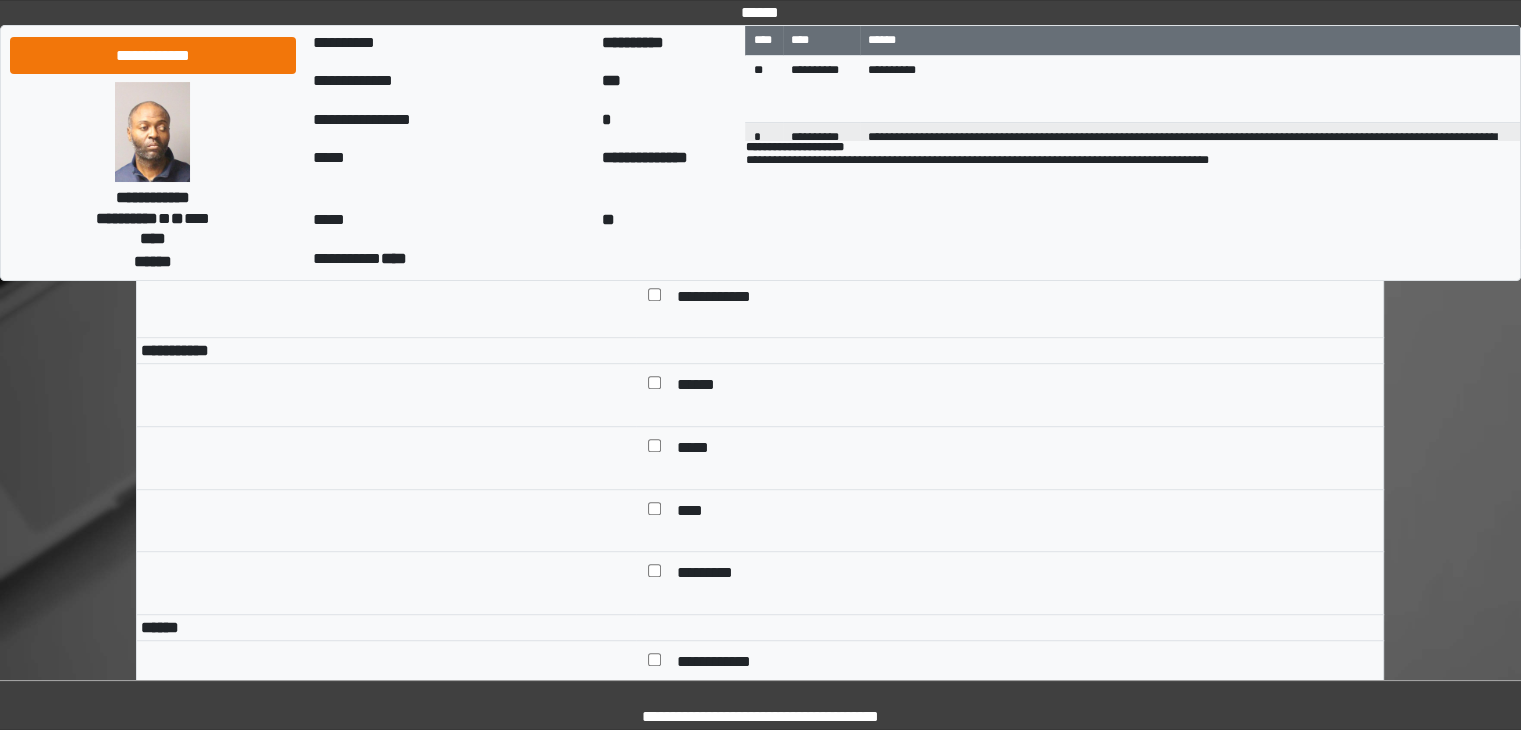 scroll, scrollTop: 1141, scrollLeft: 0, axis: vertical 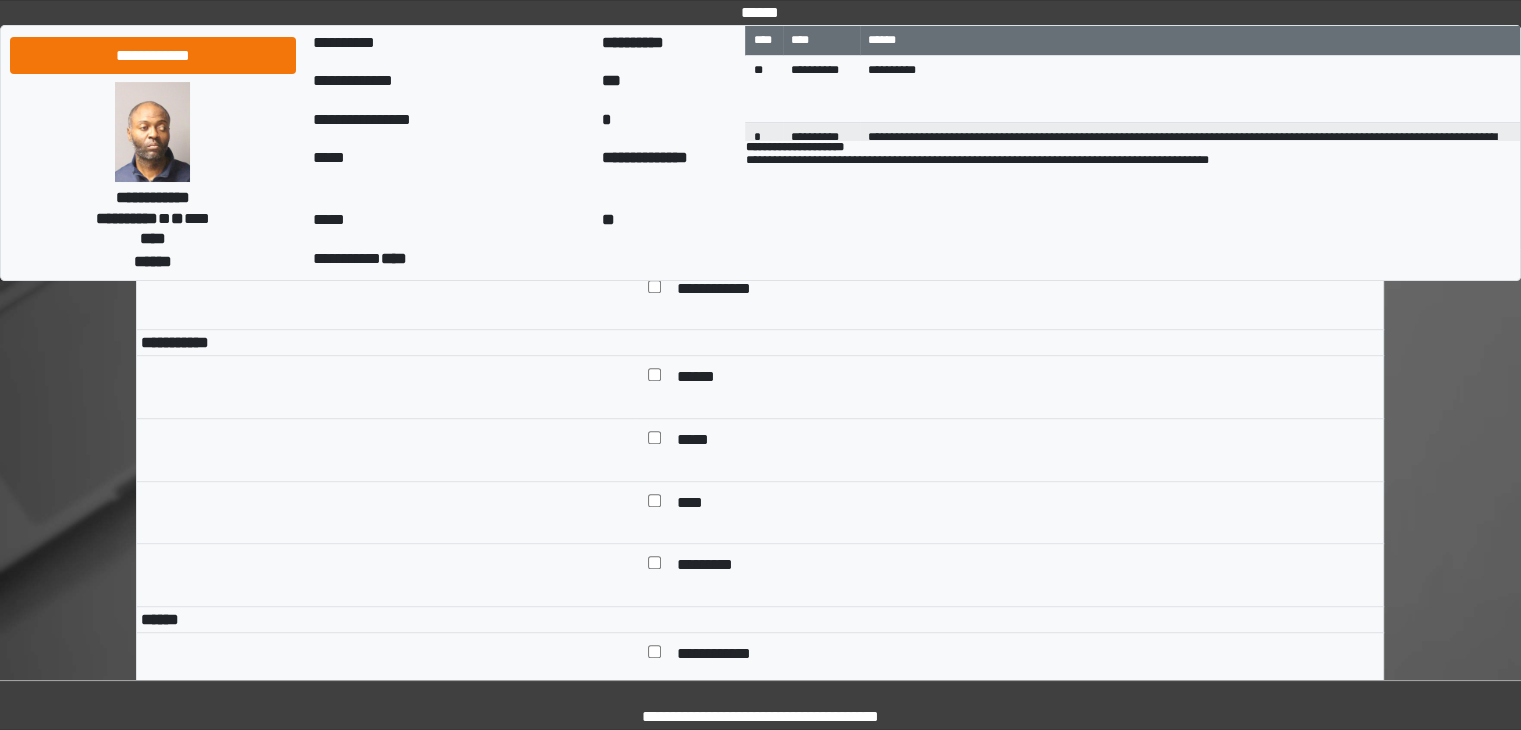 click on "******" 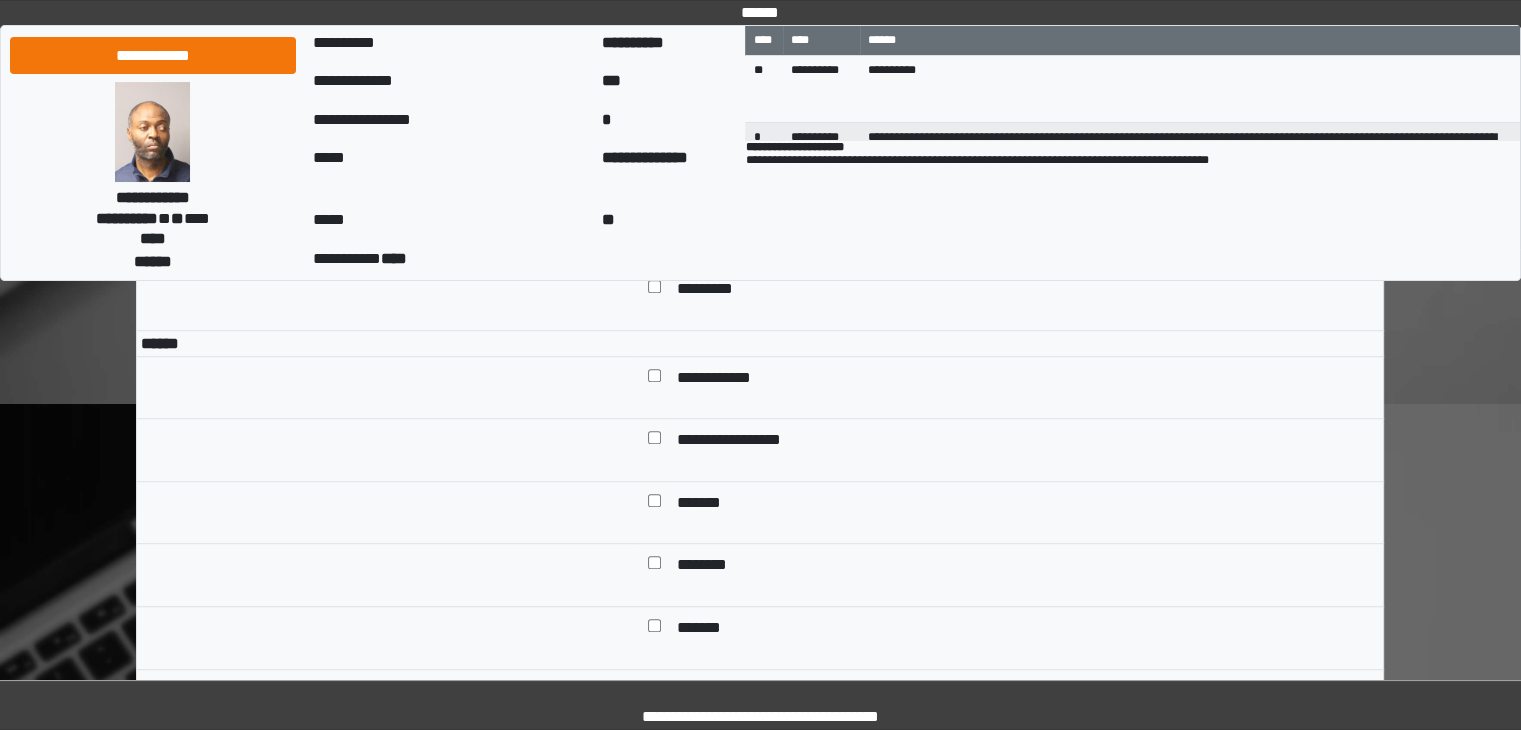 click on "**********" 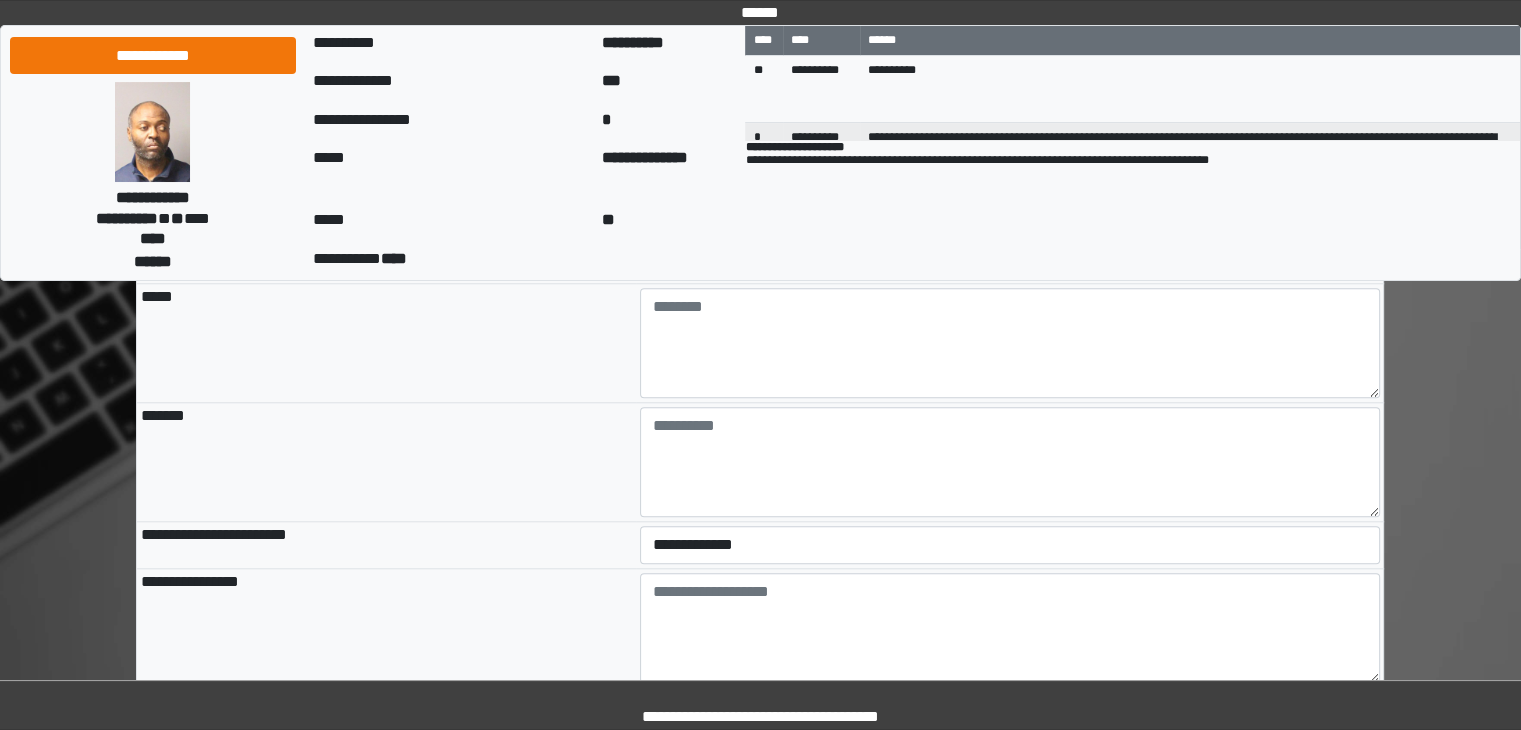 scroll, scrollTop: 1872, scrollLeft: 0, axis: vertical 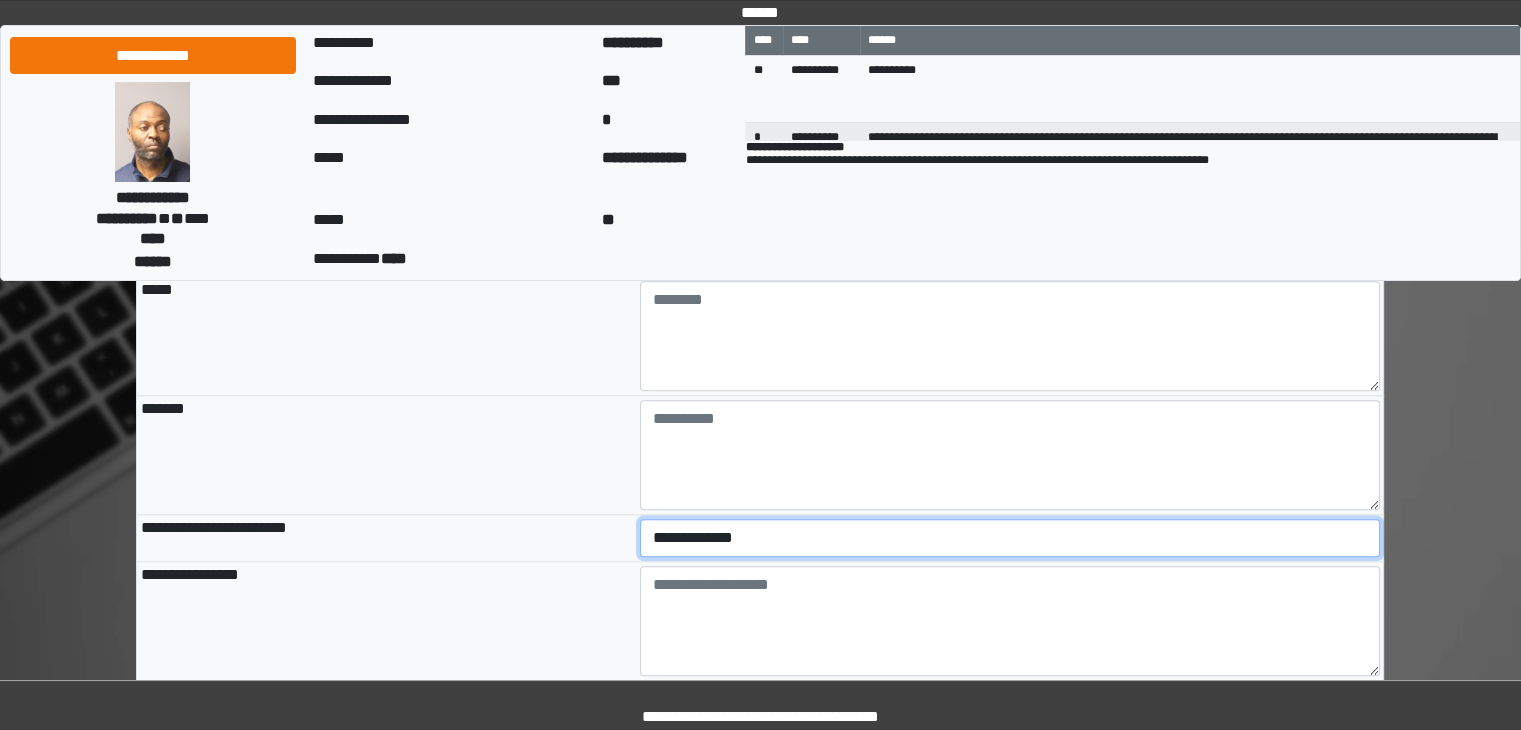 click on "**********" 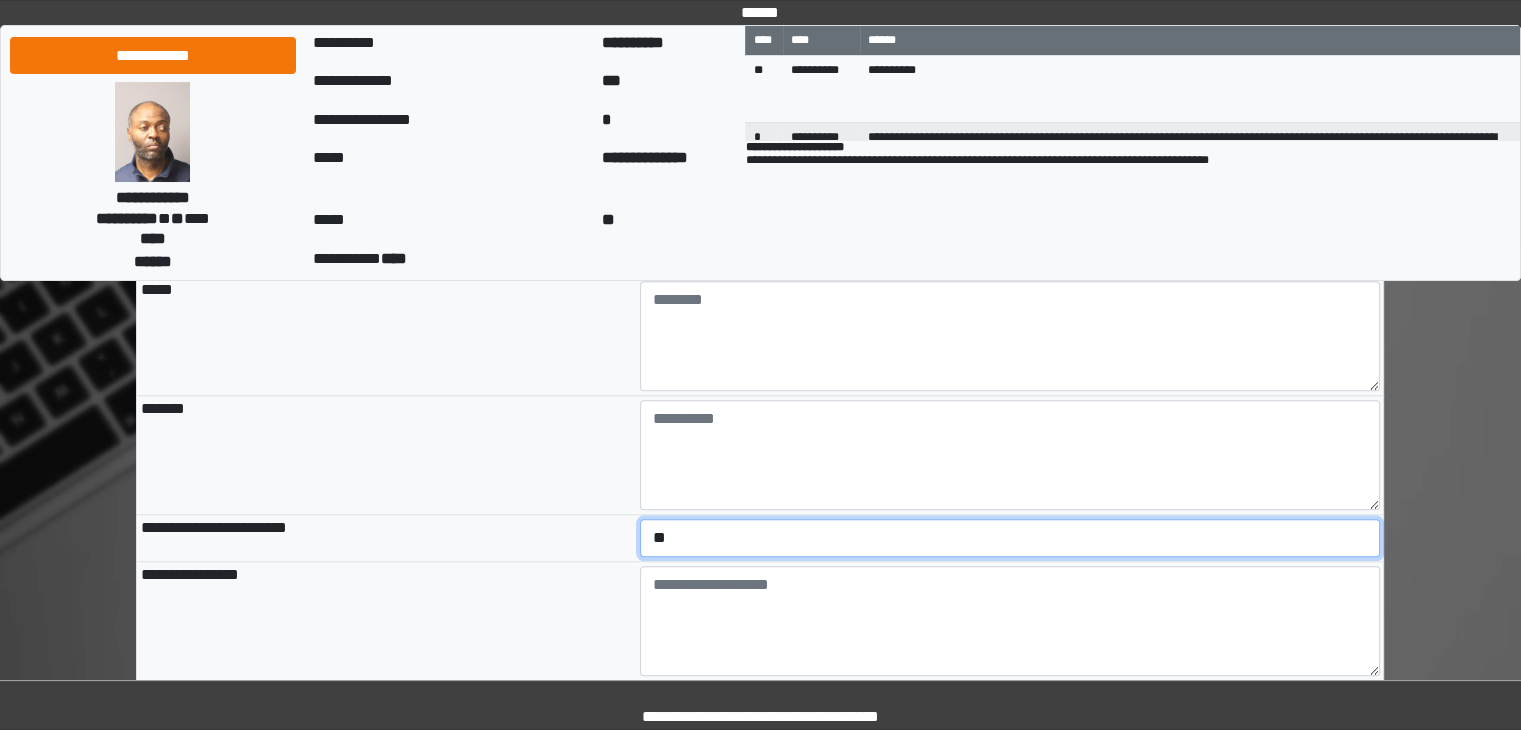 click on "**********" 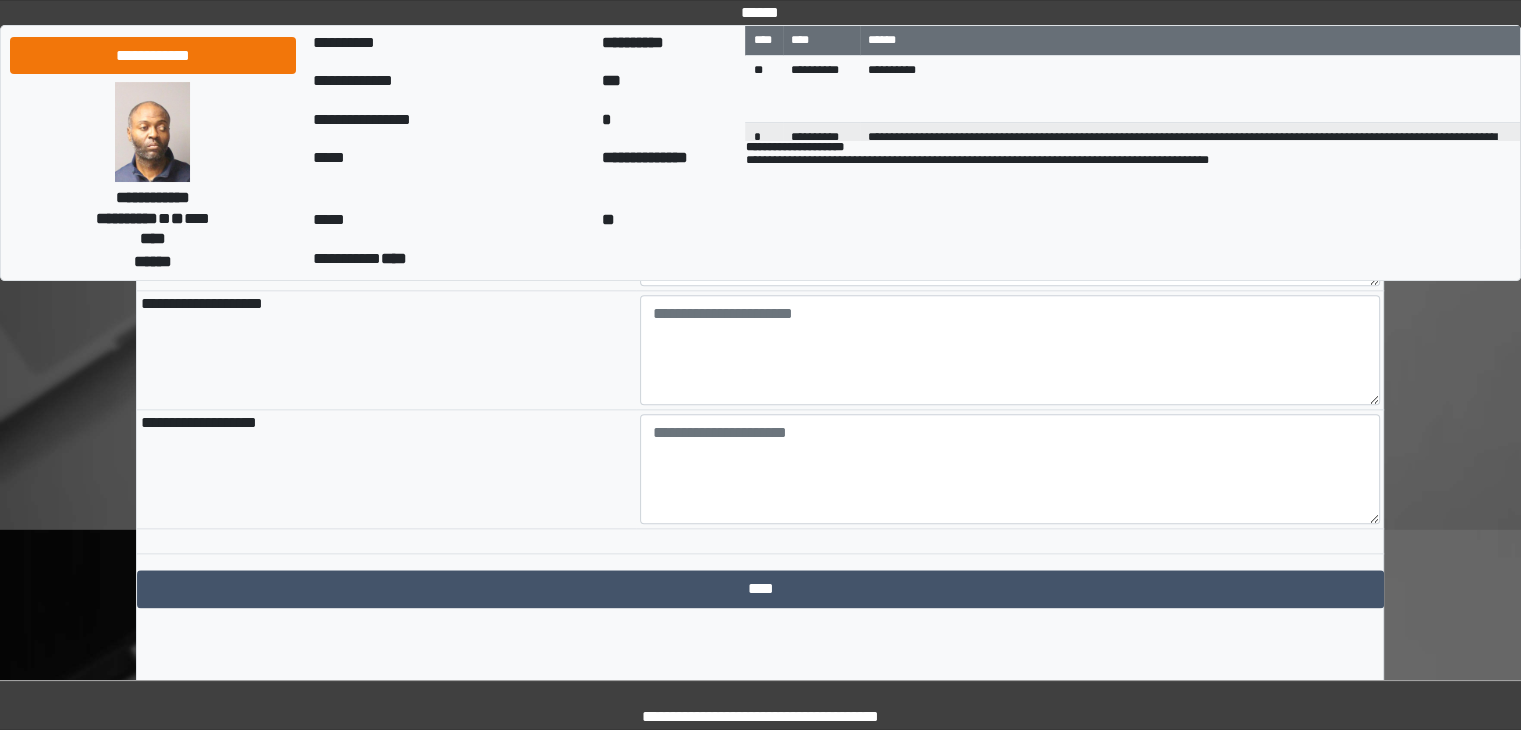 scroll, scrollTop: 2271, scrollLeft: 0, axis: vertical 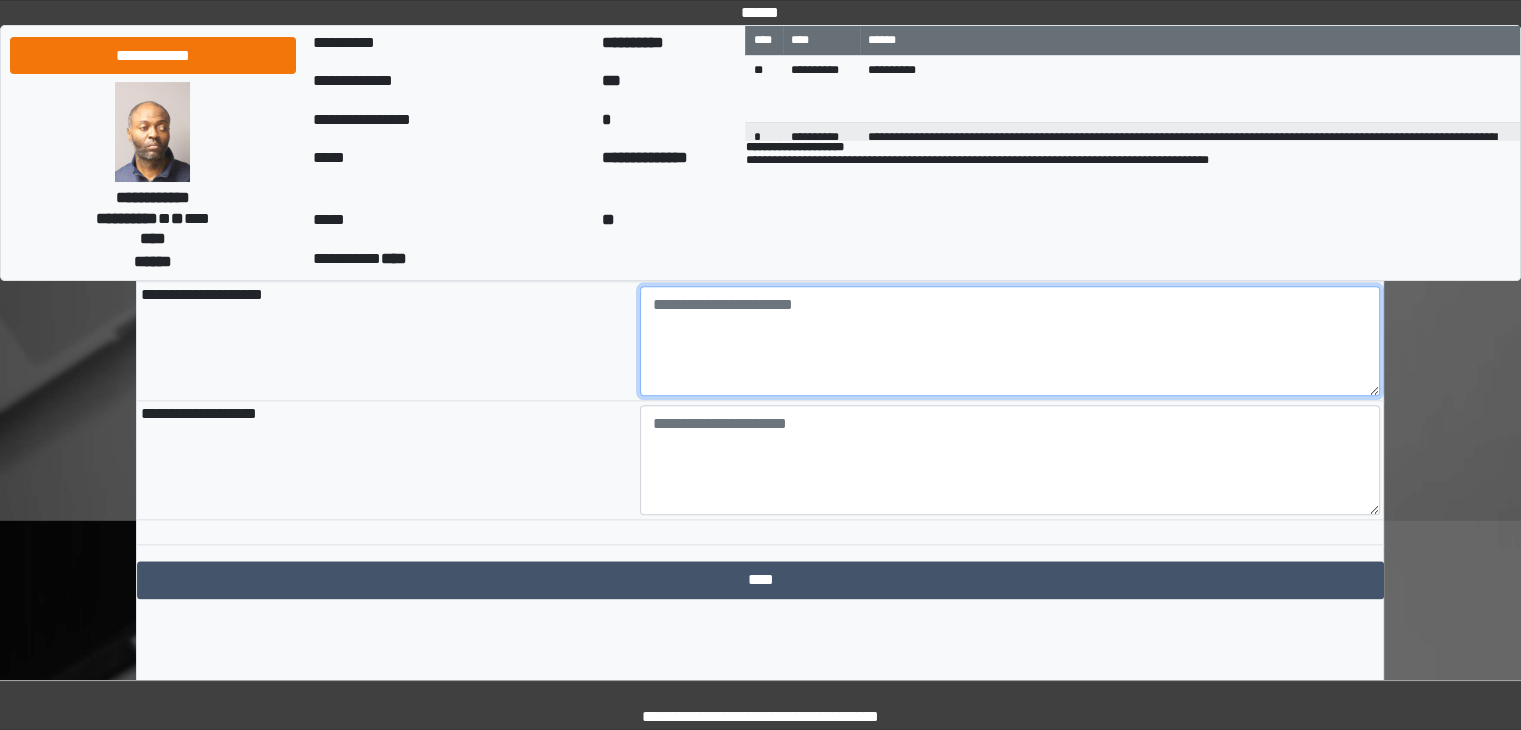 click 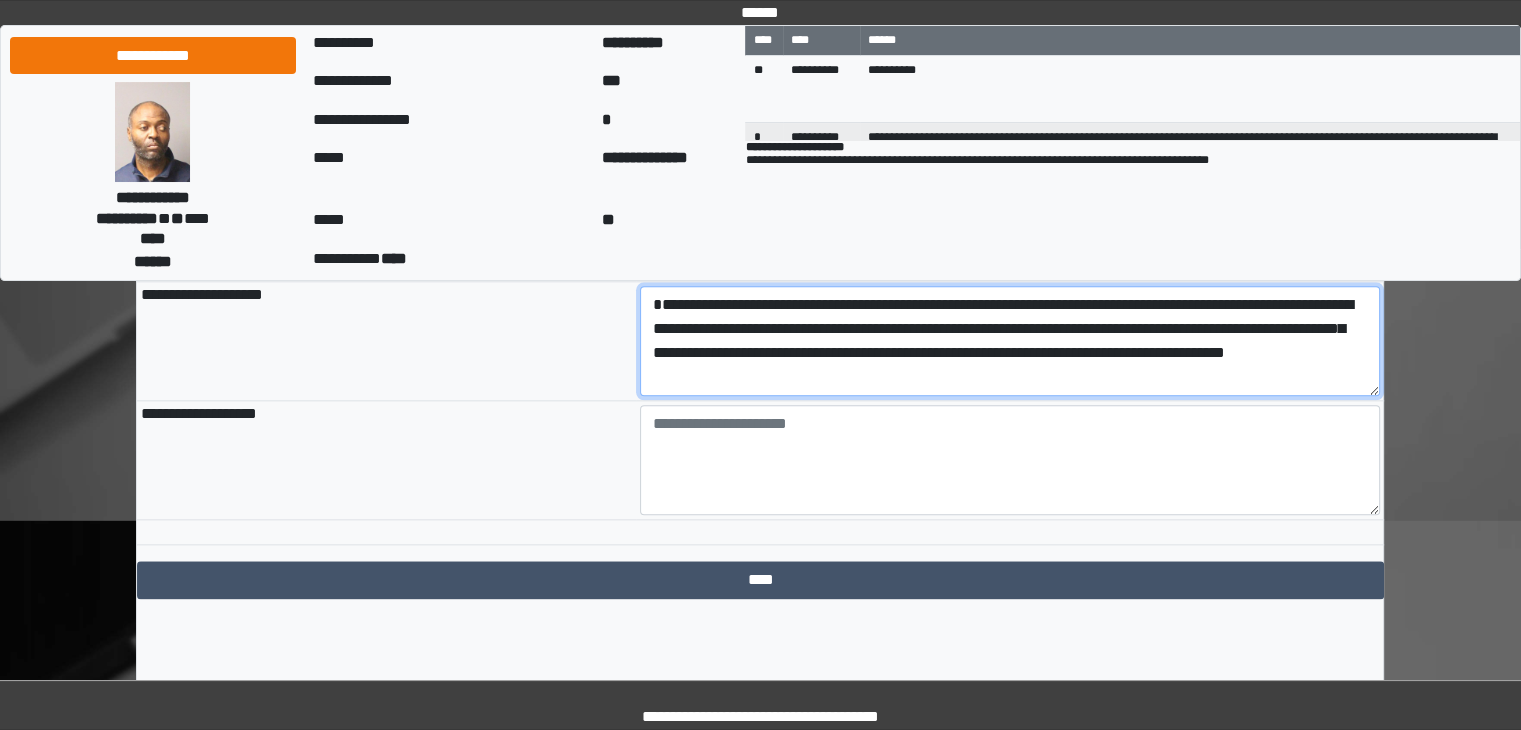 type on "**********" 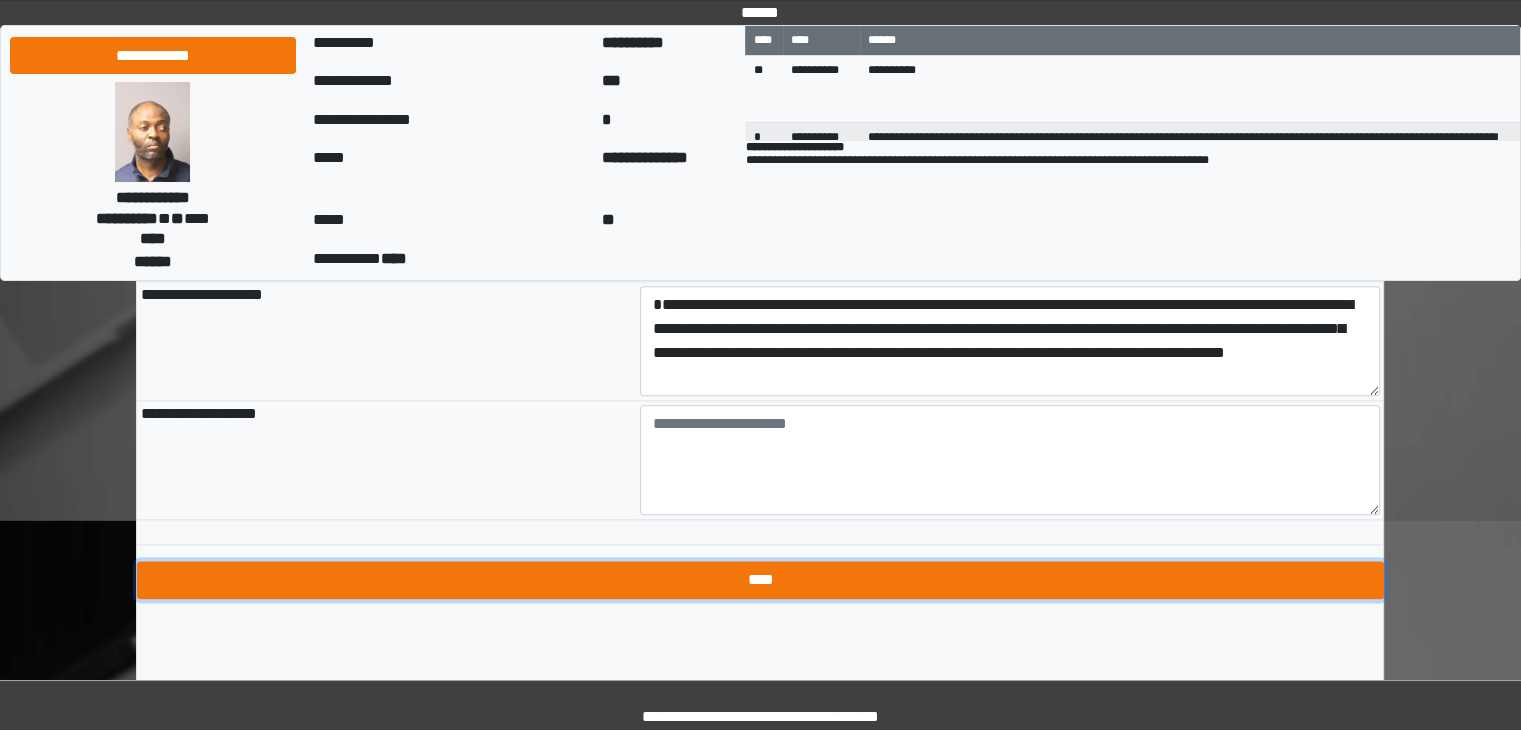 click on "****" 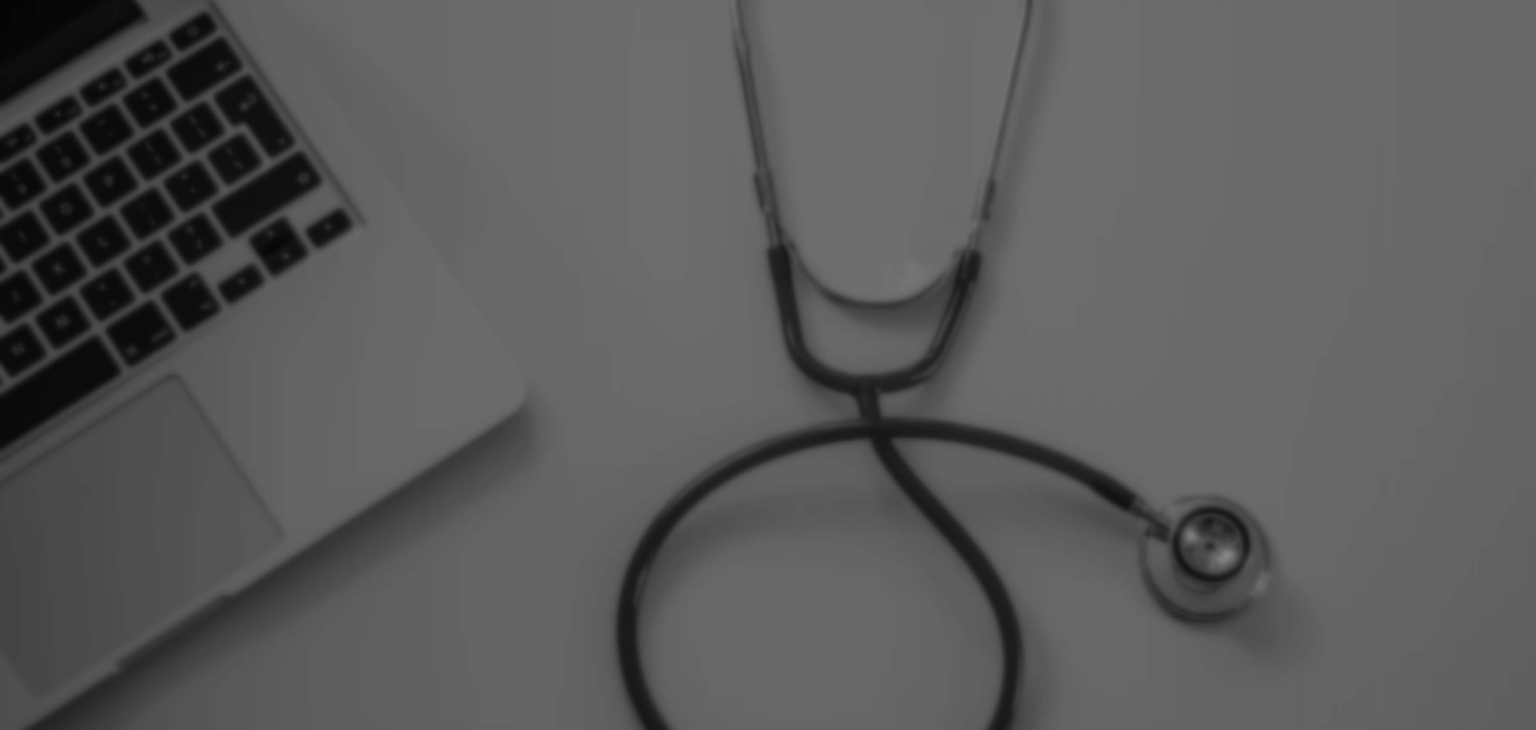 scroll, scrollTop: 0, scrollLeft: 0, axis: both 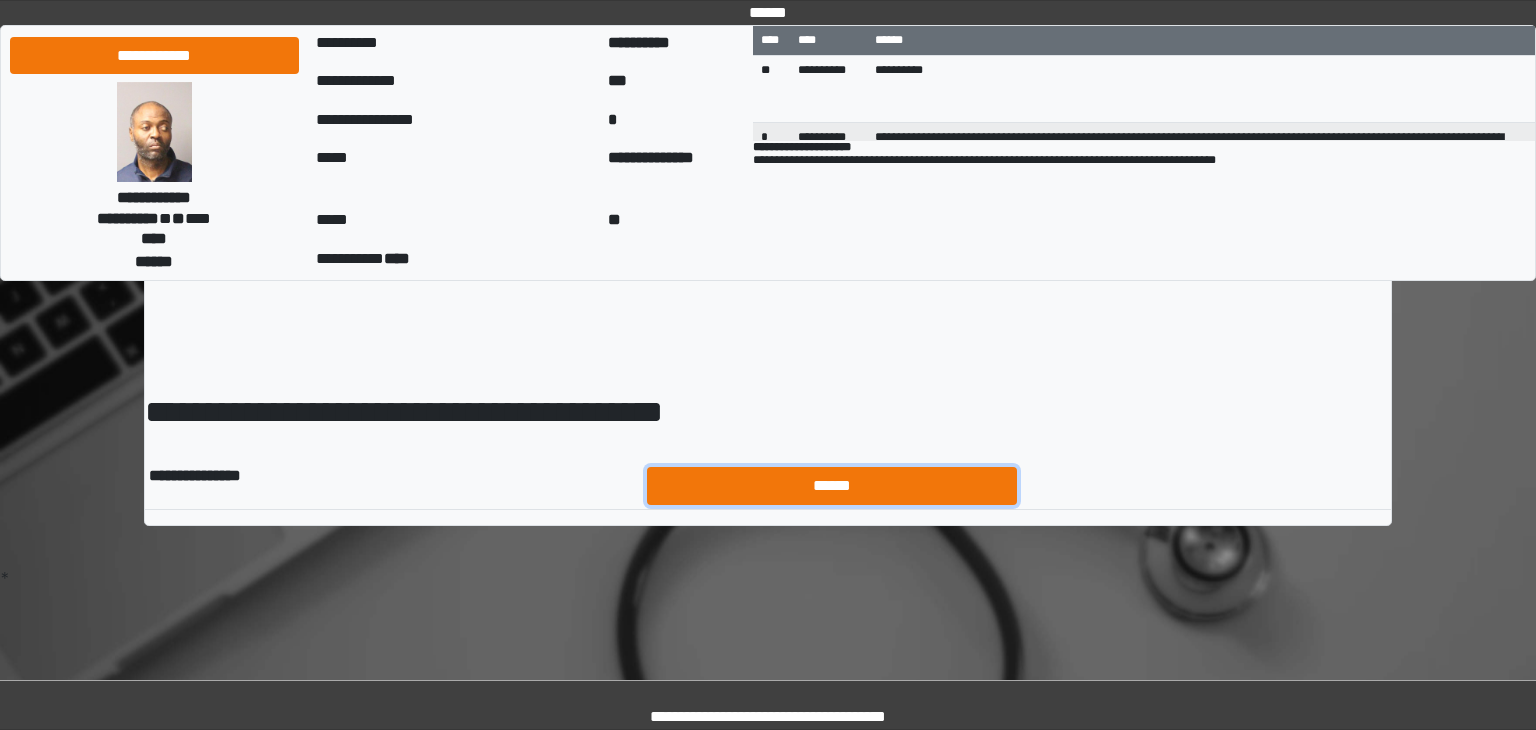 click on "******" at bounding box center [832, 486] 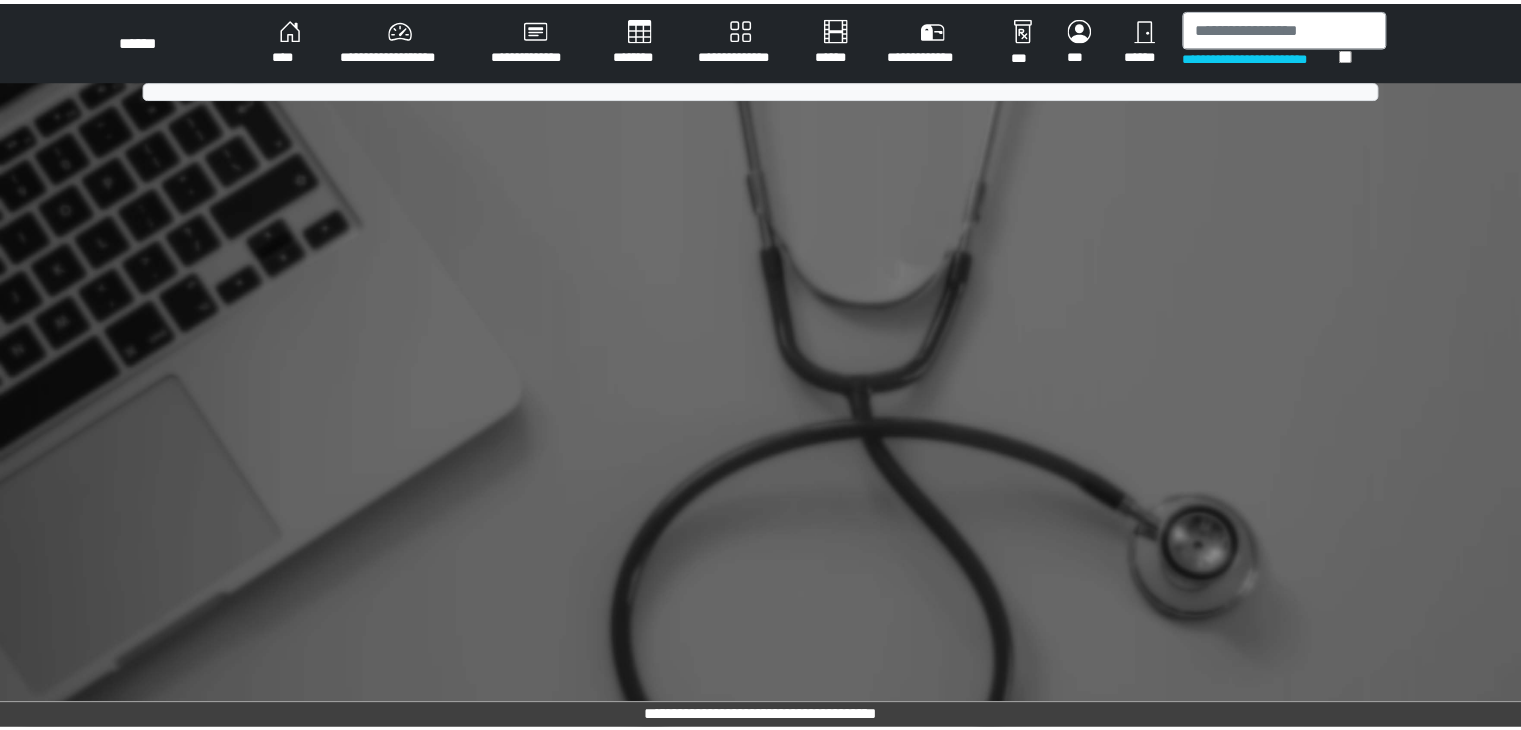 scroll, scrollTop: 0, scrollLeft: 0, axis: both 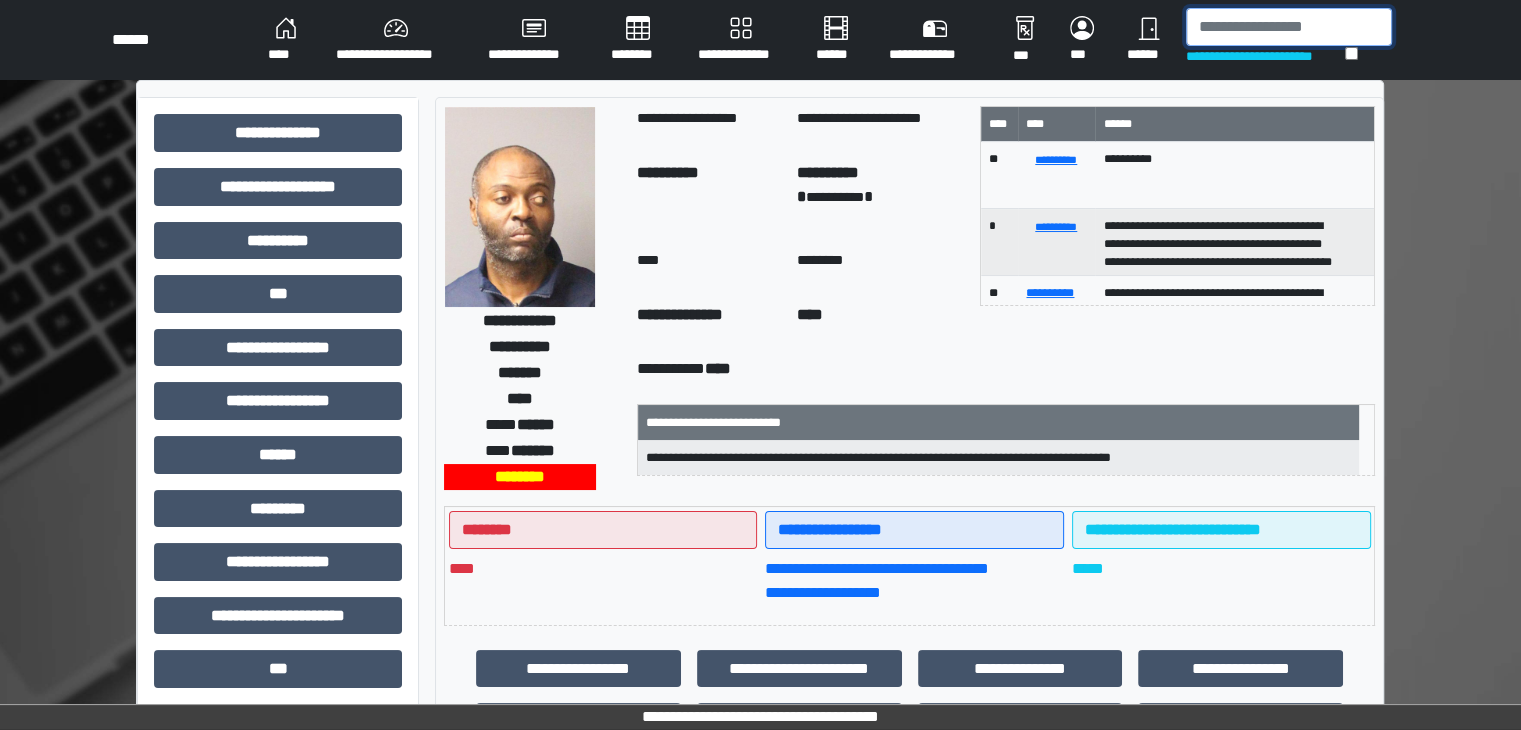 click at bounding box center [1289, 27] 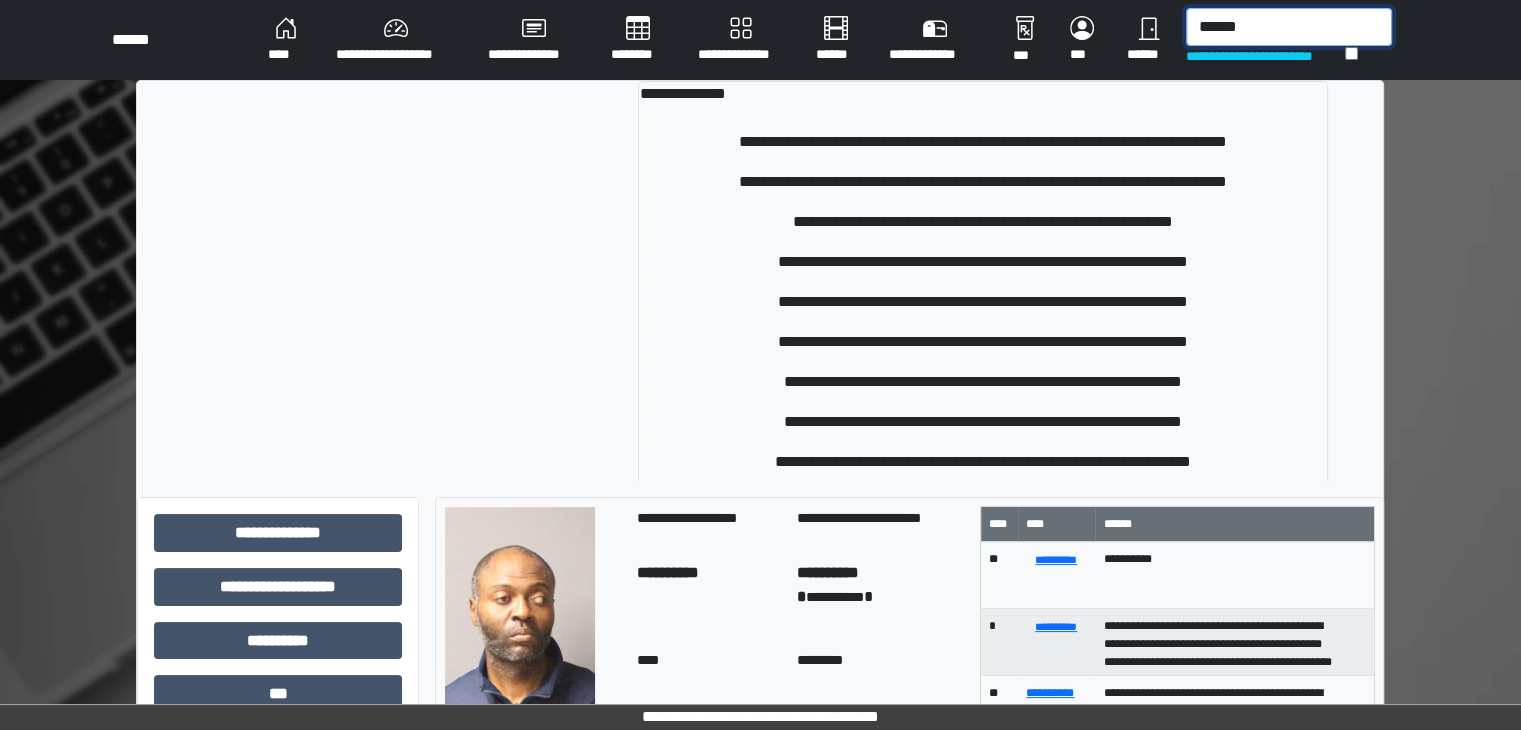 type on "******" 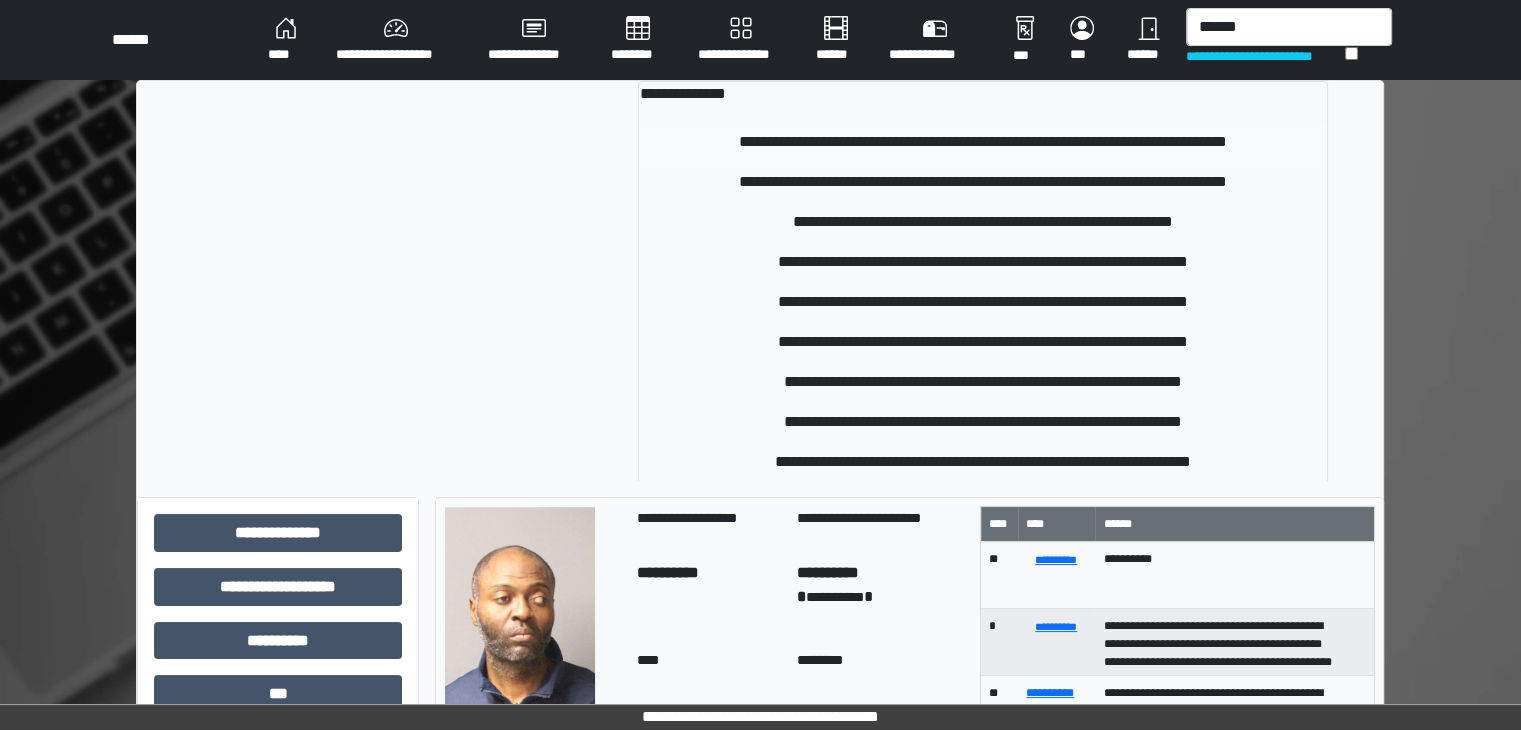 click on "**********" at bounding box center (983, 142) 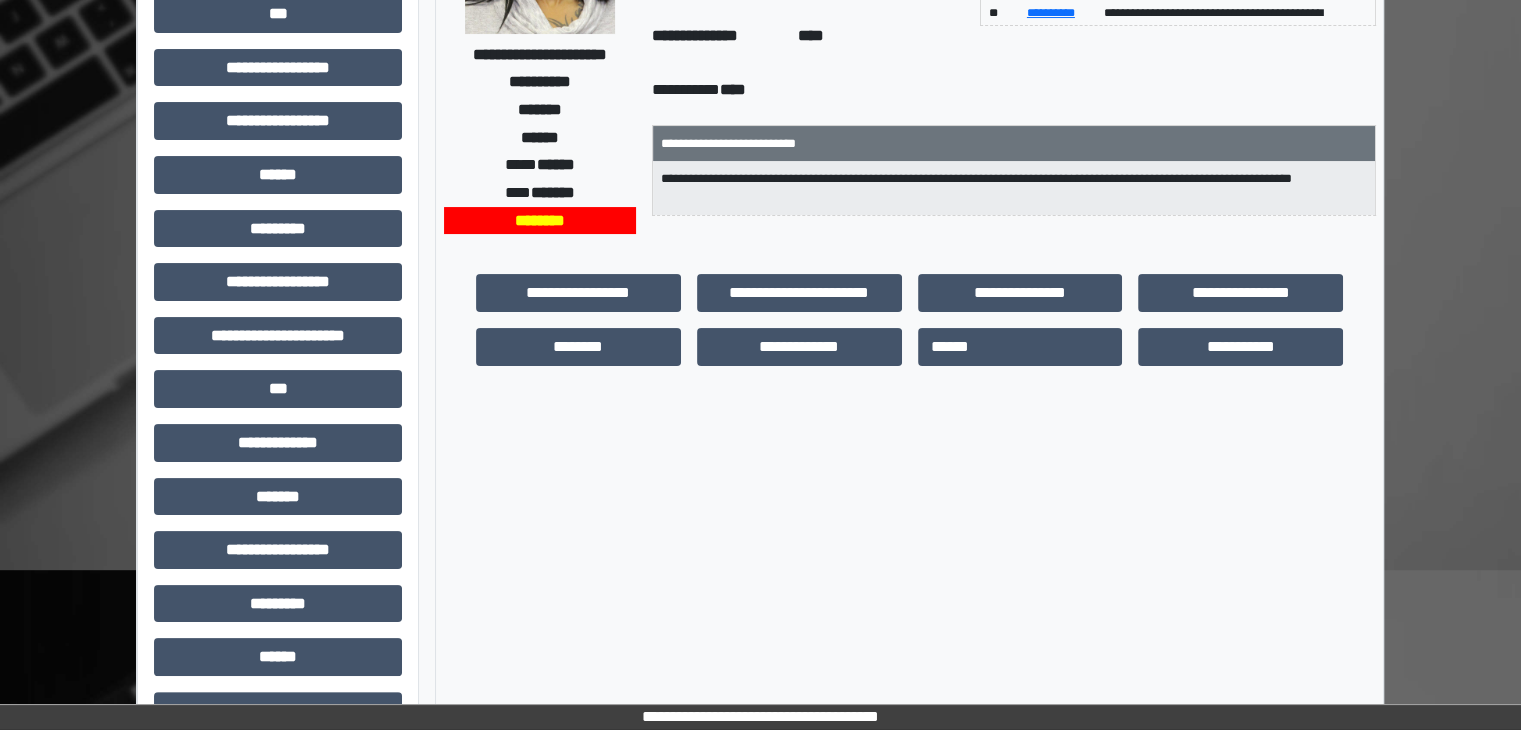scroll, scrollTop: 278, scrollLeft: 0, axis: vertical 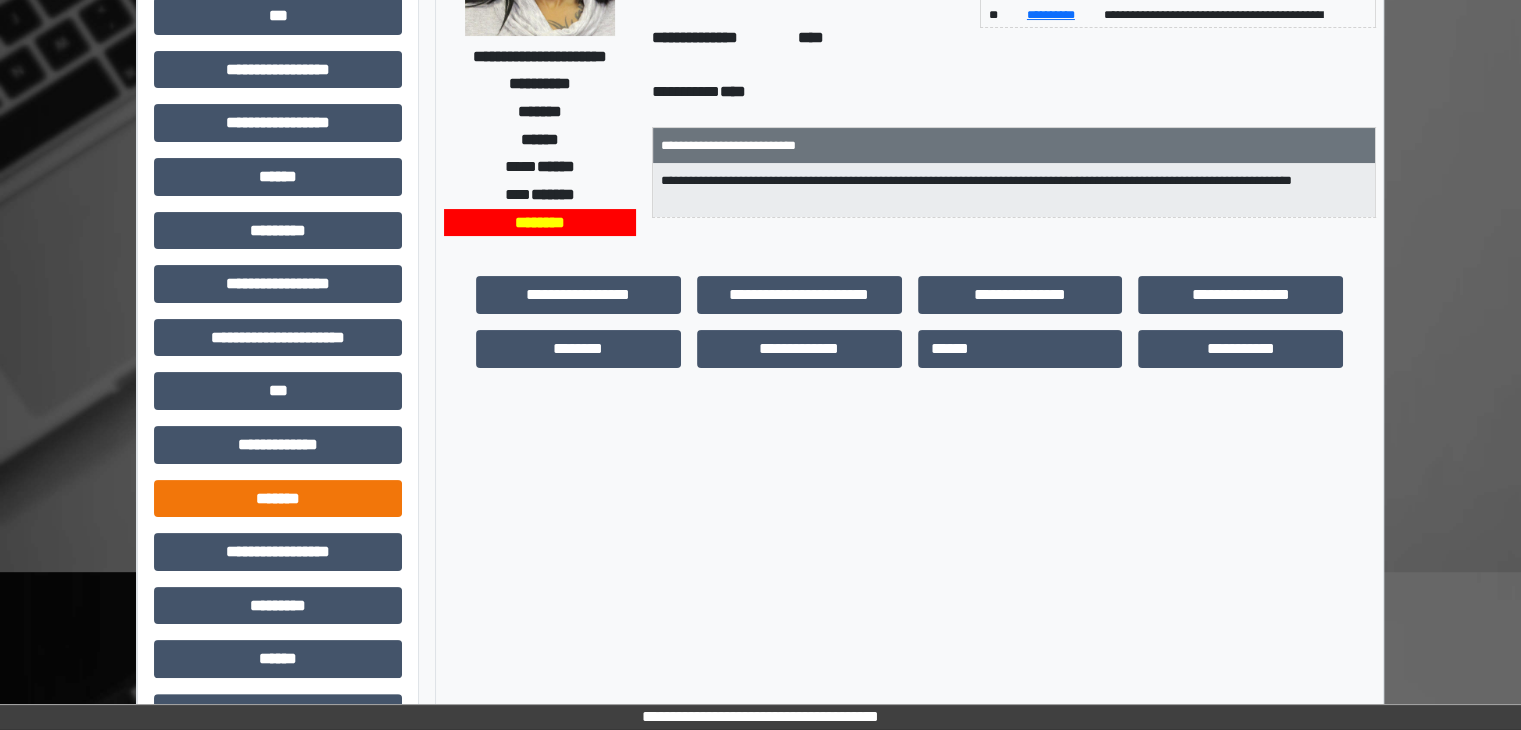 click on "*******" at bounding box center [278, 499] 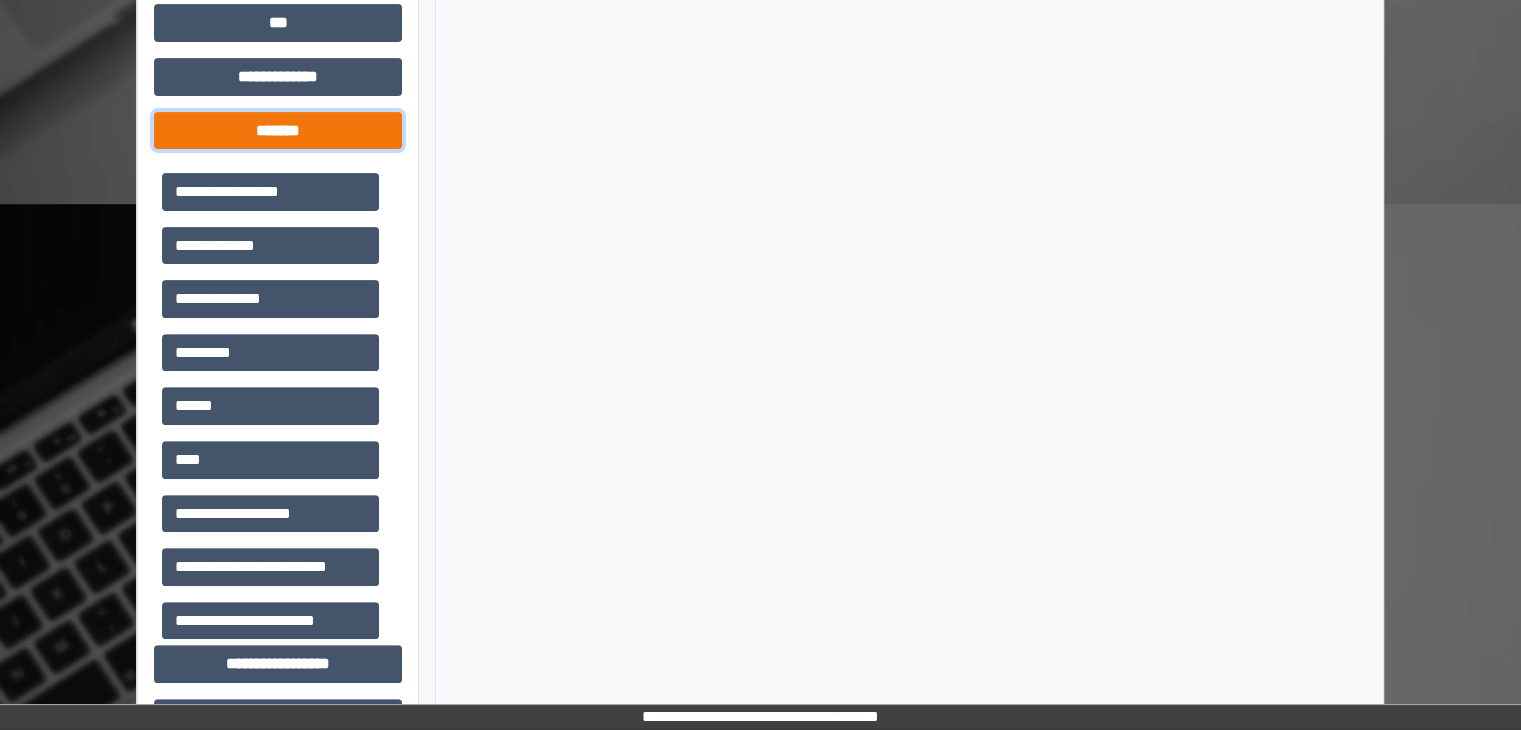 scroll, scrollTop: 643, scrollLeft: 0, axis: vertical 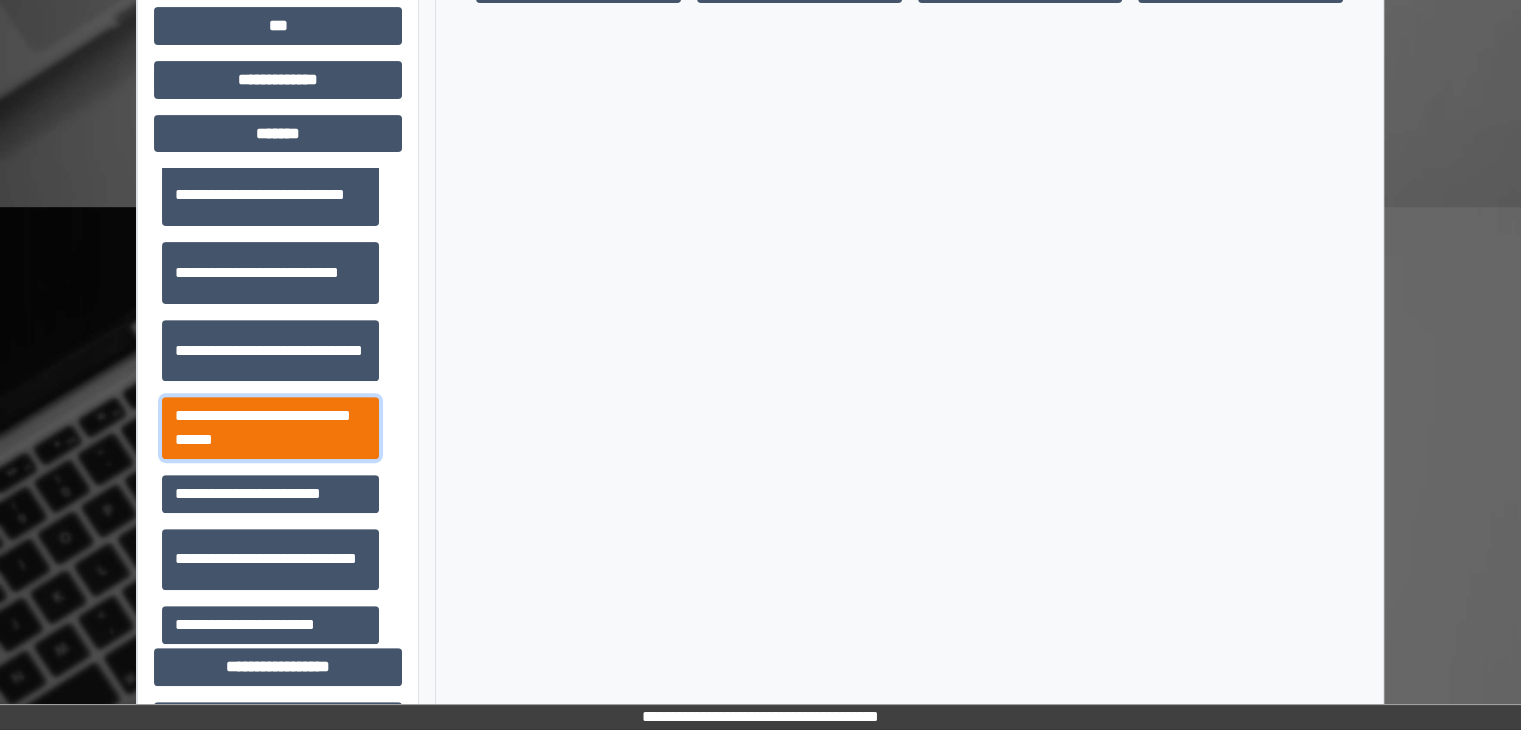 click on "**********" at bounding box center [270, 428] 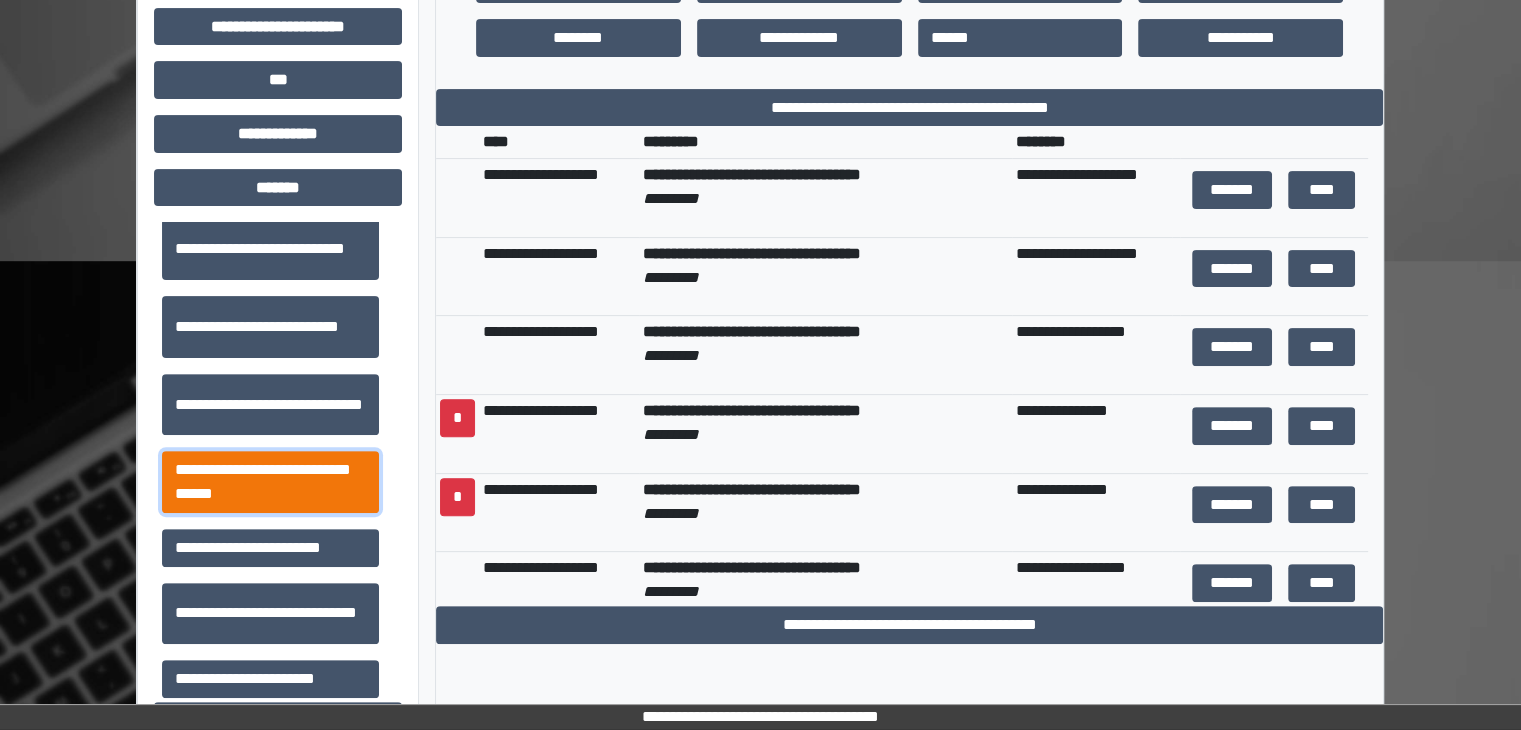 scroll, scrollTop: 584, scrollLeft: 0, axis: vertical 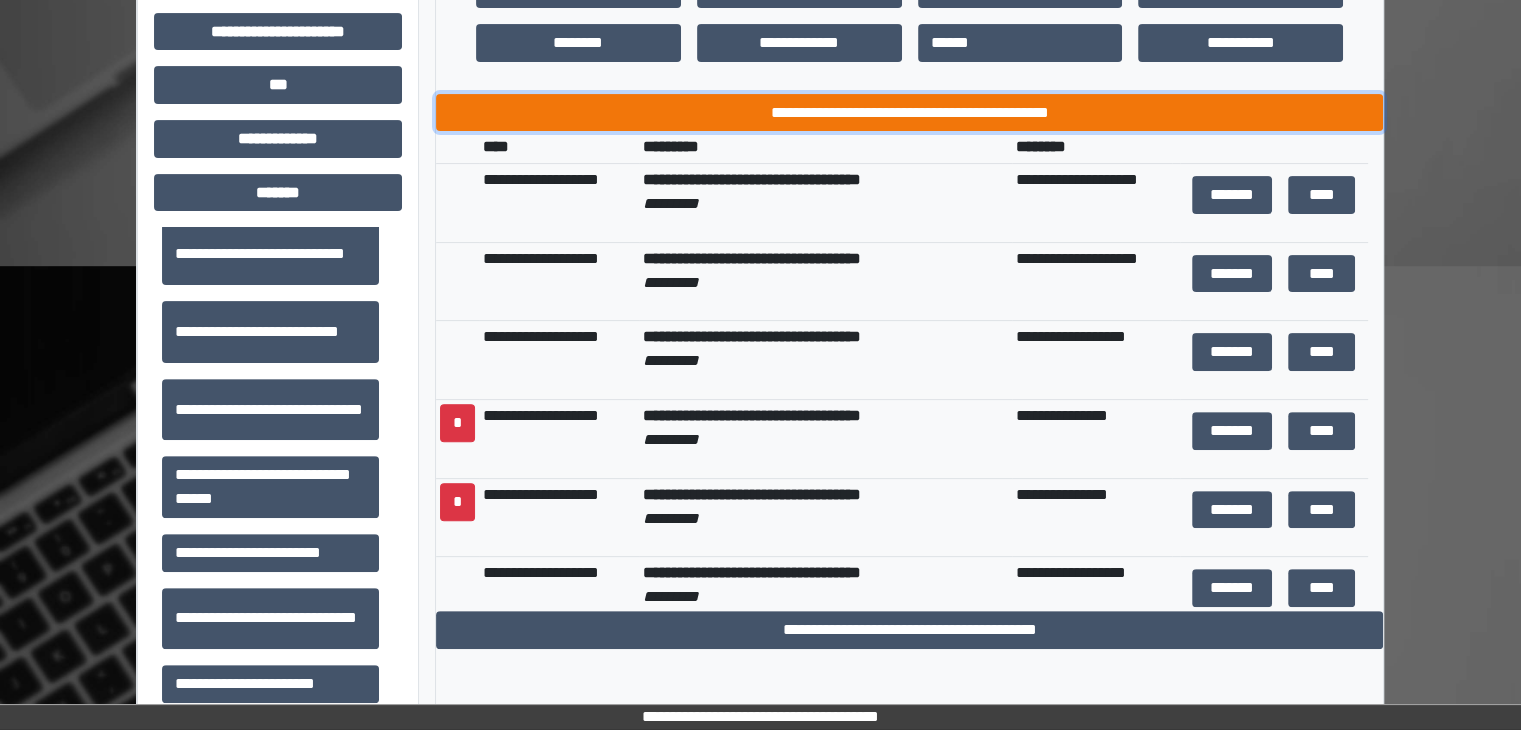 click on "**********" at bounding box center (909, 113) 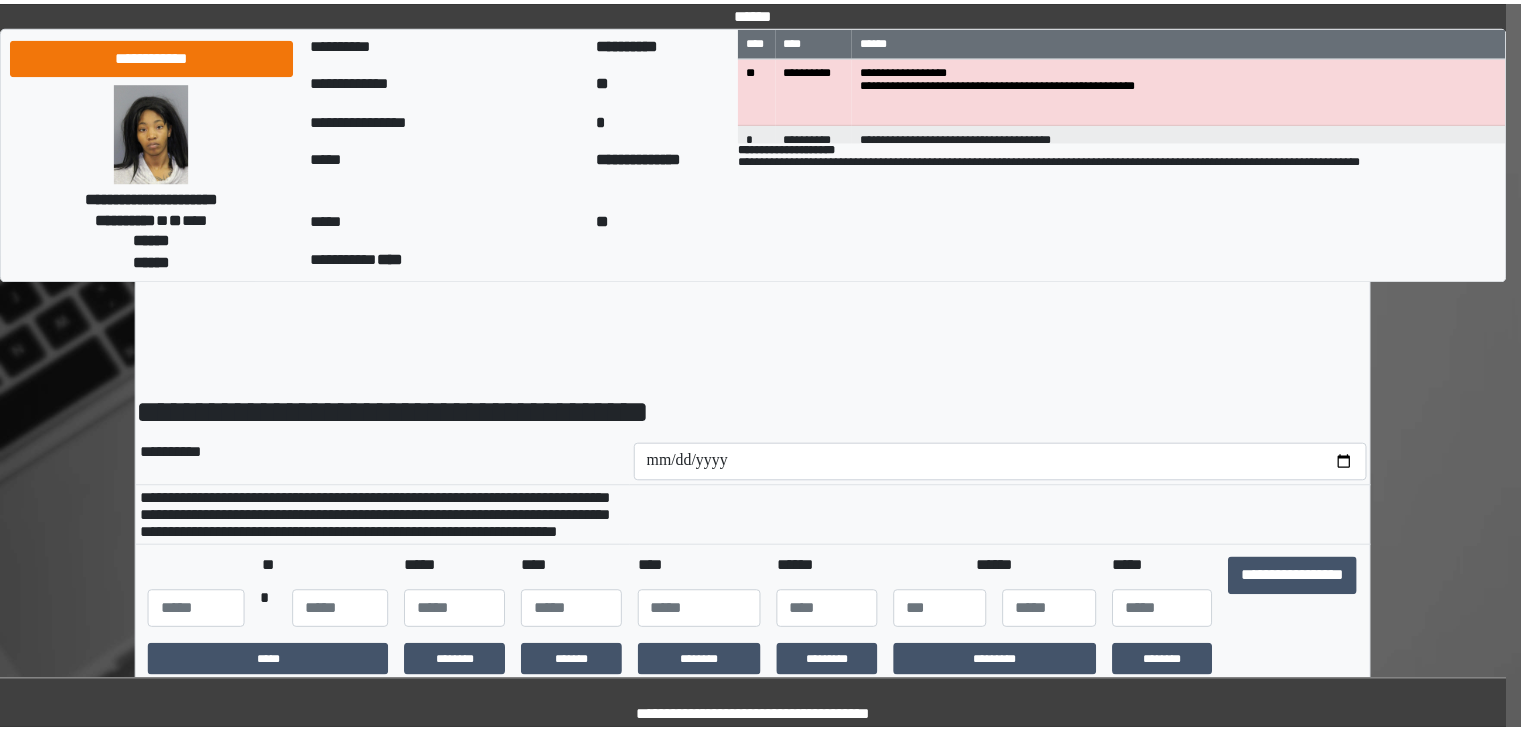 scroll, scrollTop: 0, scrollLeft: 0, axis: both 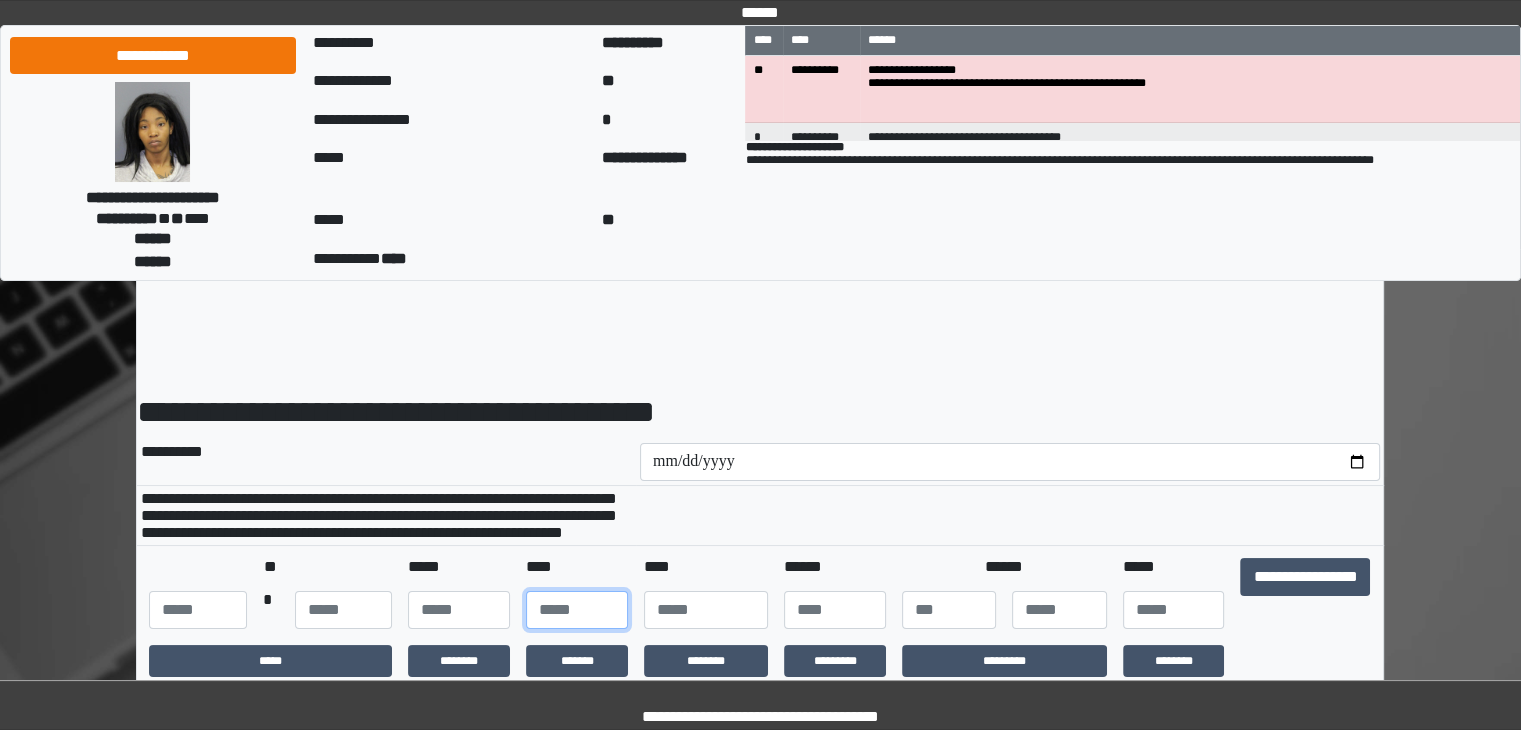 click at bounding box center [577, 610] 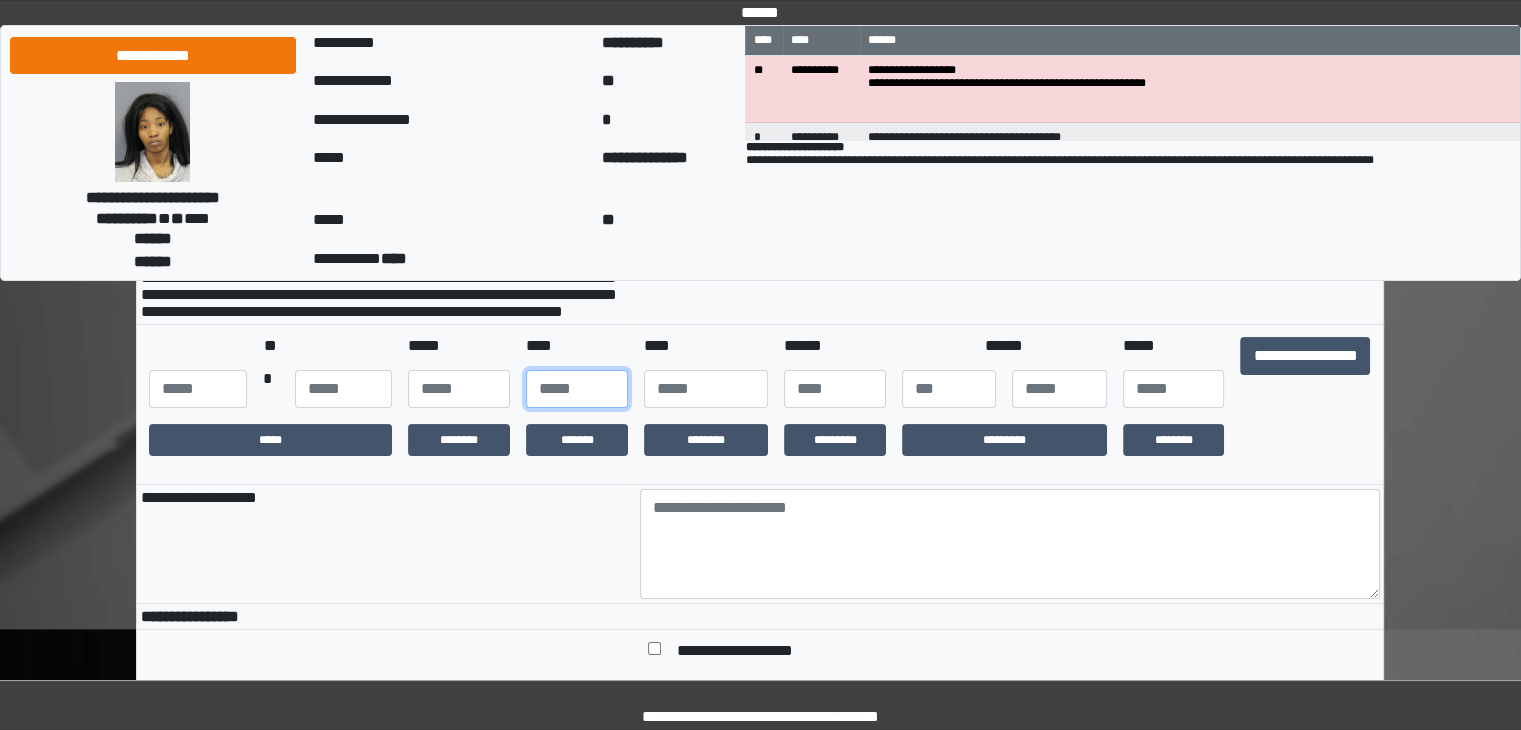 scroll, scrollTop: 220, scrollLeft: 0, axis: vertical 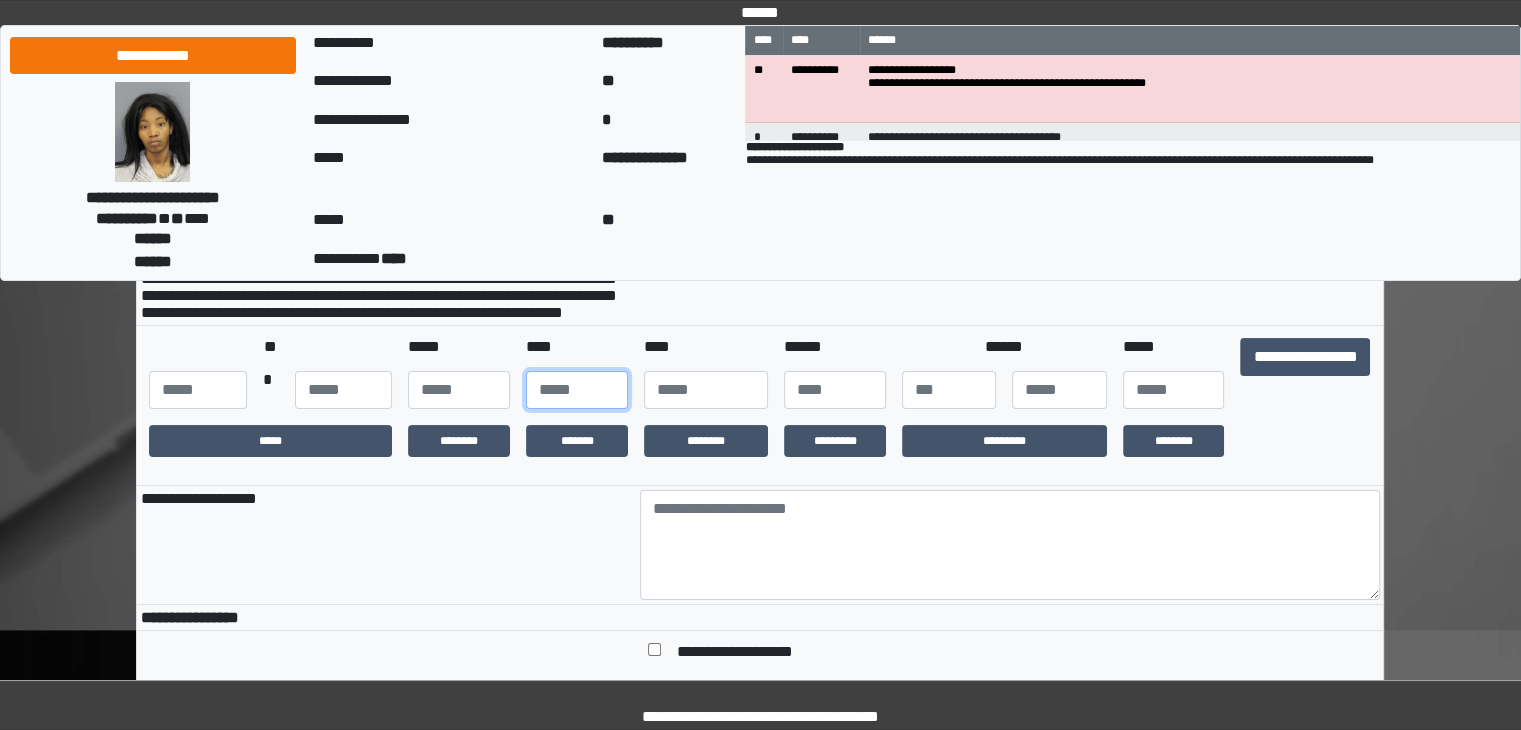 type on "**" 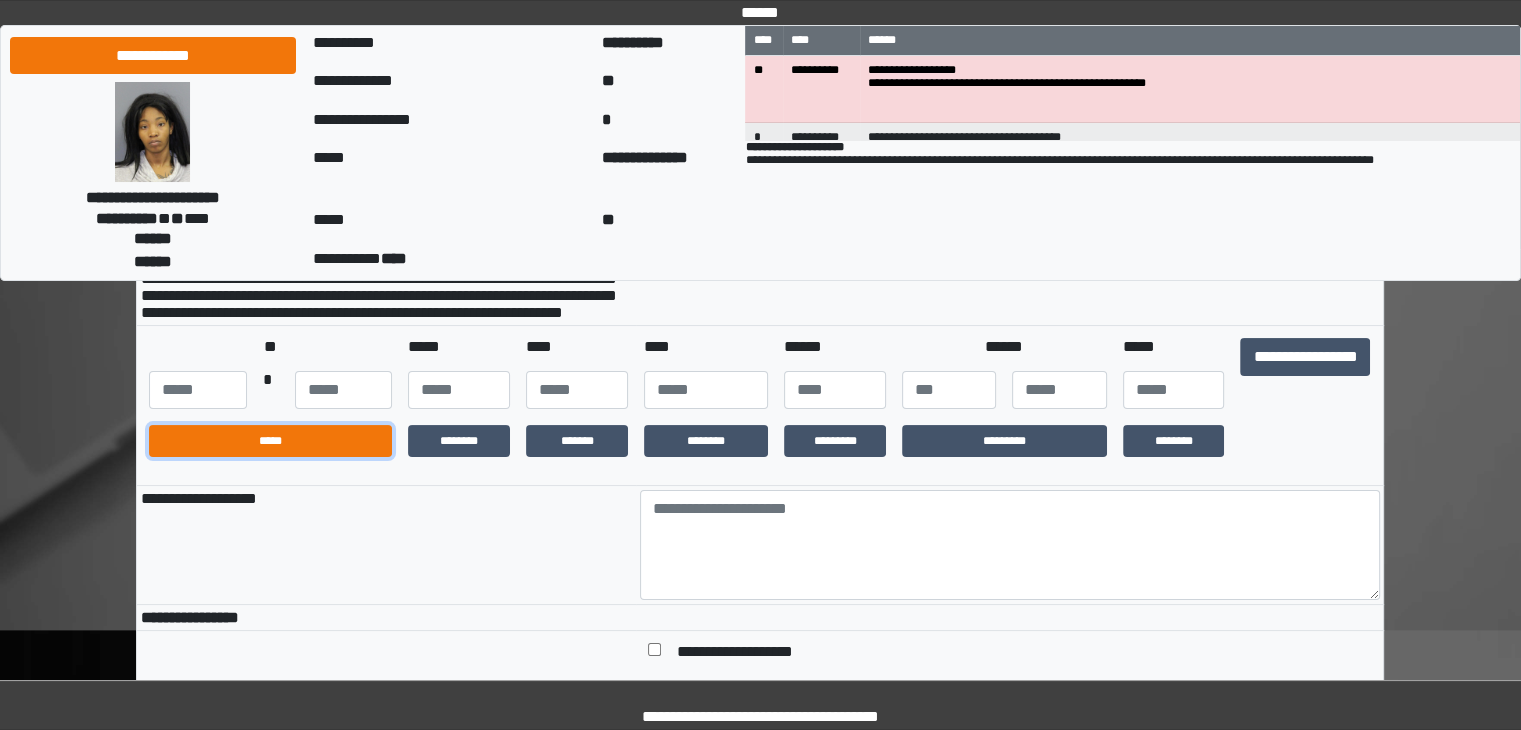 click on "*****" at bounding box center [270, 441] 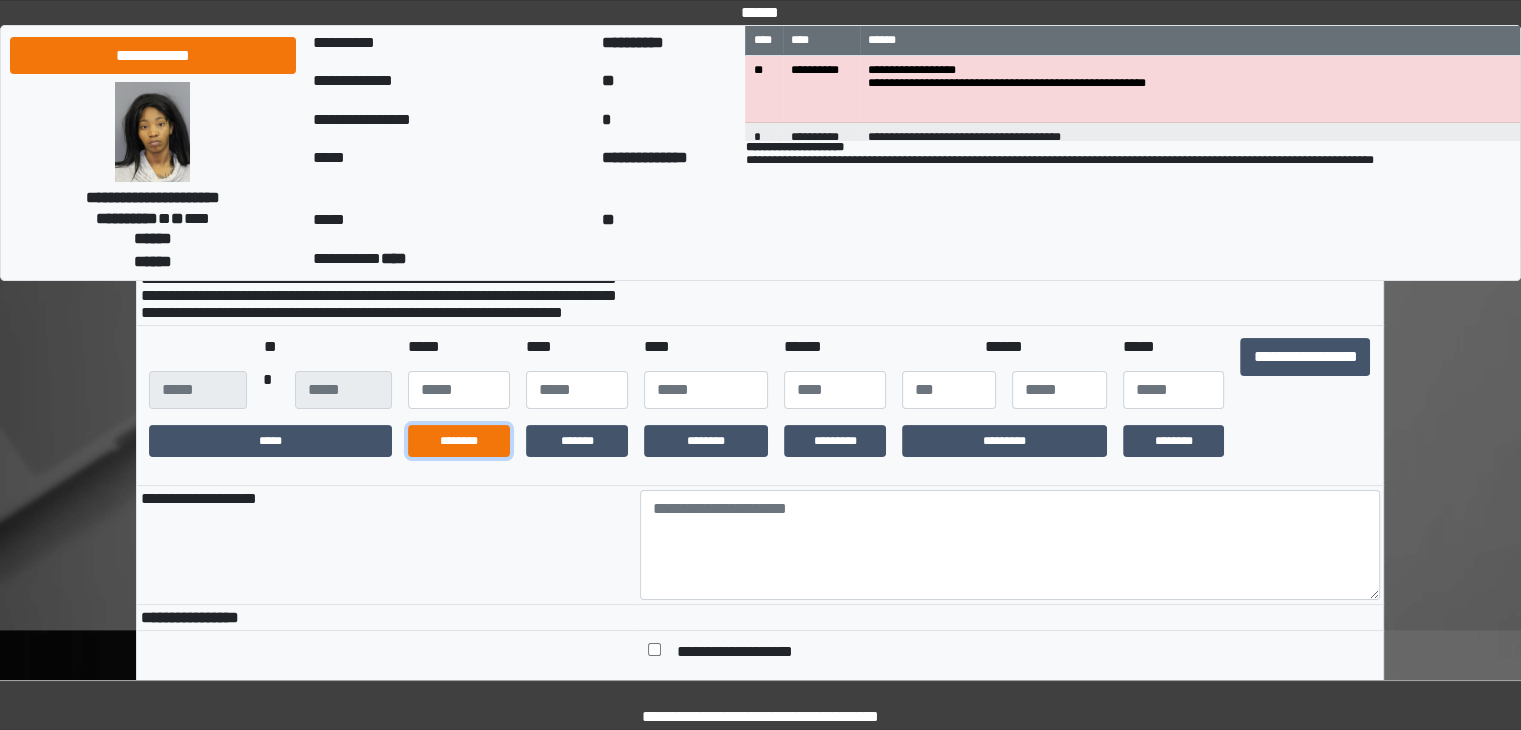 click on "********" at bounding box center (459, 441) 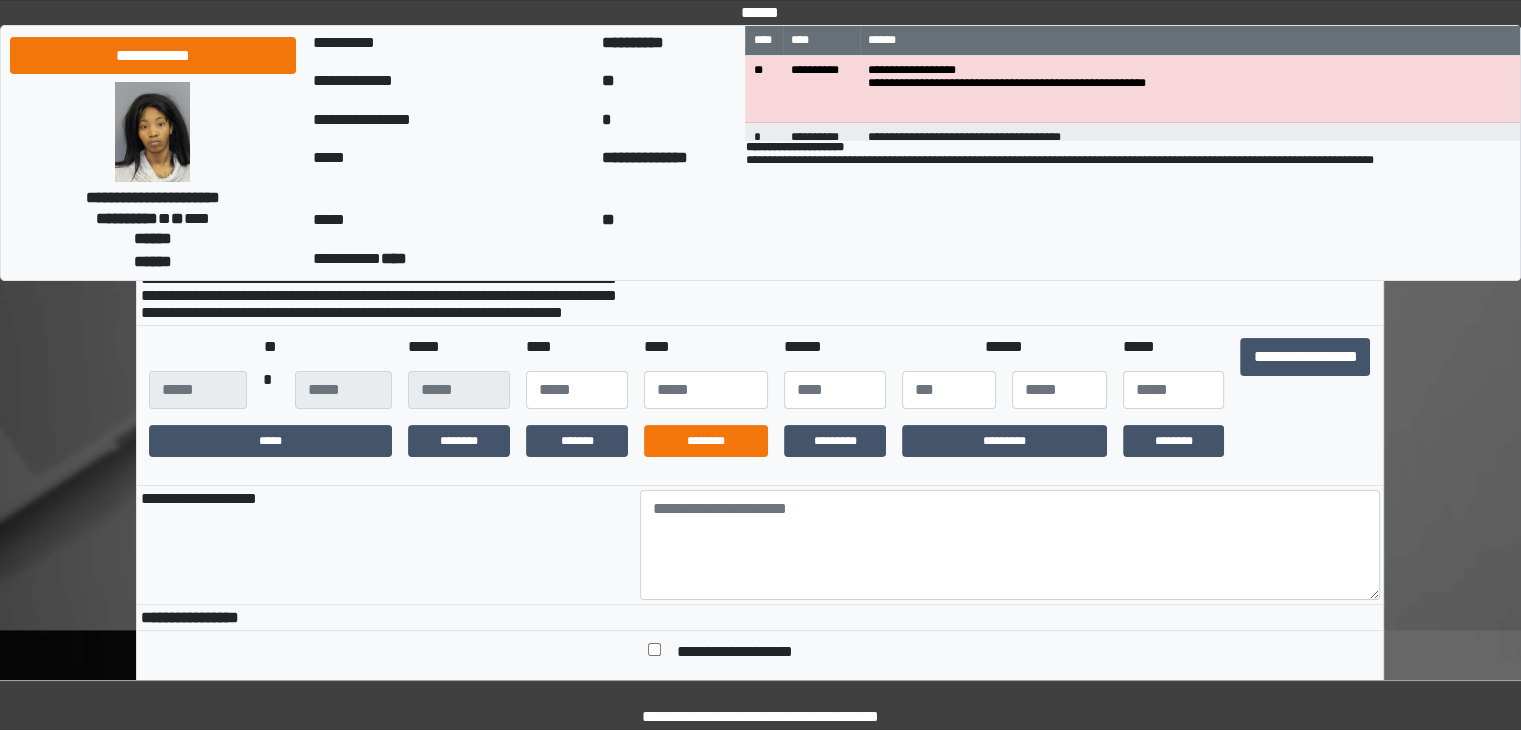 click on "********" at bounding box center (706, 441) 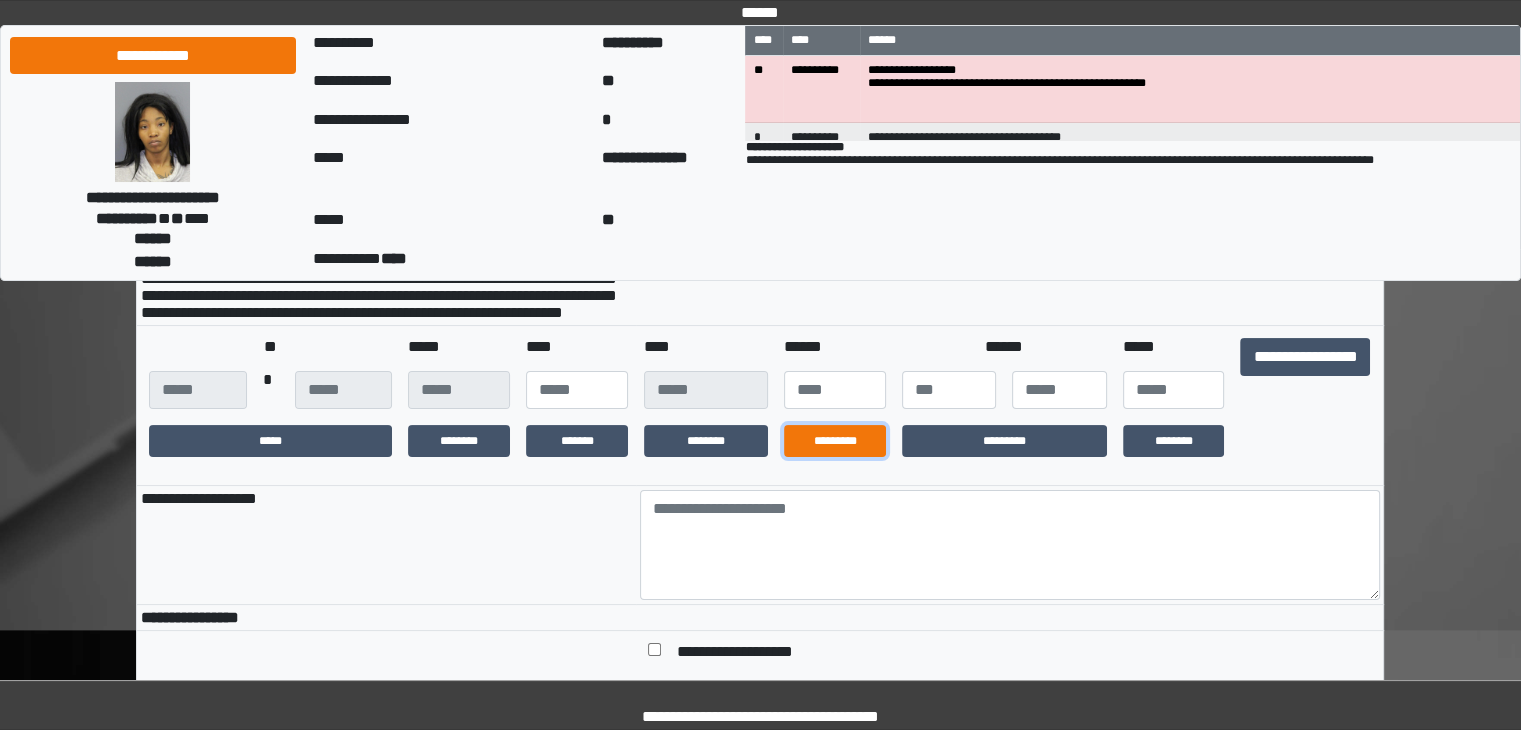 click on "*********" at bounding box center (835, 441) 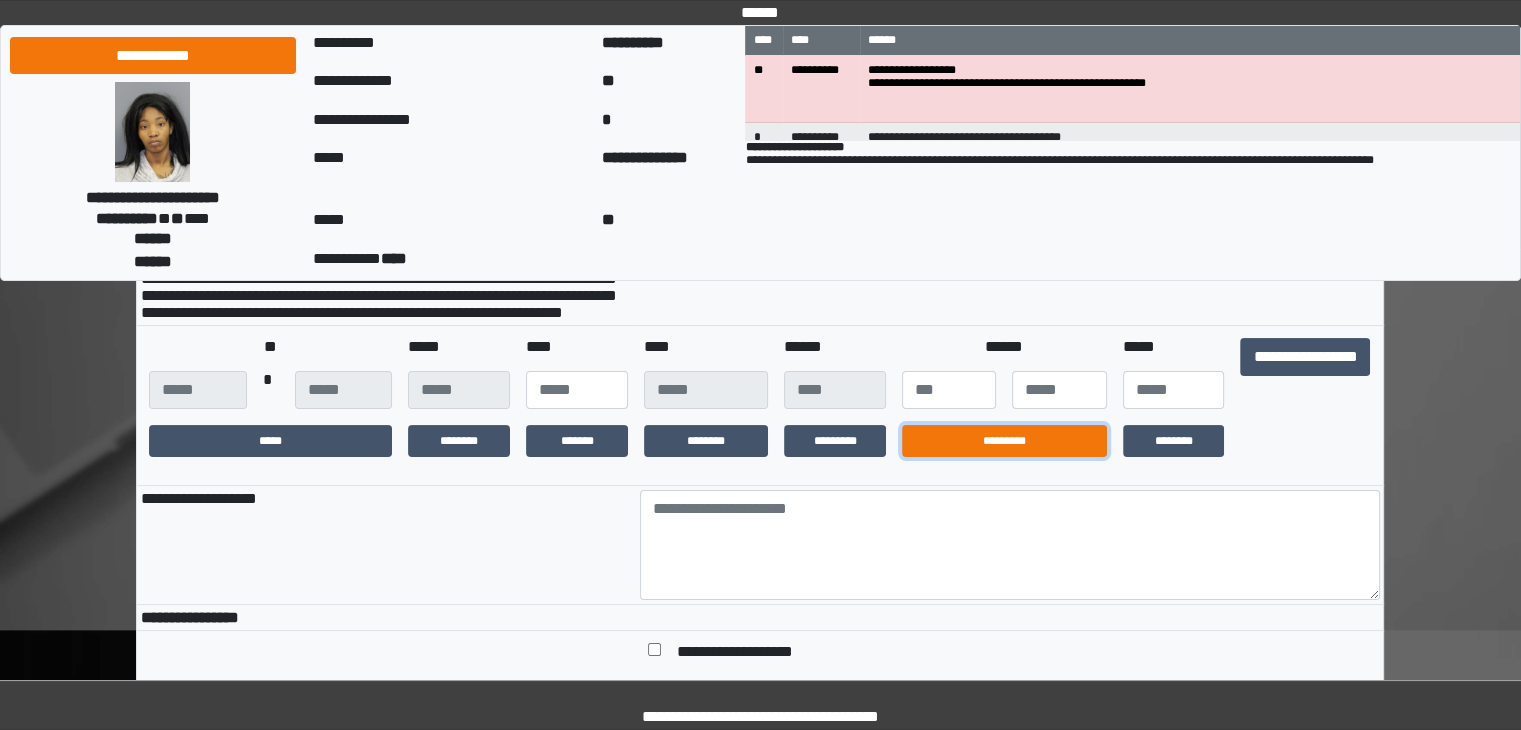 click on "*********" at bounding box center [1004, 441] 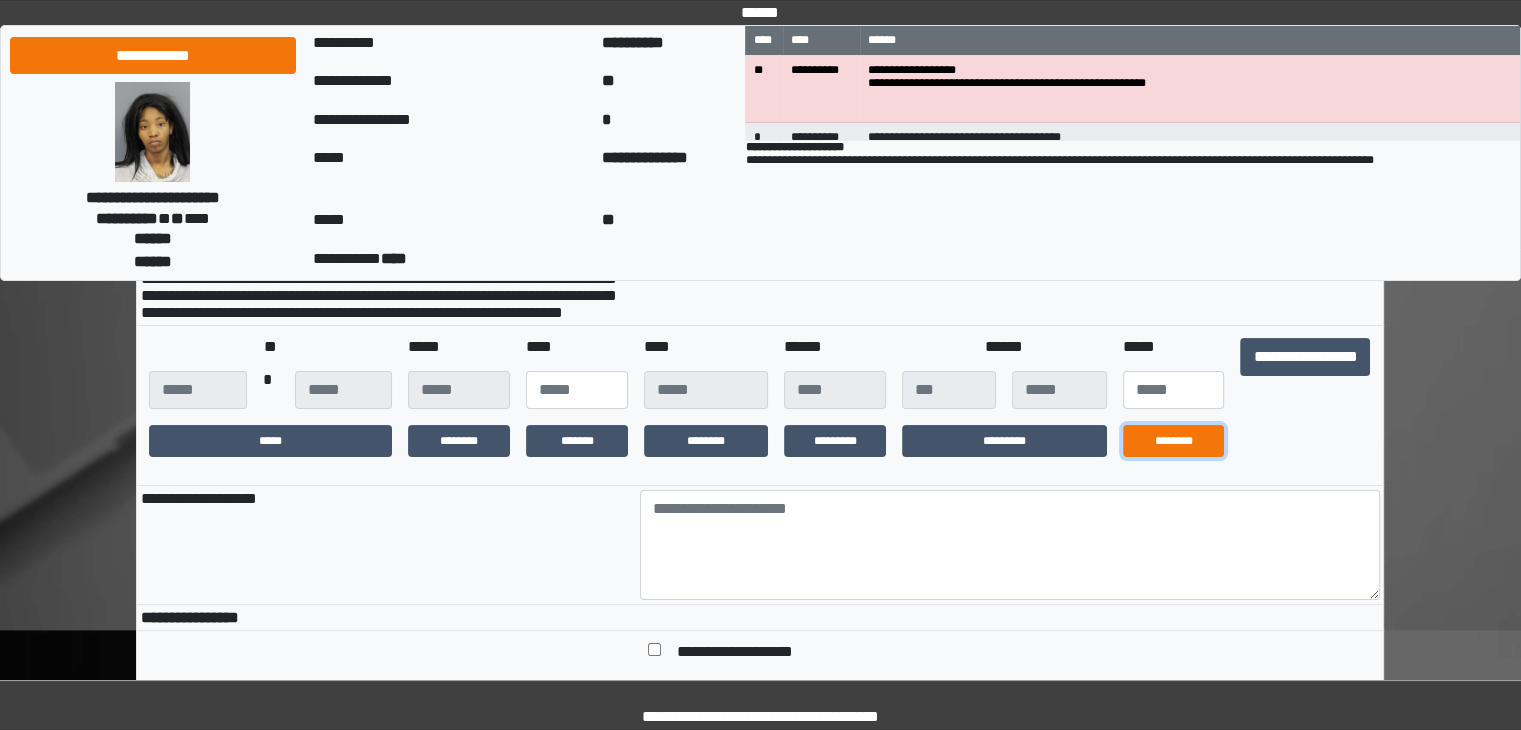 click on "********" at bounding box center (1174, 441) 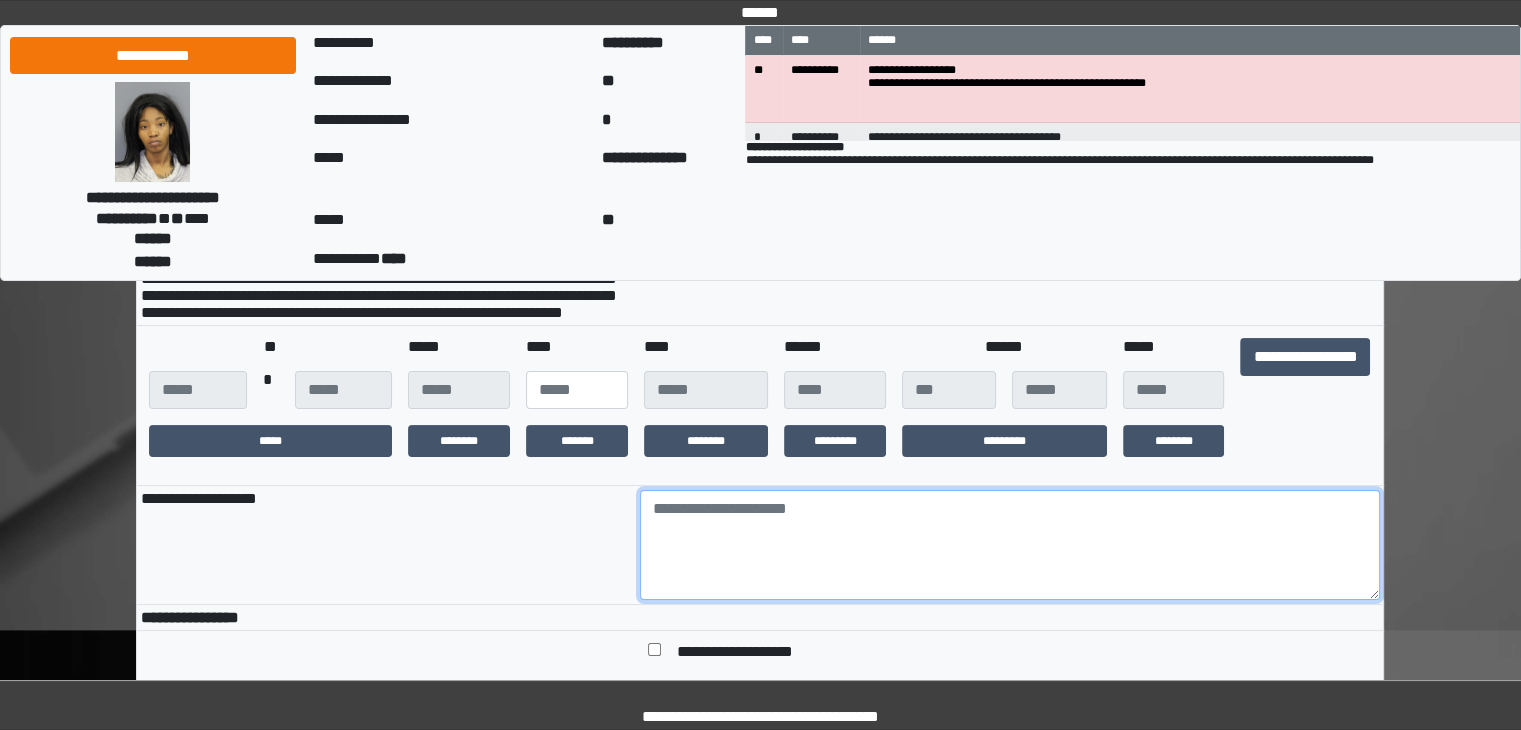 click at bounding box center [1010, 545] 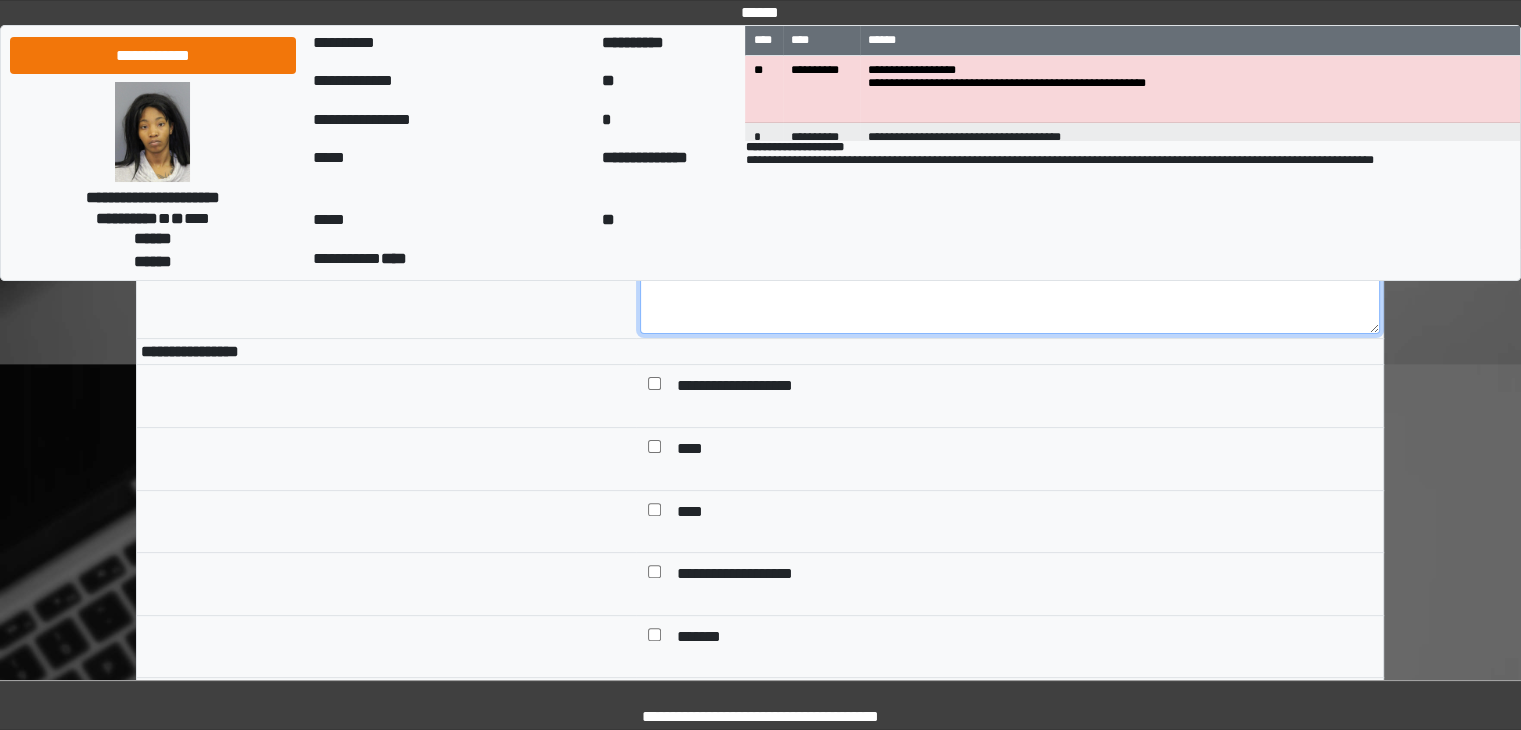 scroll, scrollTop: 493, scrollLeft: 0, axis: vertical 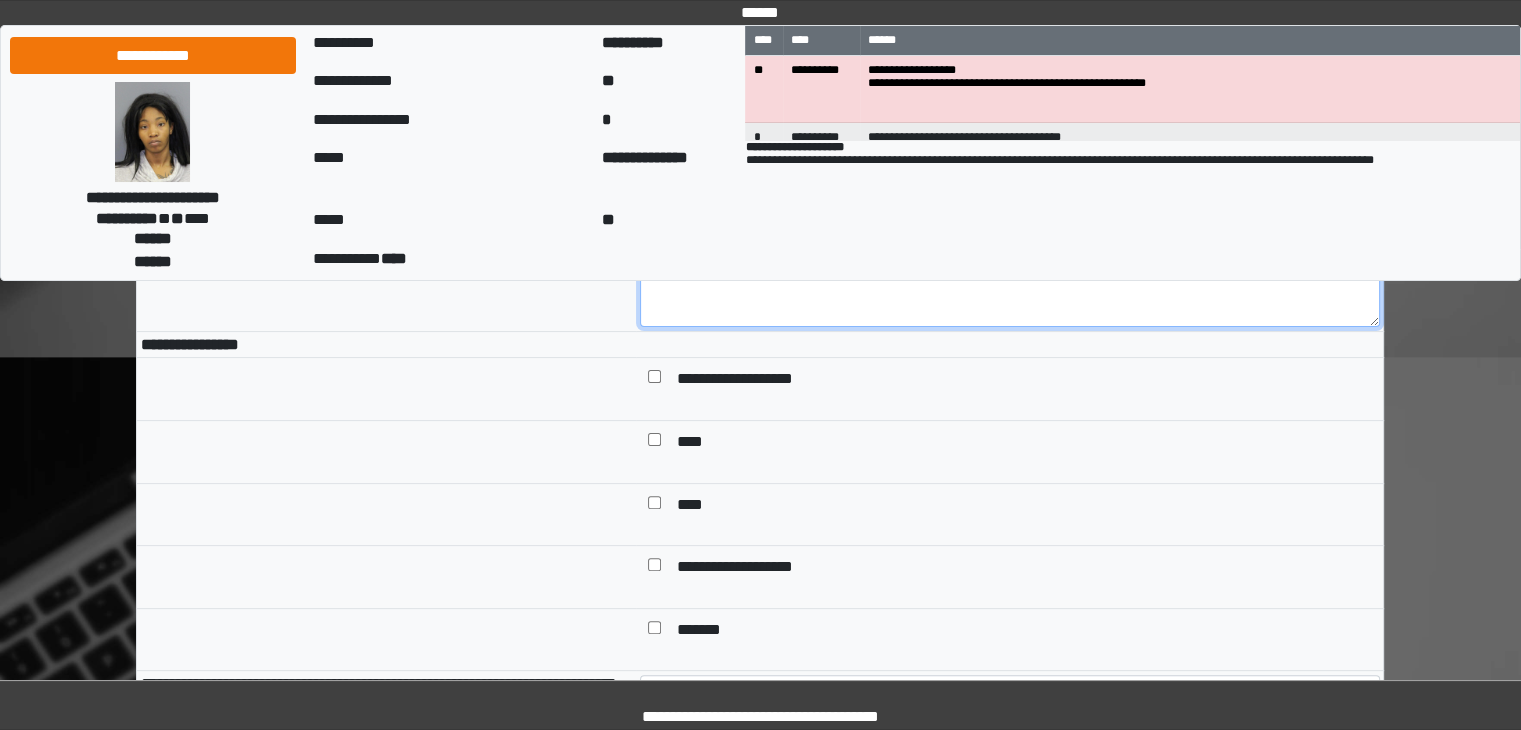 type on "****" 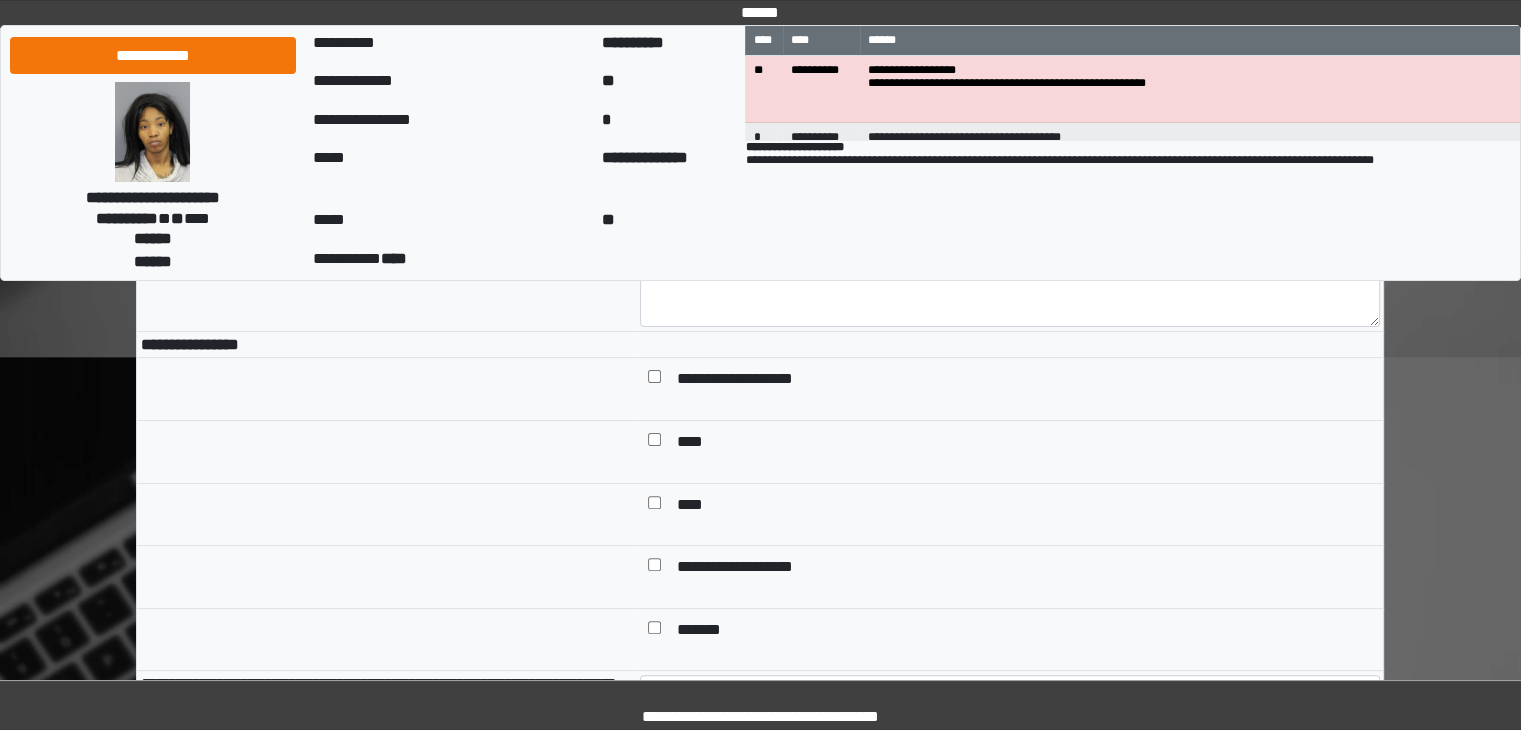 click on "**********" at bounding box center [753, 569] 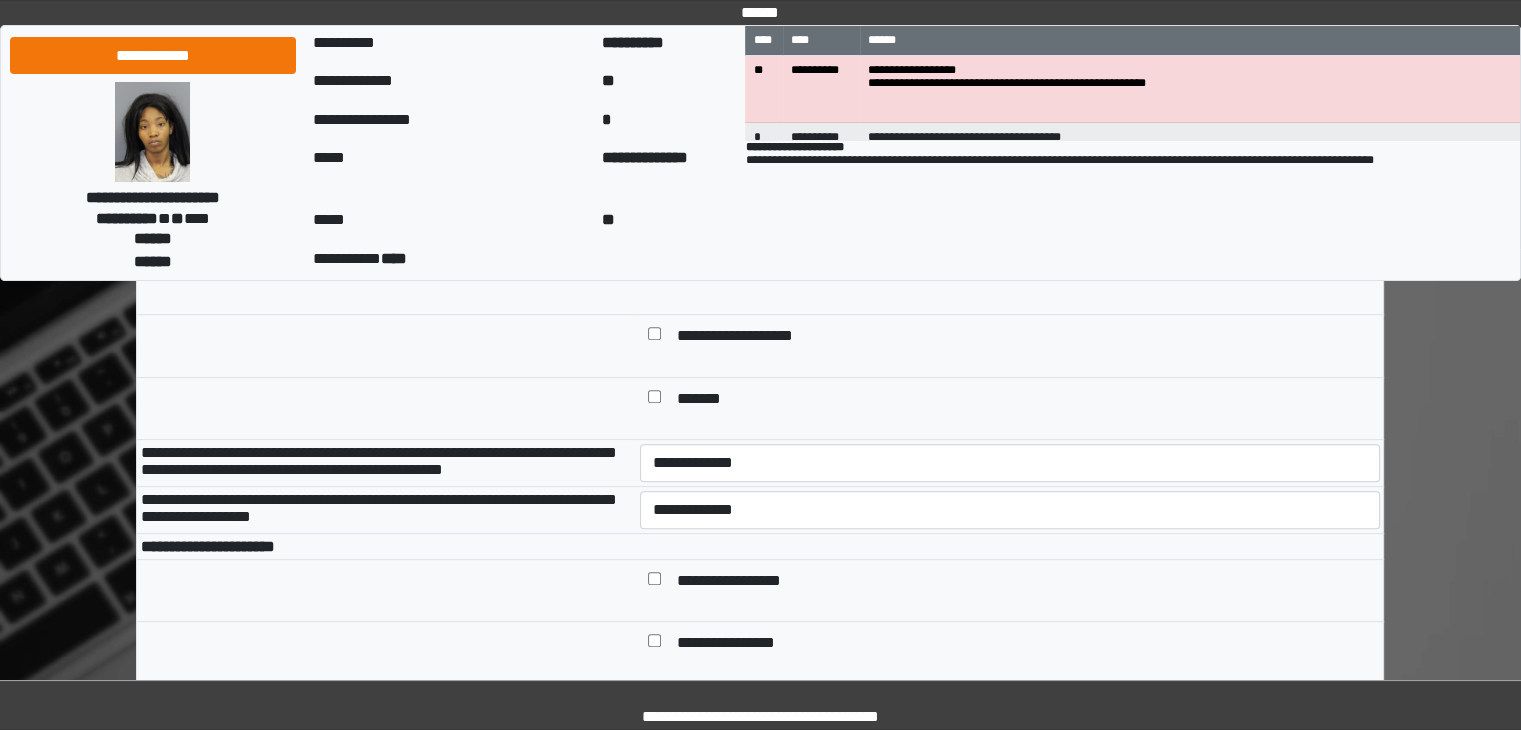 scroll, scrollTop: 728, scrollLeft: 0, axis: vertical 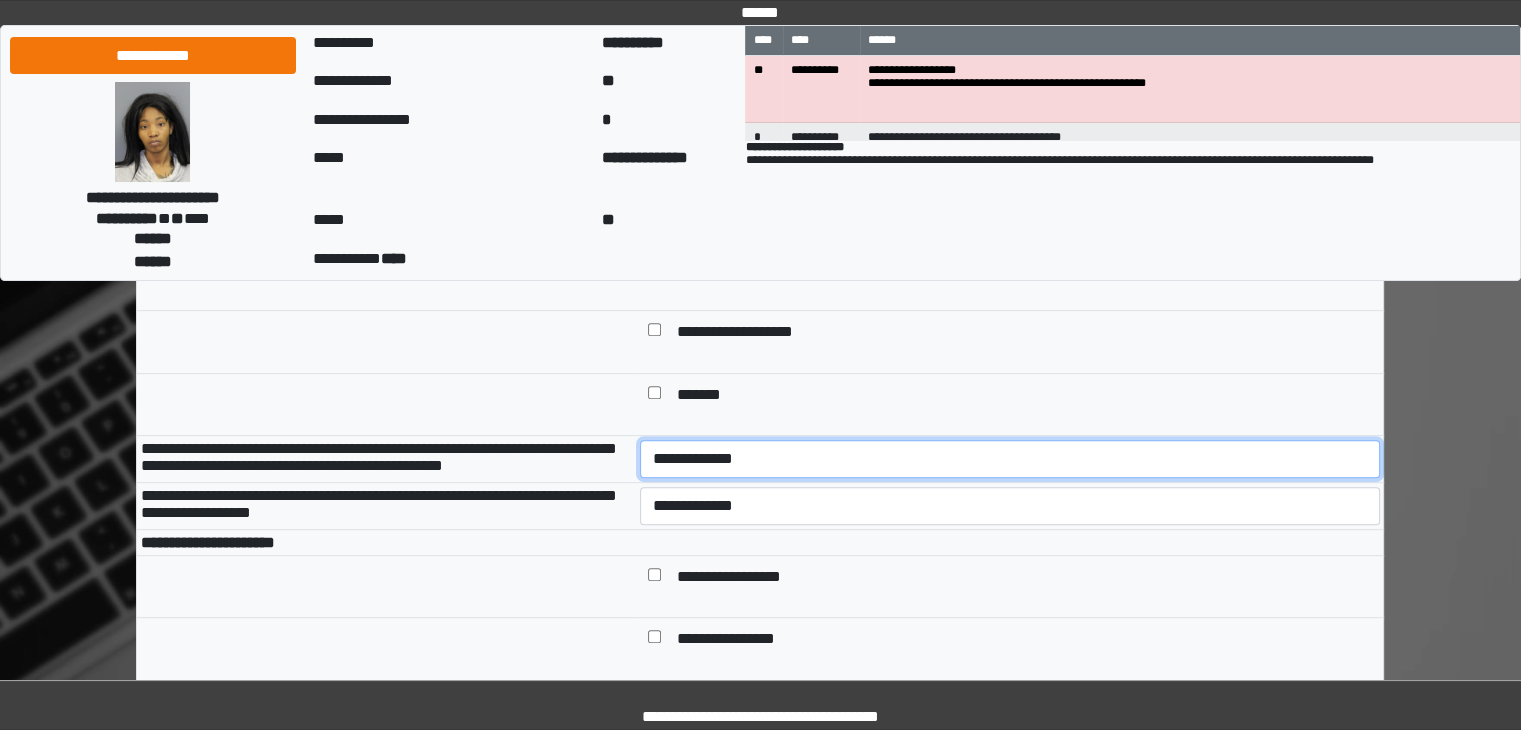 click on "**********" at bounding box center (1010, 459) 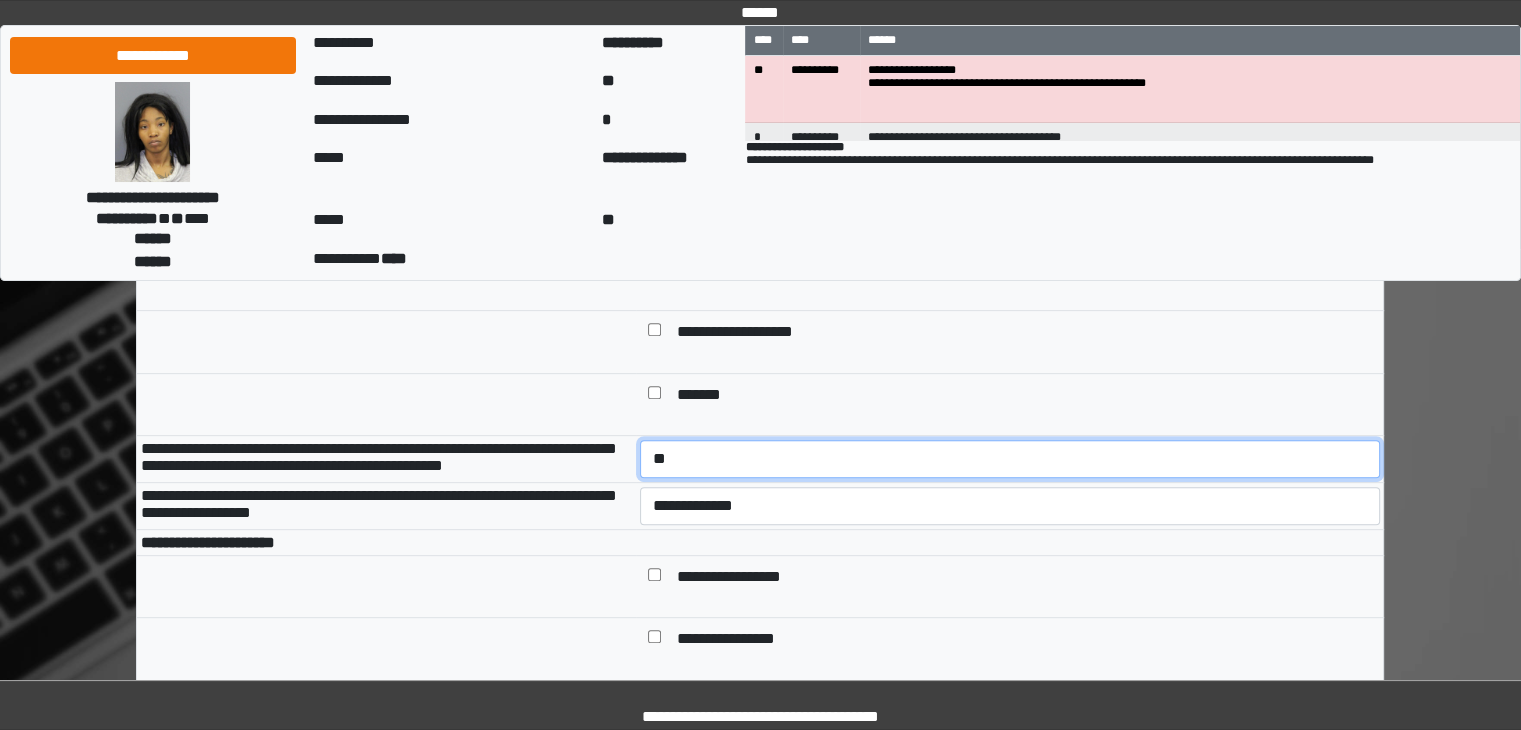 click on "**********" at bounding box center (1010, 459) 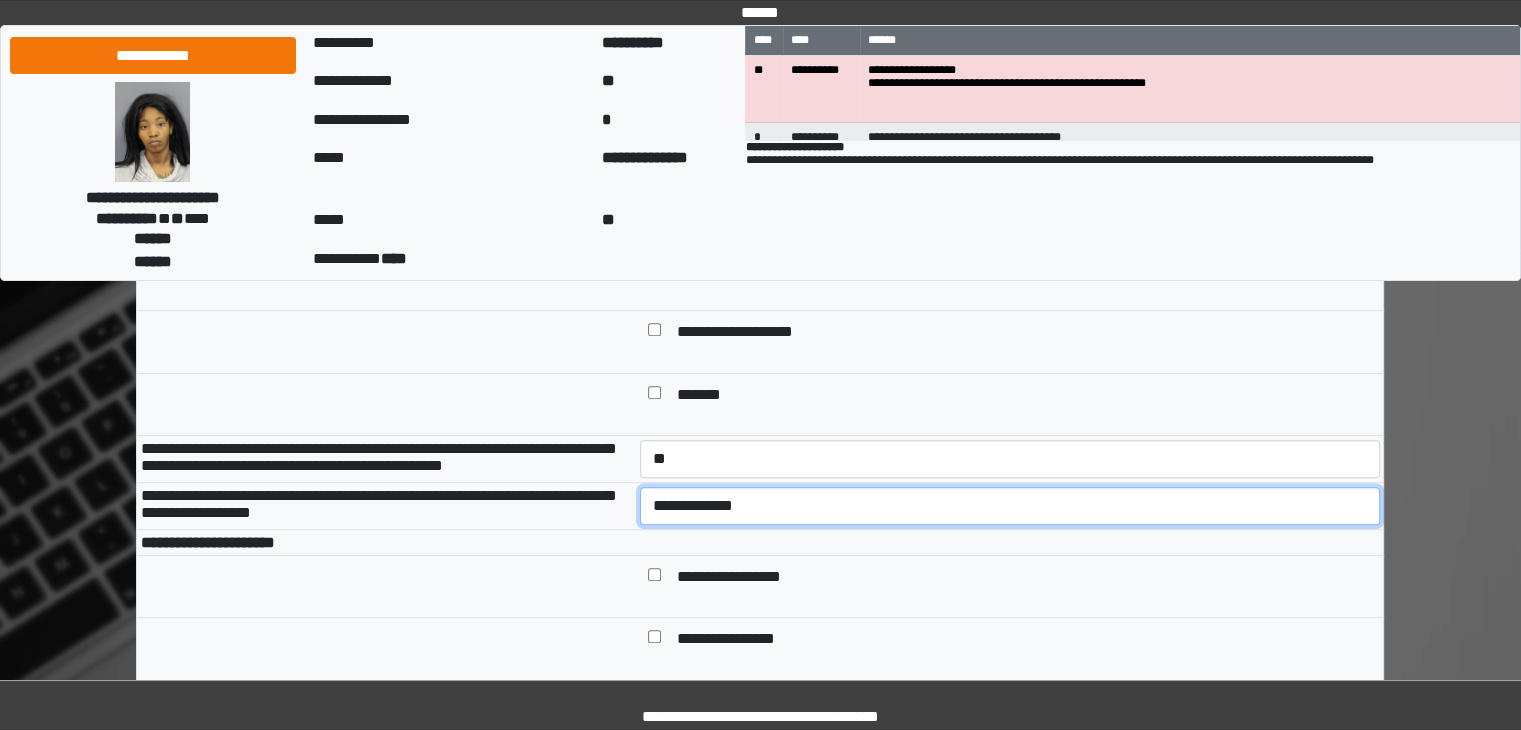 click on "**********" at bounding box center (1010, 506) 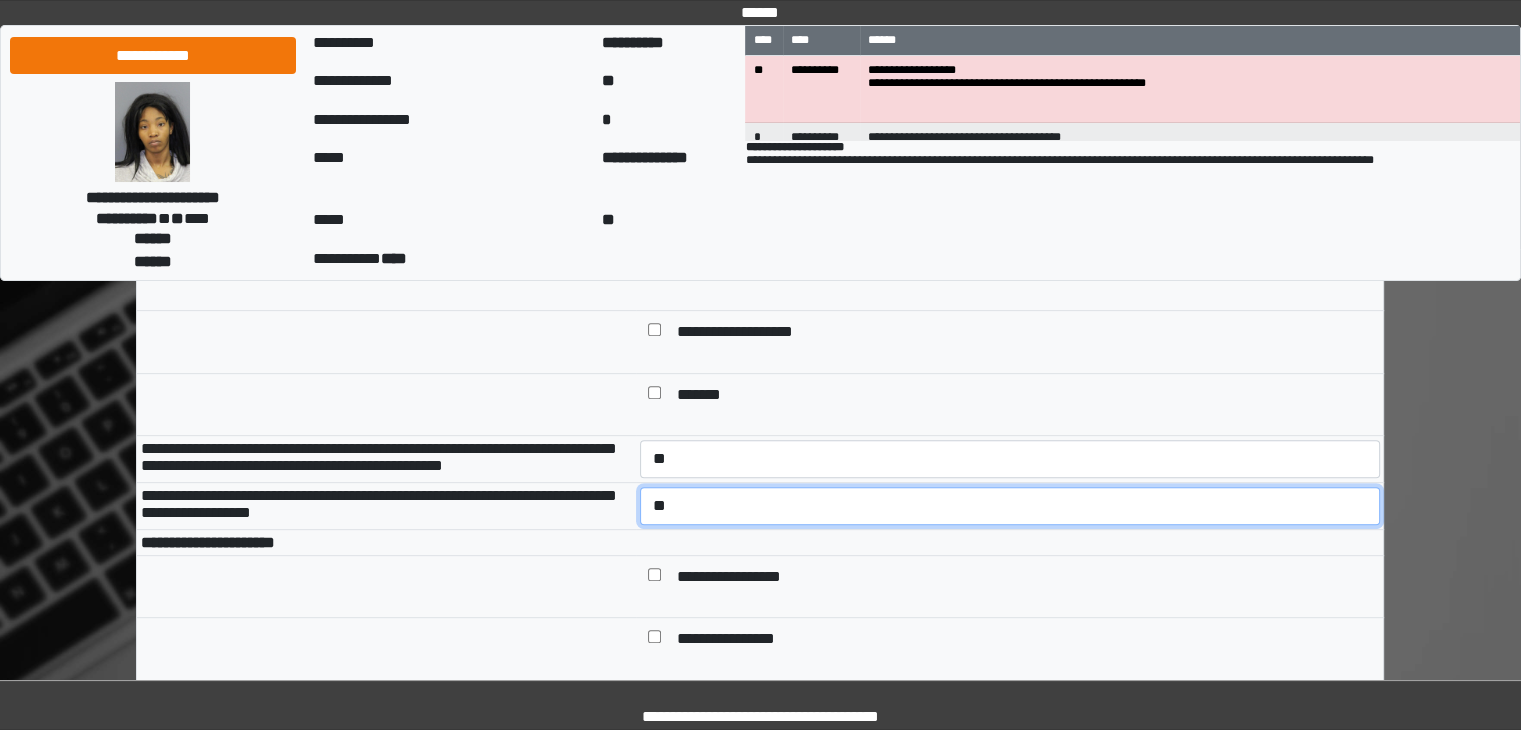 click on "**********" at bounding box center [1010, 506] 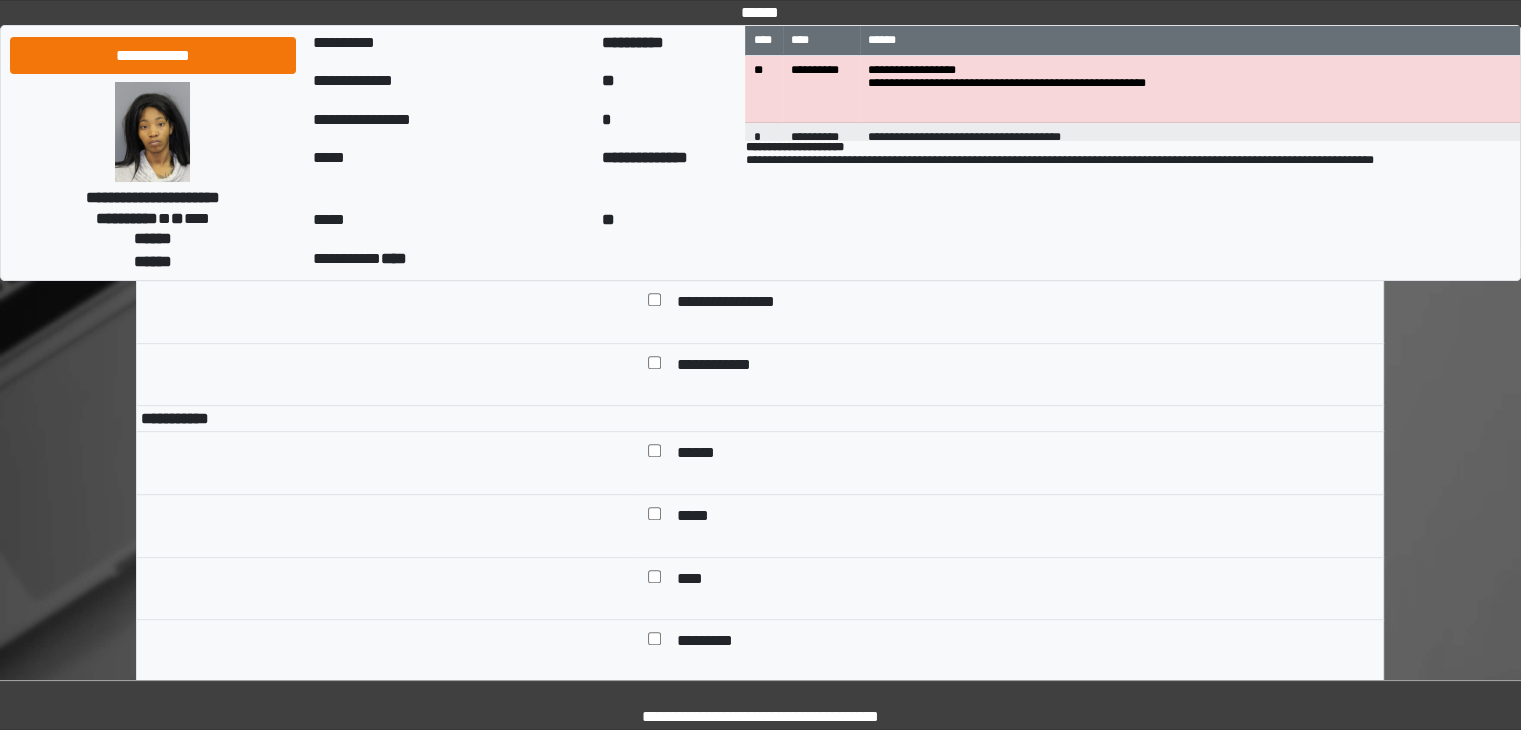 scroll, scrollTop: 1134, scrollLeft: 0, axis: vertical 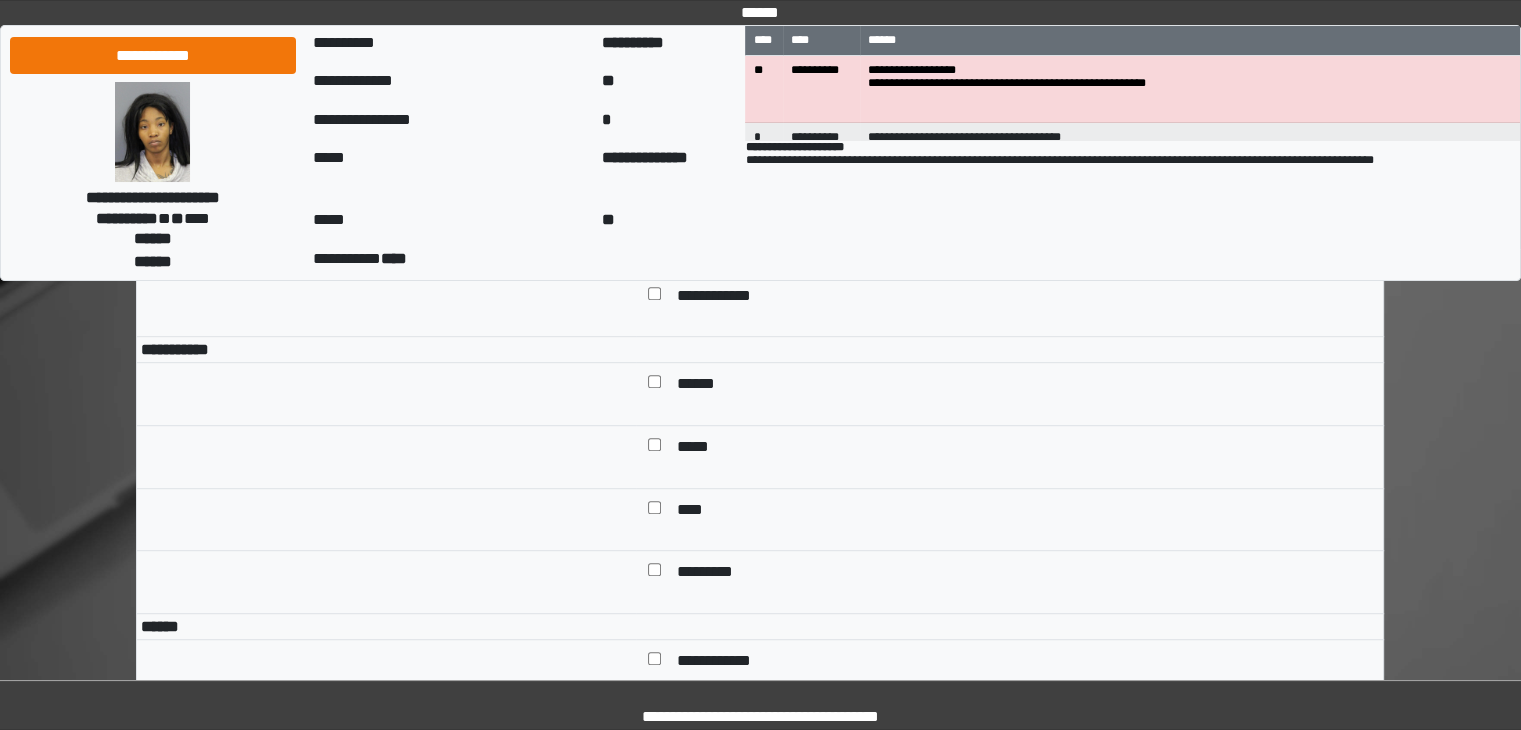 click on "******" at bounding box center [703, 386] 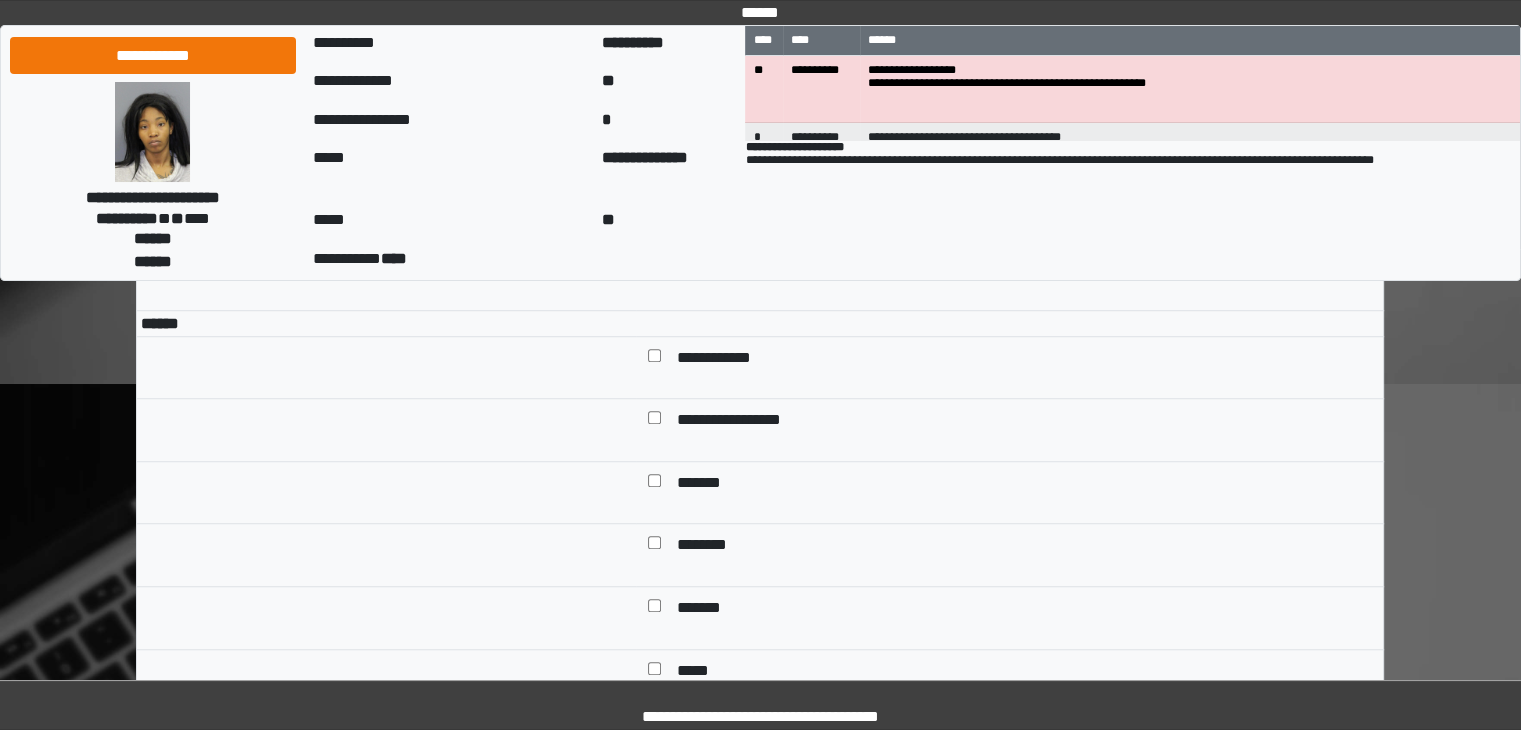 scroll, scrollTop: 1439, scrollLeft: 0, axis: vertical 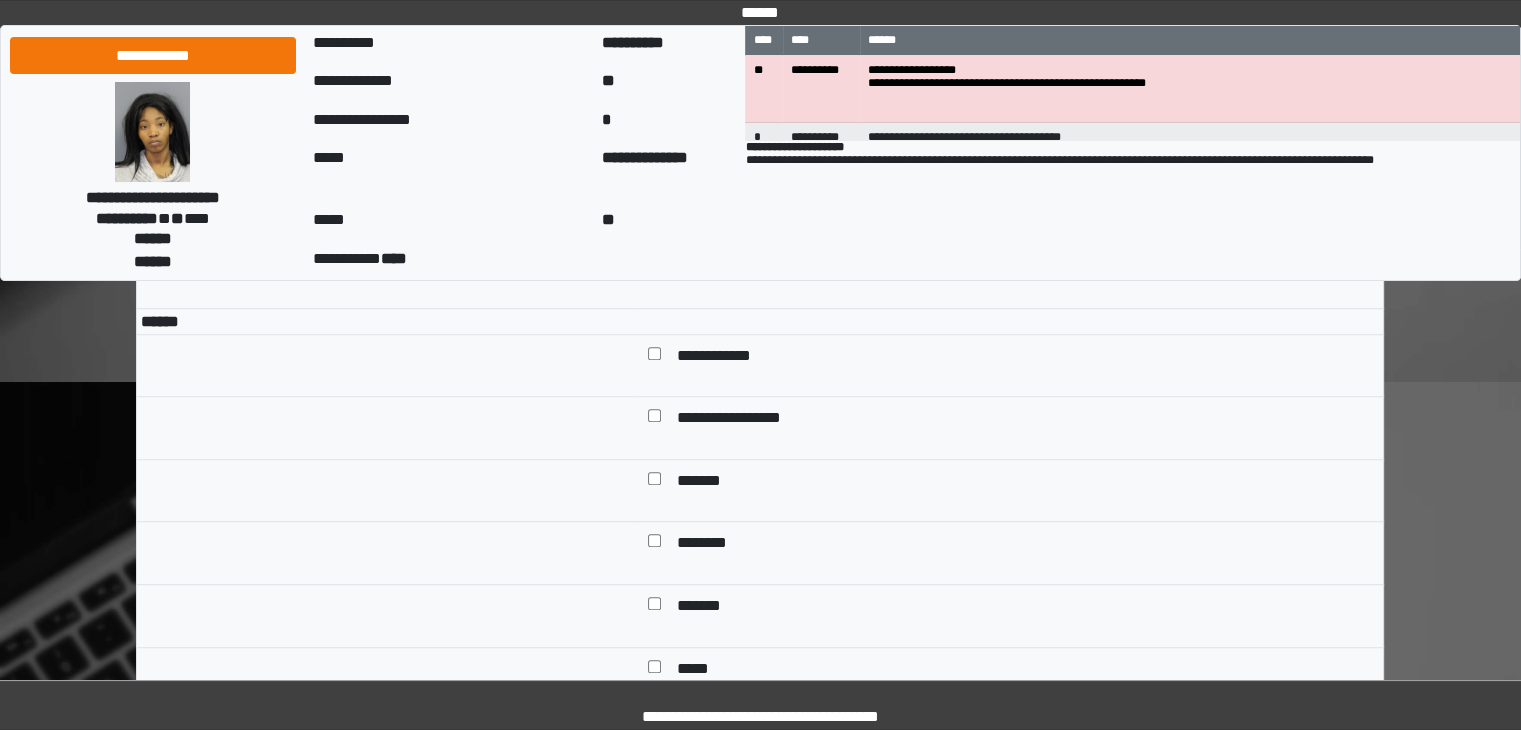 click on "**********" at bounding box center (729, 358) 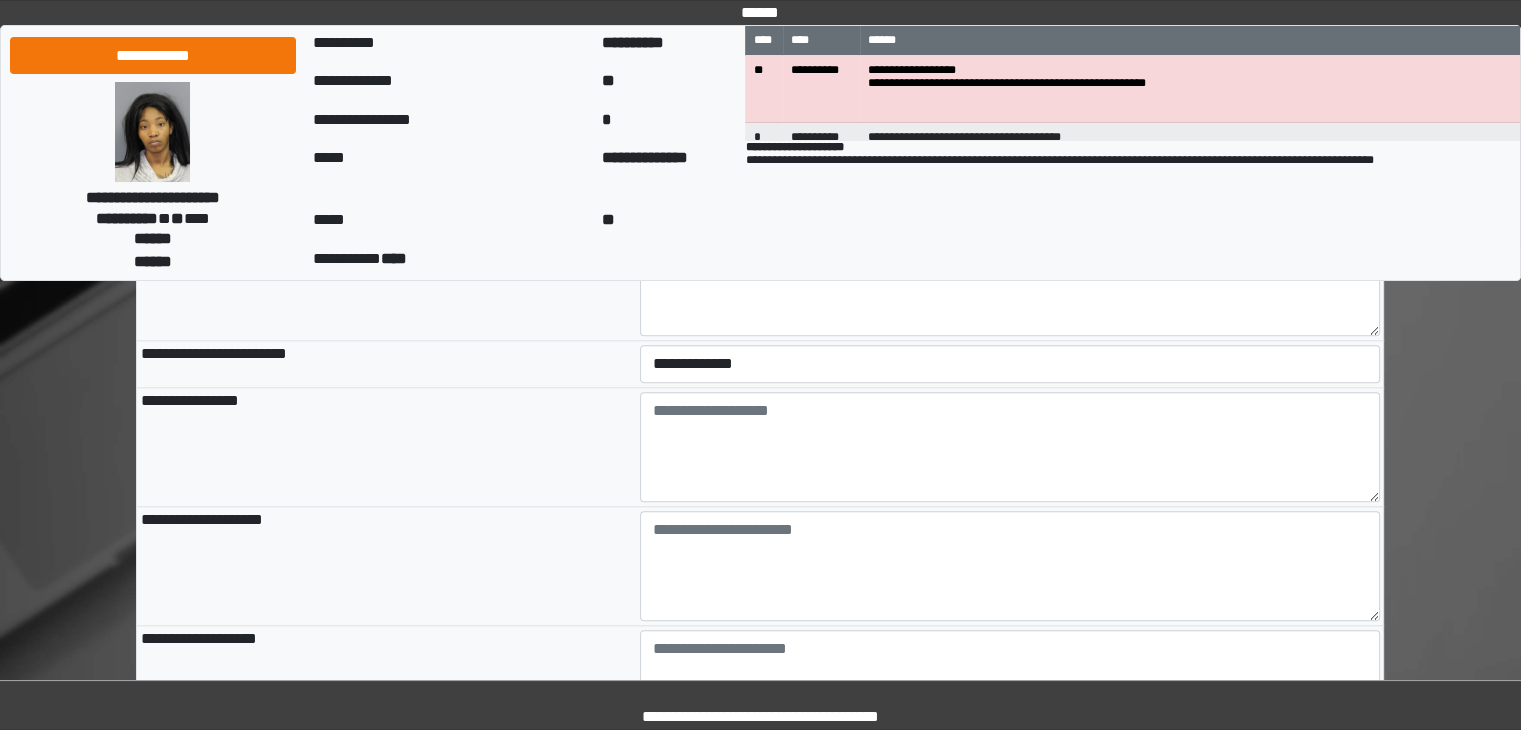 scroll, scrollTop: 2049, scrollLeft: 0, axis: vertical 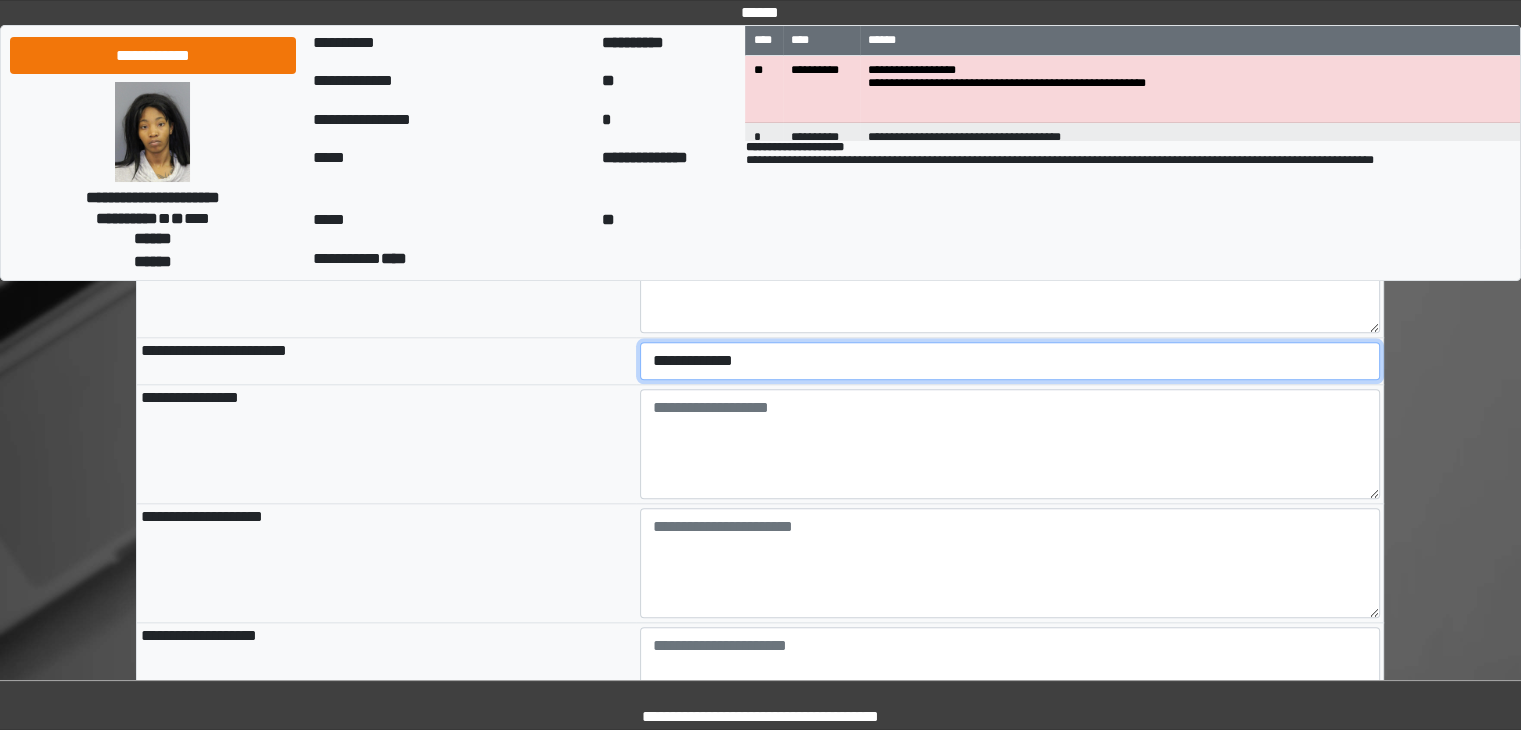 click on "**********" at bounding box center [1010, 361] 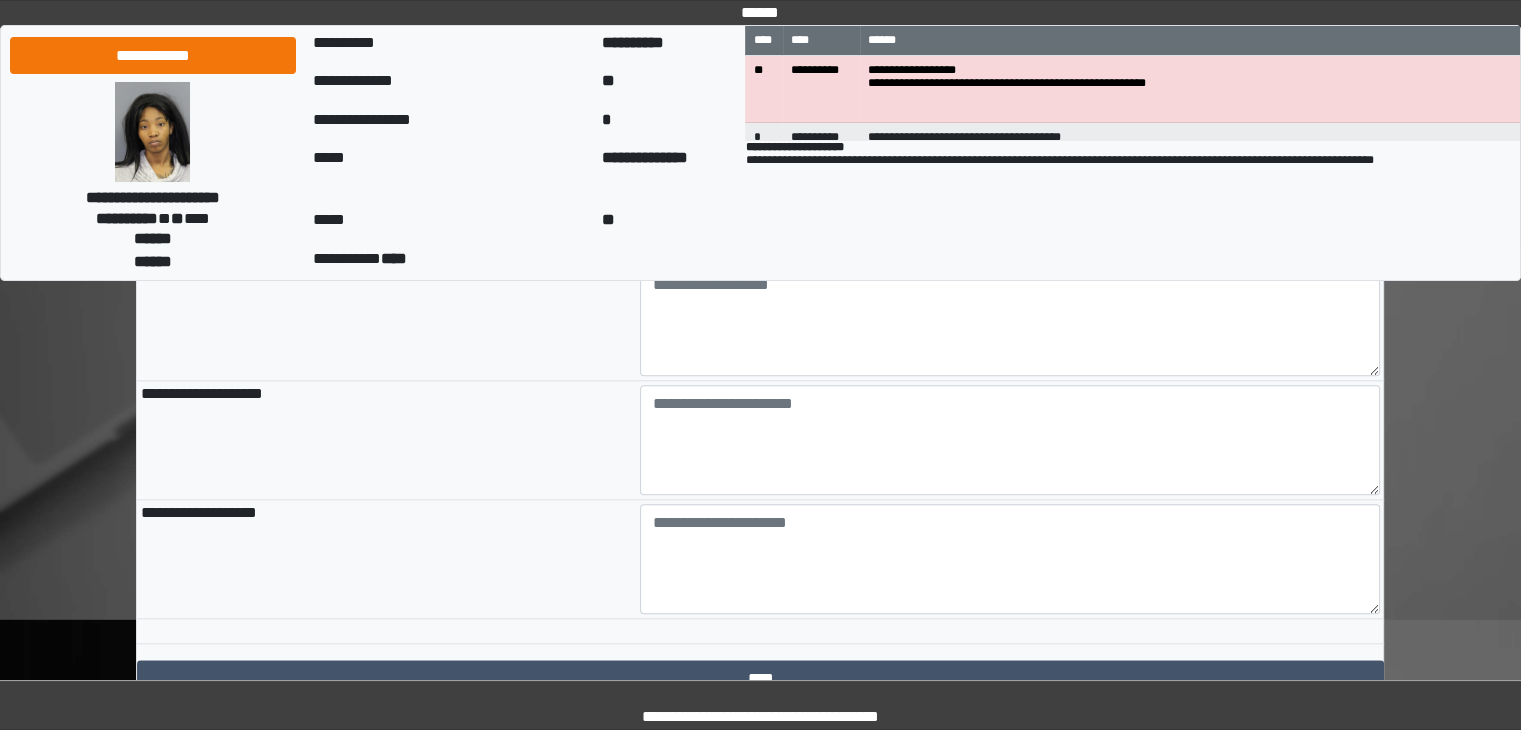 scroll, scrollTop: 2169, scrollLeft: 0, axis: vertical 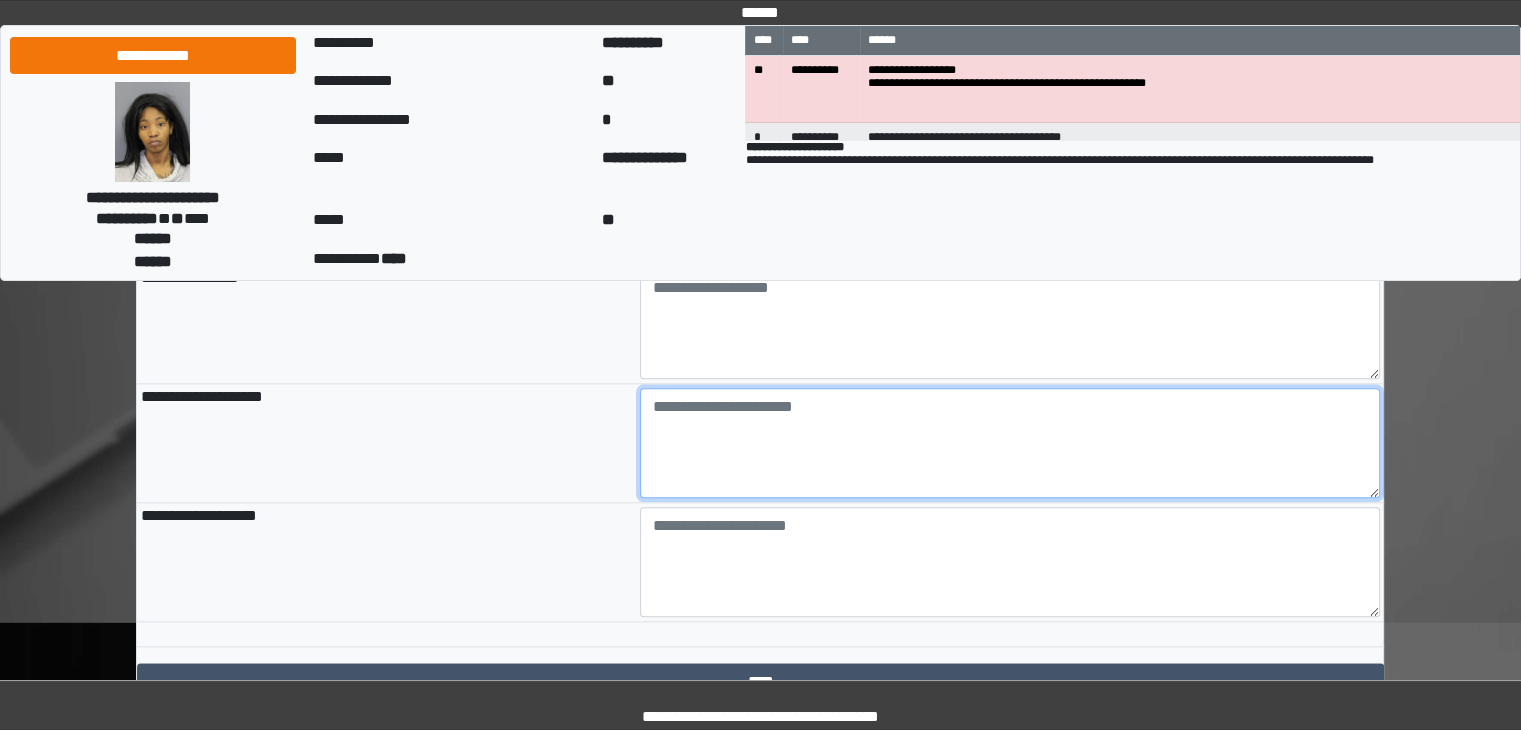 click at bounding box center (1010, 443) 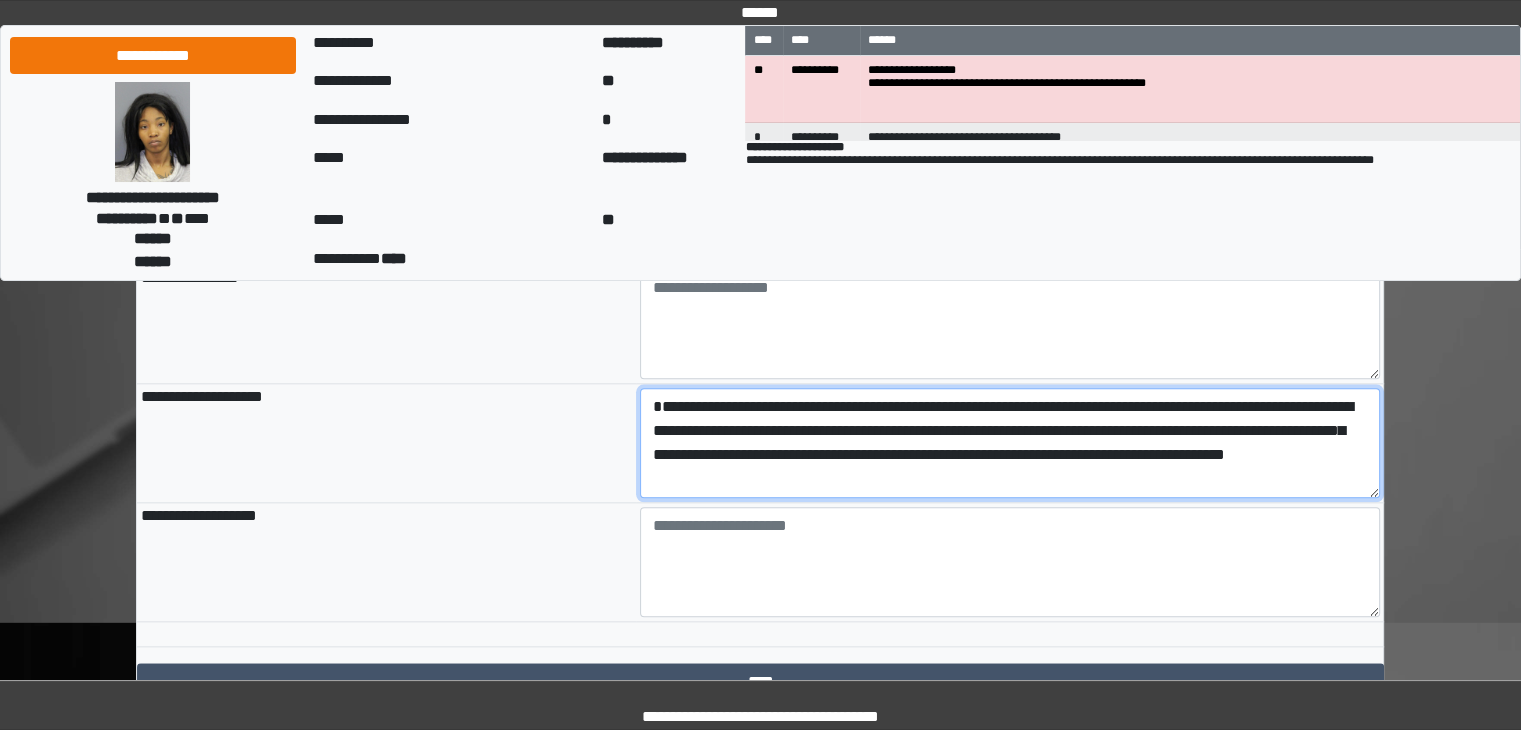 click on "**********" at bounding box center (1010, 443) 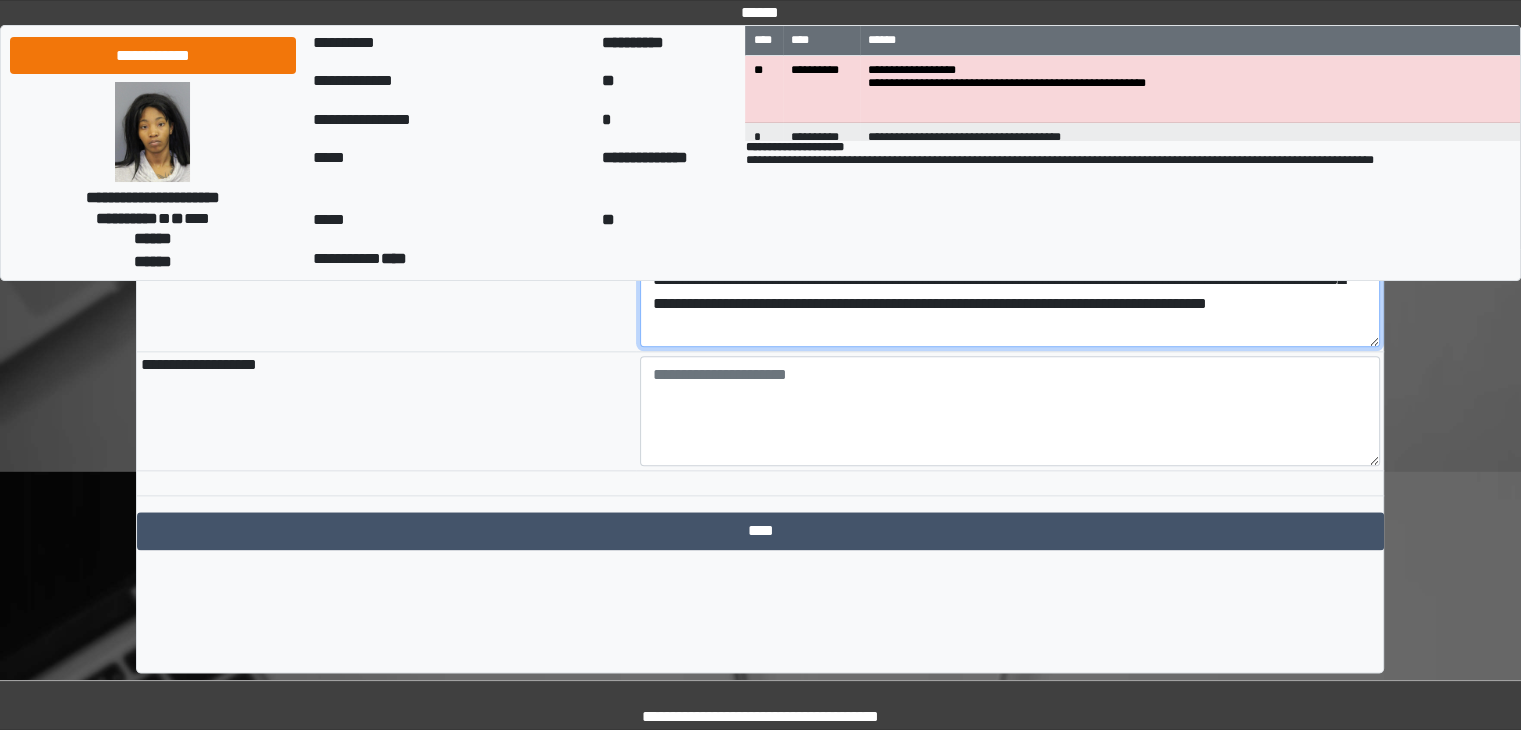scroll, scrollTop: 2328, scrollLeft: 0, axis: vertical 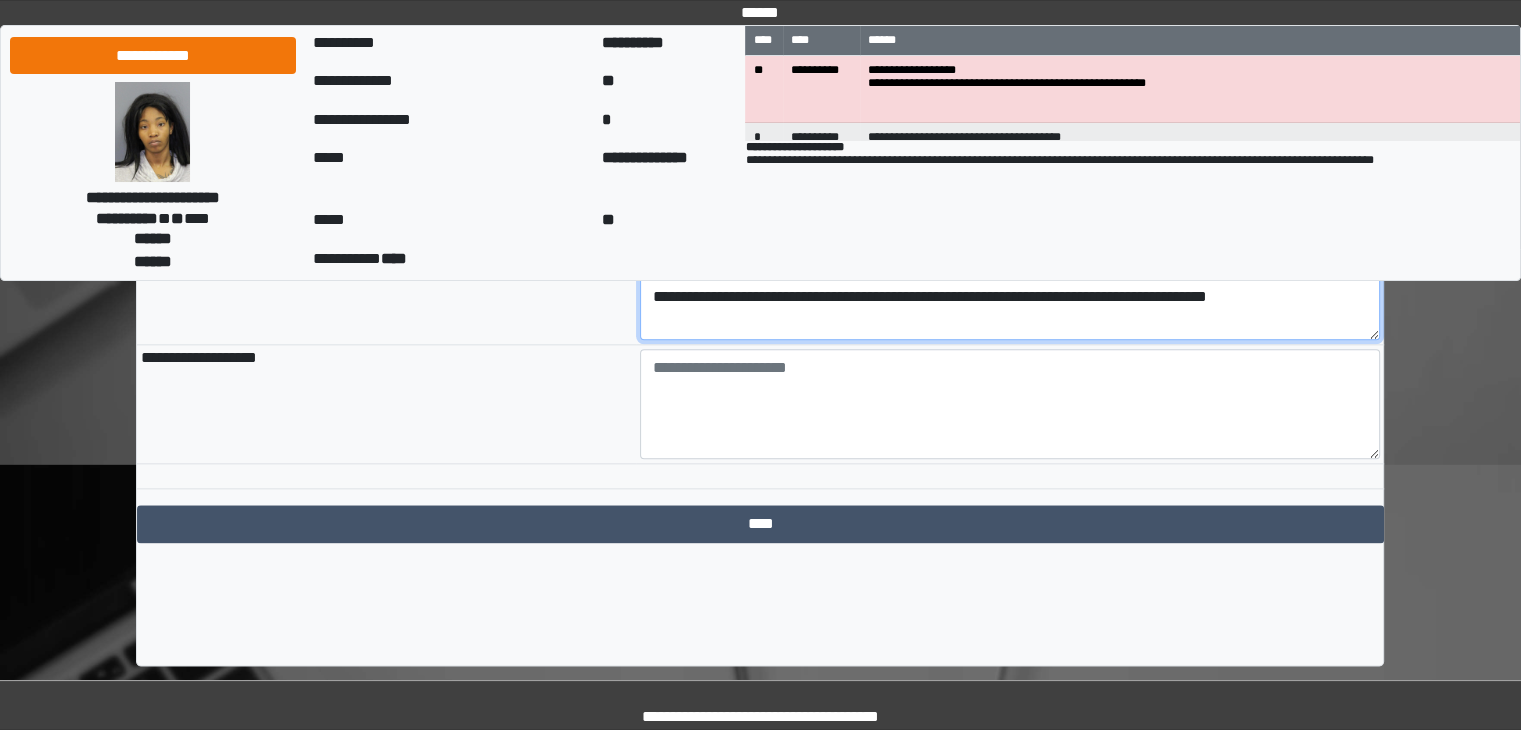 type on "**********" 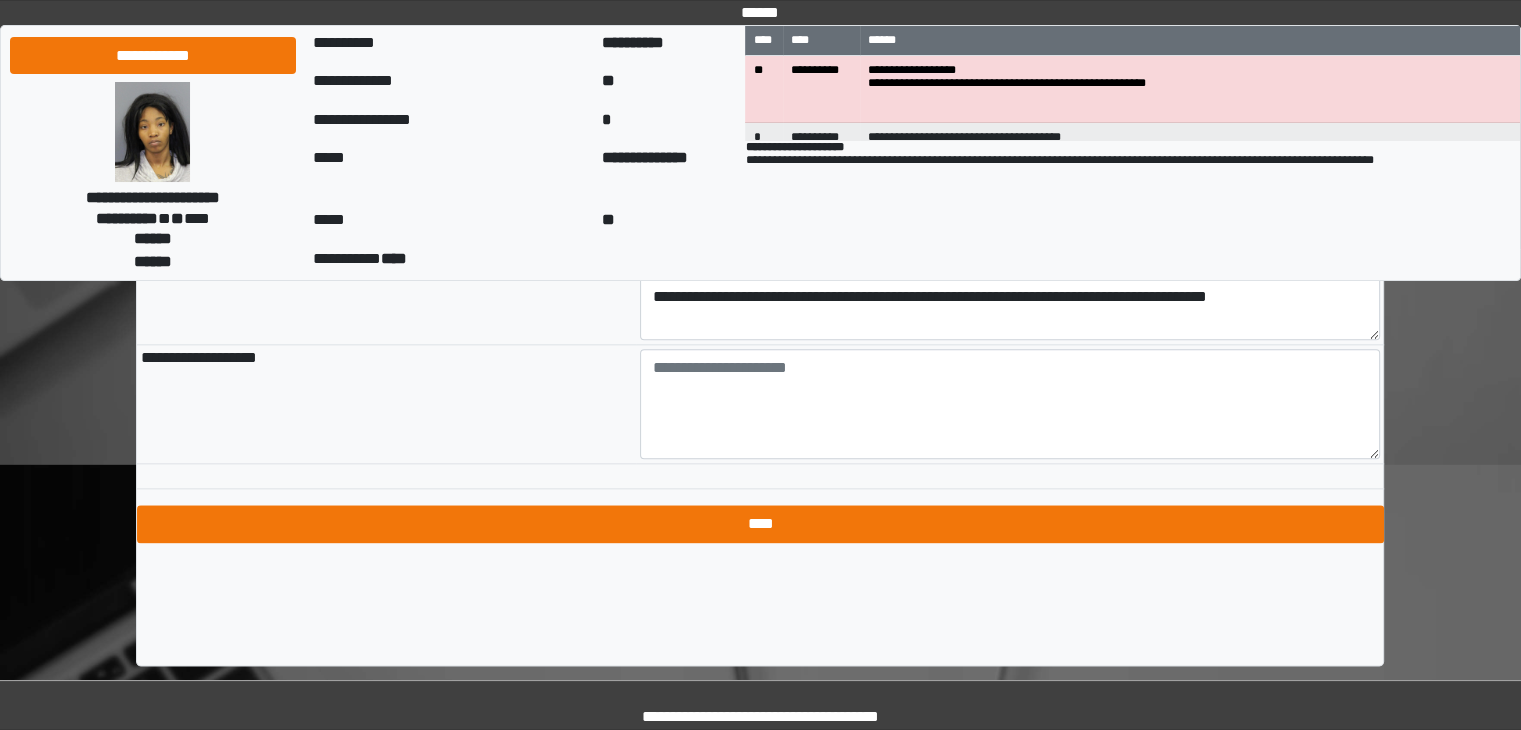 click on "****" at bounding box center (760, 524) 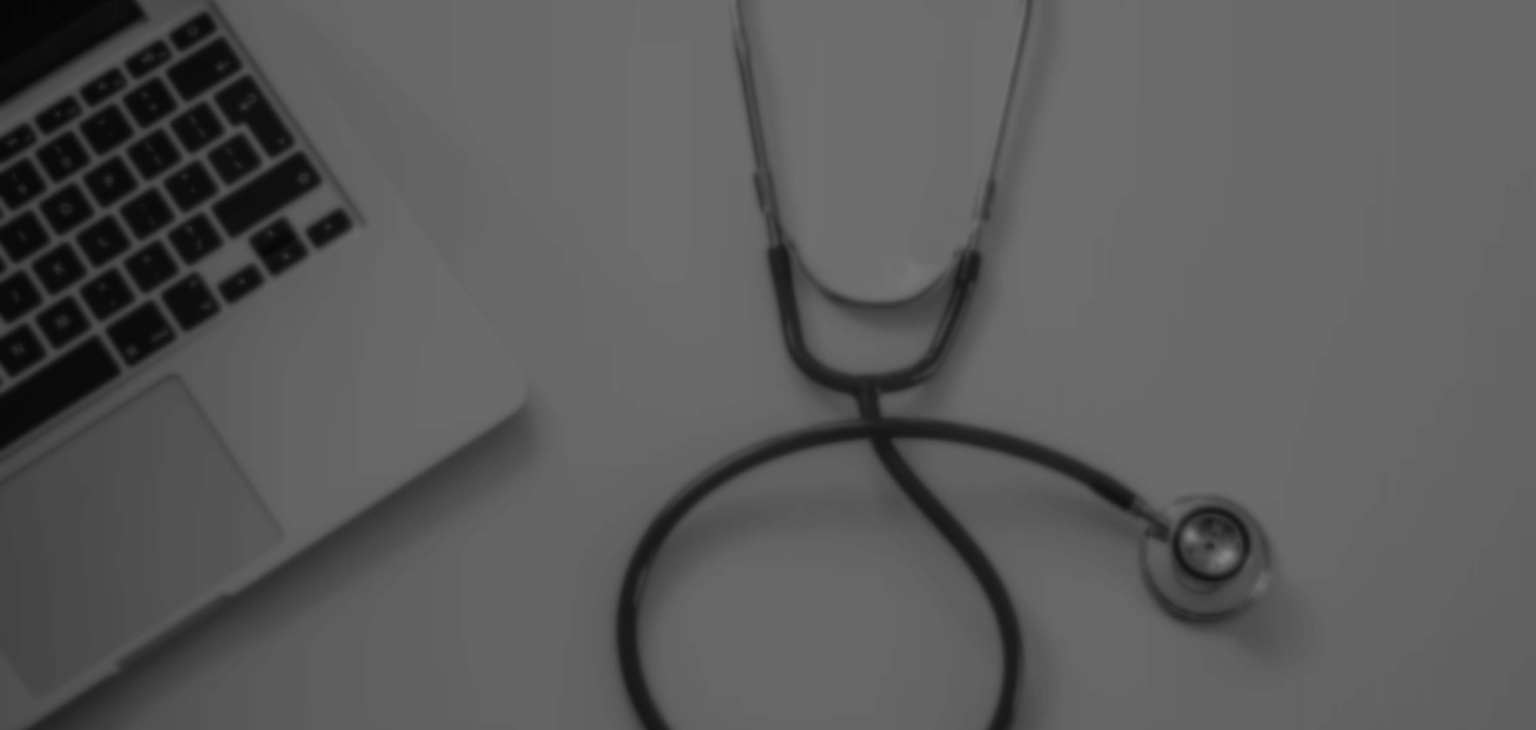 scroll, scrollTop: 0, scrollLeft: 0, axis: both 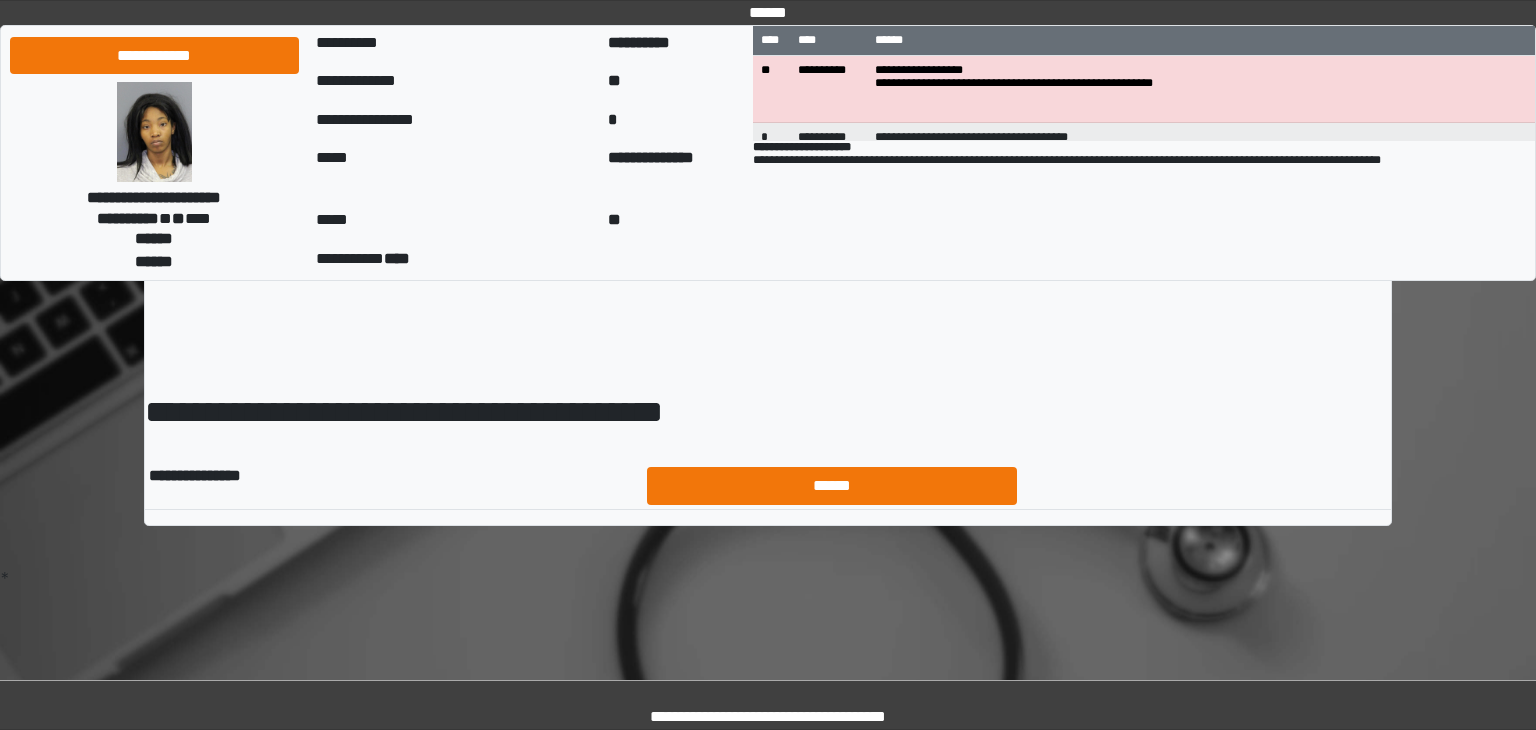 click on "******" at bounding box center (832, 486) 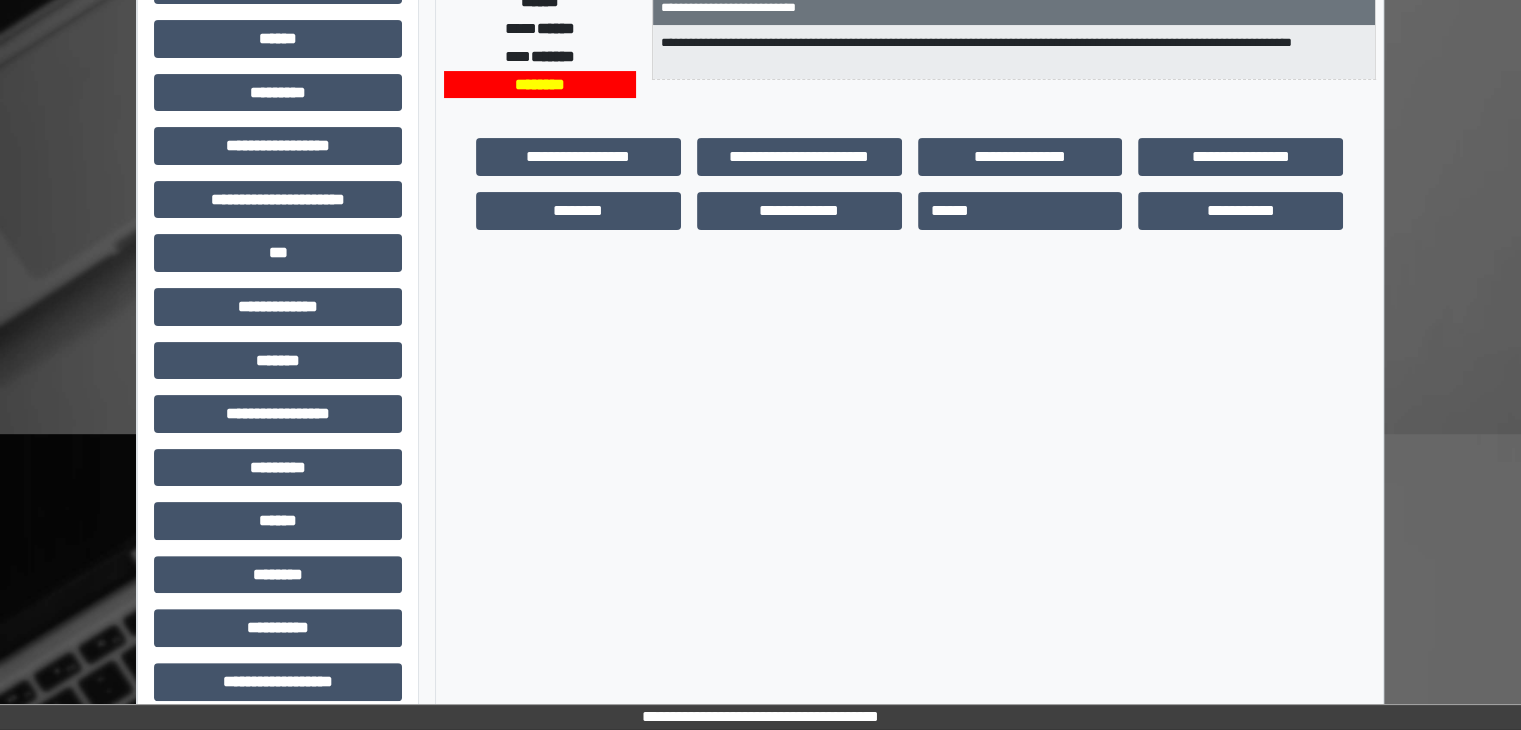 scroll, scrollTop: 436, scrollLeft: 0, axis: vertical 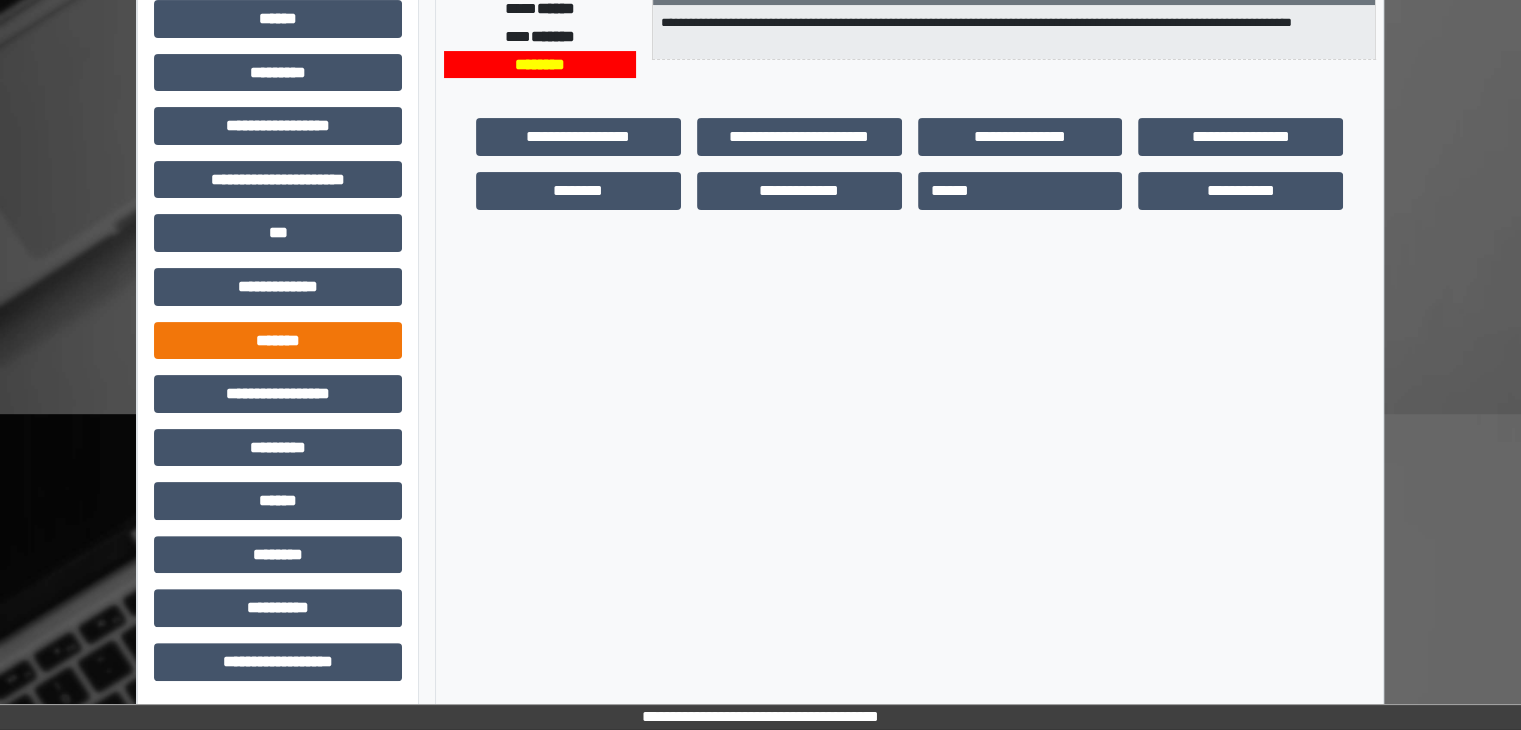 click on "*******" at bounding box center [278, 341] 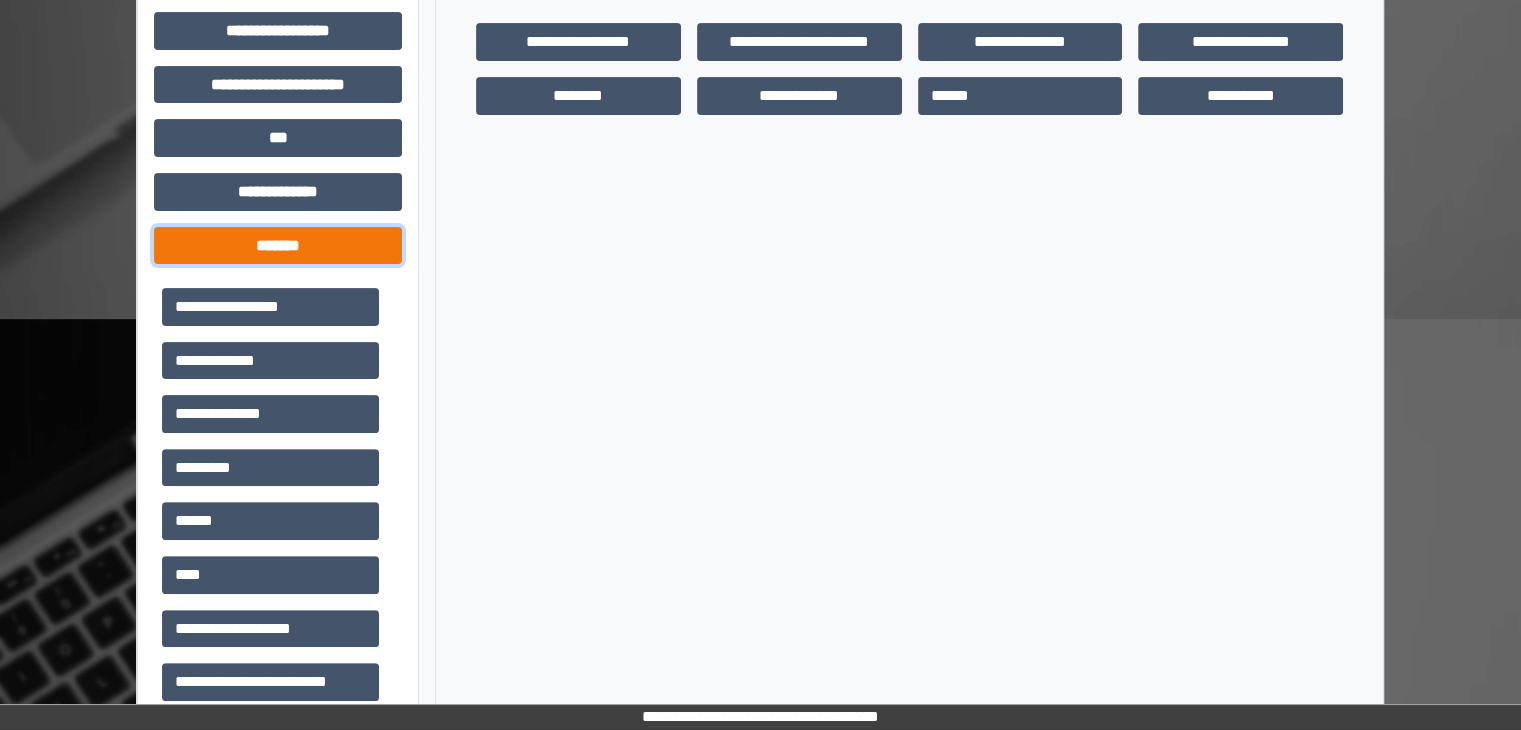 scroll, scrollTop: 686, scrollLeft: 0, axis: vertical 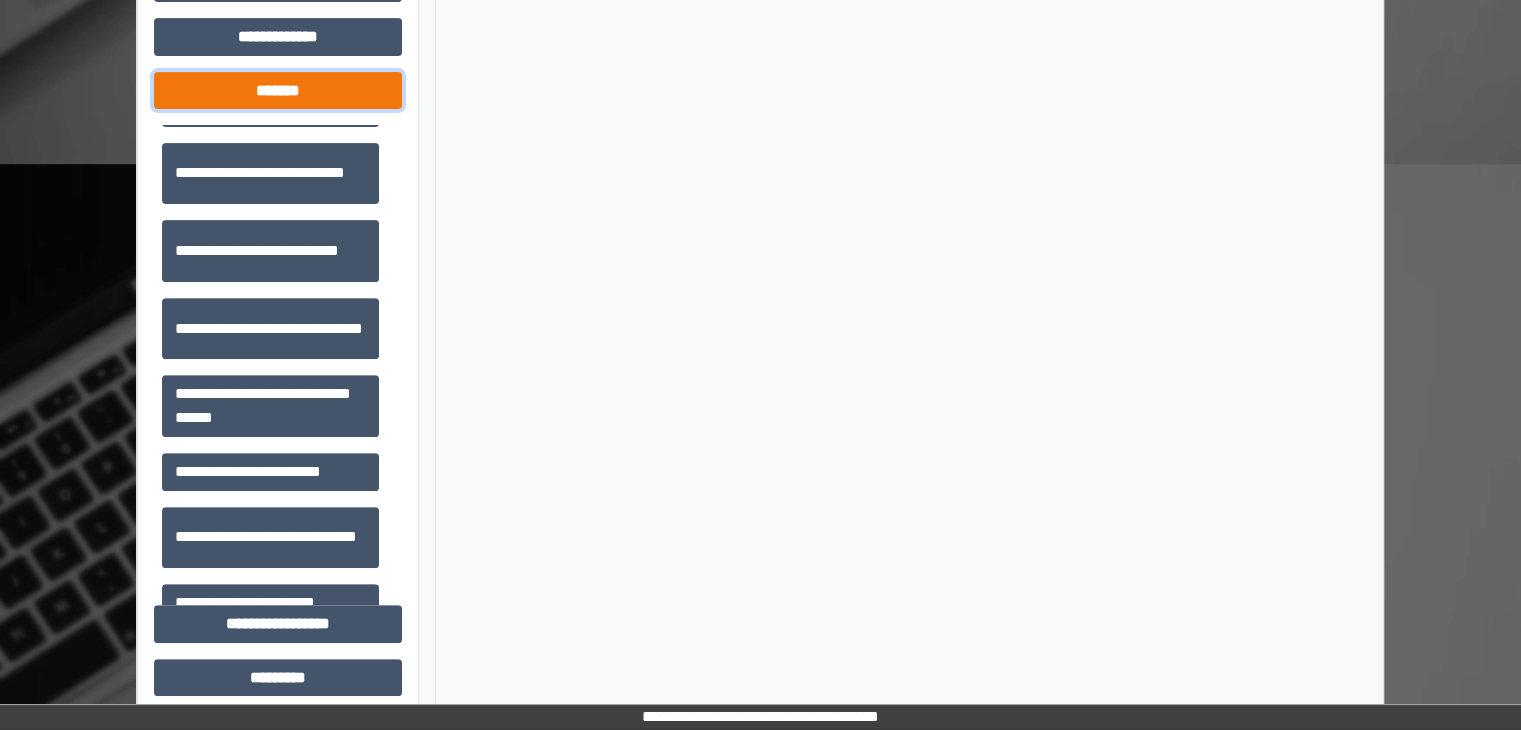 click on "**********" at bounding box center [270, 329] 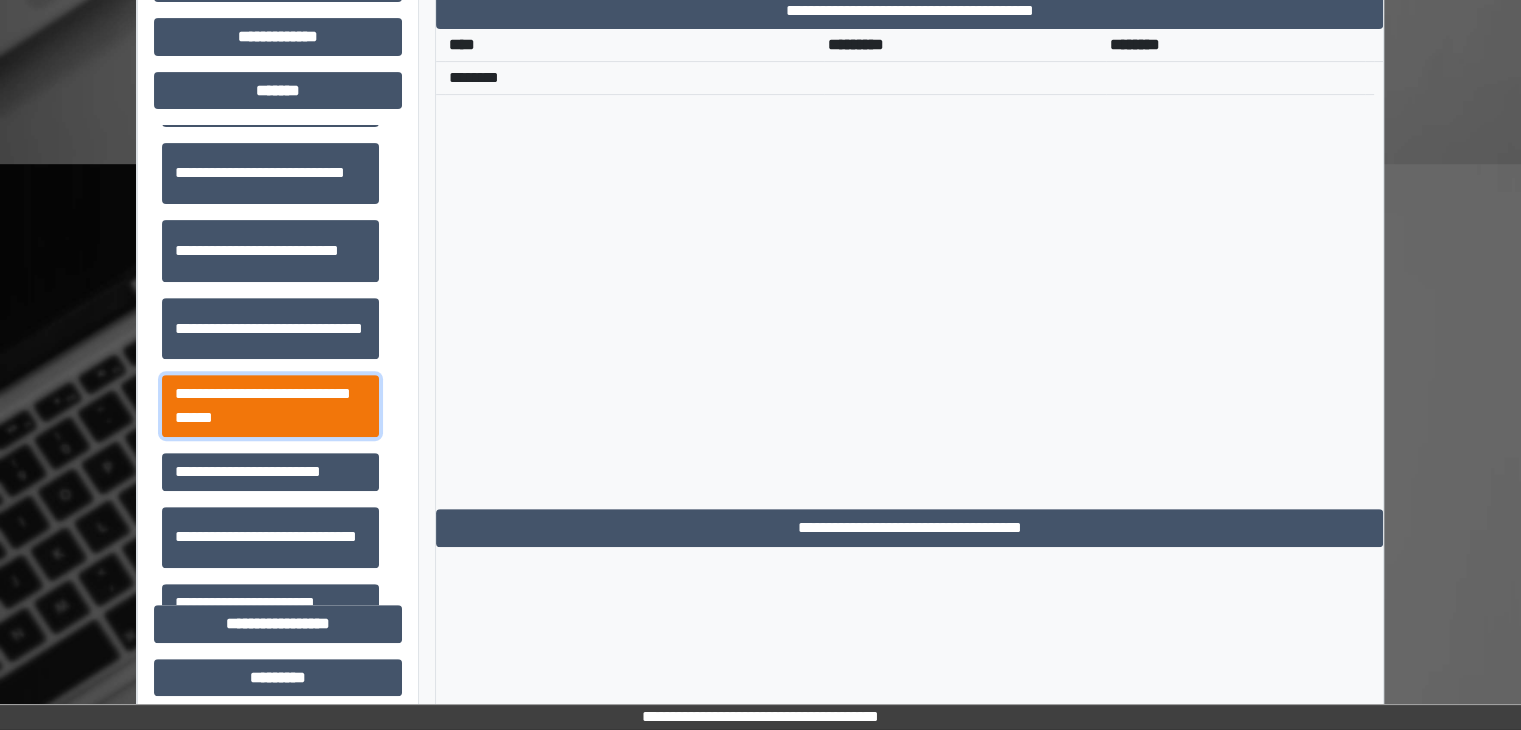 click on "**********" at bounding box center [270, 406] 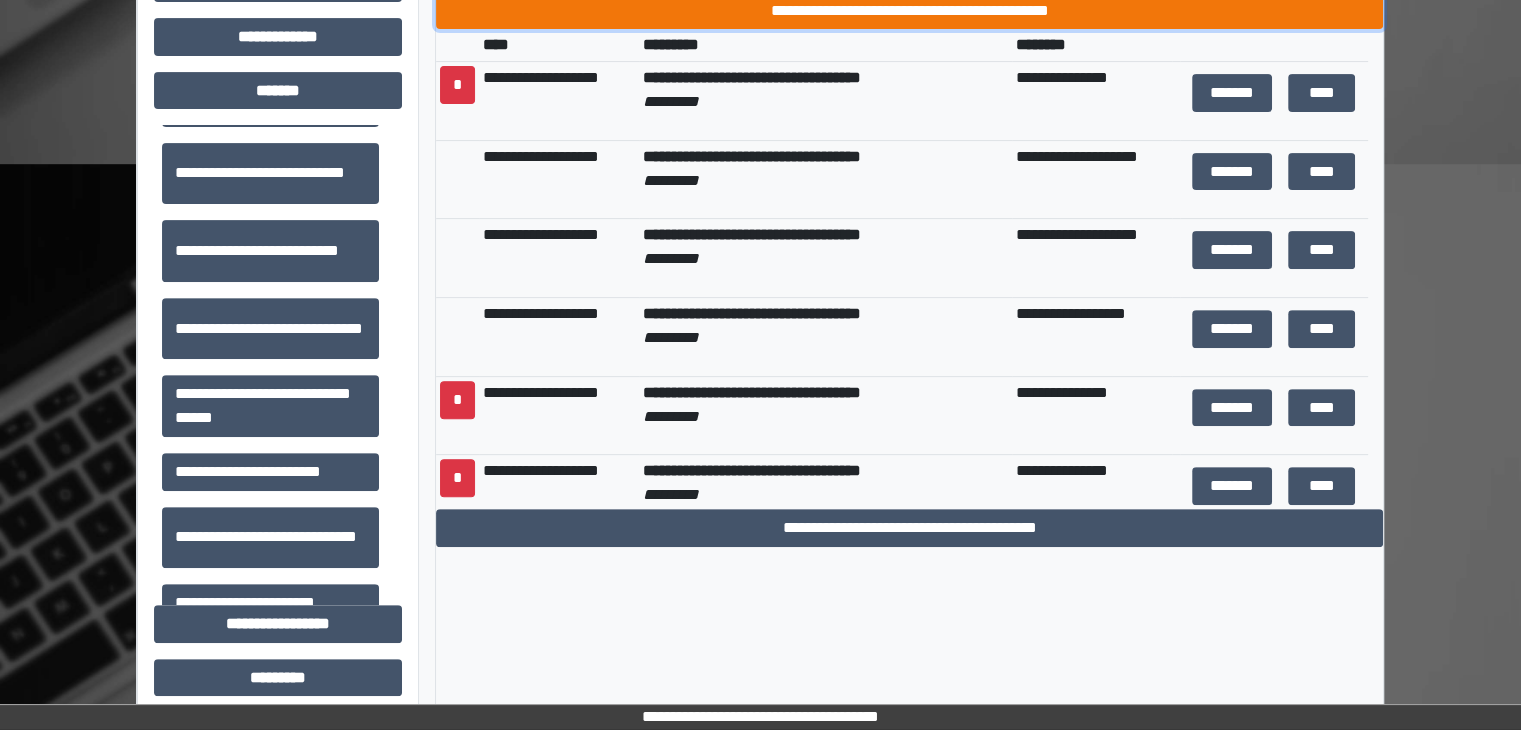 click on "**********" at bounding box center (909, 11) 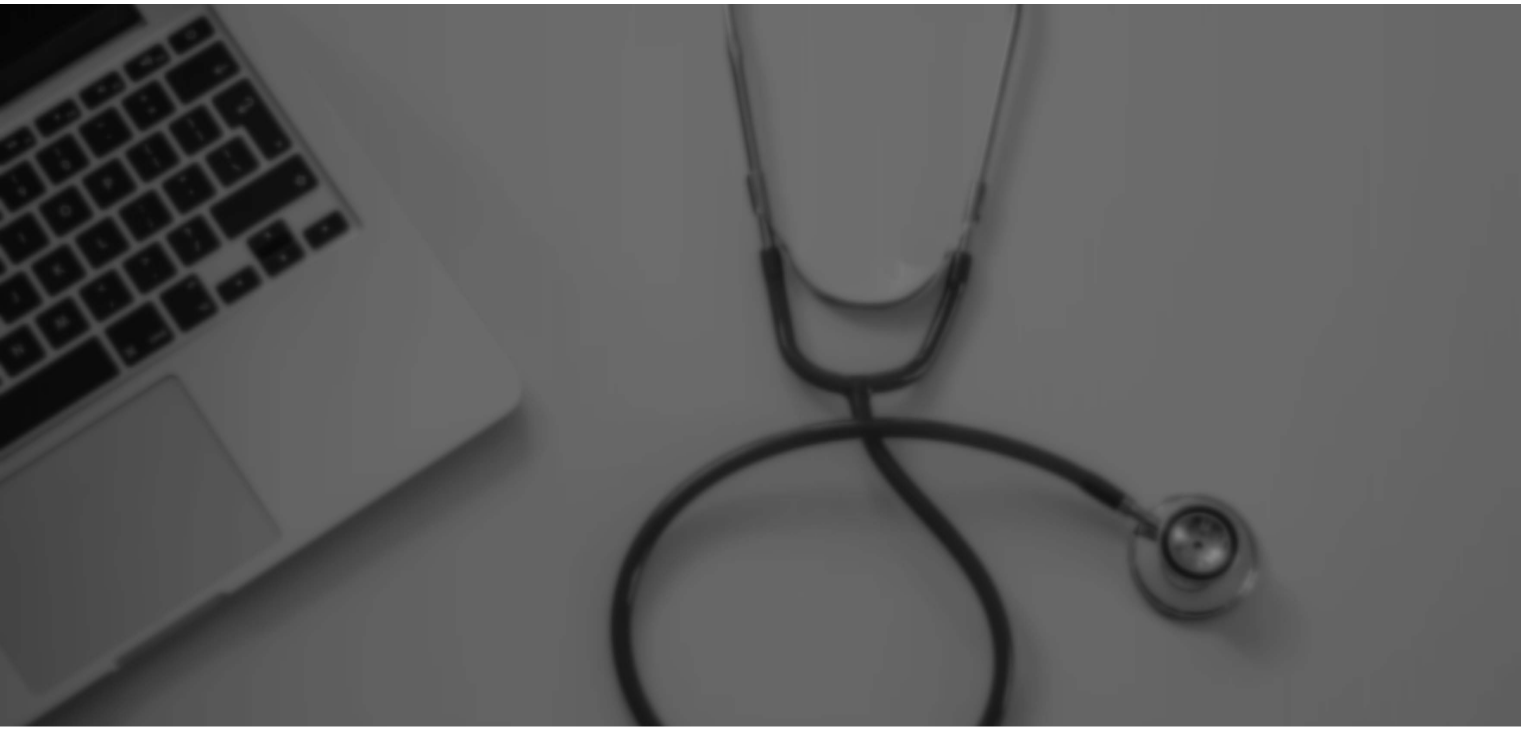 scroll, scrollTop: 0, scrollLeft: 0, axis: both 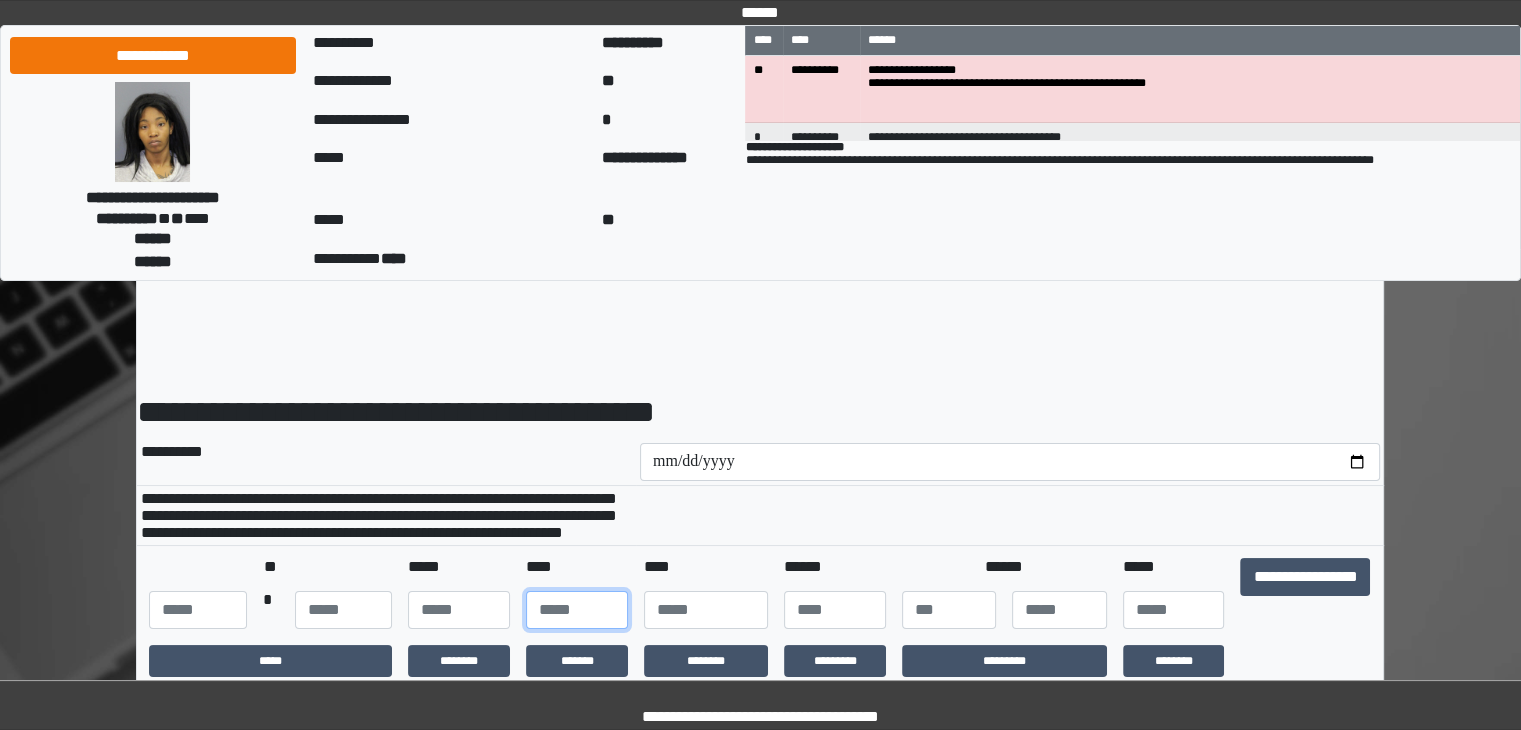 click at bounding box center (577, 610) 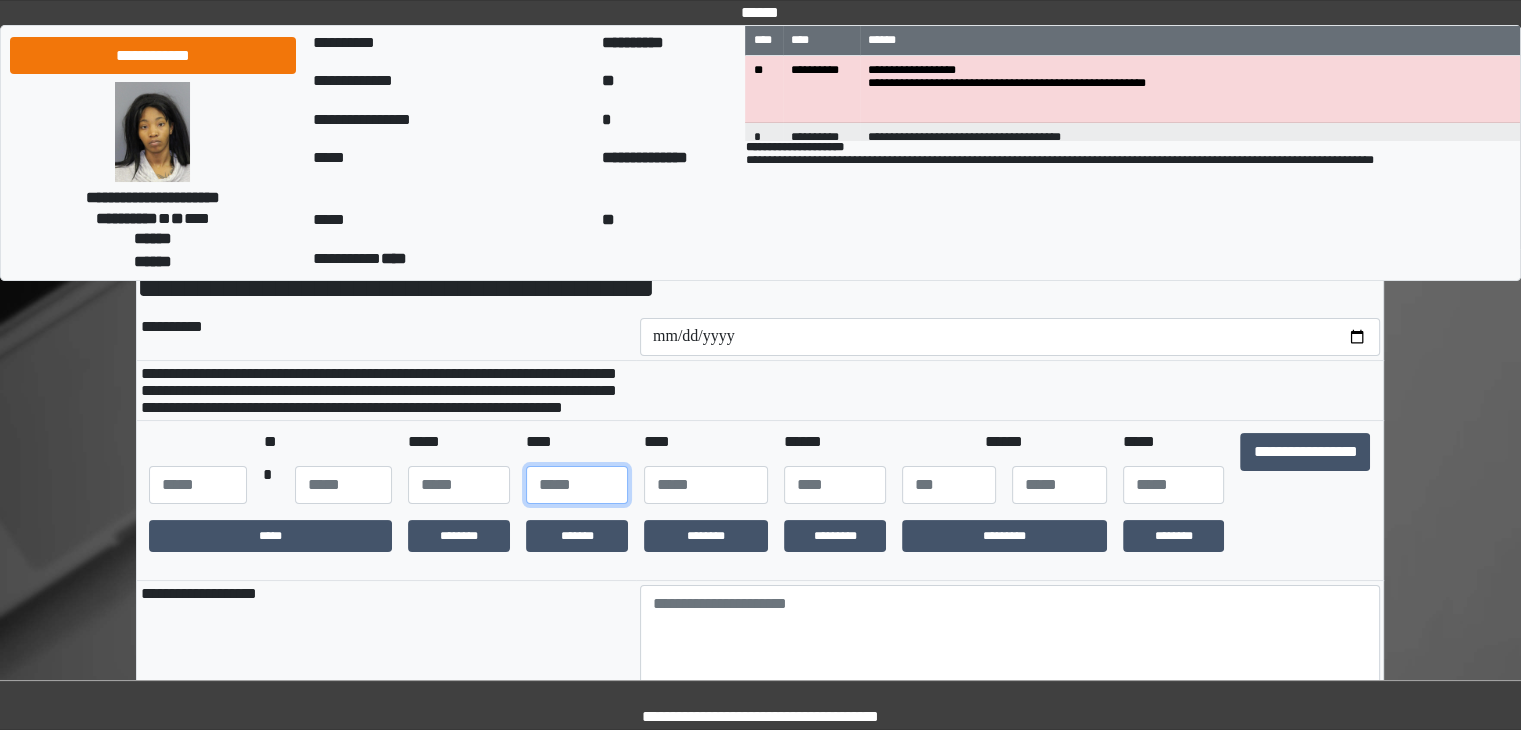 scroll, scrollTop: 179, scrollLeft: 0, axis: vertical 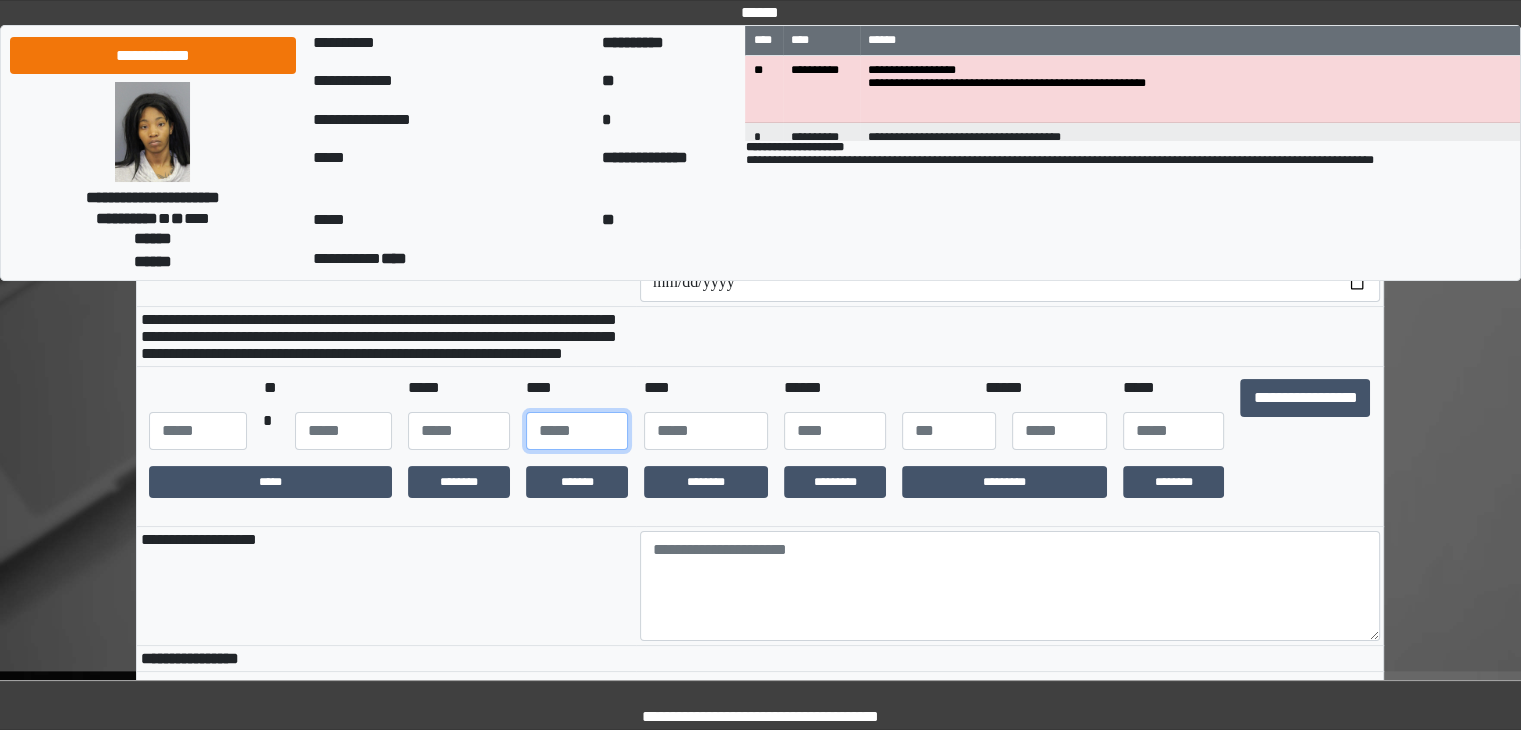 type on "**" 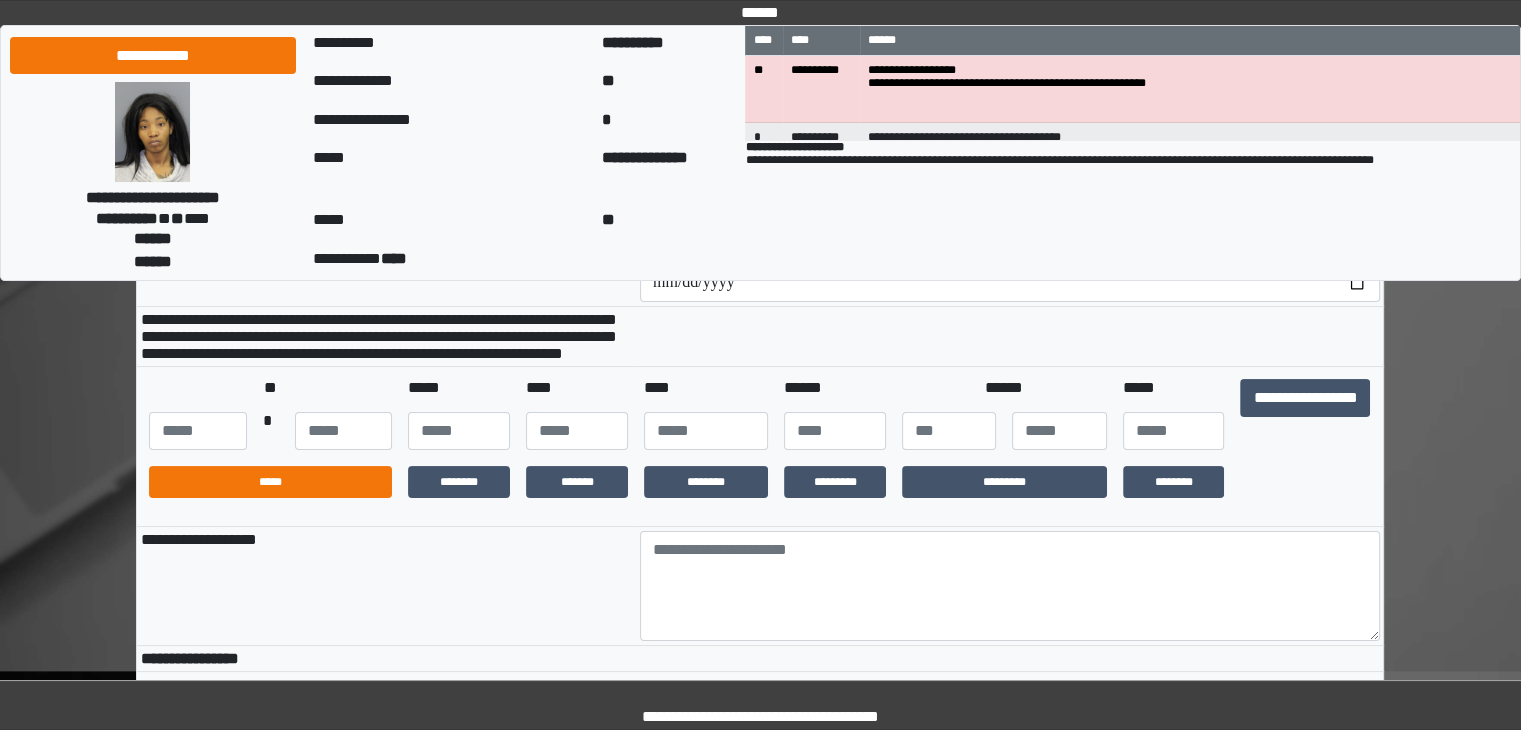 click on "*****" at bounding box center [270, 482] 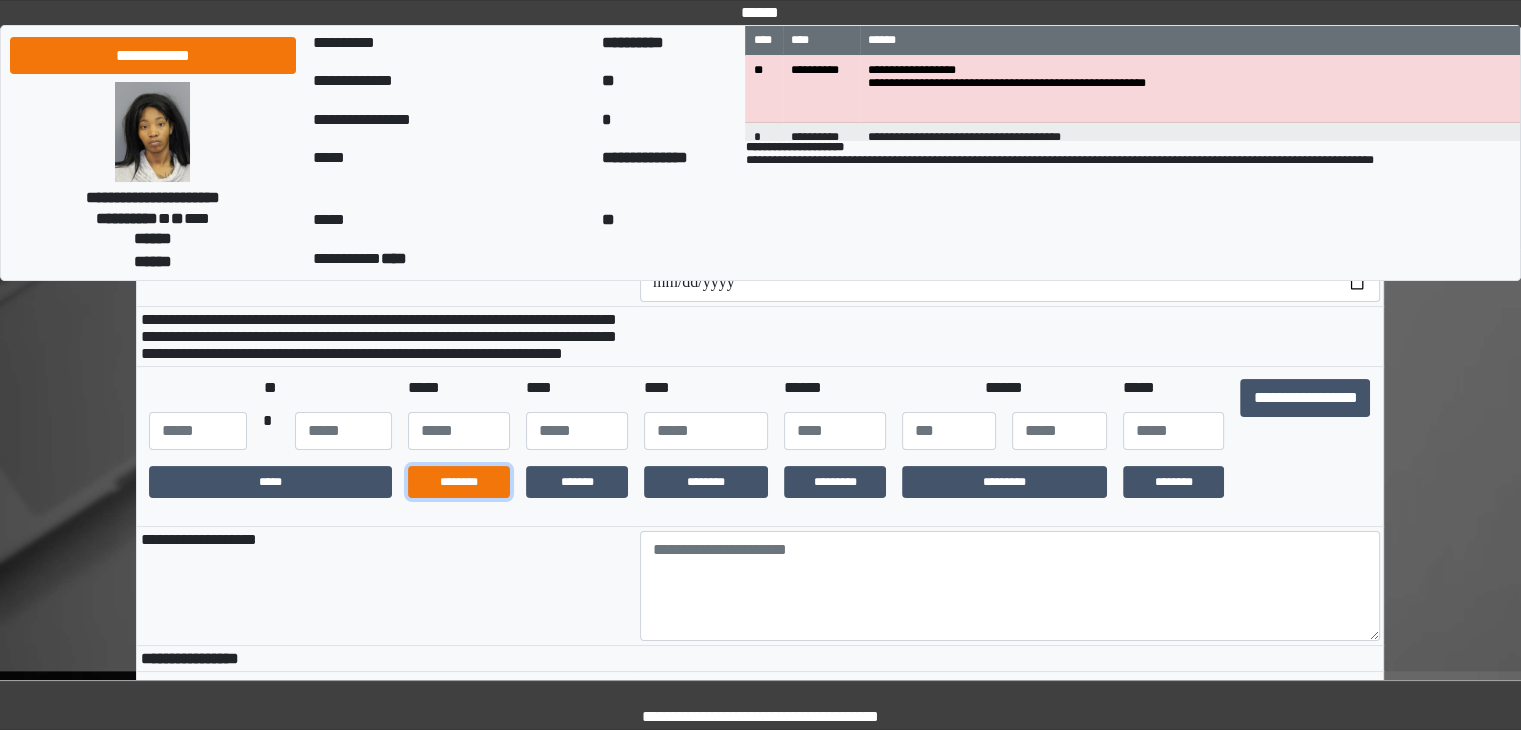 click on "********" at bounding box center [459, 482] 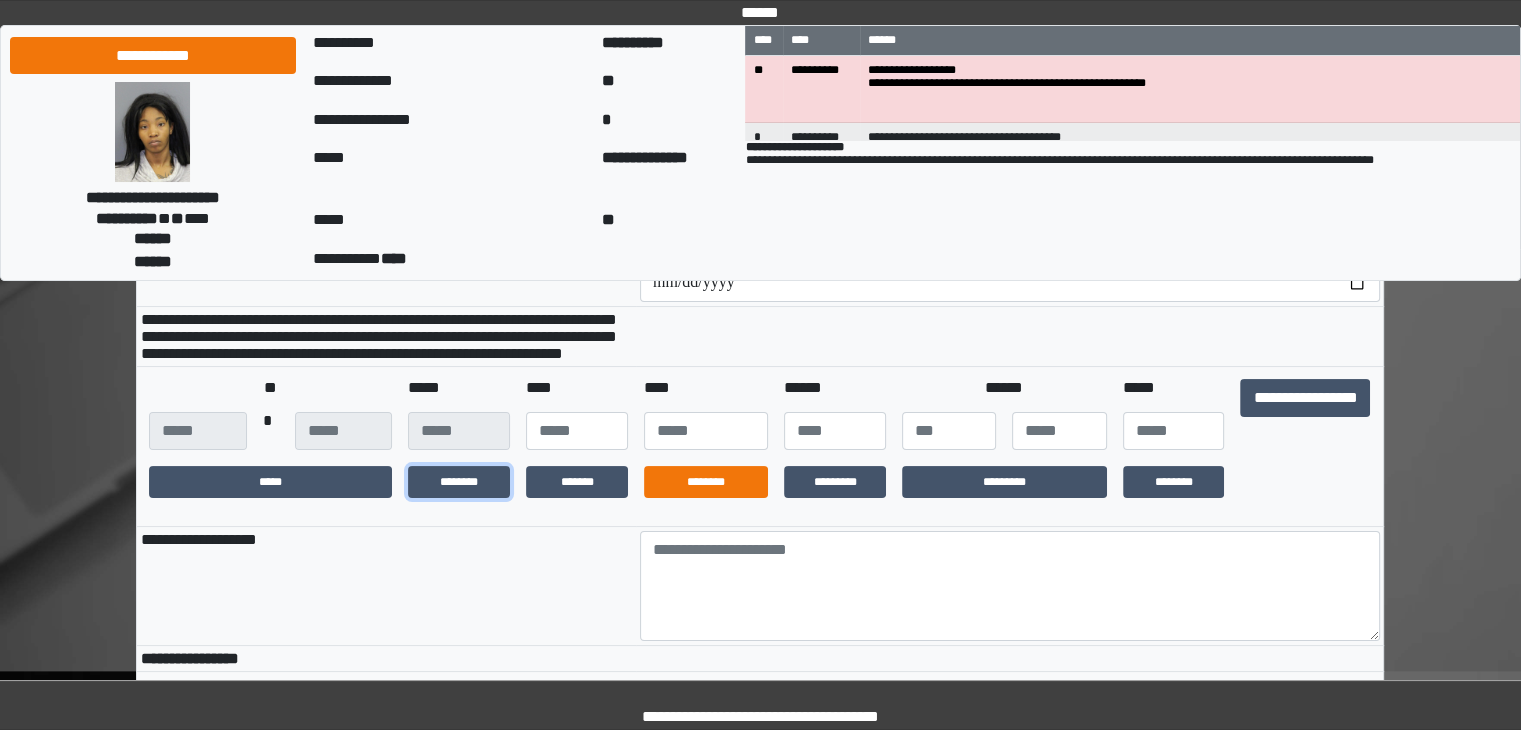click on "********" at bounding box center (706, 482) 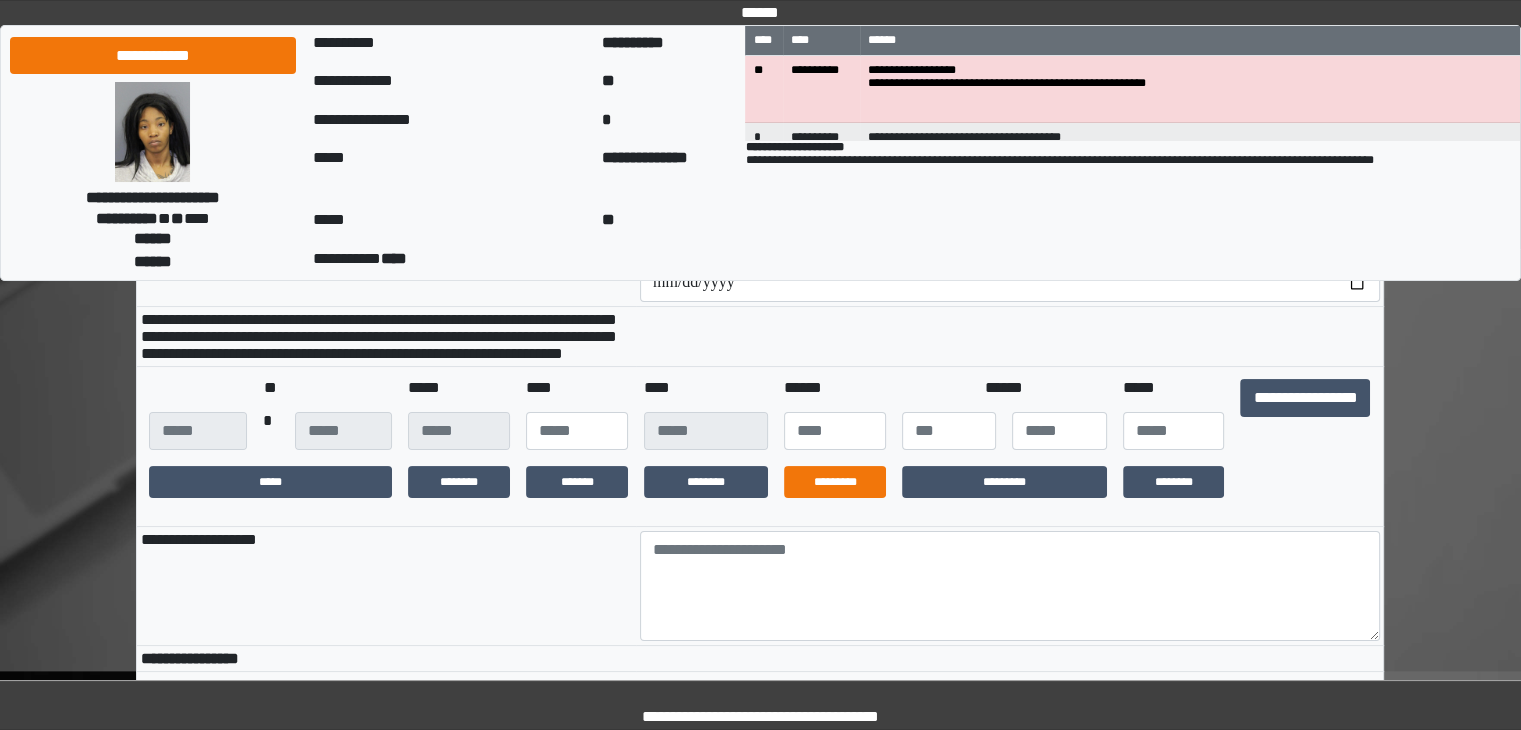 click on "*********" at bounding box center (835, 482) 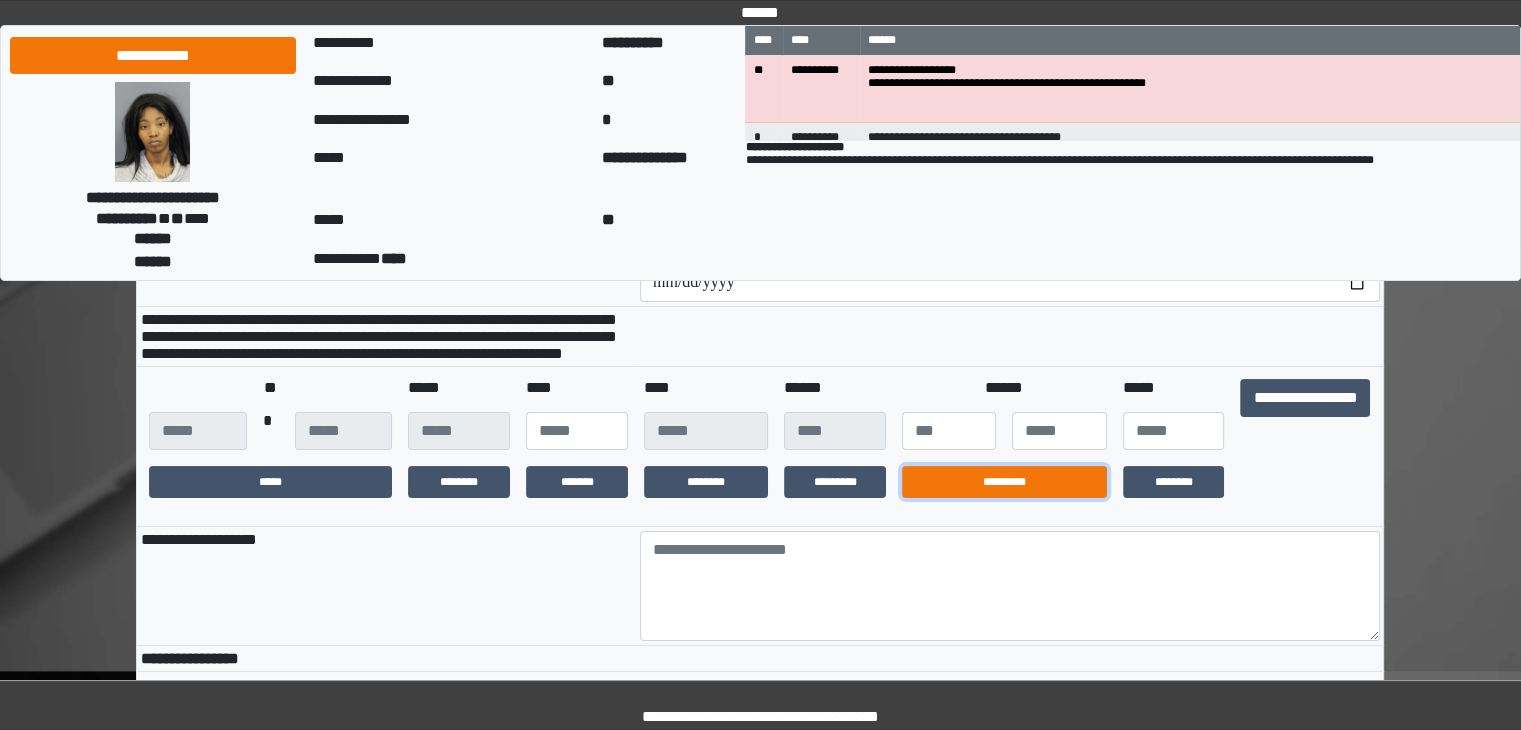 click on "*********" at bounding box center [1004, 482] 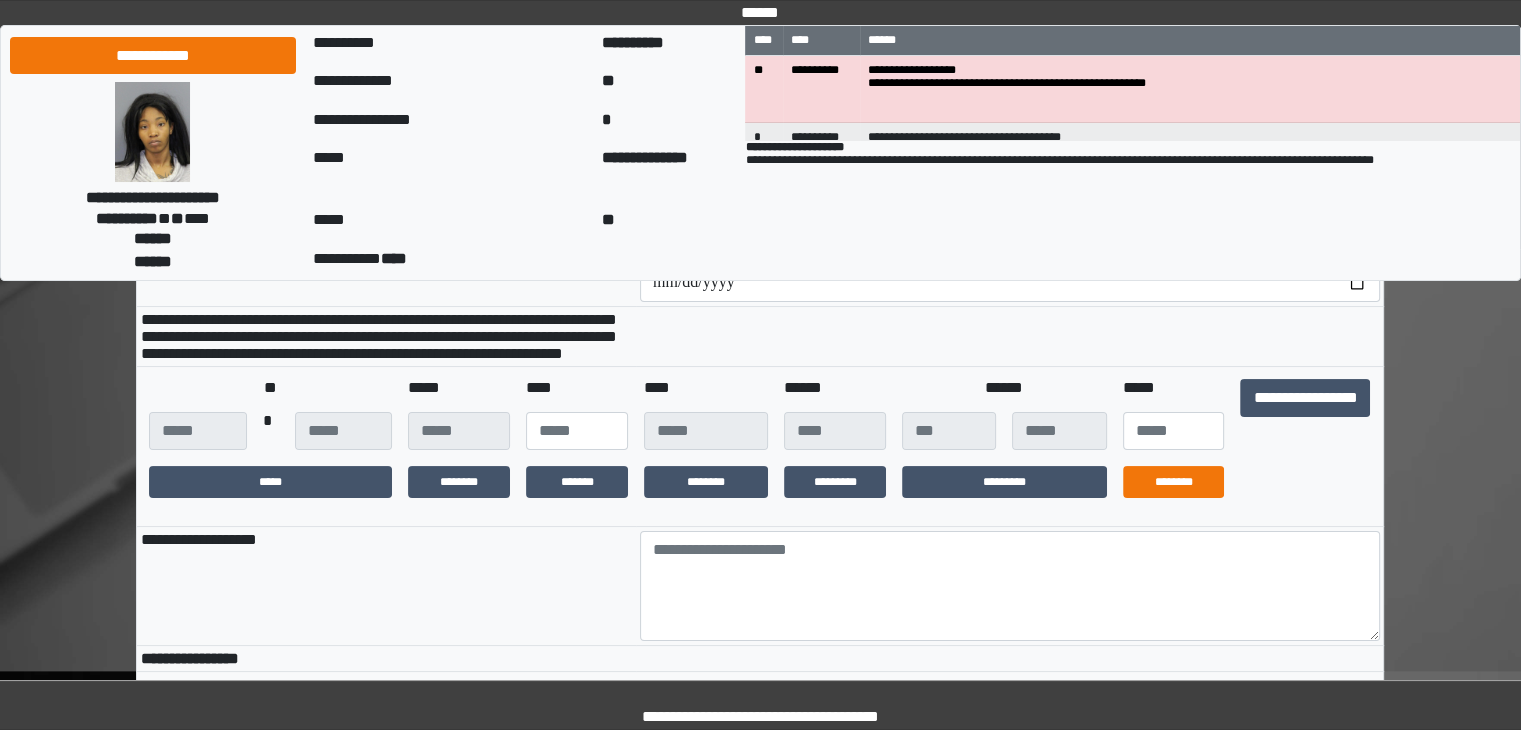 click on "********" at bounding box center (1174, 482) 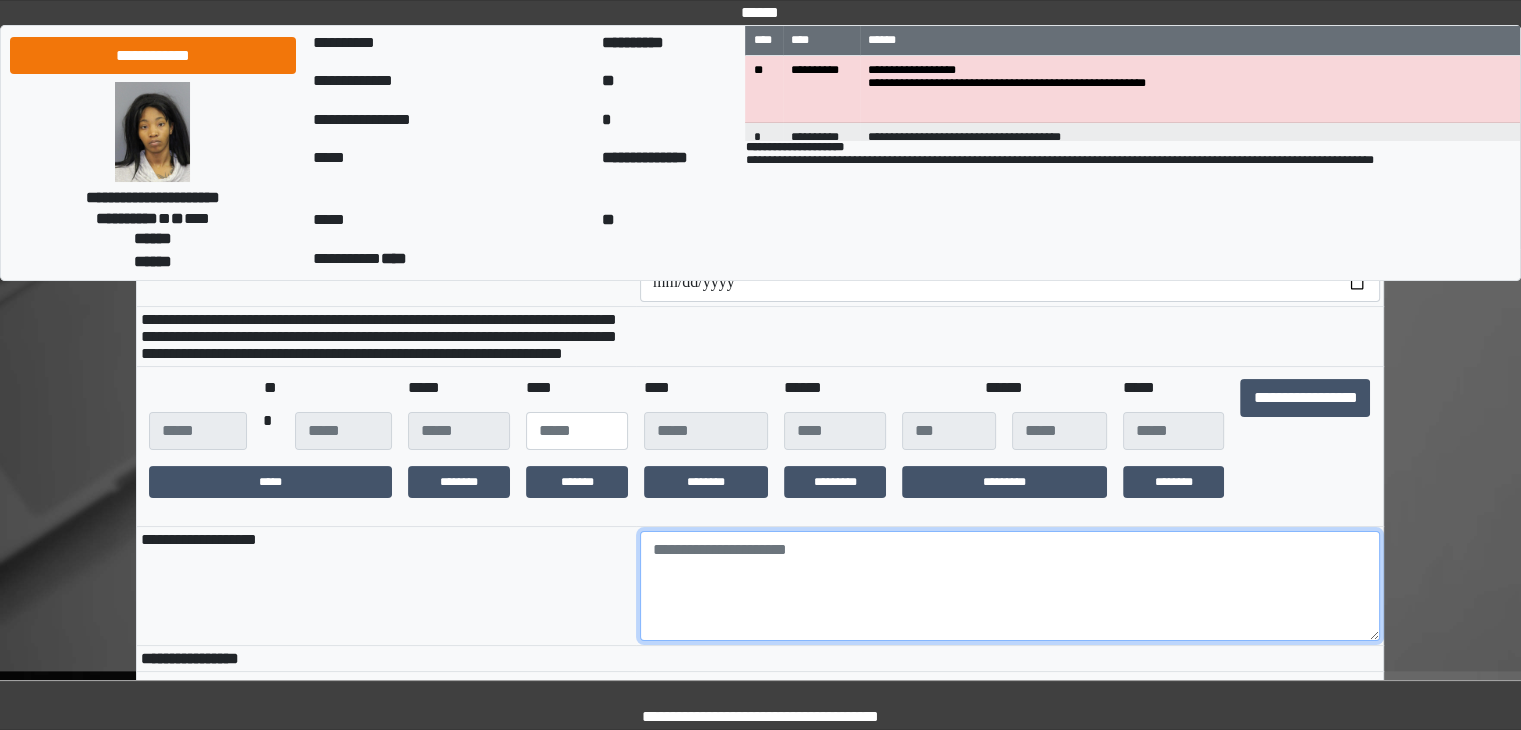 click at bounding box center [1010, 586] 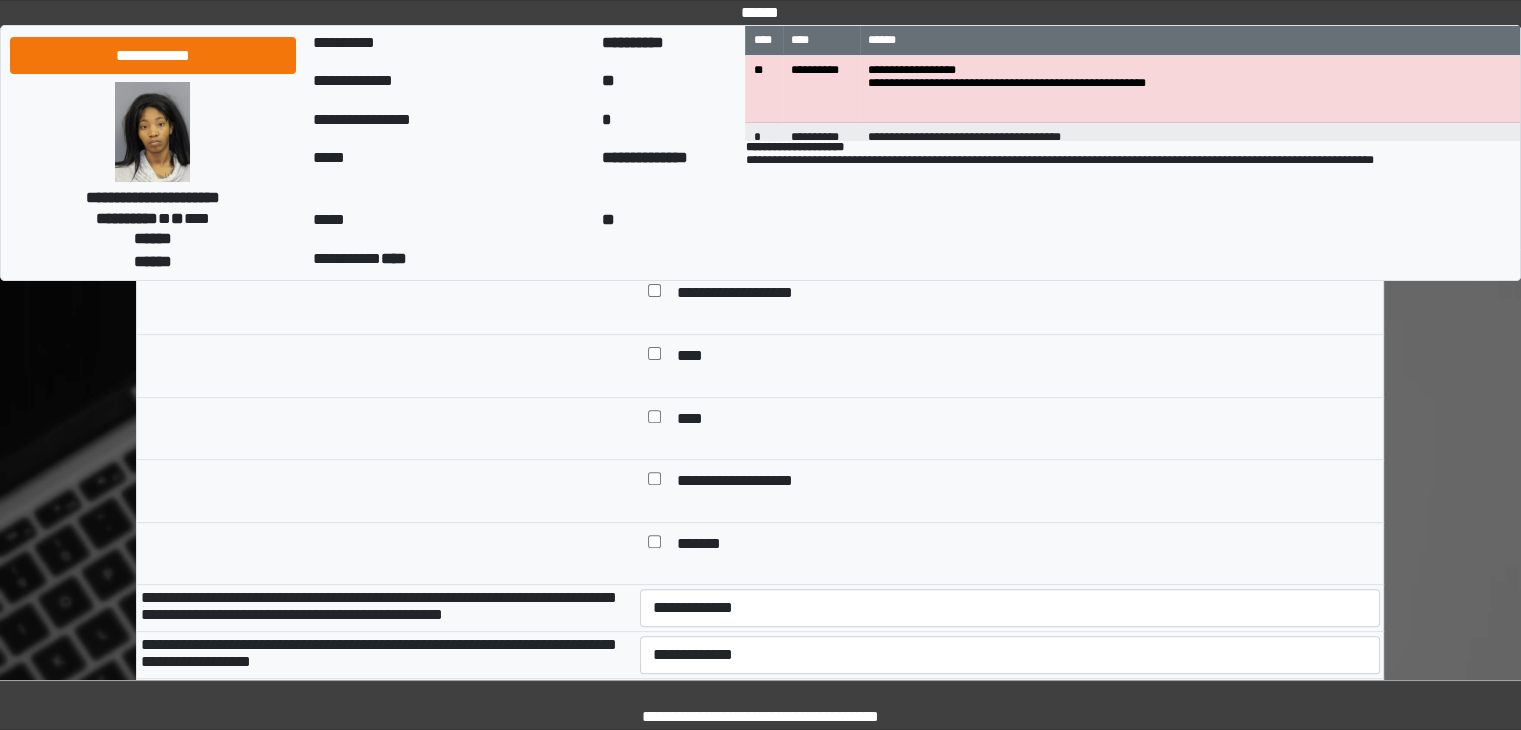 scroll, scrollTop: 585, scrollLeft: 0, axis: vertical 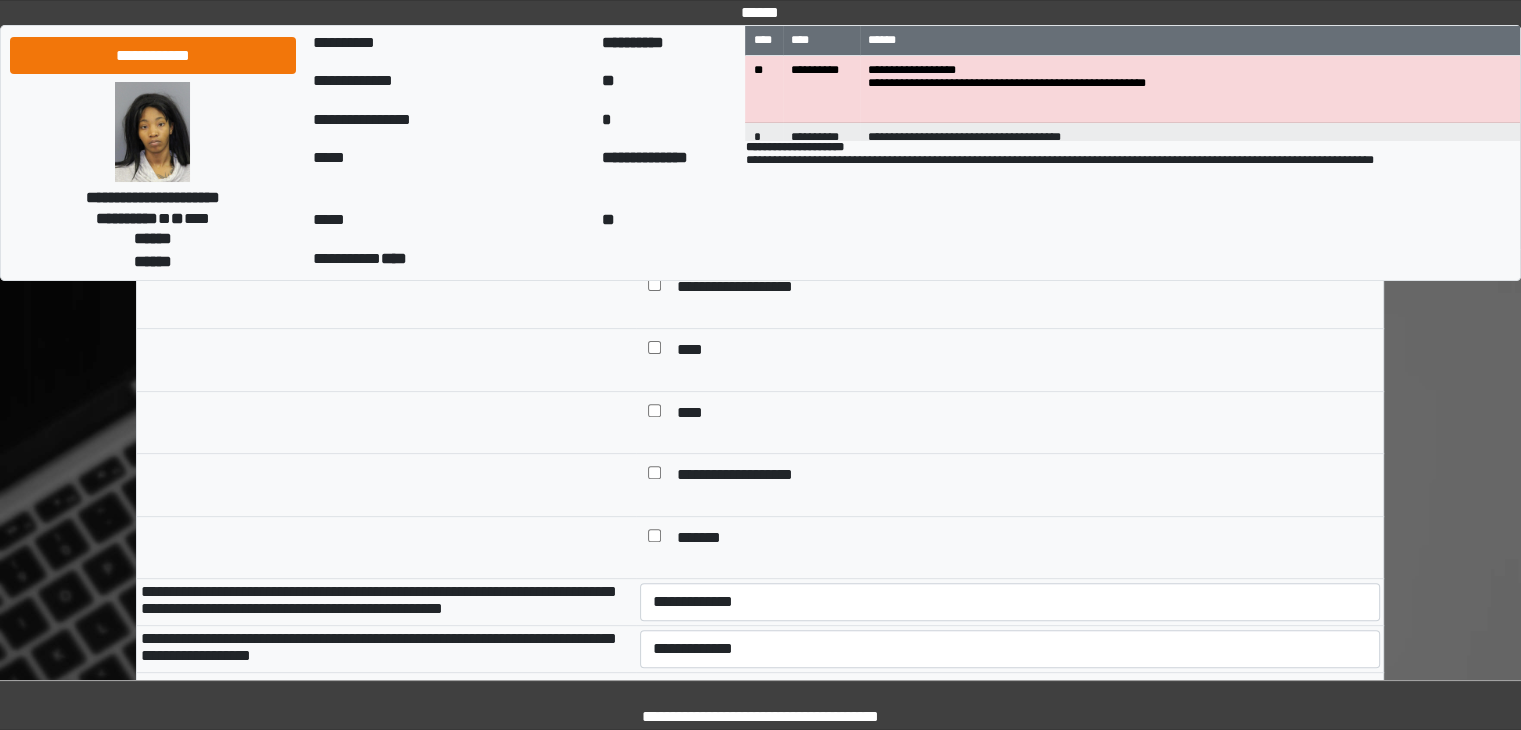 type on "****" 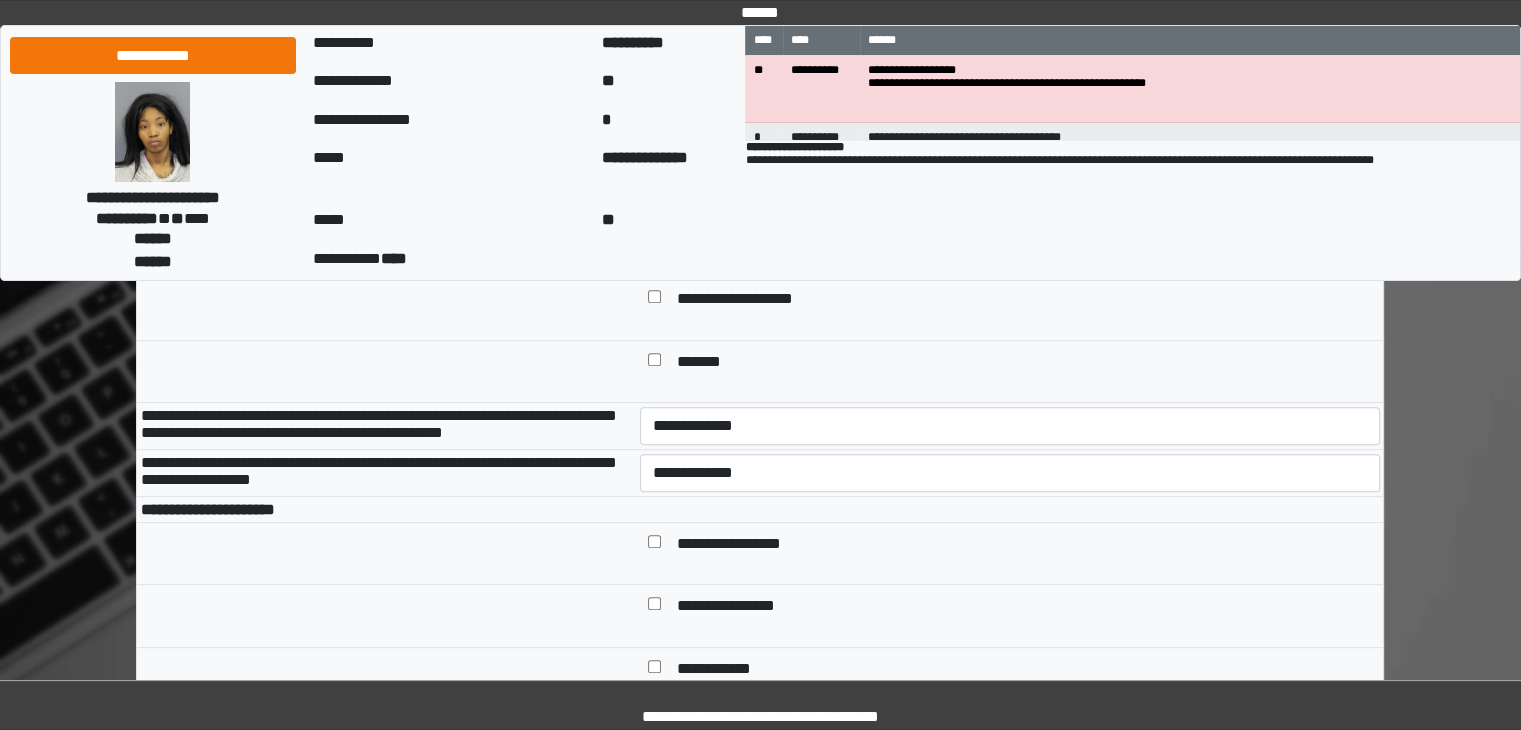 scroll, scrollTop: 764, scrollLeft: 0, axis: vertical 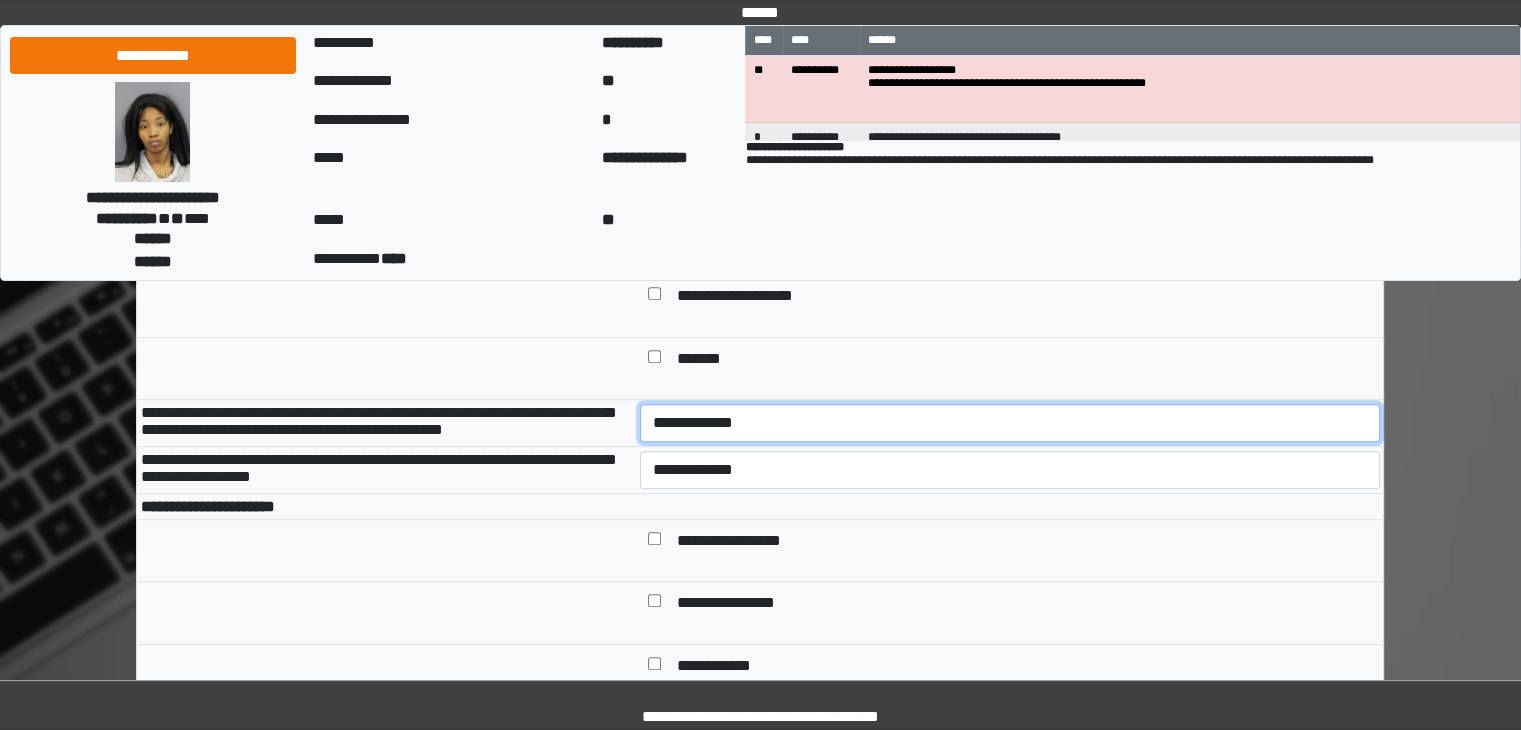 click on "**********" at bounding box center [1010, 423] 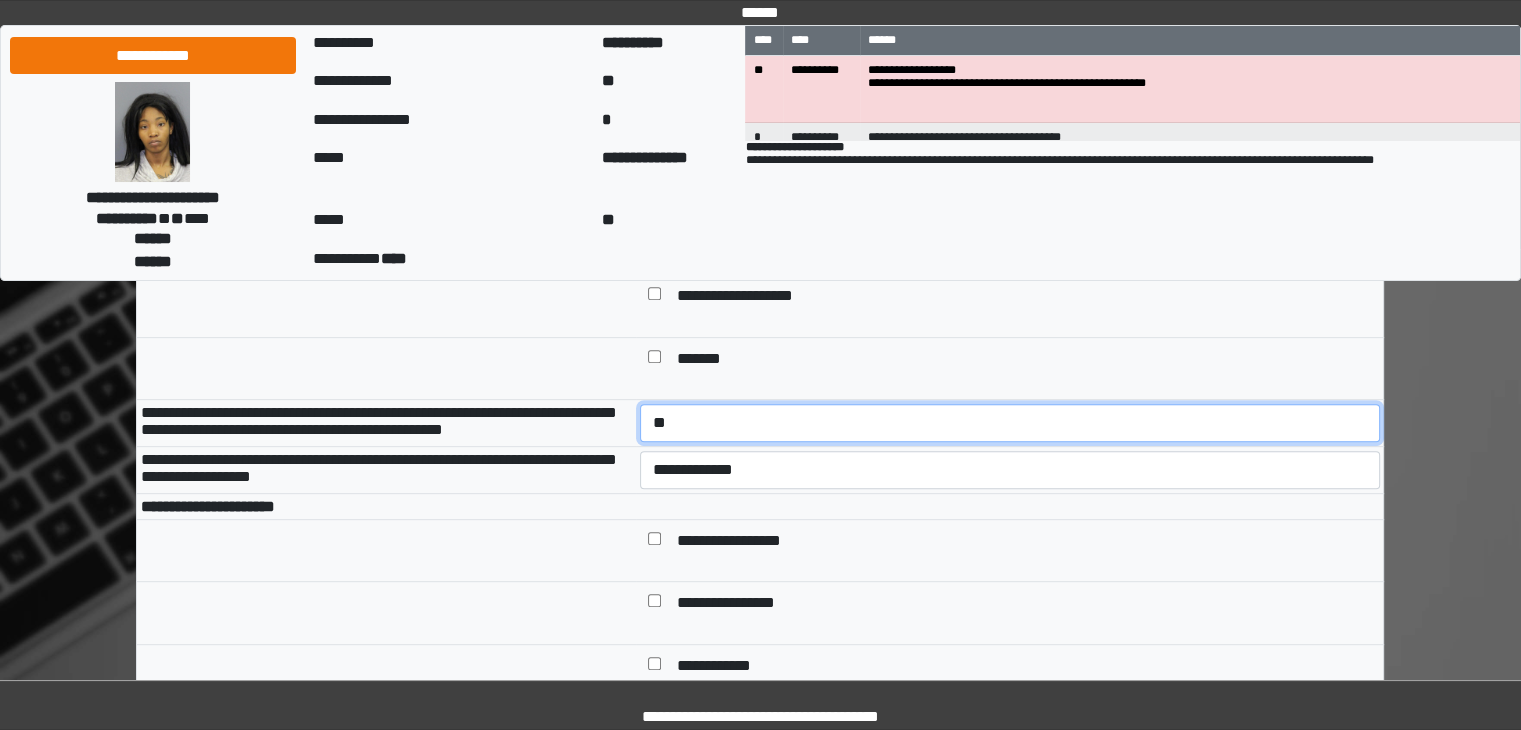 click on "**********" at bounding box center [1010, 423] 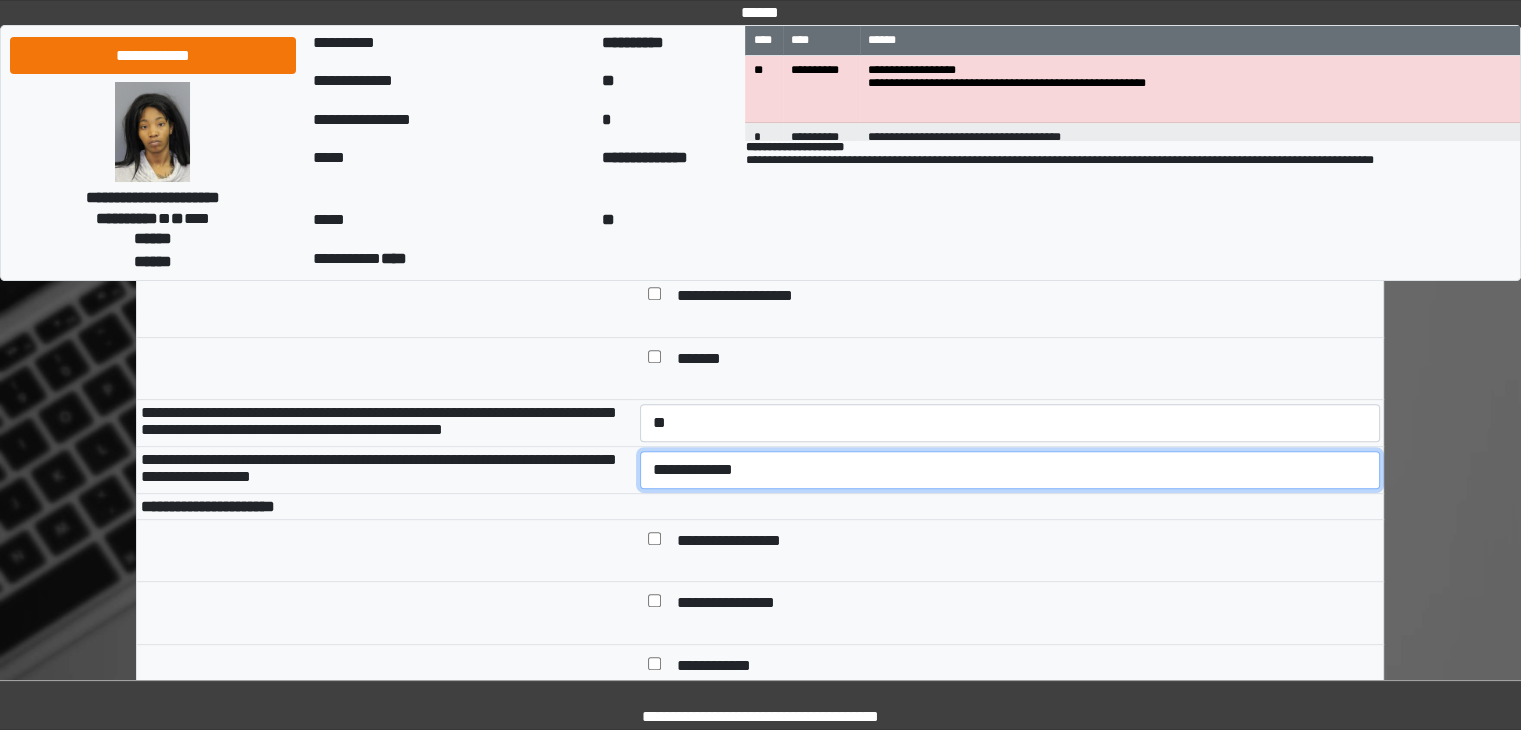 click on "**********" at bounding box center [1010, 470] 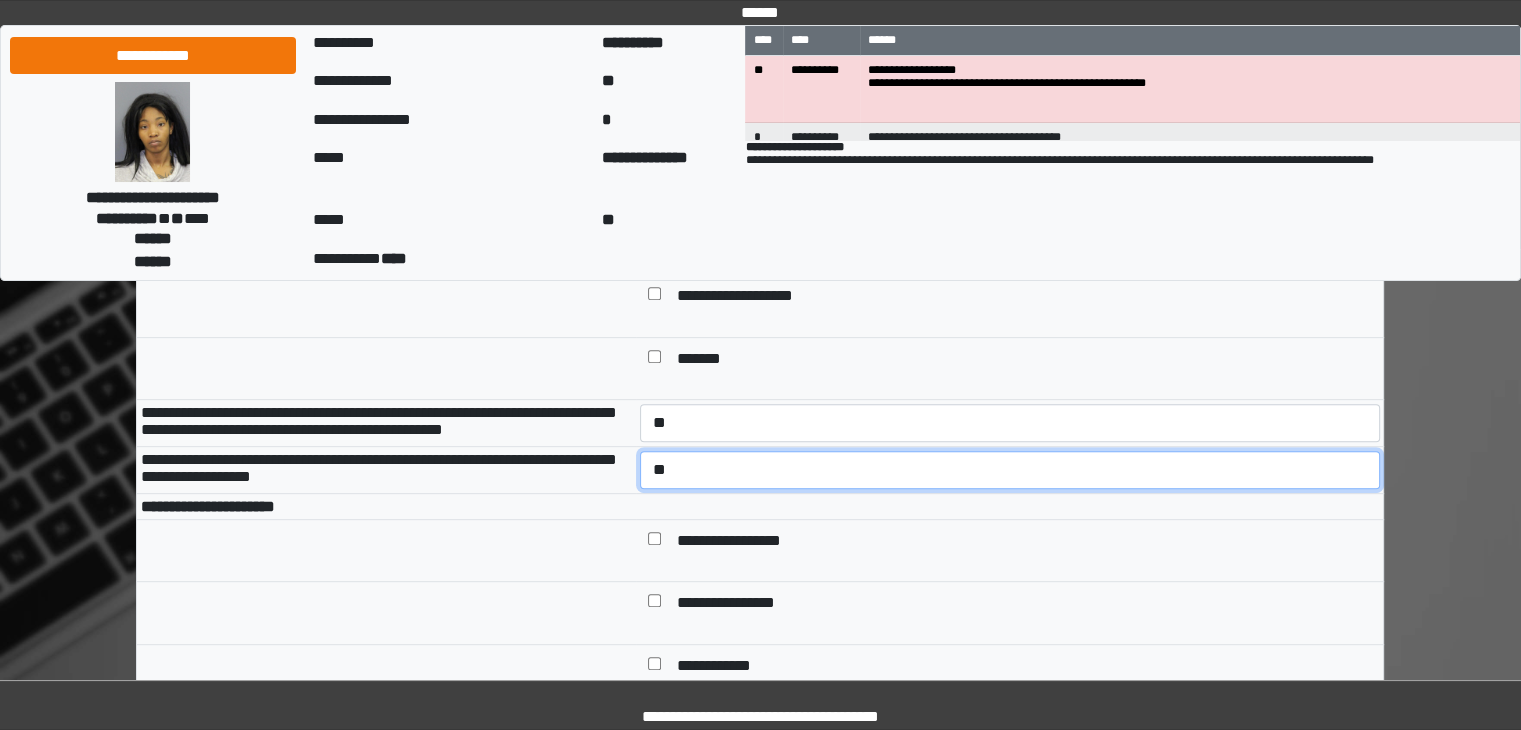 click on "**********" at bounding box center [1010, 470] 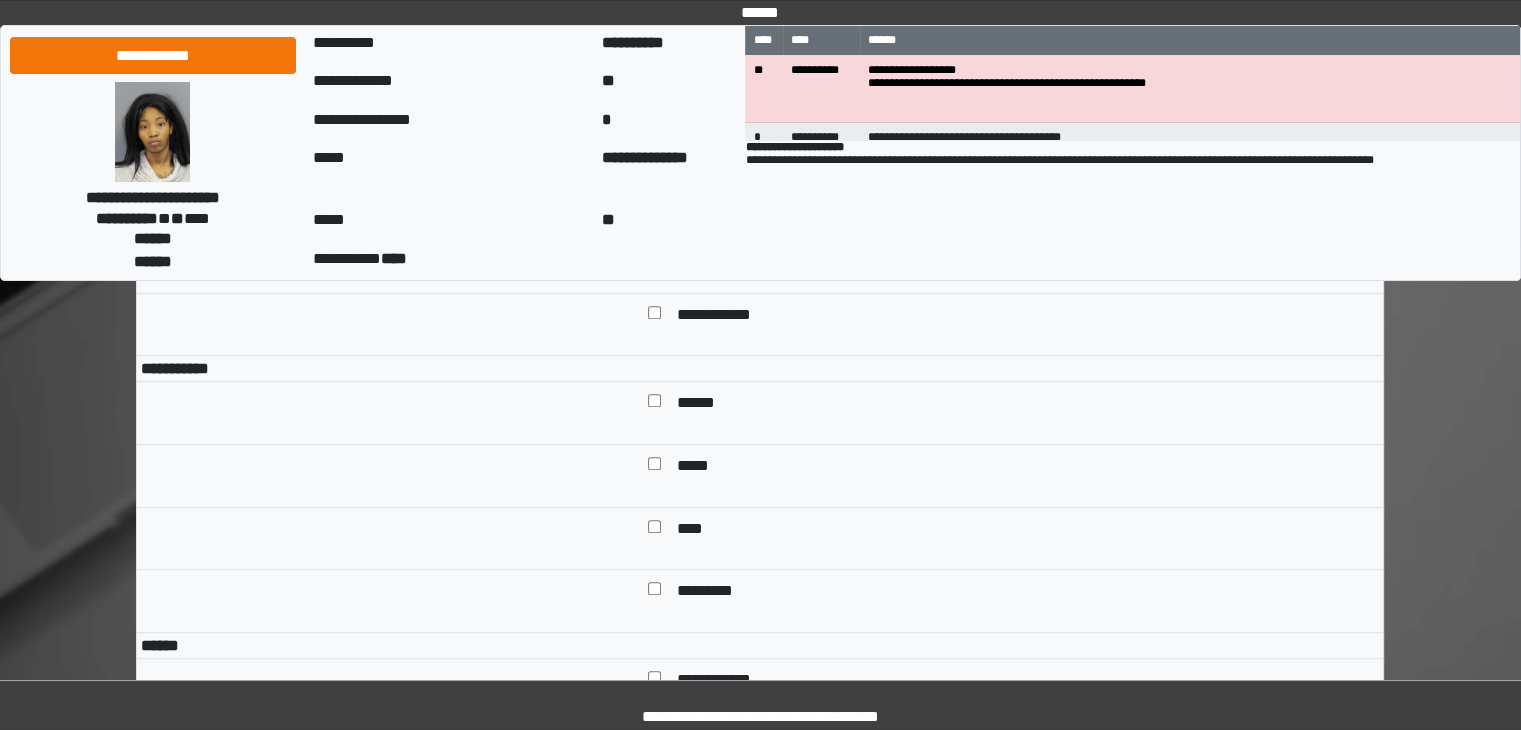 scroll, scrollTop: 1114, scrollLeft: 0, axis: vertical 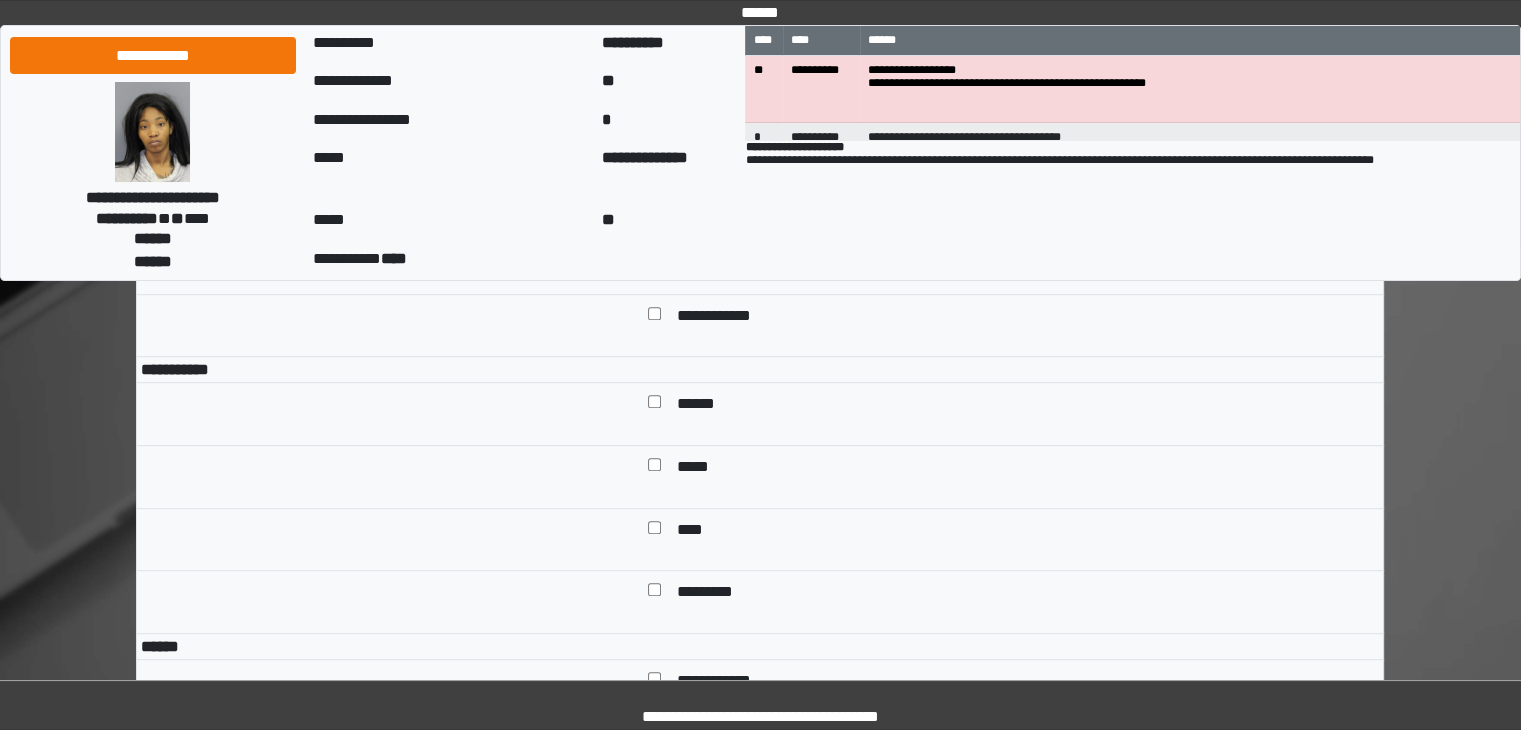 click on "******" at bounding box center (703, 406) 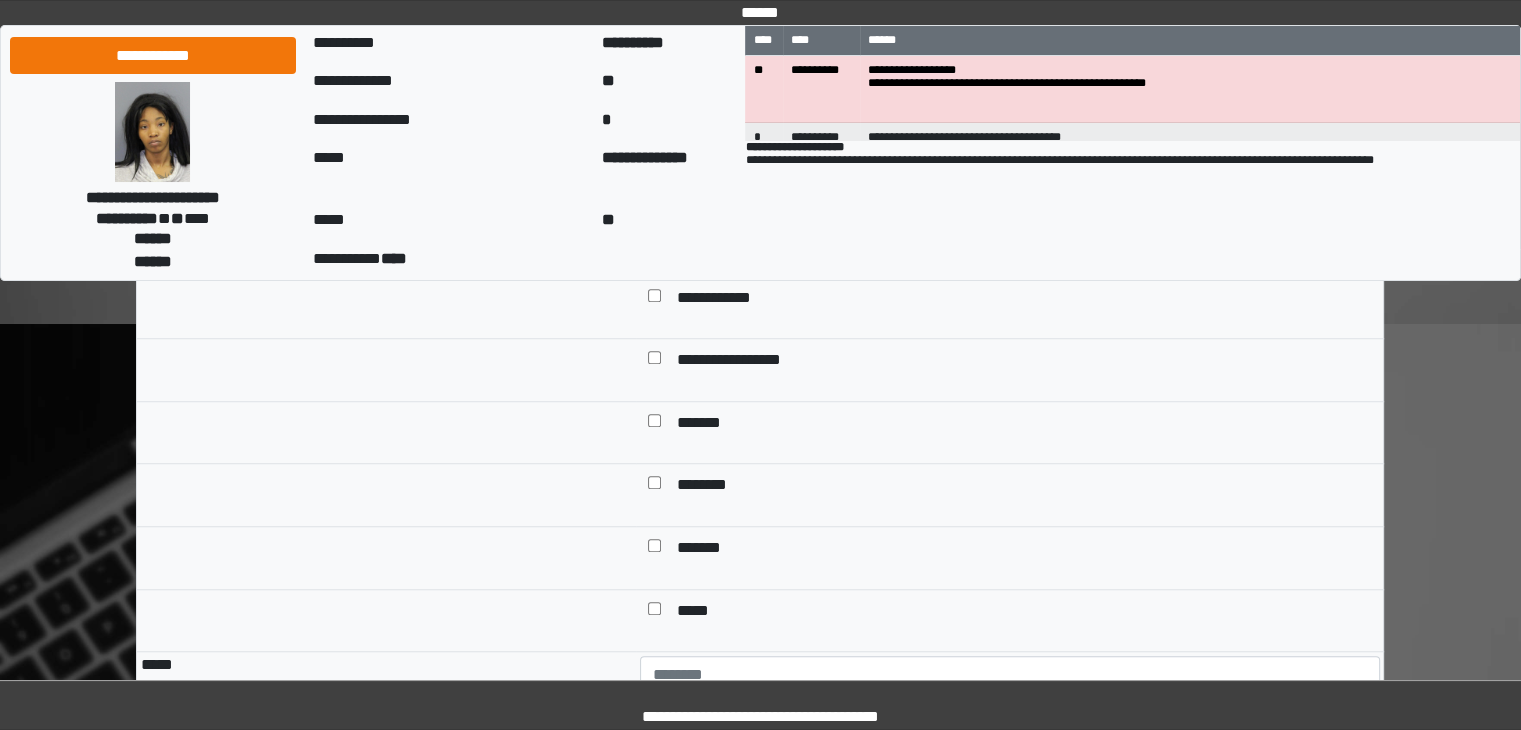 click on "**********" at bounding box center [729, 300] 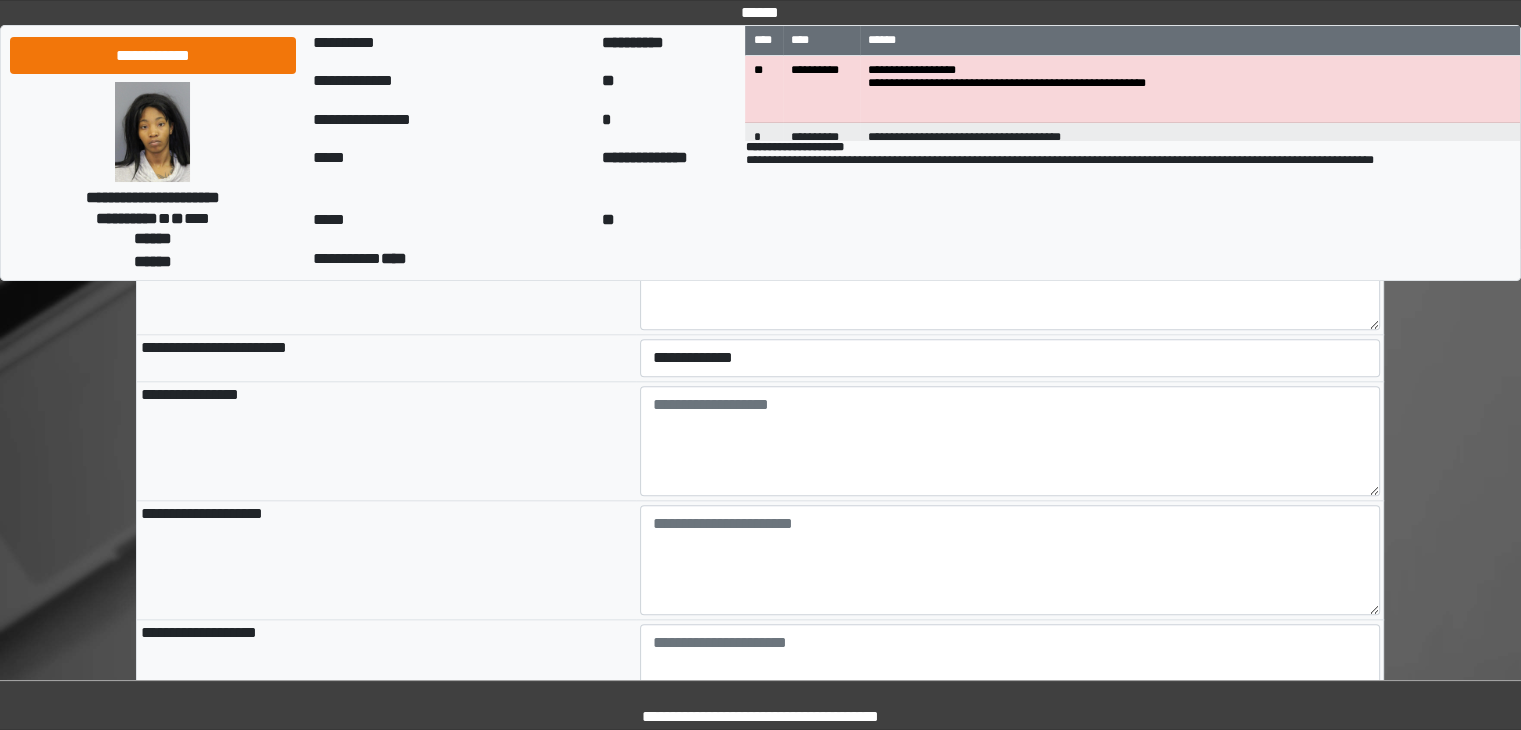 scroll, scrollTop: 2052, scrollLeft: 0, axis: vertical 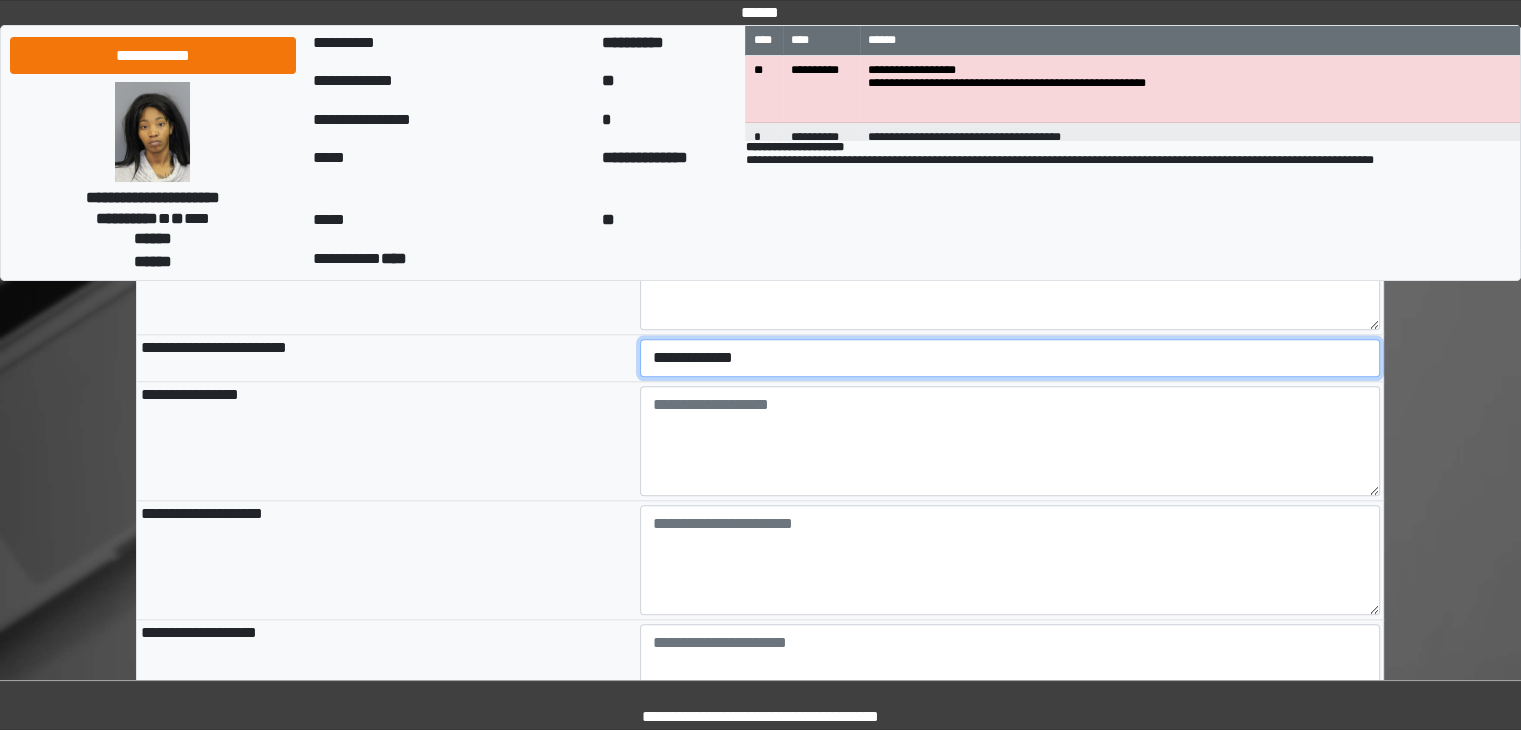 click on "**********" at bounding box center [1010, 358] 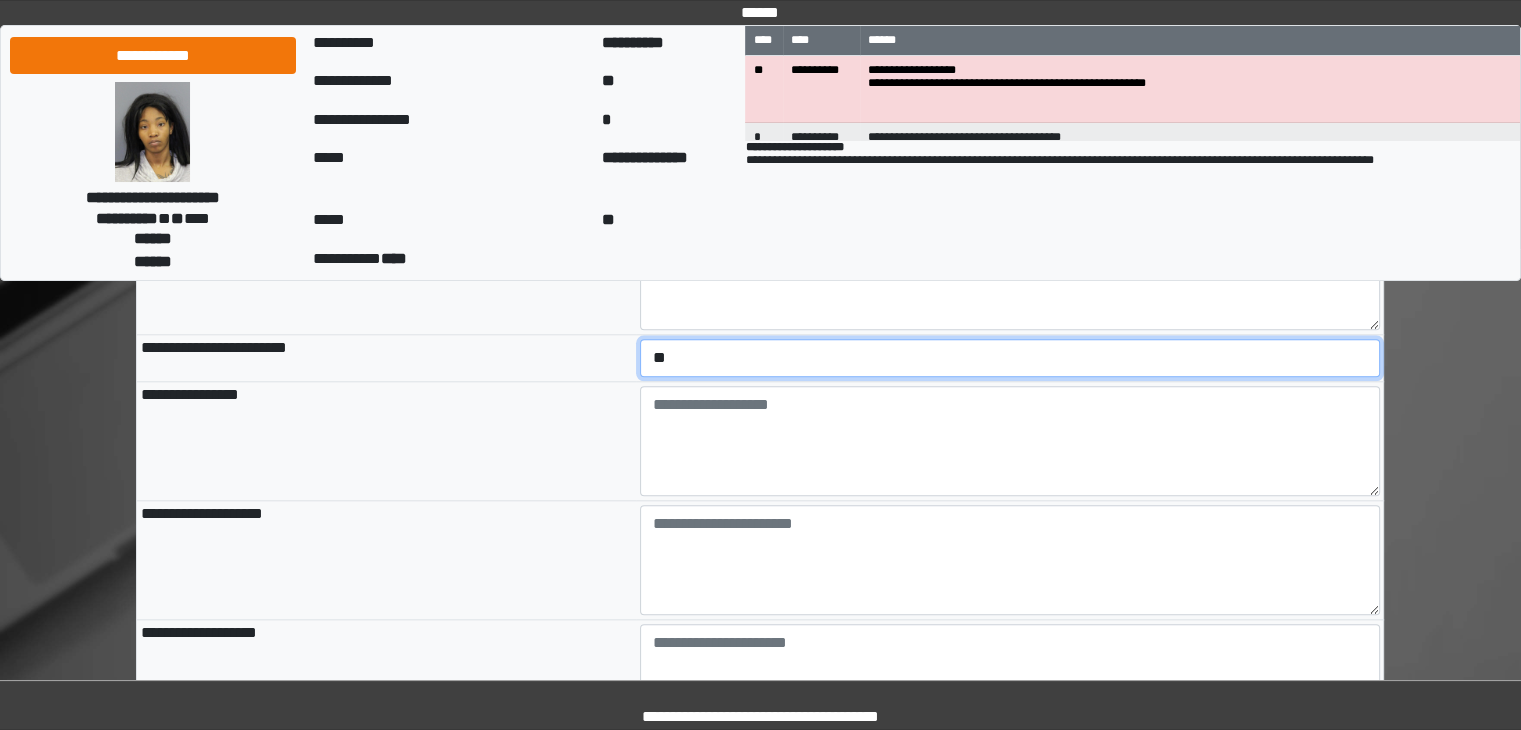 click on "**********" at bounding box center [1010, 358] 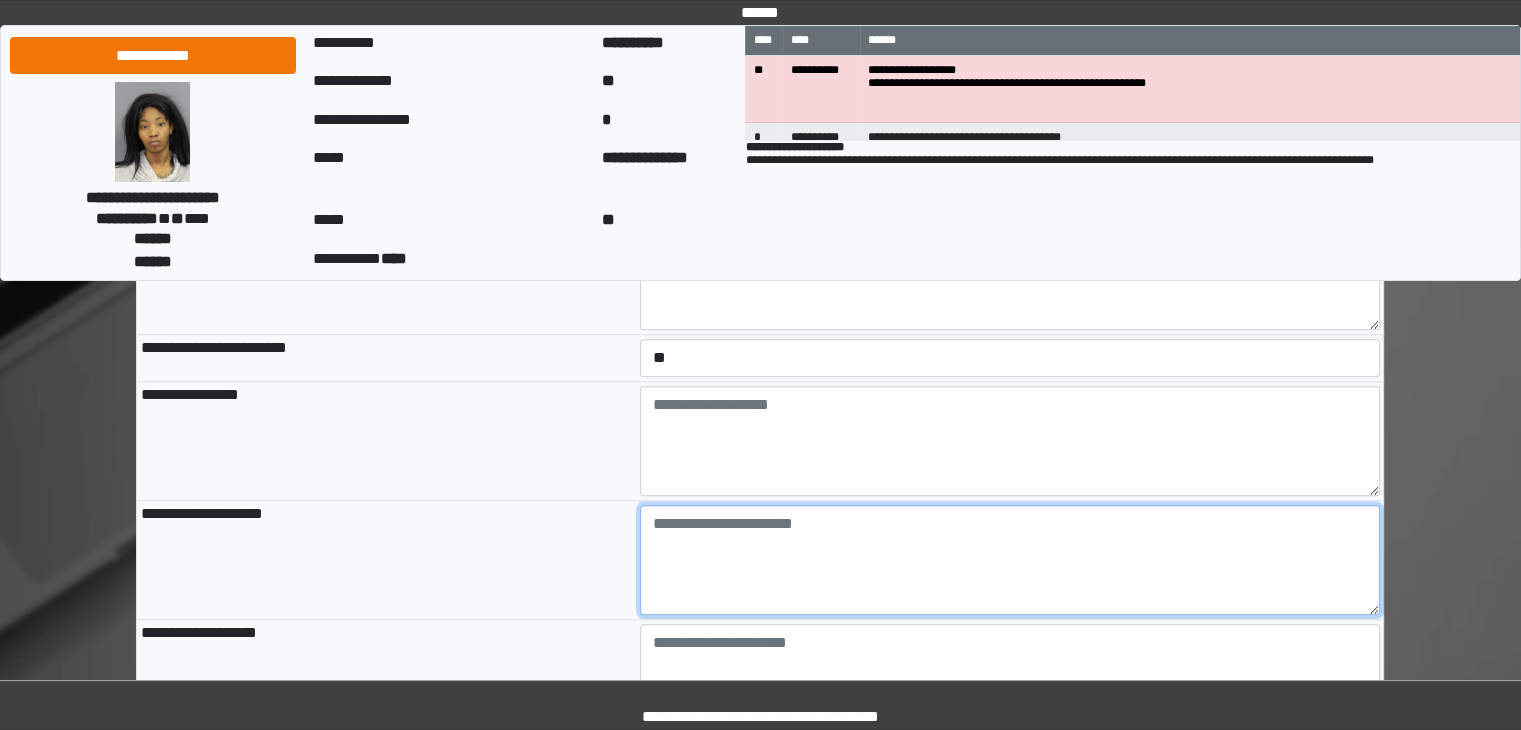 click at bounding box center (1010, 560) 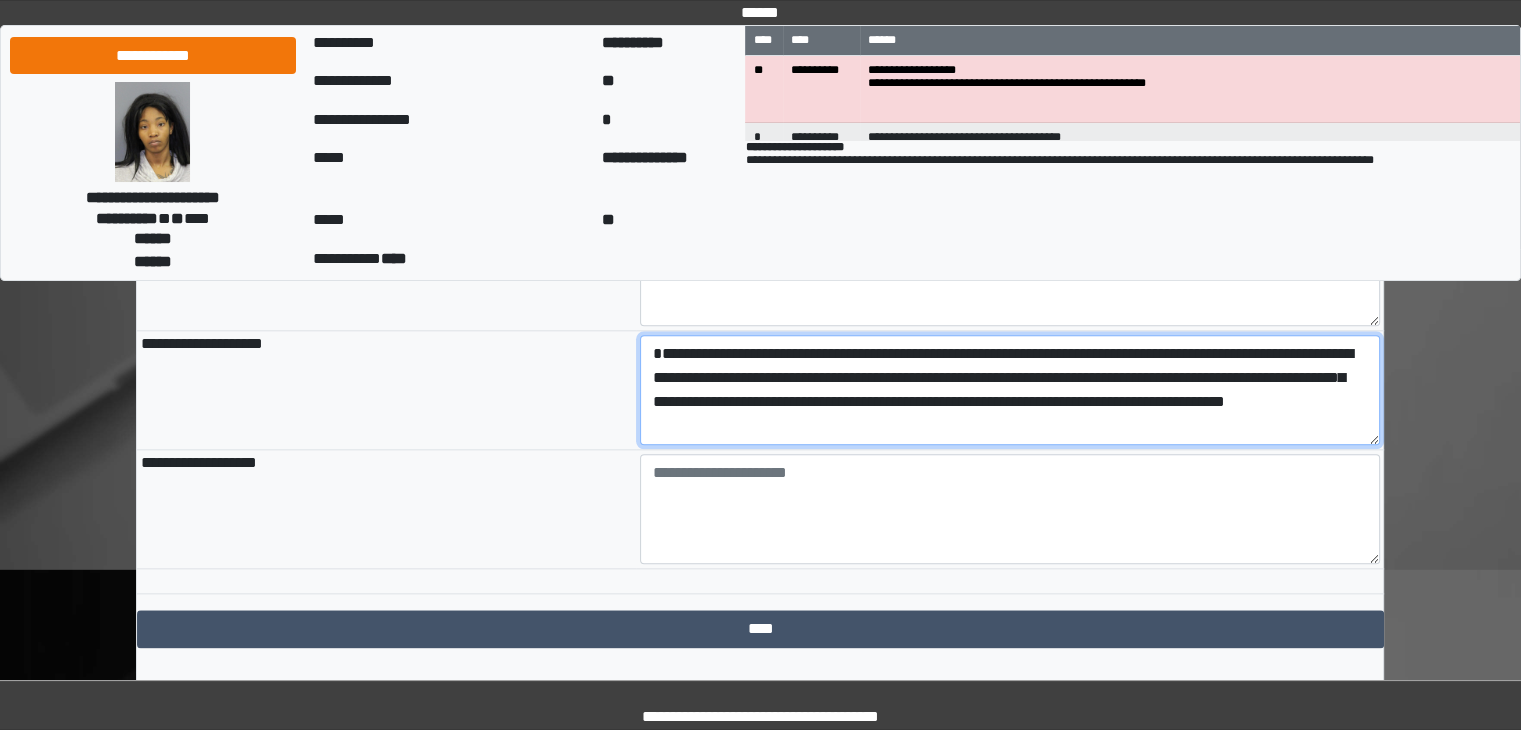 scroll, scrollTop: 2328, scrollLeft: 0, axis: vertical 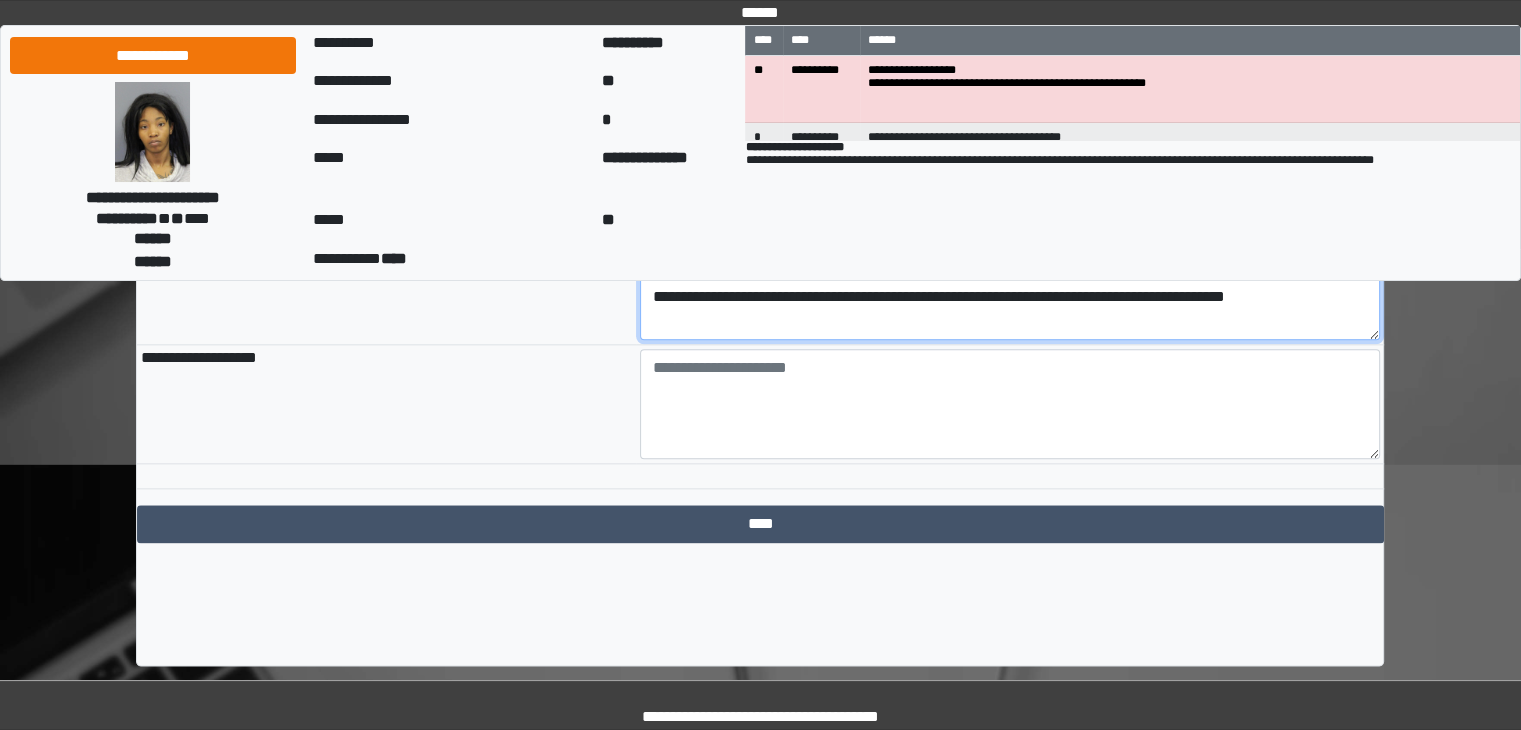 type on "**********" 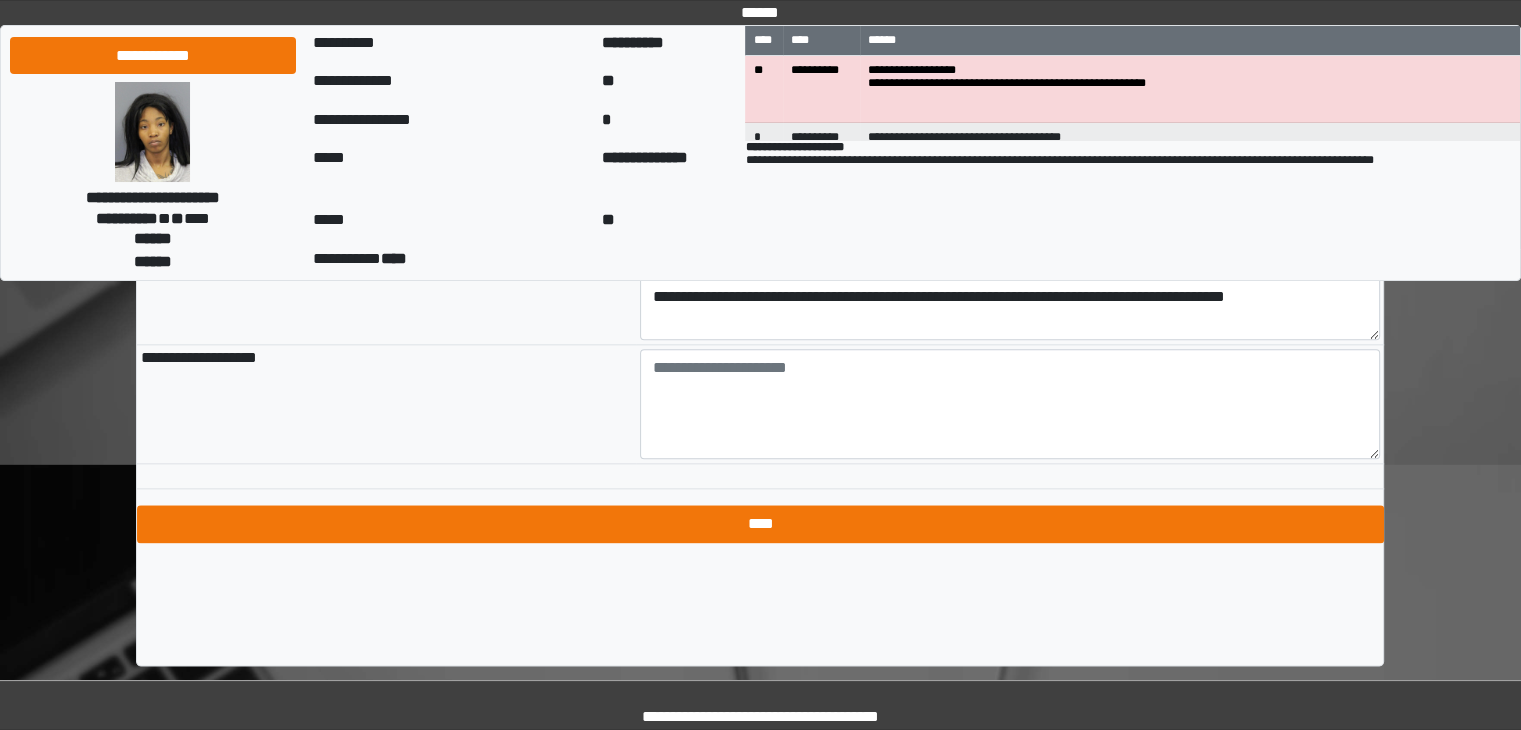 click on "****" at bounding box center [760, 524] 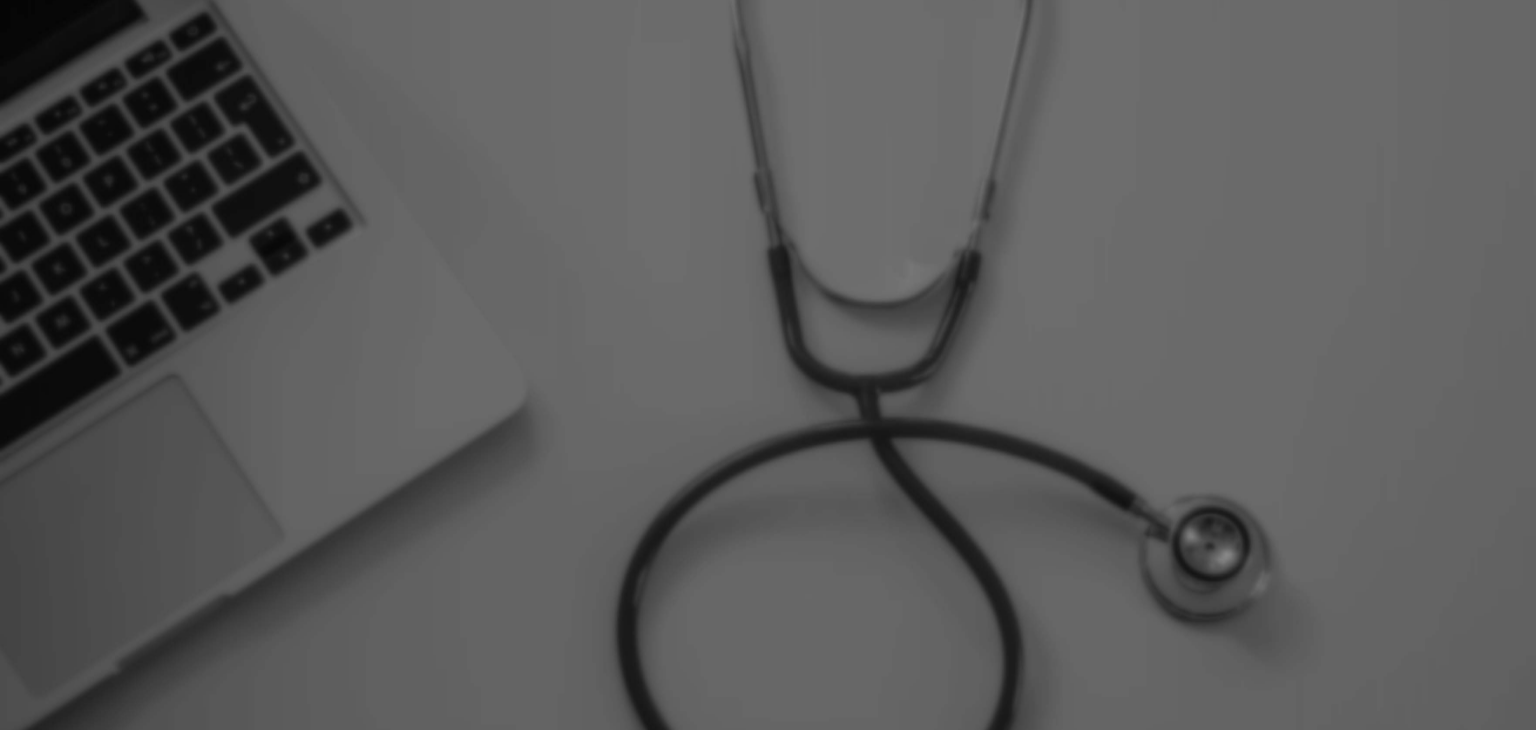 scroll, scrollTop: 0, scrollLeft: 0, axis: both 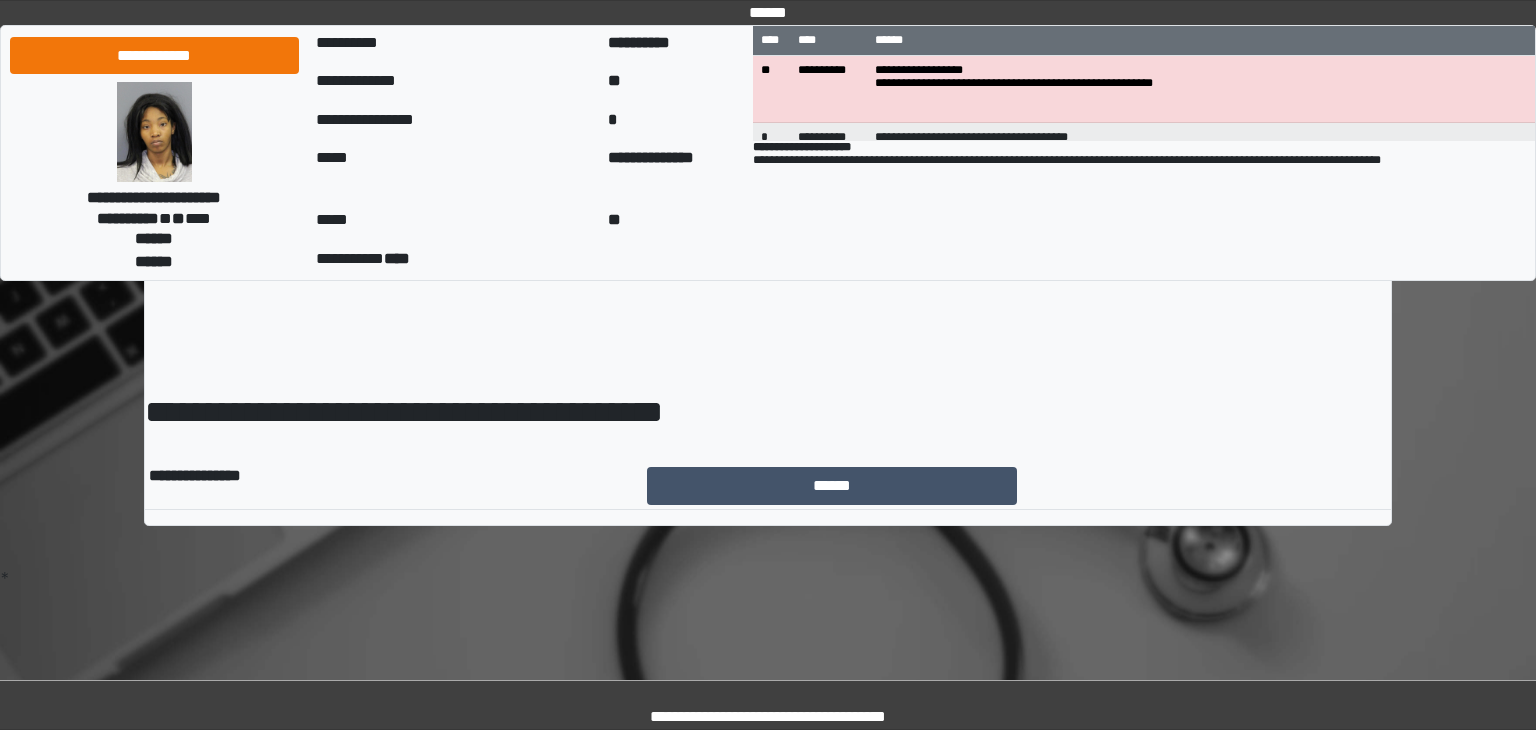 click on "******" at bounding box center [1017, 486] 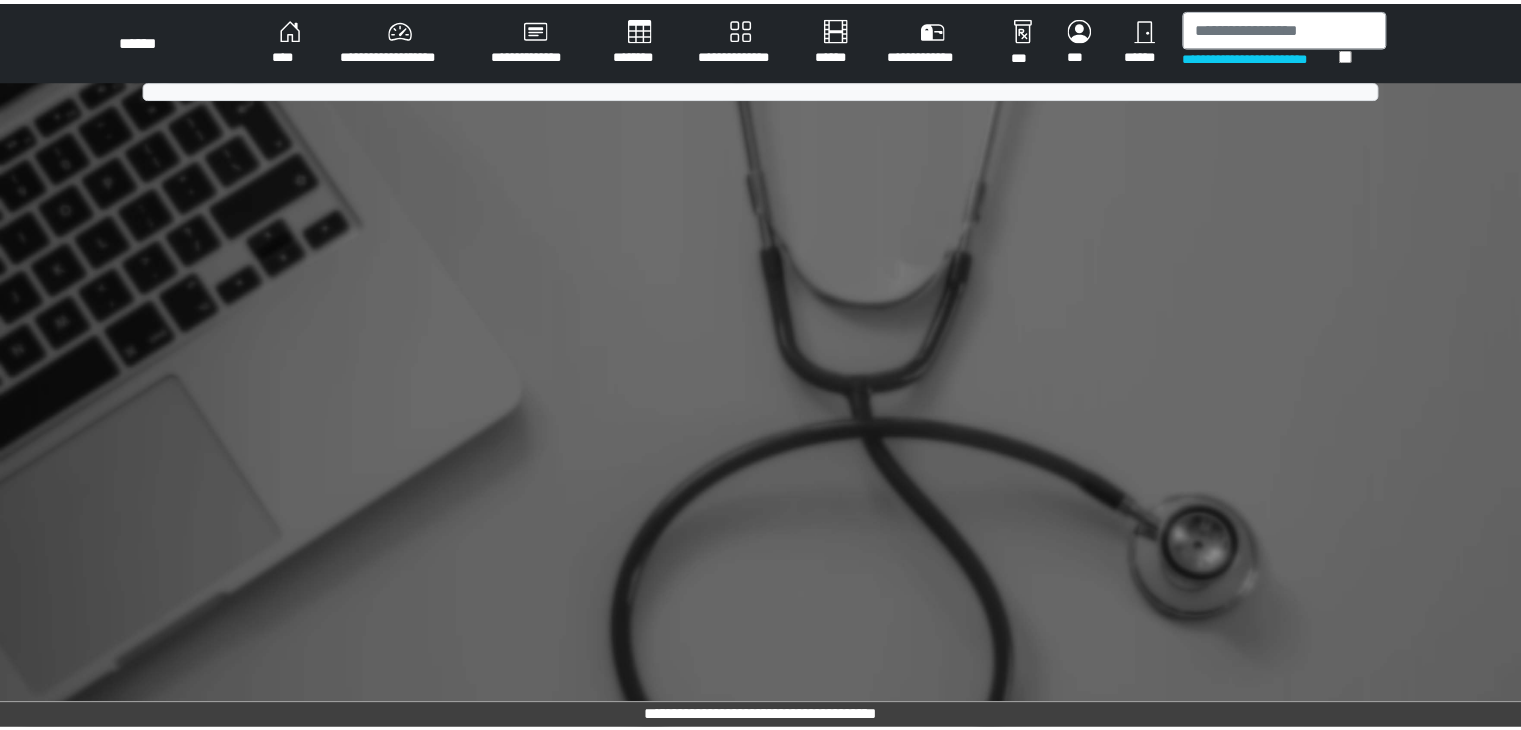 scroll, scrollTop: 0, scrollLeft: 0, axis: both 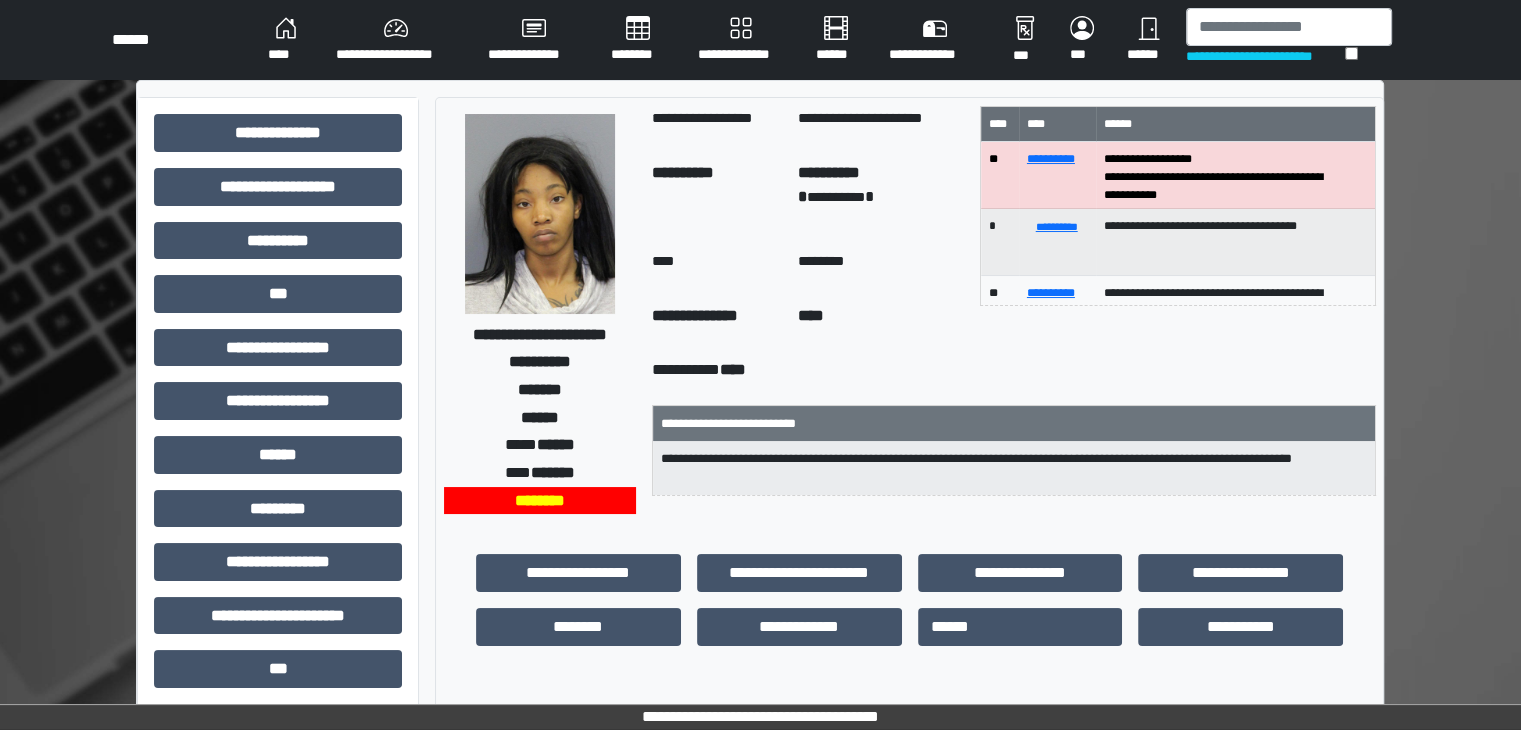 click on "**********" at bounding box center [1265, 56] 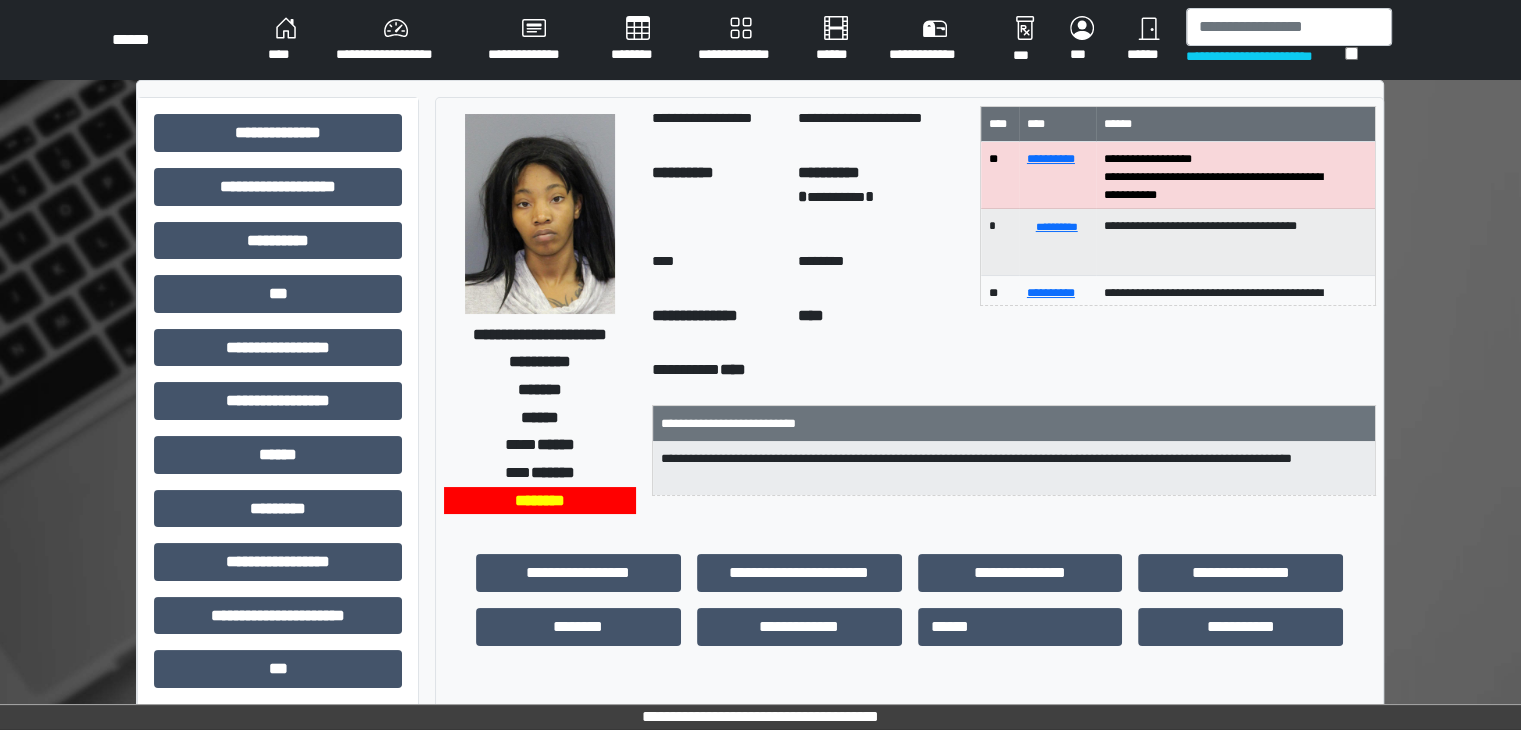 click at bounding box center (1289, 27) 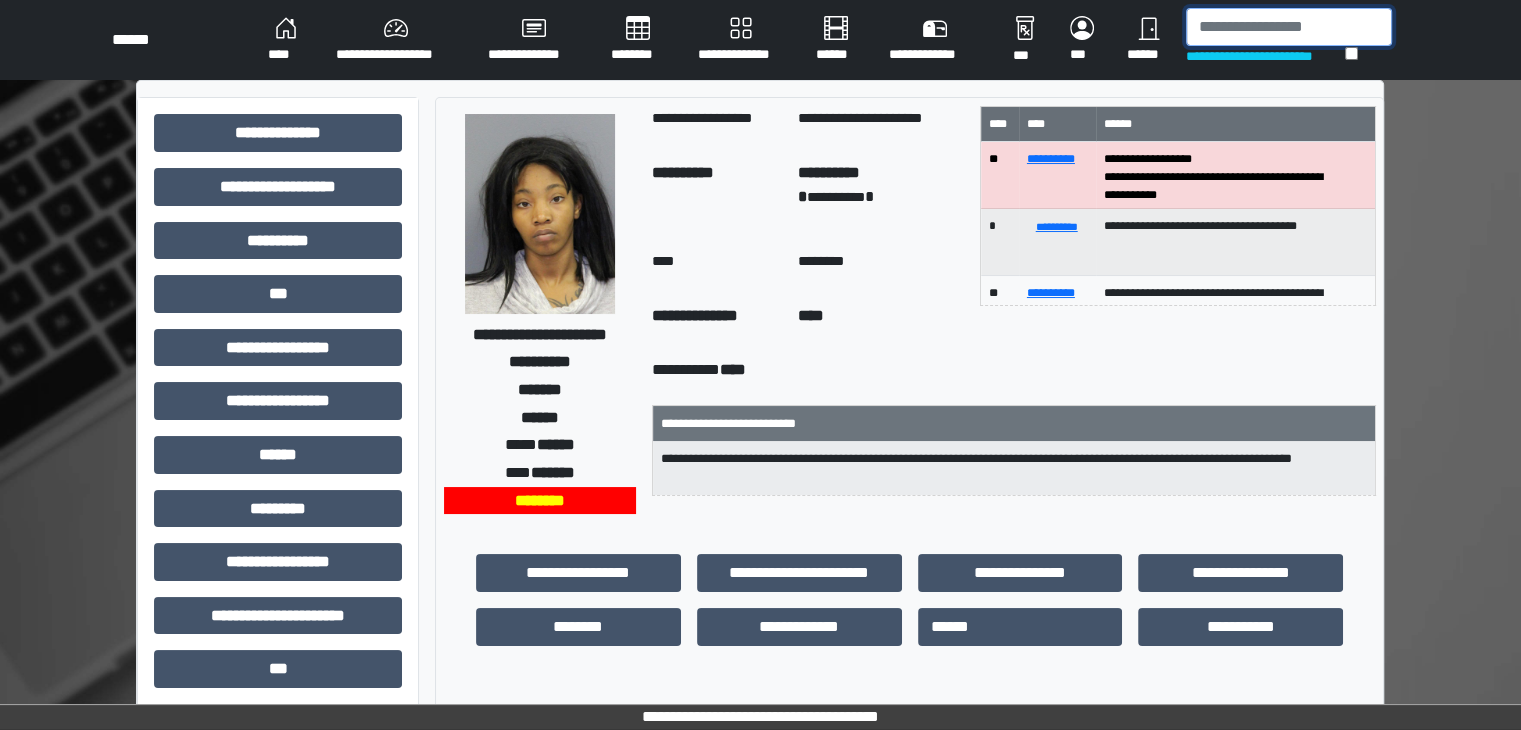 type on "*" 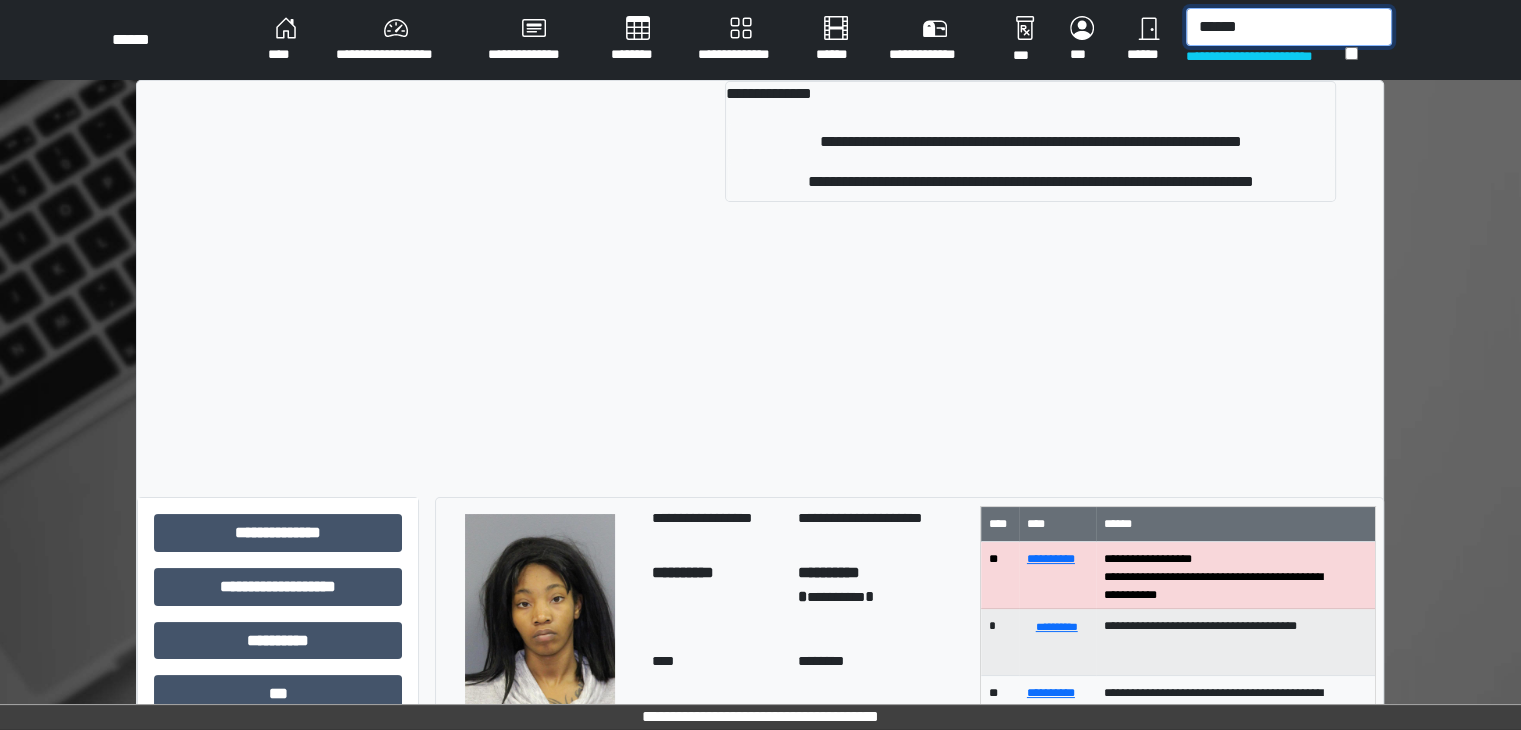 type on "******" 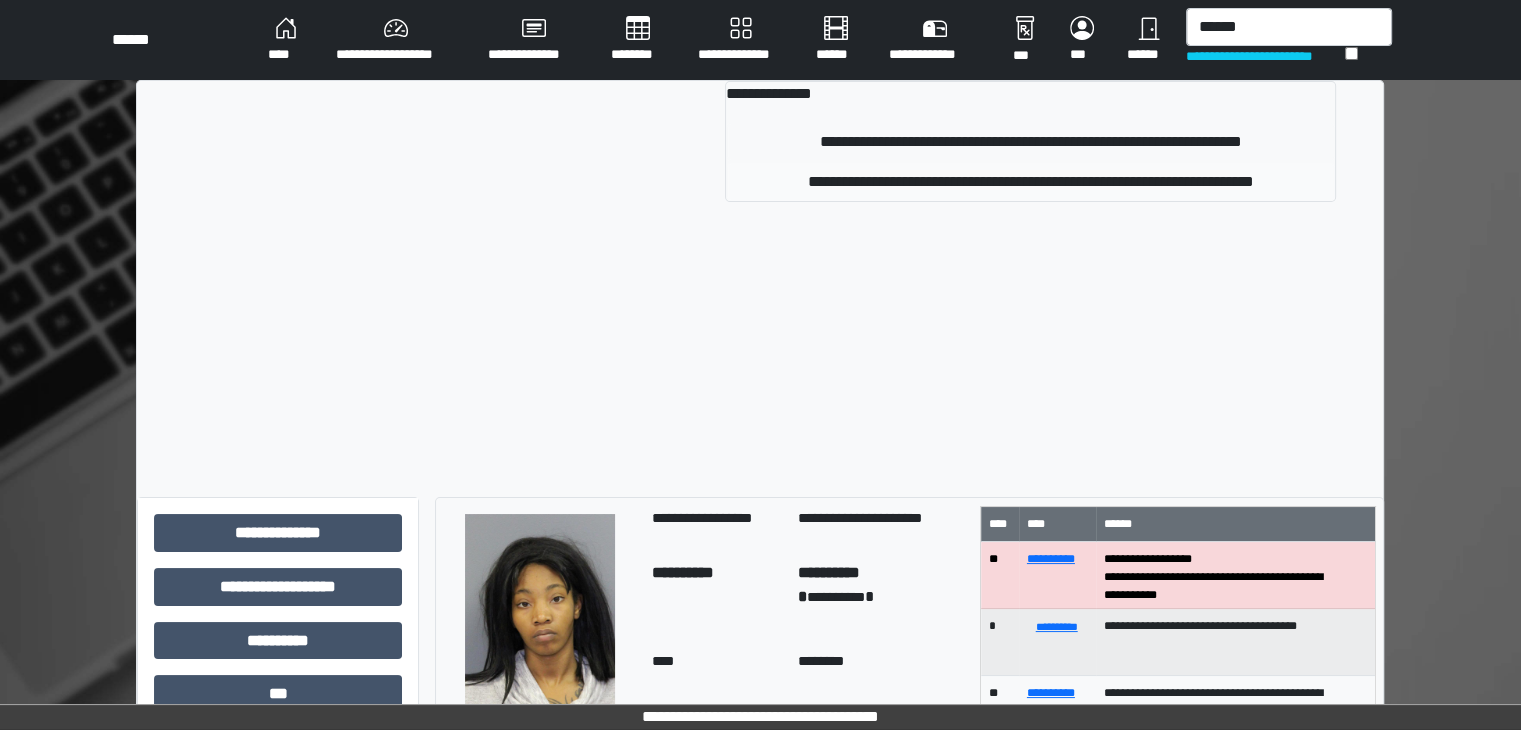 click on "**********" at bounding box center (1030, 182) 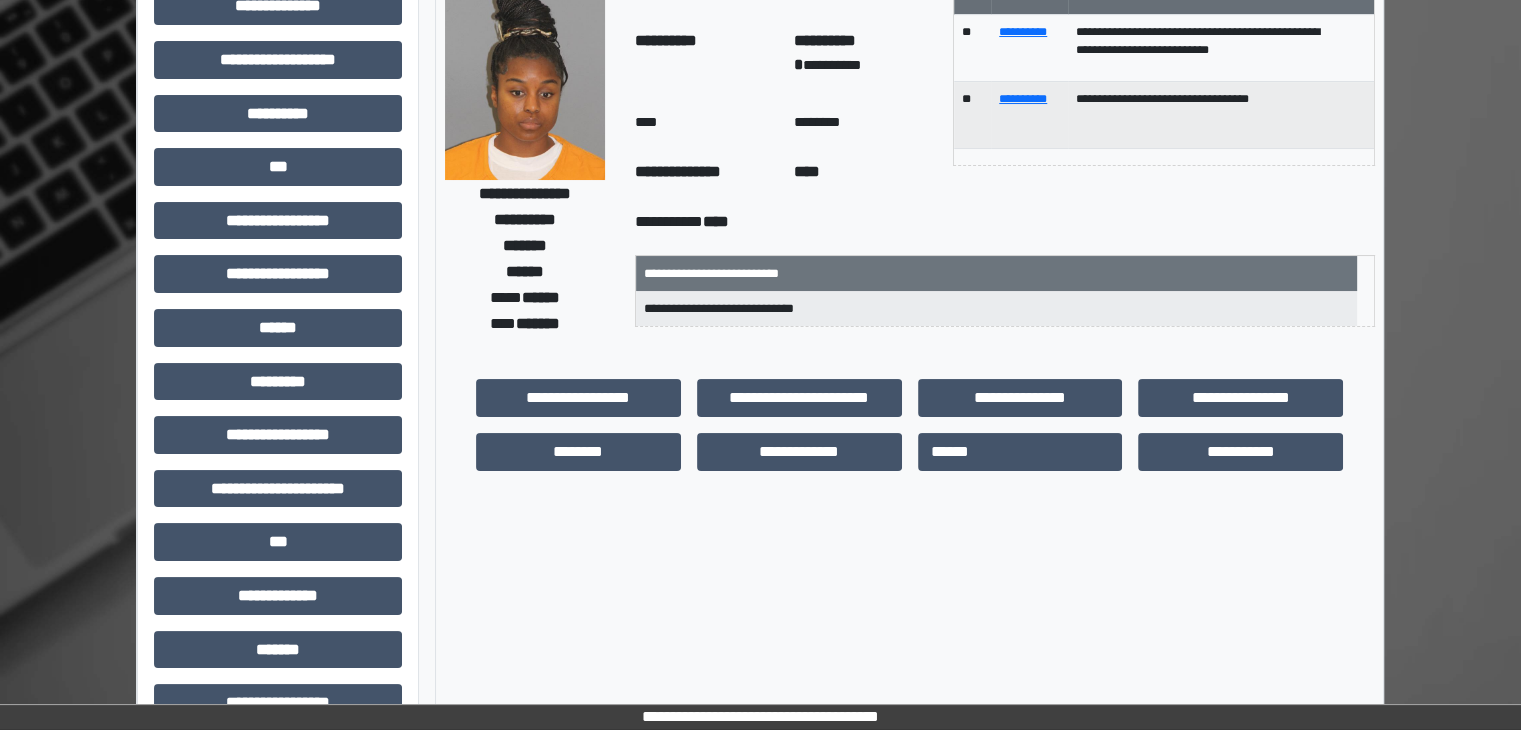 scroll, scrollTop: 372, scrollLeft: 0, axis: vertical 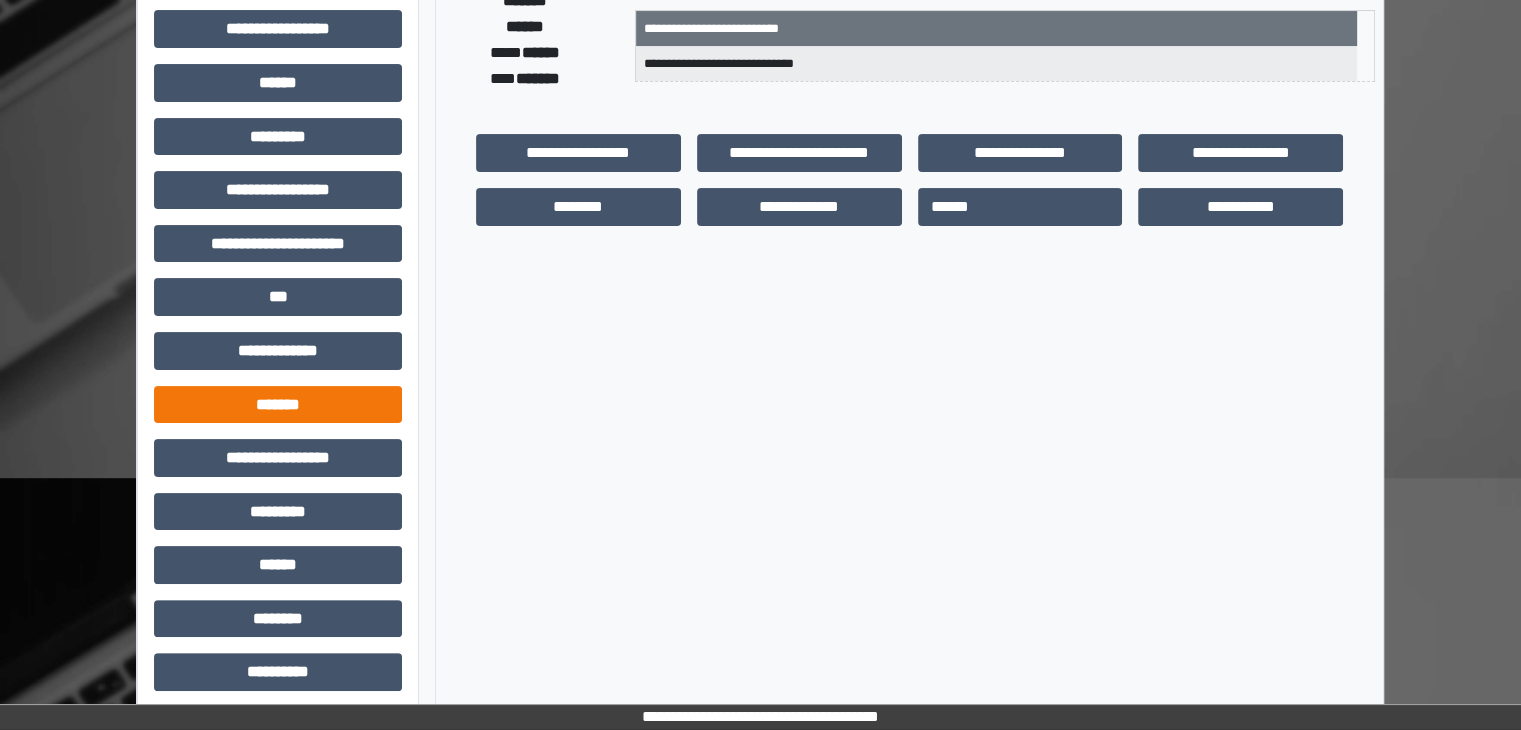 click on "*******" at bounding box center (278, 405) 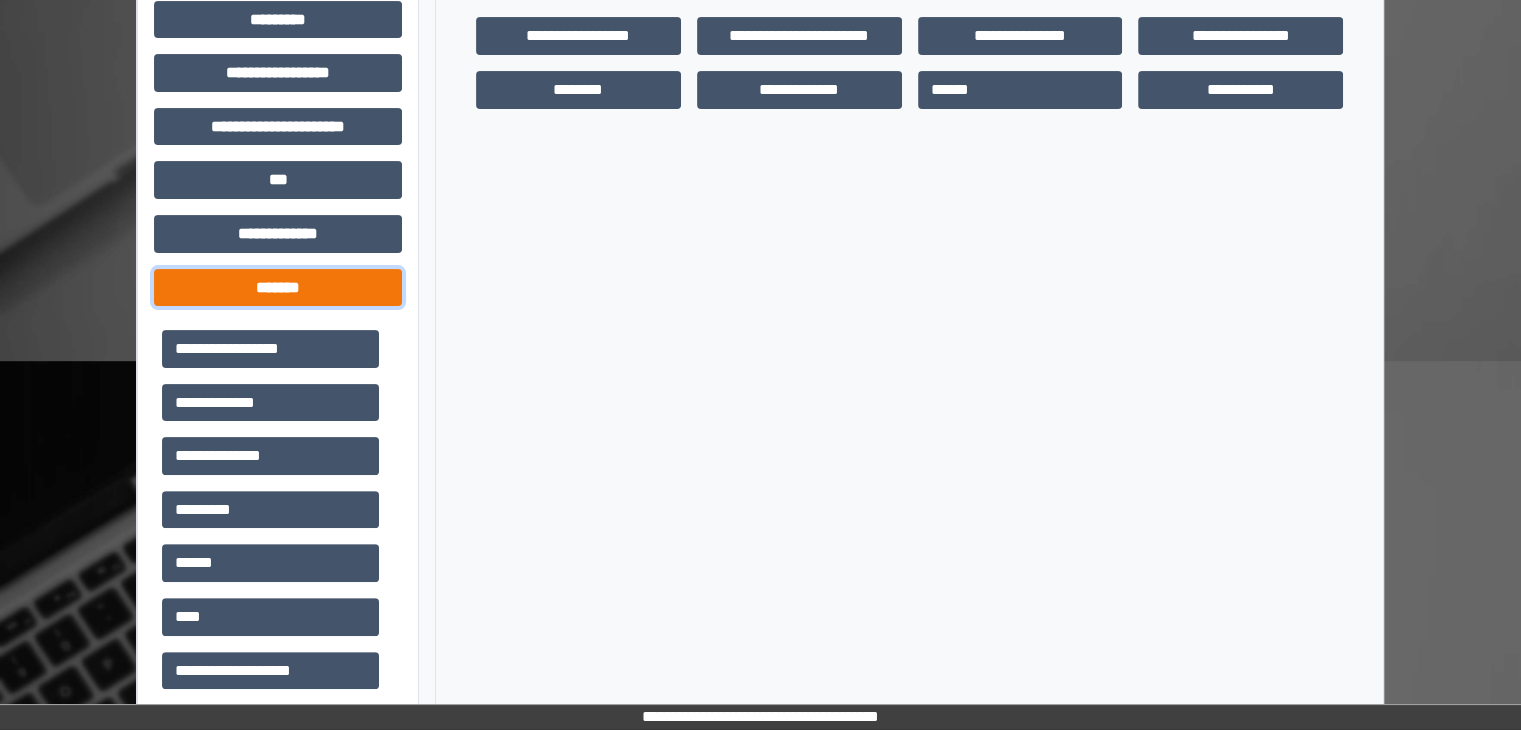 scroll, scrollTop: 737, scrollLeft: 0, axis: vertical 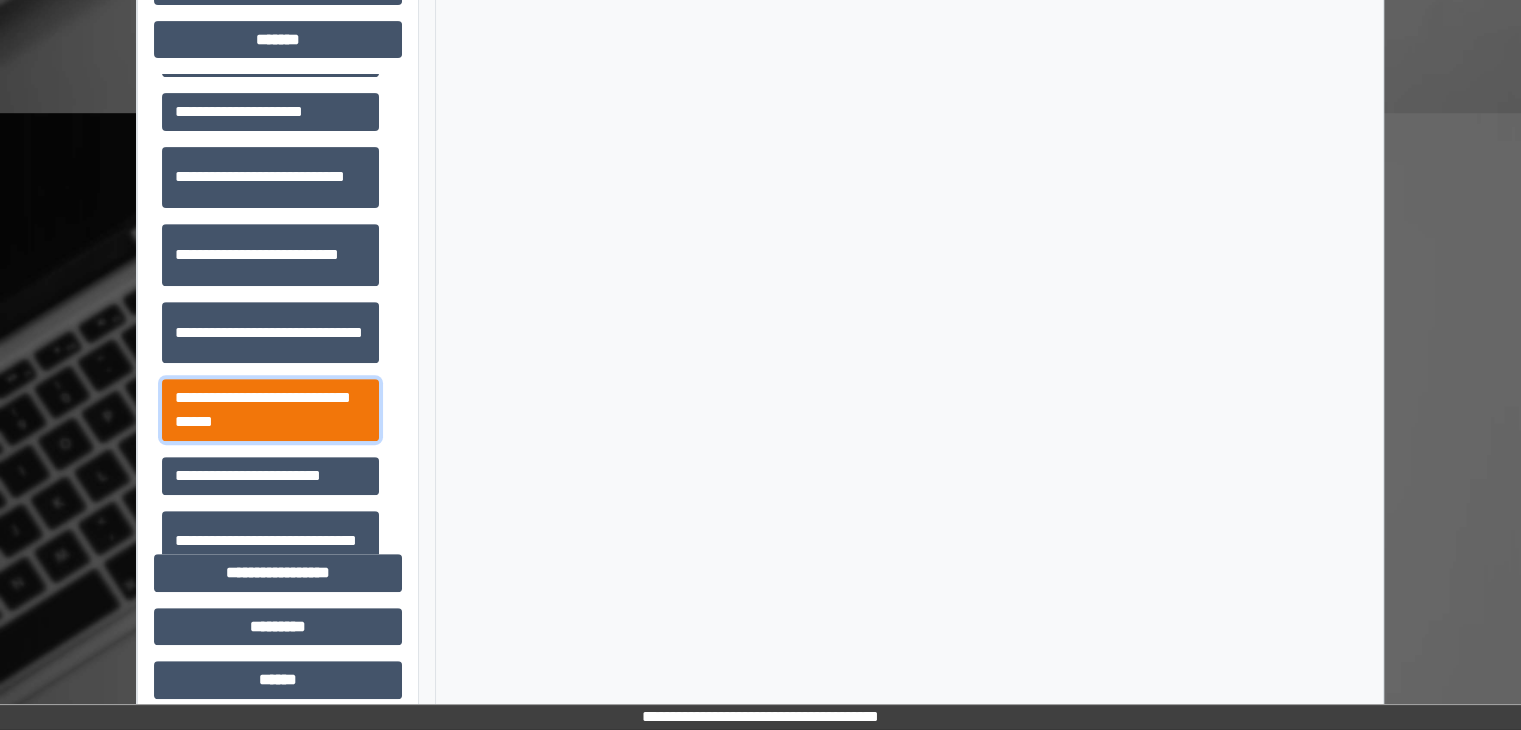 click on "**********" at bounding box center [270, 410] 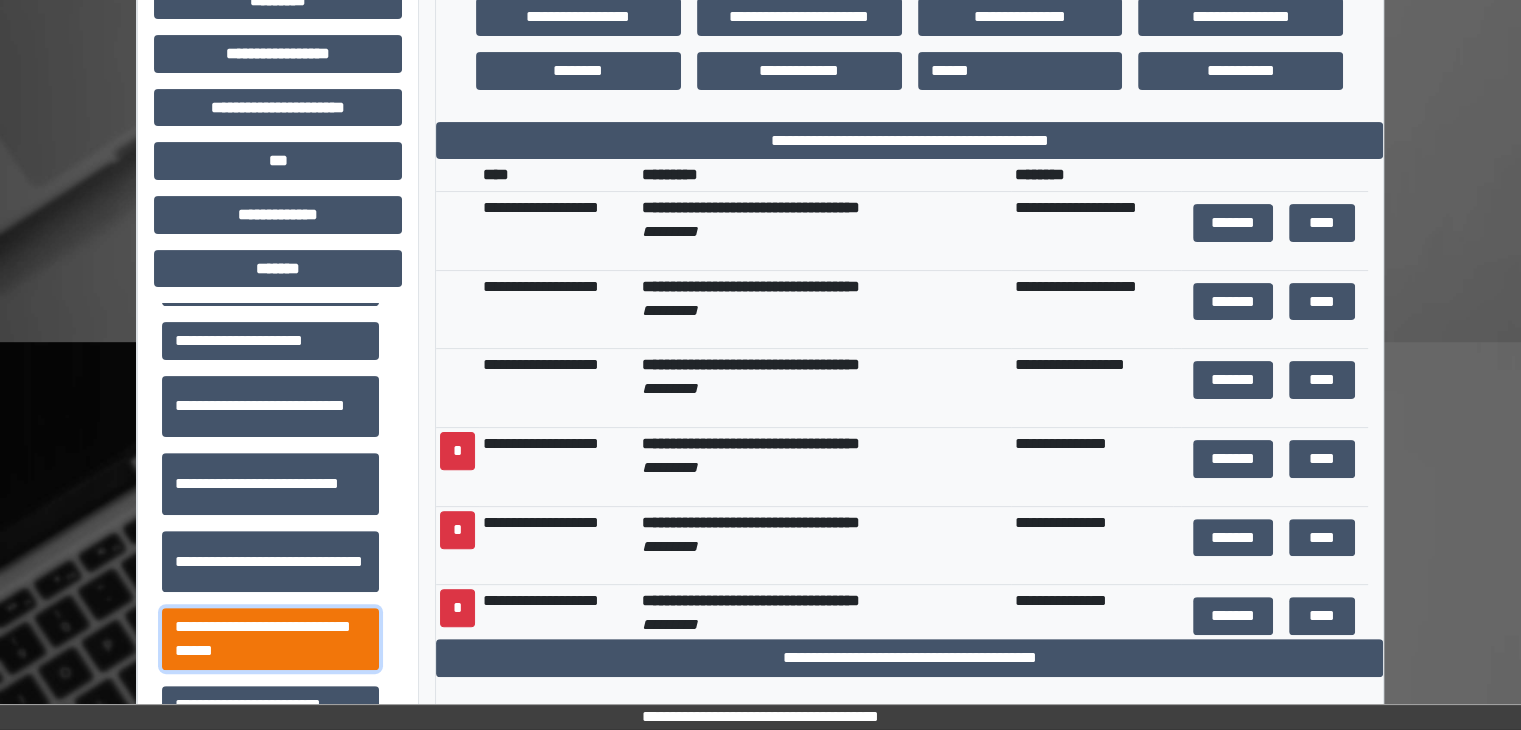 scroll, scrollTop: 497, scrollLeft: 0, axis: vertical 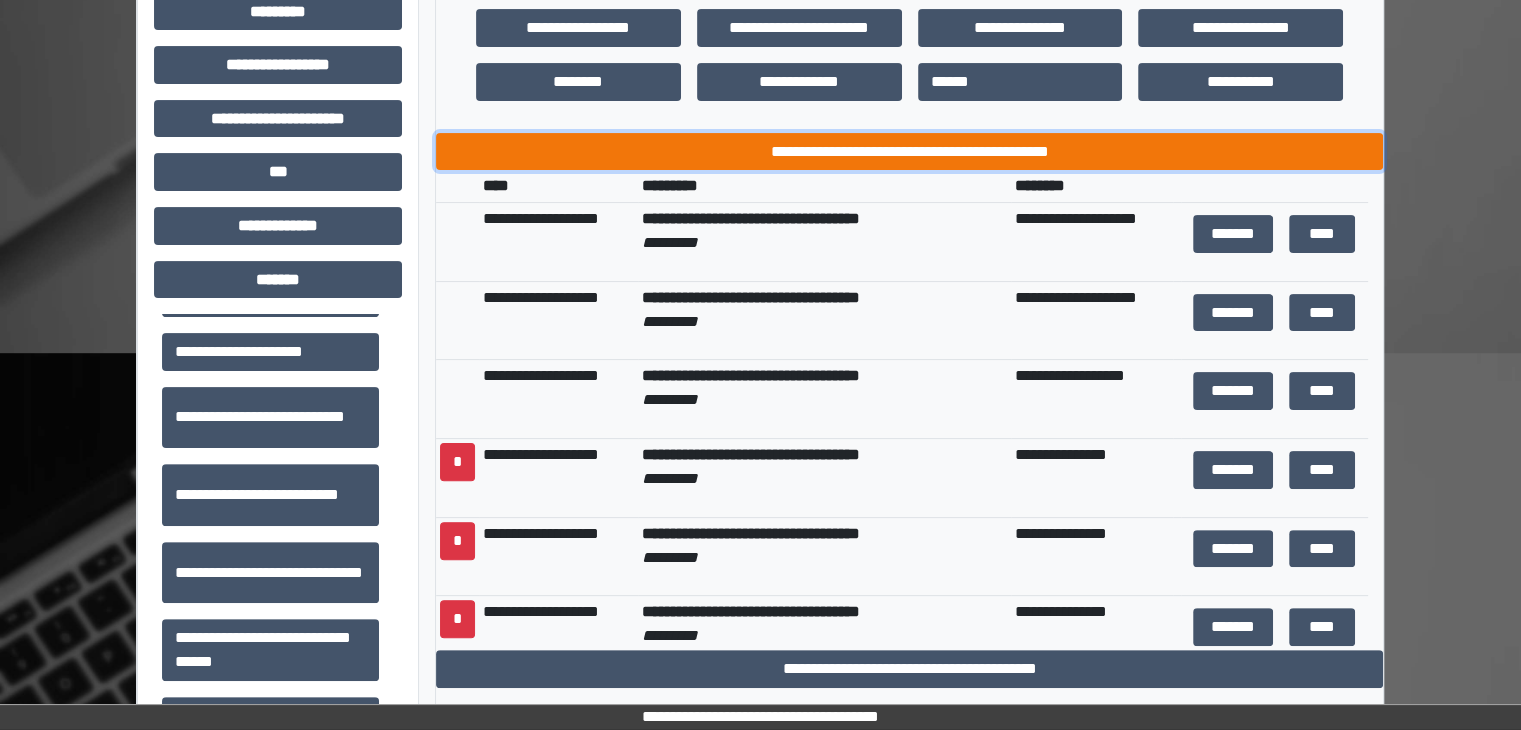 click on "**********" at bounding box center [909, 152] 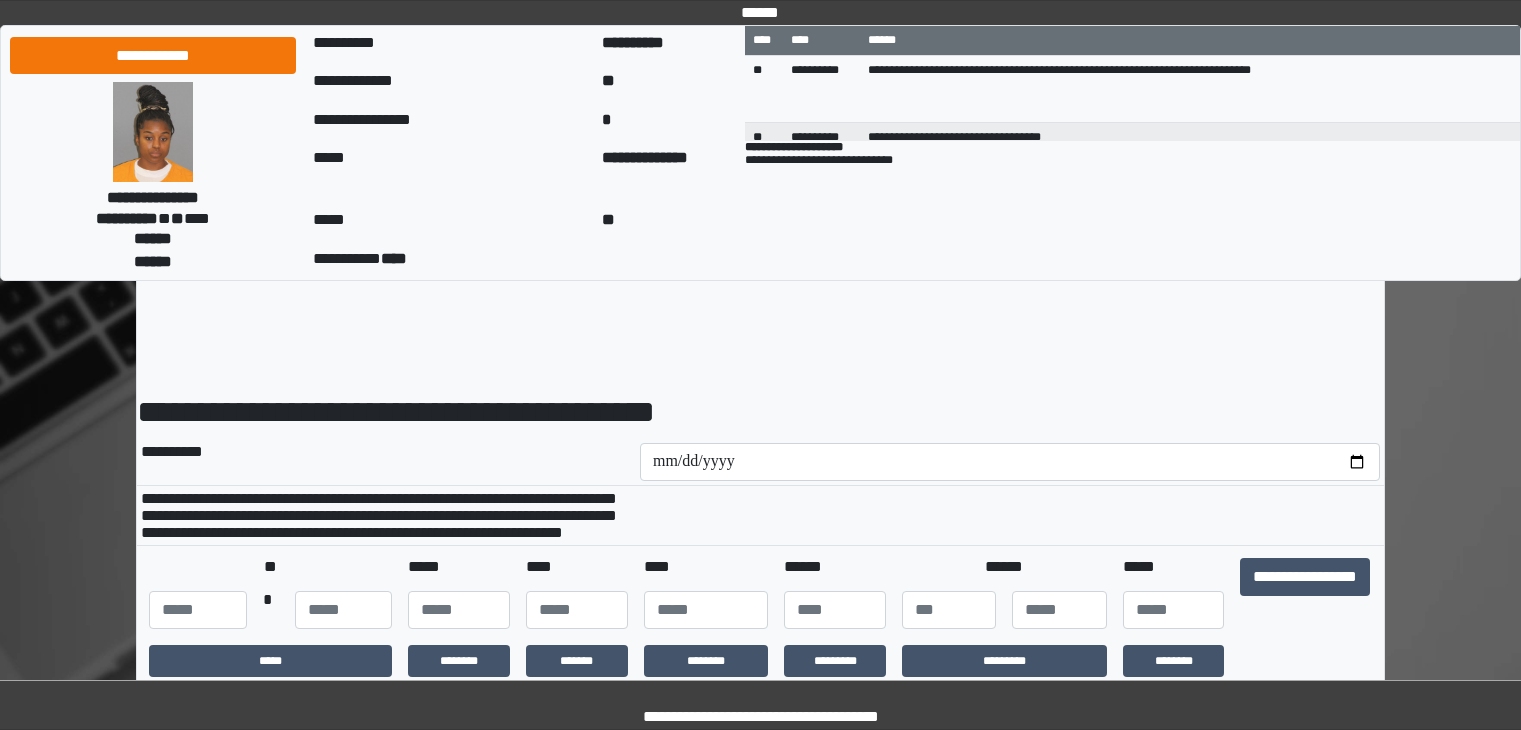 scroll, scrollTop: 0, scrollLeft: 0, axis: both 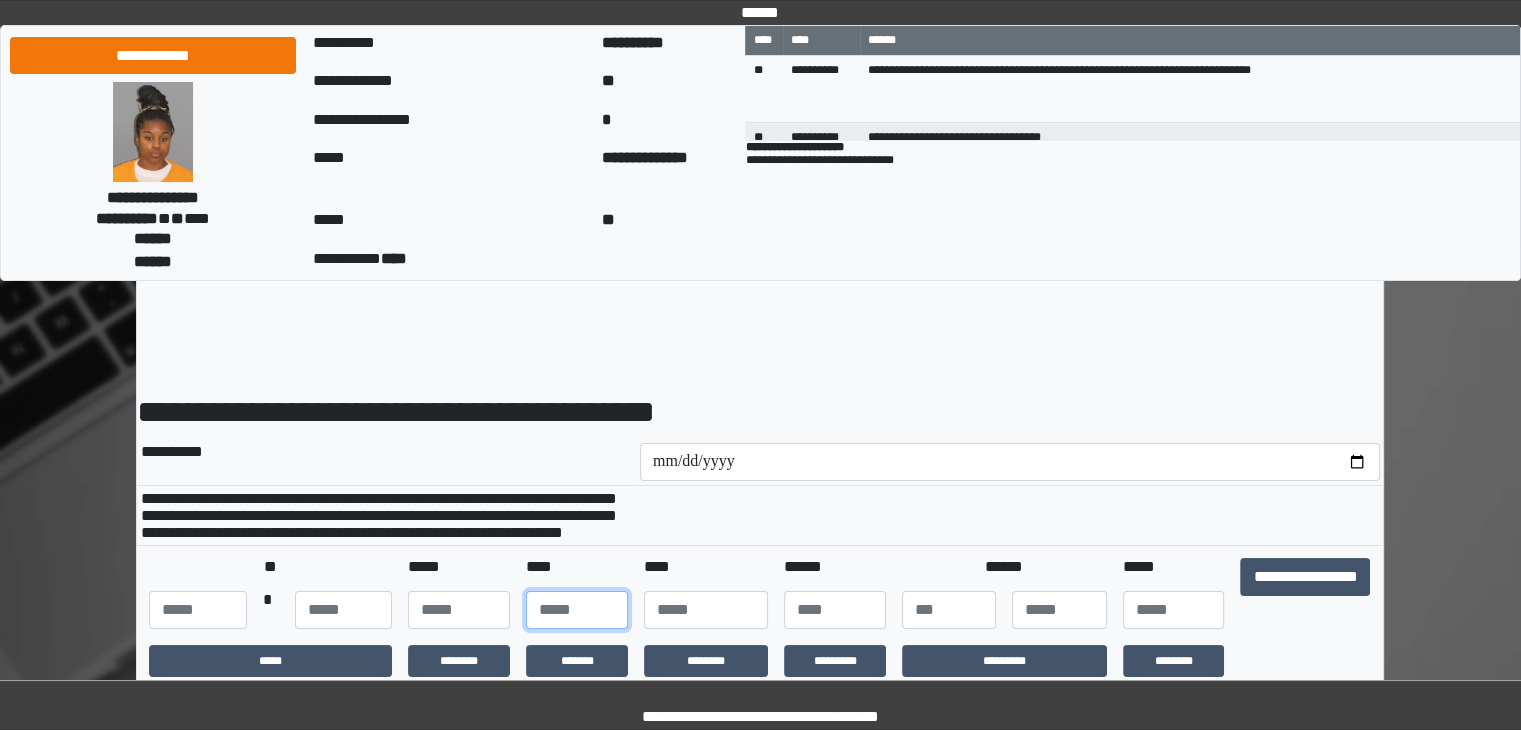 click at bounding box center (577, 610) 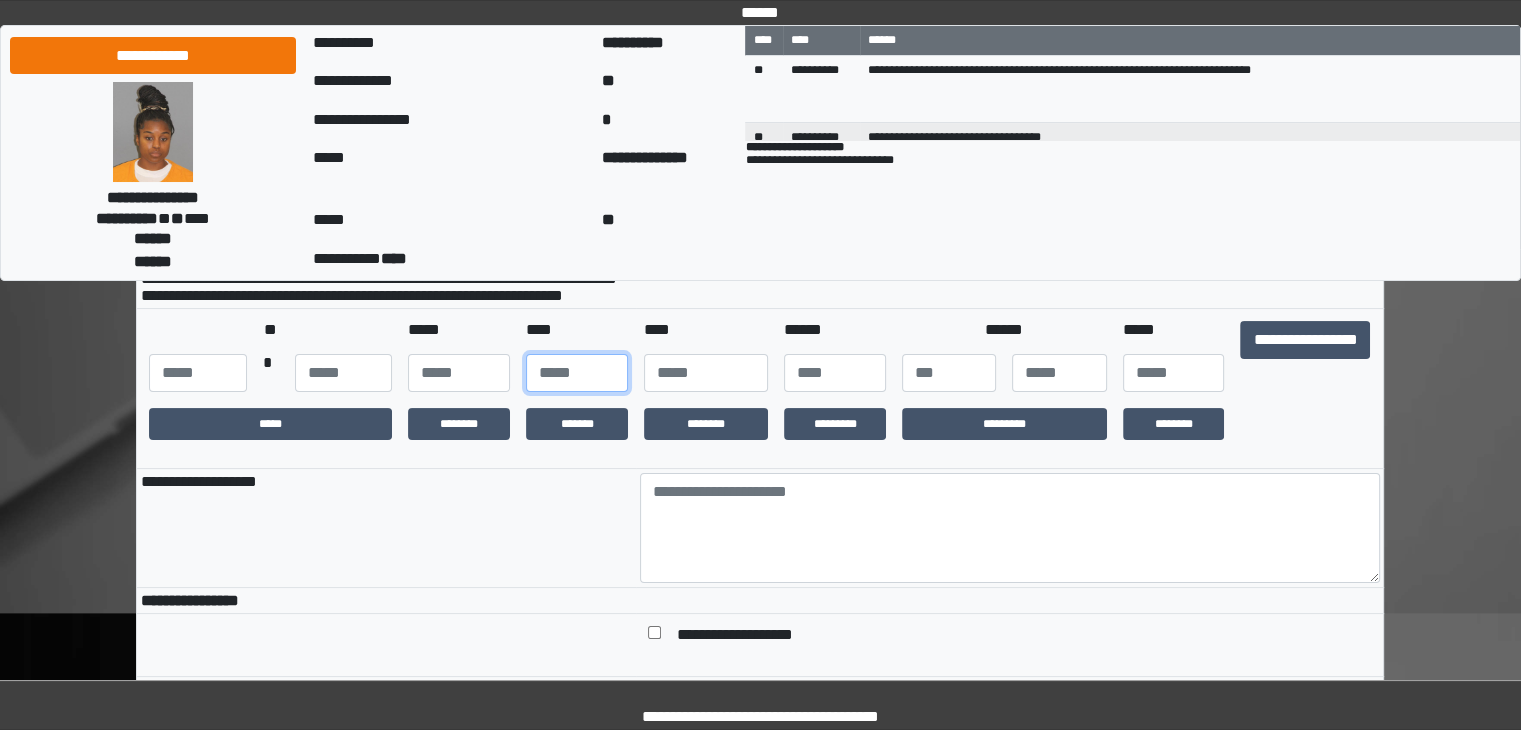 scroll, scrollTop: 238, scrollLeft: 0, axis: vertical 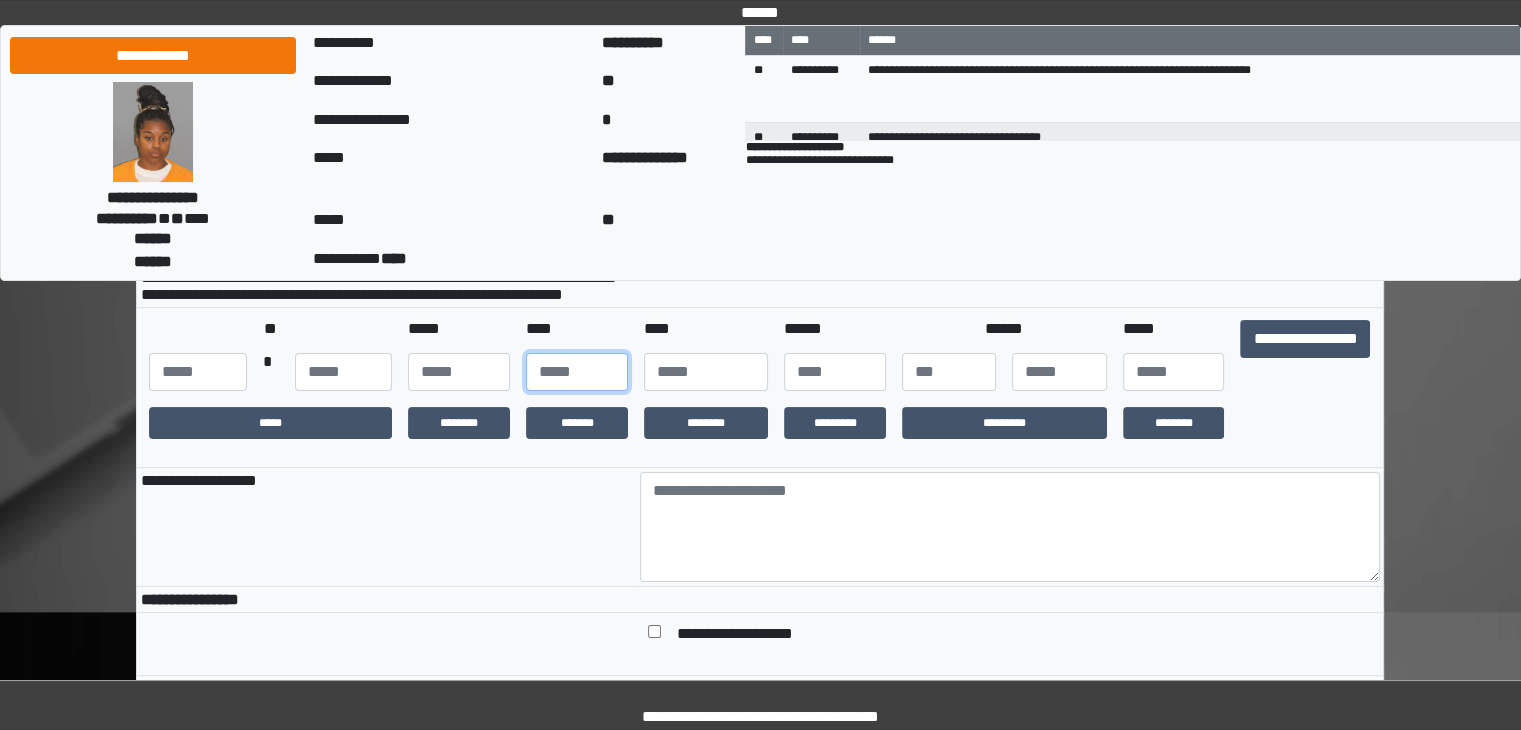 type on "**" 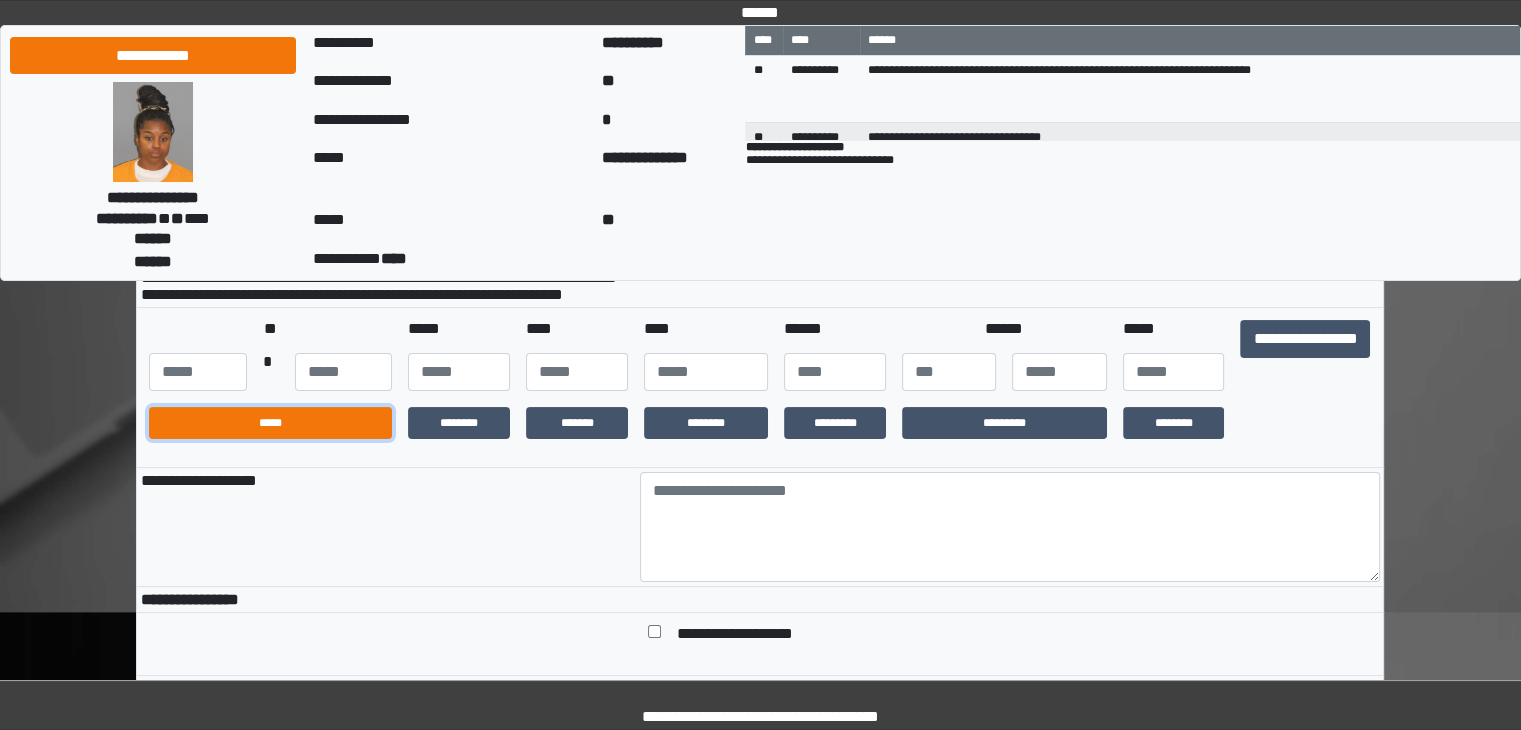 click on "*****" at bounding box center [270, 423] 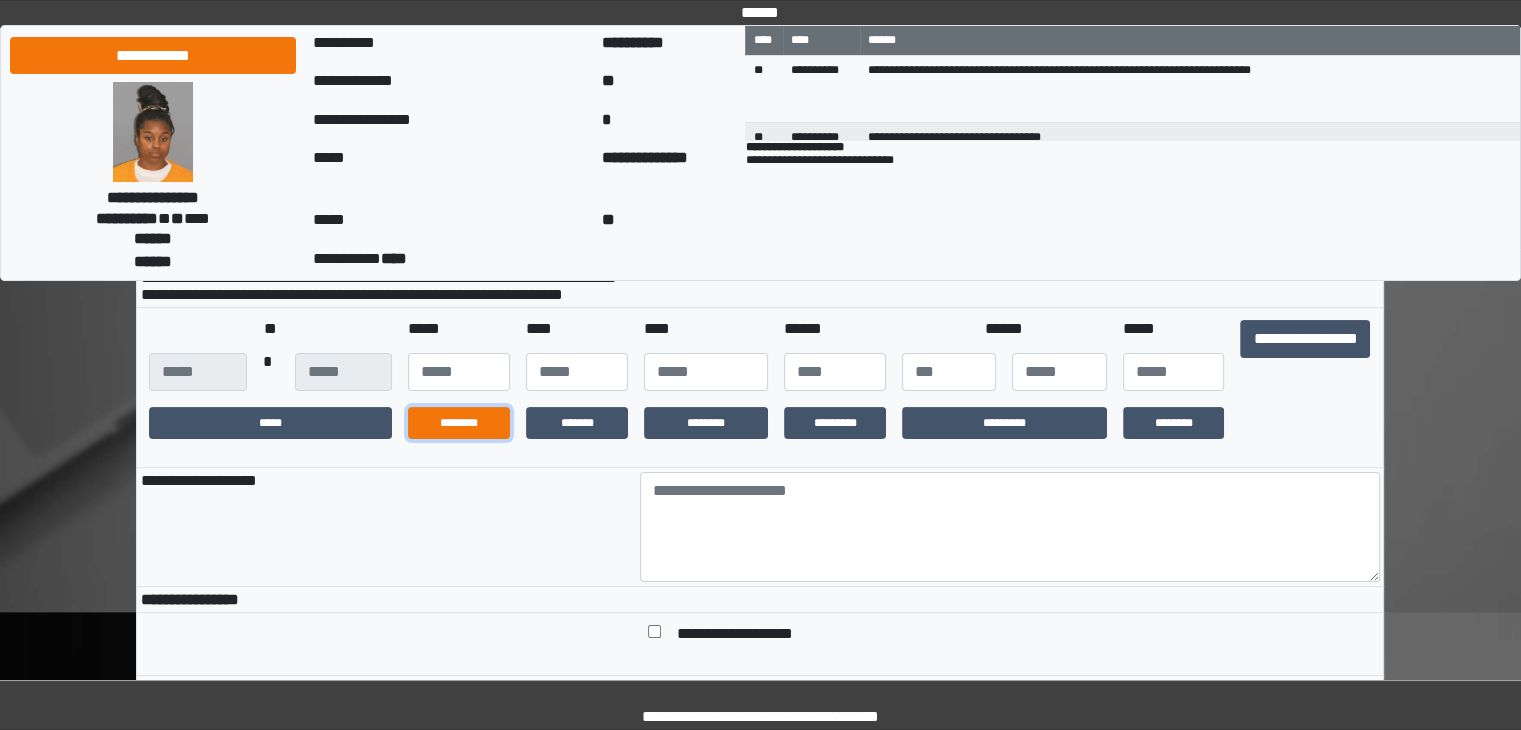 click on "********" at bounding box center (459, 423) 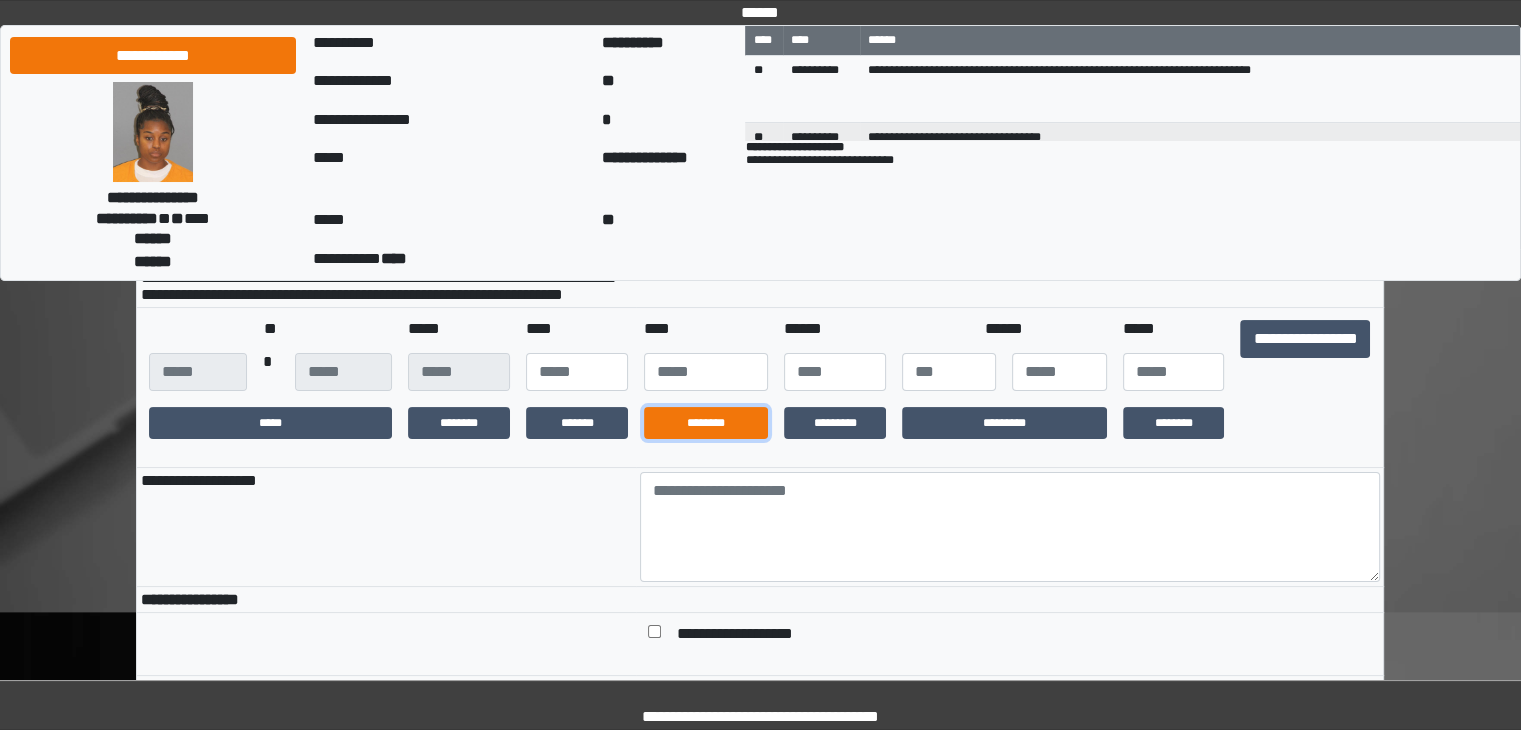 click on "********" at bounding box center [706, 423] 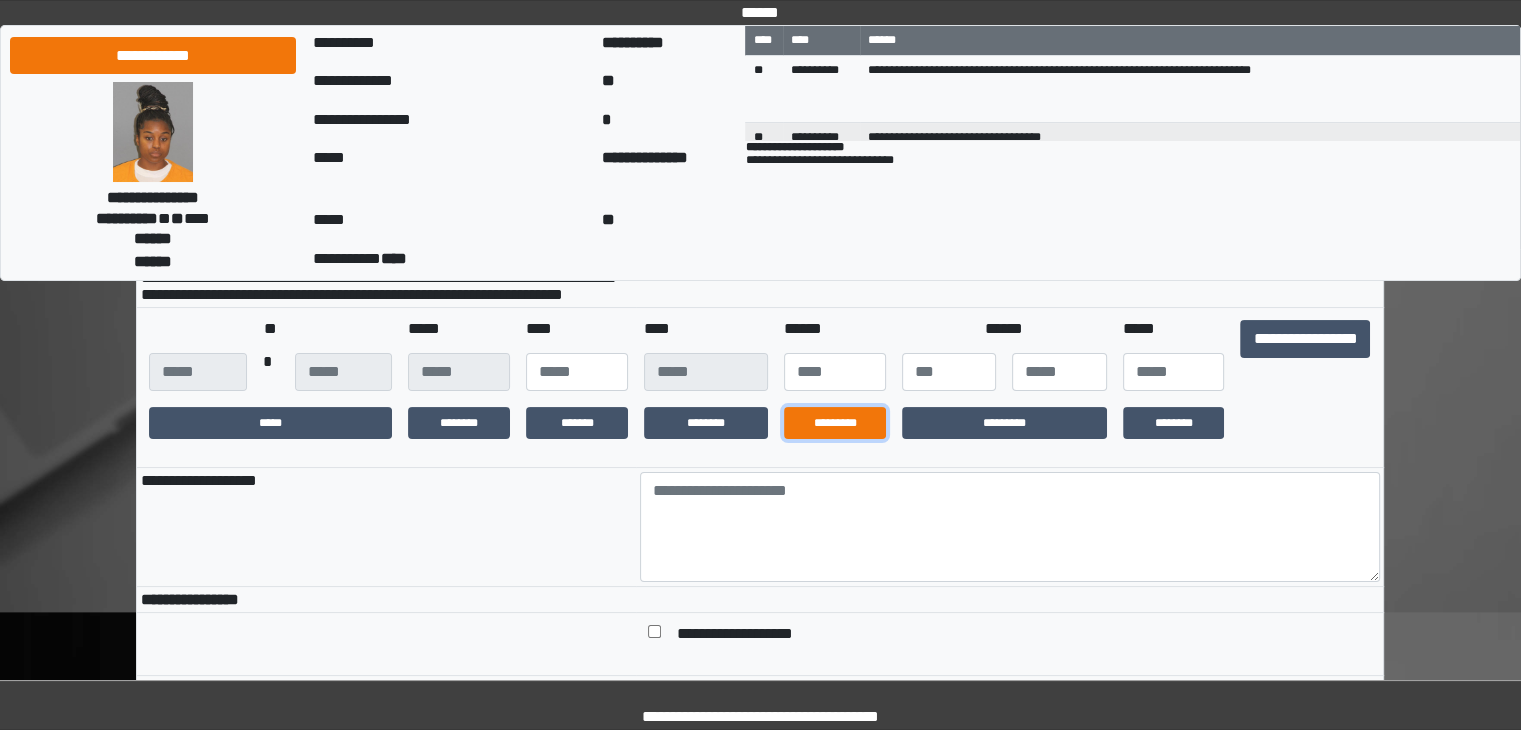 click on "*********" at bounding box center (835, 423) 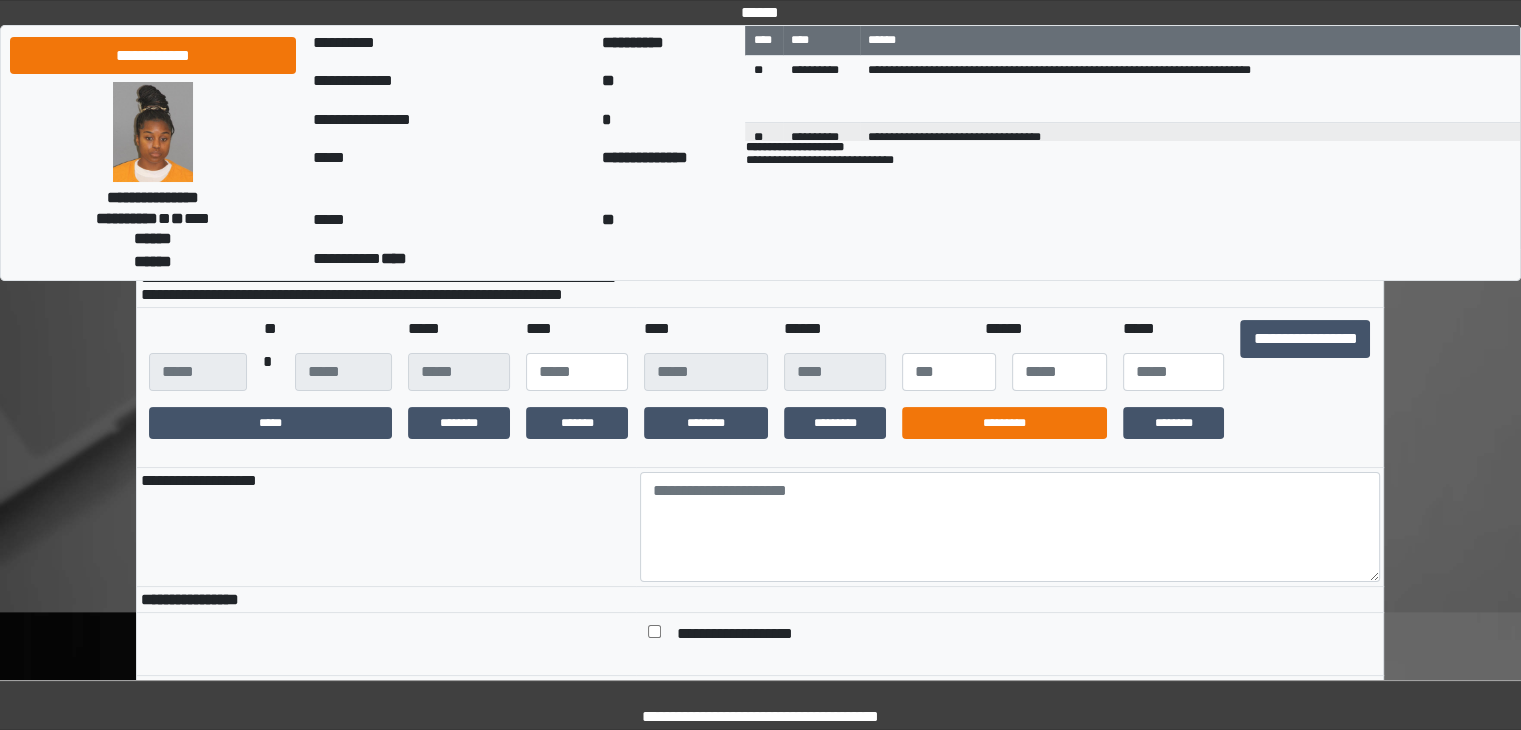 click on "*********" at bounding box center [1004, 423] 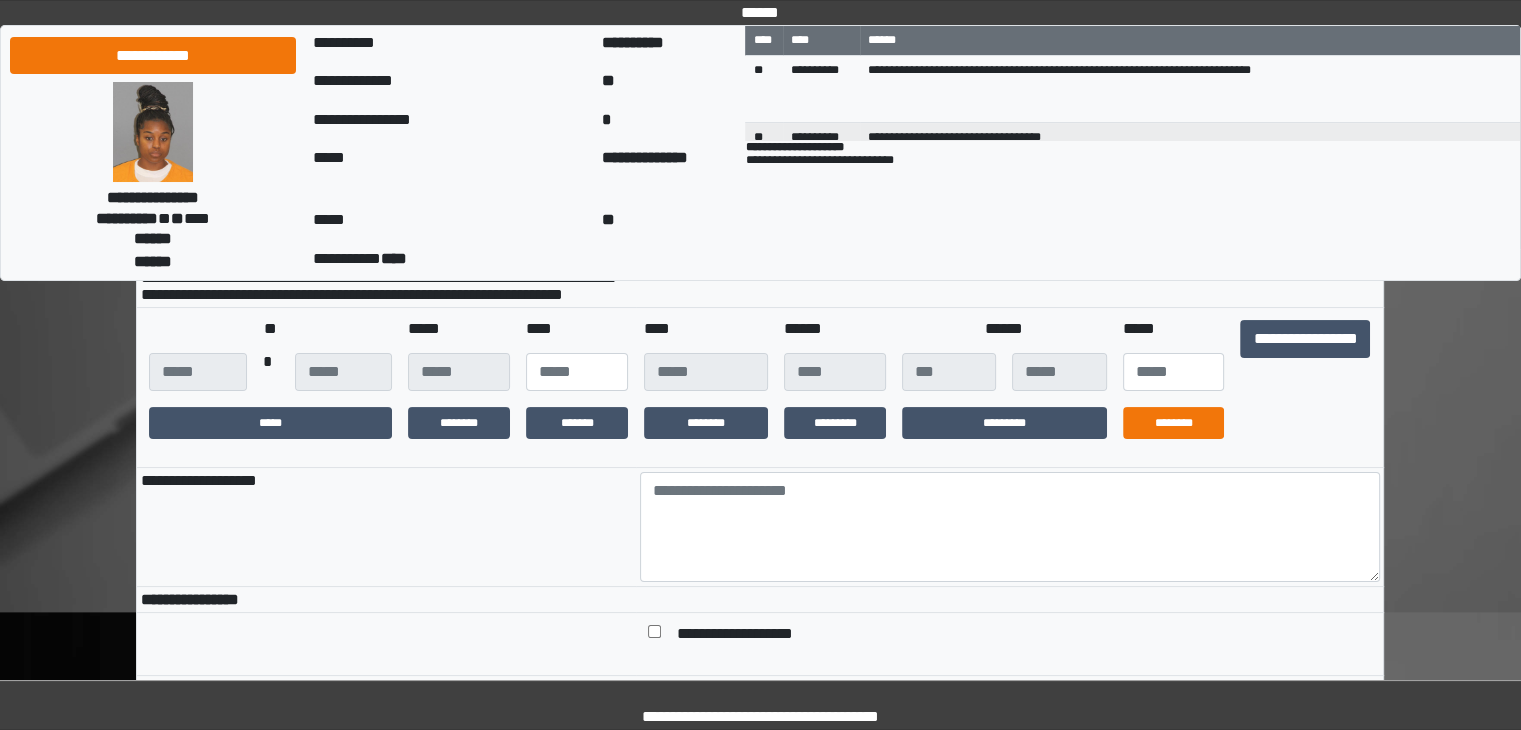 click on "********" at bounding box center [1174, 423] 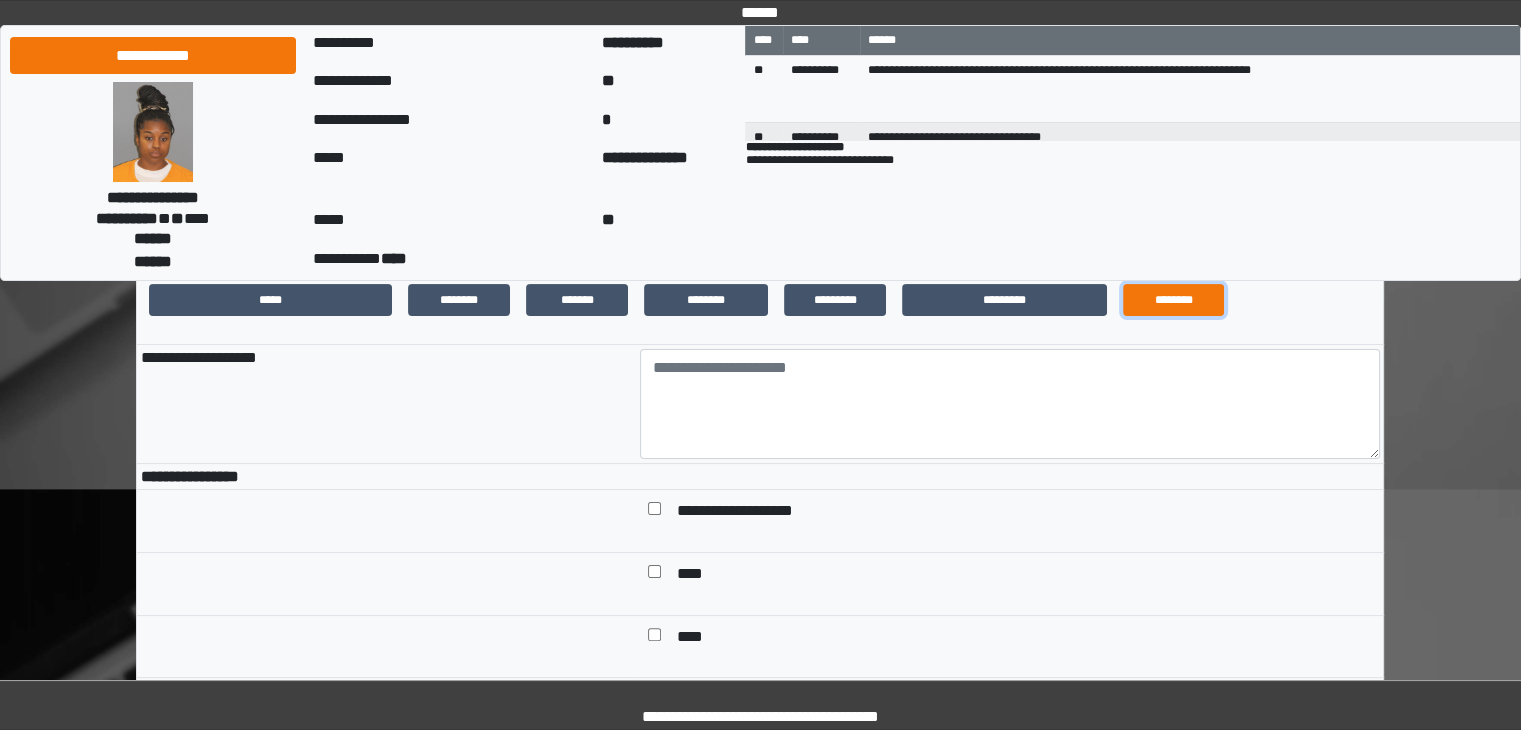 scroll, scrollTop: 461, scrollLeft: 0, axis: vertical 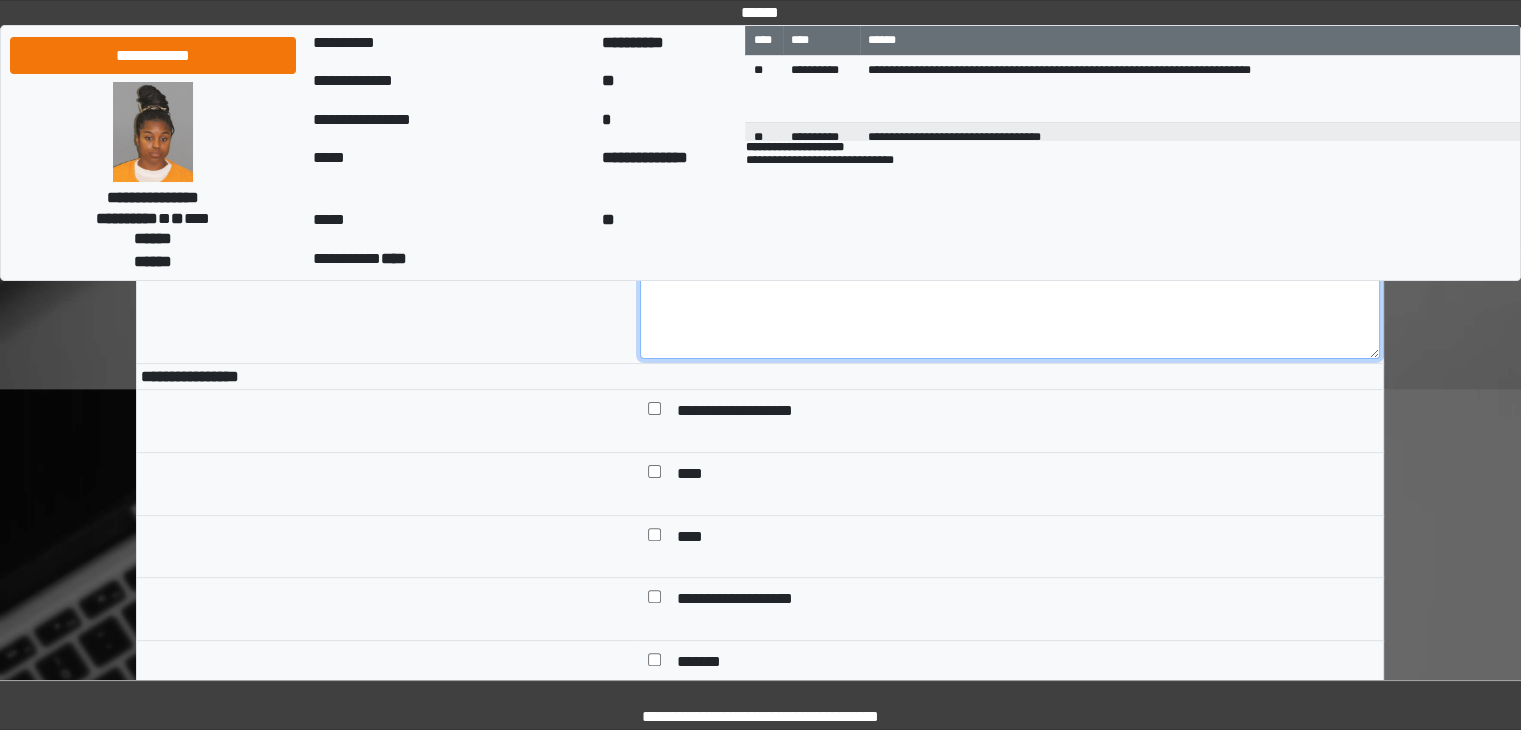 click at bounding box center [1010, 304] 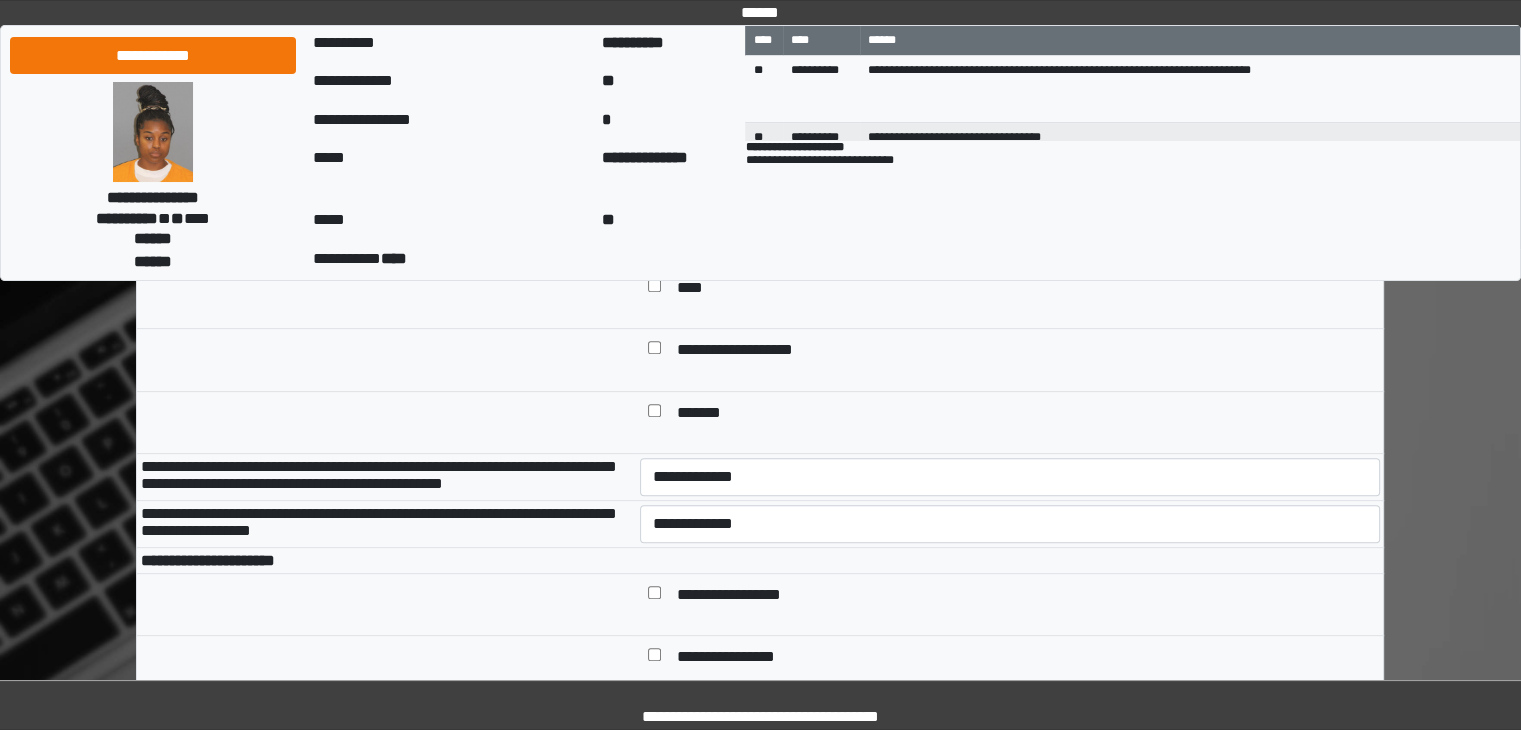 type on "****" 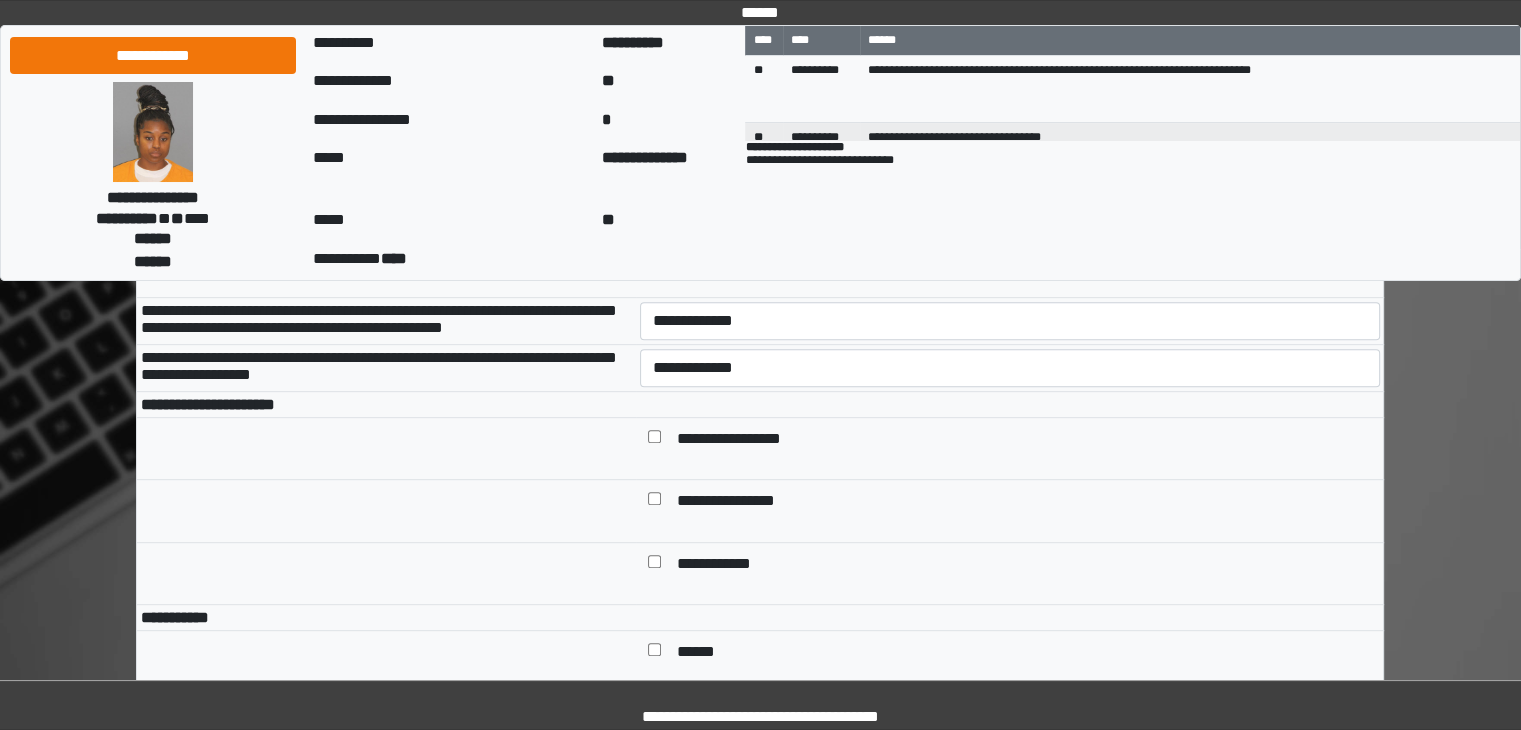 scroll, scrollTop: 870, scrollLeft: 0, axis: vertical 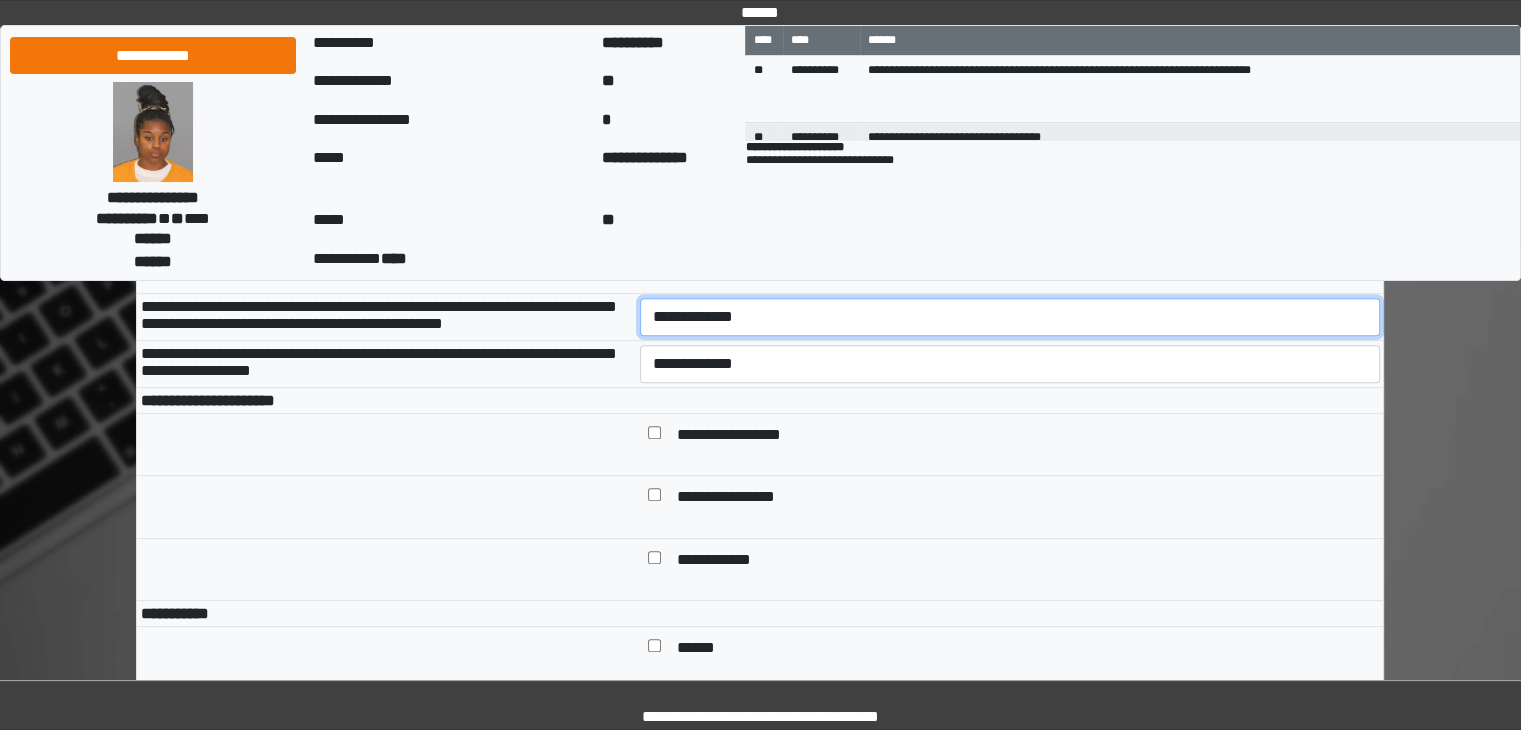 click on "**********" at bounding box center (1010, 317) 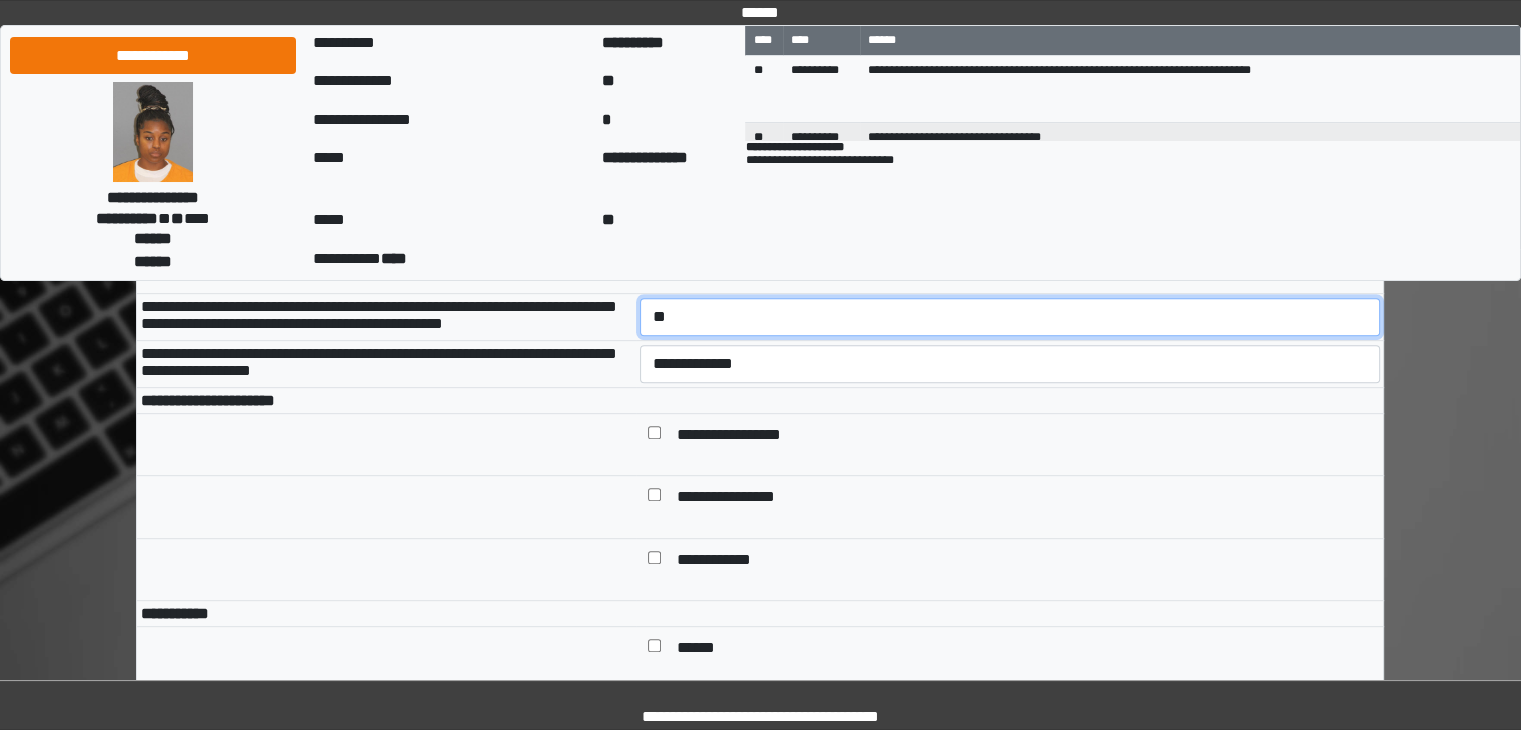 click on "**********" at bounding box center (1010, 317) 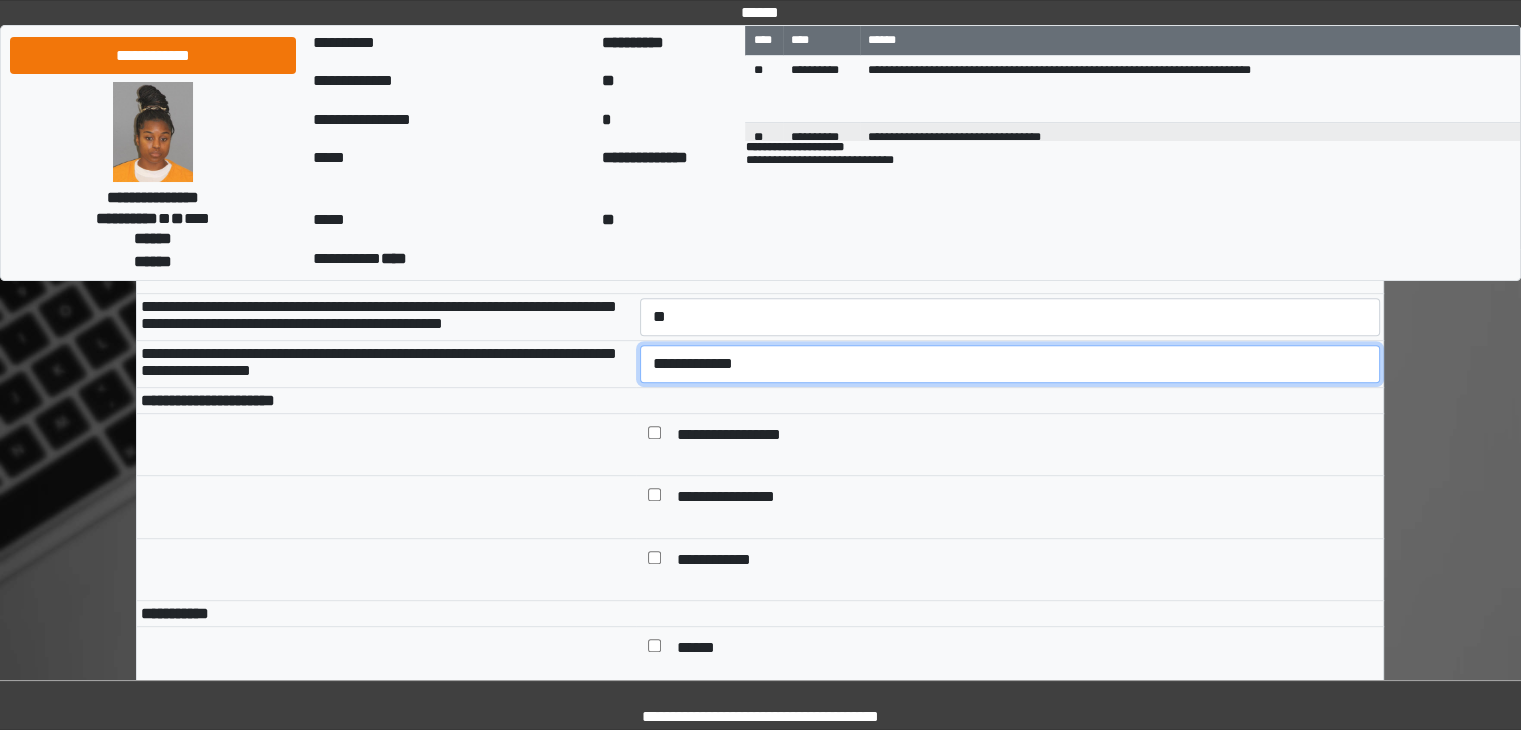 click on "**********" at bounding box center [1010, 364] 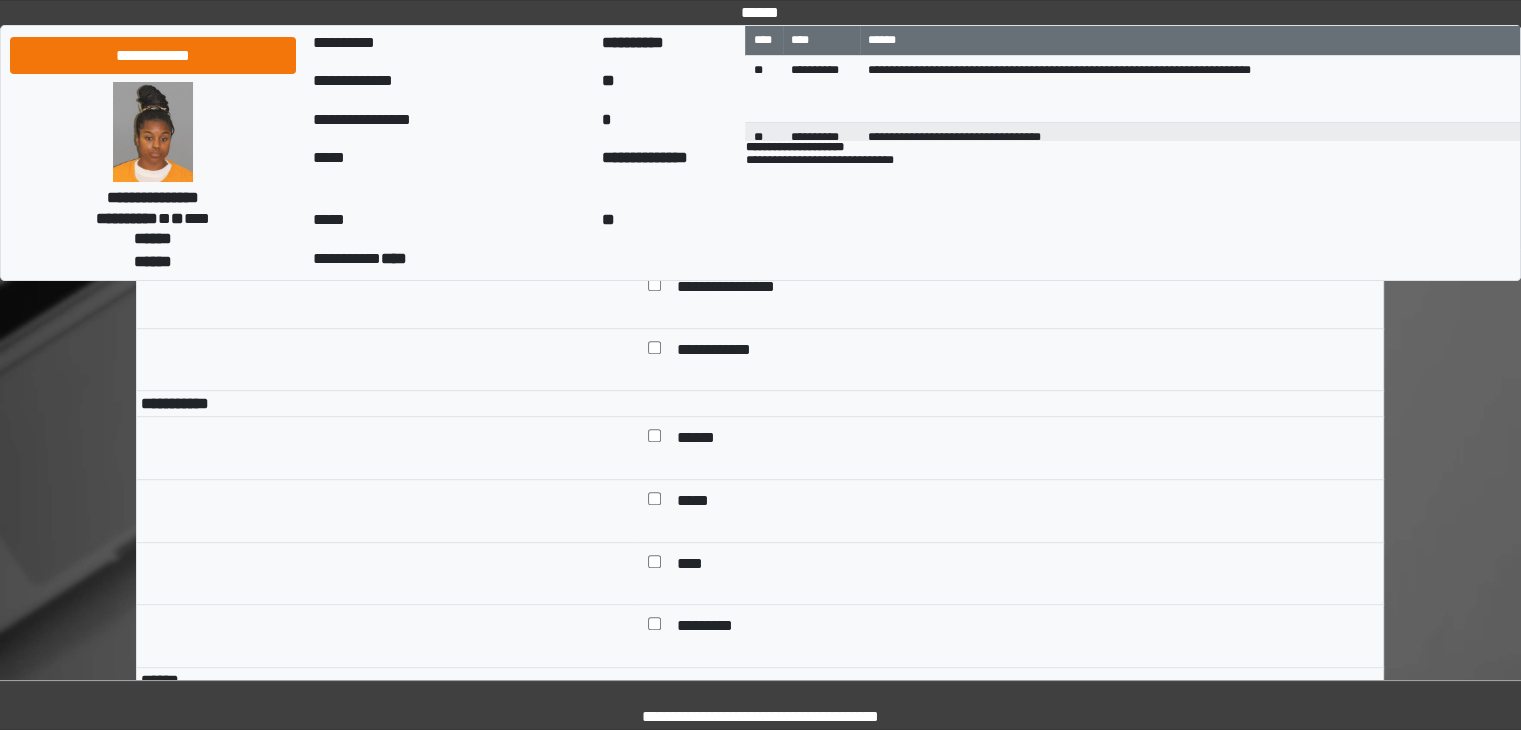 click on "******" at bounding box center (703, 440) 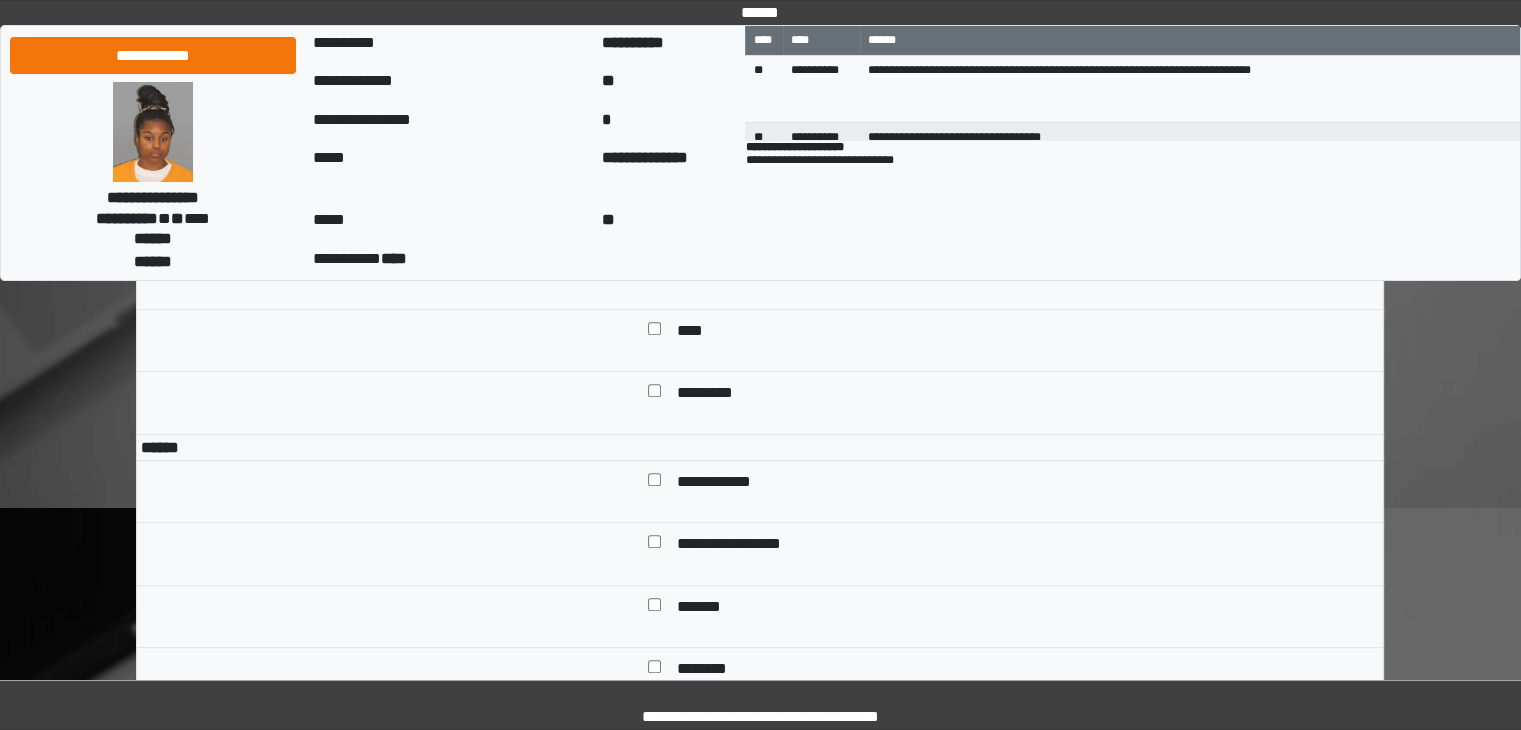 click on "*********" at bounding box center (710, 395) 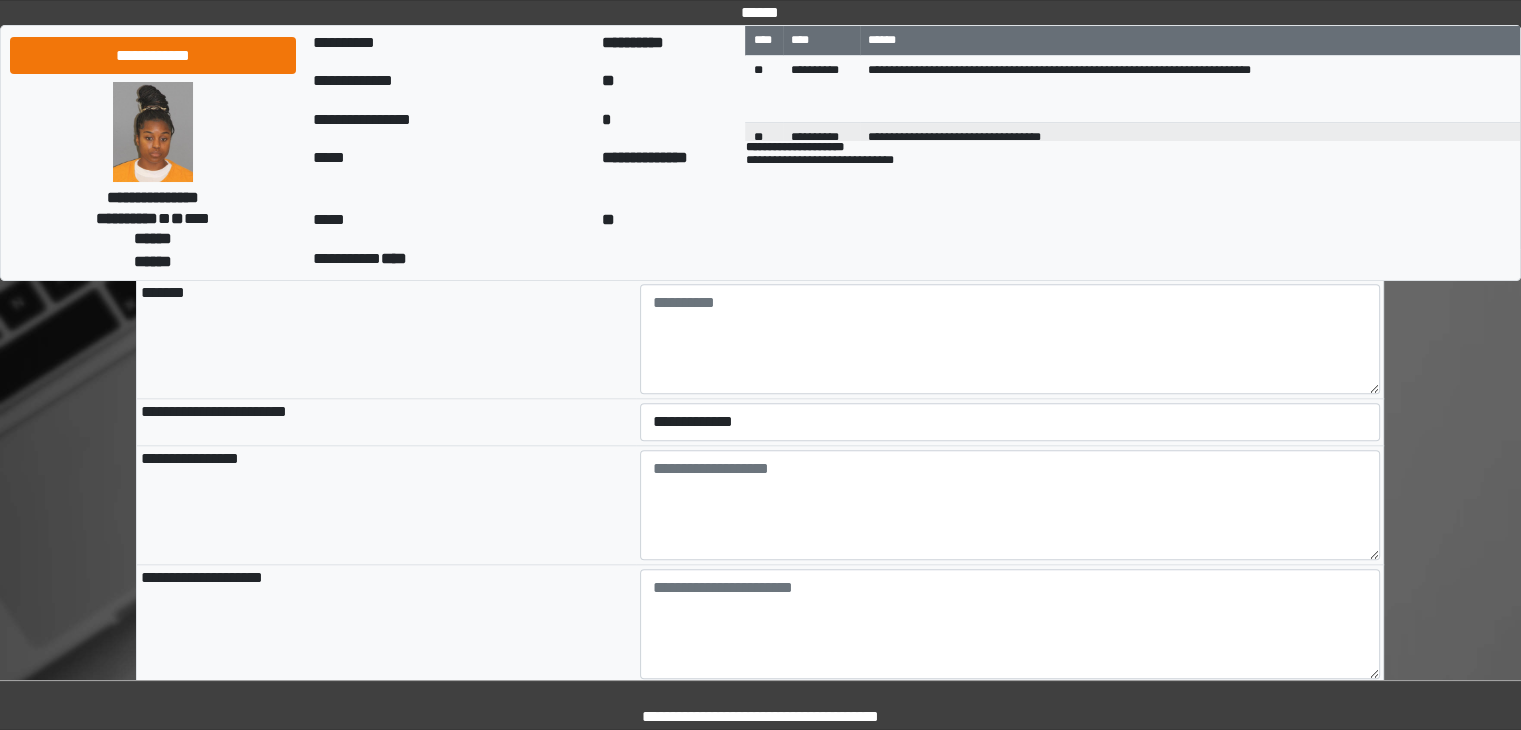 scroll, scrollTop: 1992, scrollLeft: 0, axis: vertical 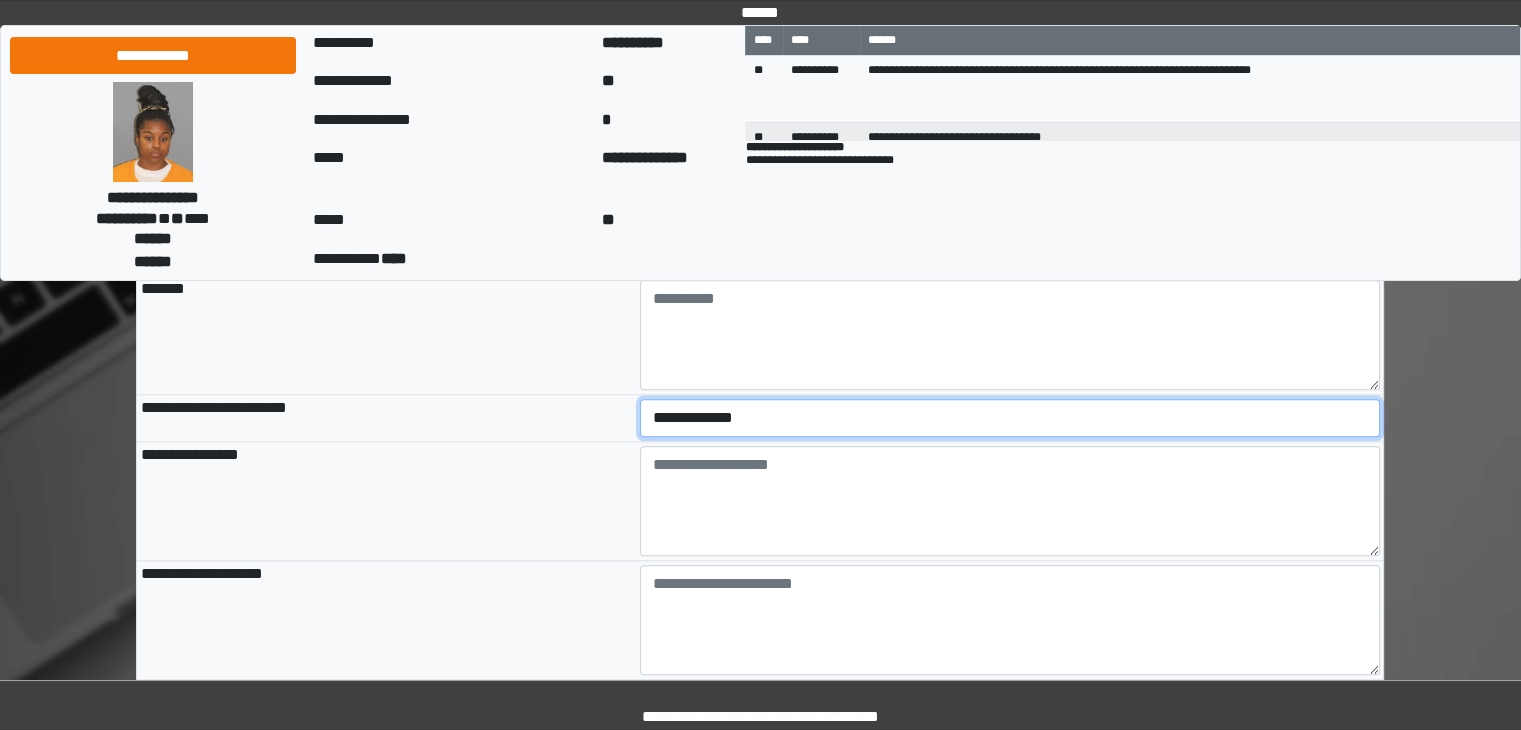 click on "**********" at bounding box center [1010, 418] 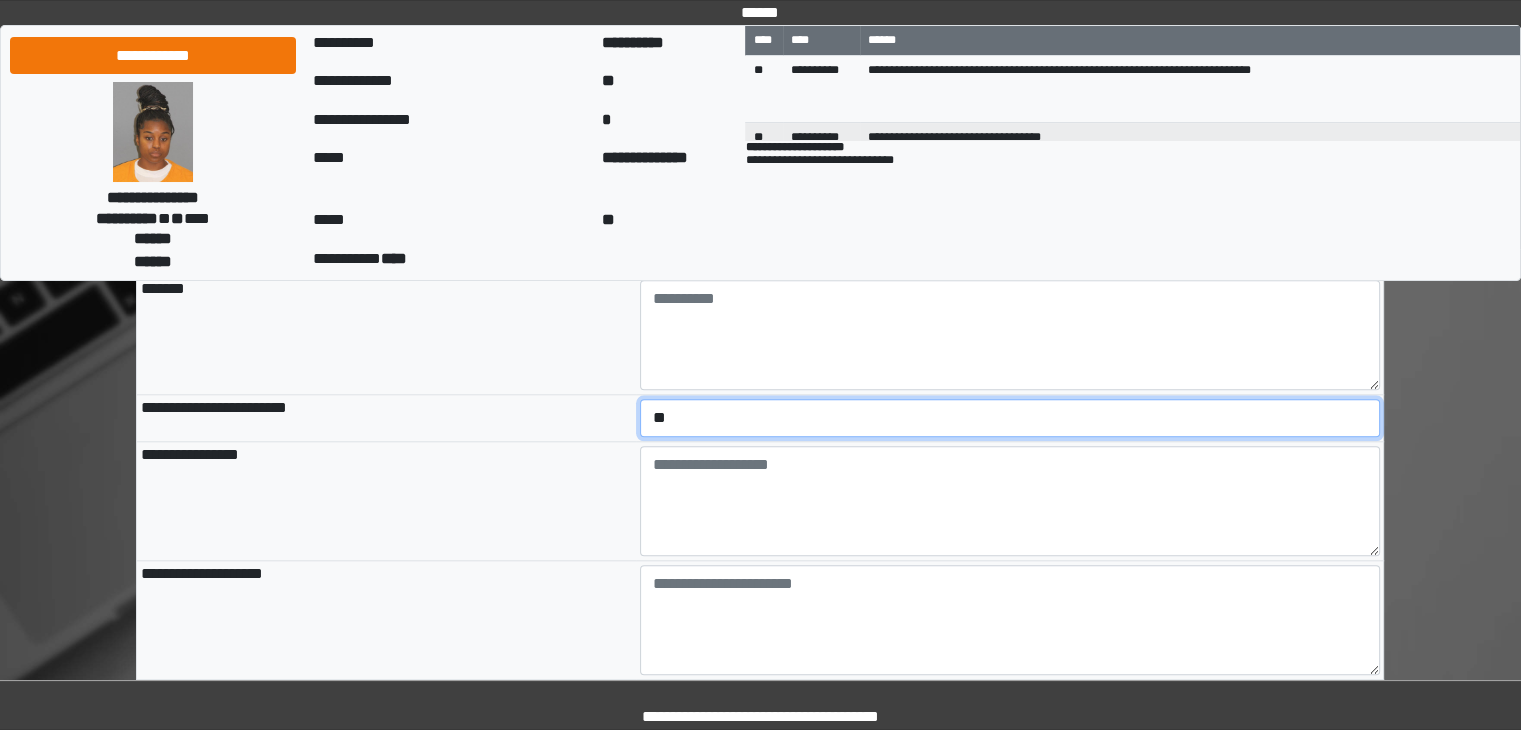 click on "**********" at bounding box center [1010, 418] 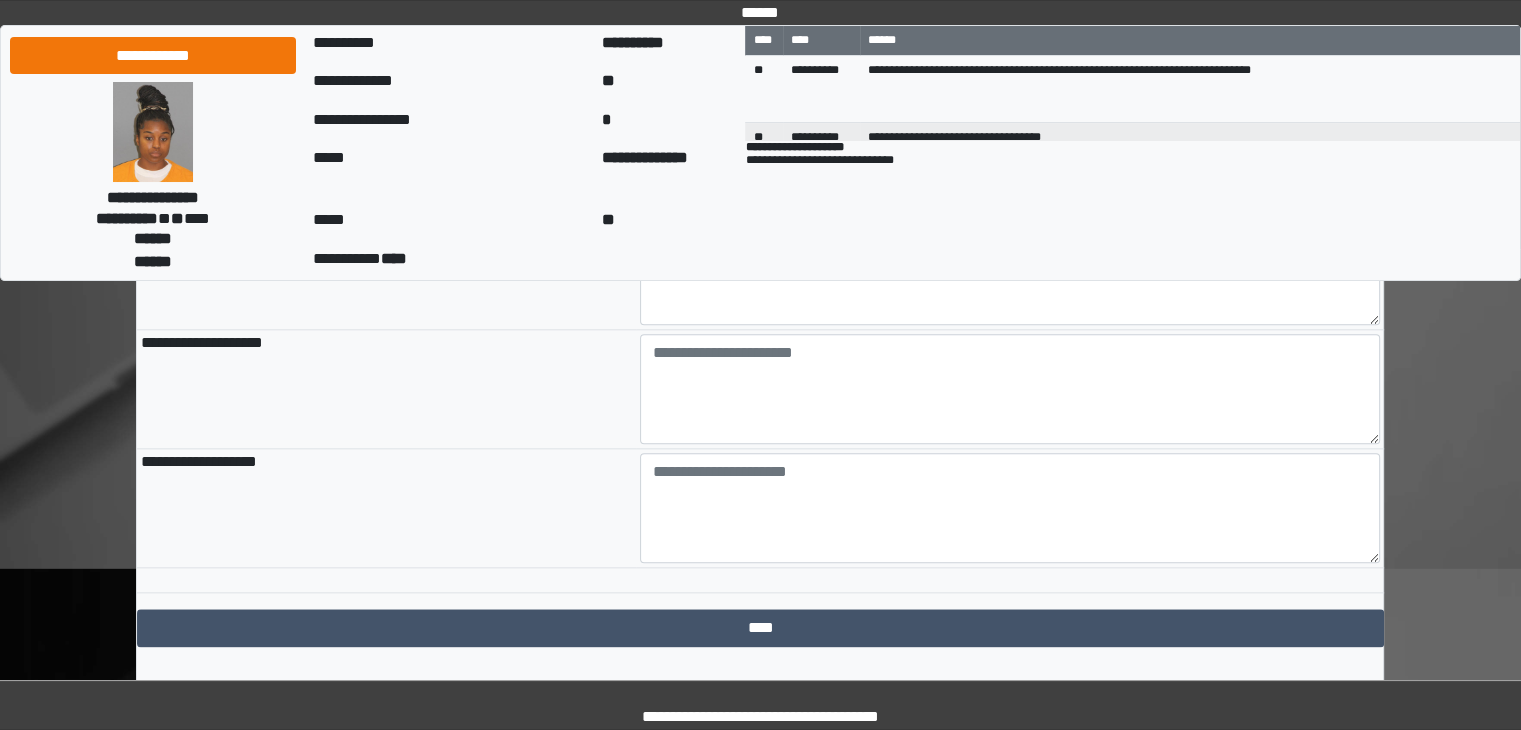 scroll, scrollTop: 2226, scrollLeft: 0, axis: vertical 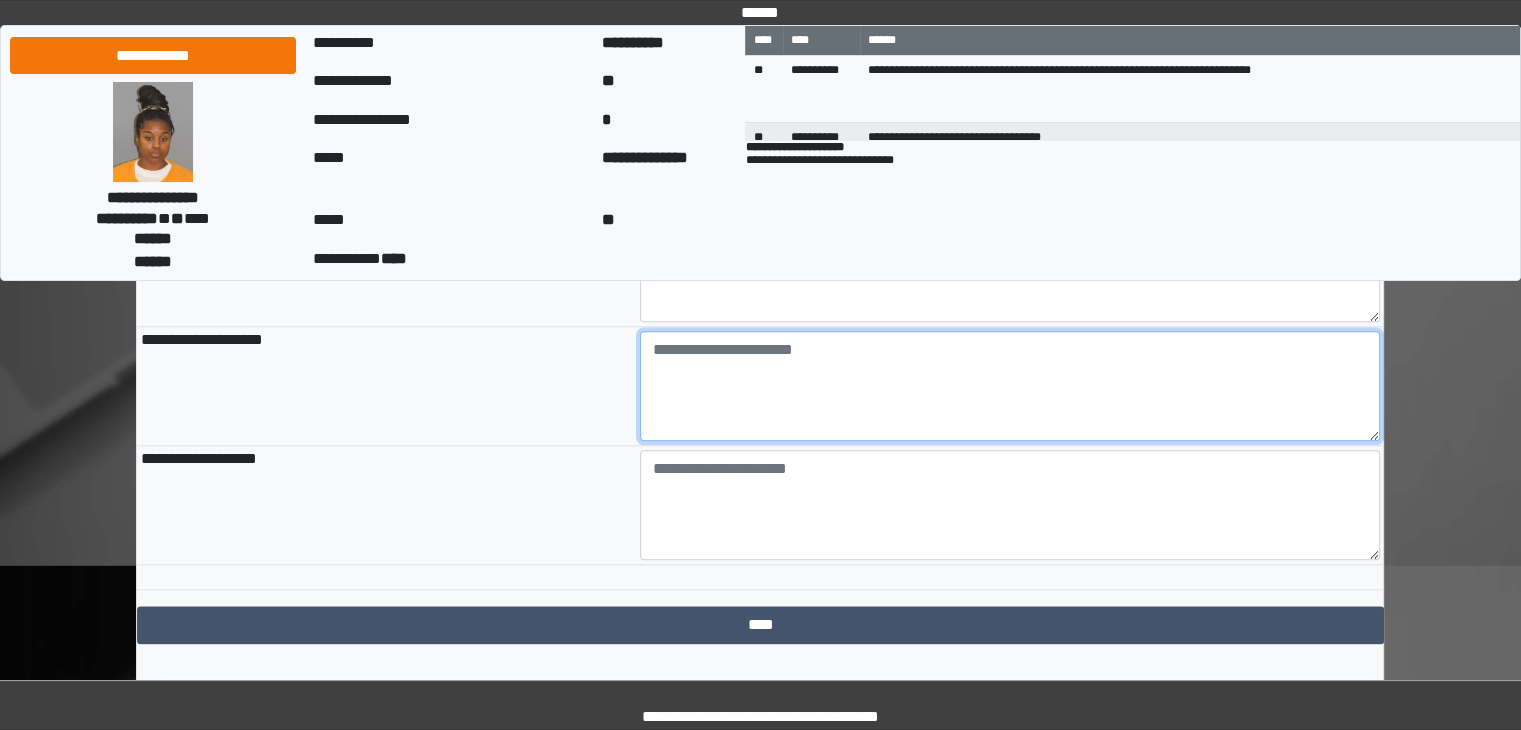 click at bounding box center [1010, 386] 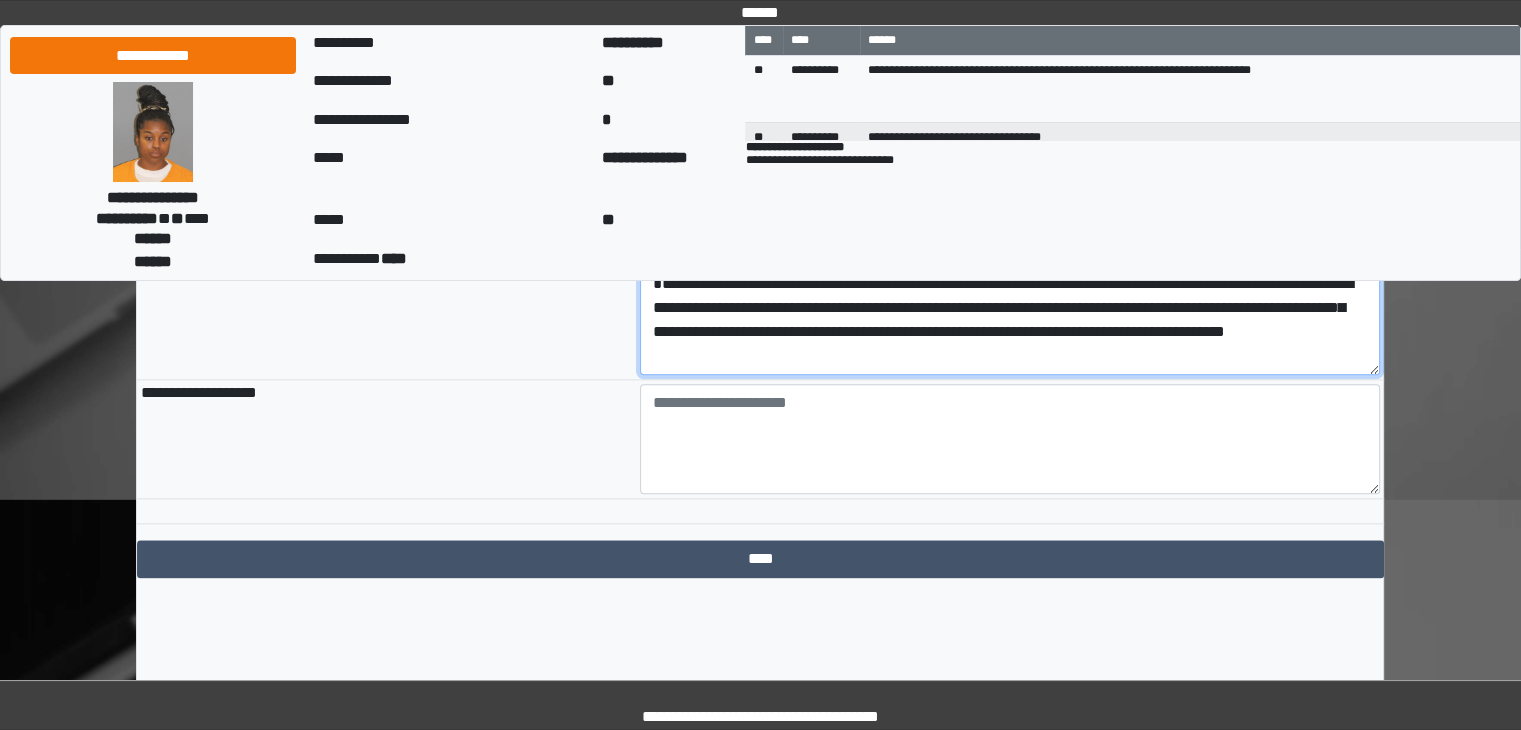 scroll, scrollTop: 2290, scrollLeft: 0, axis: vertical 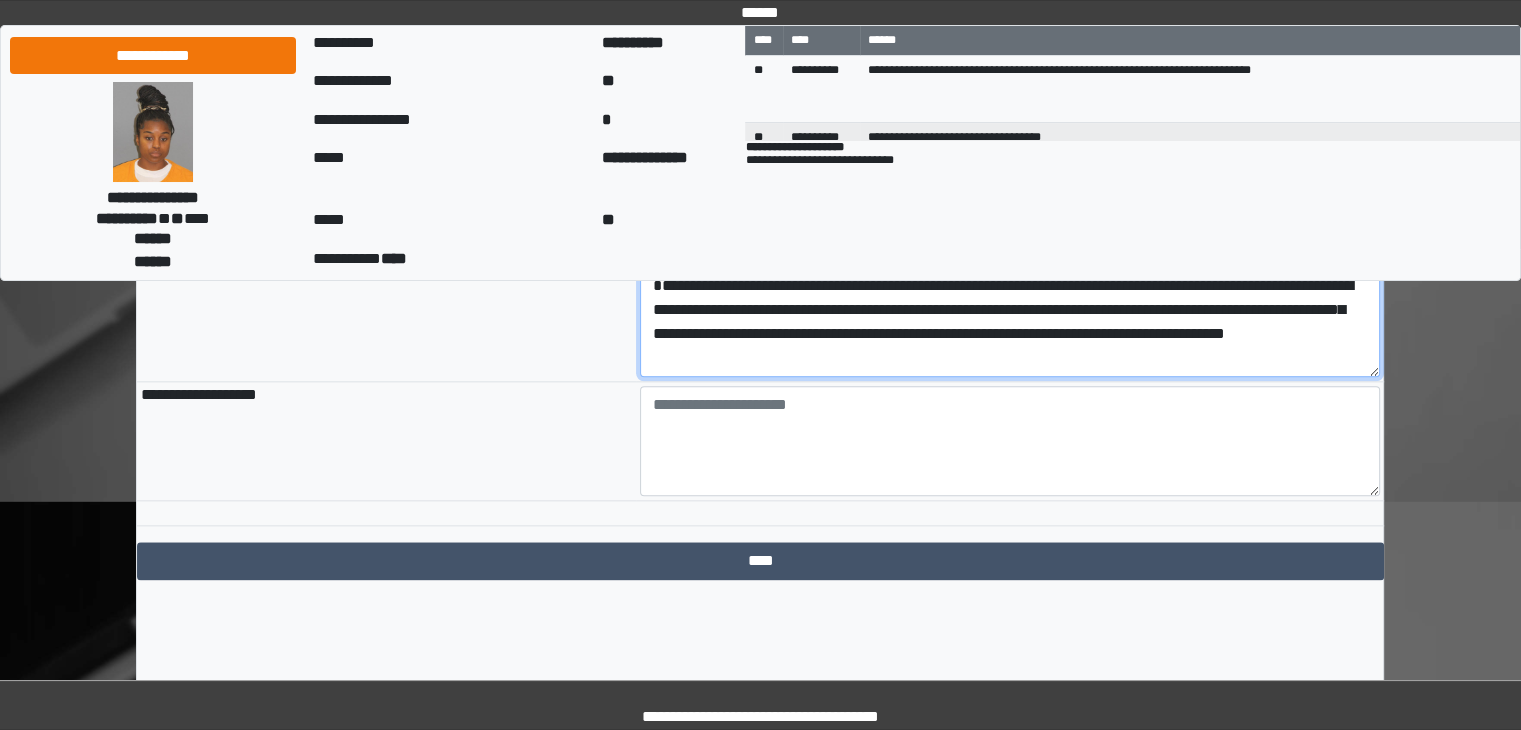 click on "**********" at bounding box center [1010, 322] 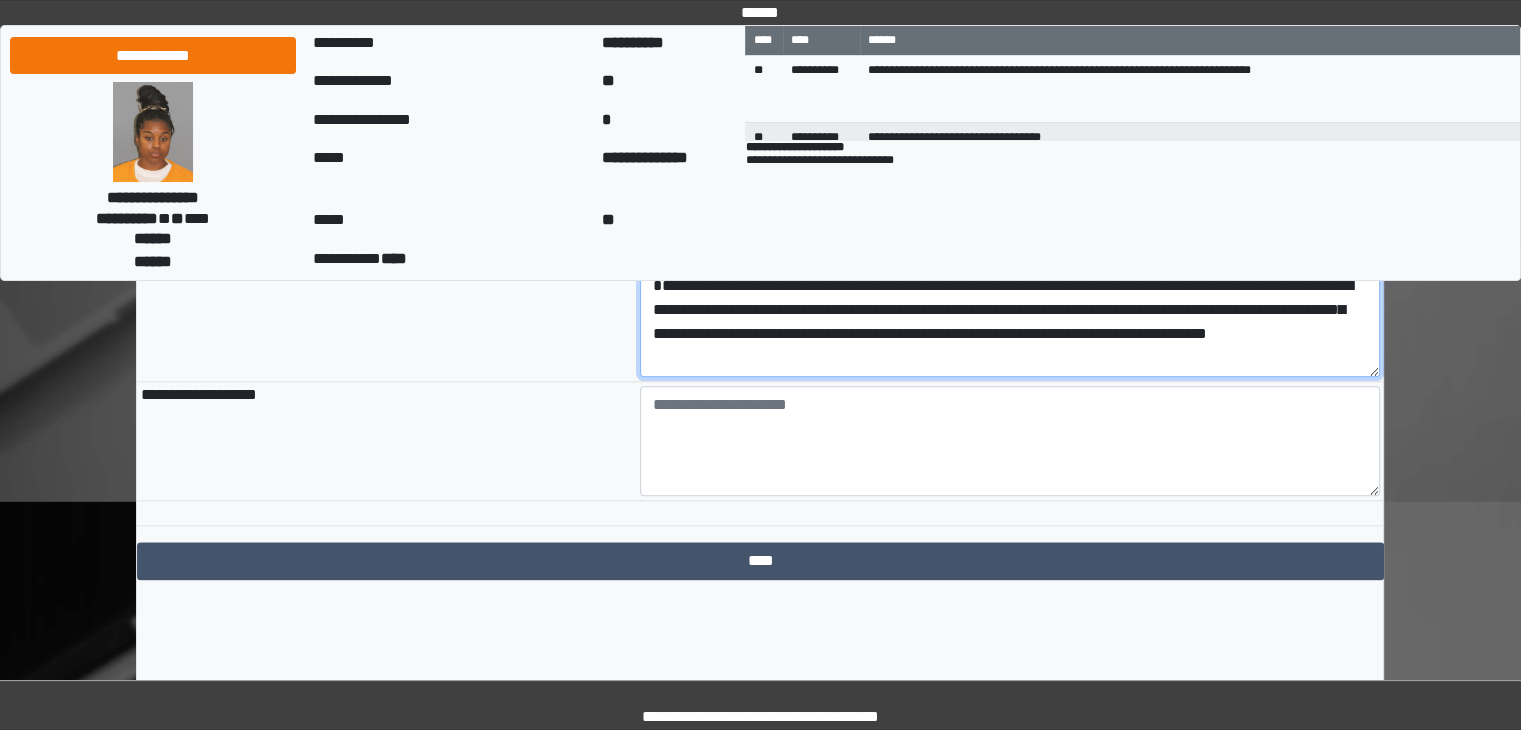type on "**********" 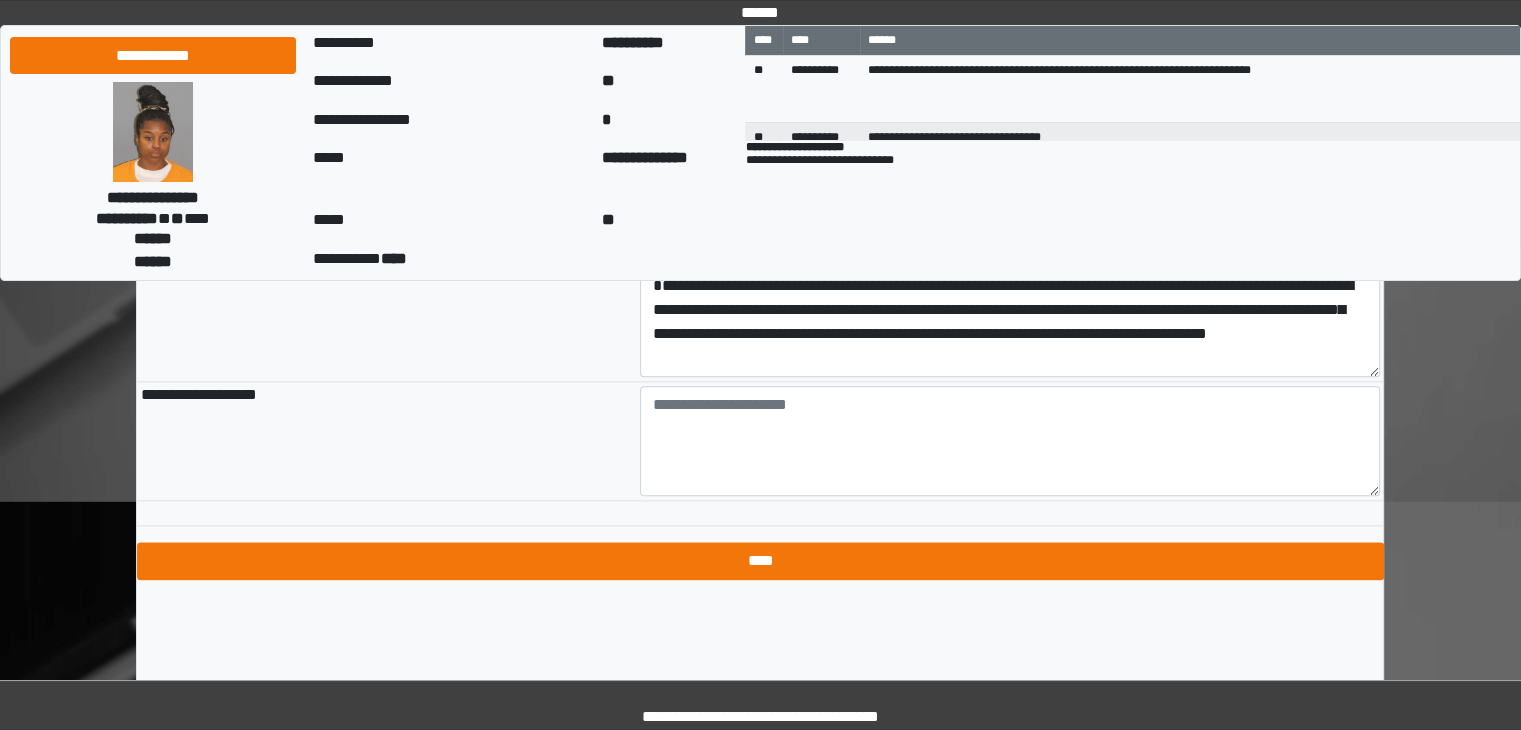 click on "****" at bounding box center (760, 561) 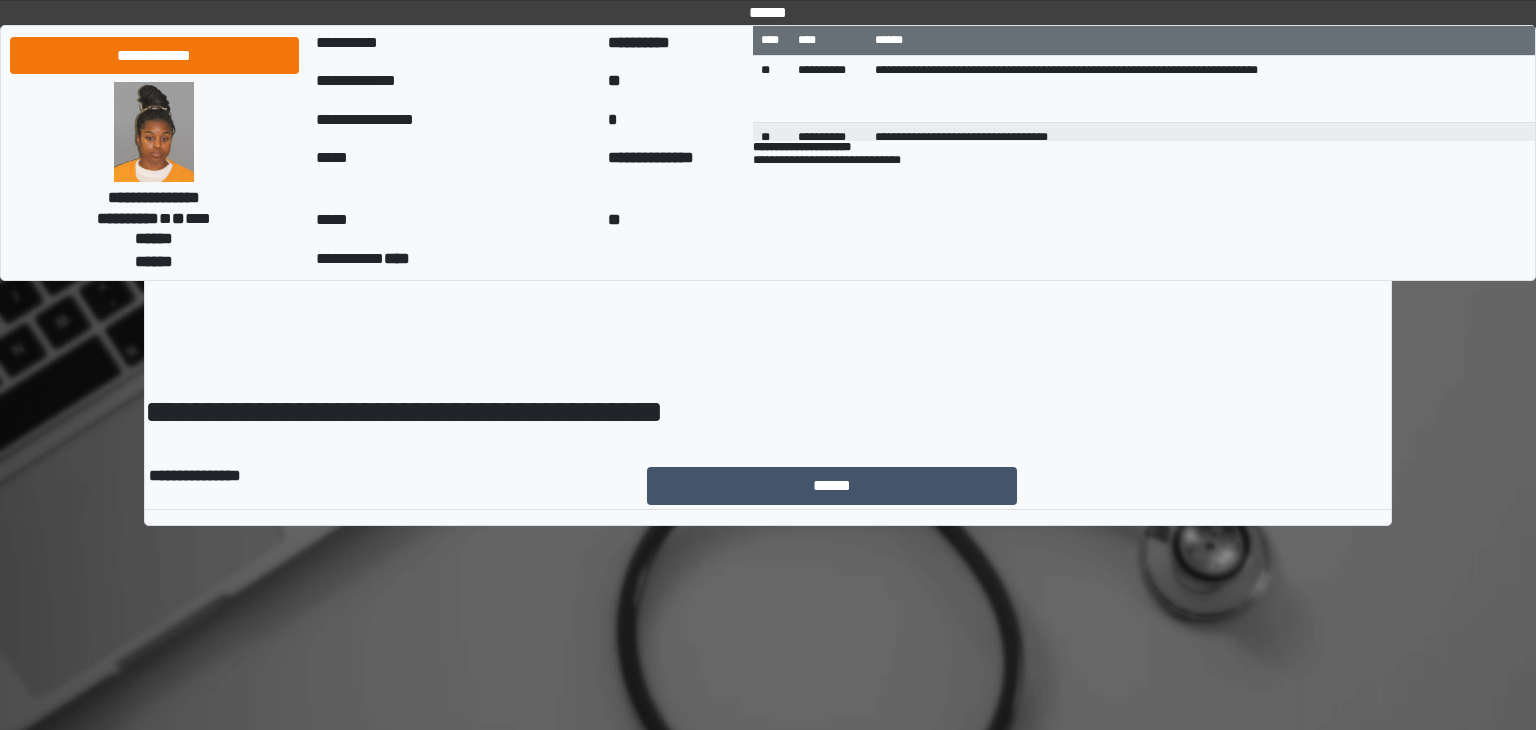 scroll, scrollTop: 0, scrollLeft: 0, axis: both 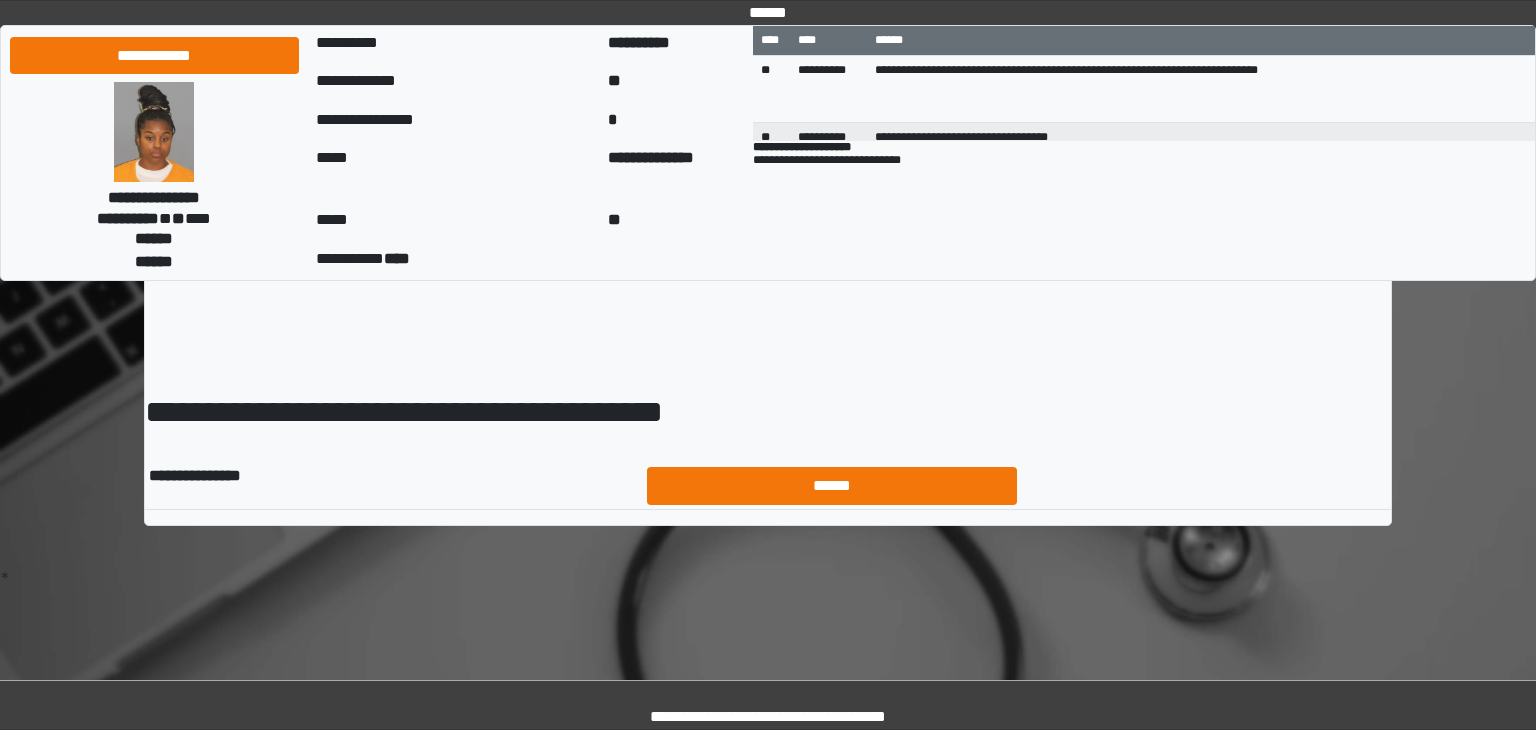 click on "******" at bounding box center (832, 486) 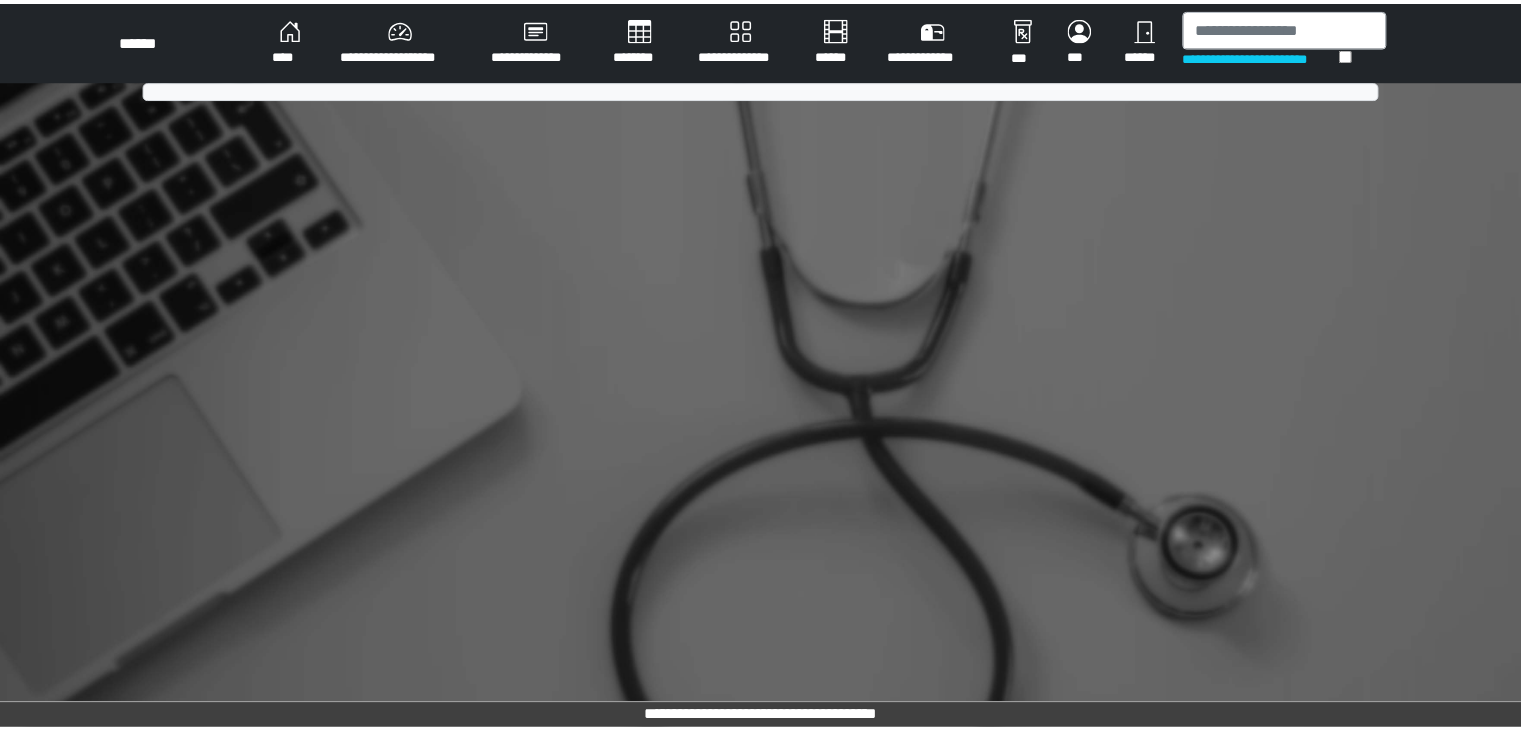 scroll, scrollTop: 0, scrollLeft: 0, axis: both 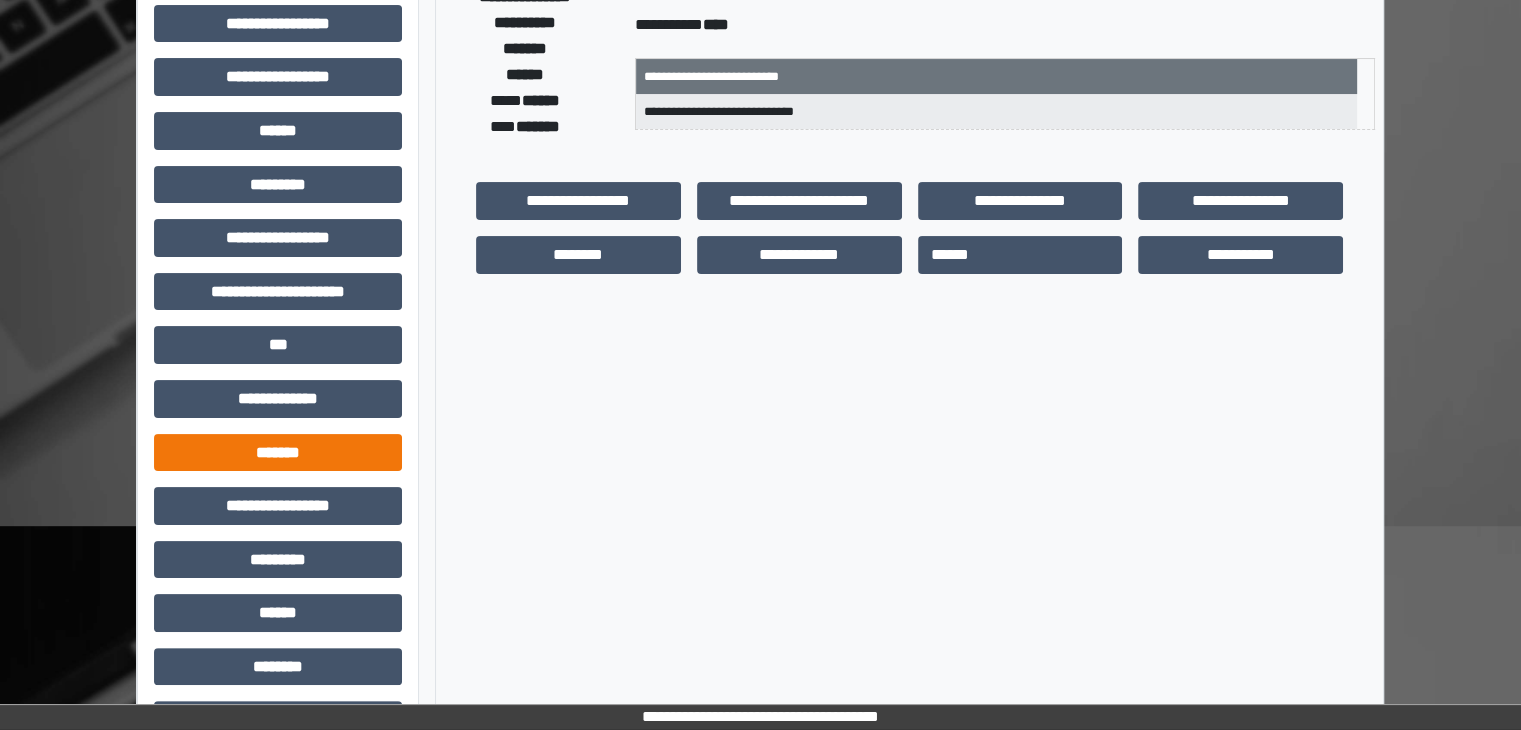 click on "*******" at bounding box center (278, 453) 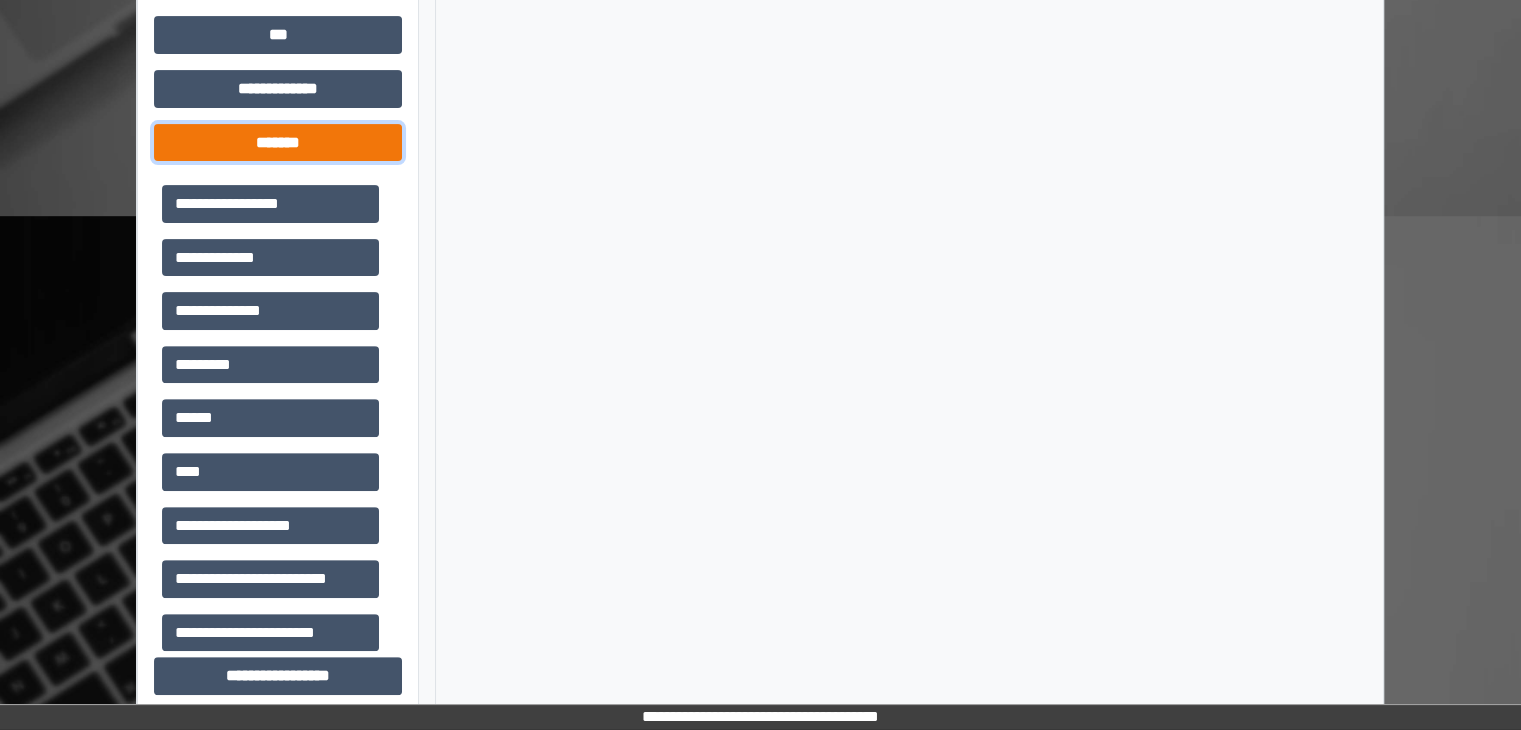 scroll, scrollTop: 639, scrollLeft: 0, axis: vertical 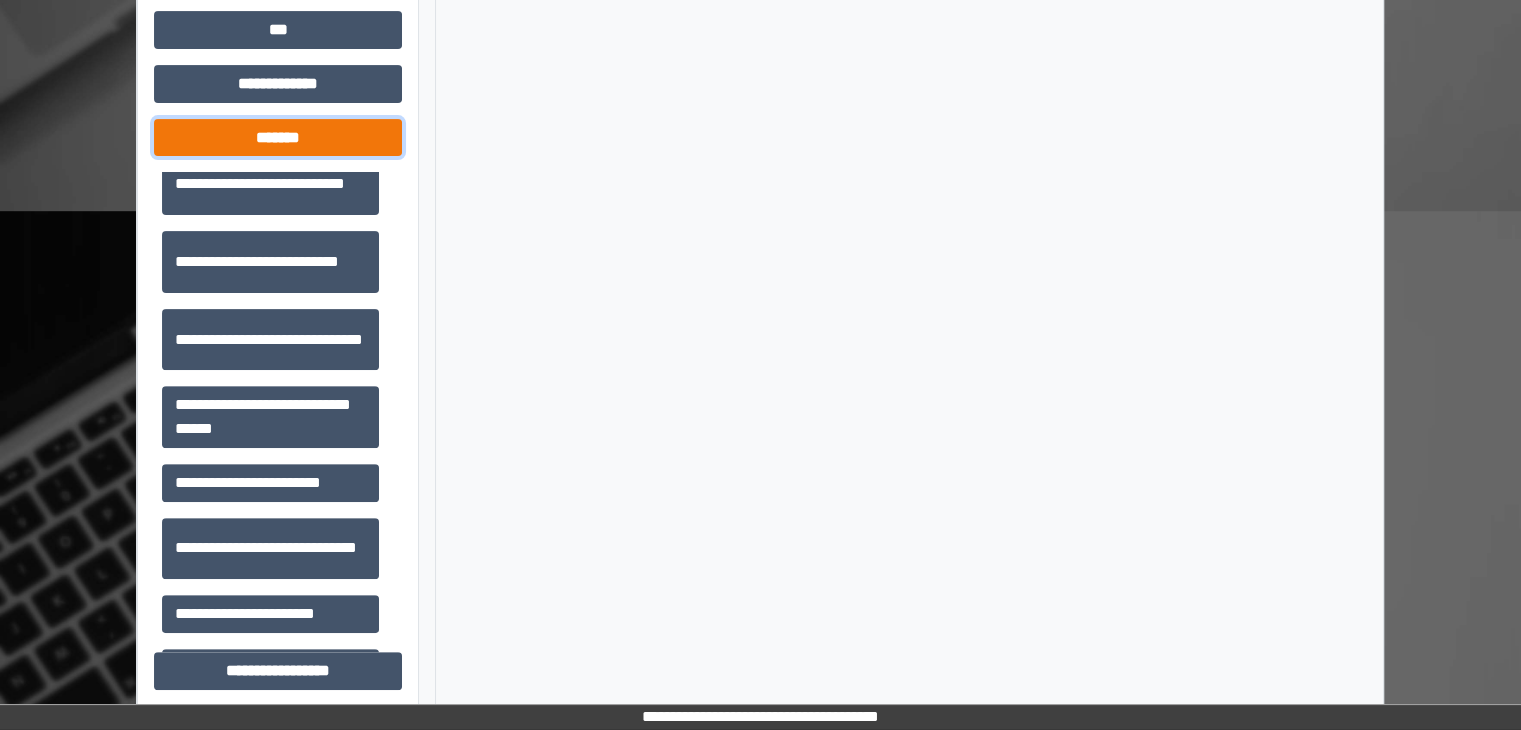 click on "**********" at bounding box center [270, 417] 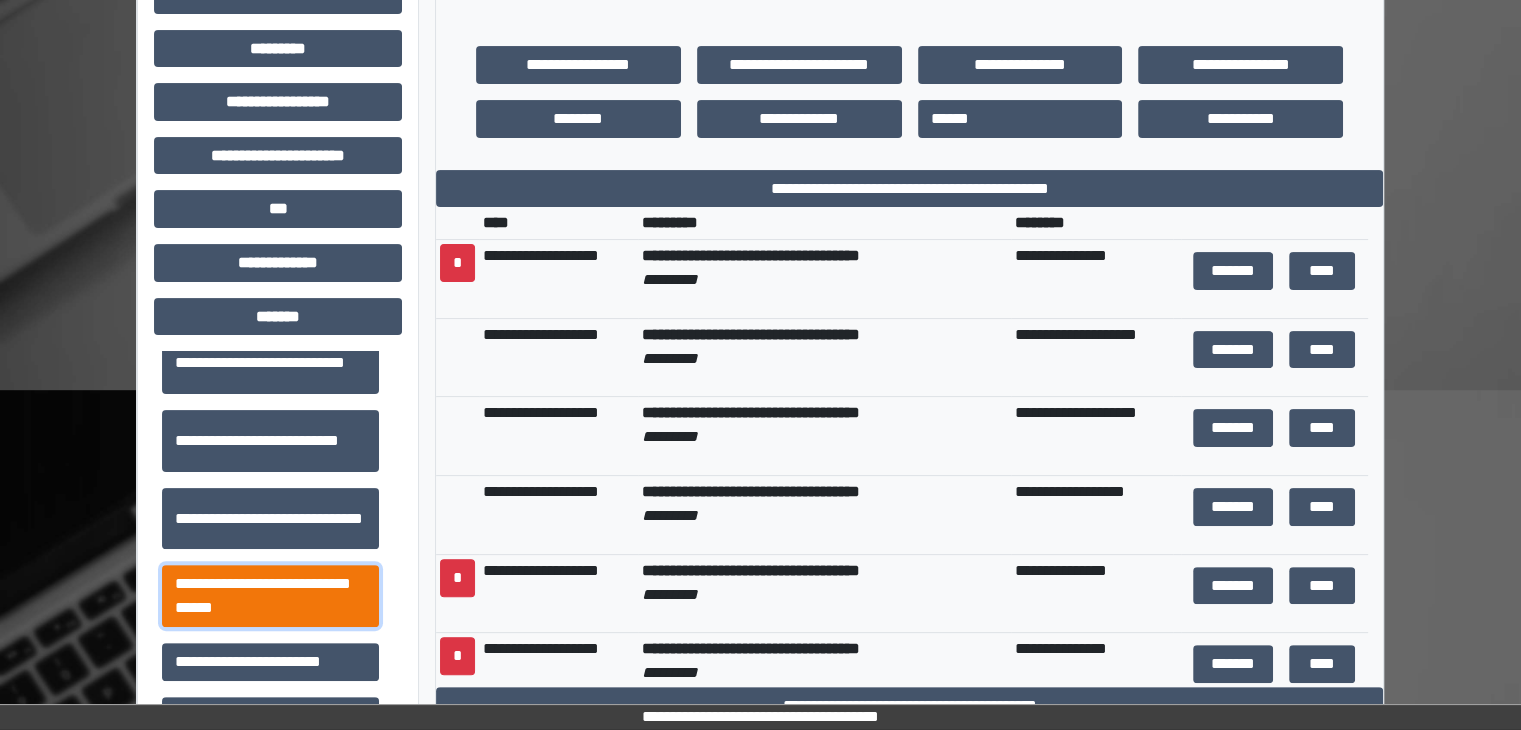 scroll, scrollTop: 460, scrollLeft: 0, axis: vertical 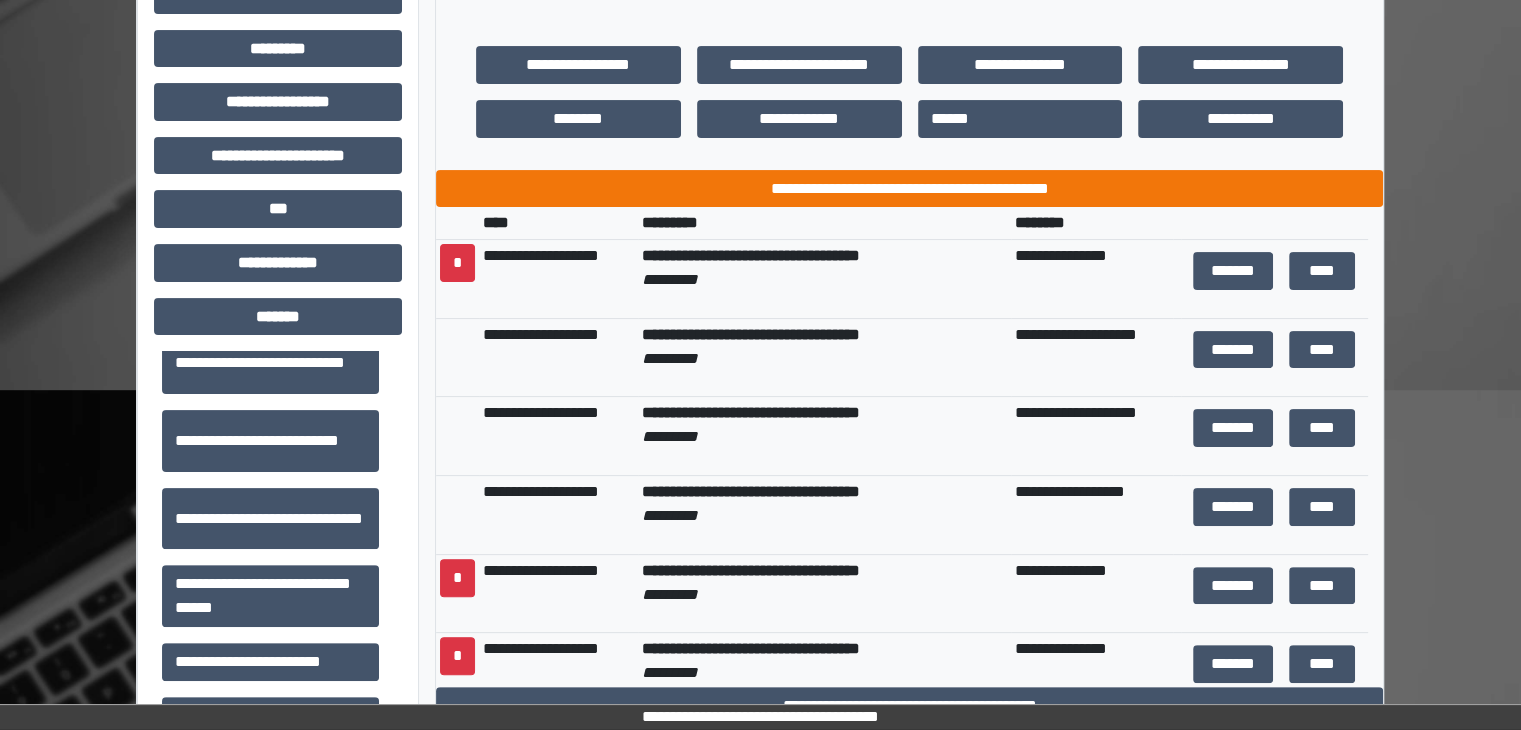 click on "**********" at bounding box center [909, 189] 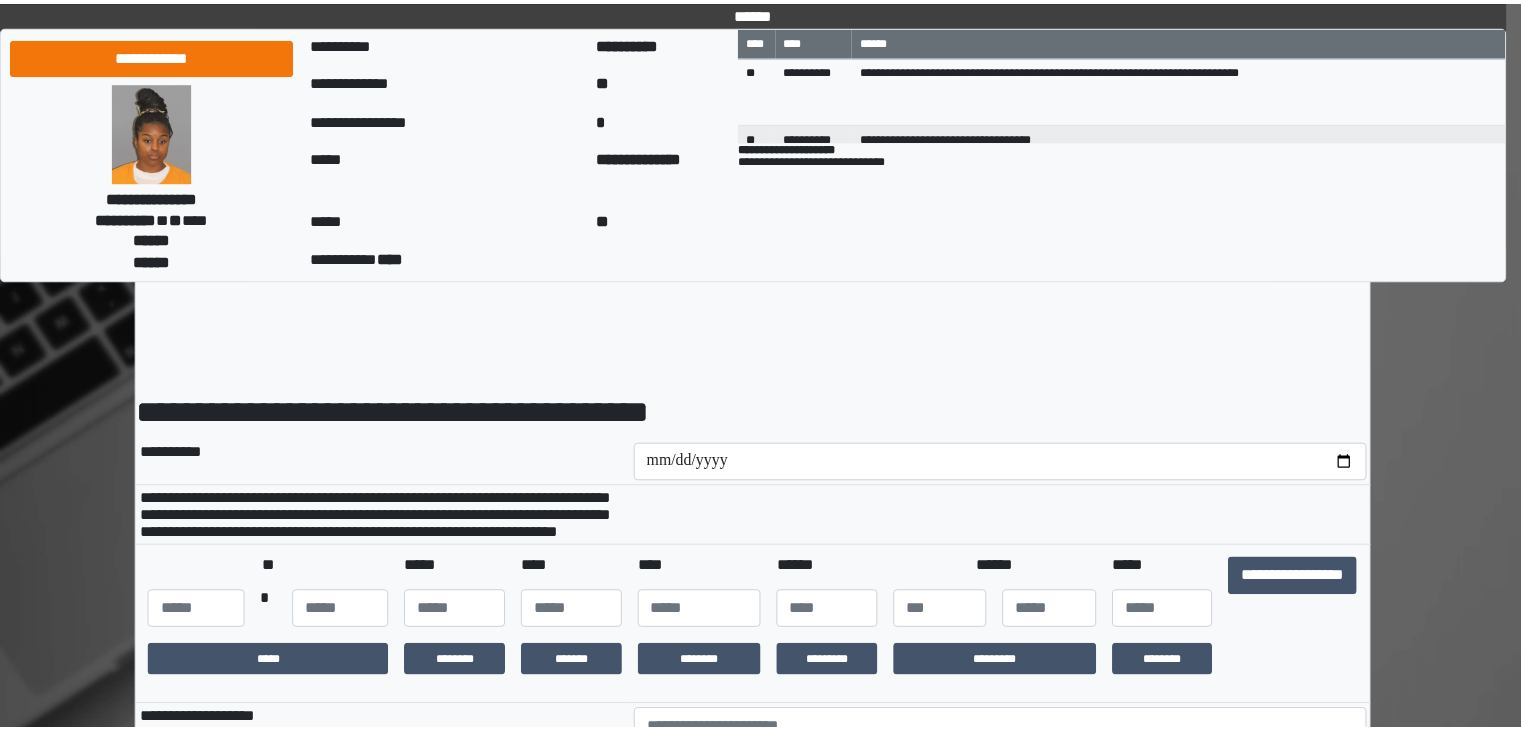scroll, scrollTop: 0, scrollLeft: 0, axis: both 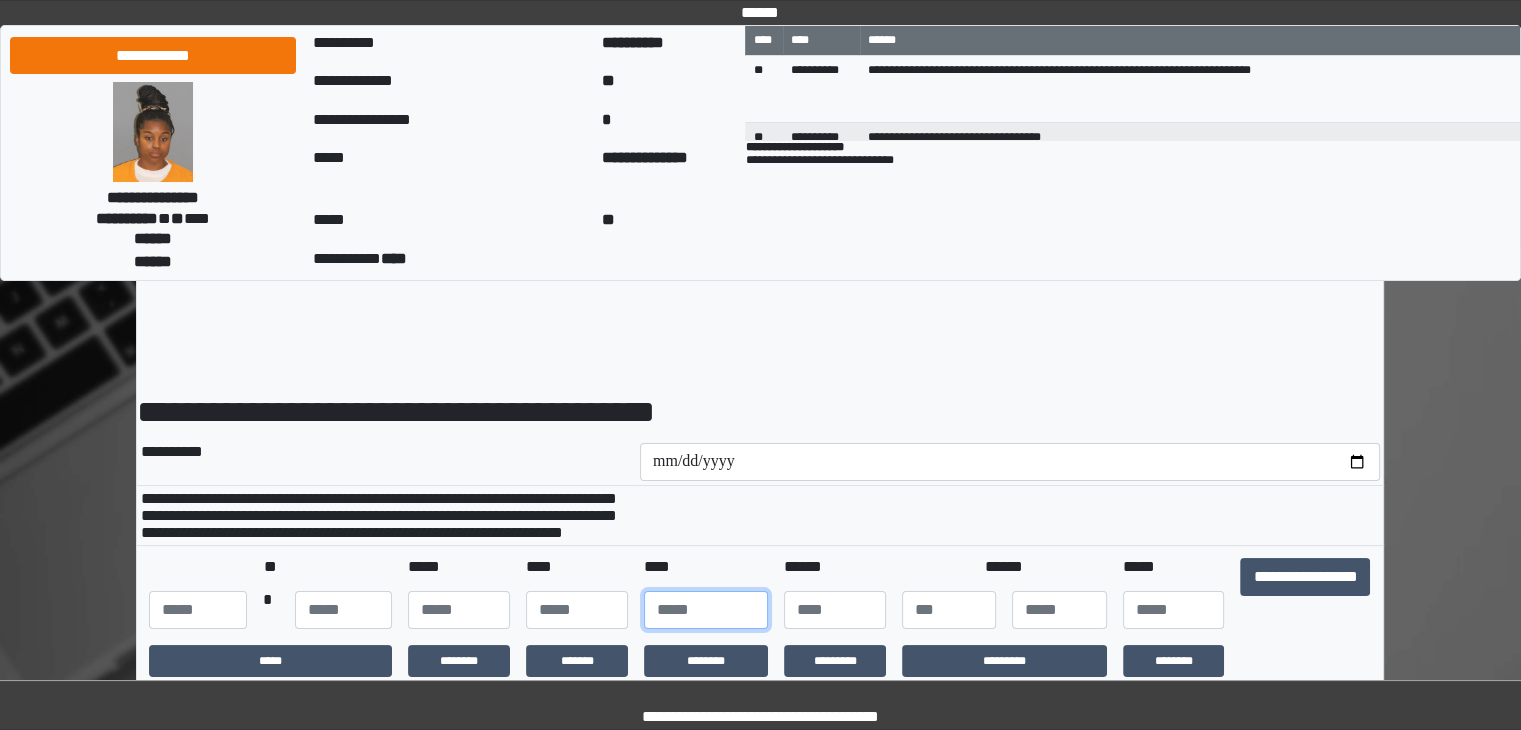 click at bounding box center (706, 610) 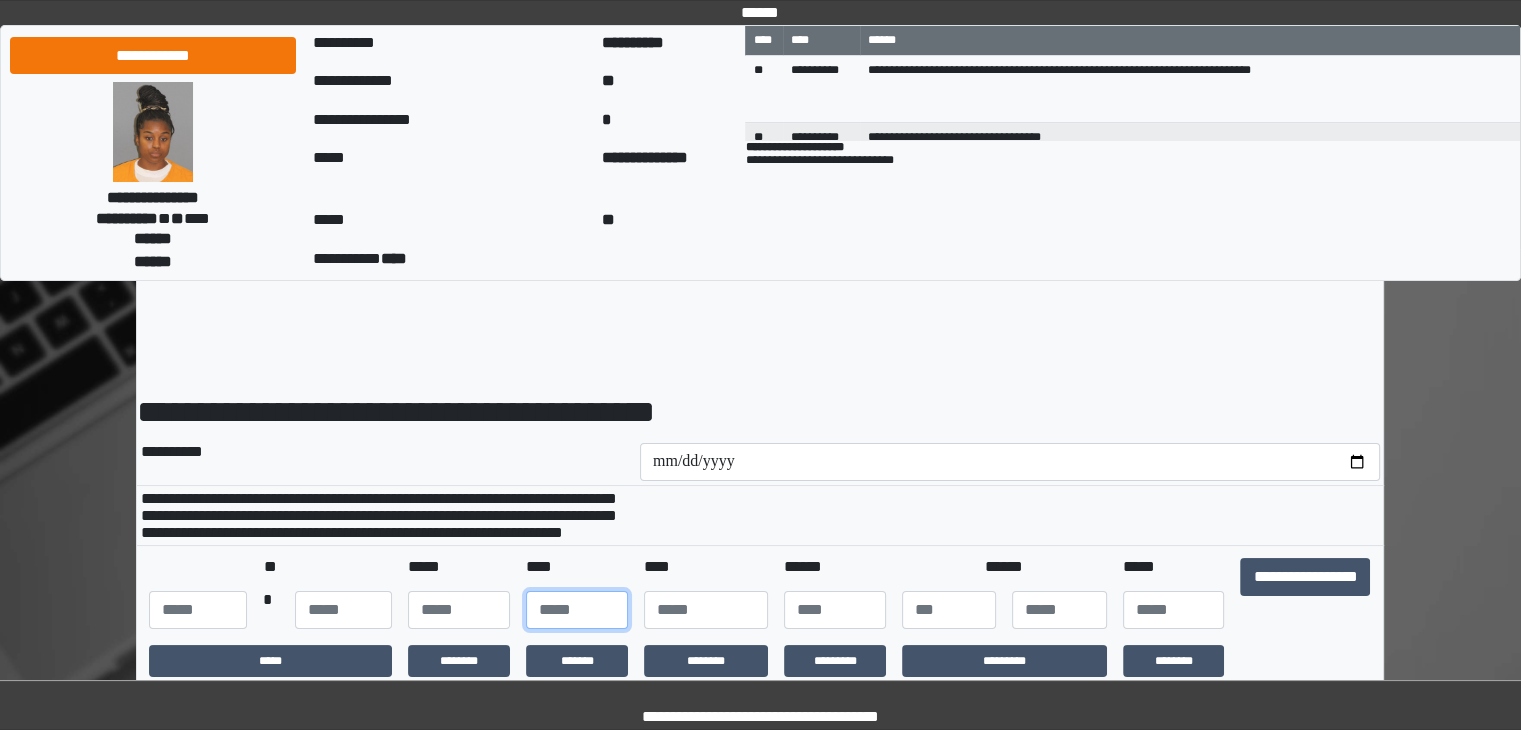 click at bounding box center (577, 610) 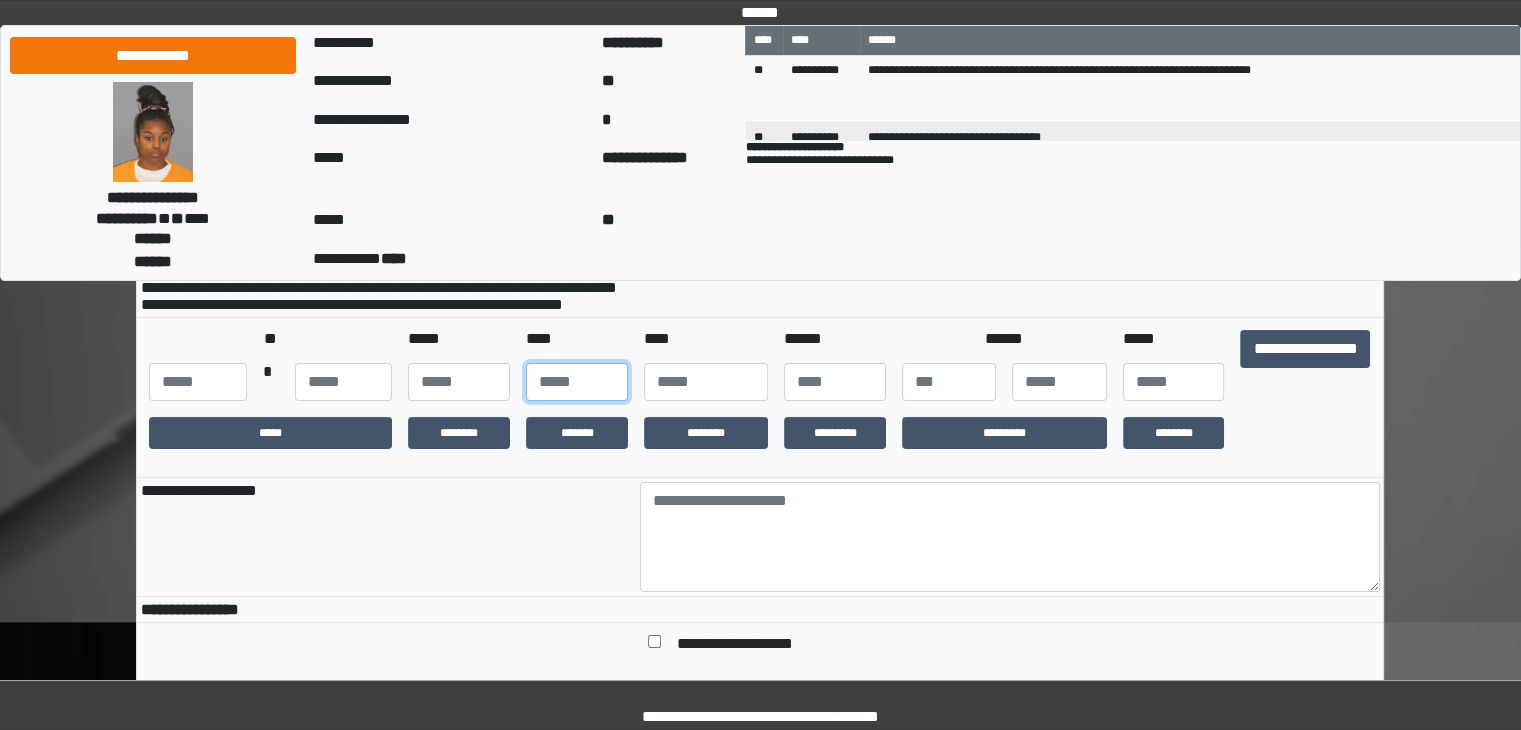 scroll, scrollTop: 232, scrollLeft: 0, axis: vertical 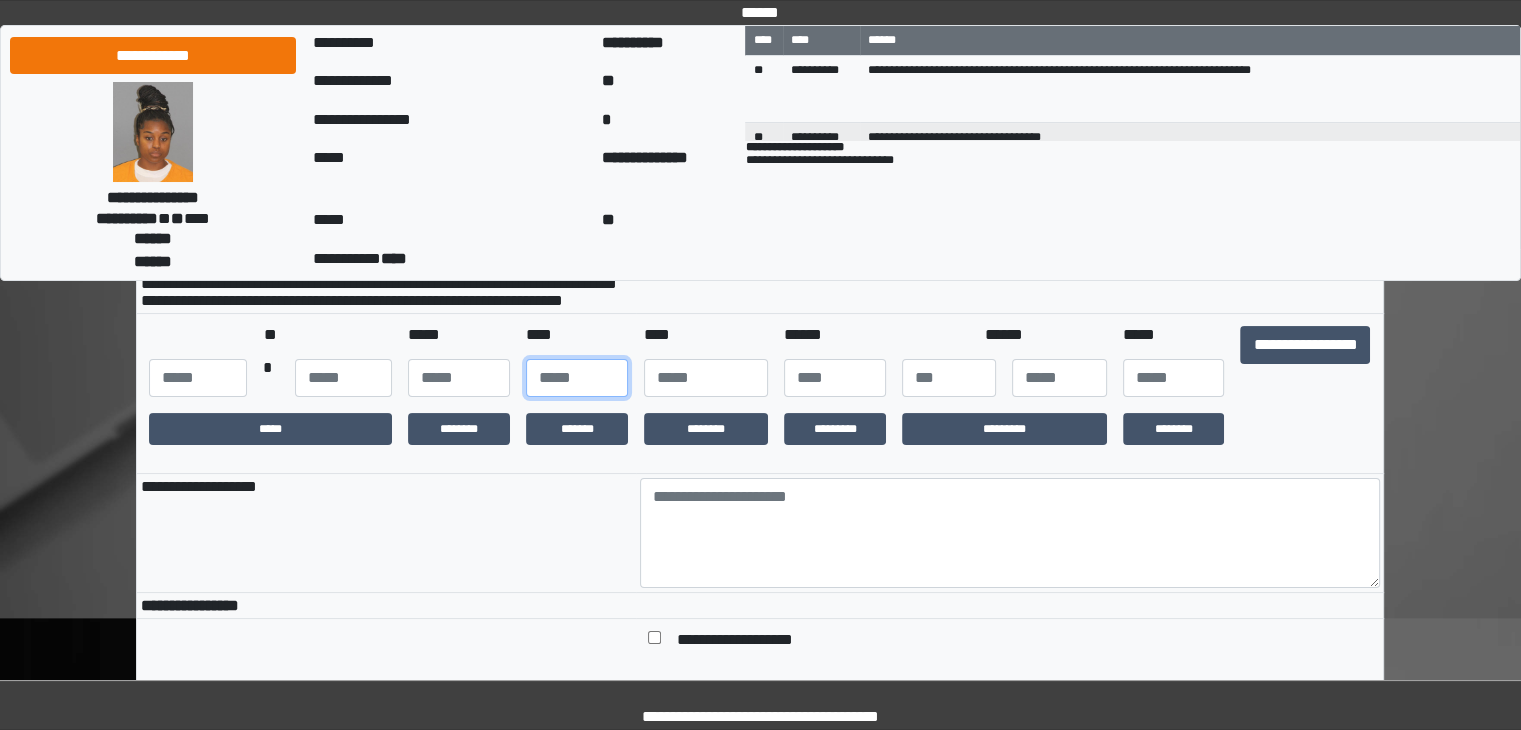 type on "**" 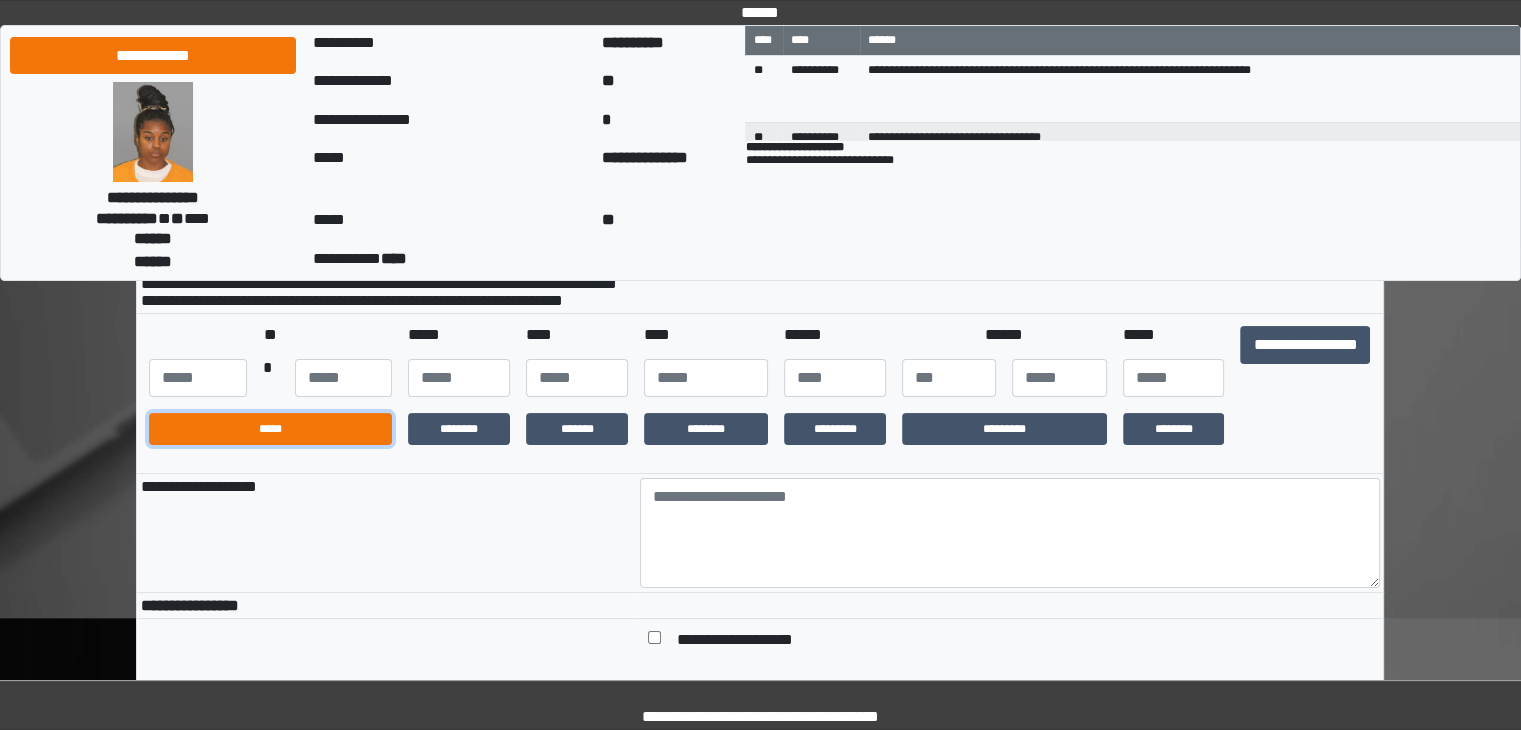 click on "*****" at bounding box center [270, 429] 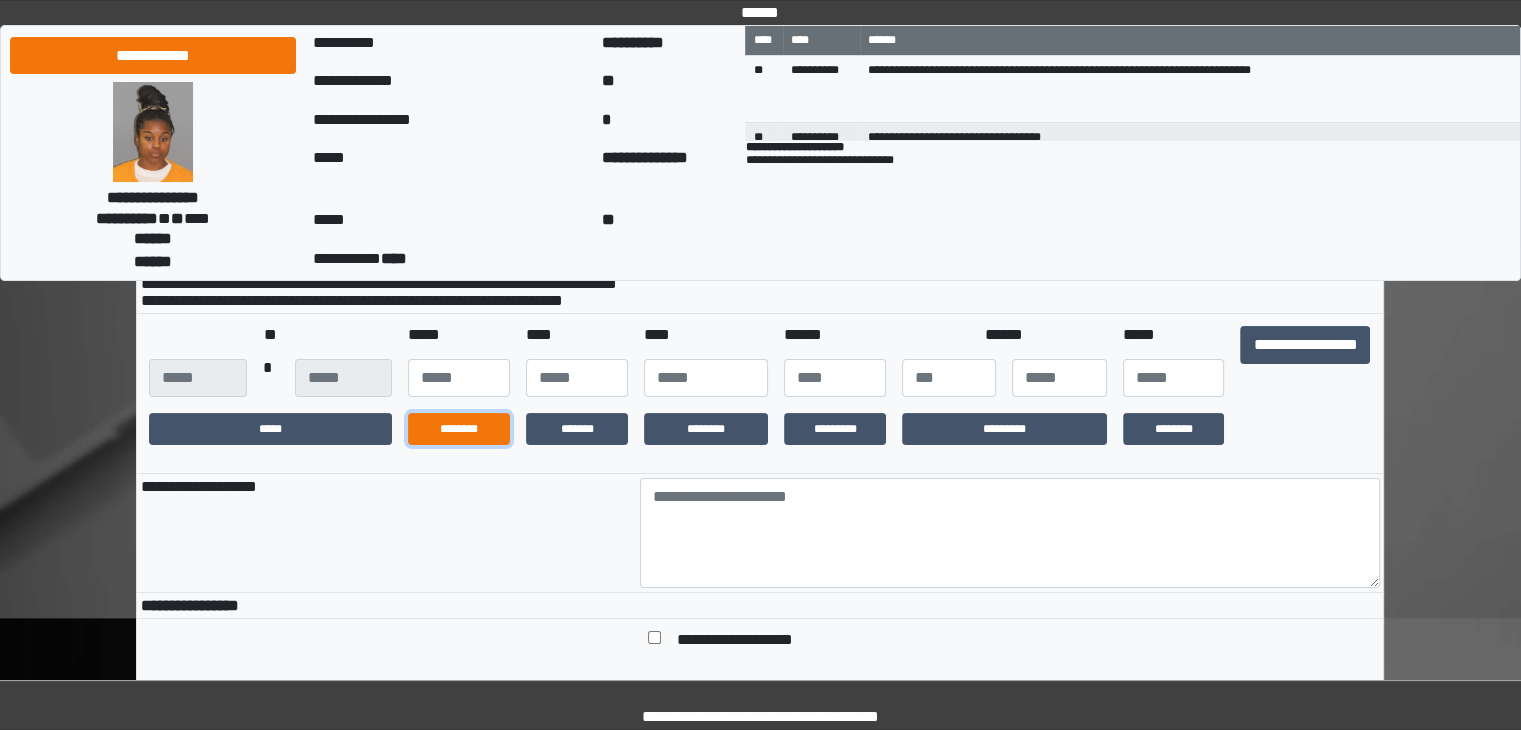 click on "********" at bounding box center [459, 429] 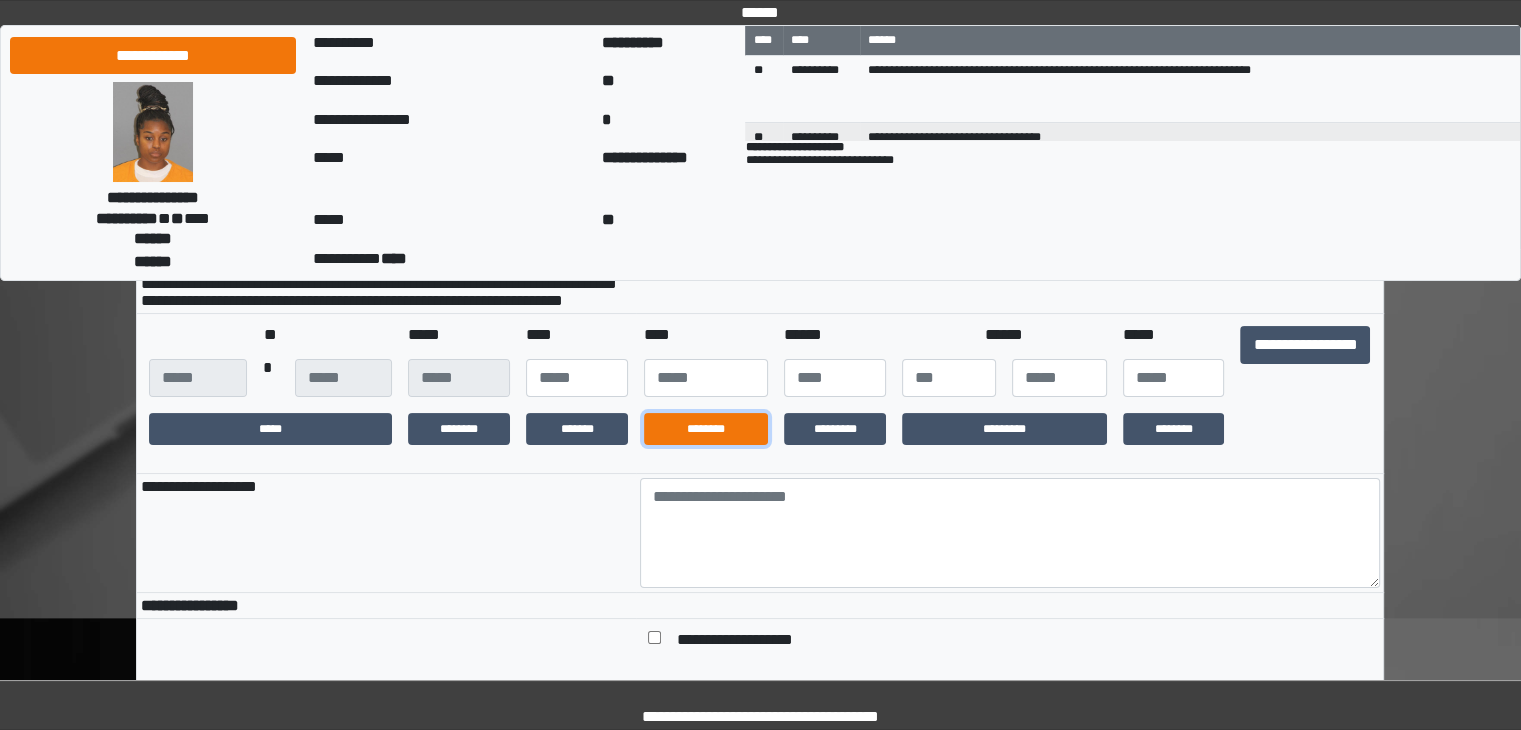 click on "********" at bounding box center [706, 429] 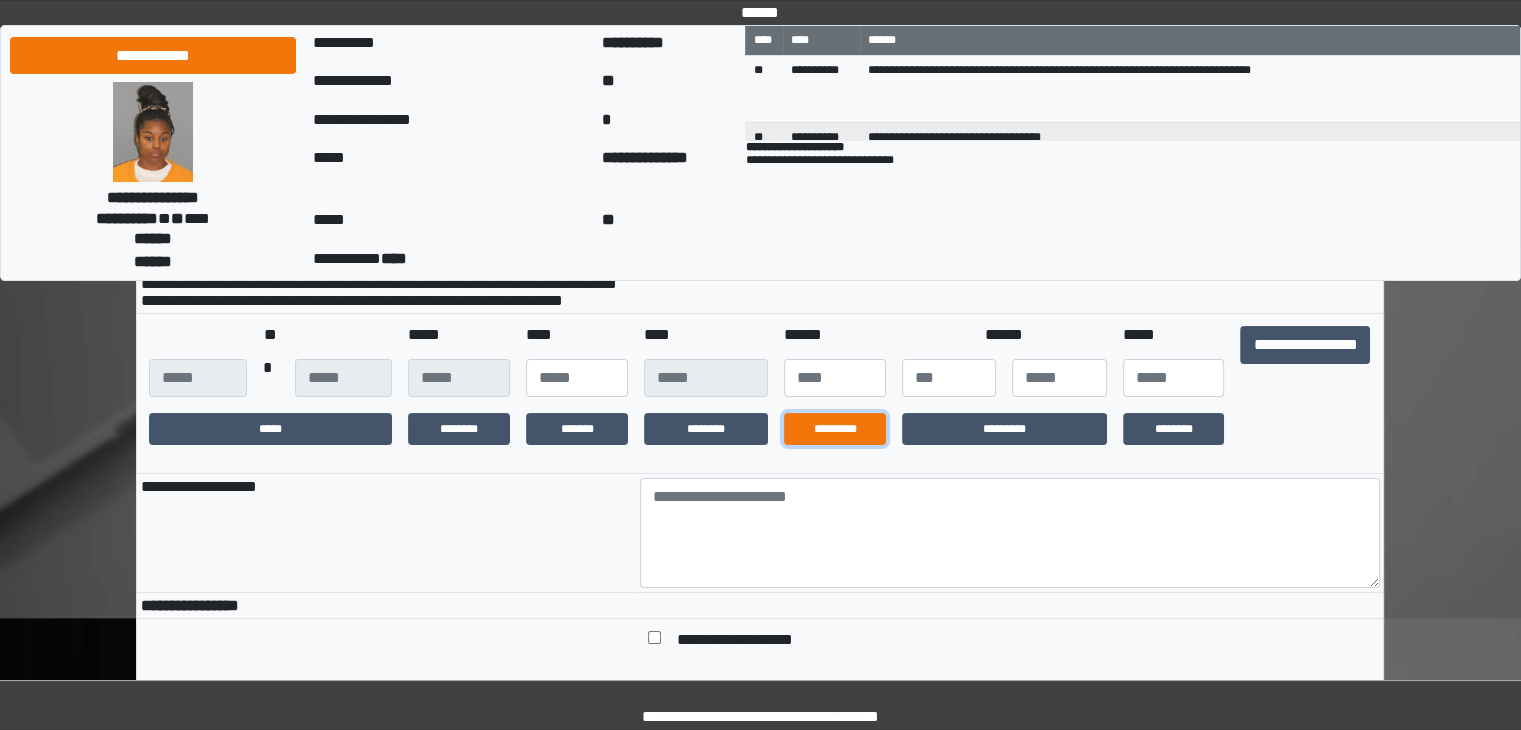 click on "*********" at bounding box center [835, 429] 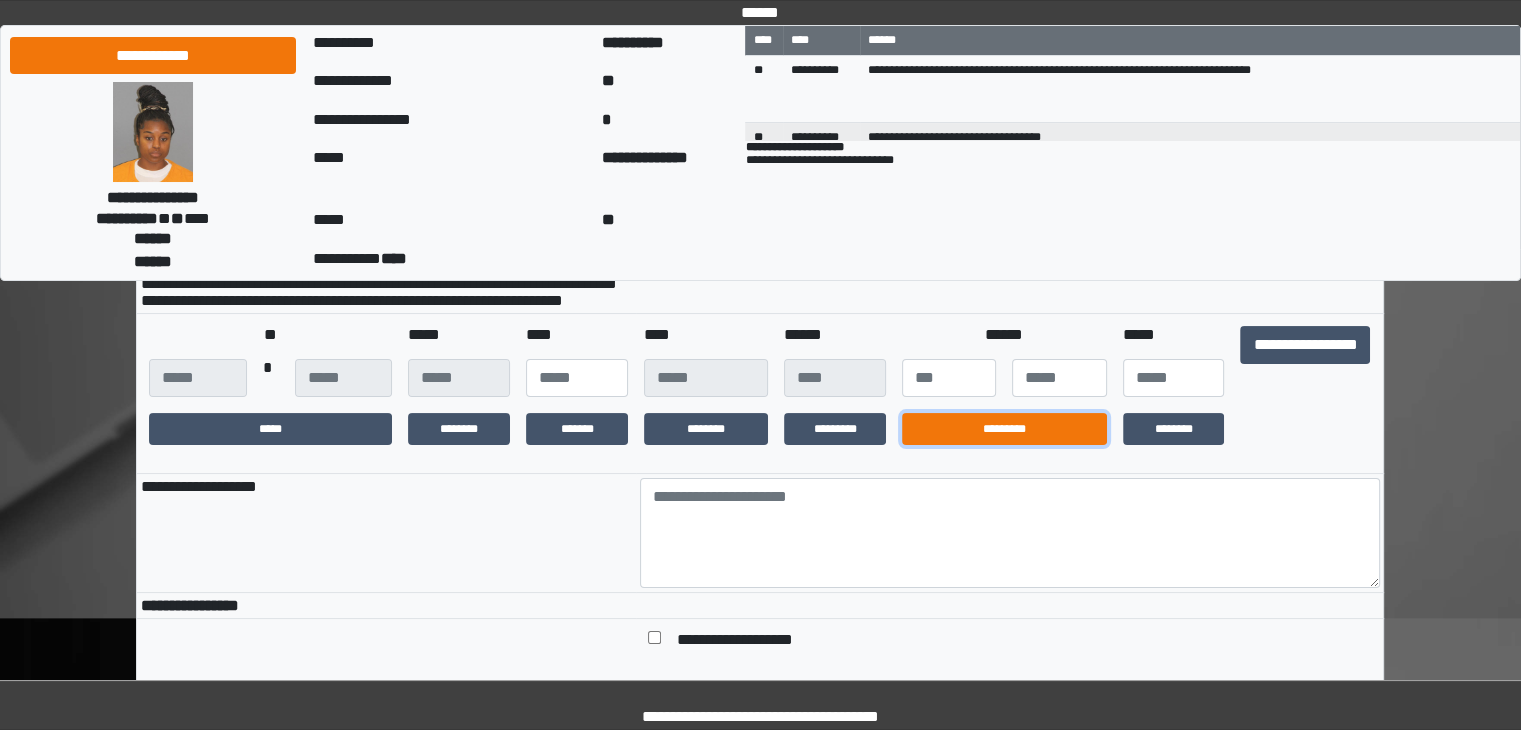 click on "*********" at bounding box center (1004, 429) 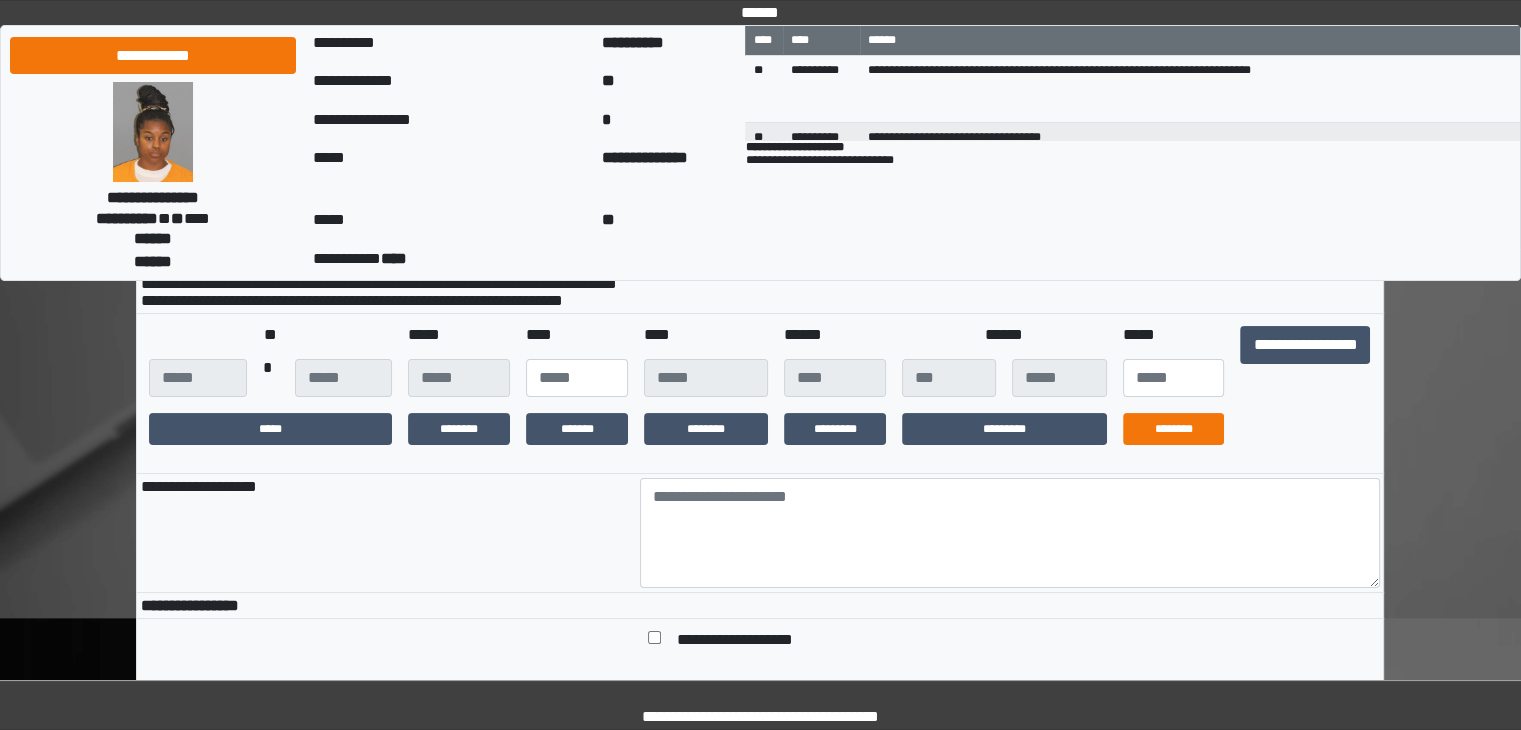 click on "********" at bounding box center (1174, 429) 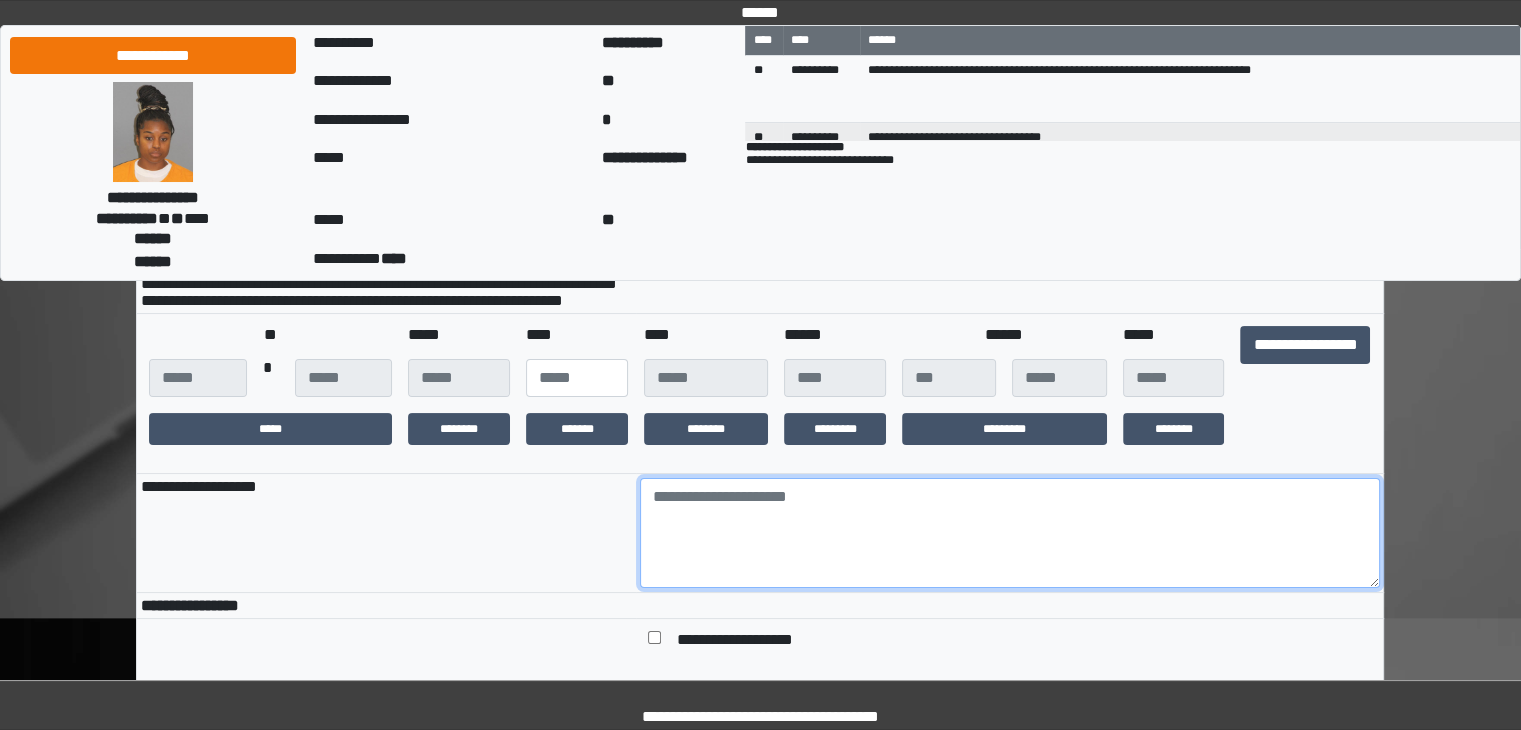 click at bounding box center (1010, 533) 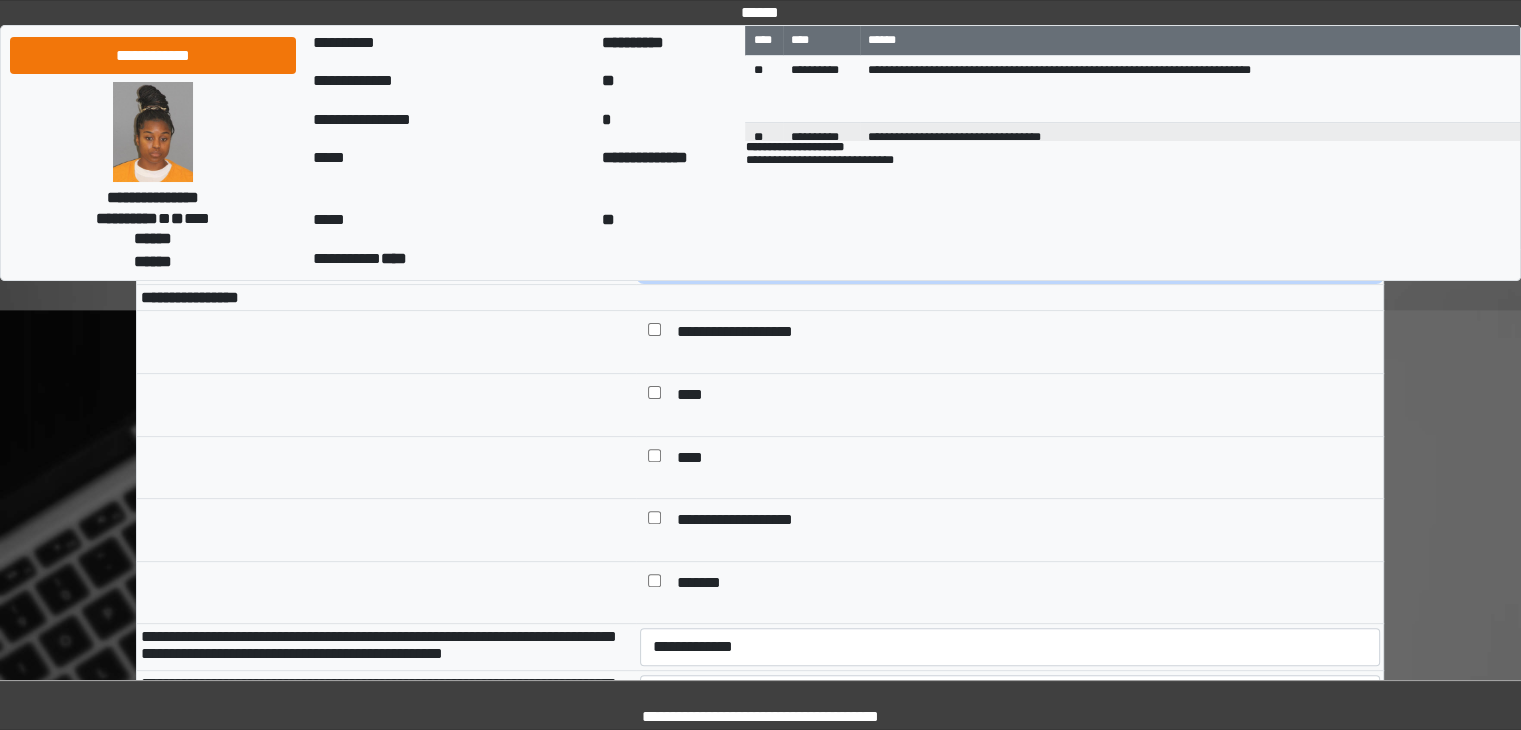 type on "****" 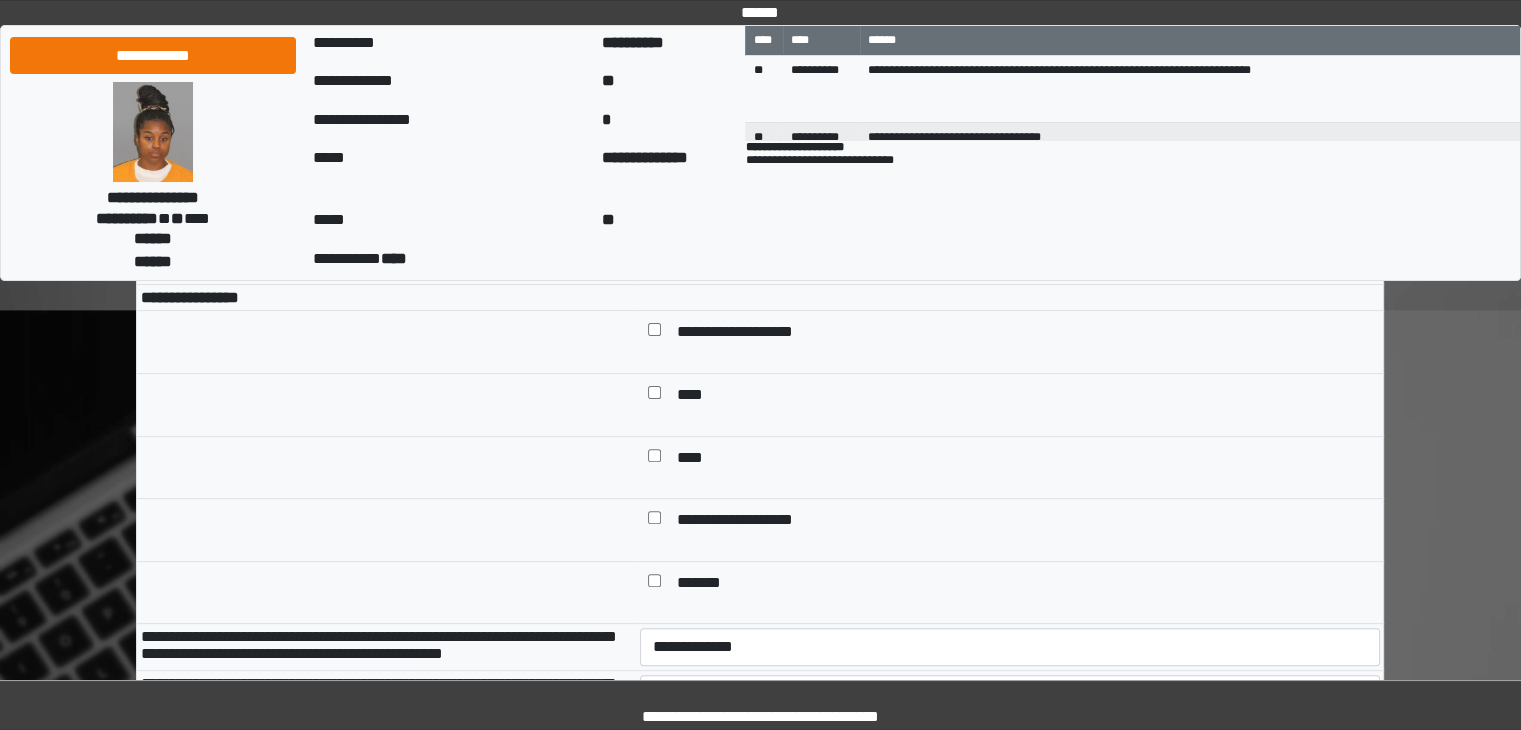 click on "**********" at bounding box center (753, 522) 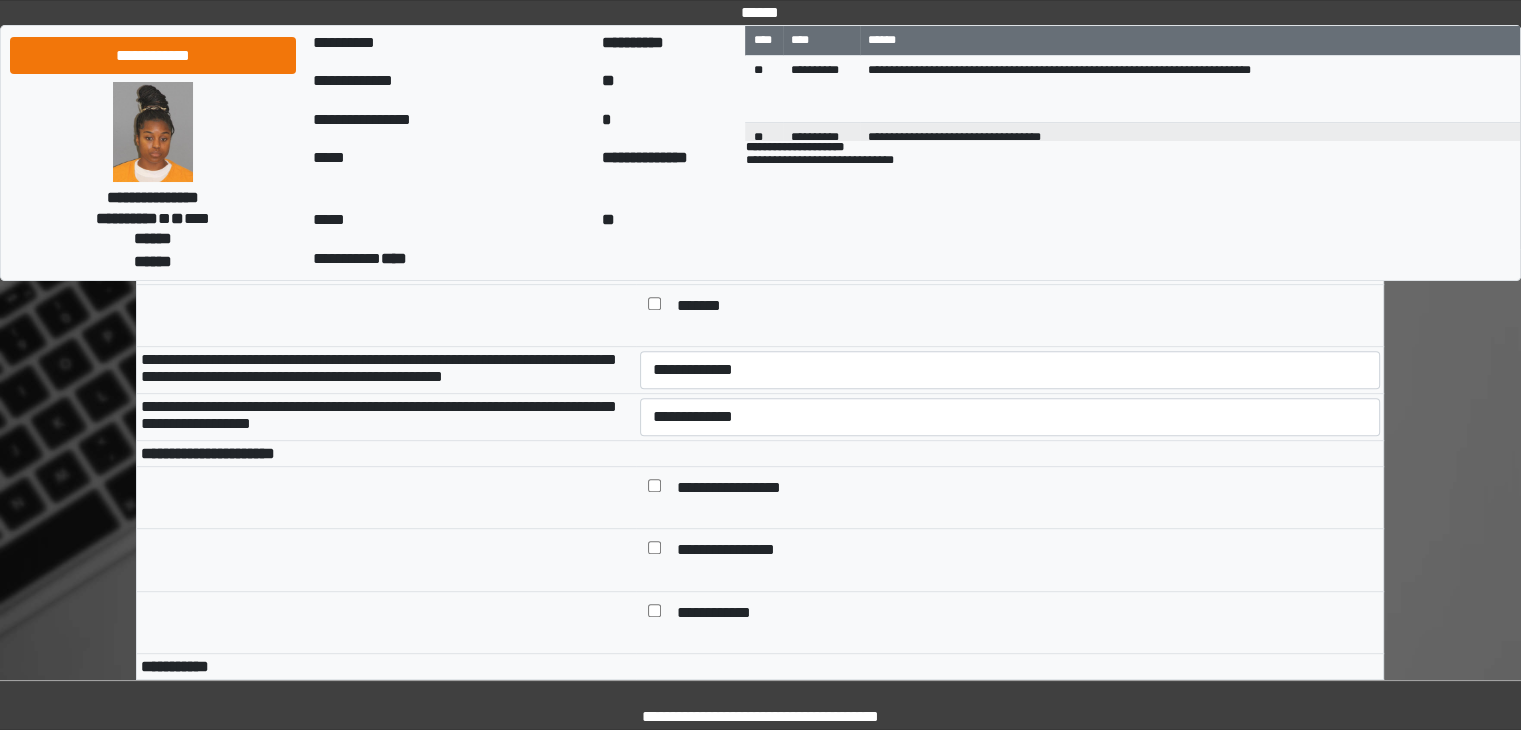 scroll, scrollTop: 818, scrollLeft: 0, axis: vertical 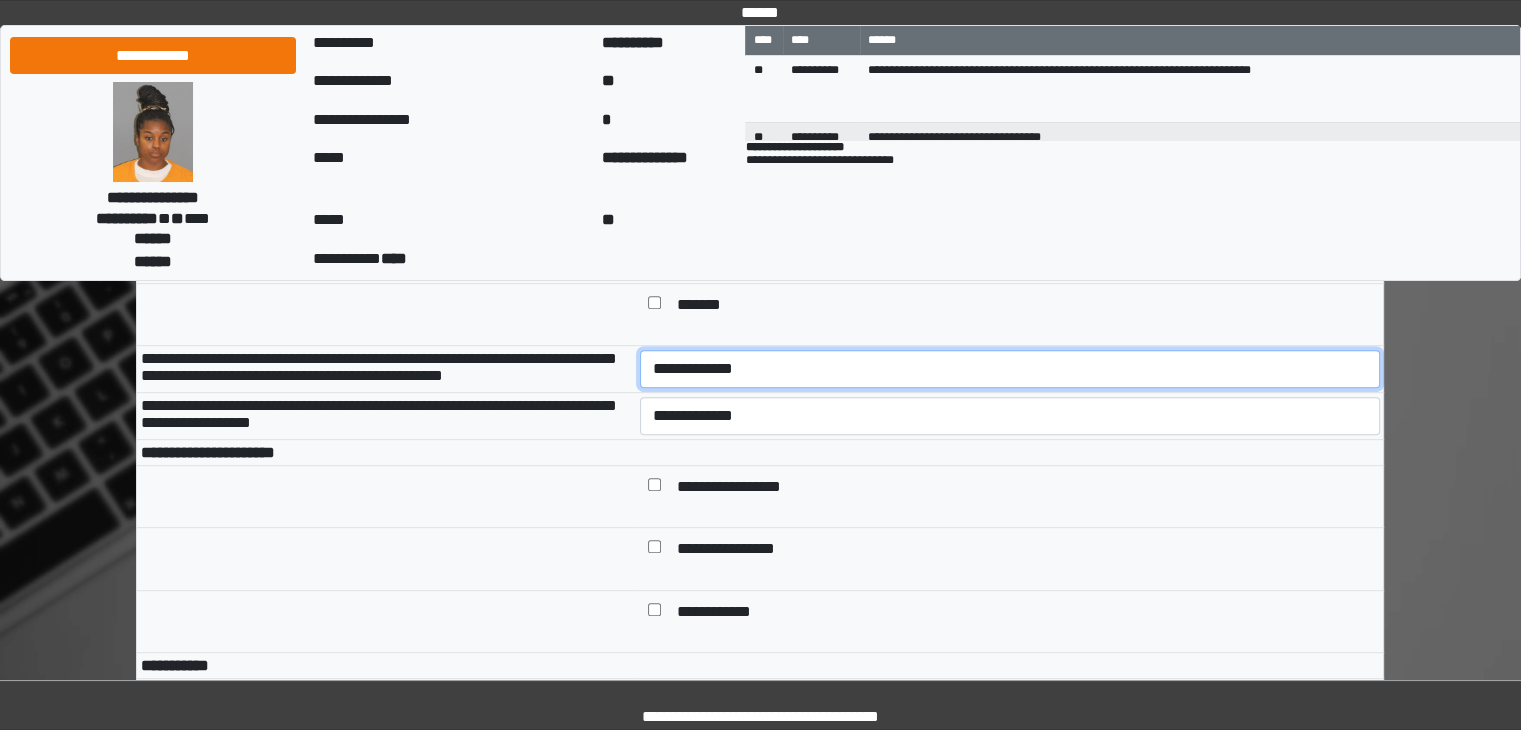 click on "**********" at bounding box center [1010, 369] 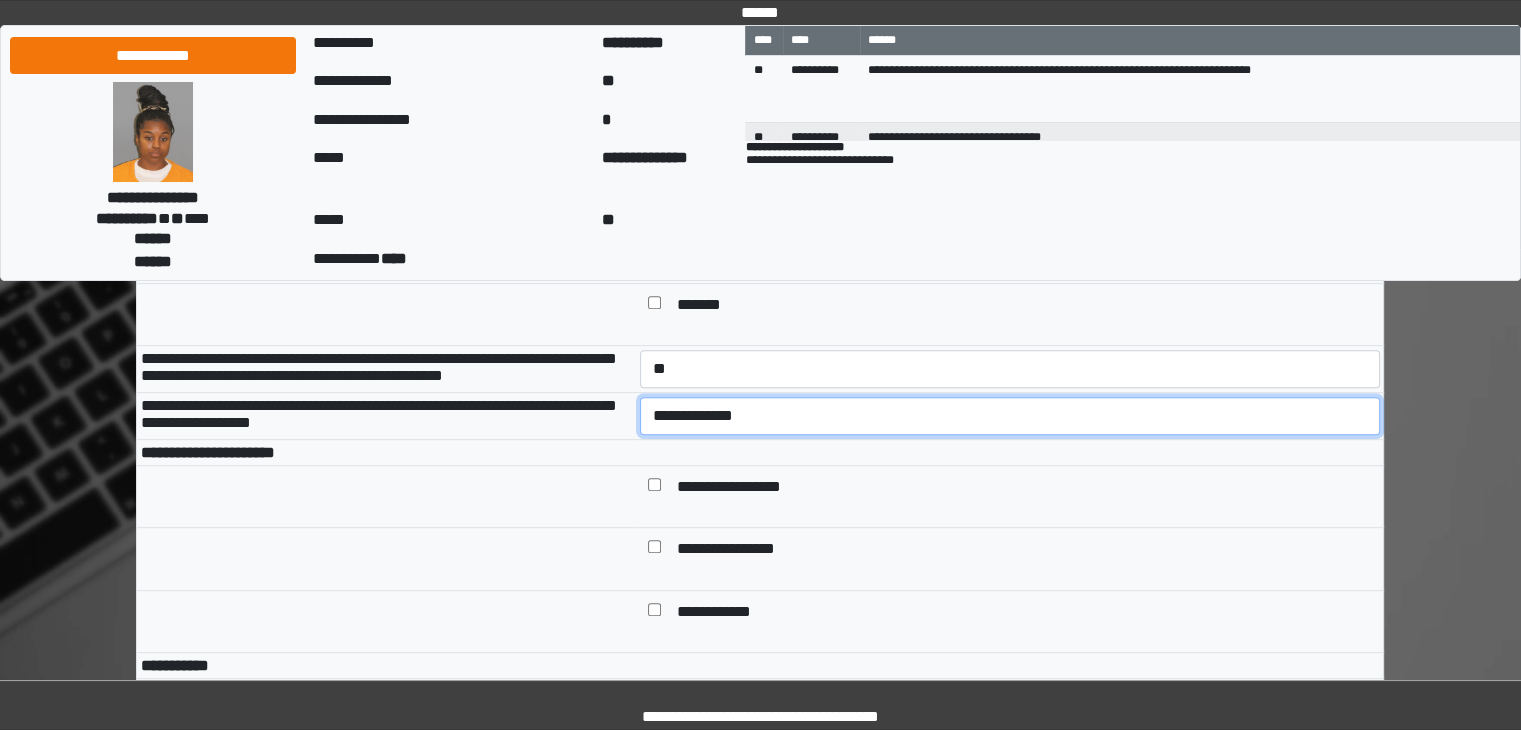 click on "**********" at bounding box center [1010, 416] 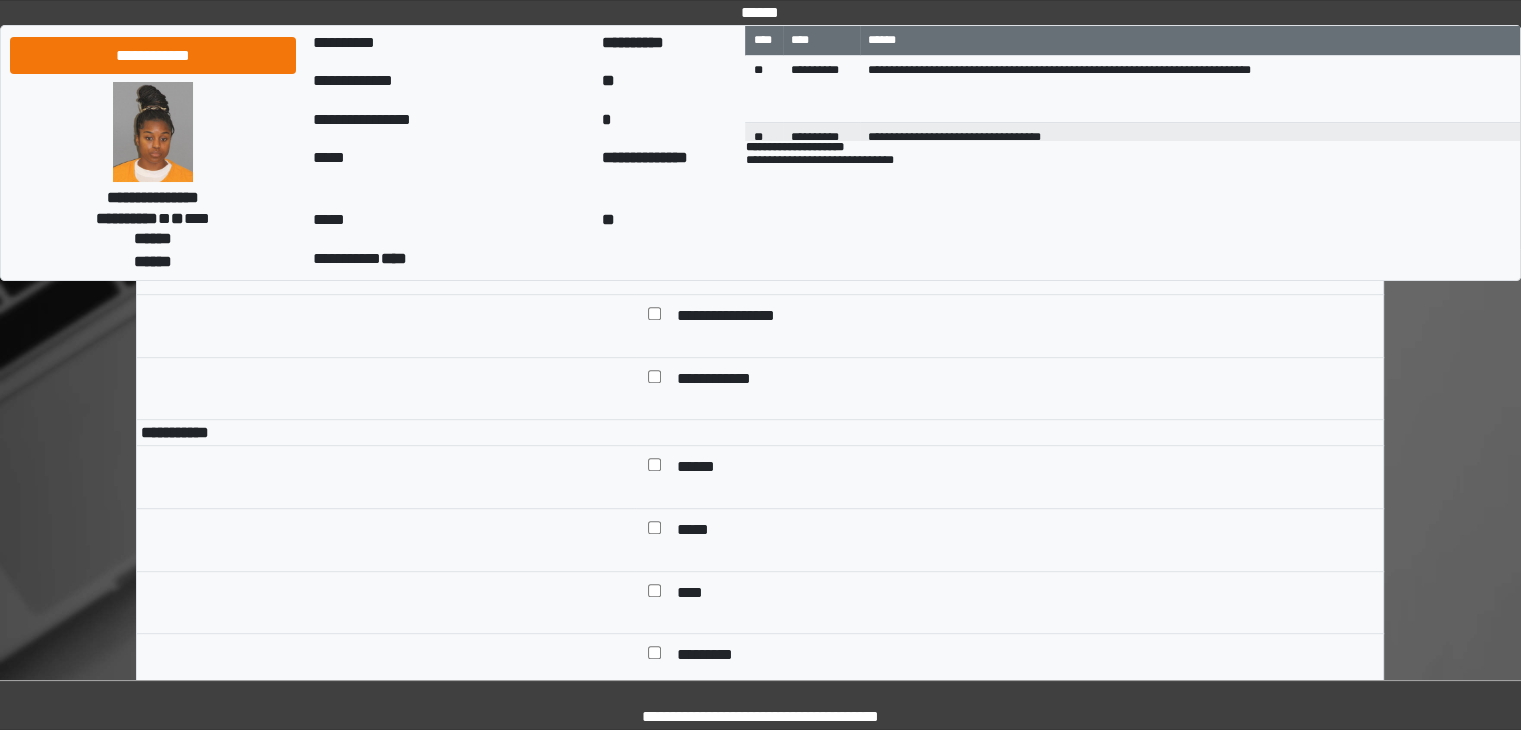 scroll, scrollTop: 1052, scrollLeft: 0, axis: vertical 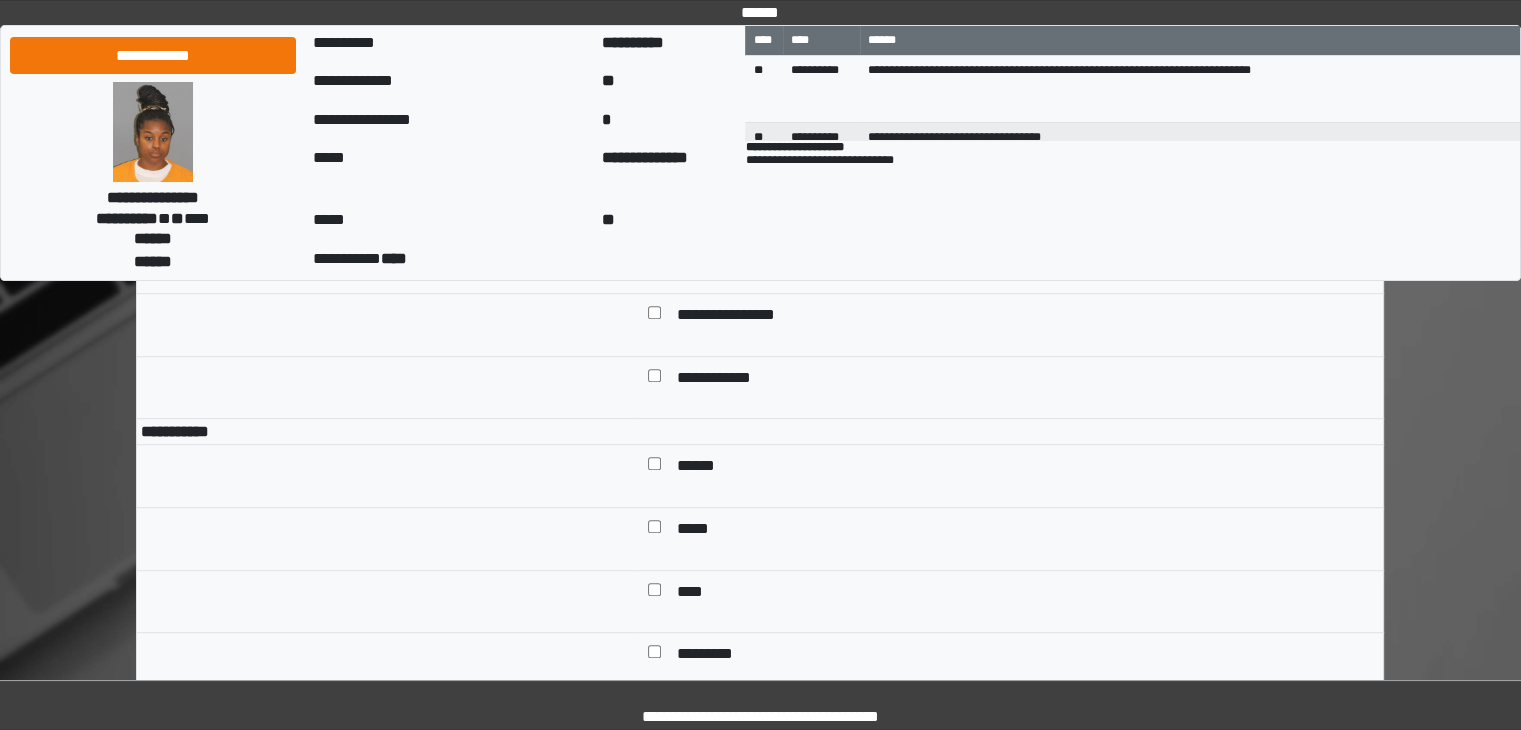 click on "******" at bounding box center [703, 468] 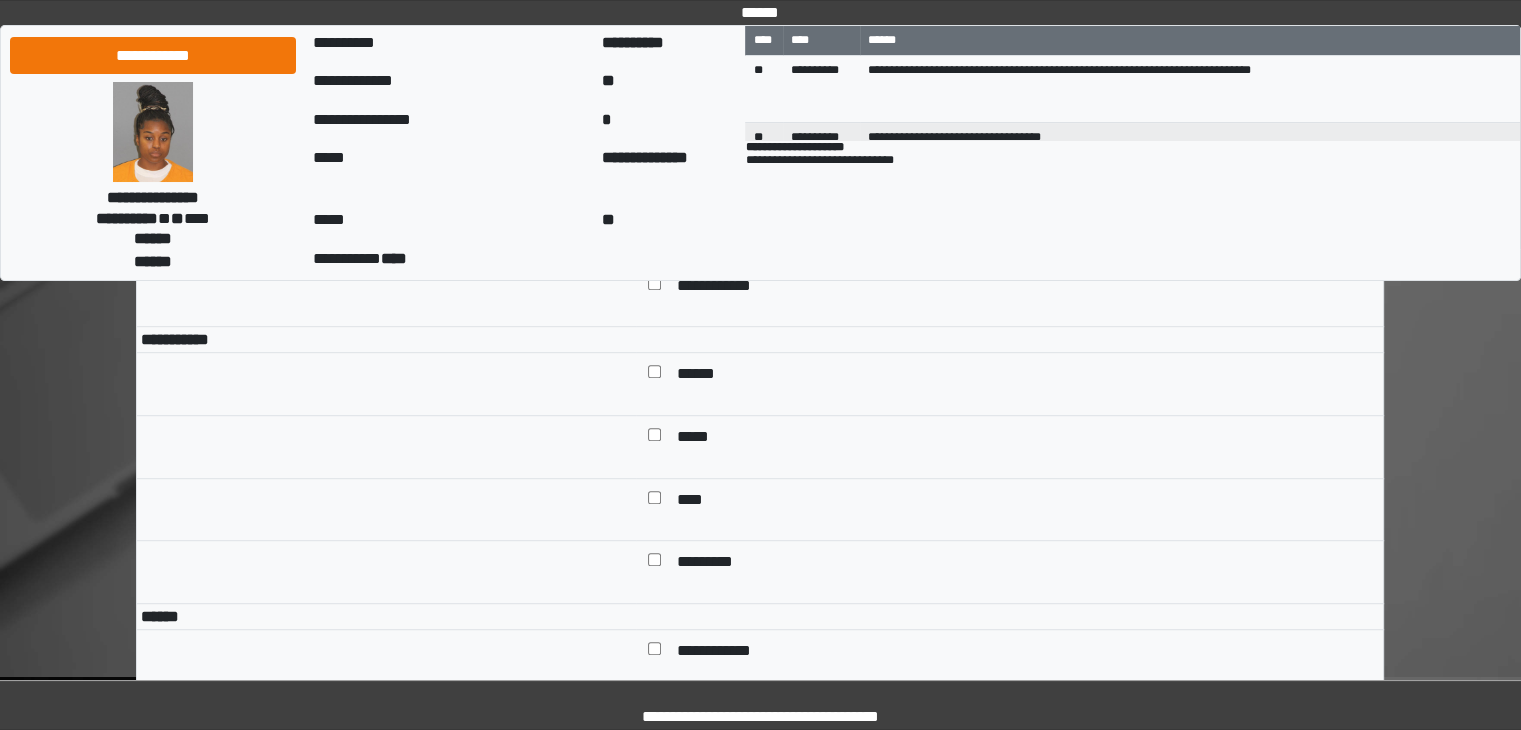 scroll, scrollTop: 1295, scrollLeft: 0, axis: vertical 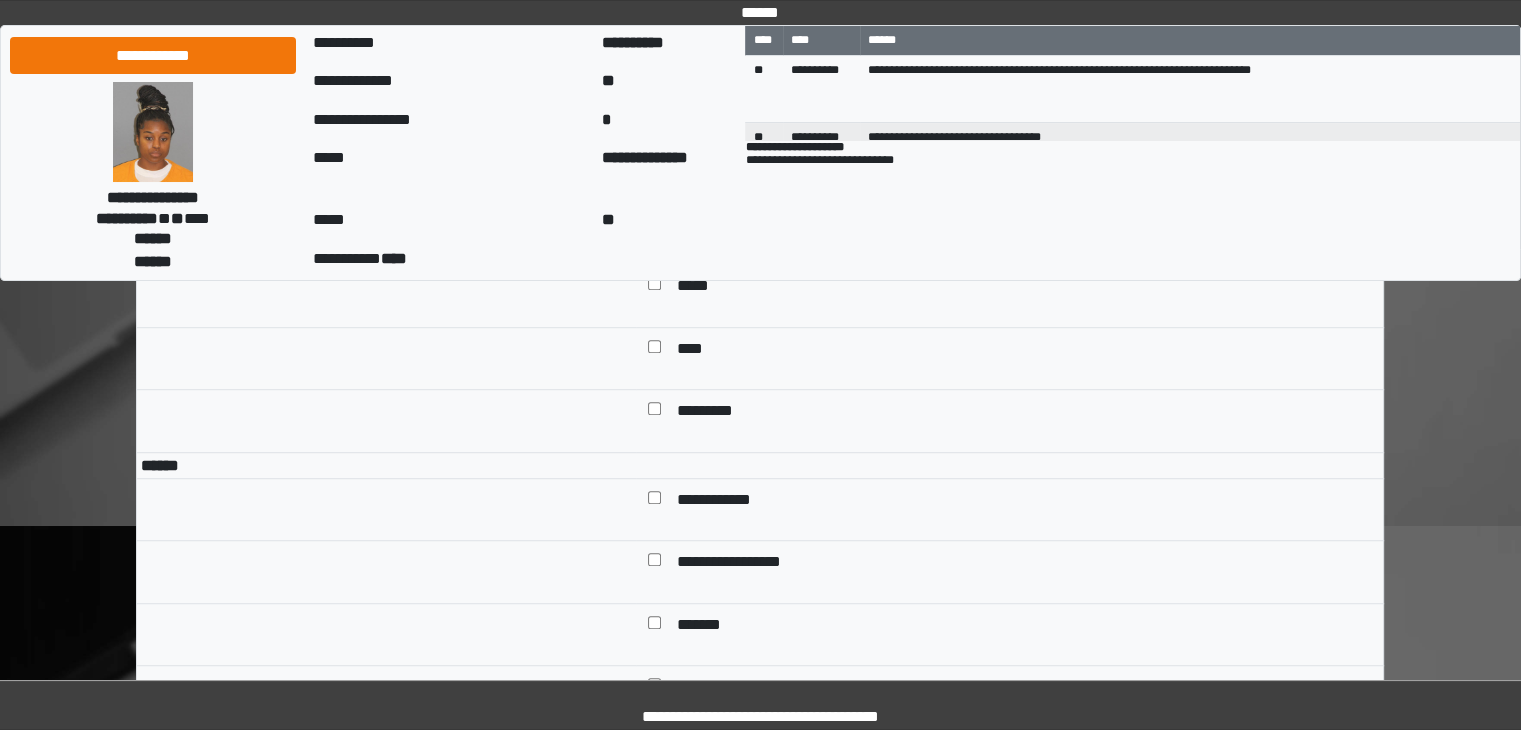 click on "*********" at bounding box center (710, 413) 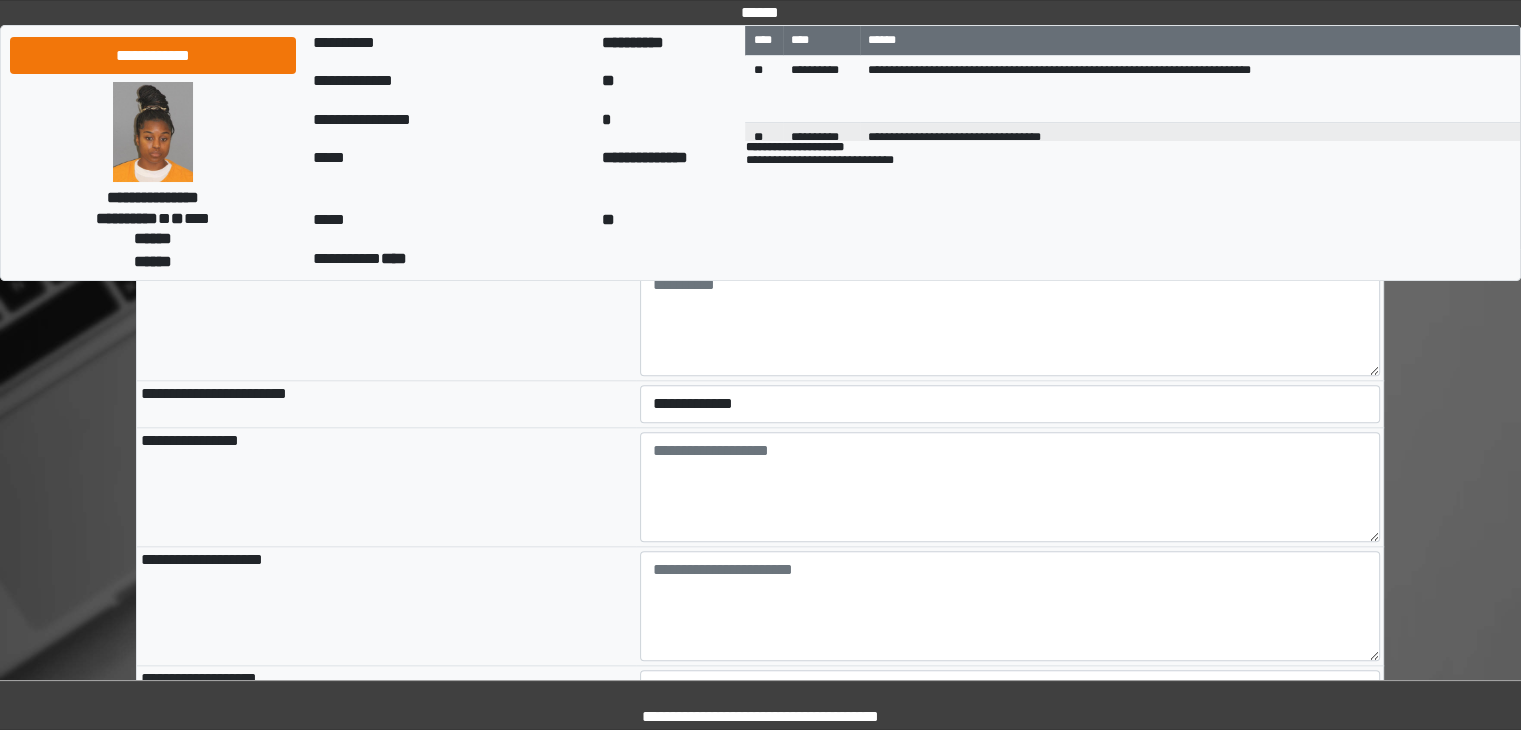 scroll, scrollTop: 2027, scrollLeft: 0, axis: vertical 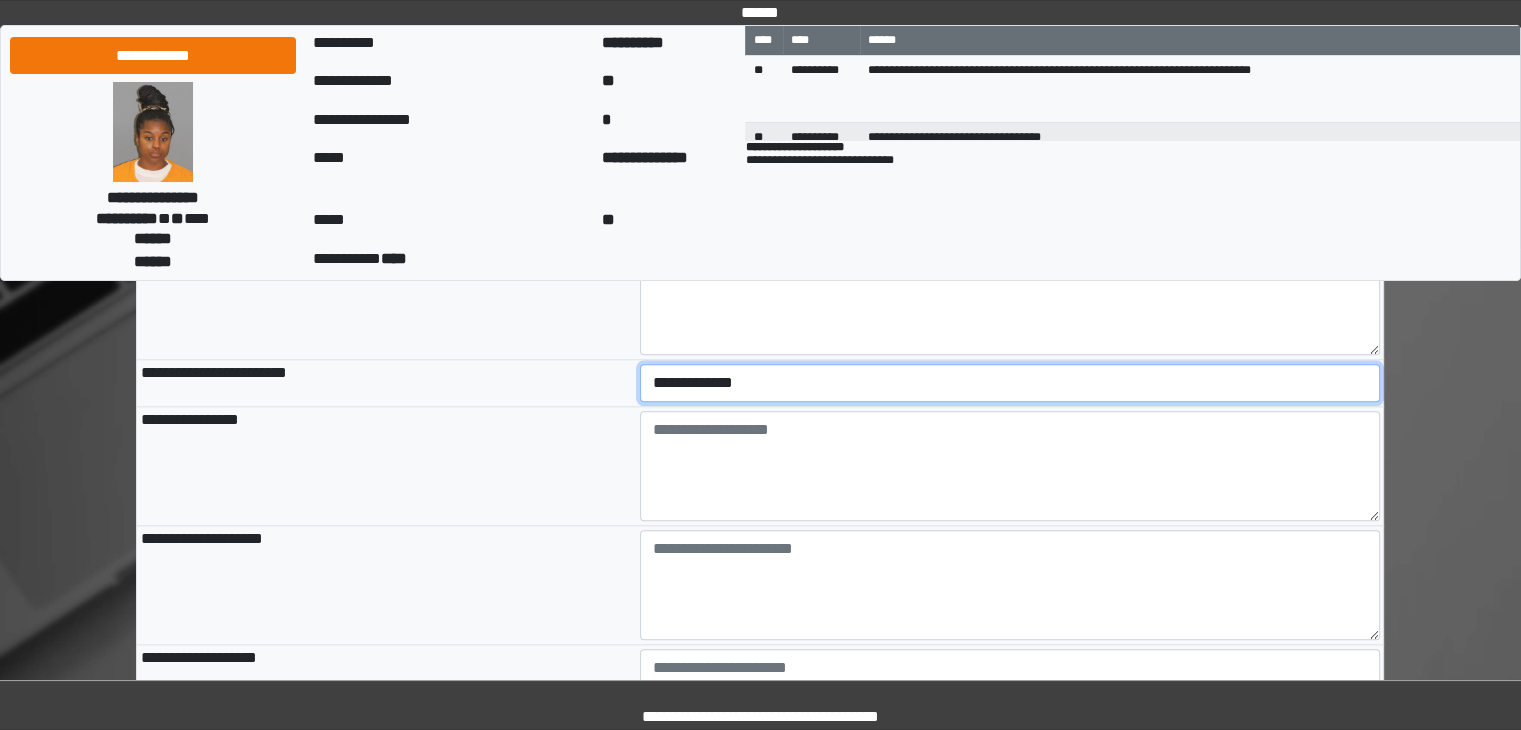 click on "**********" at bounding box center [1010, 383] 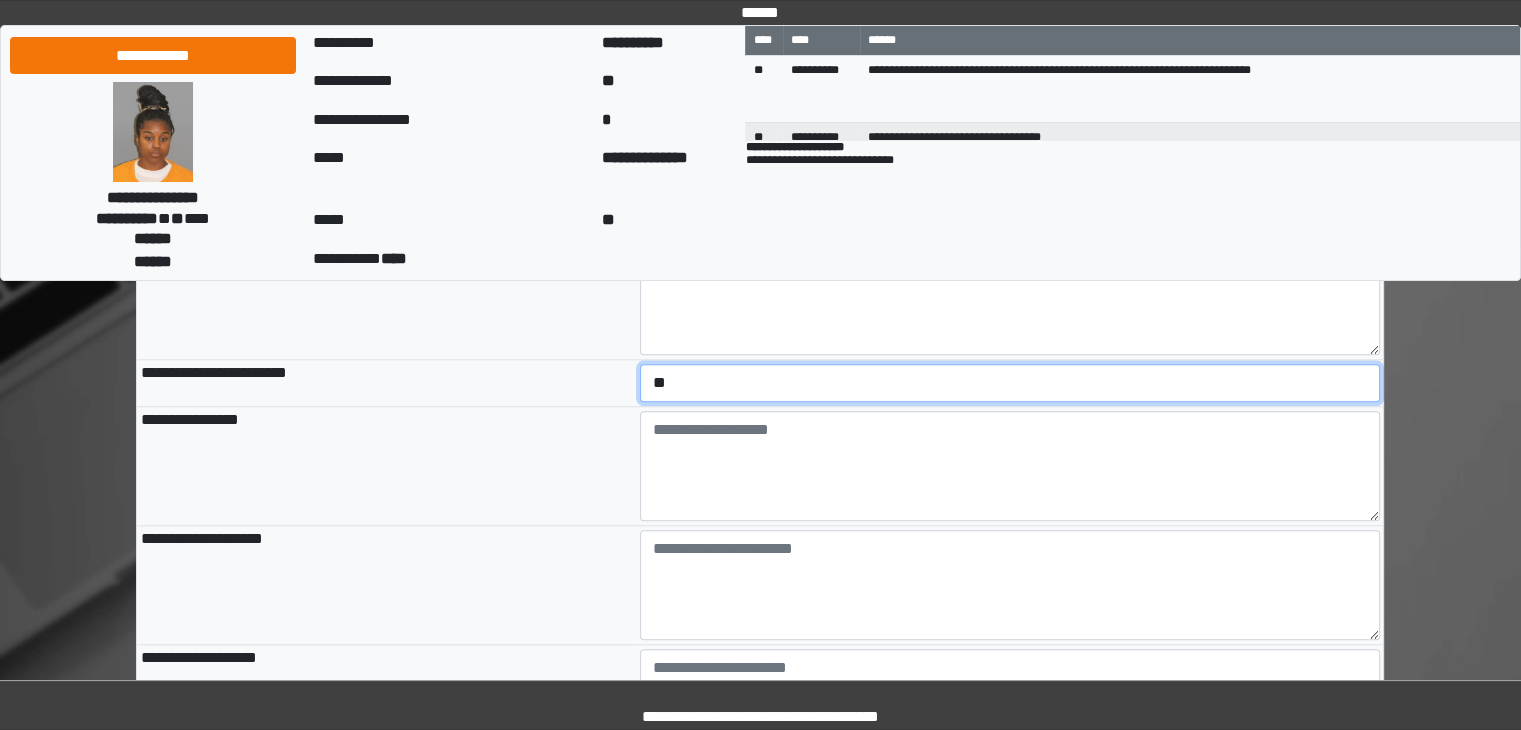 click on "**********" at bounding box center (1010, 383) 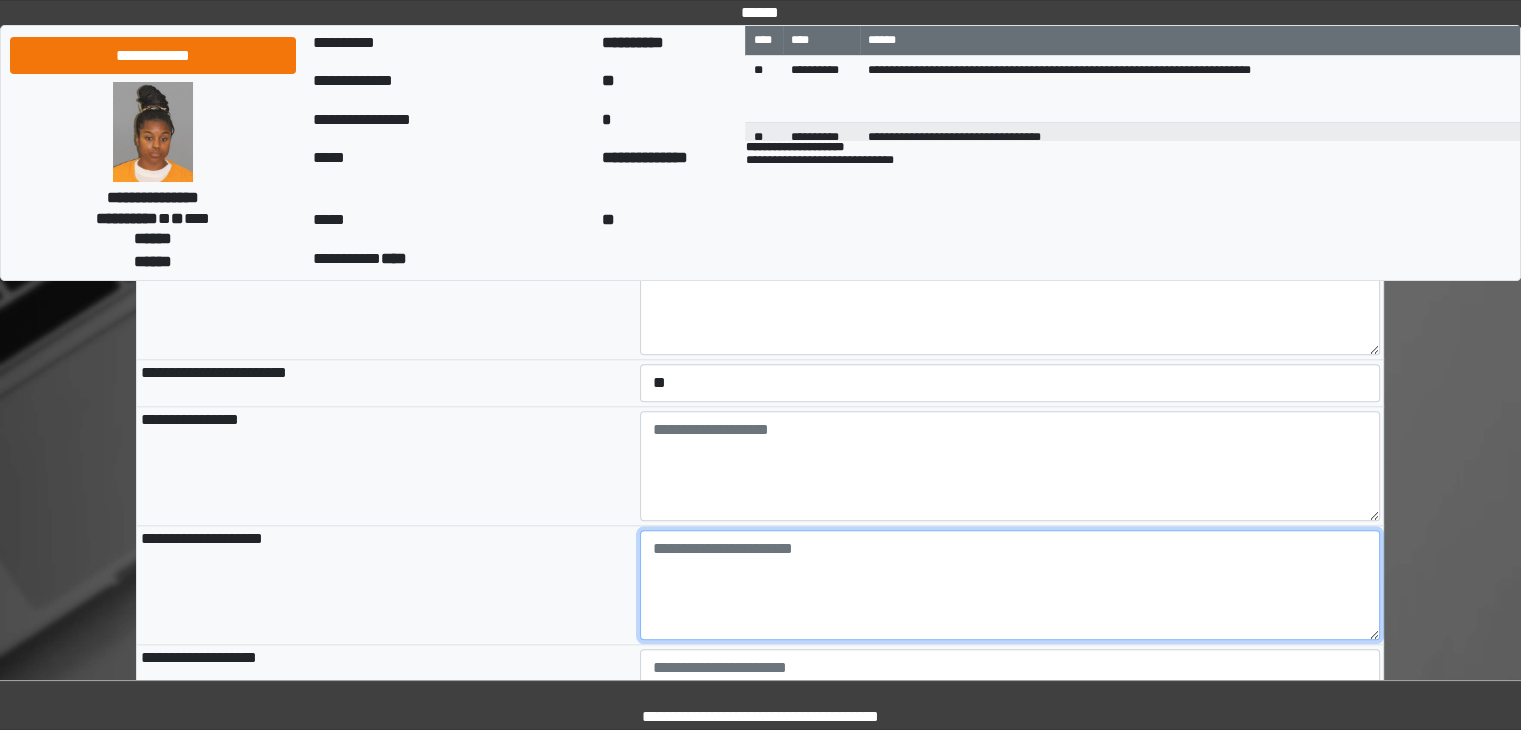click at bounding box center (1010, 585) 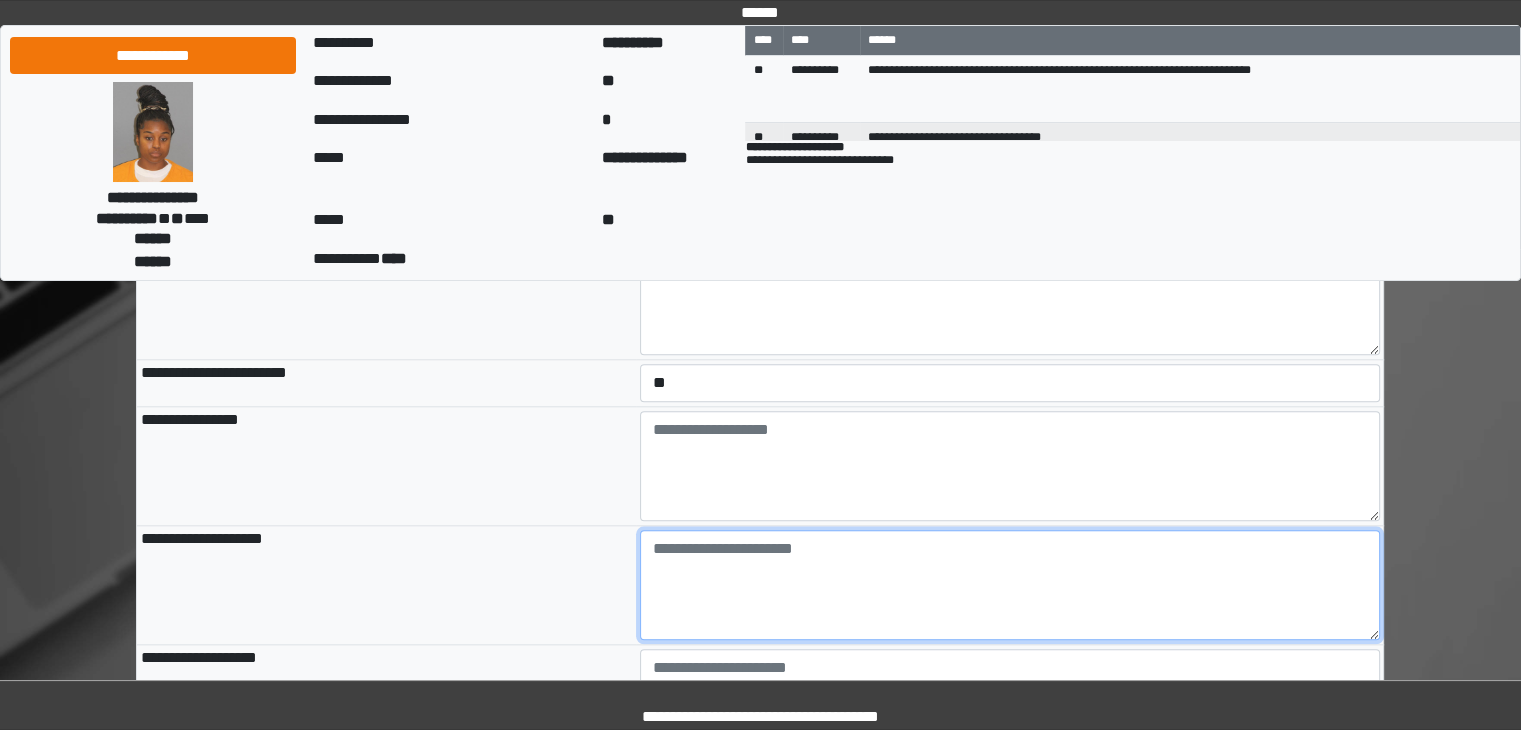 paste on "**********" 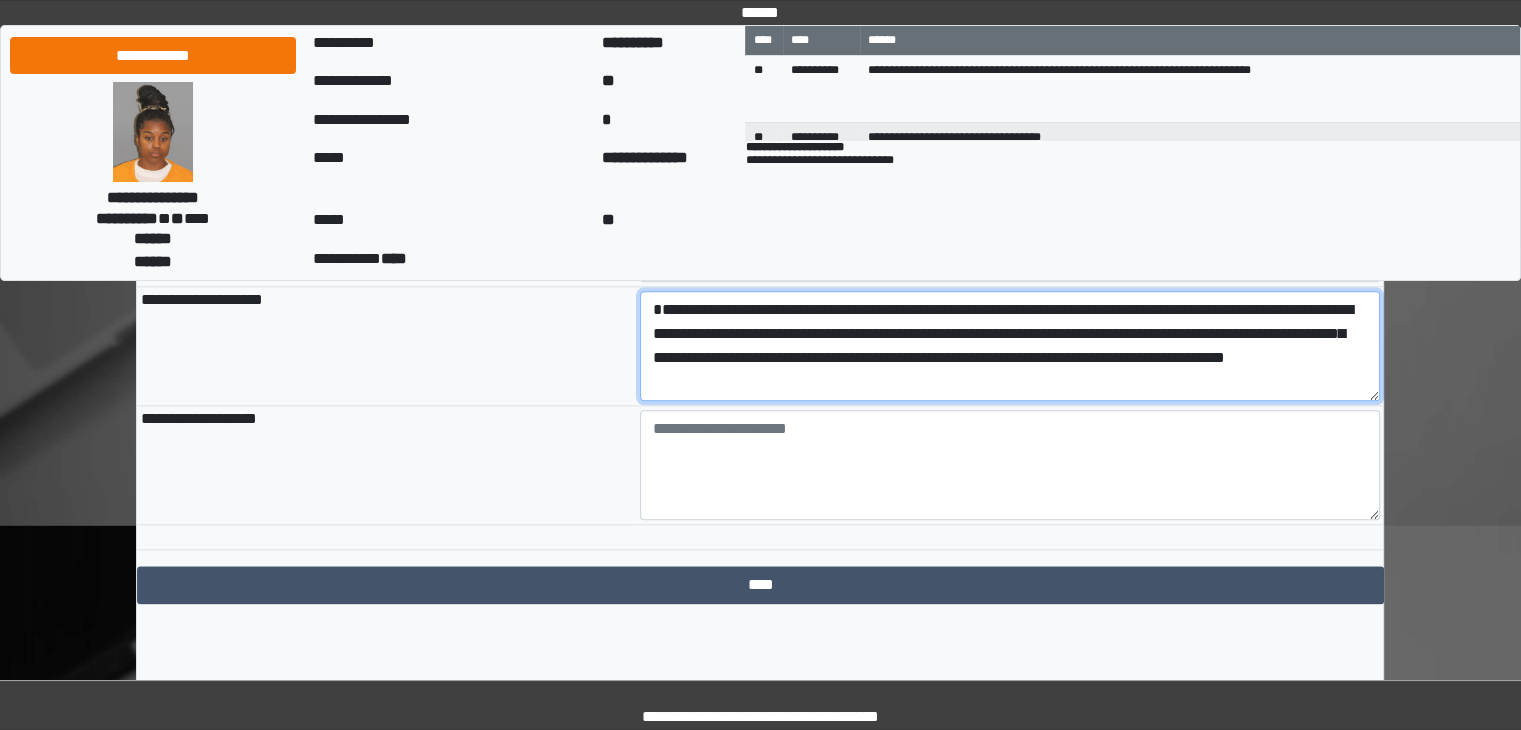 scroll, scrollTop: 2308, scrollLeft: 0, axis: vertical 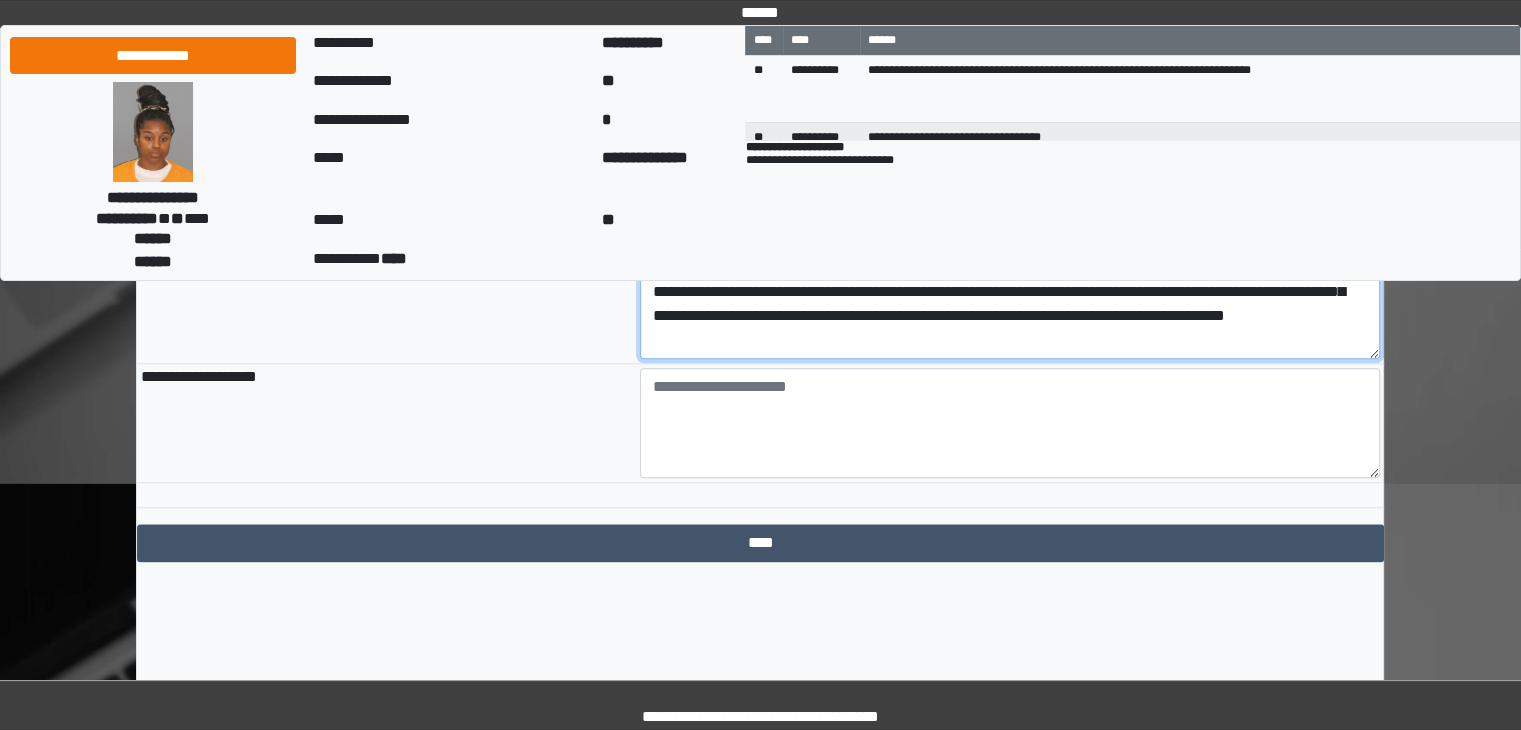 type on "**********" 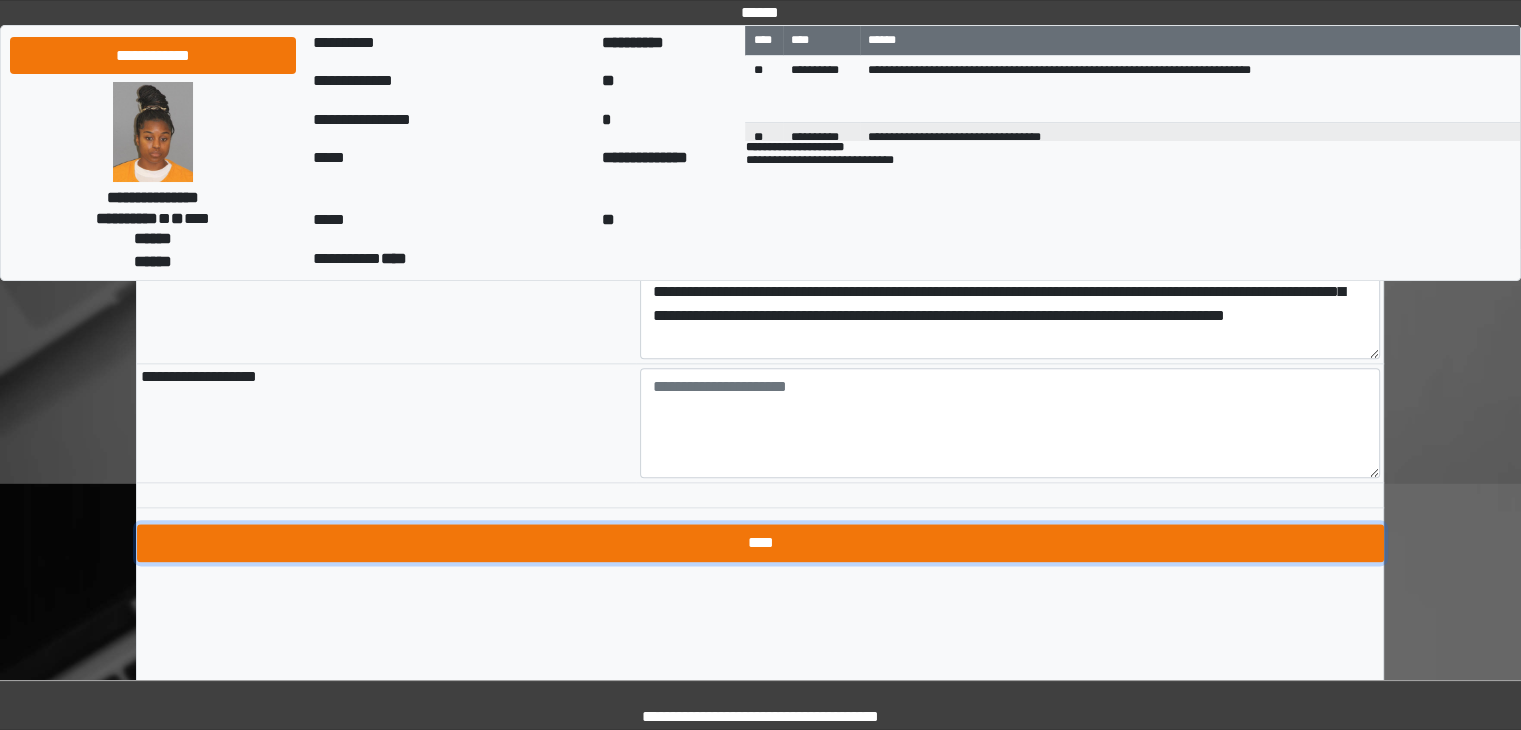 click on "****" at bounding box center [760, 543] 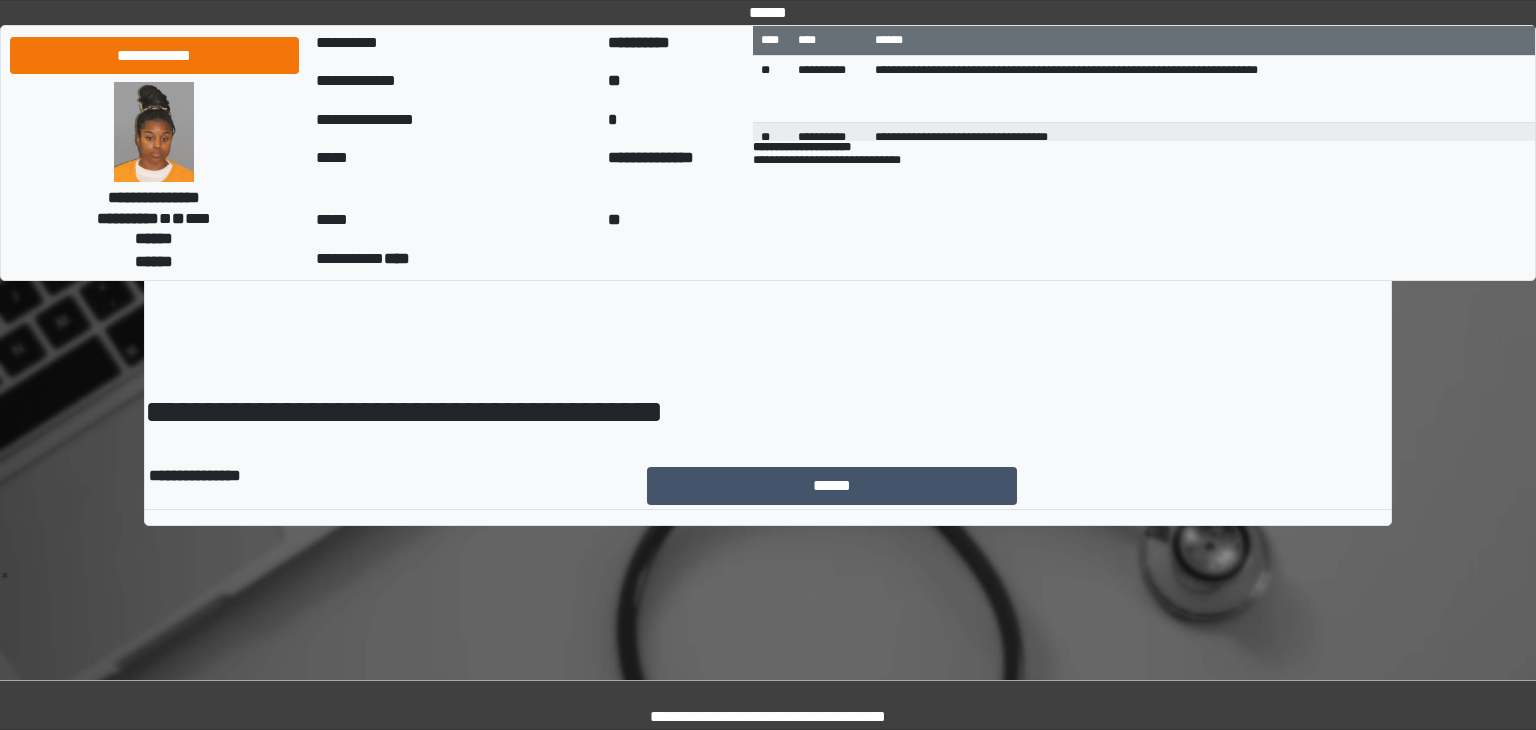 scroll, scrollTop: 0, scrollLeft: 0, axis: both 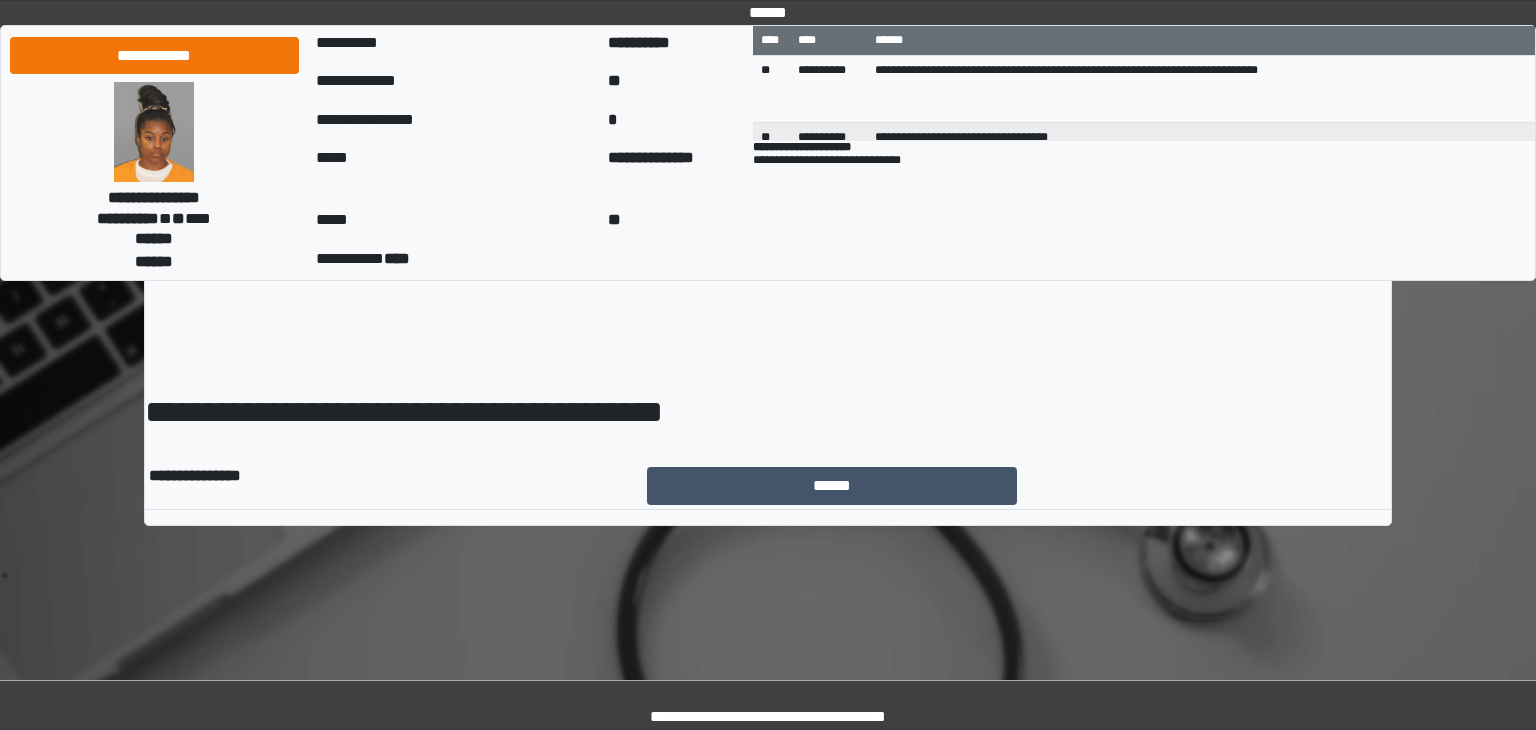 click on "******" at bounding box center [832, 486] 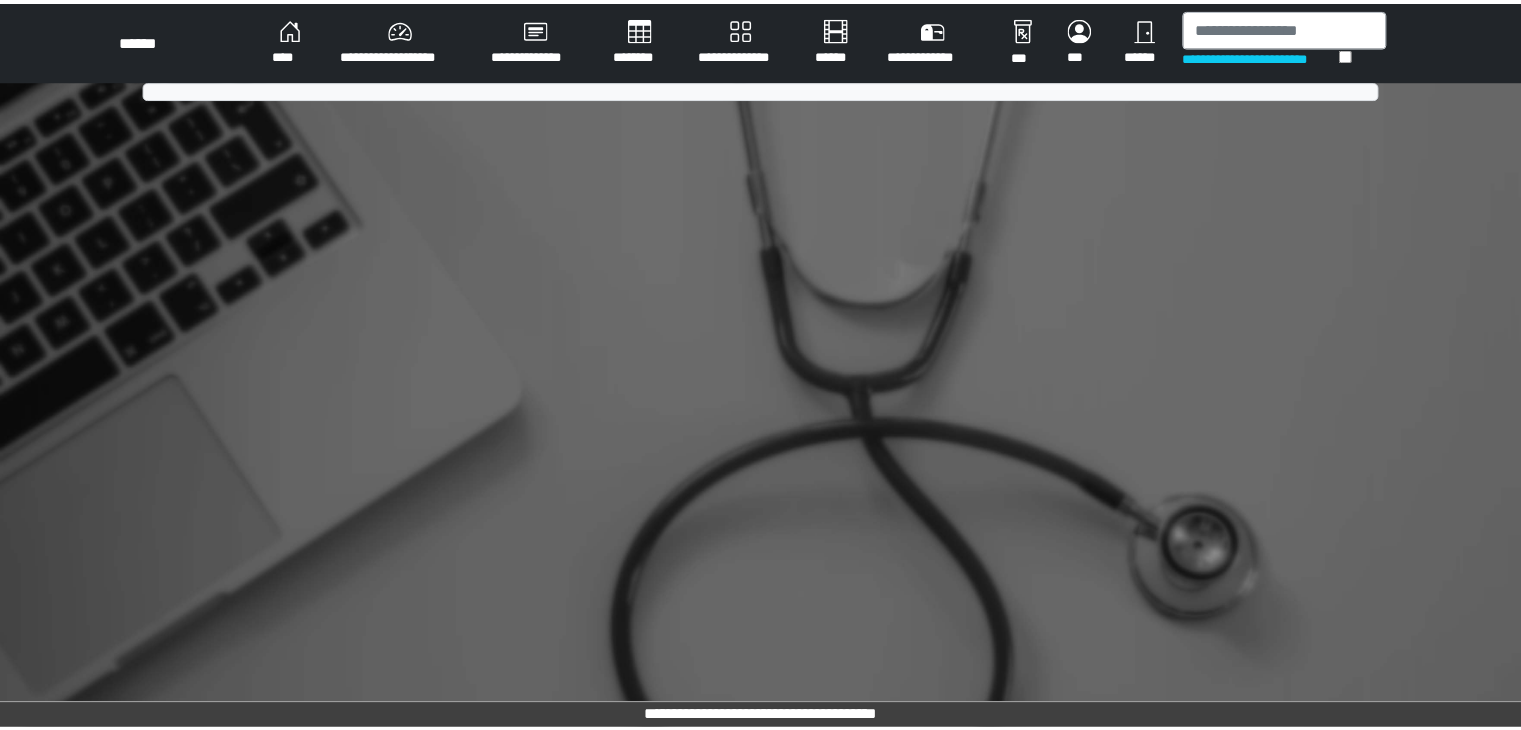 scroll, scrollTop: 0, scrollLeft: 0, axis: both 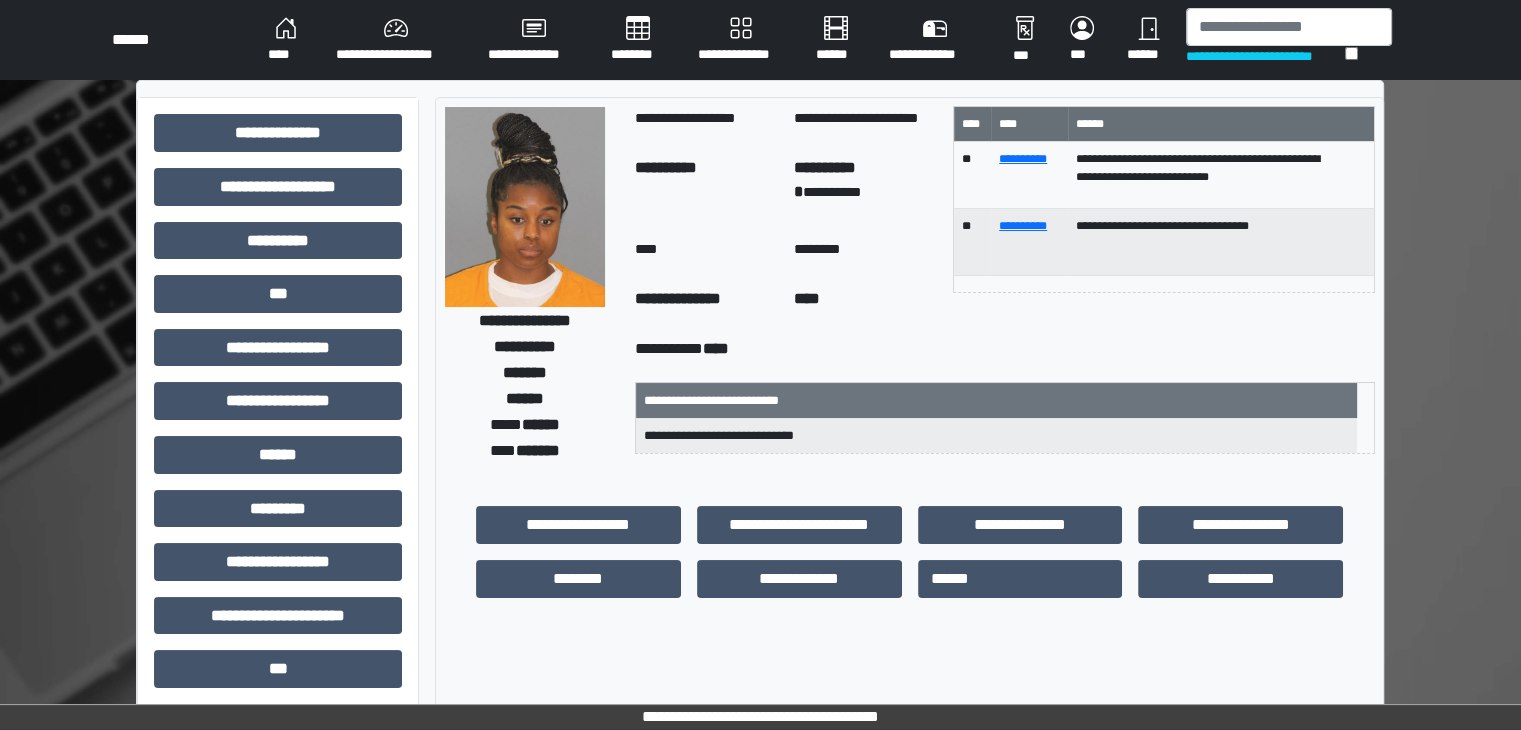 click on "**********" at bounding box center [1265, 56] 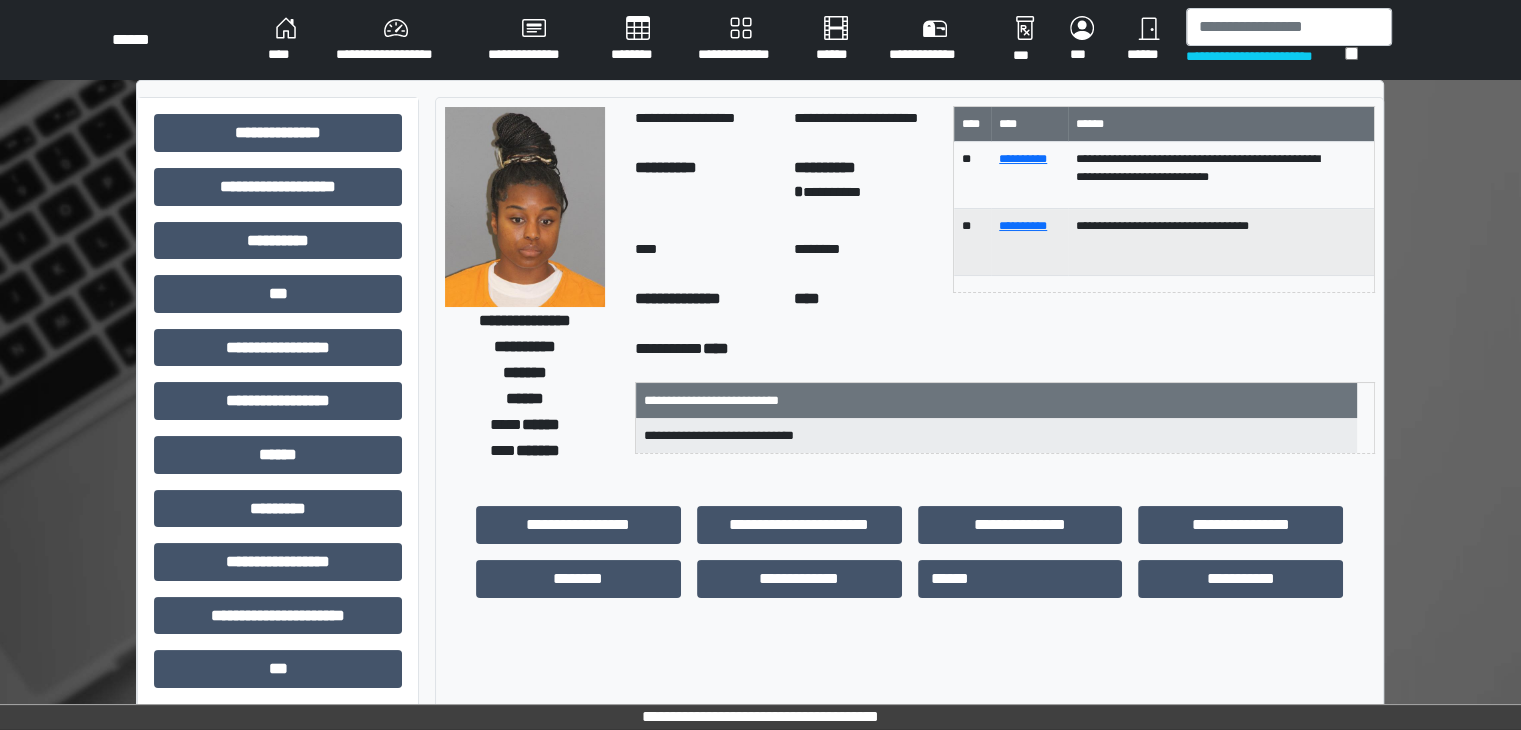 click at bounding box center [1289, 27] 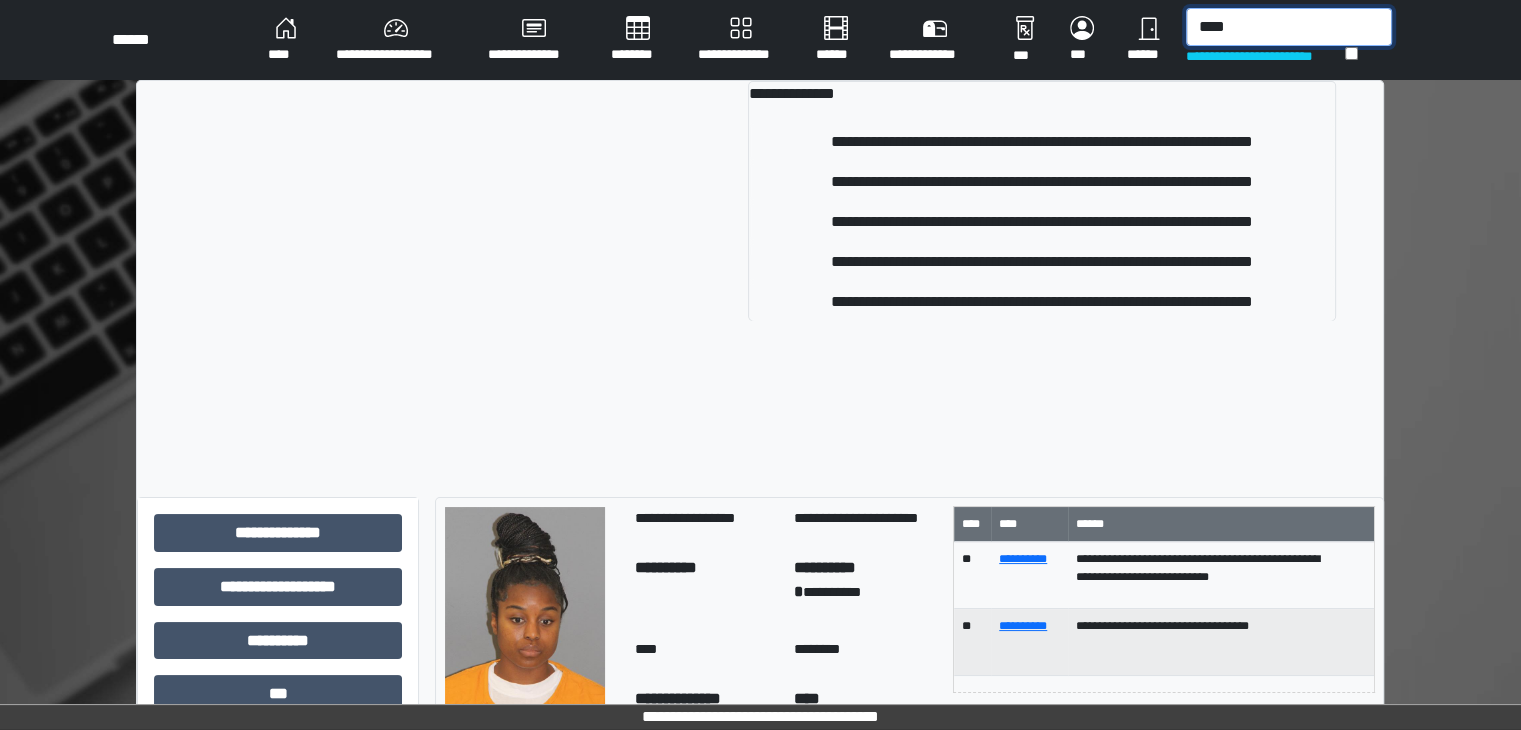 type on "****" 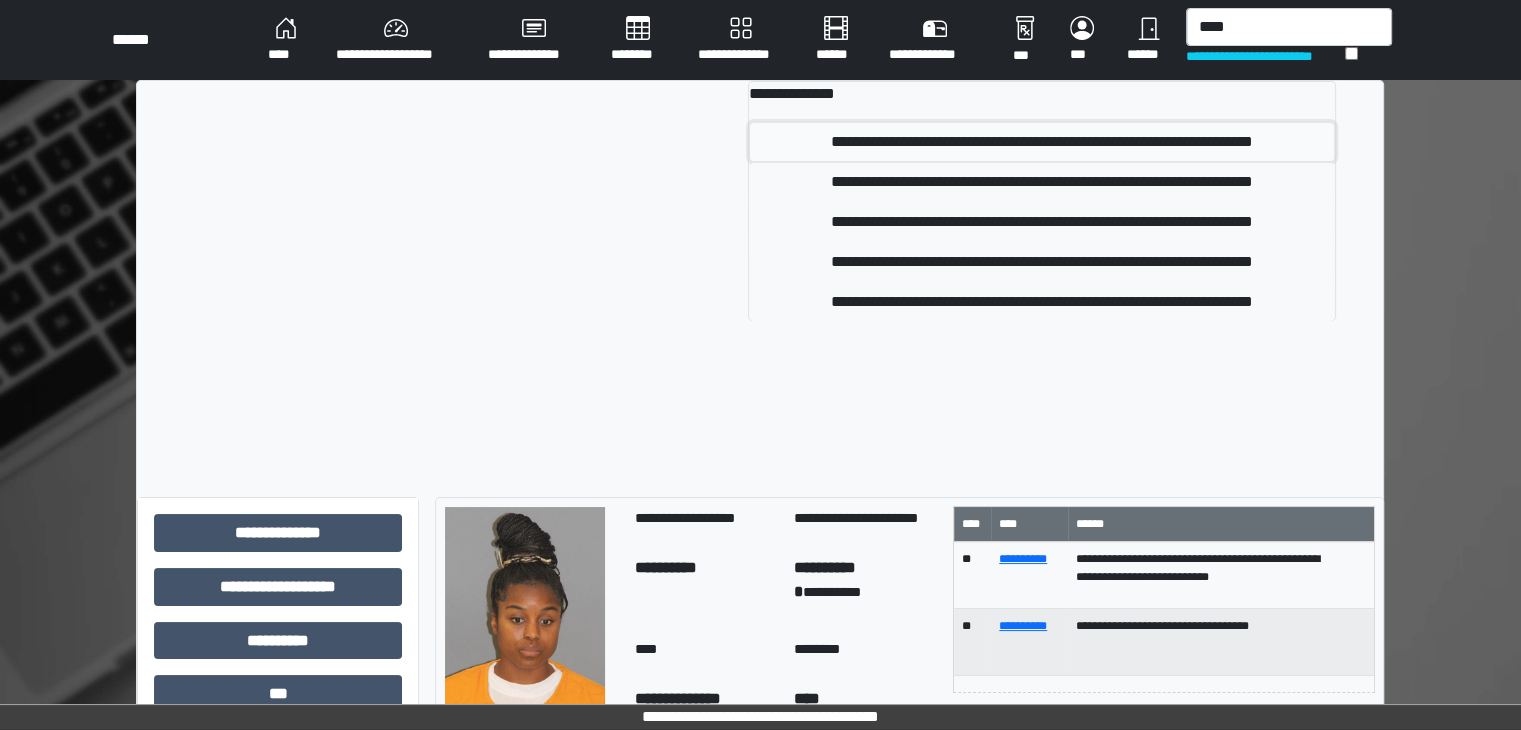 click on "**********" at bounding box center (1042, 142) 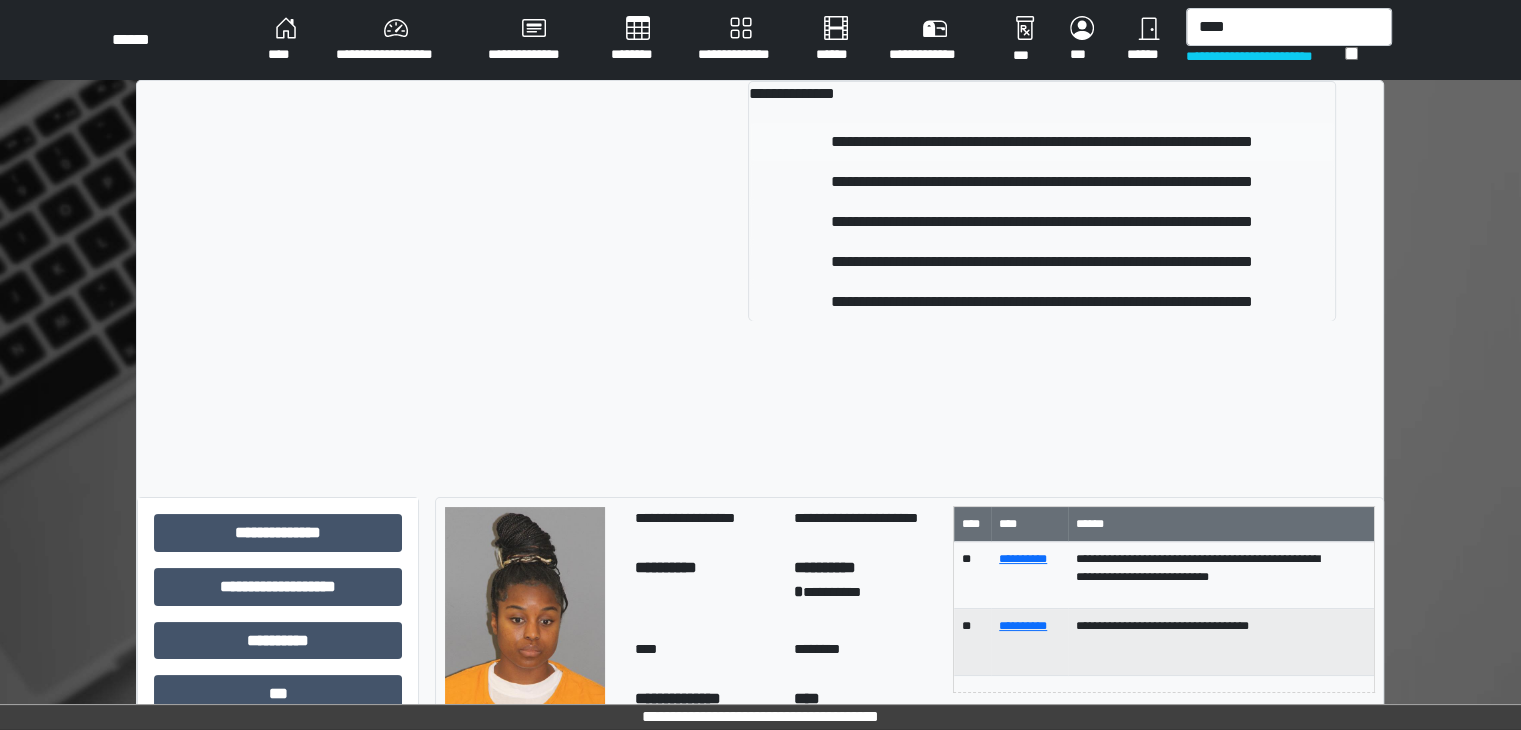 type 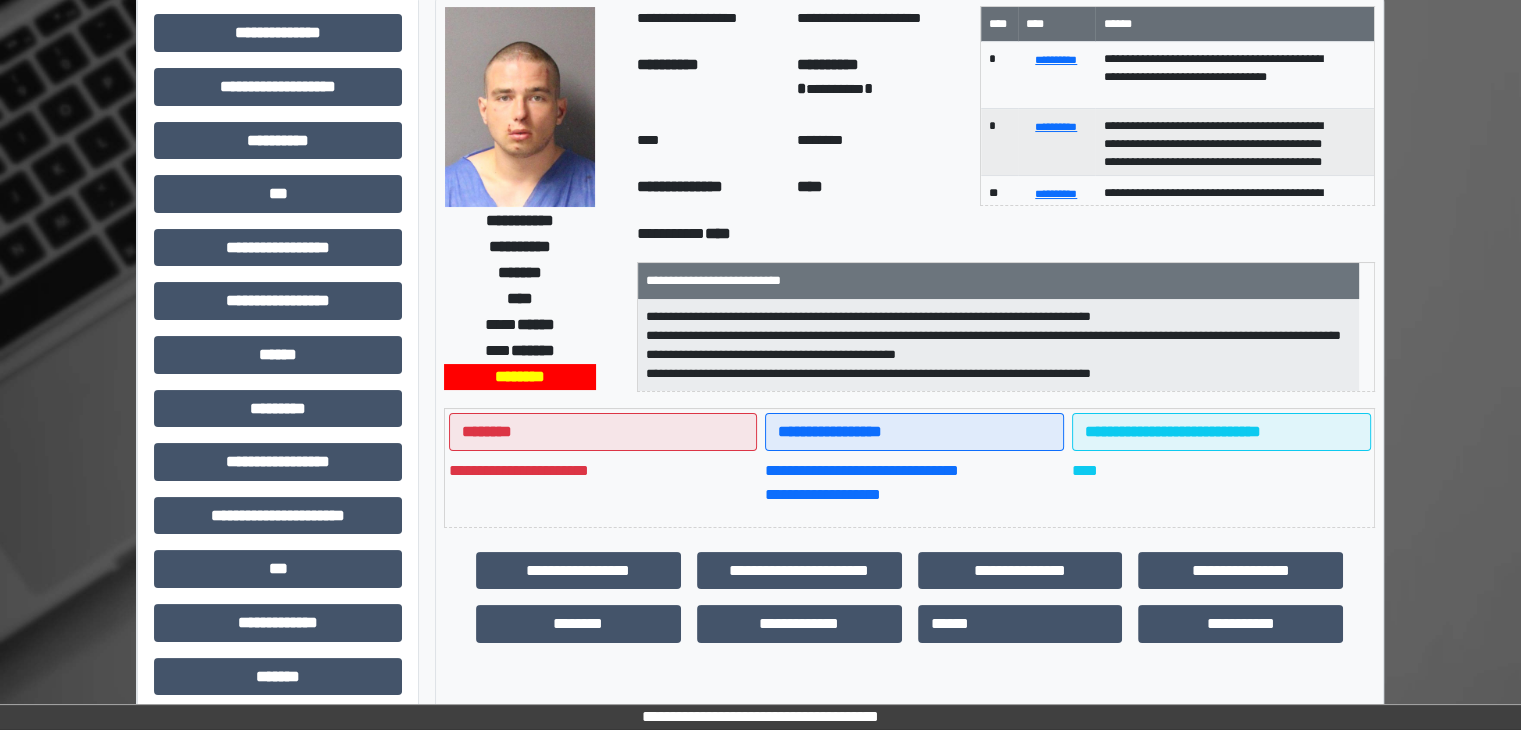 scroll, scrollTop: 343, scrollLeft: 0, axis: vertical 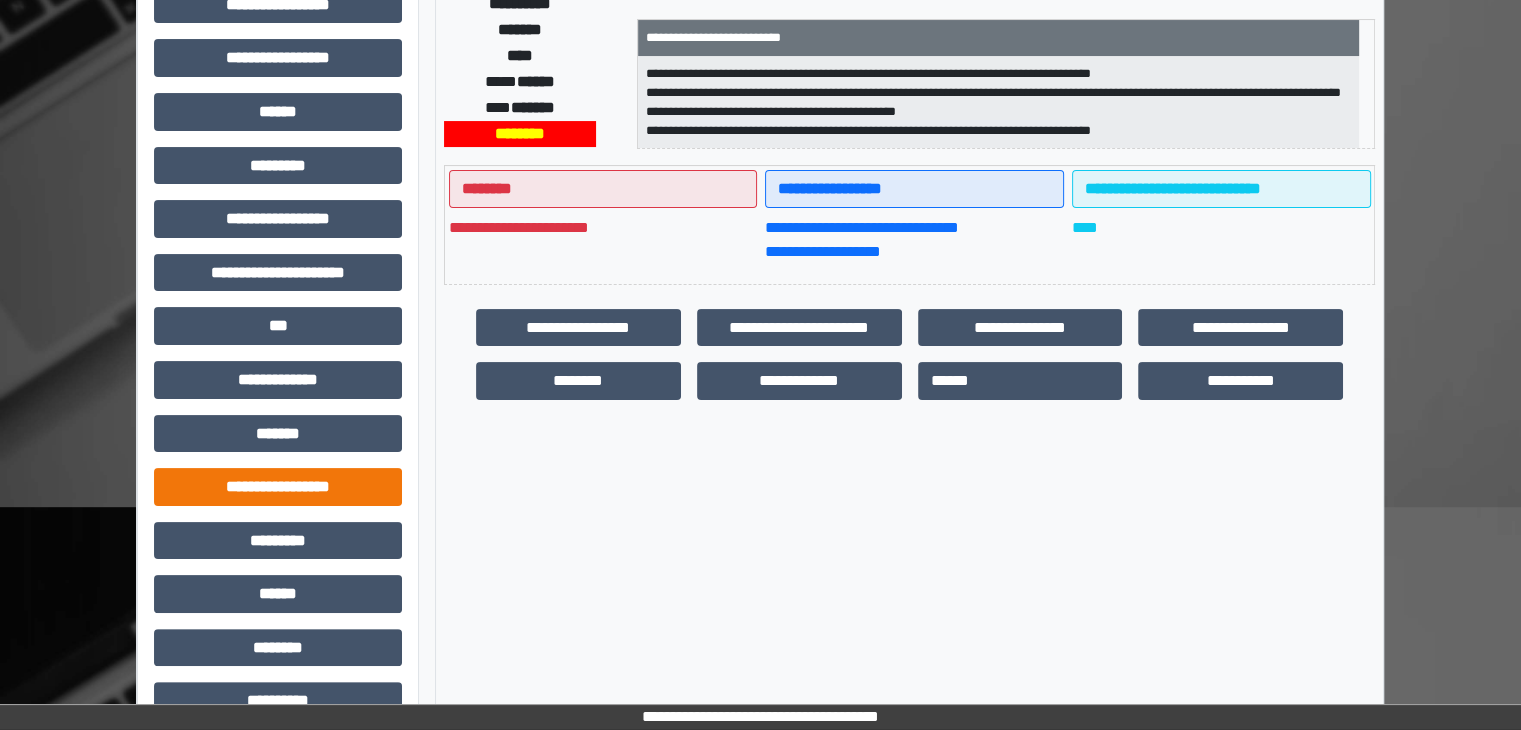 click on "**********" at bounding box center [278, 487] 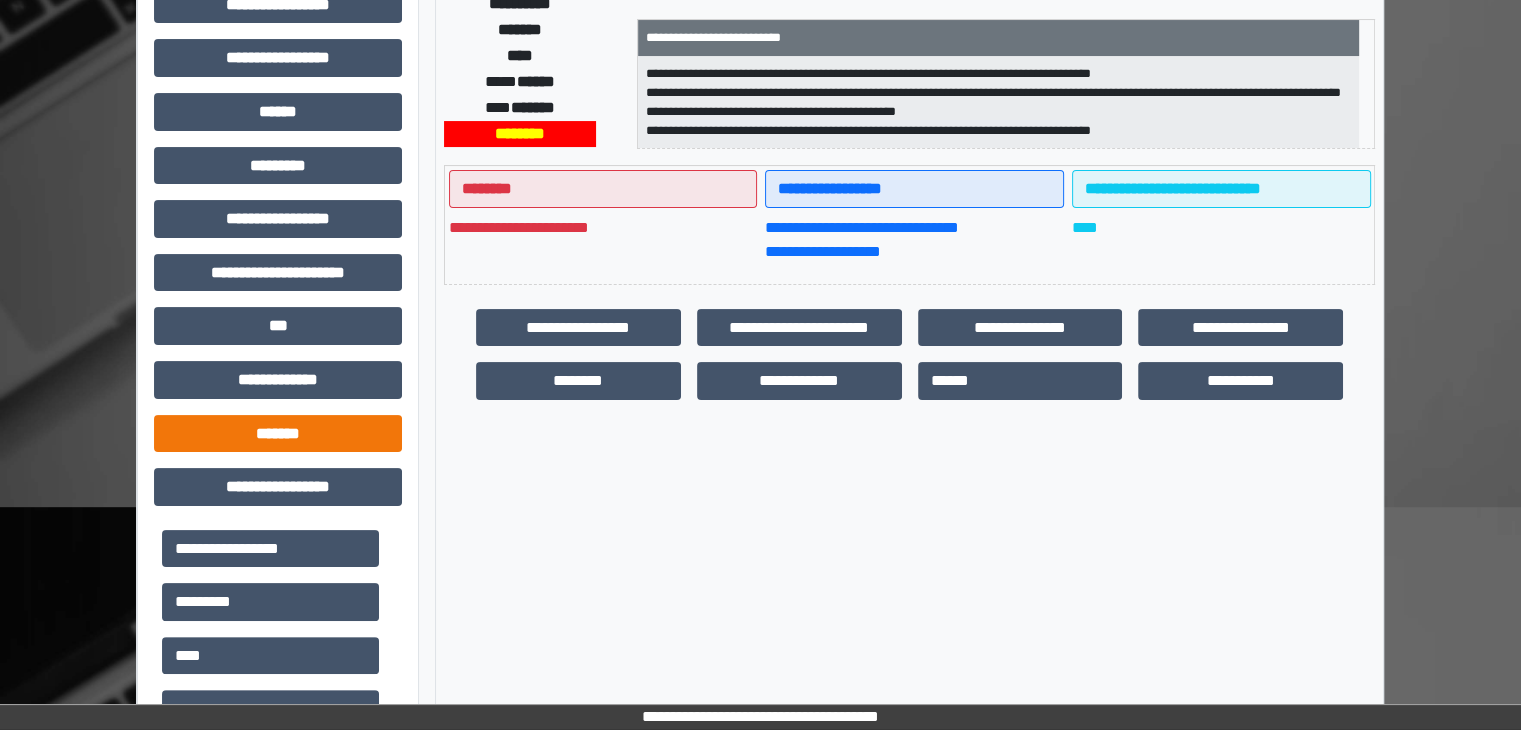 click on "*******" at bounding box center [278, 434] 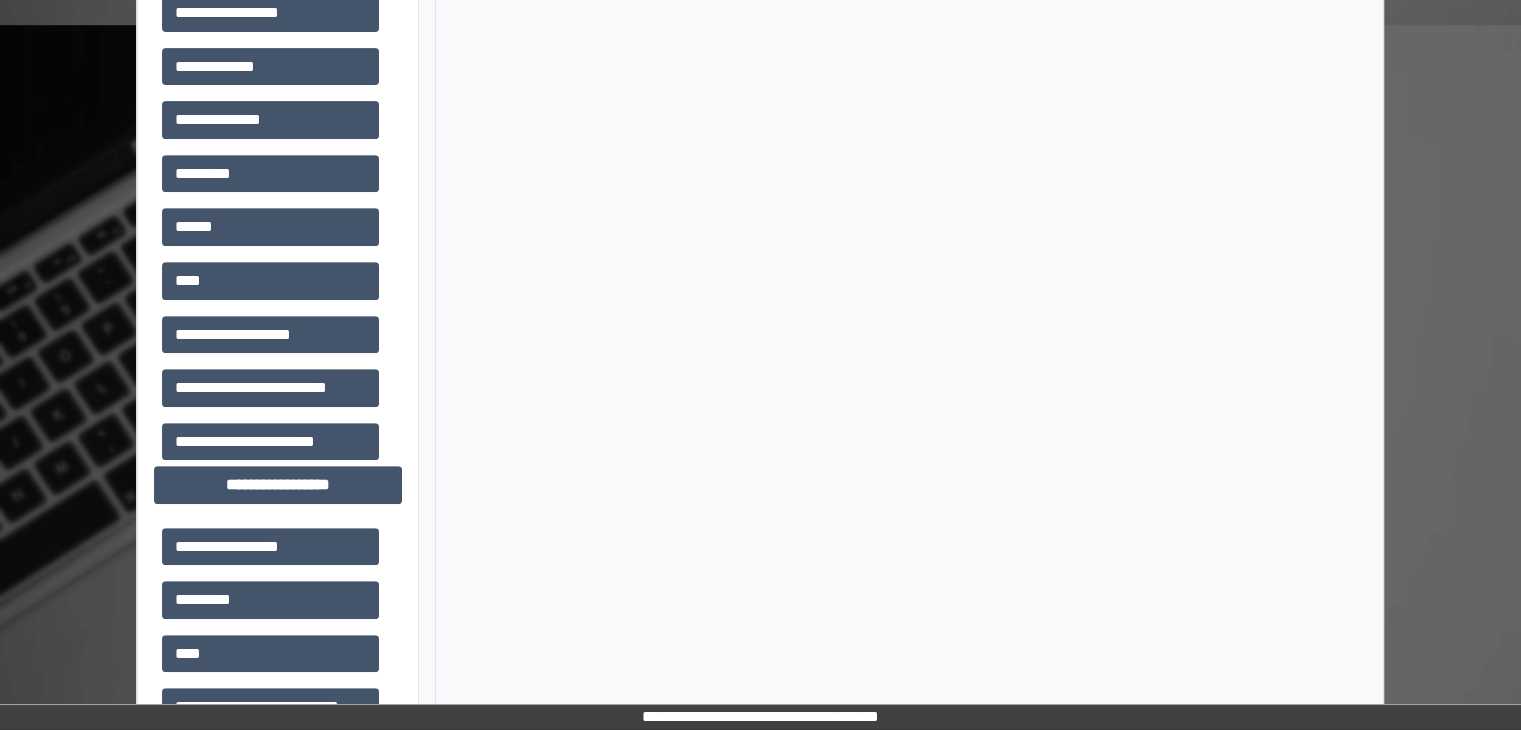 scroll, scrollTop: 841, scrollLeft: 0, axis: vertical 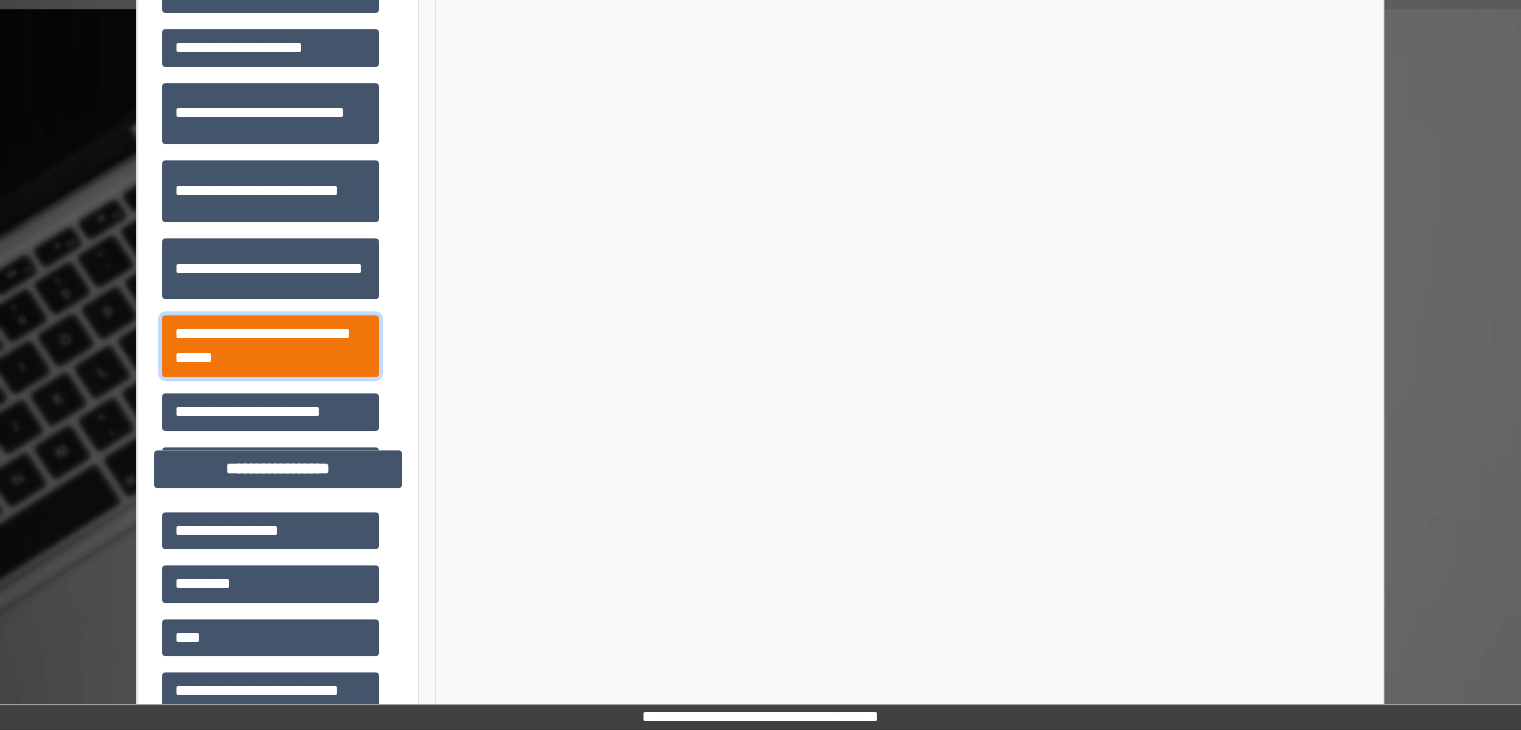 click on "**********" at bounding box center (270, 346) 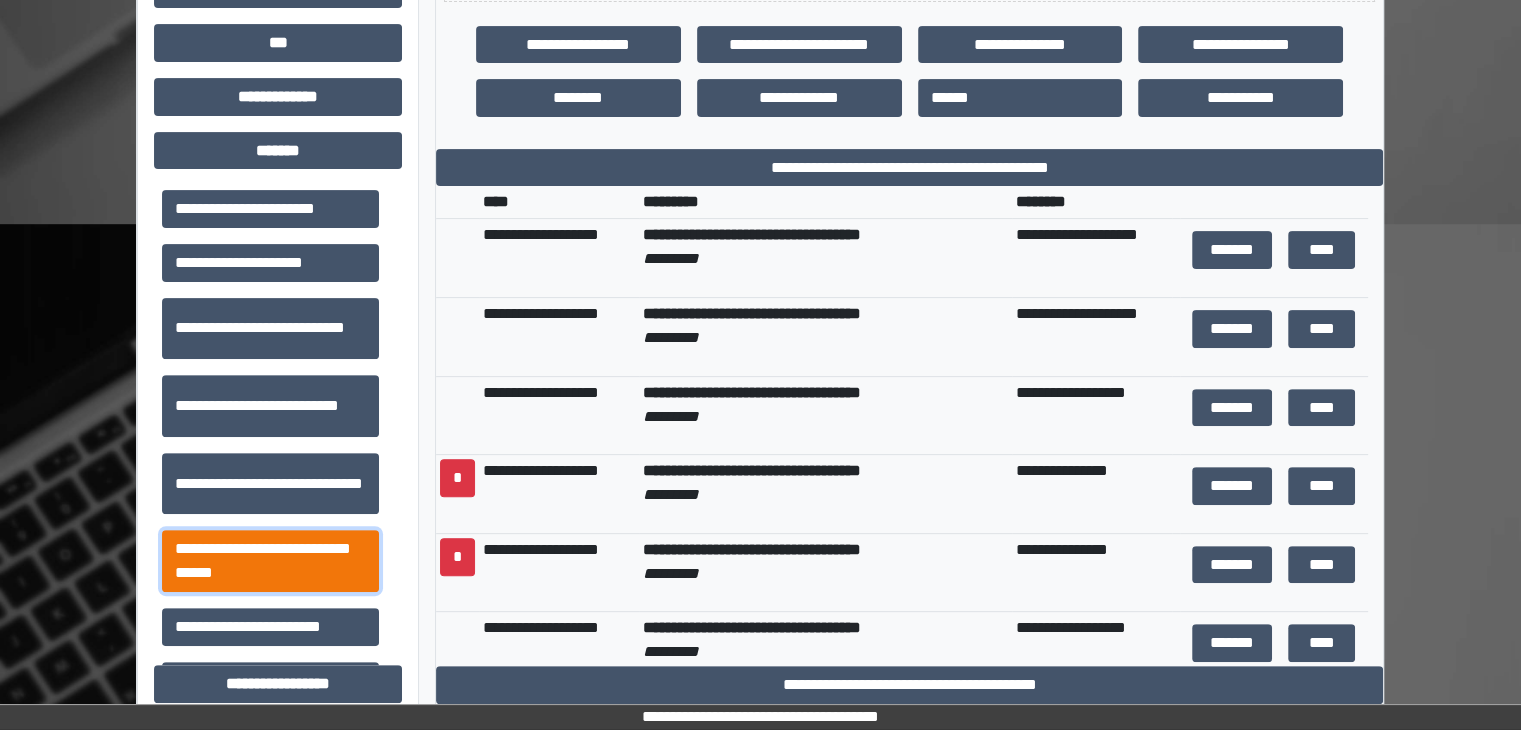 scroll, scrollTop: 622, scrollLeft: 0, axis: vertical 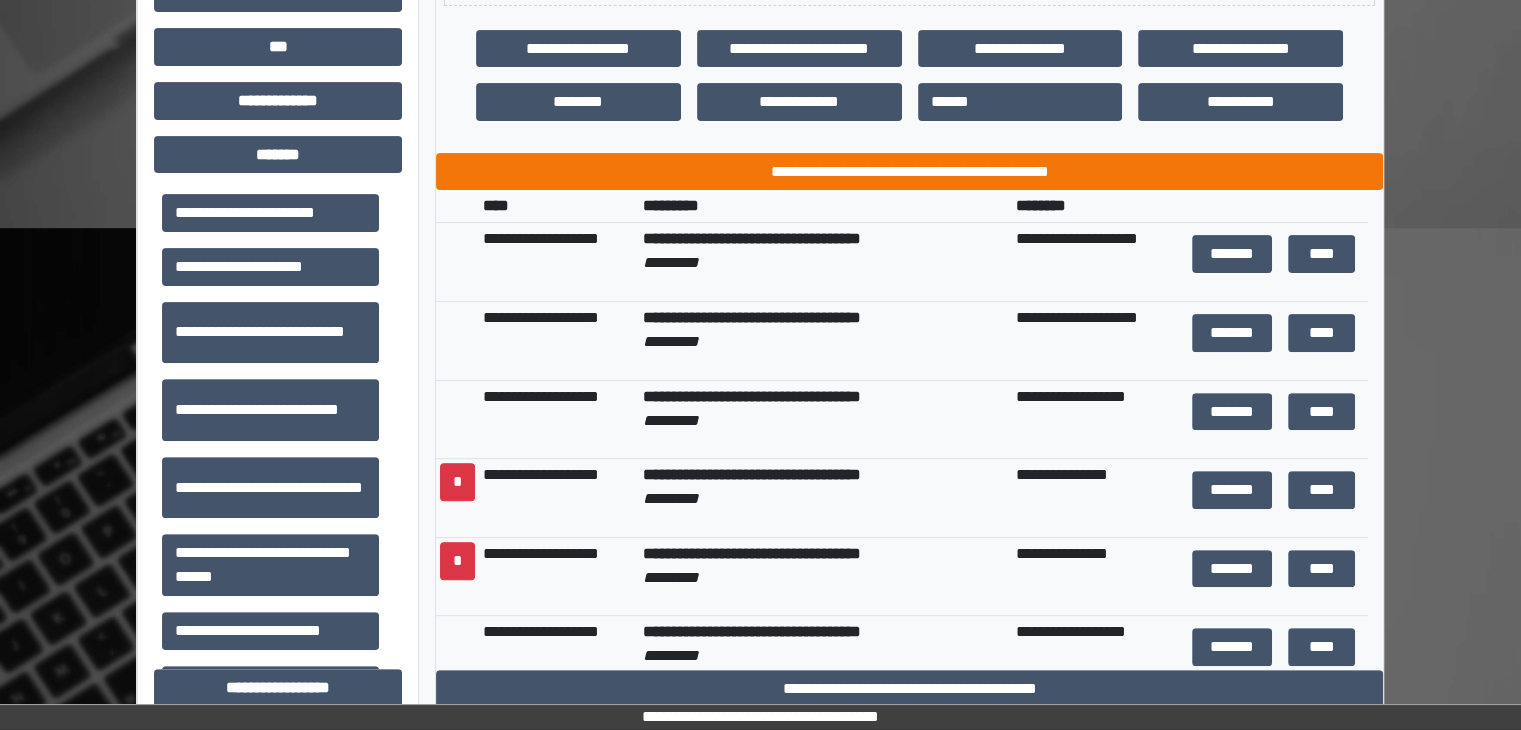 click on "**********" at bounding box center [909, 172] 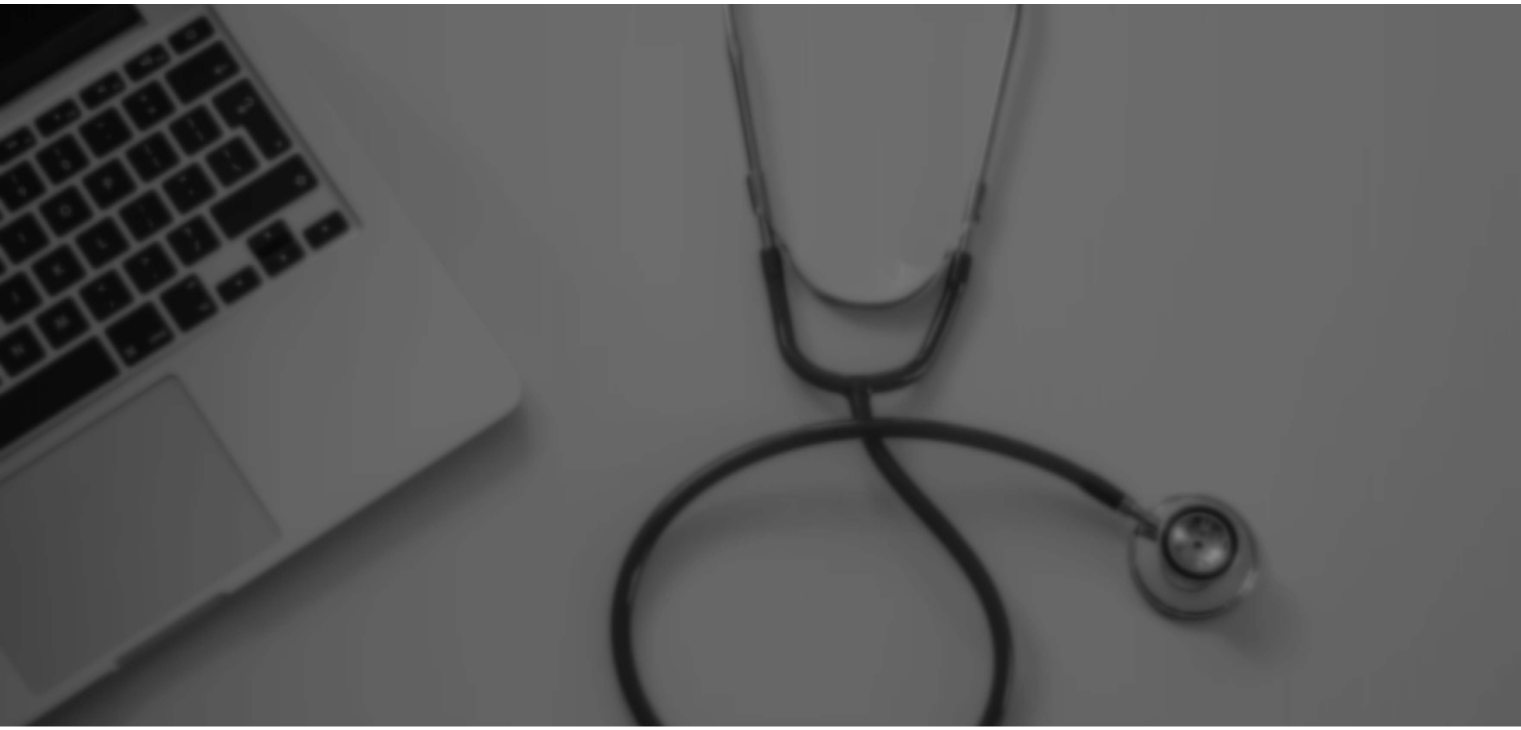 scroll, scrollTop: 0, scrollLeft: 0, axis: both 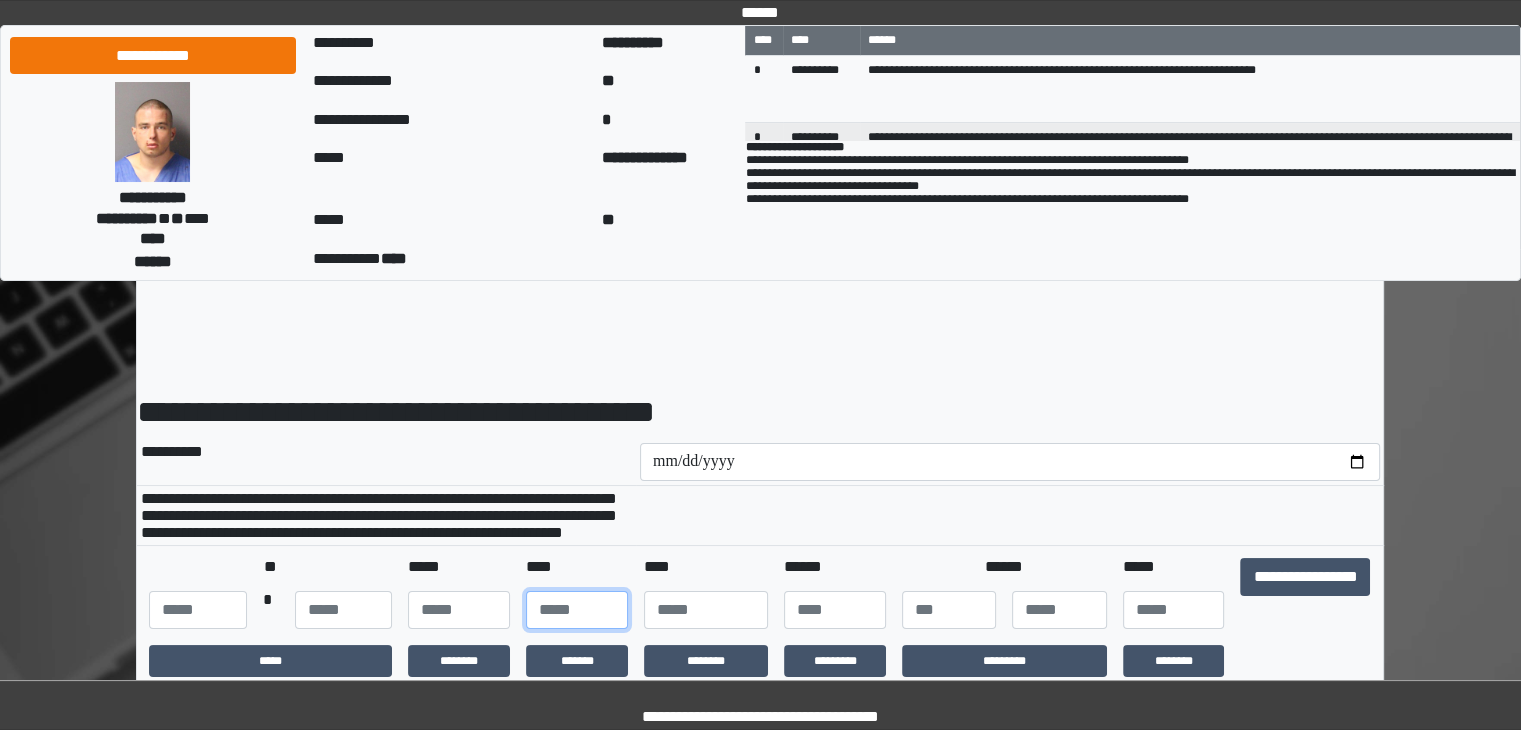 click at bounding box center (577, 610) 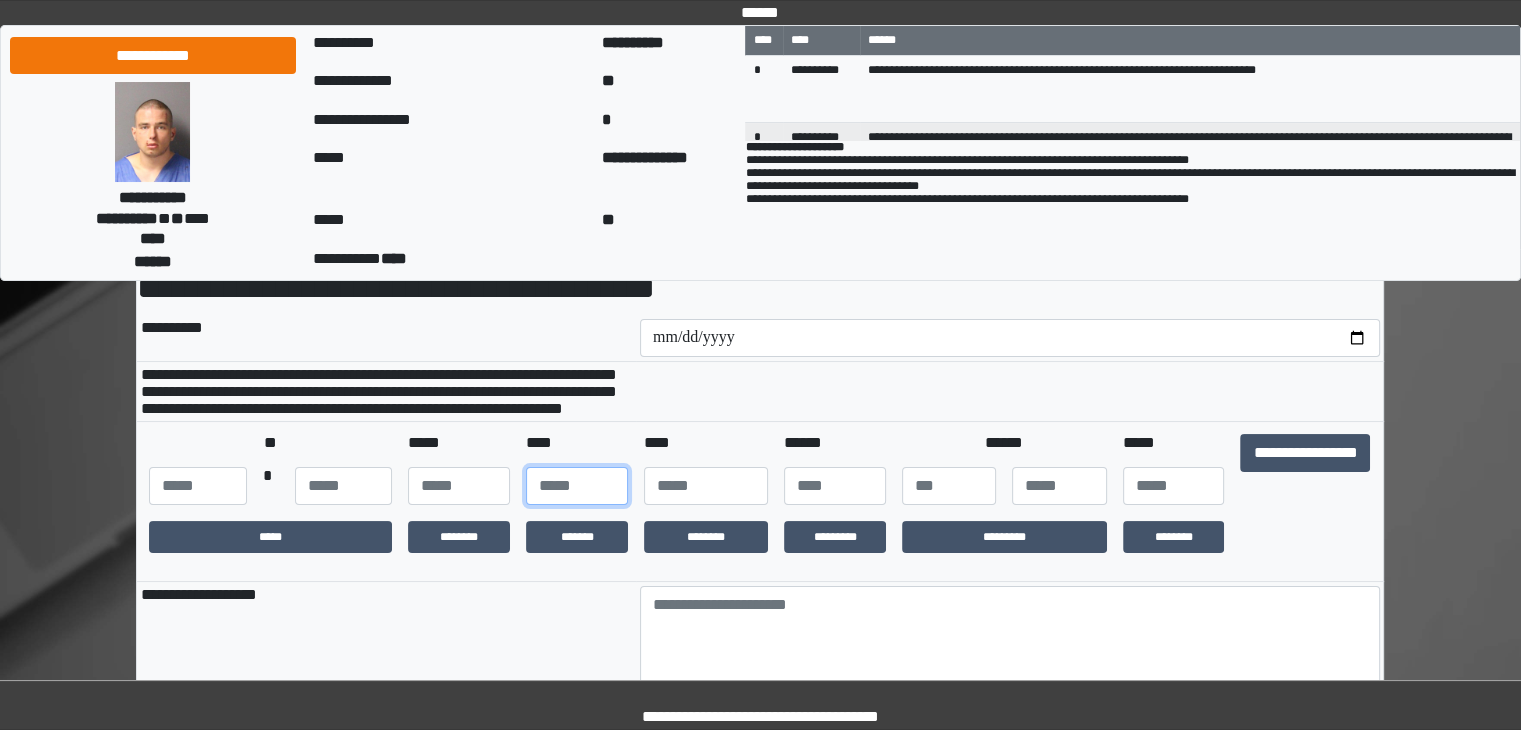 scroll, scrollTop: 124, scrollLeft: 0, axis: vertical 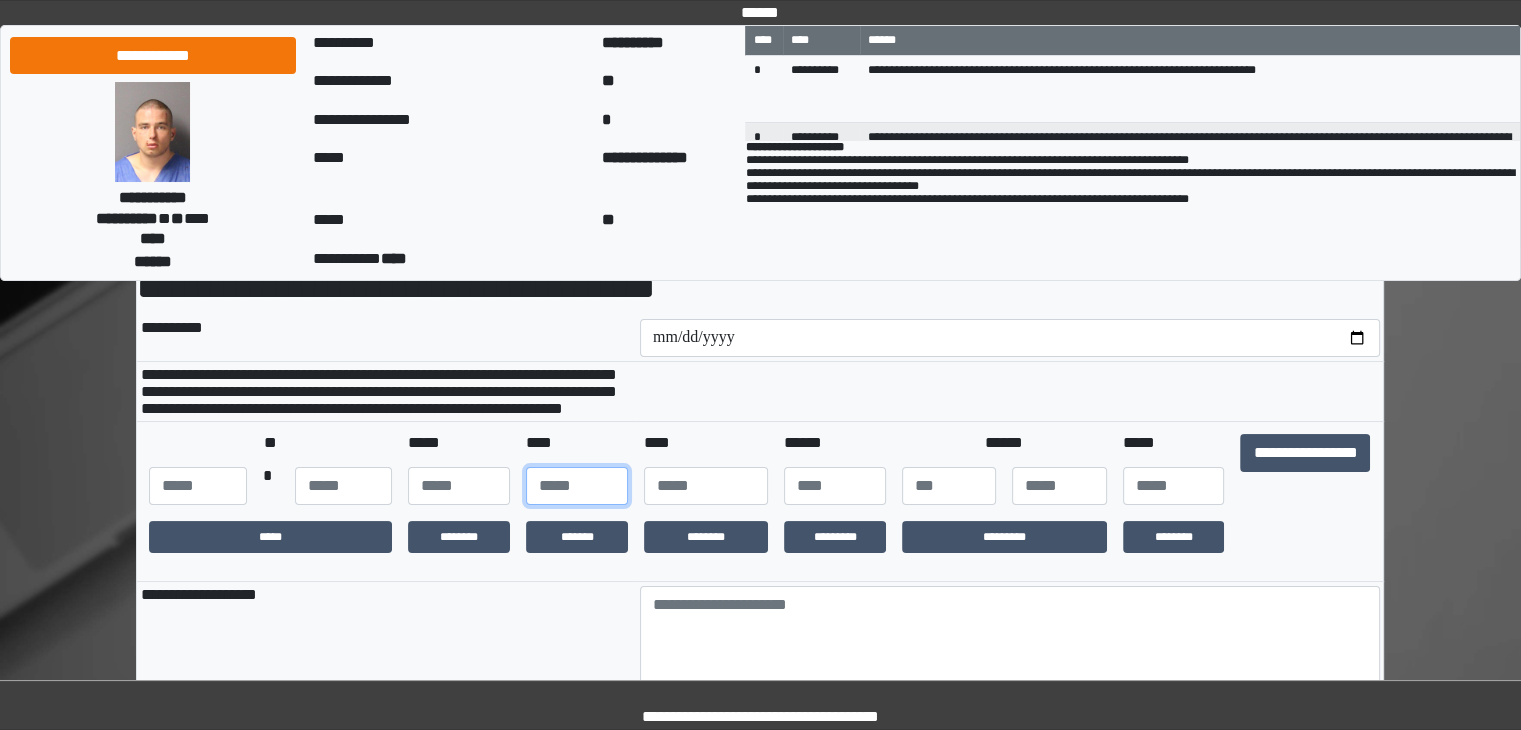 type on "**" 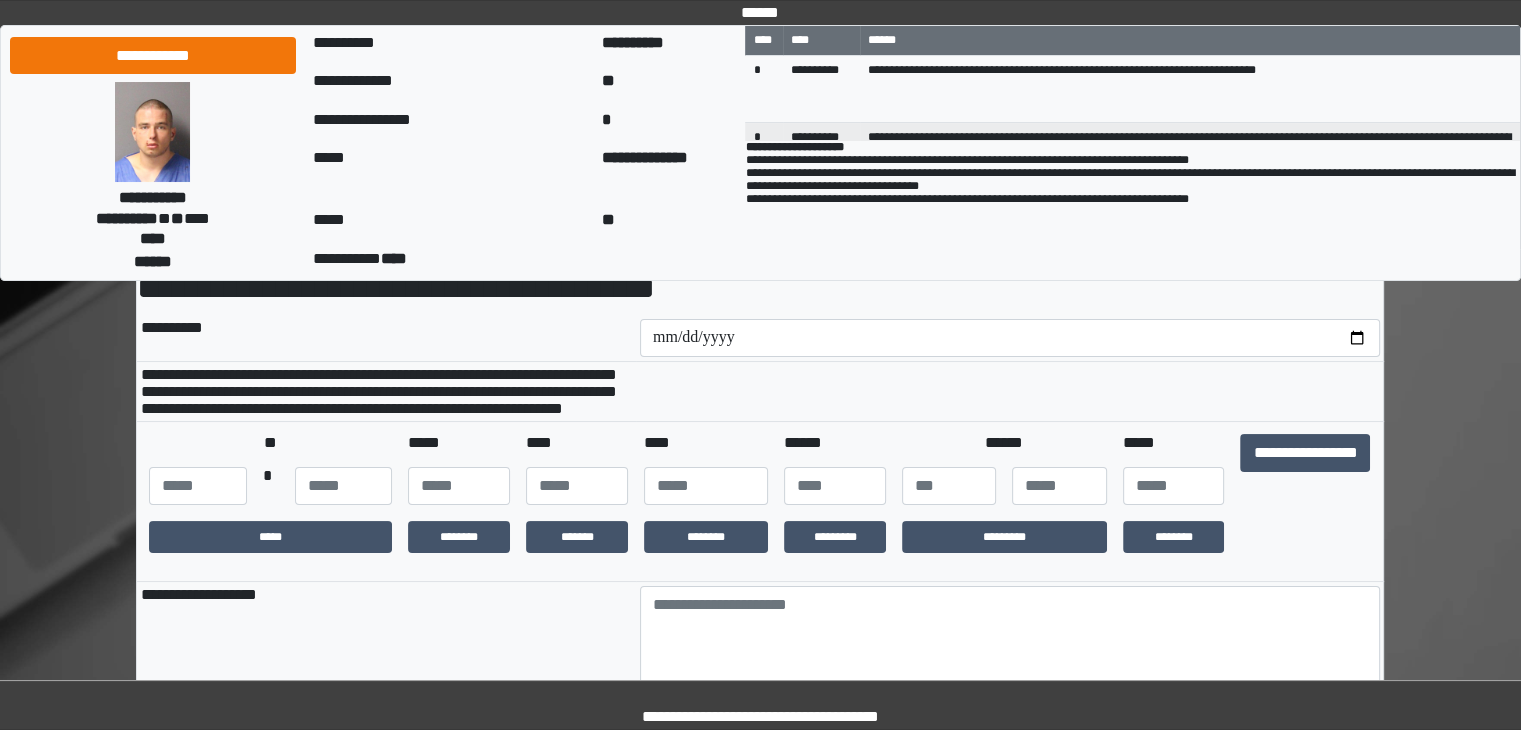click at bounding box center [1305, 537] 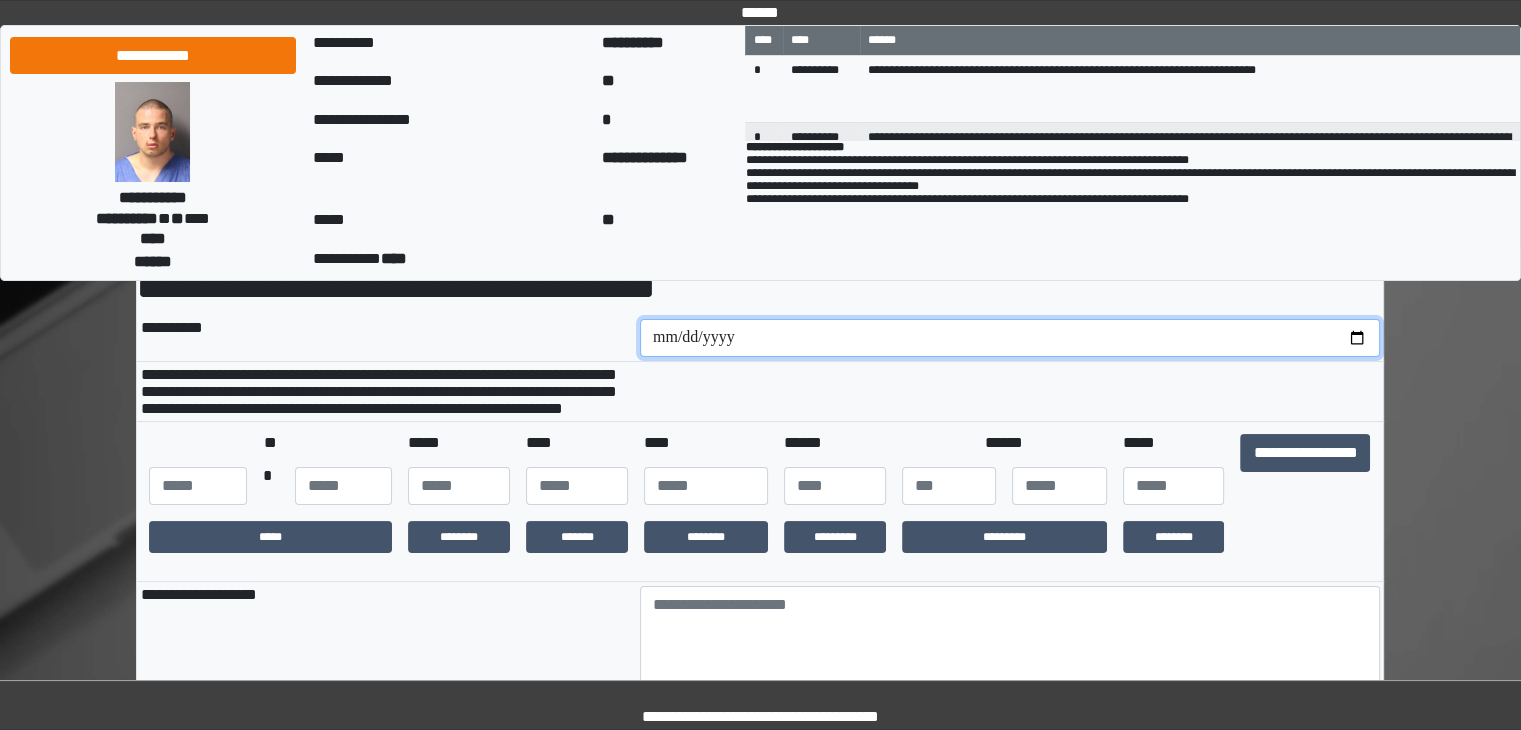 click at bounding box center (1010, 338) 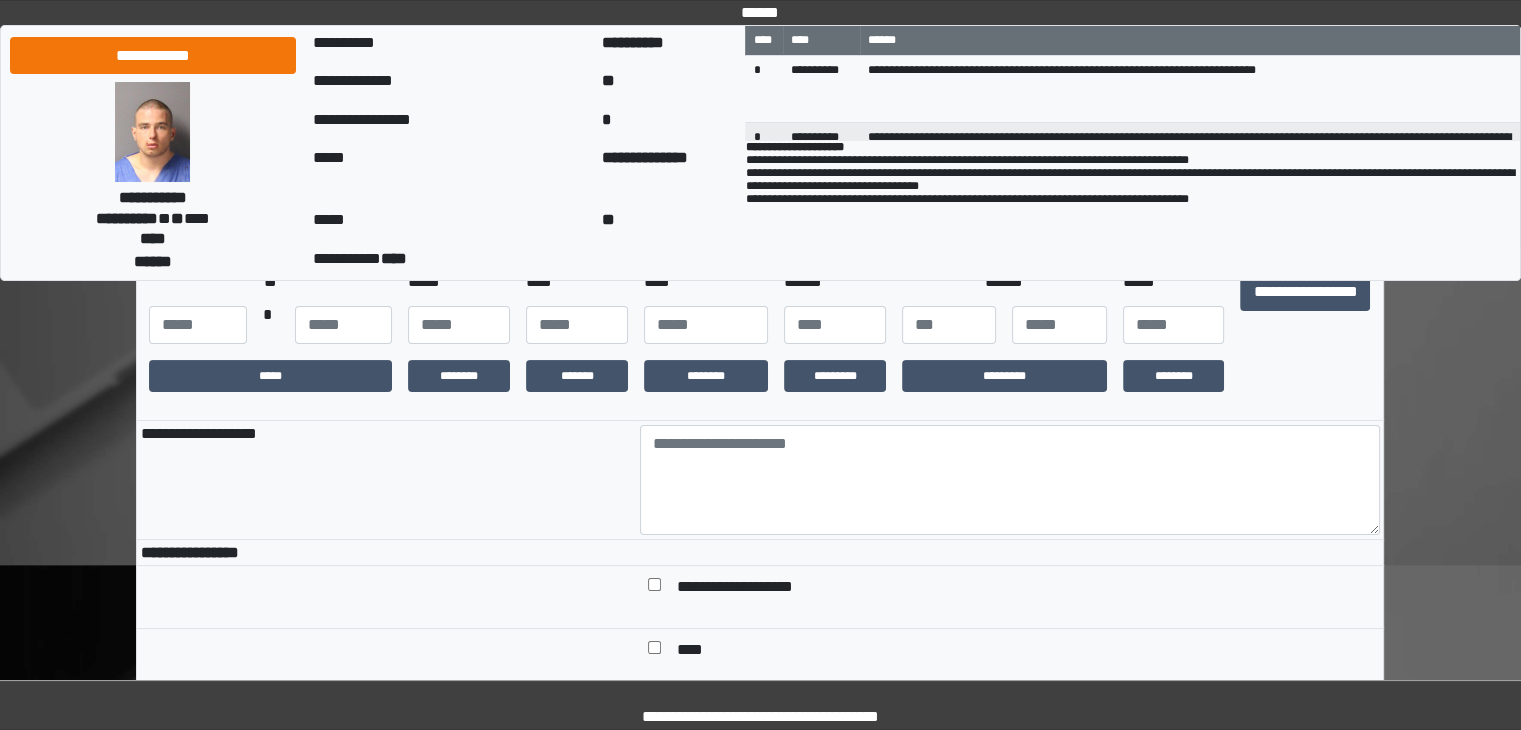 scroll, scrollTop: 286, scrollLeft: 0, axis: vertical 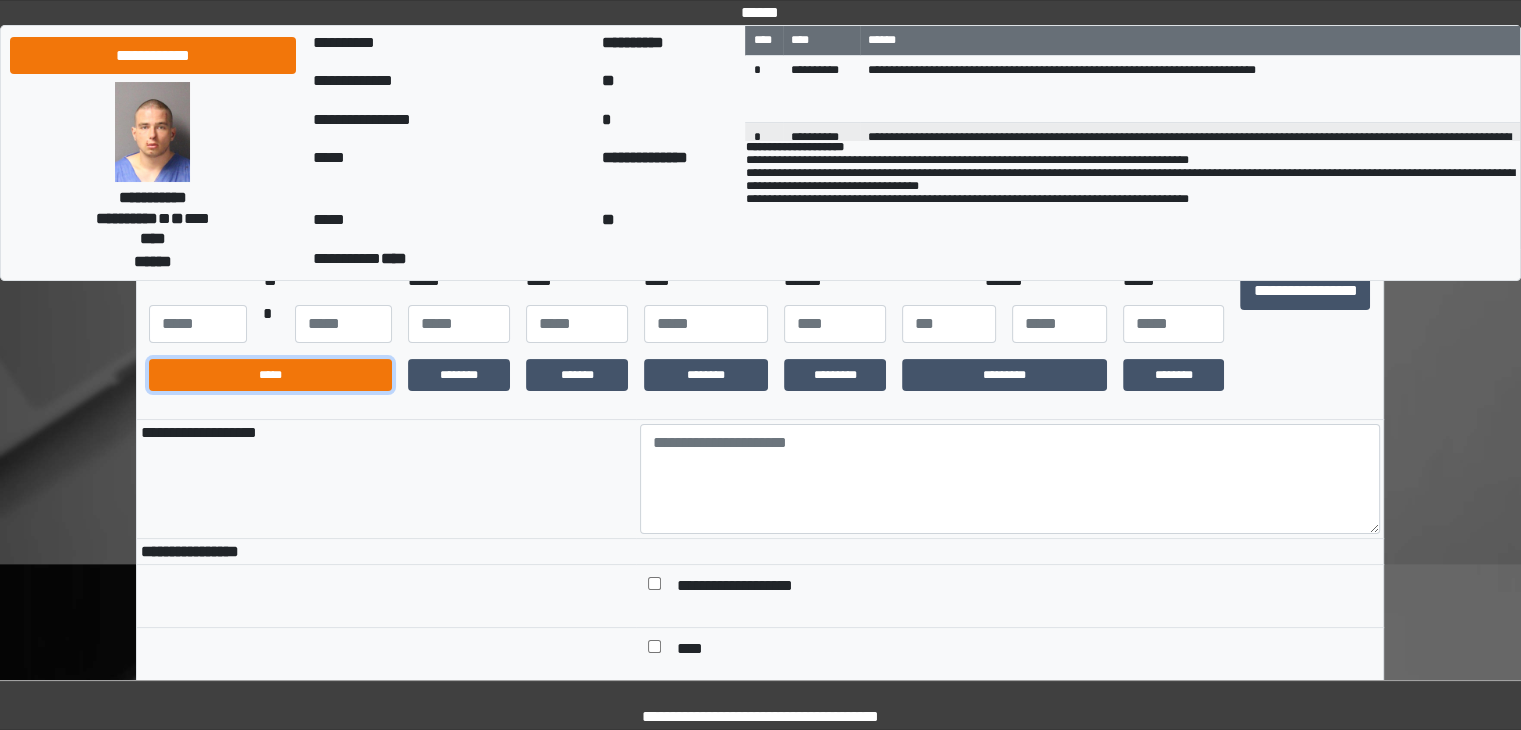 click on "*****" at bounding box center [270, 375] 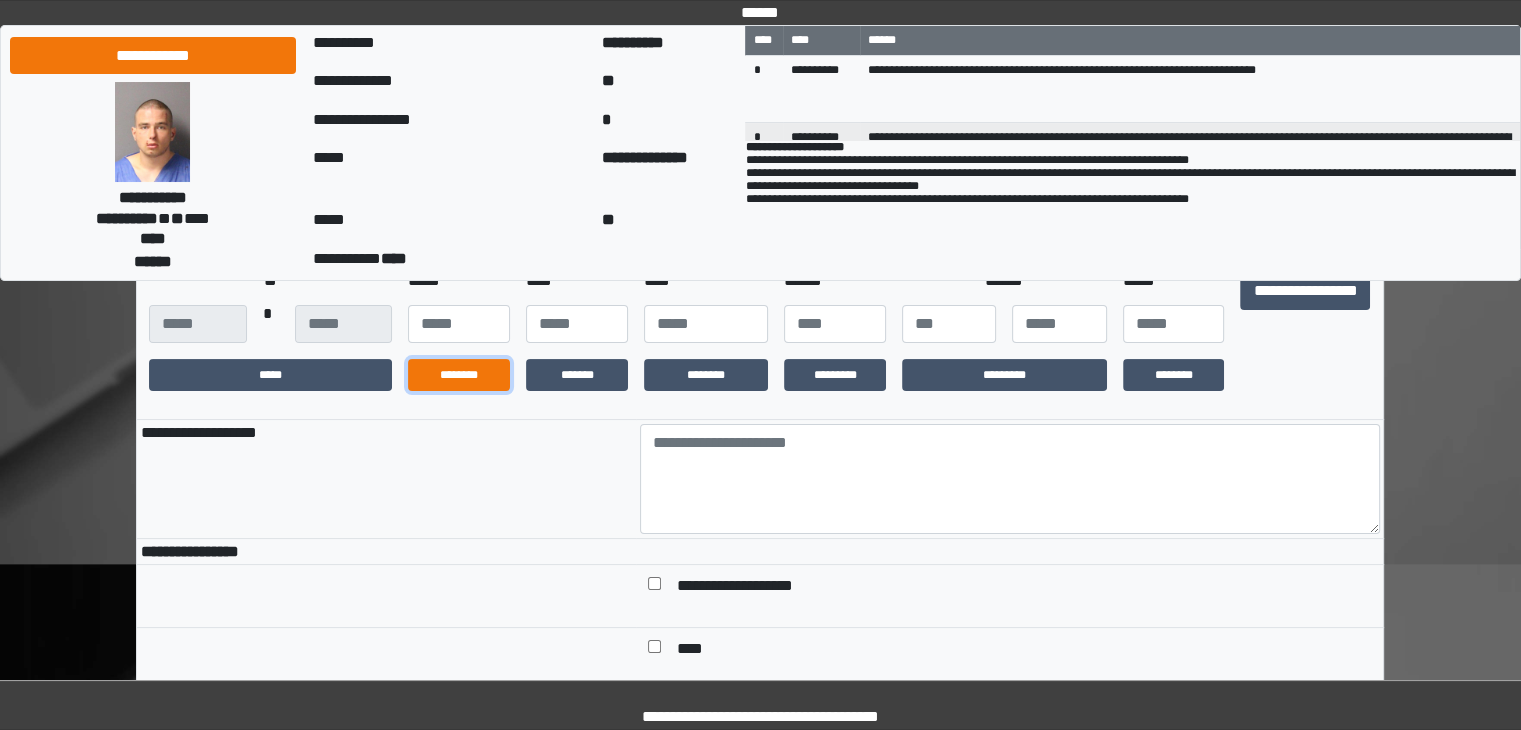 click on "********" at bounding box center [459, 375] 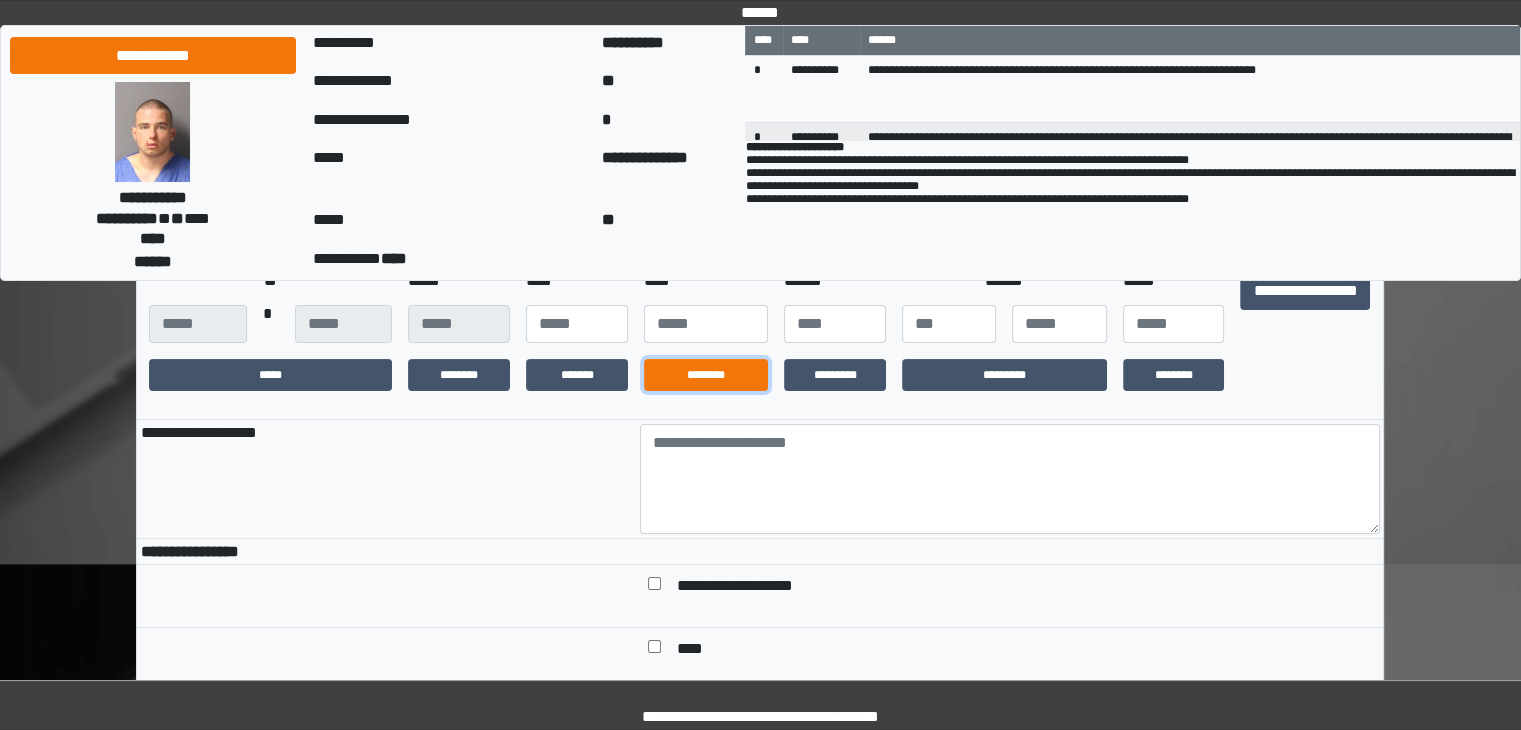 click on "********" at bounding box center (706, 375) 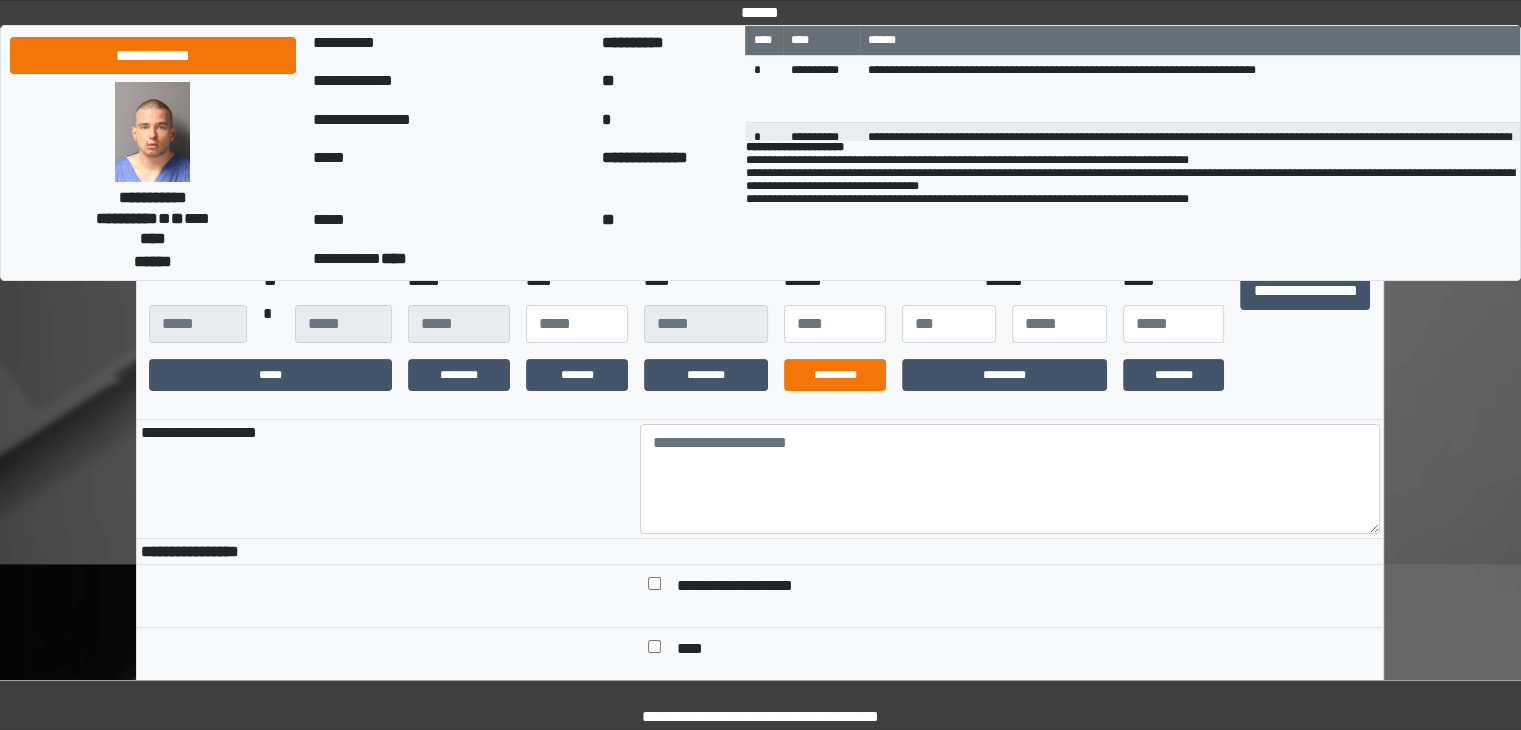 click on "*********" at bounding box center (835, 375) 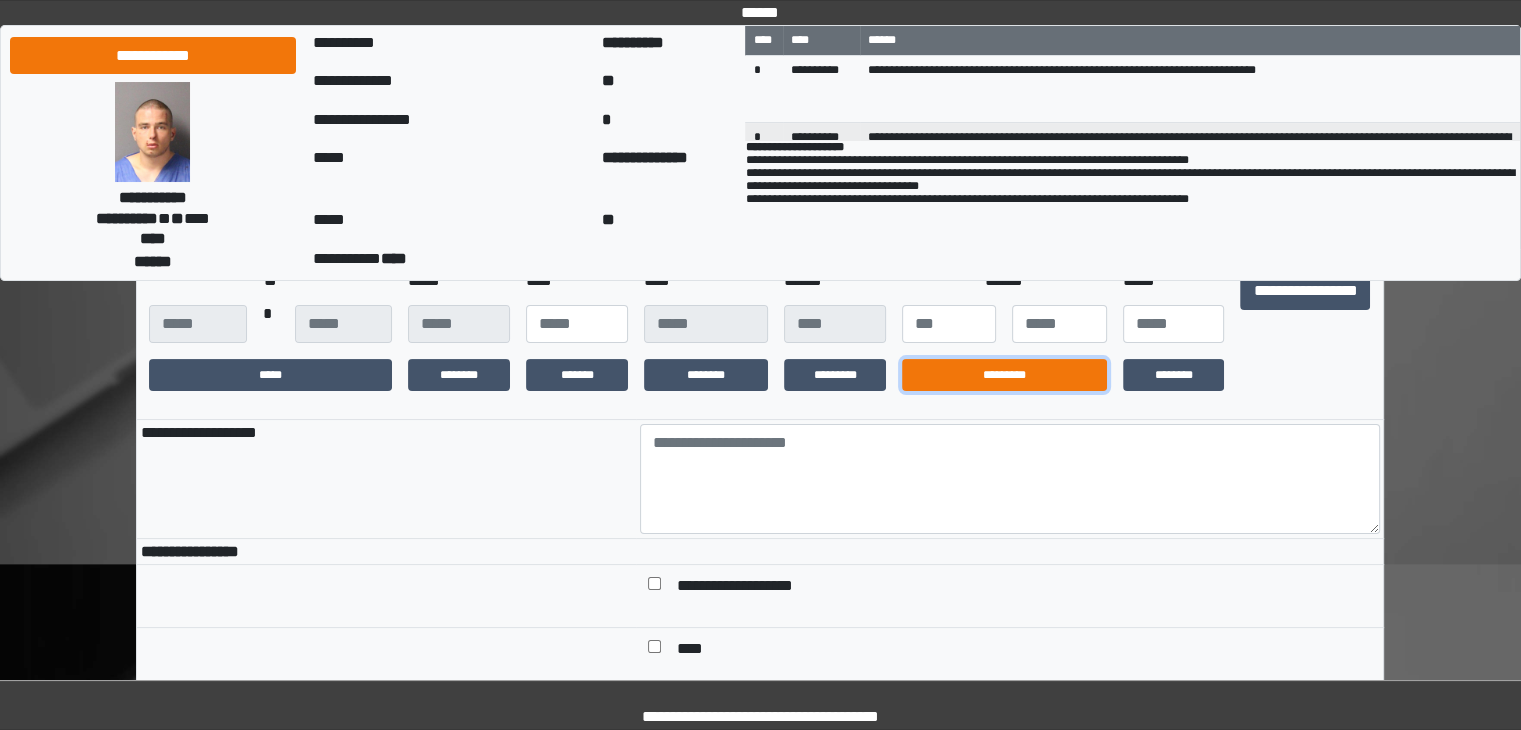 click on "*********" at bounding box center (1004, 375) 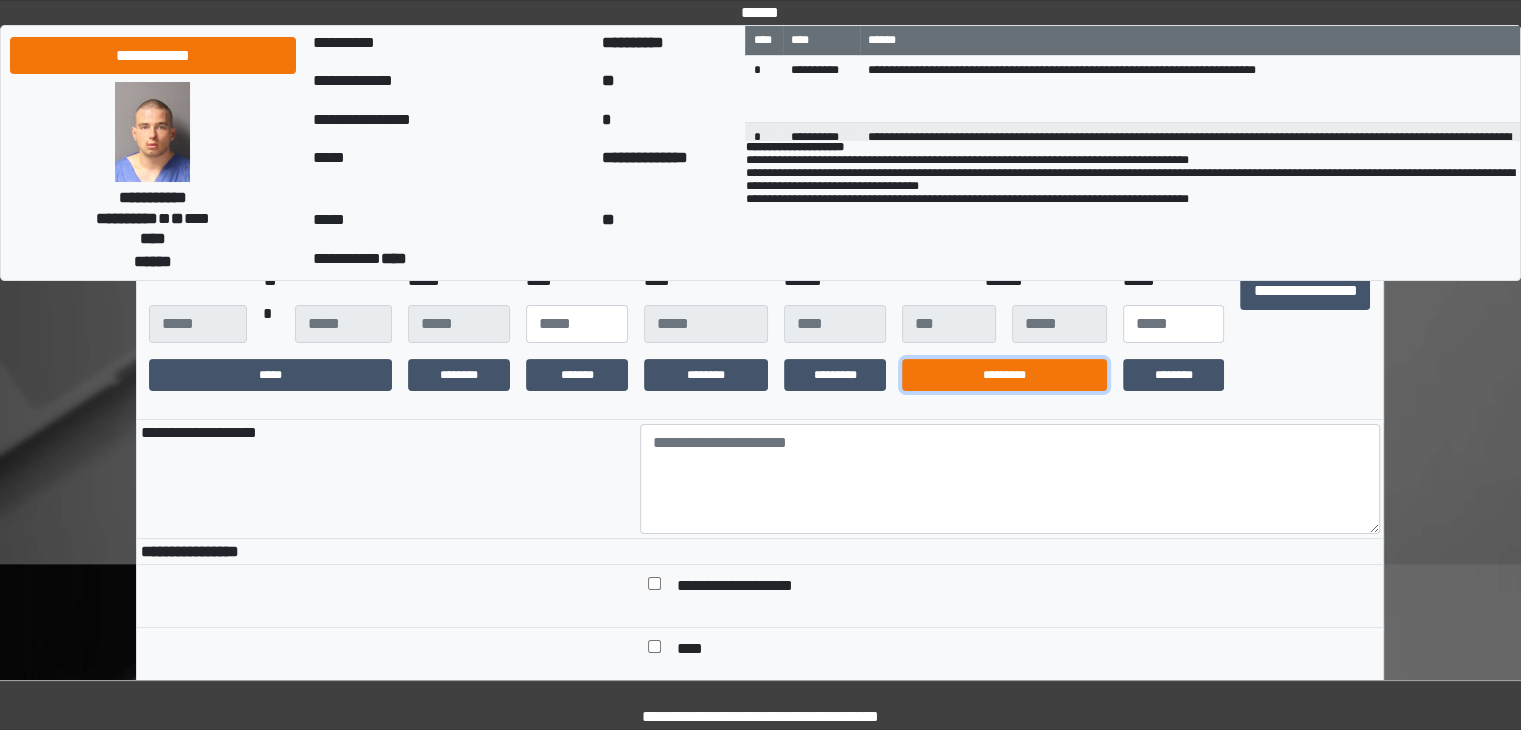 click on "********" at bounding box center [1174, 375] 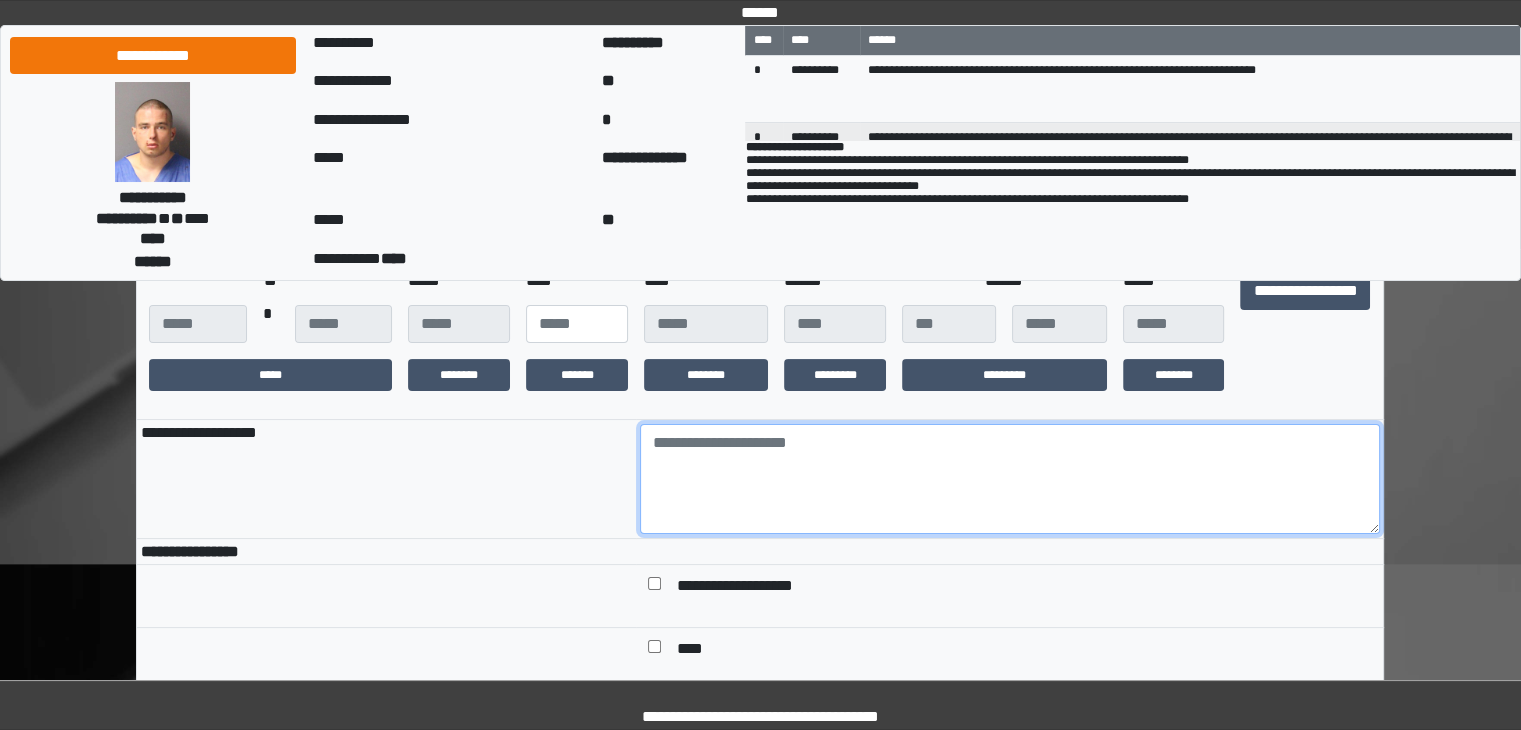 click at bounding box center [1010, 479] 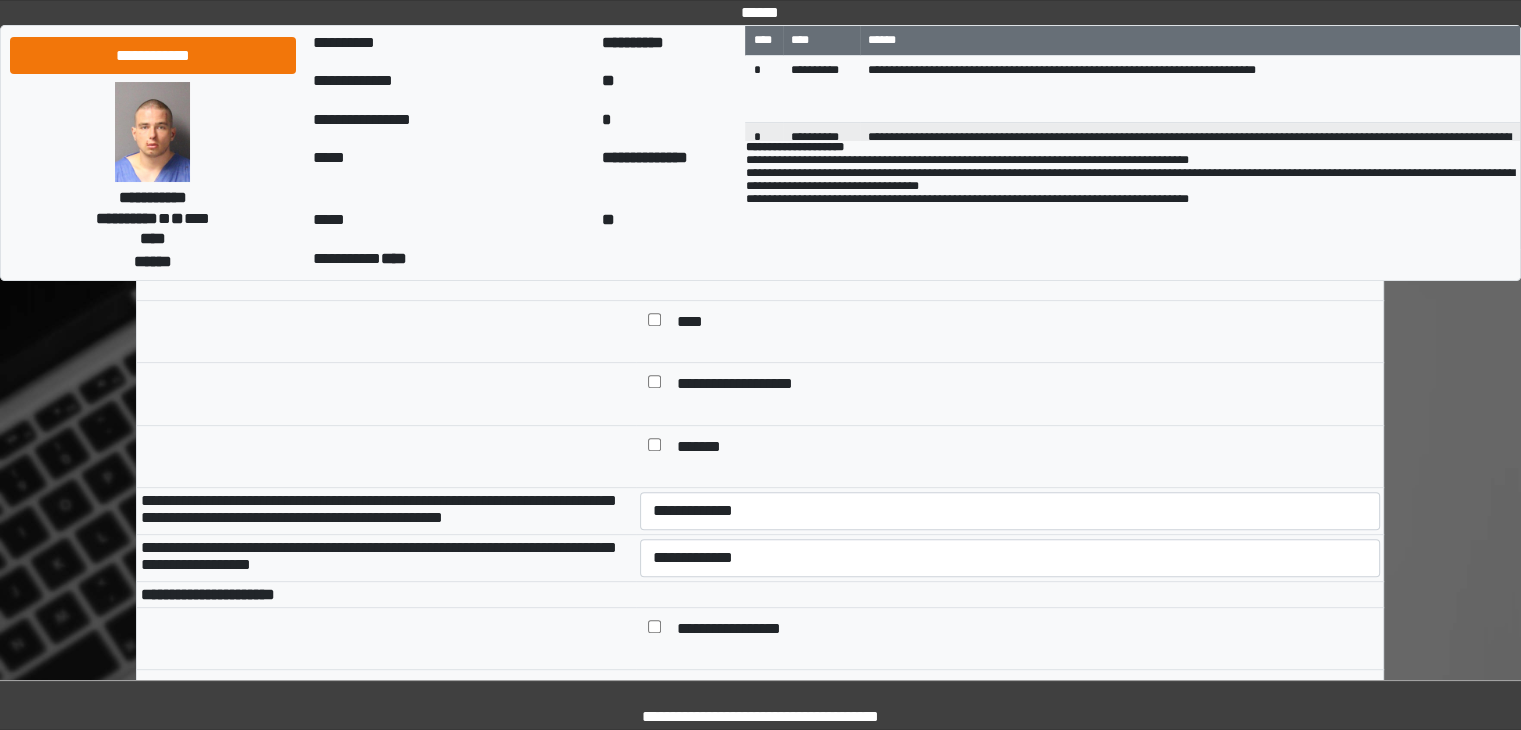 scroll, scrollTop: 680, scrollLeft: 0, axis: vertical 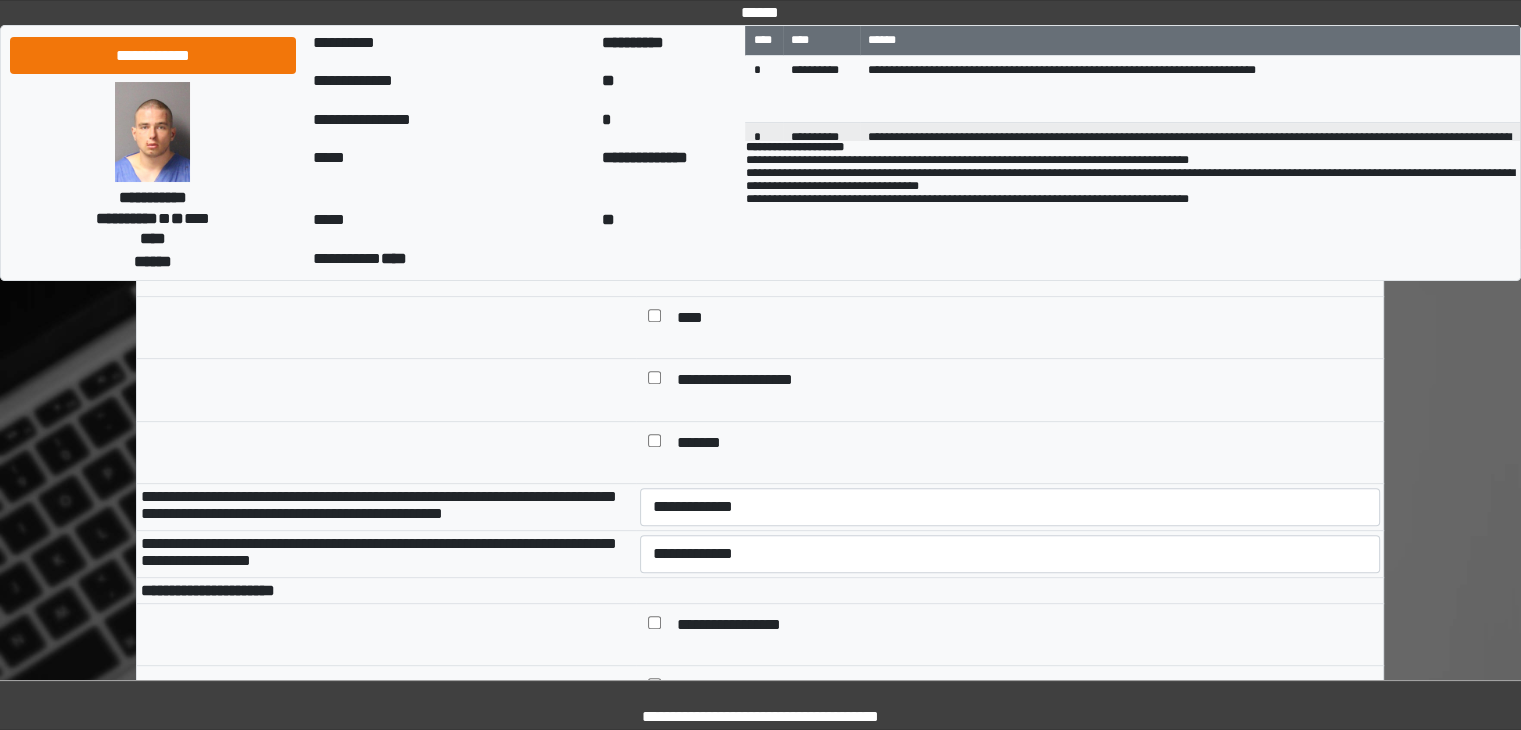 type on "****" 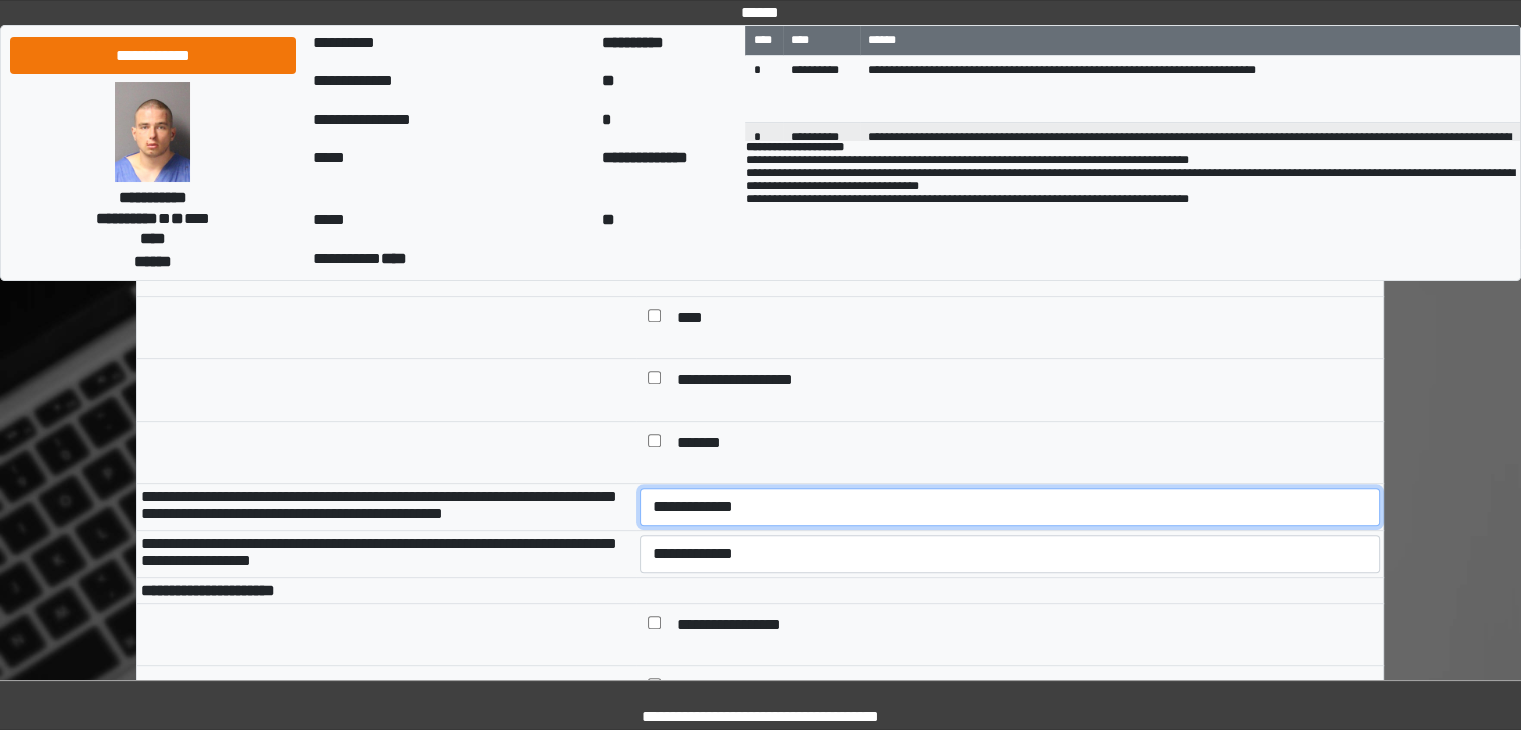 click on "**********" at bounding box center (1010, 507) 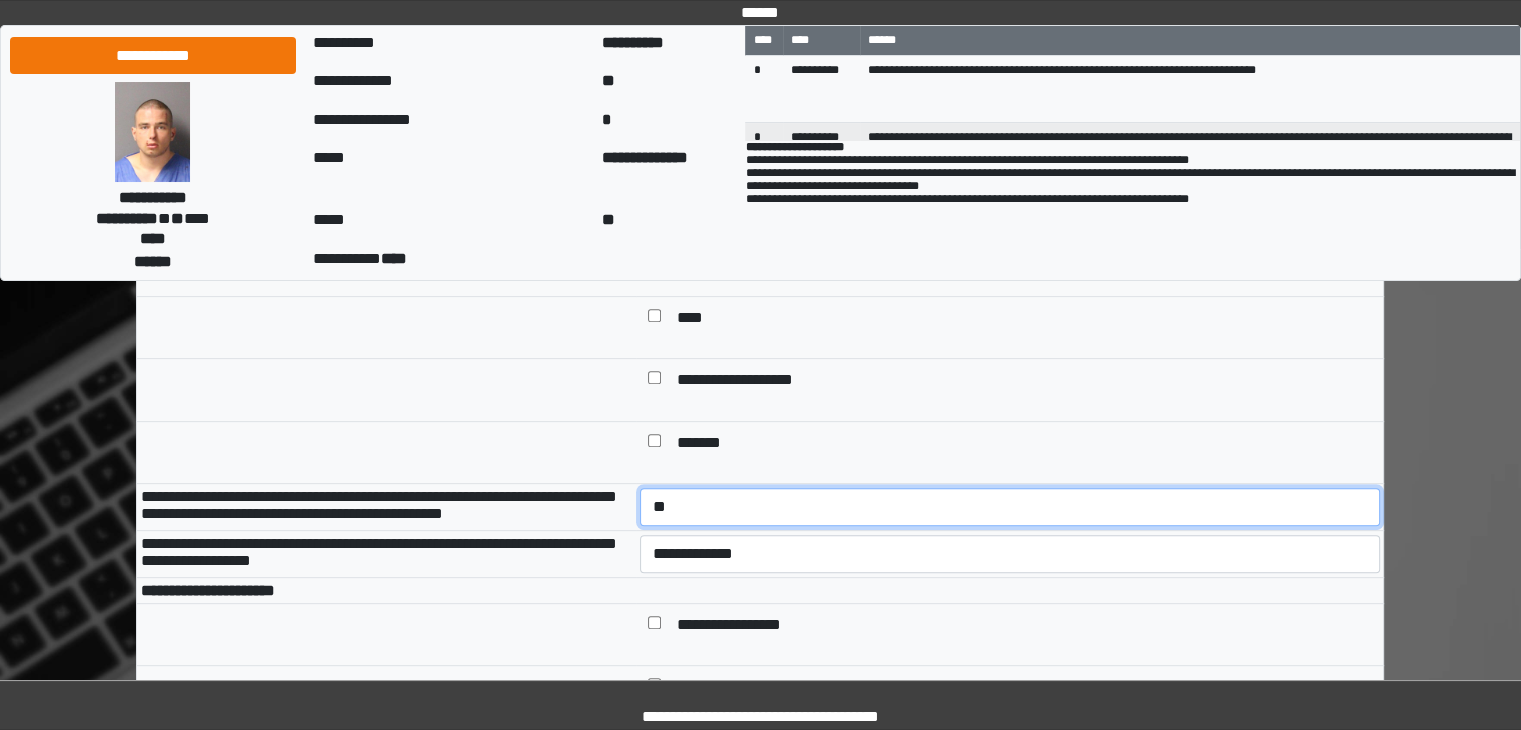click on "**********" at bounding box center [1010, 507] 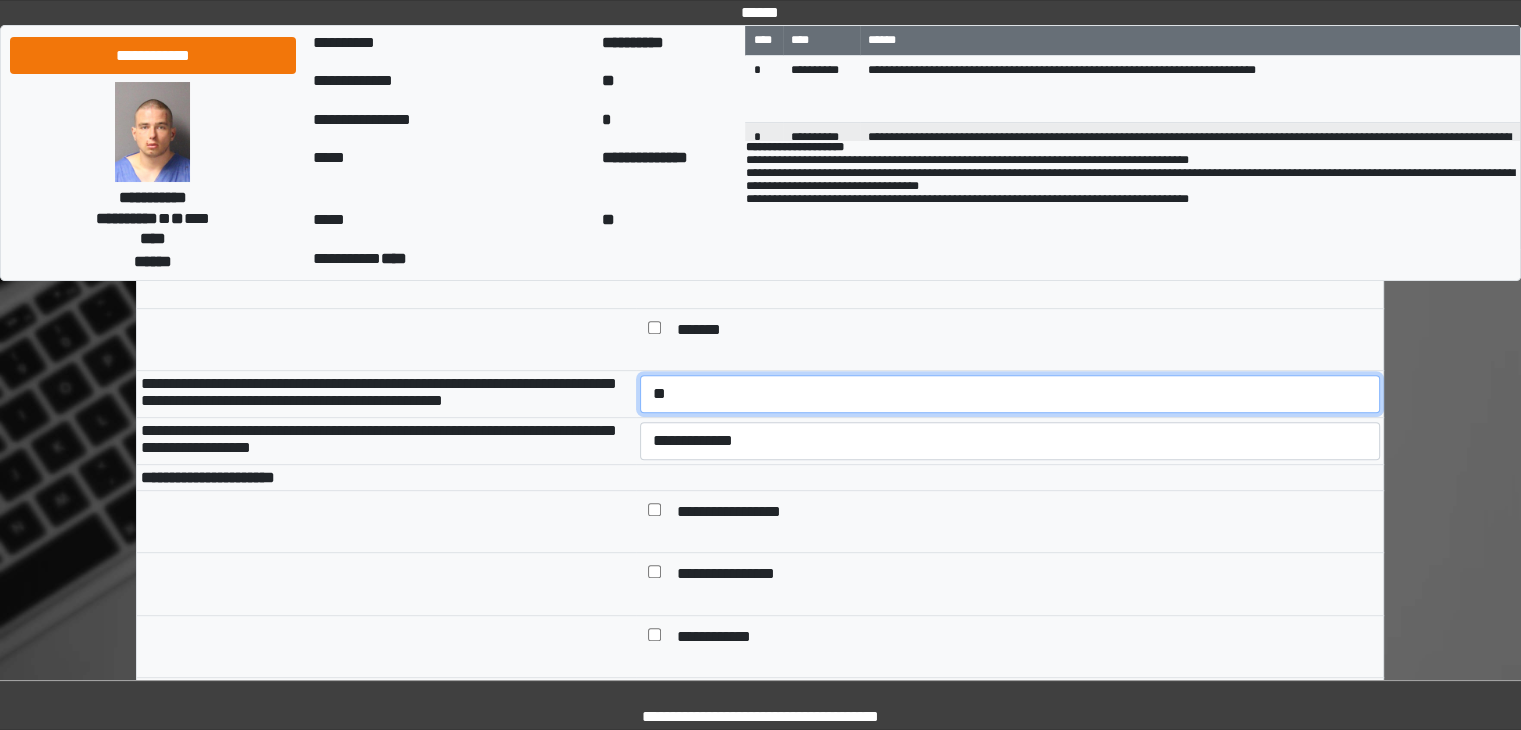 scroll, scrollTop: 792, scrollLeft: 0, axis: vertical 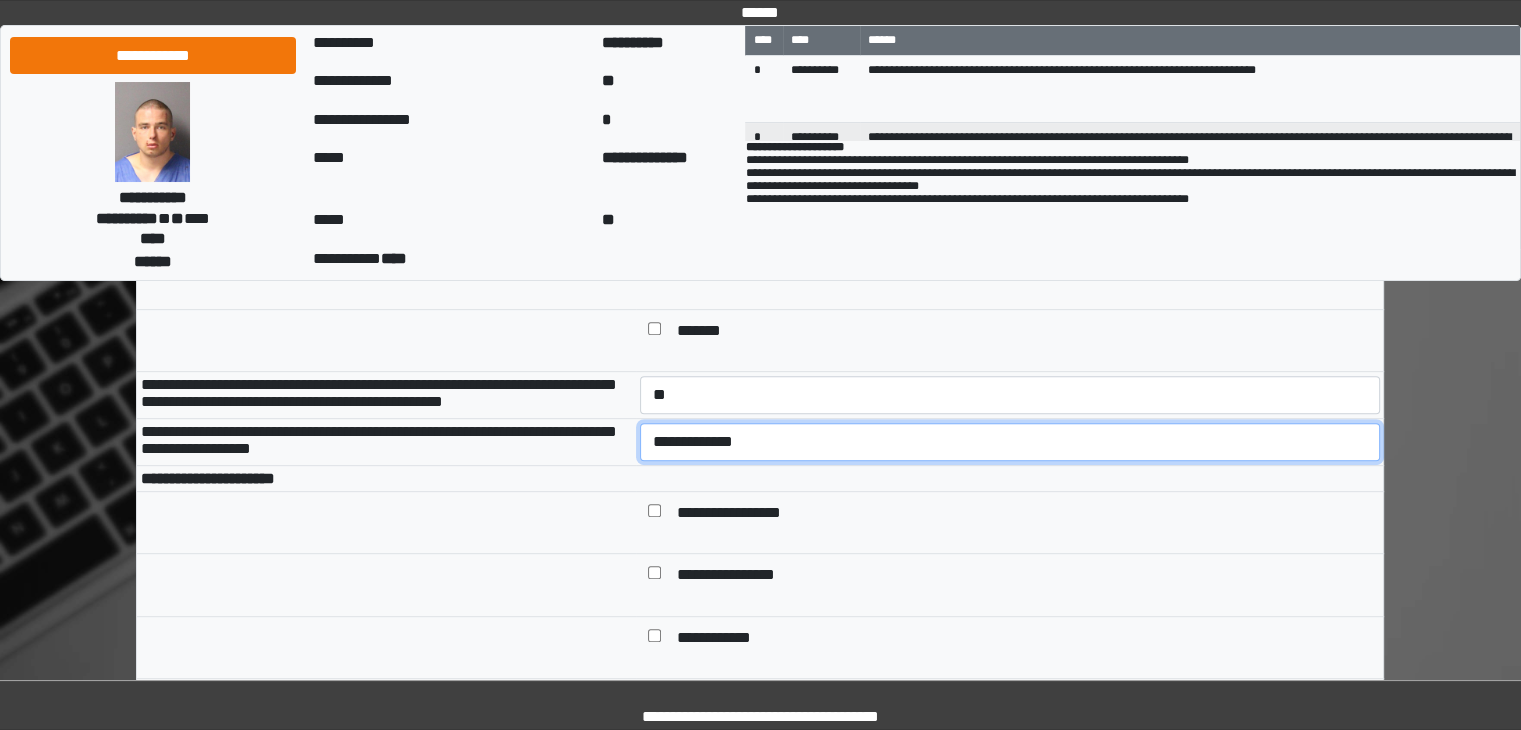 click on "**********" at bounding box center (1010, 442) 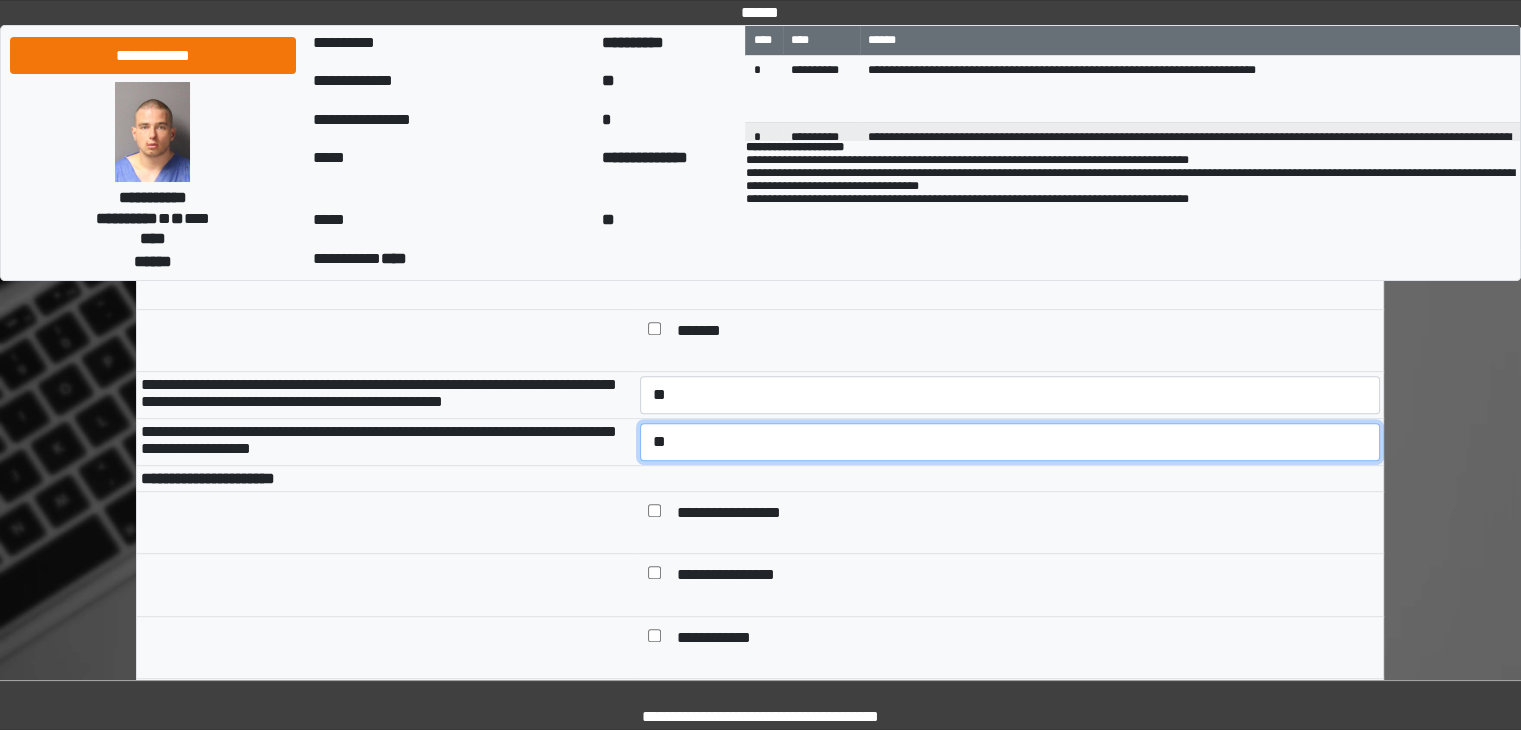 click on "**********" at bounding box center (1010, 442) 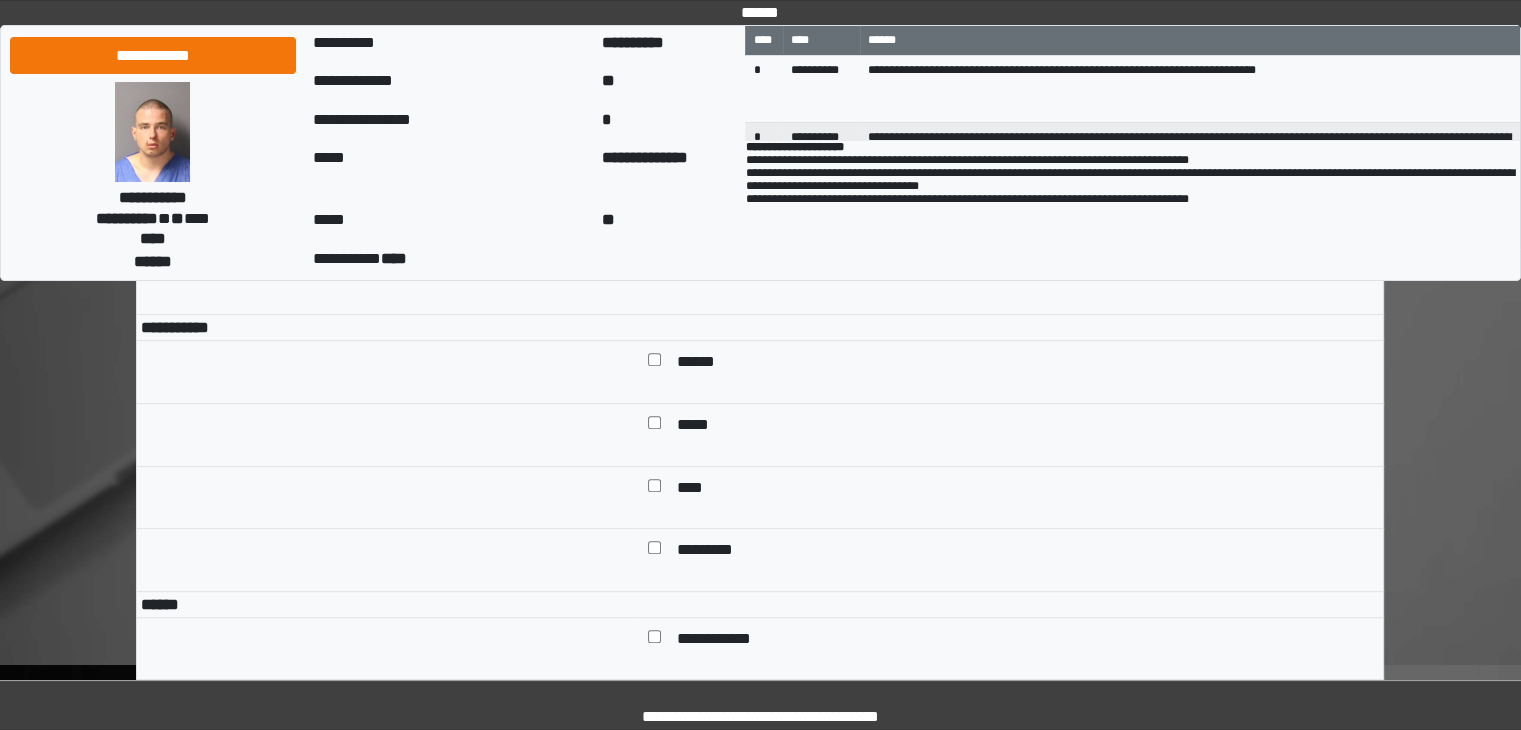 scroll, scrollTop: 1153, scrollLeft: 0, axis: vertical 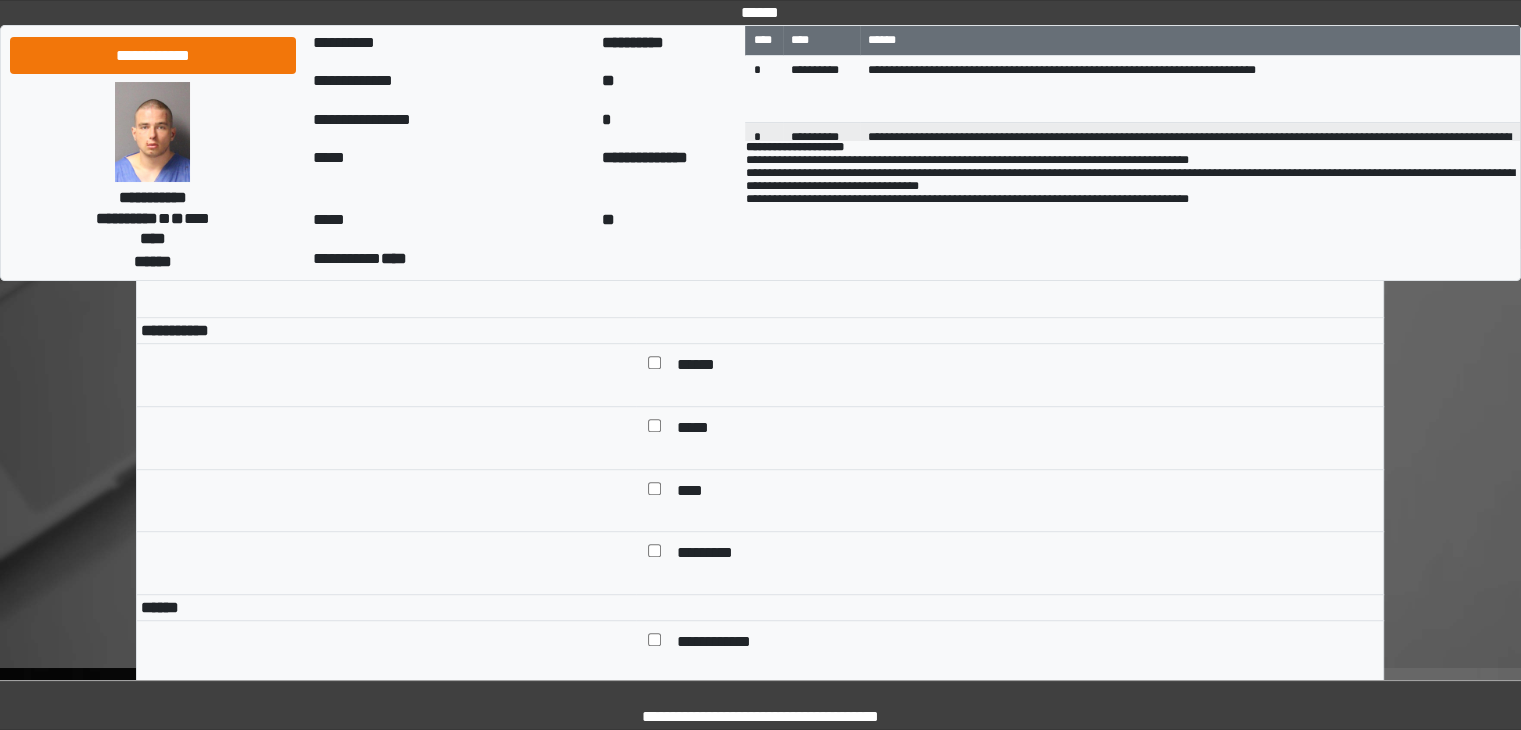 click on "******" at bounding box center (703, 367) 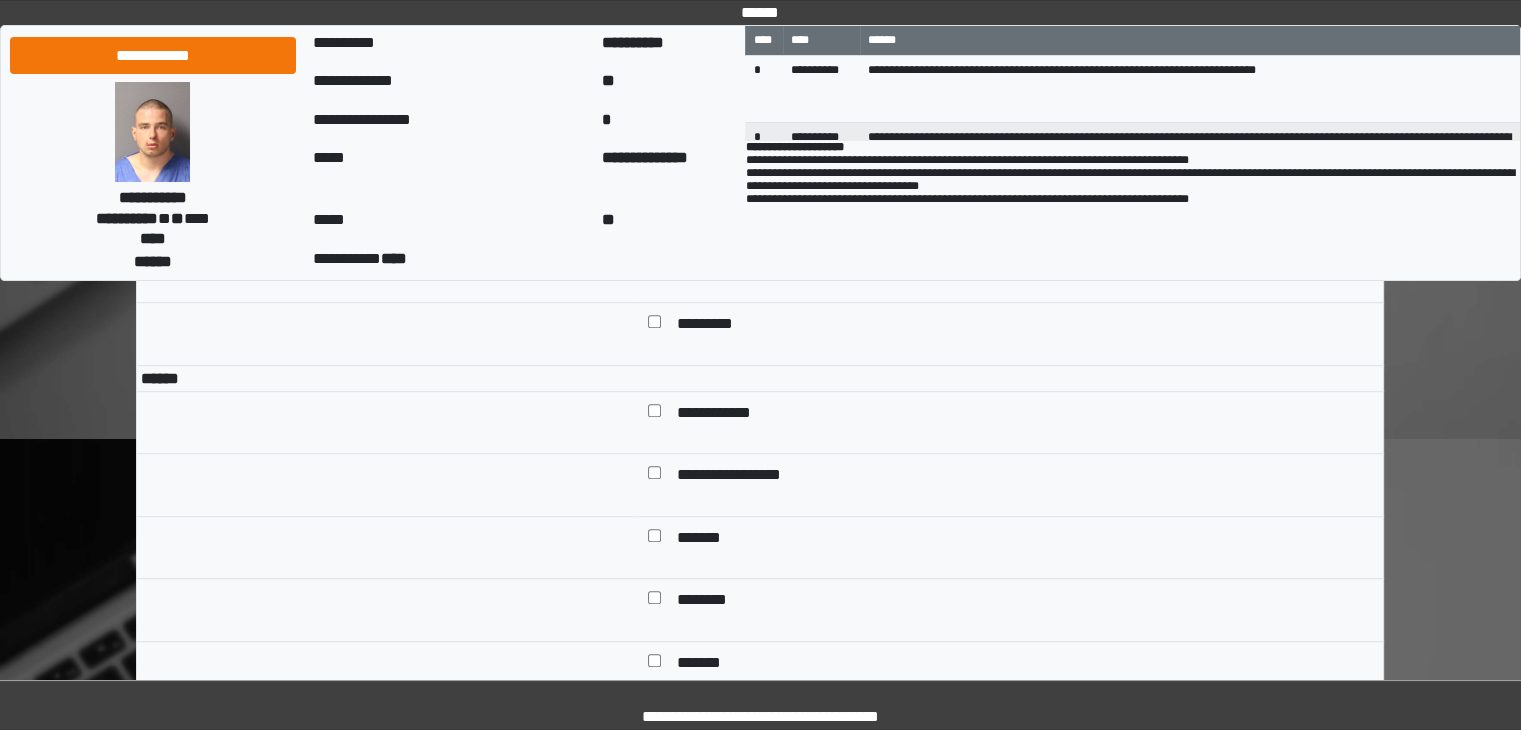 click on "**********" at bounding box center (729, 415) 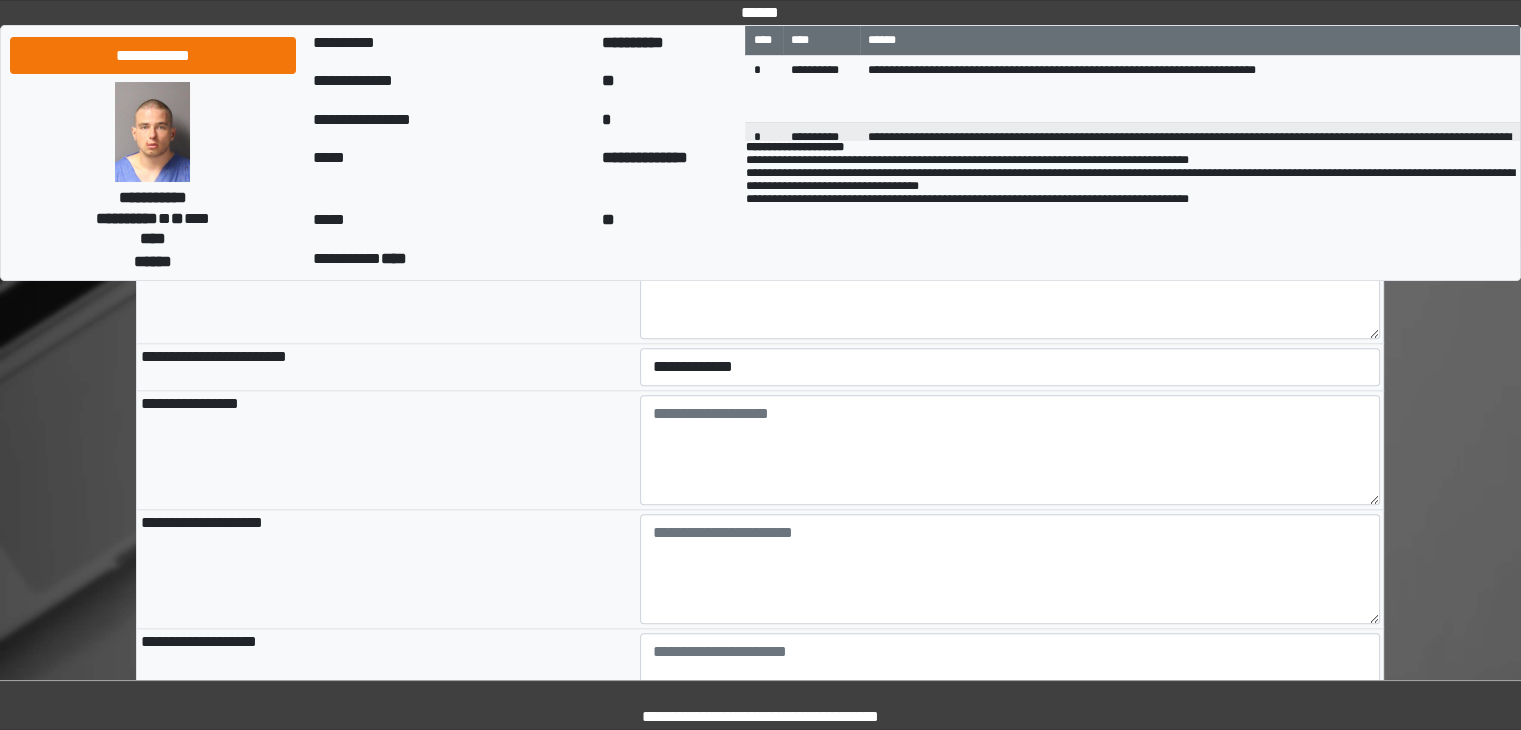 scroll, scrollTop: 2049, scrollLeft: 0, axis: vertical 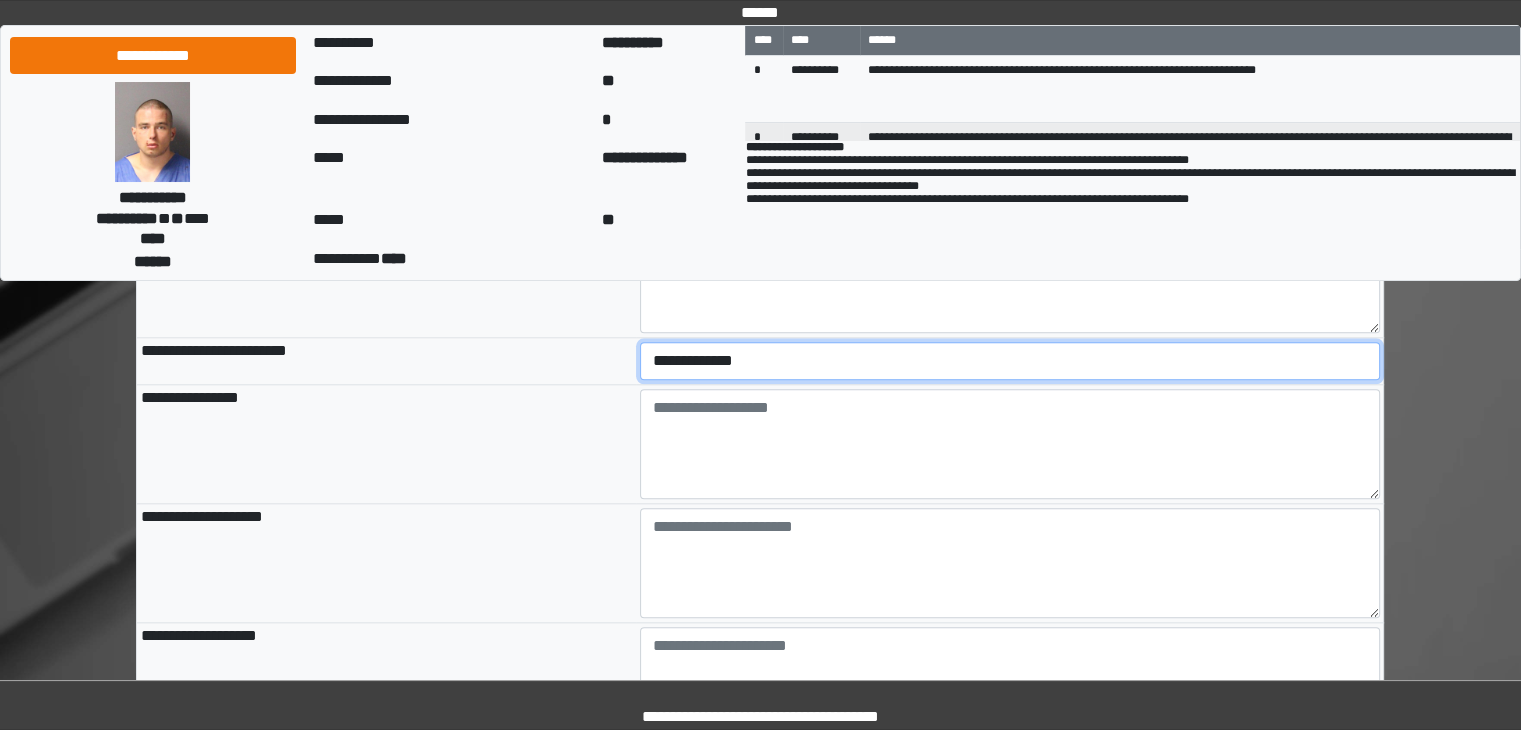 click on "**********" at bounding box center (1010, 361) 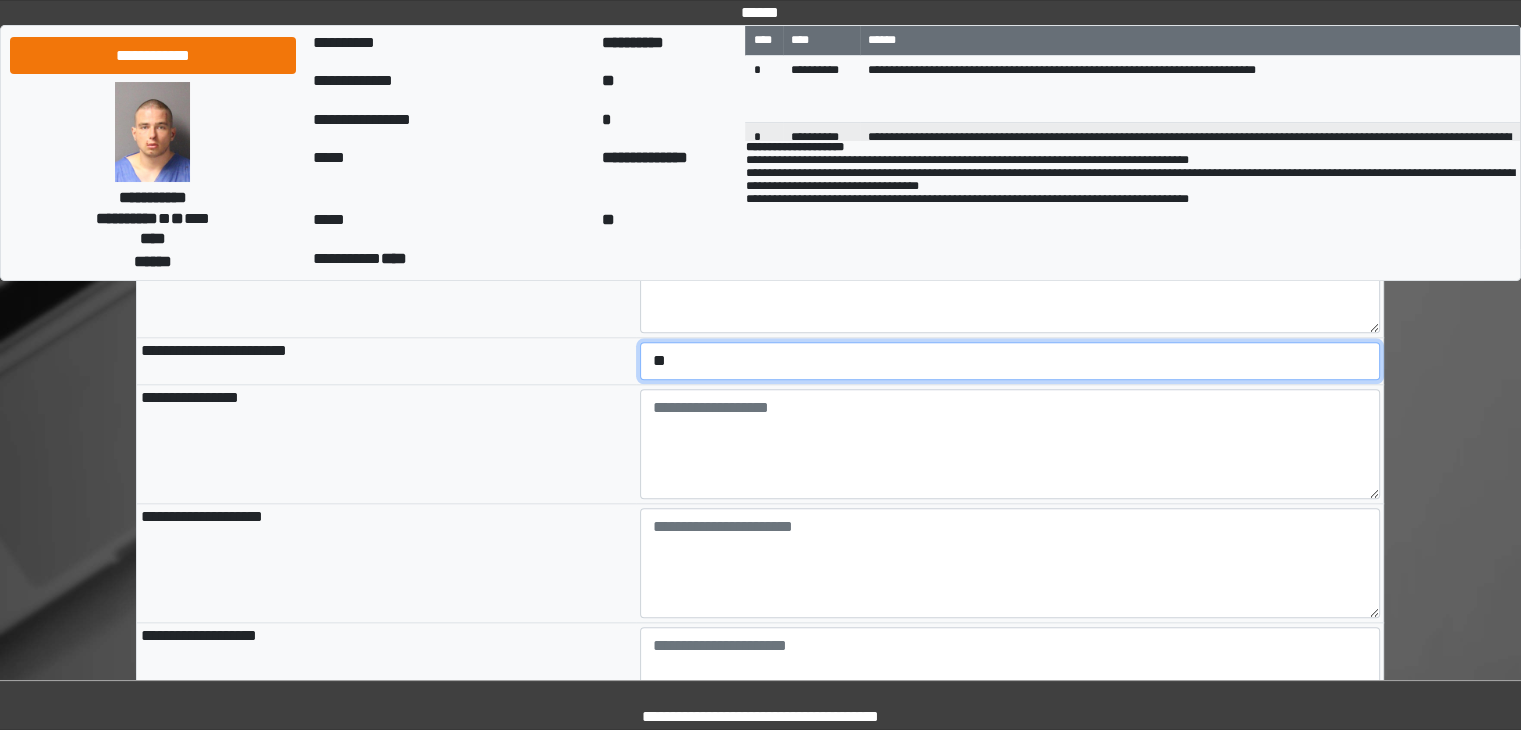 click on "**********" at bounding box center [1010, 361] 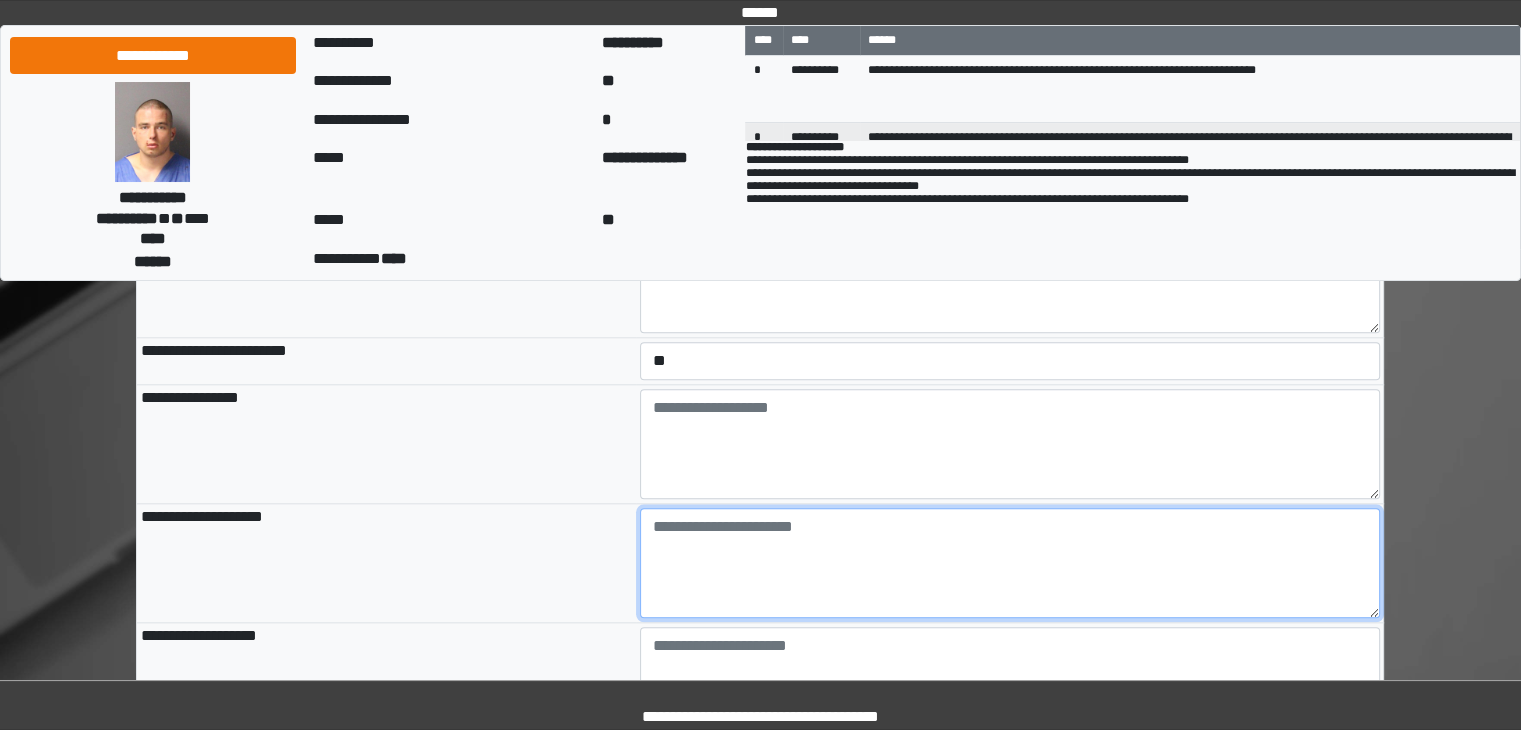 click at bounding box center (1010, 563) 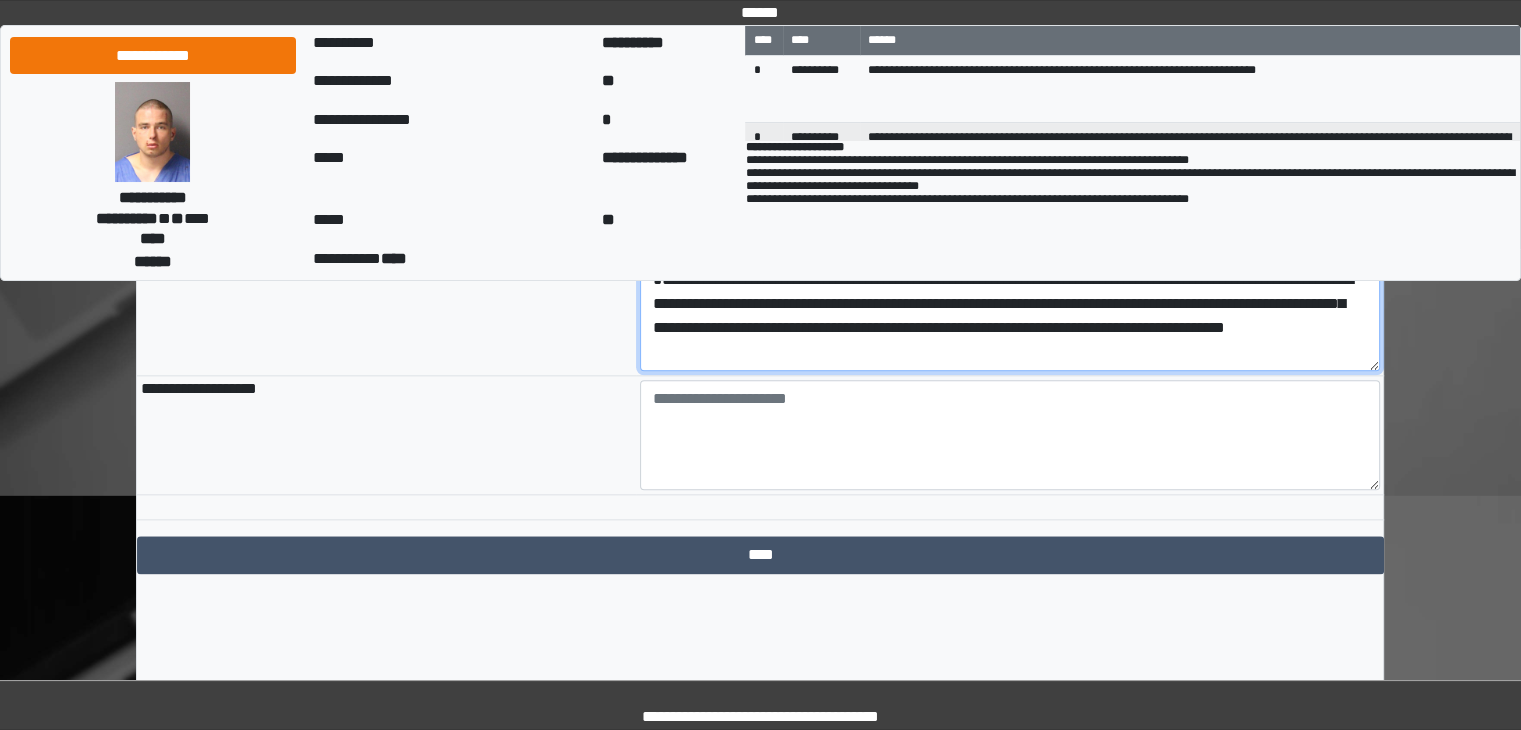 scroll, scrollTop: 2328, scrollLeft: 0, axis: vertical 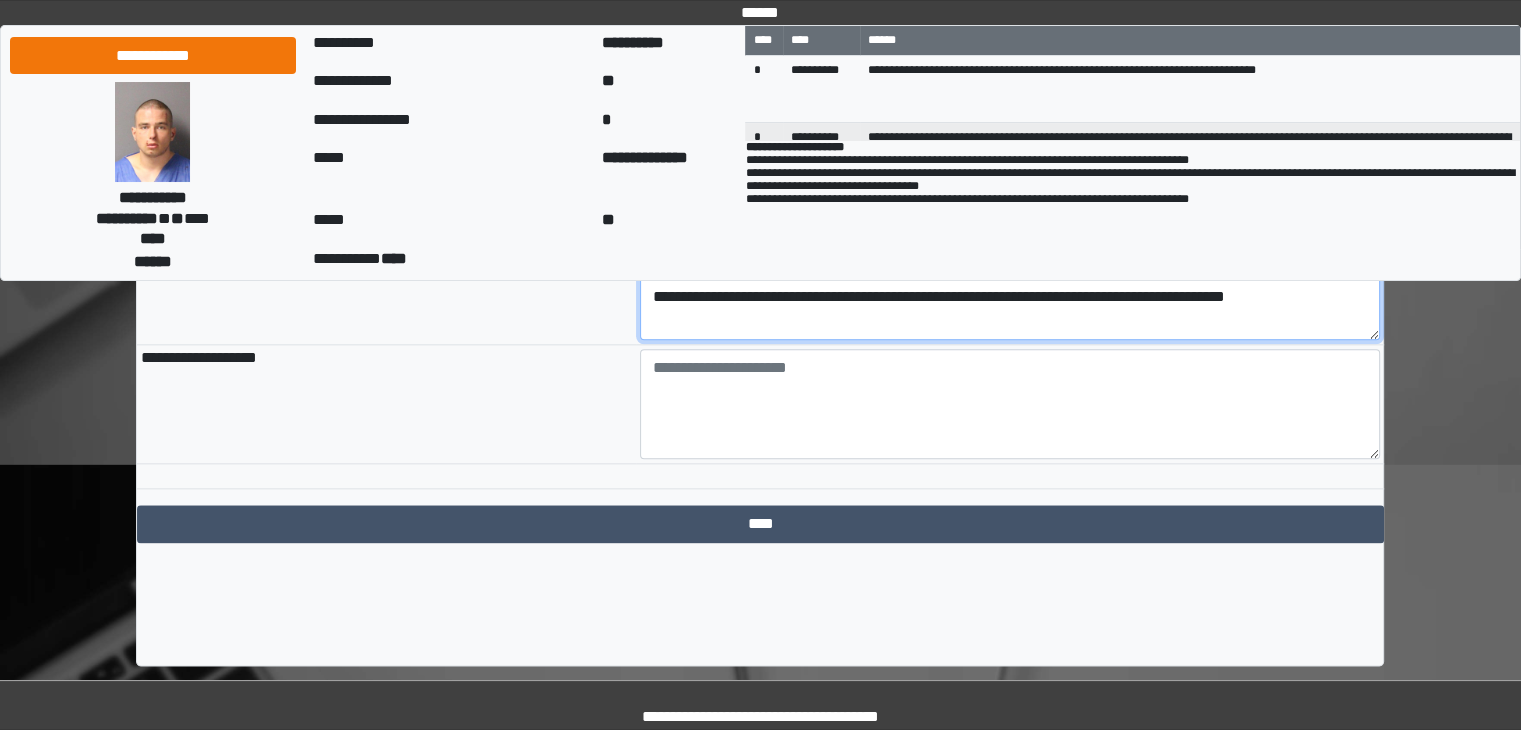 type on "**********" 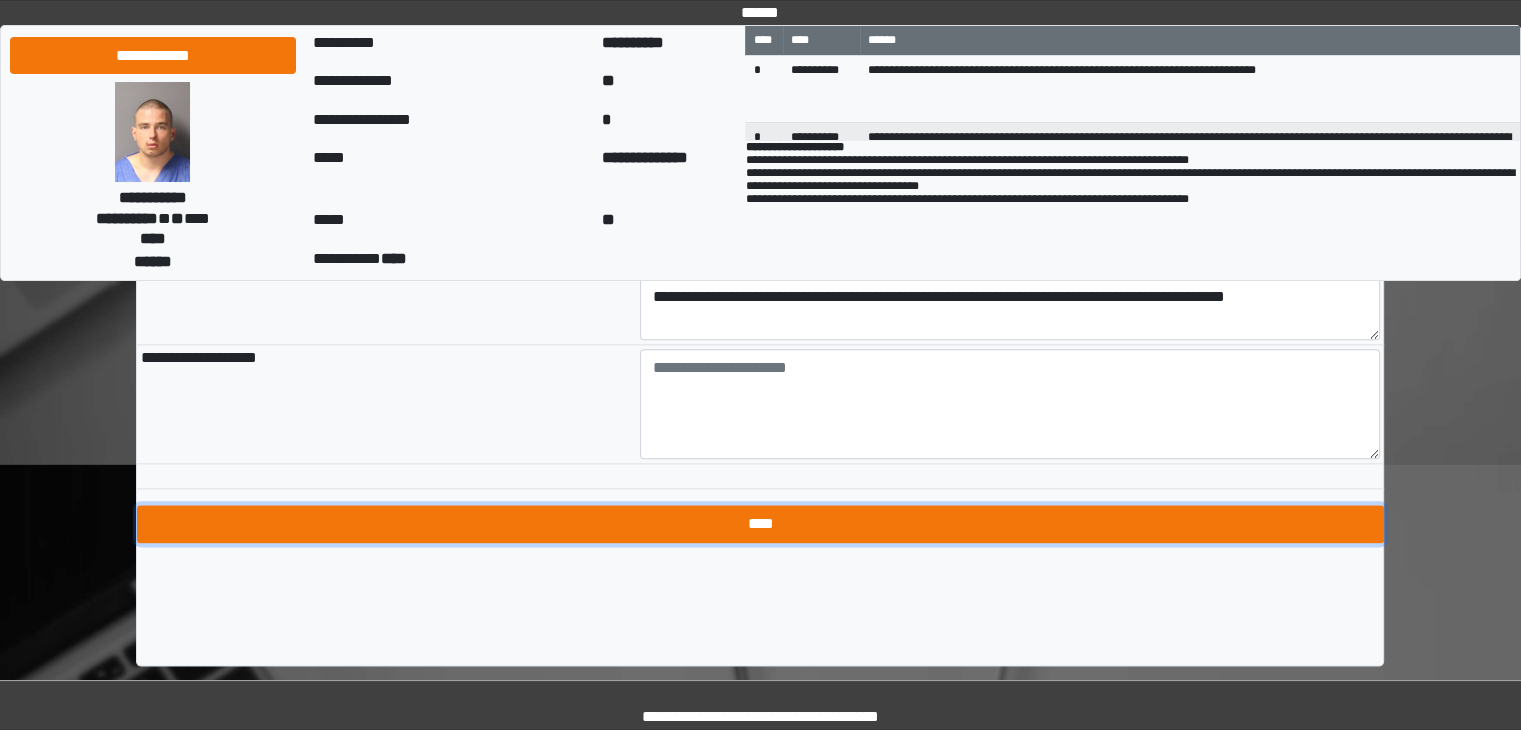 click on "****" at bounding box center (760, 524) 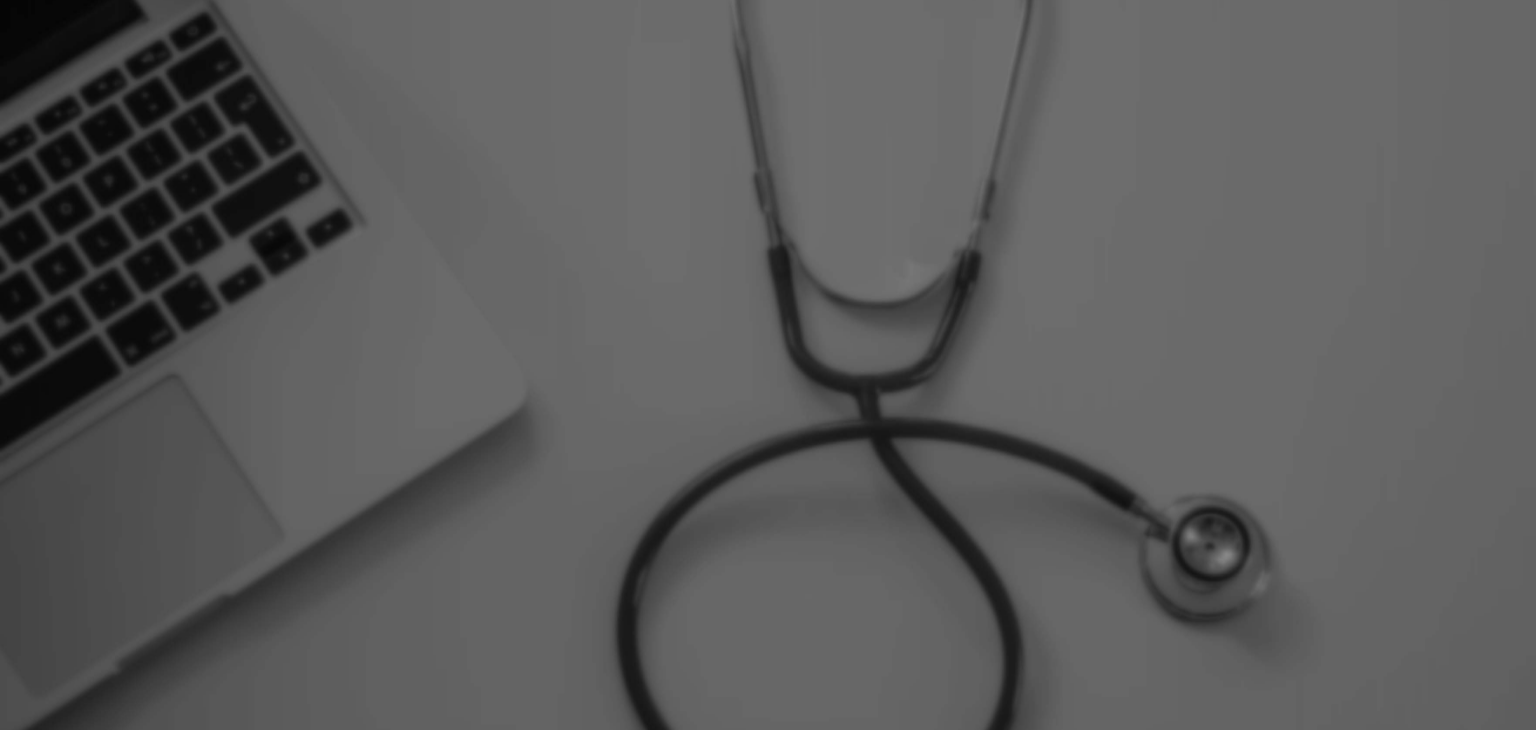 scroll, scrollTop: 0, scrollLeft: 0, axis: both 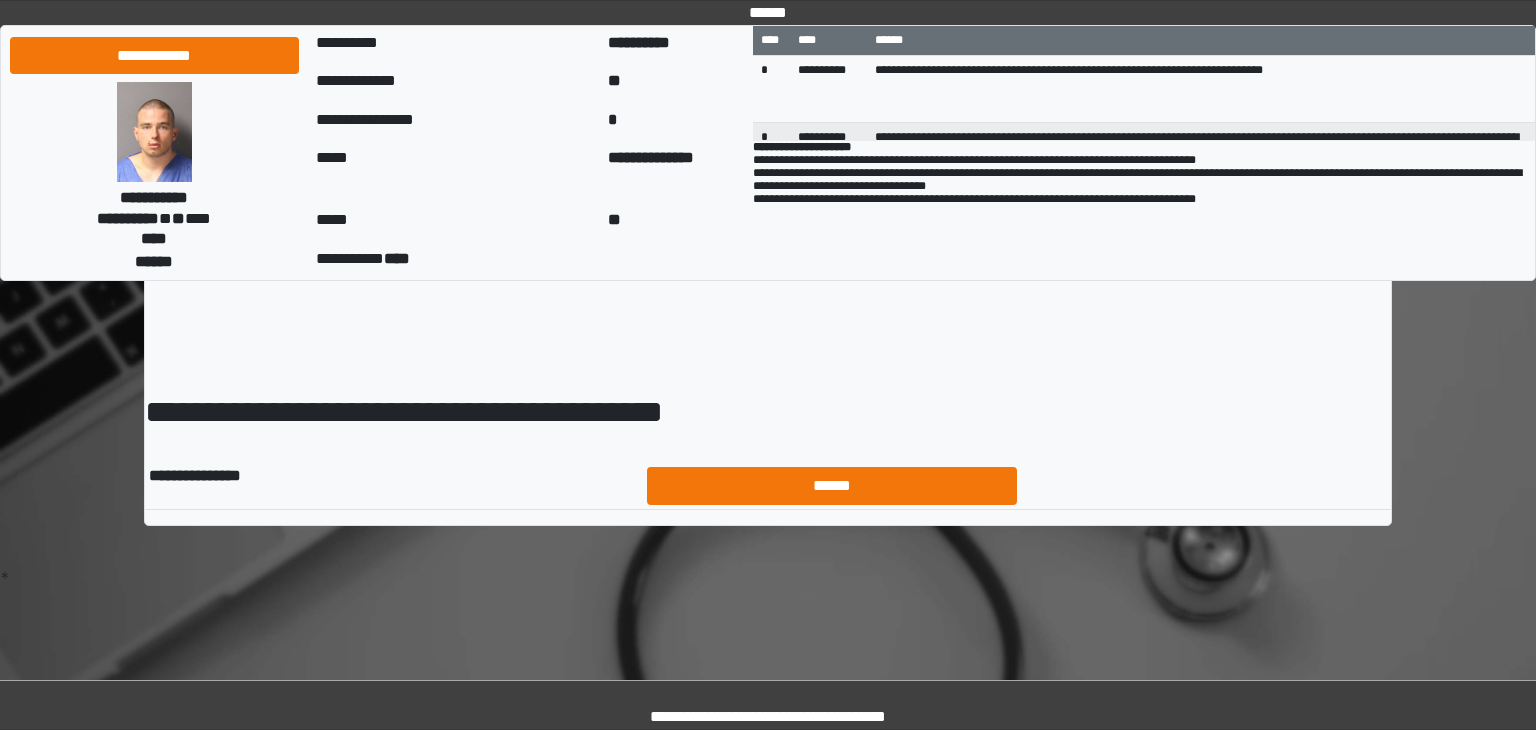 click on "******" at bounding box center (832, 486) 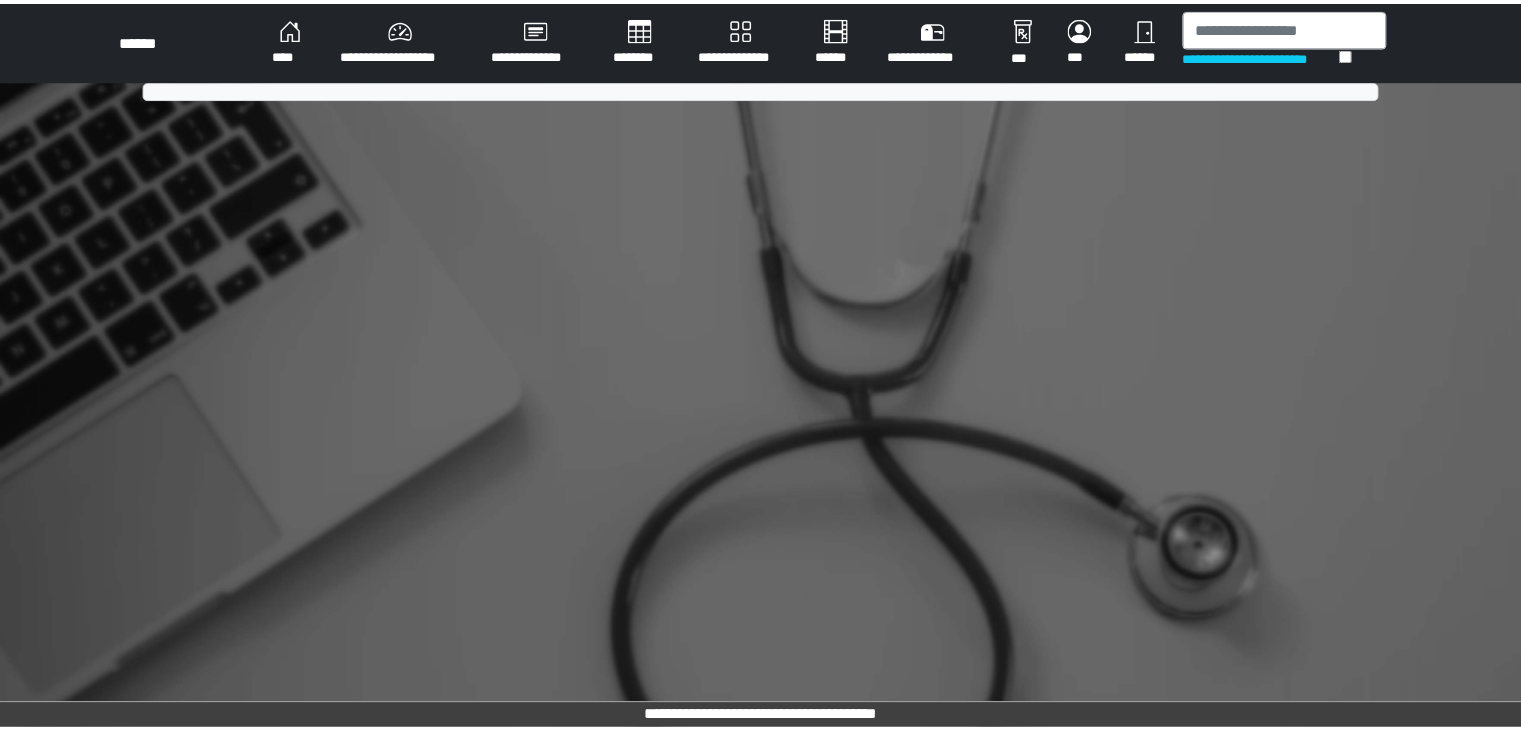scroll, scrollTop: 0, scrollLeft: 0, axis: both 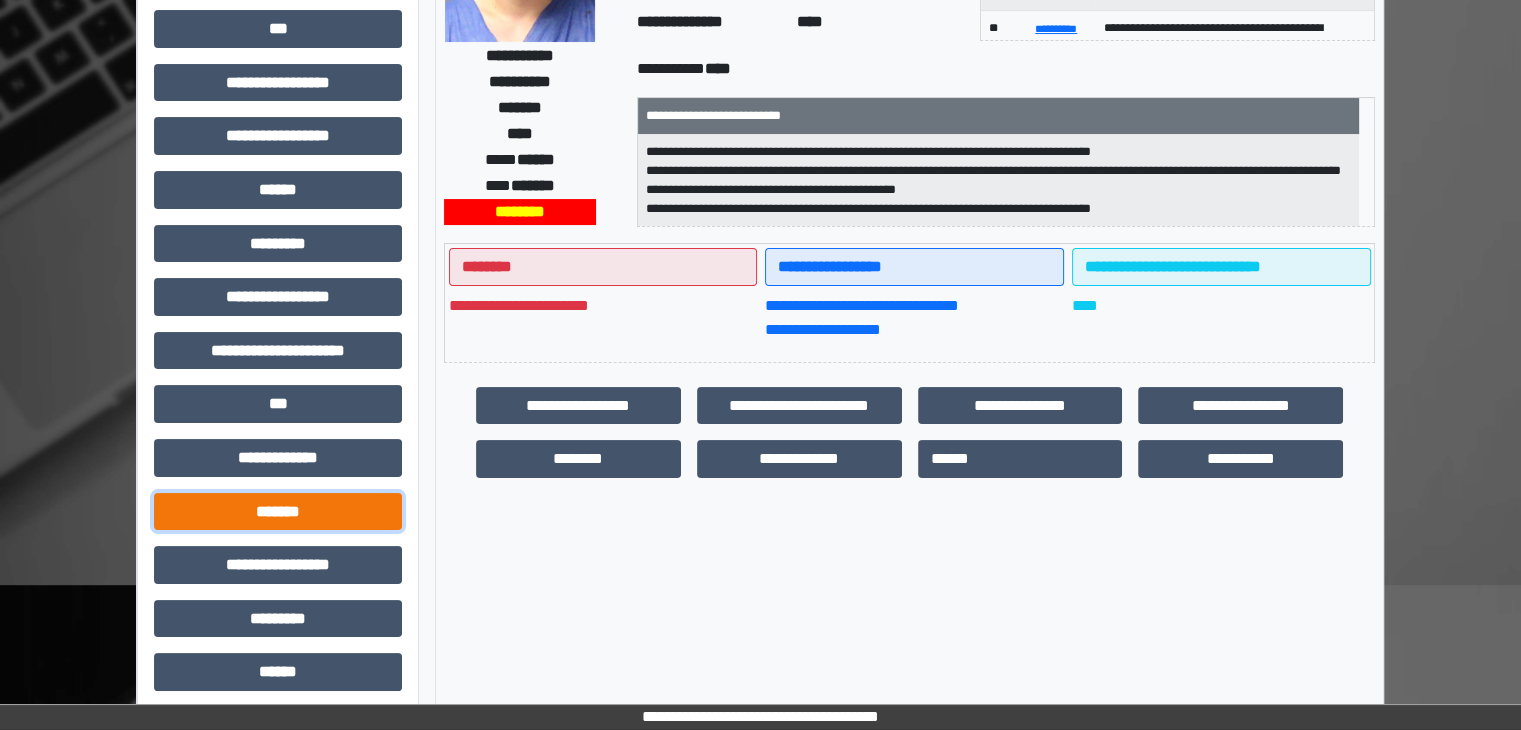 click on "*******" at bounding box center [278, 512] 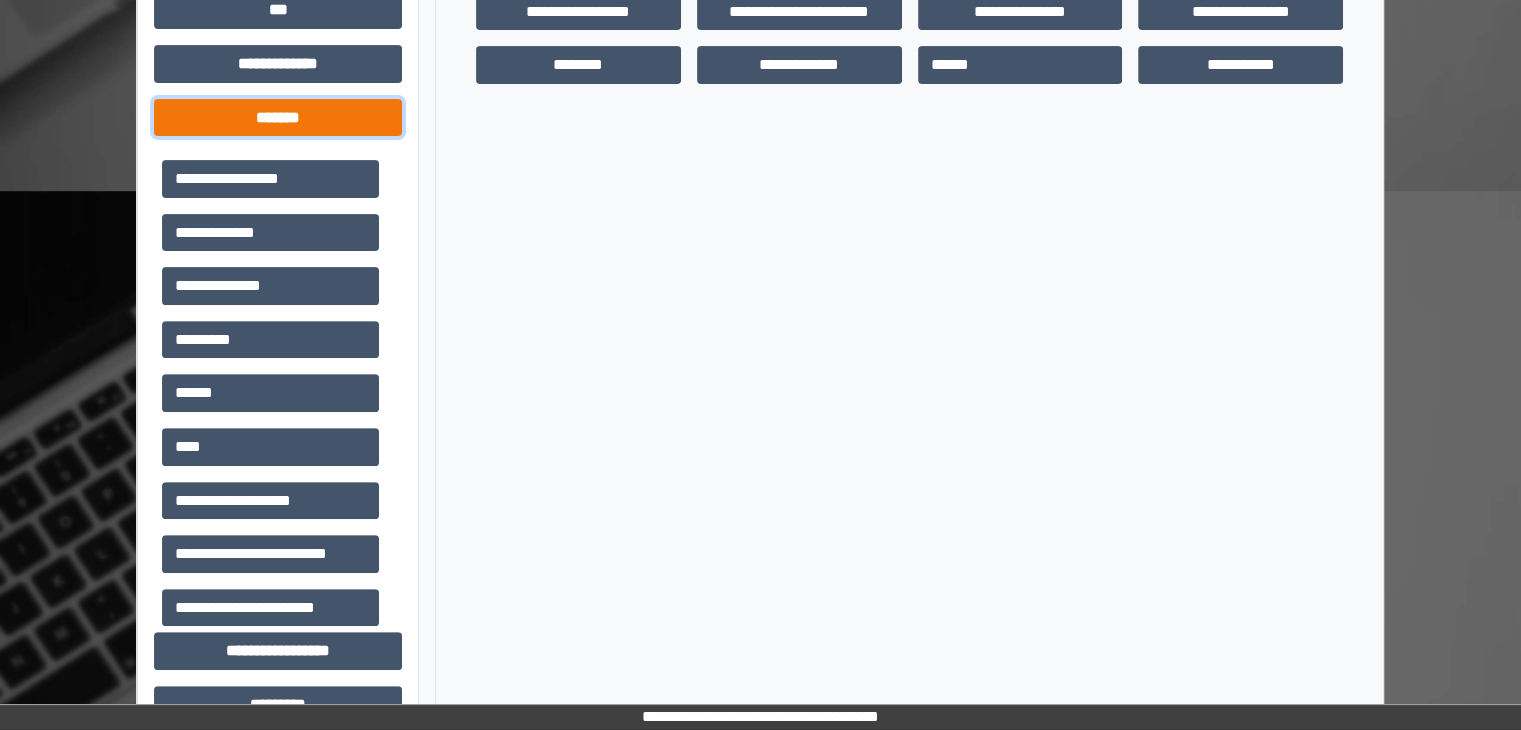 scroll, scrollTop: 660, scrollLeft: 0, axis: vertical 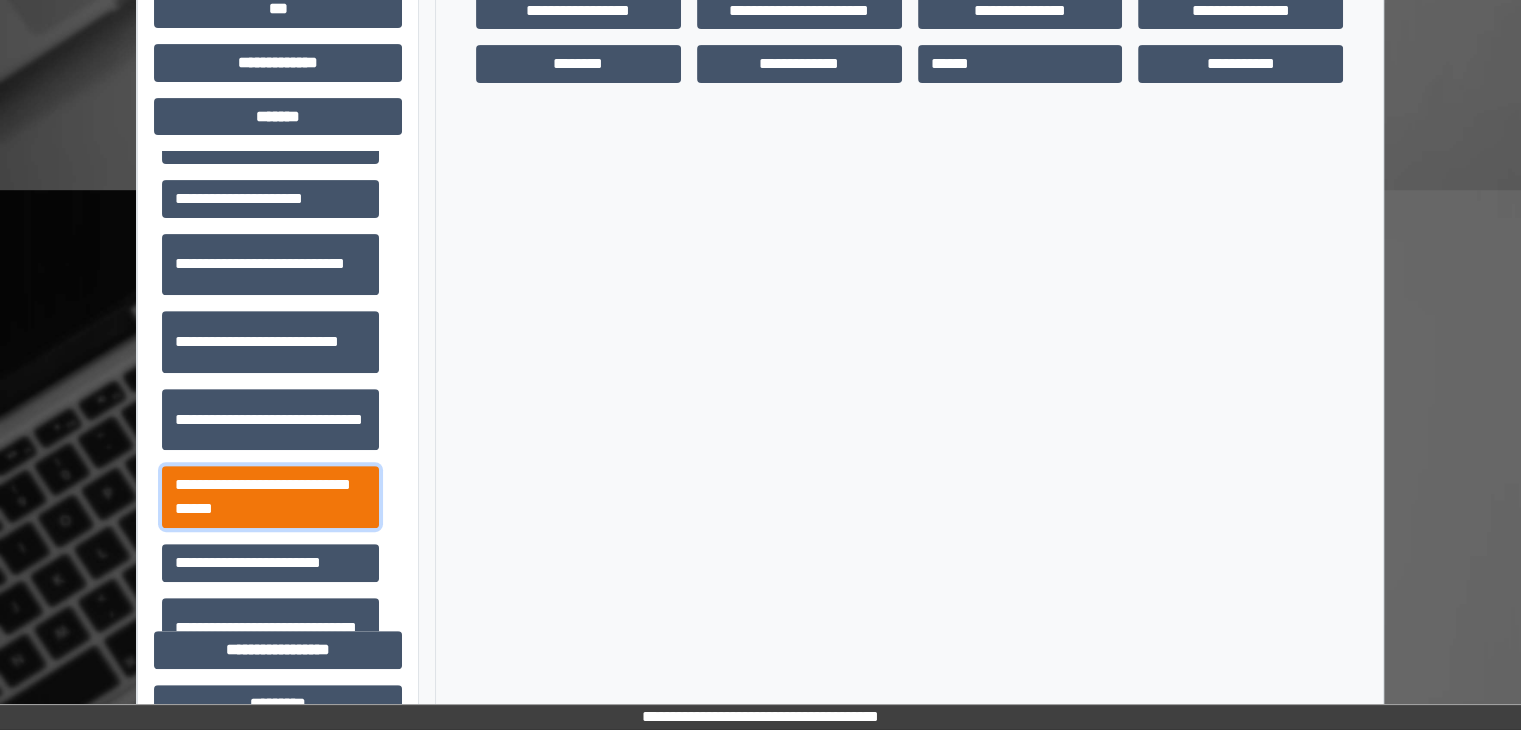 click on "**********" at bounding box center [270, 497] 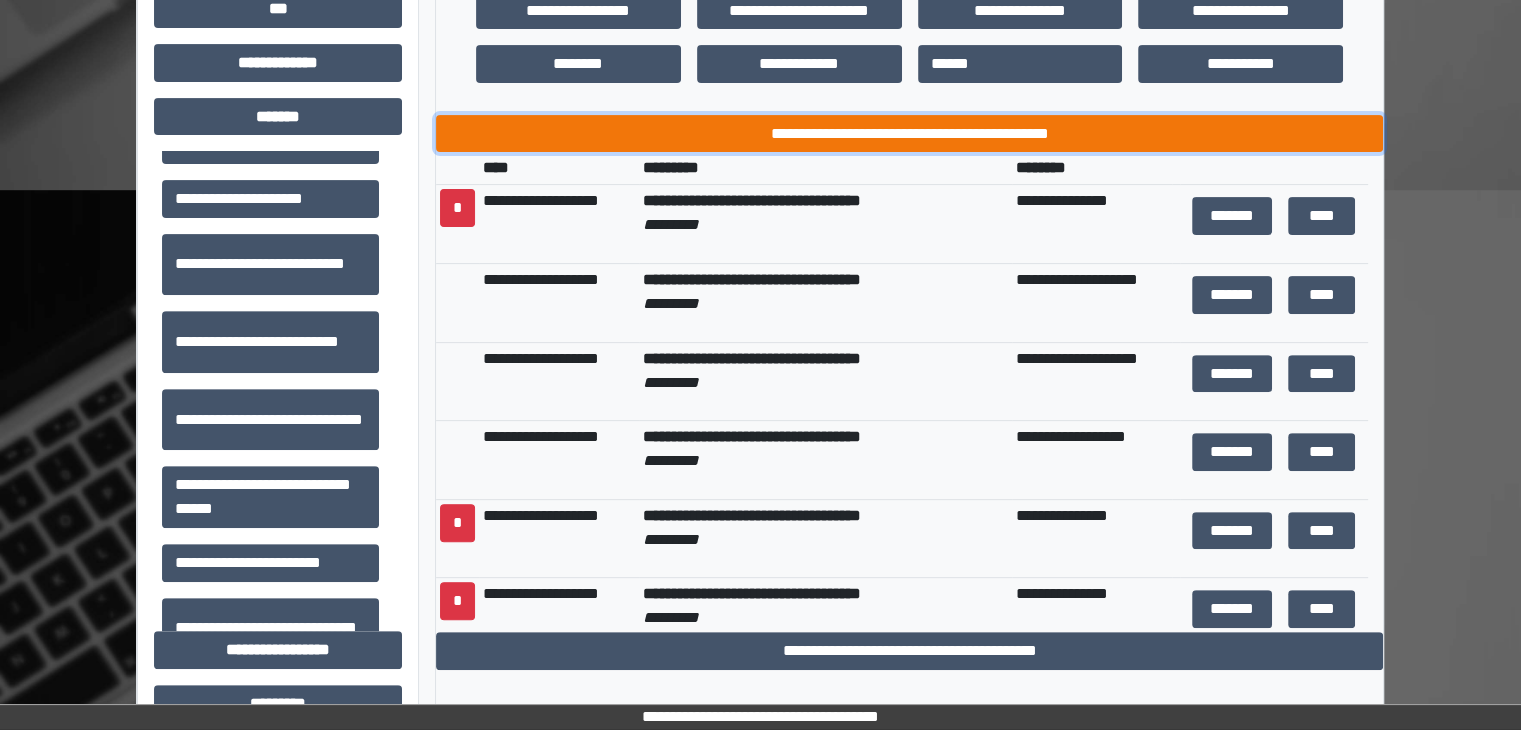 click on "**********" at bounding box center [909, 134] 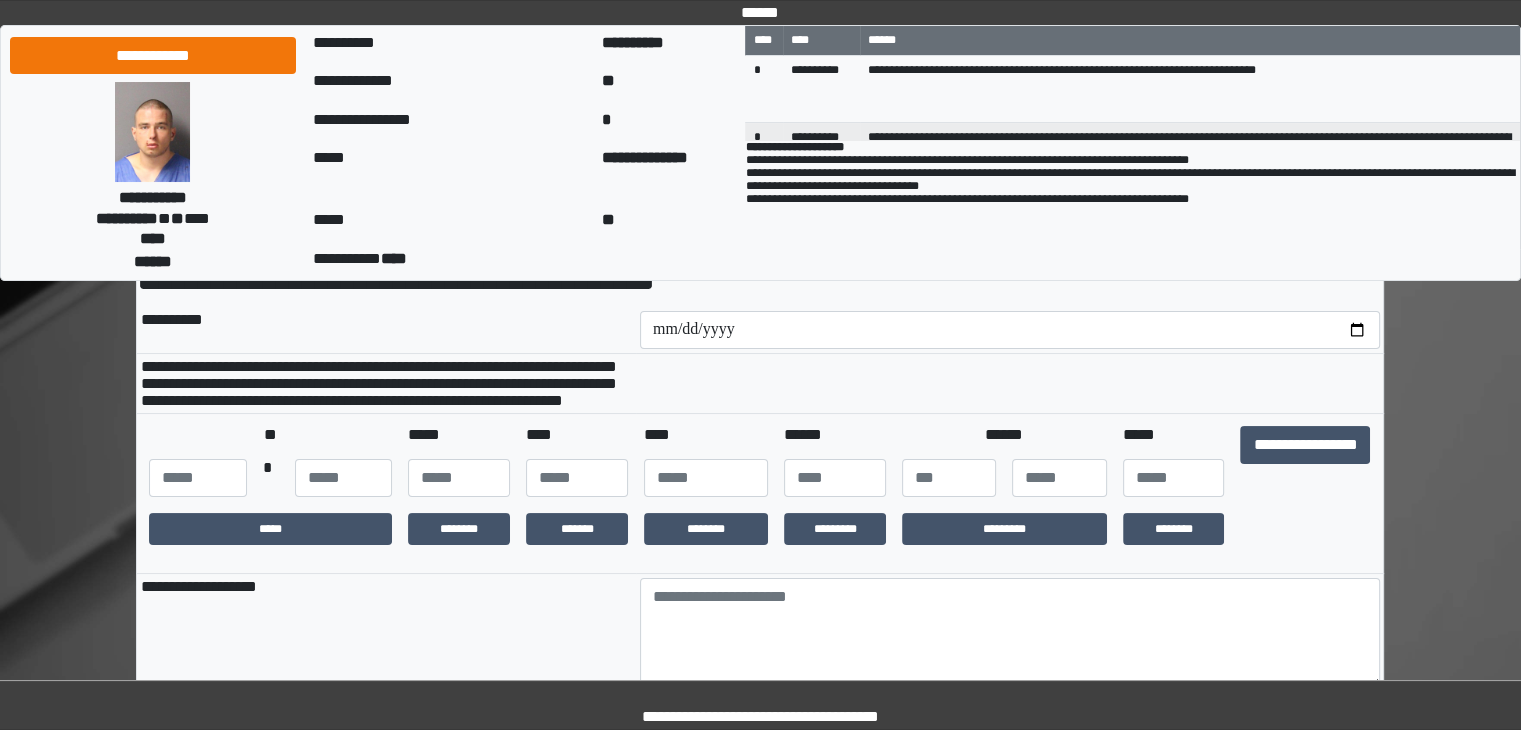 scroll, scrollTop: 163, scrollLeft: 0, axis: vertical 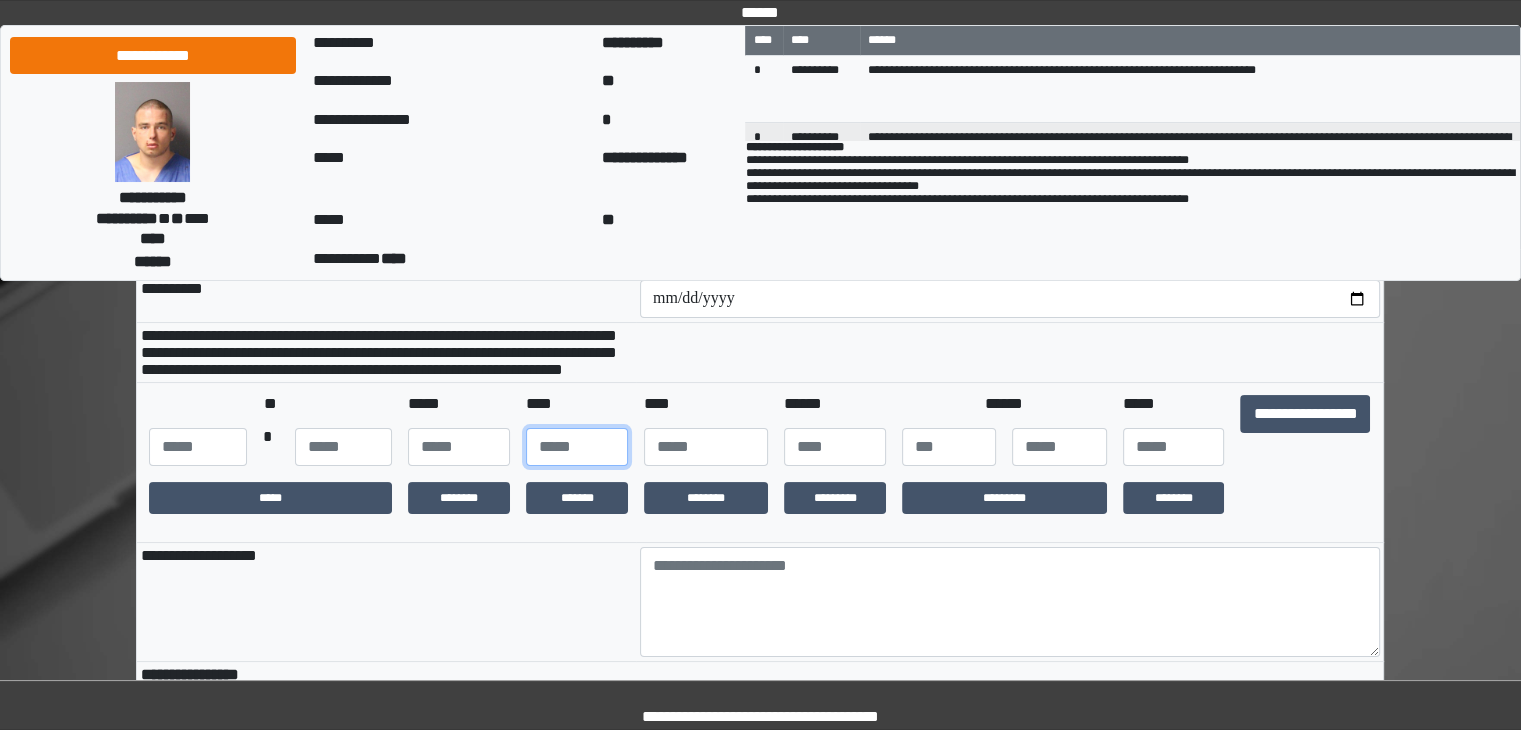 click at bounding box center (577, 447) 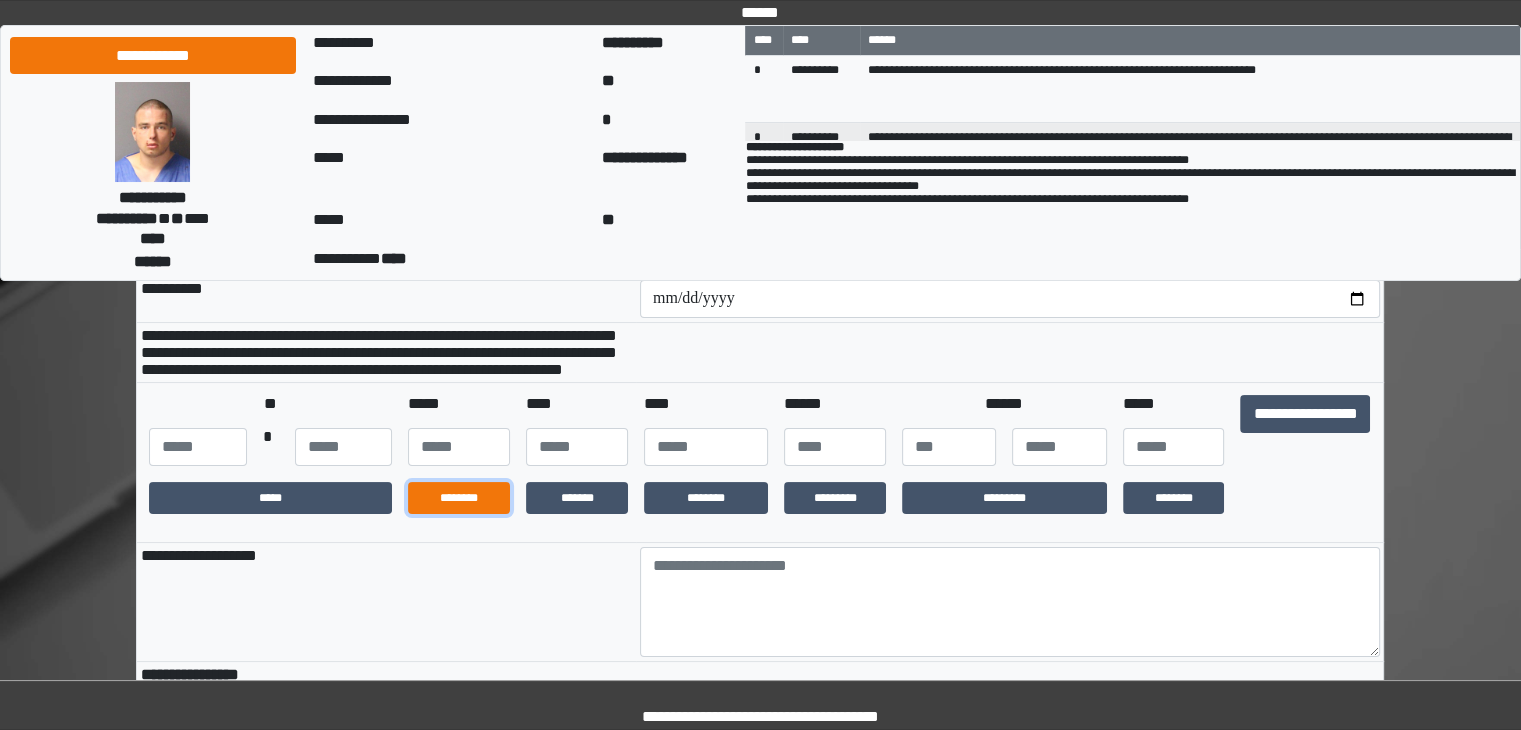 click on "********" at bounding box center [459, 498] 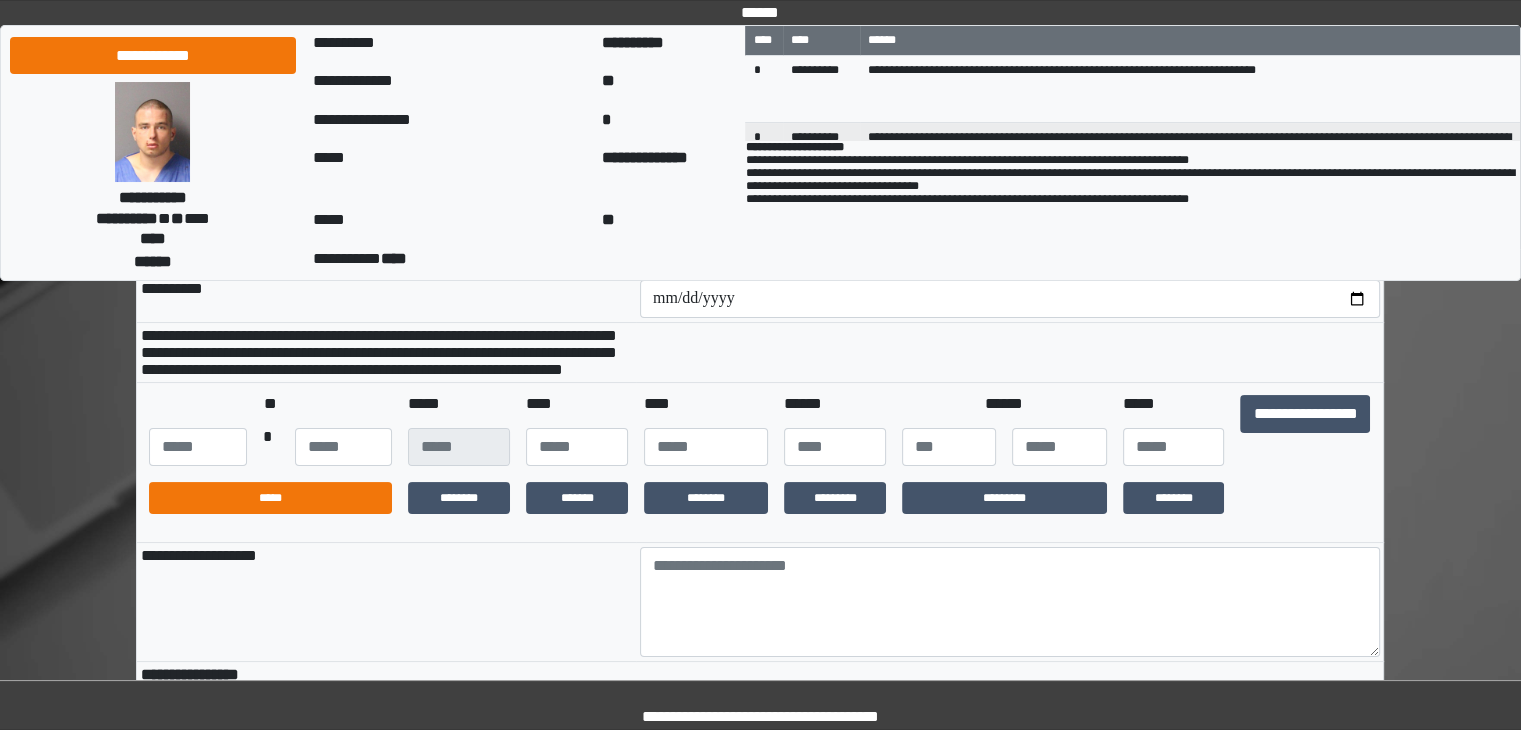 click on "*****" at bounding box center (270, 498) 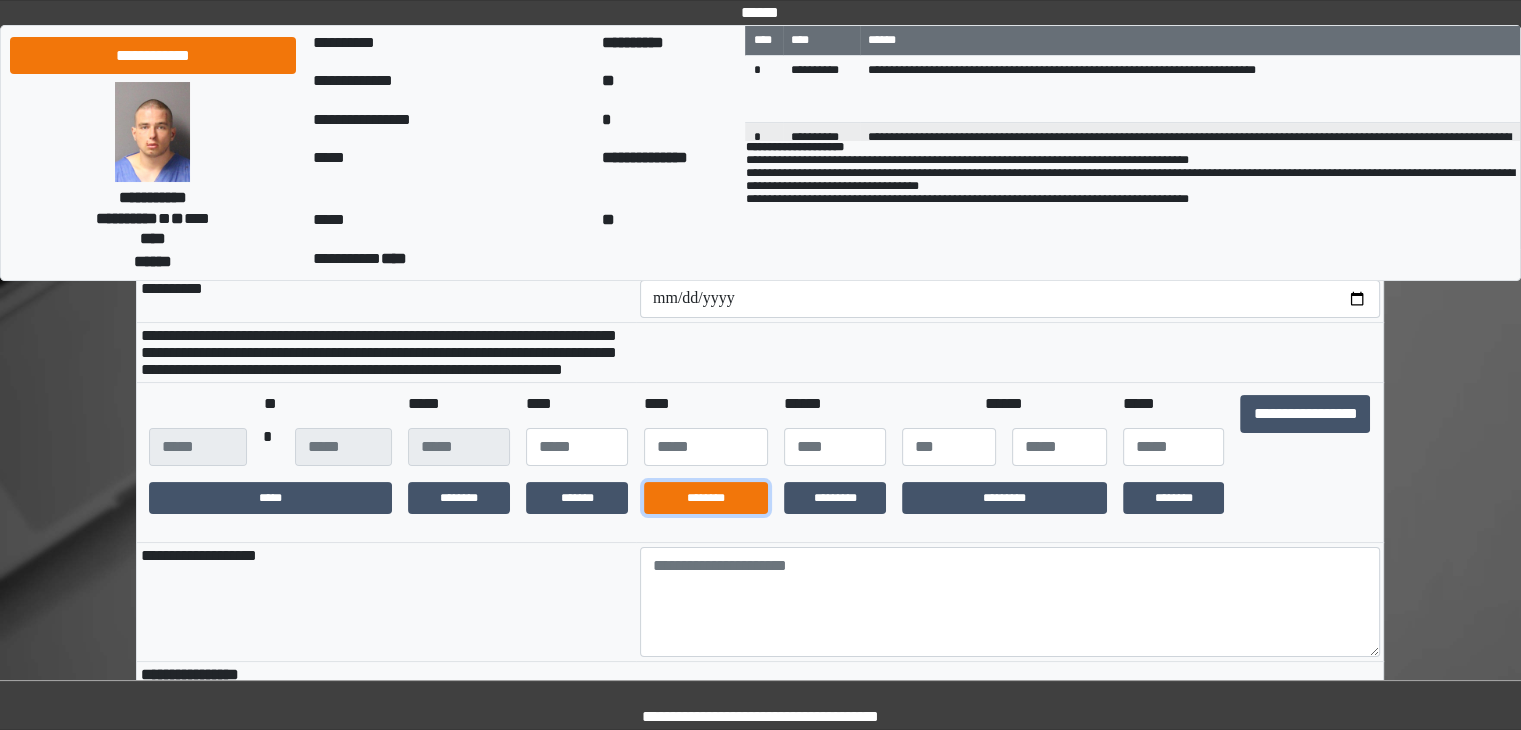 click on "********" at bounding box center [706, 498] 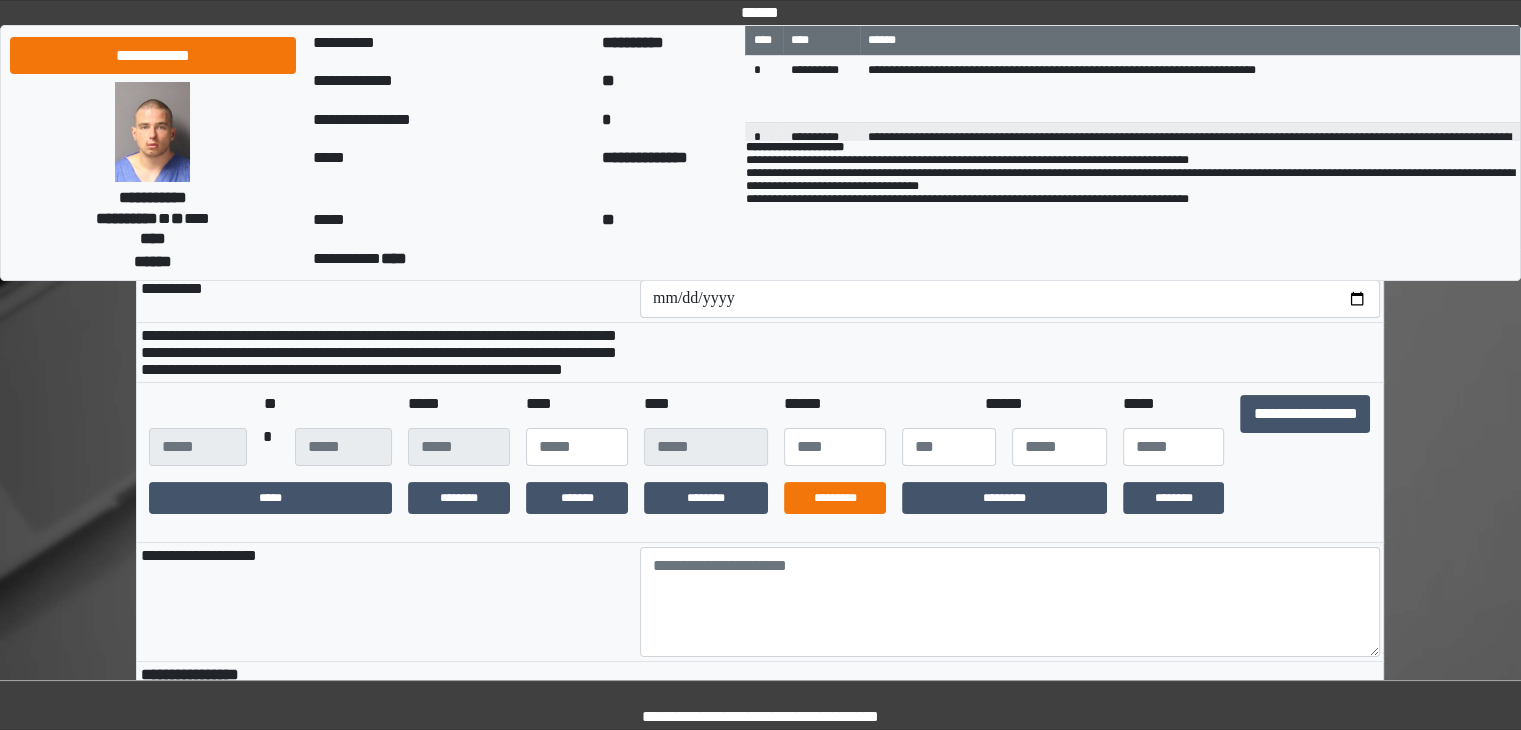click on "*********" at bounding box center [835, 498] 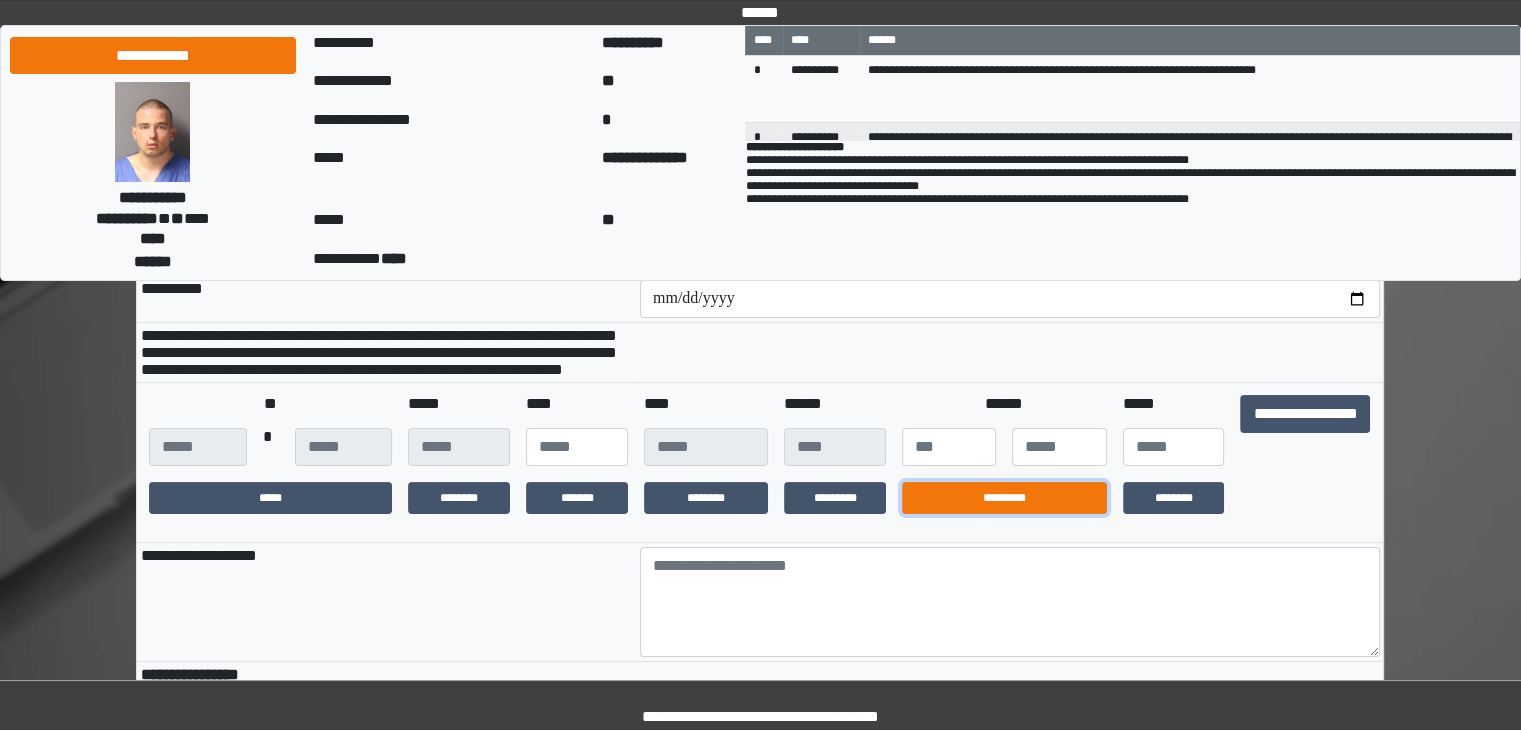 click on "*********" at bounding box center [1004, 498] 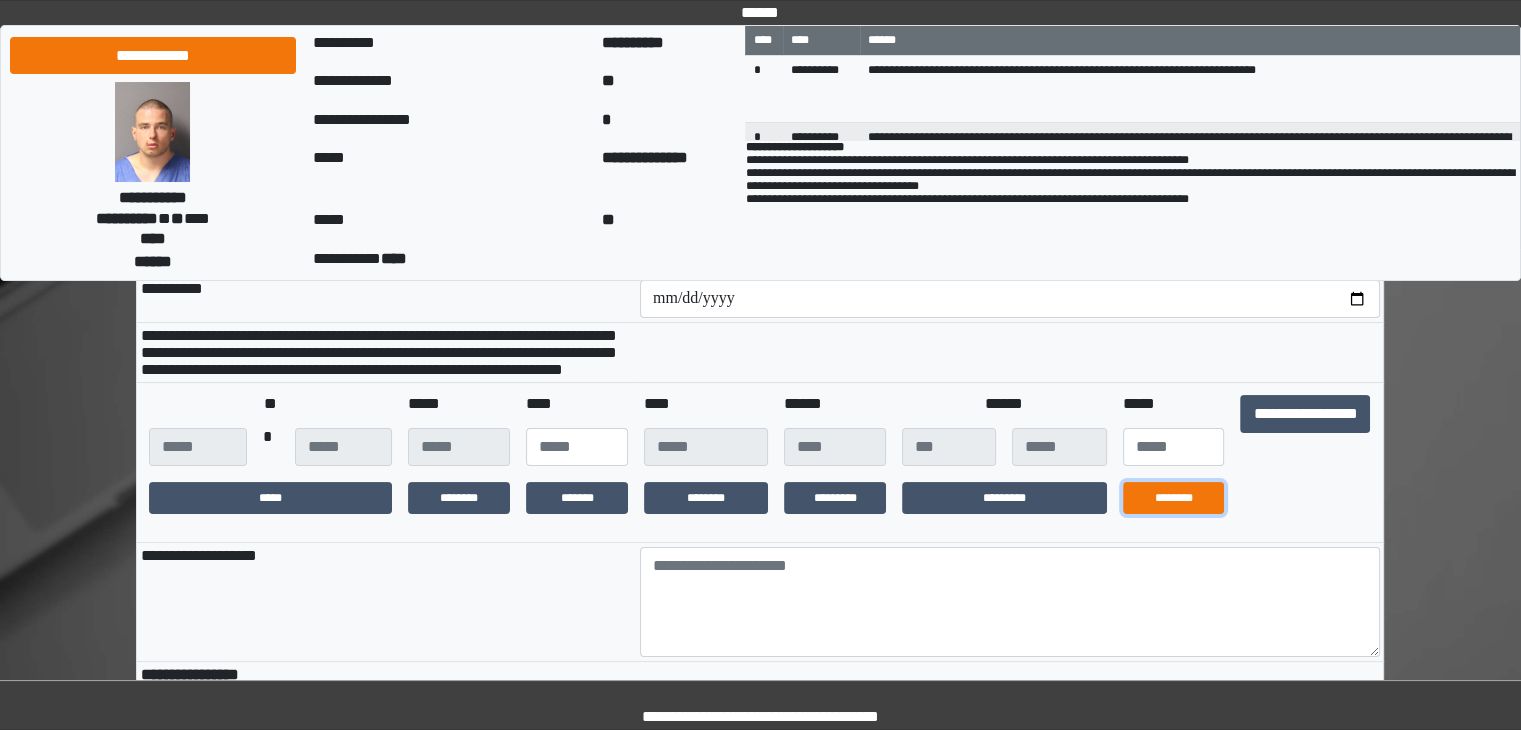 click on "********" at bounding box center (1174, 498) 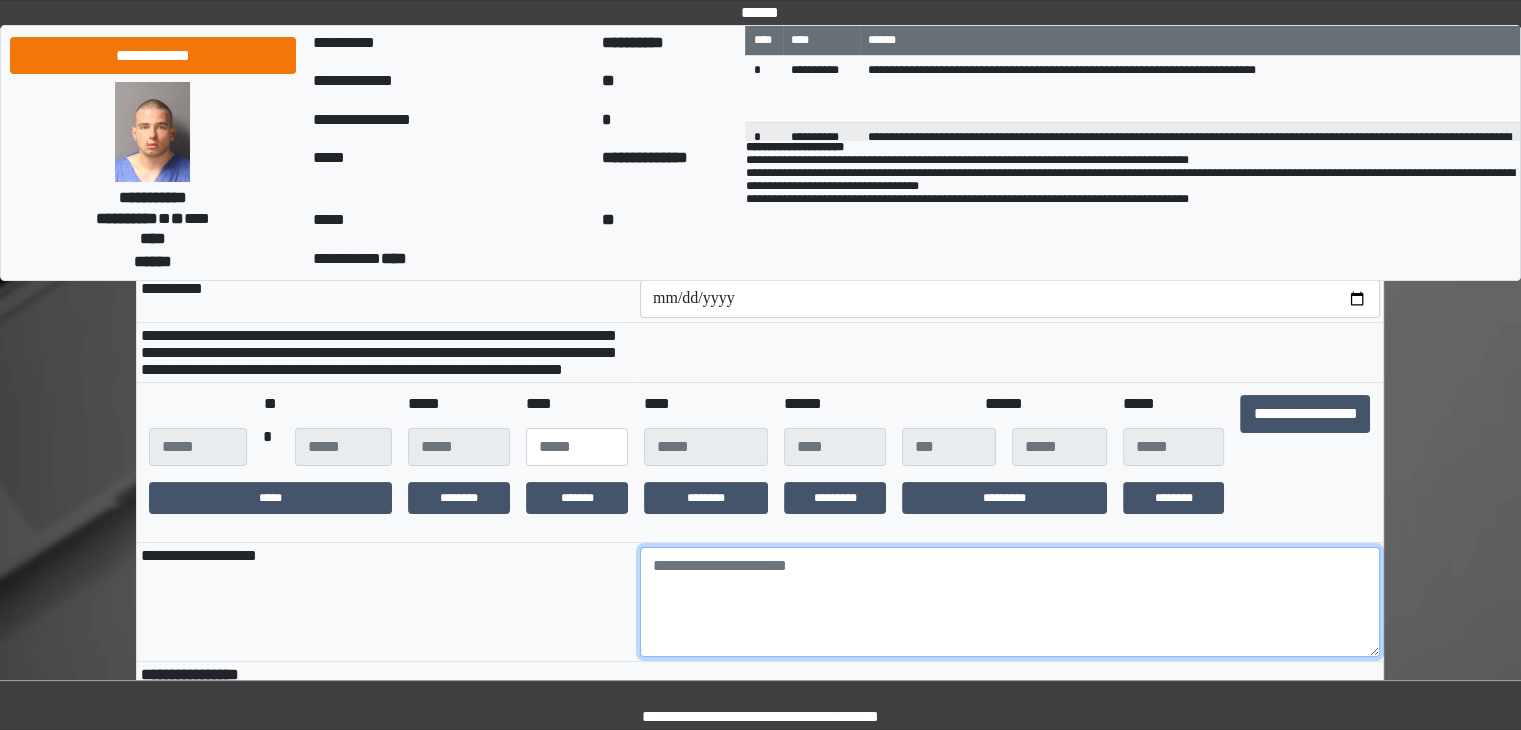 click at bounding box center (1010, 602) 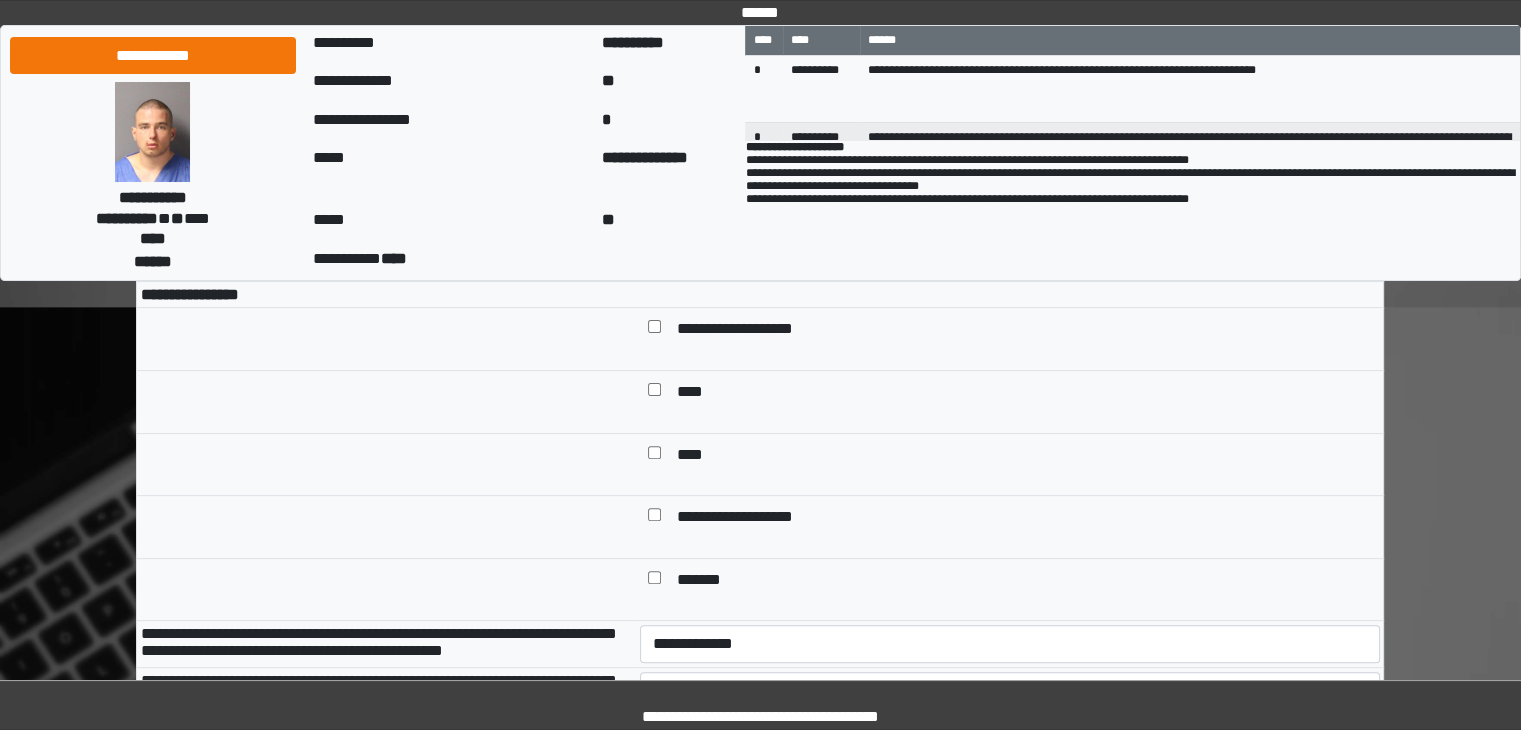 scroll, scrollTop: 541, scrollLeft: 0, axis: vertical 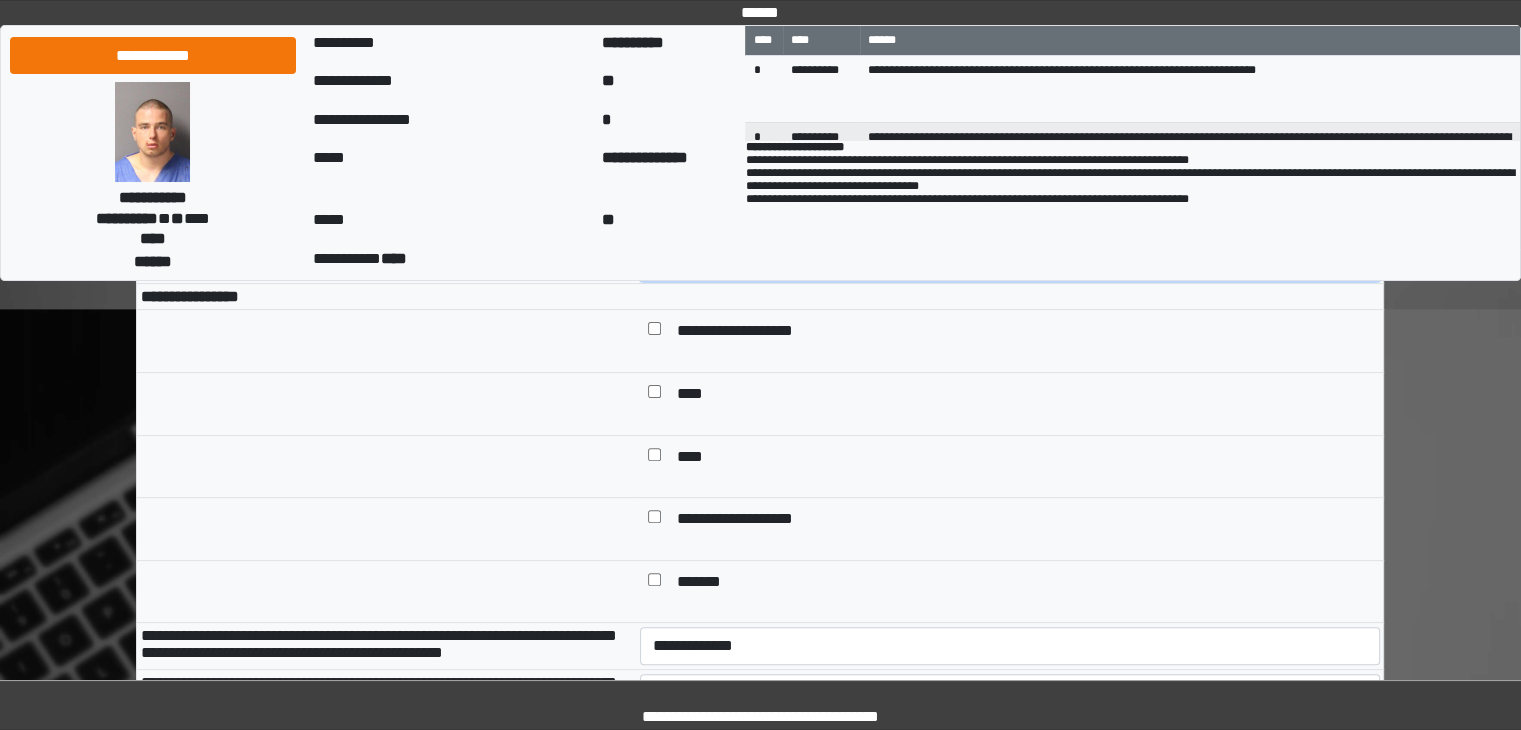 type on "****" 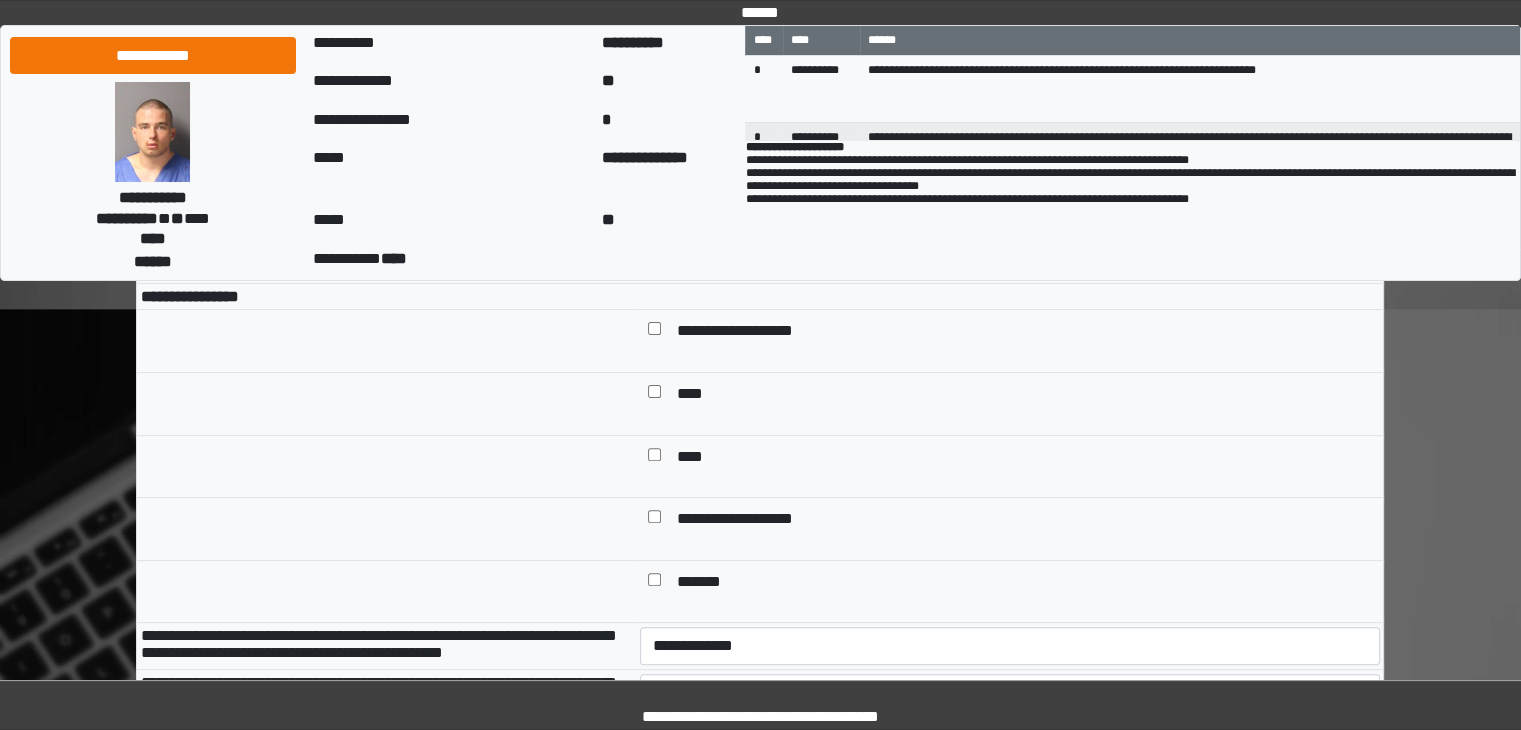 click on "**********" at bounding box center (753, 521) 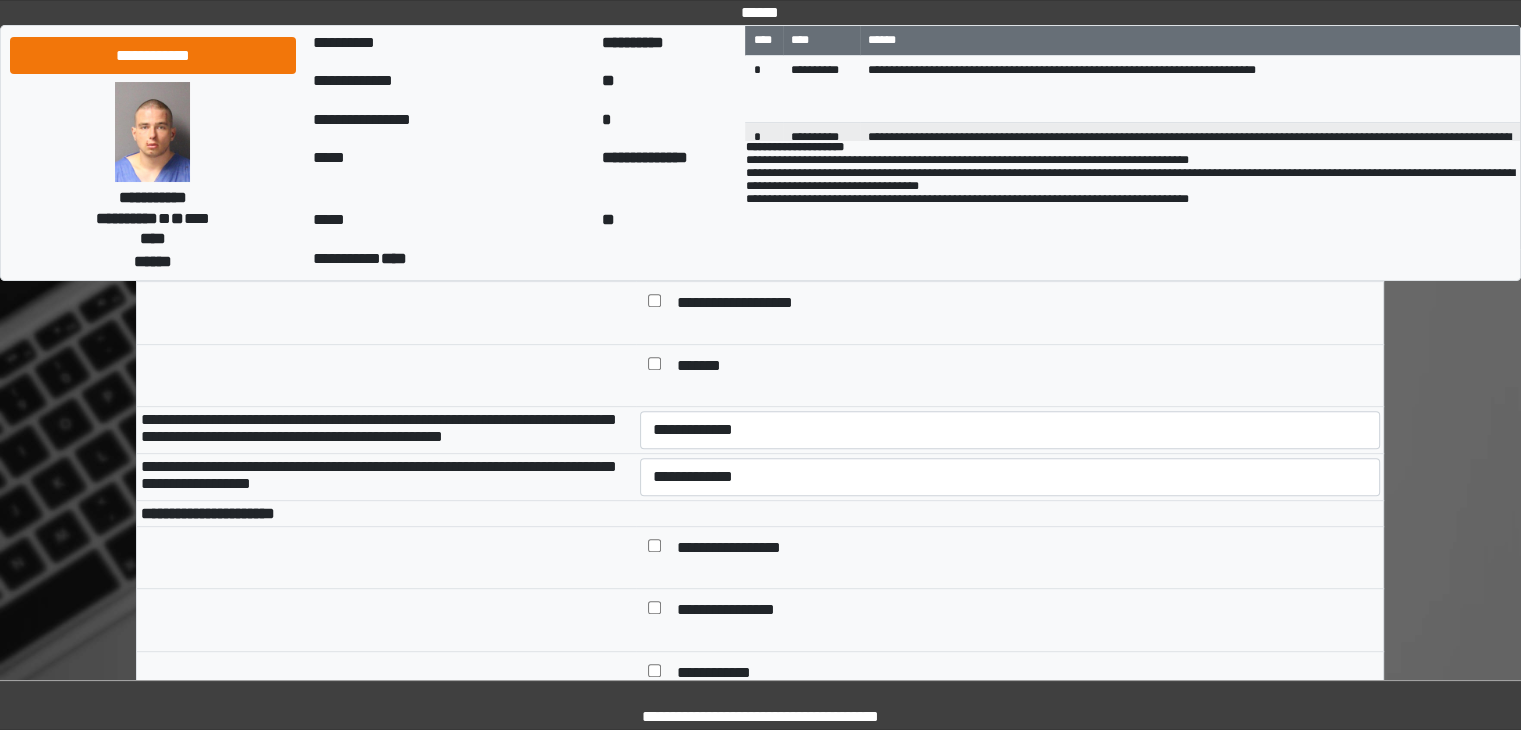 scroll, scrollTop: 761, scrollLeft: 0, axis: vertical 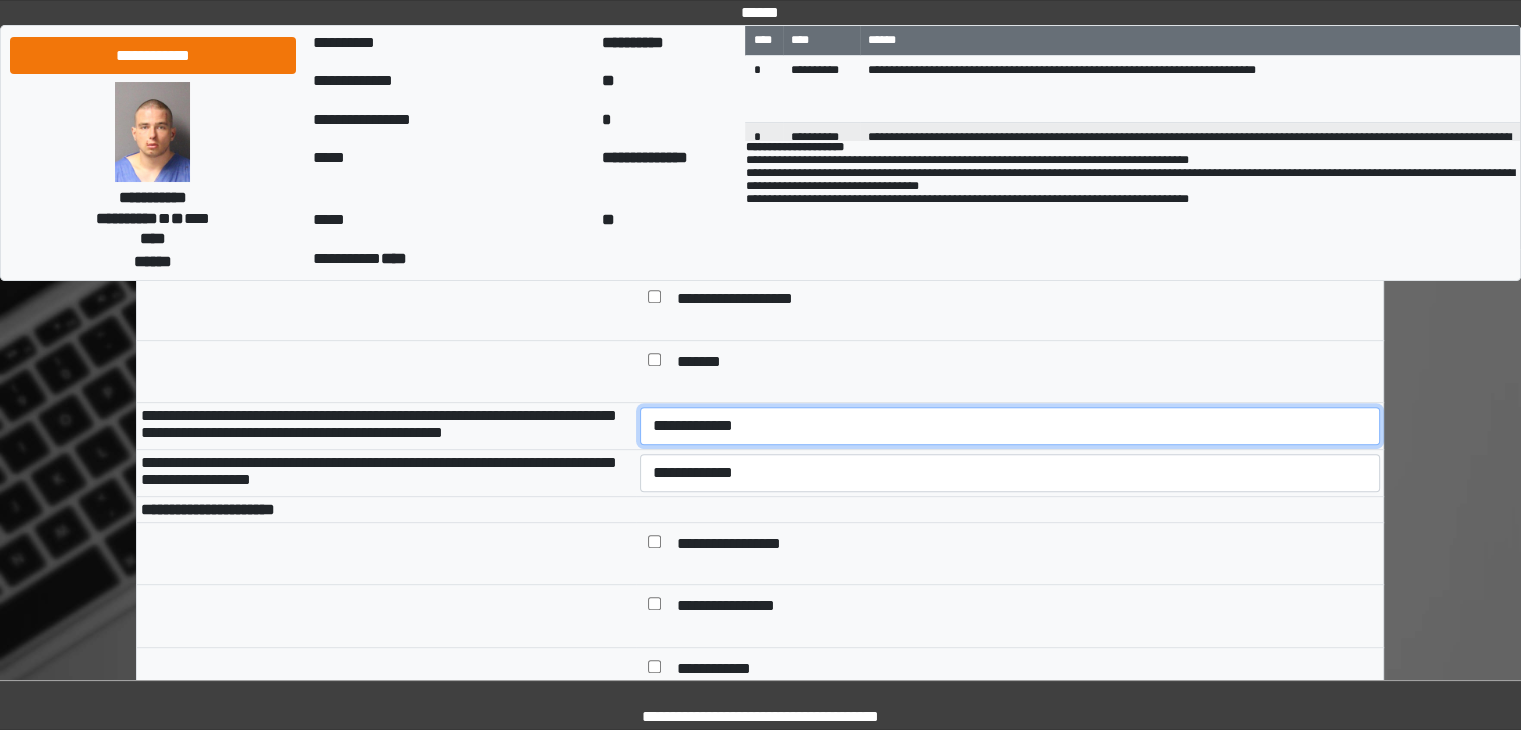 click on "**********" at bounding box center (1010, 426) 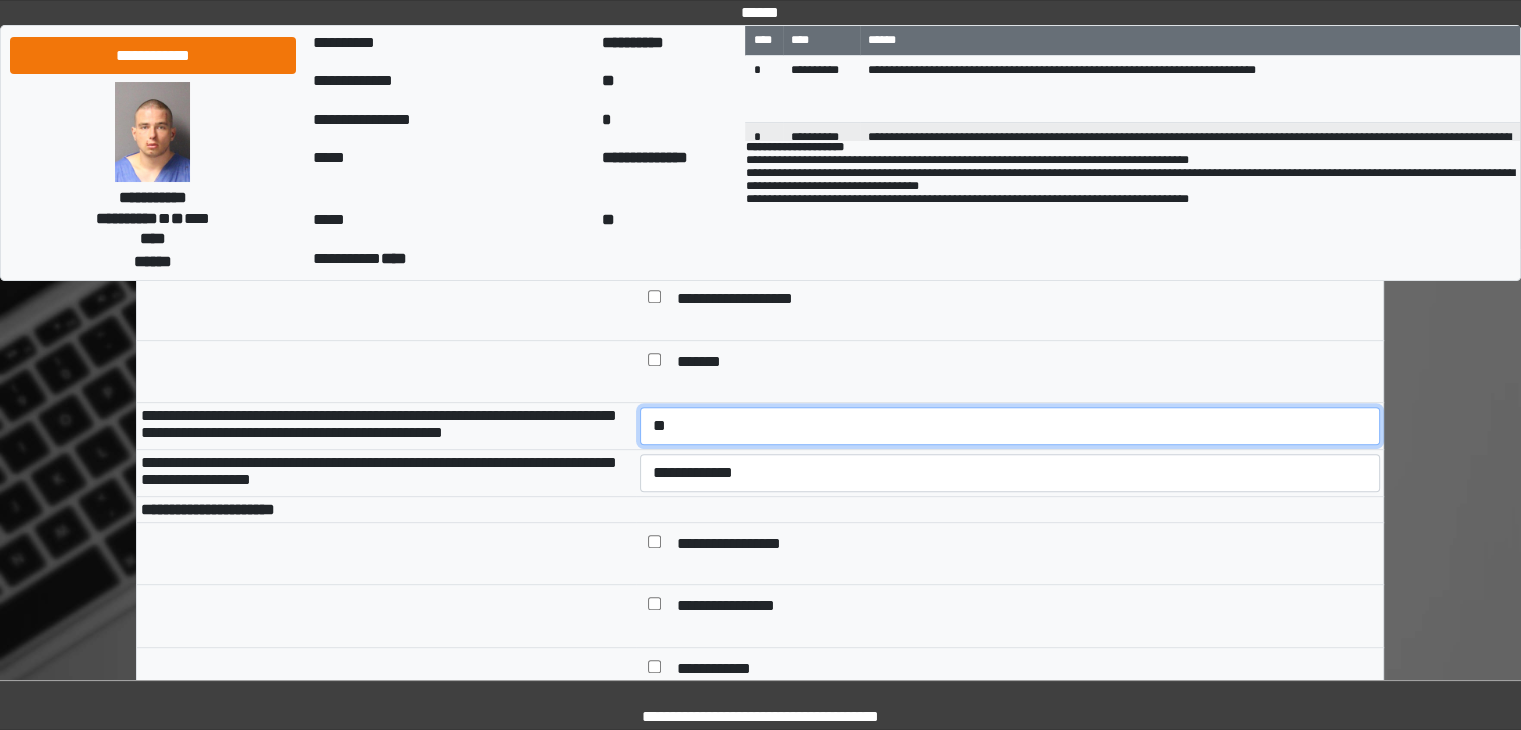 click on "**********" at bounding box center (1010, 426) 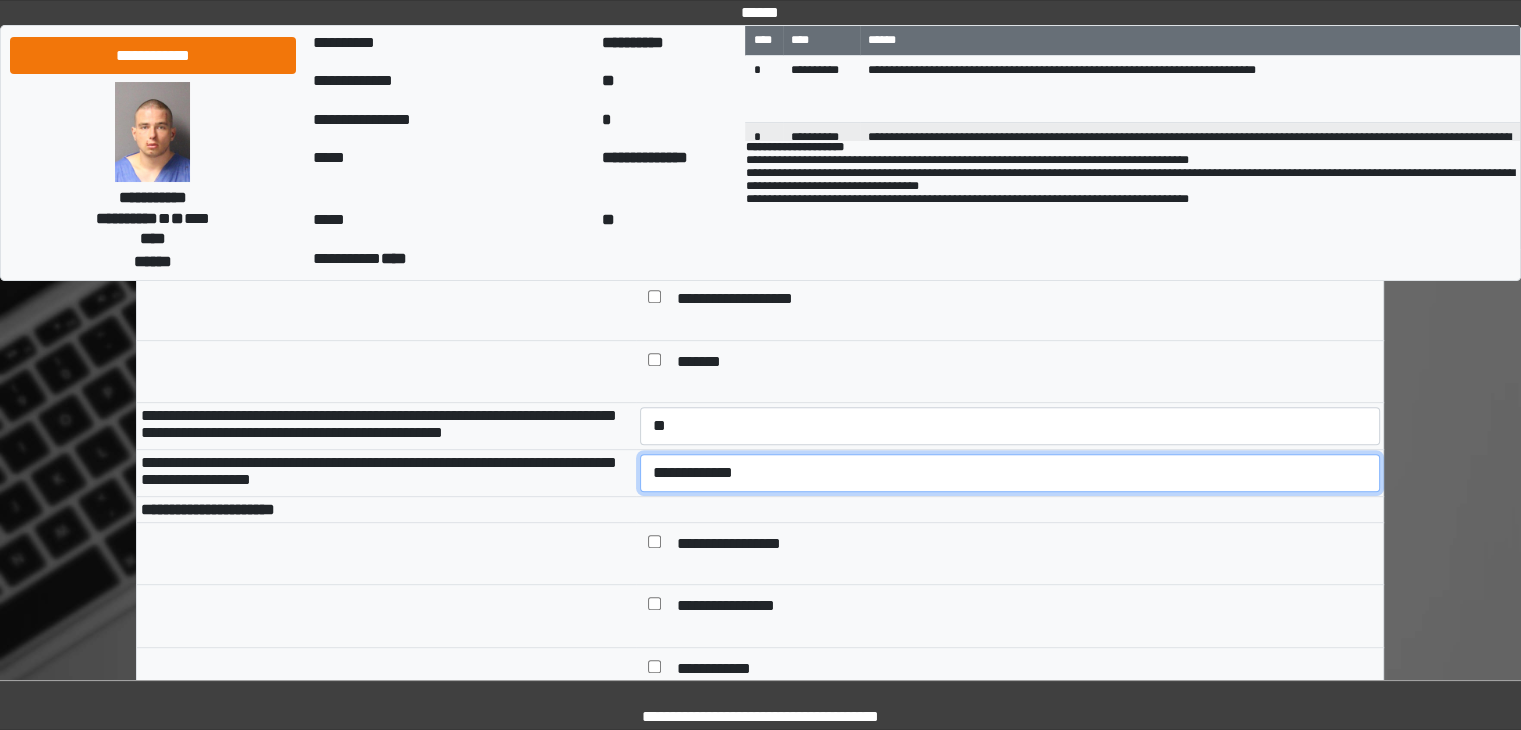 click on "**********" at bounding box center [1010, 473] 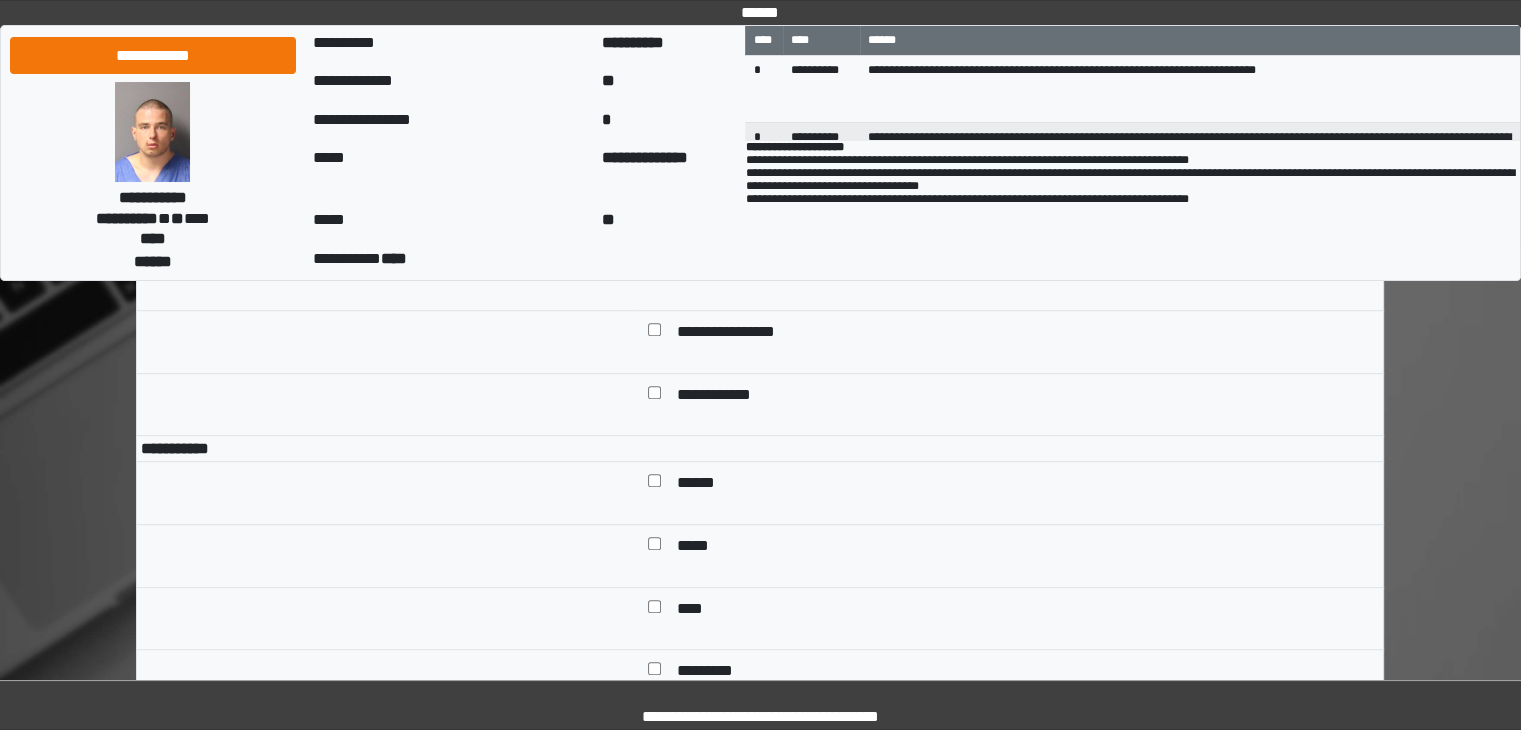 scroll, scrollTop: 1032, scrollLeft: 0, axis: vertical 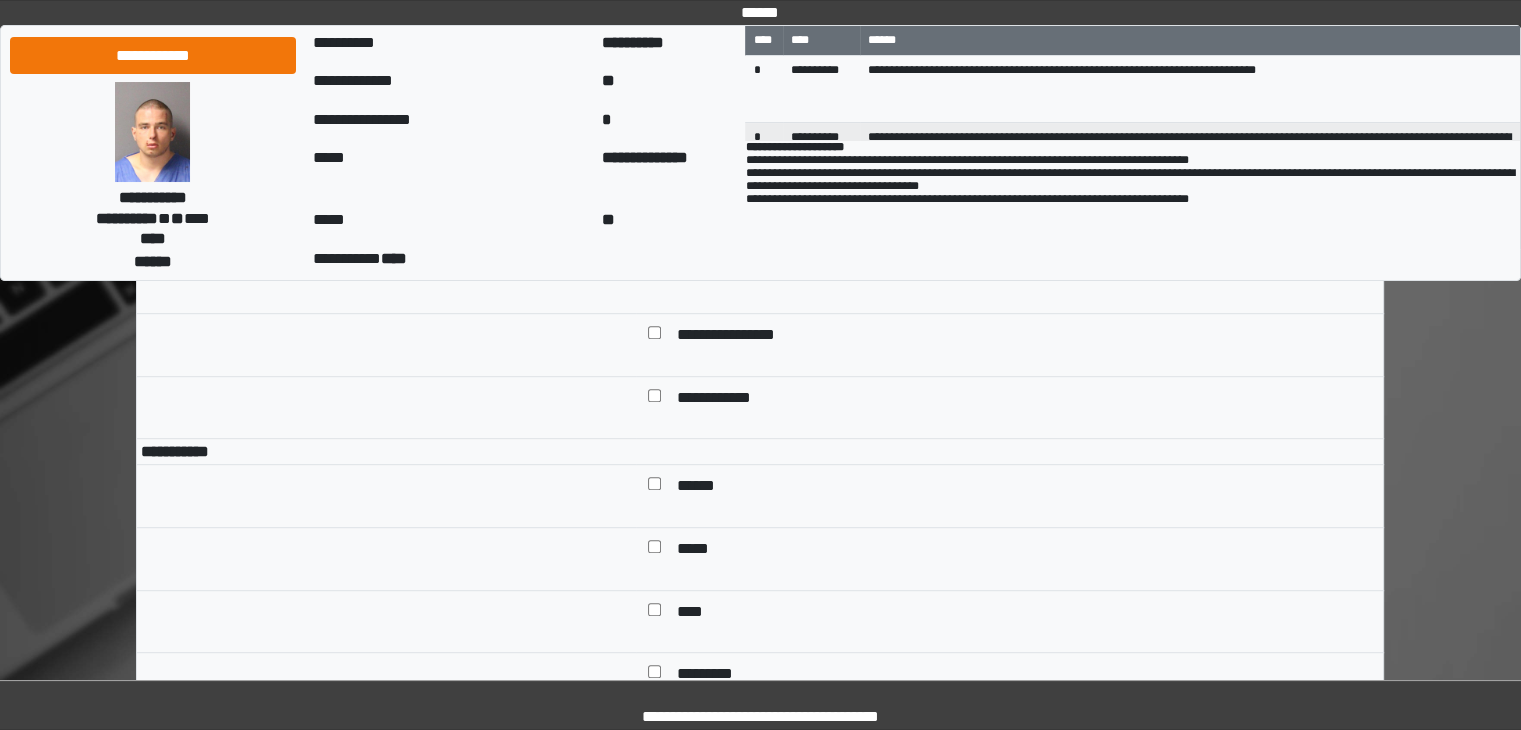 click on "******" at bounding box center (703, 488) 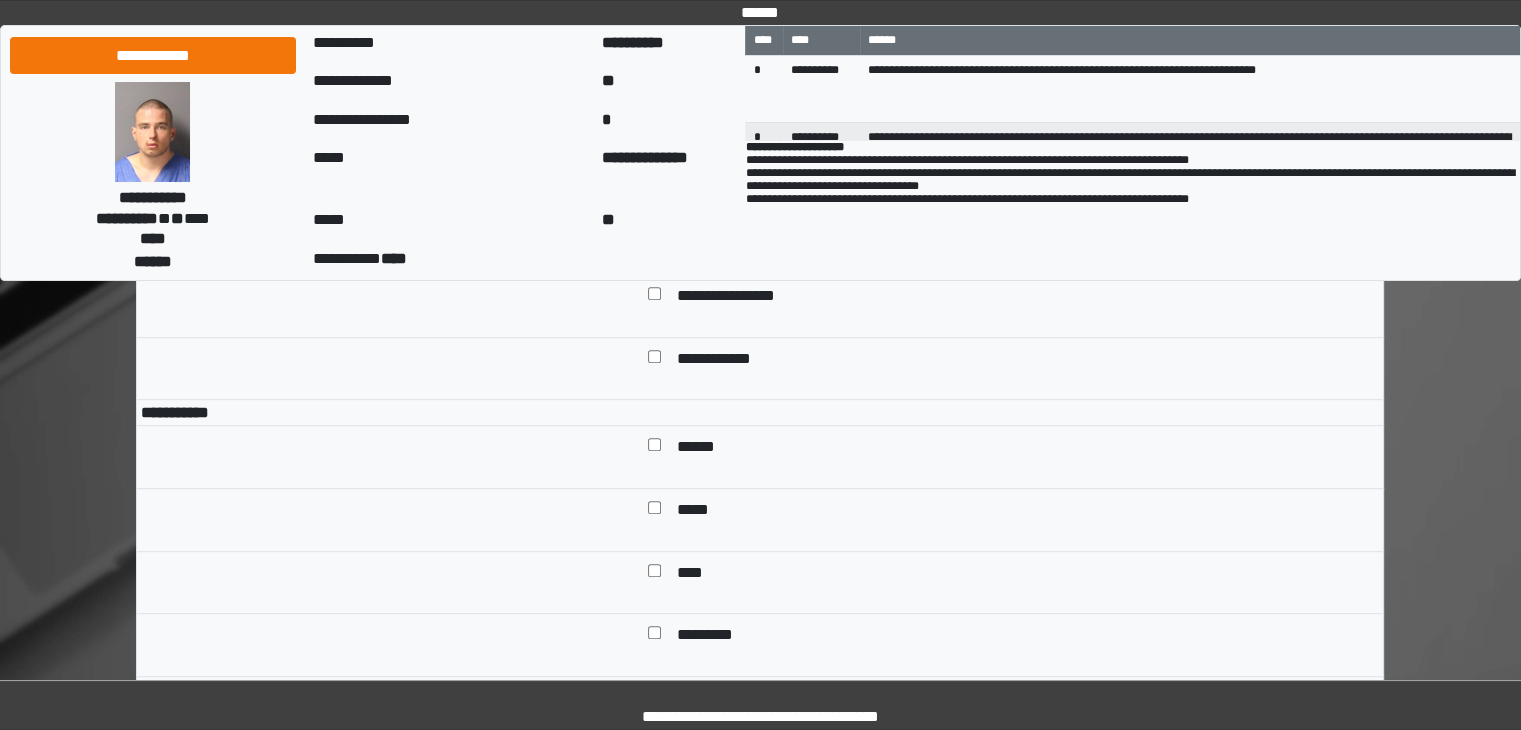 scroll, scrollTop: 1214, scrollLeft: 0, axis: vertical 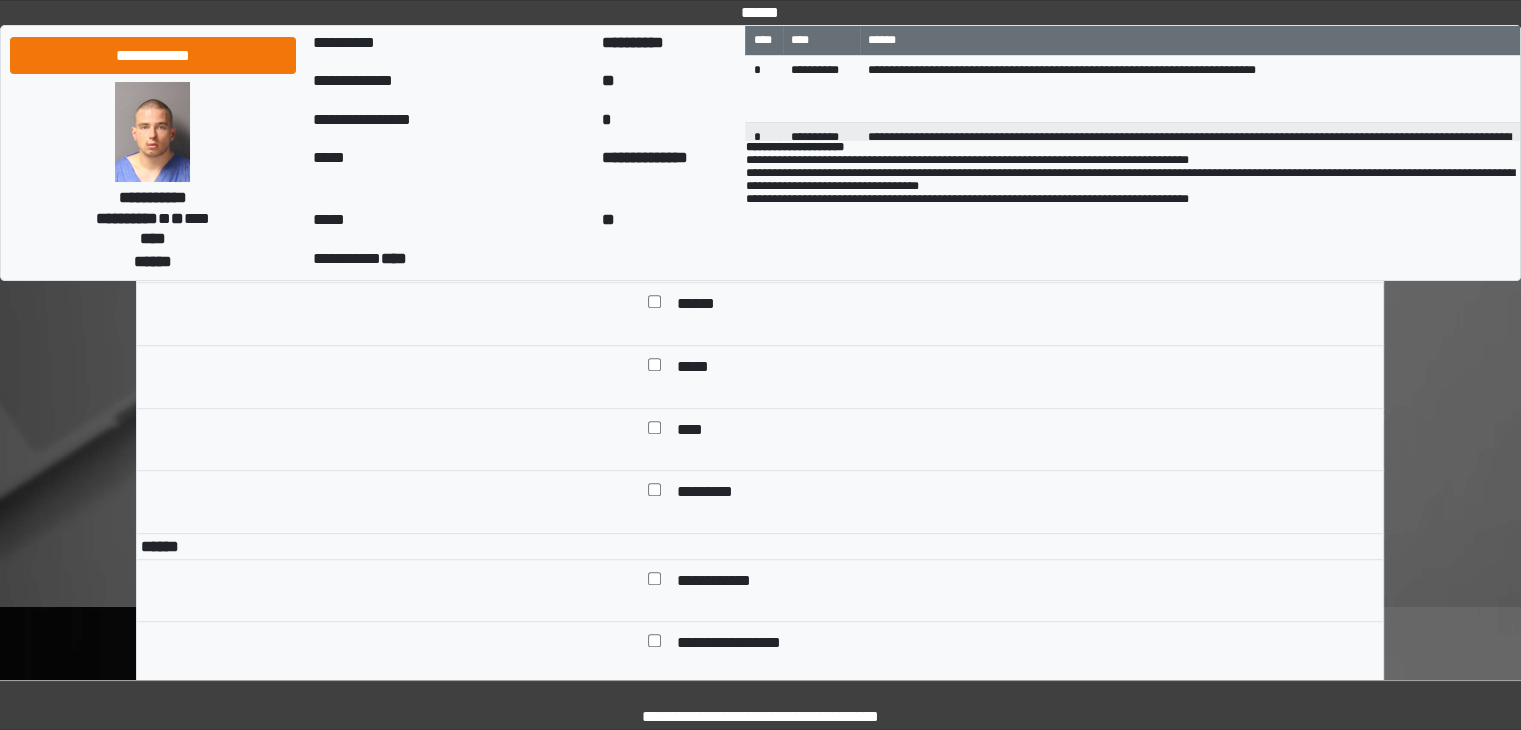 click on "*********" at bounding box center (710, 494) 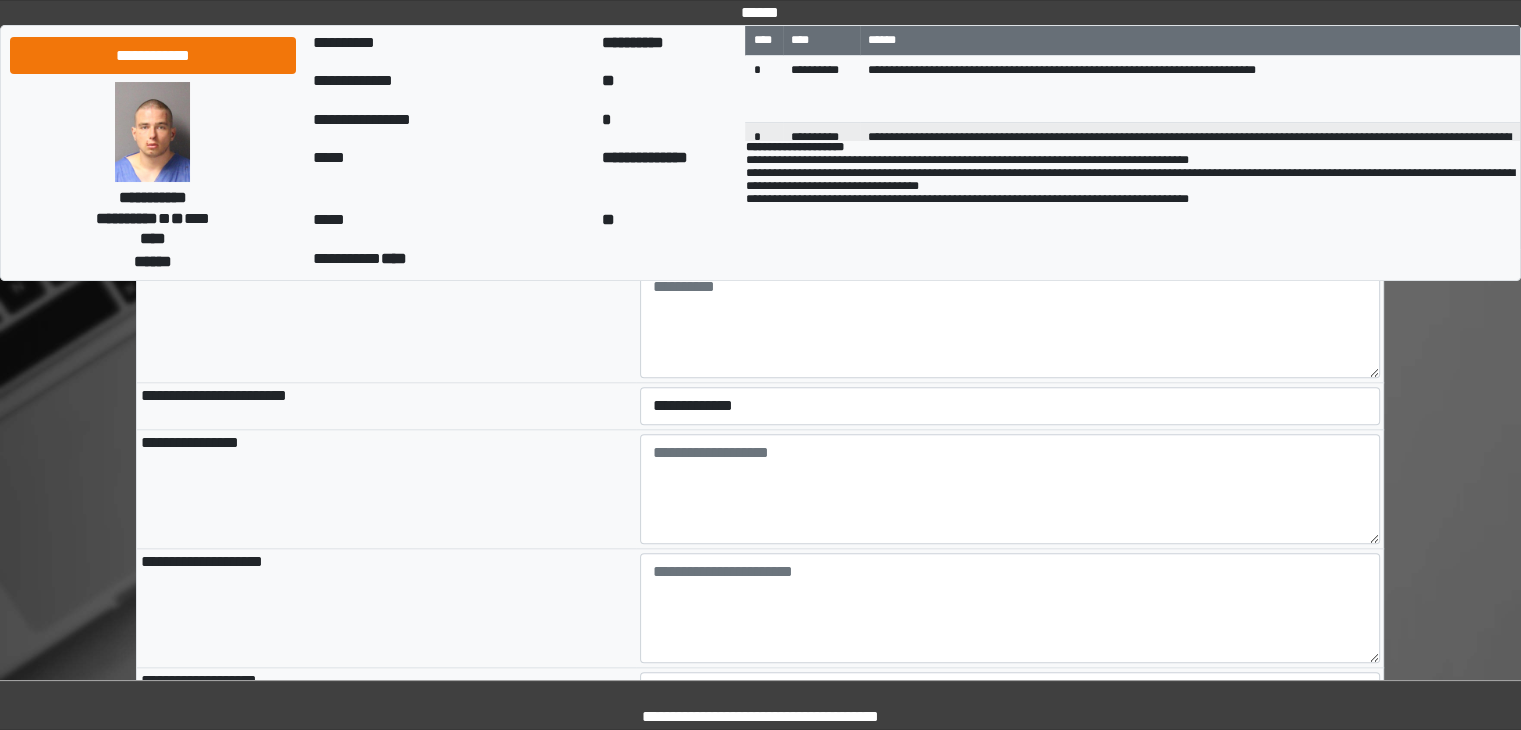 scroll, scrollTop: 2019, scrollLeft: 0, axis: vertical 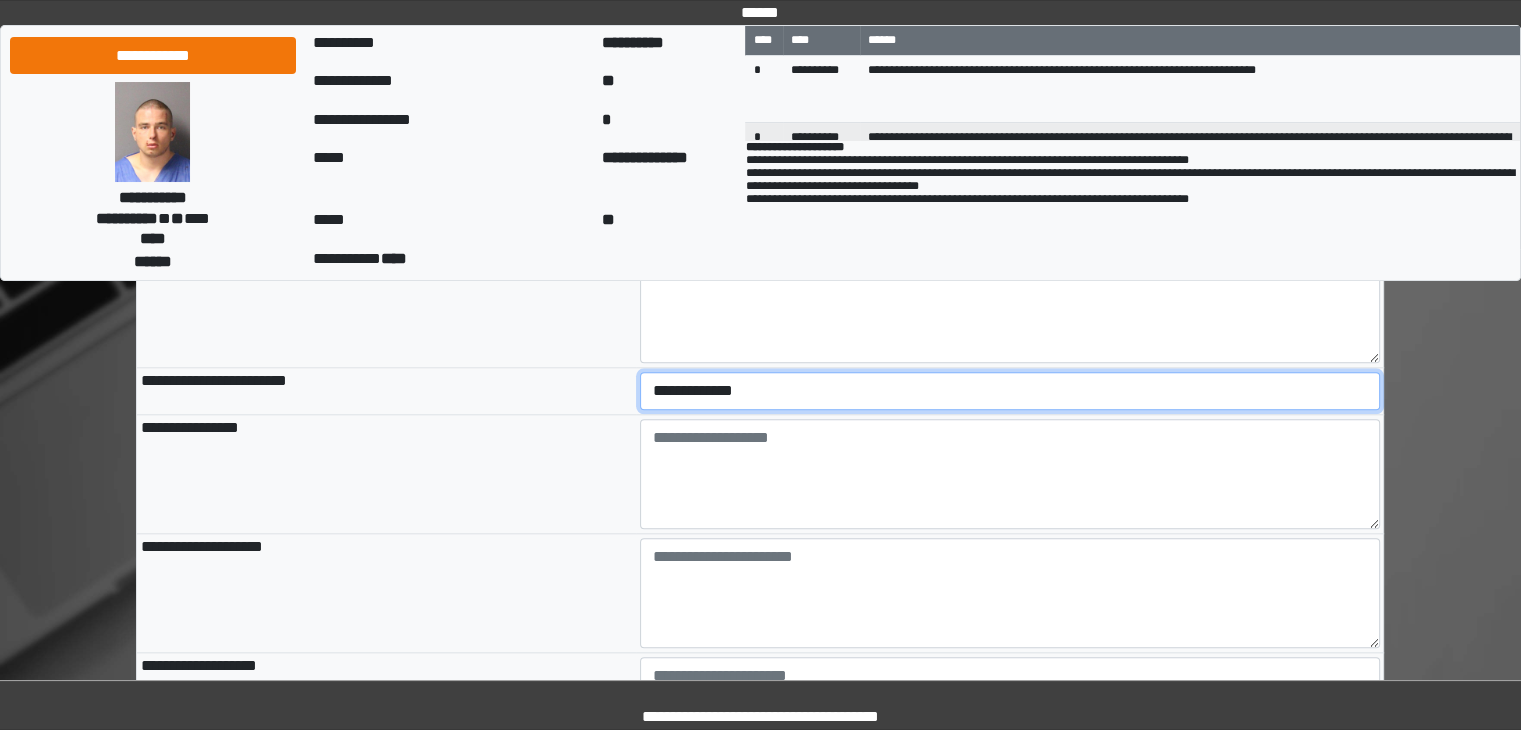 click on "**********" at bounding box center (1010, 391) 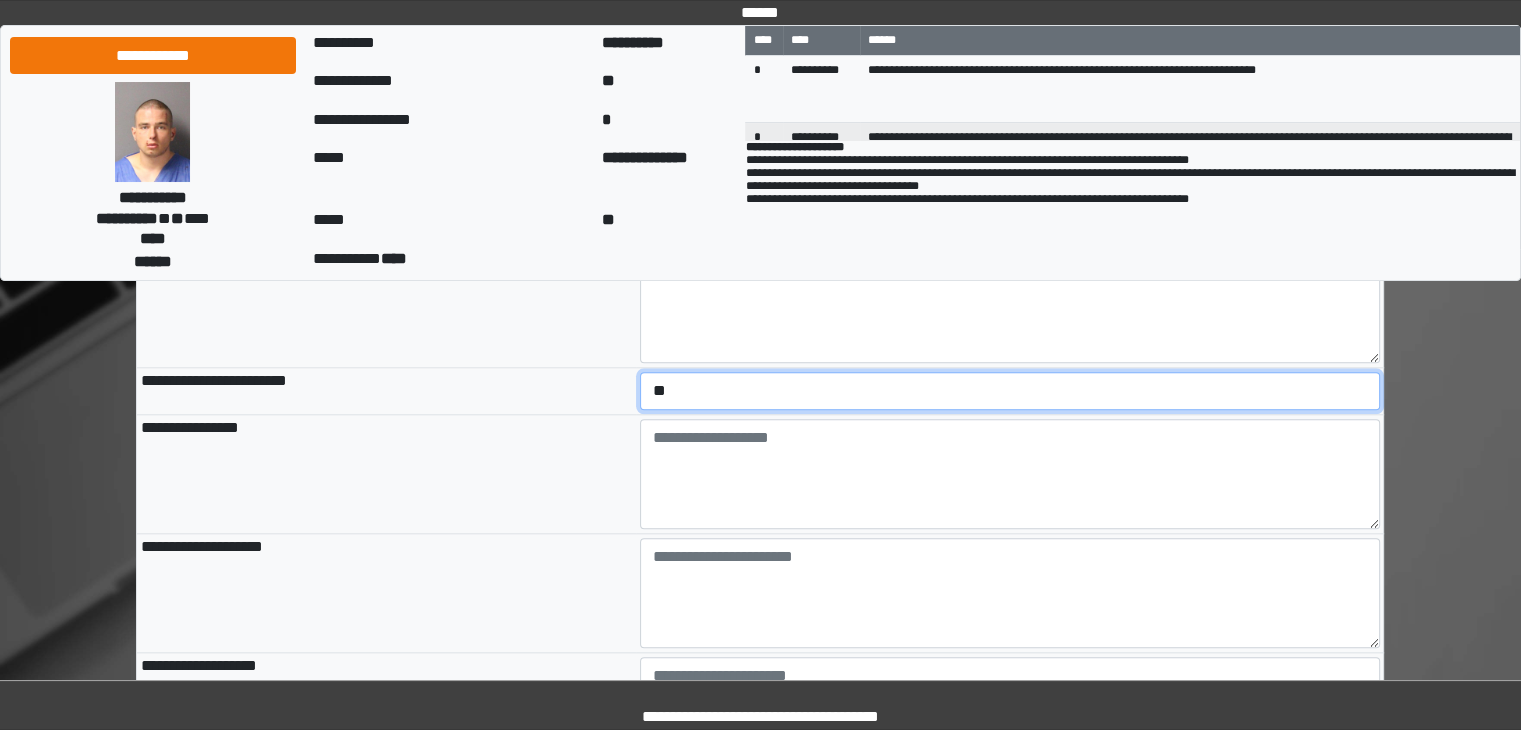click on "**********" at bounding box center [1010, 391] 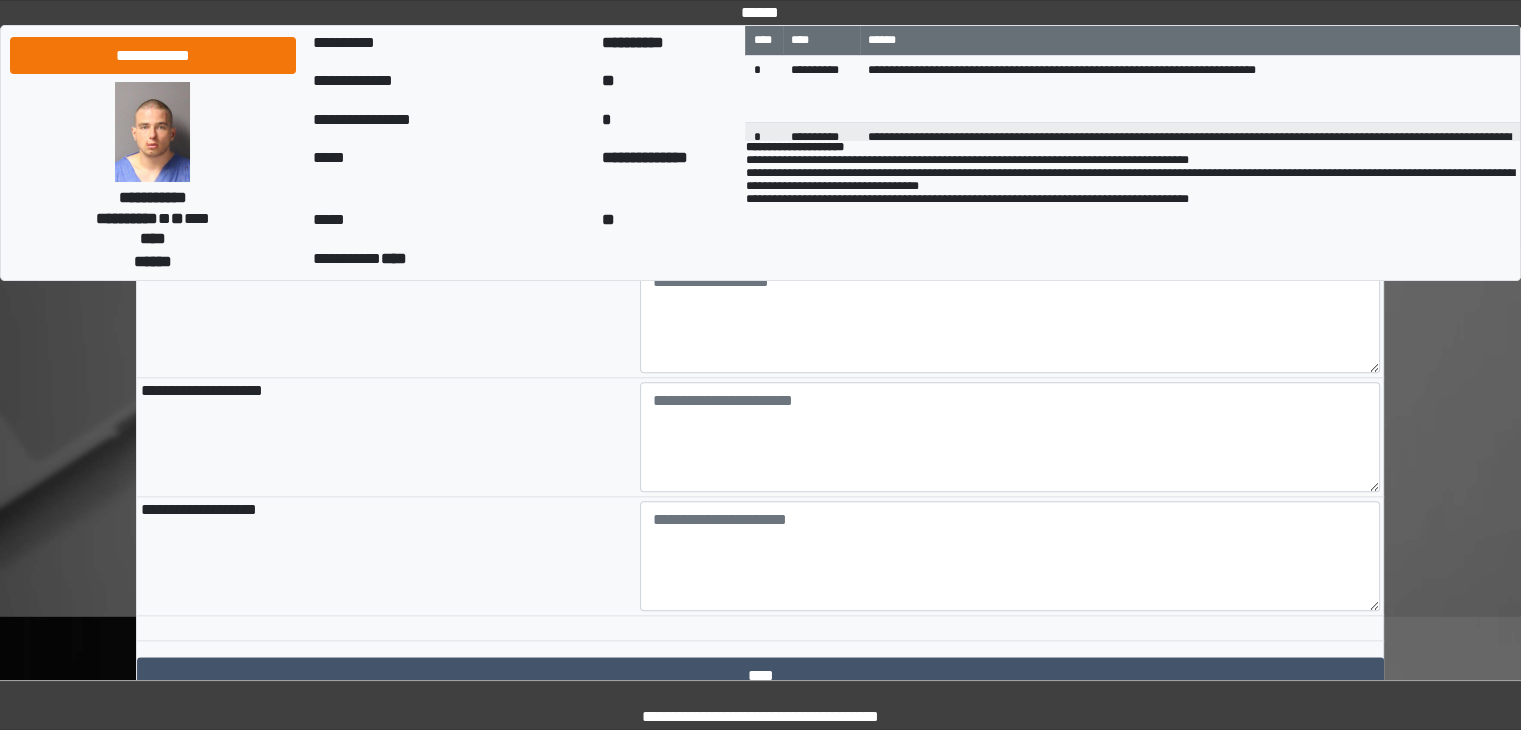 scroll, scrollTop: 2184, scrollLeft: 0, axis: vertical 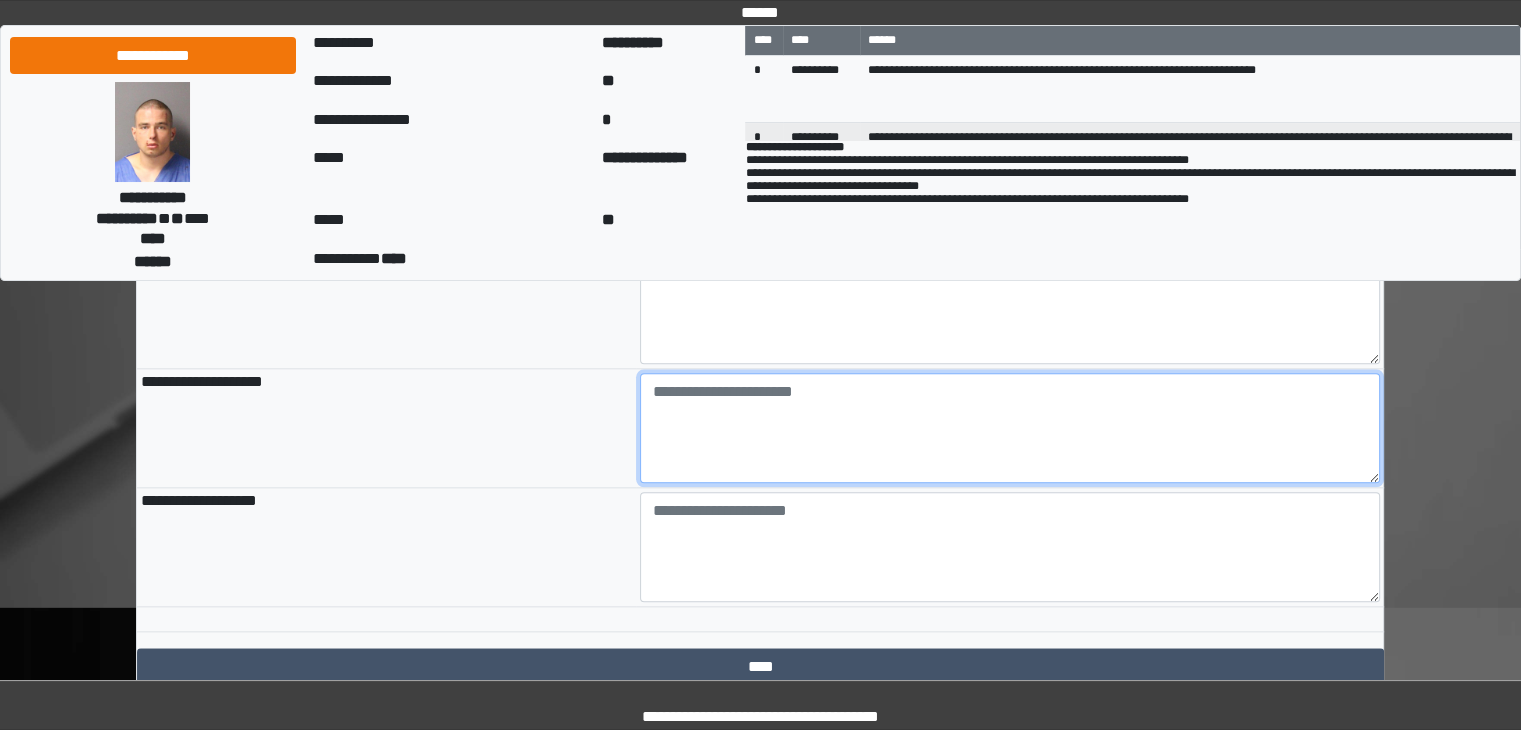 click at bounding box center [1010, 428] 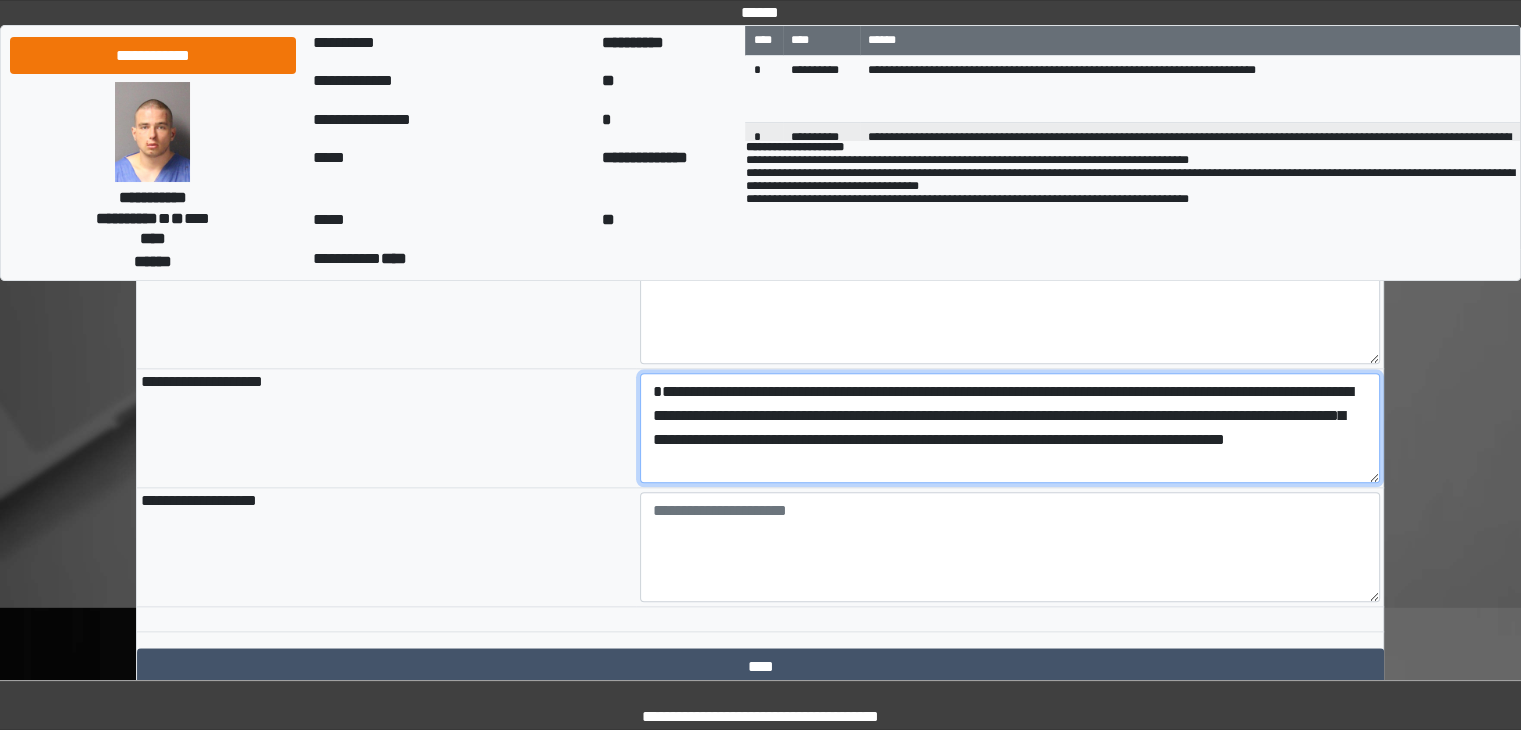 click on "**********" at bounding box center [1010, 428] 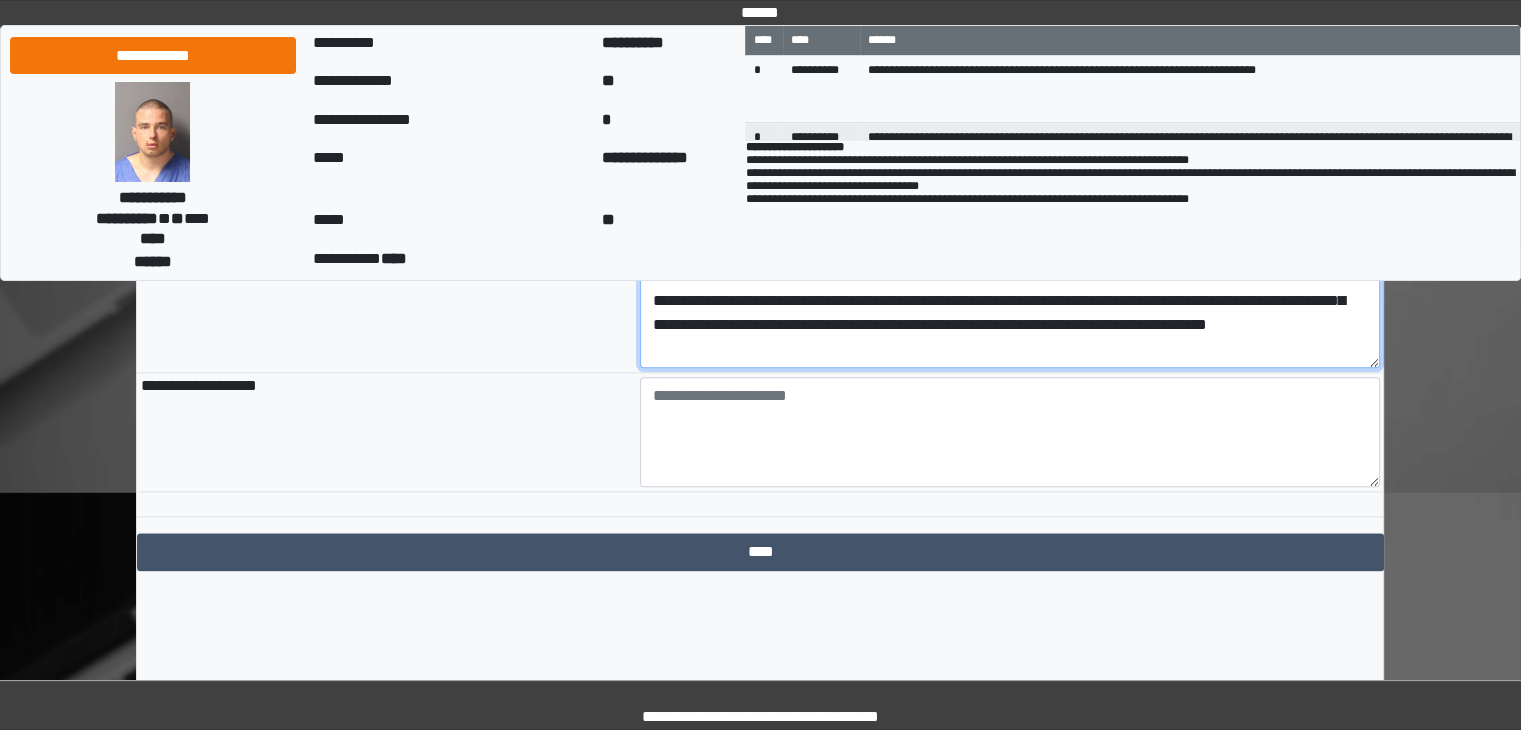 scroll, scrollTop: 2328, scrollLeft: 0, axis: vertical 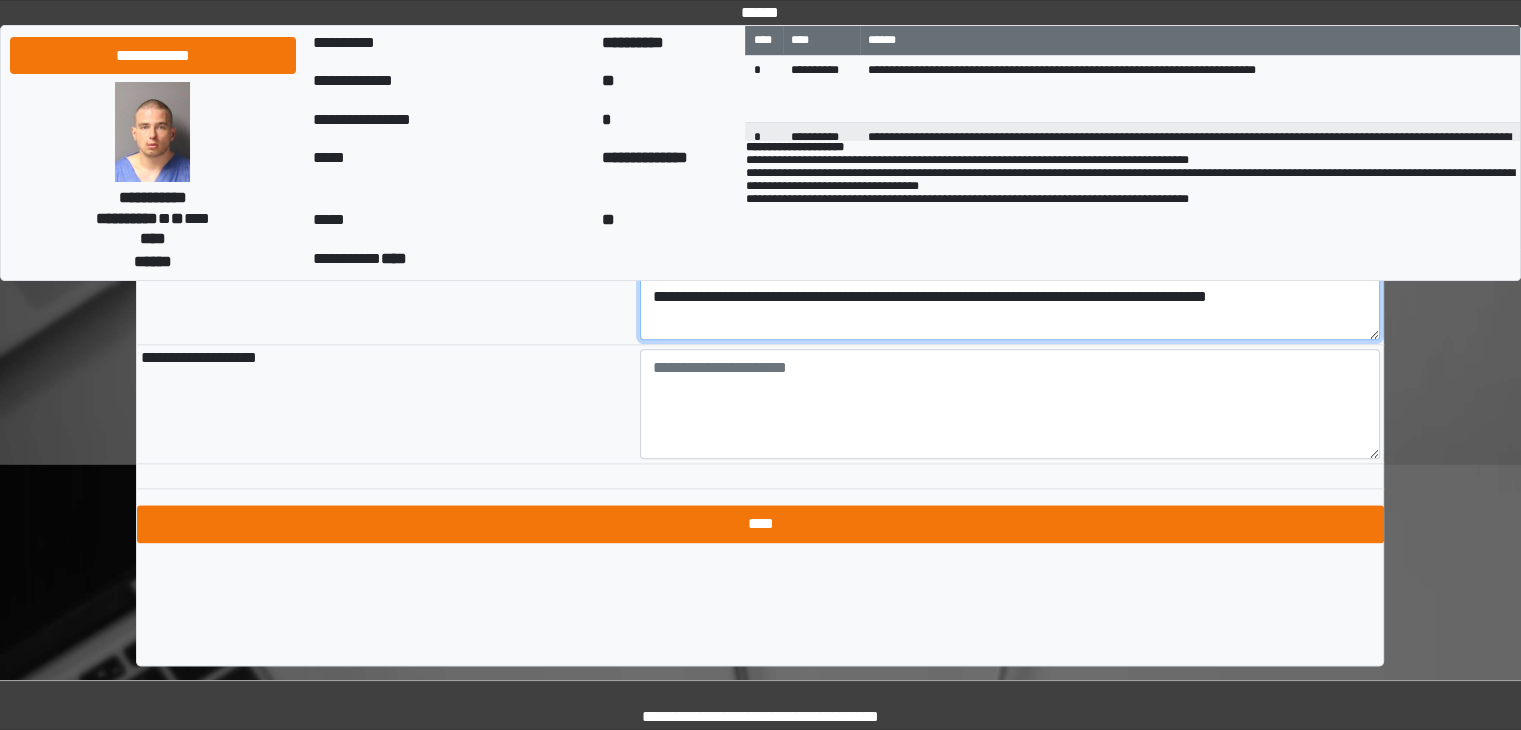 type on "**********" 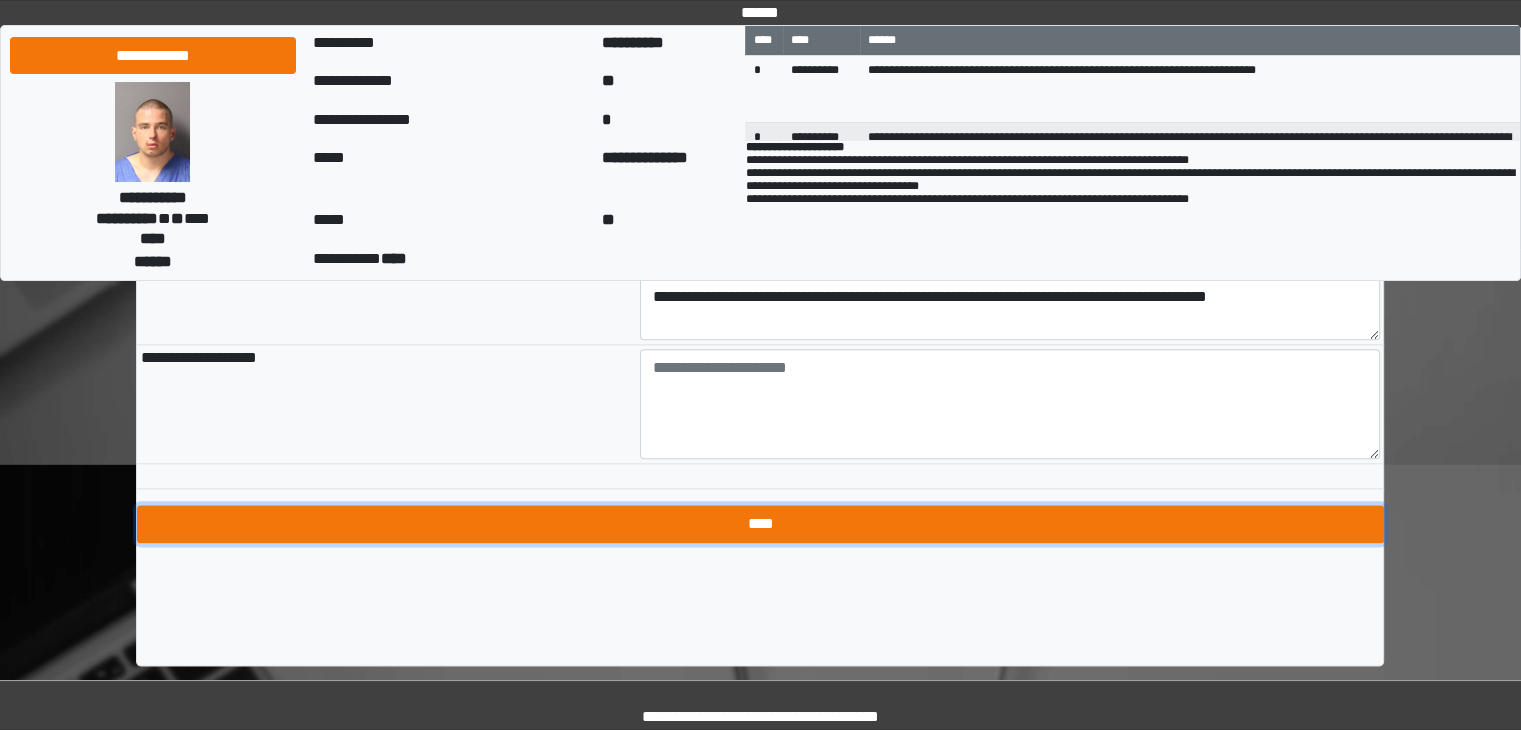 click on "****" at bounding box center (760, 524) 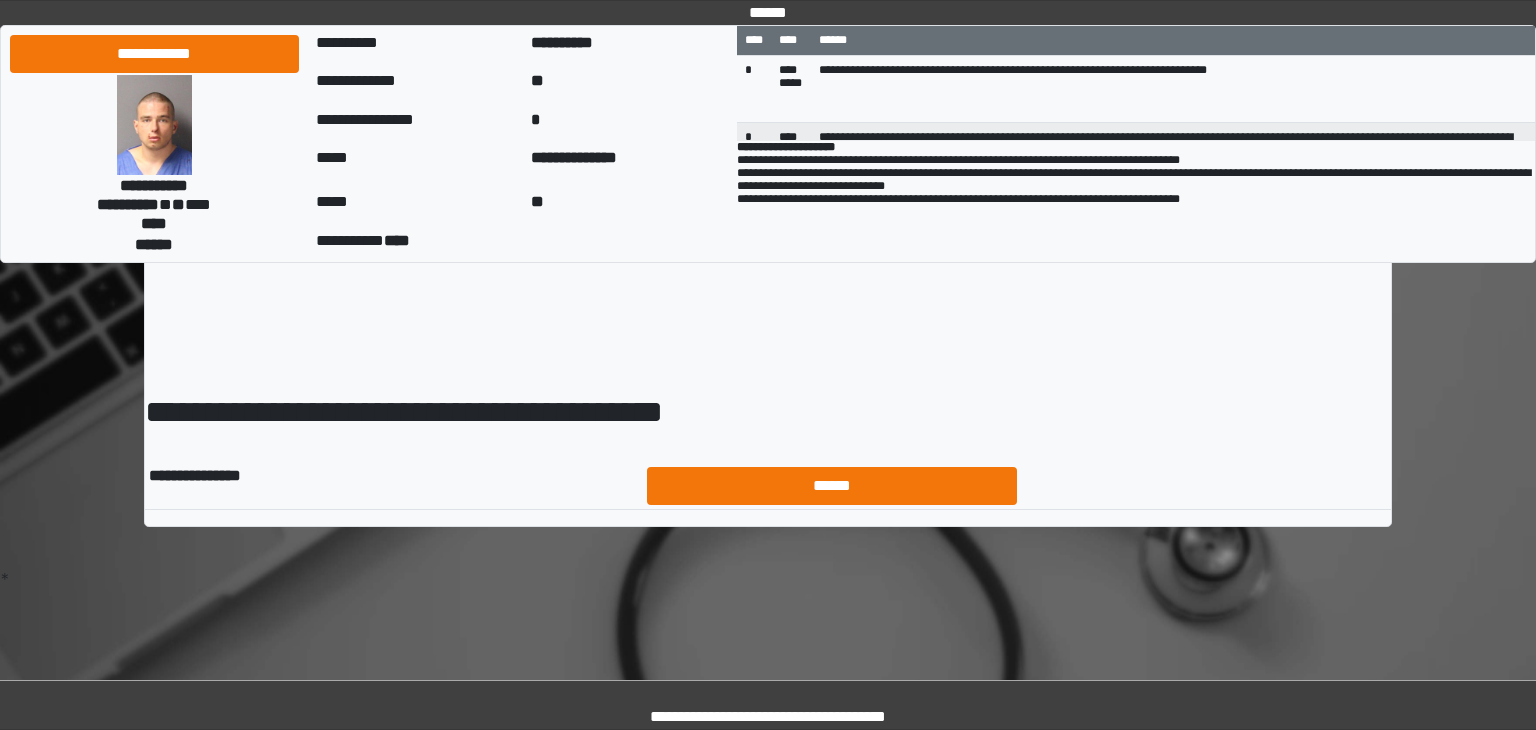 click on "******" at bounding box center (832, 486) 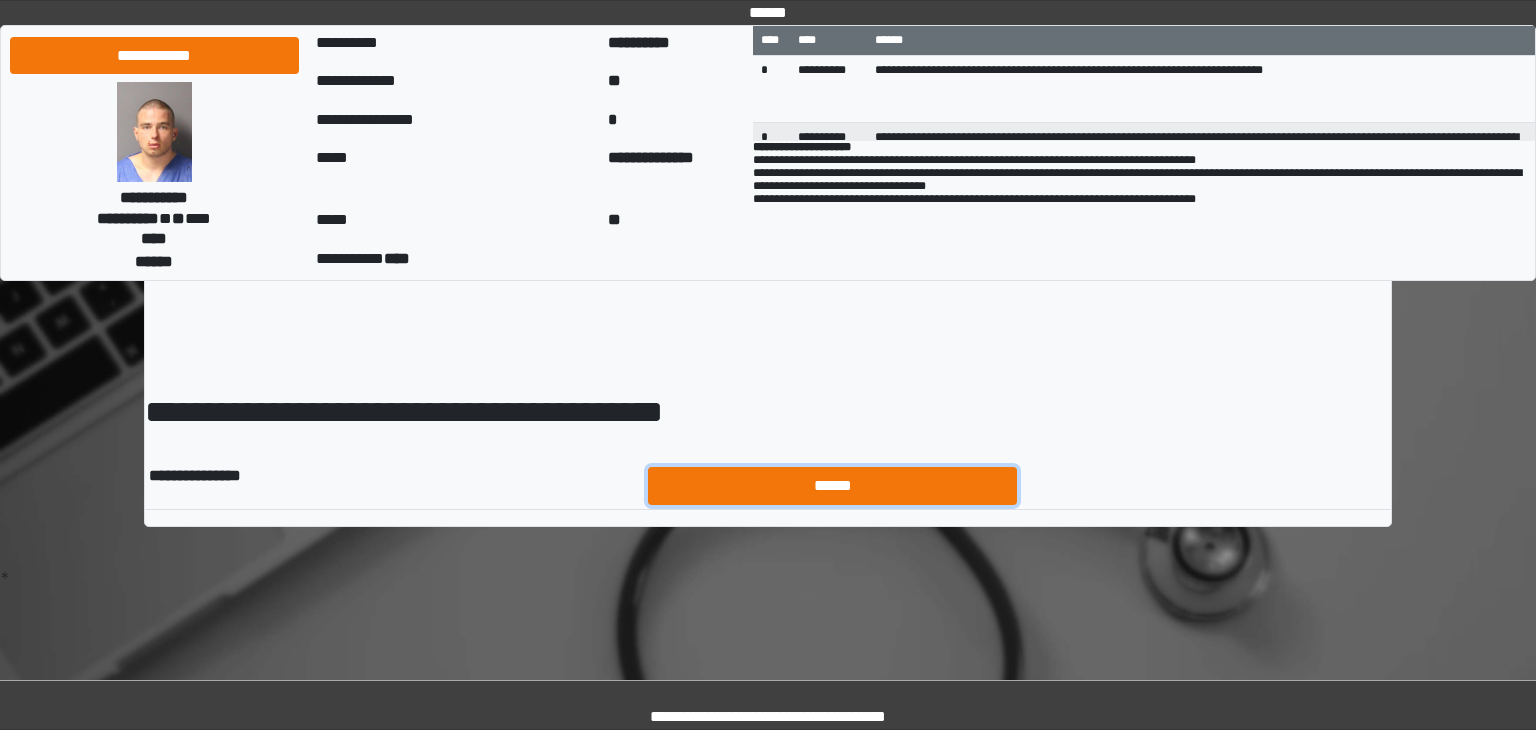 scroll, scrollTop: 0, scrollLeft: 0, axis: both 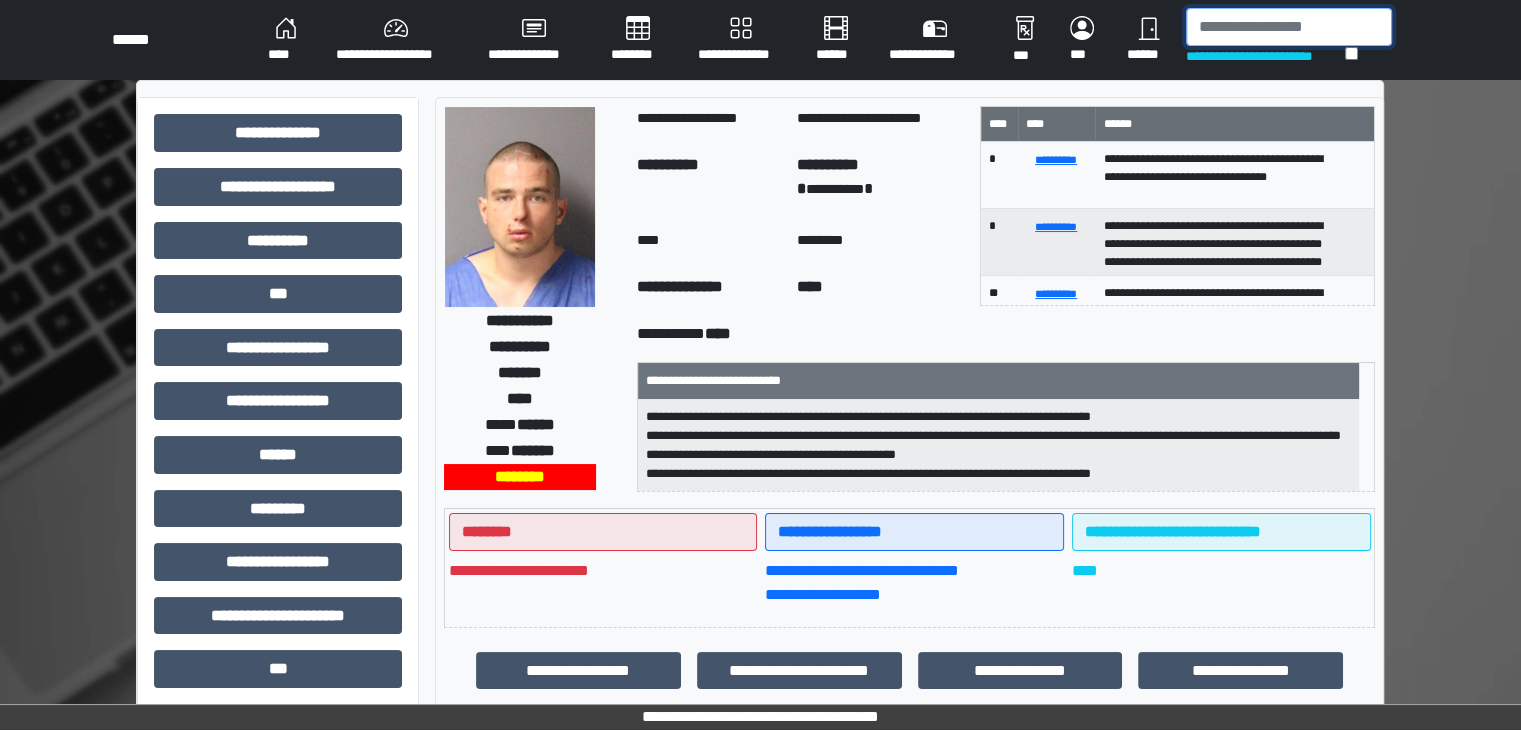 click at bounding box center [1289, 27] 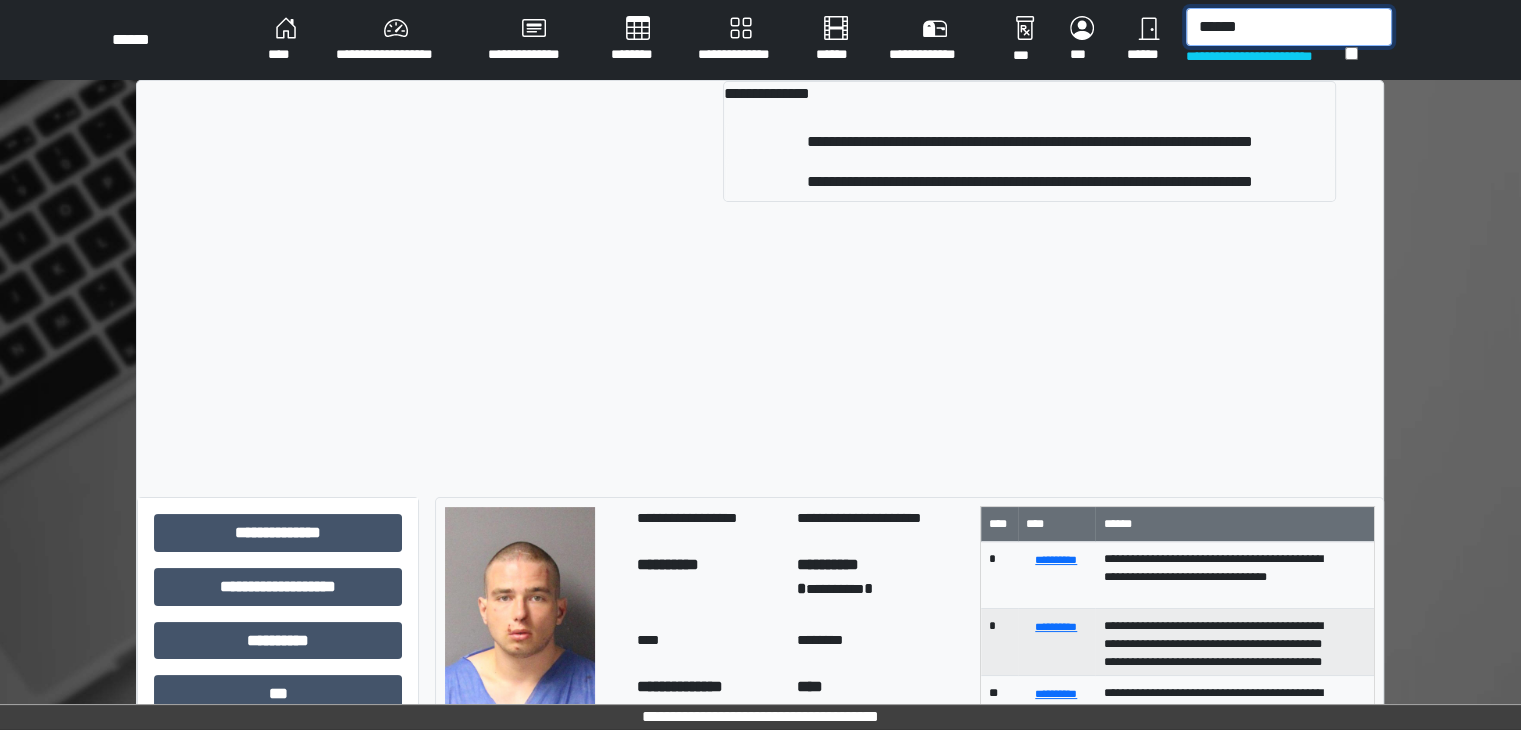 type on "******" 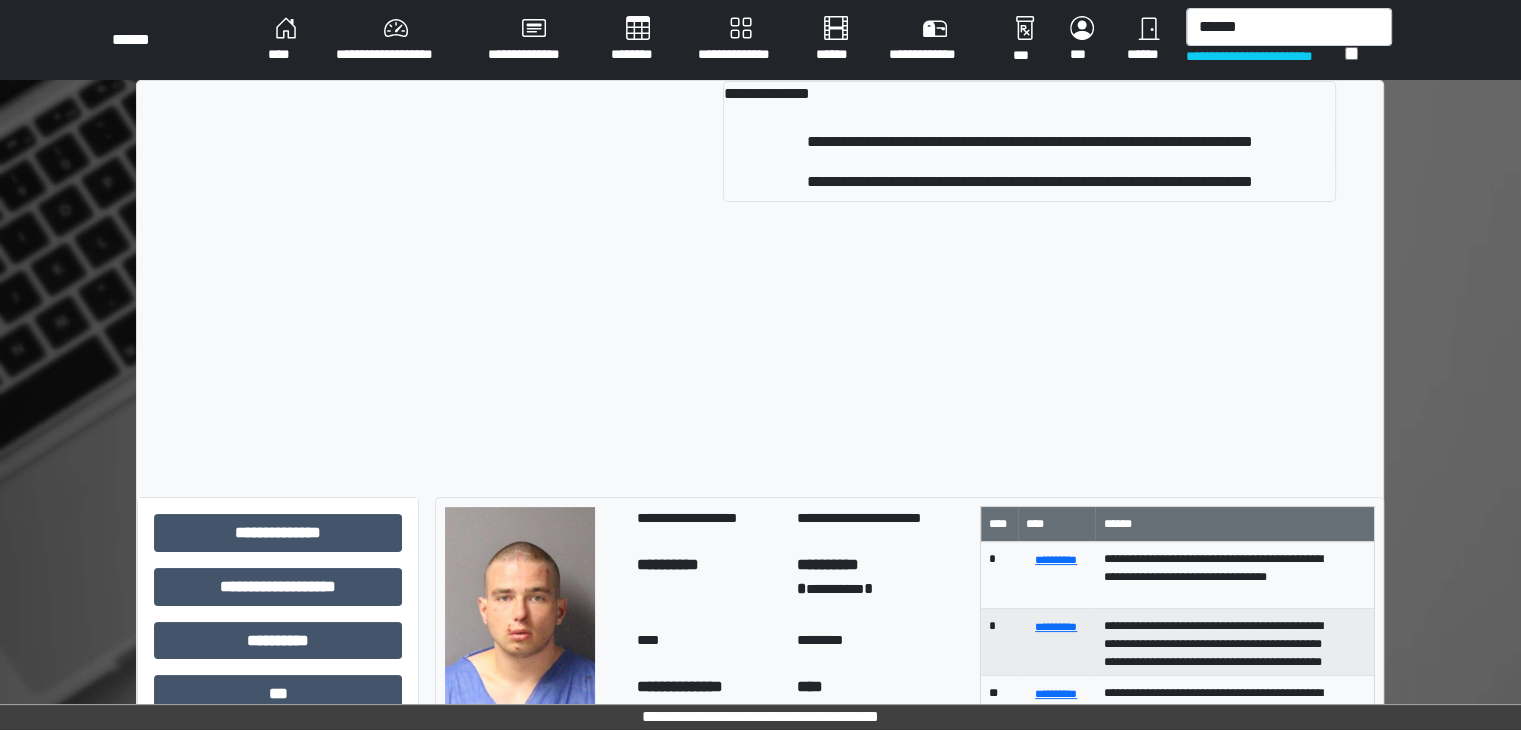 click on "**********" at bounding box center [1029, 142] 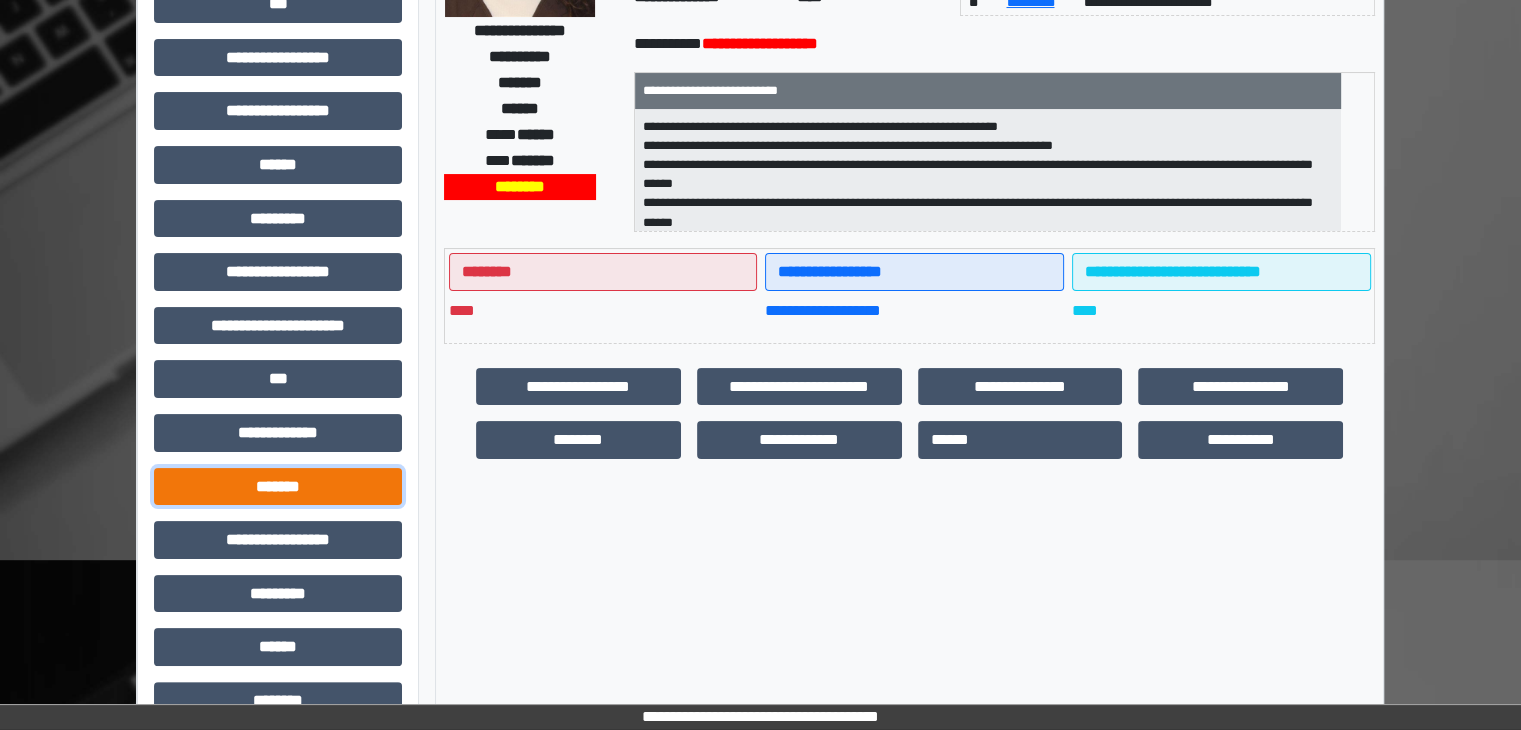 click on "*******" at bounding box center (278, 487) 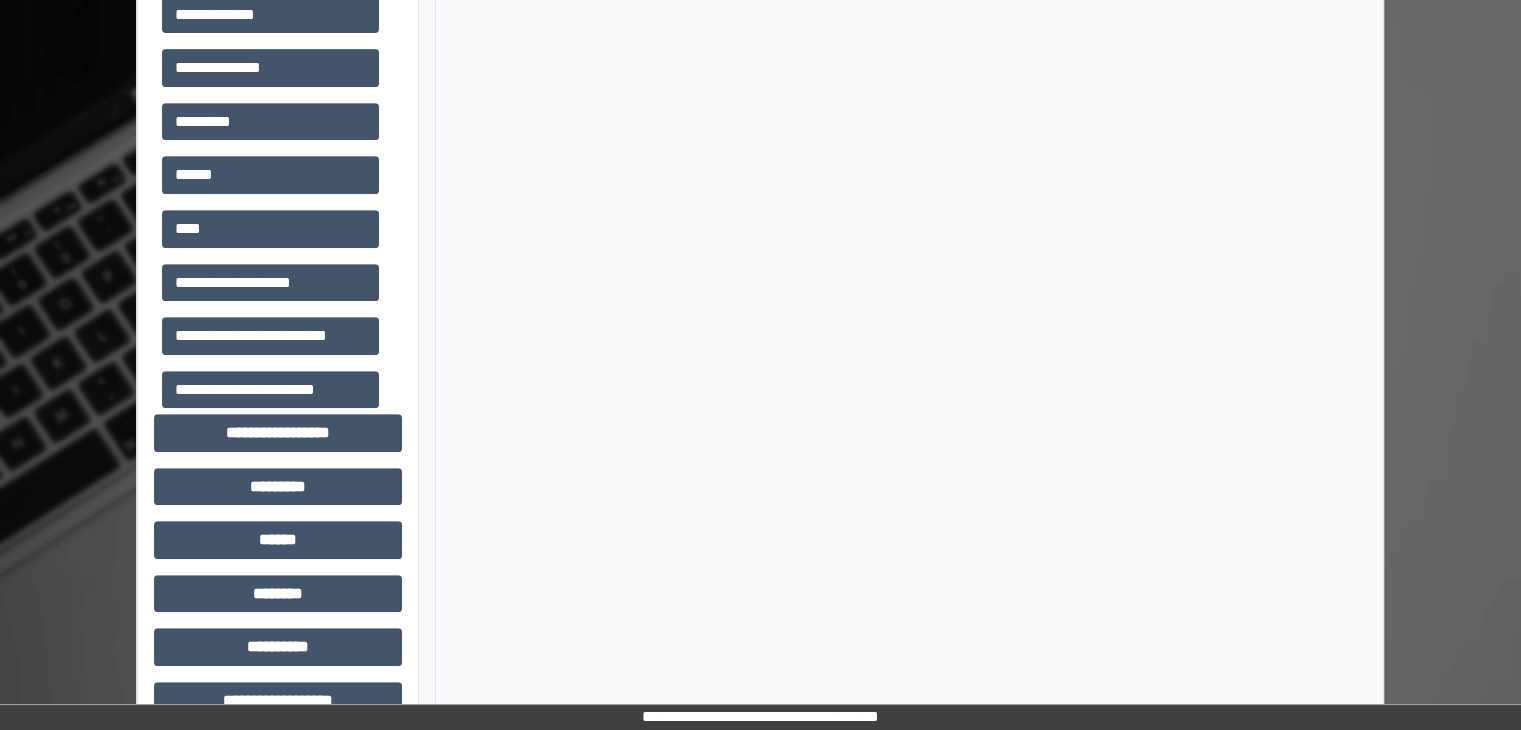scroll, scrollTop: 846, scrollLeft: 0, axis: vertical 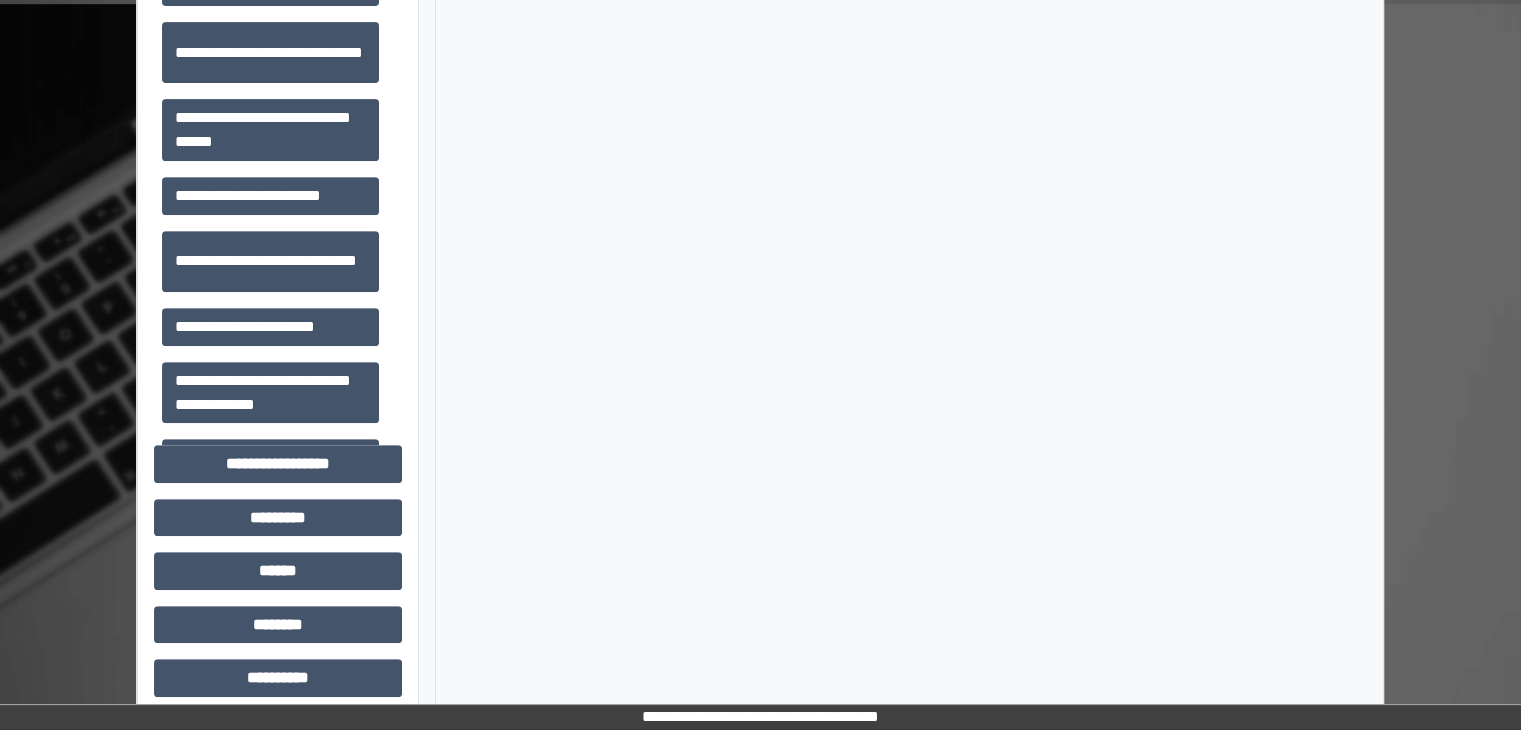 click on "**********" at bounding box center [270, 130] 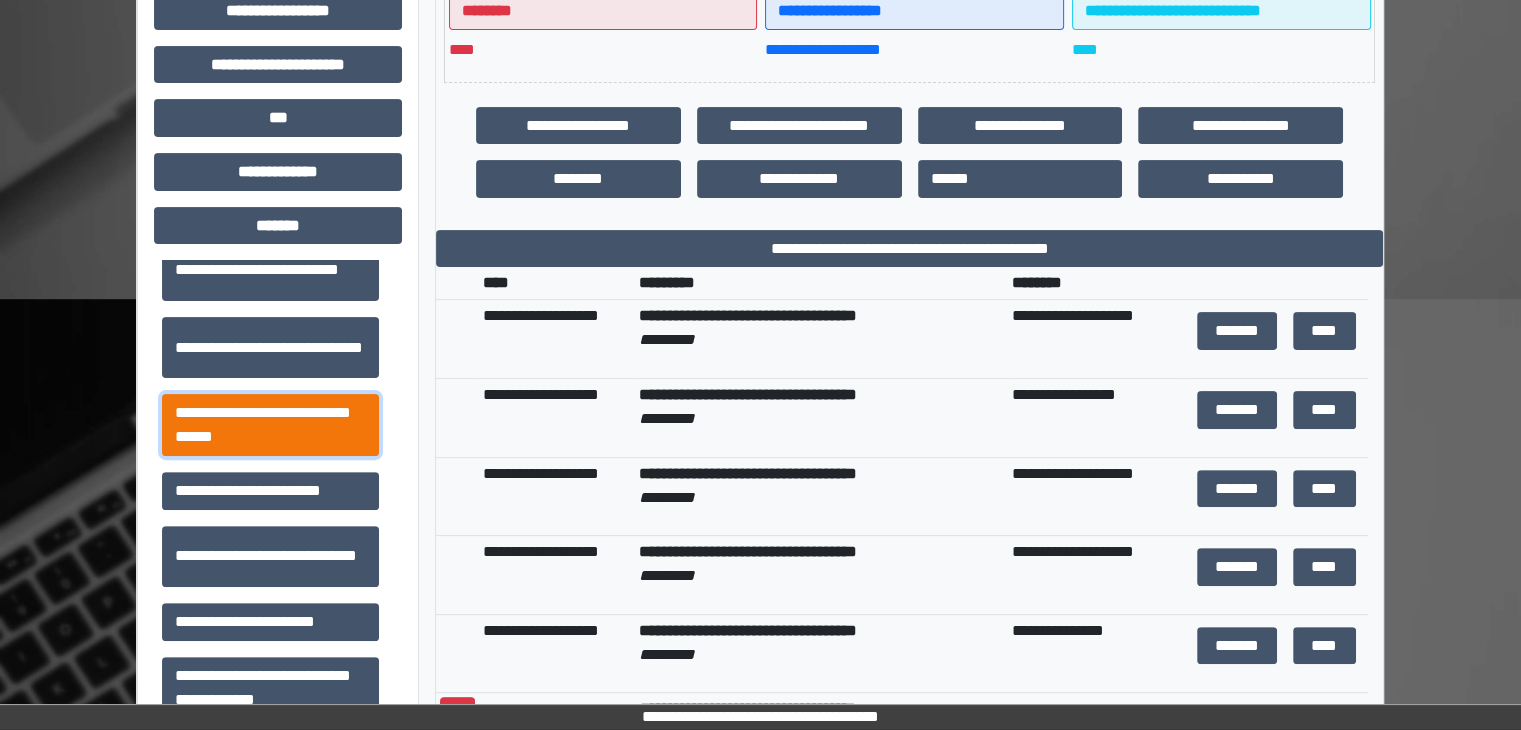 scroll, scrollTop: 550, scrollLeft: 0, axis: vertical 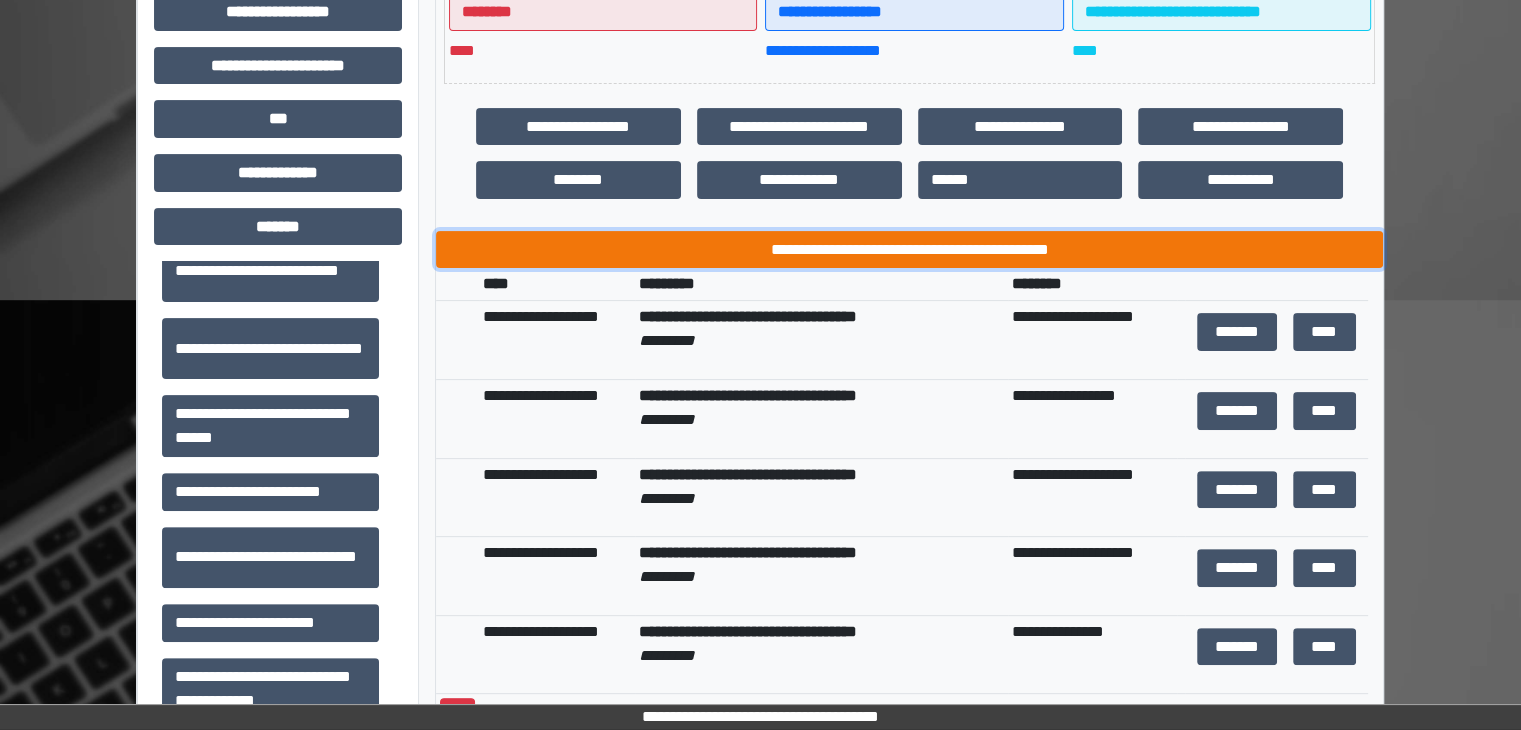 click on "**********" at bounding box center (909, 250) 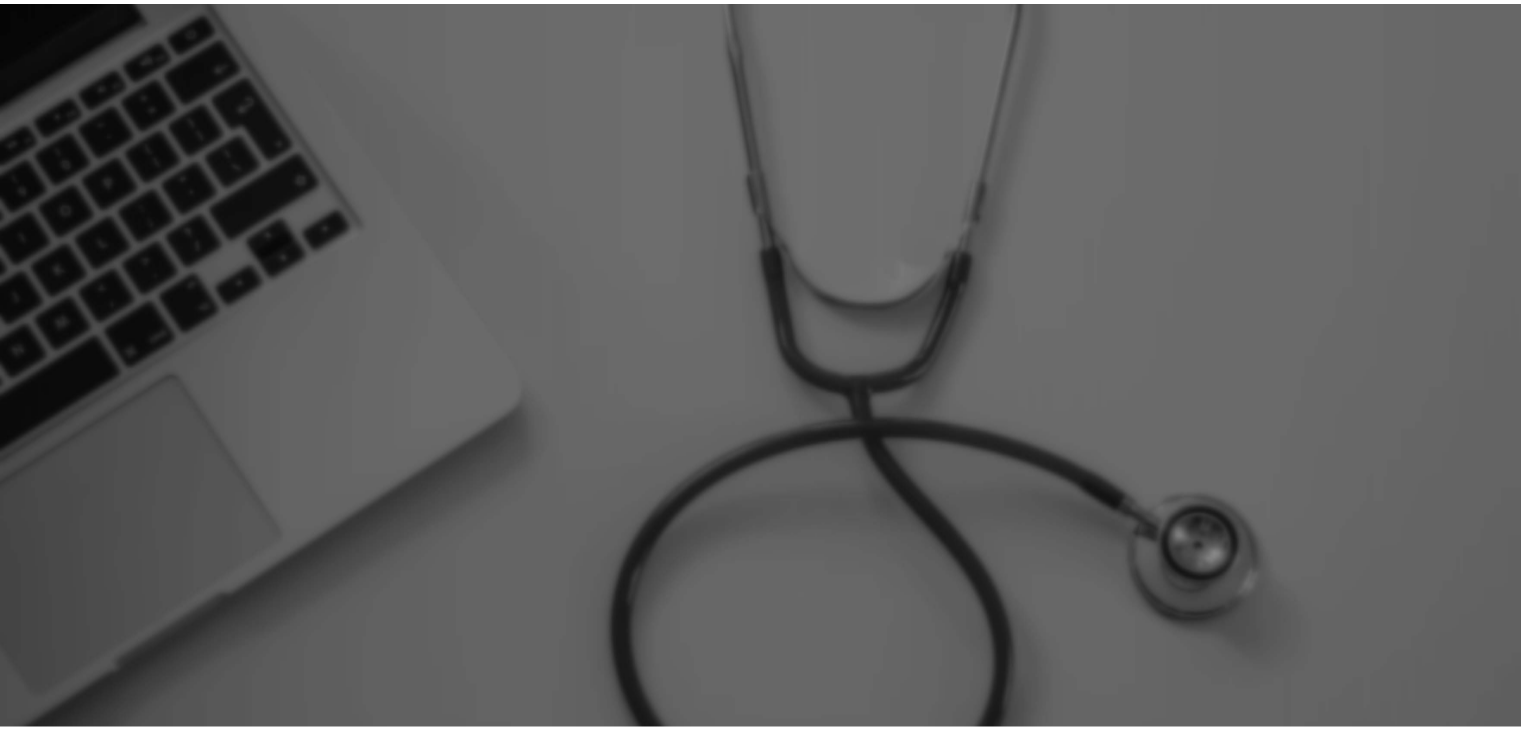 scroll, scrollTop: 0, scrollLeft: 0, axis: both 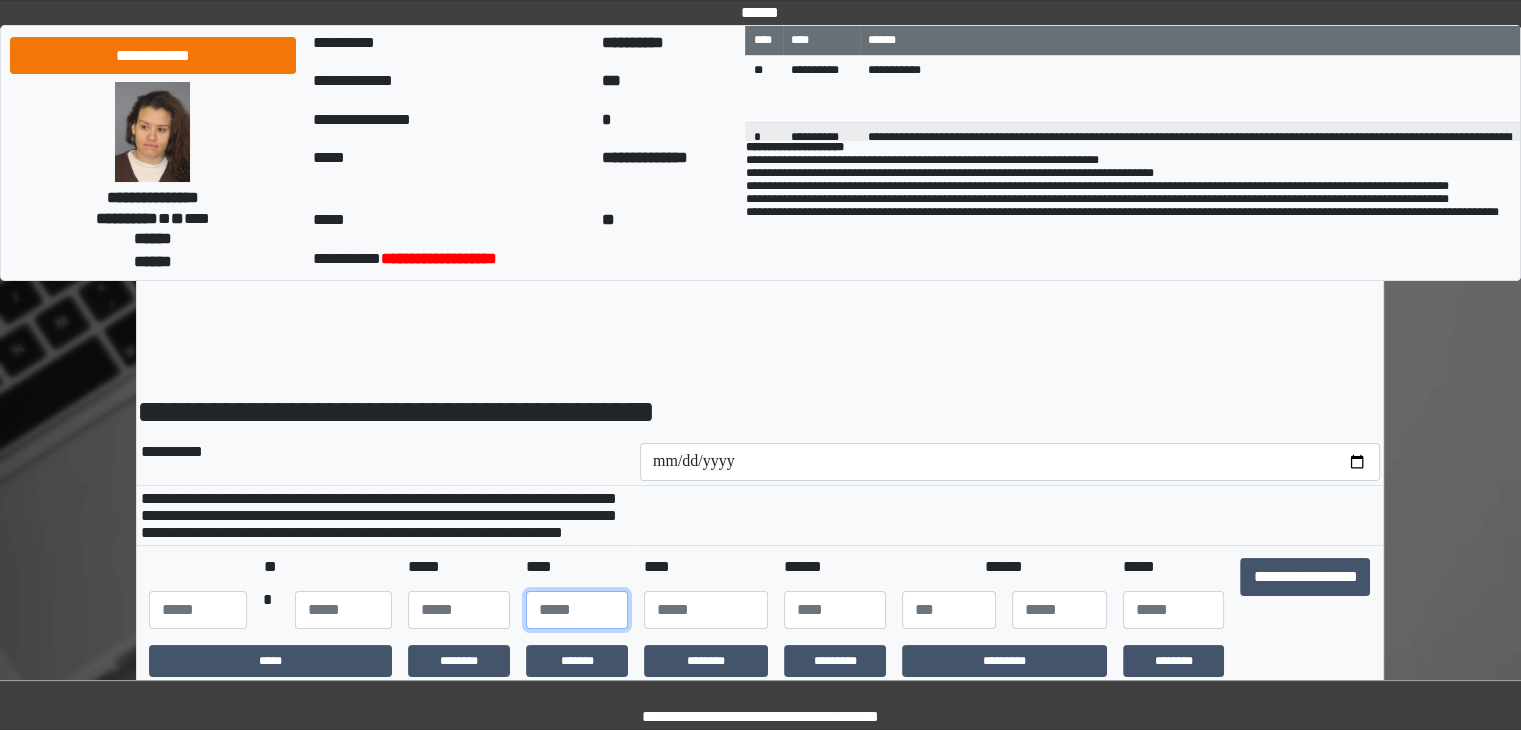 click at bounding box center (577, 610) 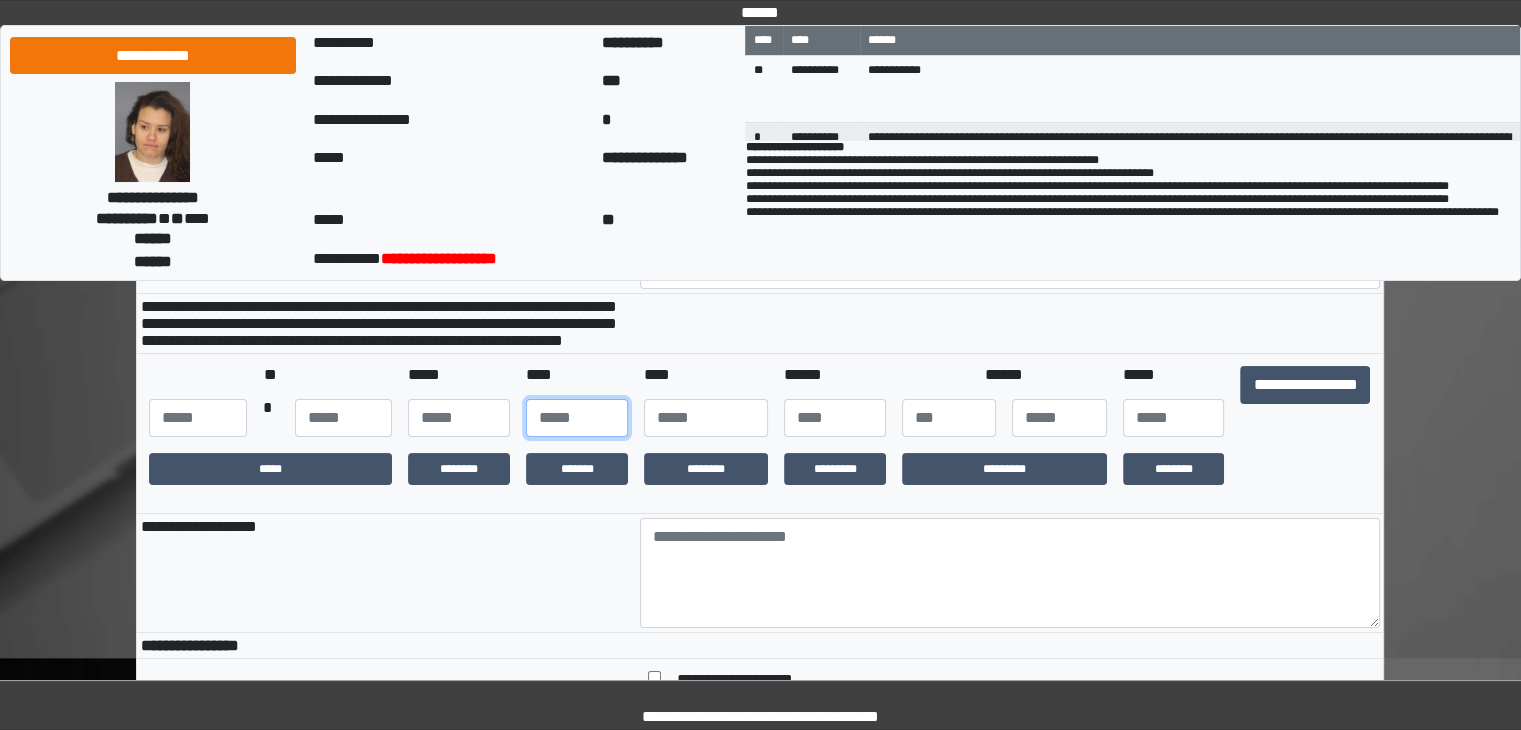 scroll, scrollTop: 192, scrollLeft: 0, axis: vertical 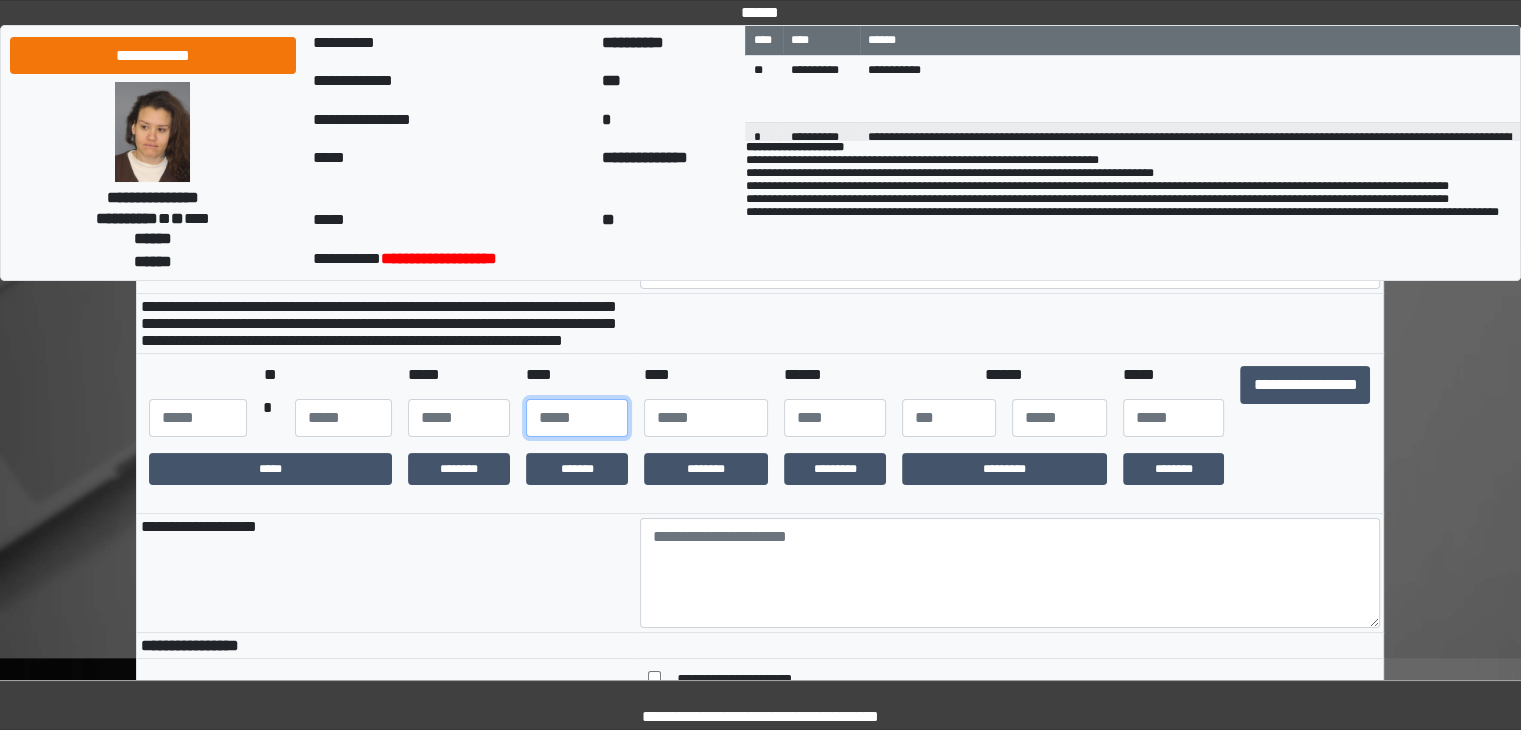 type on "**" 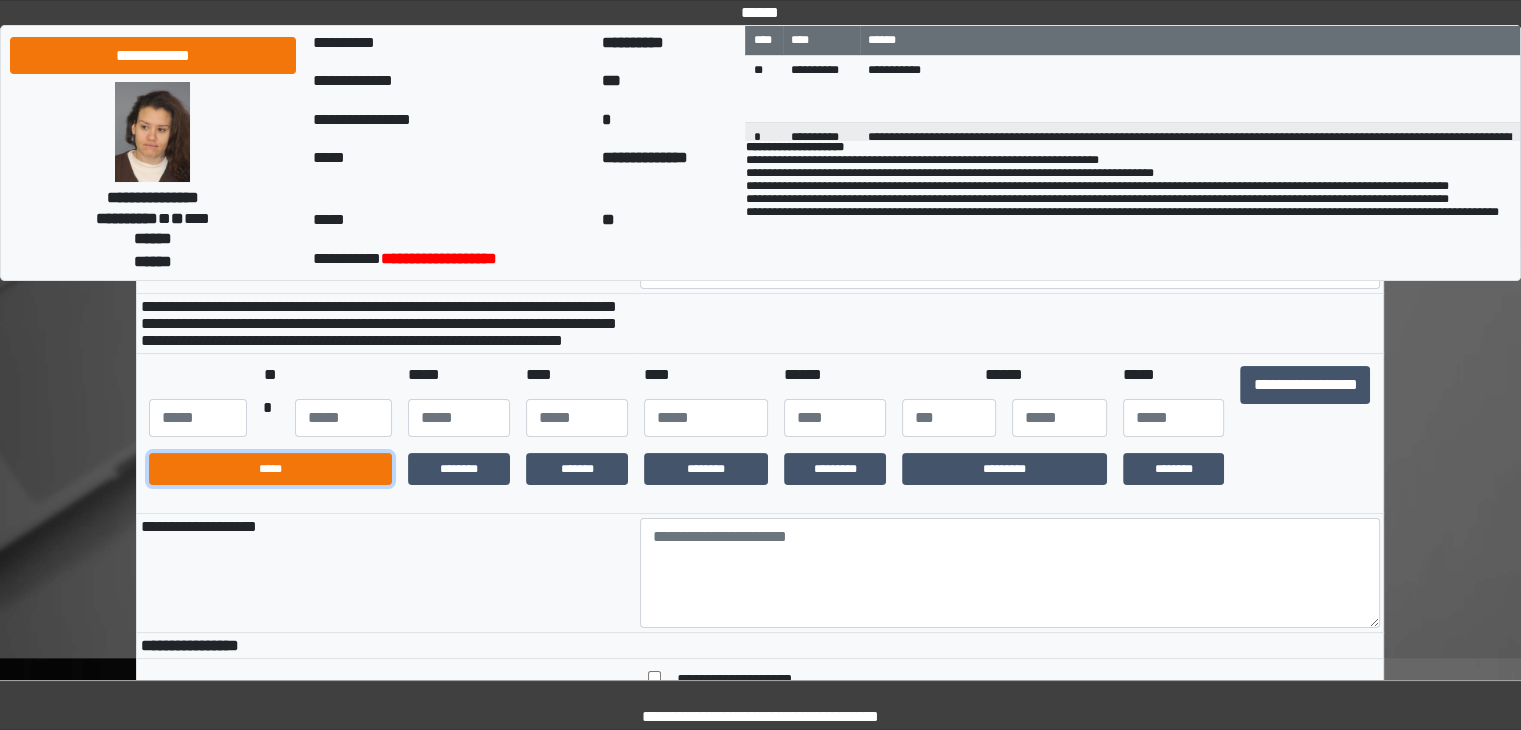 click on "*****" at bounding box center [270, 469] 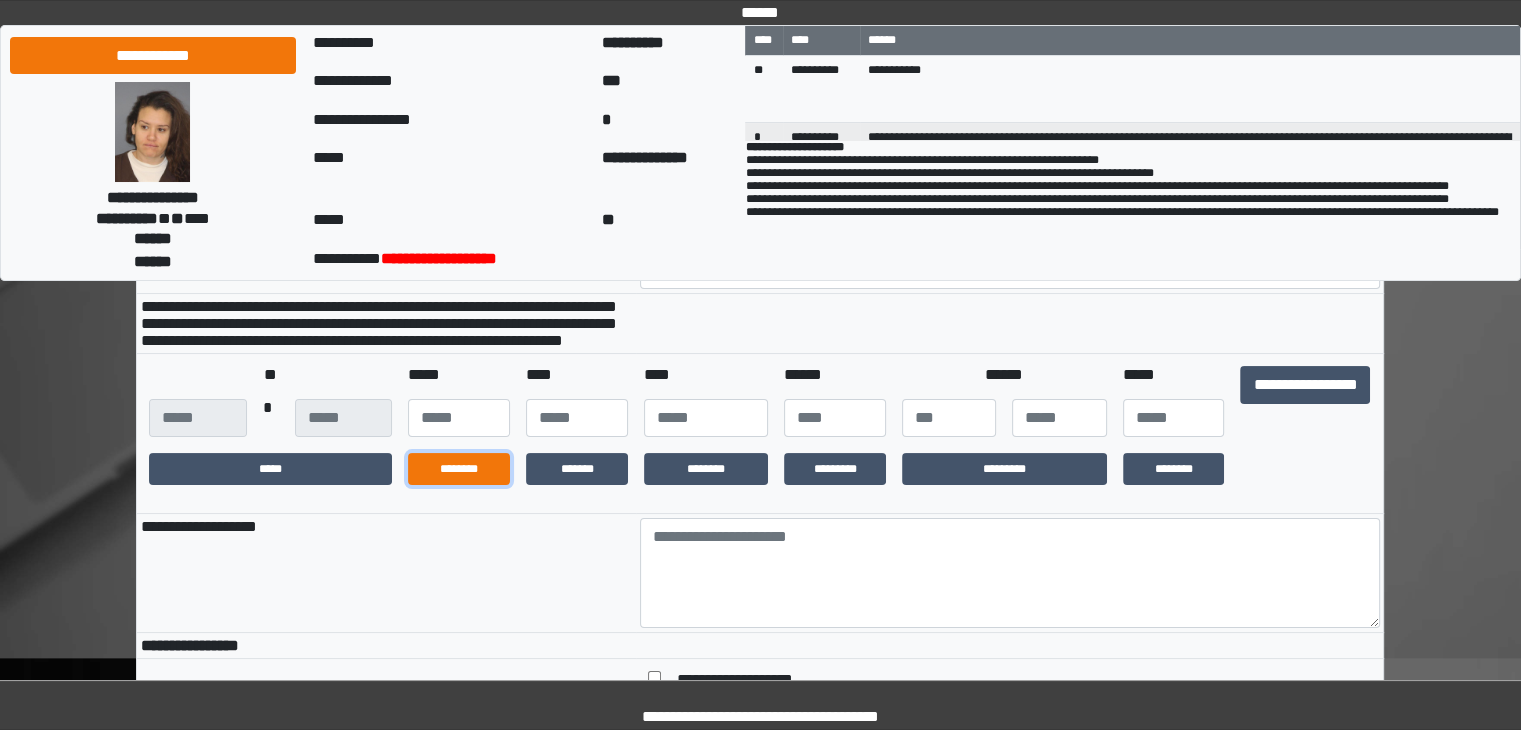 click on "********" at bounding box center (459, 469) 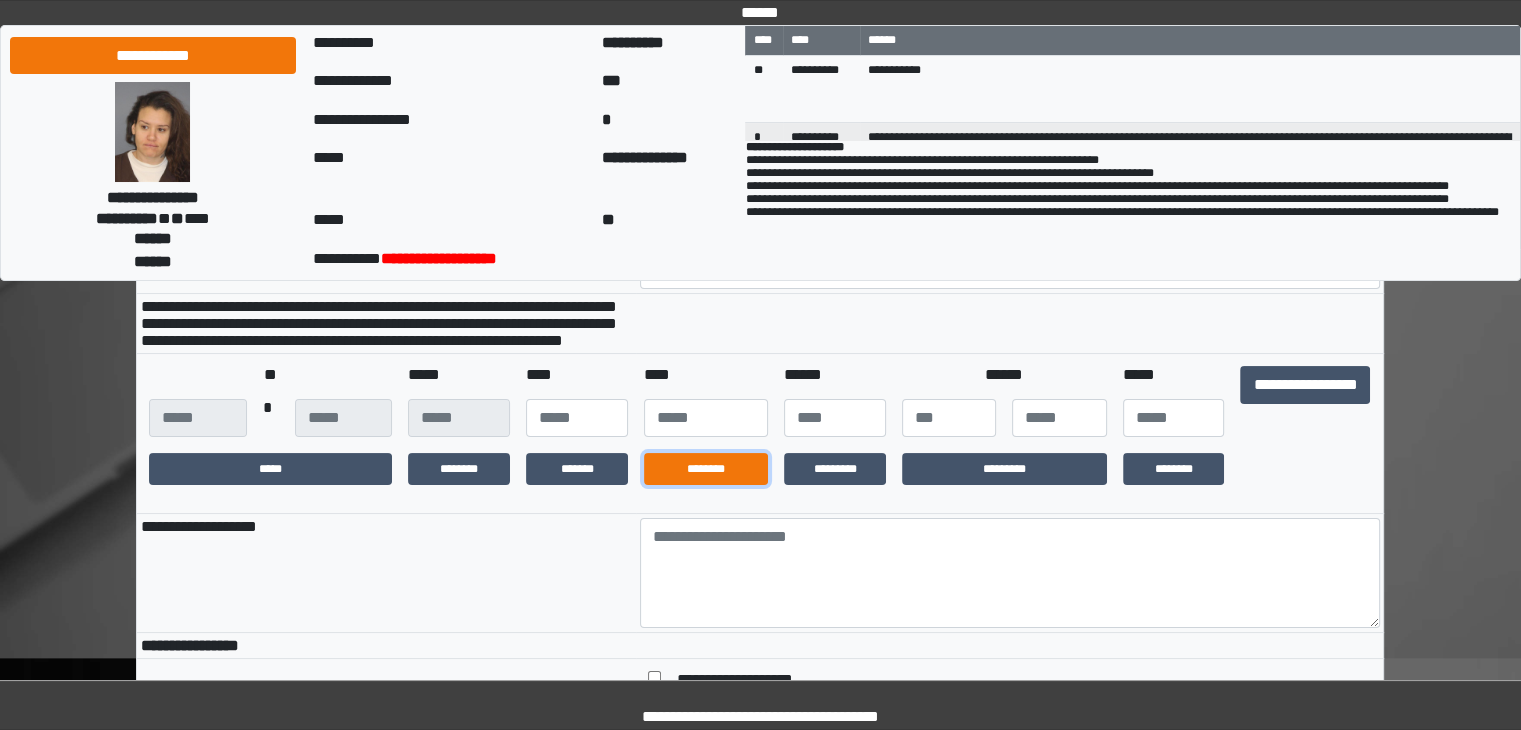click on "********" at bounding box center (706, 469) 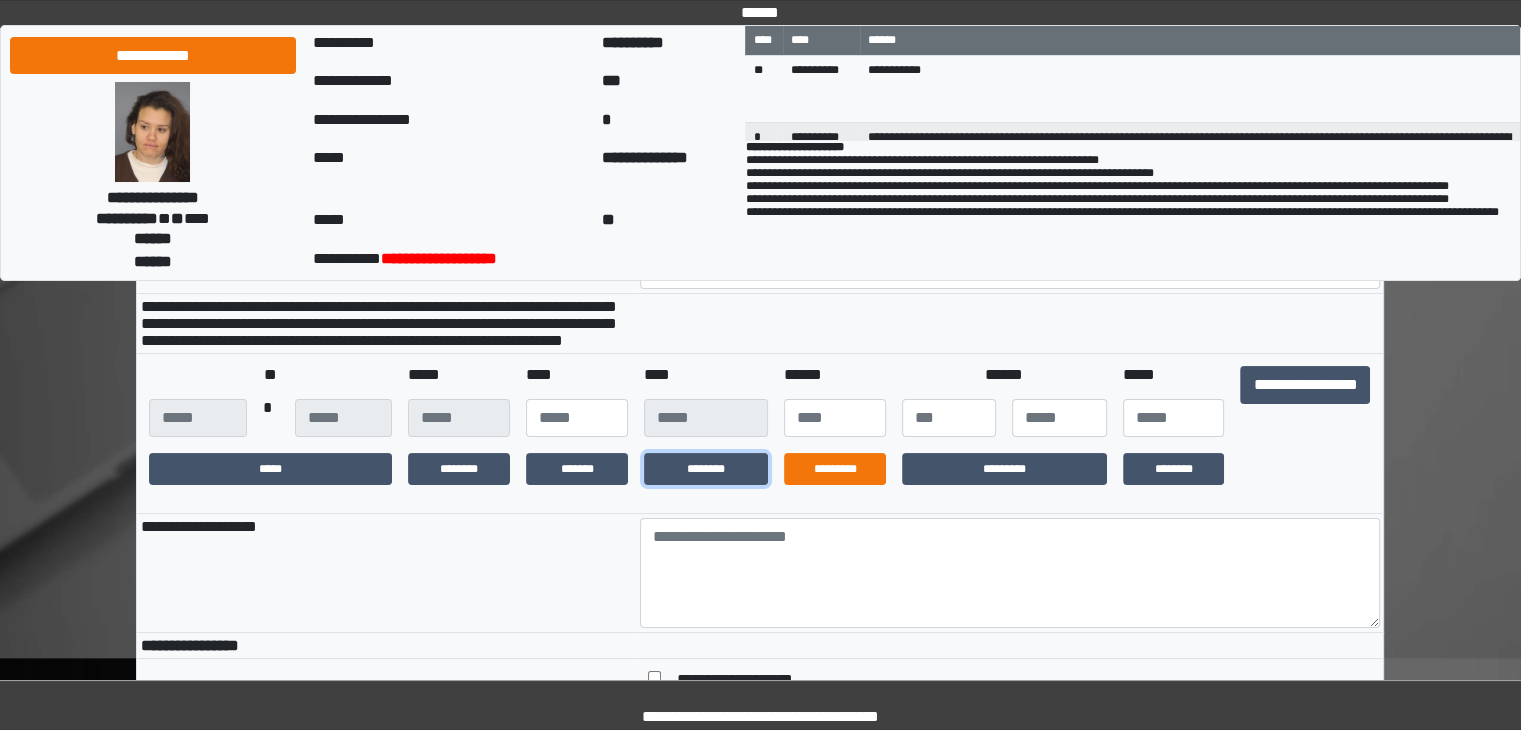 click on "*********" at bounding box center [835, 469] 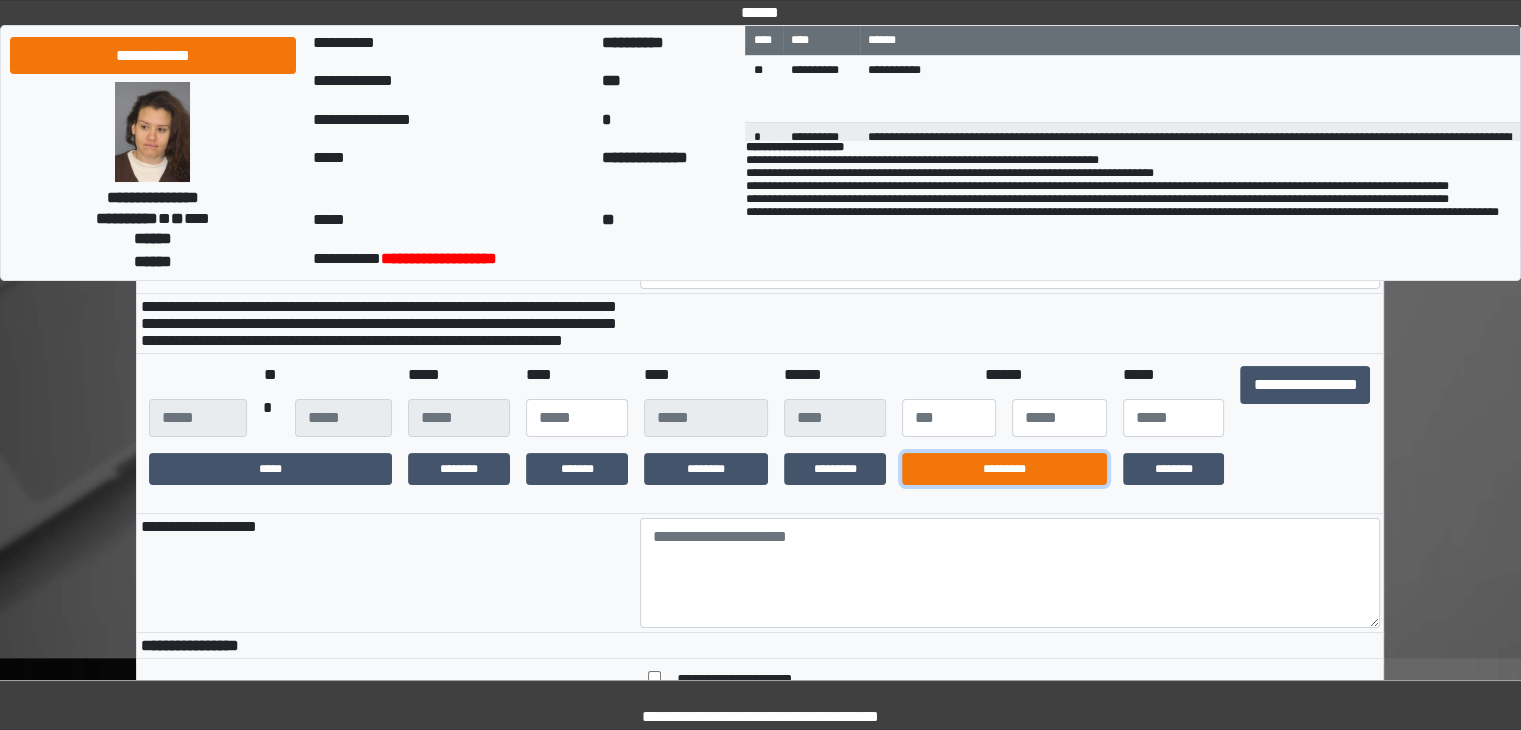 click on "*********" at bounding box center (1004, 469) 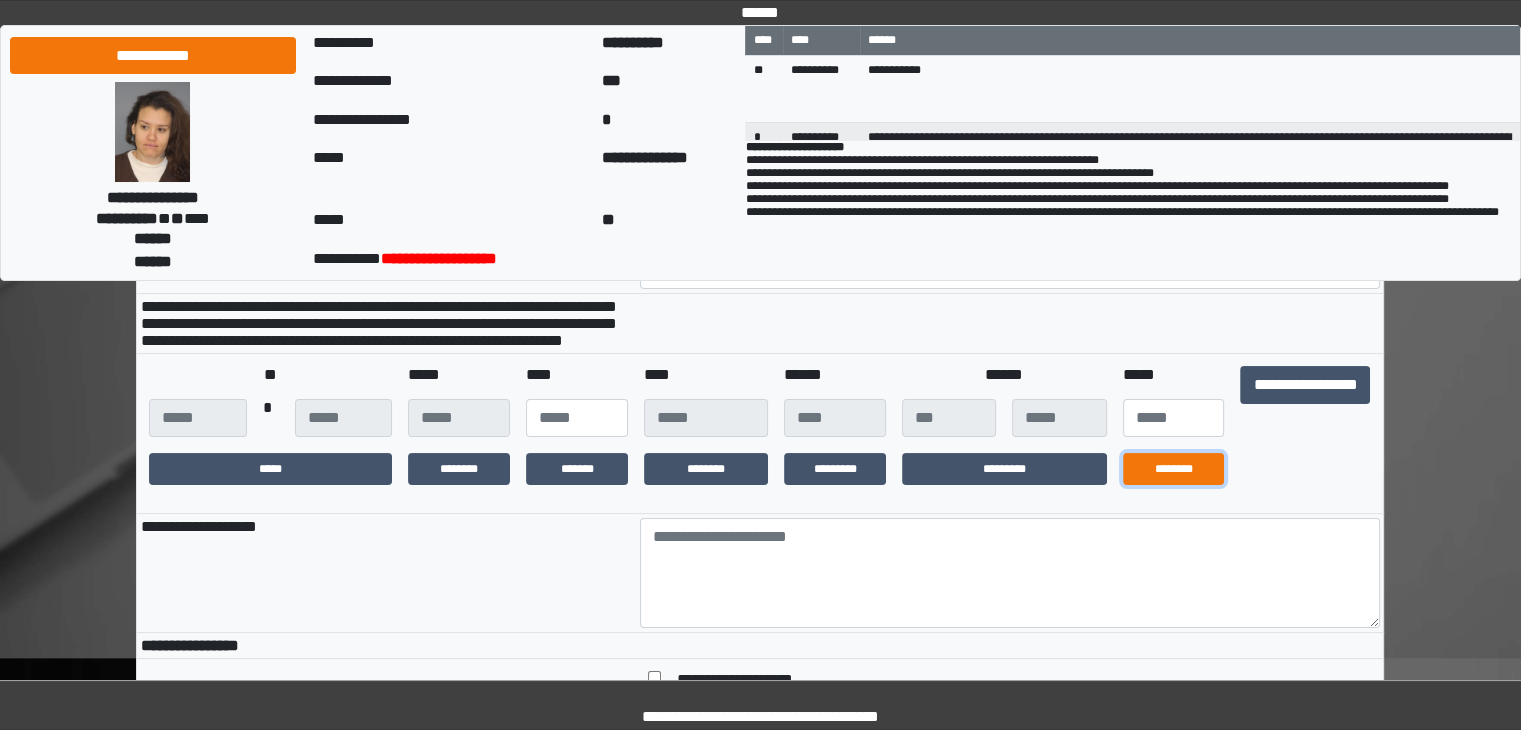 click on "********" at bounding box center [1174, 469] 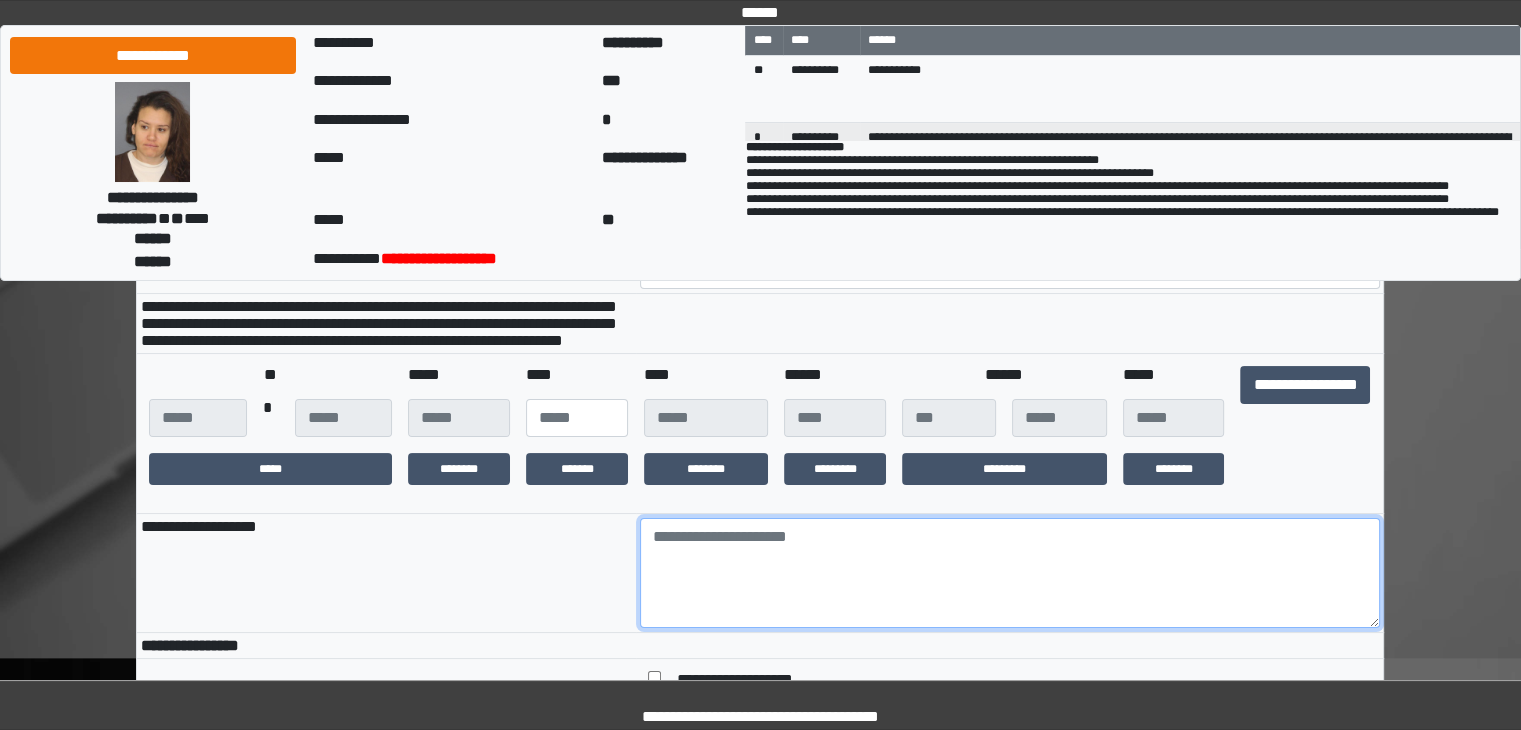 click at bounding box center [1010, 573] 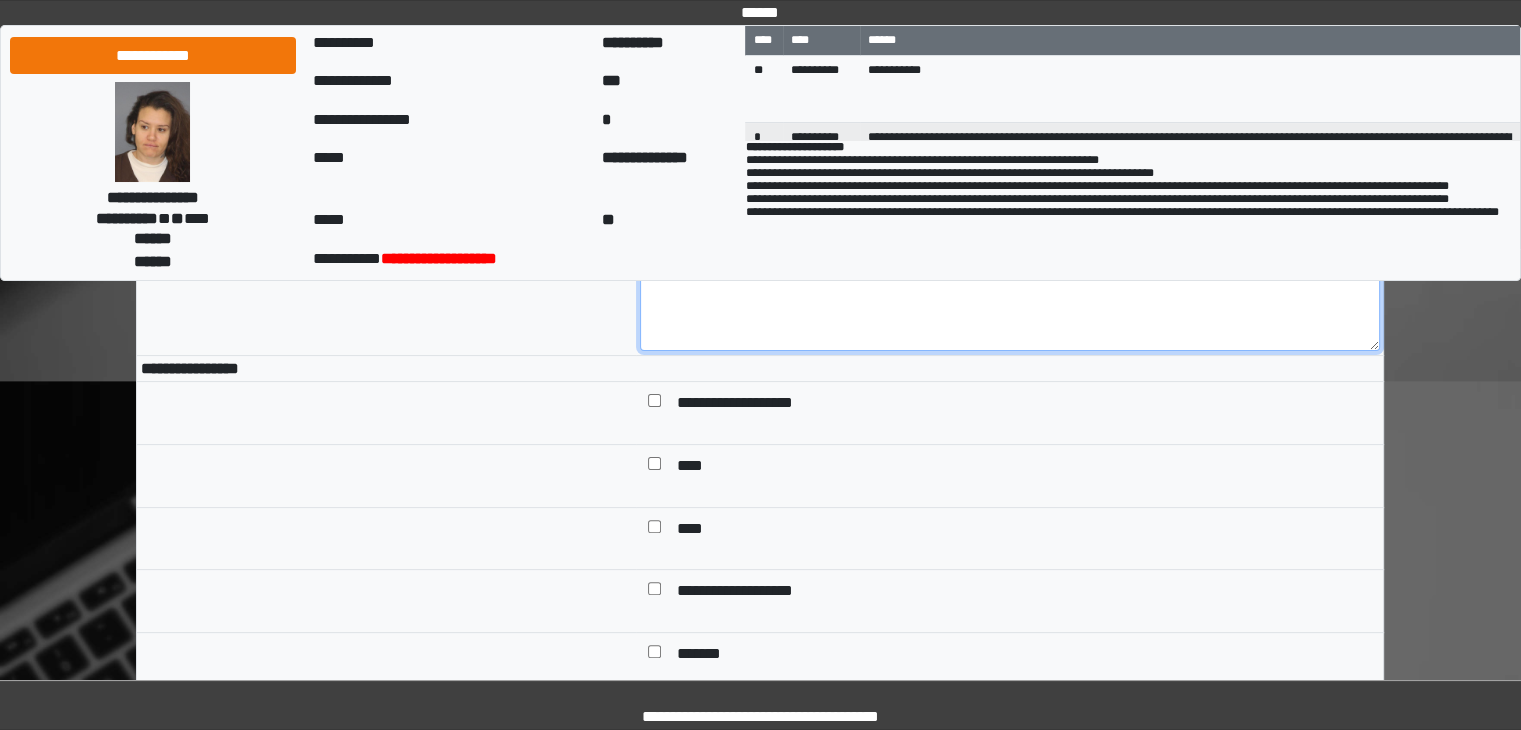 scroll, scrollTop: 486, scrollLeft: 0, axis: vertical 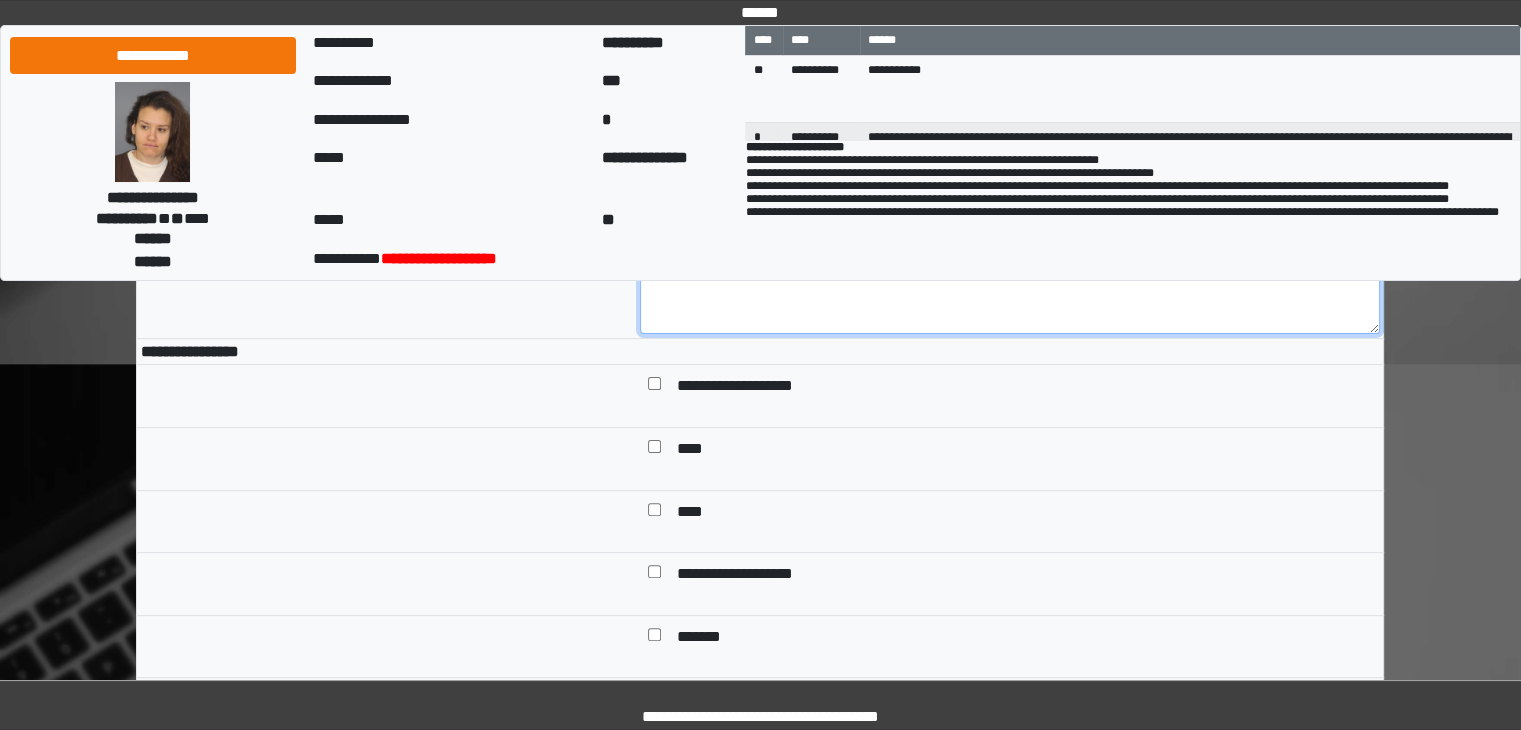 type on "****" 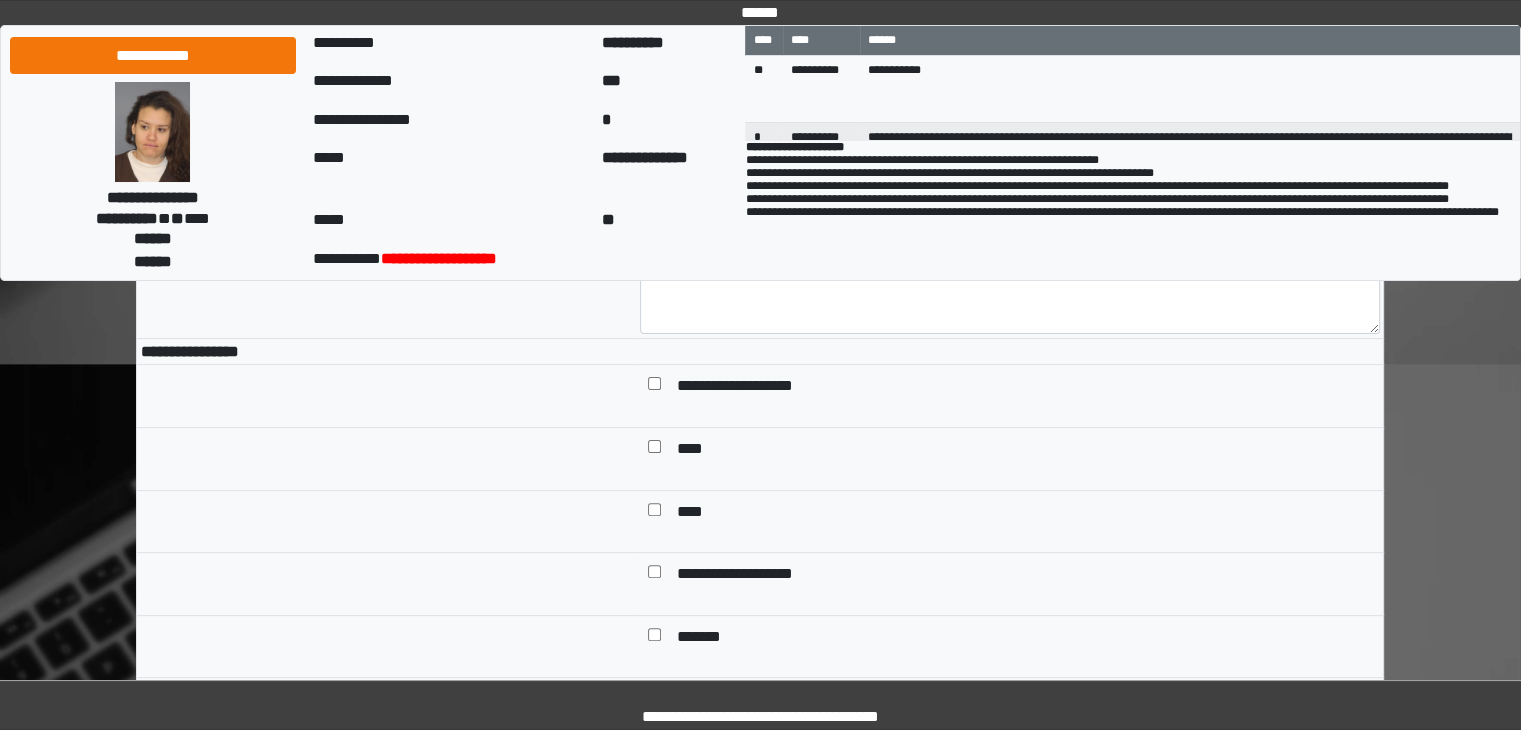 click on "**********" at bounding box center [753, 576] 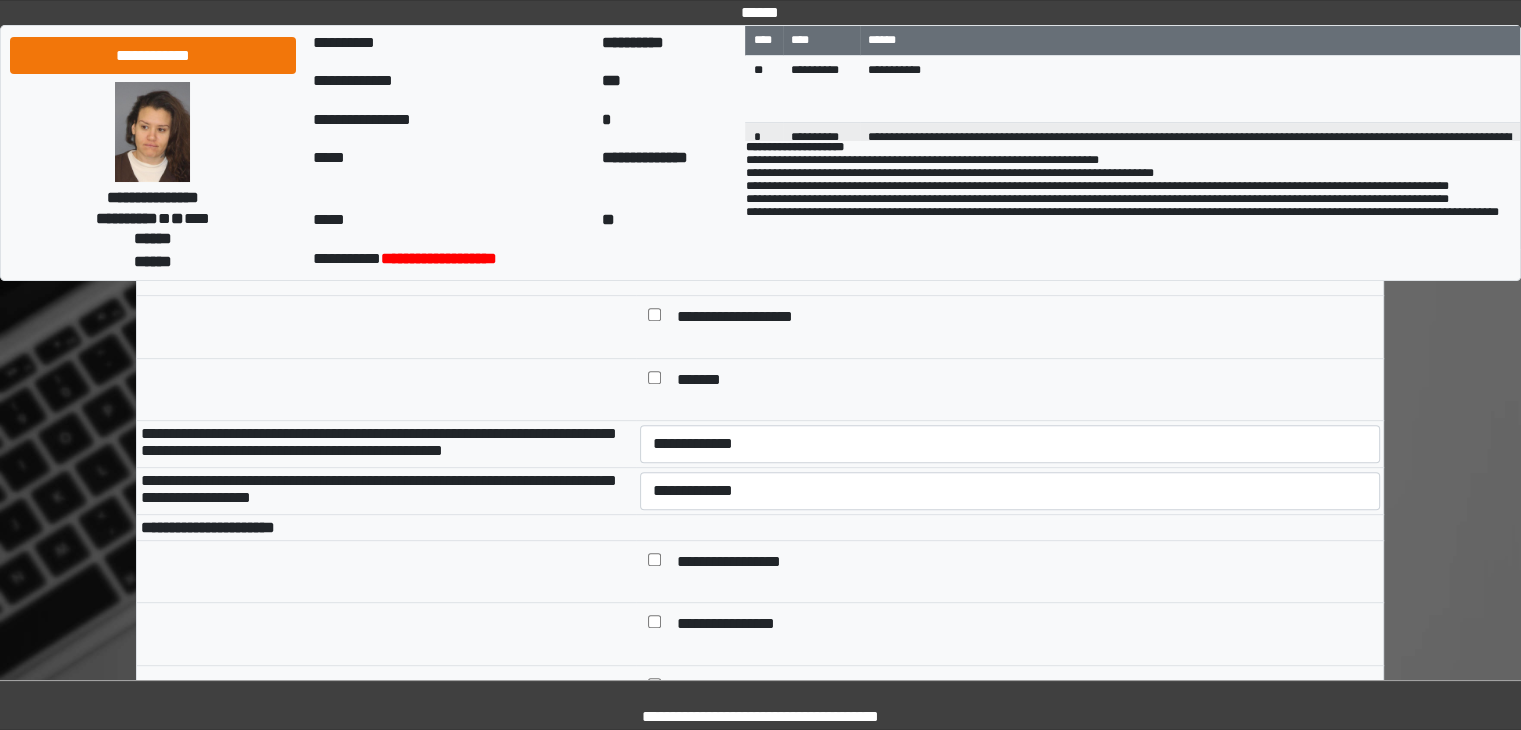 scroll, scrollTop: 744, scrollLeft: 0, axis: vertical 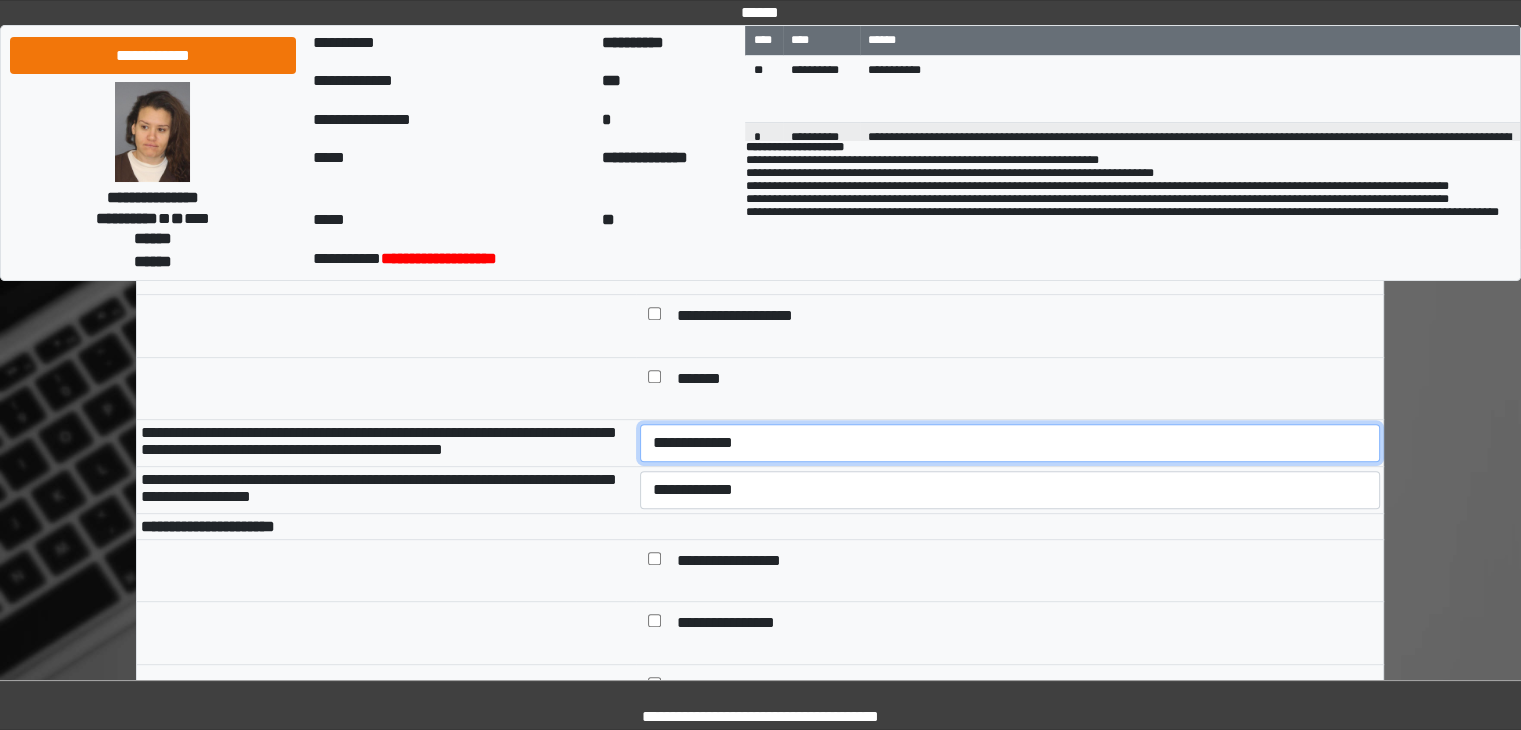 click on "**********" at bounding box center [1010, 443] 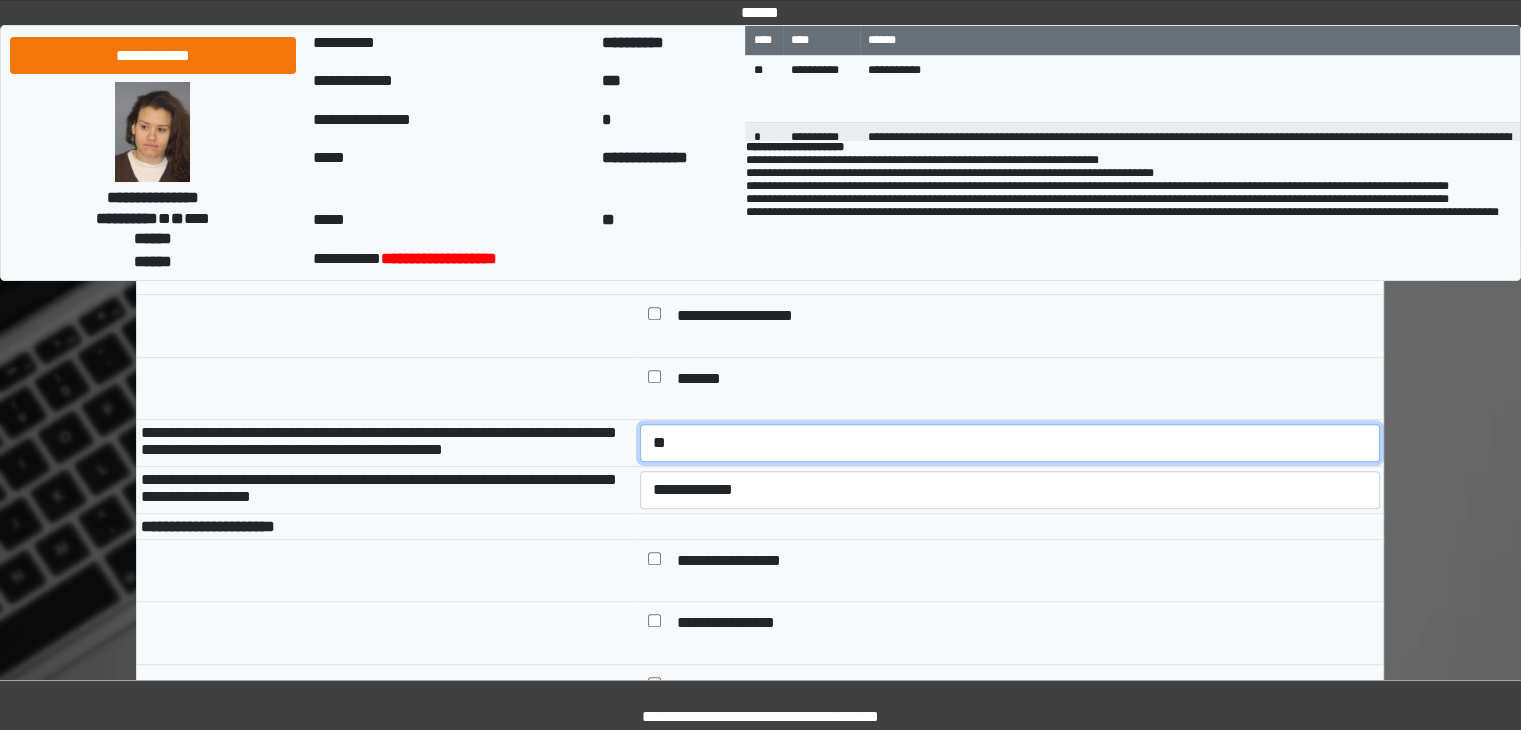 click on "**********" at bounding box center (1010, 443) 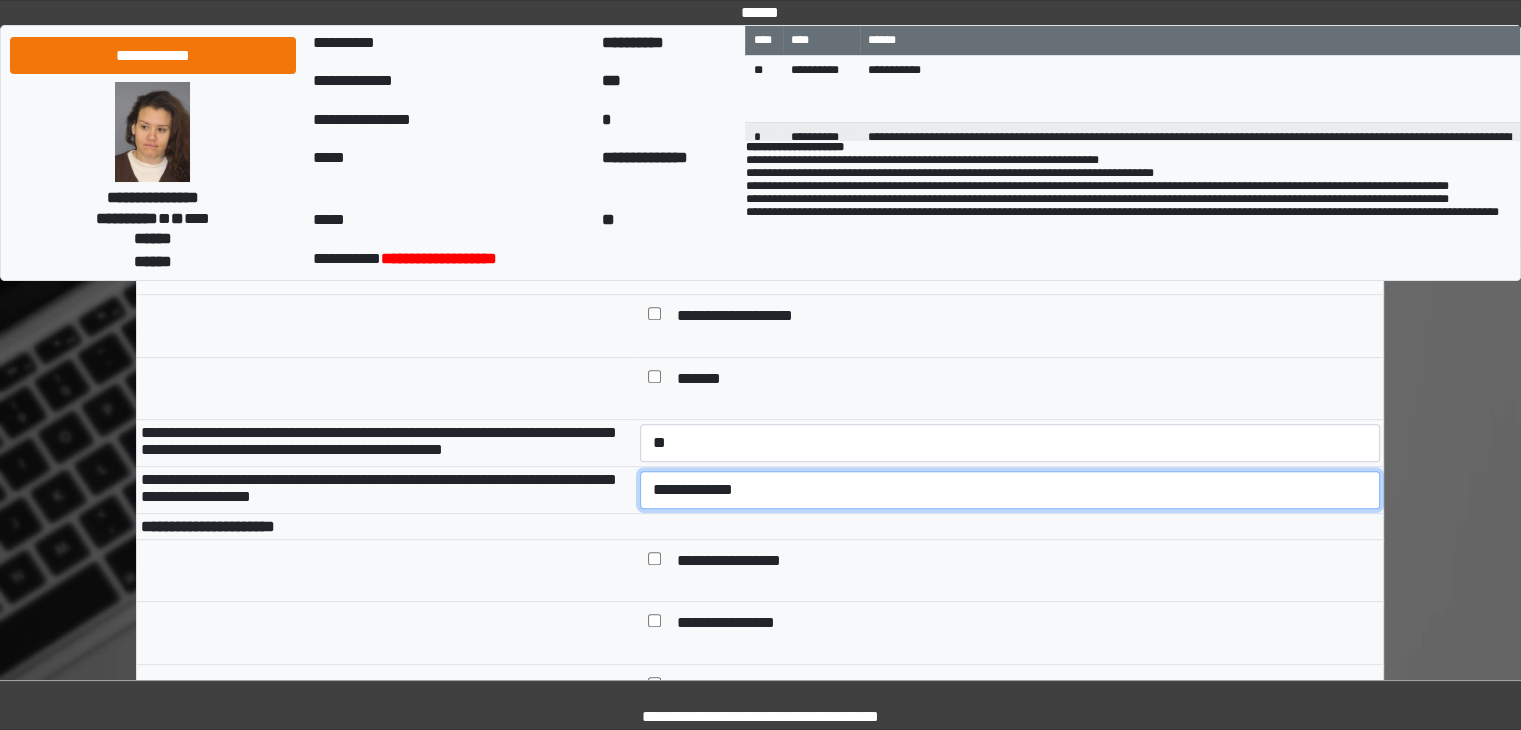 click on "**********" at bounding box center [1010, 490] 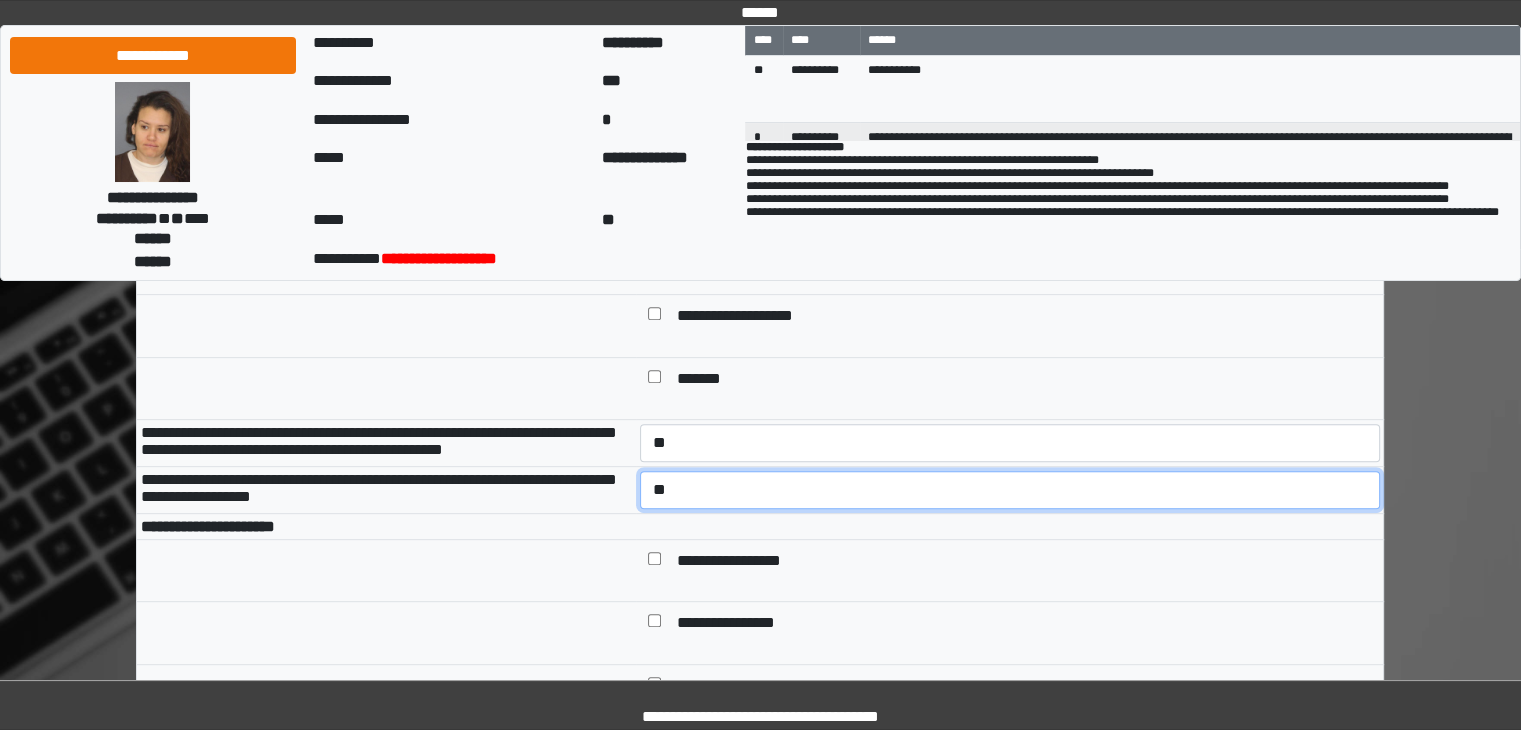 click on "**********" at bounding box center (1010, 490) 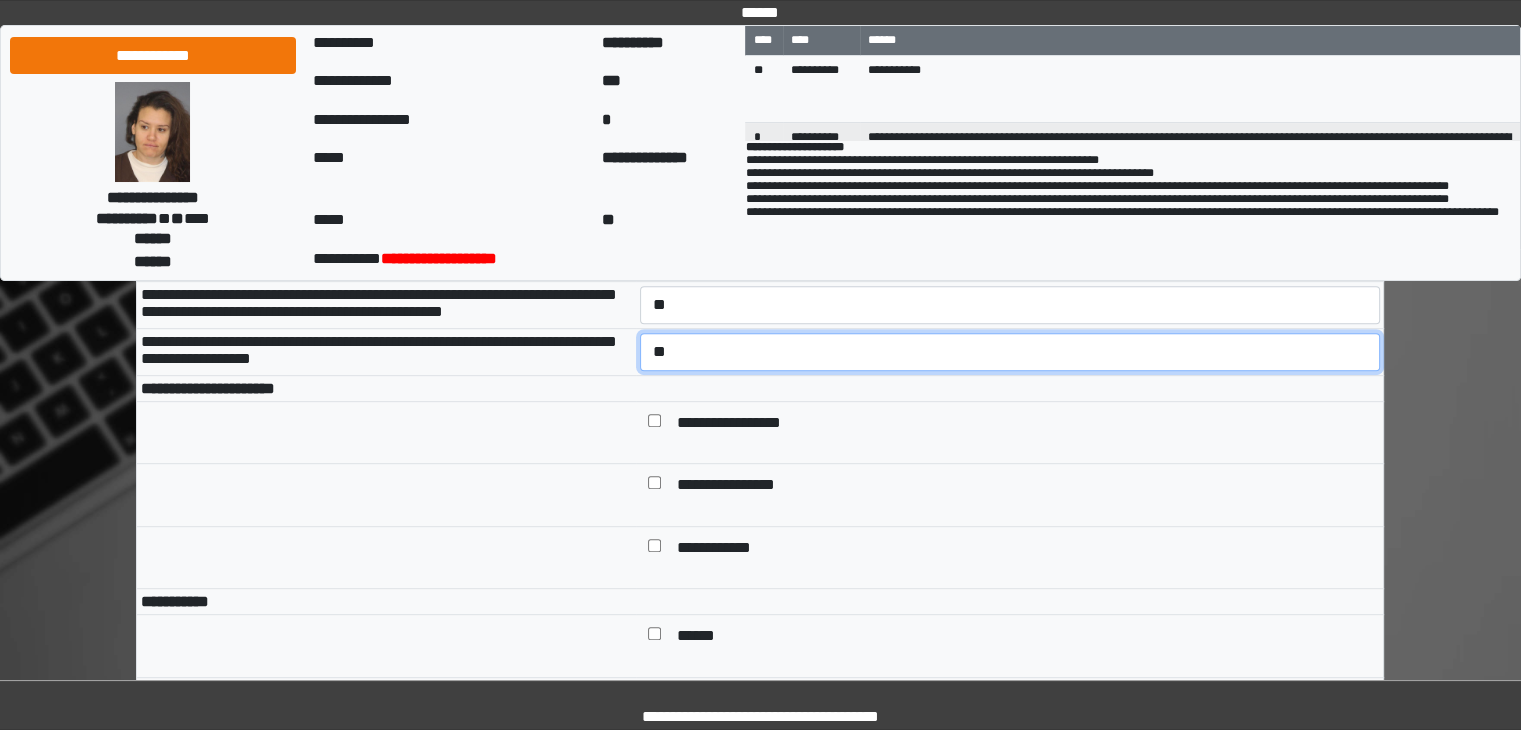 scroll, scrollTop: 1012, scrollLeft: 0, axis: vertical 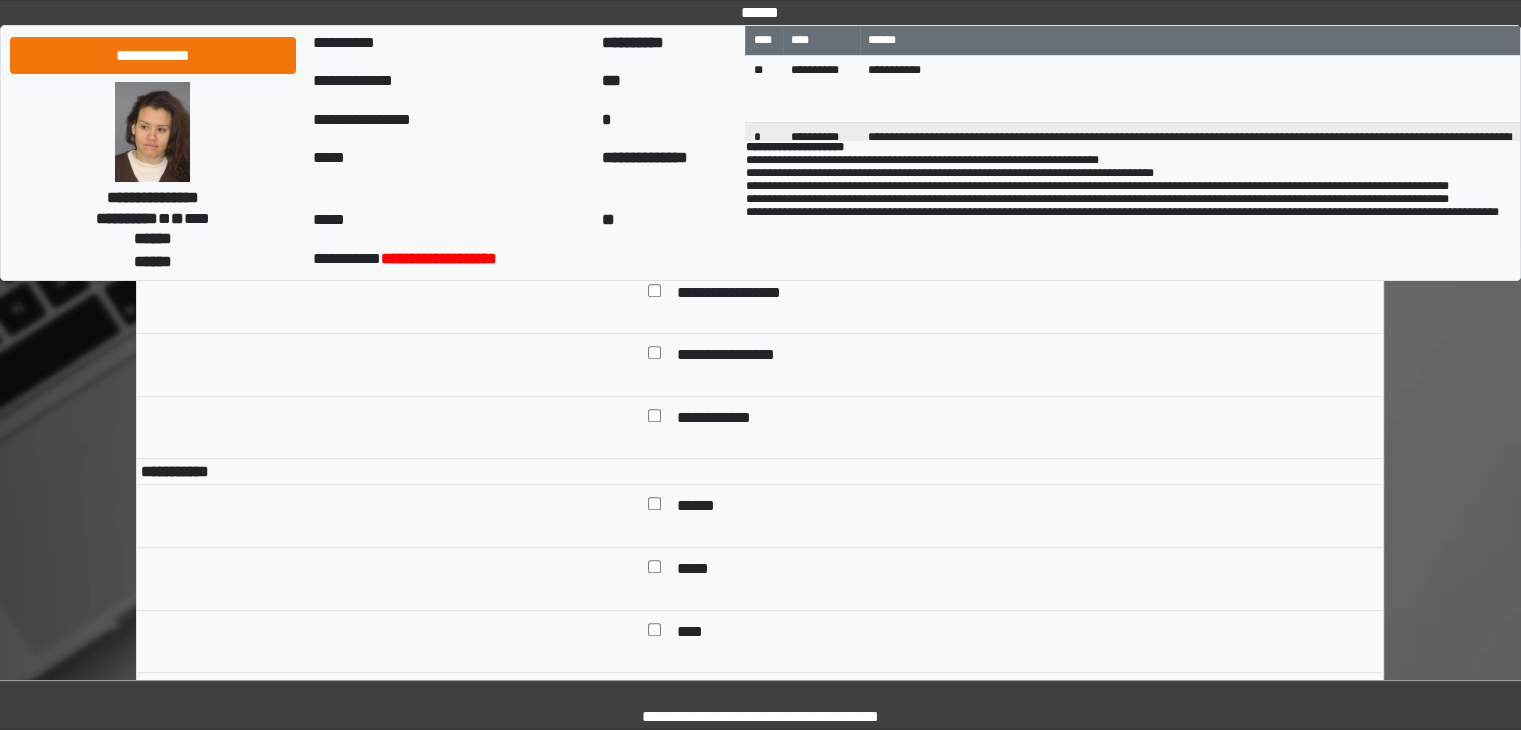 click on "******" at bounding box center [703, 508] 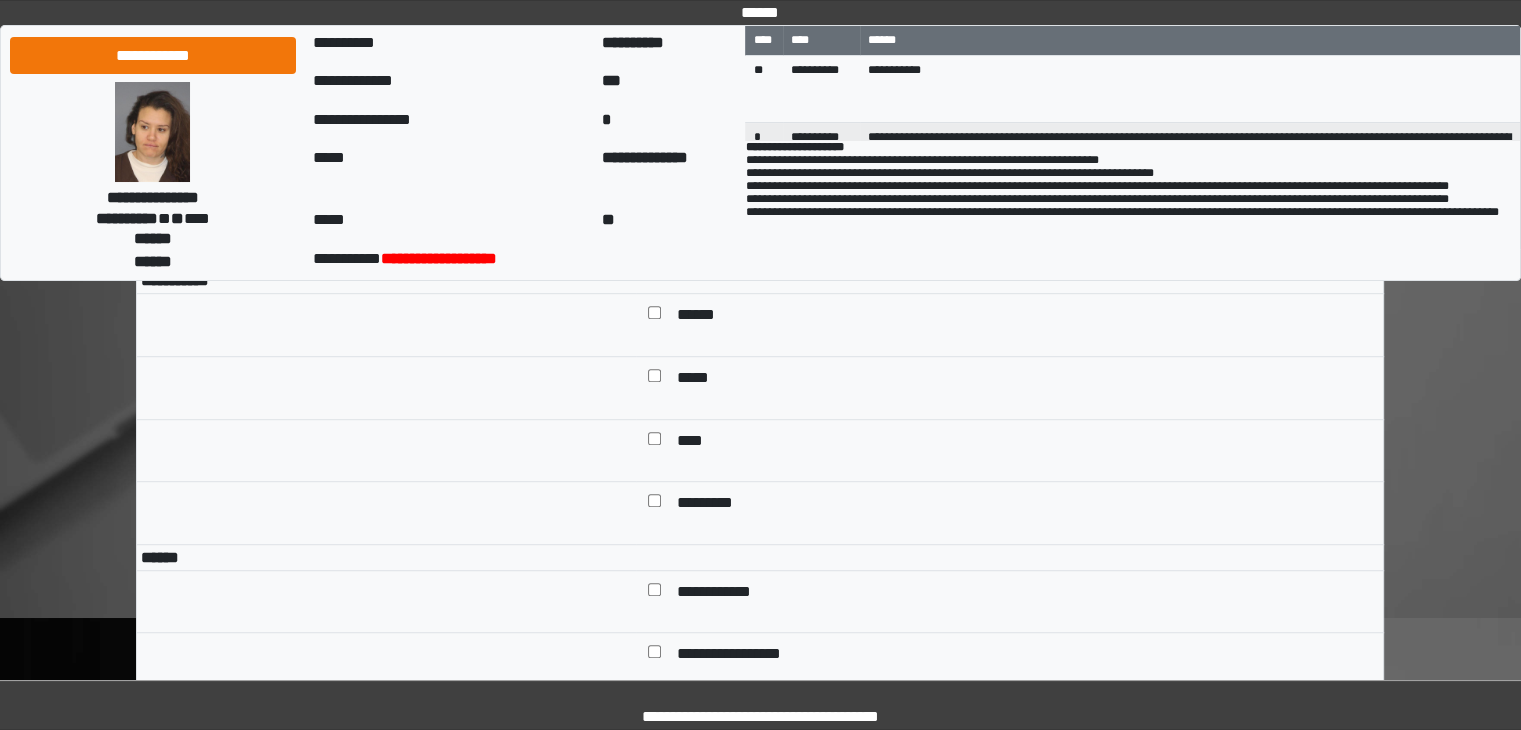 scroll, scrollTop: 1200, scrollLeft: 0, axis: vertical 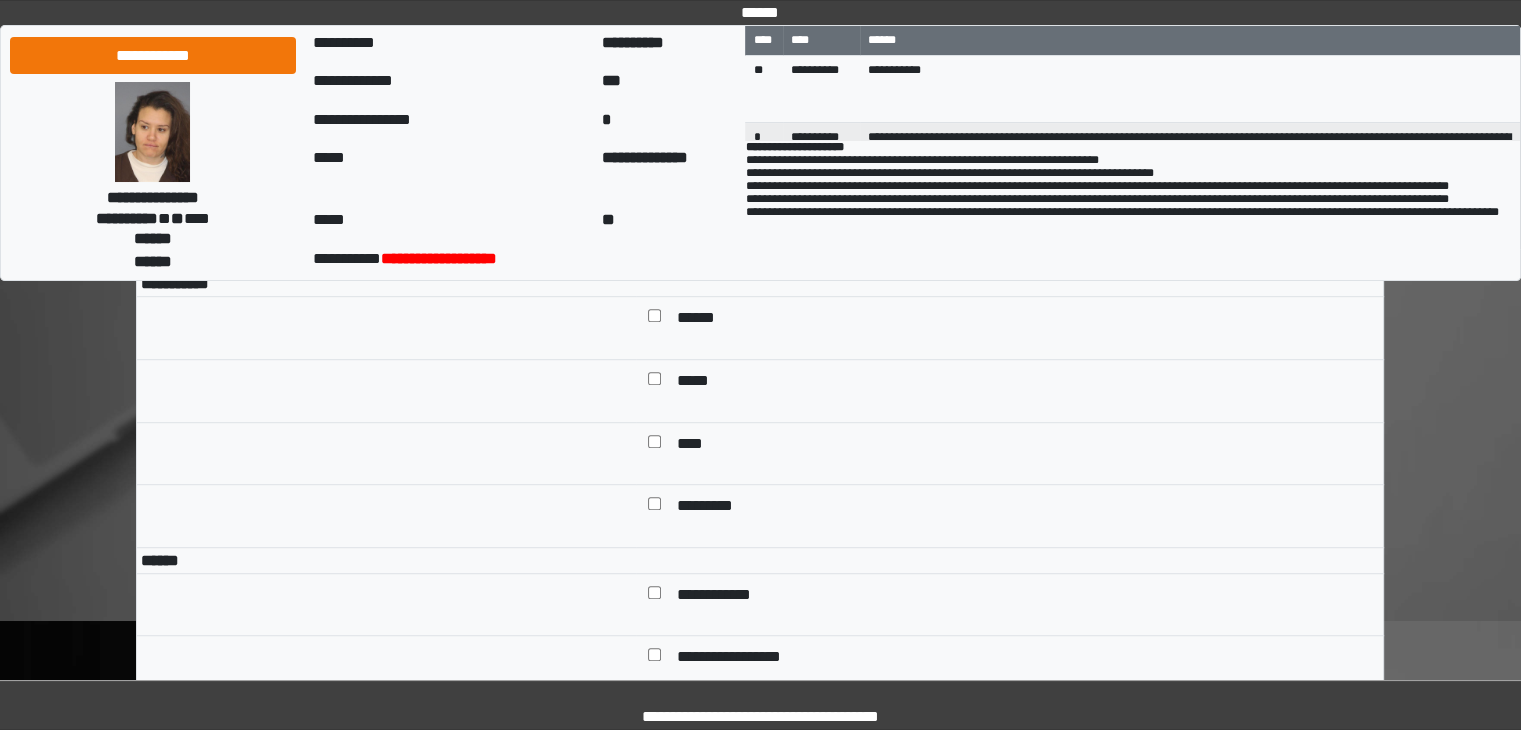 click on "*********" at bounding box center [710, 508] 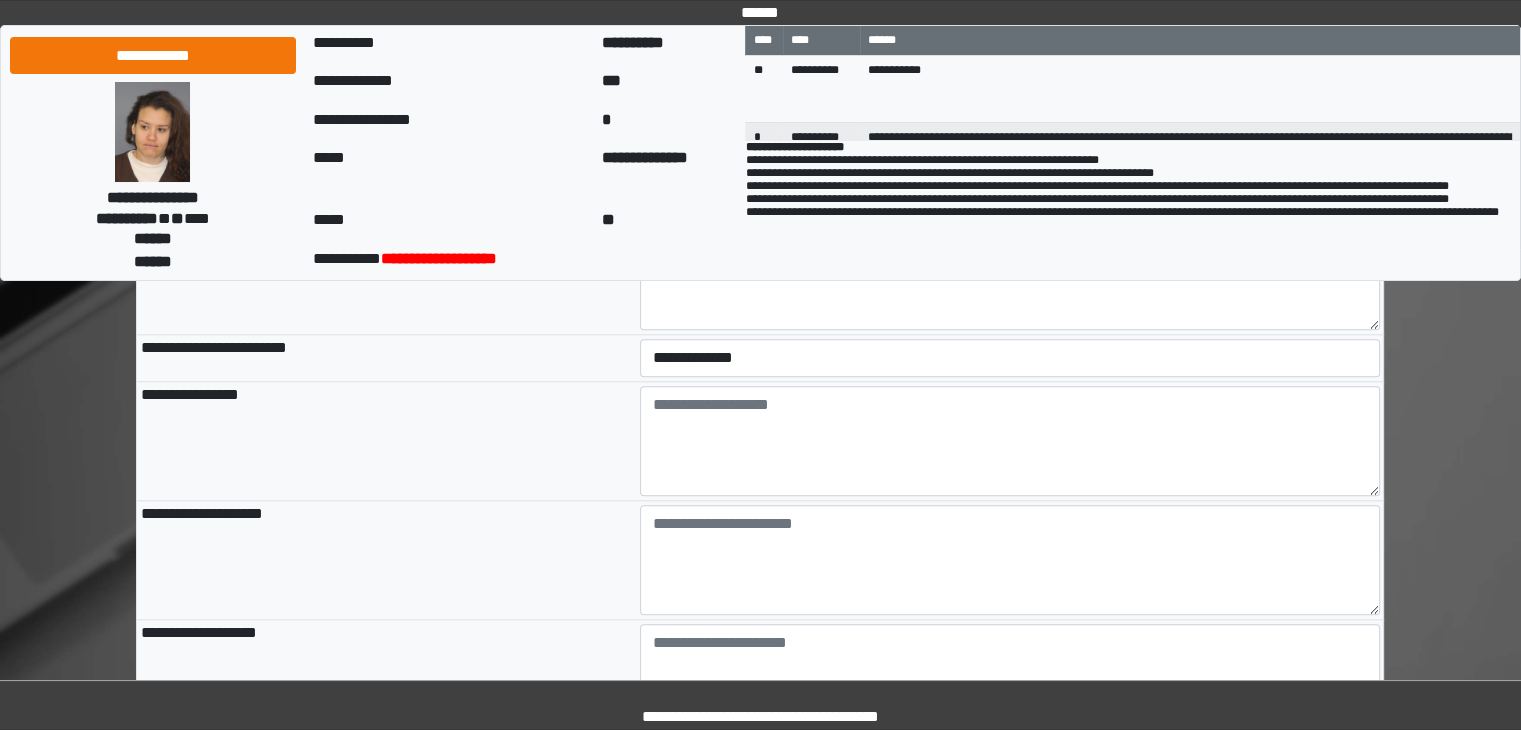 scroll, scrollTop: 2133, scrollLeft: 0, axis: vertical 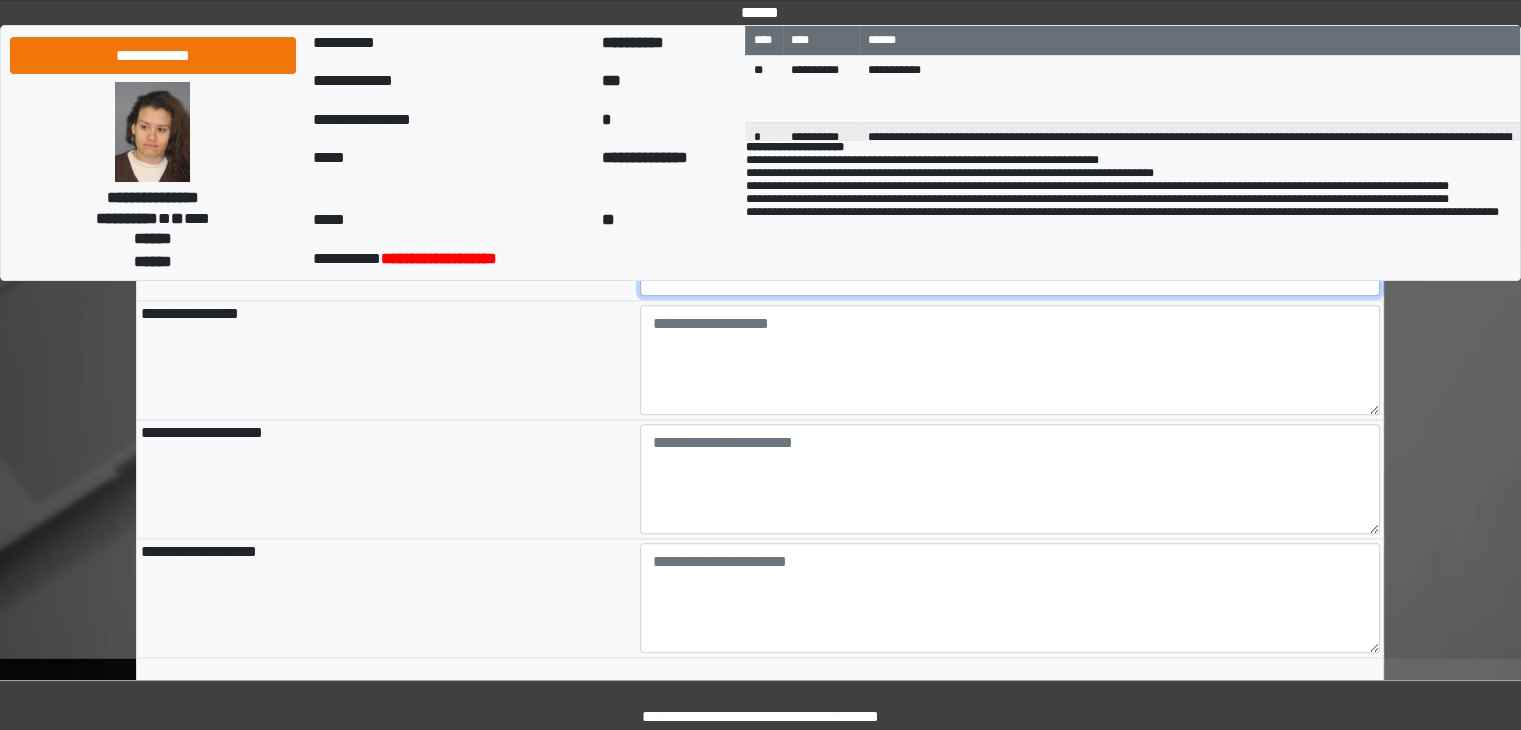click on "**********" at bounding box center (1010, 277) 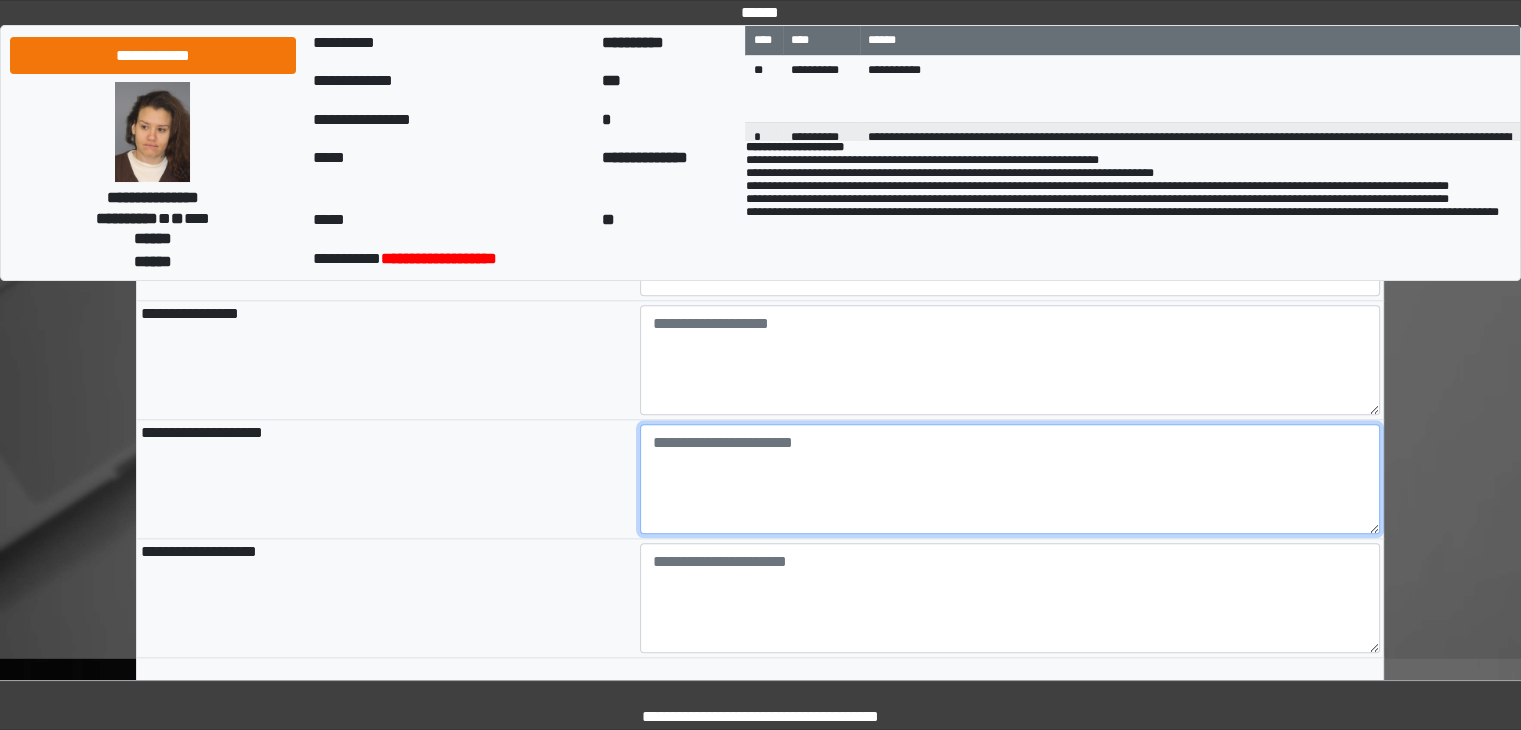 click at bounding box center (1010, 479) 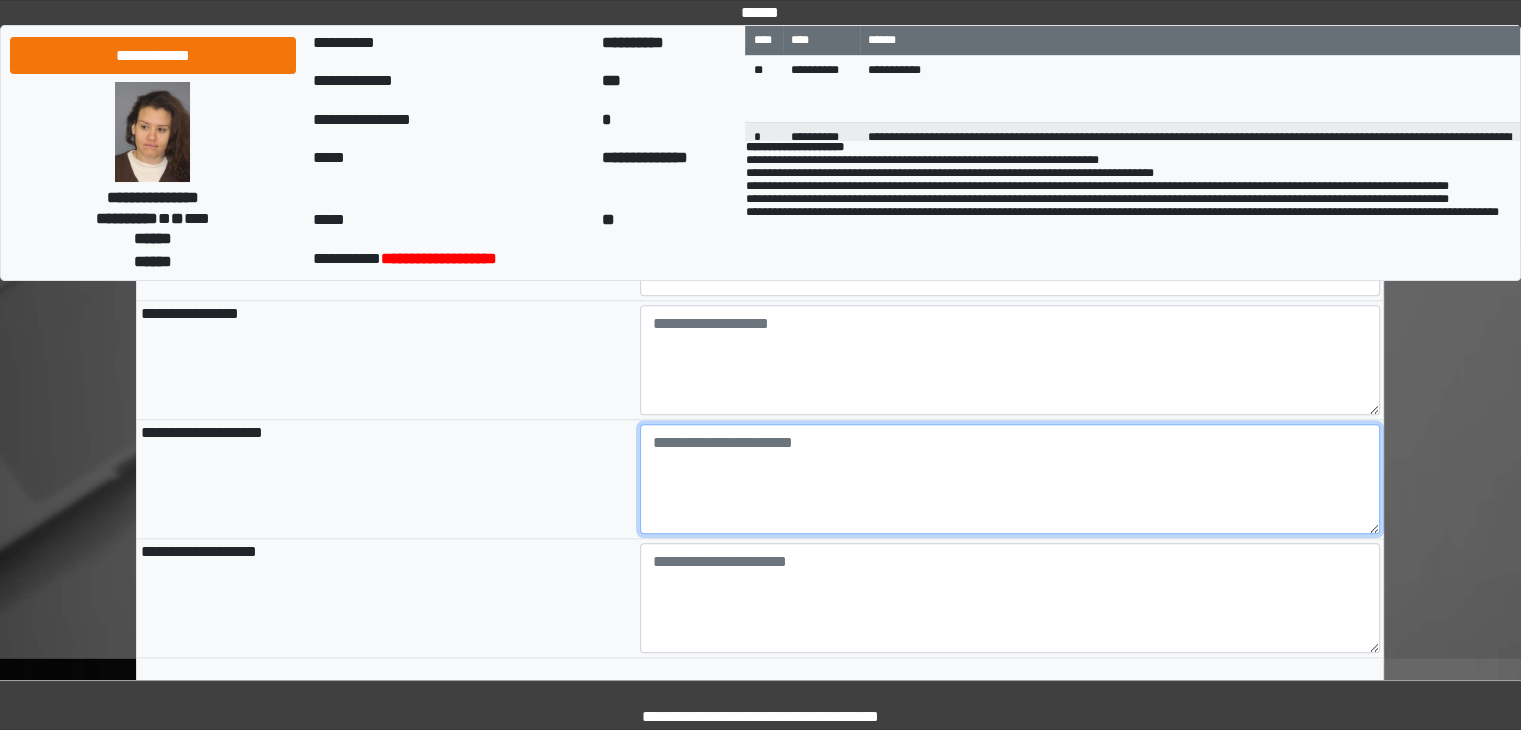 paste on "**********" 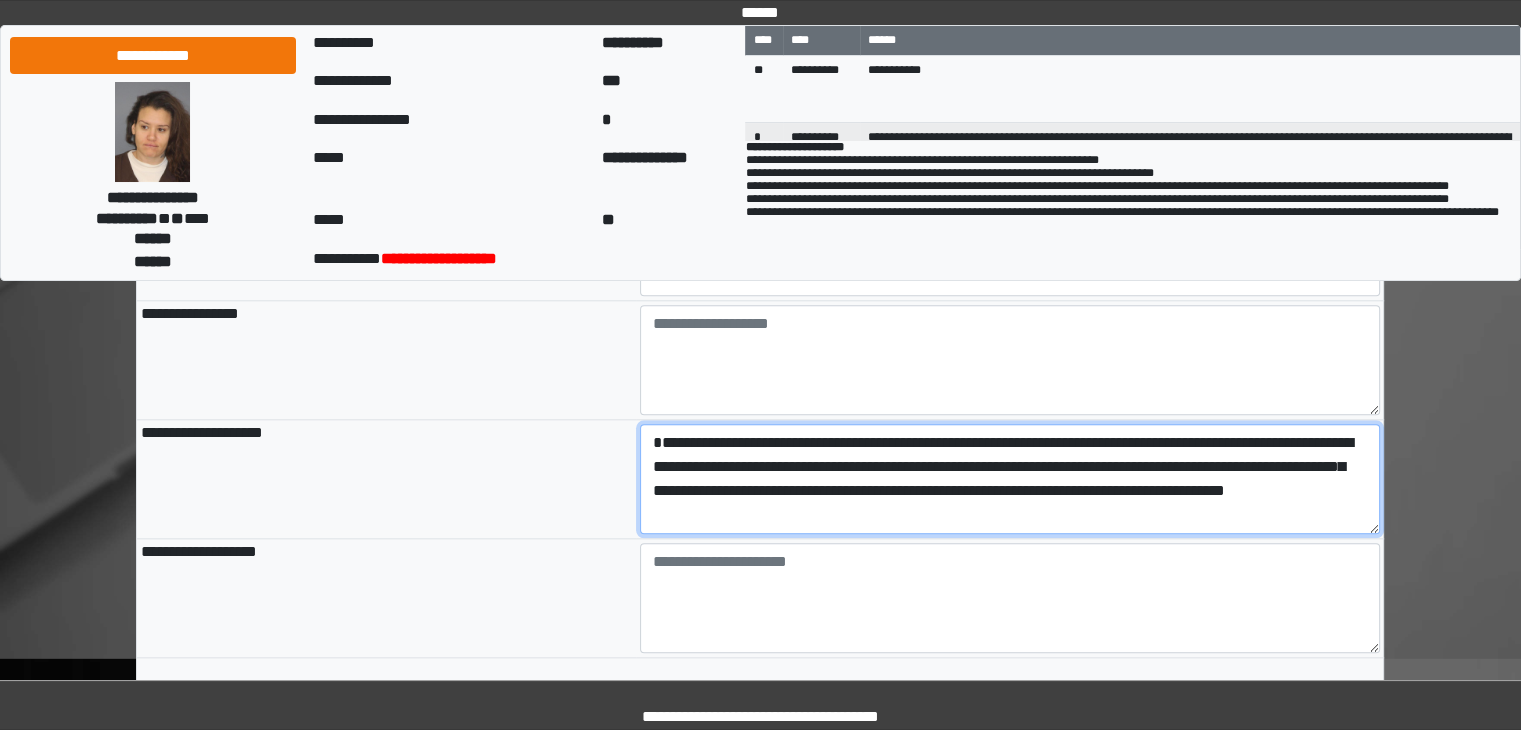 click on "**********" at bounding box center (1010, 479) 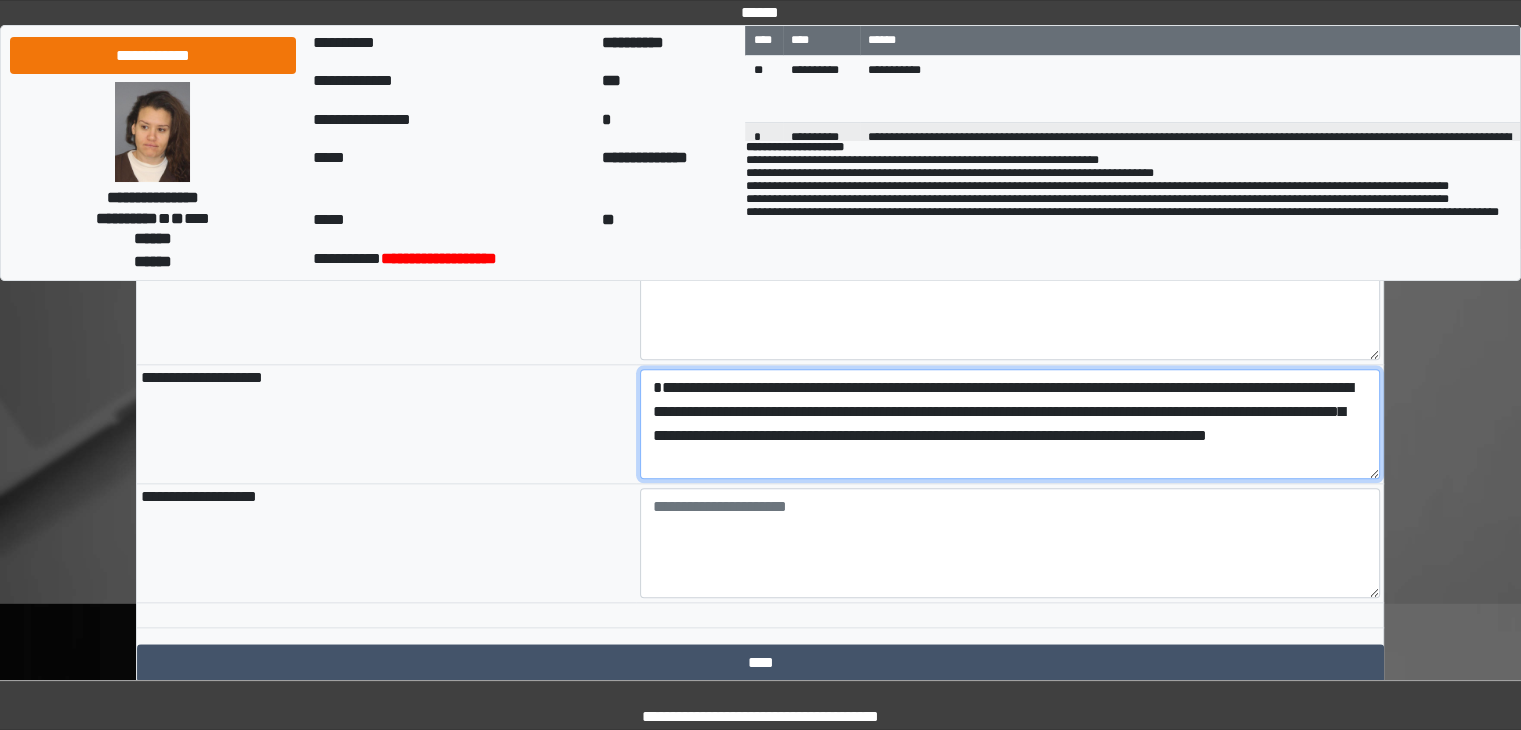 scroll, scrollTop: 2328, scrollLeft: 0, axis: vertical 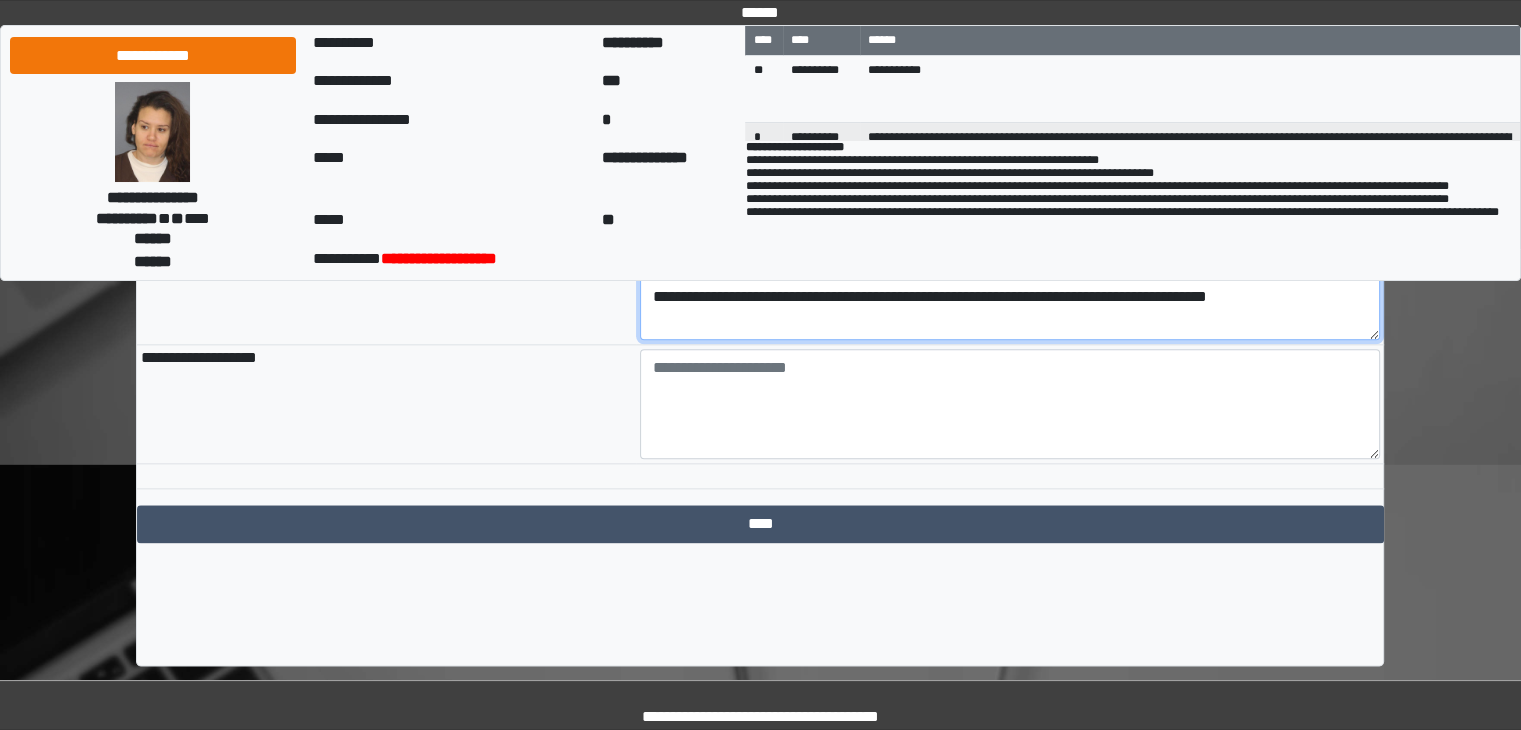 type on "**********" 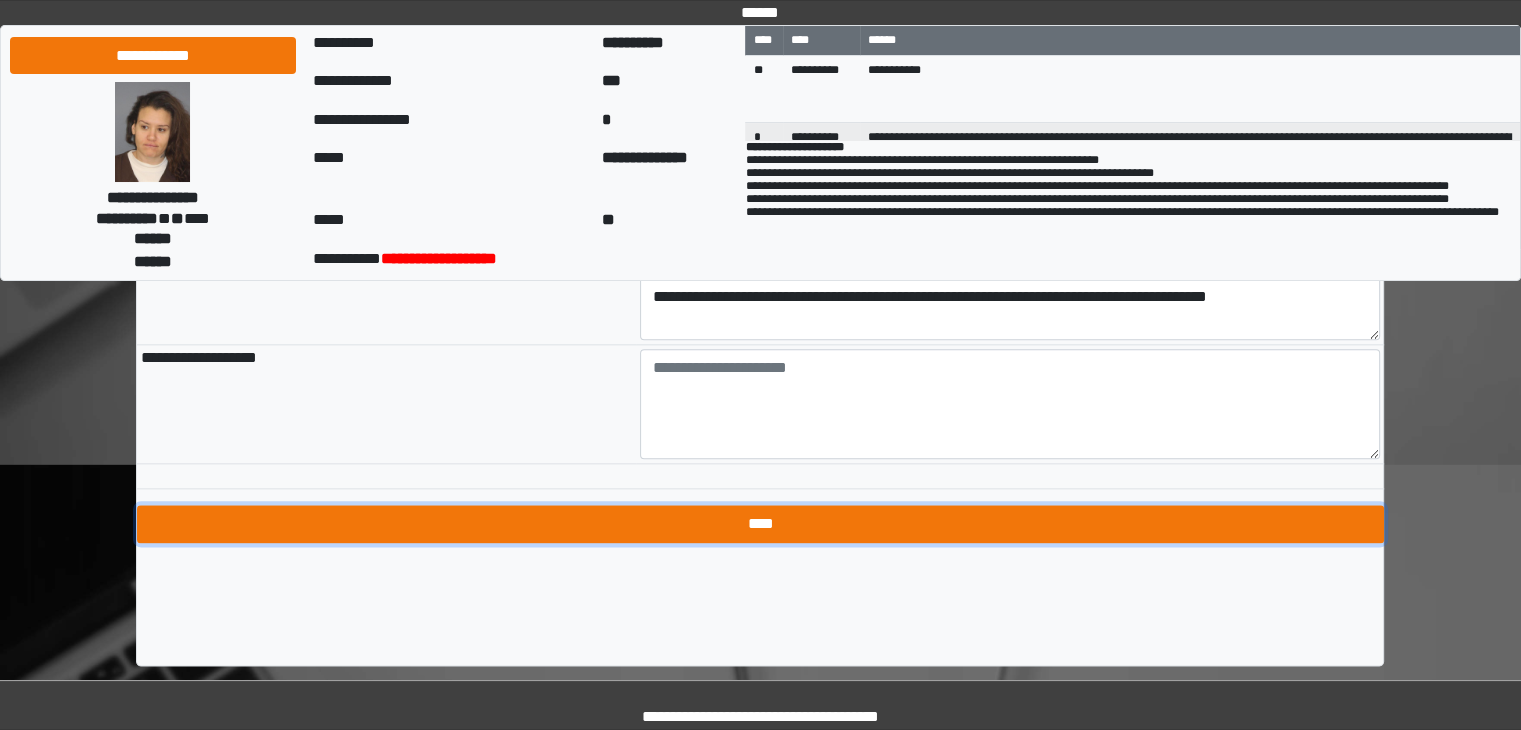 click on "****" at bounding box center (760, 524) 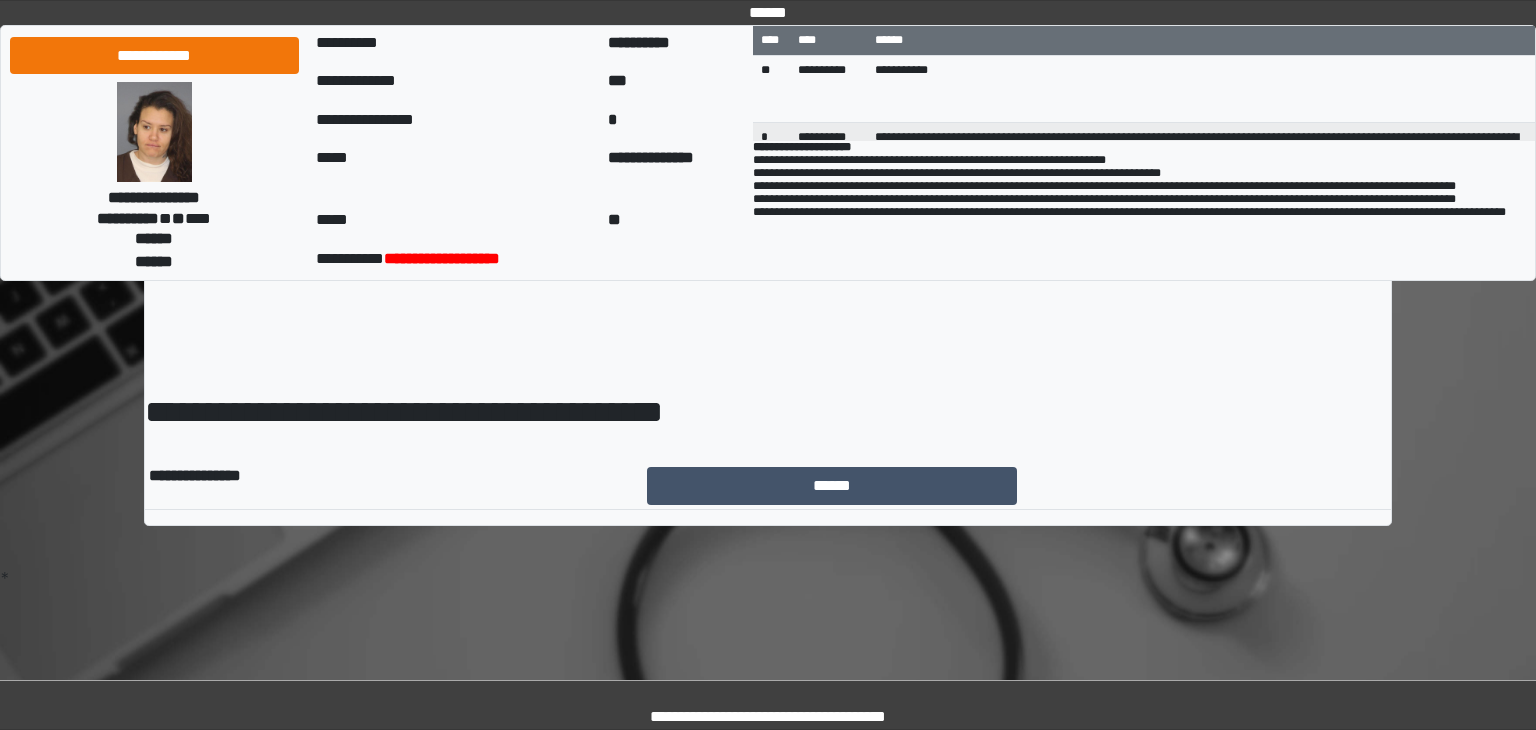 scroll, scrollTop: 0, scrollLeft: 0, axis: both 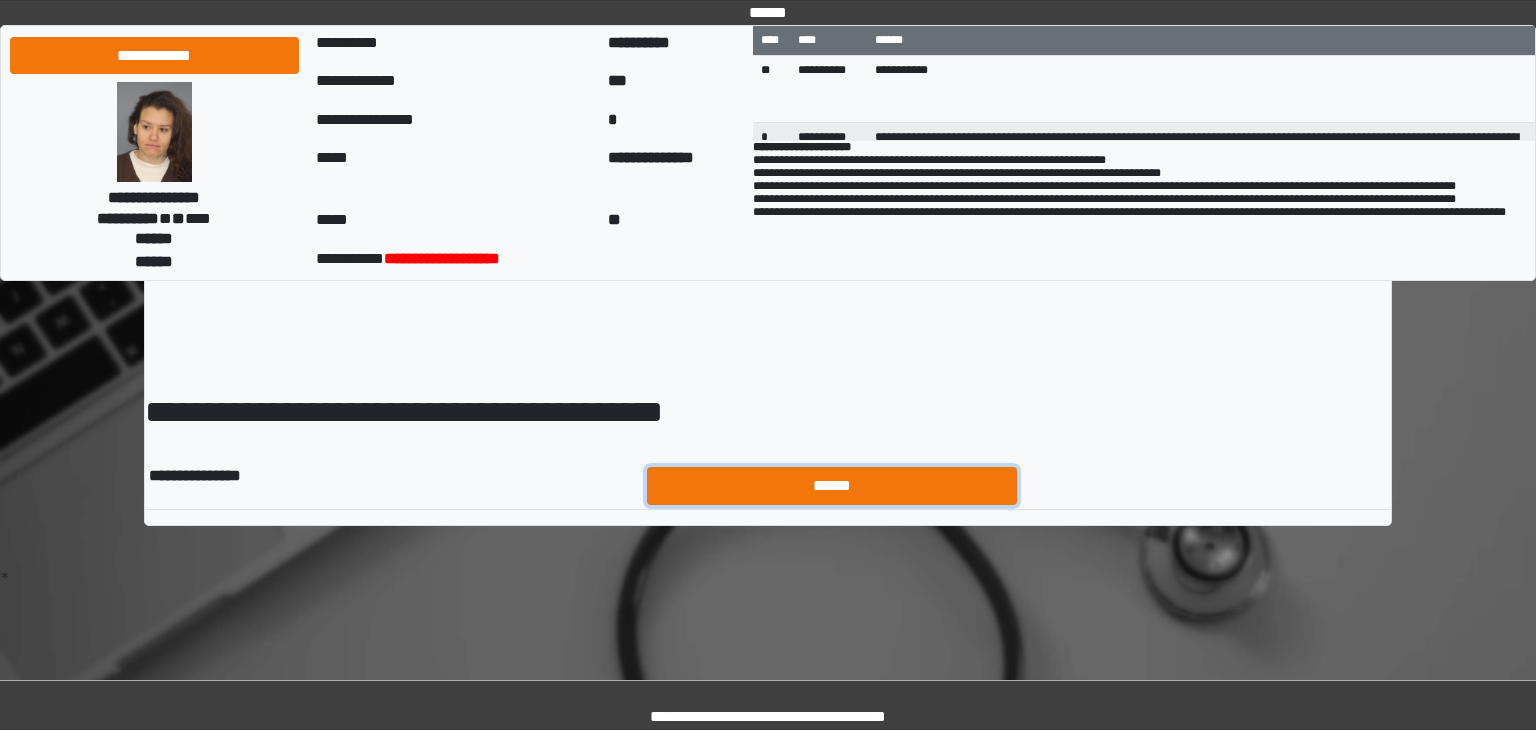 click on "******" at bounding box center [832, 486] 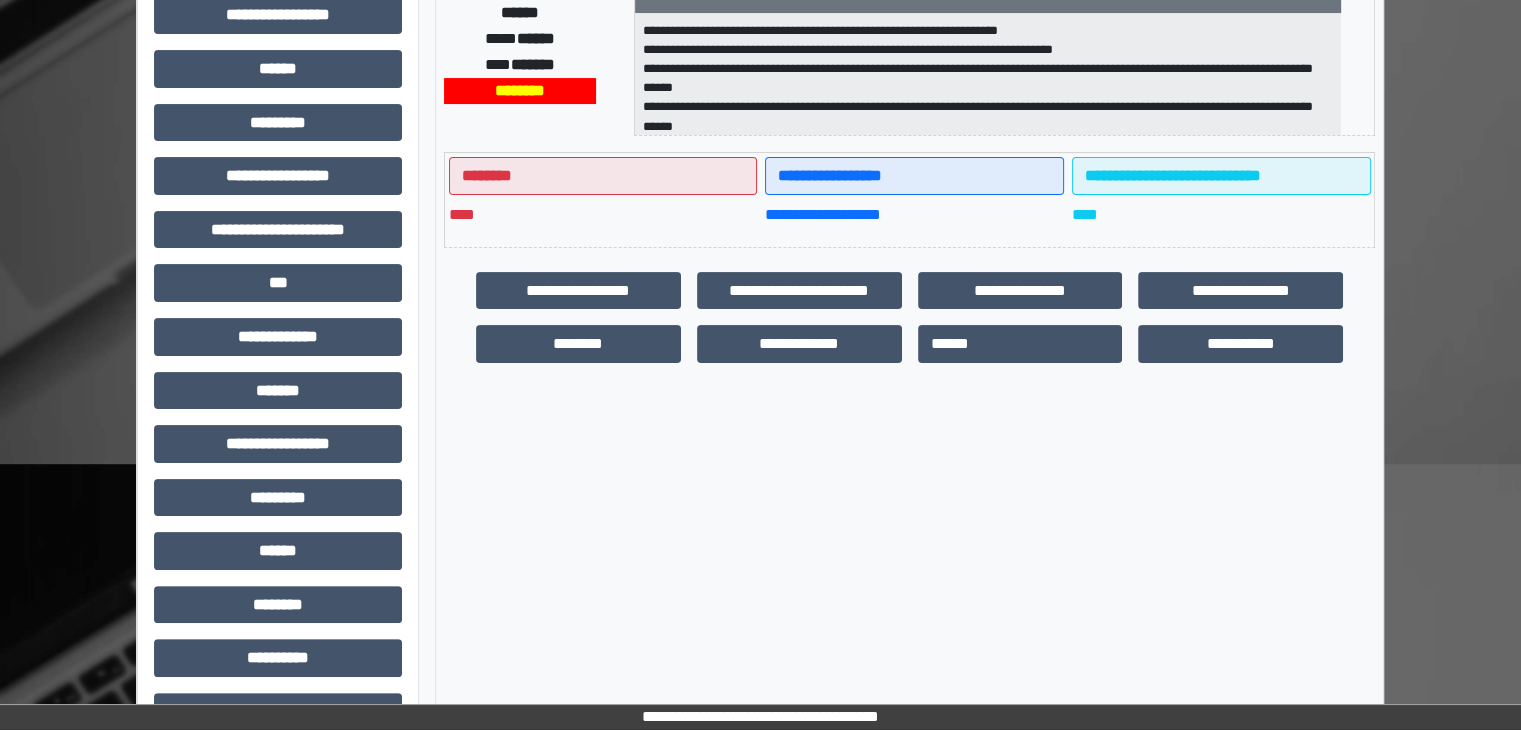 scroll, scrollTop: 436, scrollLeft: 0, axis: vertical 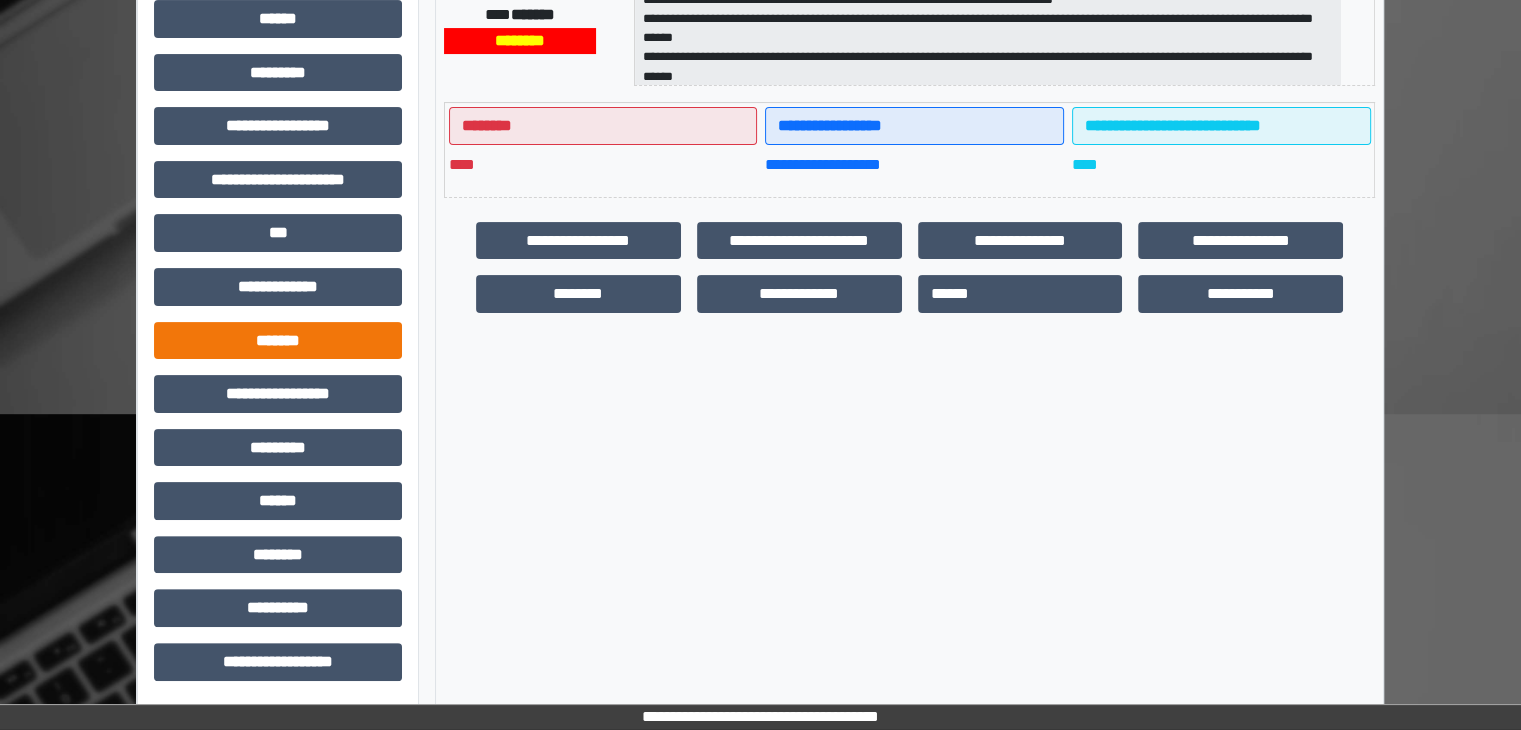 click on "*******" at bounding box center (278, 341) 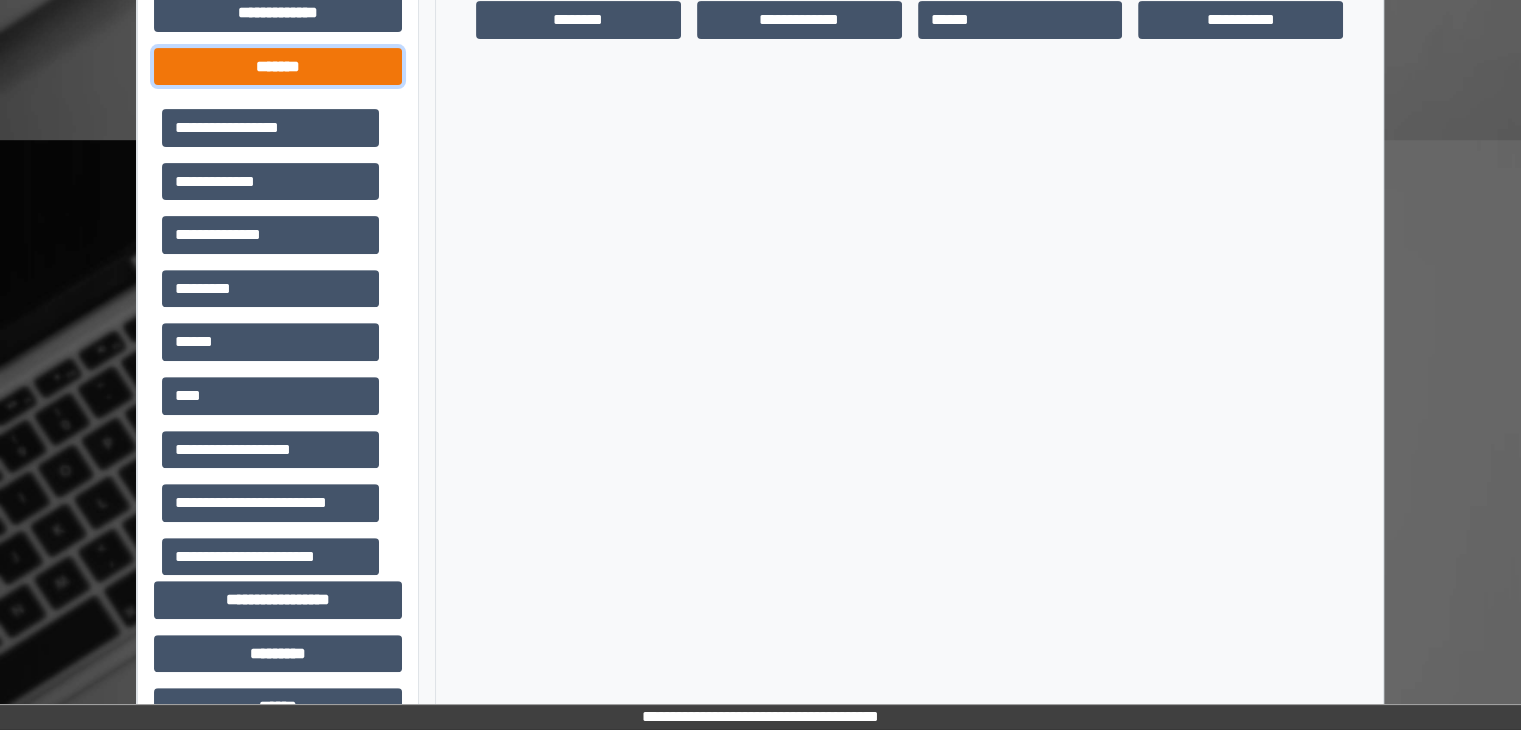 scroll, scrollTop: 720, scrollLeft: 0, axis: vertical 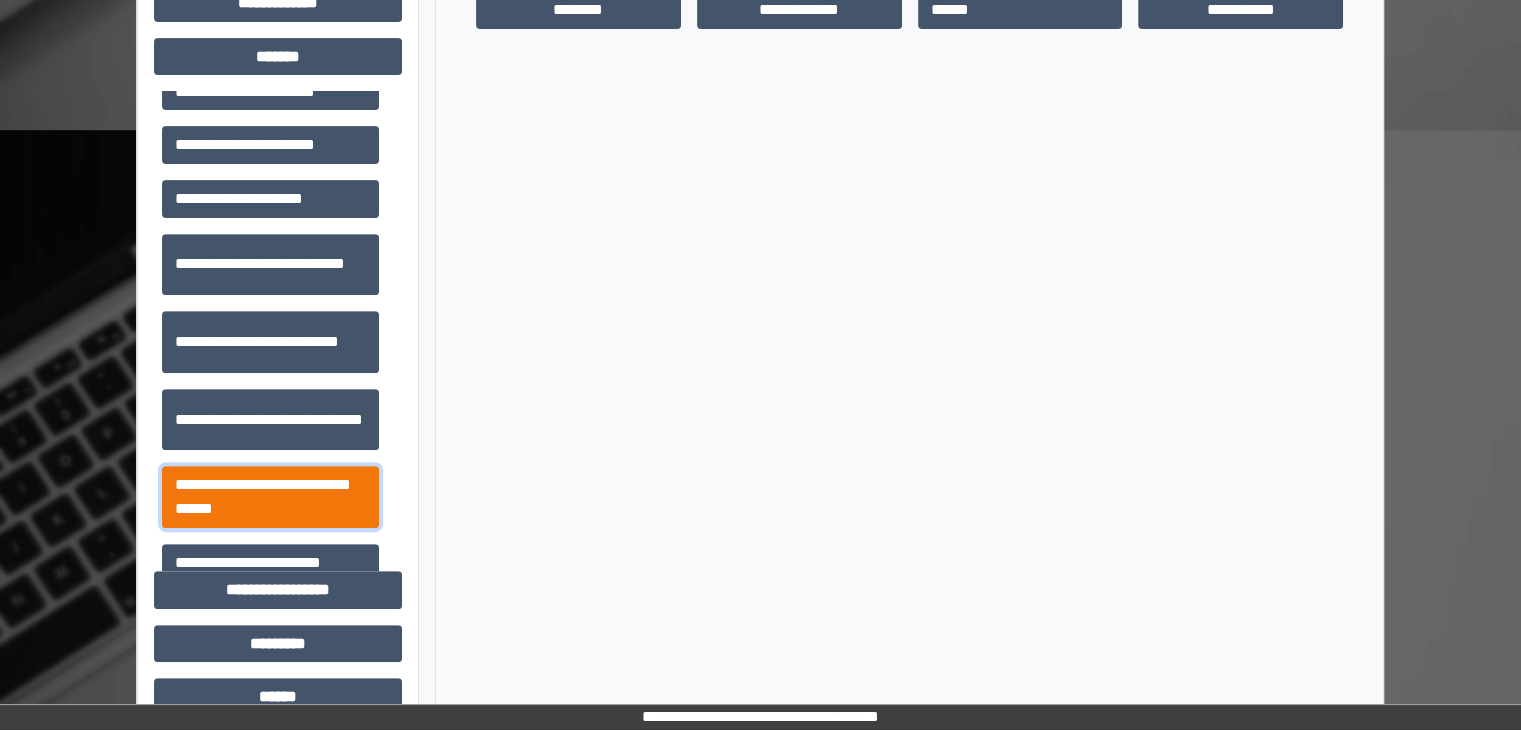 click on "**********" at bounding box center (270, 497) 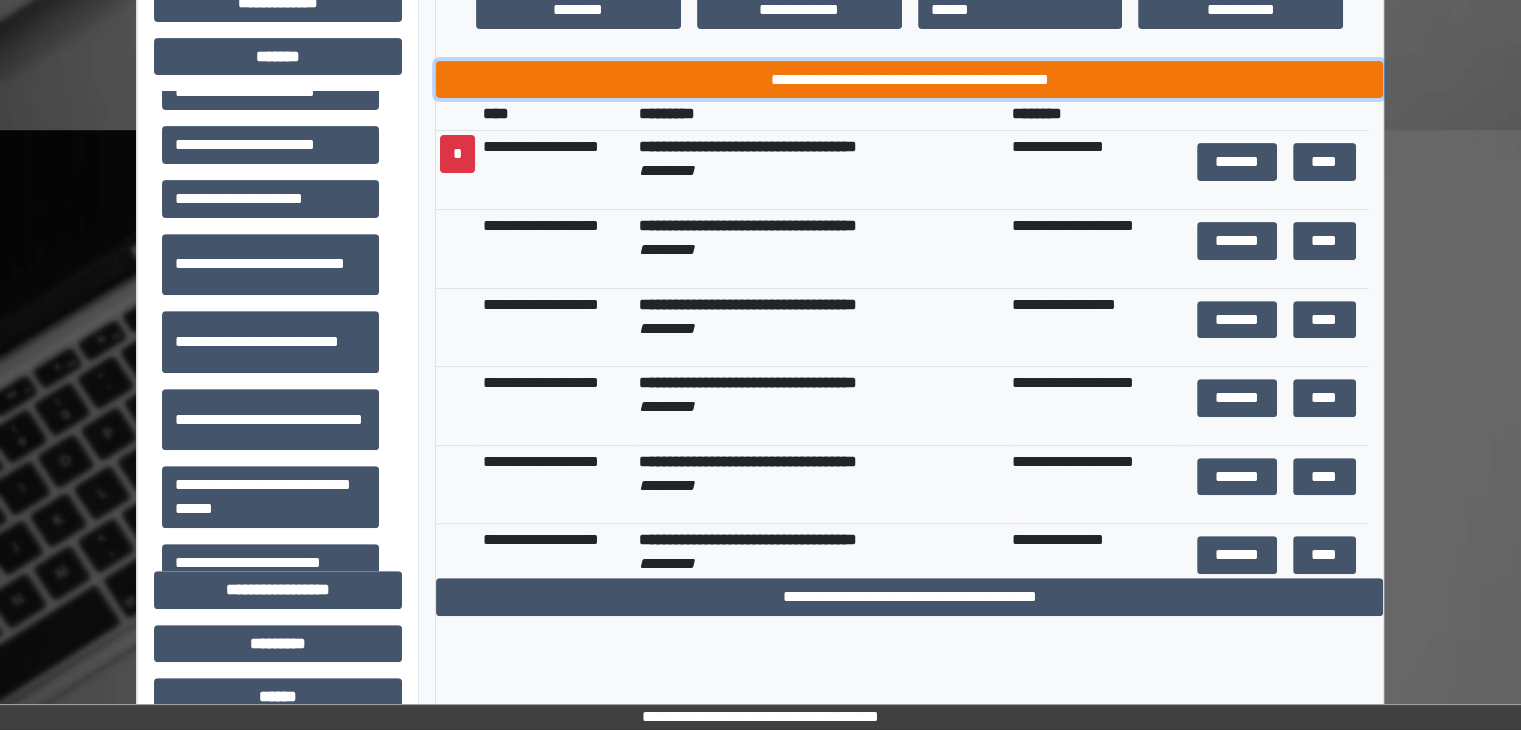 click on "**********" at bounding box center [909, 80] 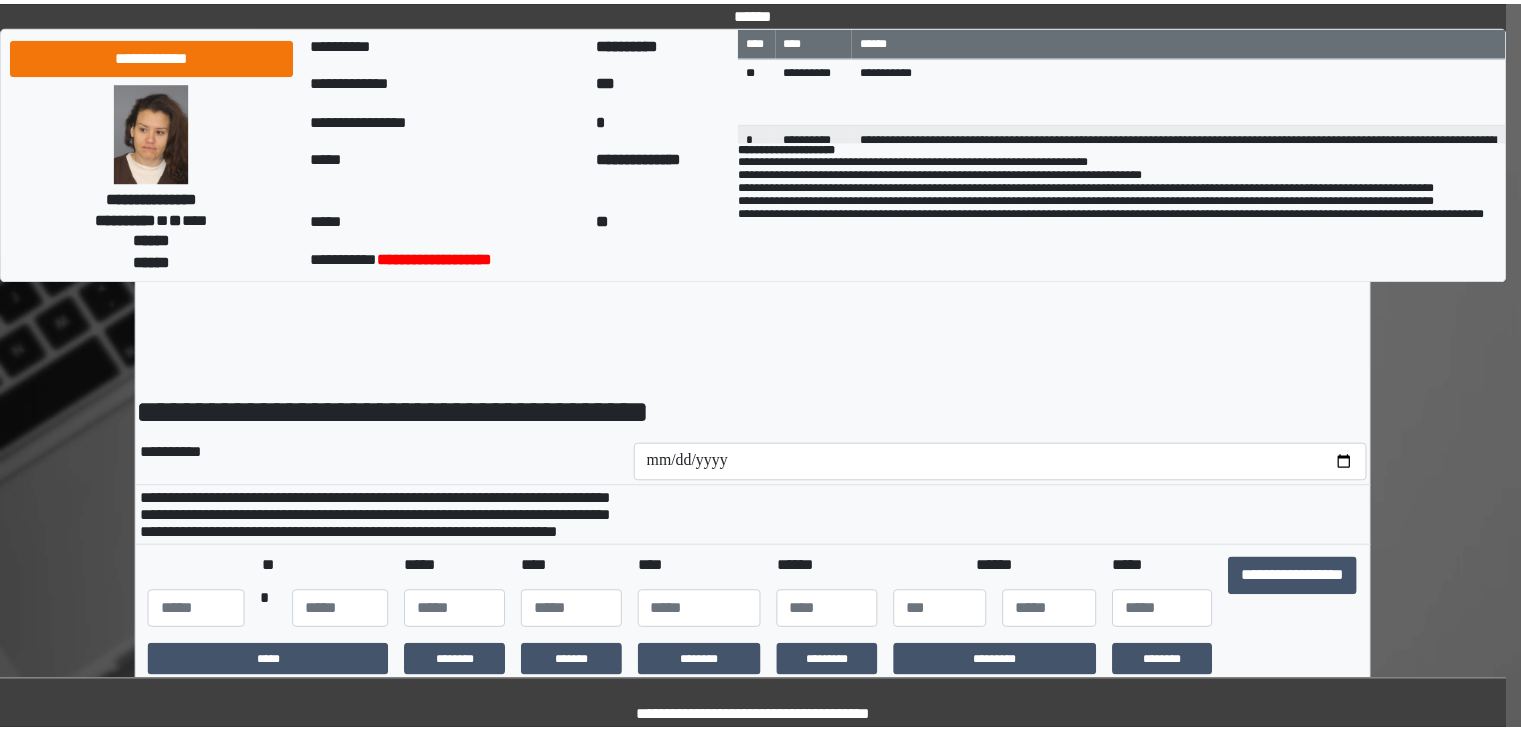 scroll, scrollTop: 0, scrollLeft: 0, axis: both 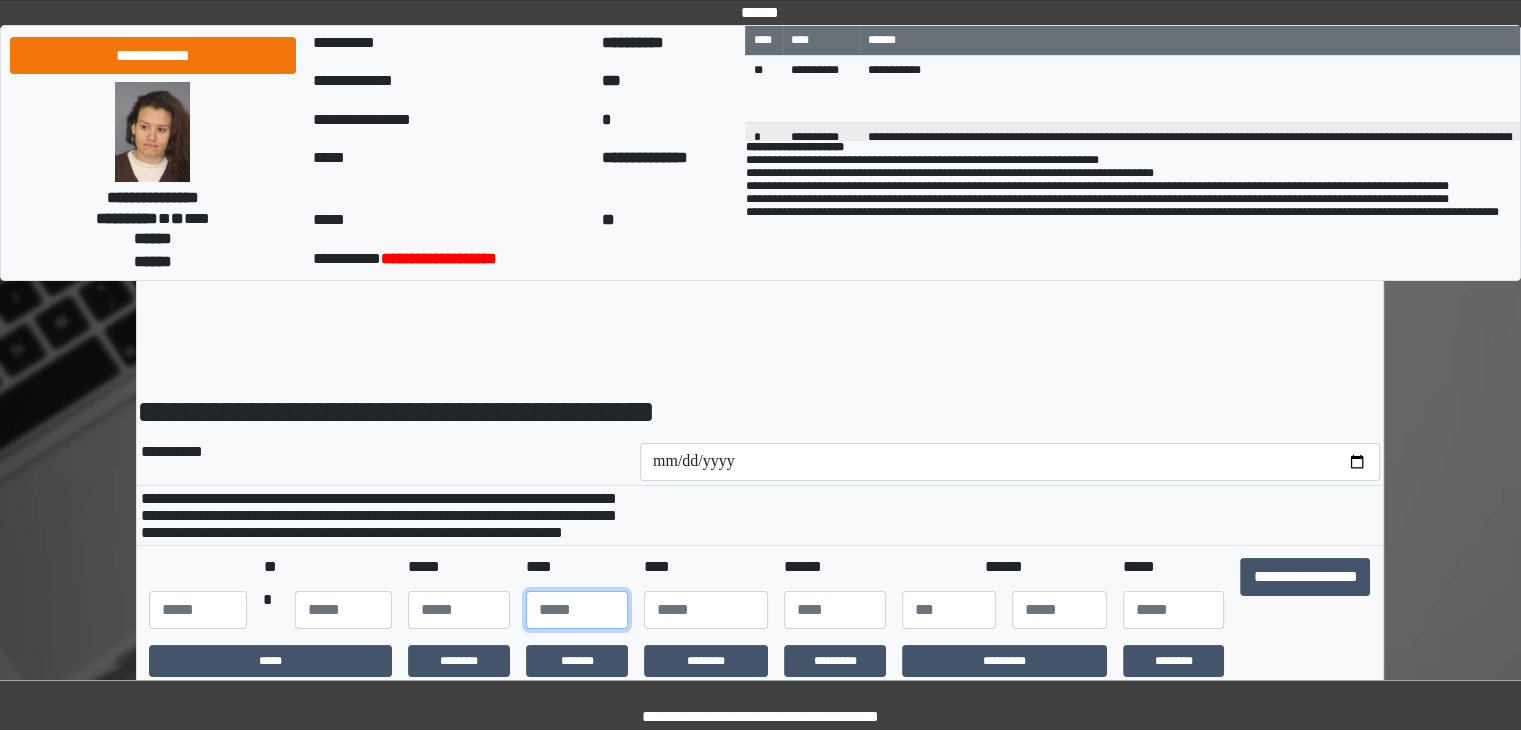 click at bounding box center [577, 610] 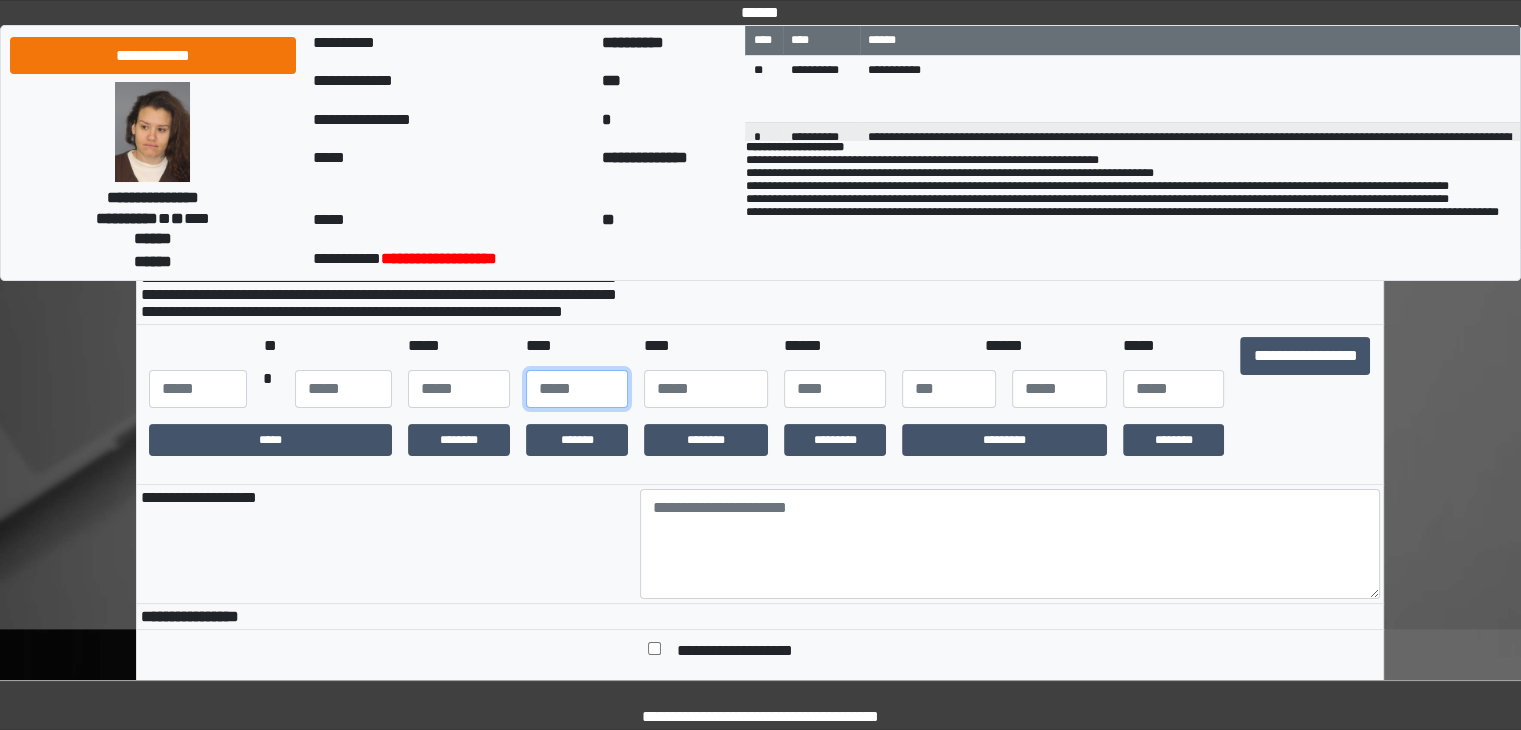 scroll, scrollTop: 225, scrollLeft: 0, axis: vertical 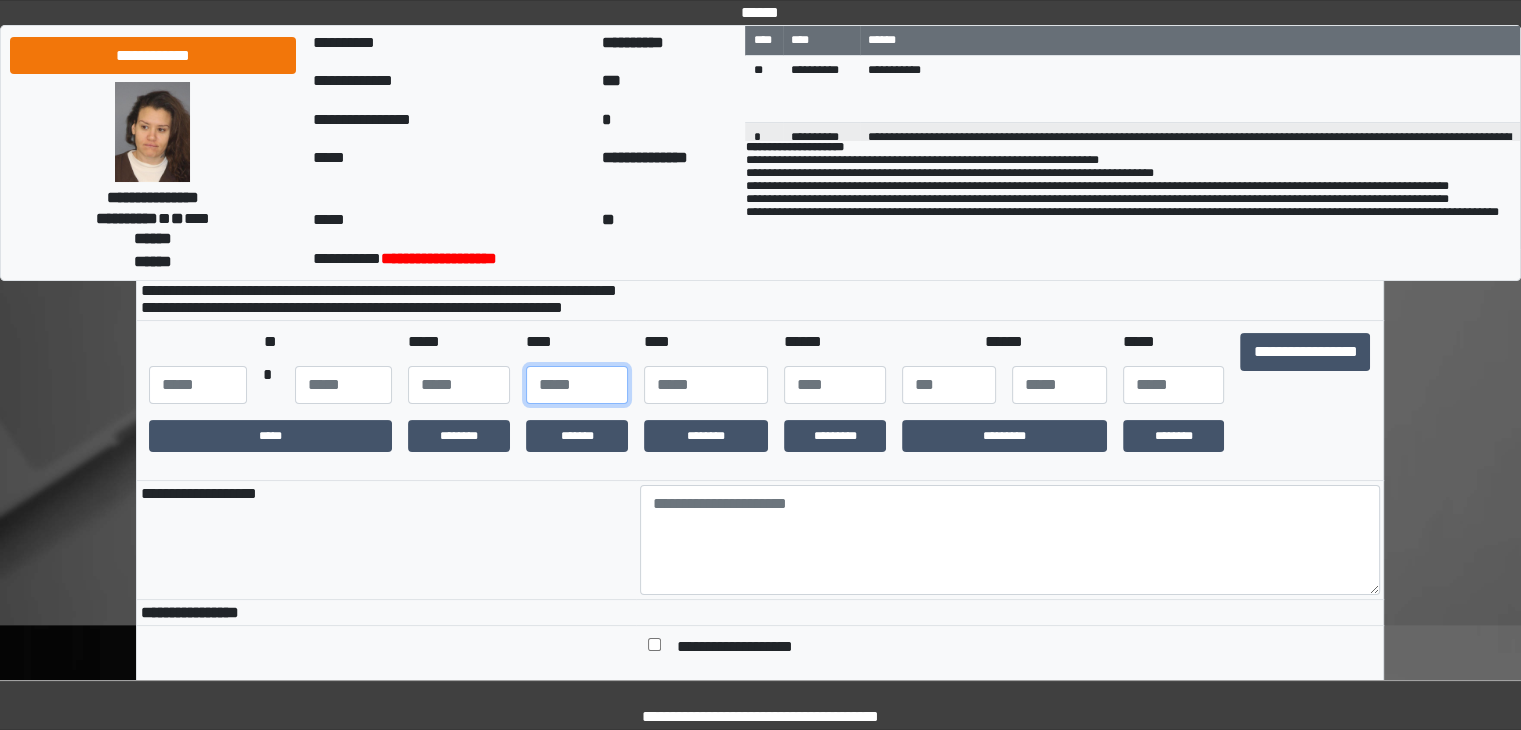 type on "**" 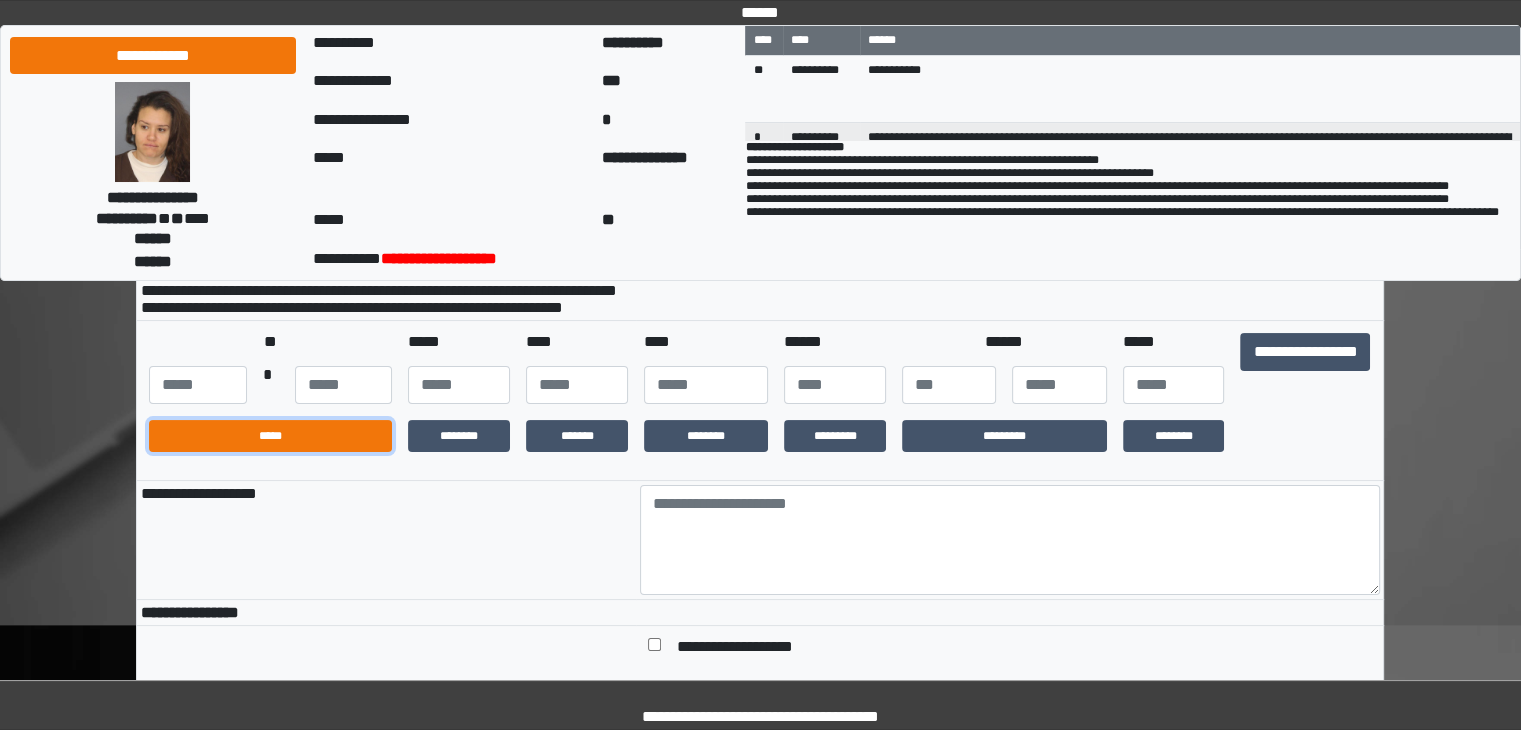 click on "*****" at bounding box center (270, 436) 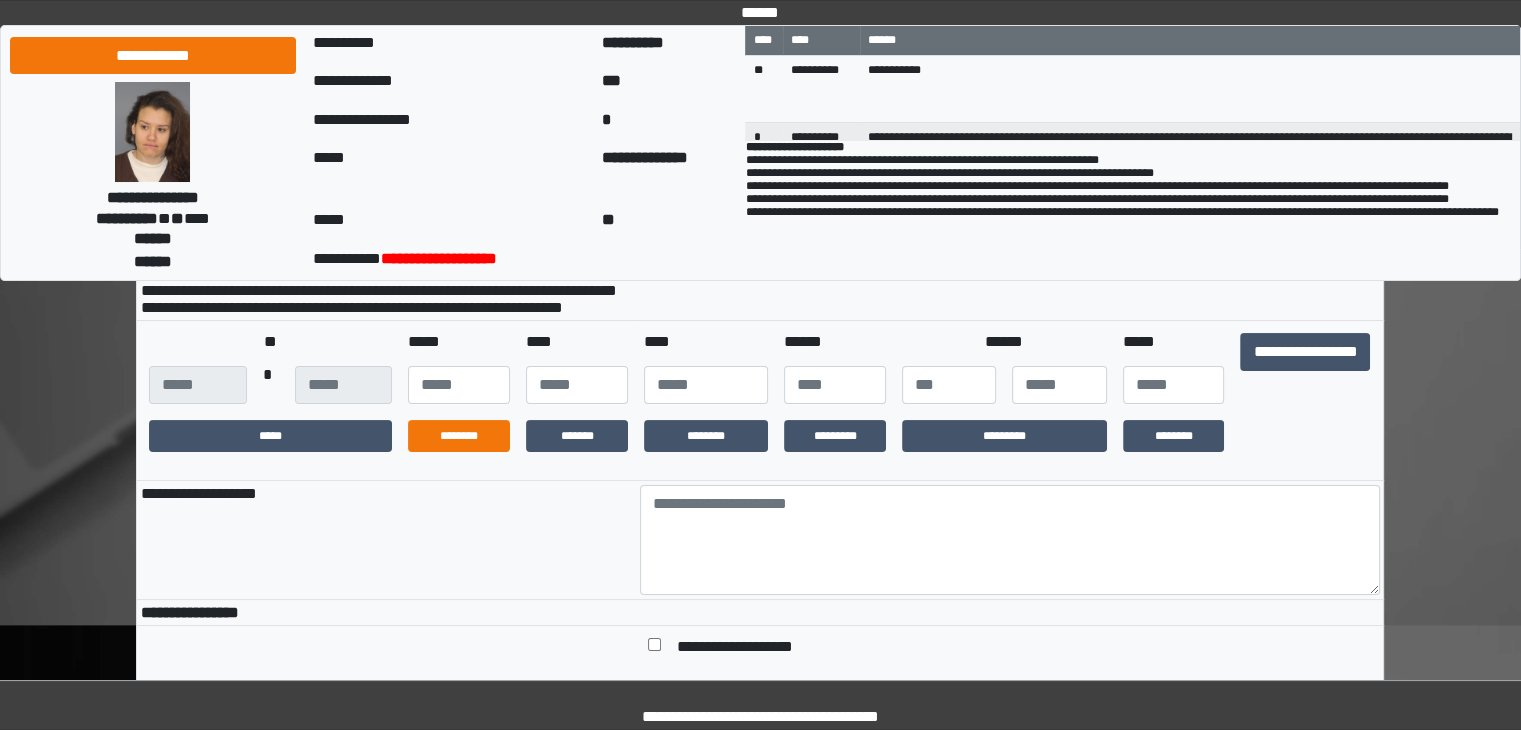 click on "********" at bounding box center (459, 436) 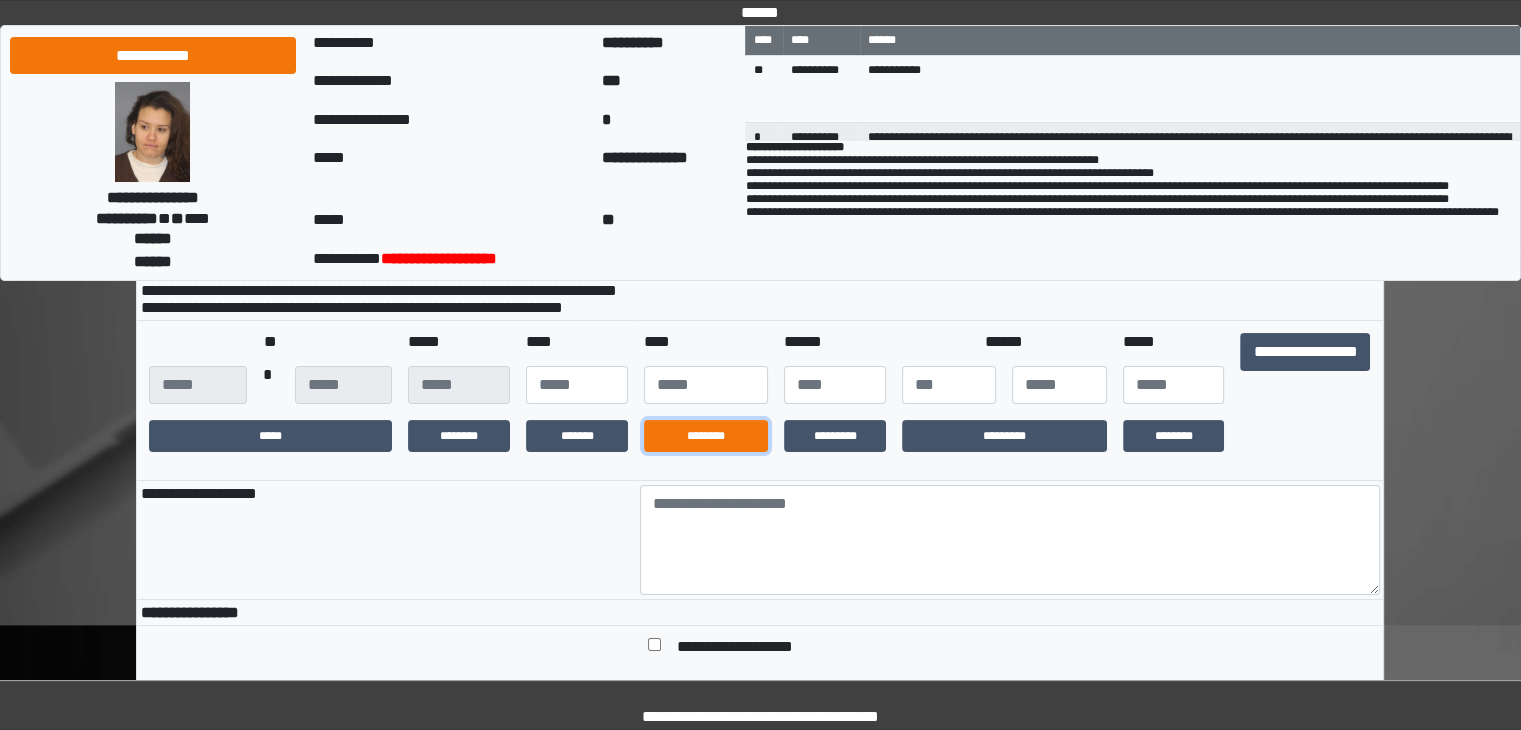 click on "********" at bounding box center [706, 436] 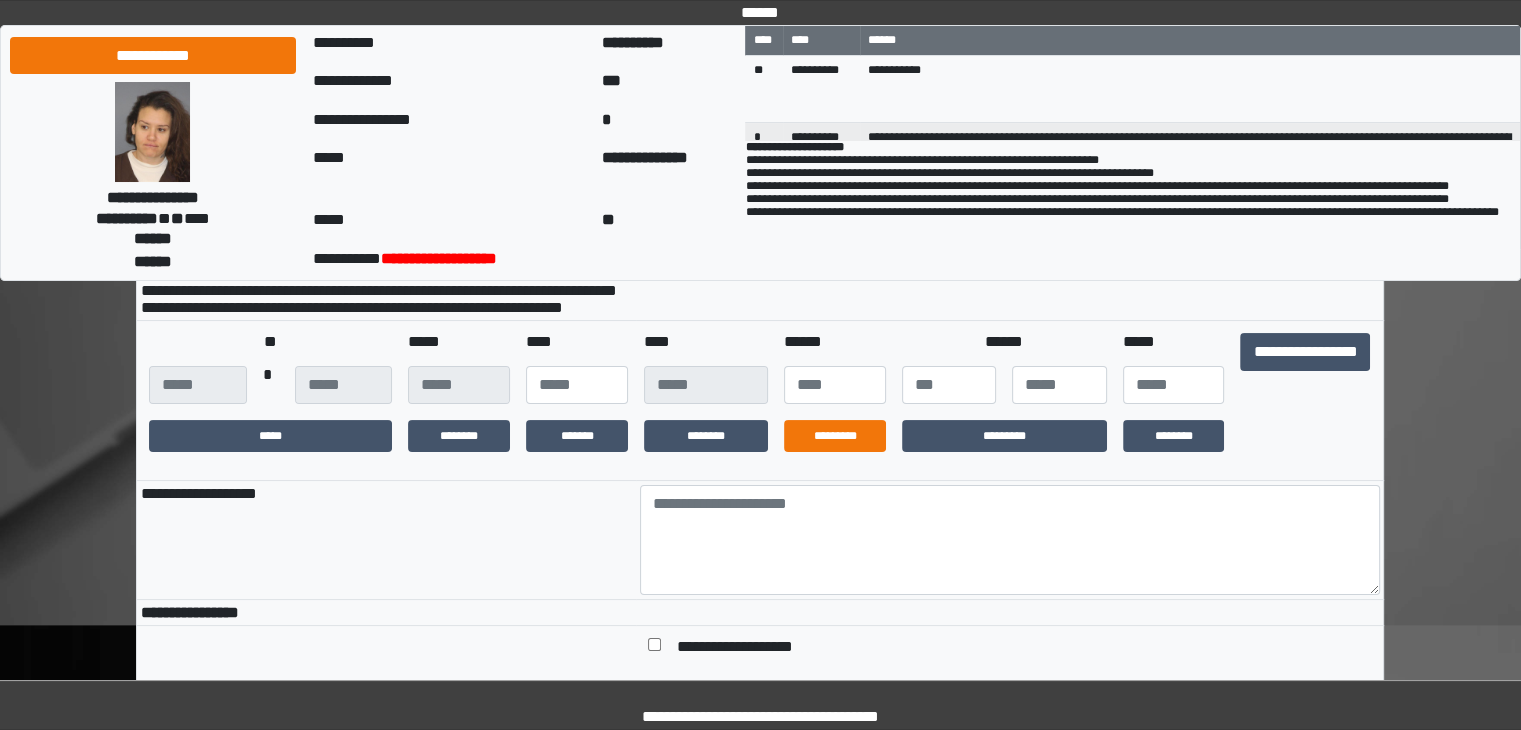 click on "*********" at bounding box center [835, 436] 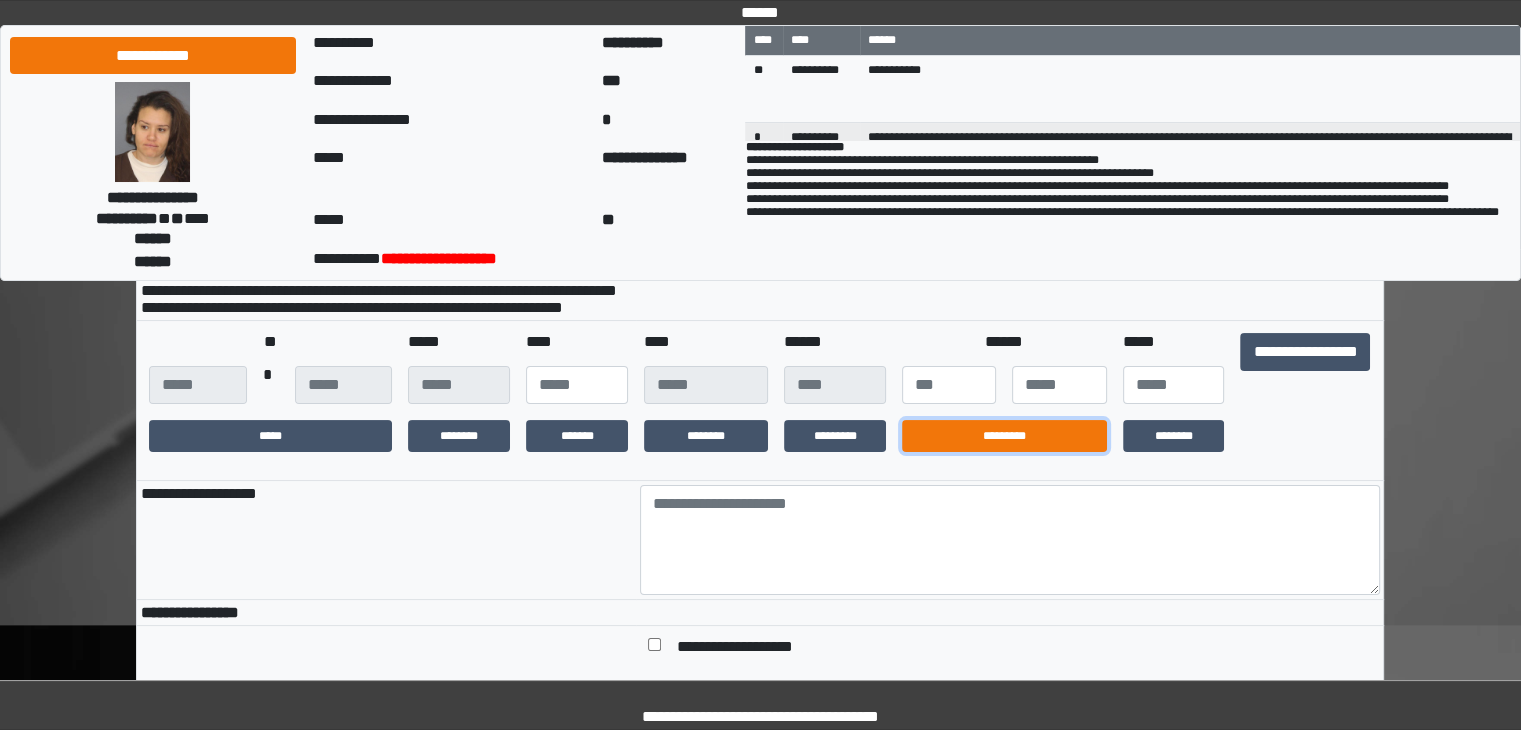 click on "*********" at bounding box center (1004, 436) 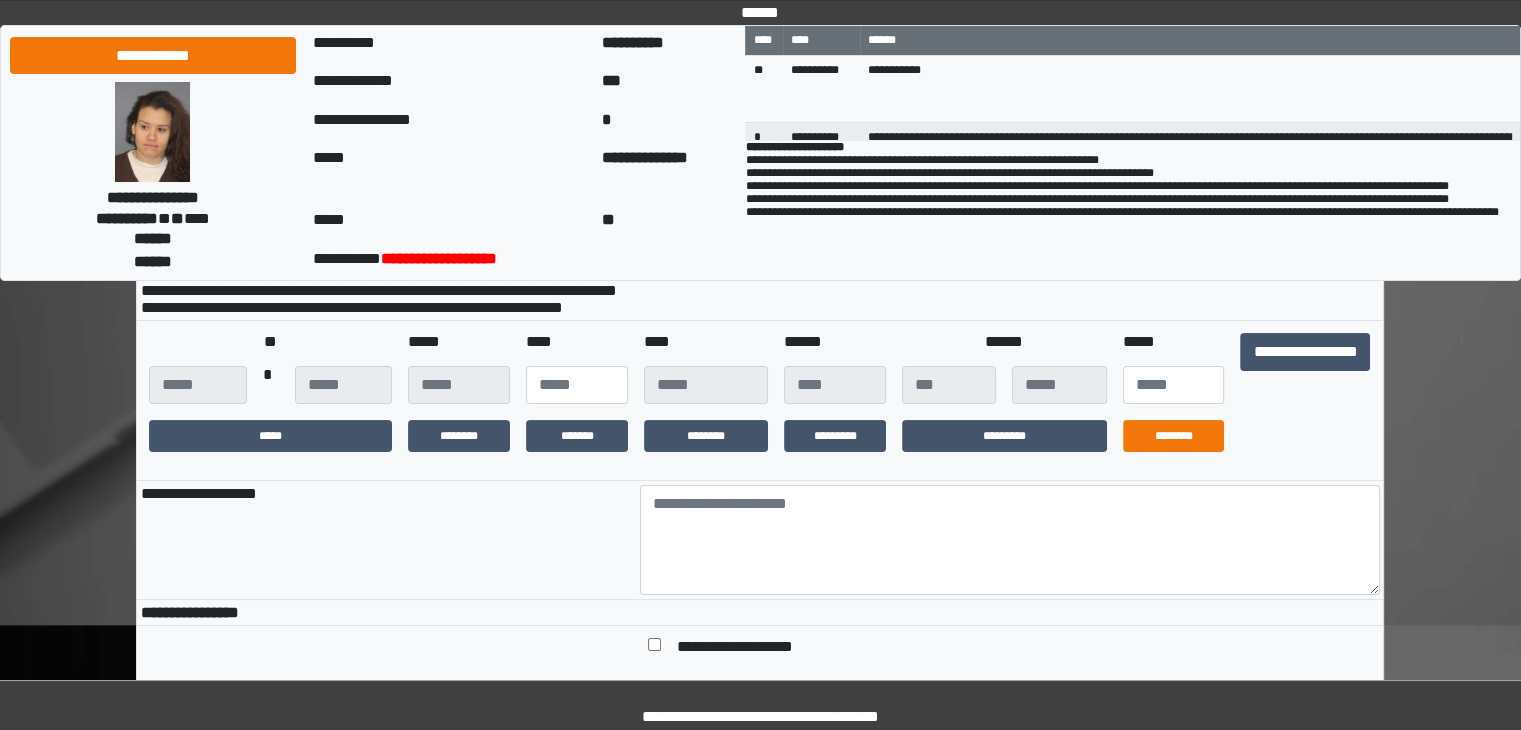 click on "********" at bounding box center (1174, 436) 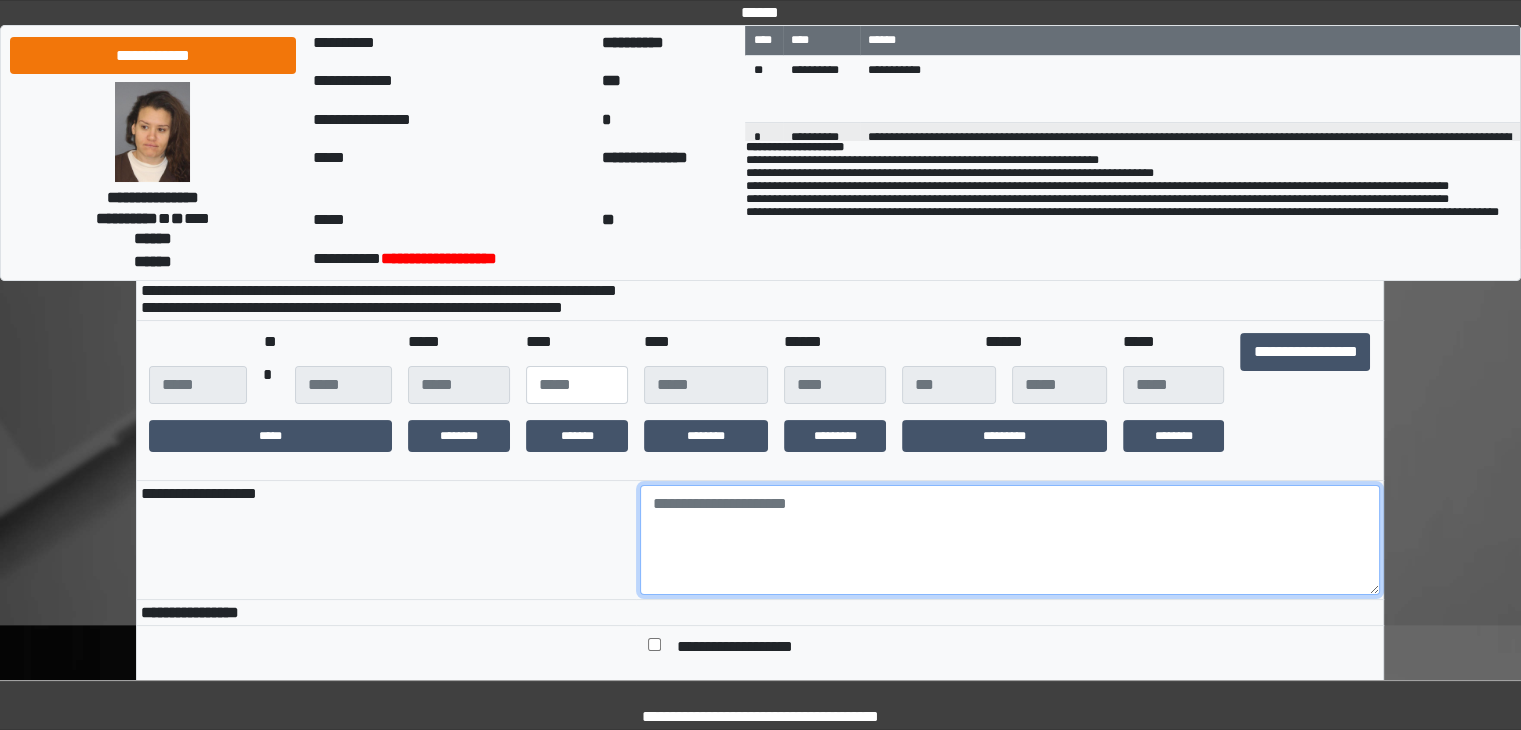 click at bounding box center [1010, 540] 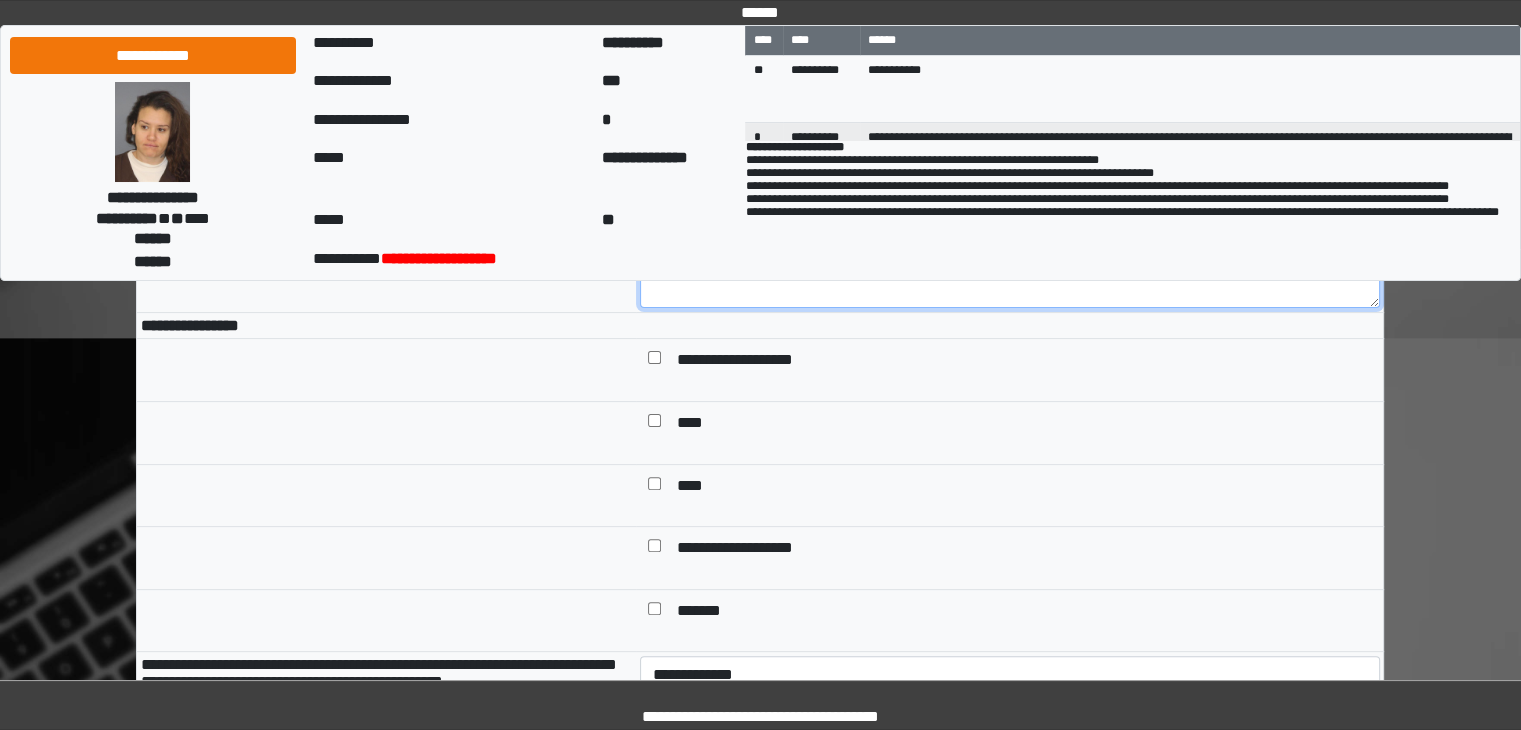 scroll, scrollTop: 514, scrollLeft: 0, axis: vertical 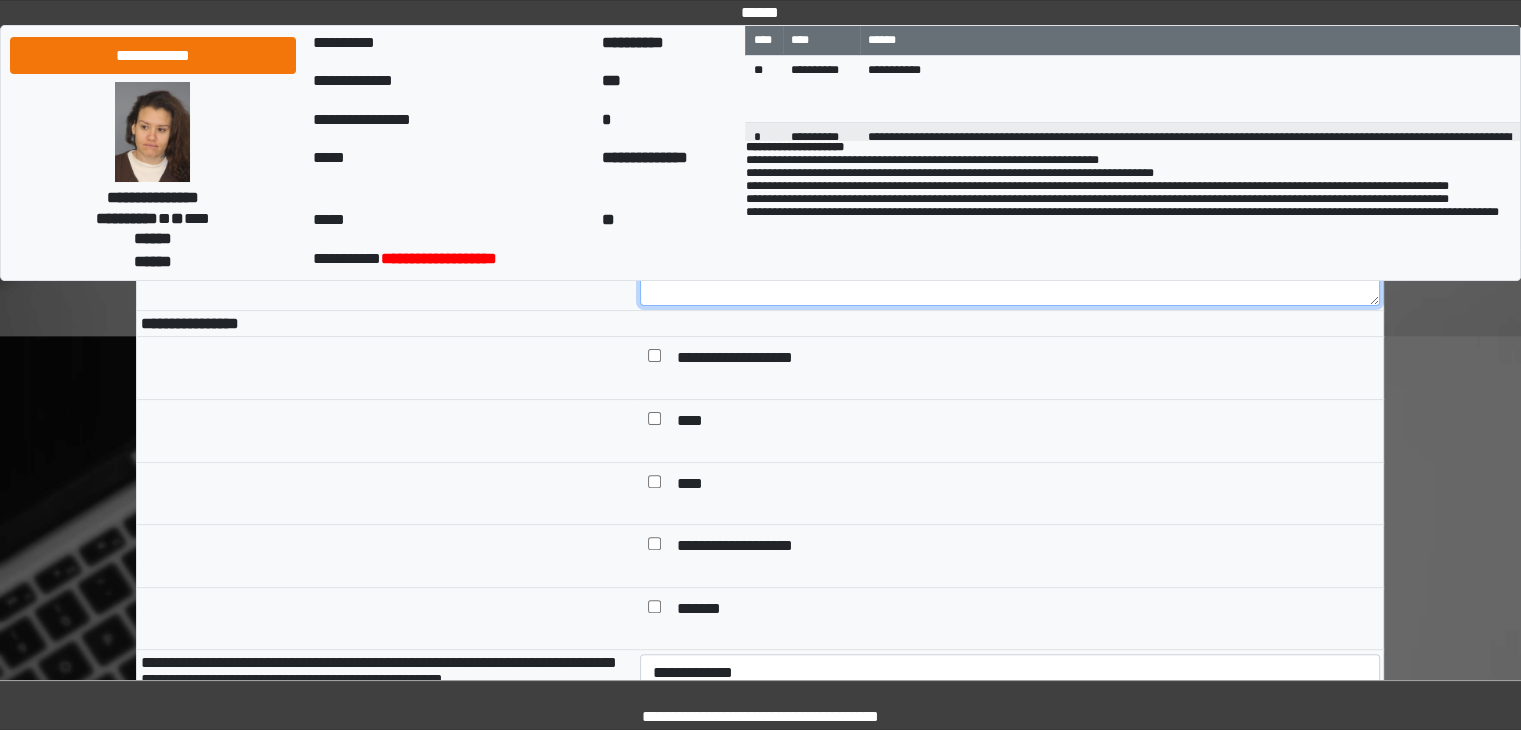 type on "****" 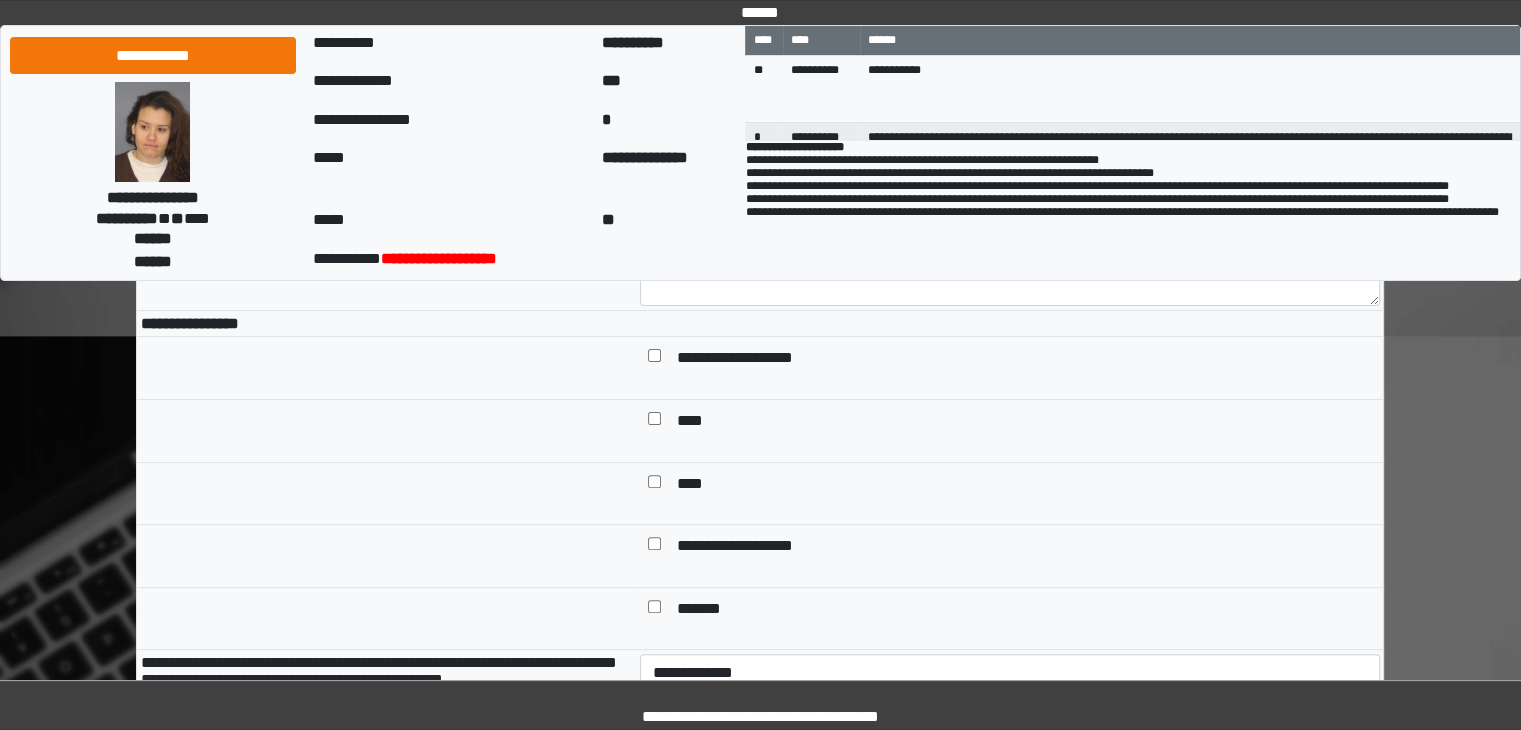 click on "**********" at bounding box center (753, 548) 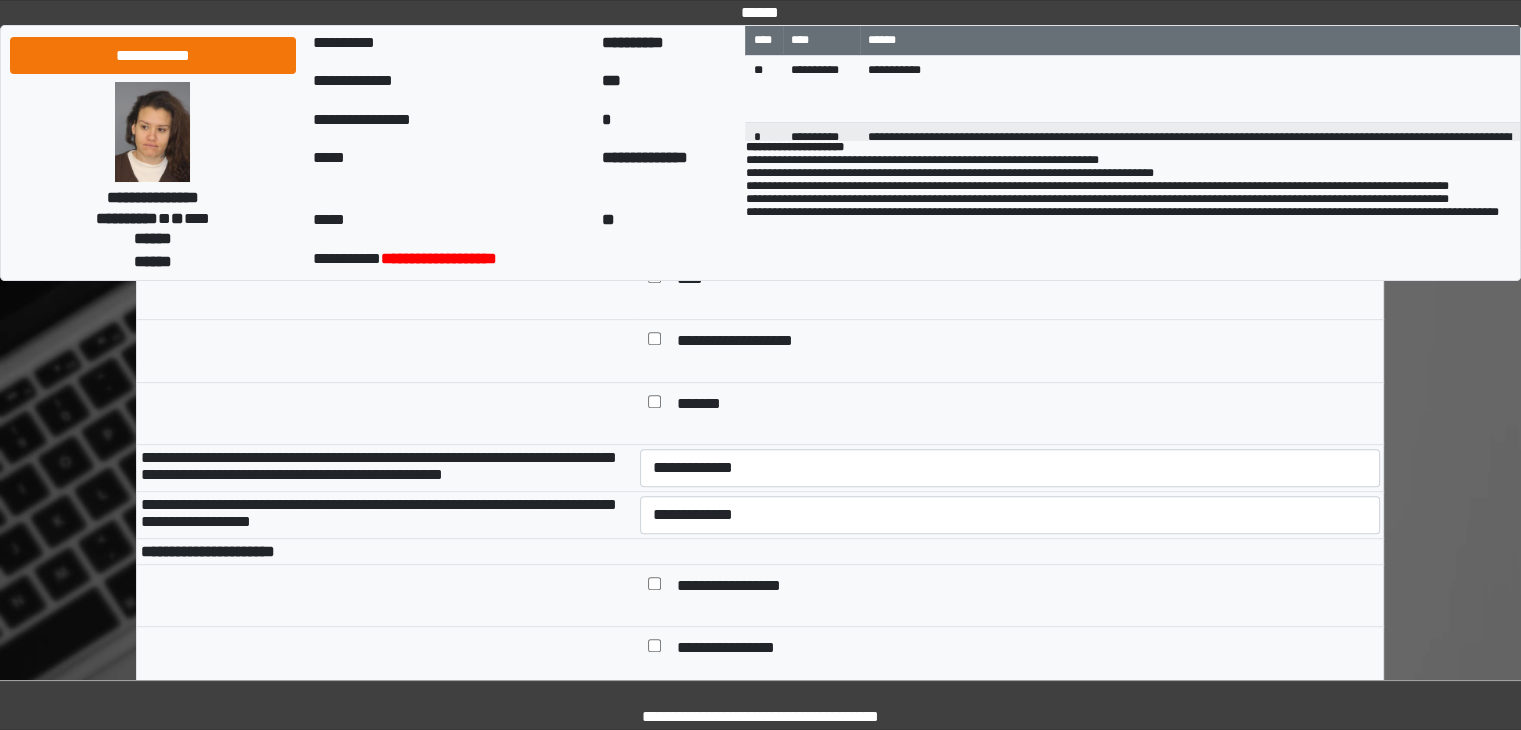 scroll, scrollTop: 743, scrollLeft: 0, axis: vertical 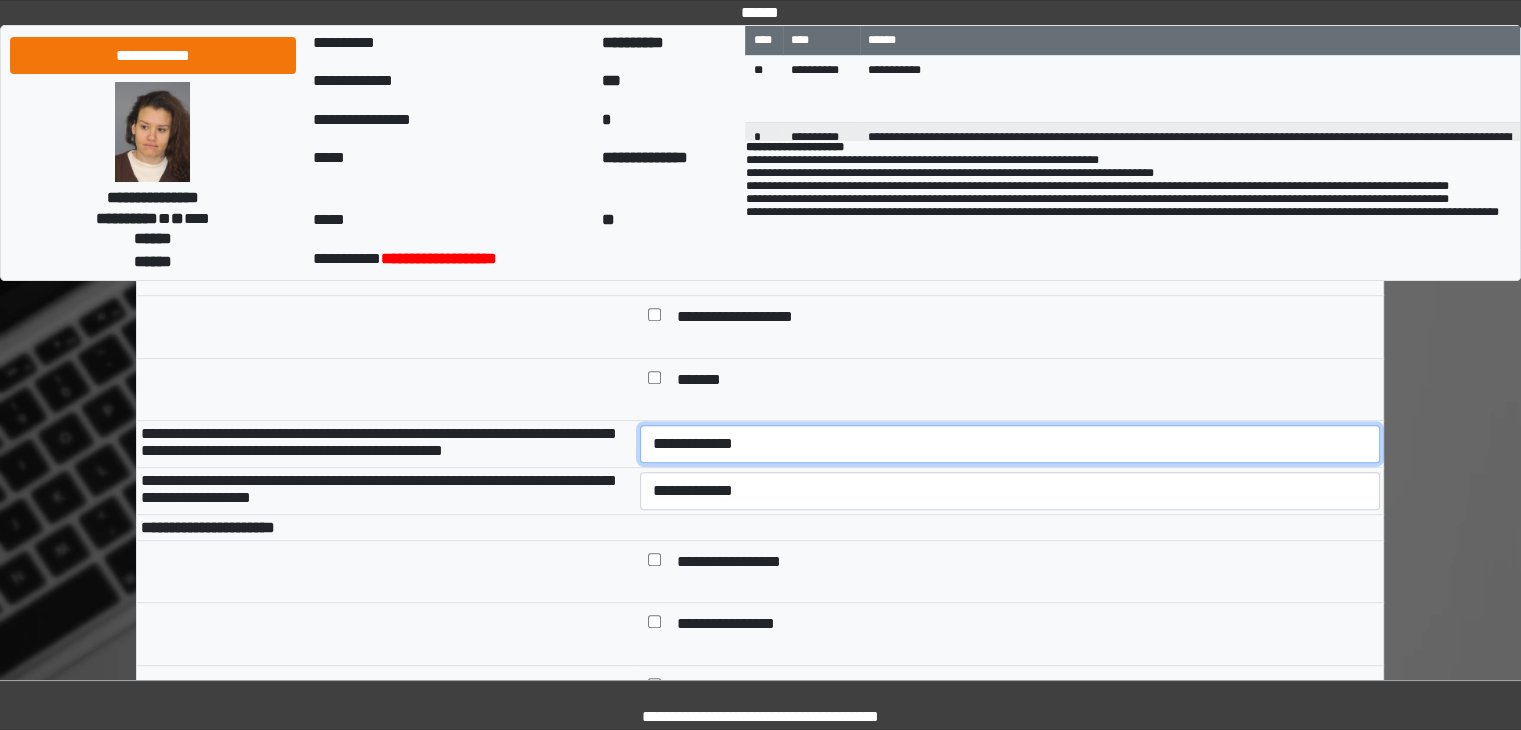 click on "**********" at bounding box center (1010, 444) 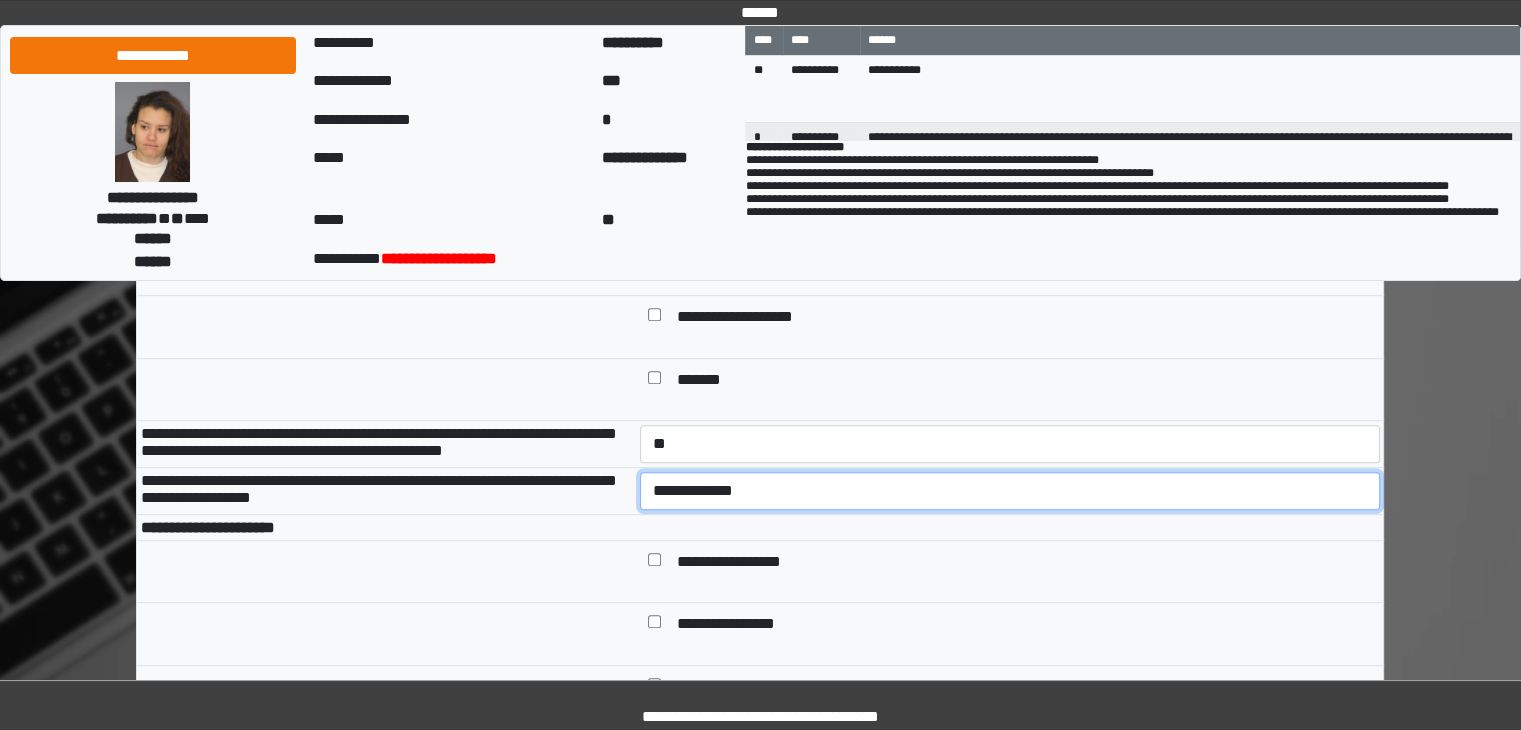 click on "**********" at bounding box center [1010, 491] 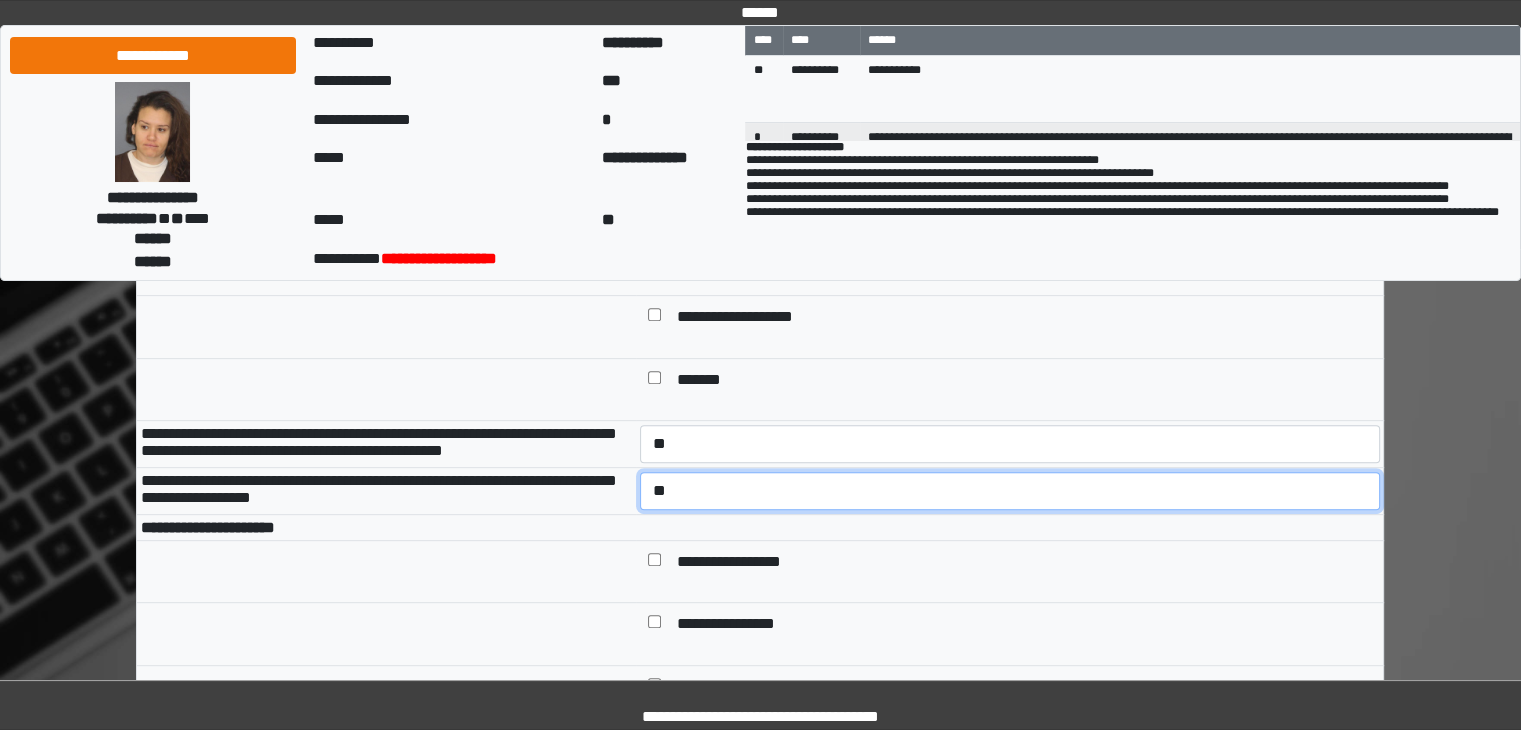 click on "**********" at bounding box center [1010, 491] 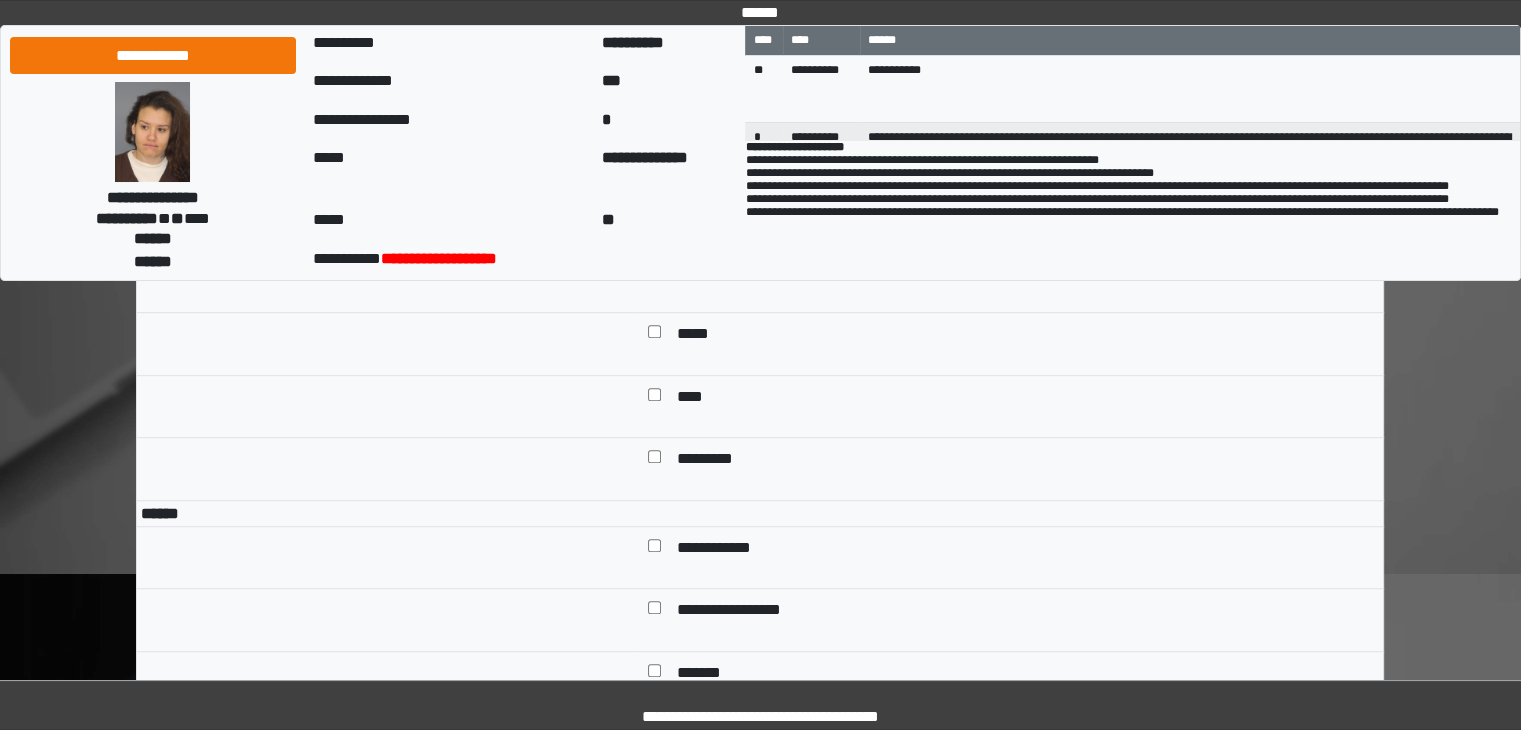 scroll, scrollTop: 1250, scrollLeft: 0, axis: vertical 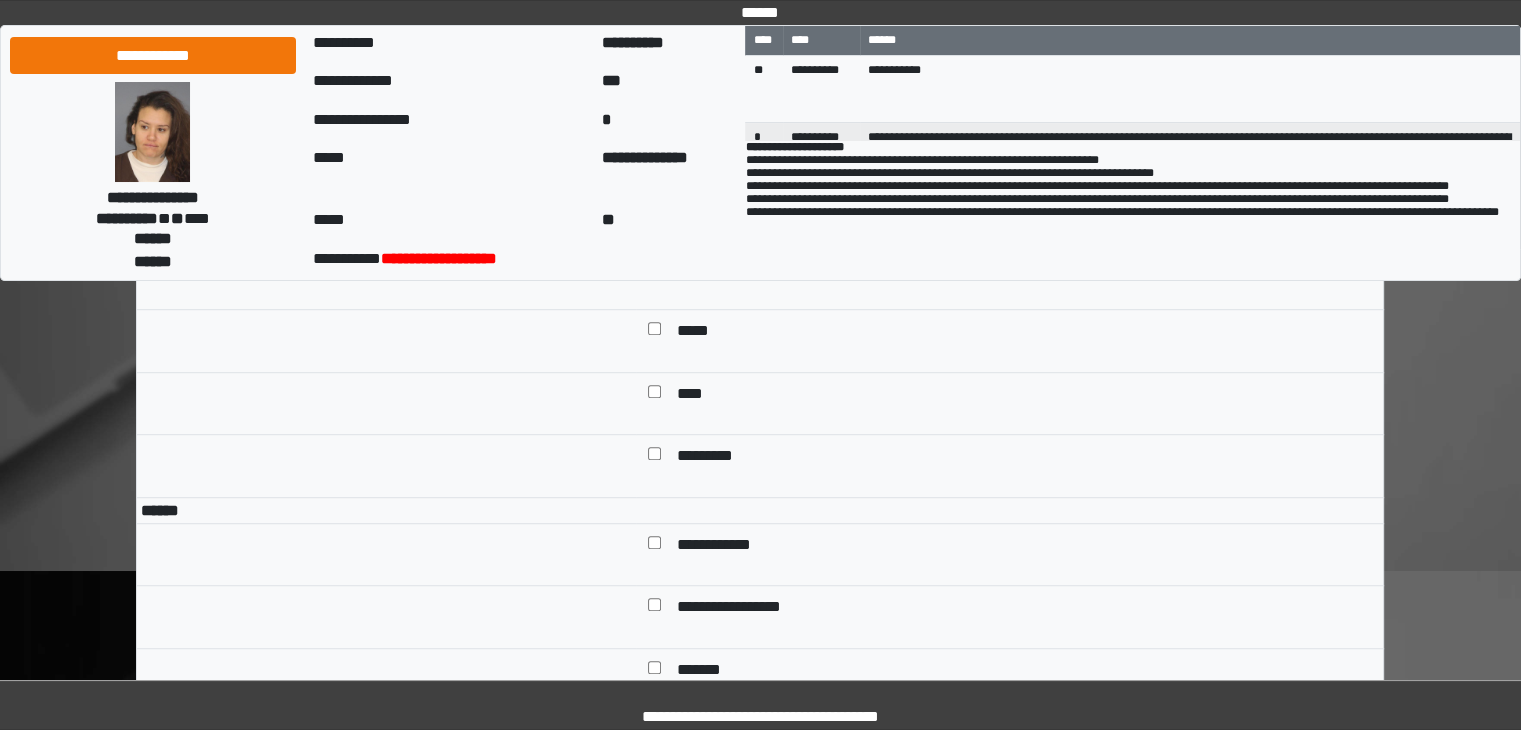 click on "******" at bounding box center (703, 270) 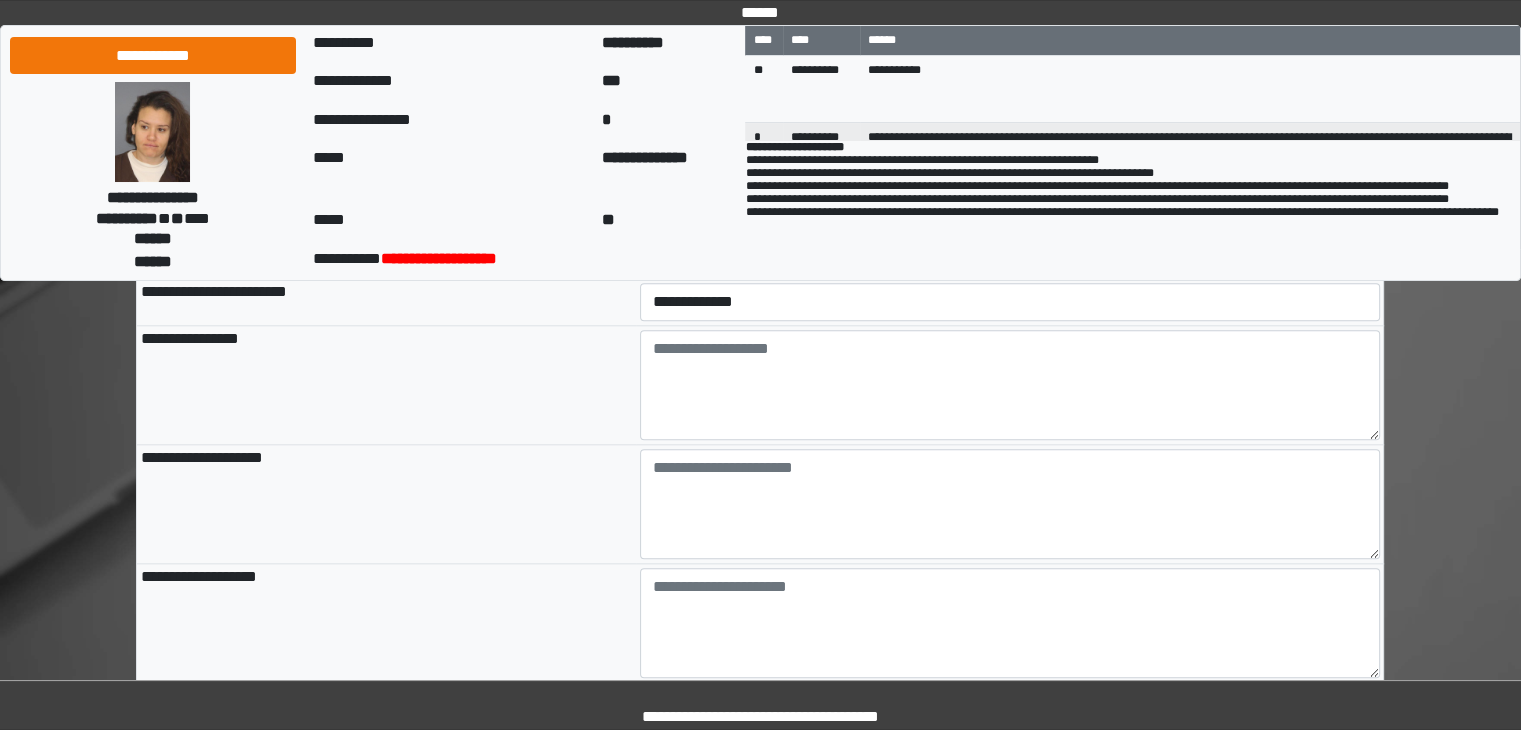 scroll, scrollTop: 2152, scrollLeft: 0, axis: vertical 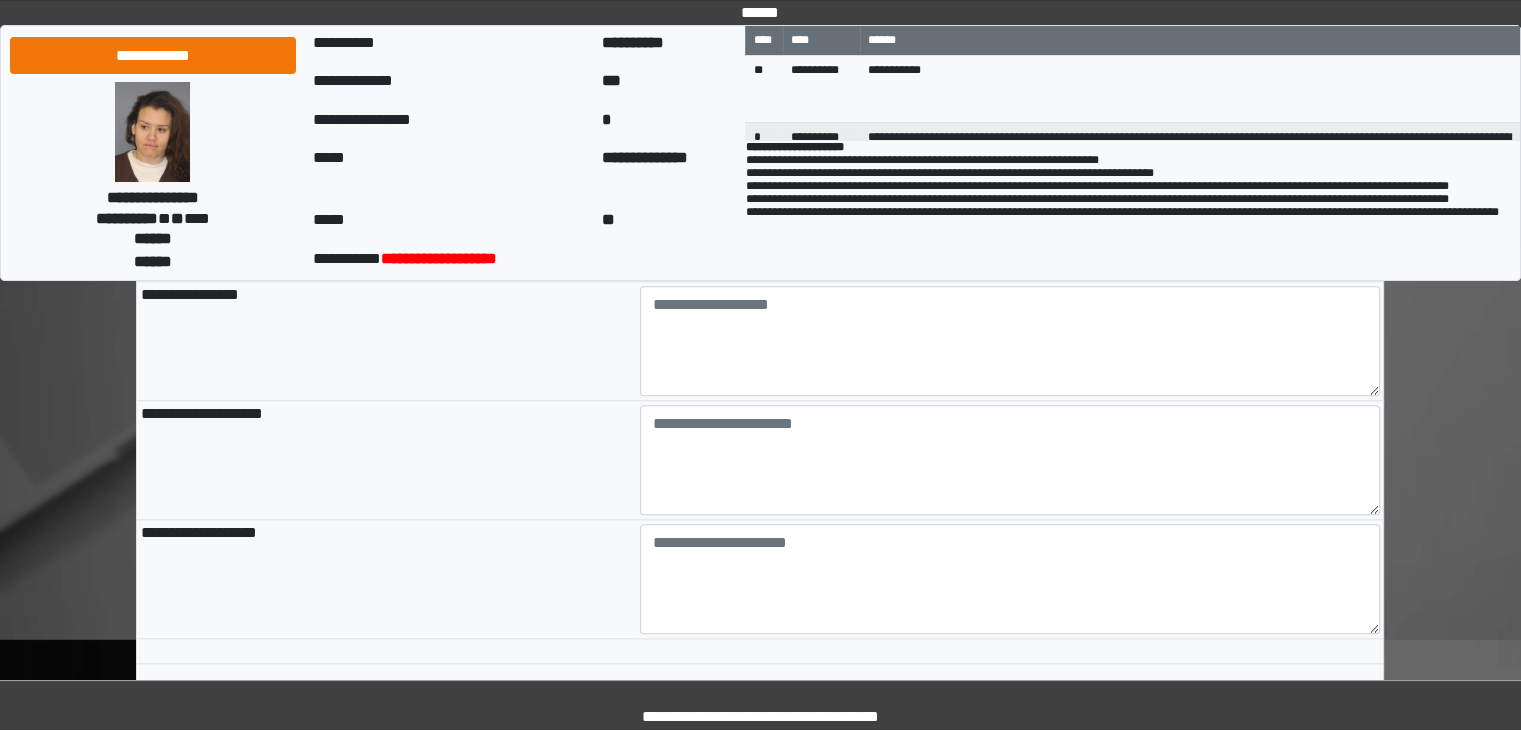 click on "**********" at bounding box center (1010, 258) 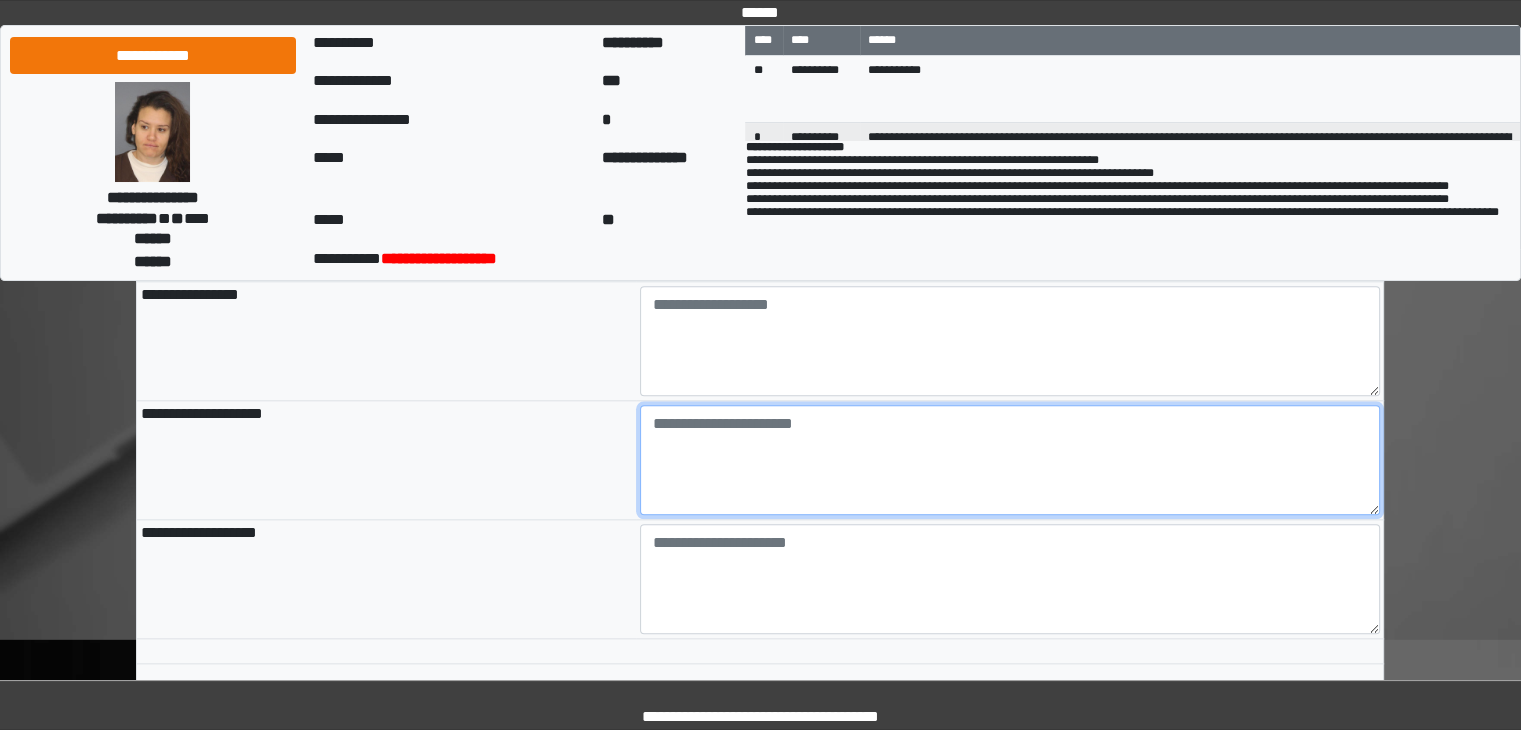 click at bounding box center (1010, 460) 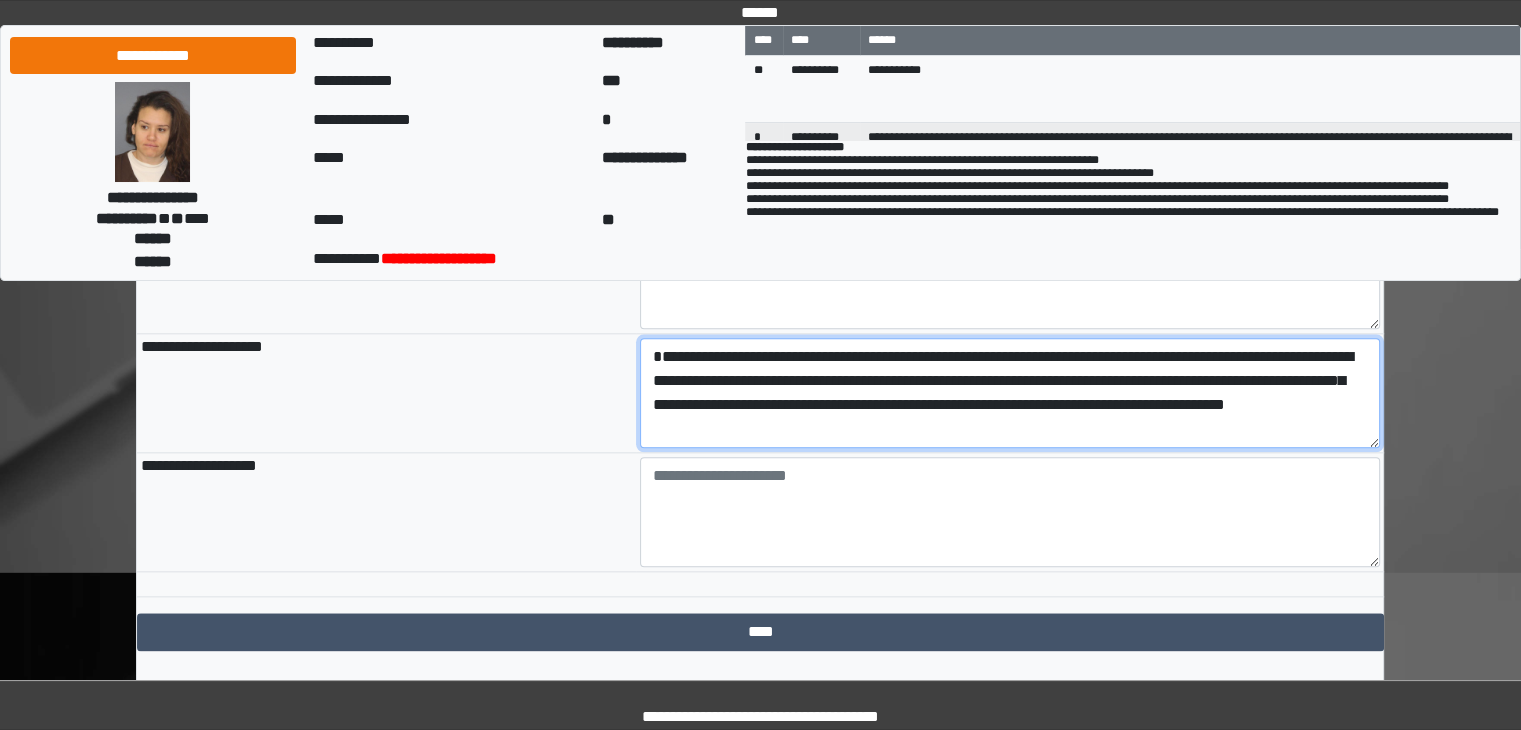 scroll, scrollTop: 2328, scrollLeft: 0, axis: vertical 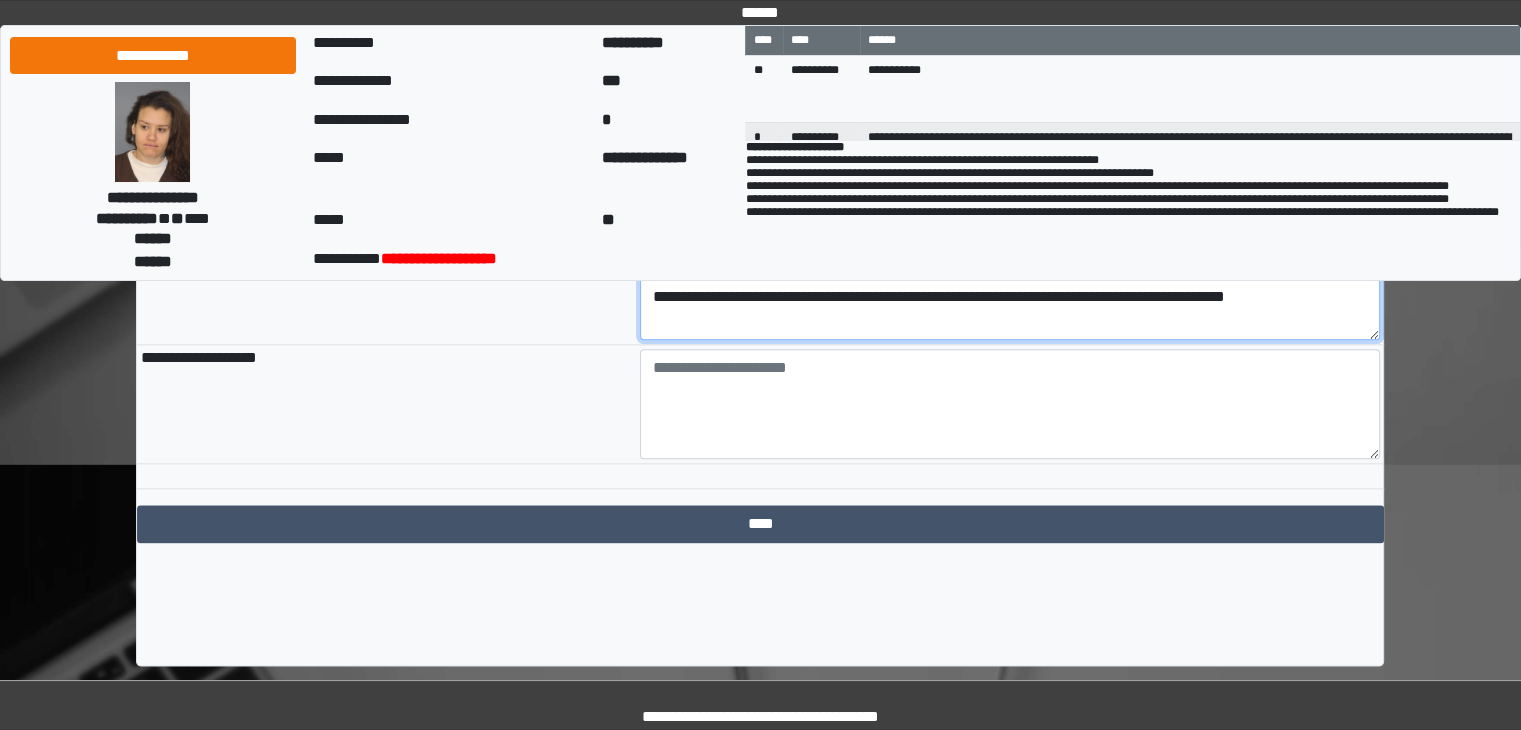 type on "**********" 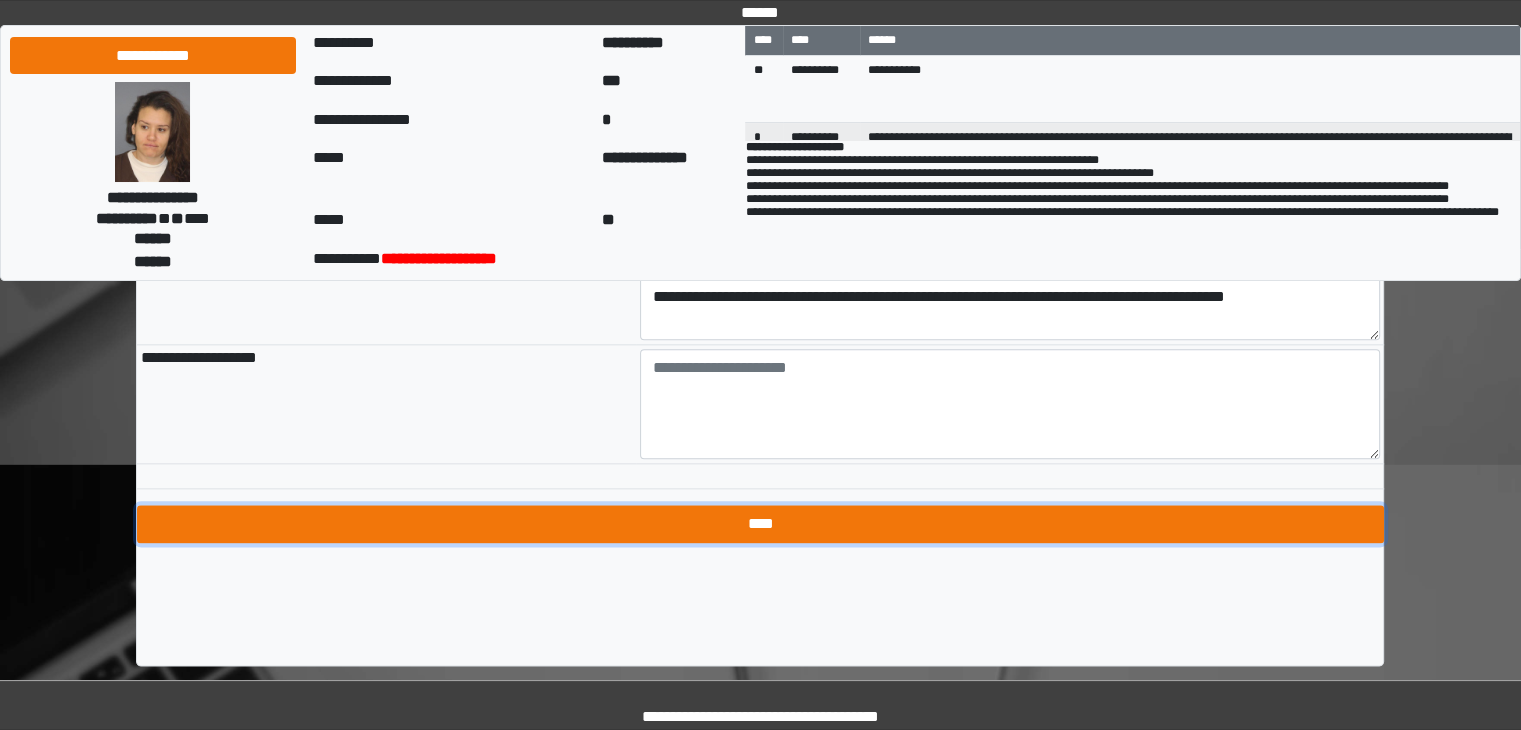 click on "****" at bounding box center (760, 524) 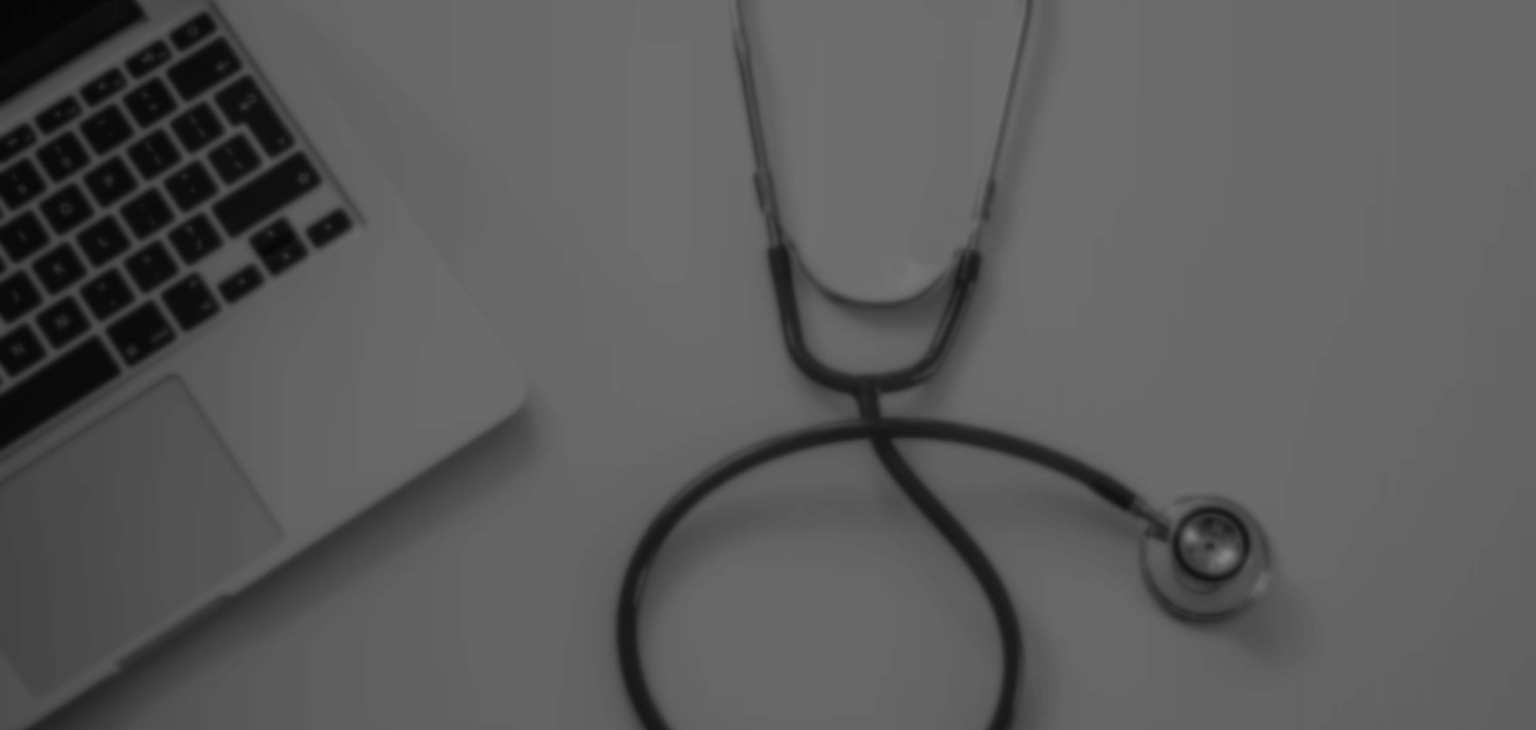 scroll, scrollTop: 0, scrollLeft: 0, axis: both 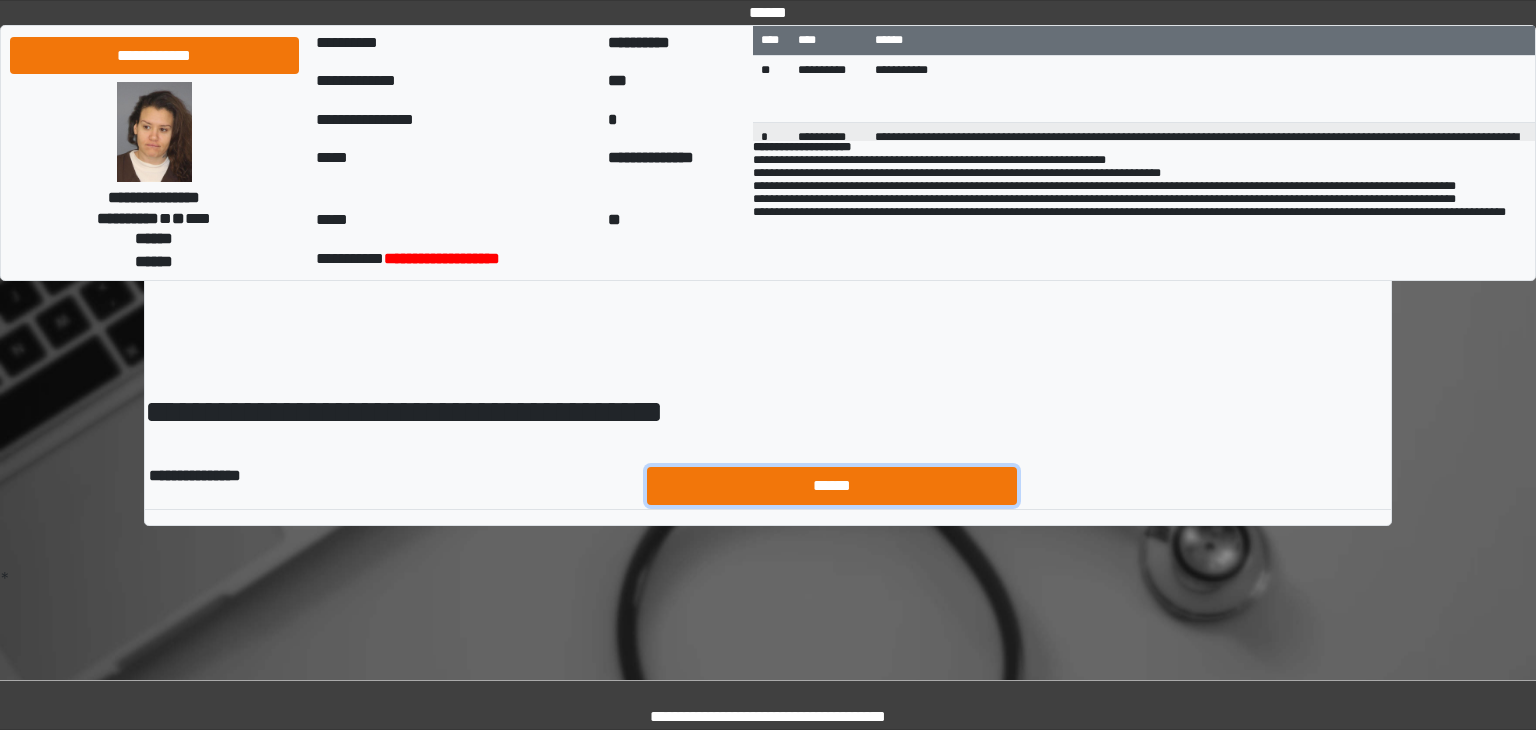 click on "******" at bounding box center [832, 486] 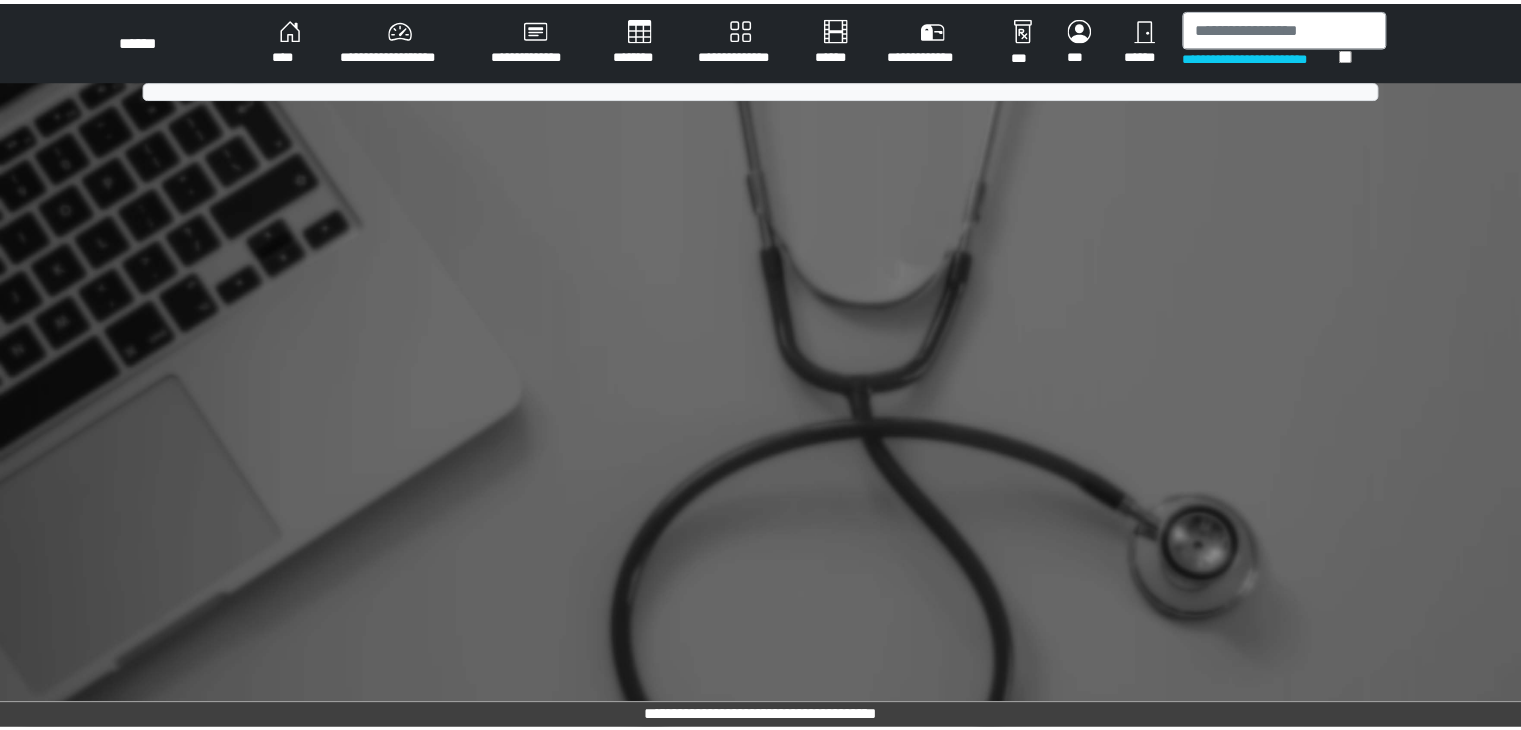 scroll, scrollTop: 0, scrollLeft: 0, axis: both 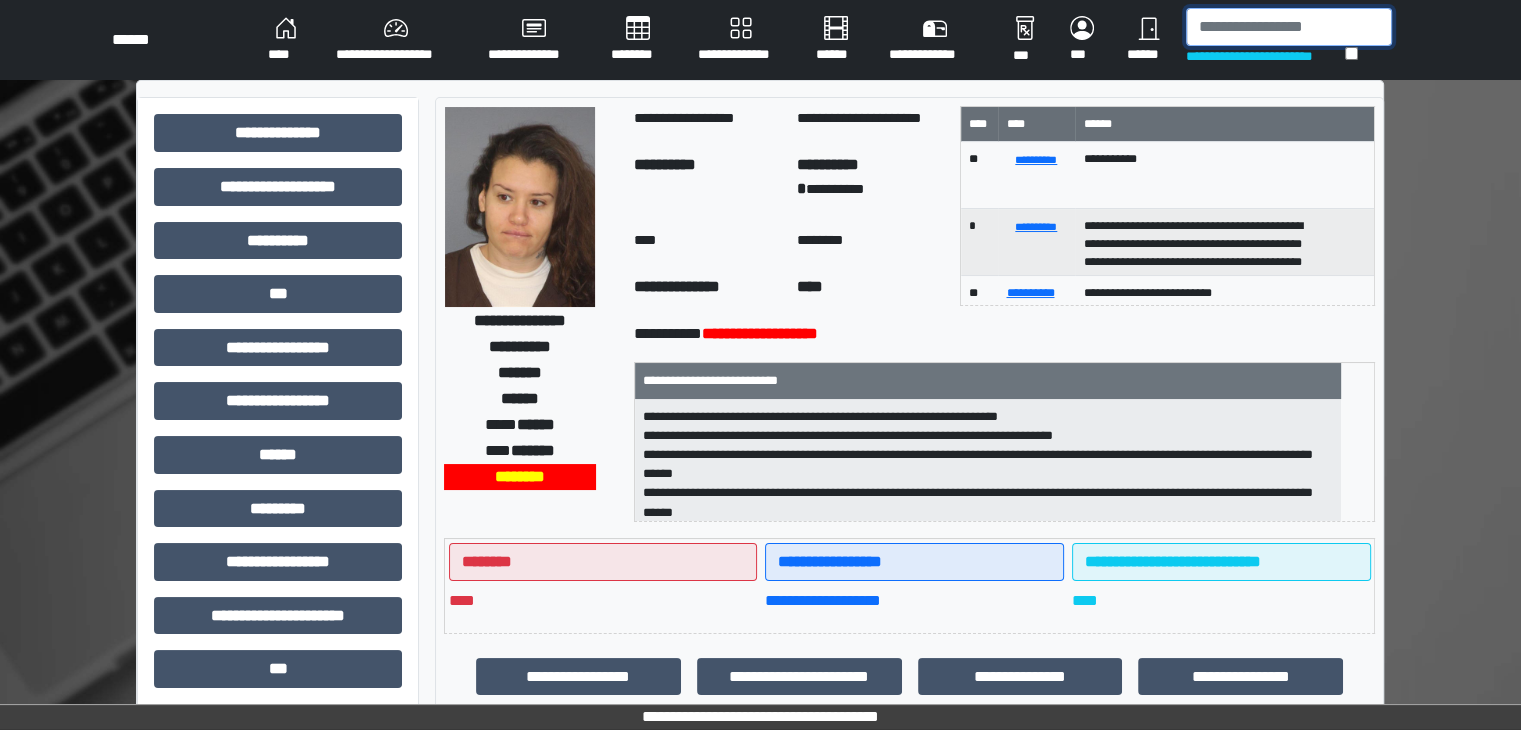 click at bounding box center [1289, 27] 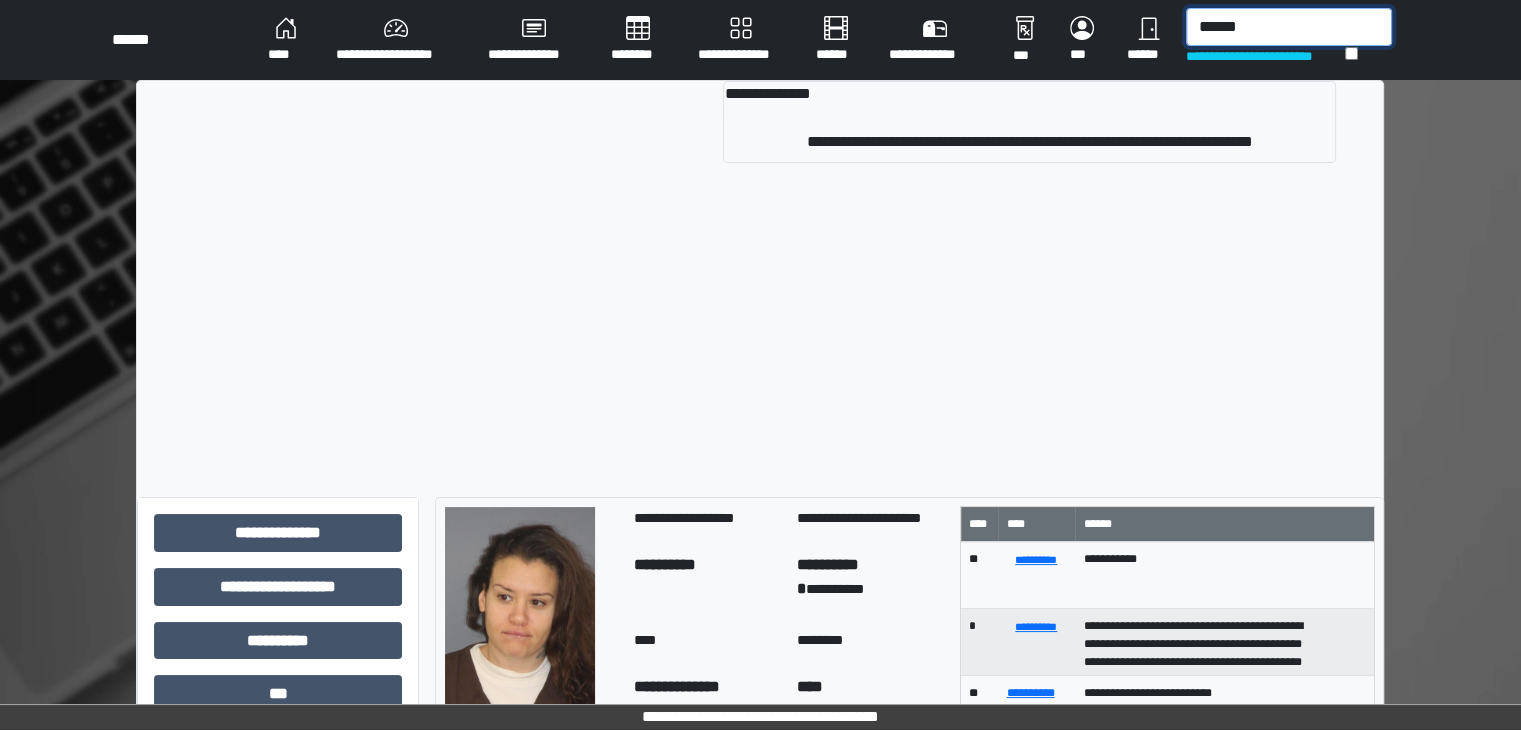 type on "******" 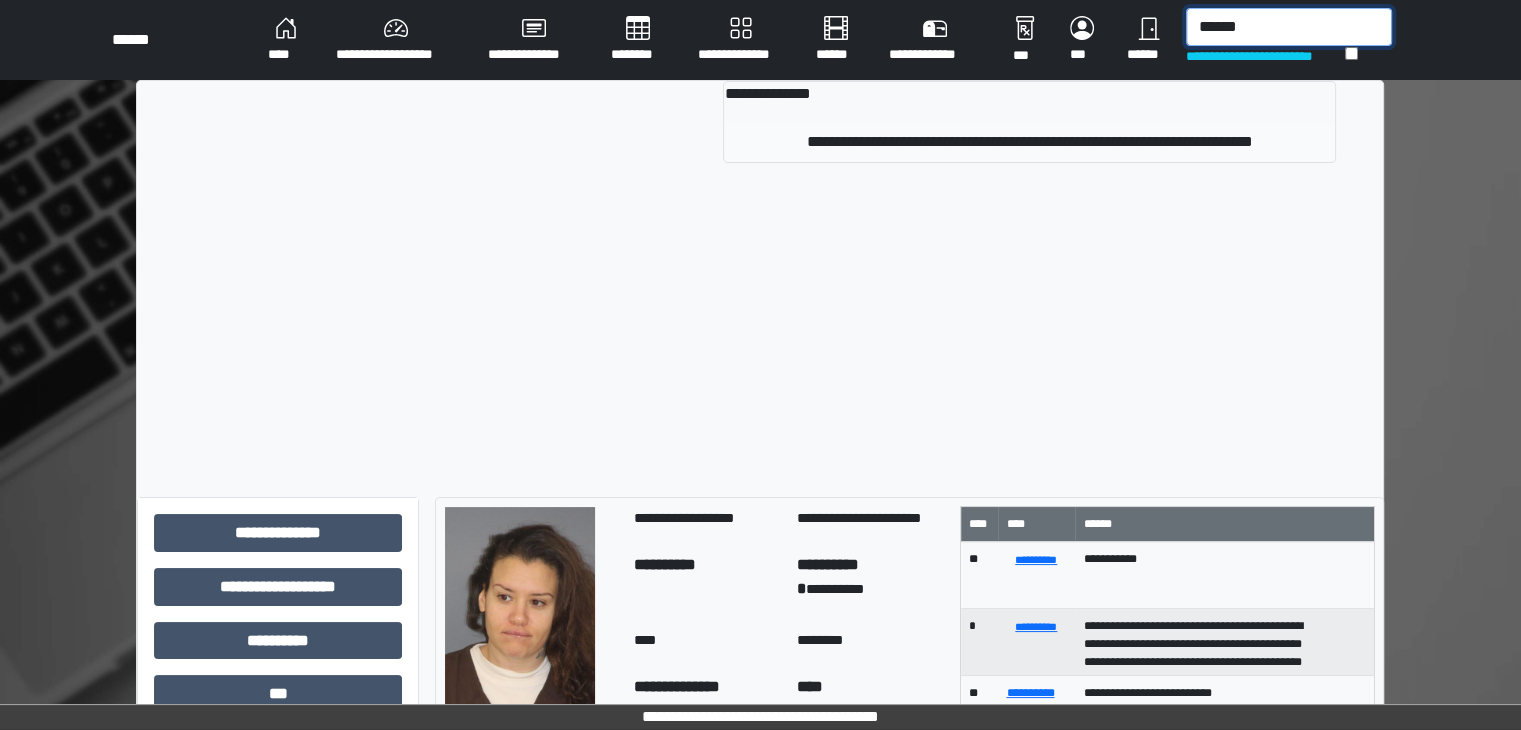 click on "**********" at bounding box center (1029, 142) 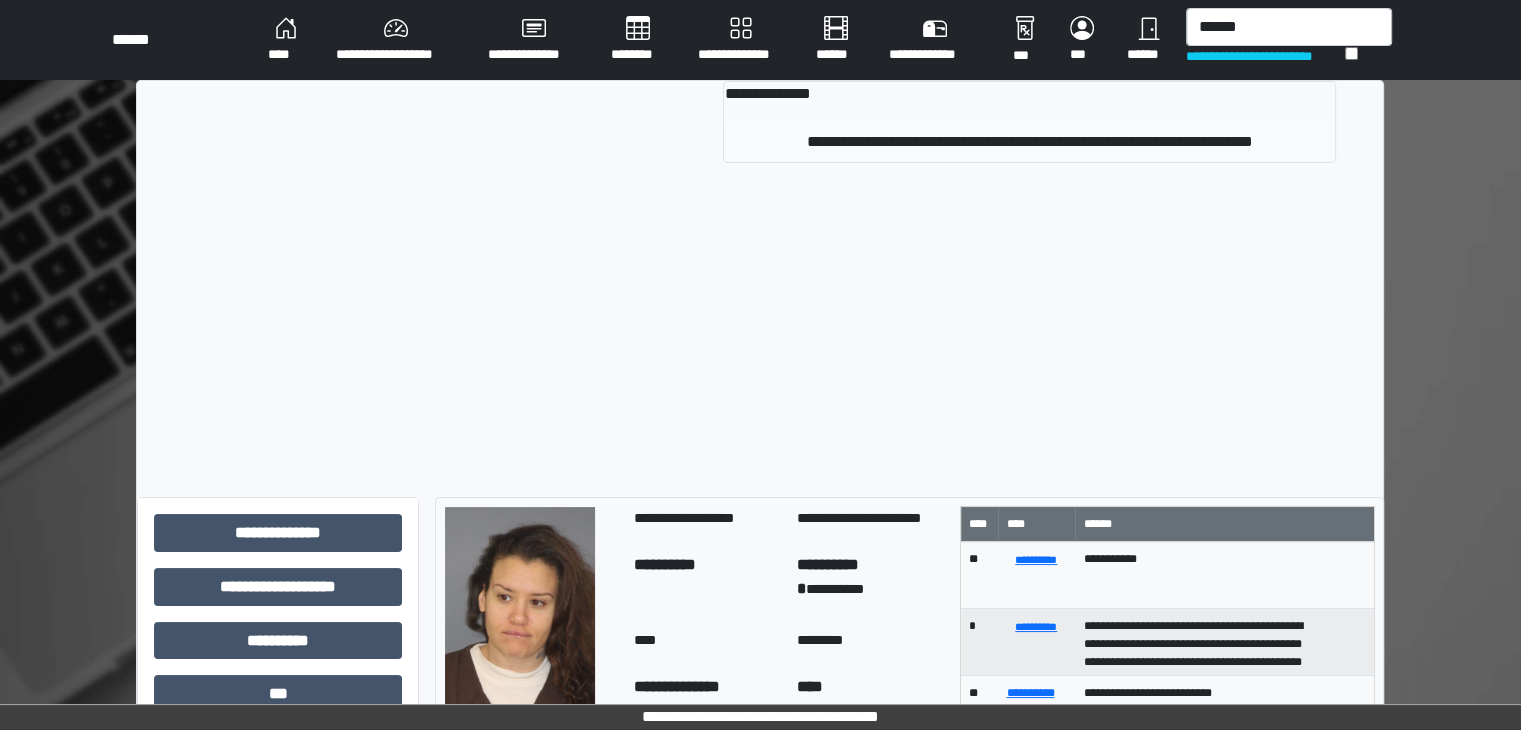 type 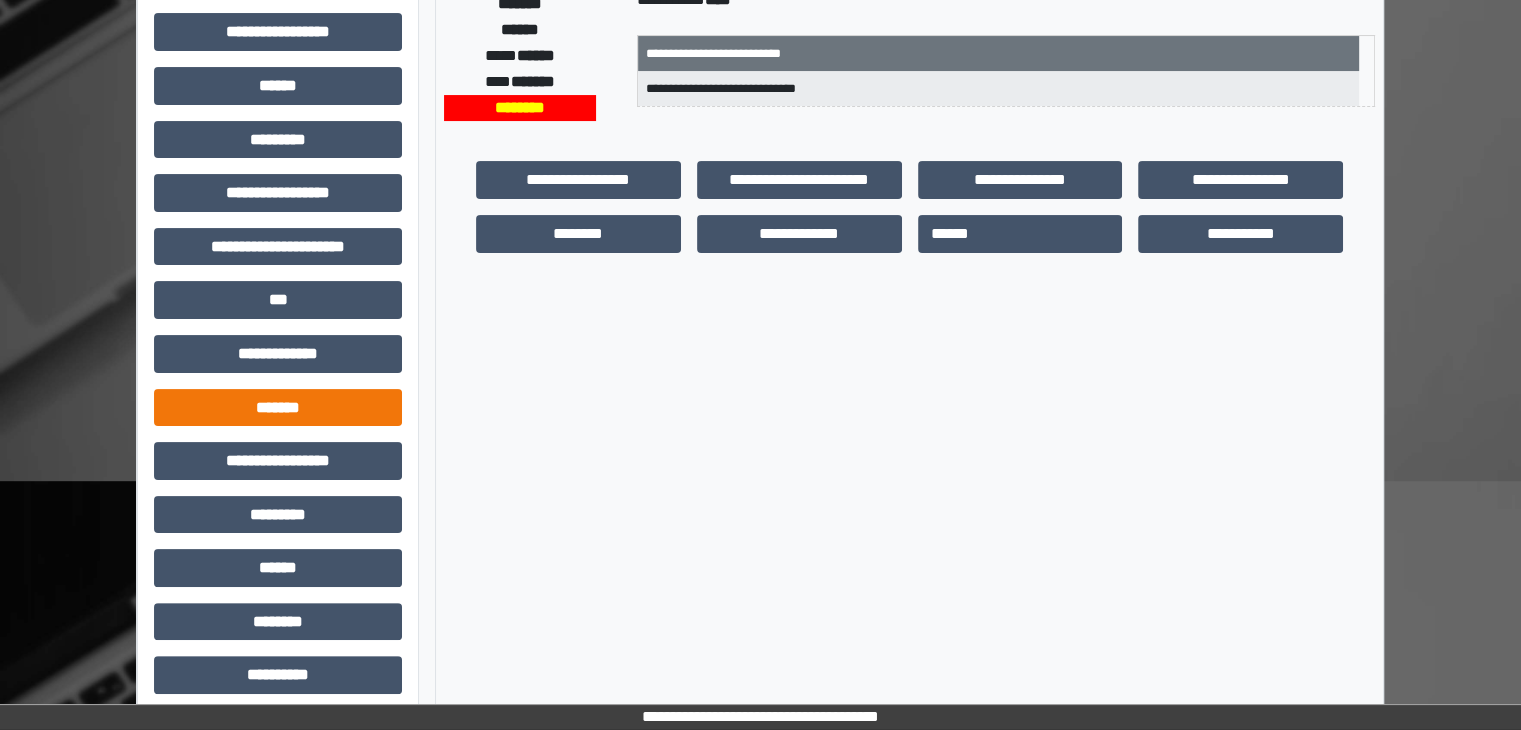 click on "*******" at bounding box center (278, 408) 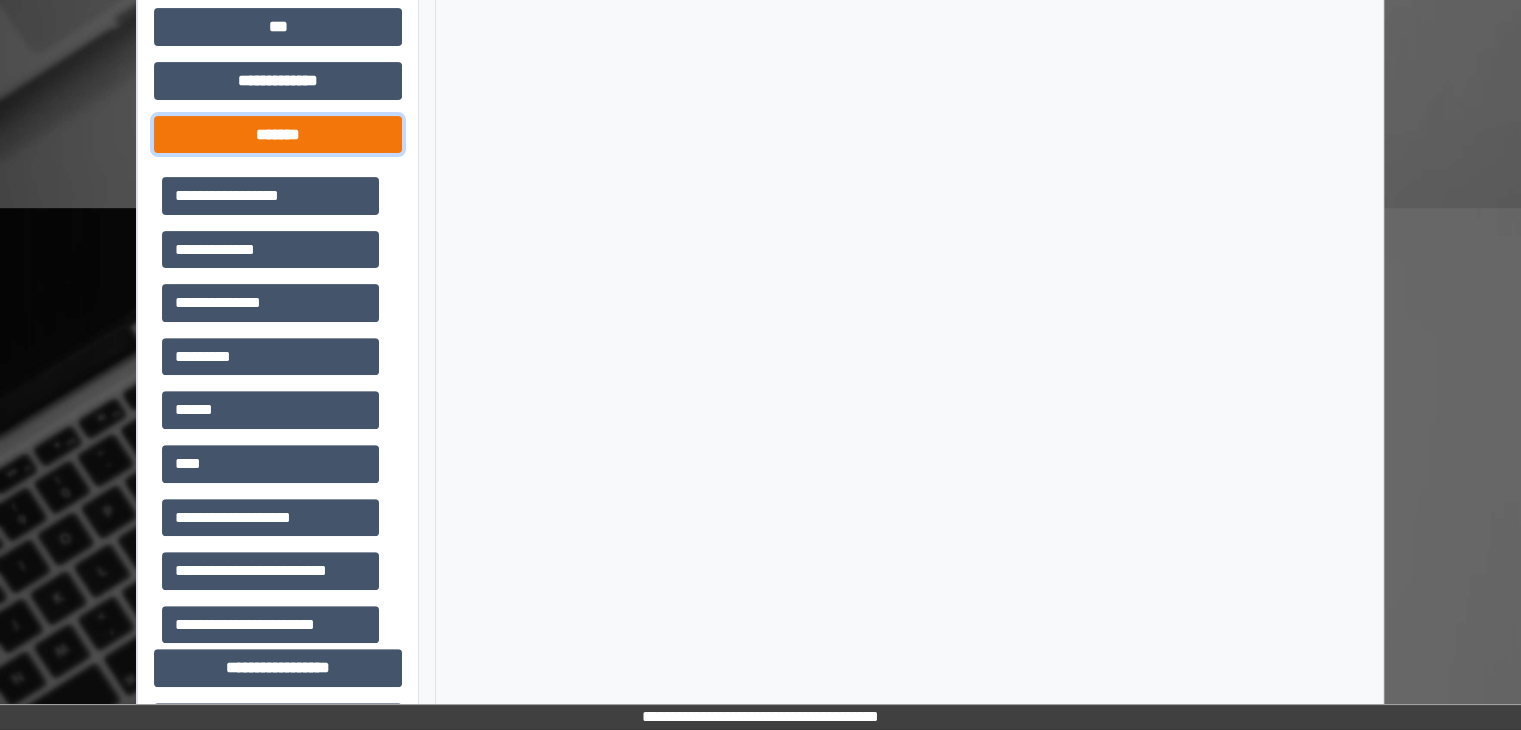 scroll, scrollTop: 720, scrollLeft: 0, axis: vertical 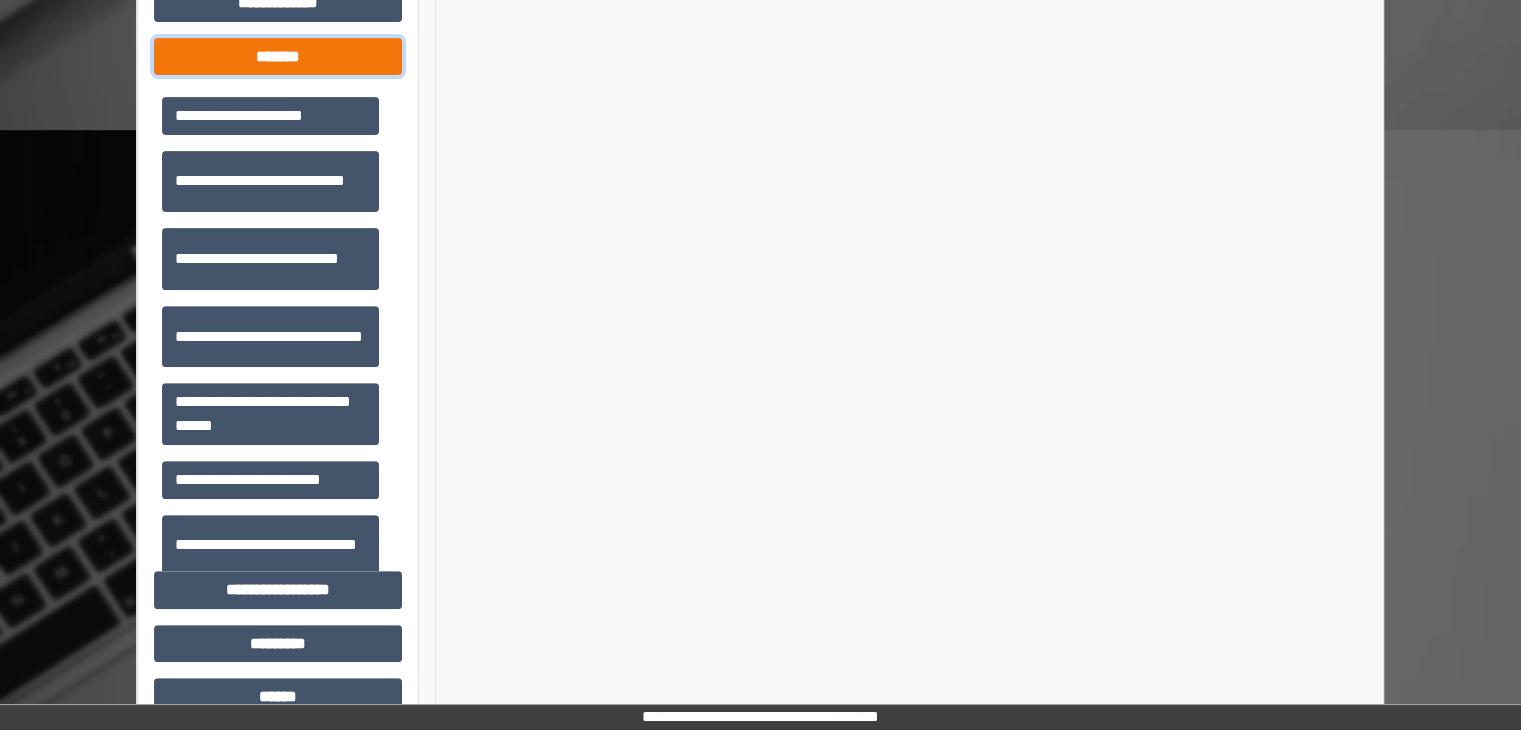 click on "**********" at bounding box center (270, 414) 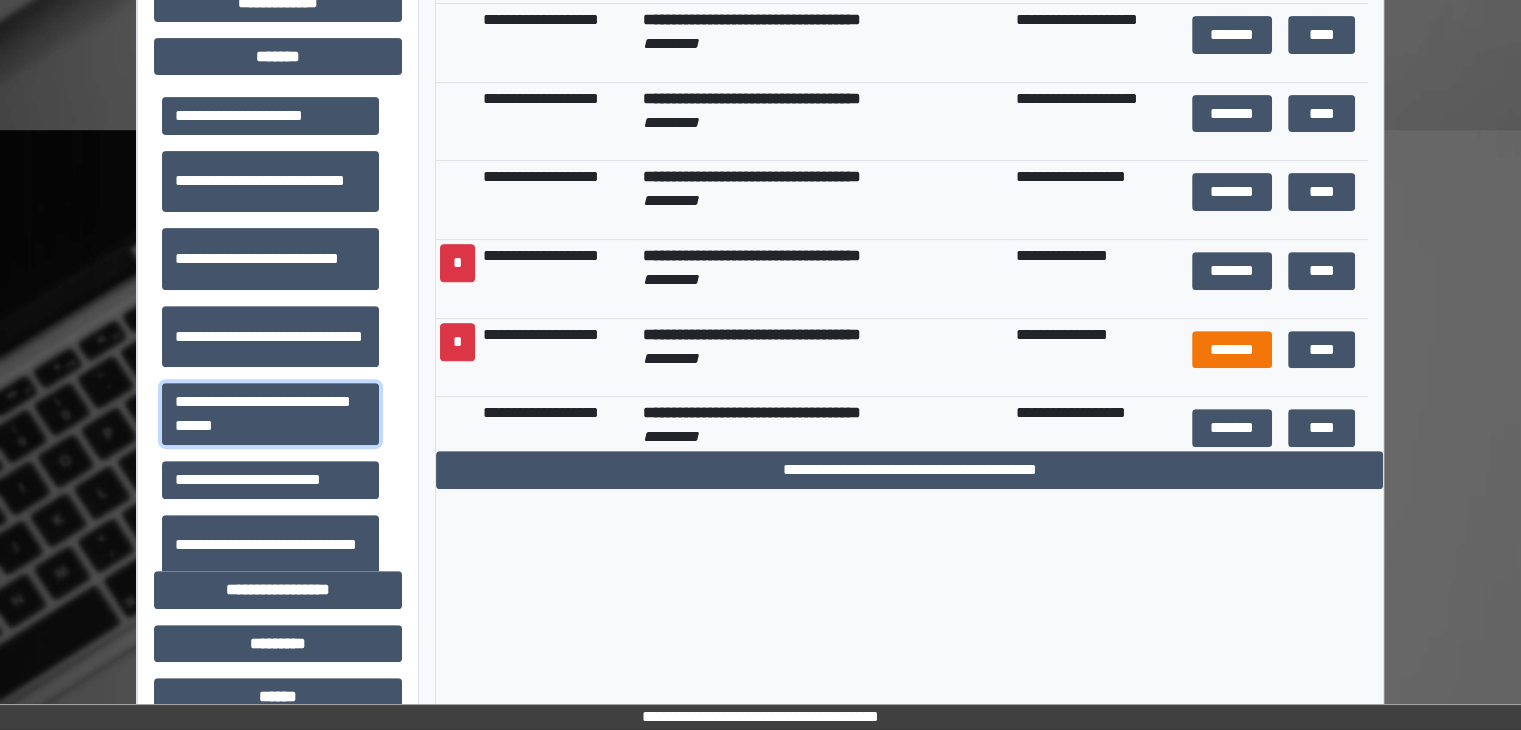 click on "*******" at bounding box center (1232, 350) 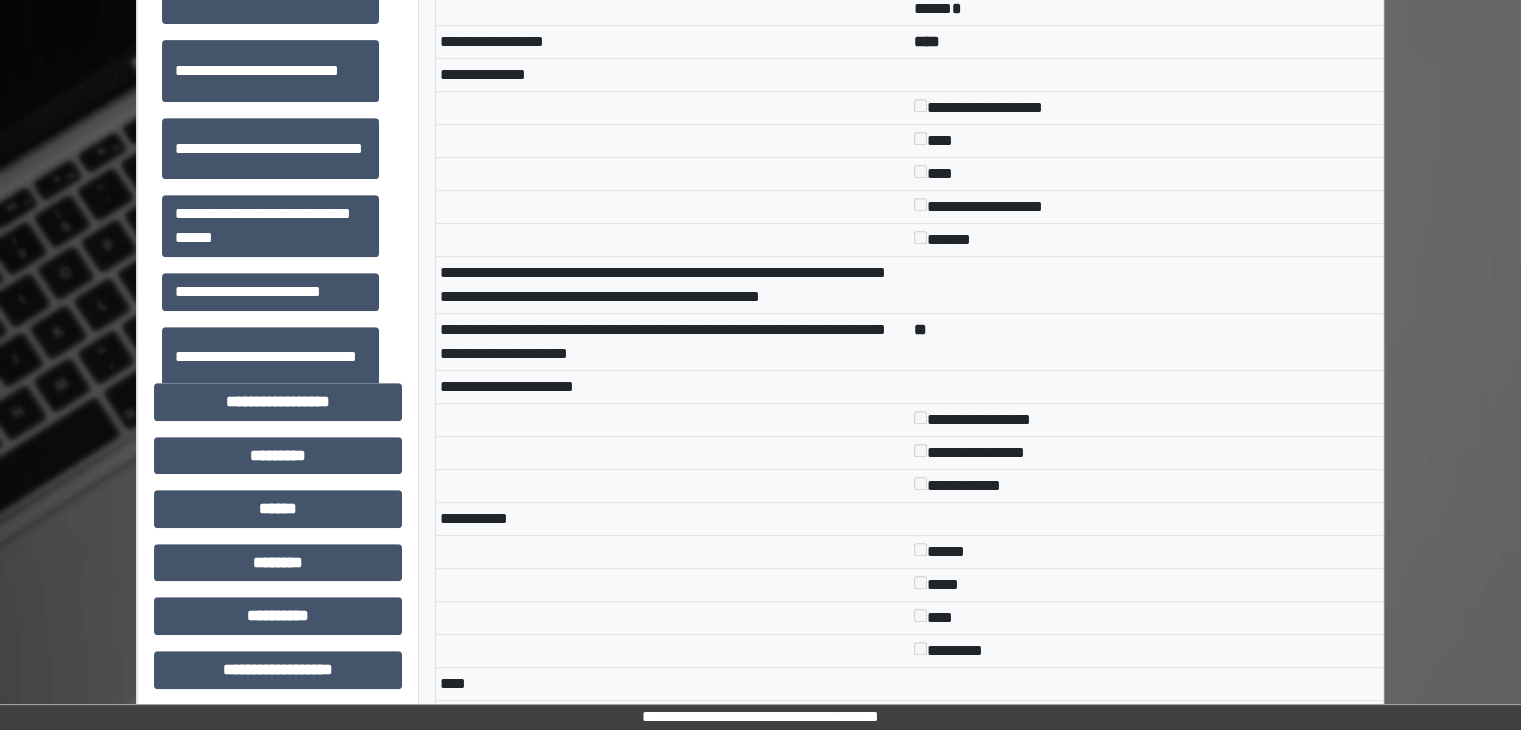 scroll, scrollTop: 1566, scrollLeft: 0, axis: vertical 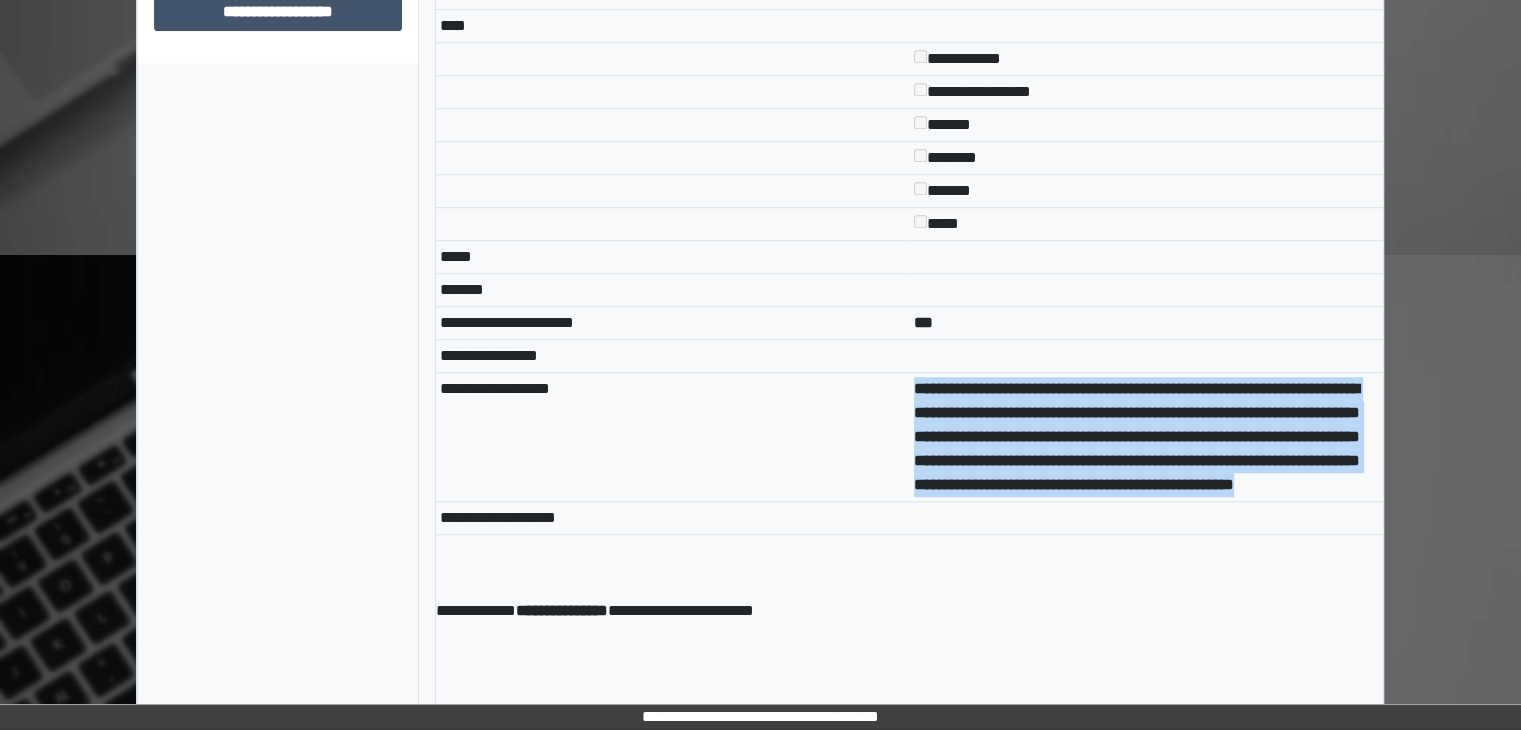 drag, startPoint x: 904, startPoint y: 401, endPoint x: 1088, endPoint y: 560, distance: 243.181 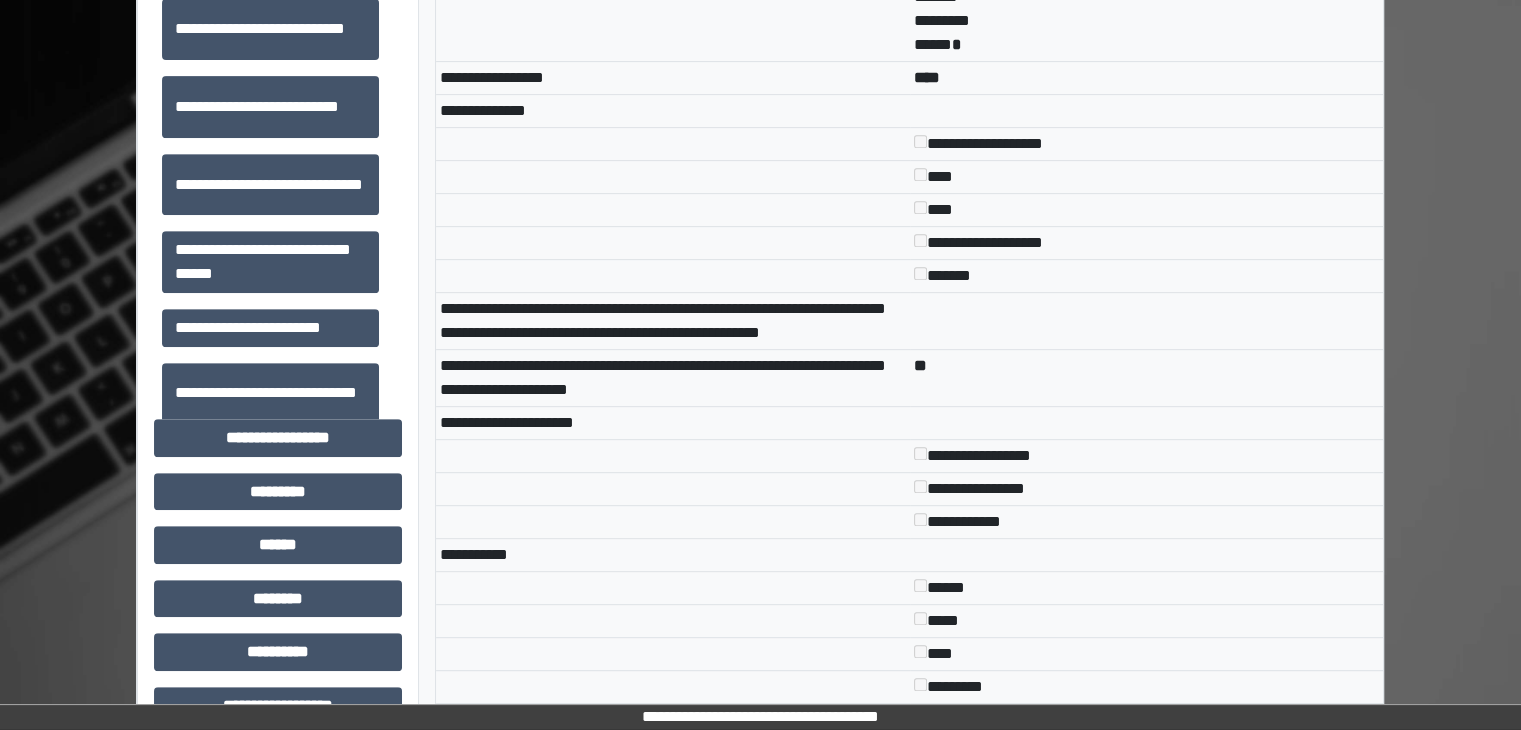 click on "**********" at bounding box center (270, 262) 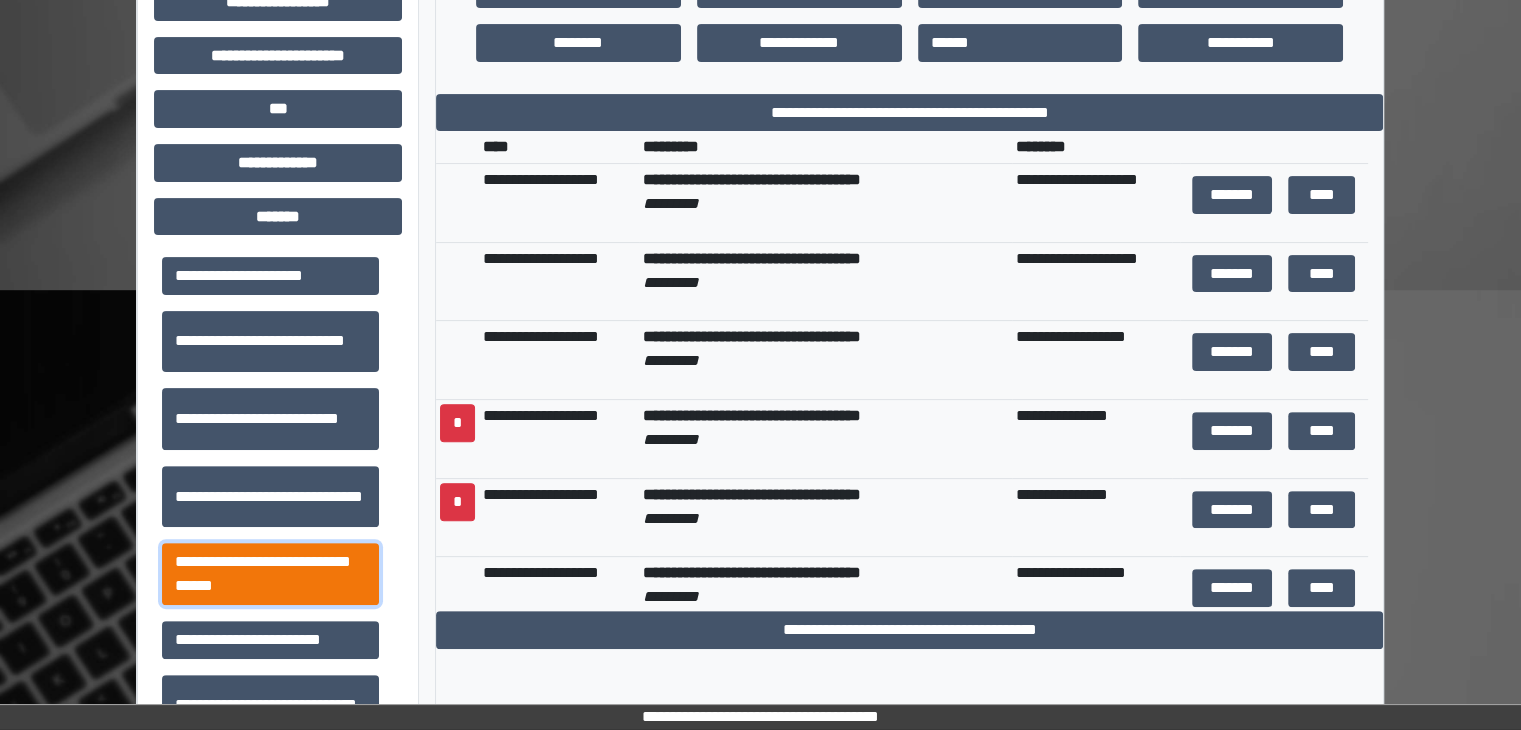 scroll, scrollTop: 534, scrollLeft: 0, axis: vertical 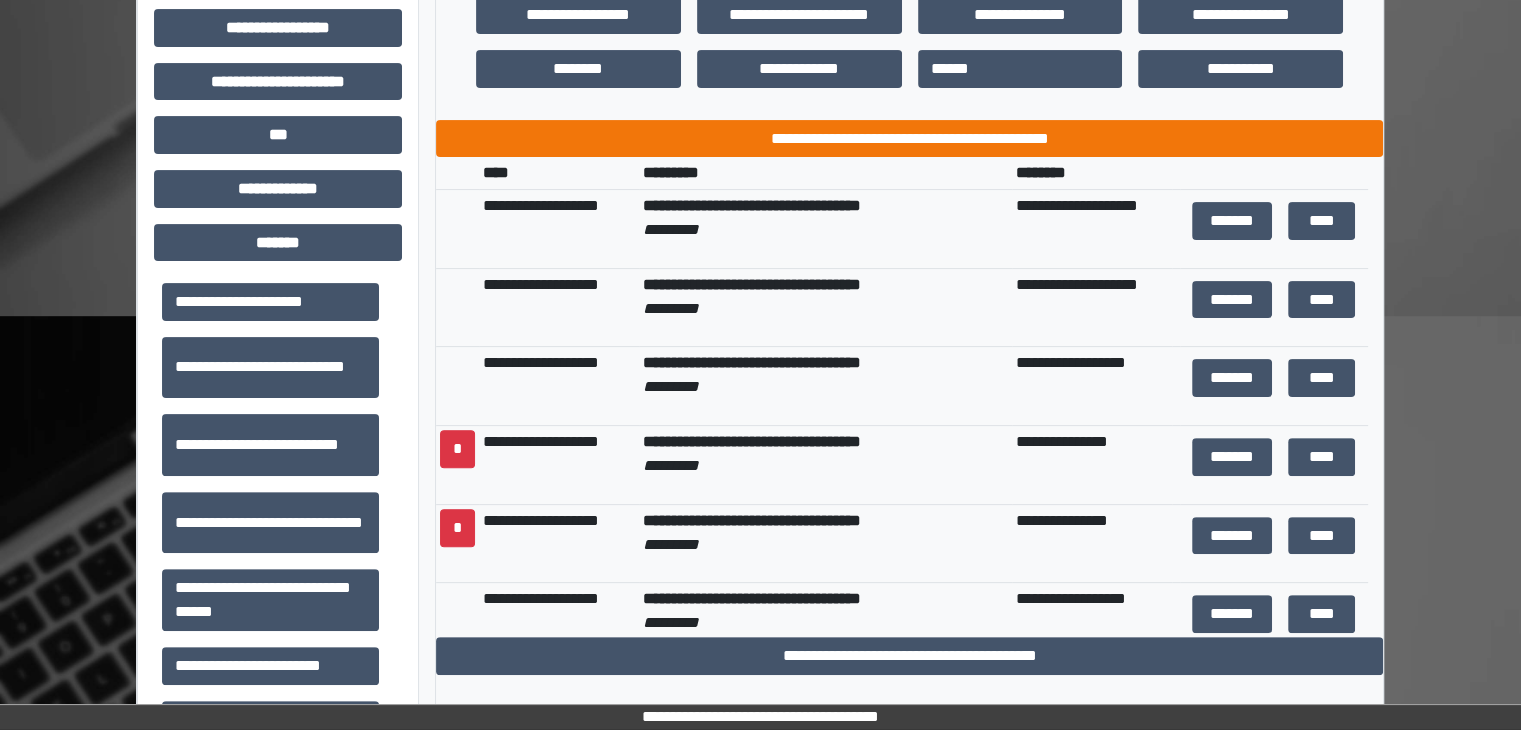 click on "**********" at bounding box center [909, 139] 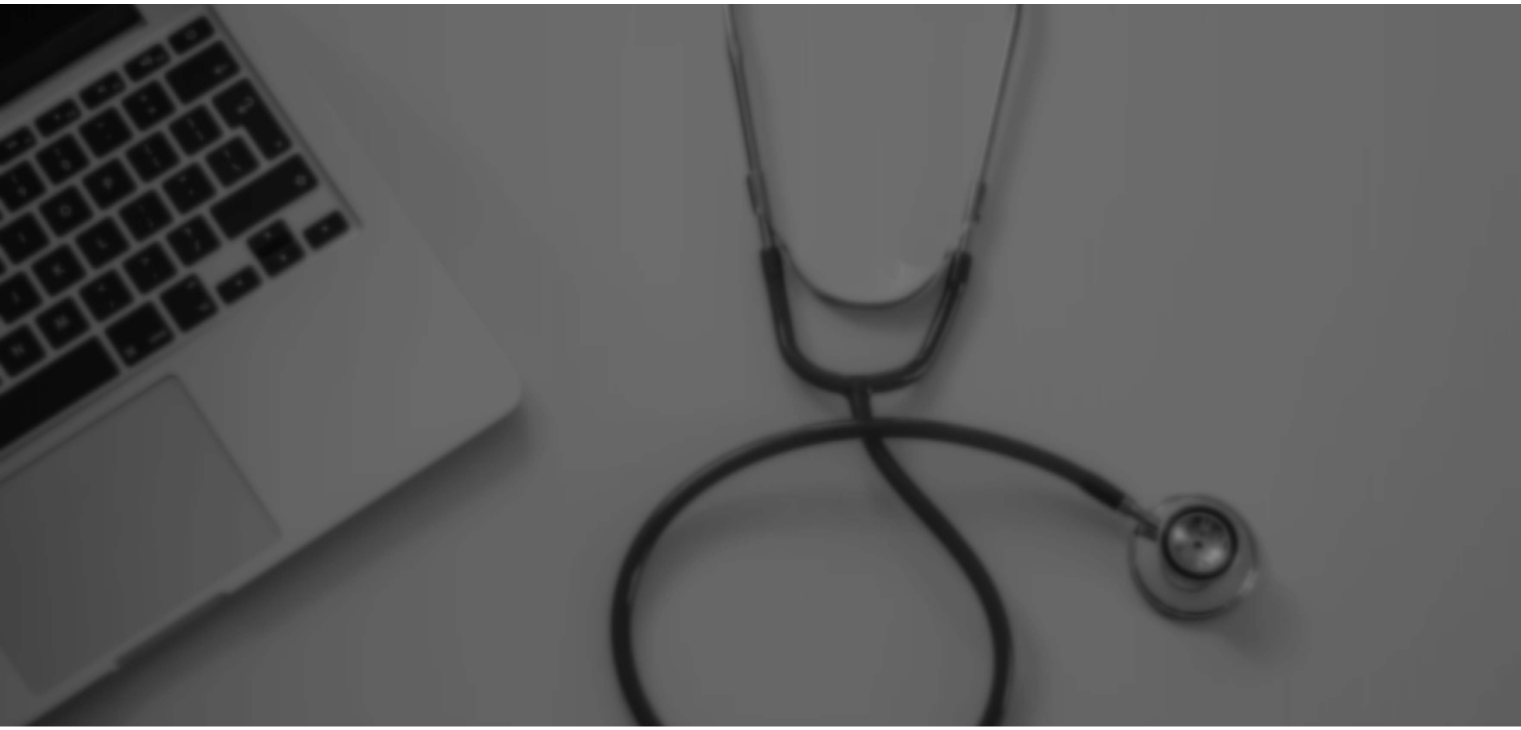 scroll, scrollTop: 0, scrollLeft: 0, axis: both 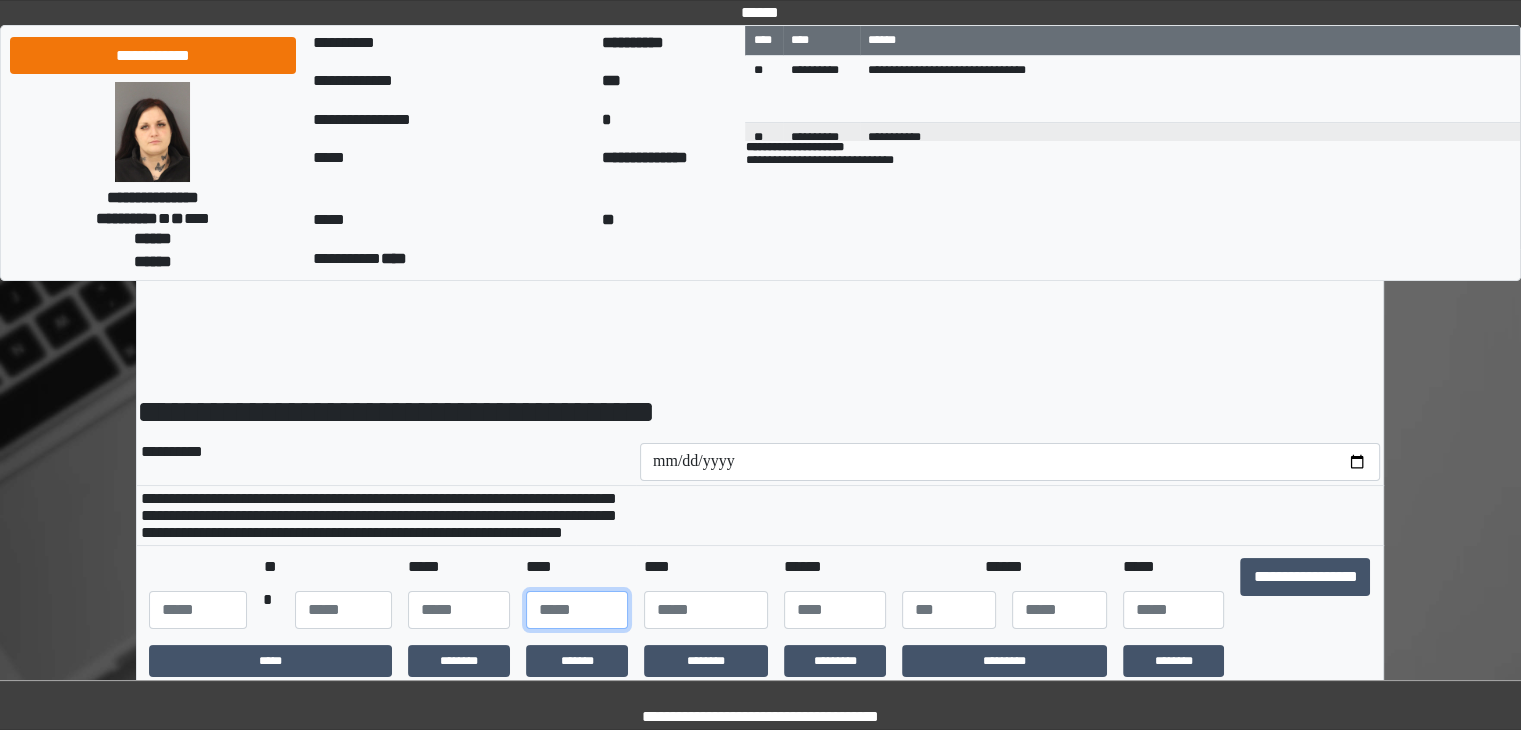 click at bounding box center (577, 610) 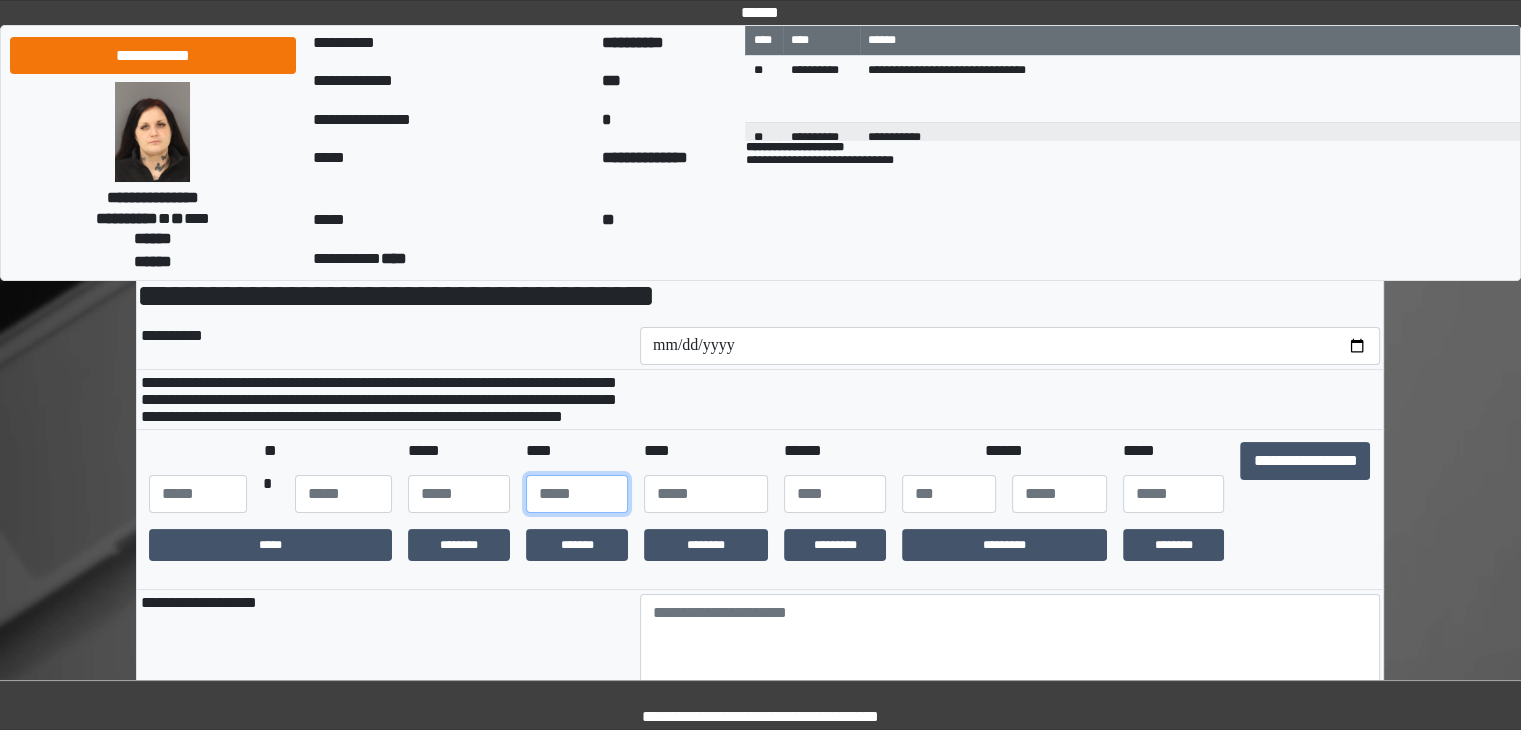 scroll, scrollTop: 124, scrollLeft: 0, axis: vertical 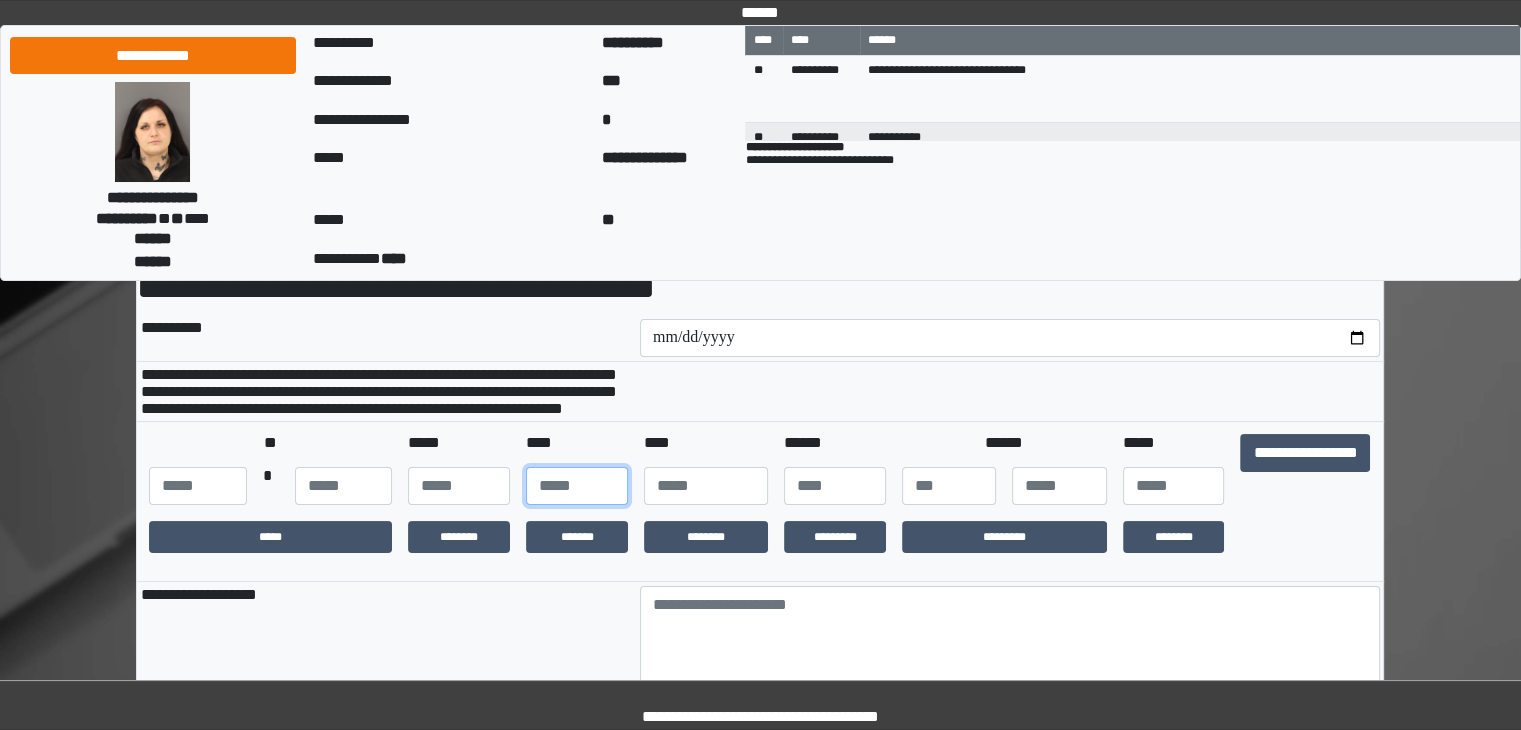 type on "**" 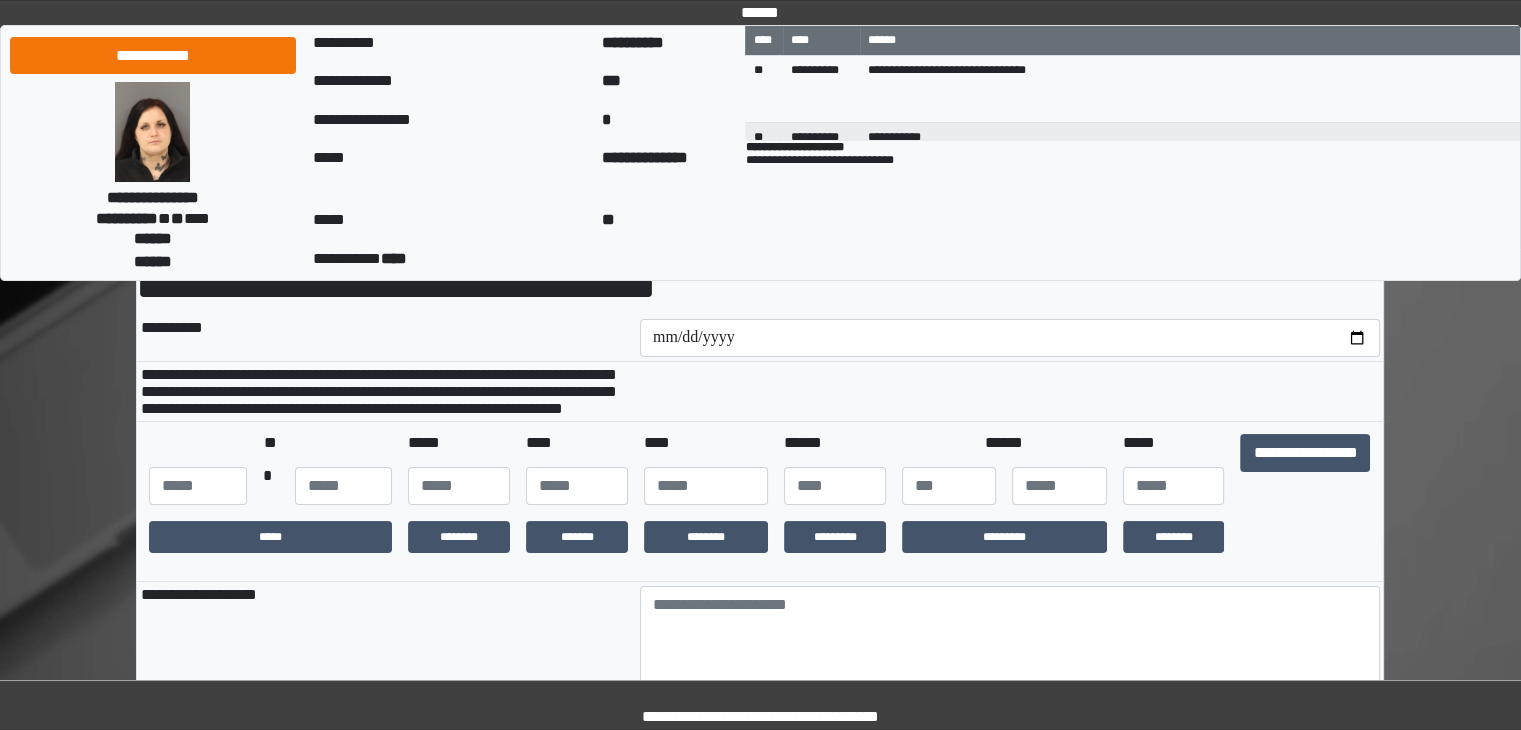 click on "**********" at bounding box center (760, 502) 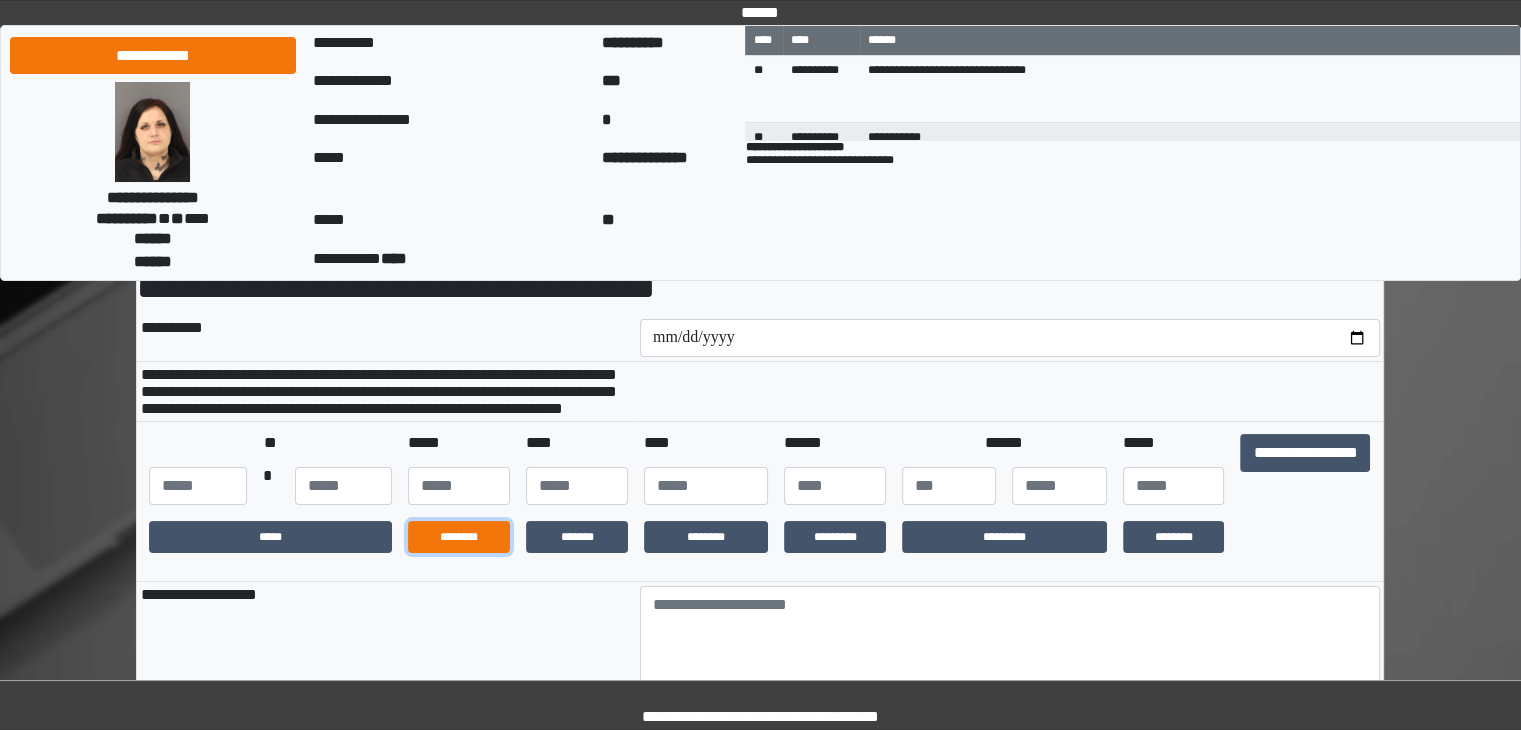 click on "********" at bounding box center [459, 537] 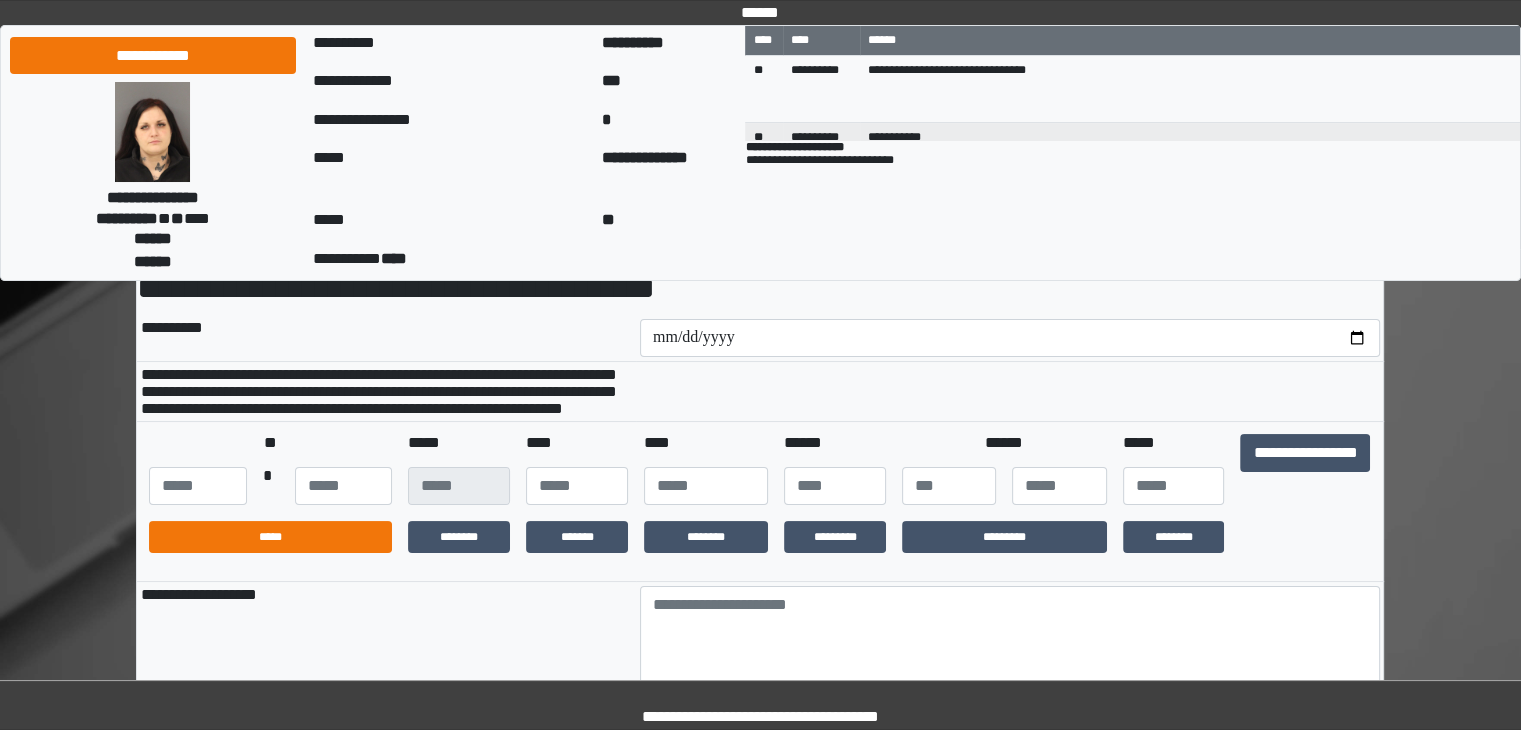 click on "*****" at bounding box center [270, 537] 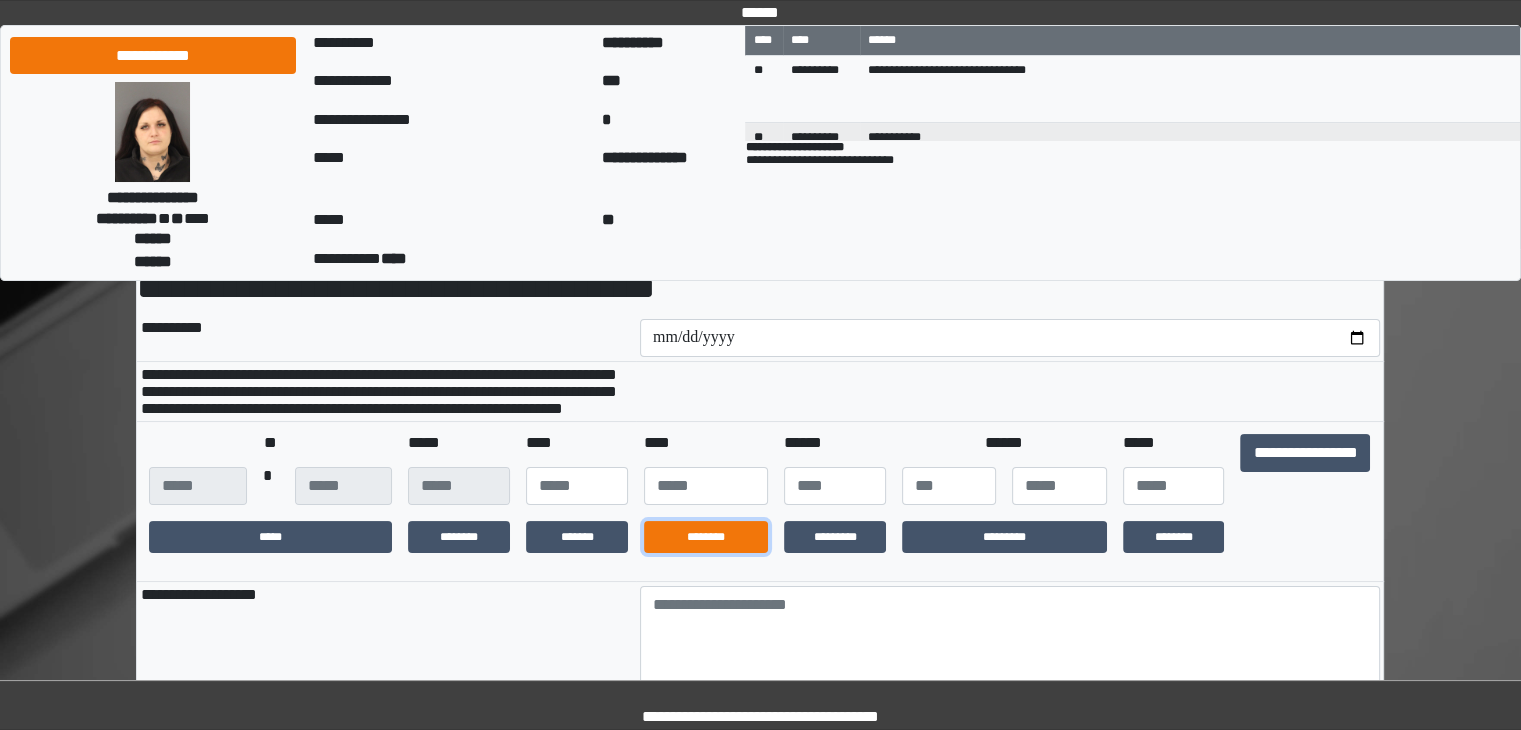 click on "********" at bounding box center (706, 537) 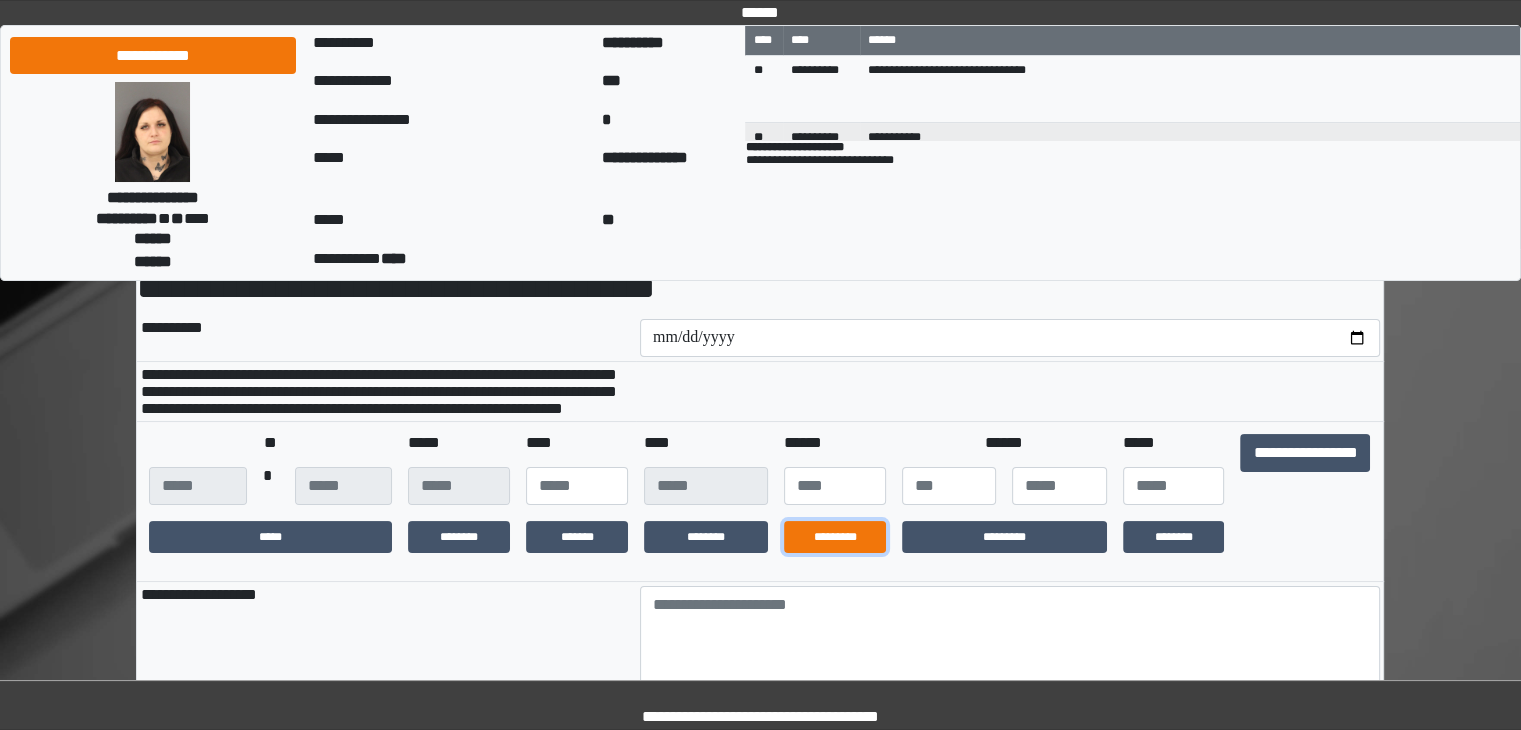 click on "*********" at bounding box center (835, 537) 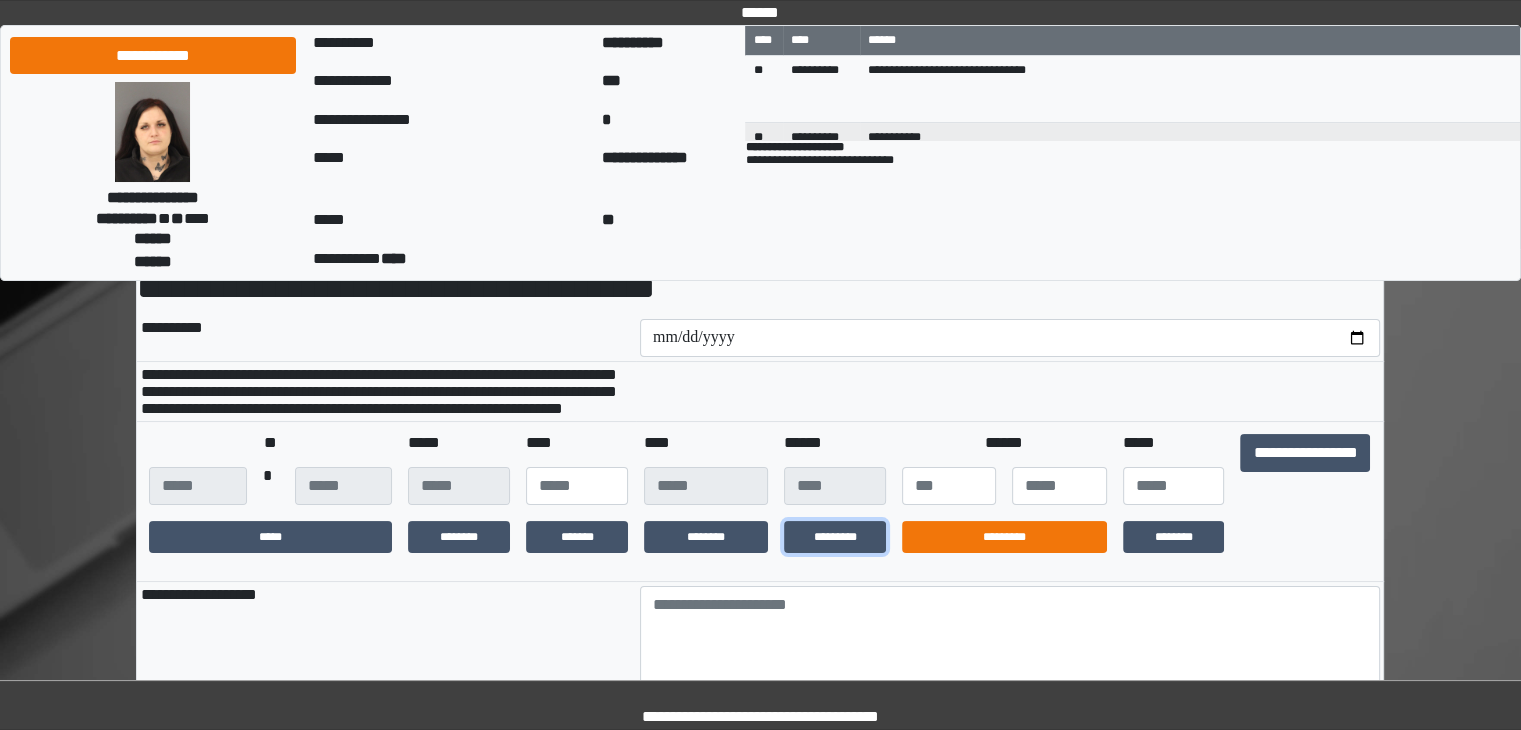 click on "*********" at bounding box center (1004, 537) 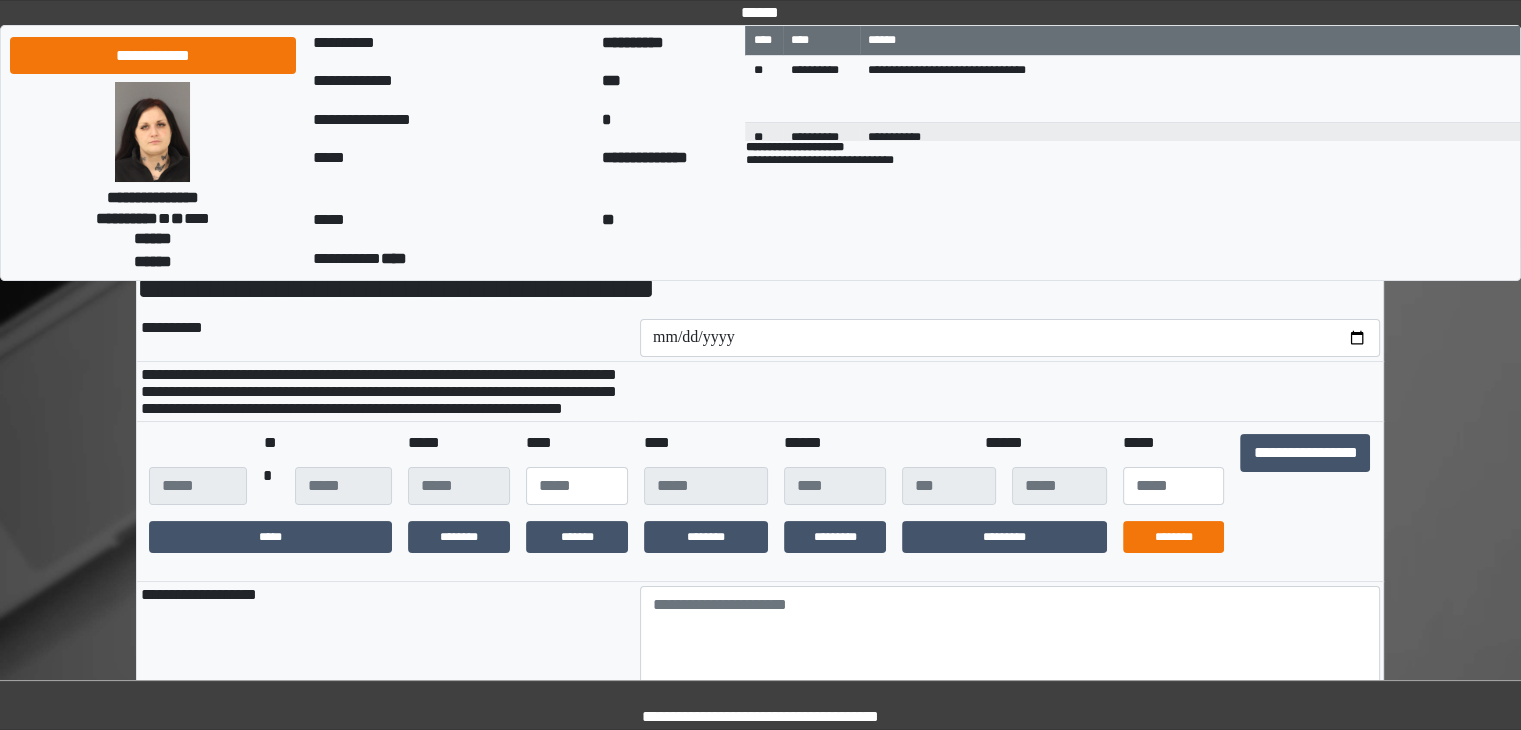 click on "********" at bounding box center (1174, 537) 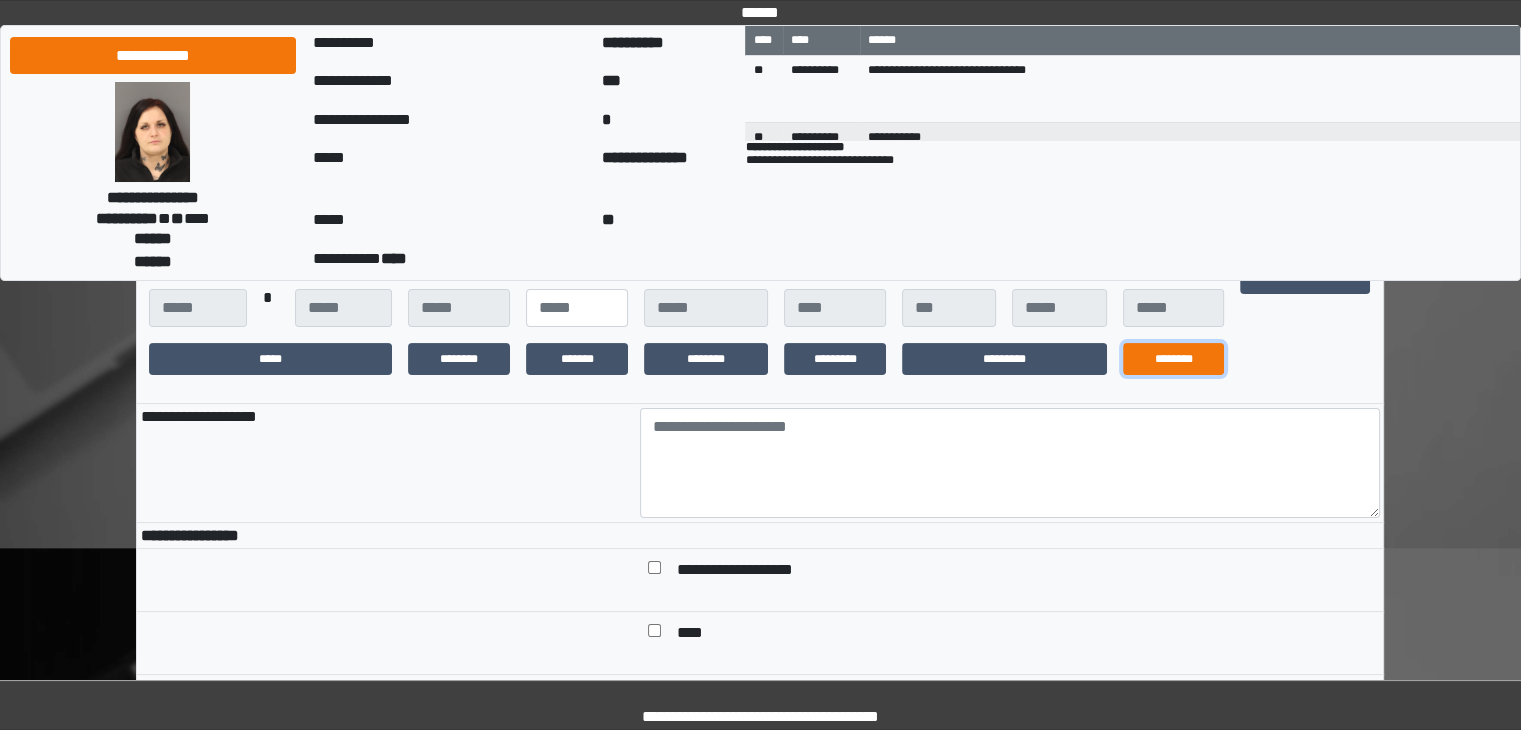 scroll, scrollTop: 305, scrollLeft: 0, axis: vertical 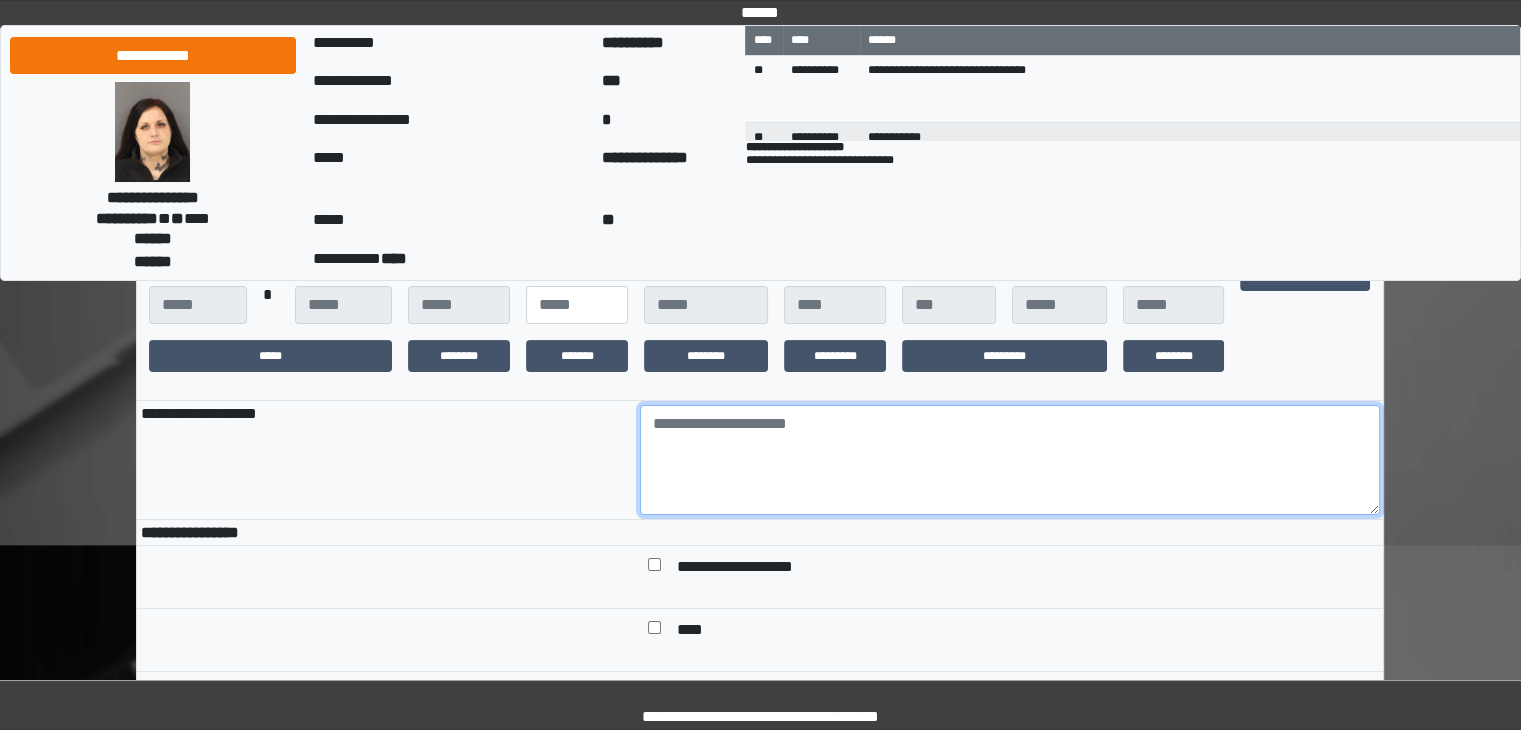click at bounding box center (1010, 460) 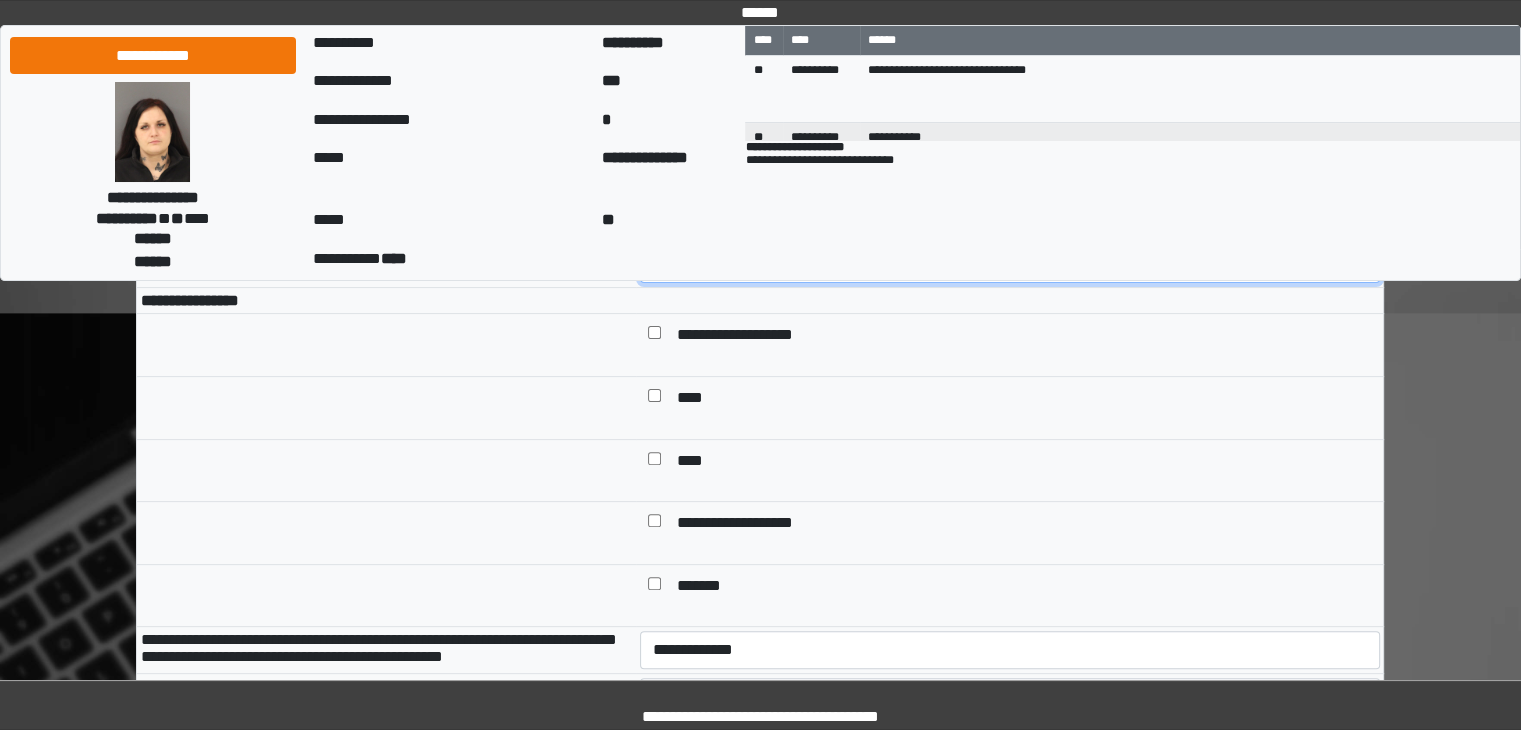 scroll, scrollTop: 564, scrollLeft: 0, axis: vertical 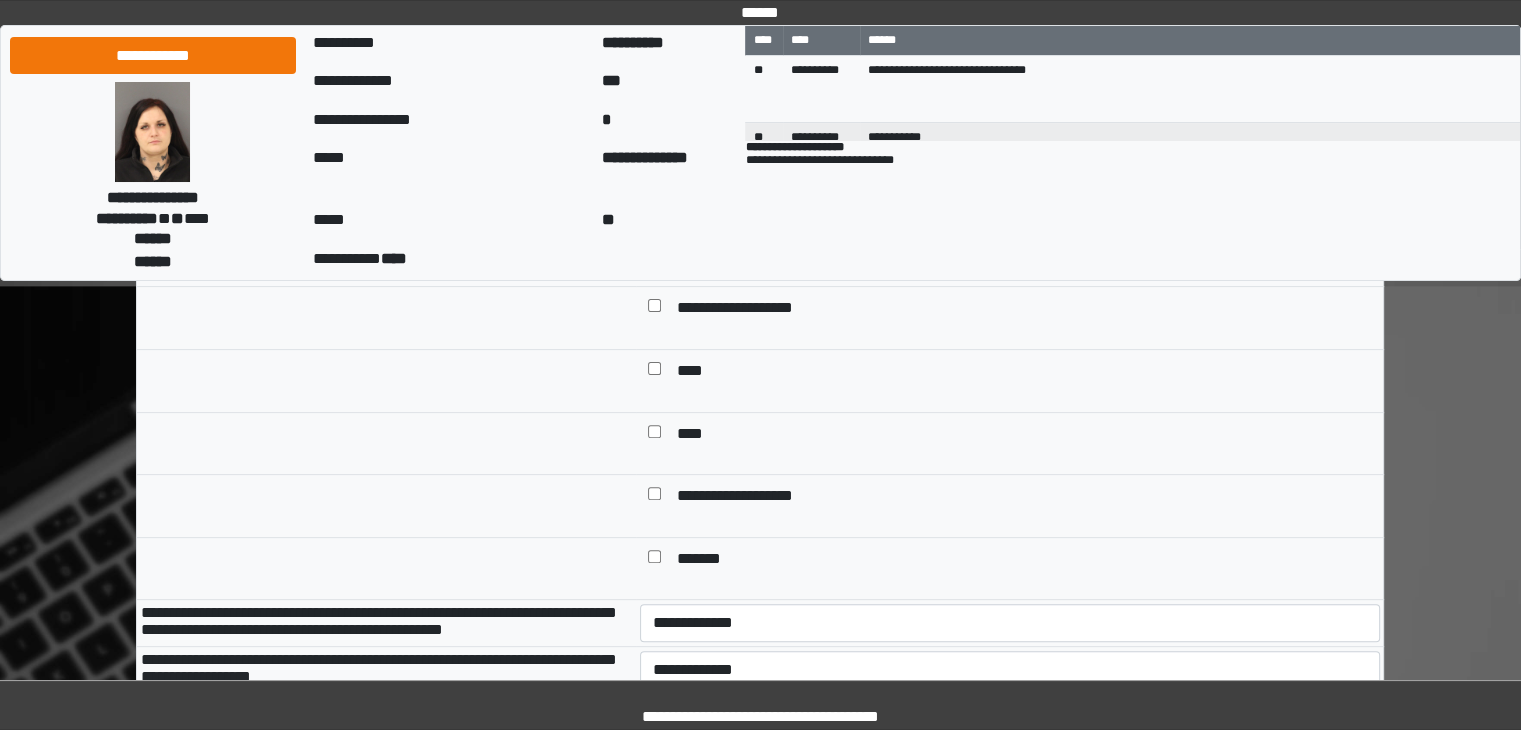 type on "****" 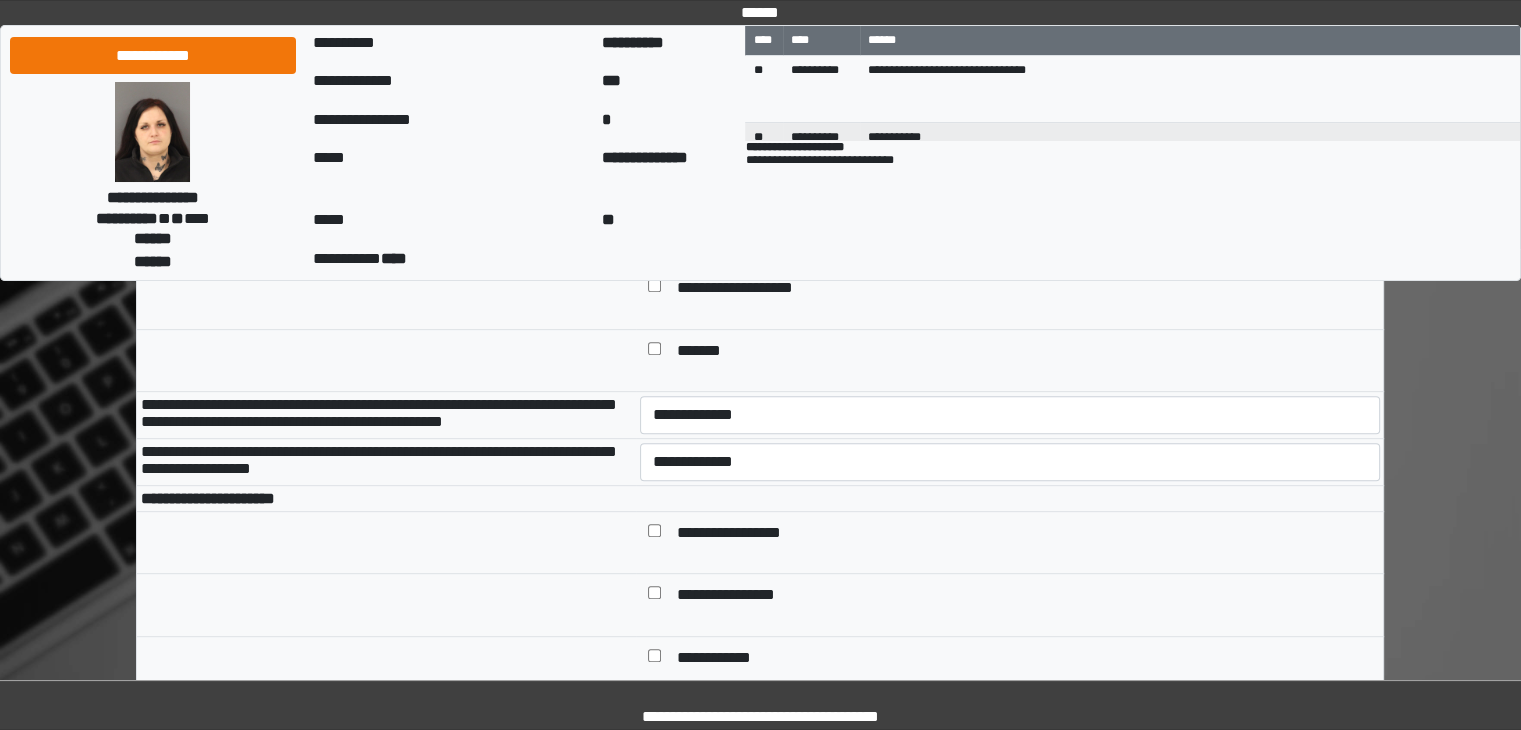 scroll, scrollTop: 775, scrollLeft: 0, axis: vertical 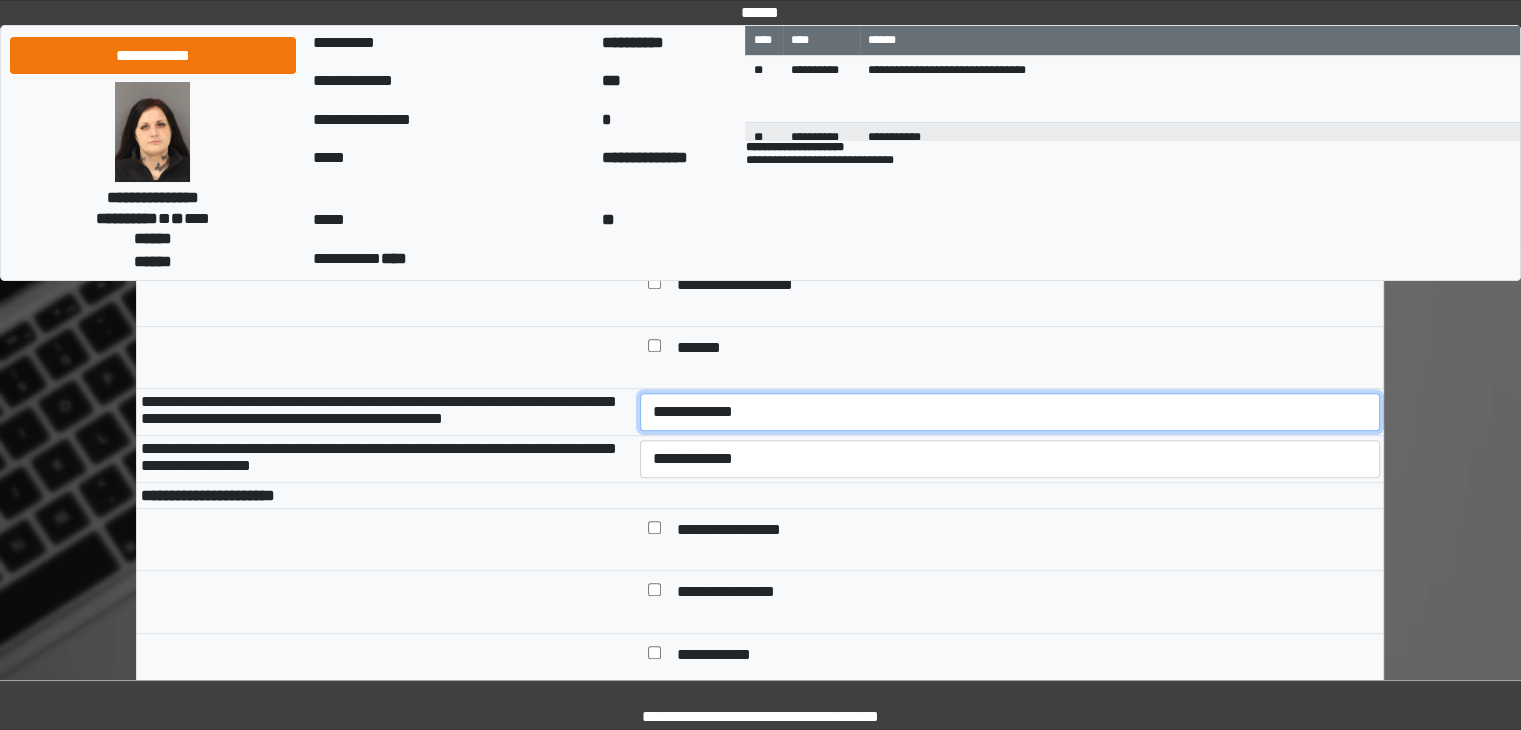 click on "**********" at bounding box center (1010, 412) 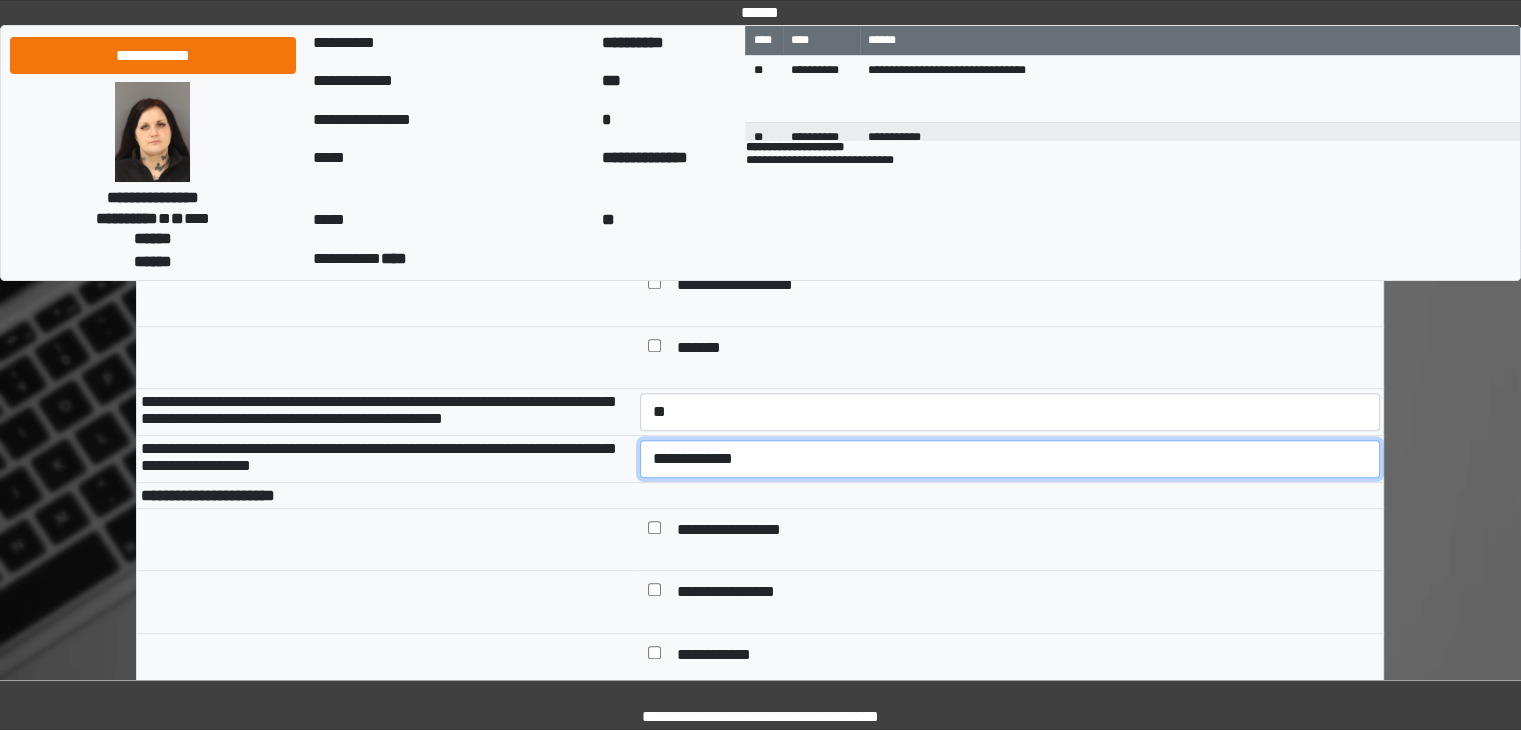 click on "**********" at bounding box center [1010, 459] 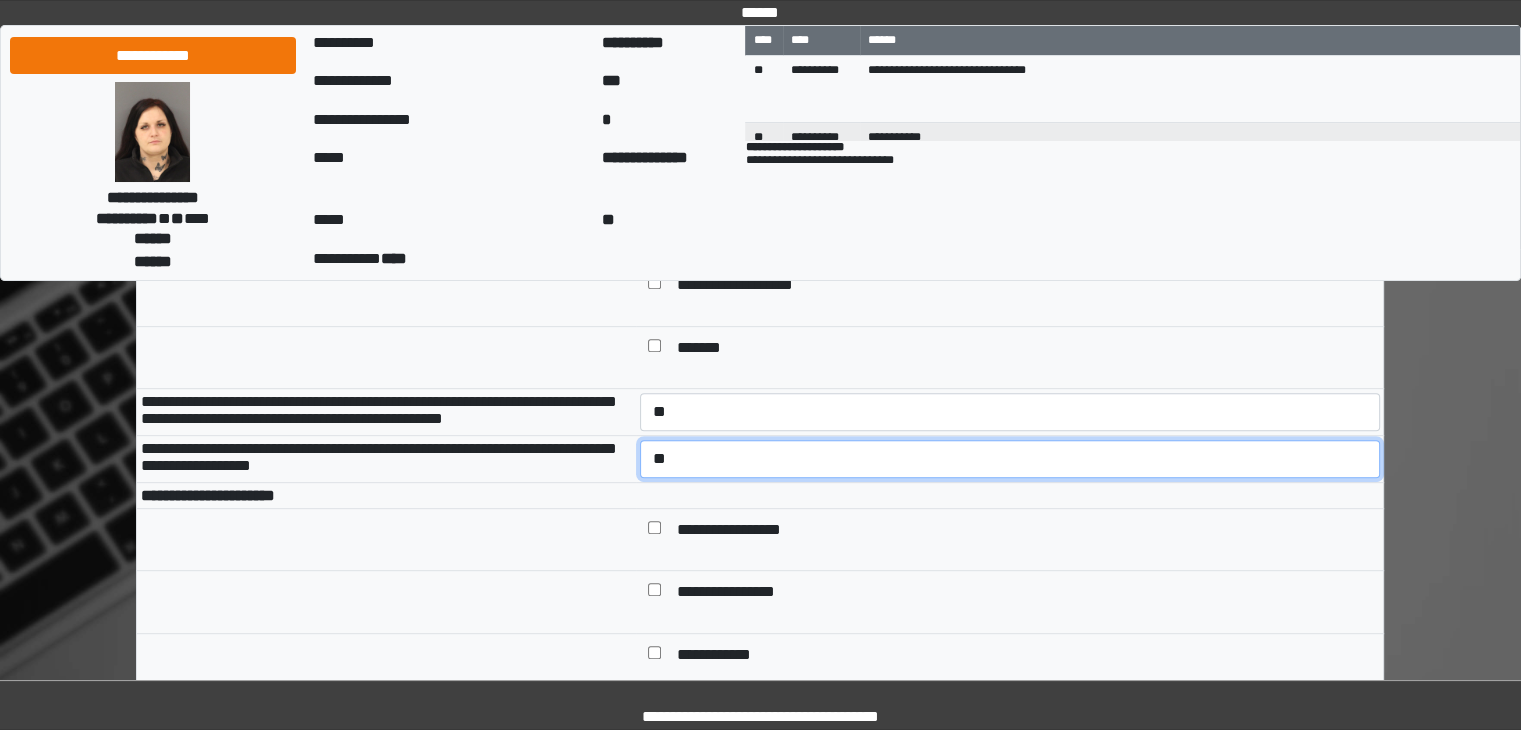 click on "**********" at bounding box center [1010, 459] 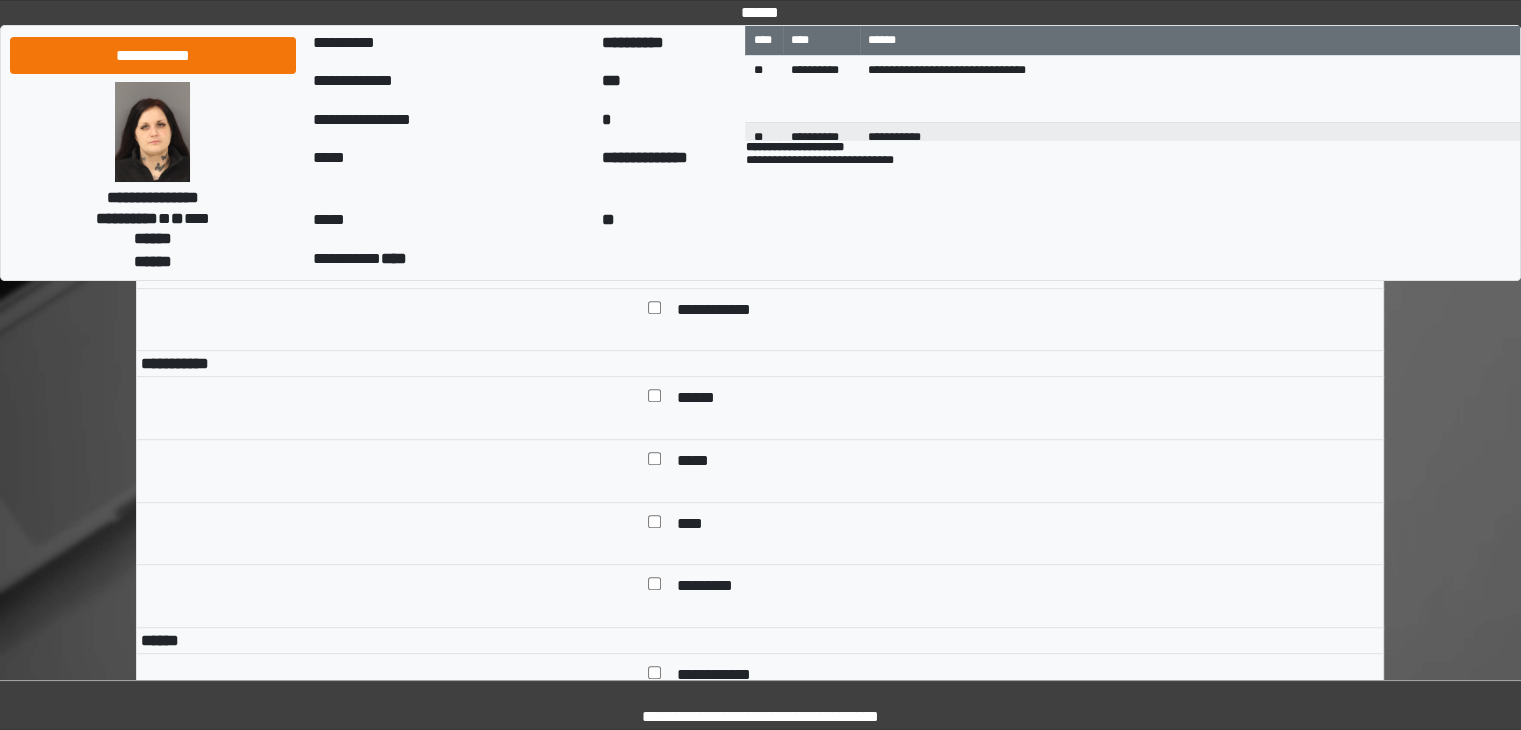 scroll, scrollTop: 1120, scrollLeft: 0, axis: vertical 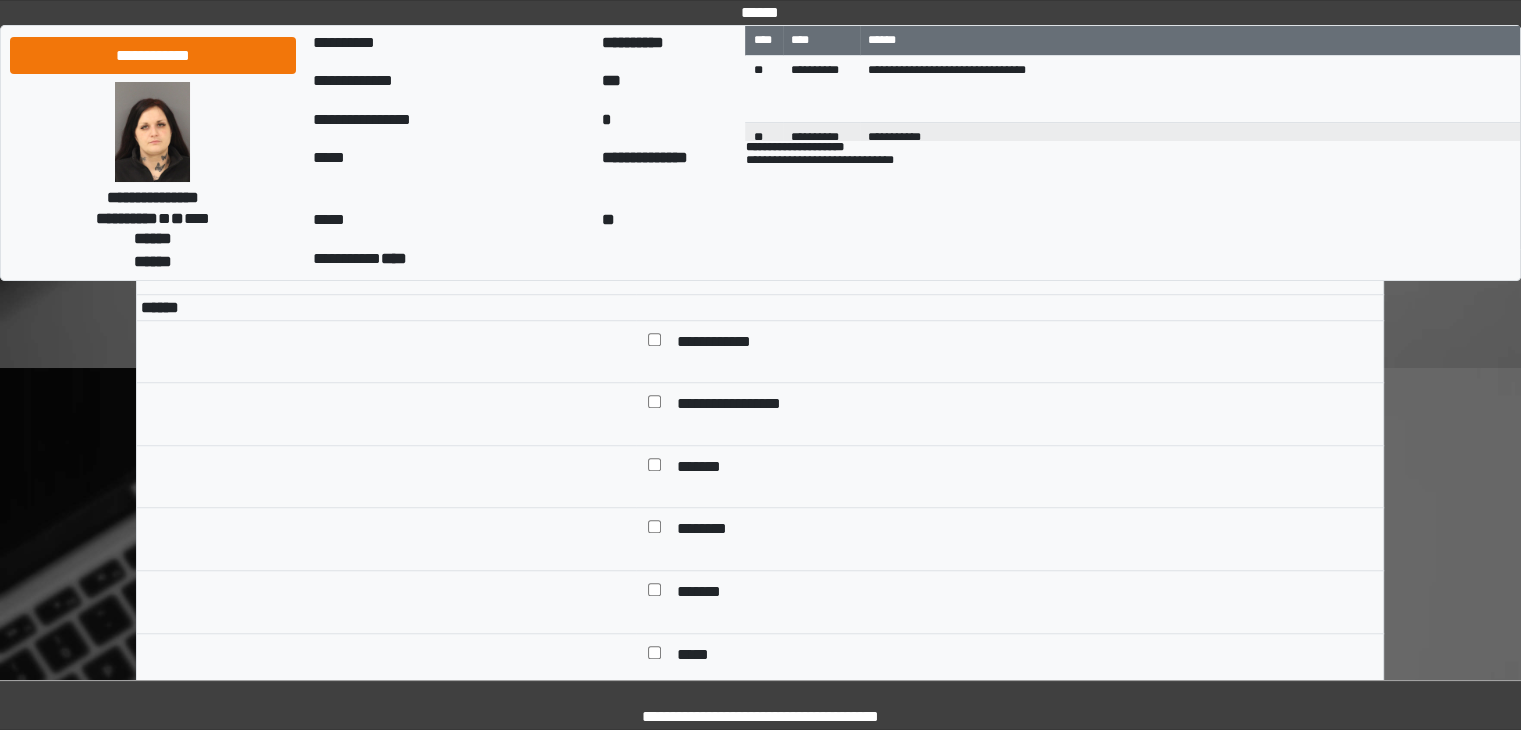 click on "**********" at bounding box center [729, 344] 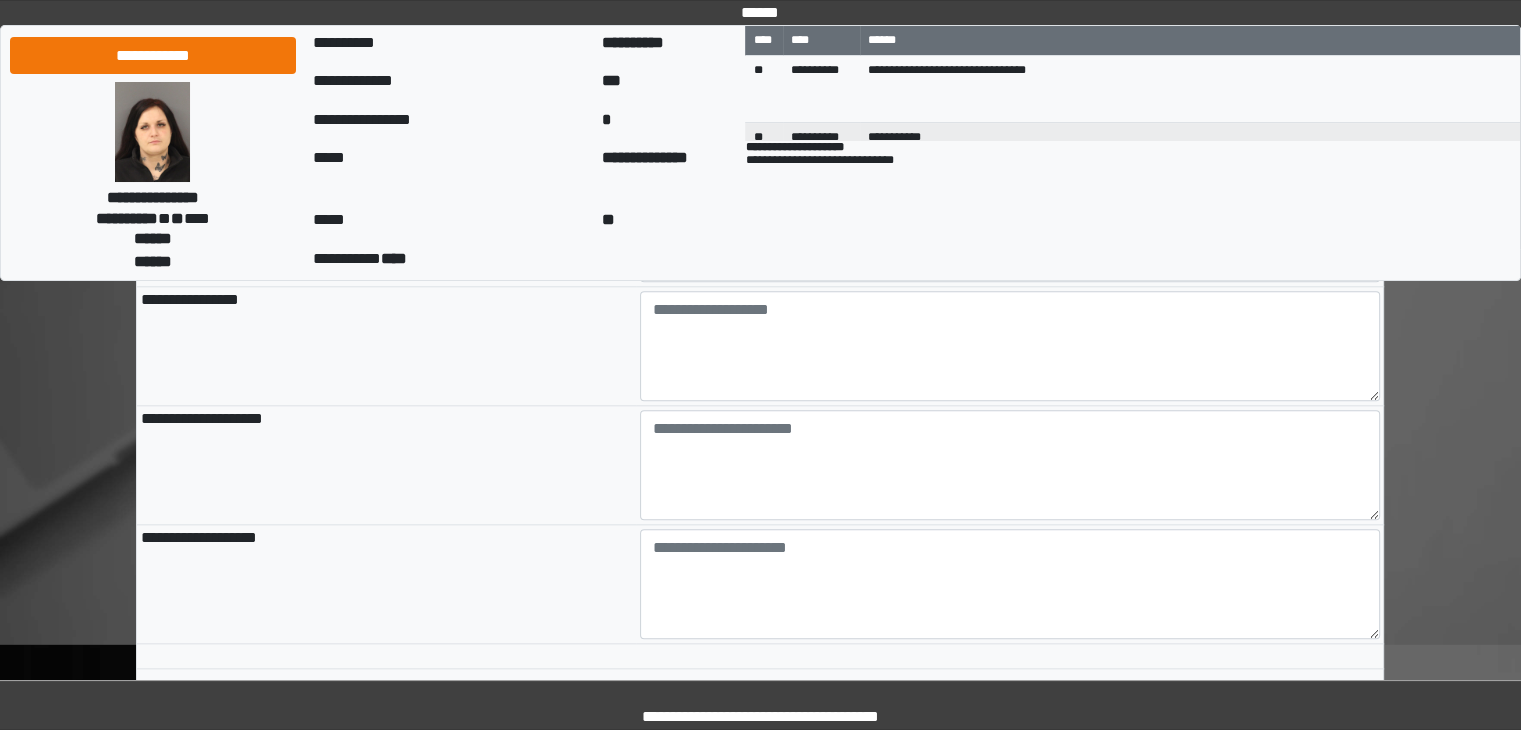 scroll, scrollTop: 2158, scrollLeft: 0, axis: vertical 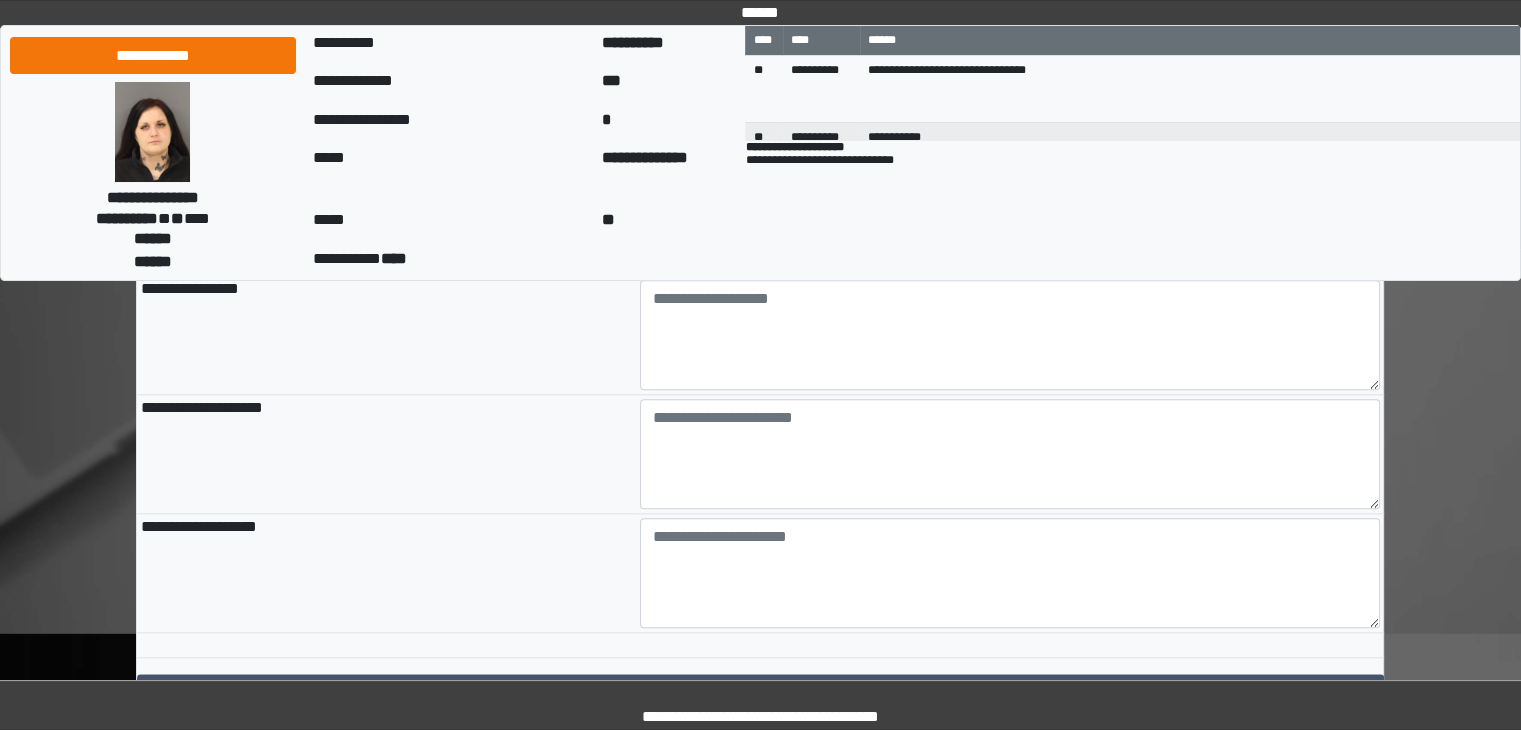 click on "**********" at bounding box center (1010, 252) 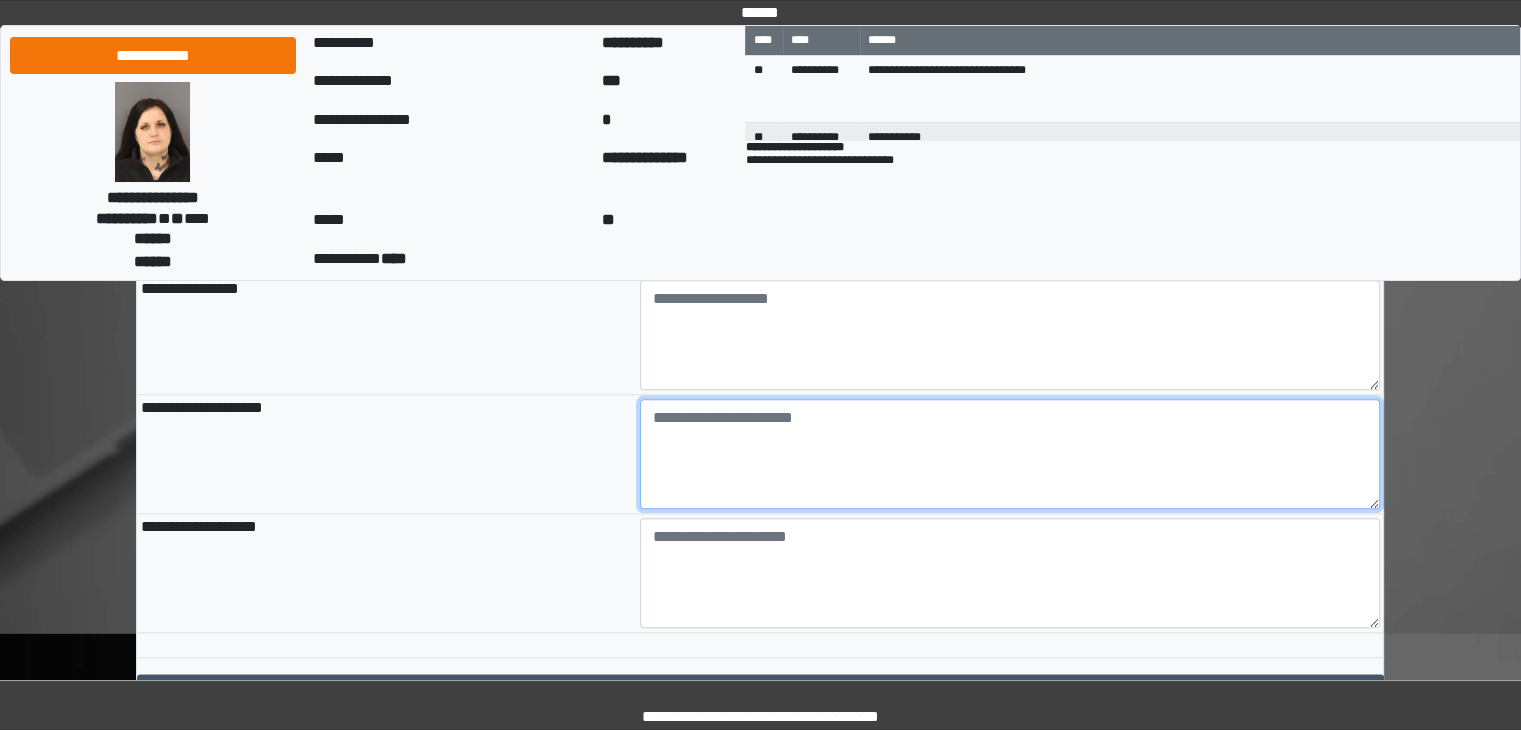 click at bounding box center [1010, 454] 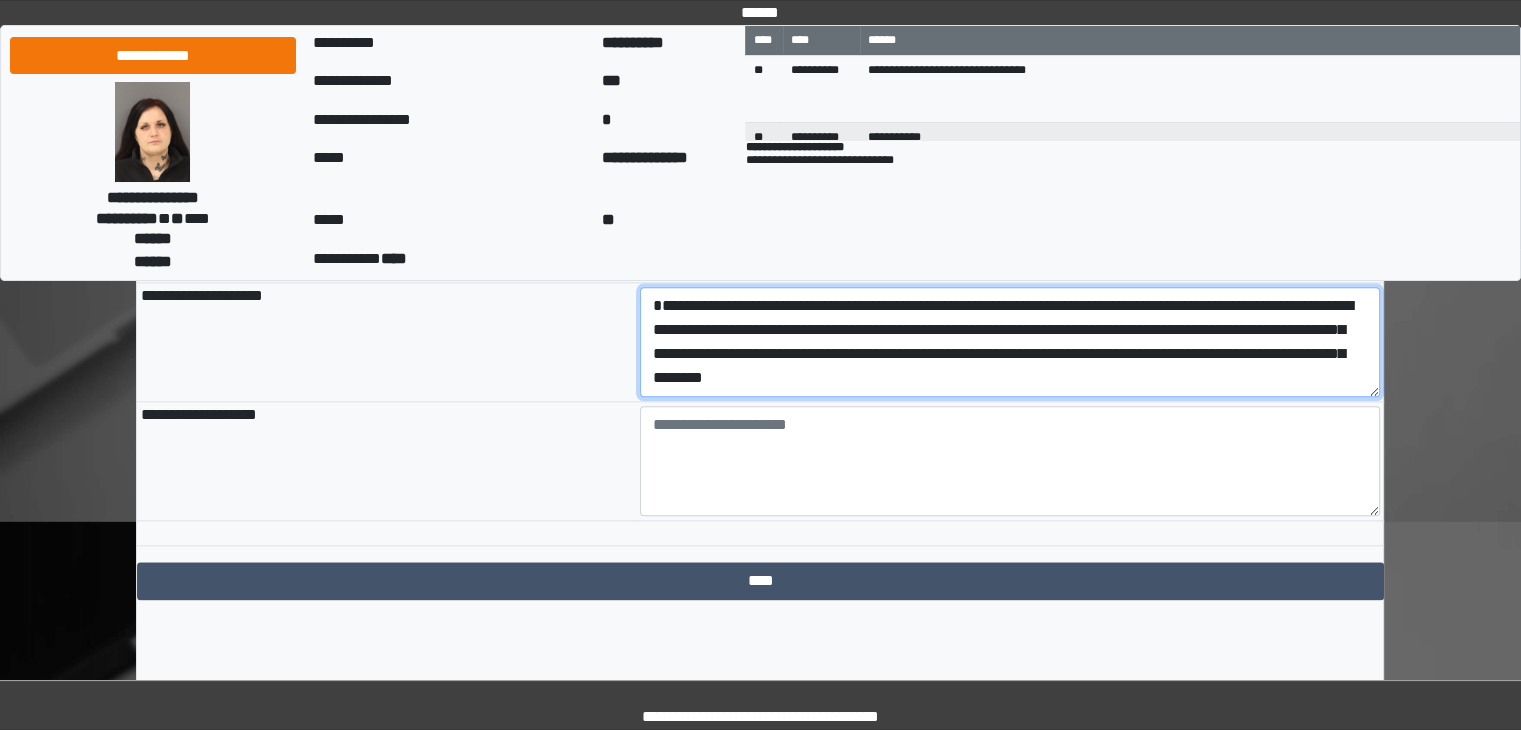 scroll, scrollTop: 2328, scrollLeft: 0, axis: vertical 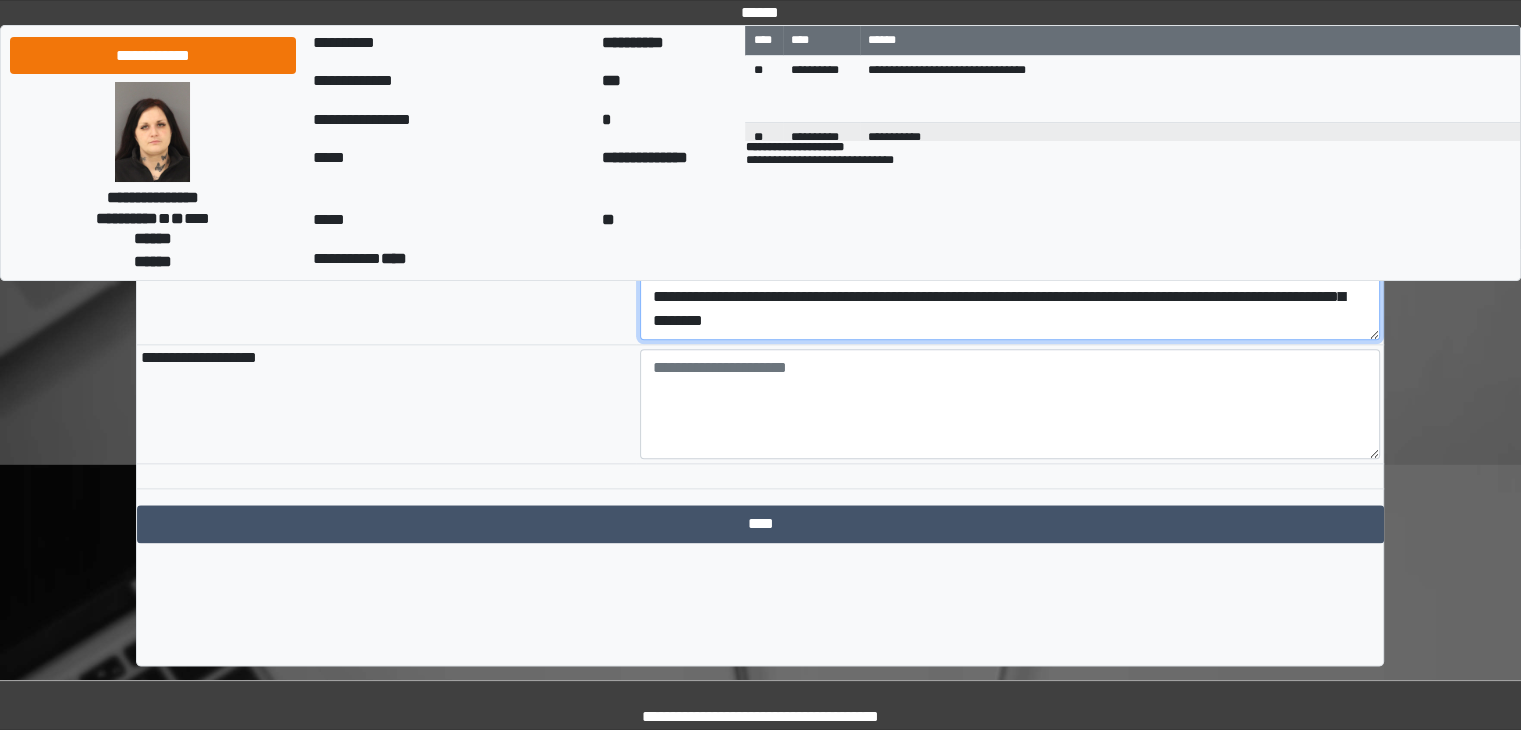 type on "**********" 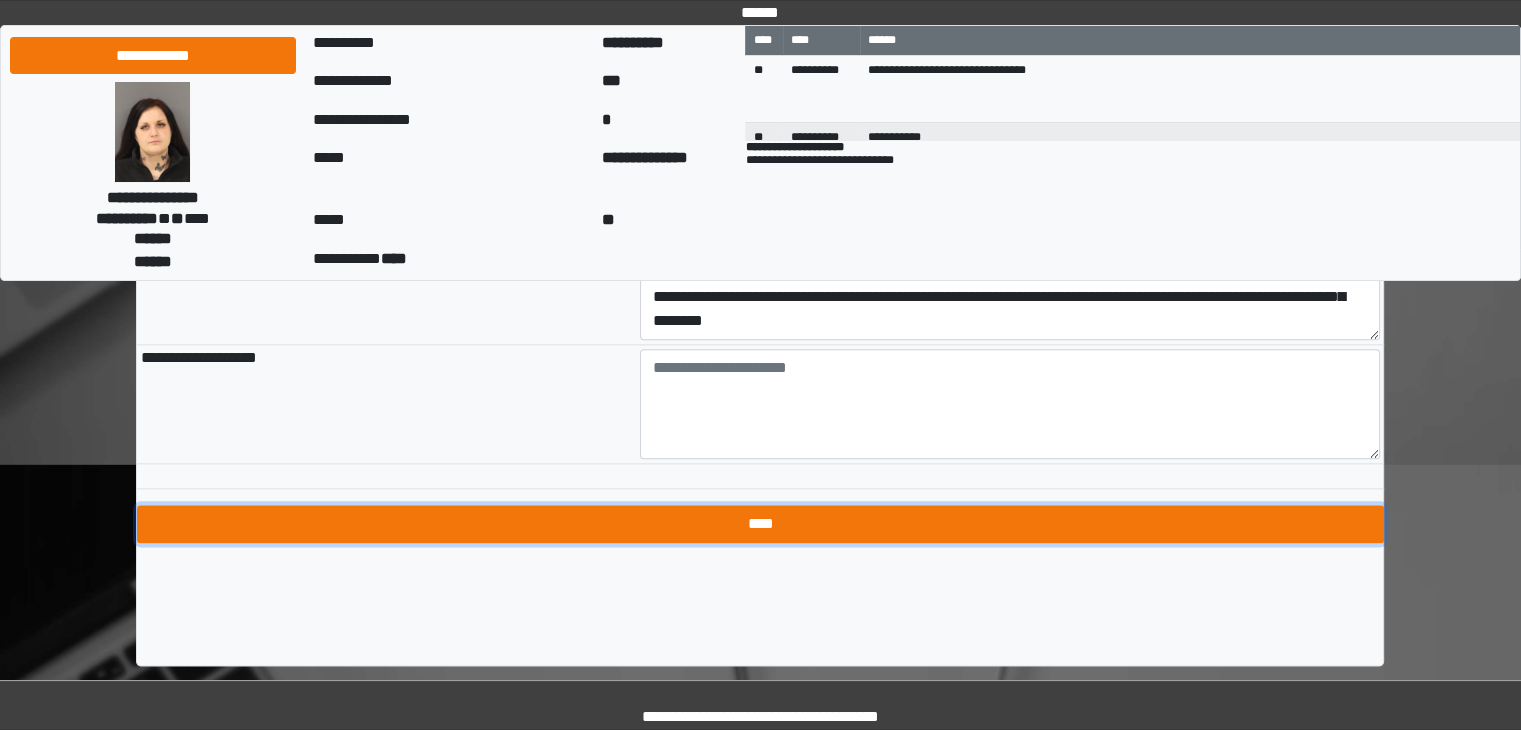 click on "****" at bounding box center (760, 524) 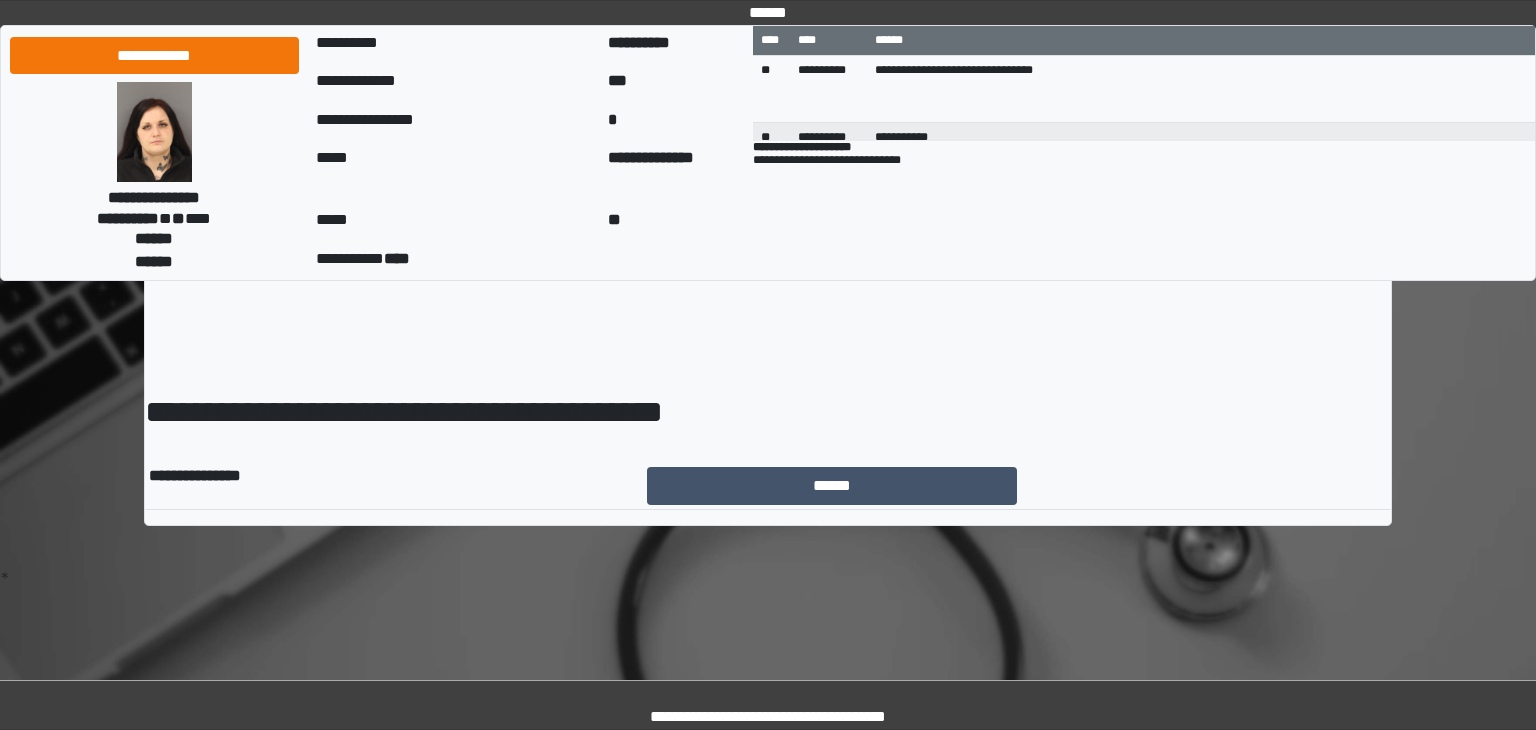 scroll, scrollTop: 0, scrollLeft: 0, axis: both 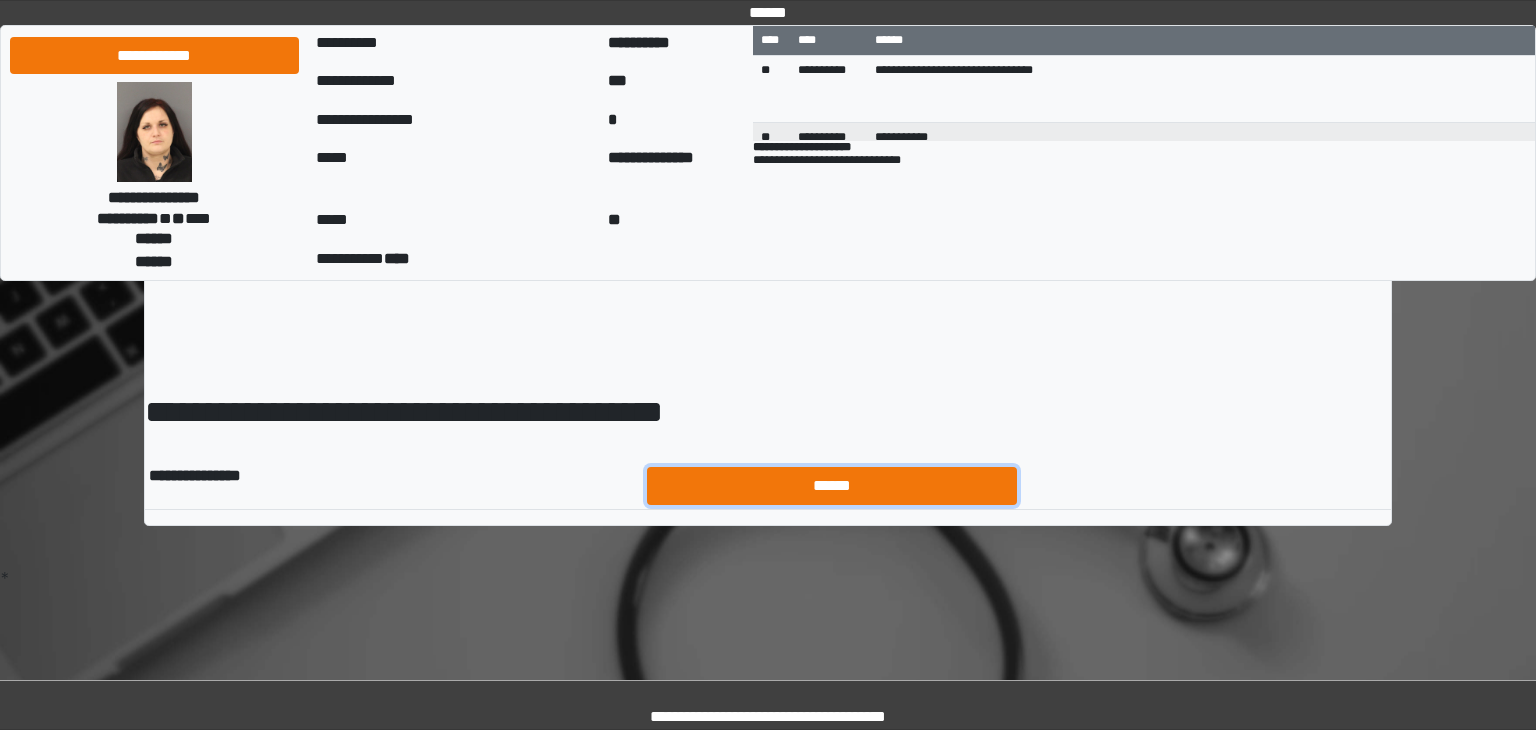 click on "******" at bounding box center [832, 486] 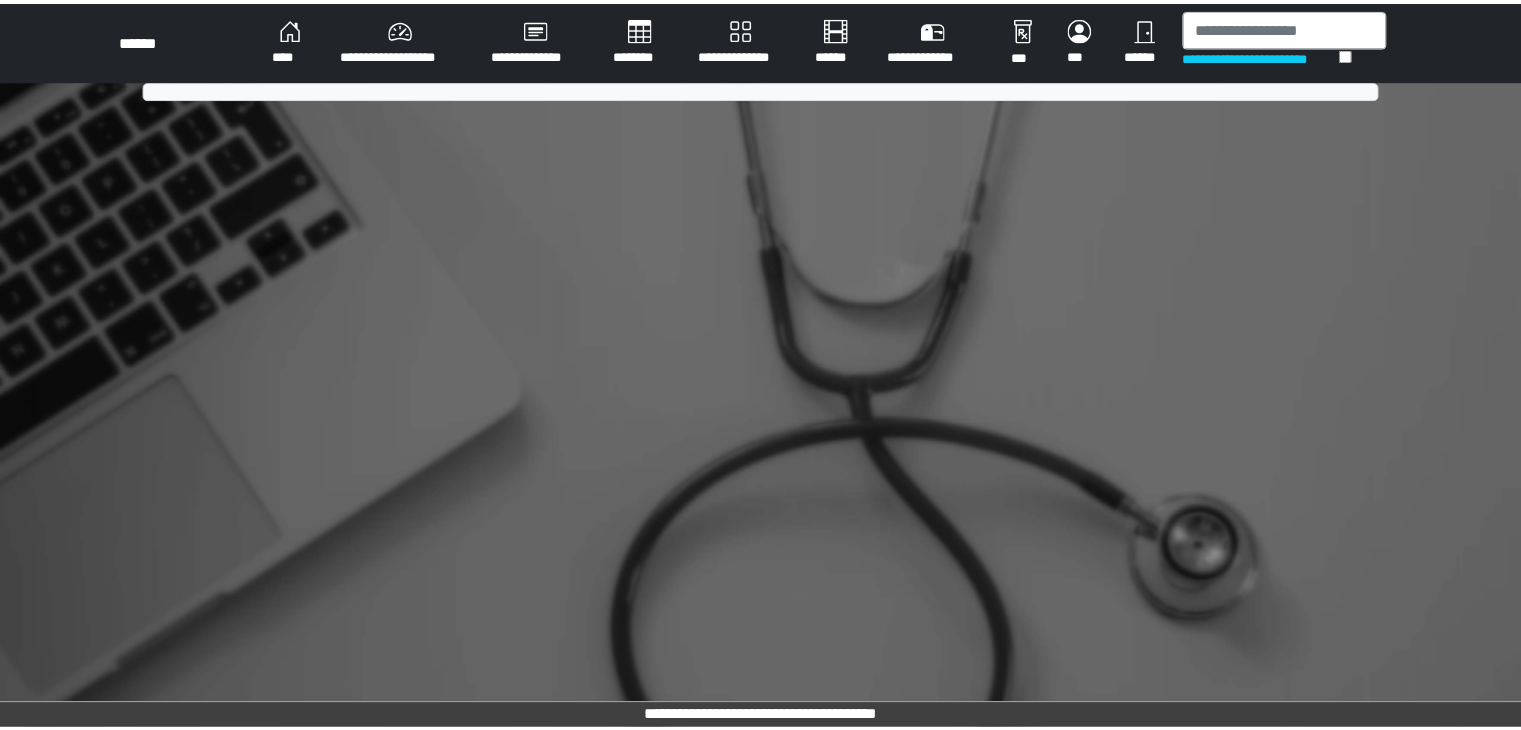scroll, scrollTop: 0, scrollLeft: 0, axis: both 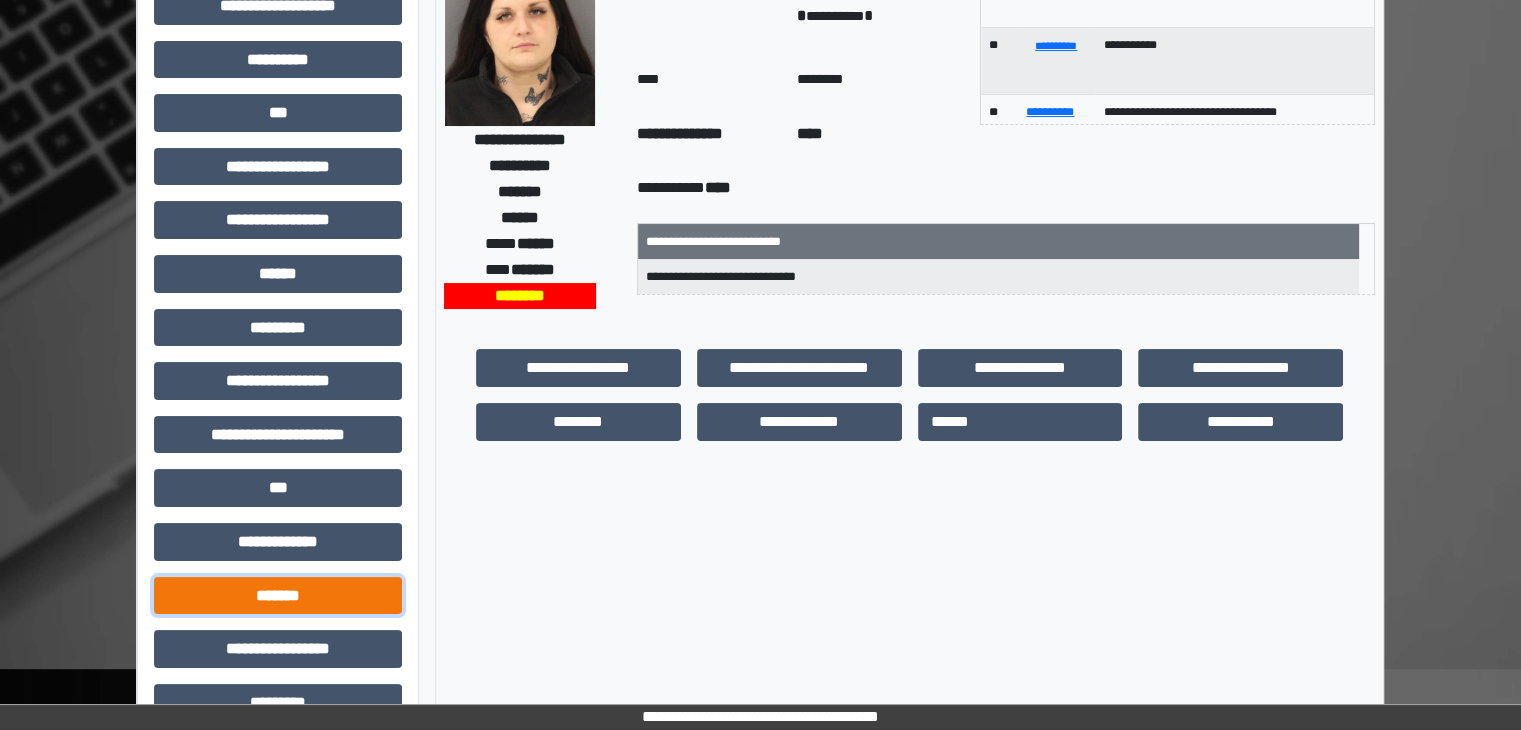 click on "*******" at bounding box center (278, 596) 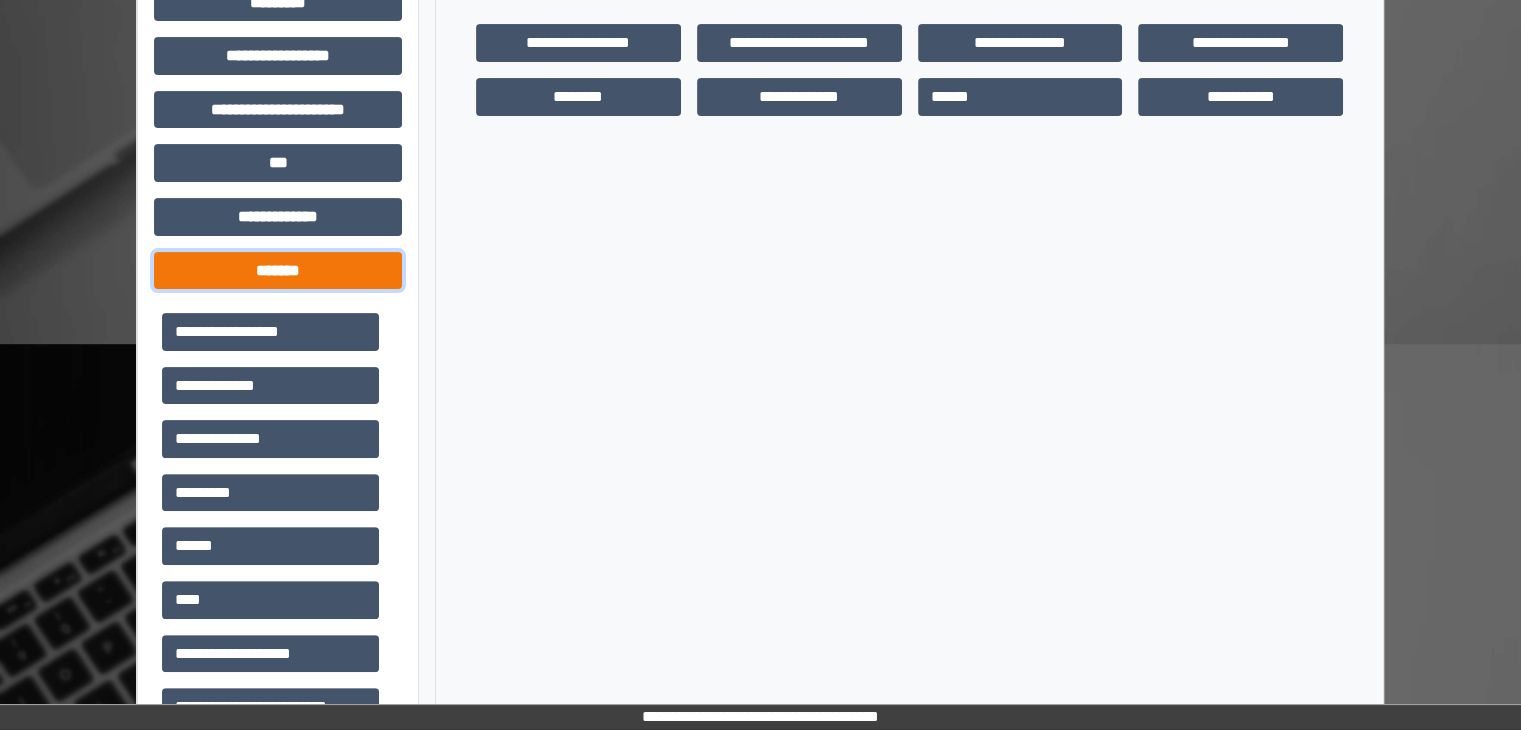 scroll, scrollTop: 559, scrollLeft: 0, axis: vertical 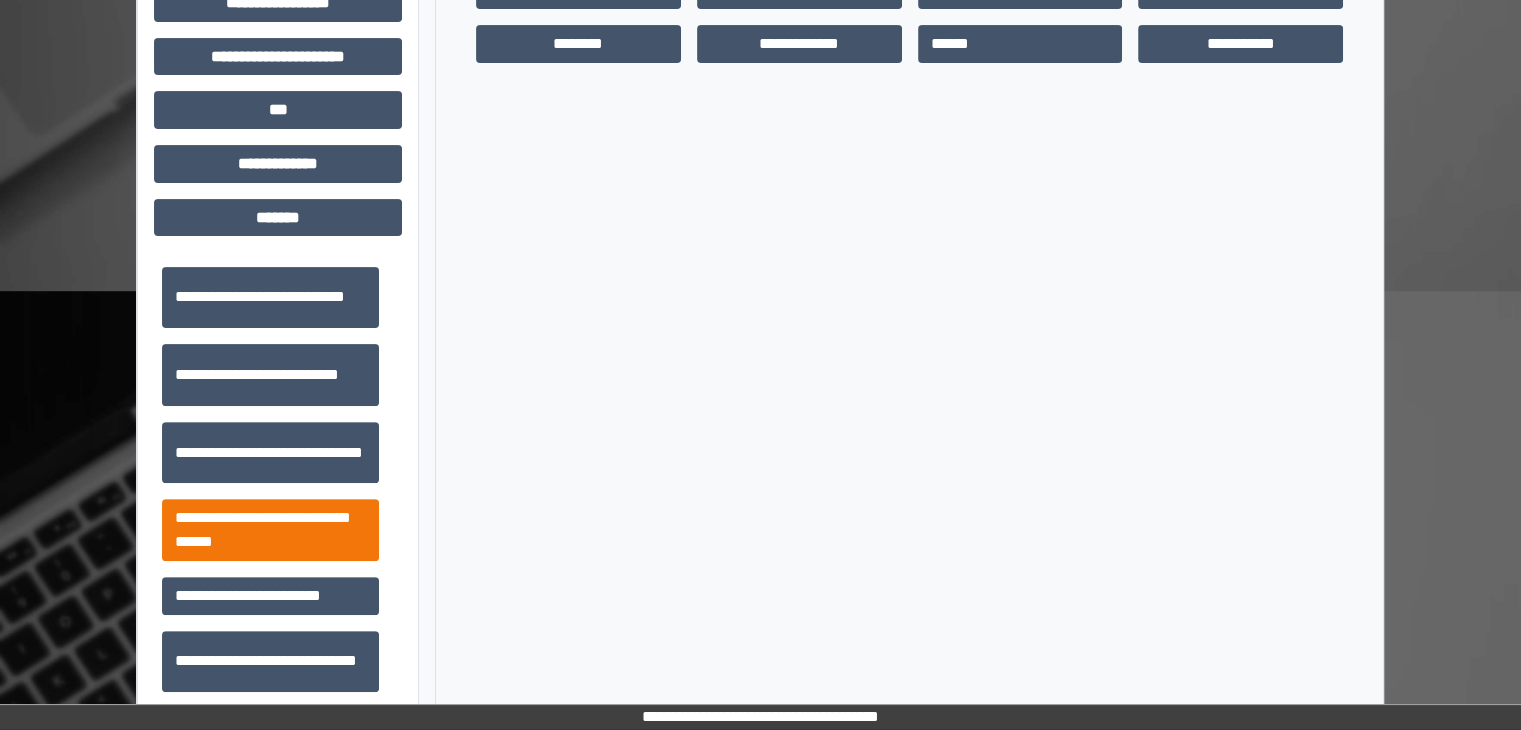 click on "**********" at bounding box center (270, 530) 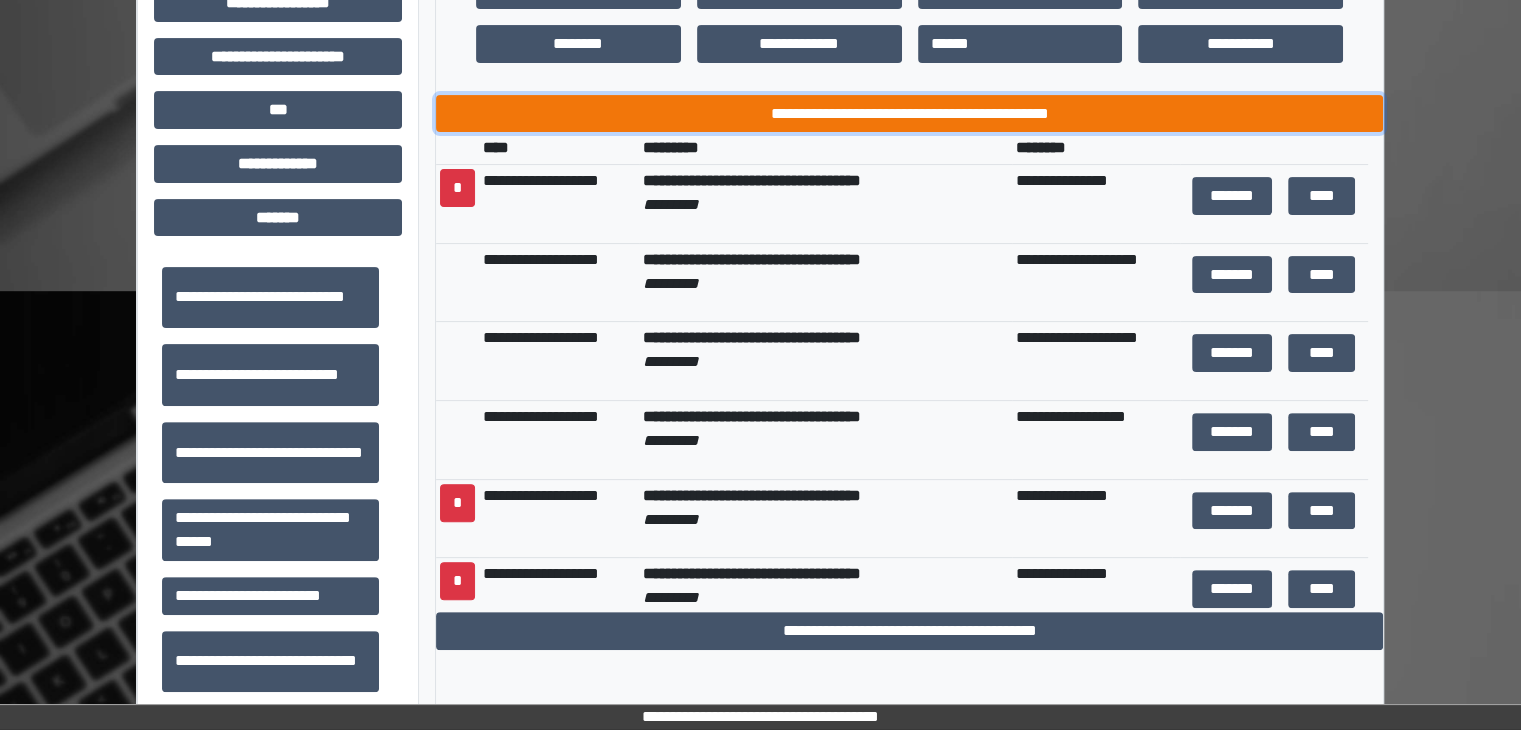 click on "**********" at bounding box center (909, 114) 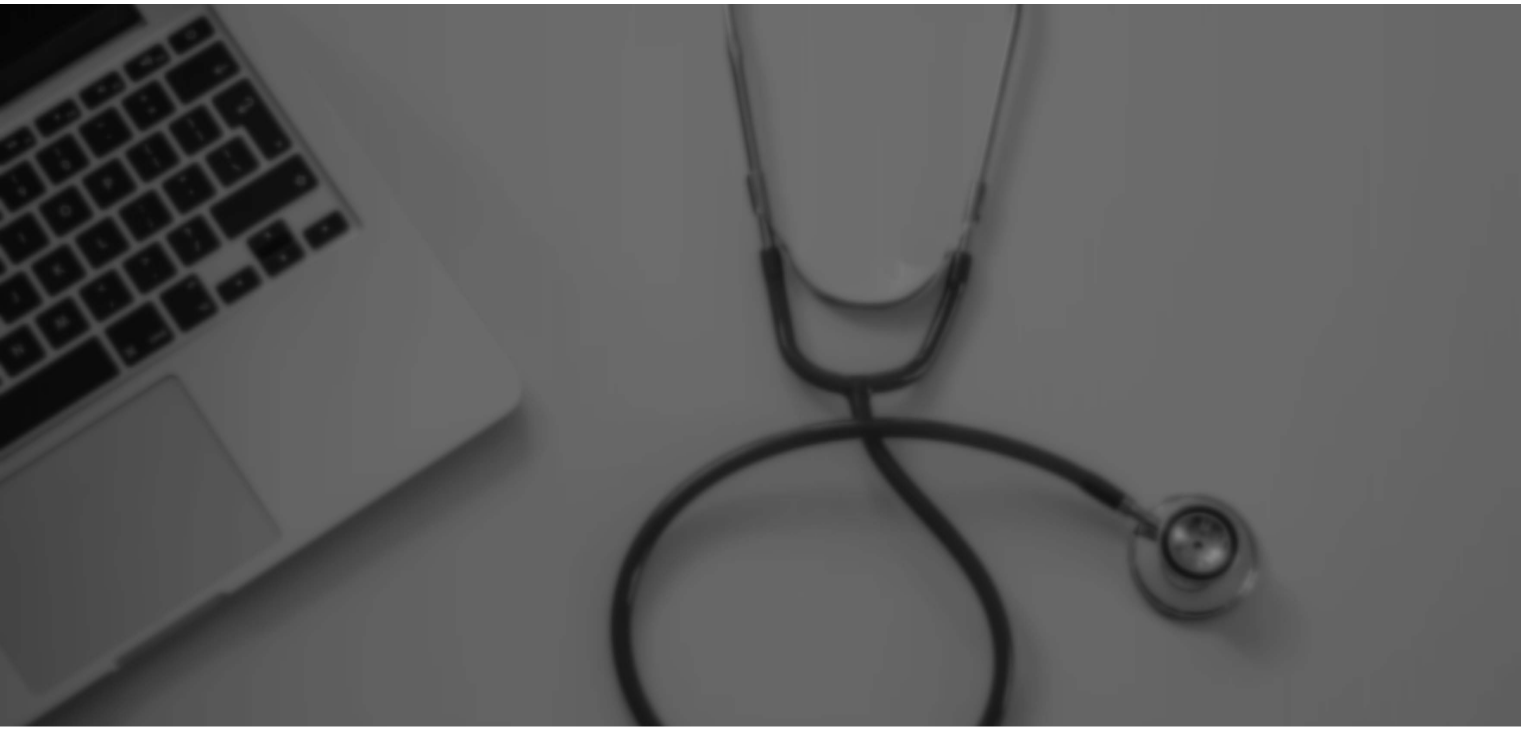 scroll, scrollTop: 0, scrollLeft: 0, axis: both 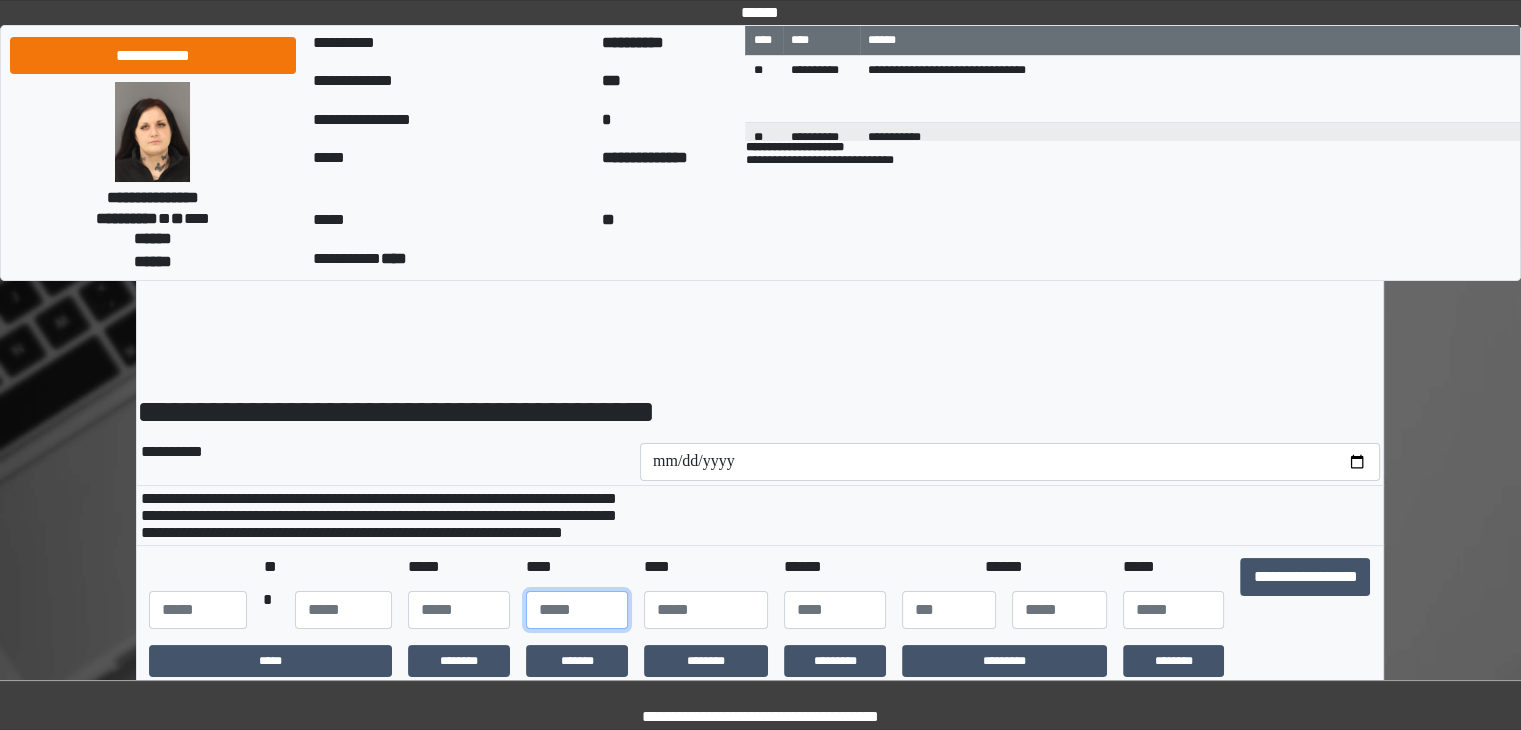 click at bounding box center [577, 610] 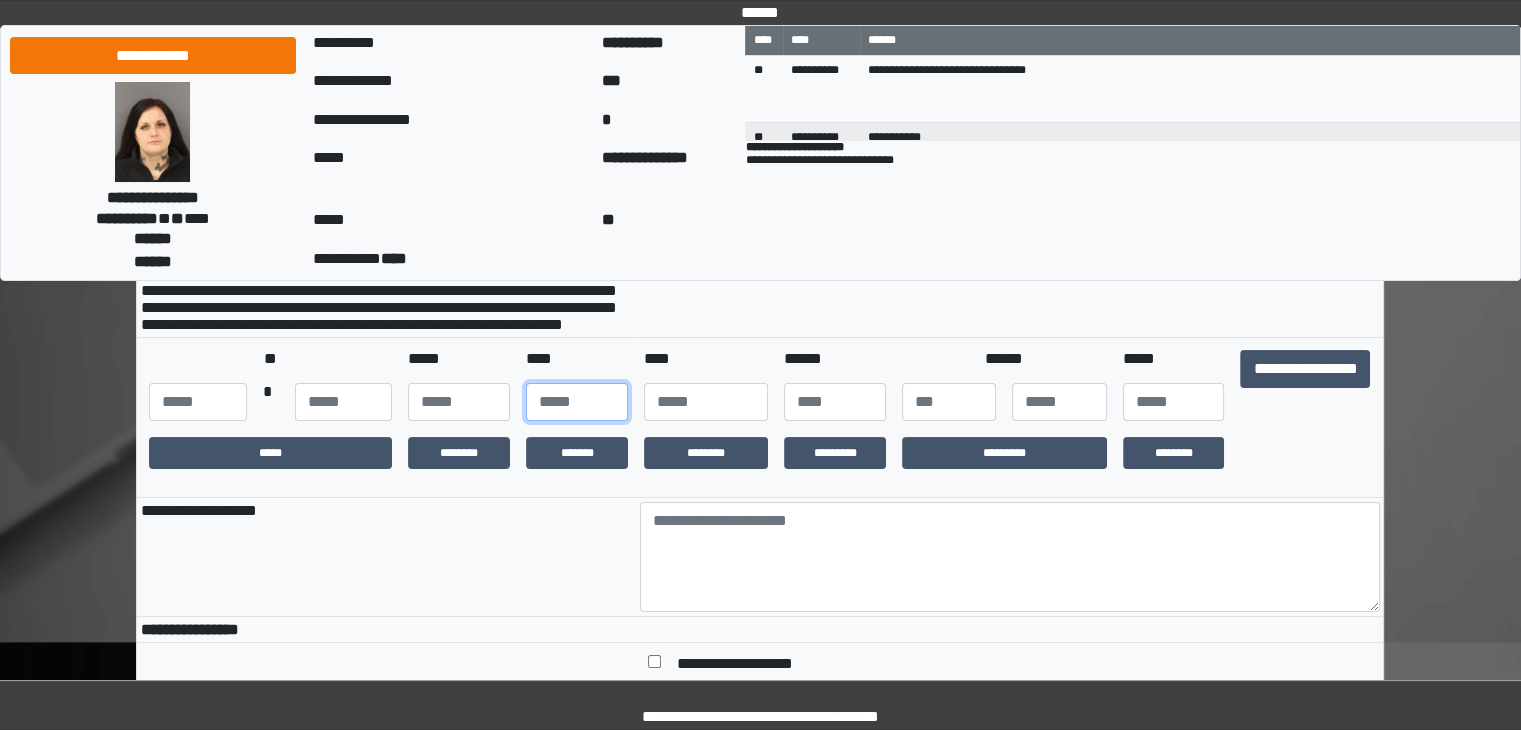 scroll, scrollTop: 234, scrollLeft: 0, axis: vertical 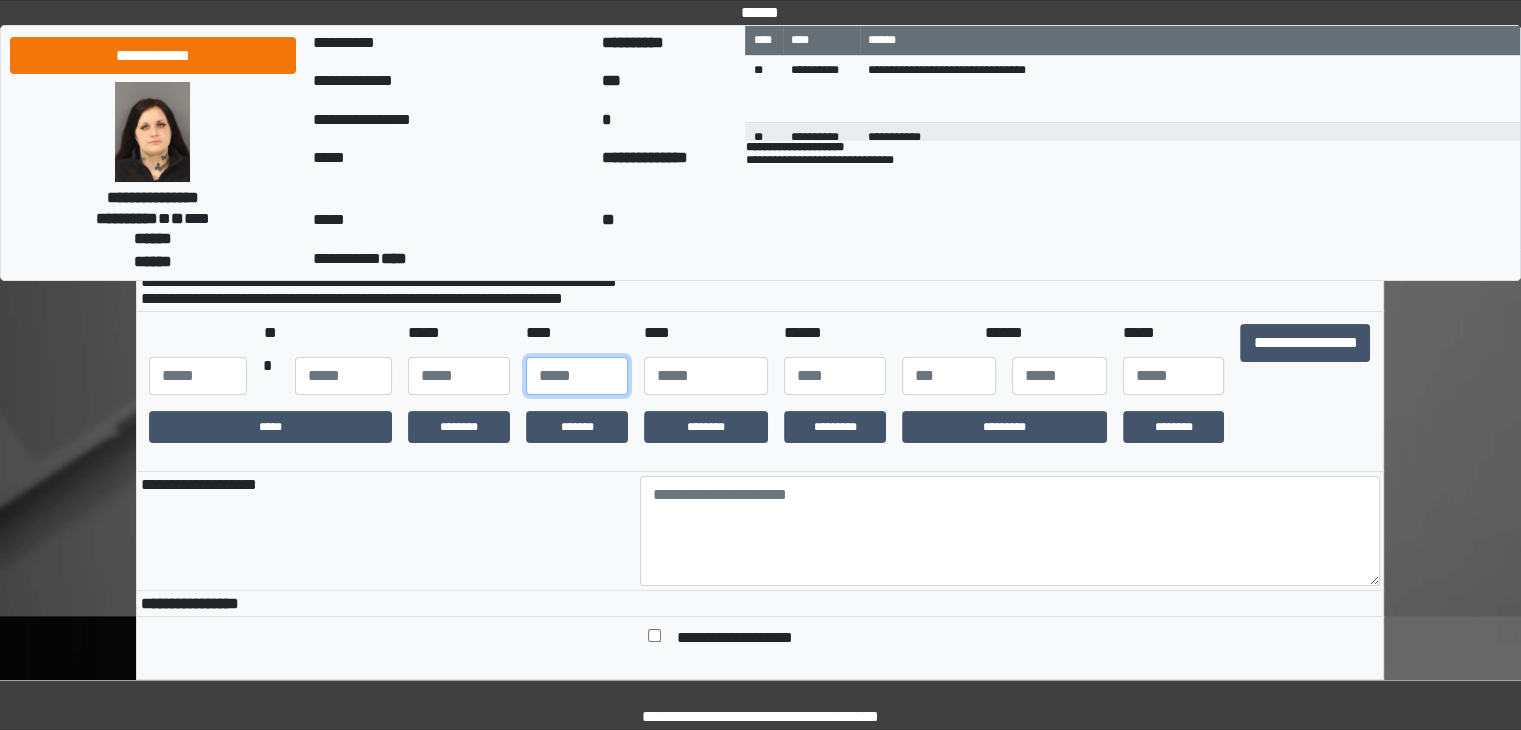type on "**" 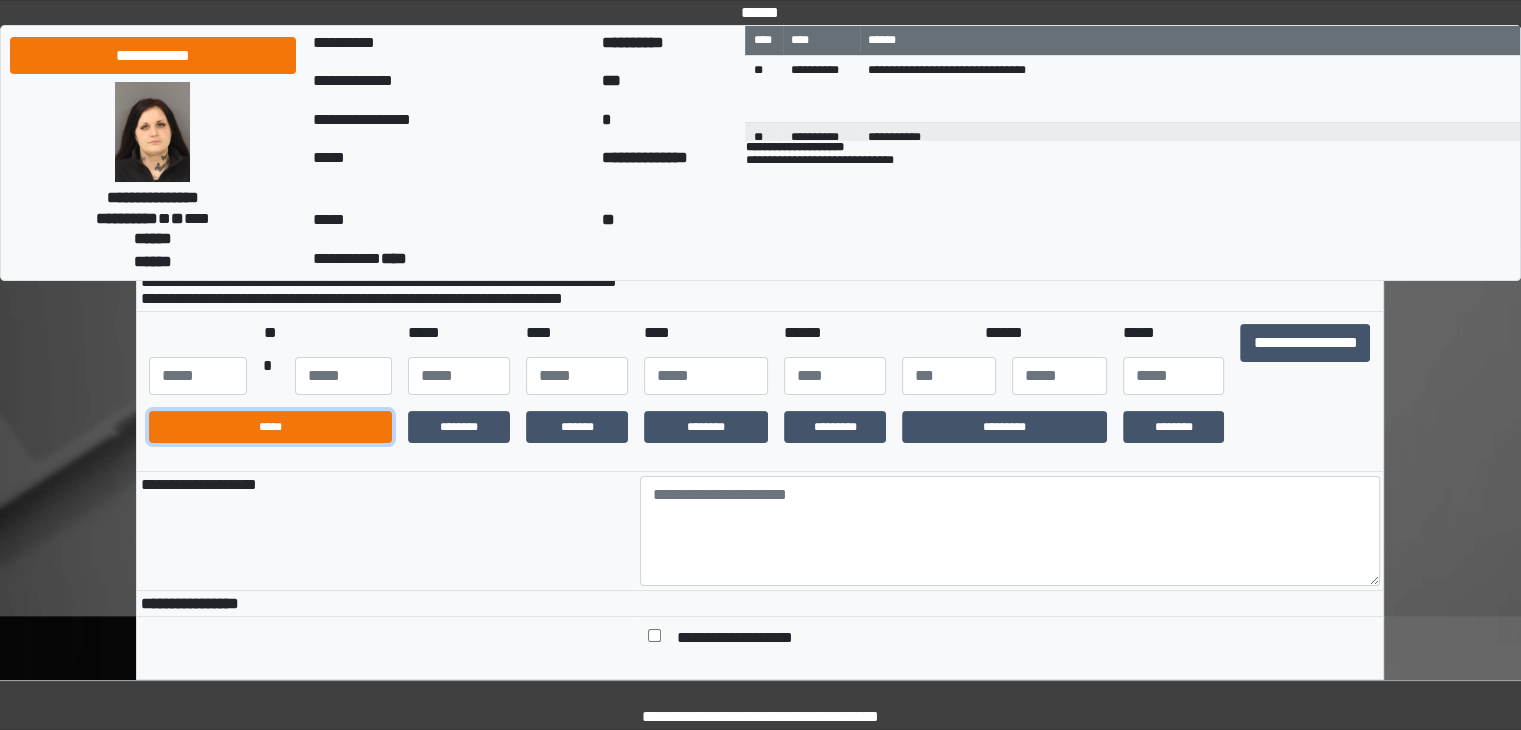click on "*****" at bounding box center (270, 427) 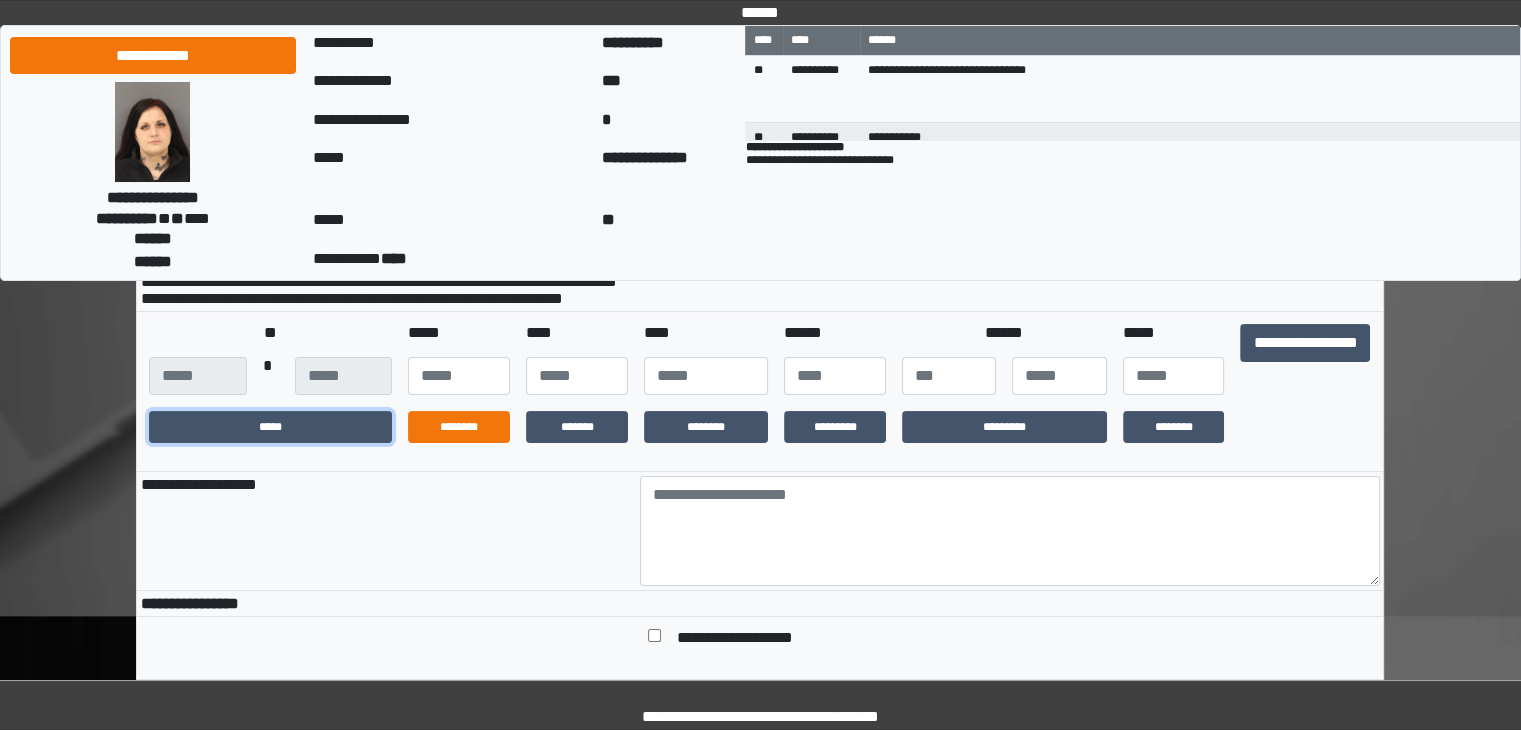 click on "********" at bounding box center [459, 427] 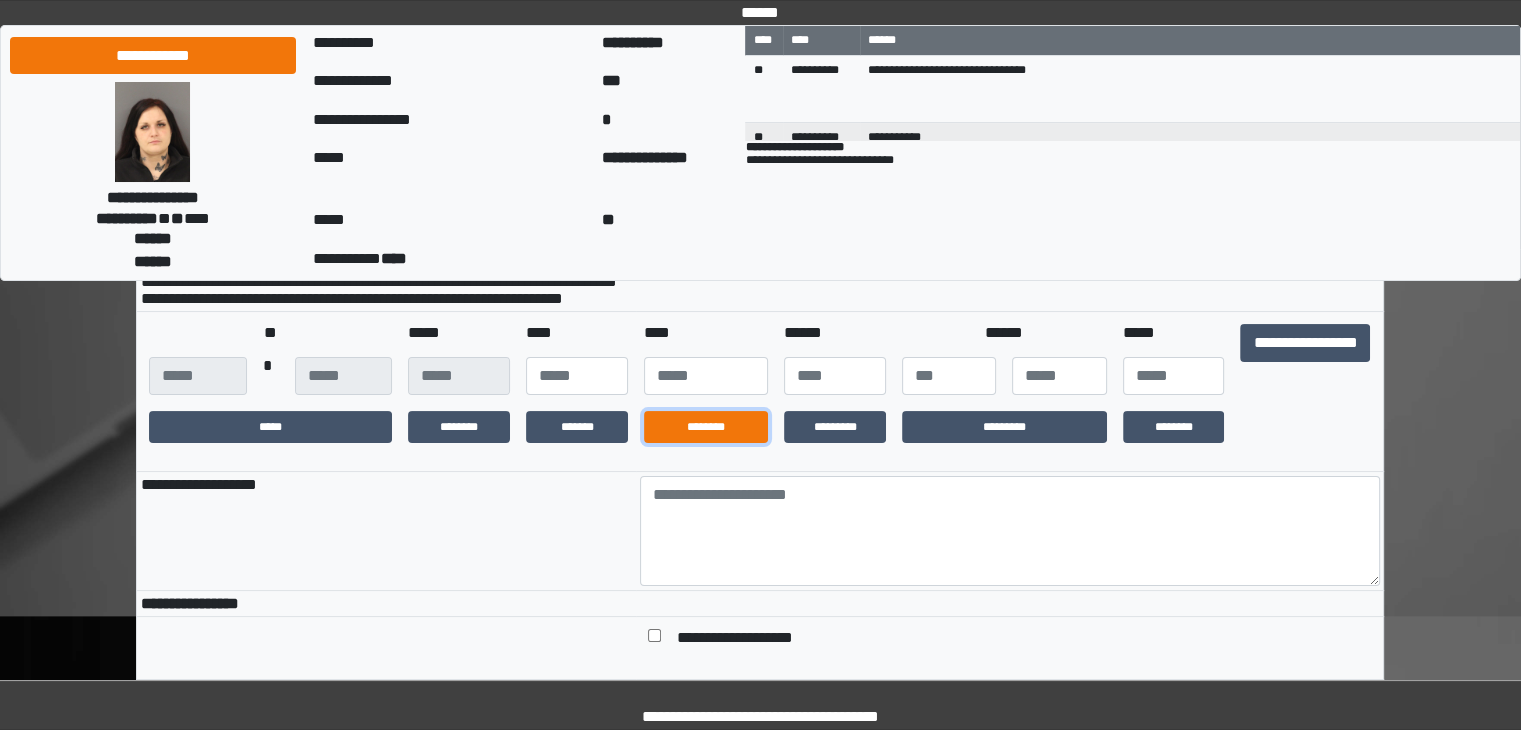 click on "********" at bounding box center [706, 427] 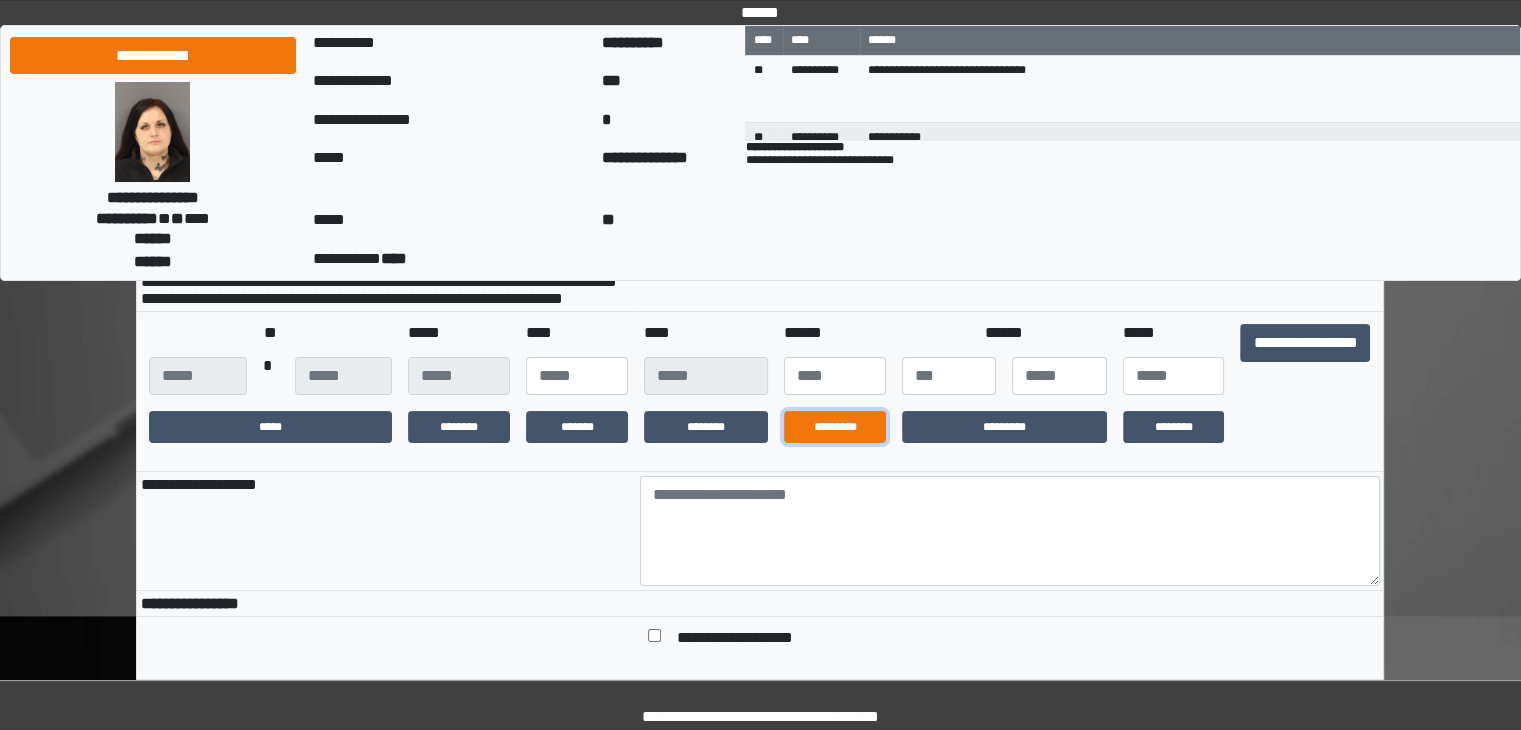 click on "*********" at bounding box center [835, 427] 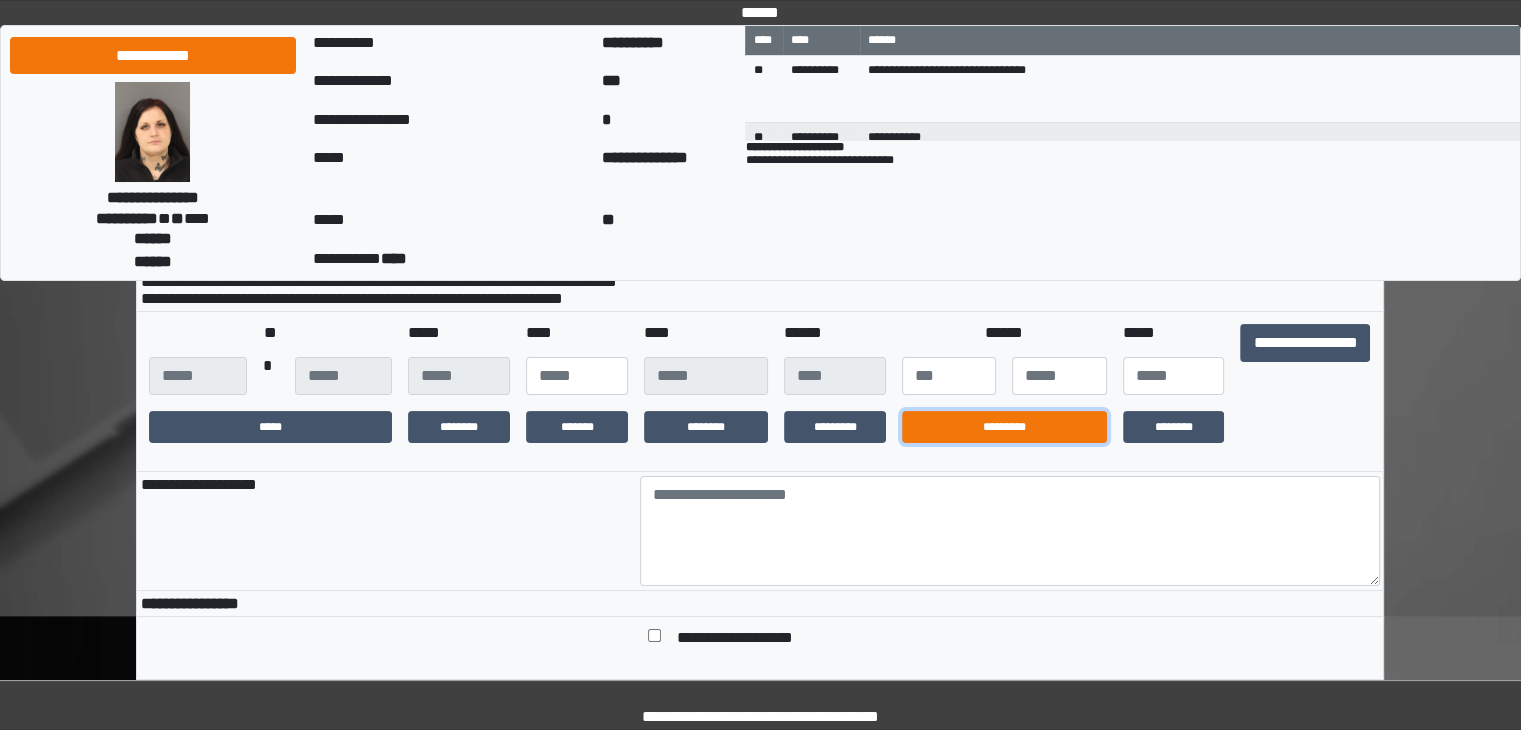click on "*********" at bounding box center [1004, 427] 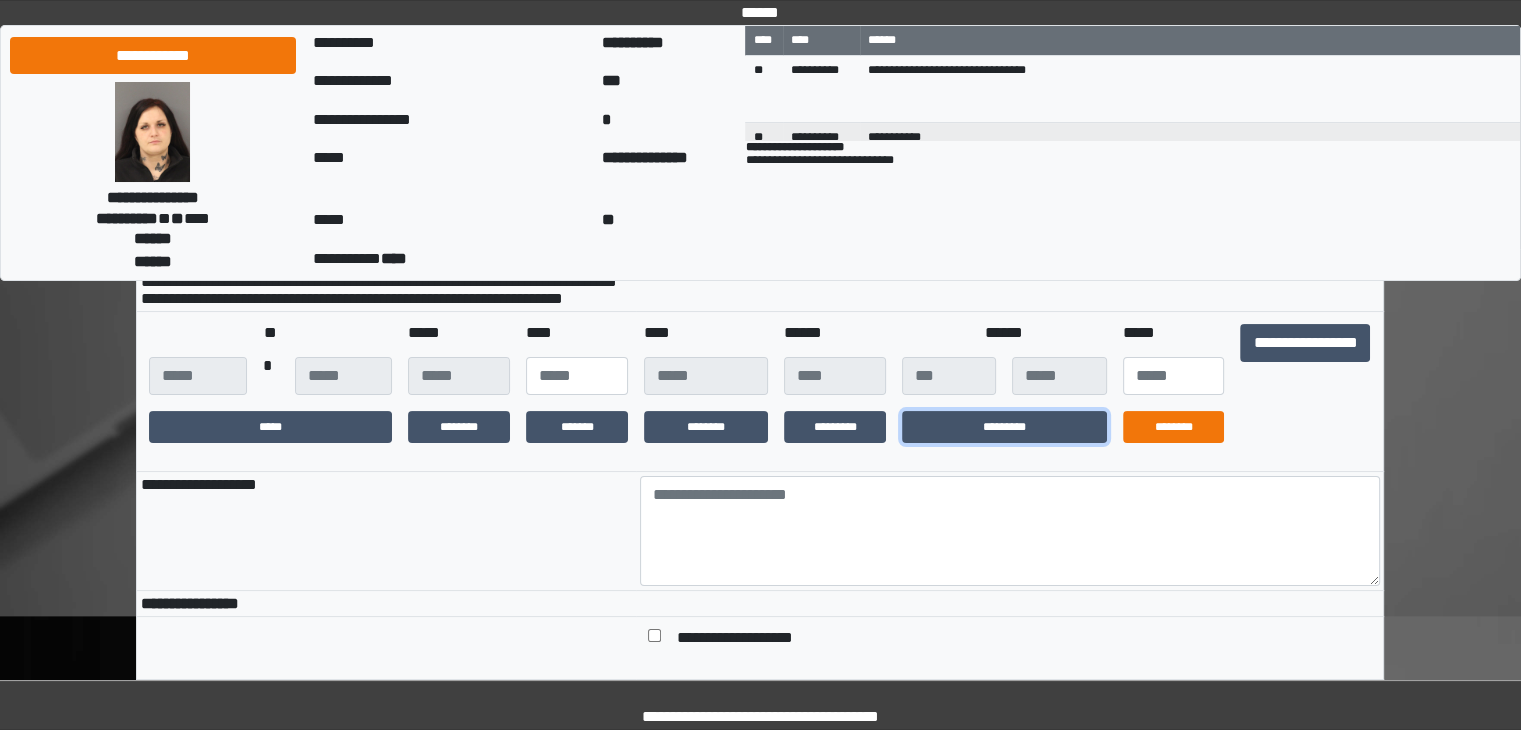click on "********" at bounding box center [1174, 427] 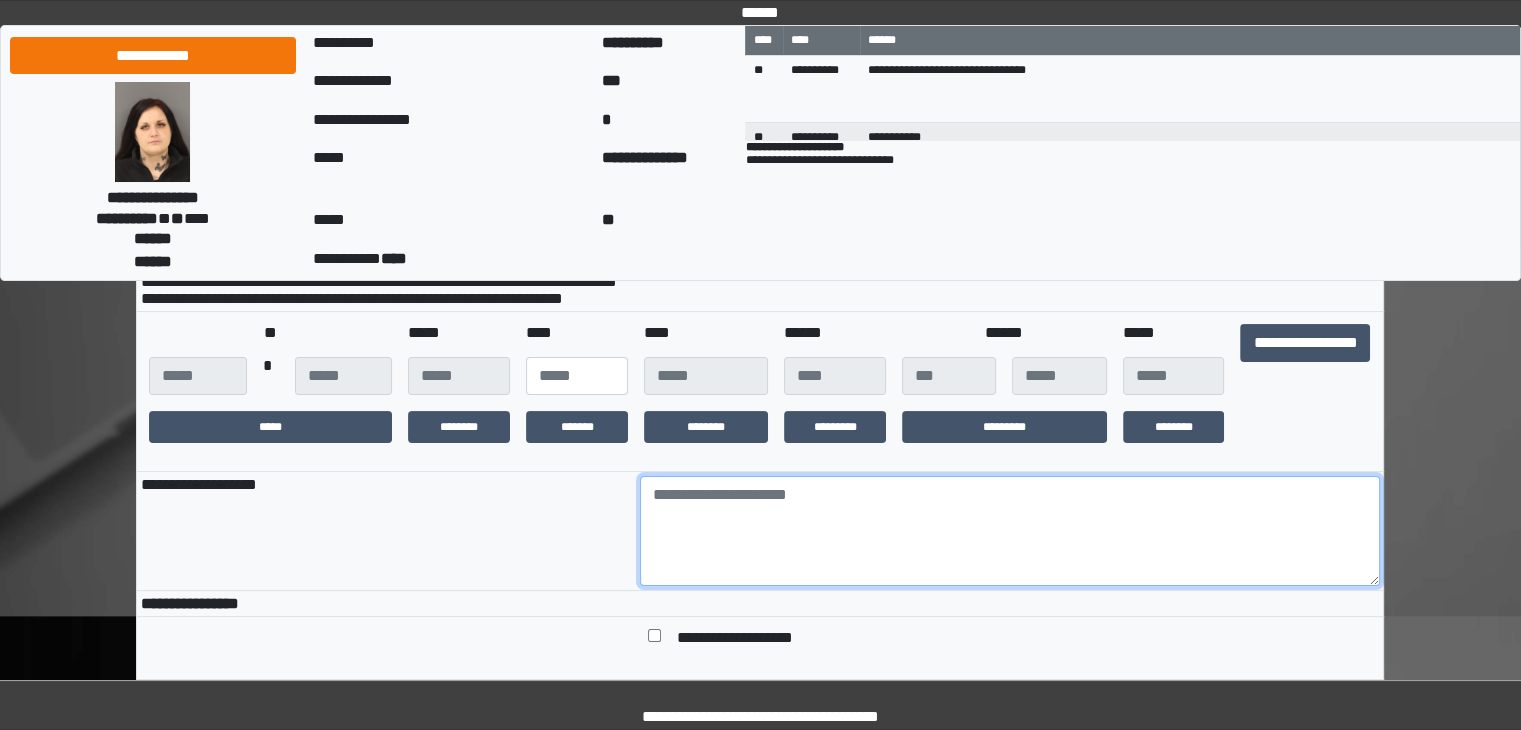 click at bounding box center (1010, 531) 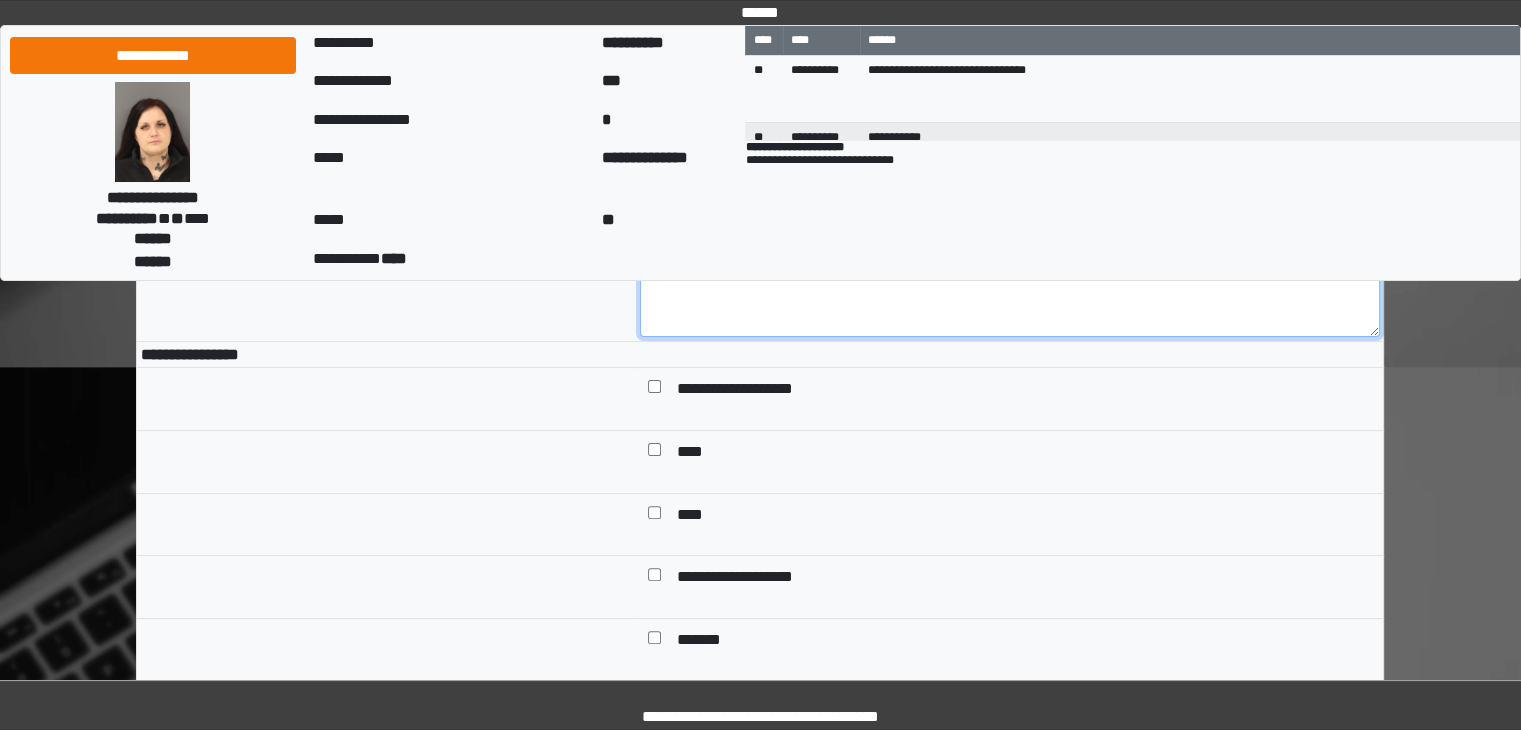 type on "****" 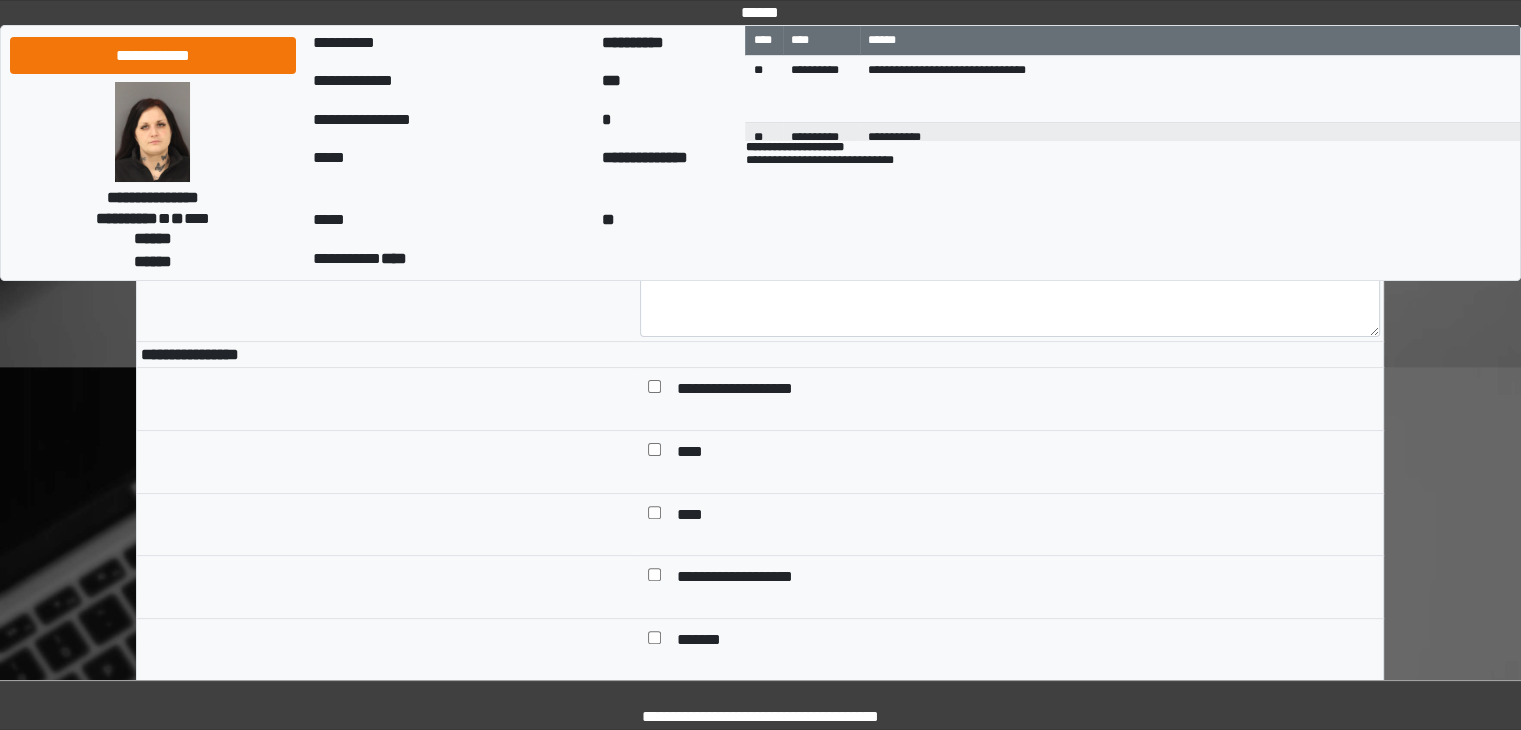 click on "**********" at bounding box center [753, 579] 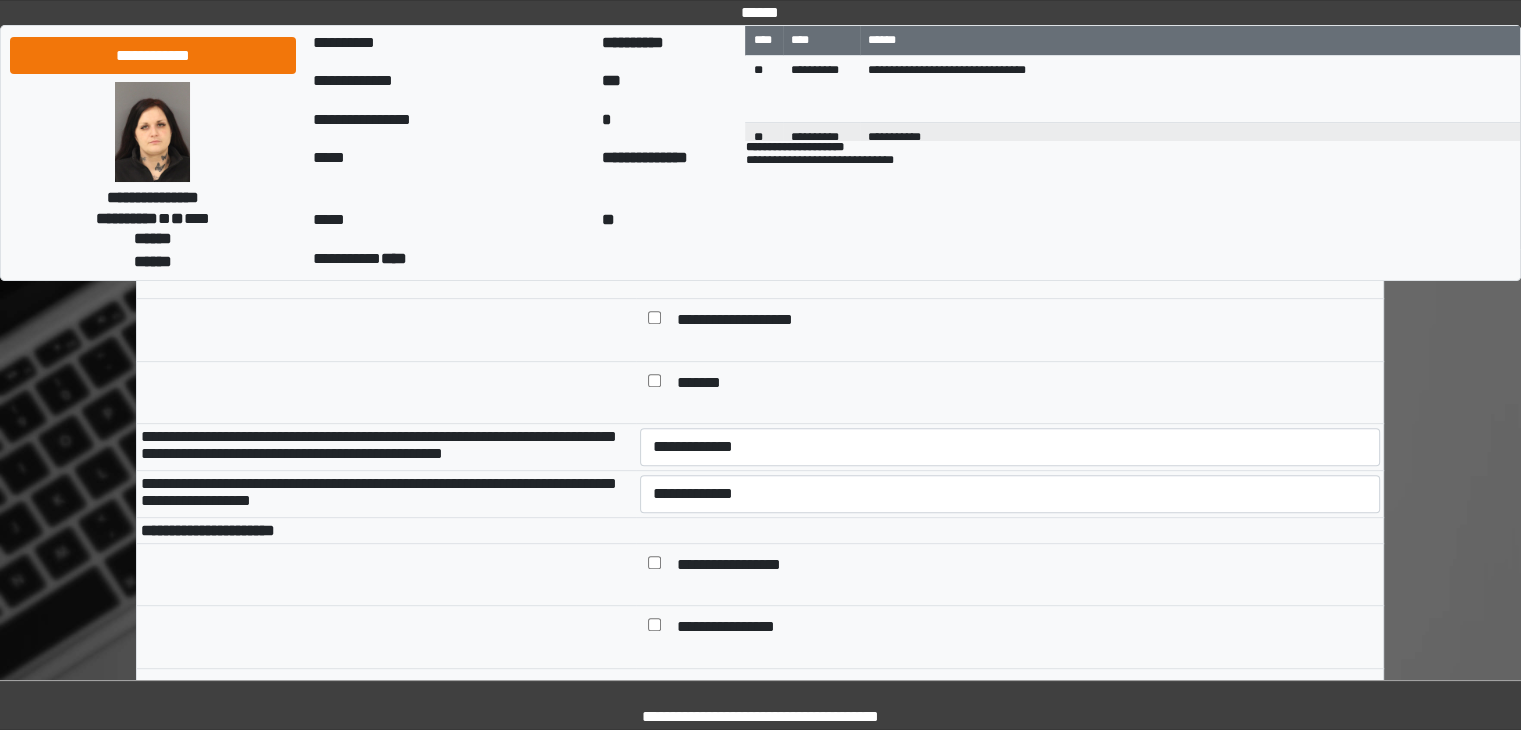 scroll, scrollTop: 744, scrollLeft: 0, axis: vertical 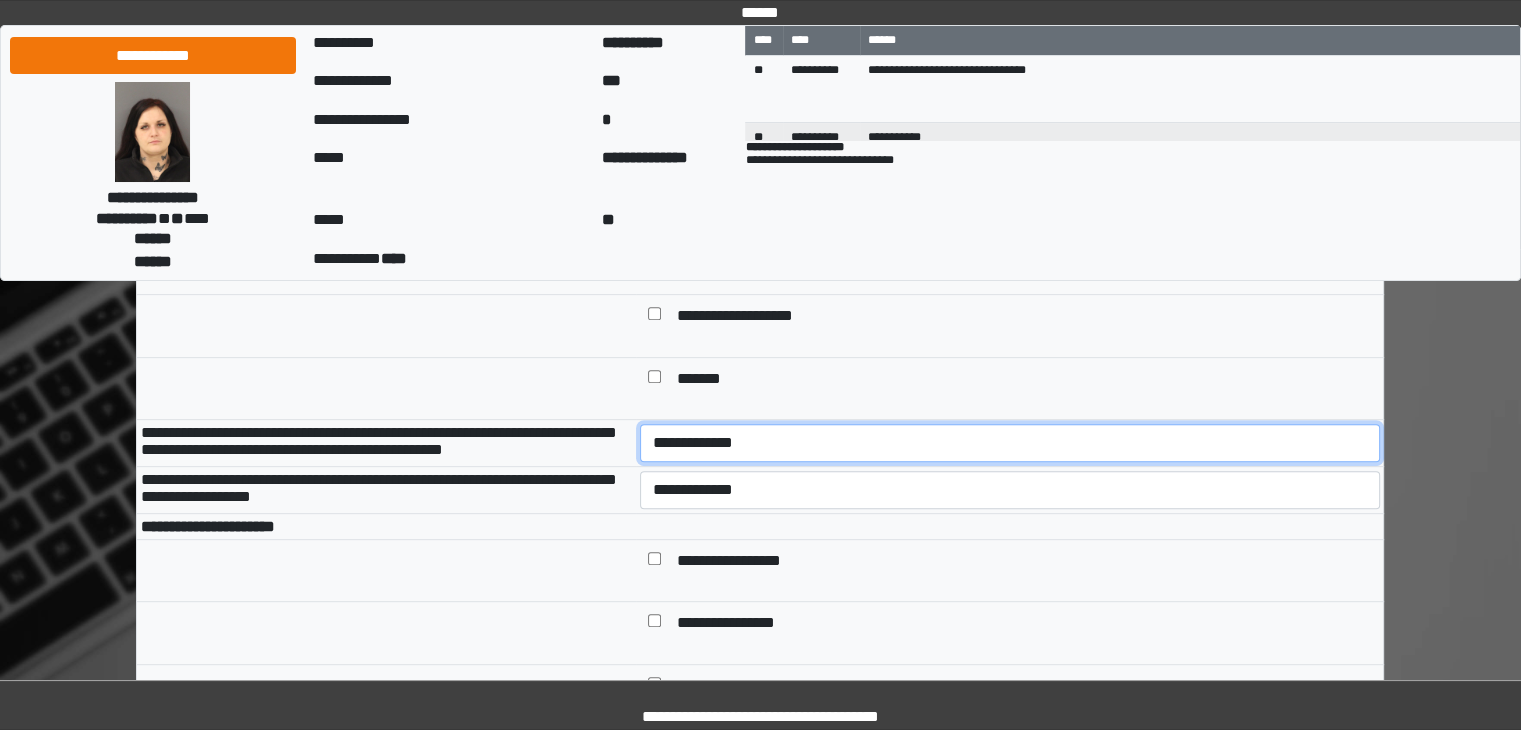 click on "**********" at bounding box center (1010, 443) 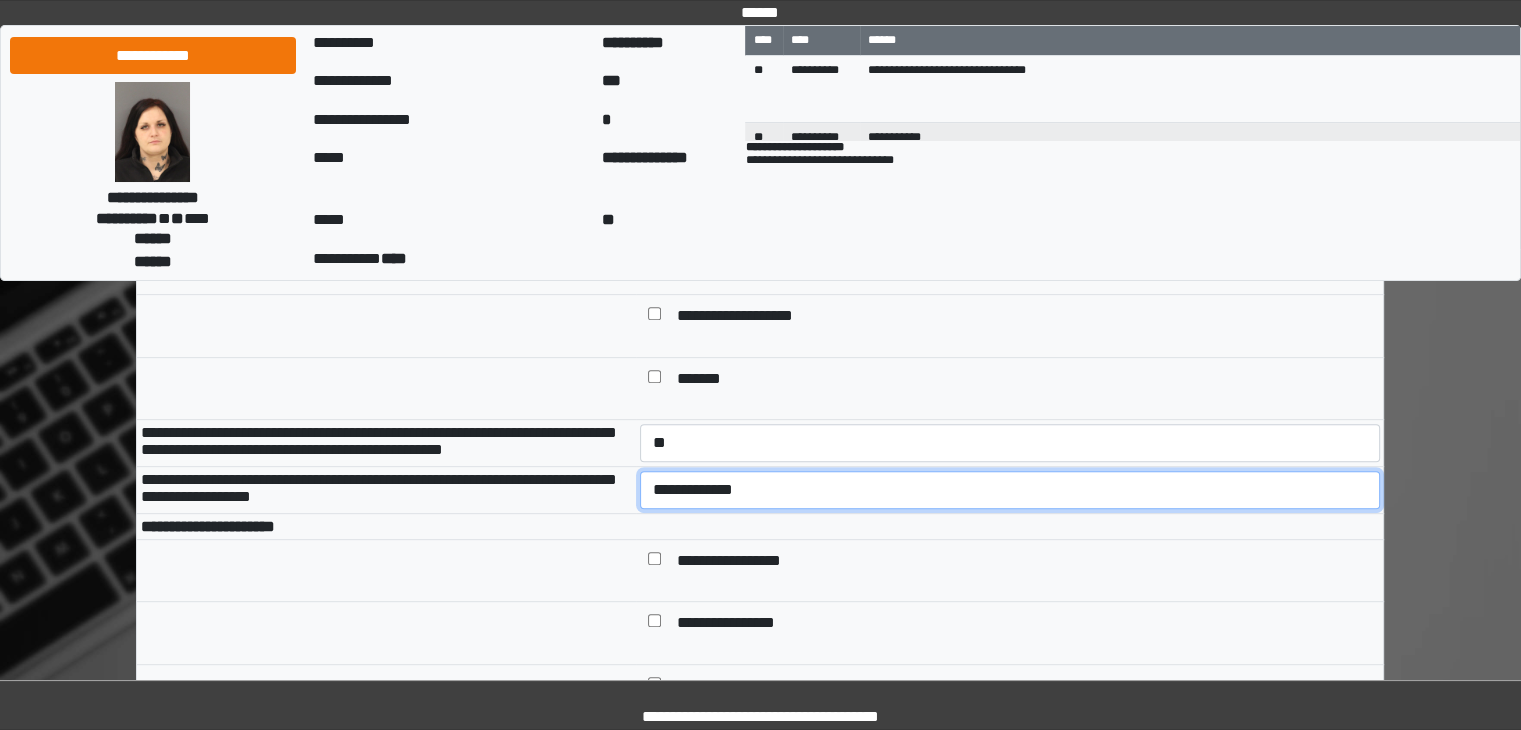 click on "**********" at bounding box center (1010, 490) 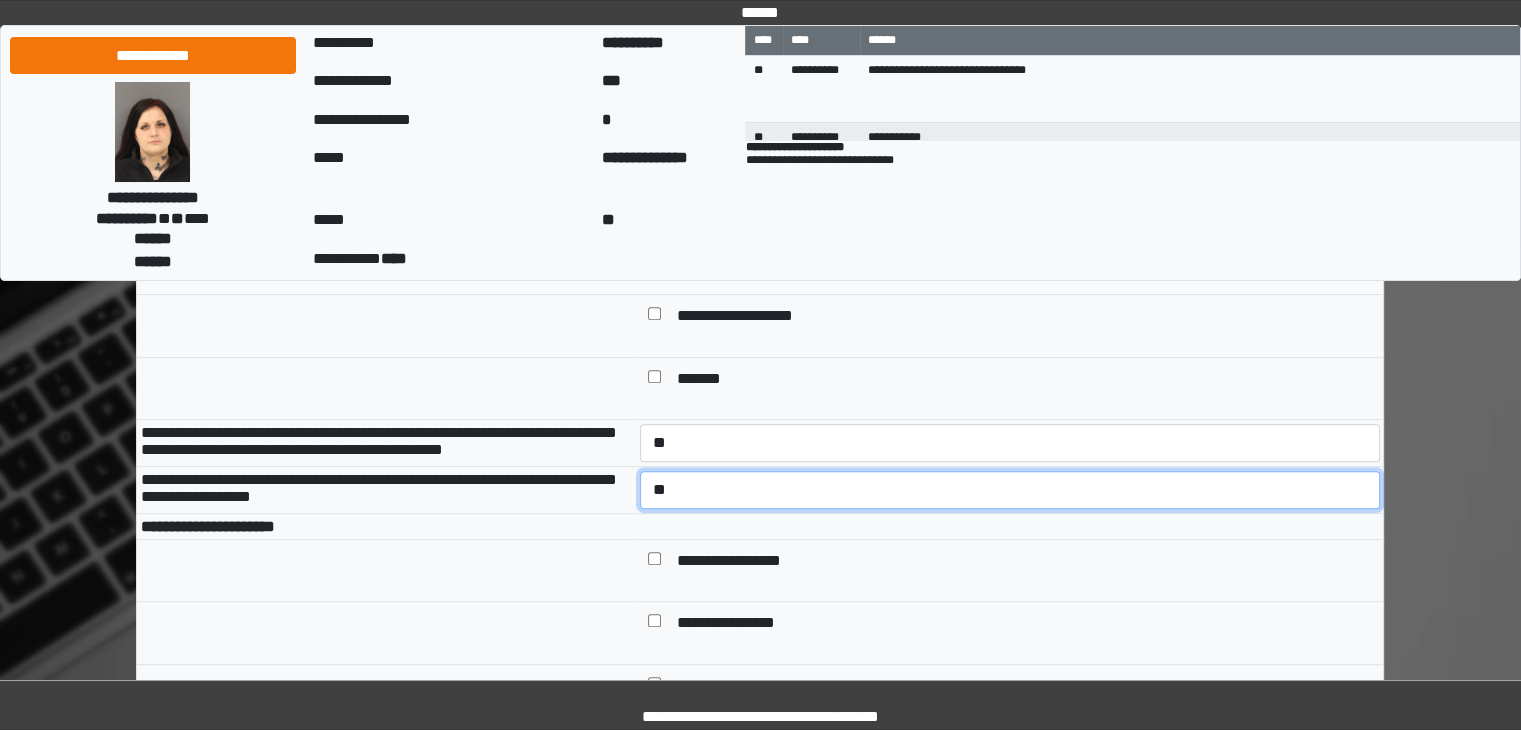 click on "**********" at bounding box center (1010, 490) 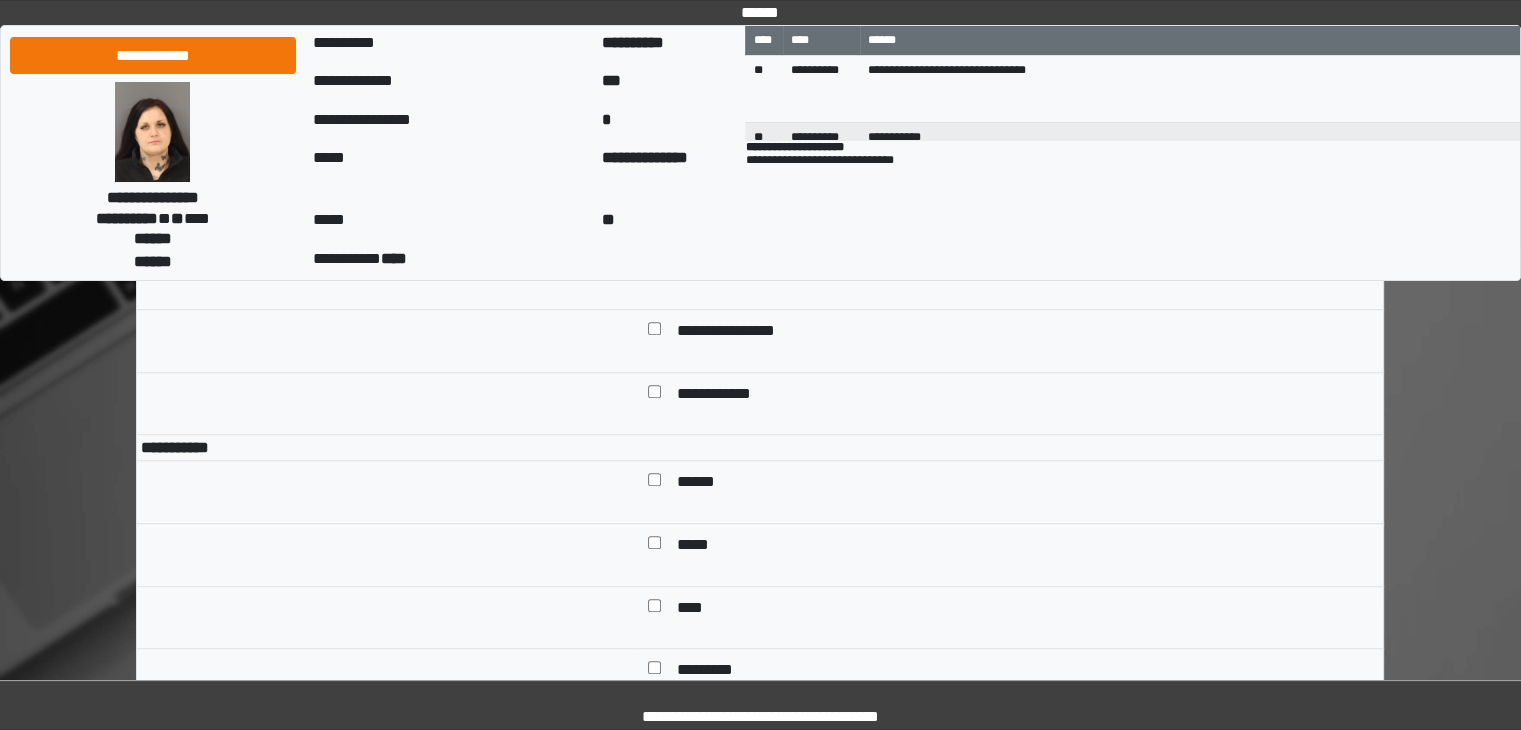 scroll, scrollTop: 1032, scrollLeft: 0, axis: vertical 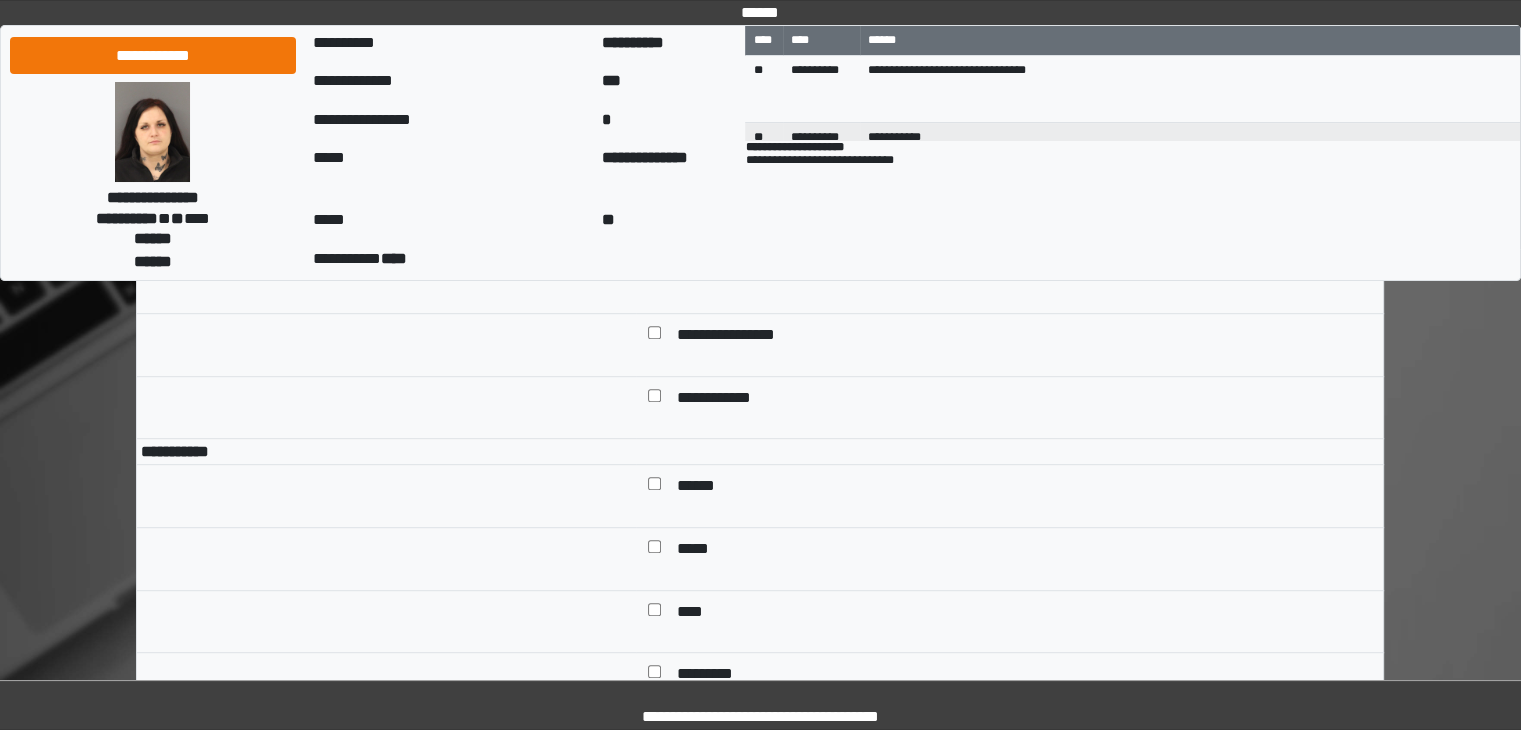 click on "******" at bounding box center (703, 488) 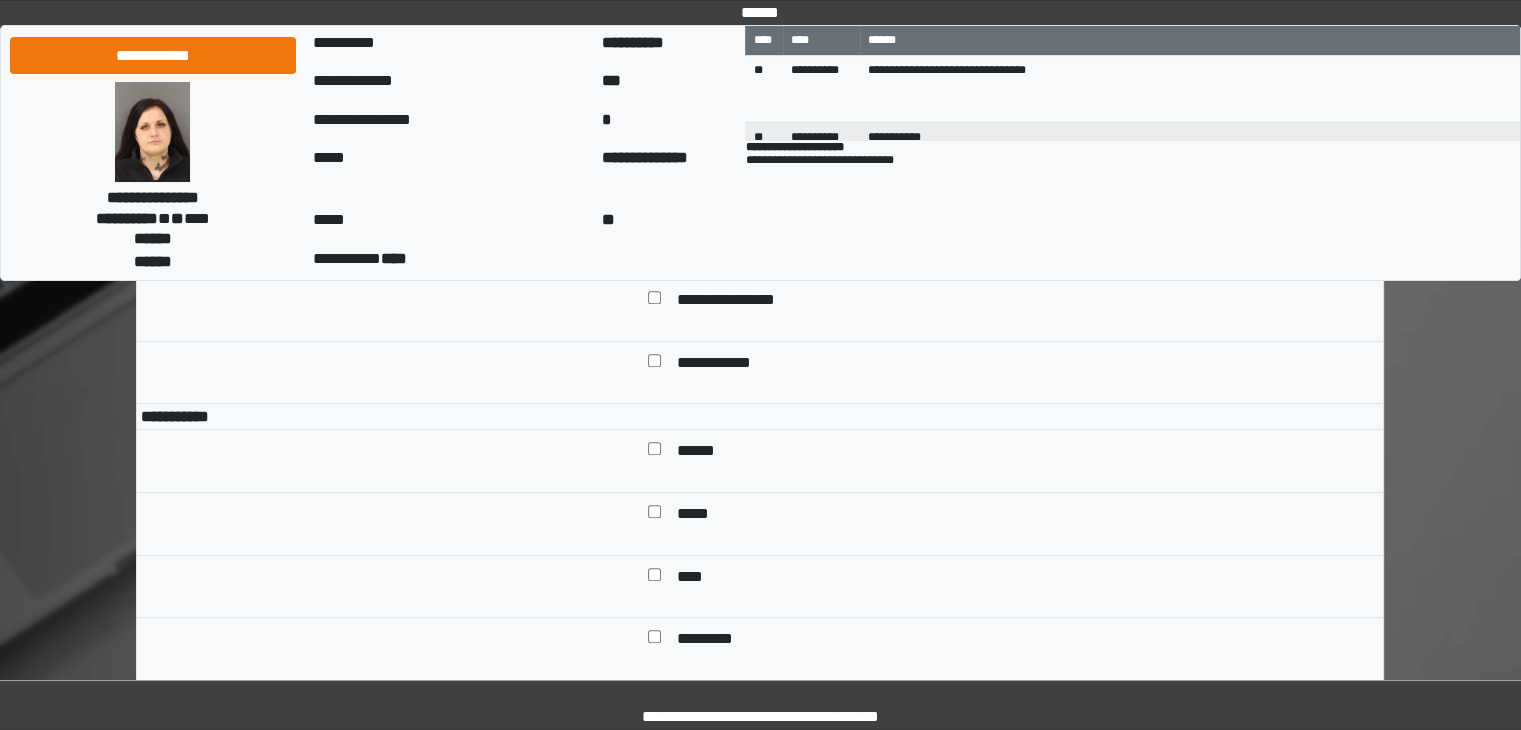 scroll, scrollTop: 1256, scrollLeft: 0, axis: vertical 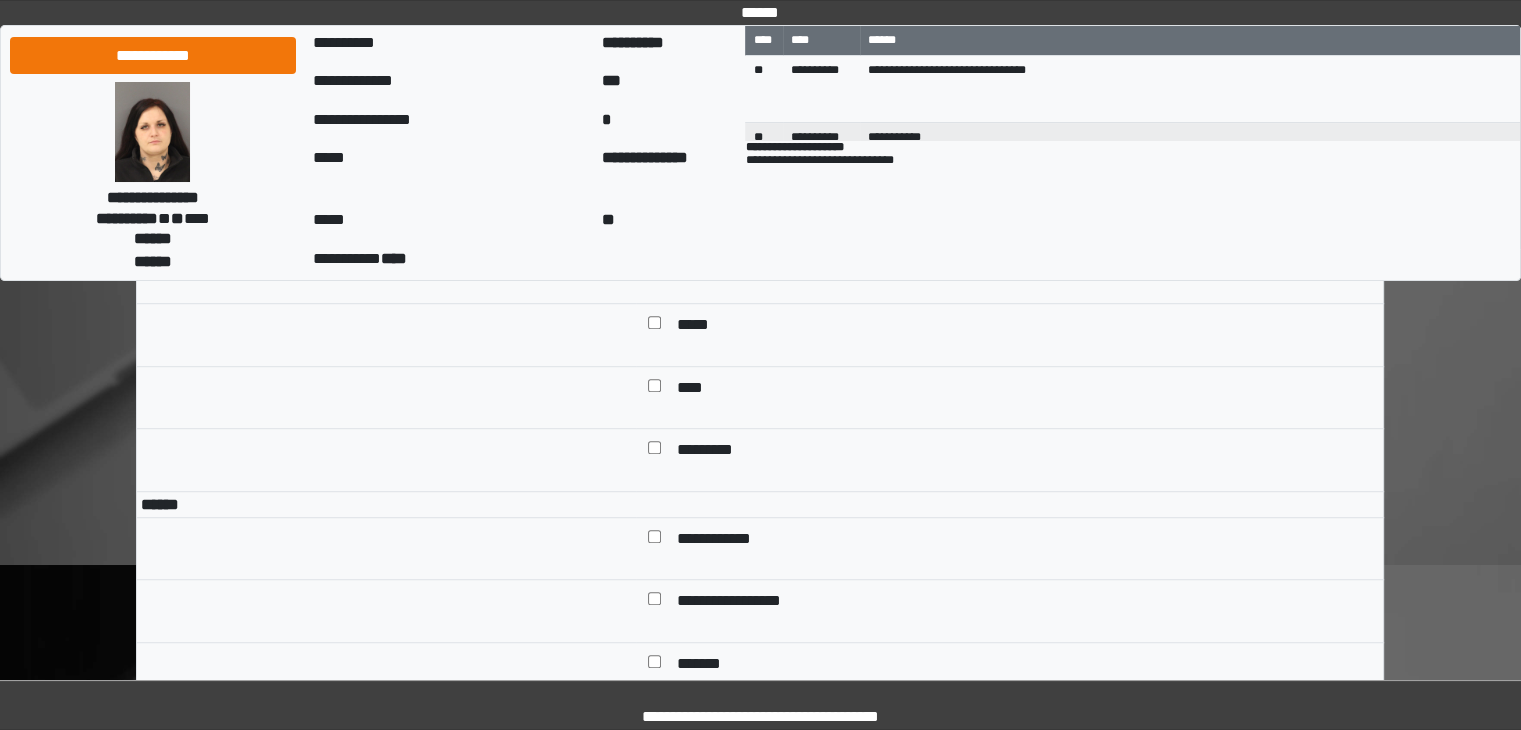 click on "*********" at bounding box center [710, 452] 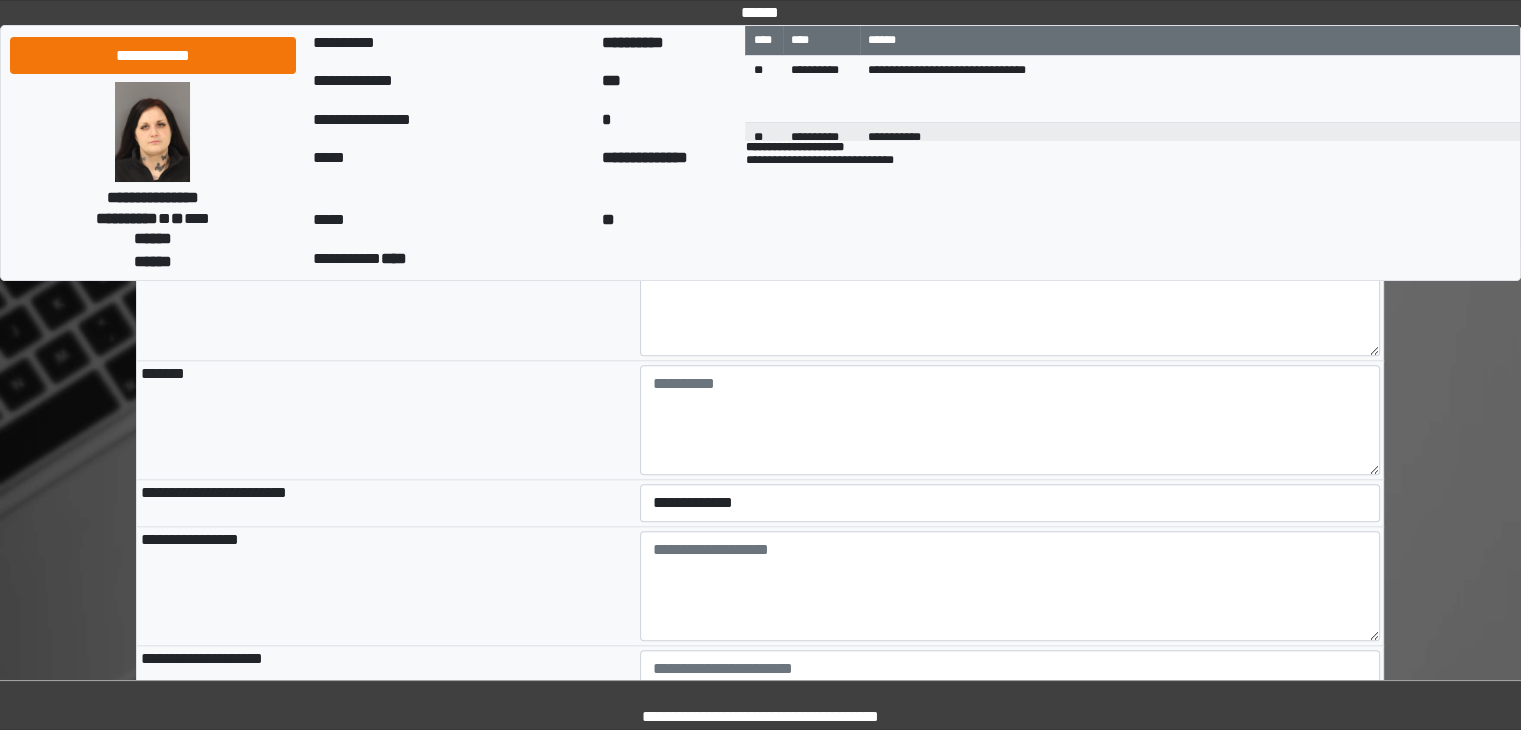 scroll, scrollTop: 1955, scrollLeft: 0, axis: vertical 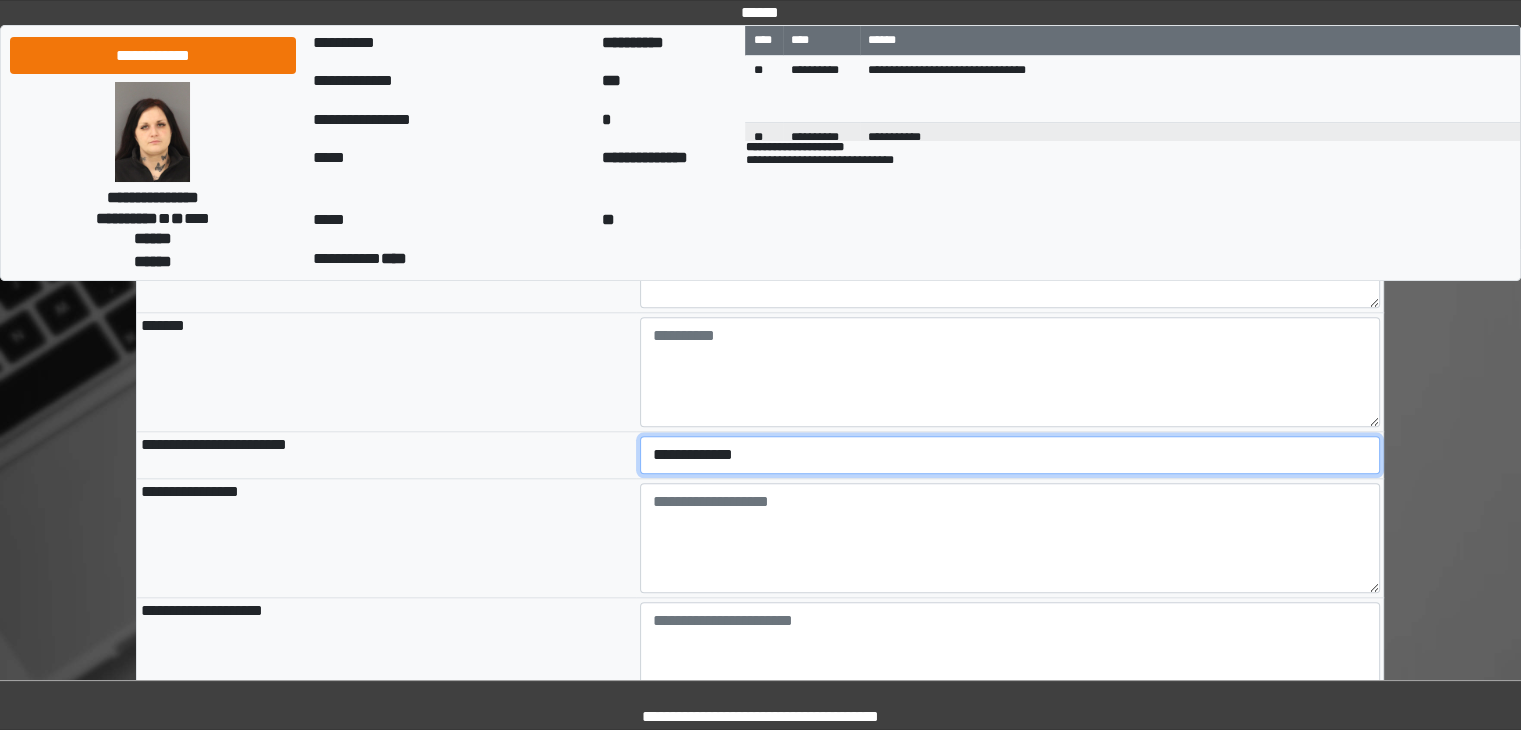 click on "**********" at bounding box center (1010, 455) 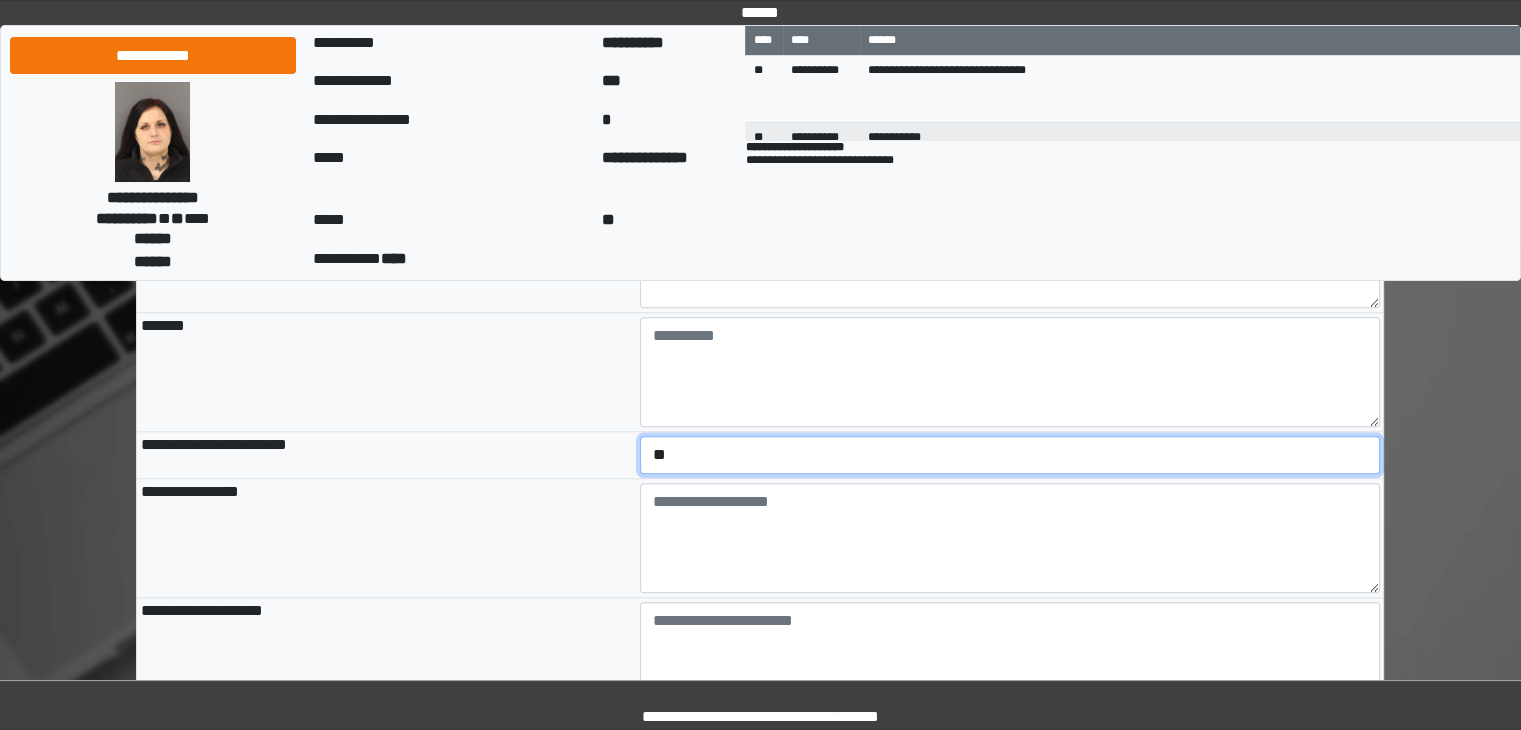 click on "**********" at bounding box center [1010, 455] 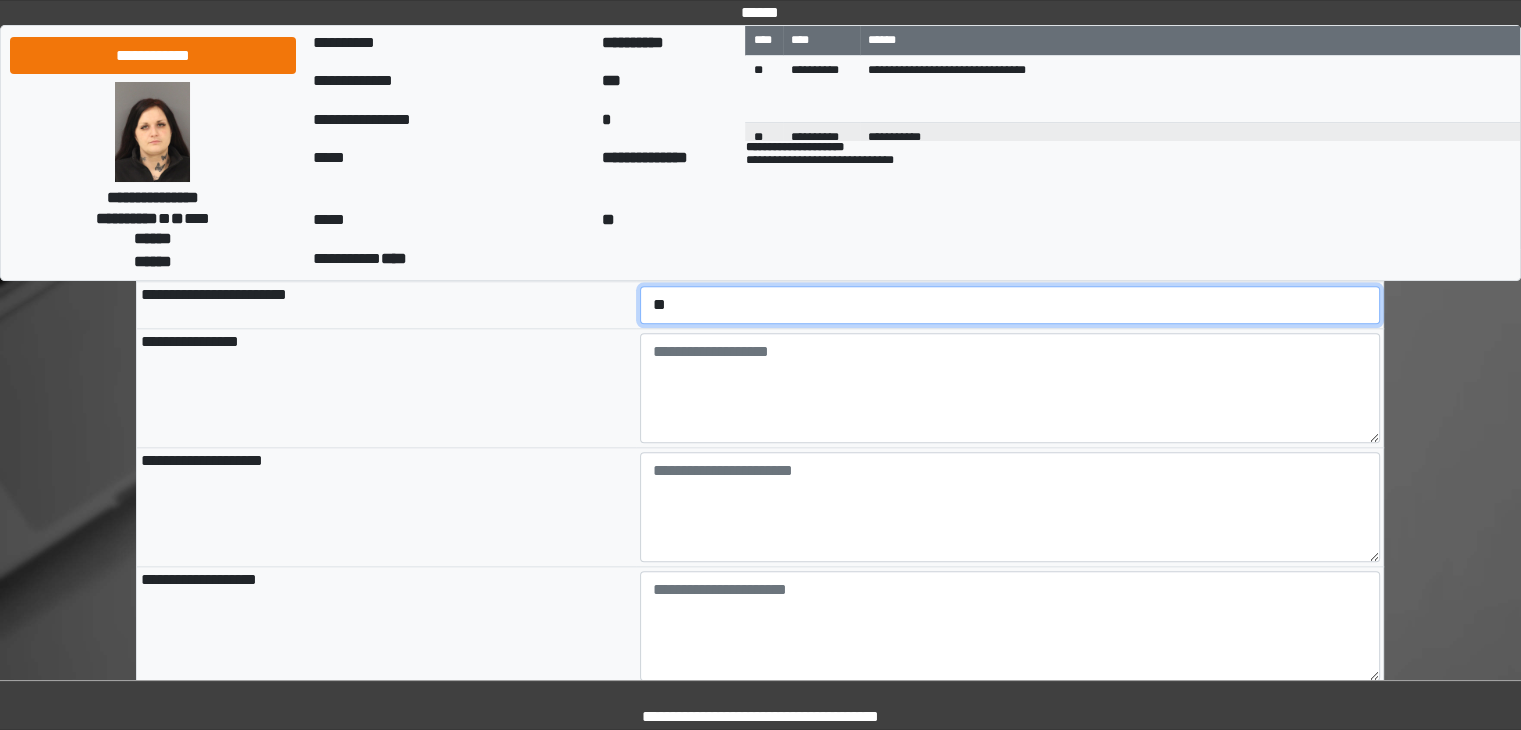 scroll, scrollTop: 2106, scrollLeft: 0, axis: vertical 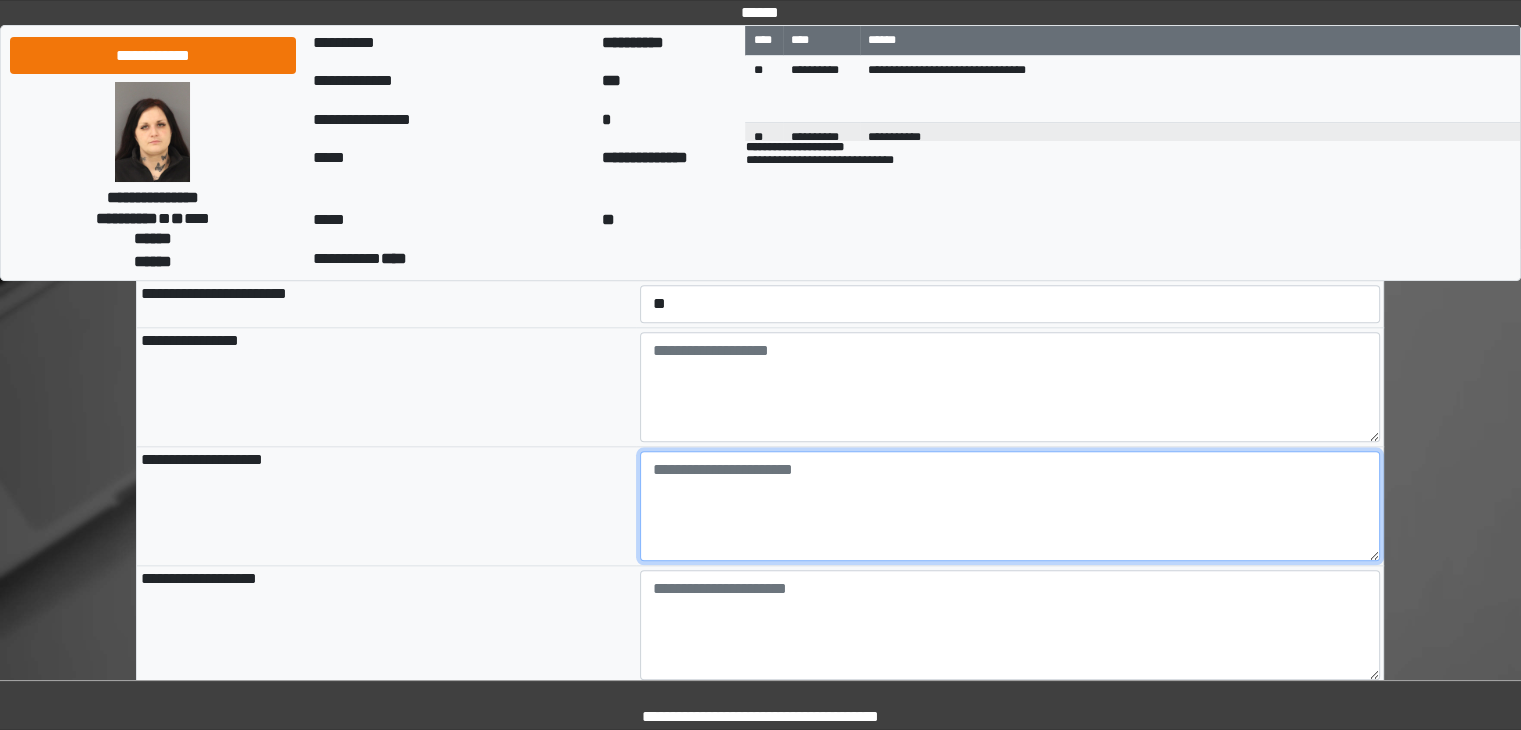 click at bounding box center [1010, 506] 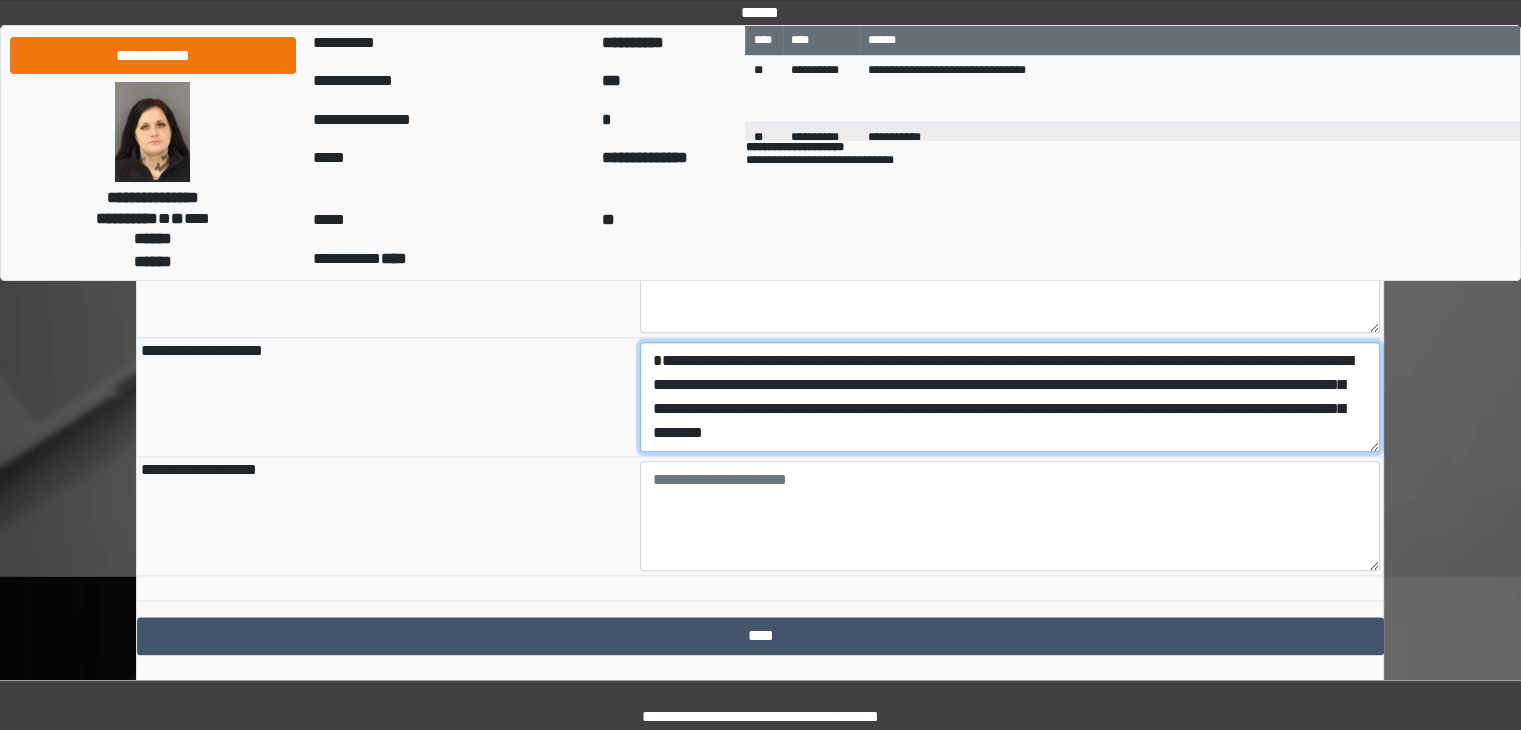 scroll, scrollTop: 2208, scrollLeft: 0, axis: vertical 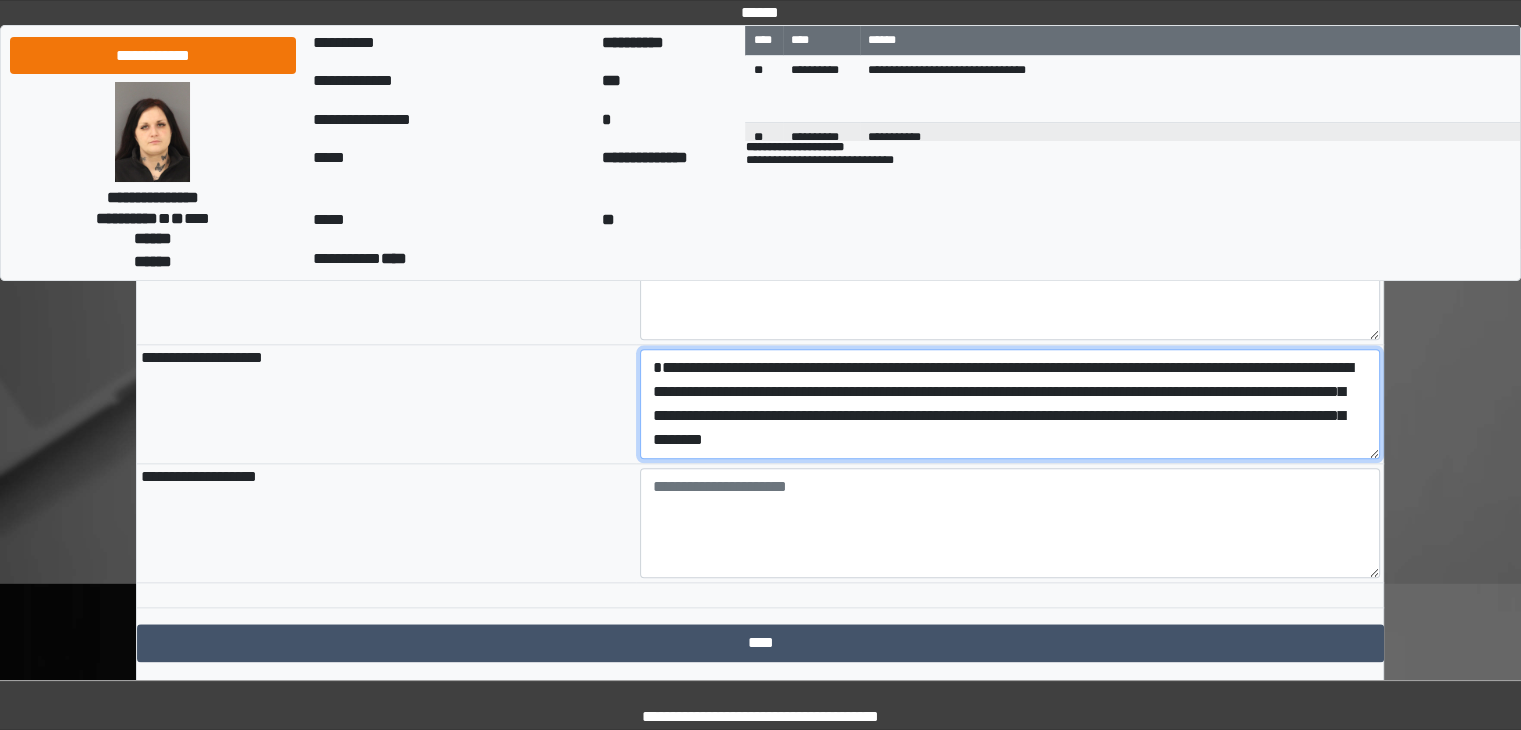 click on "**********" at bounding box center [1010, 404] 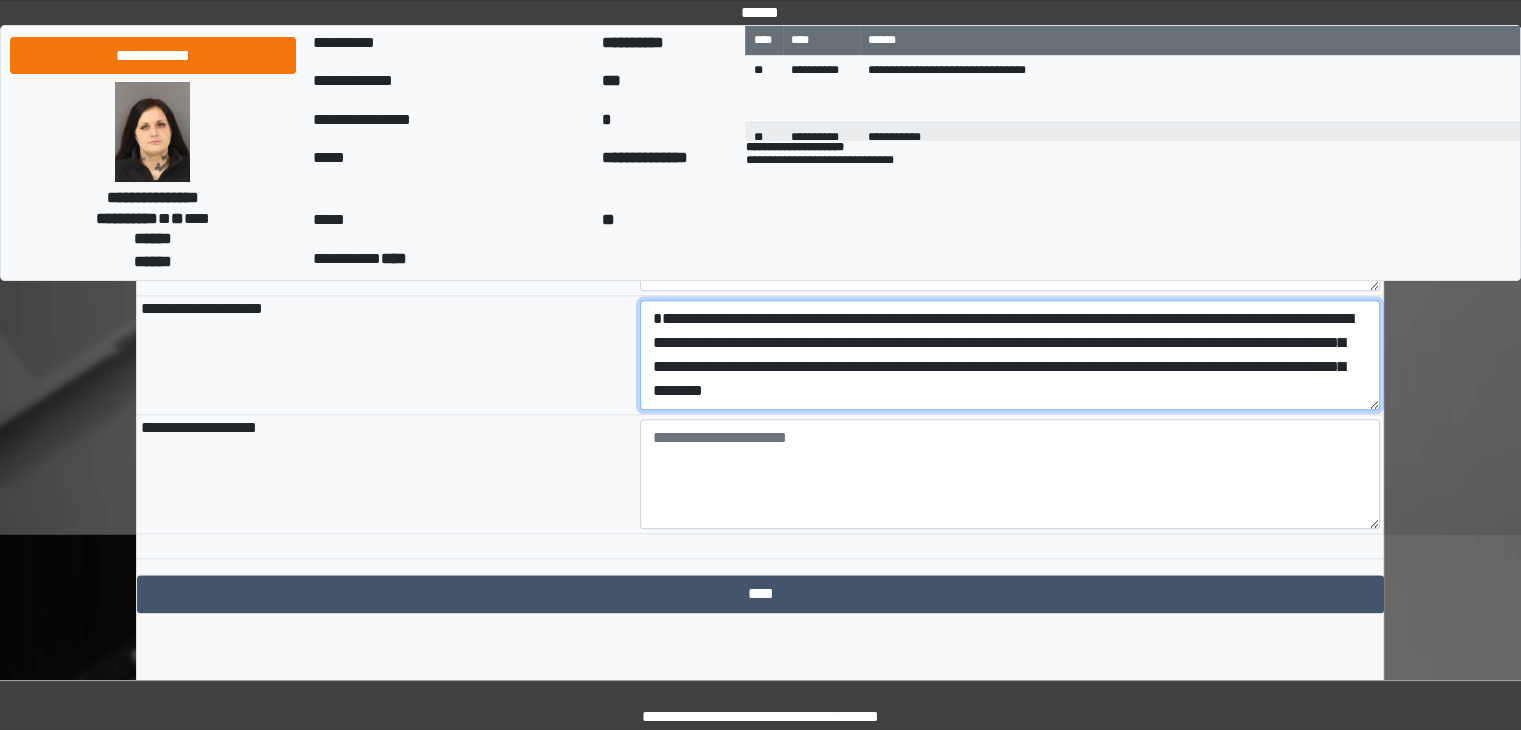 scroll, scrollTop: 2328, scrollLeft: 0, axis: vertical 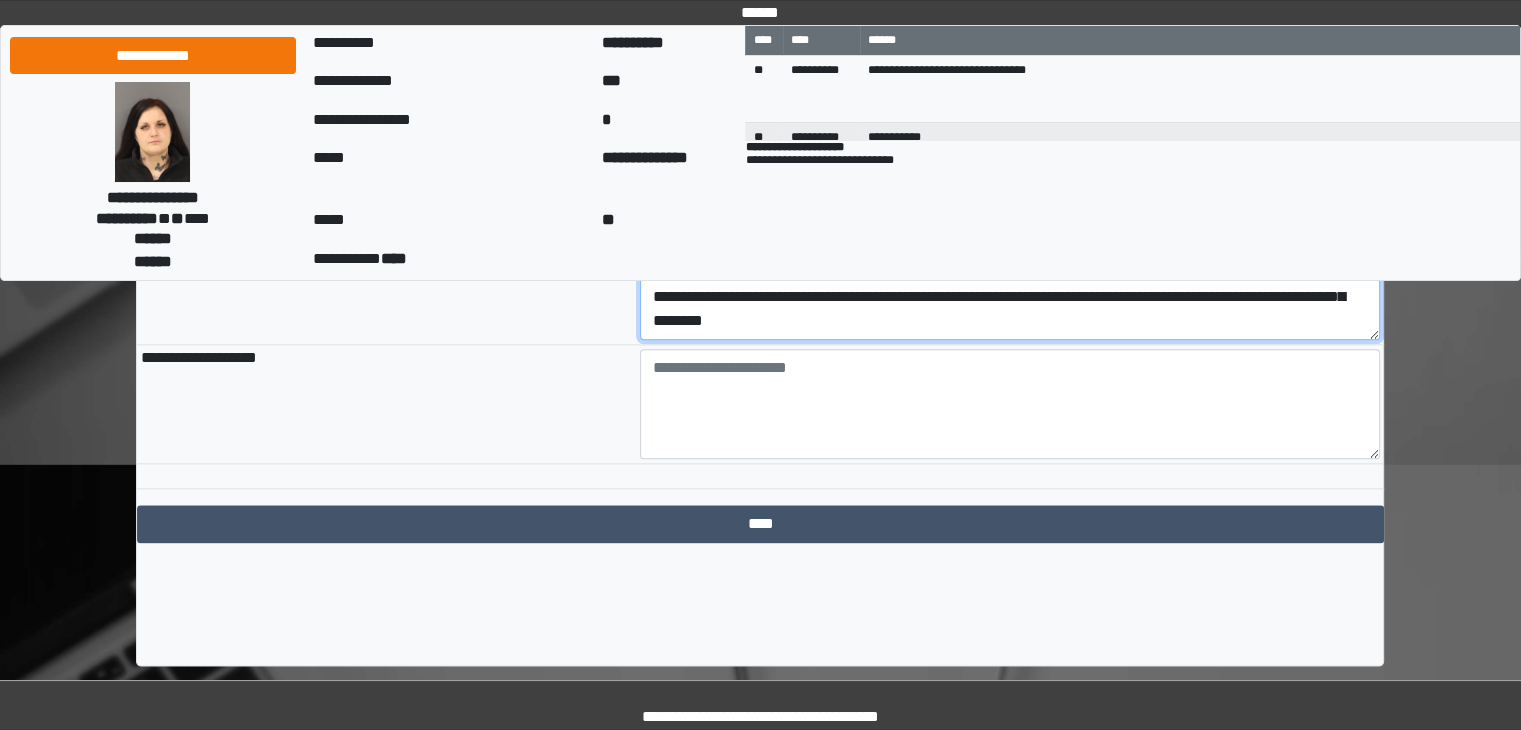 type on "**********" 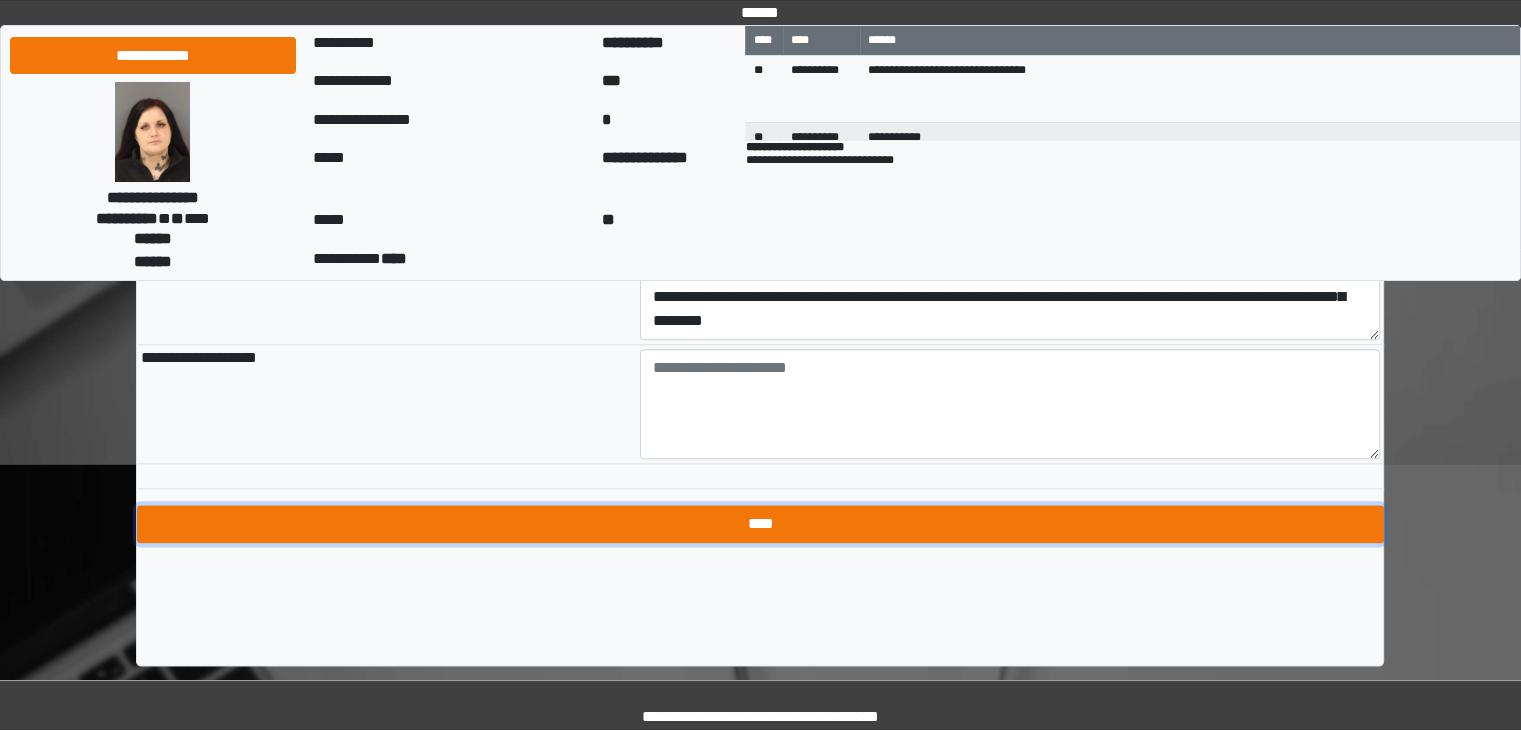 click on "****" at bounding box center [760, 524] 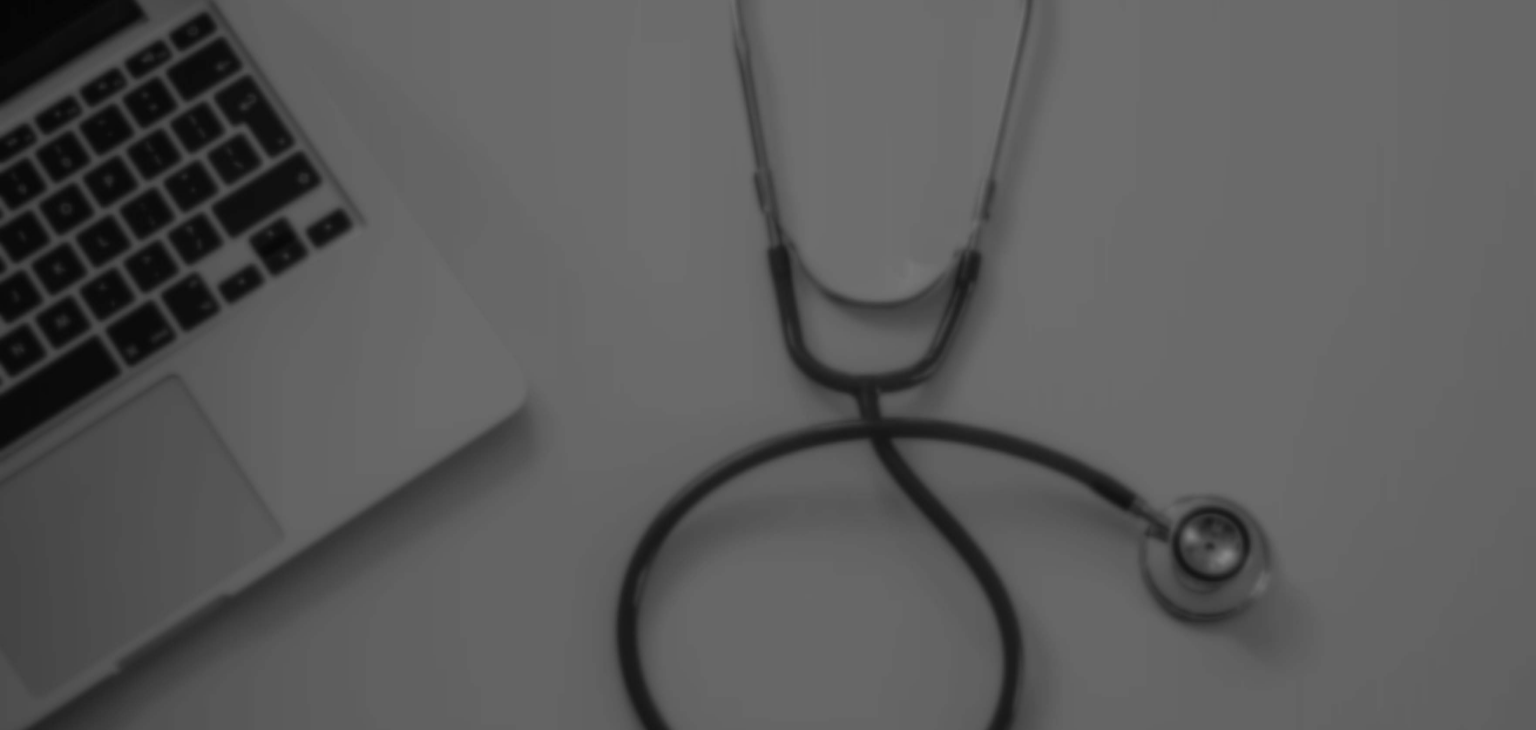 scroll, scrollTop: 0, scrollLeft: 0, axis: both 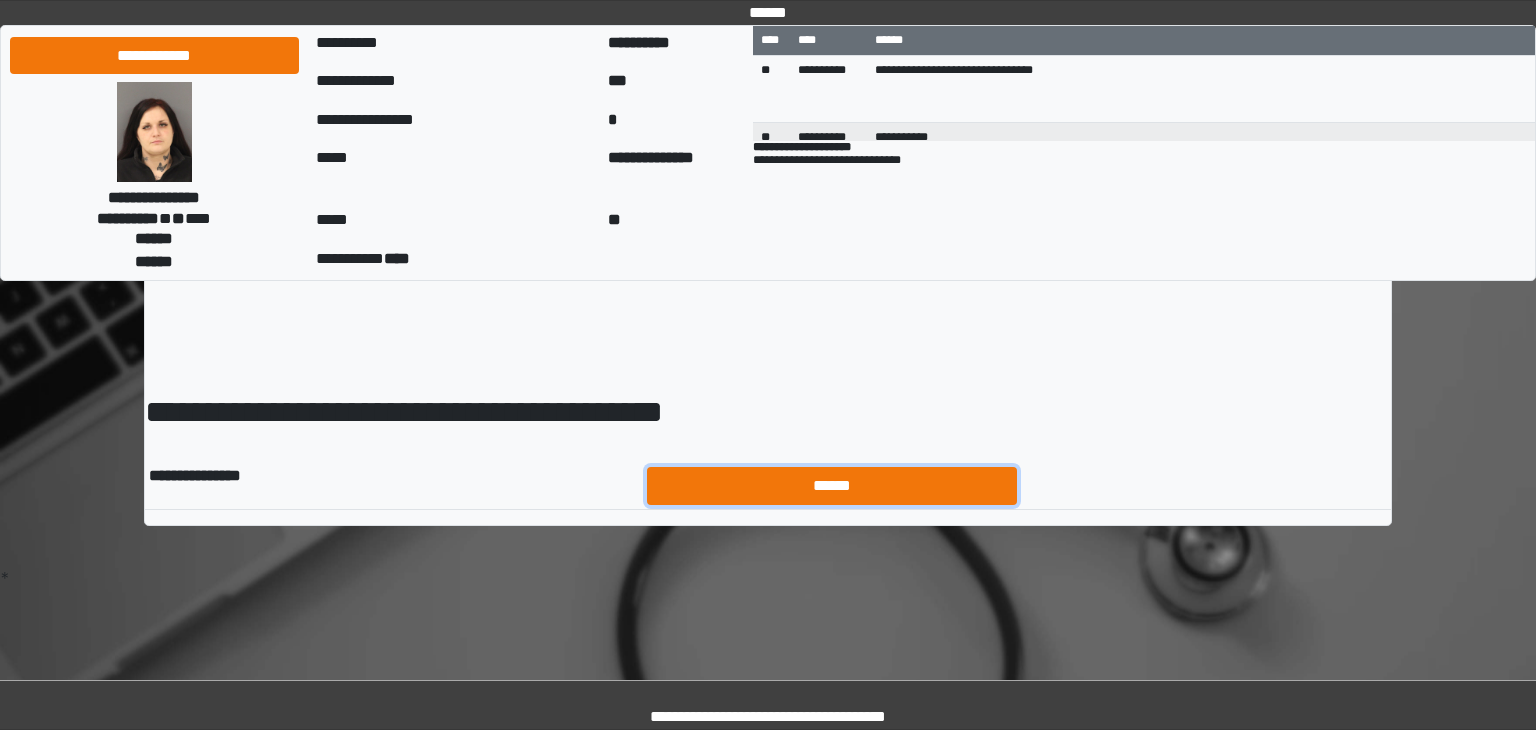 click on "******" at bounding box center [832, 486] 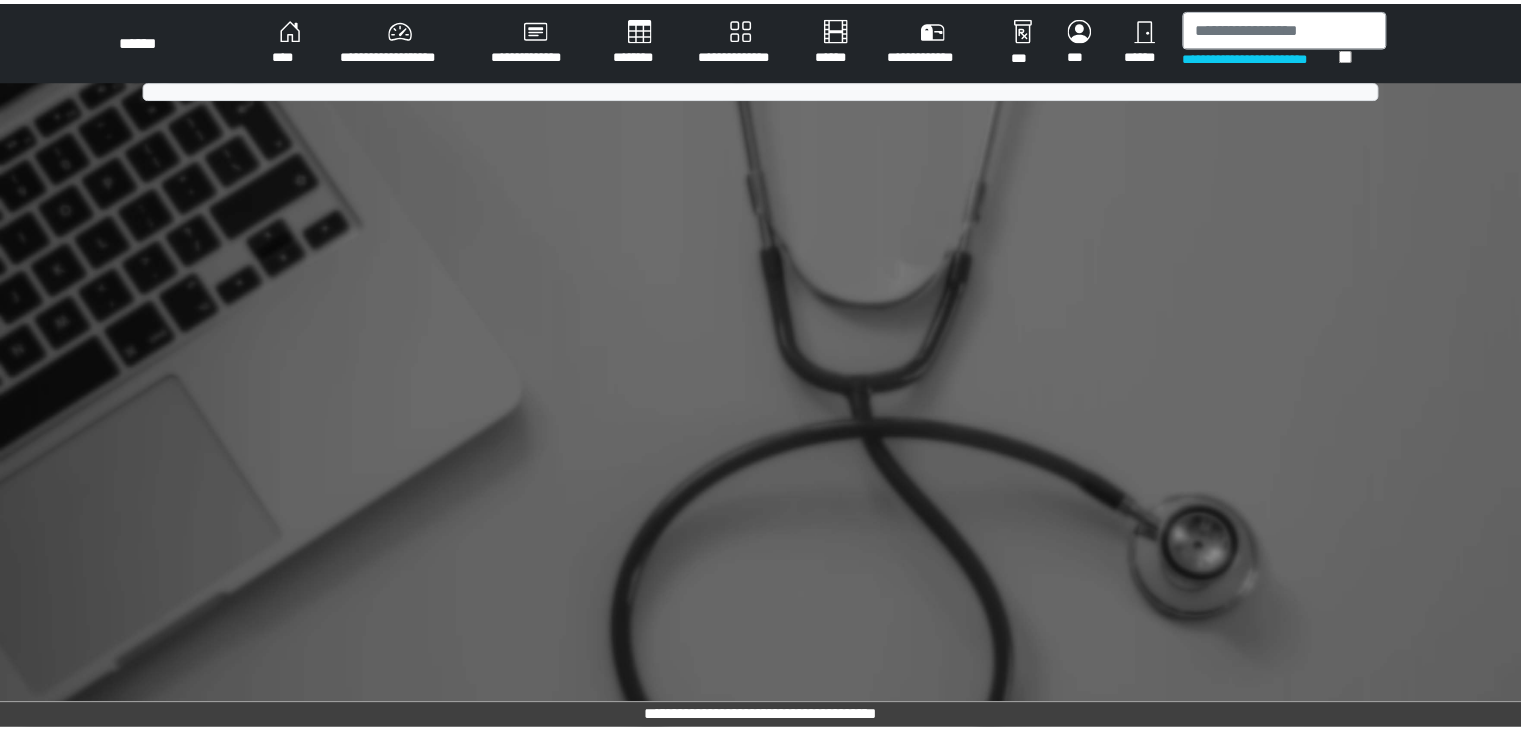 scroll, scrollTop: 0, scrollLeft: 0, axis: both 